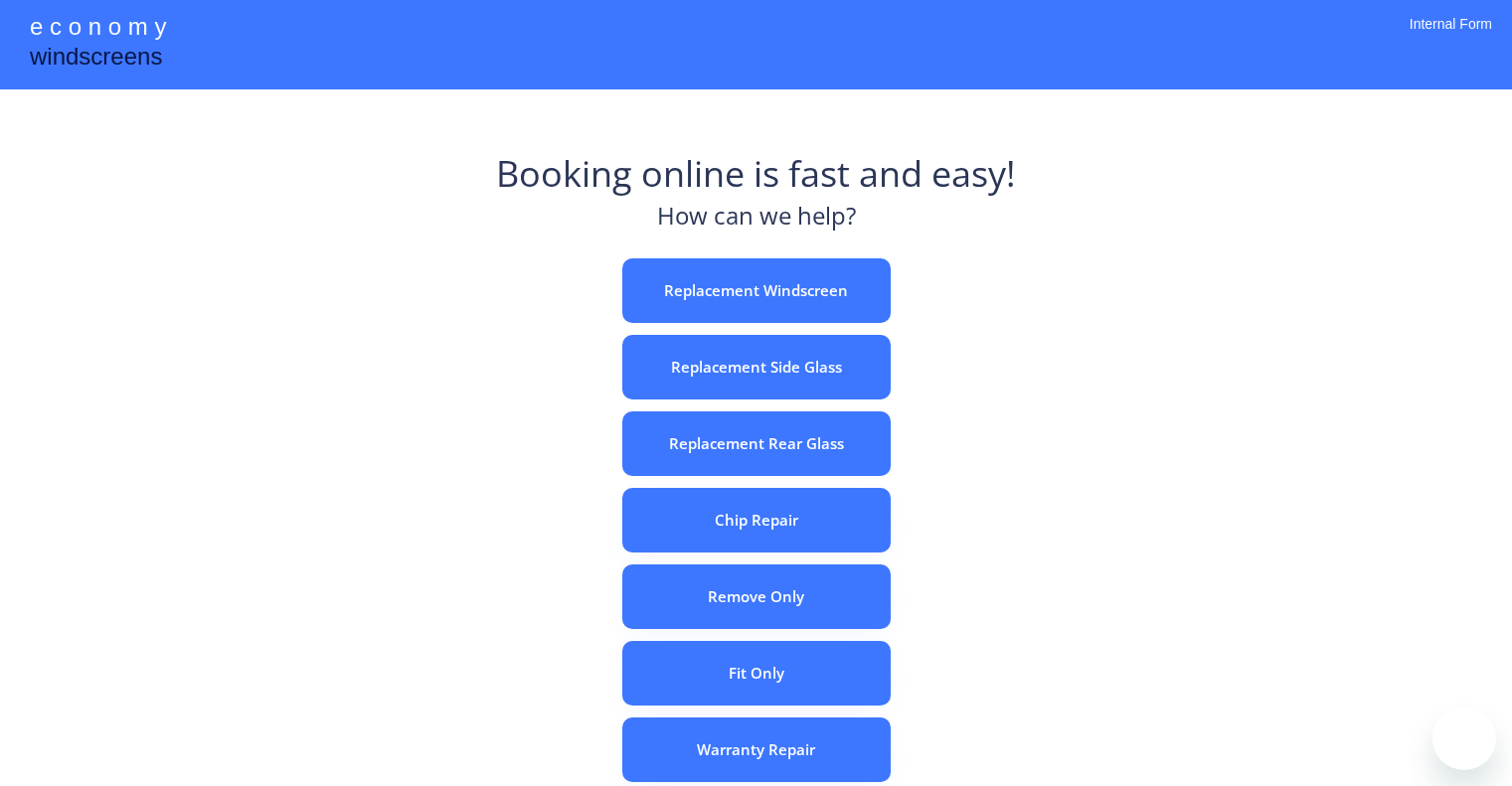 scroll, scrollTop: 0, scrollLeft: 0, axis: both 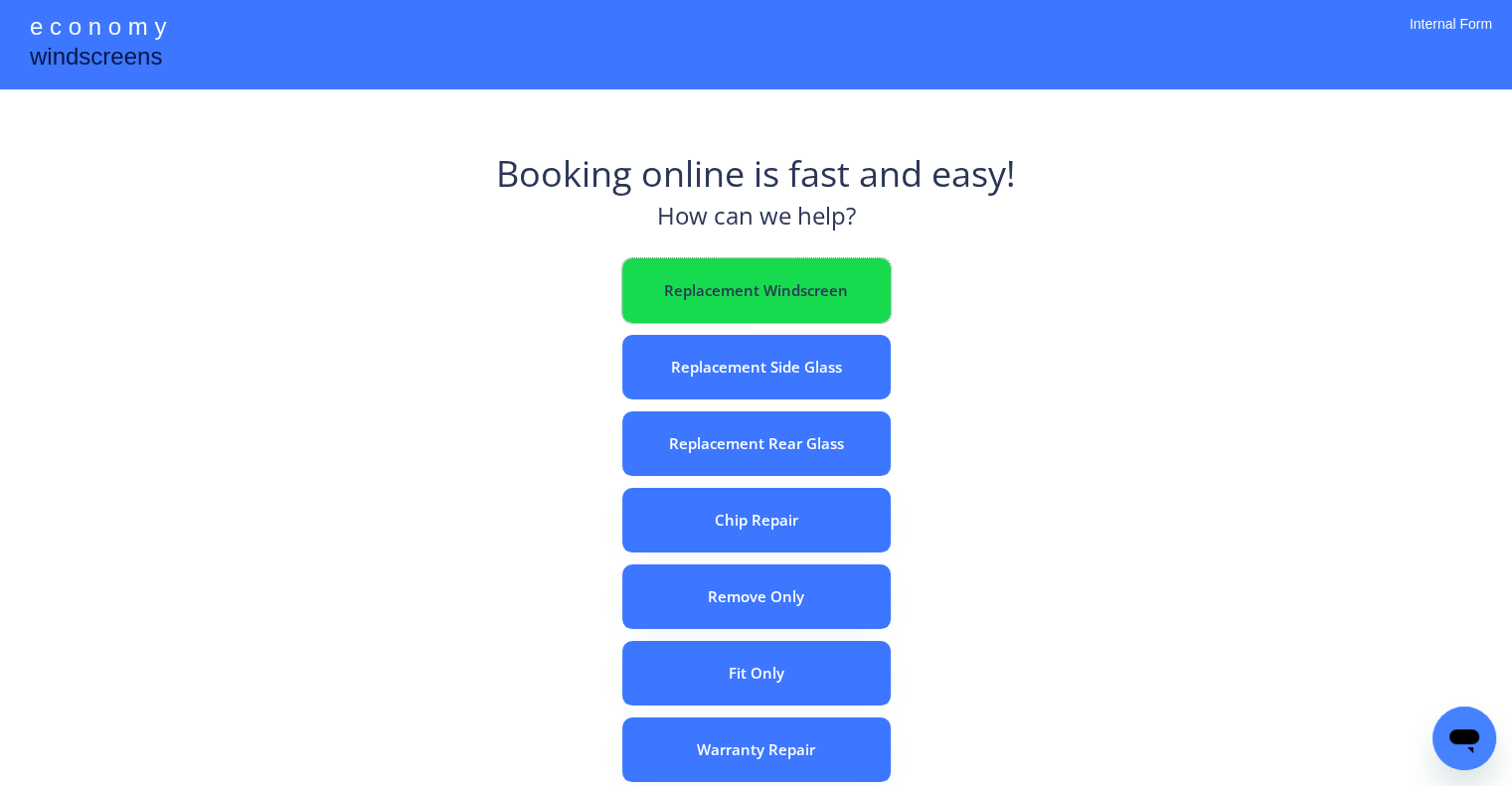 drag, startPoint x: 771, startPoint y: 277, endPoint x: 737, endPoint y: 71, distance: 208.78697 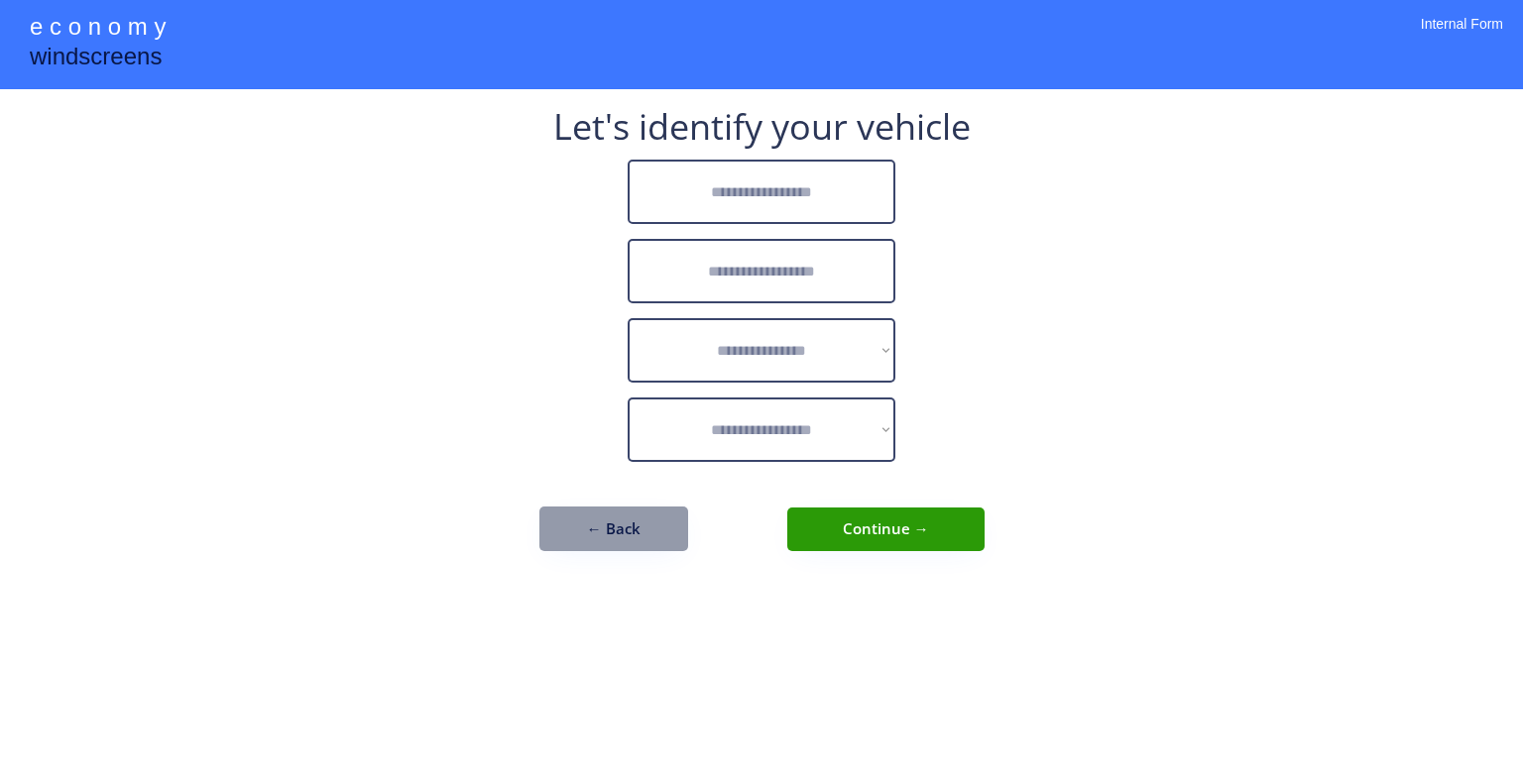scroll, scrollTop: 0, scrollLeft: 0, axis: both 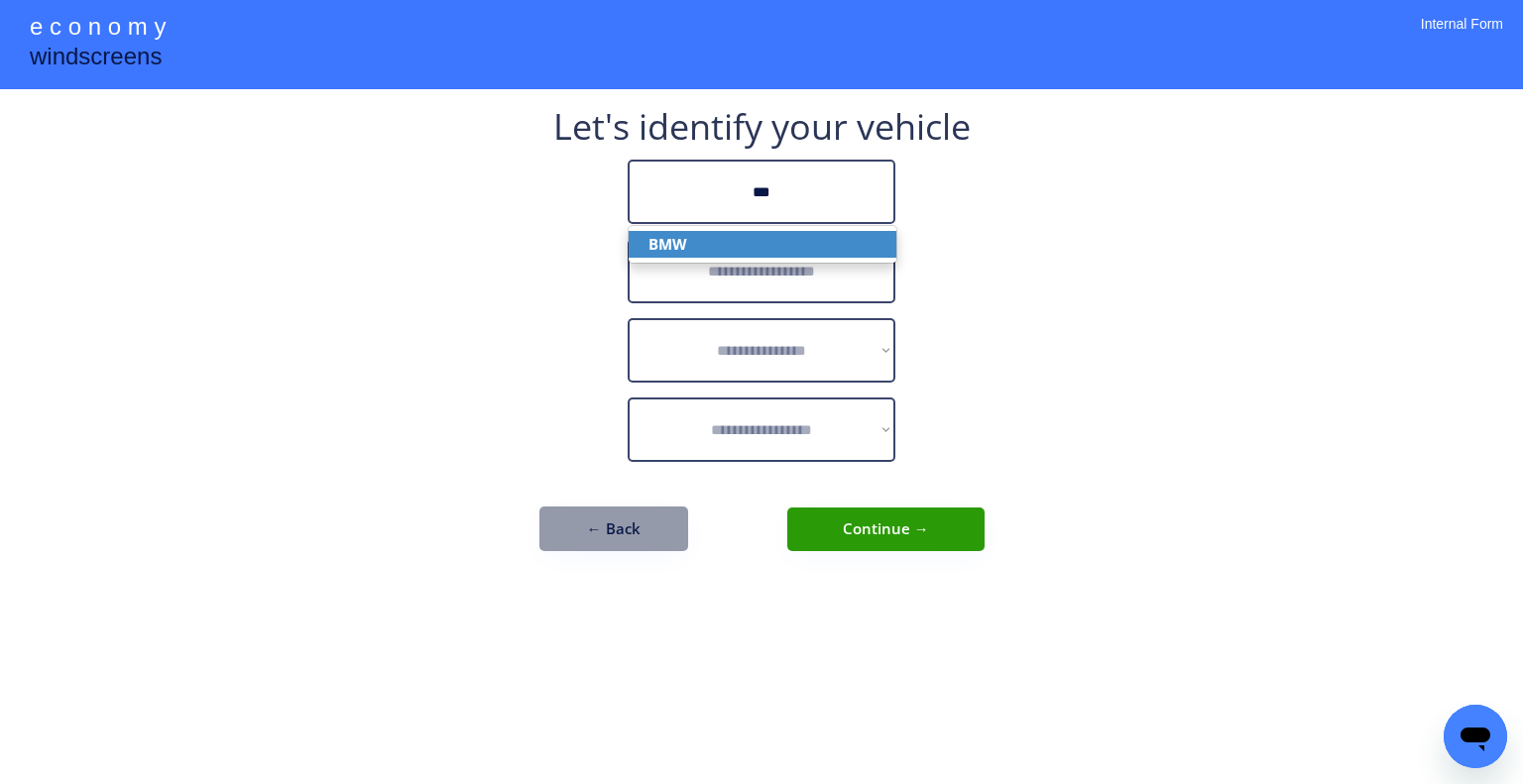 drag, startPoint x: 781, startPoint y: 245, endPoint x: 921, endPoint y: 247, distance: 140.01428 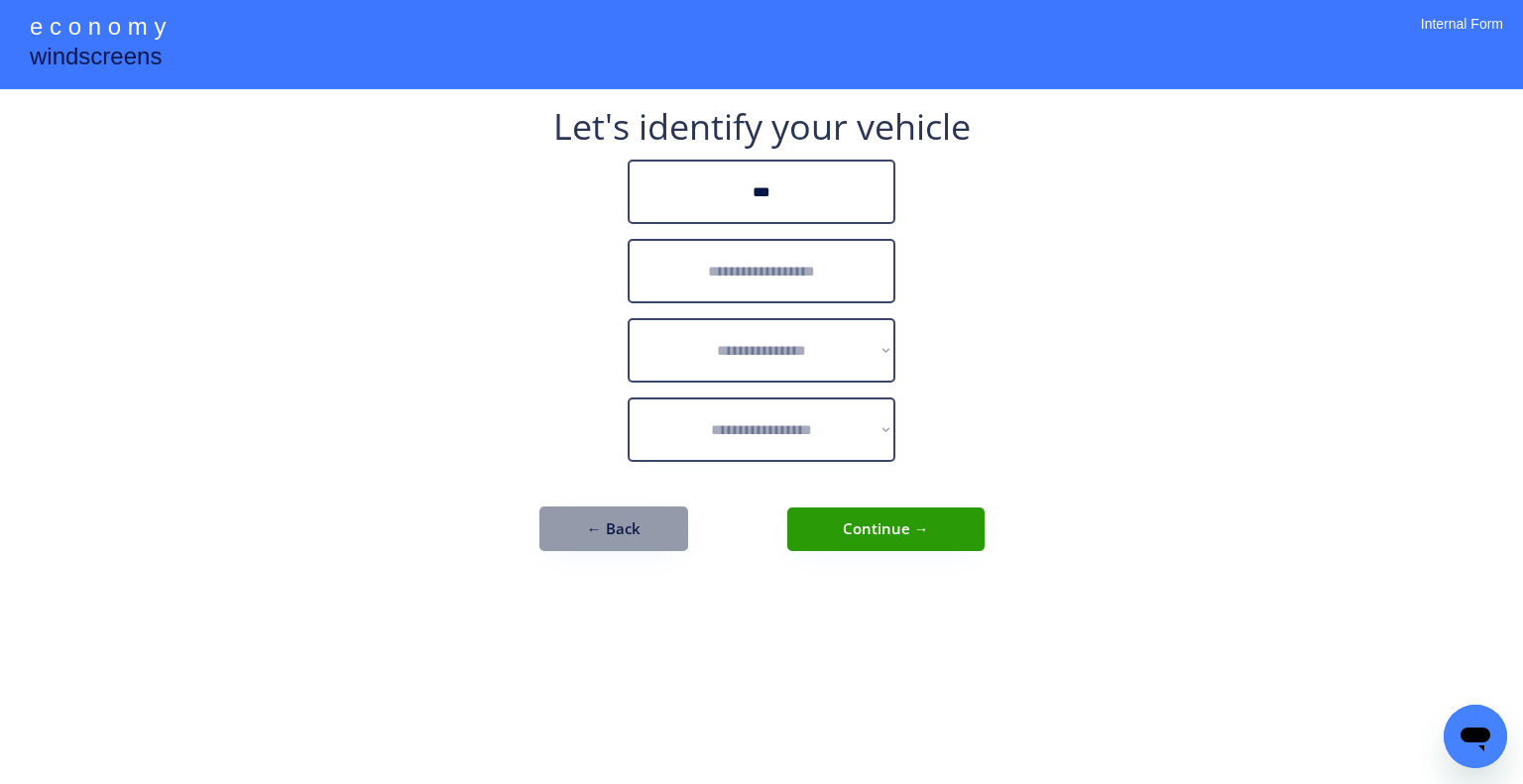 click on "**********" at bounding box center (762, 340) 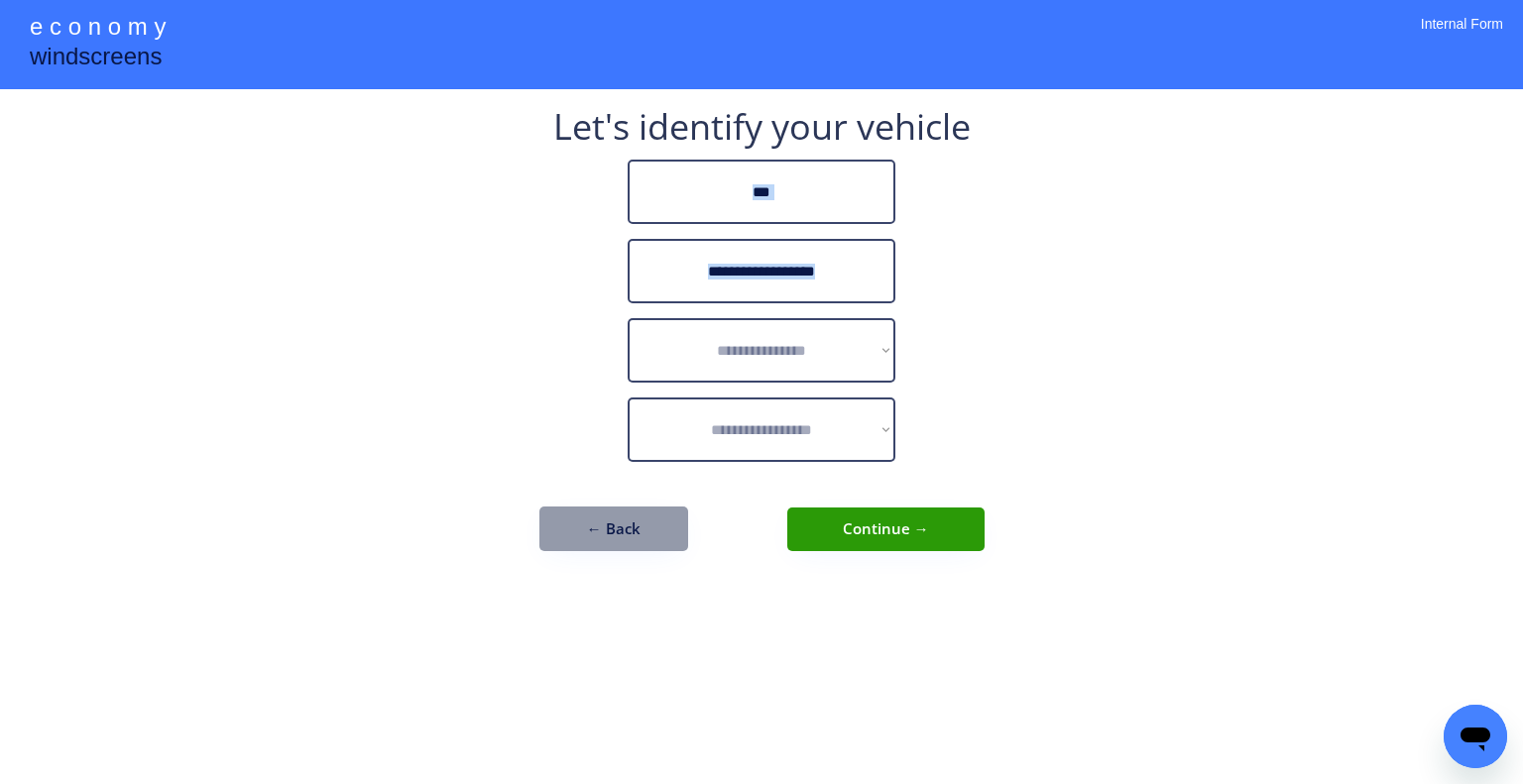 click at bounding box center (762, 271) 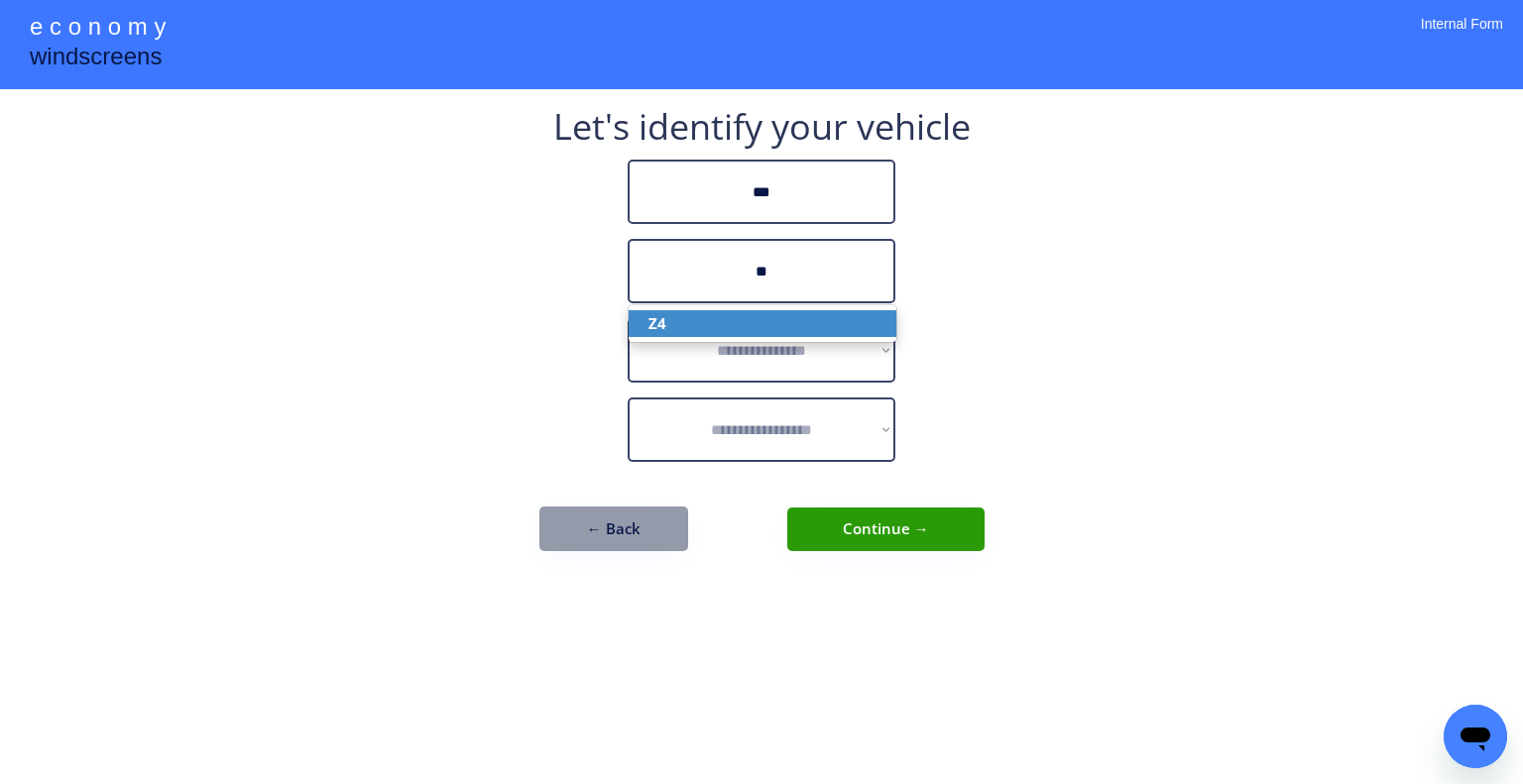 click on "Z4" at bounding box center [762, 323] 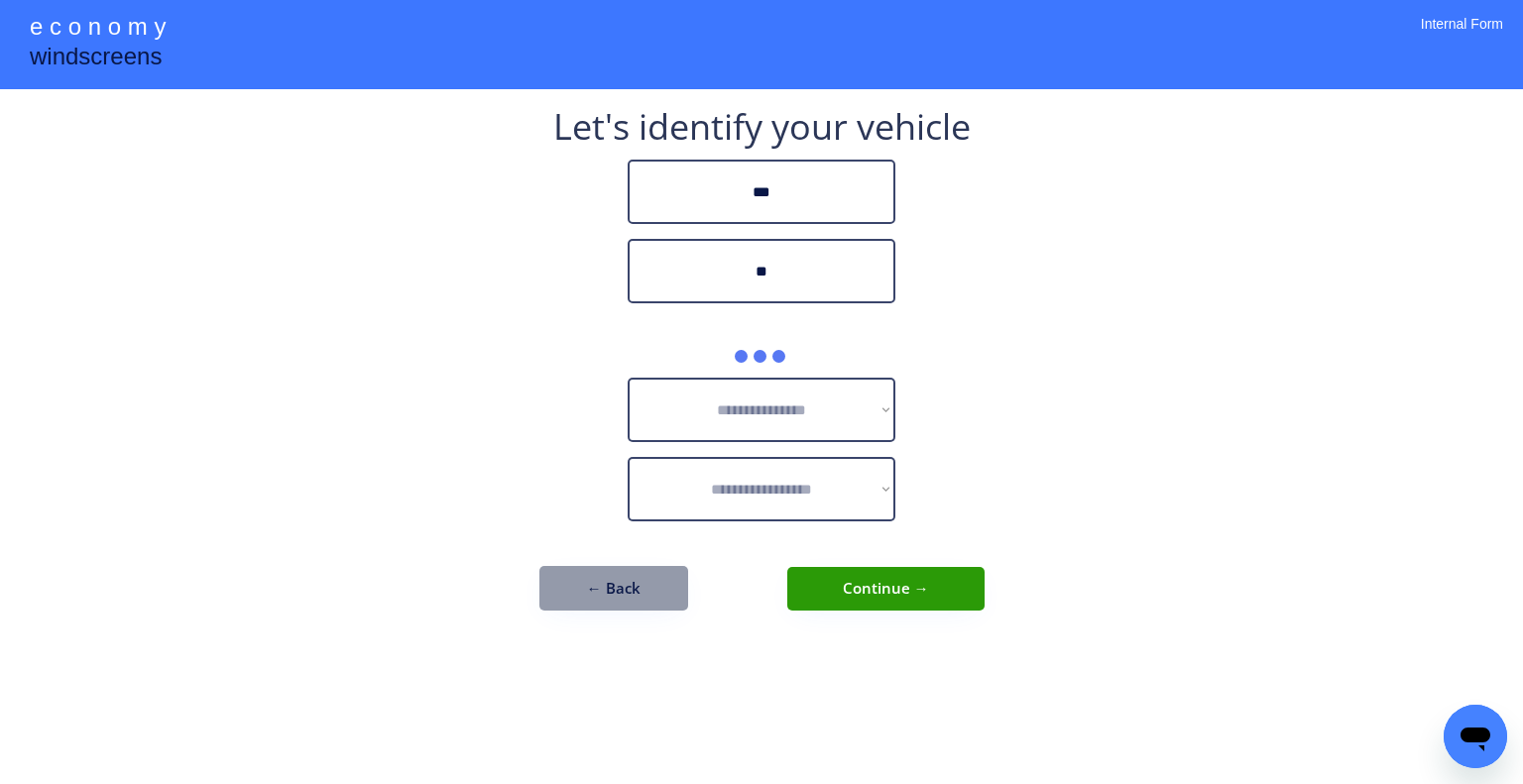 type on "**" 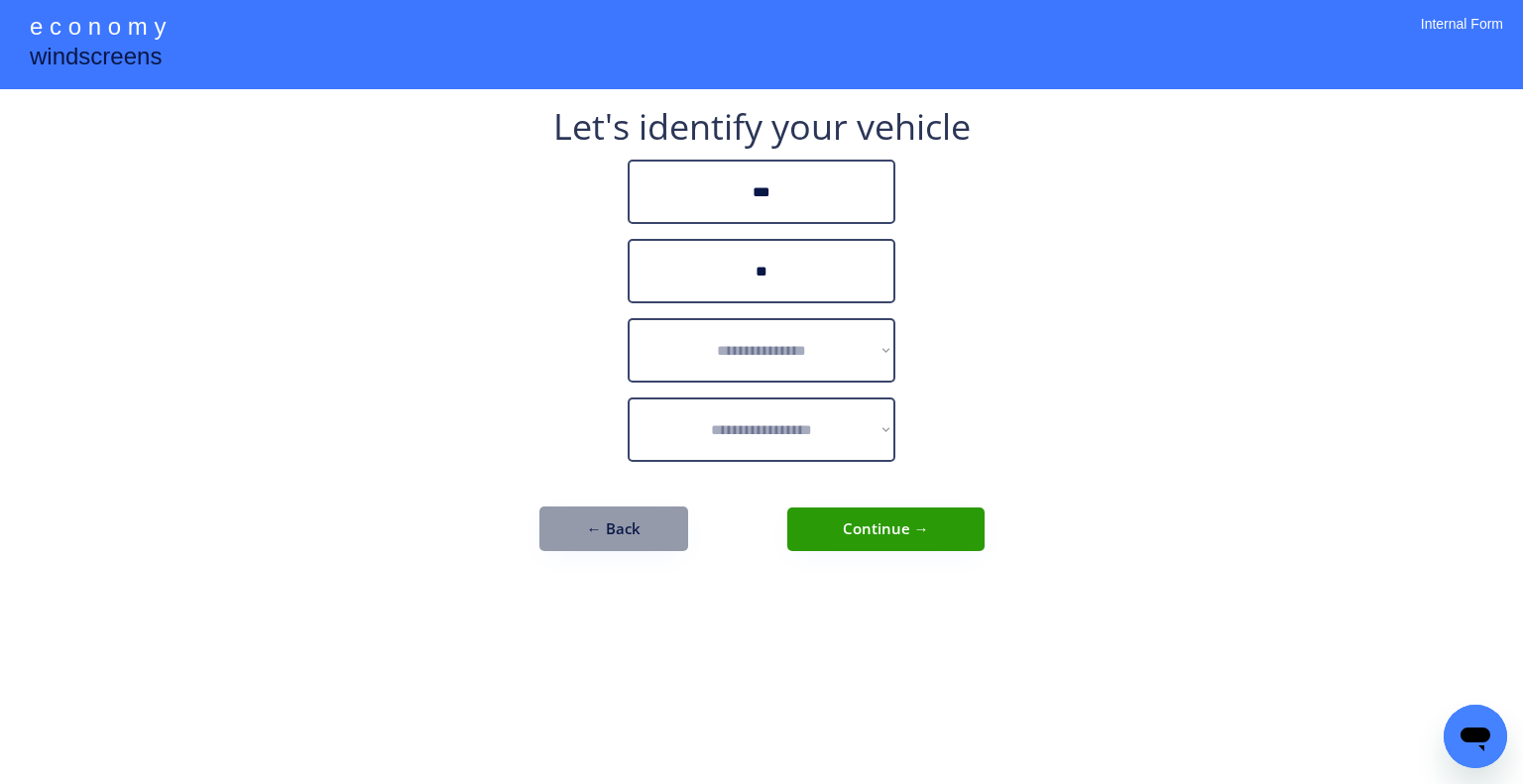 click on "**********" at bounding box center (762, 392) 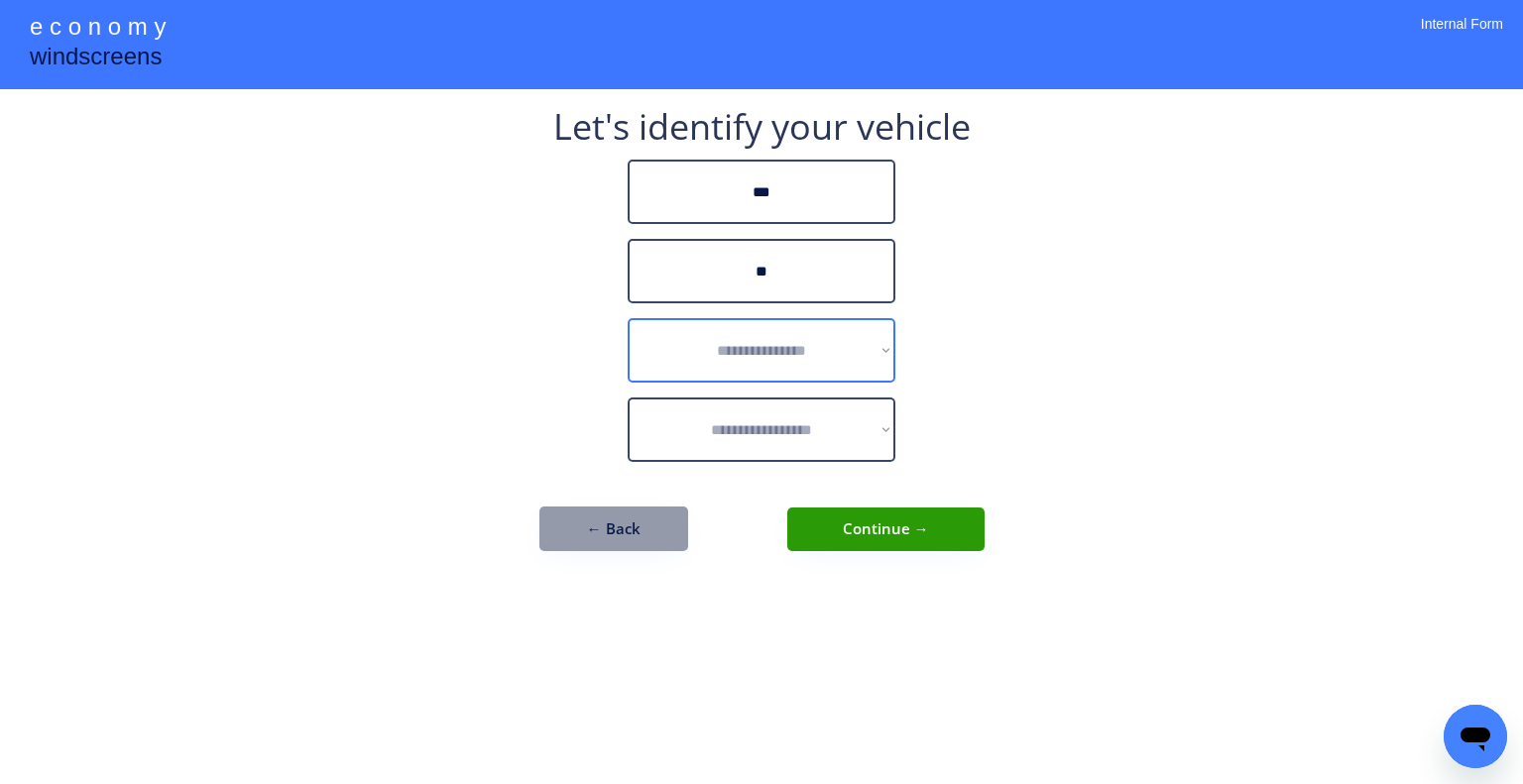 click on "**********" at bounding box center [762, 350] 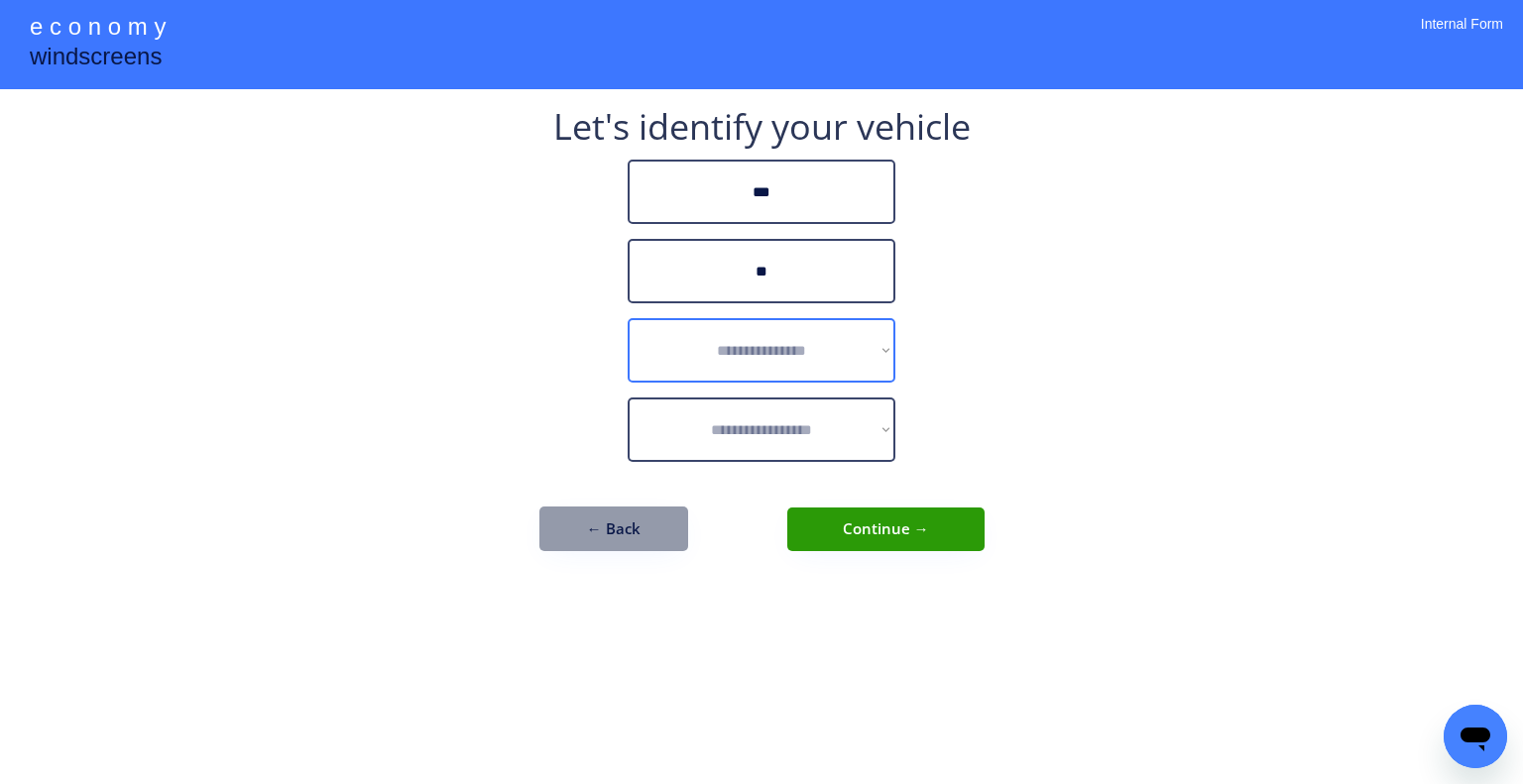 select on "******" 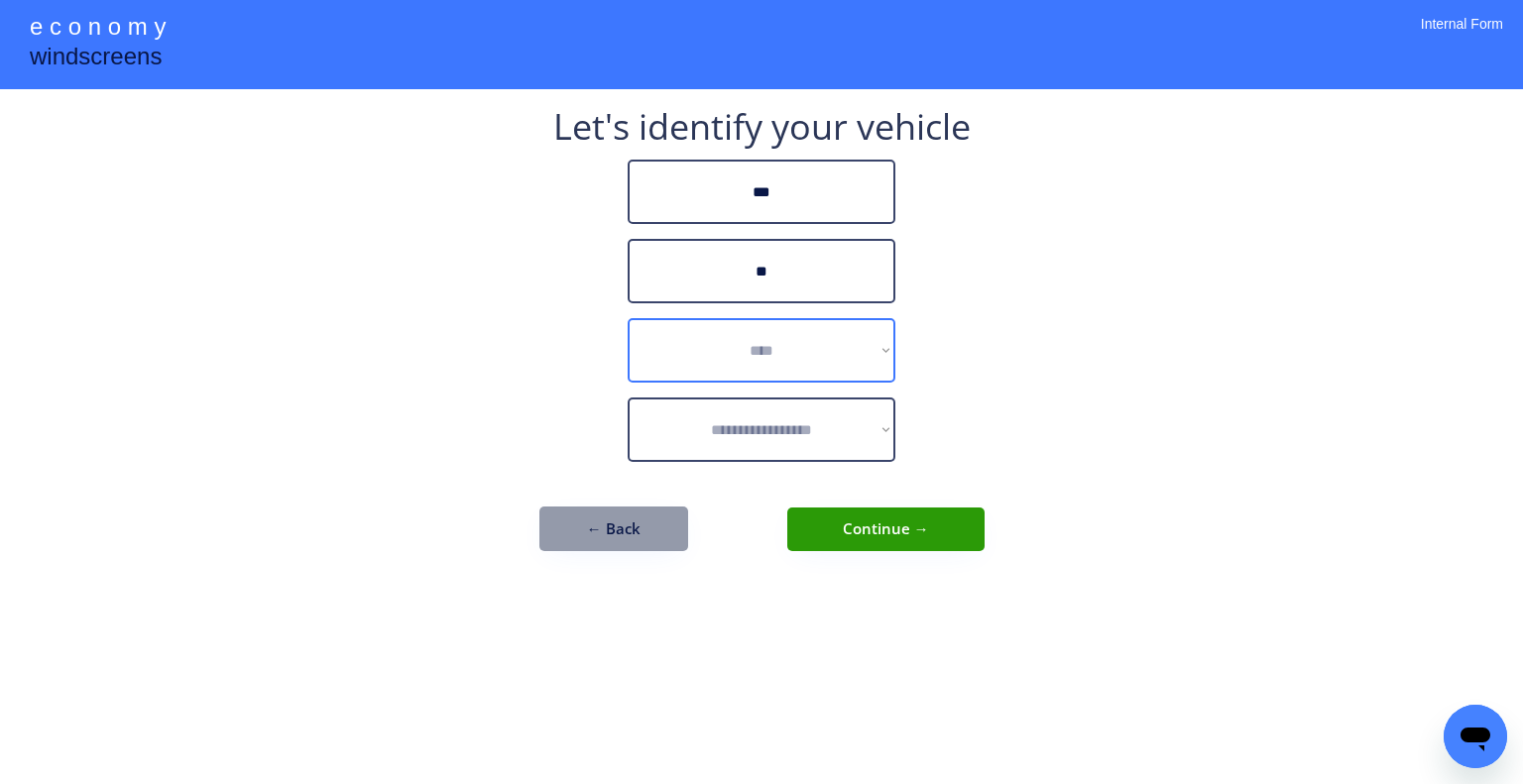 click on "**********" at bounding box center [762, 350] 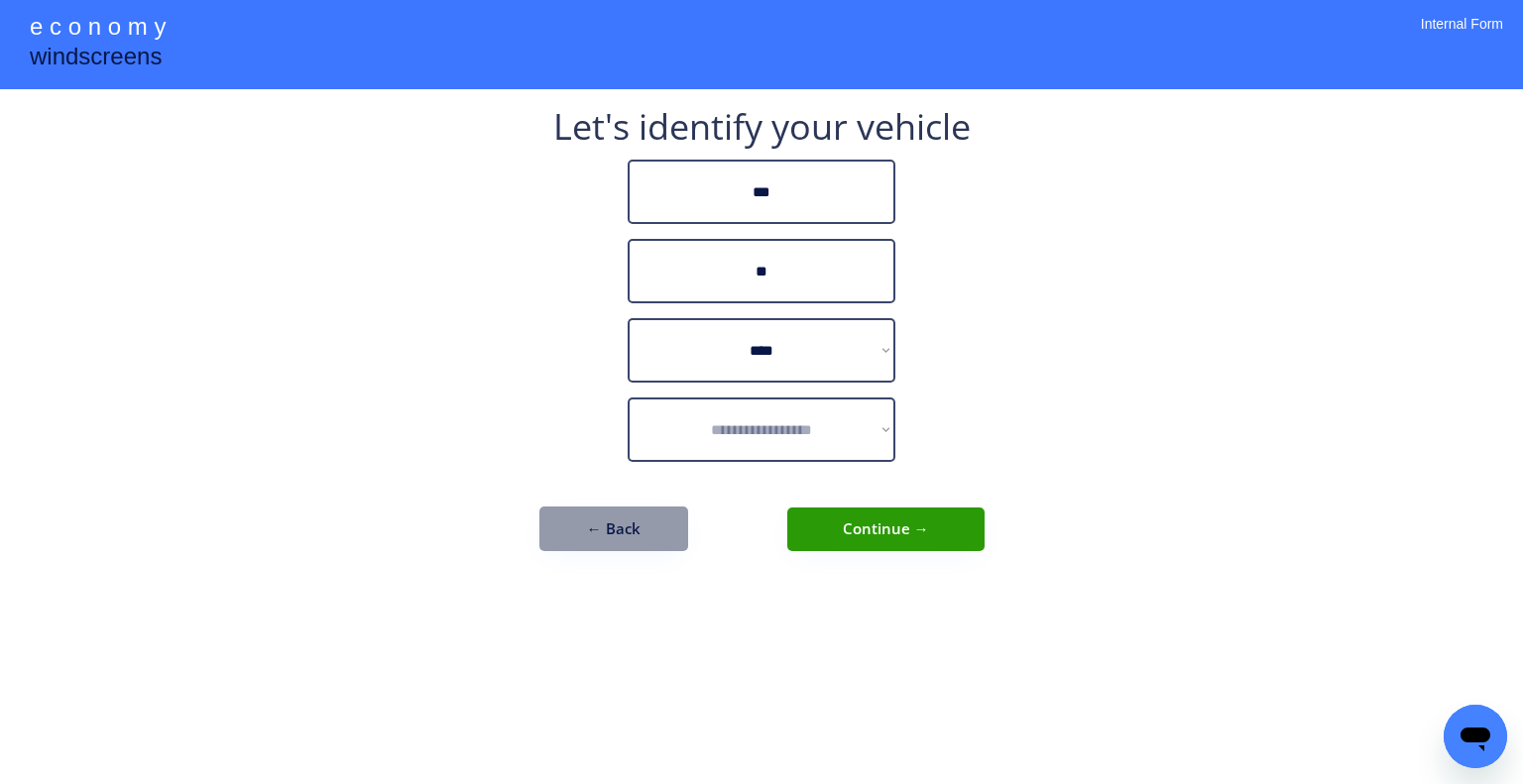 click on "**********" at bounding box center [762, 392] 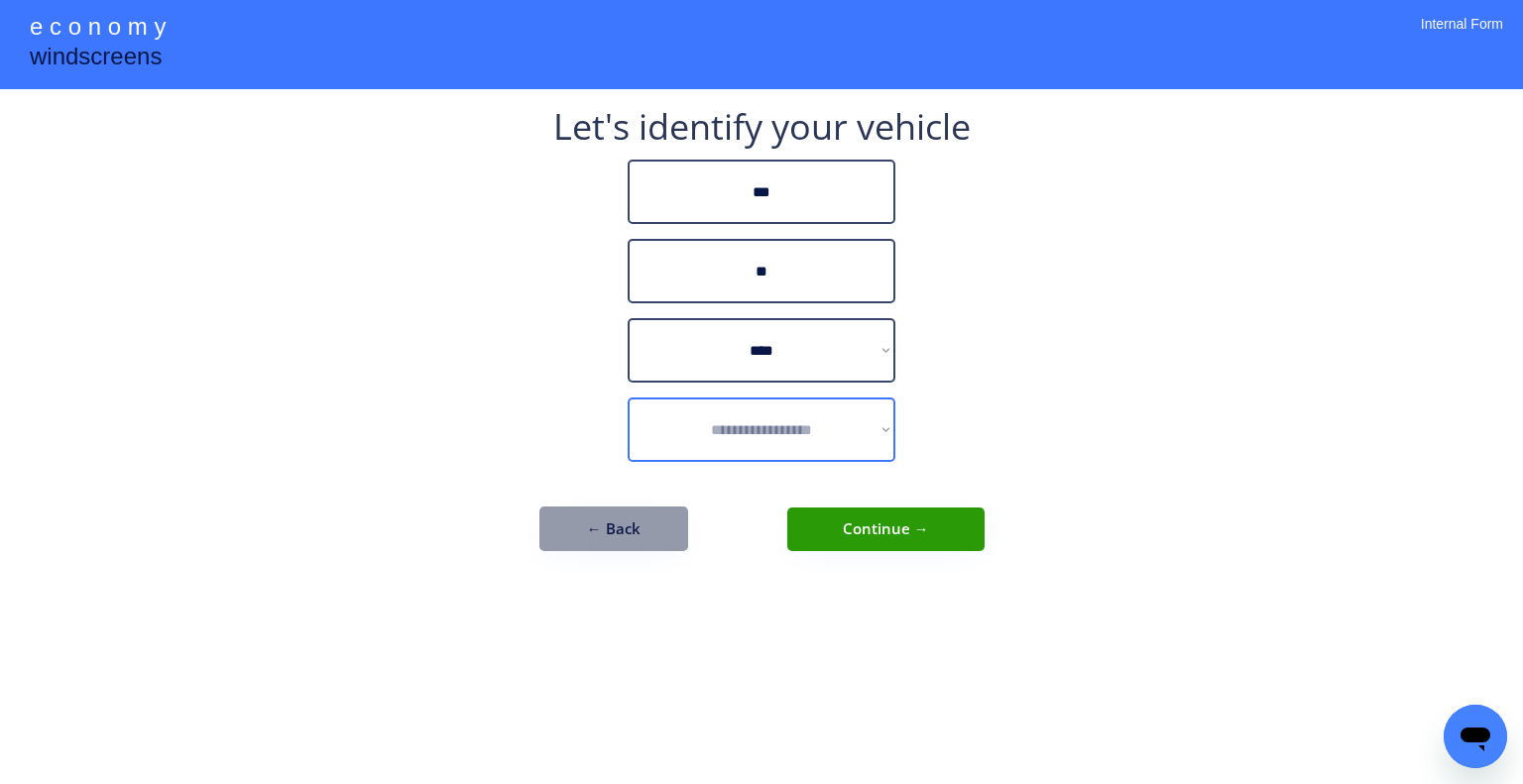 click on "**********" at bounding box center [762, 429] 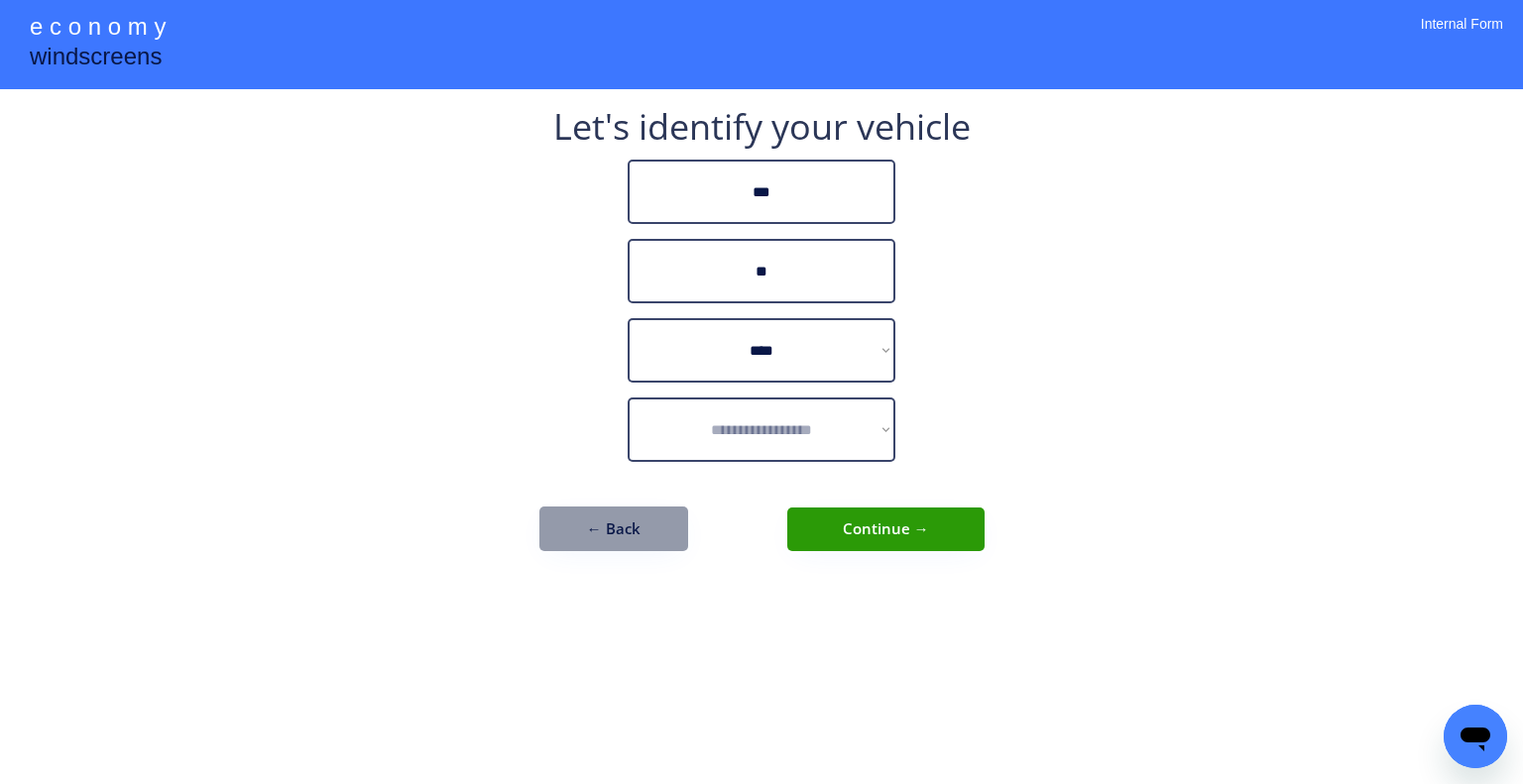 click on "**********" at bounding box center [762, 429] 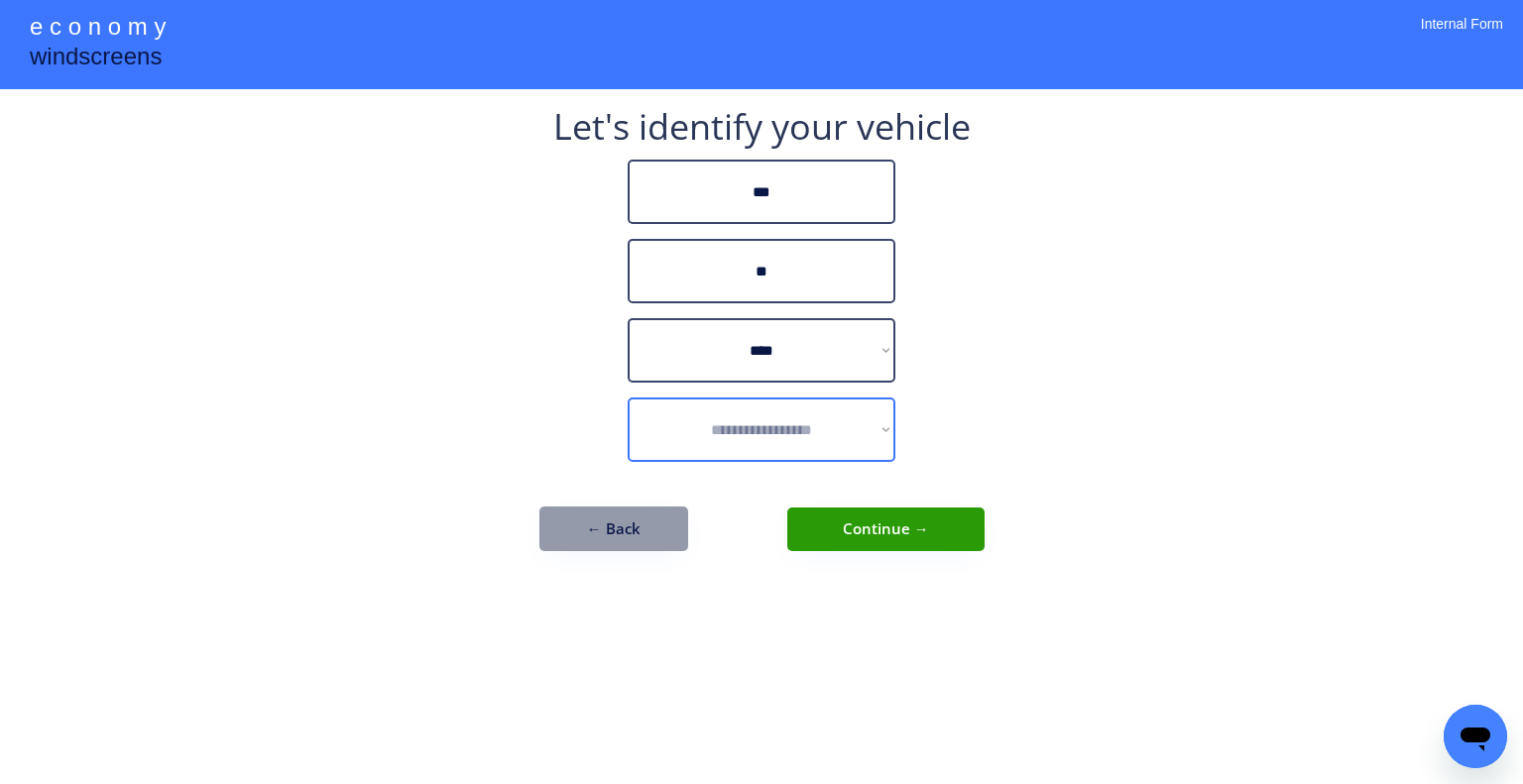 select on "**********" 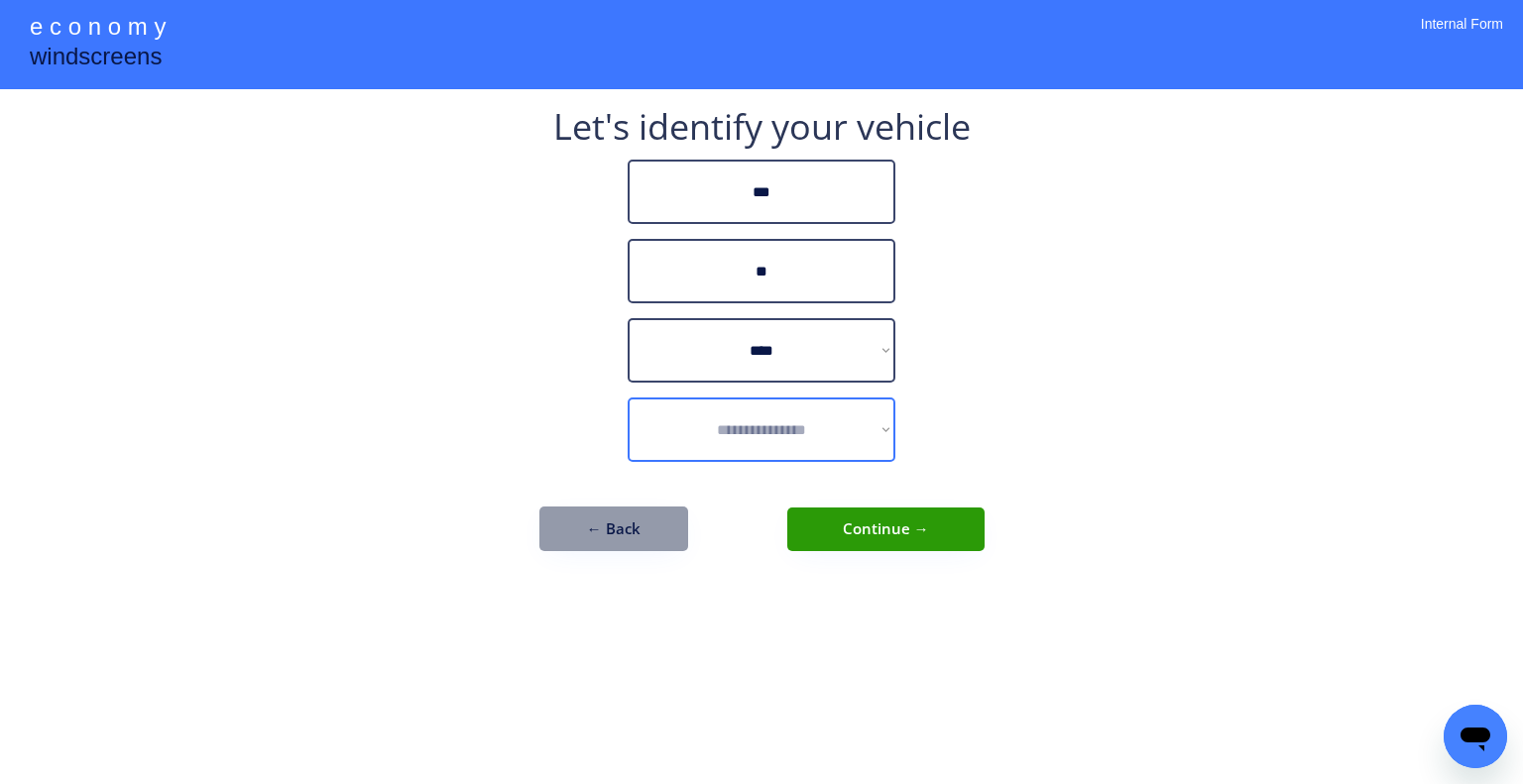 click on "**********" at bounding box center [762, 429] 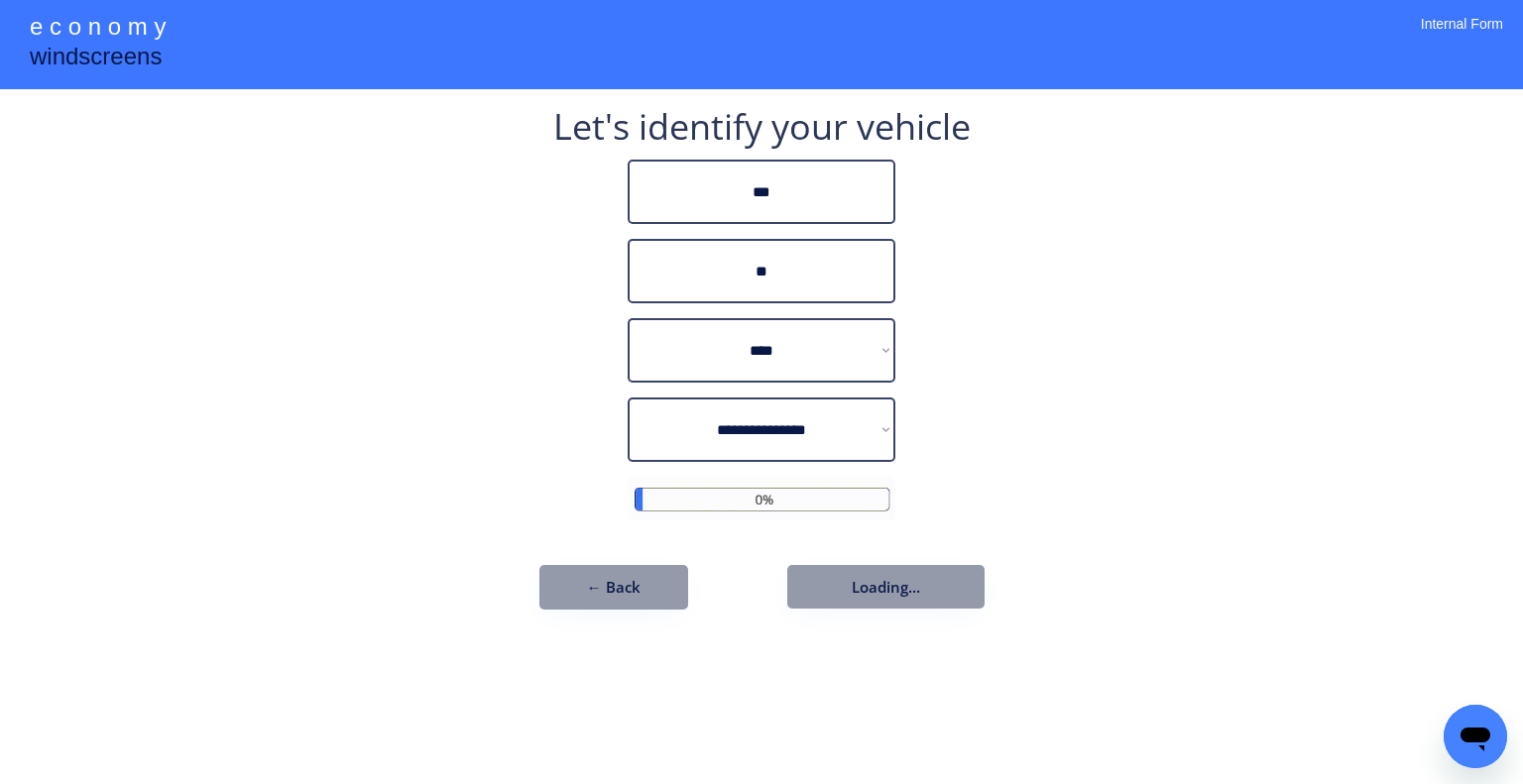 click on "**********" at bounding box center [762, 392] 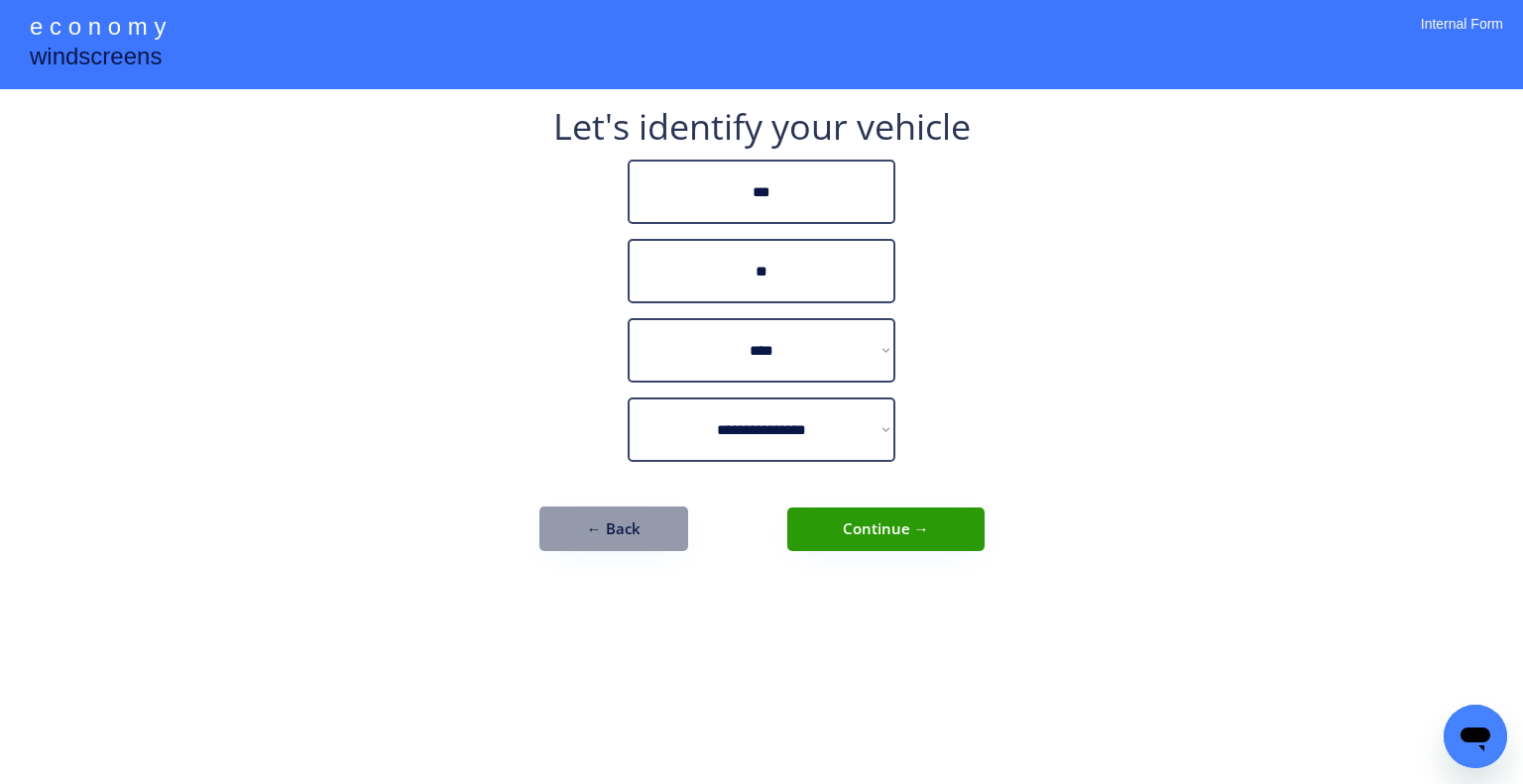 click on "**********" at bounding box center [762, 340] 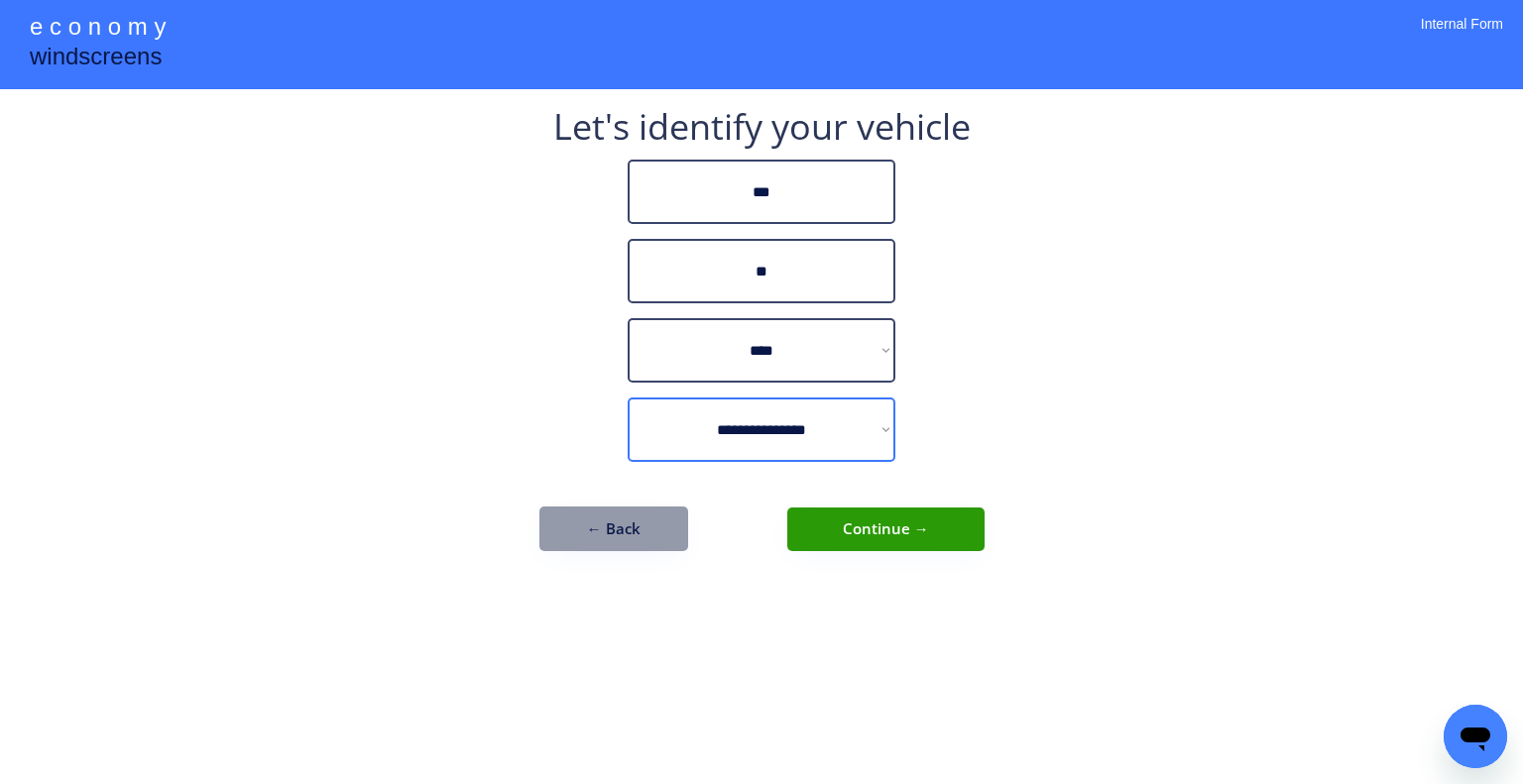 click on "**********" at bounding box center [762, 429] 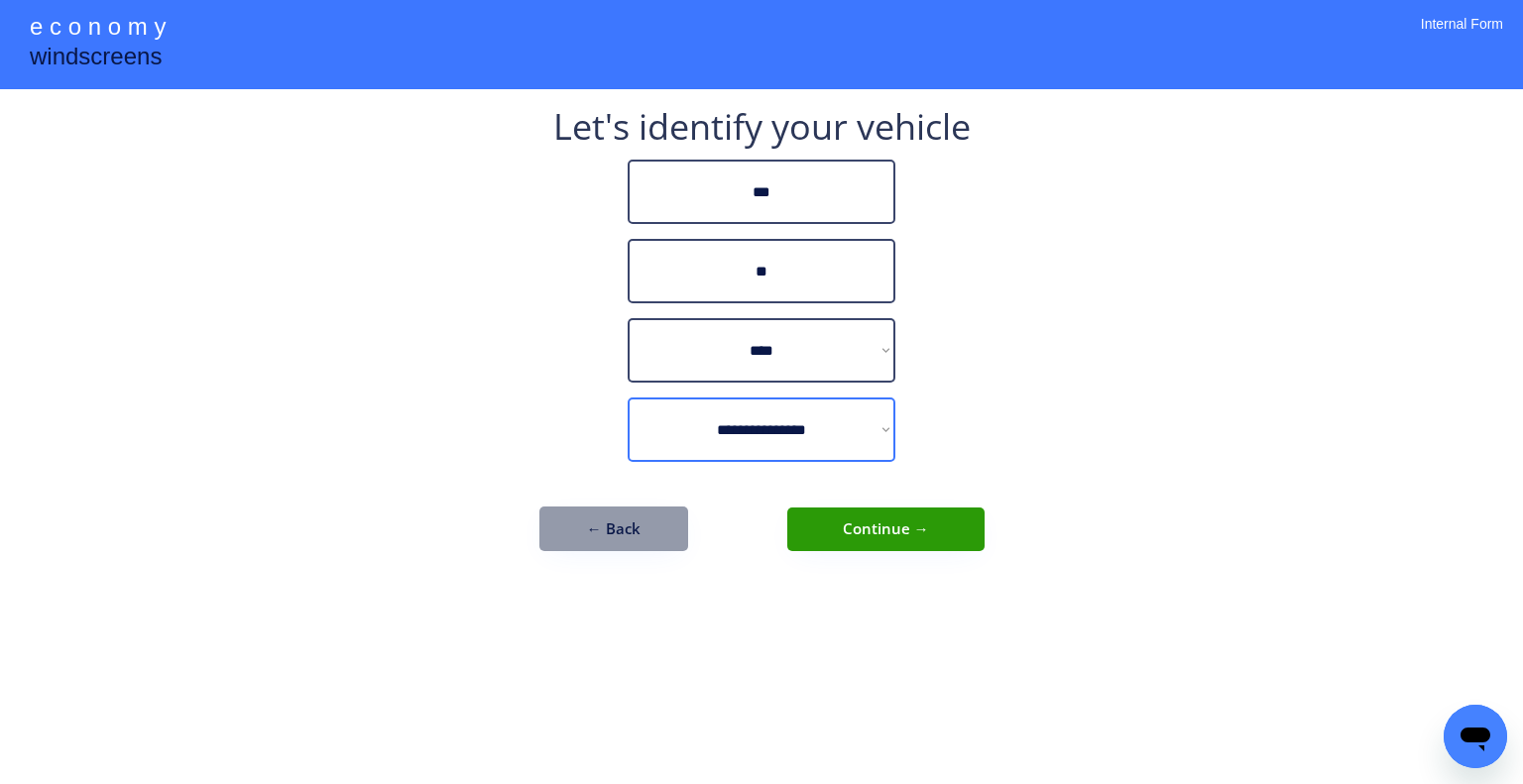 click on "**********" at bounding box center [762, 392] 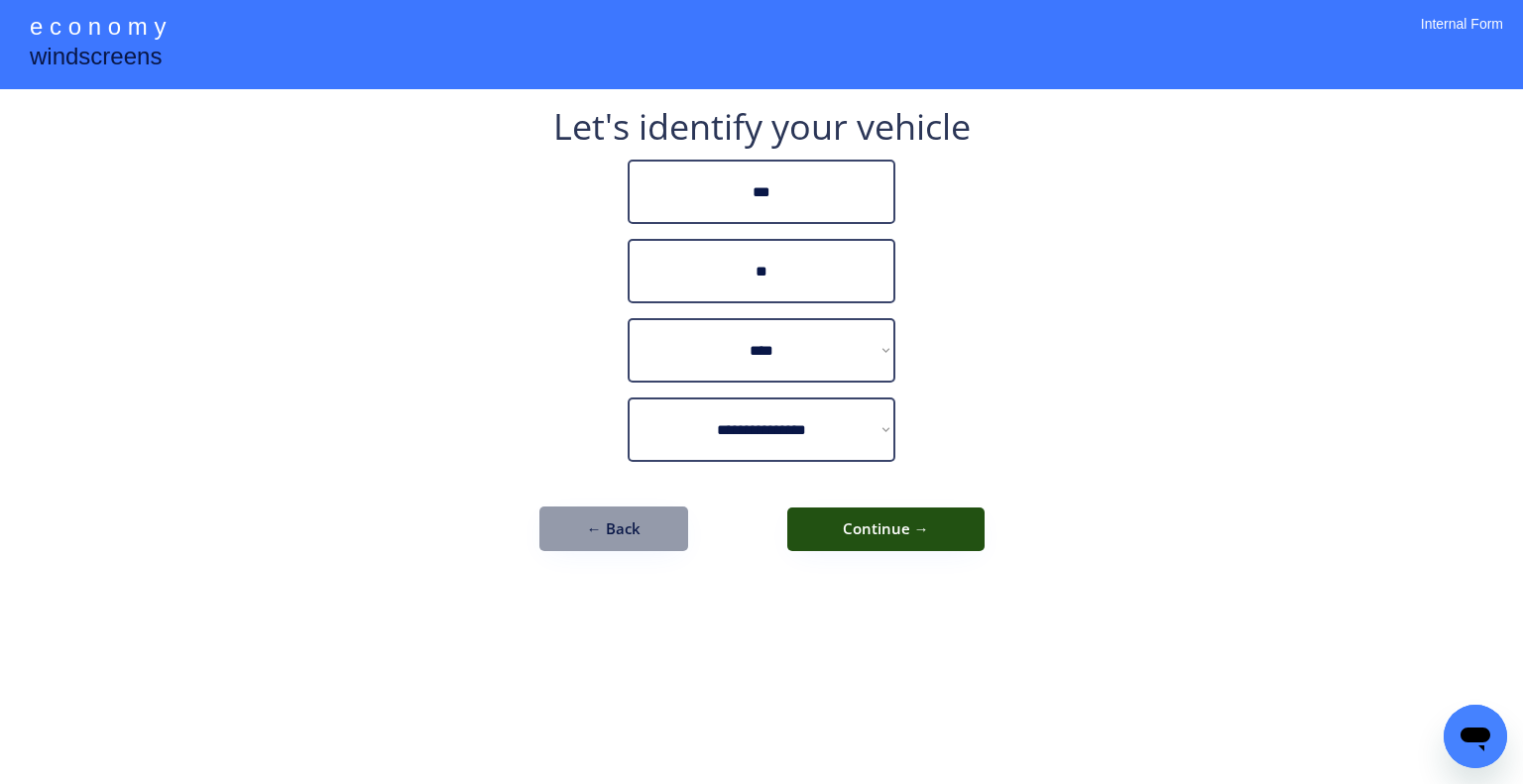click on "Continue    →" at bounding box center (885, 529) 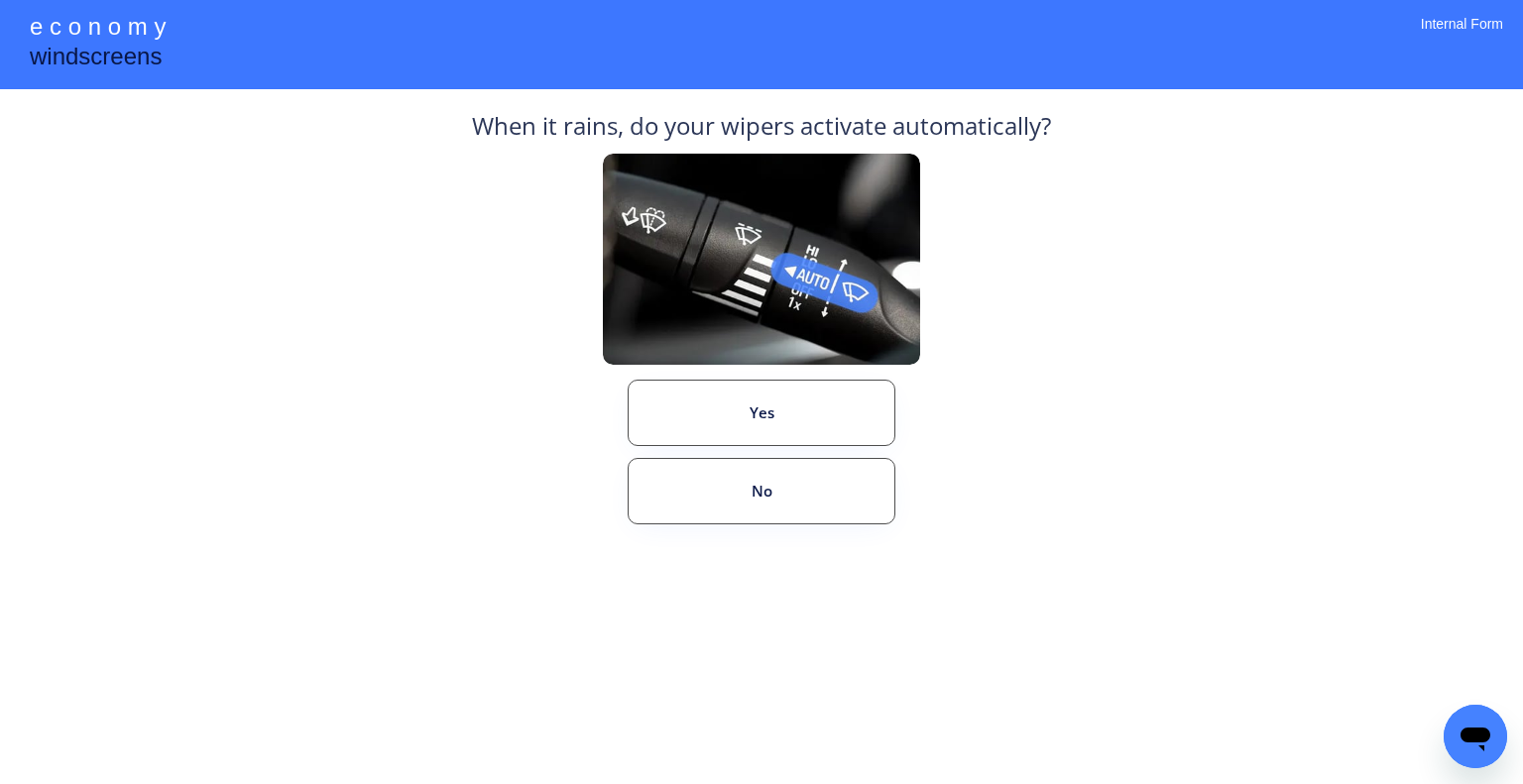 click on "**********" at bounding box center [762, 392] 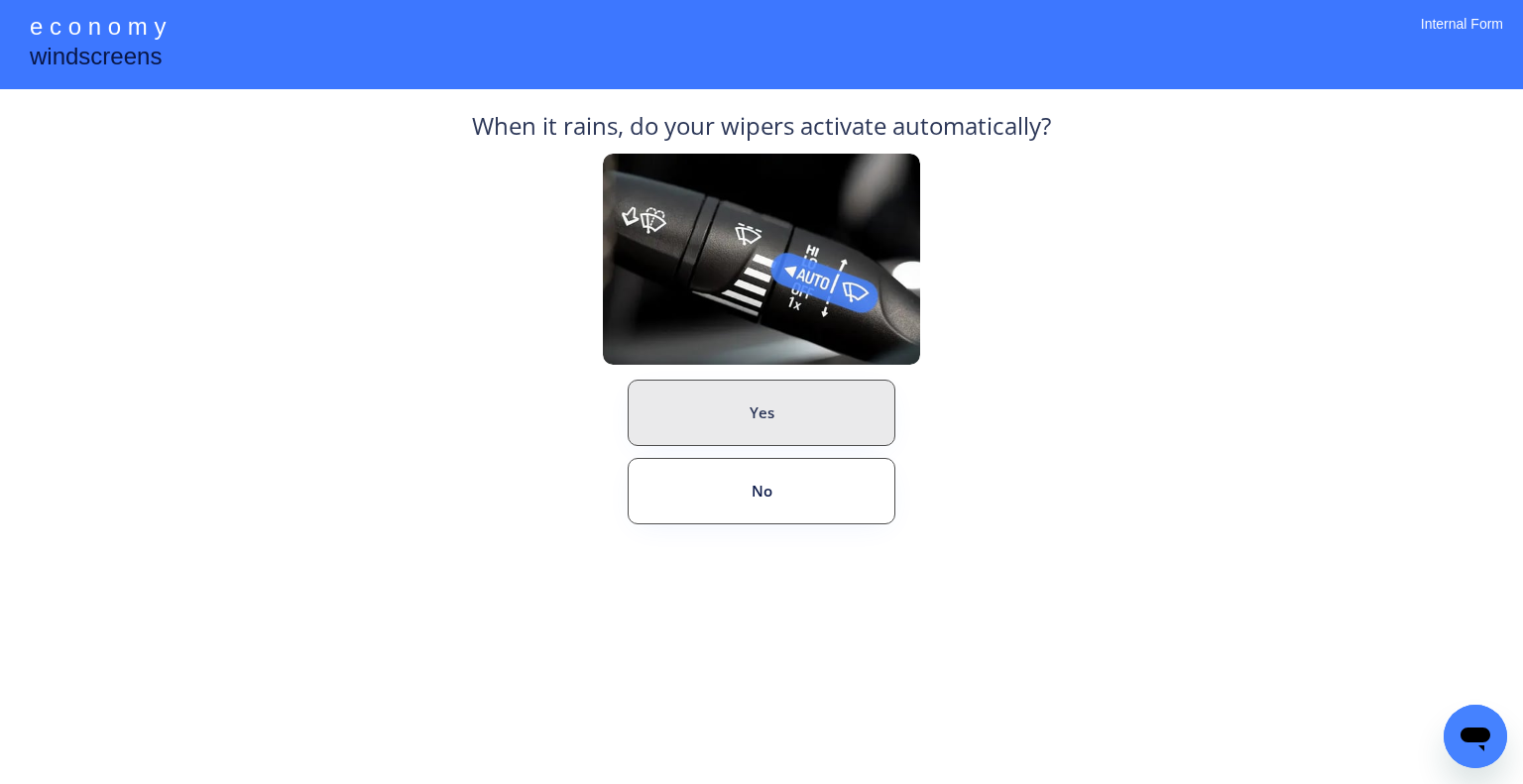 click on "Yes" at bounding box center (762, 412) 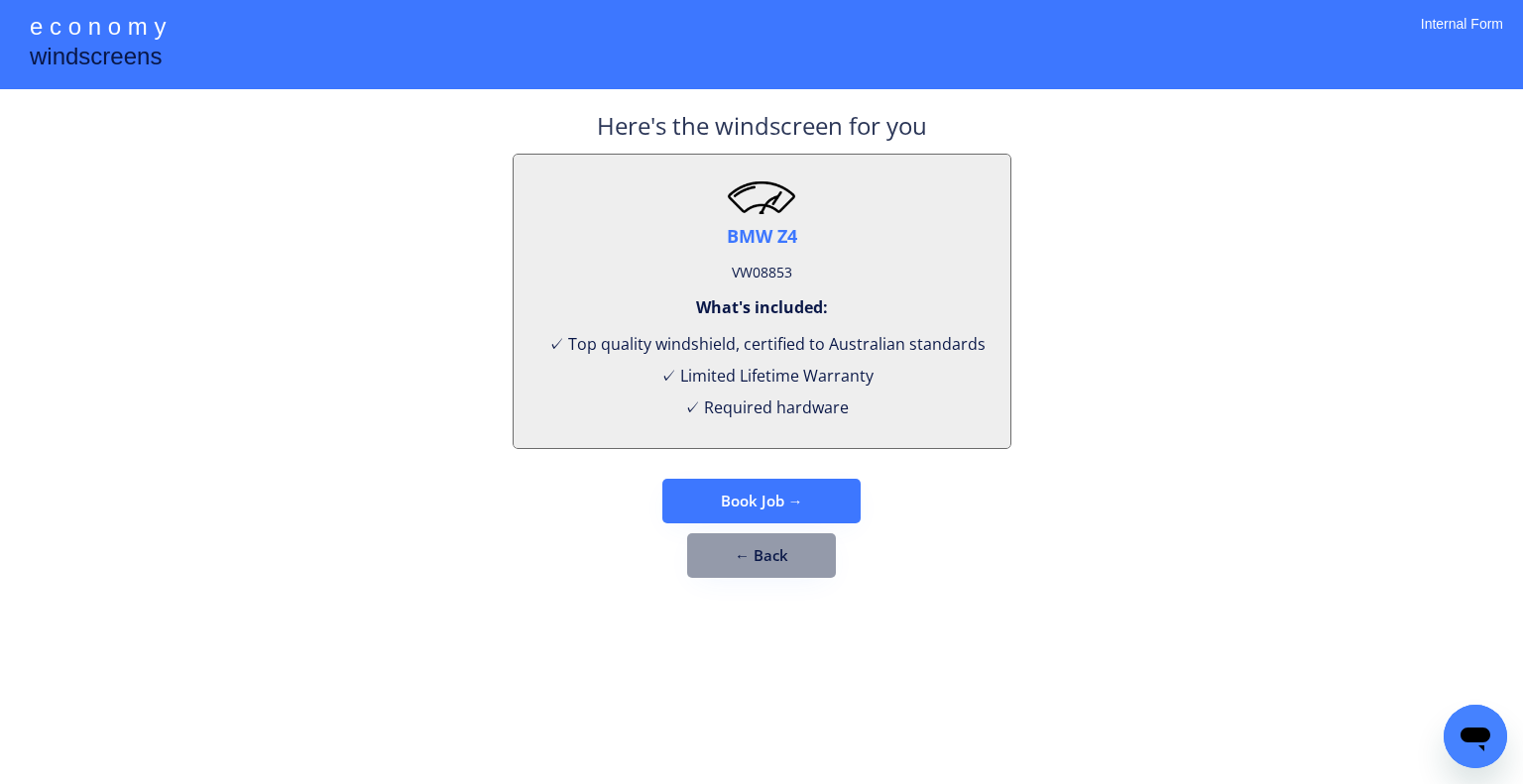 drag, startPoint x: 947, startPoint y: 361, endPoint x: 901, endPoint y: 343, distance: 49.396356 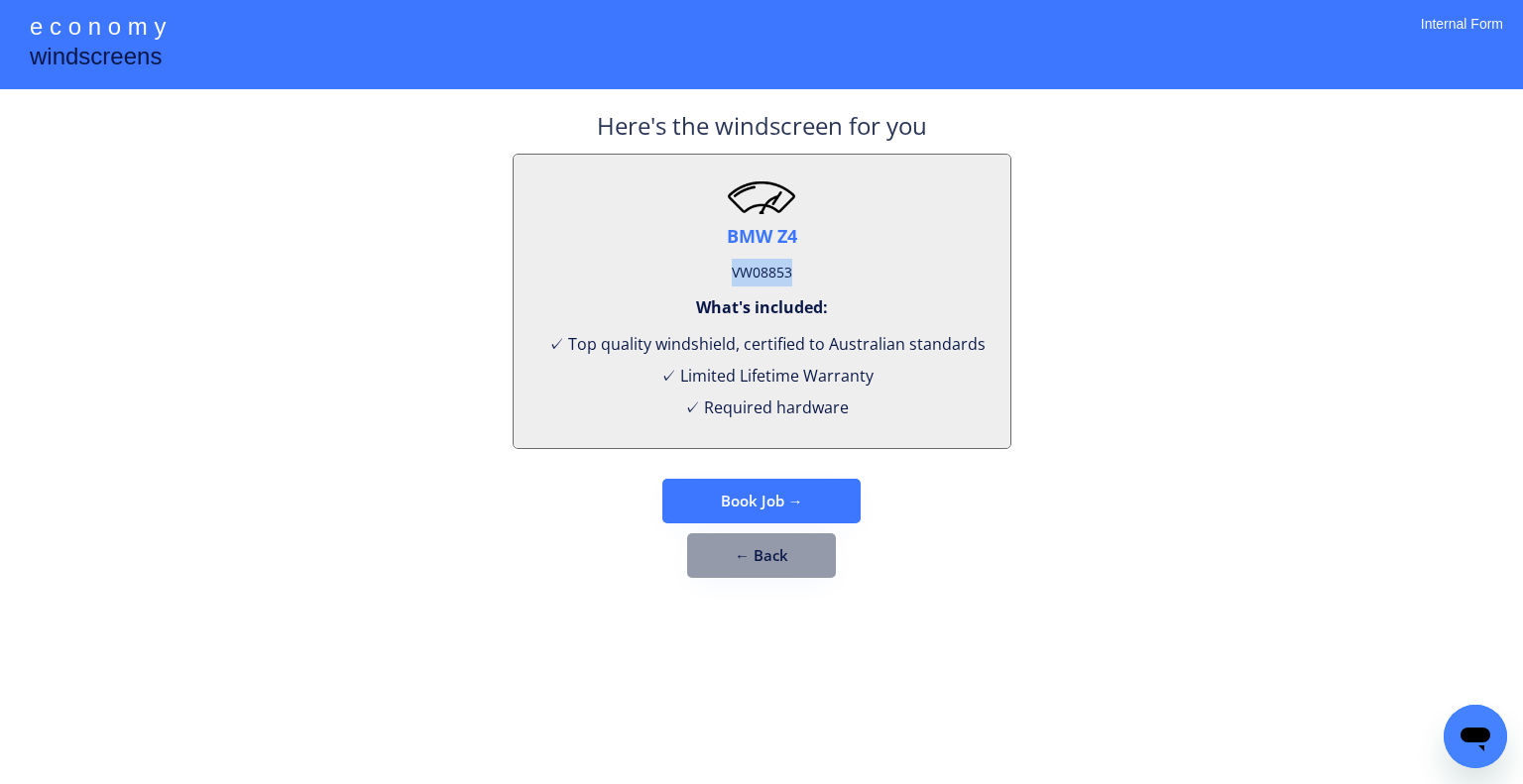 click on "VW08853" at bounding box center [762, 273] 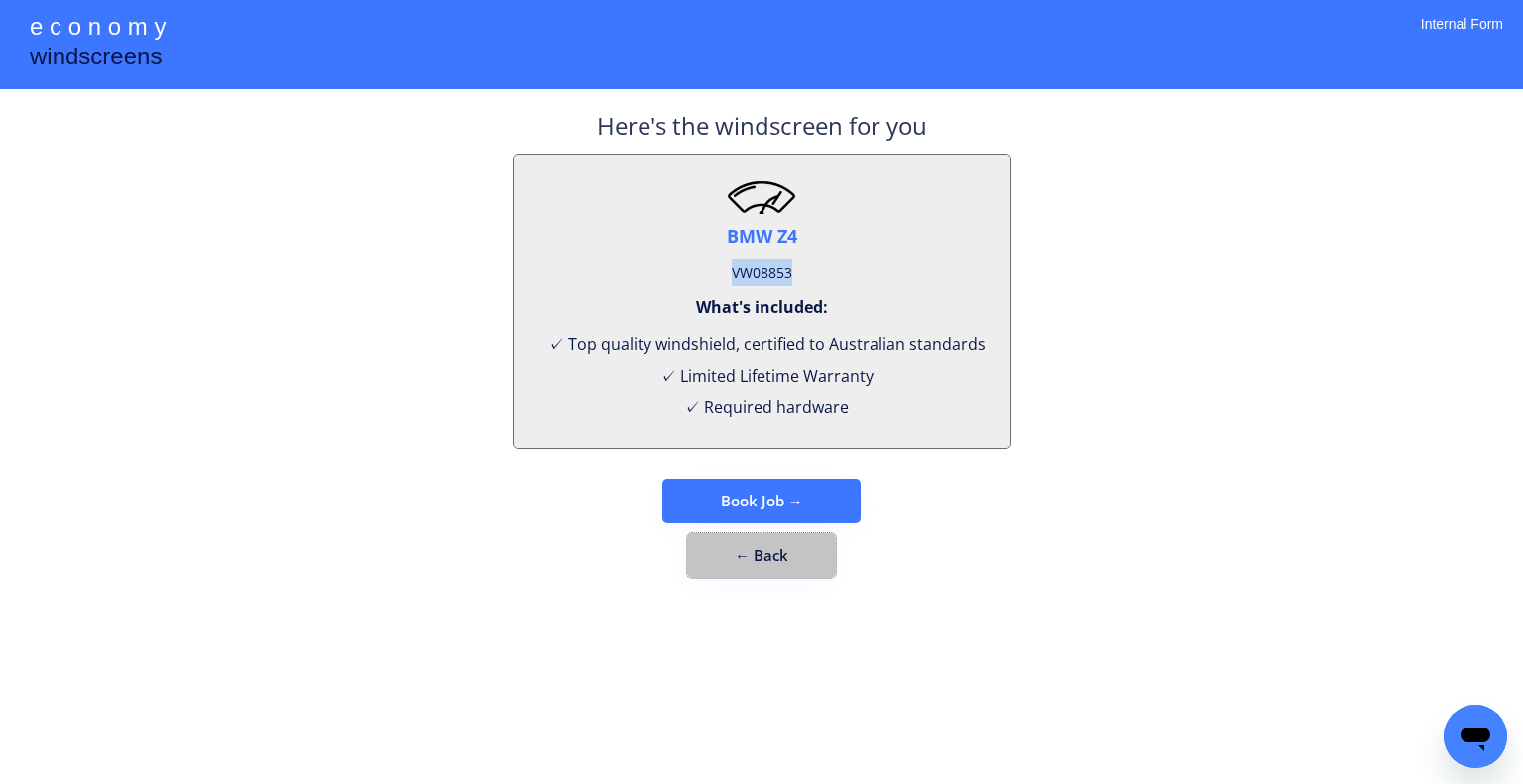 click on "←   Back" at bounding box center [762, 555] 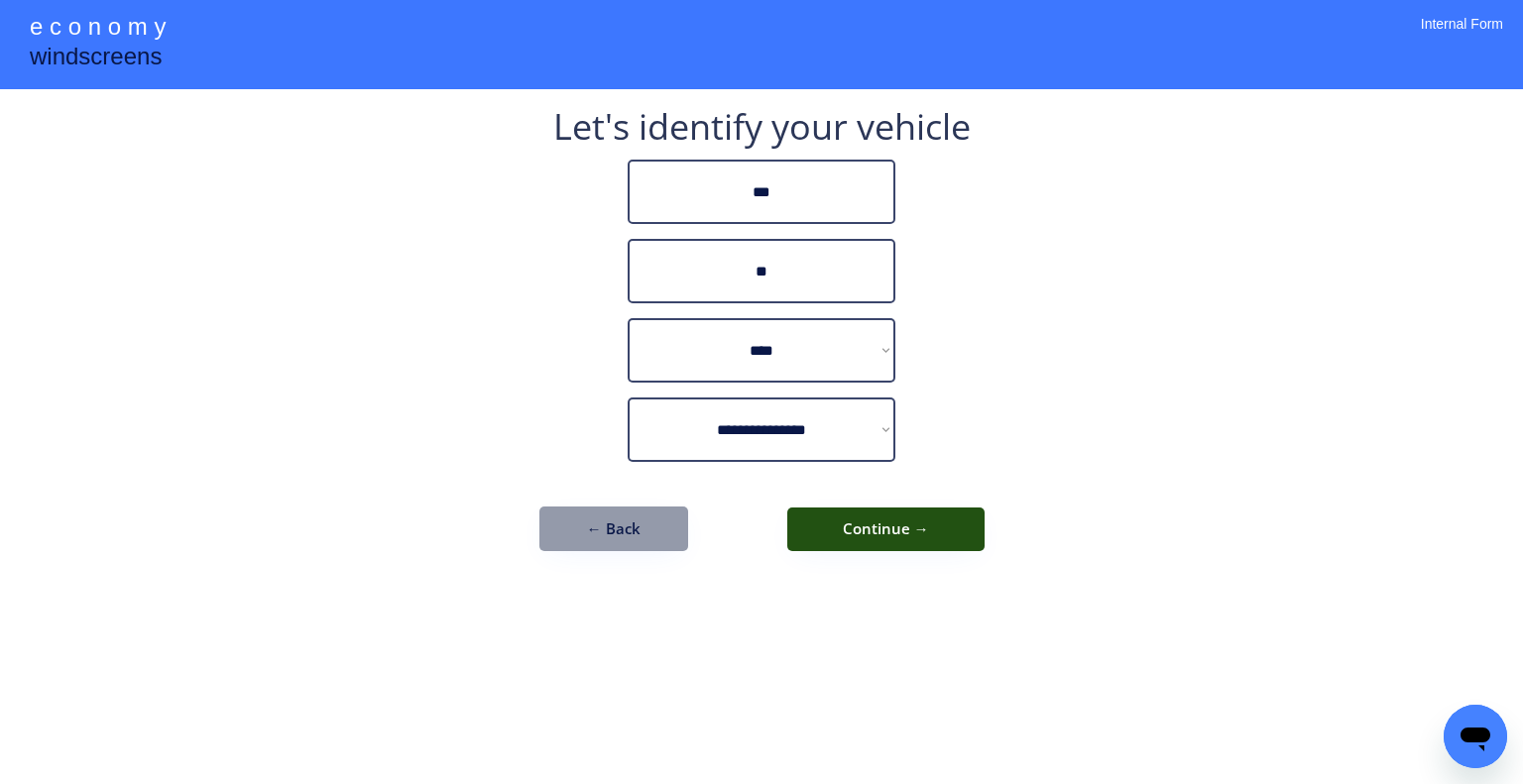 click on "**********" at bounding box center [762, 392] 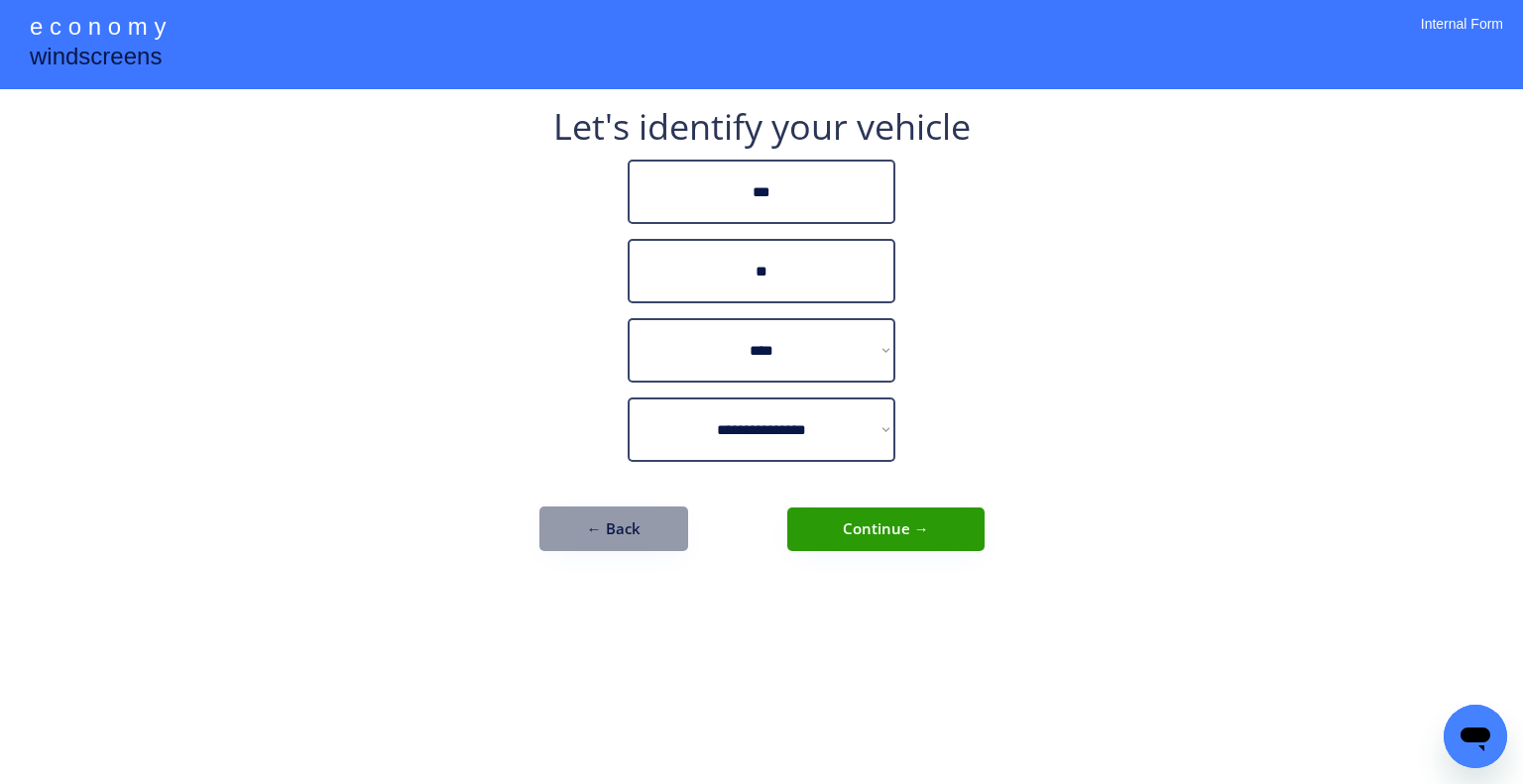 click on "**********" at bounding box center [762, 392] 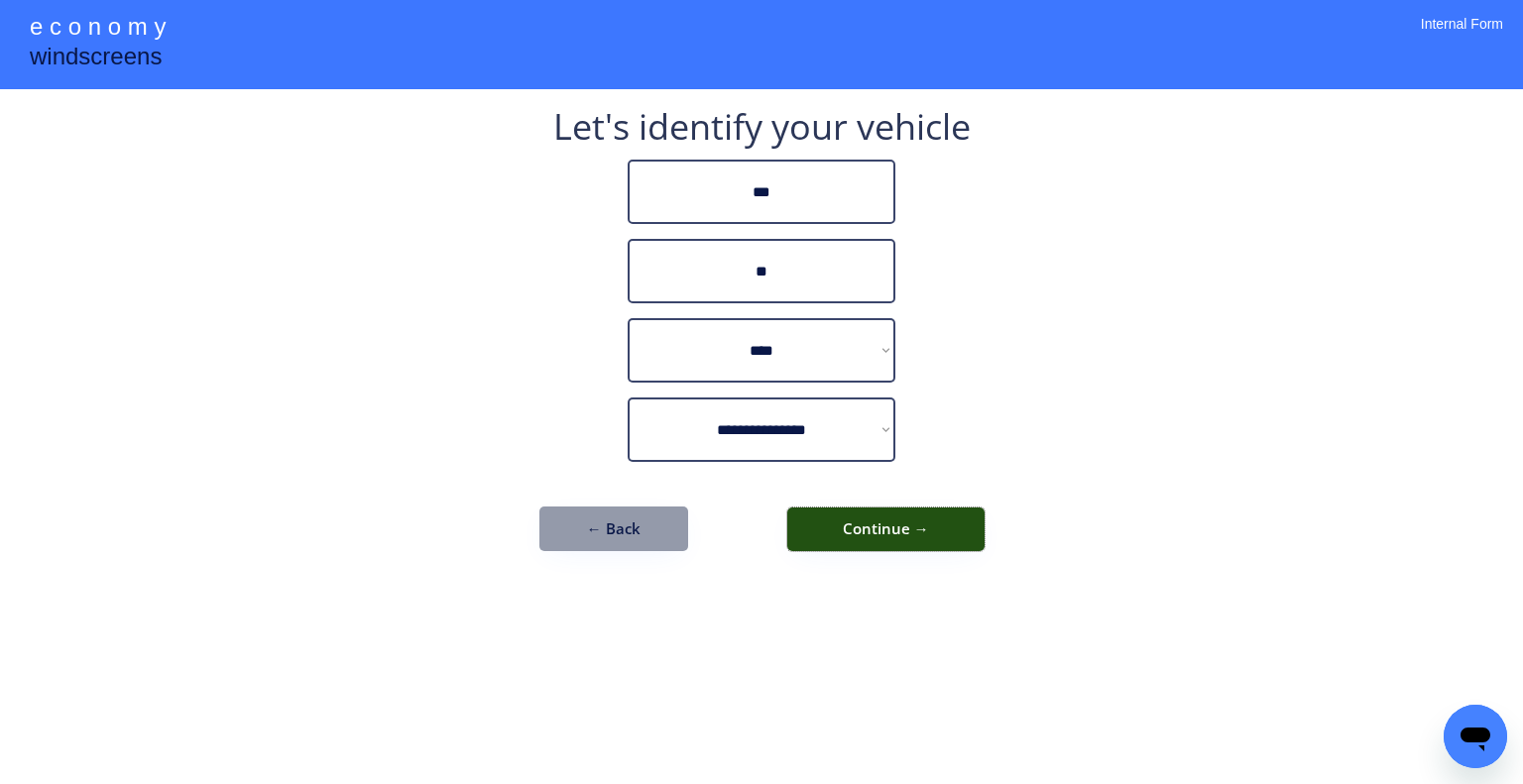 click on "Continue    →" at bounding box center [885, 529] 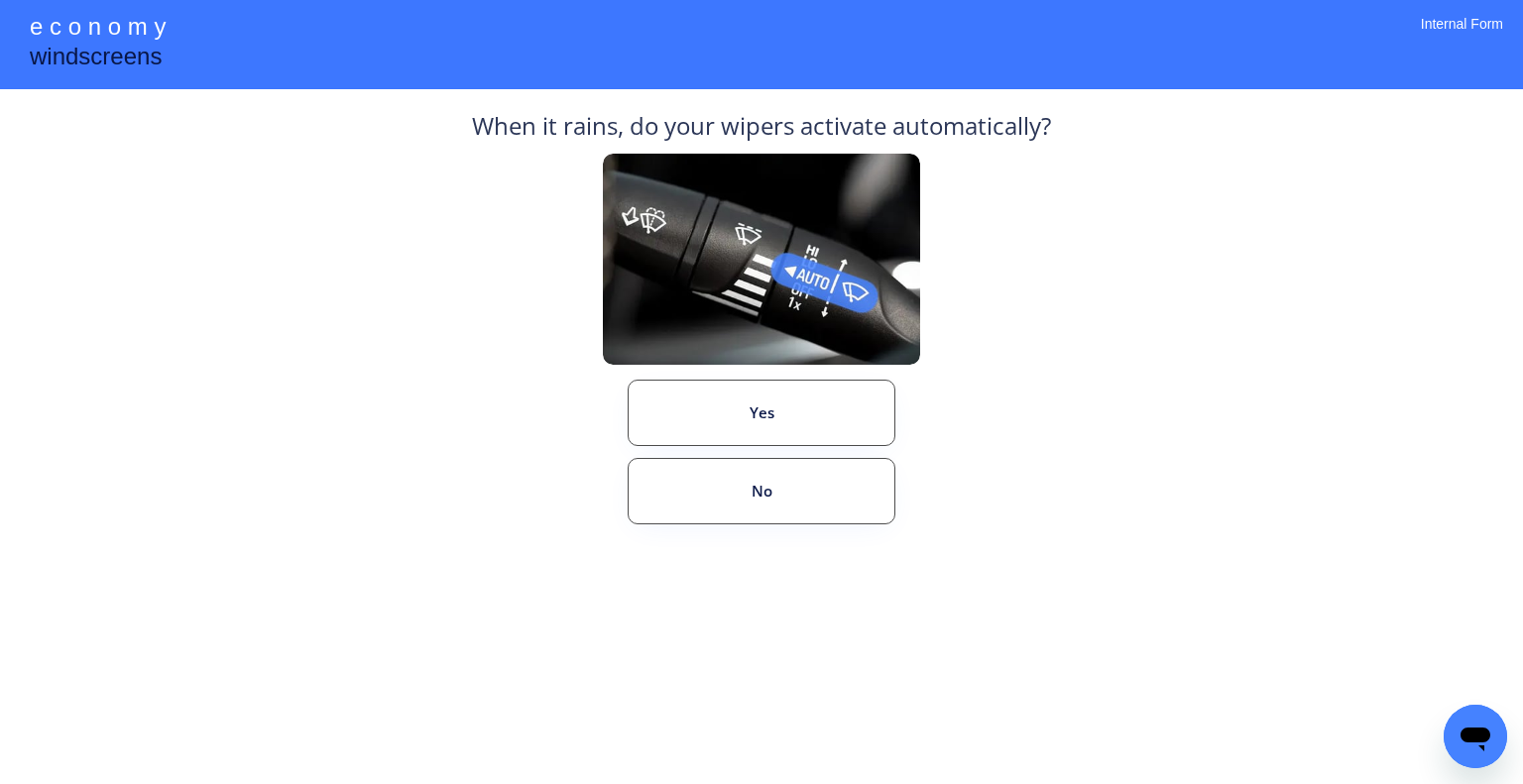 click on "**********" at bounding box center [762, 392] 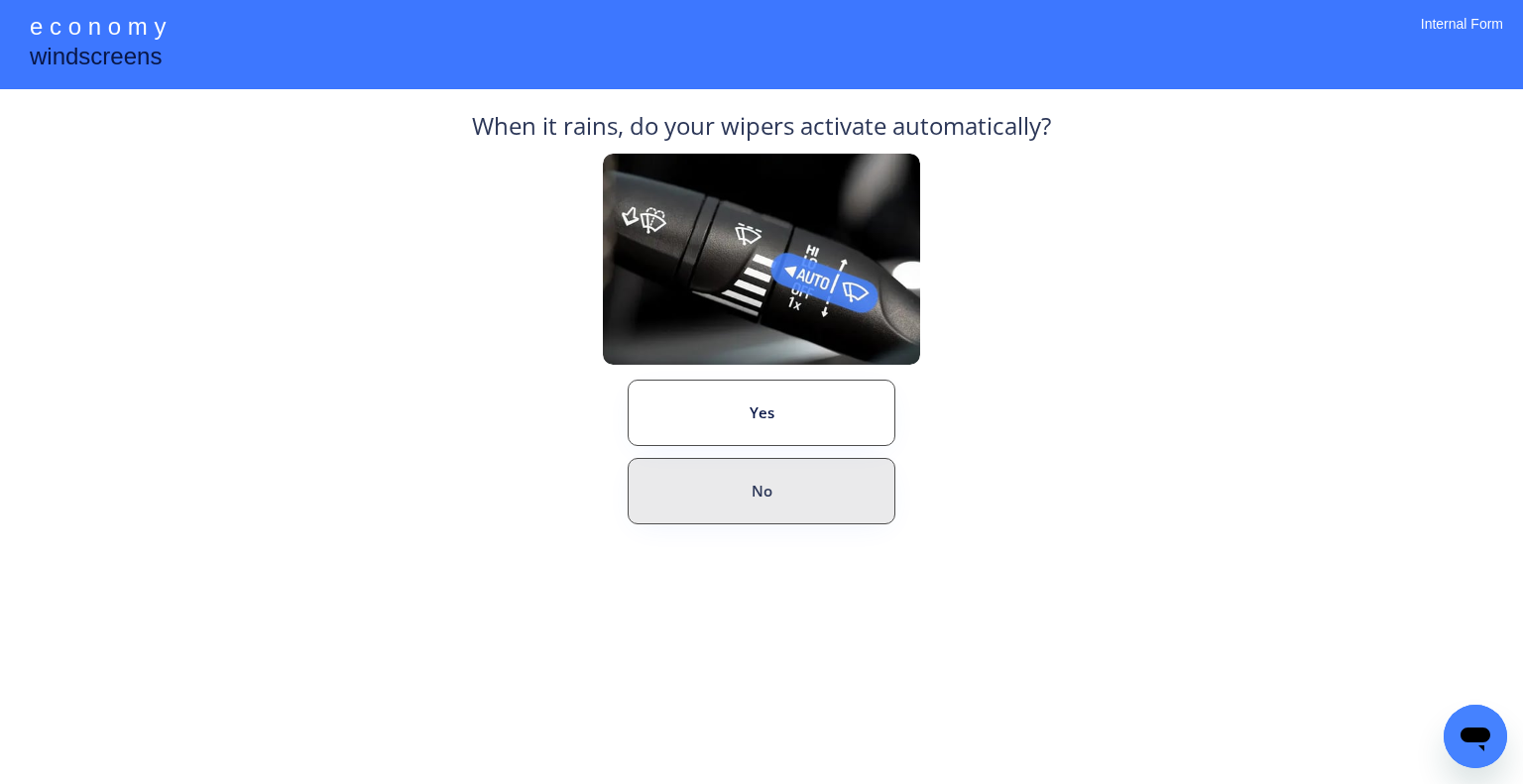click on "No" at bounding box center (762, 491) 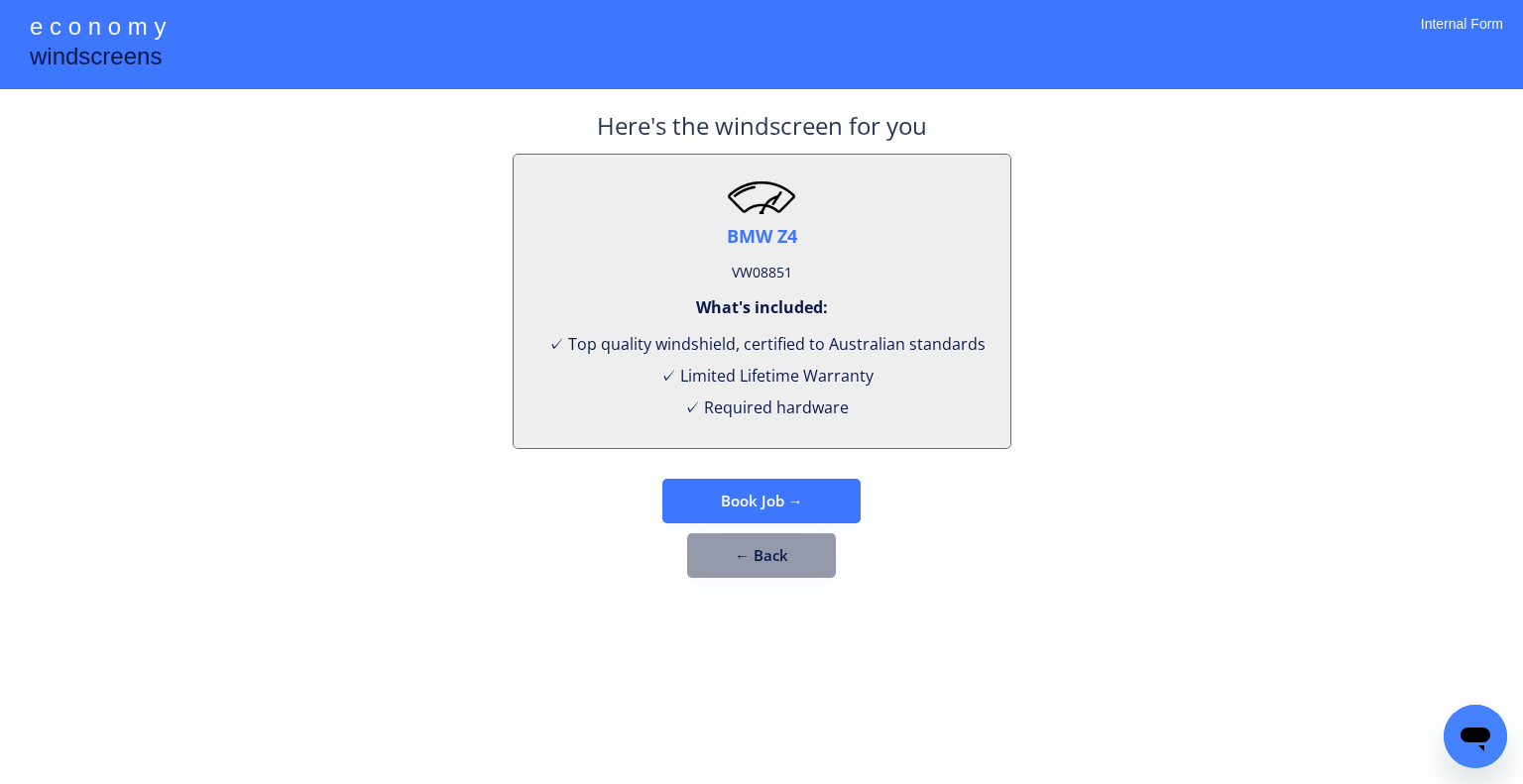 click on "VW08851" at bounding box center (762, 273) 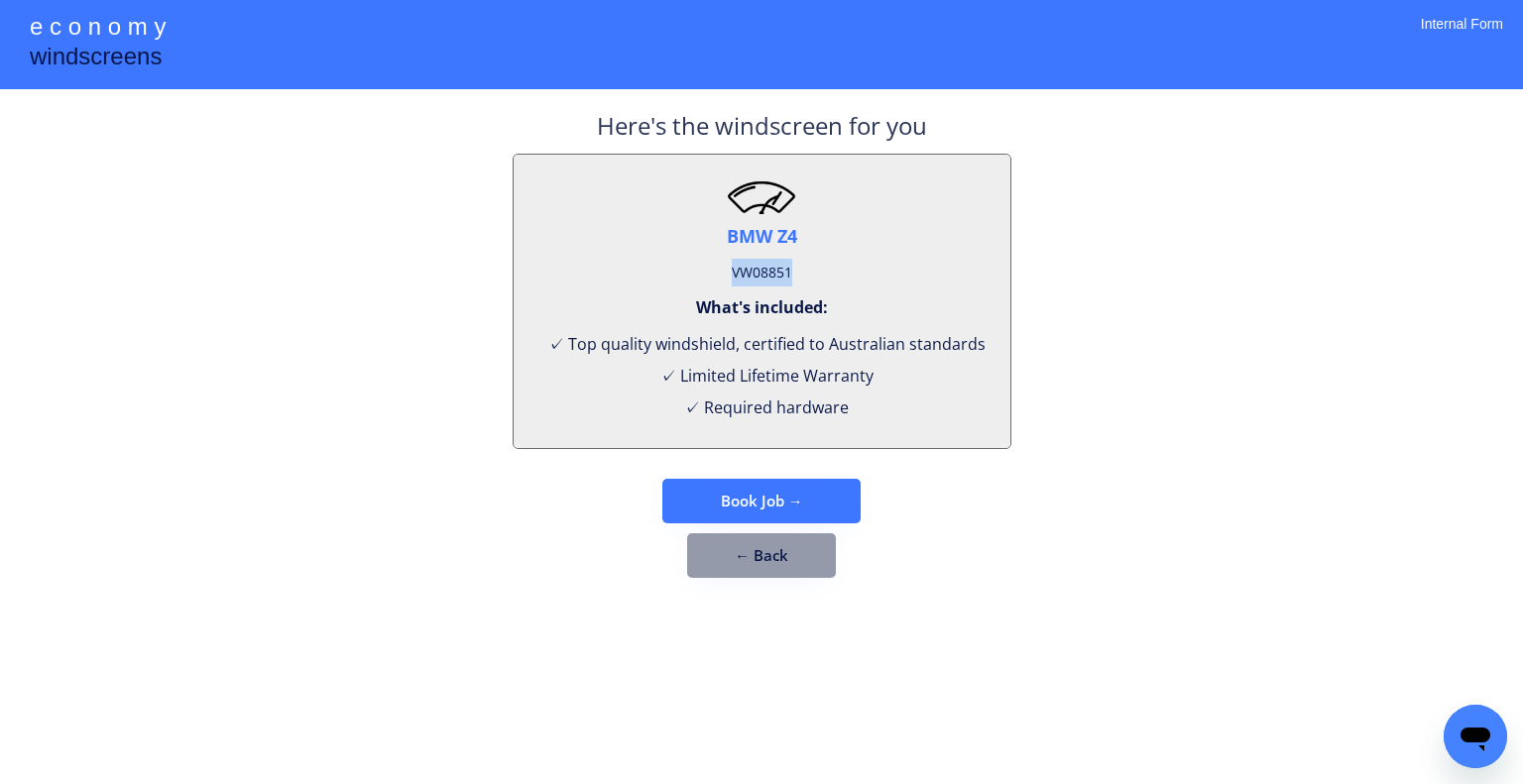 click on "VW08851" at bounding box center [762, 273] 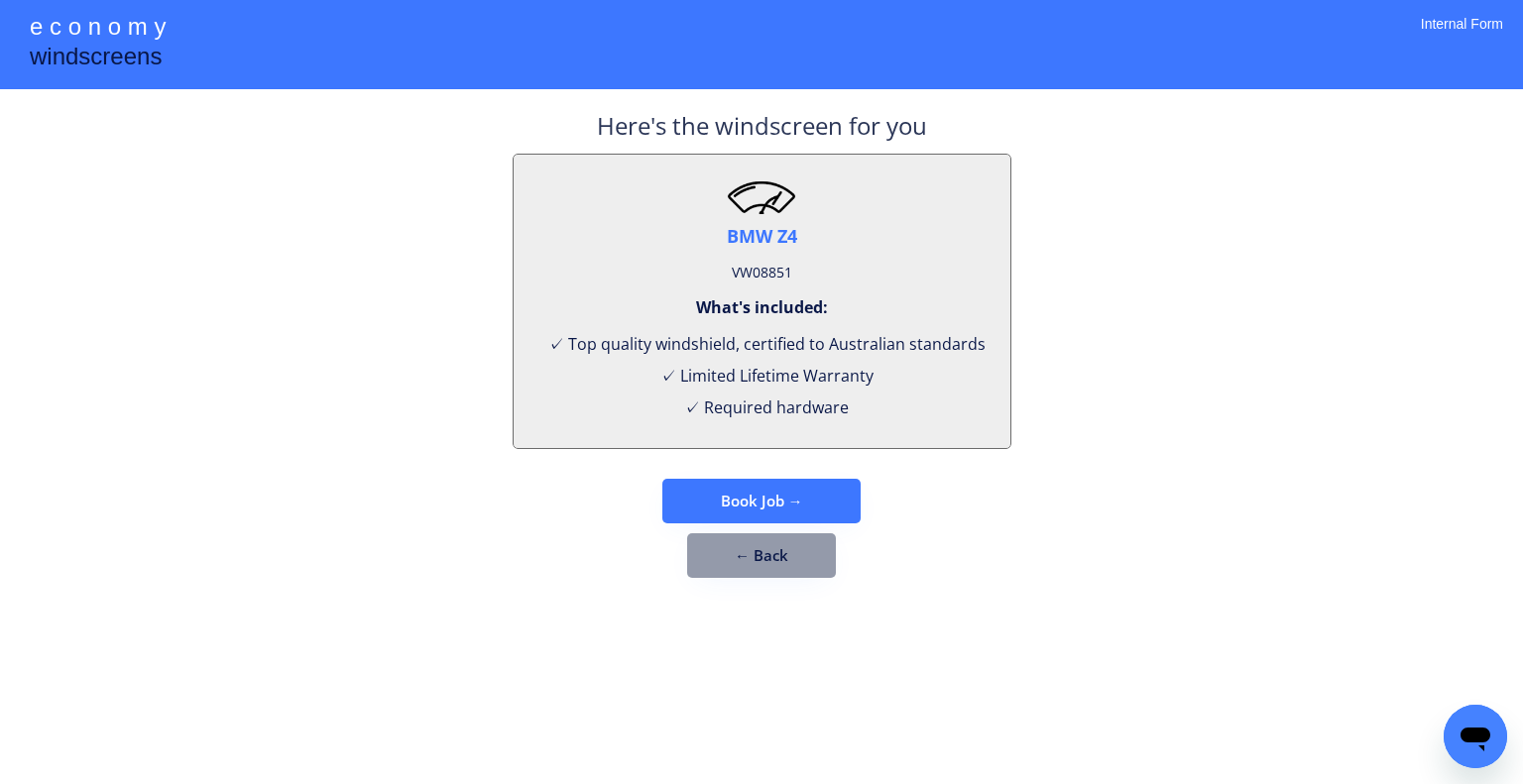 click on "**********" at bounding box center (762, 392) 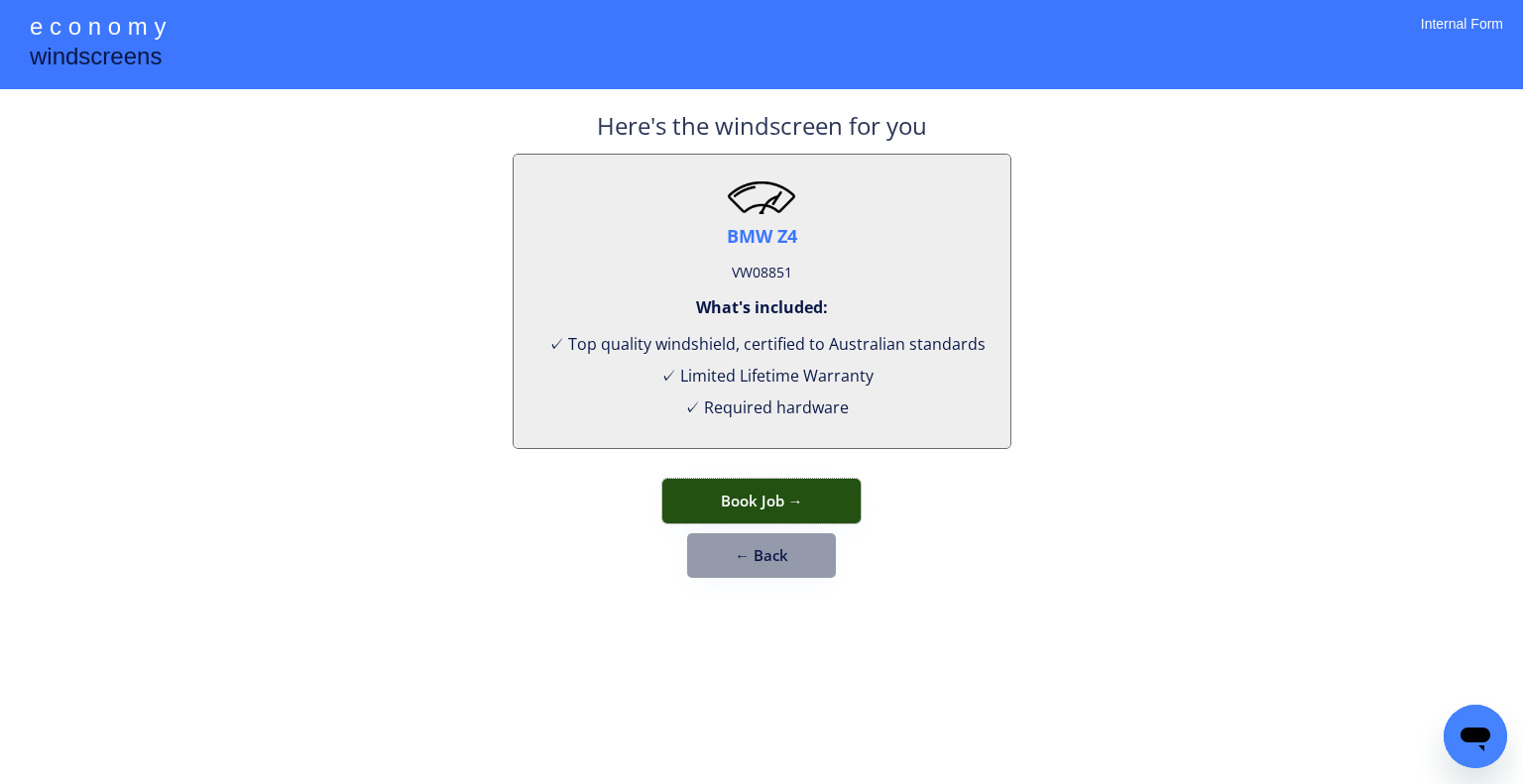 click on "Book Job    →" at bounding box center [762, 501] 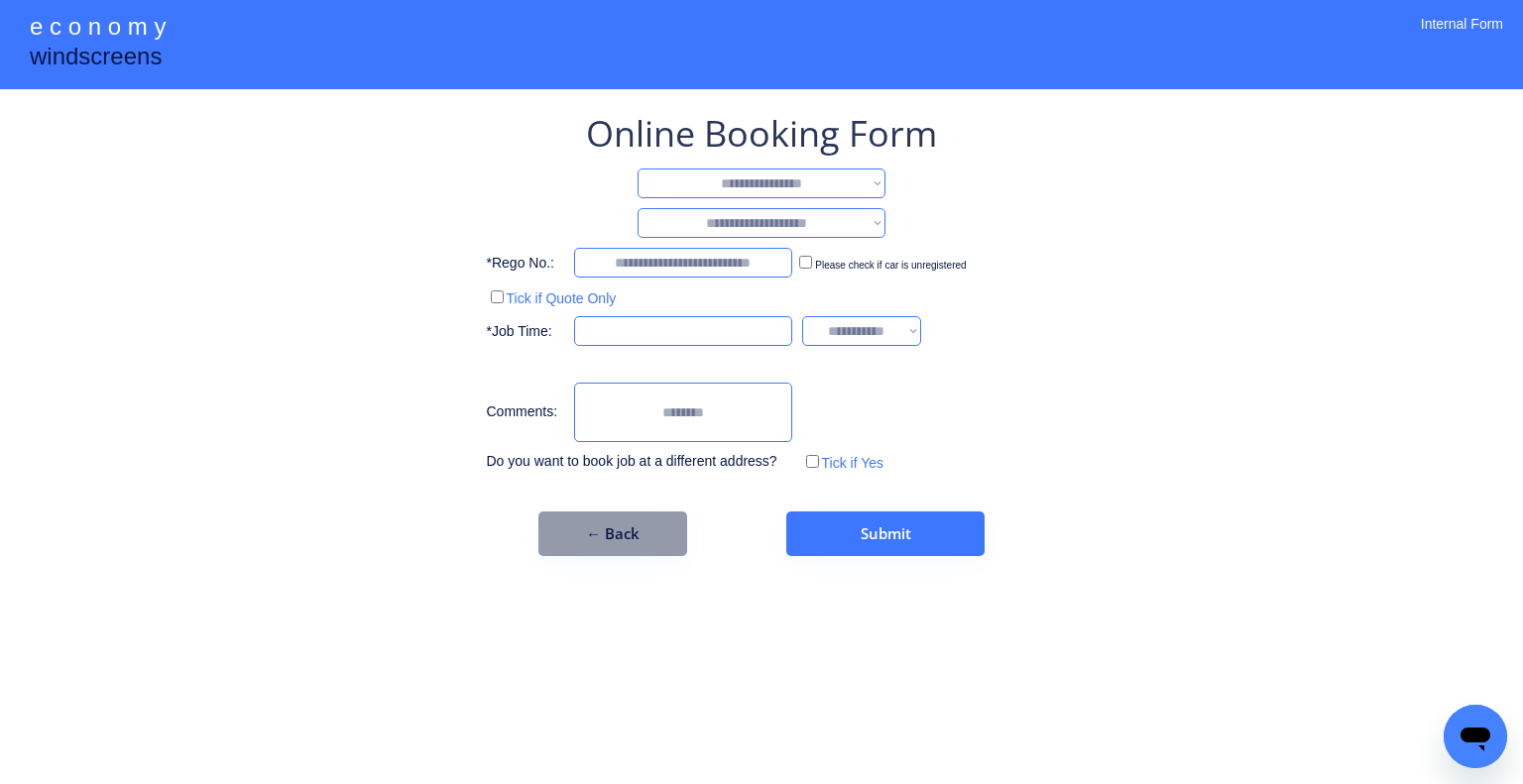click on "**********" at bounding box center [762, 183] 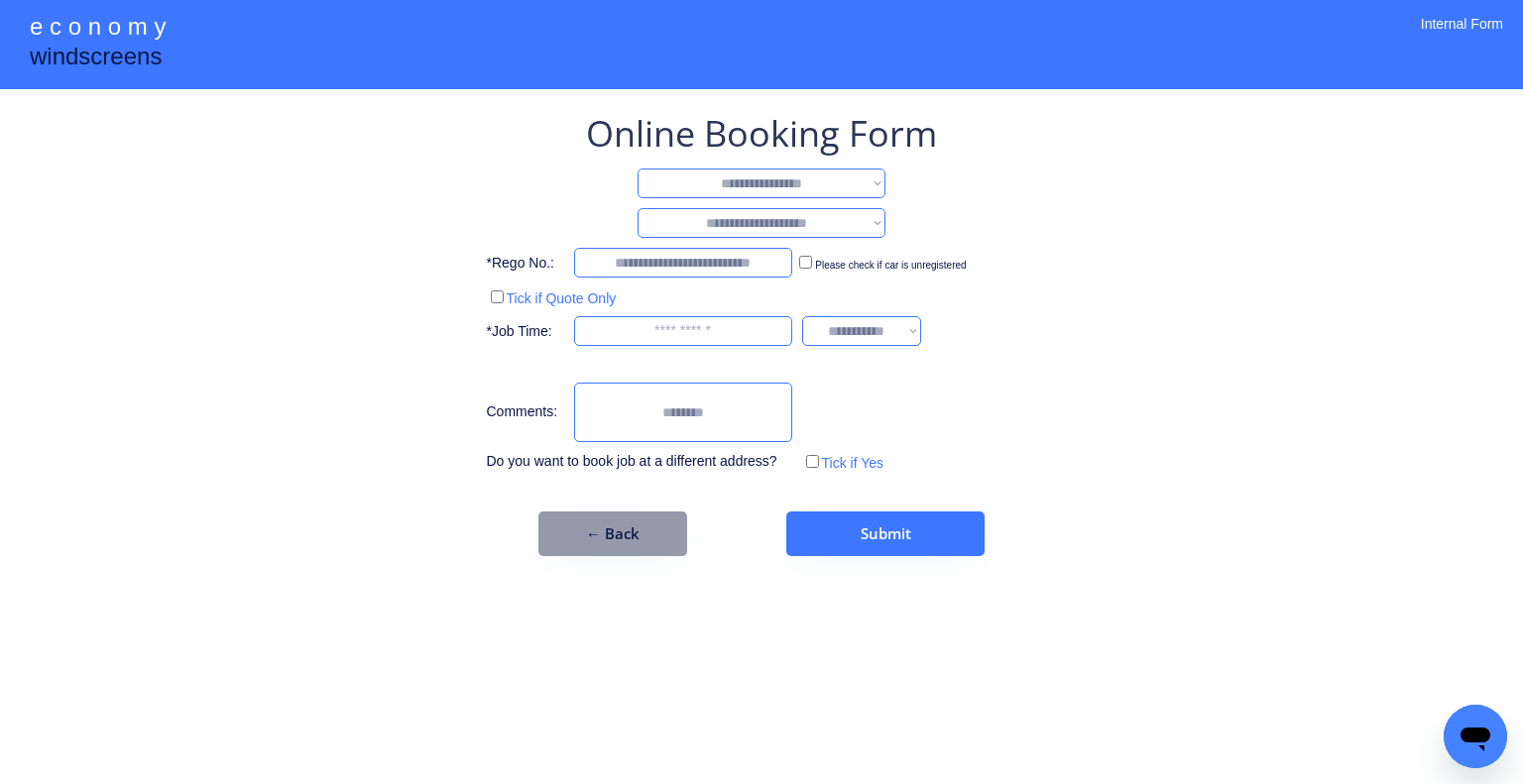select on "**********" 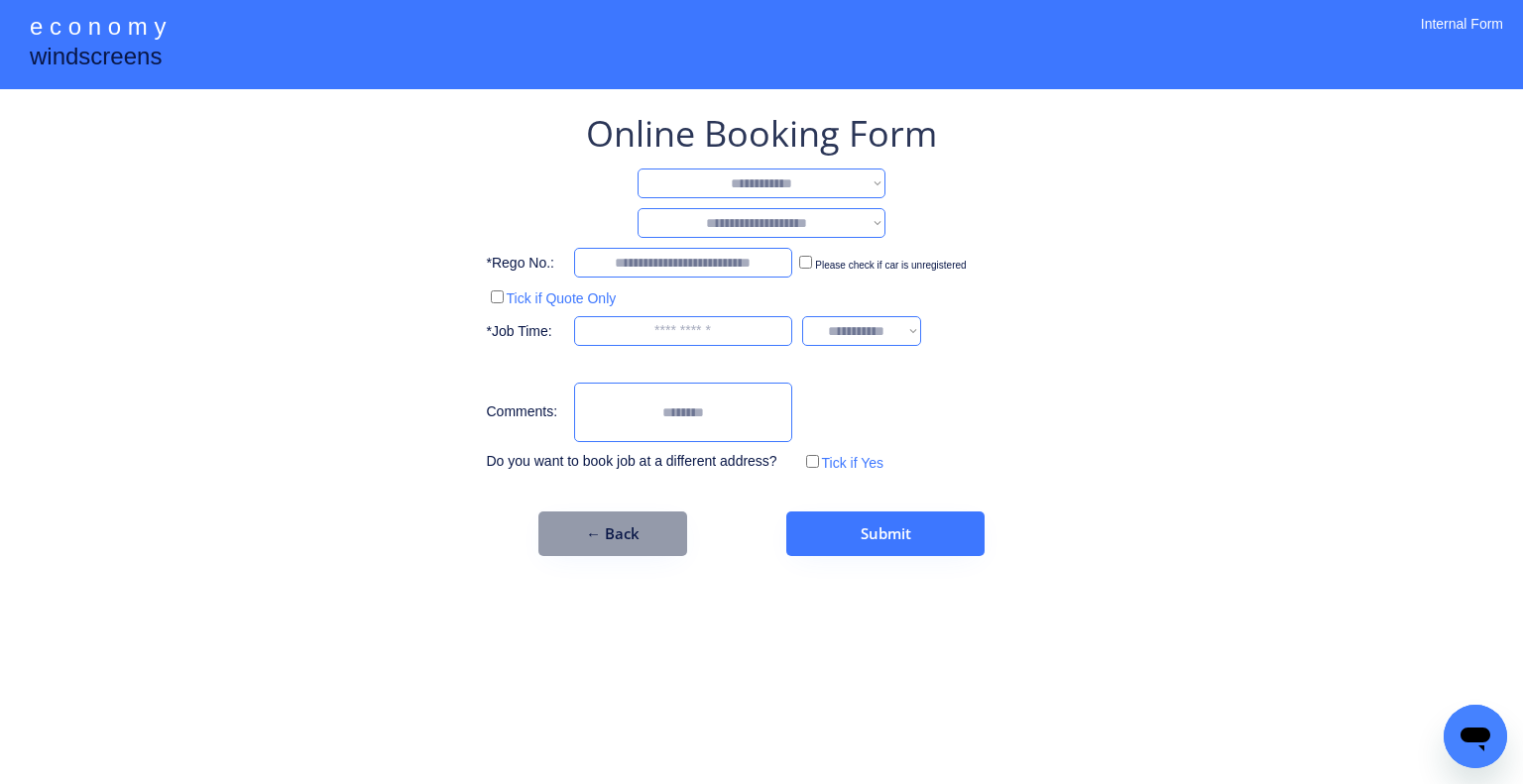 click on "**********" at bounding box center (762, 183) 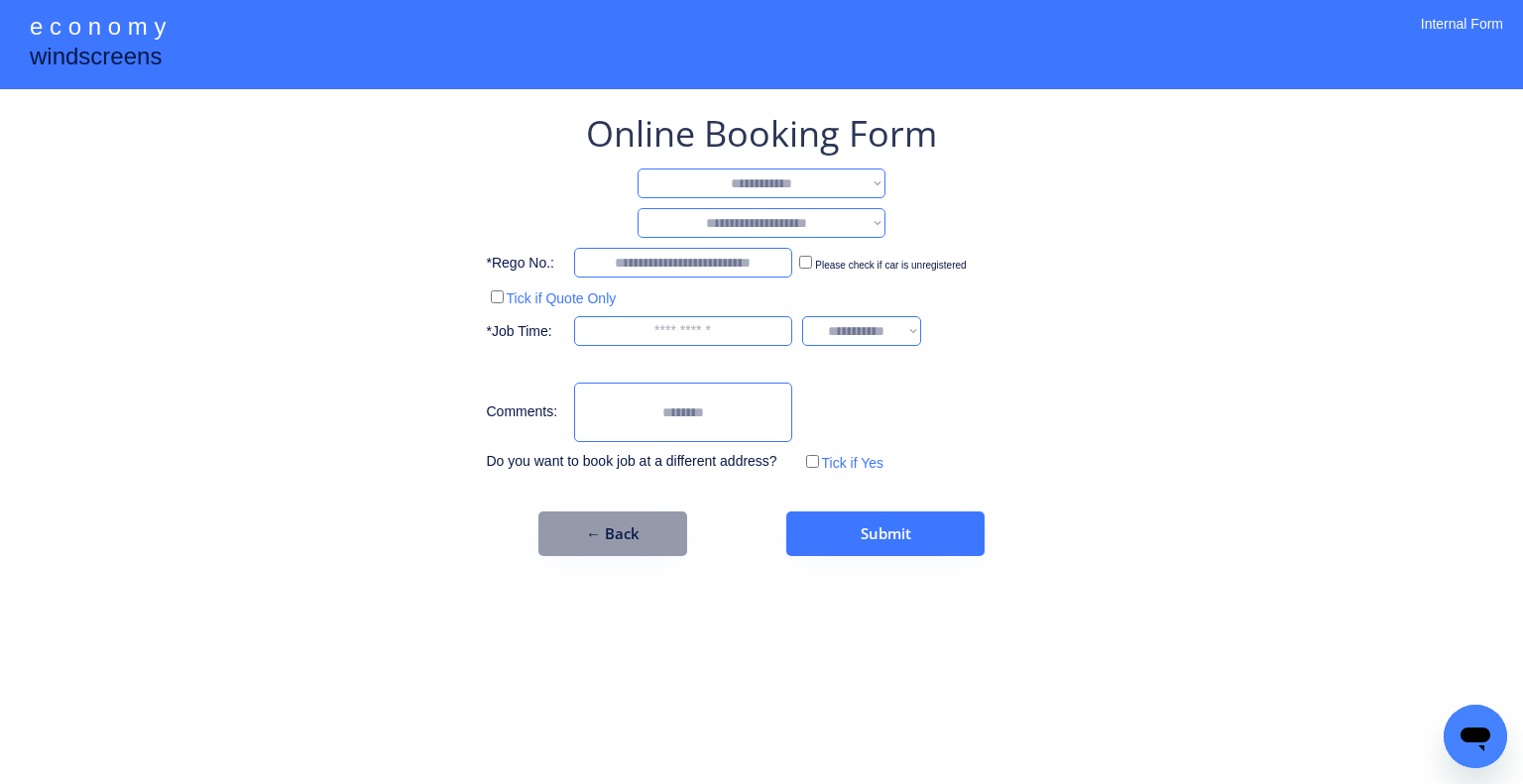 click on "**********" at bounding box center (762, 223) 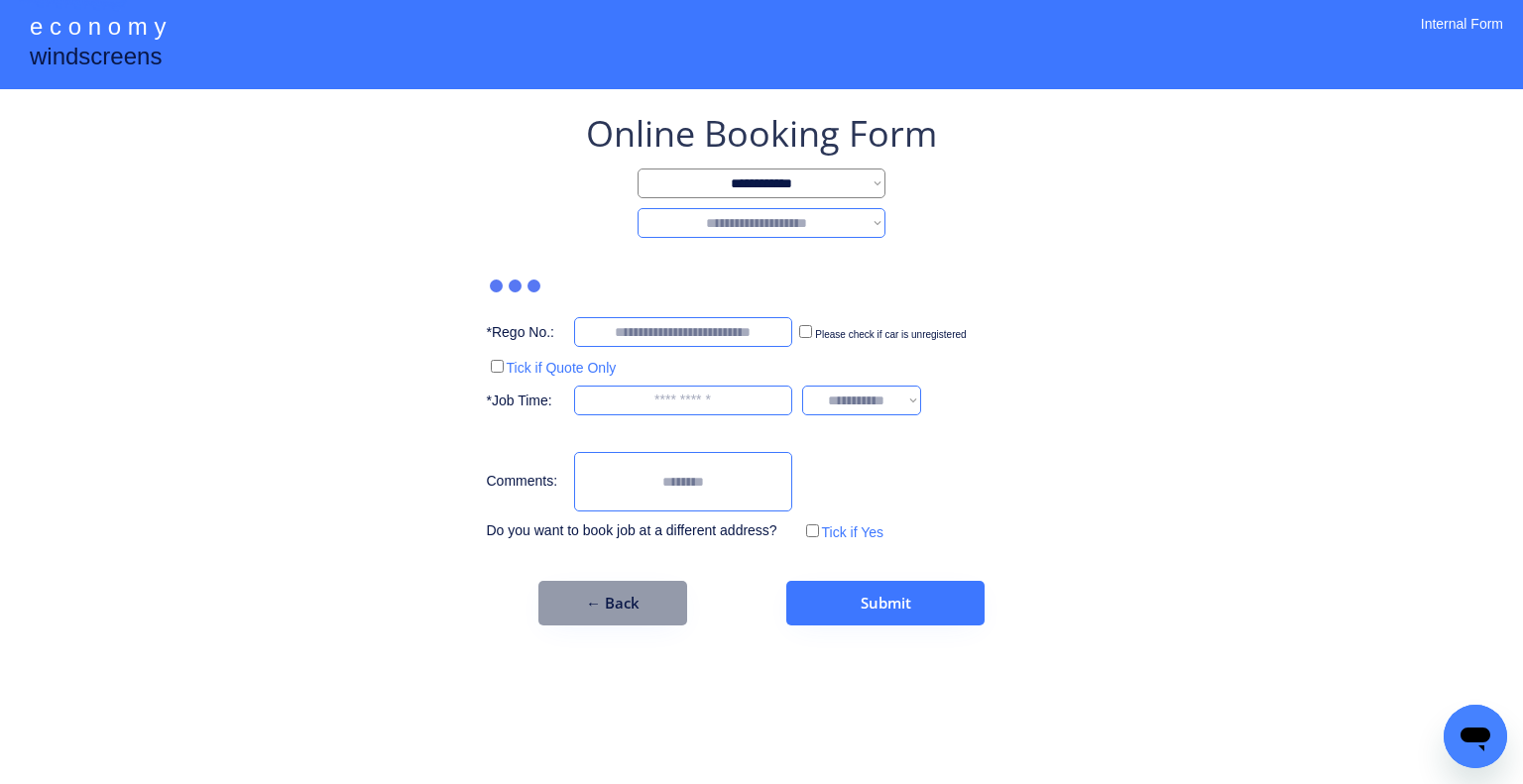 select on "********" 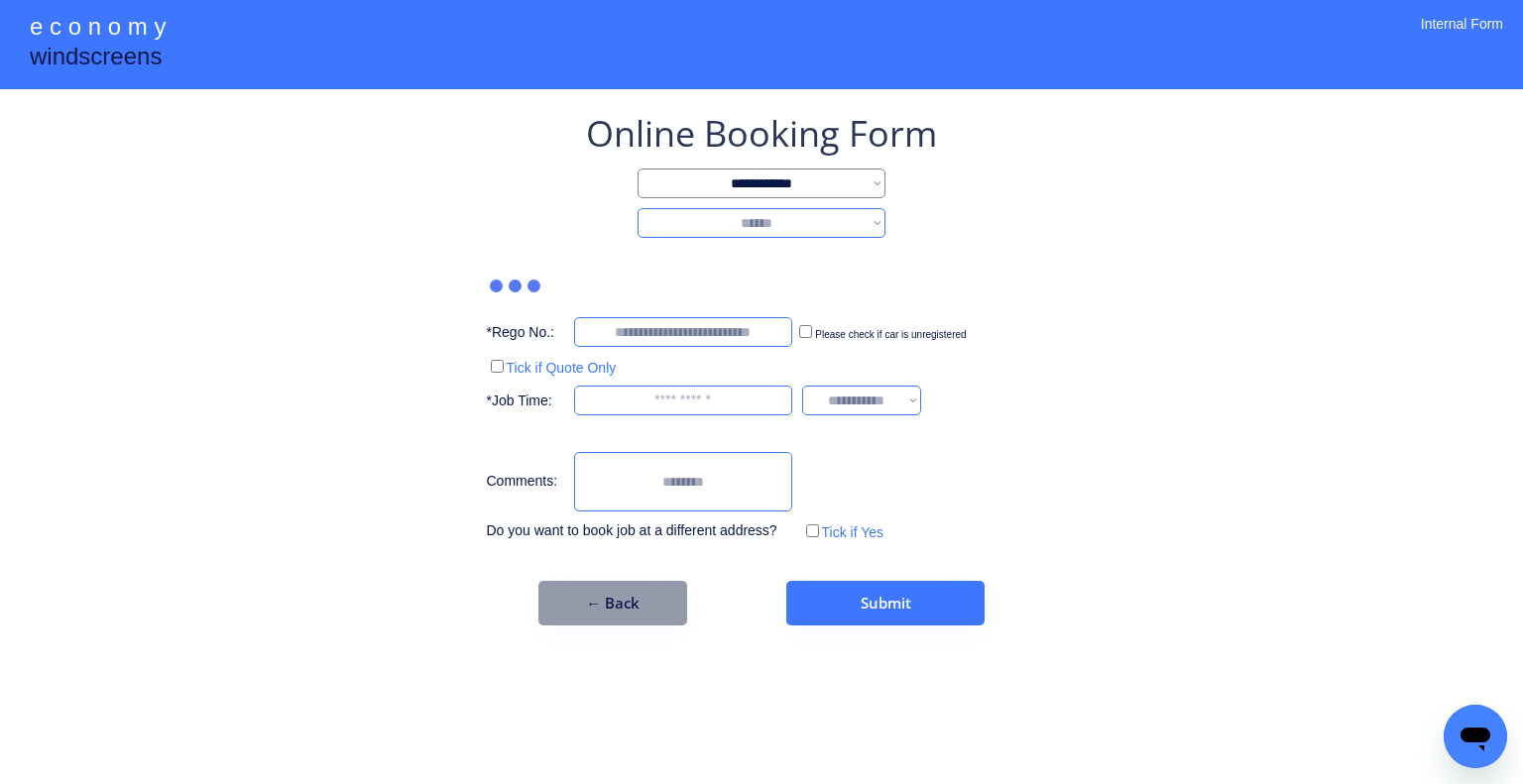 click on "**********" at bounding box center (762, 223) 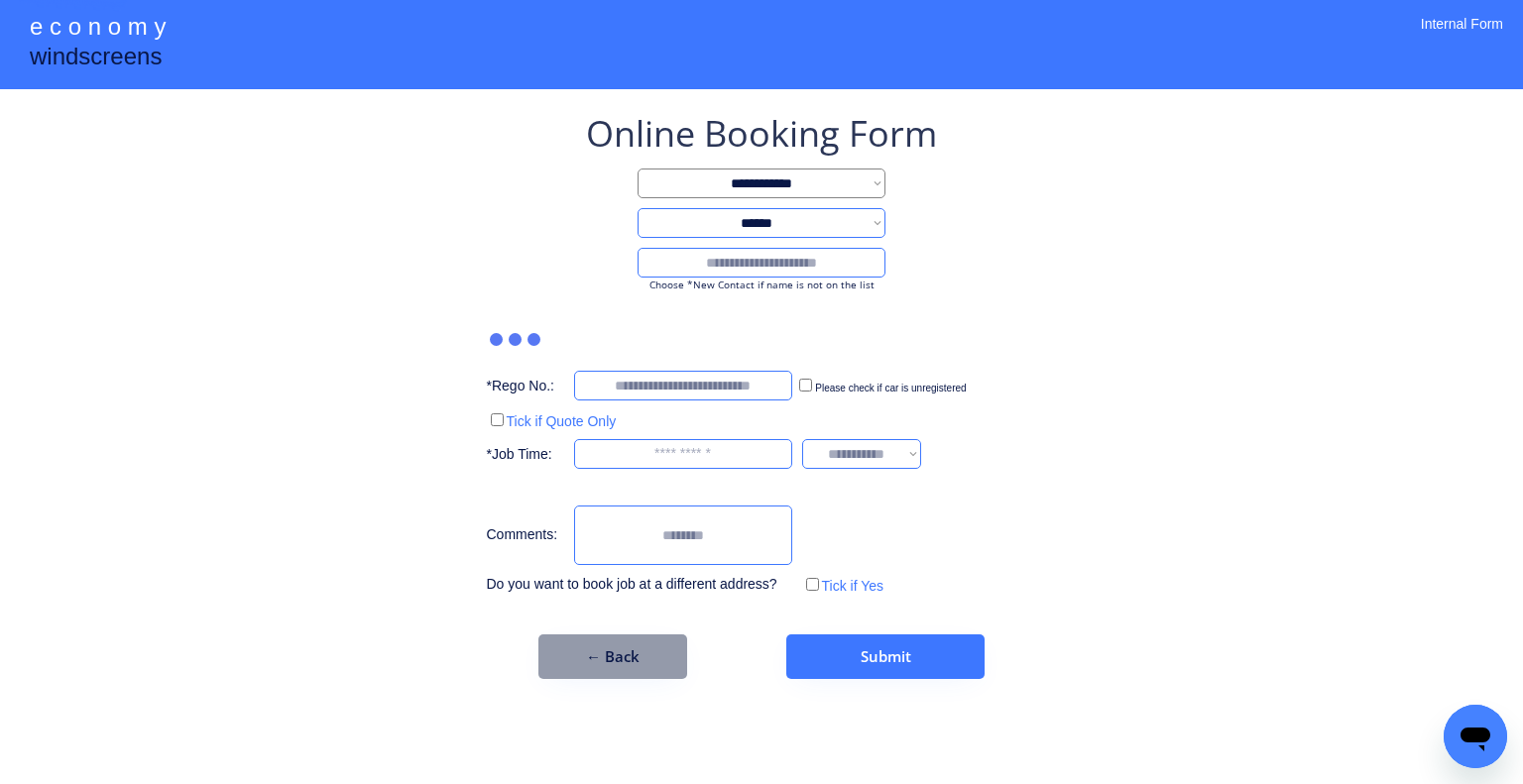 click at bounding box center [762, 263] 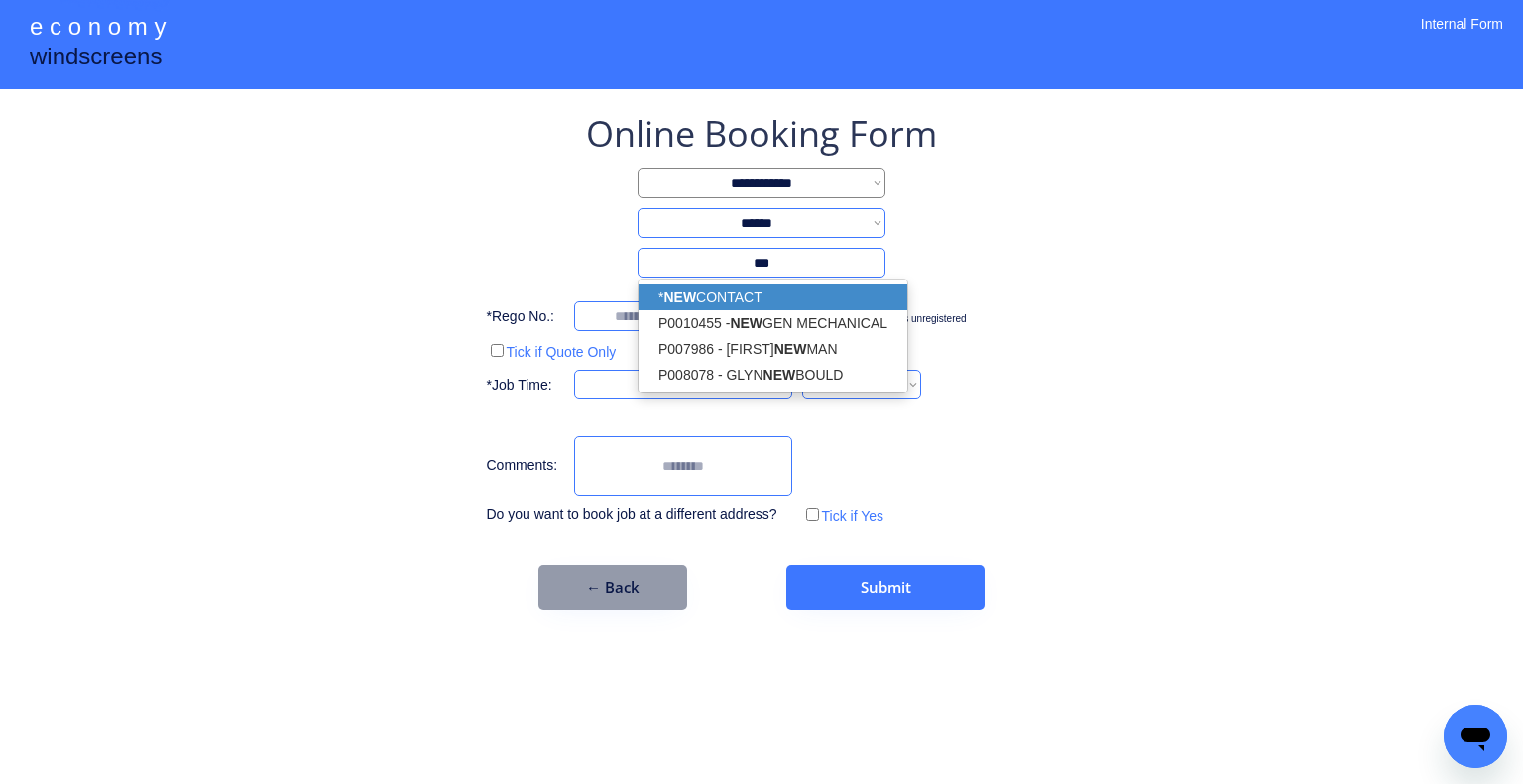 drag, startPoint x: 789, startPoint y: 293, endPoint x: 1163, endPoint y: 281, distance: 374.19246 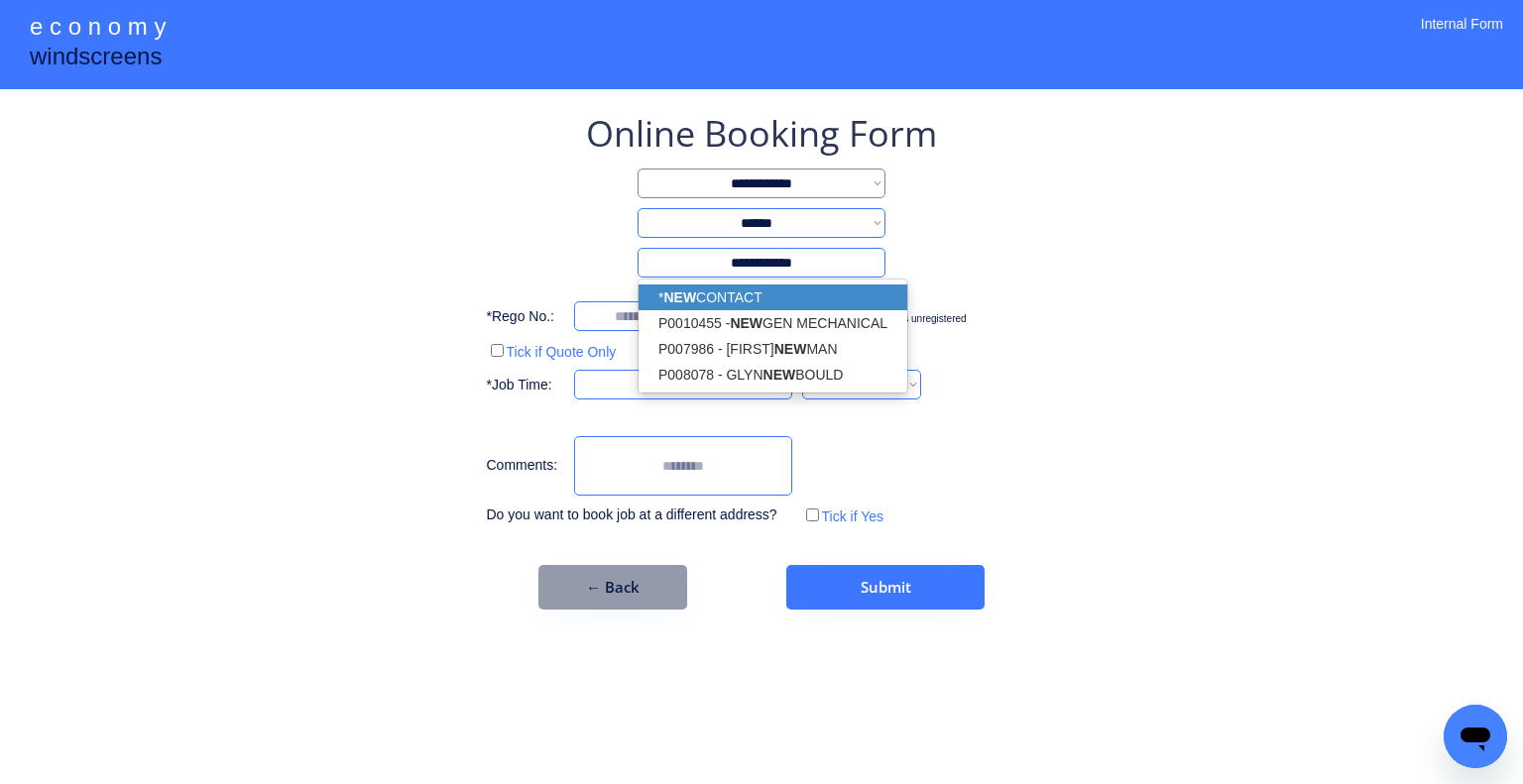type on "**********" 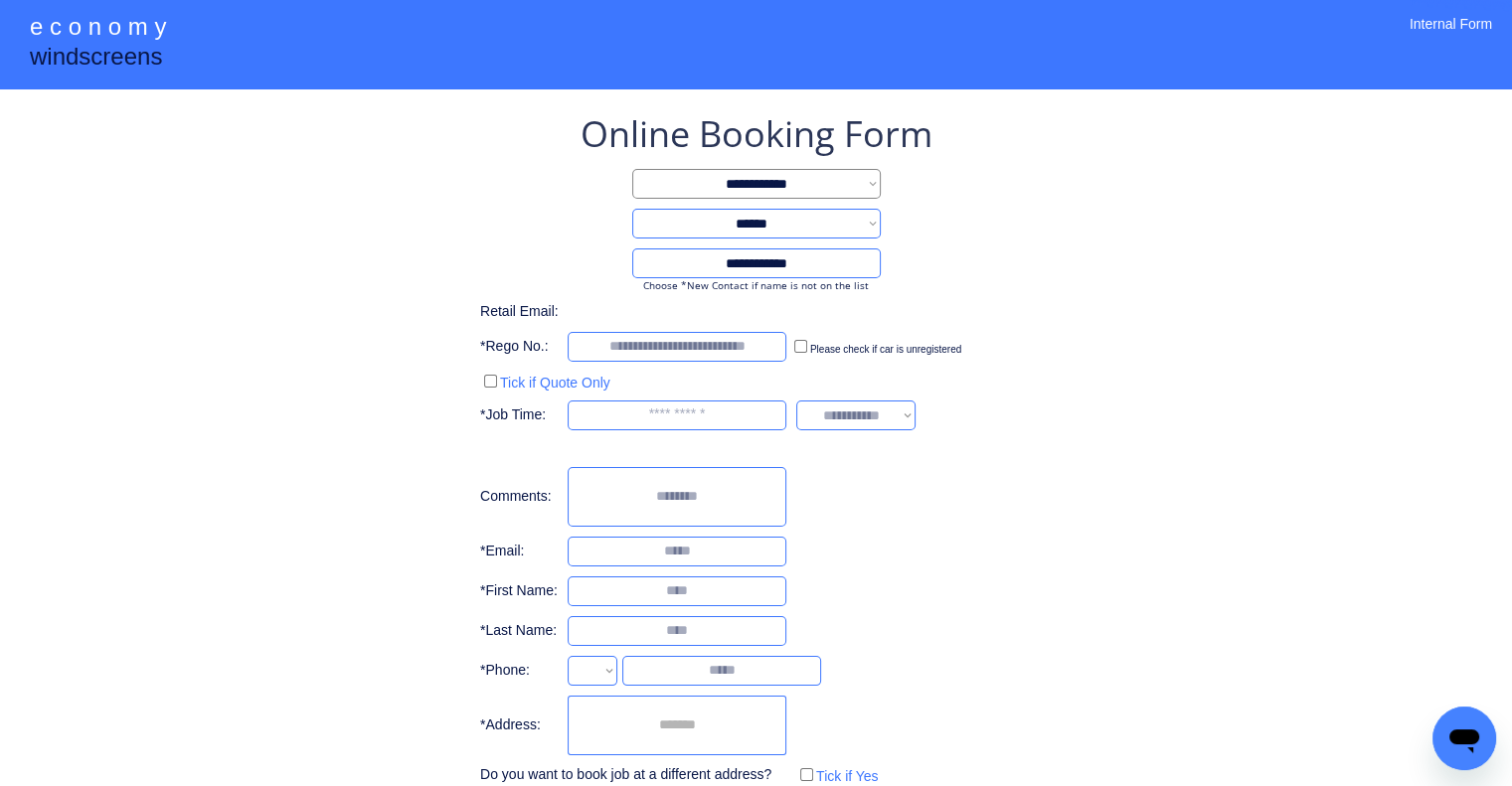 click on "**********" at bounding box center [756, 449] 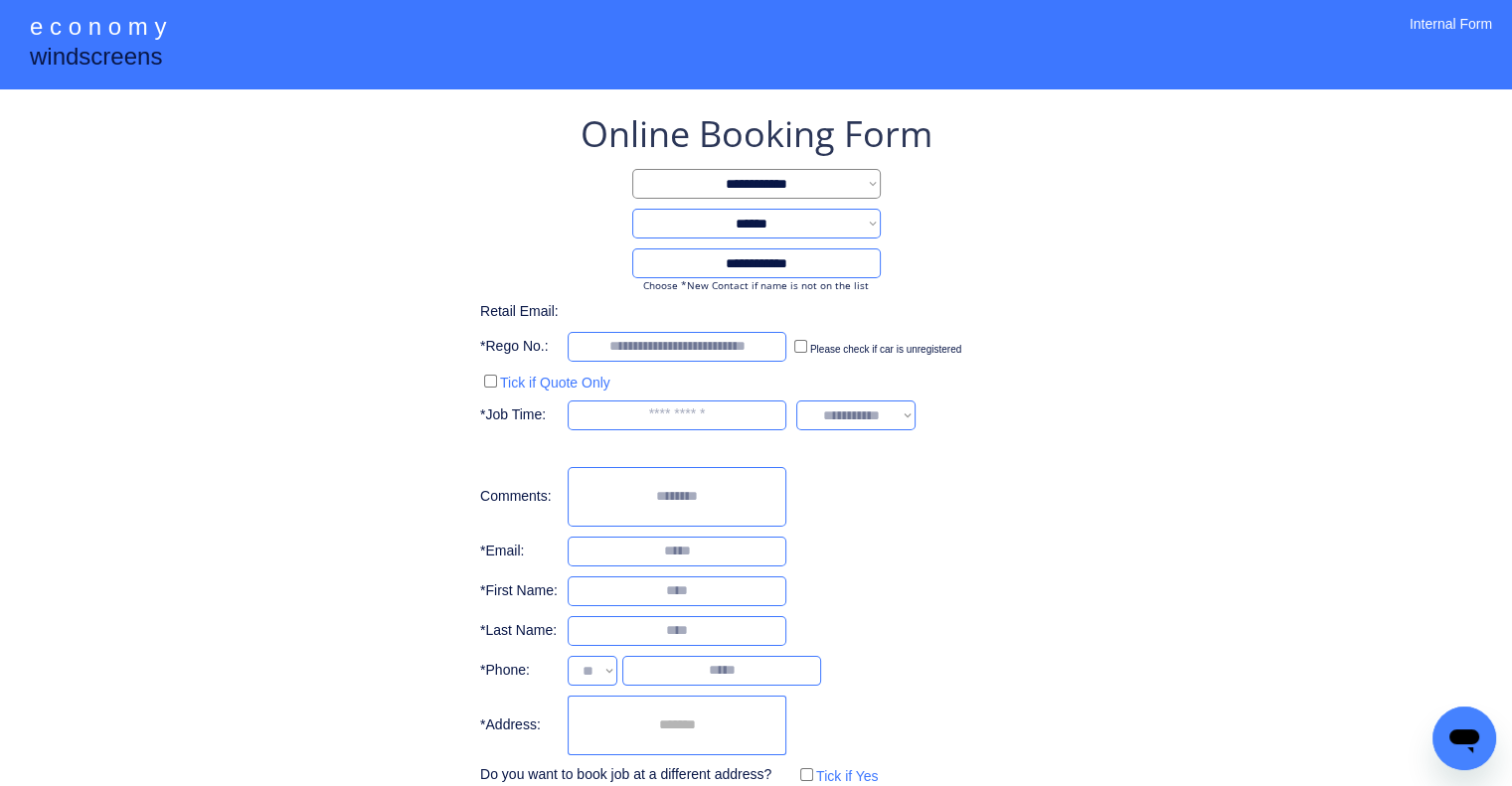 click at bounding box center (677, 725) 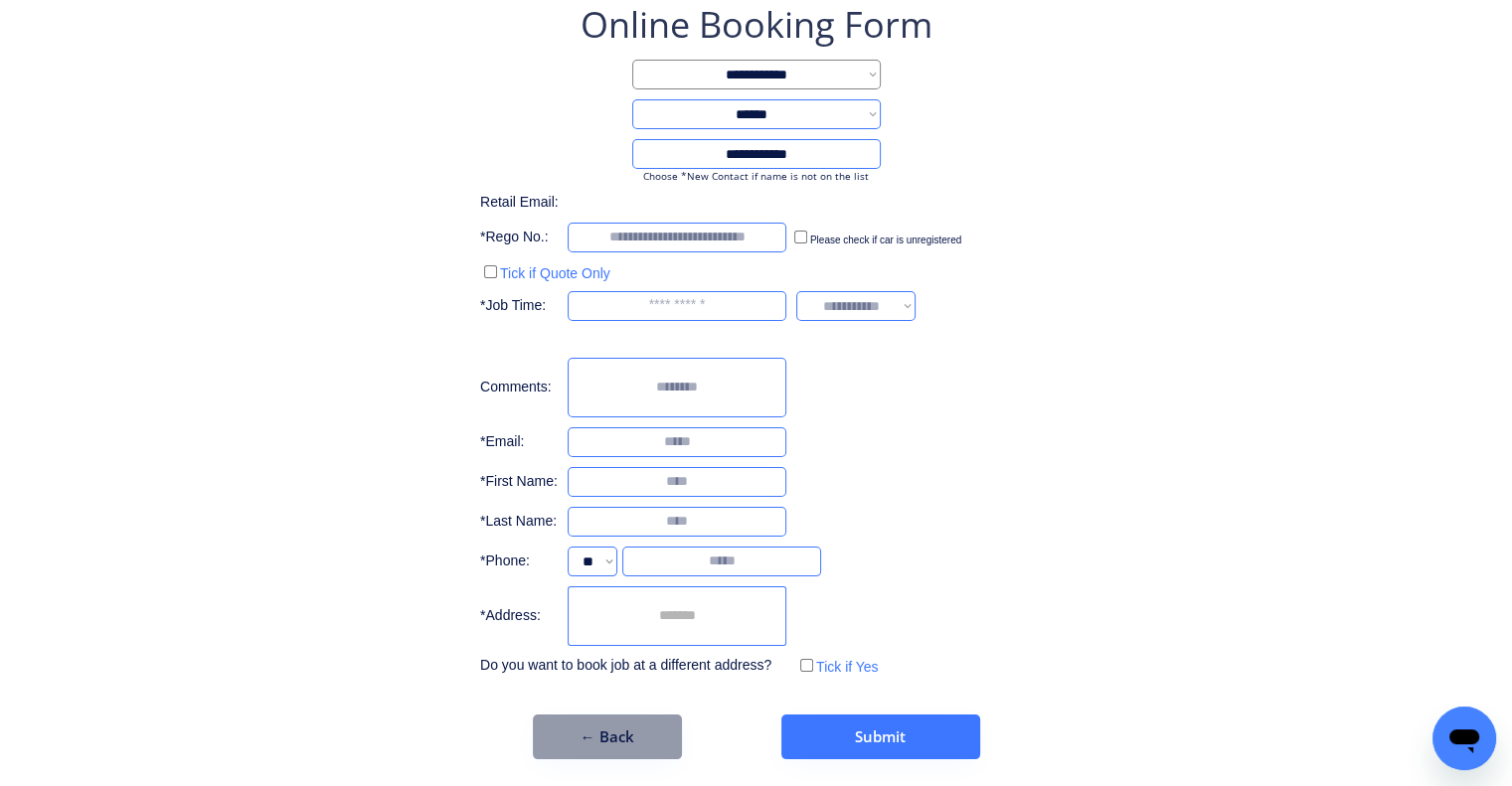 scroll, scrollTop: 112, scrollLeft: 0, axis: vertical 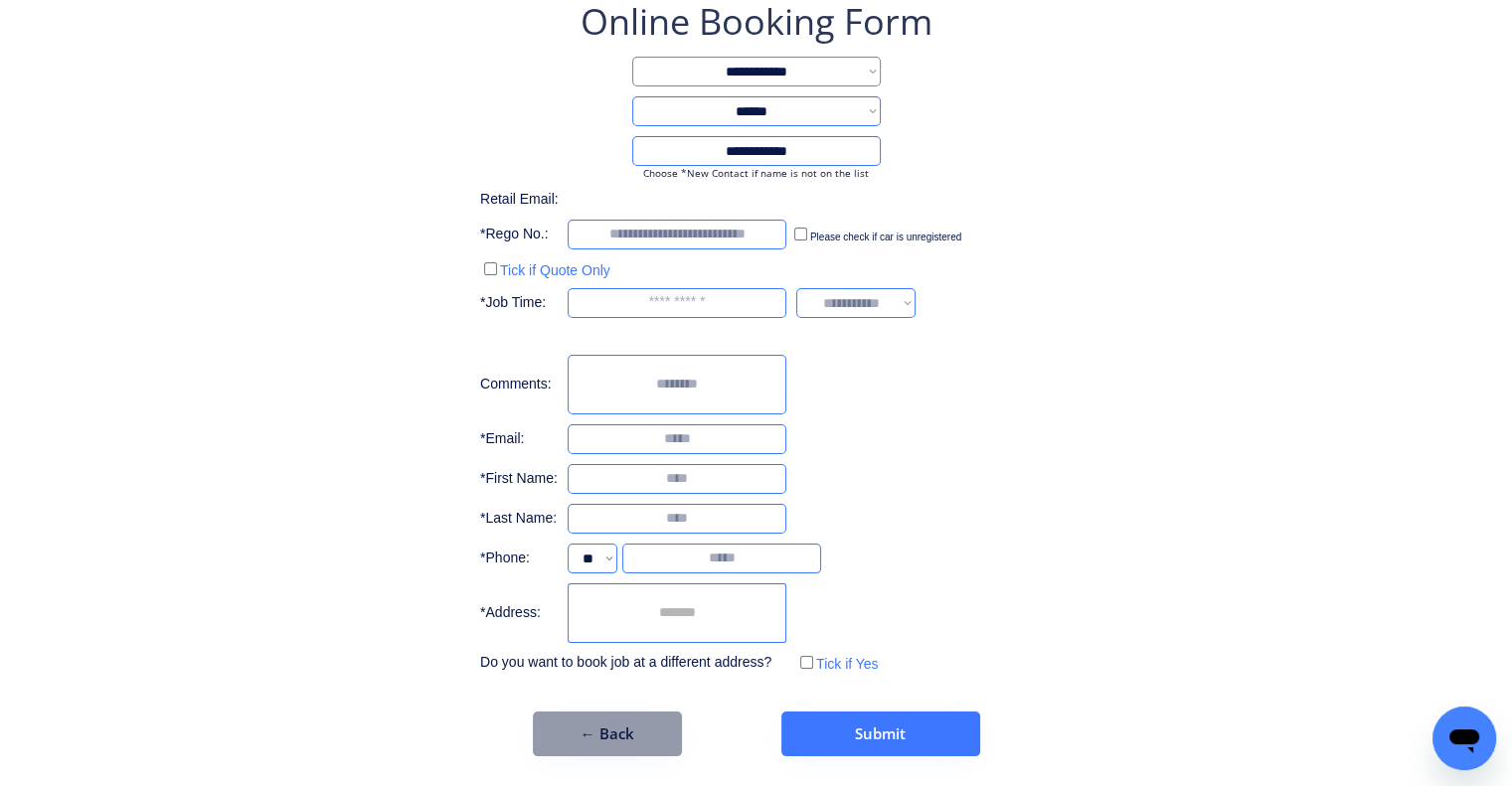 click at bounding box center [677, 613] 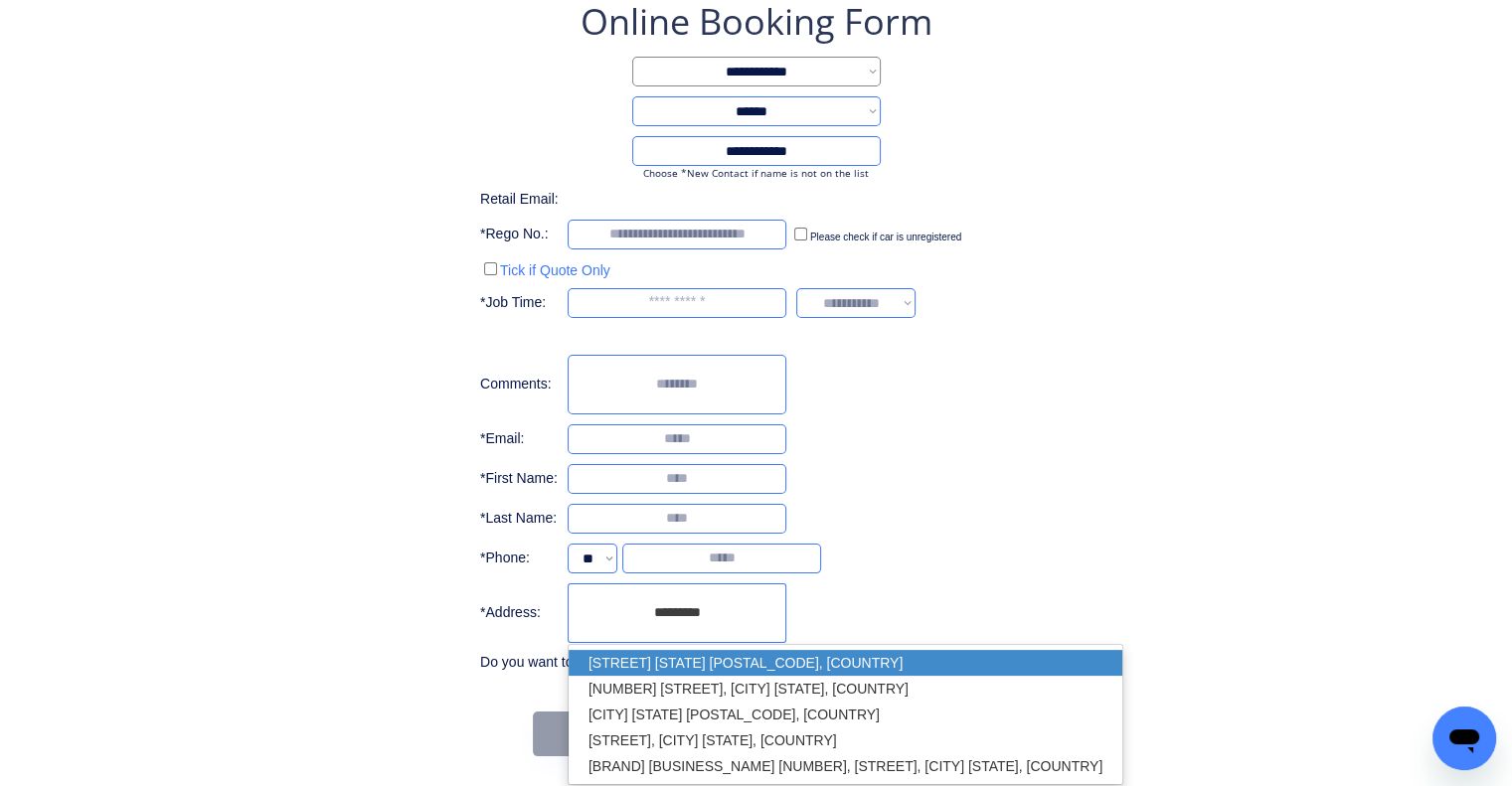 click on "Marsden QLD 4132, Australia" at bounding box center [845, 663] 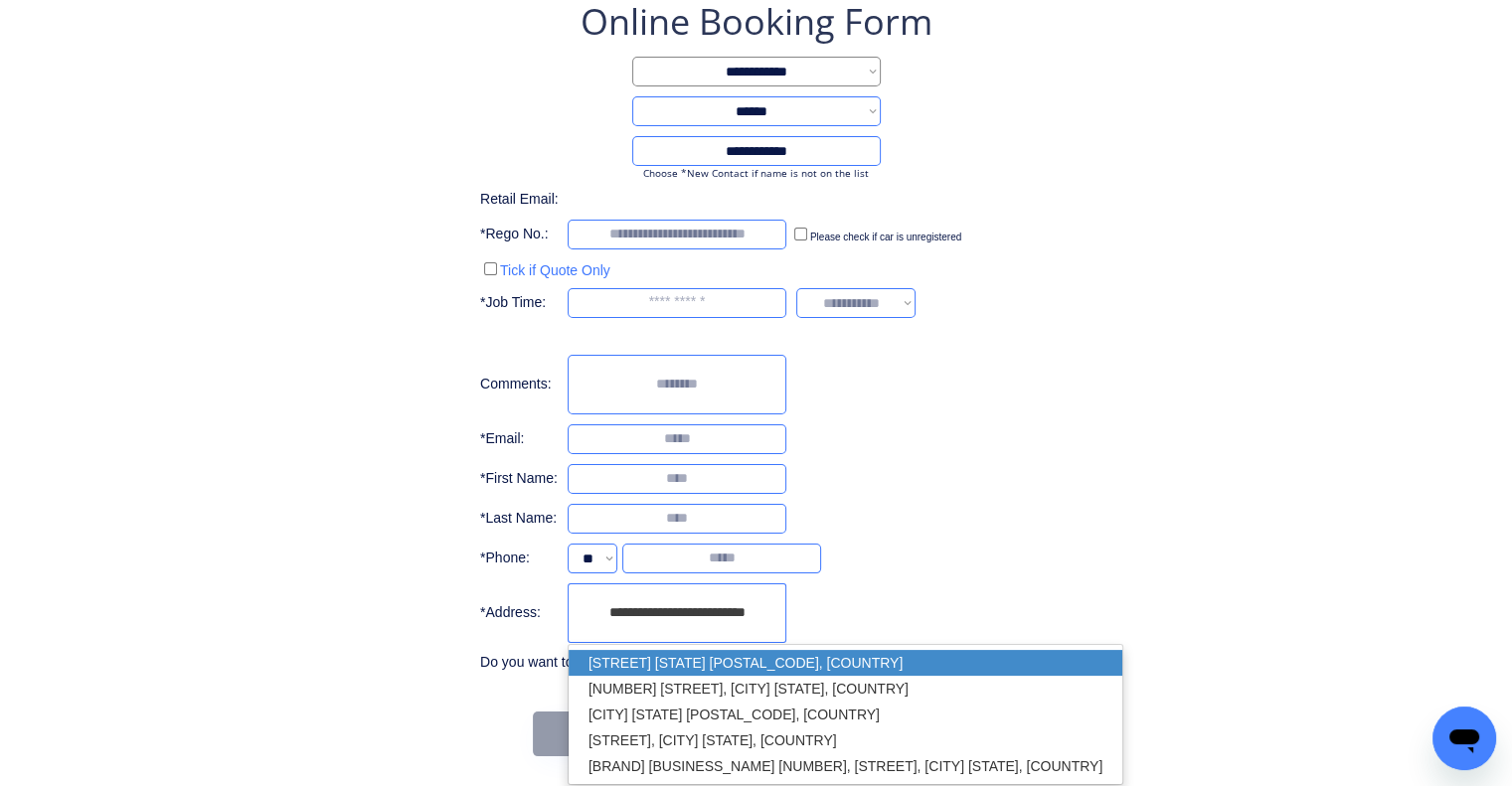 type on "**********" 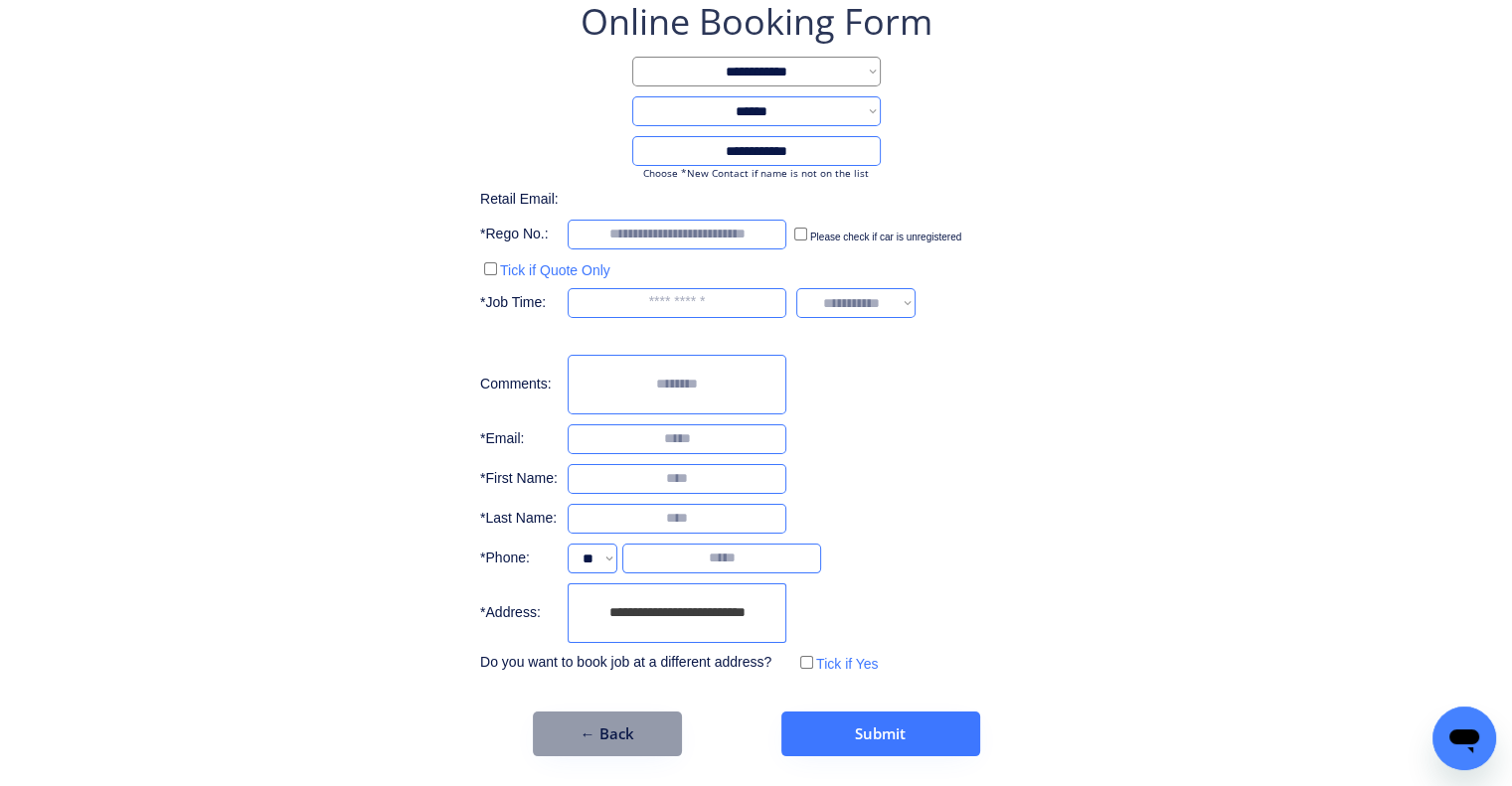 click on "**********" at bounding box center [756, 337] 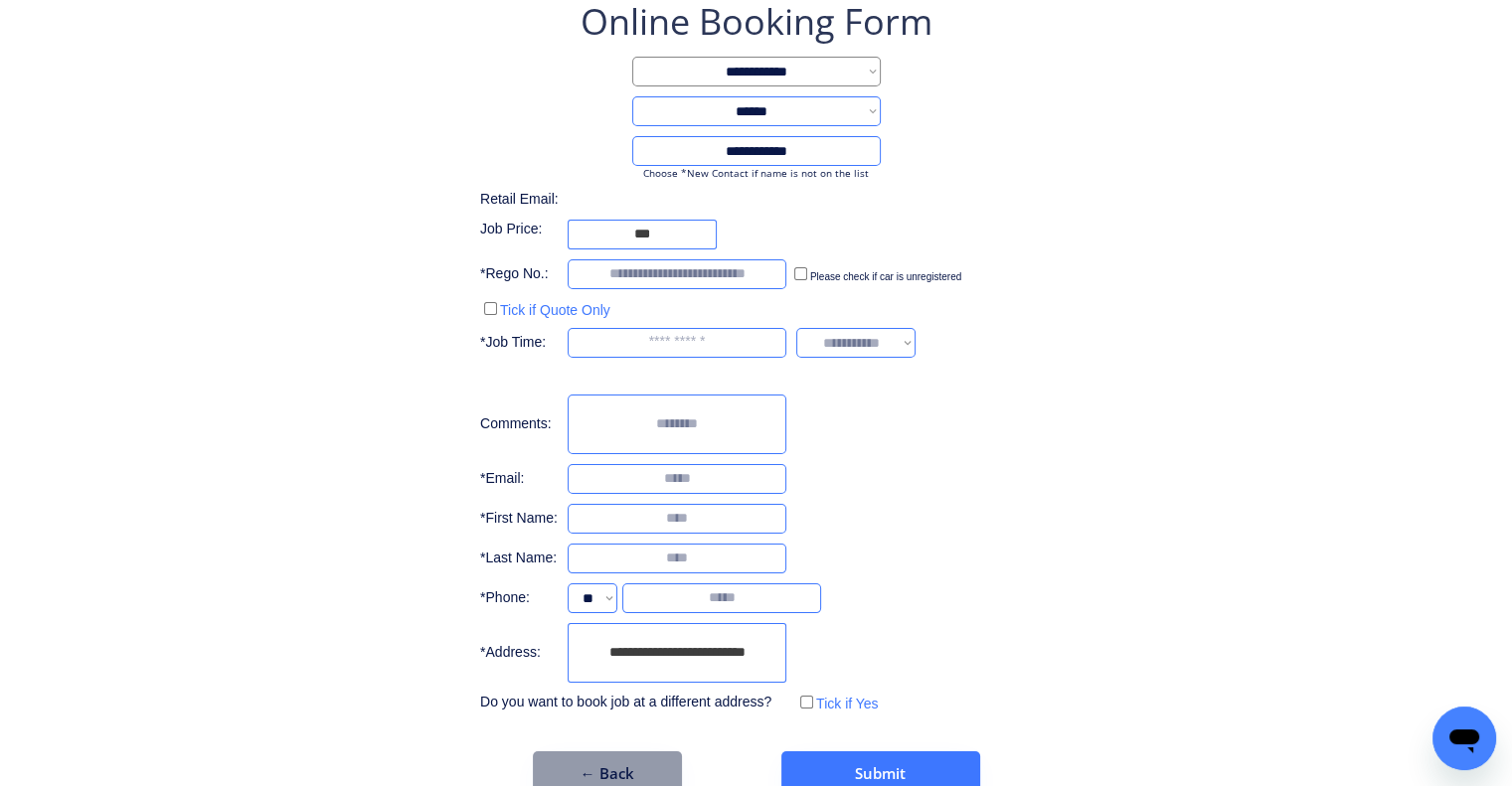 click on "**********" at bounding box center [756, 357] 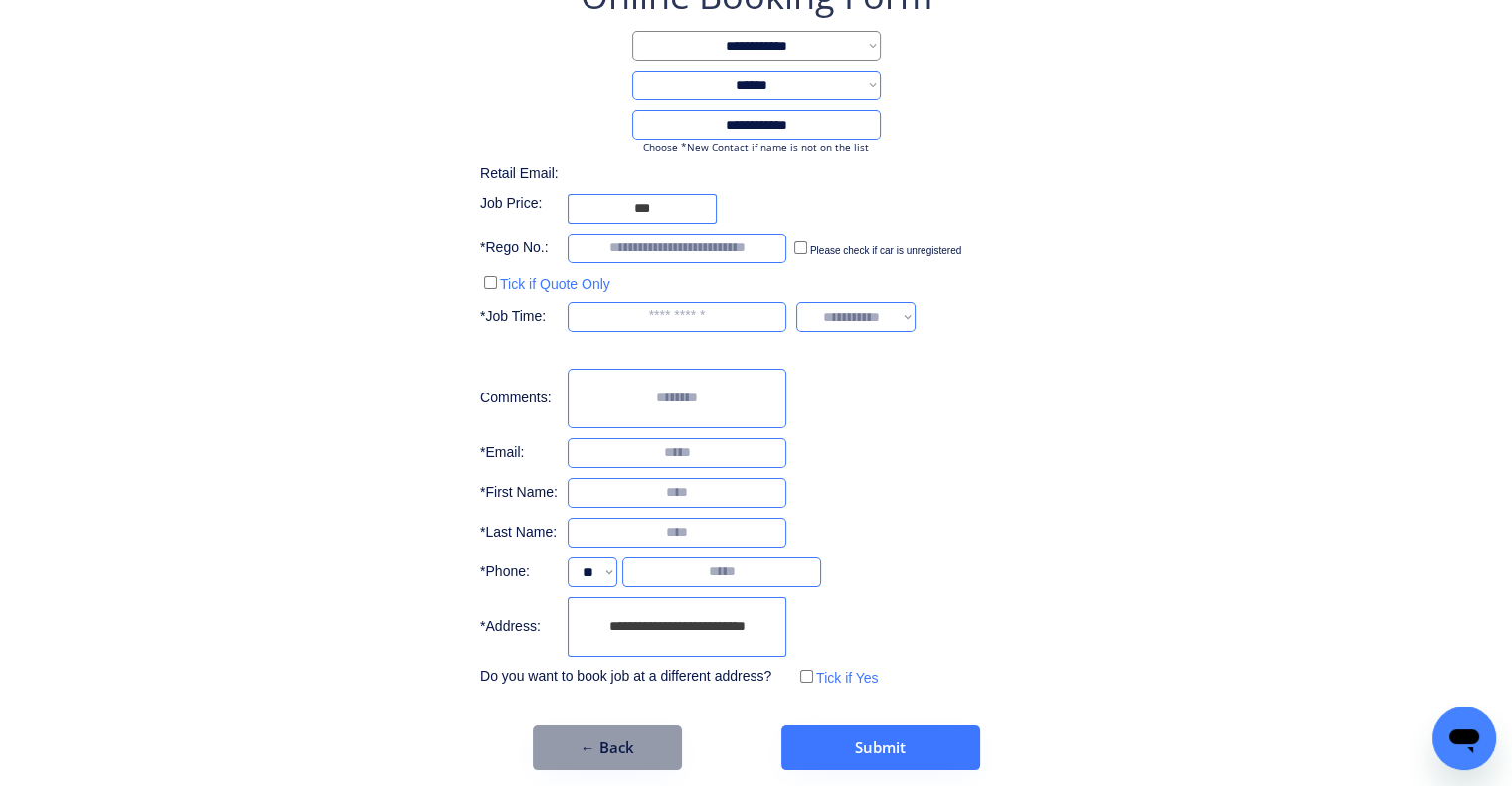 scroll, scrollTop: 152, scrollLeft: 0, axis: vertical 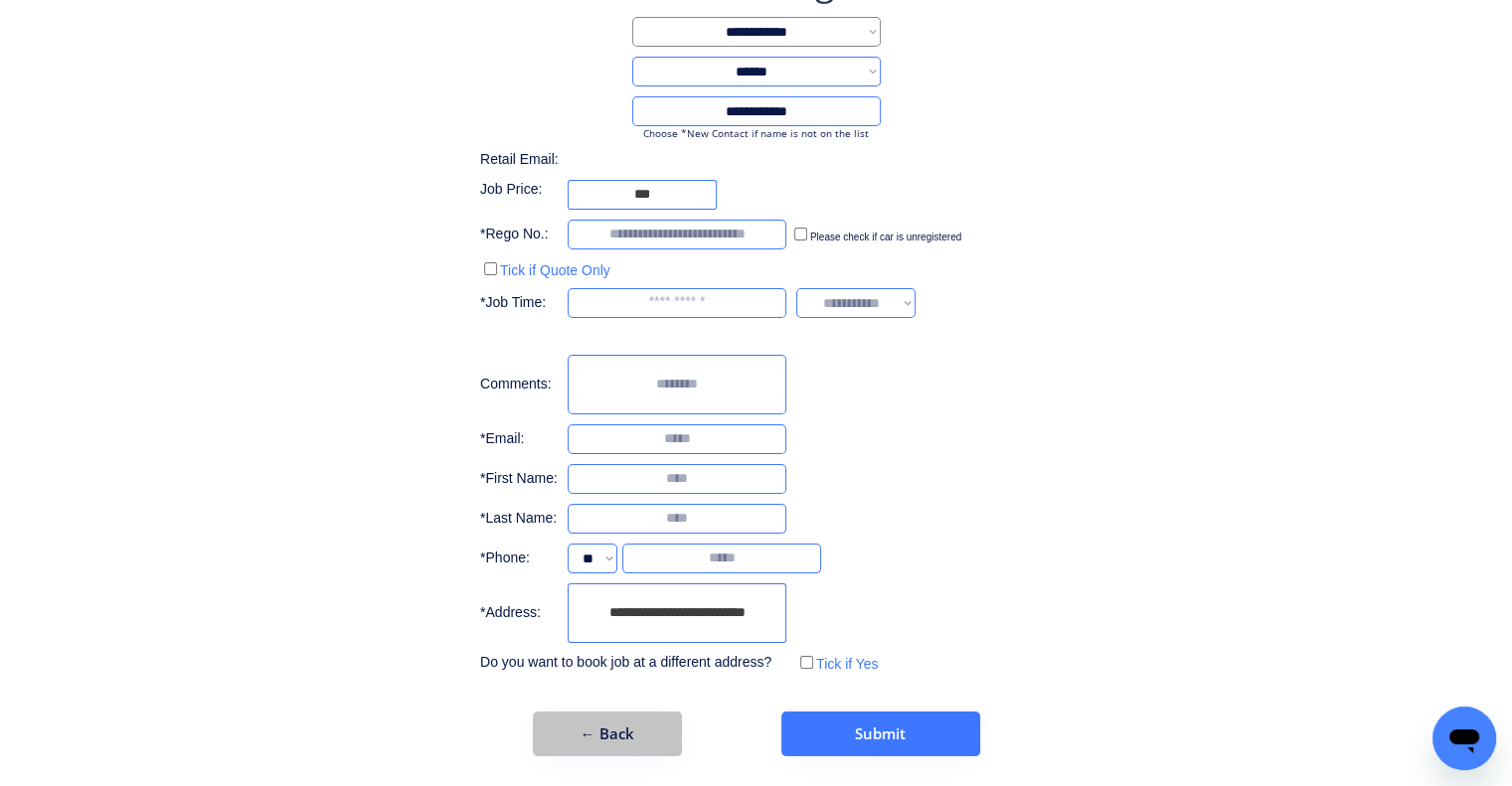 drag, startPoint x: 652, startPoint y: 722, endPoint x: 767, endPoint y: 703, distance: 116.559 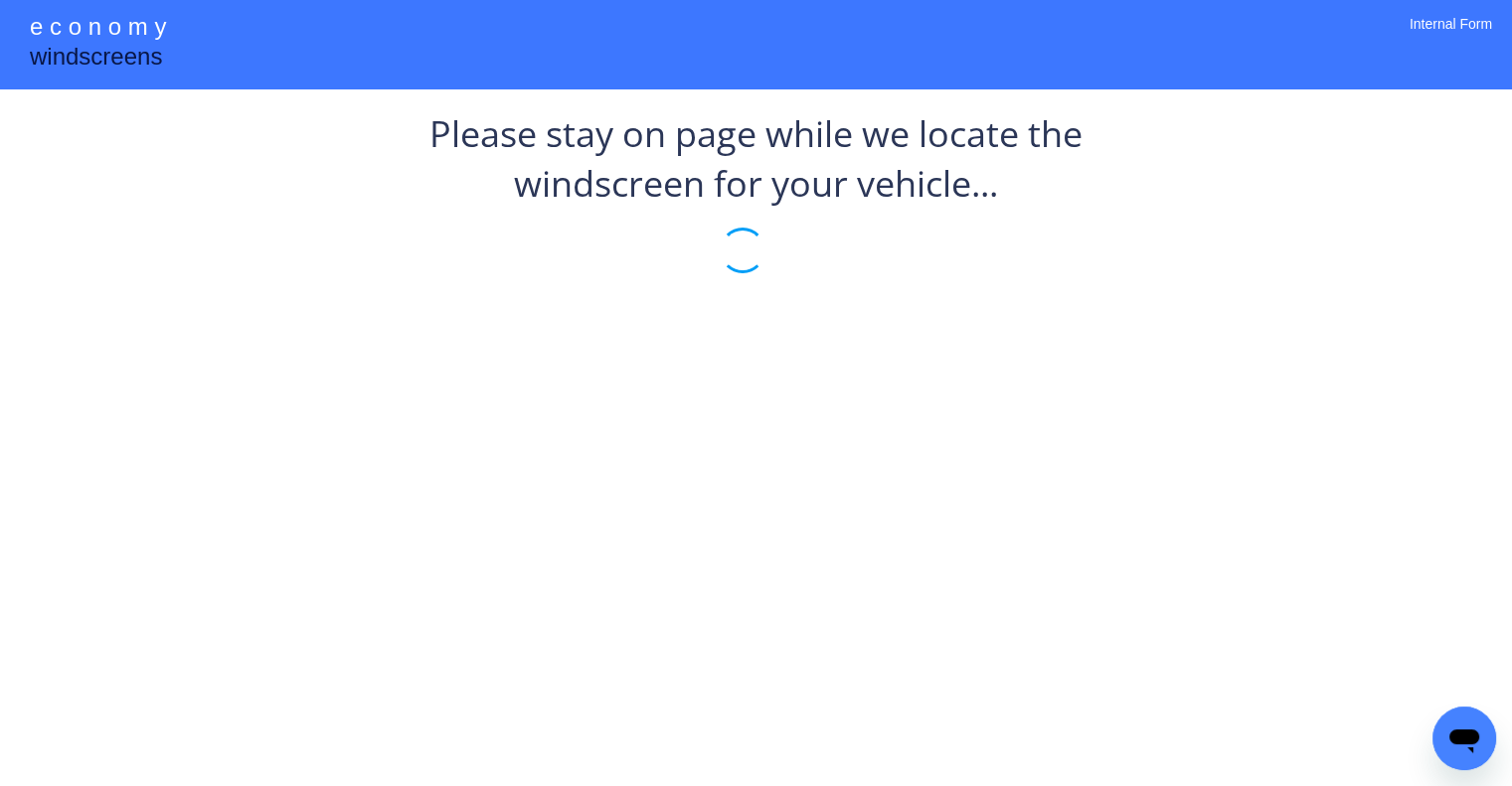 scroll, scrollTop: 0, scrollLeft: 0, axis: both 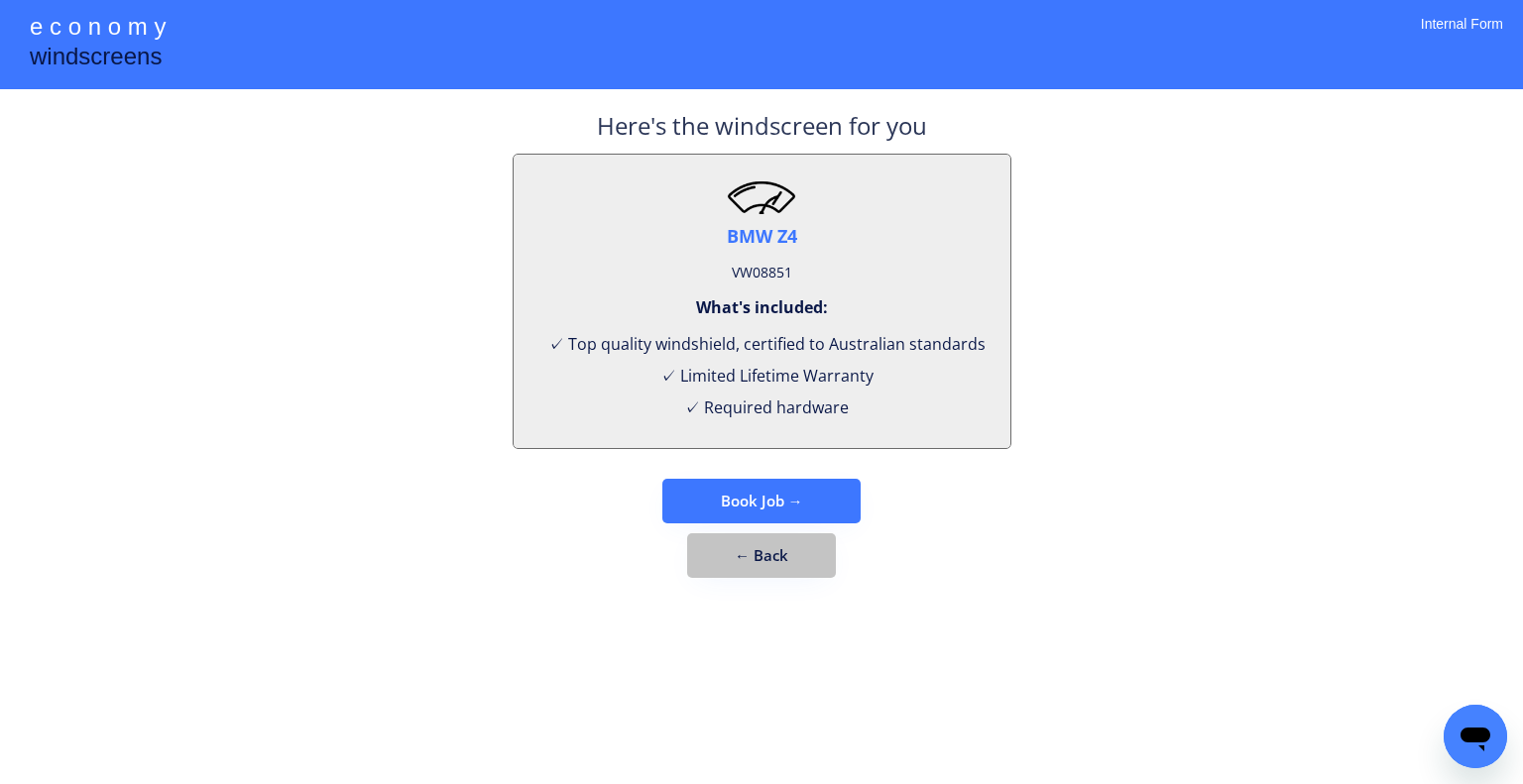click on "←   Back" at bounding box center [762, 555] 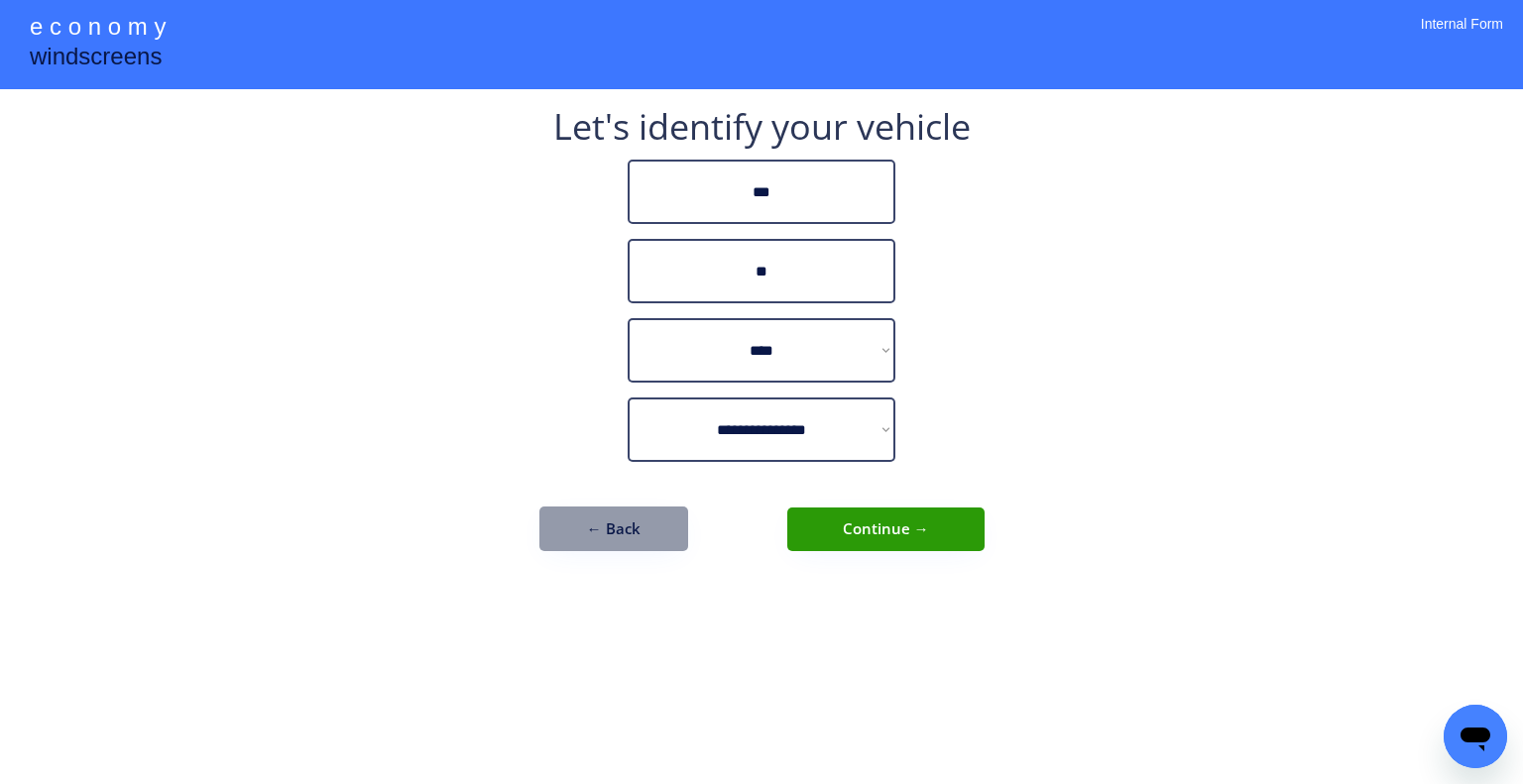 click on "Continue    →" at bounding box center (885, 529) 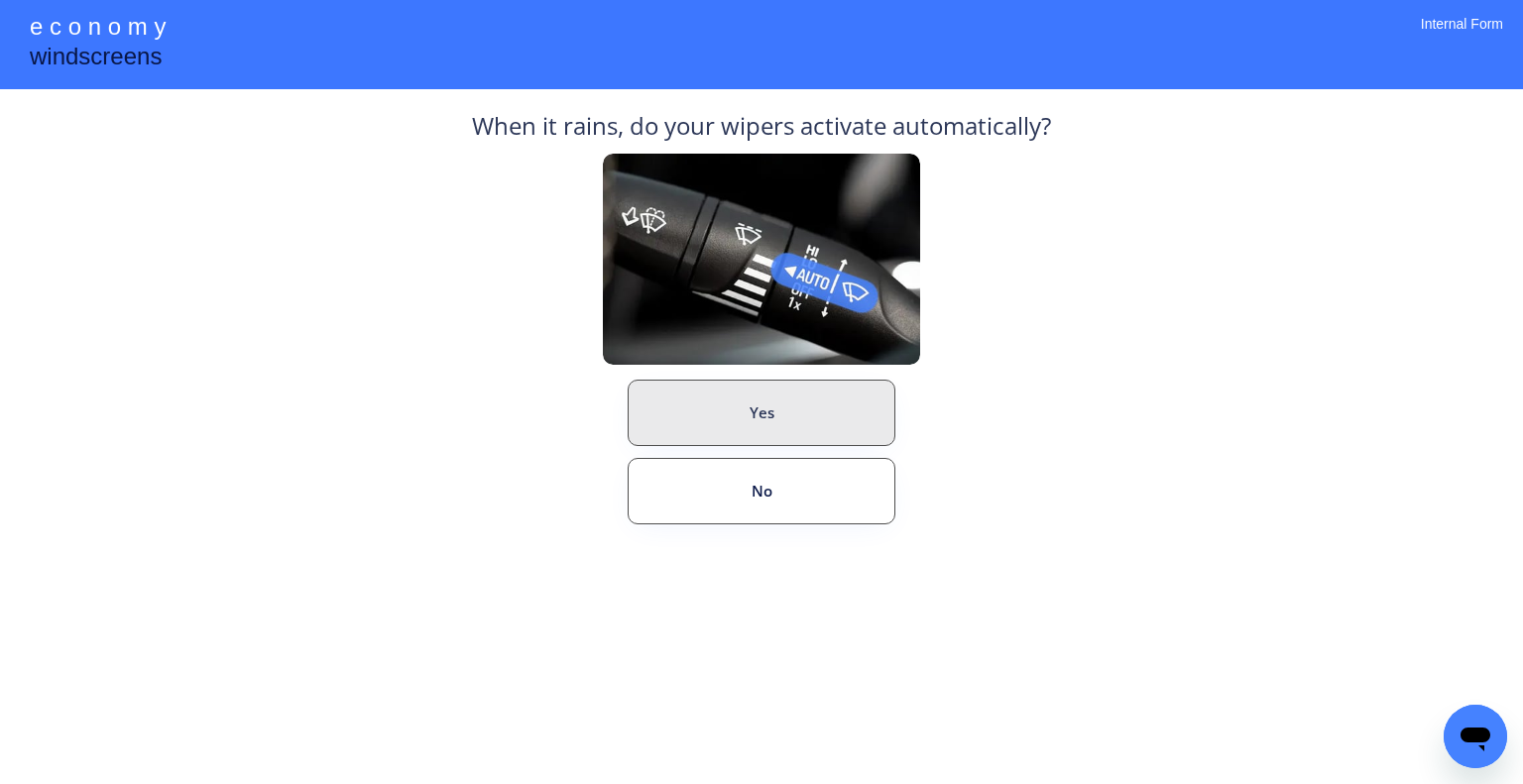 click on "Yes" at bounding box center [762, 412] 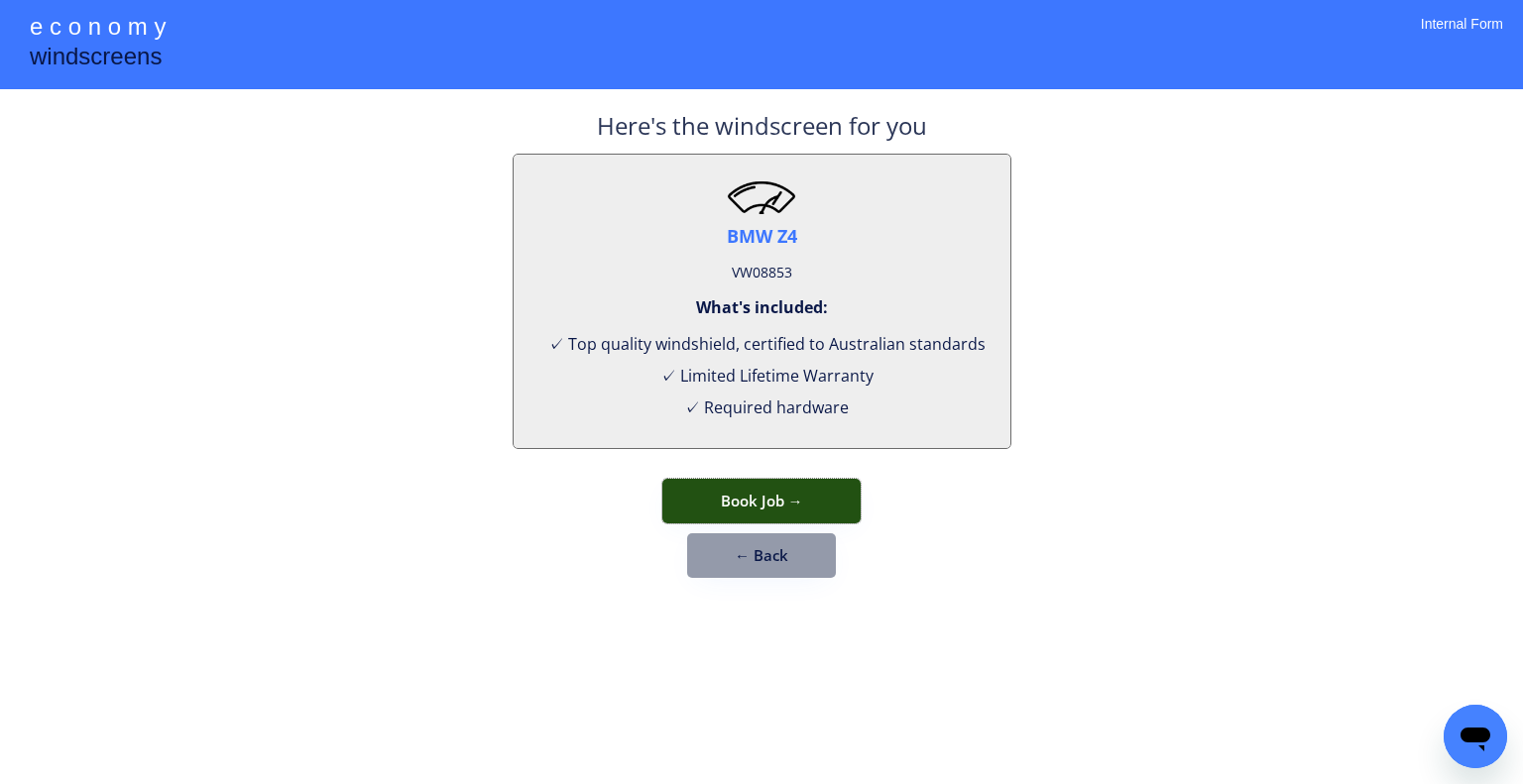 drag, startPoint x: 789, startPoint y: 490, endPoint x: 760, endPoint y: 276, distance: 215.95601 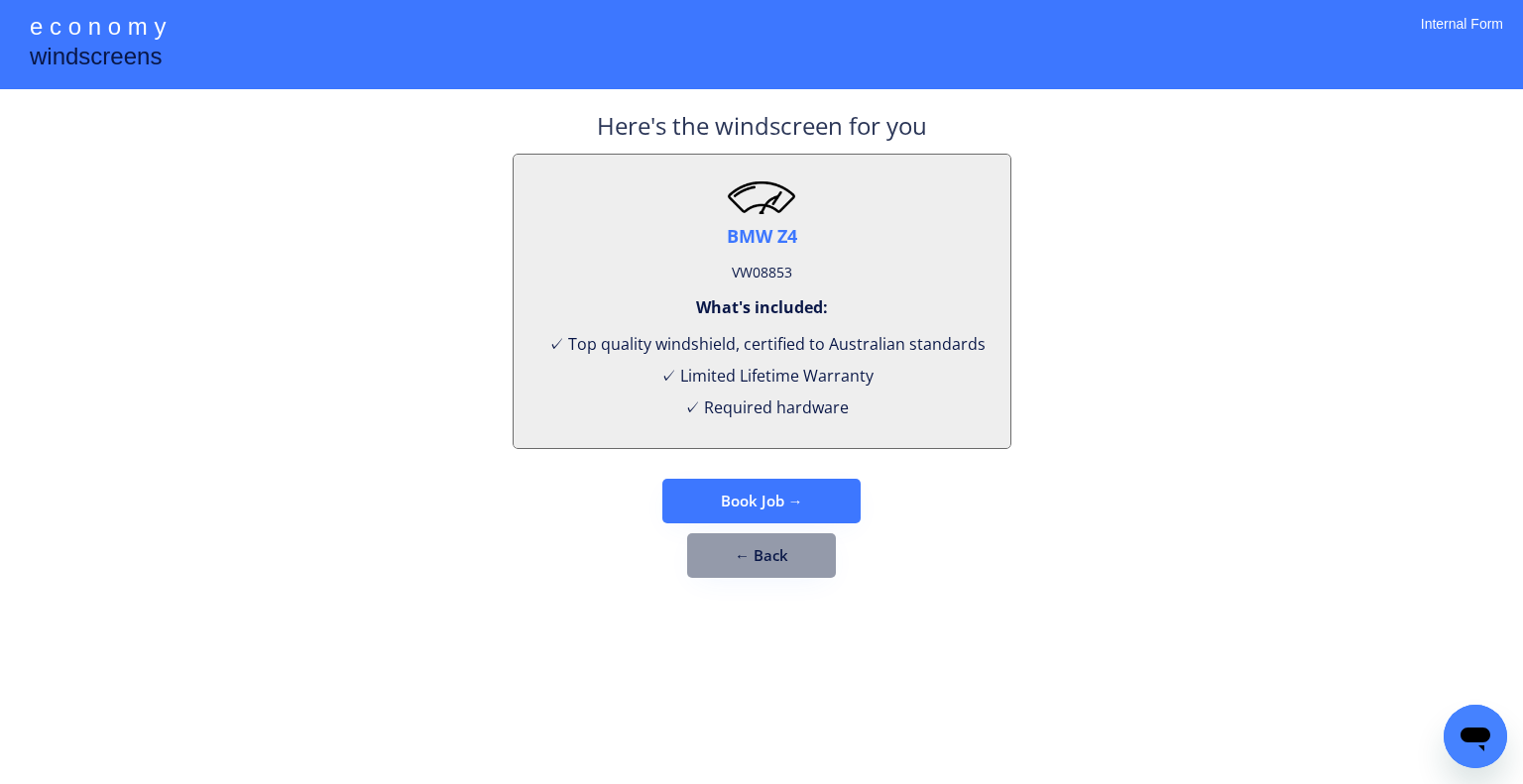 click on "VW08853" at bounding box center [762, 273] 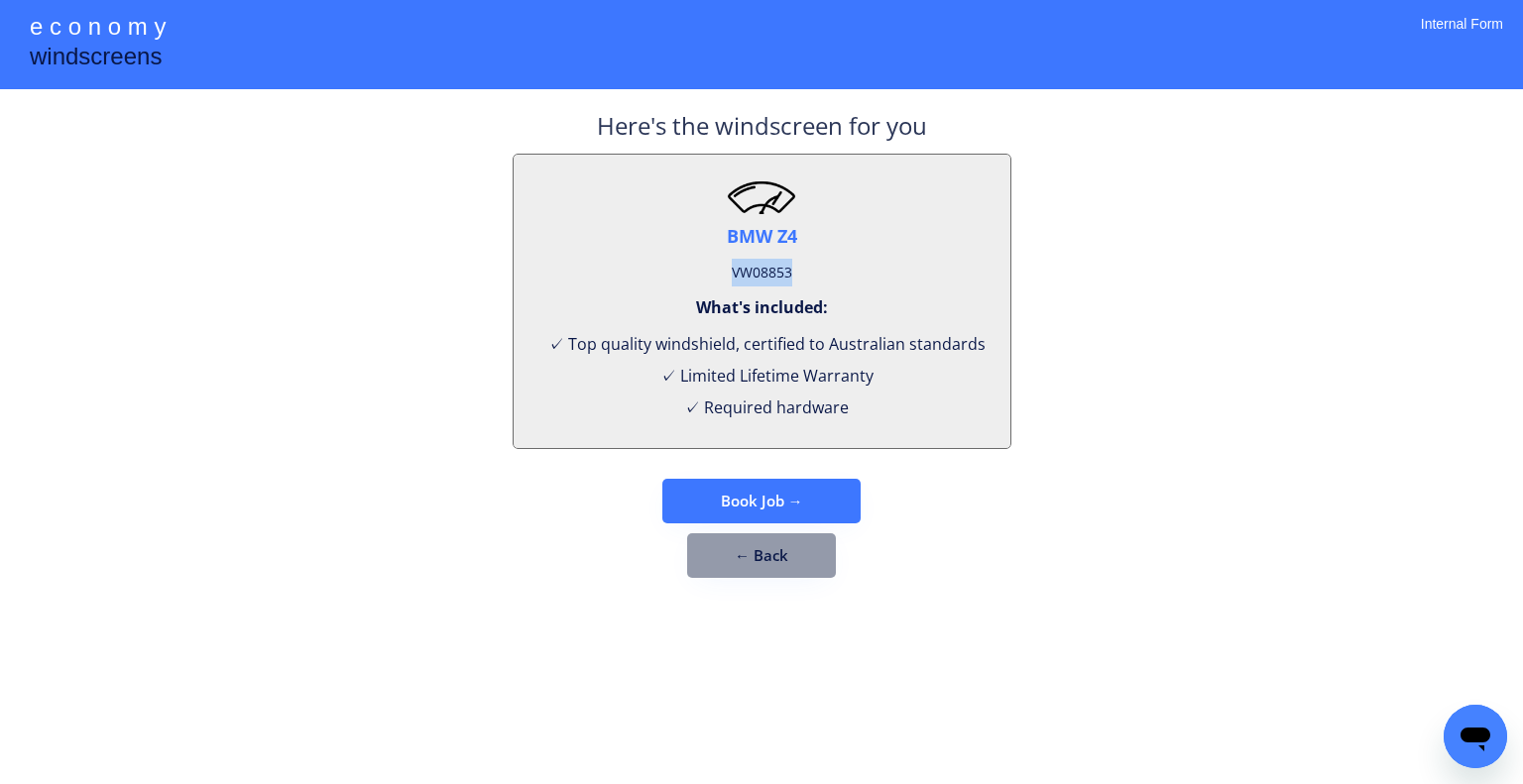 click on "VW08853" at bounding box center [762, 273] 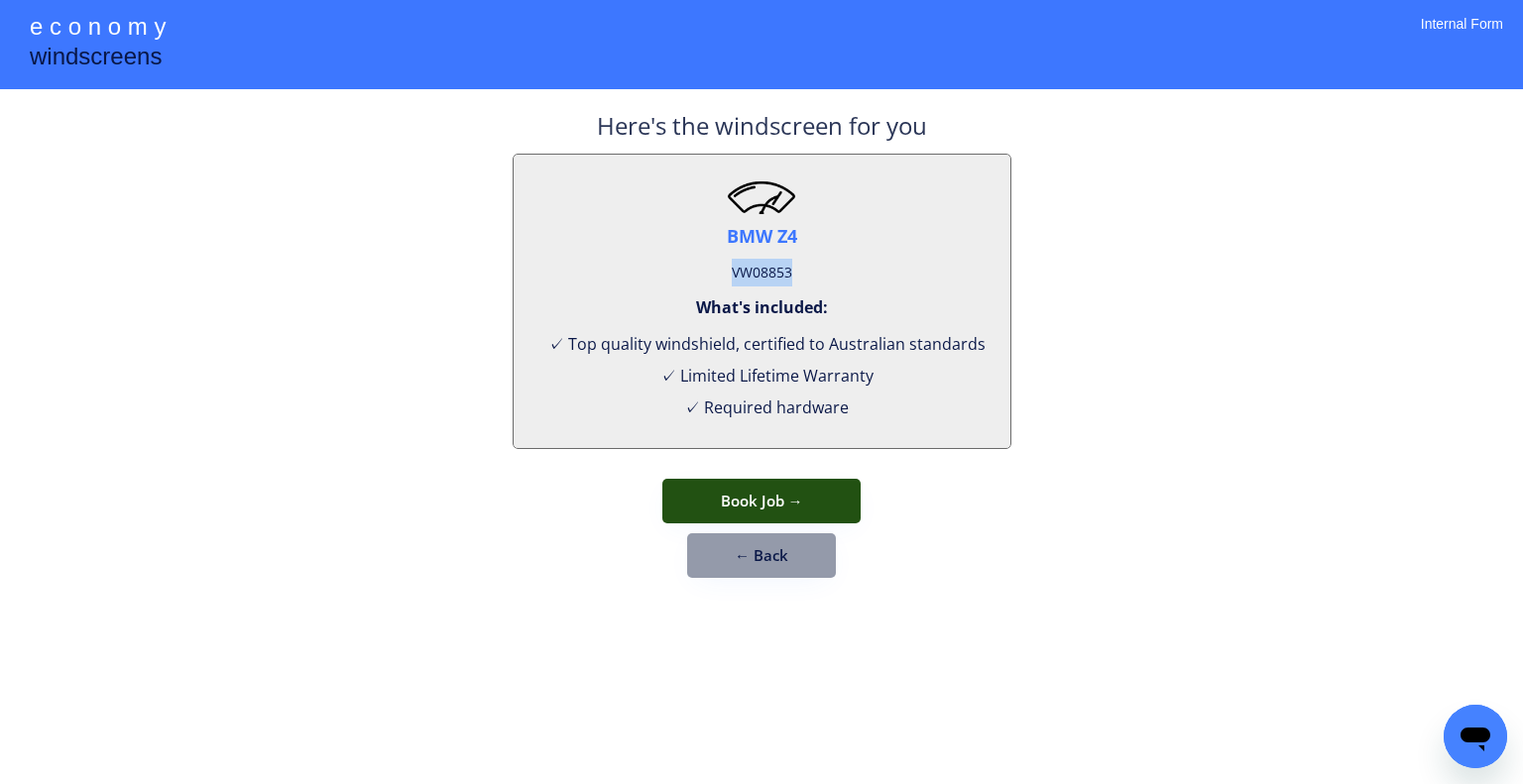drag, startPoint x: 762, startPoint y: 499, endPoint x: 994, endPoint y: 151, distance: 418.24395 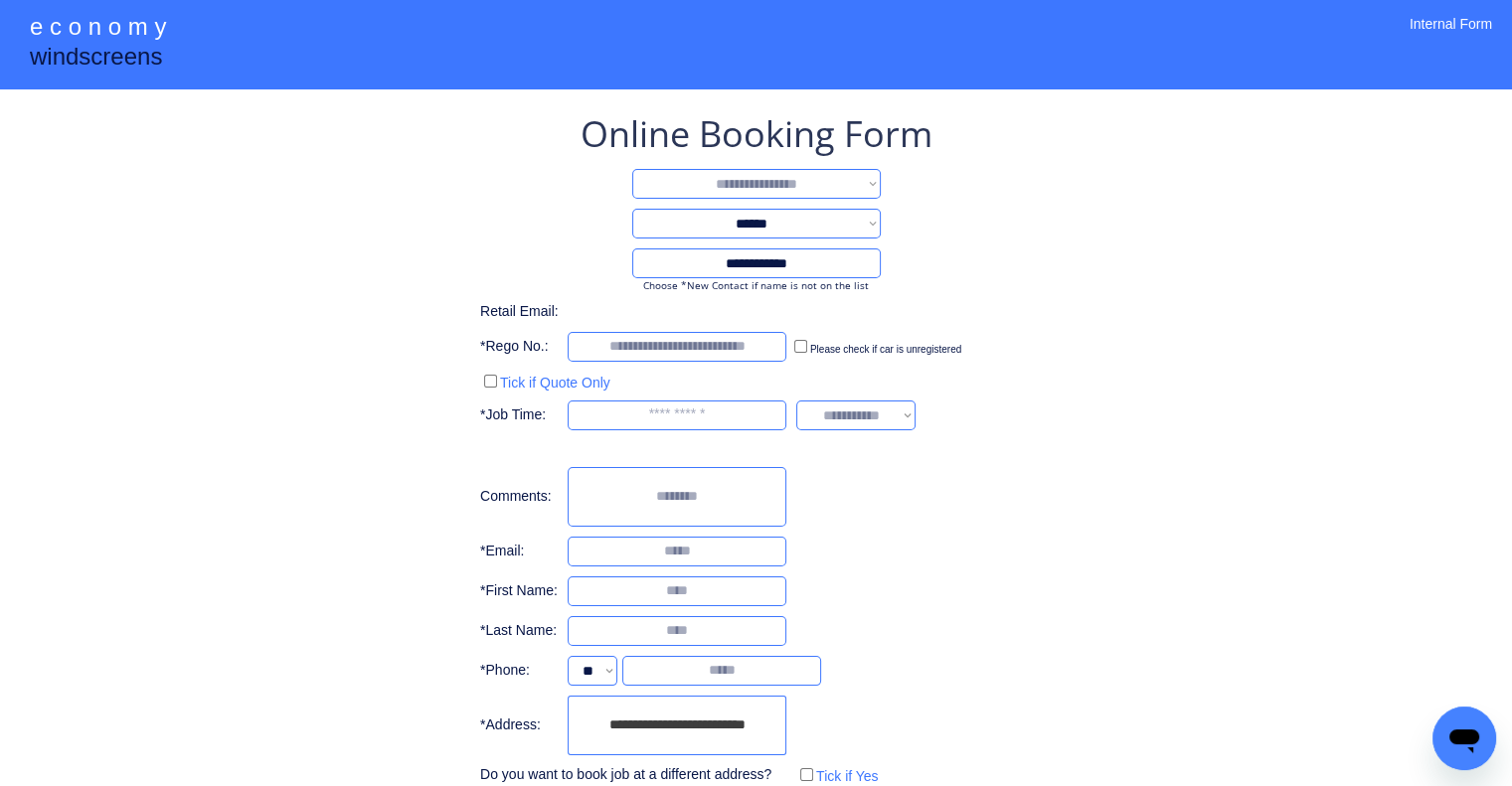 click on "**********" at bounding box center (756, 184) 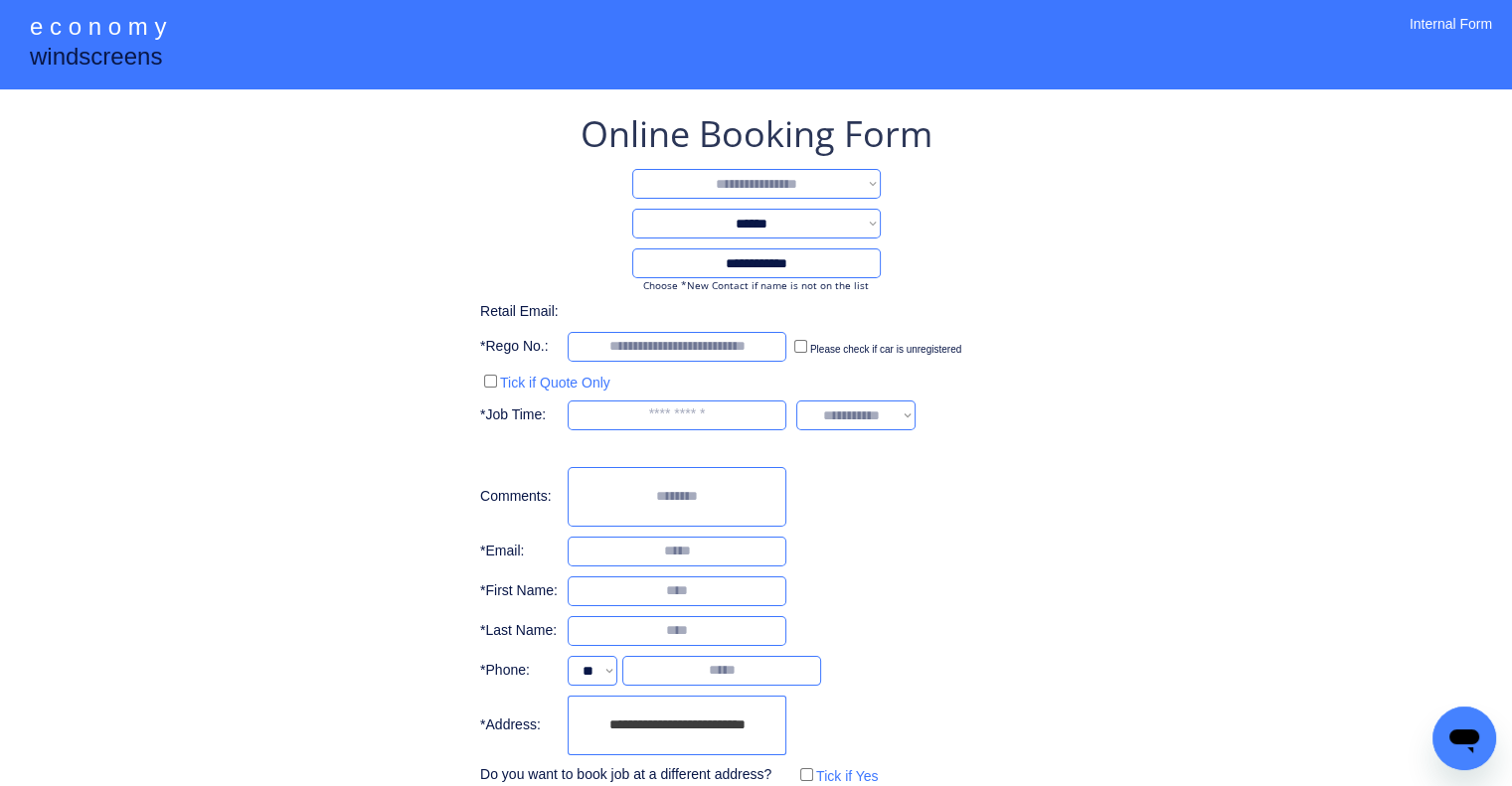 select on "**********" 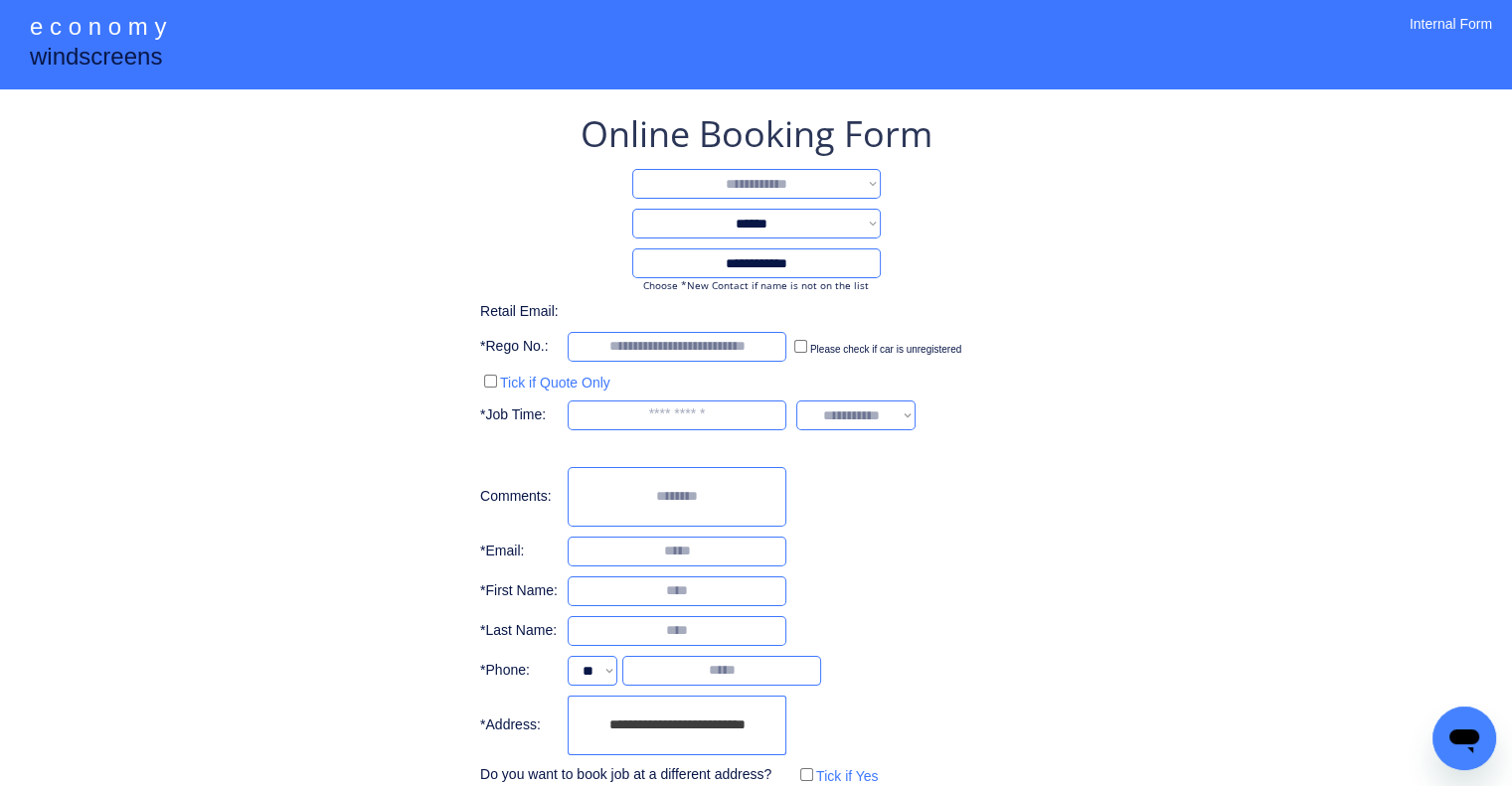 click on "**********" at bounding box center (756, 184) 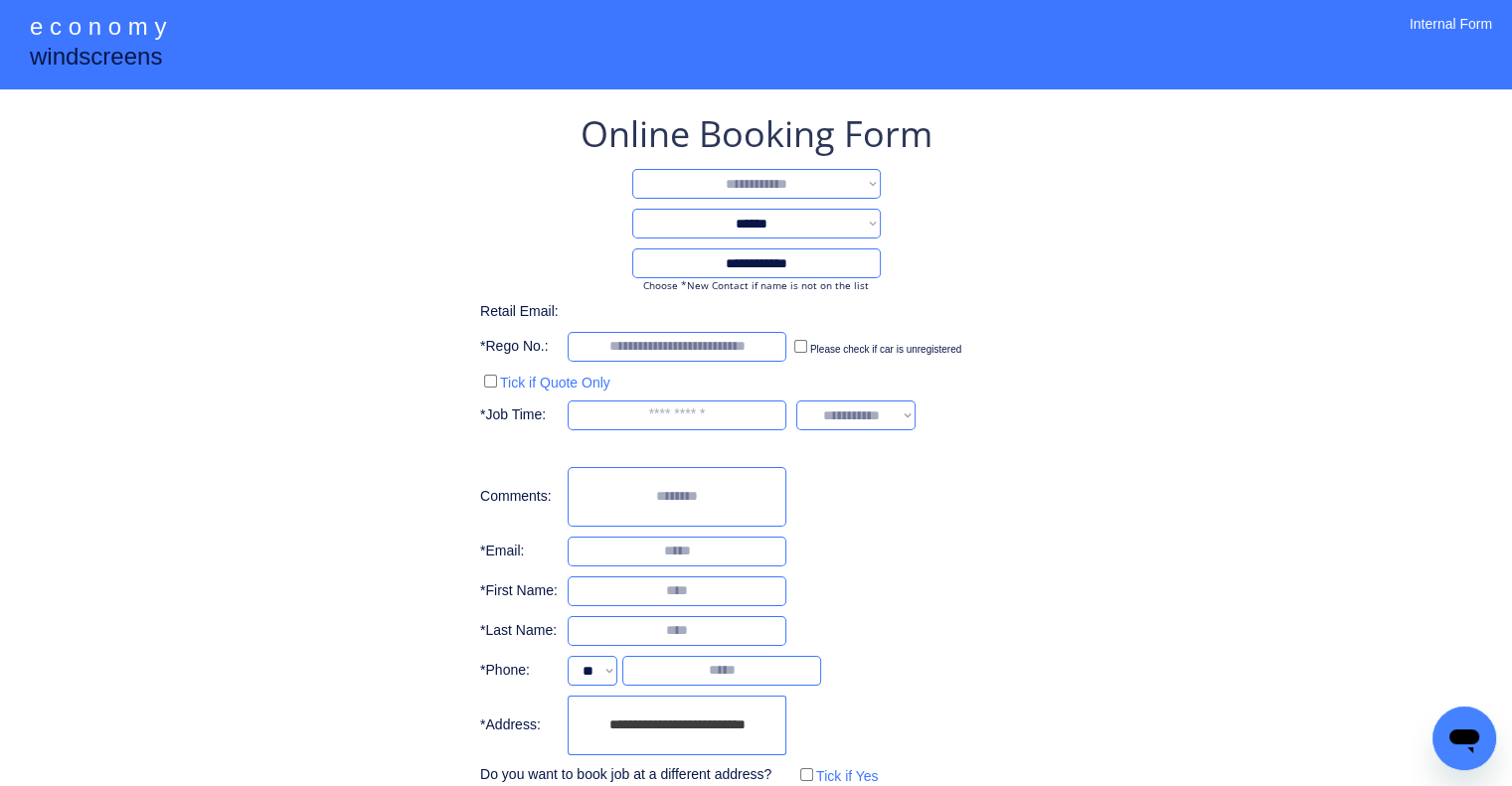 click on "**********" at bounding box center (756, 449) 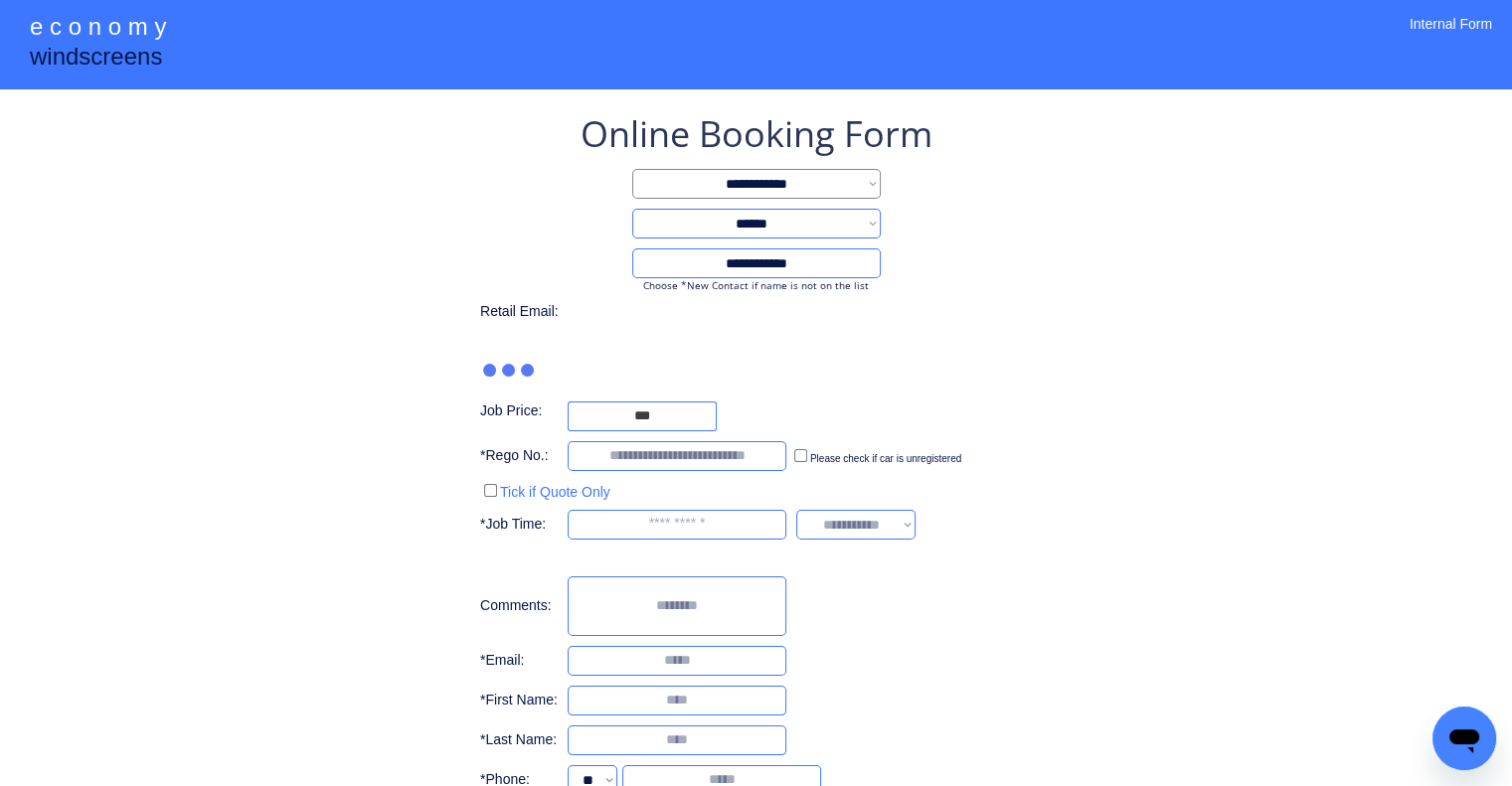 click on "**********" at bounding box center (756, 504) 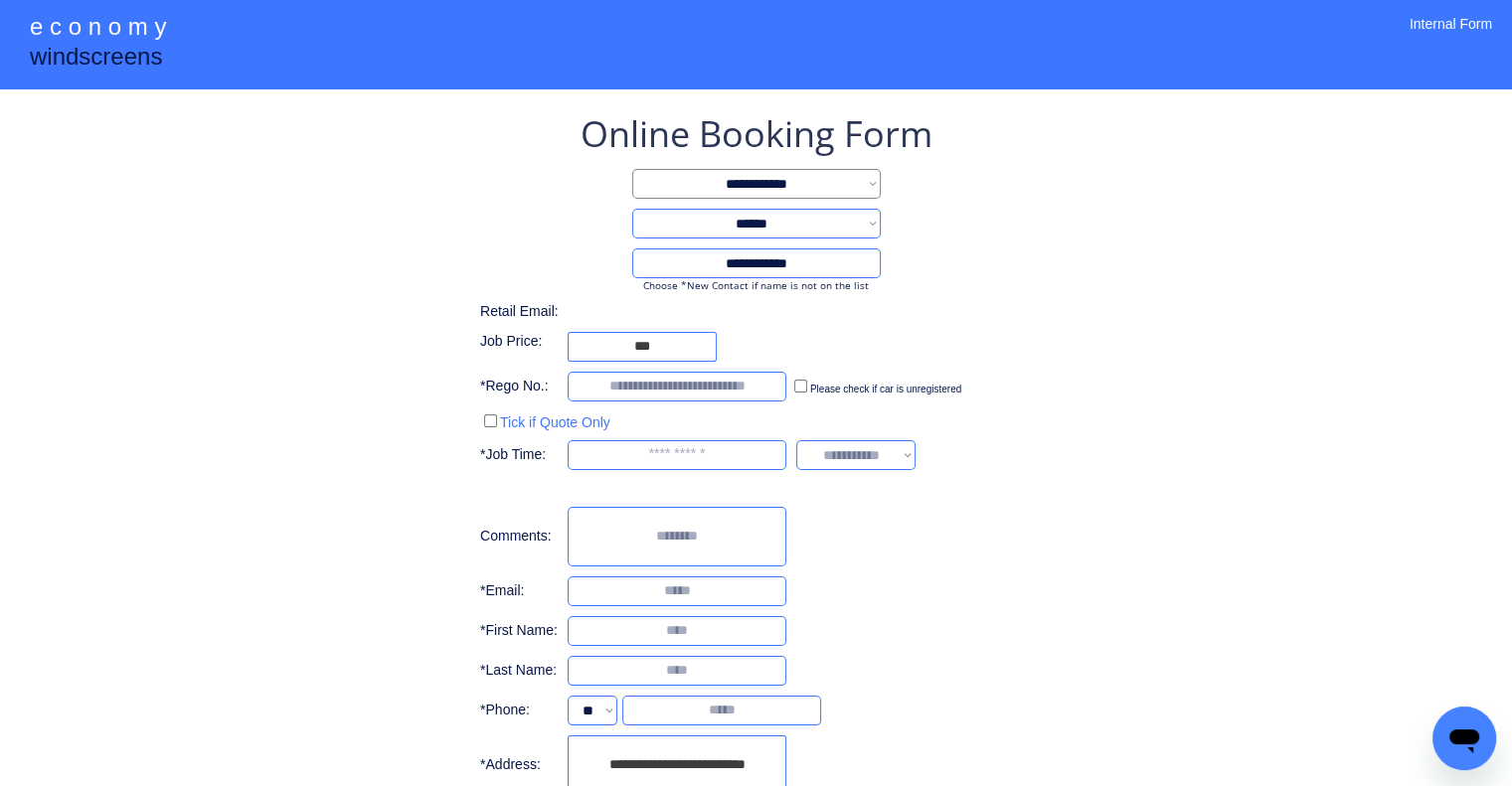 drag, startPoint x: 1107, startPoint y: 320, endPoint x: 781, endPoint y: 24, distance: 440.33169 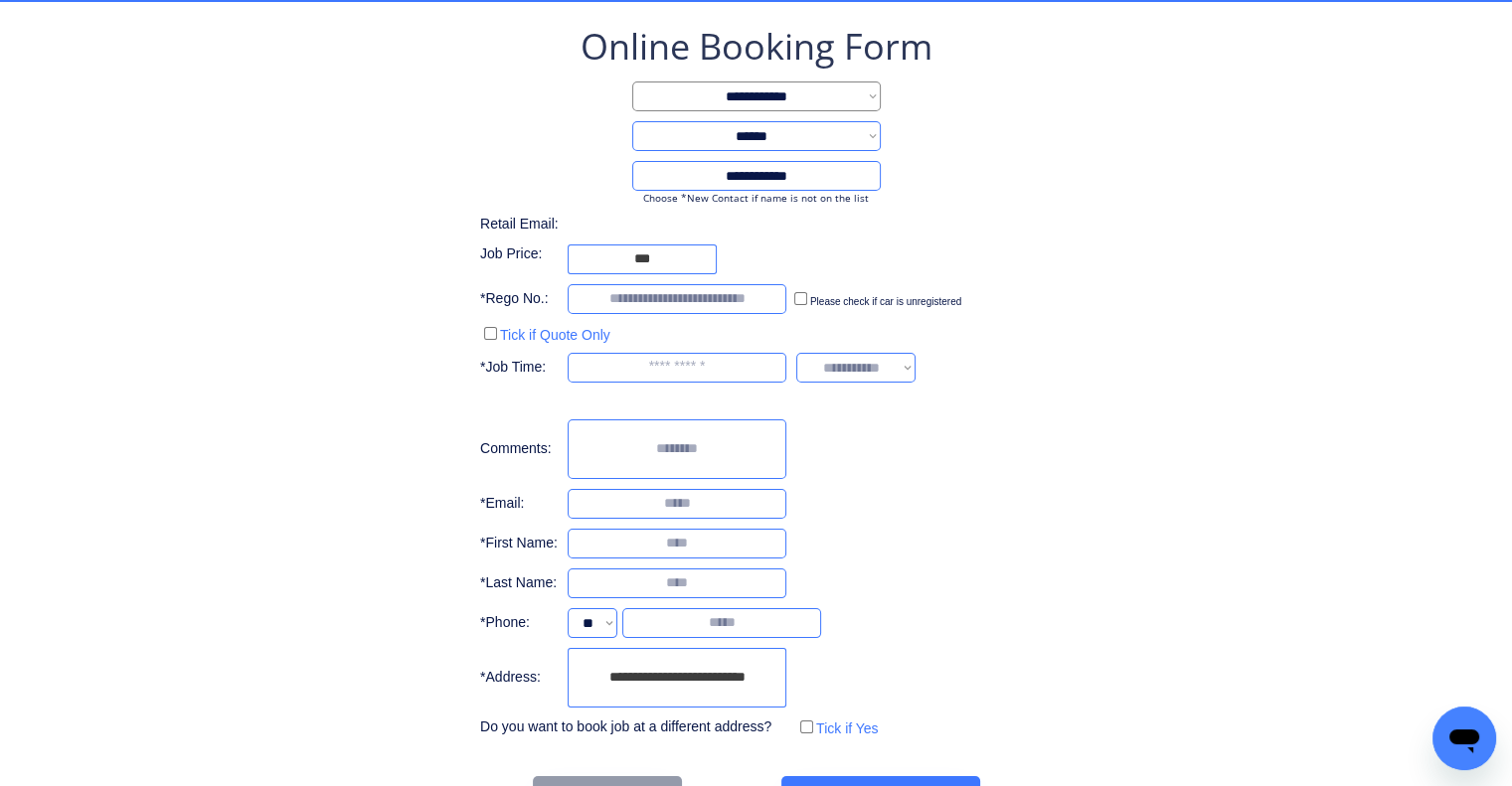 scroll, scrollTop: 152, scrollLeft: 0, axis: vertical 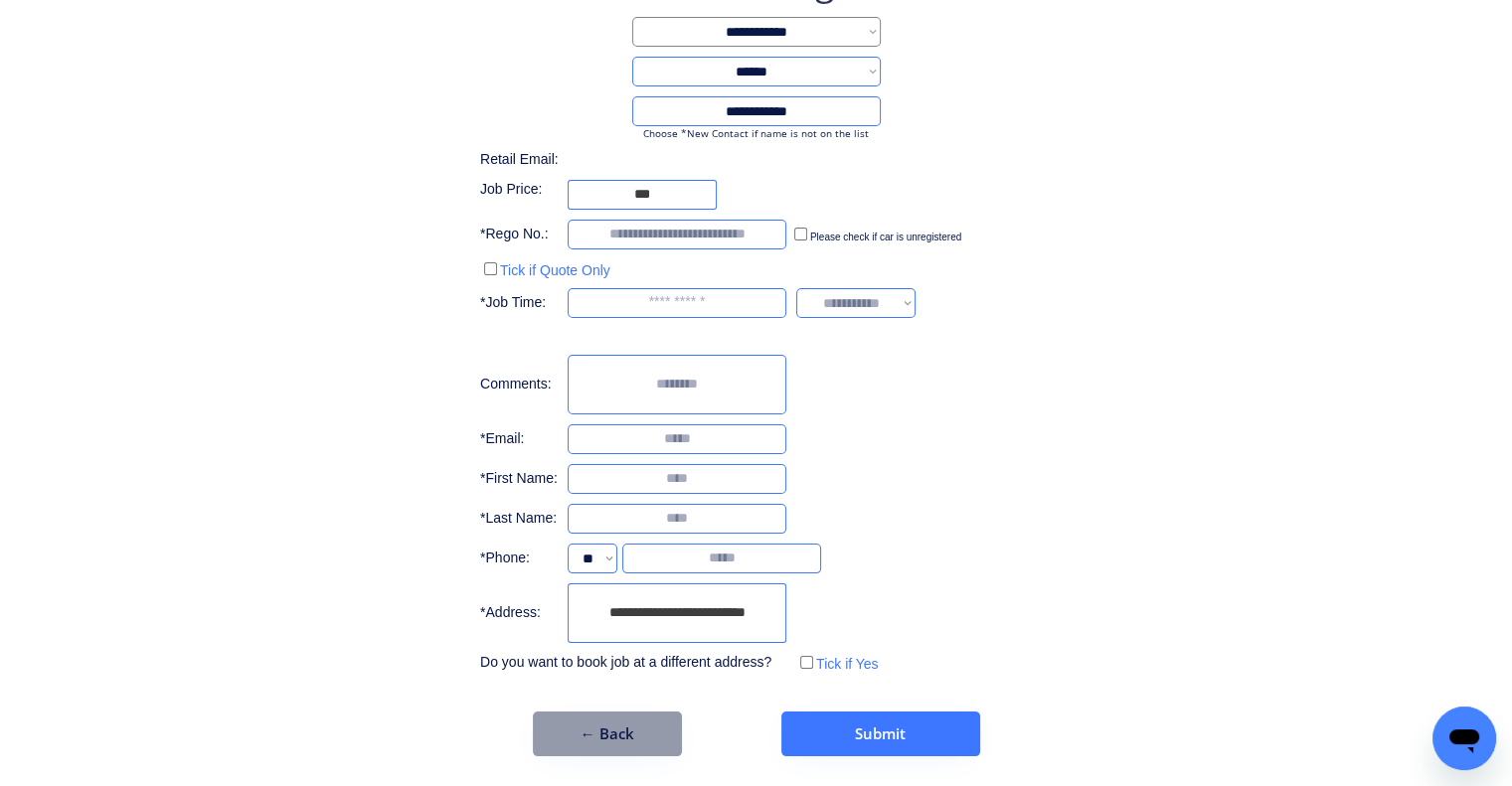 click on "**********" at bounding box center (677, 613) 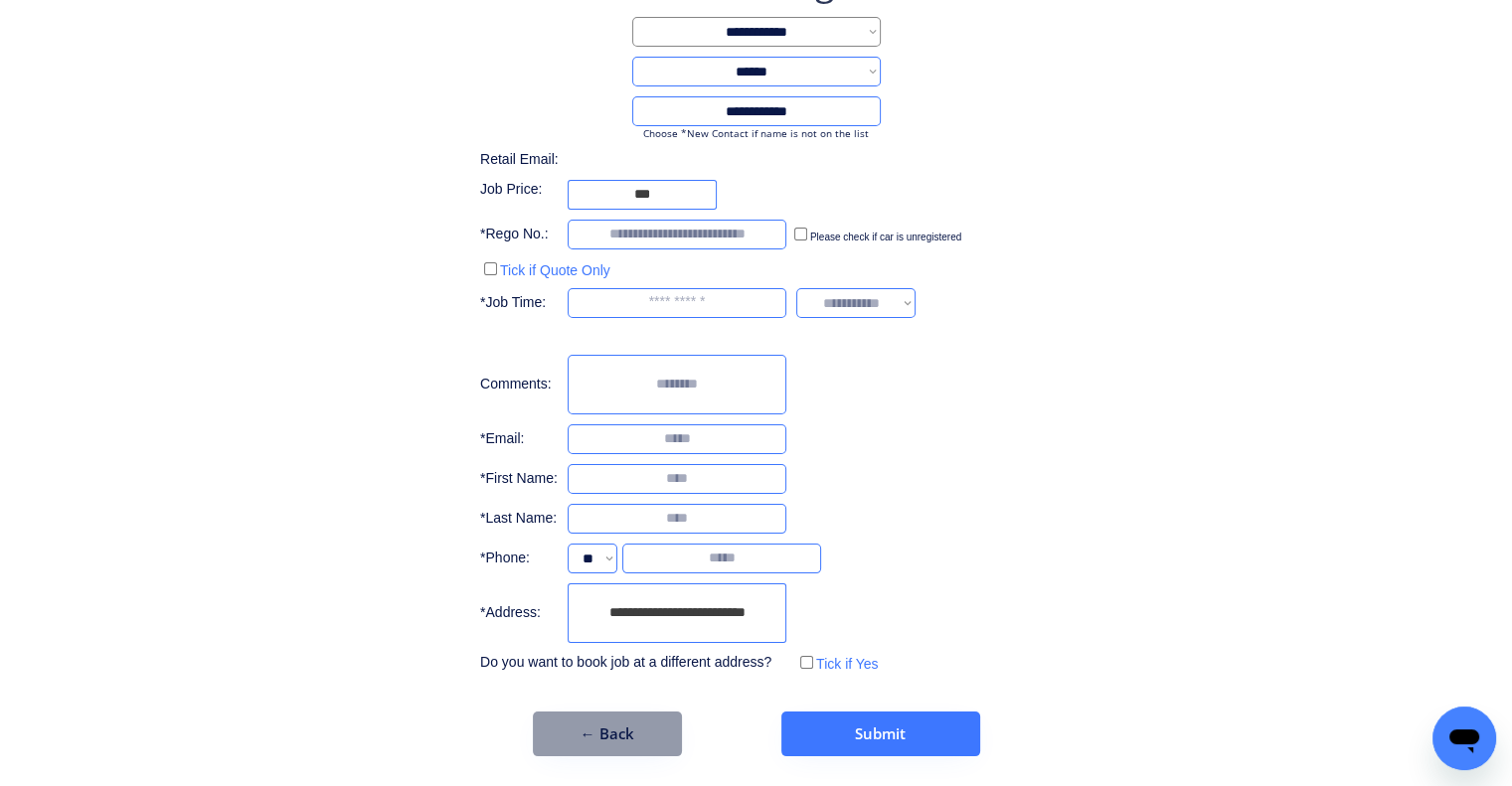 click on "**********" at bounding box center (756, 357) 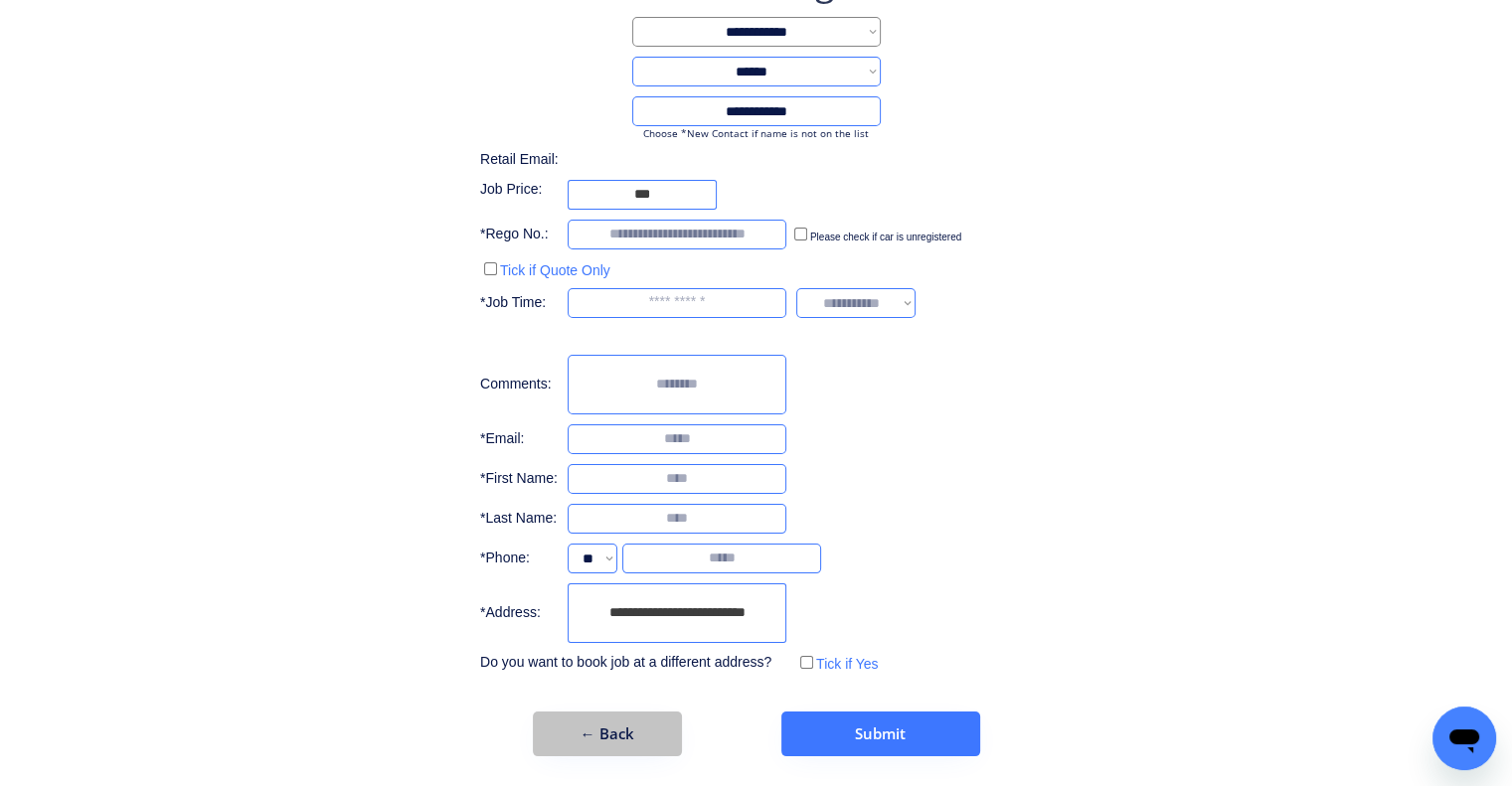drag, startPoint x: 614, startPoint y: 744, endPoint x: 622, endPoint y: 729, distance: 17 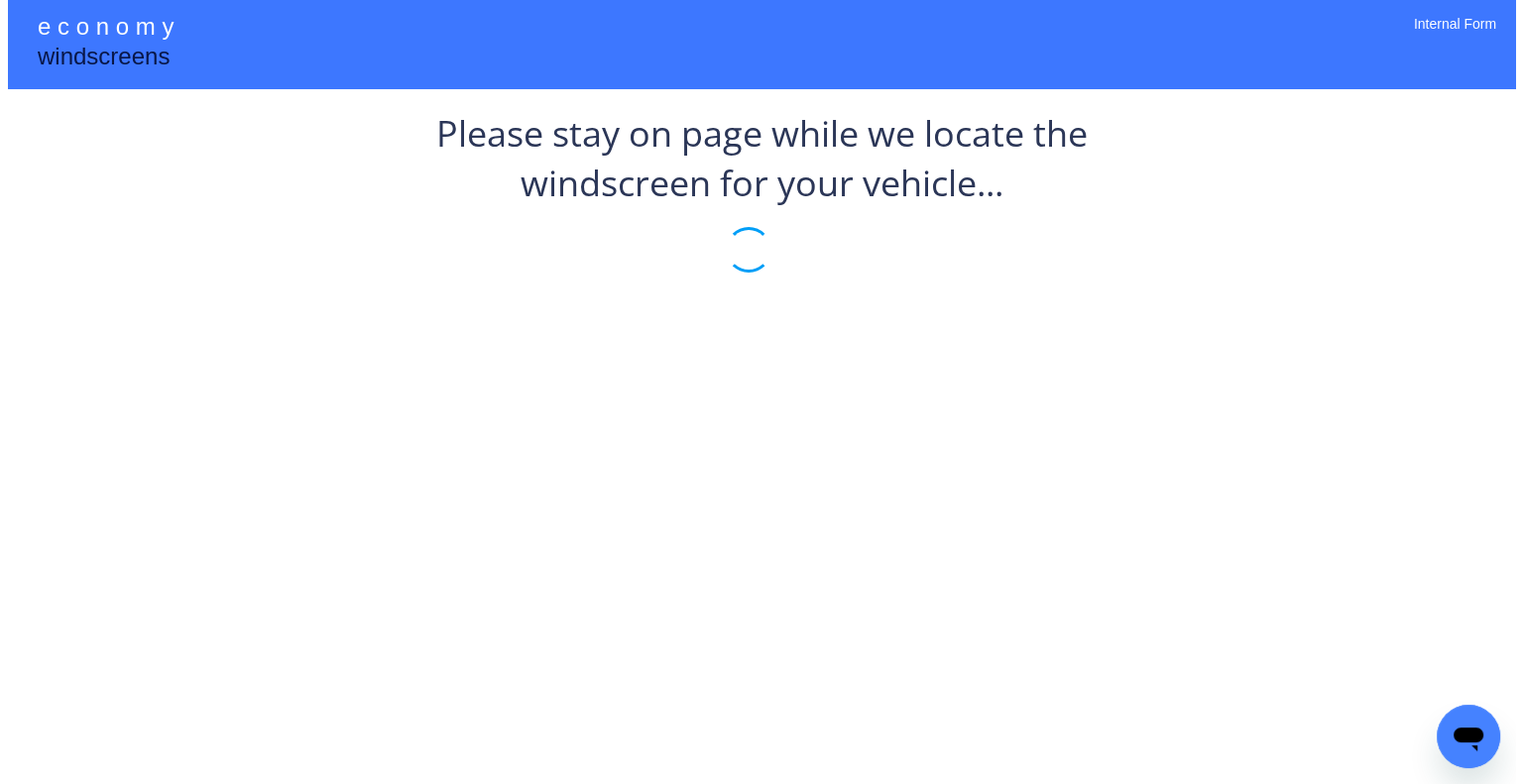 scroll, scrollTop: 0, scrollLeft: 0, axis: both 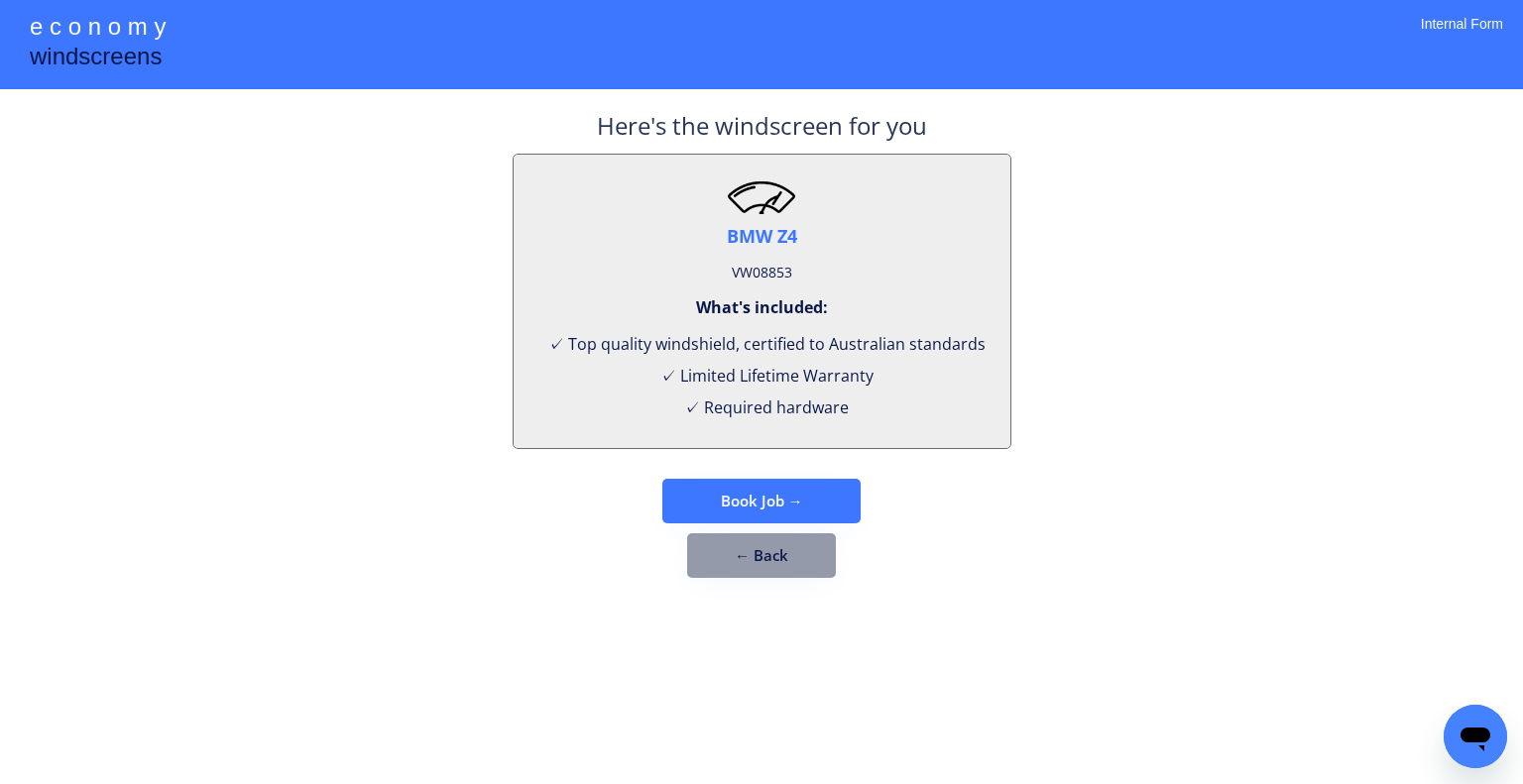 click on "←   Back" at bounding box center (762, 555) 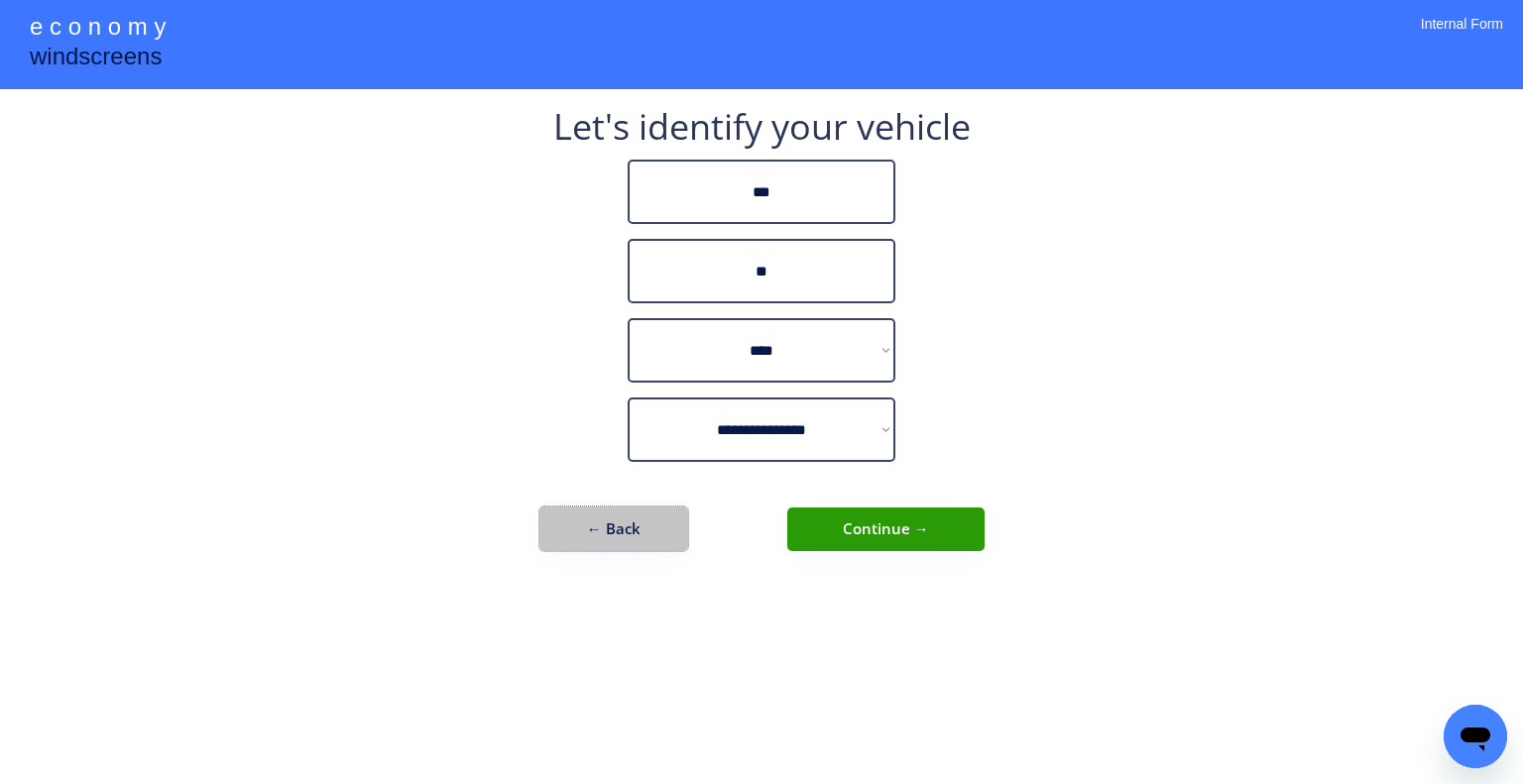 click on "←   Back" at bounding box center [614, 528] 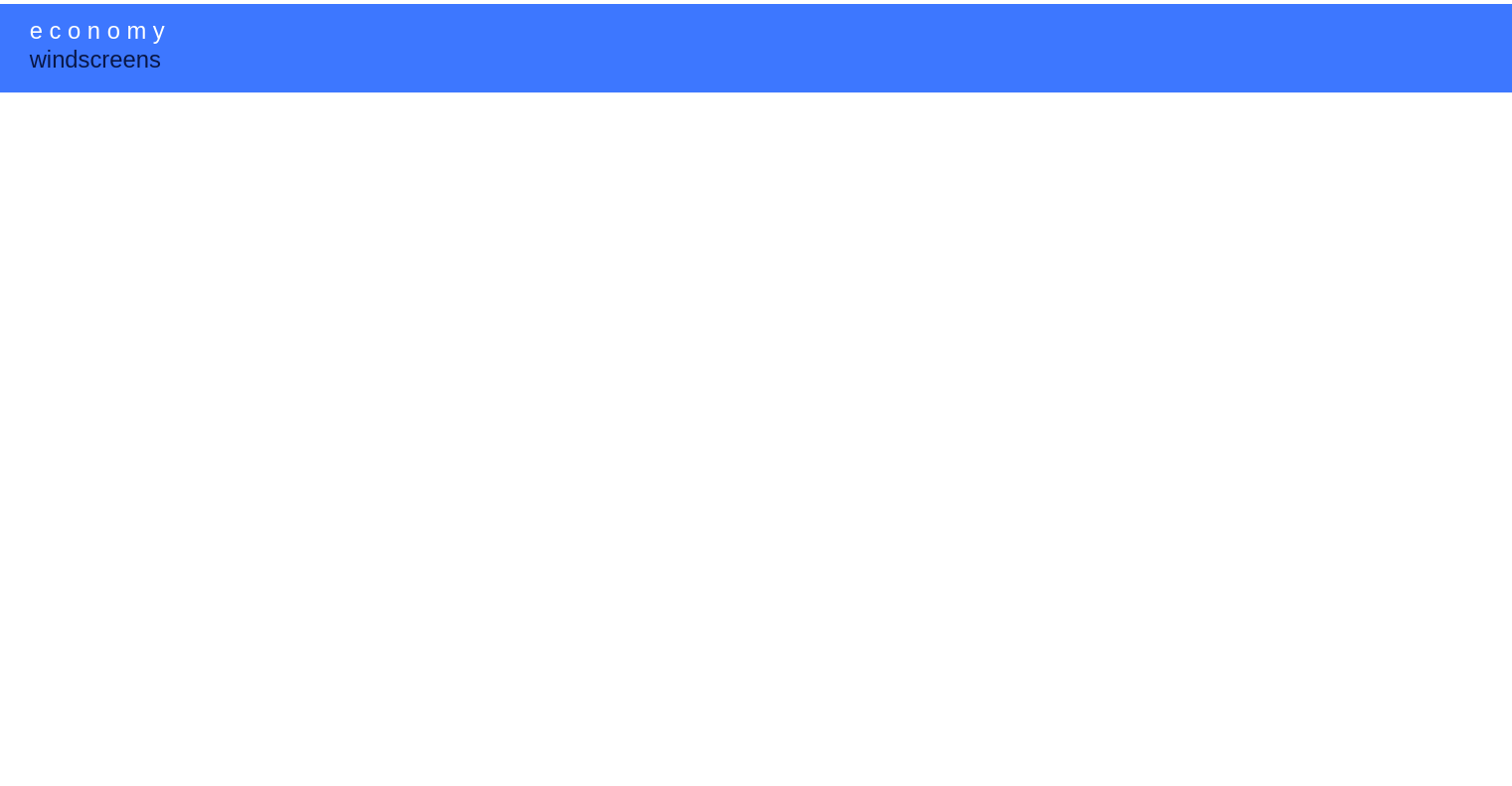 scroll, scrollTop: 0, scrollLeft: 0, axis: both 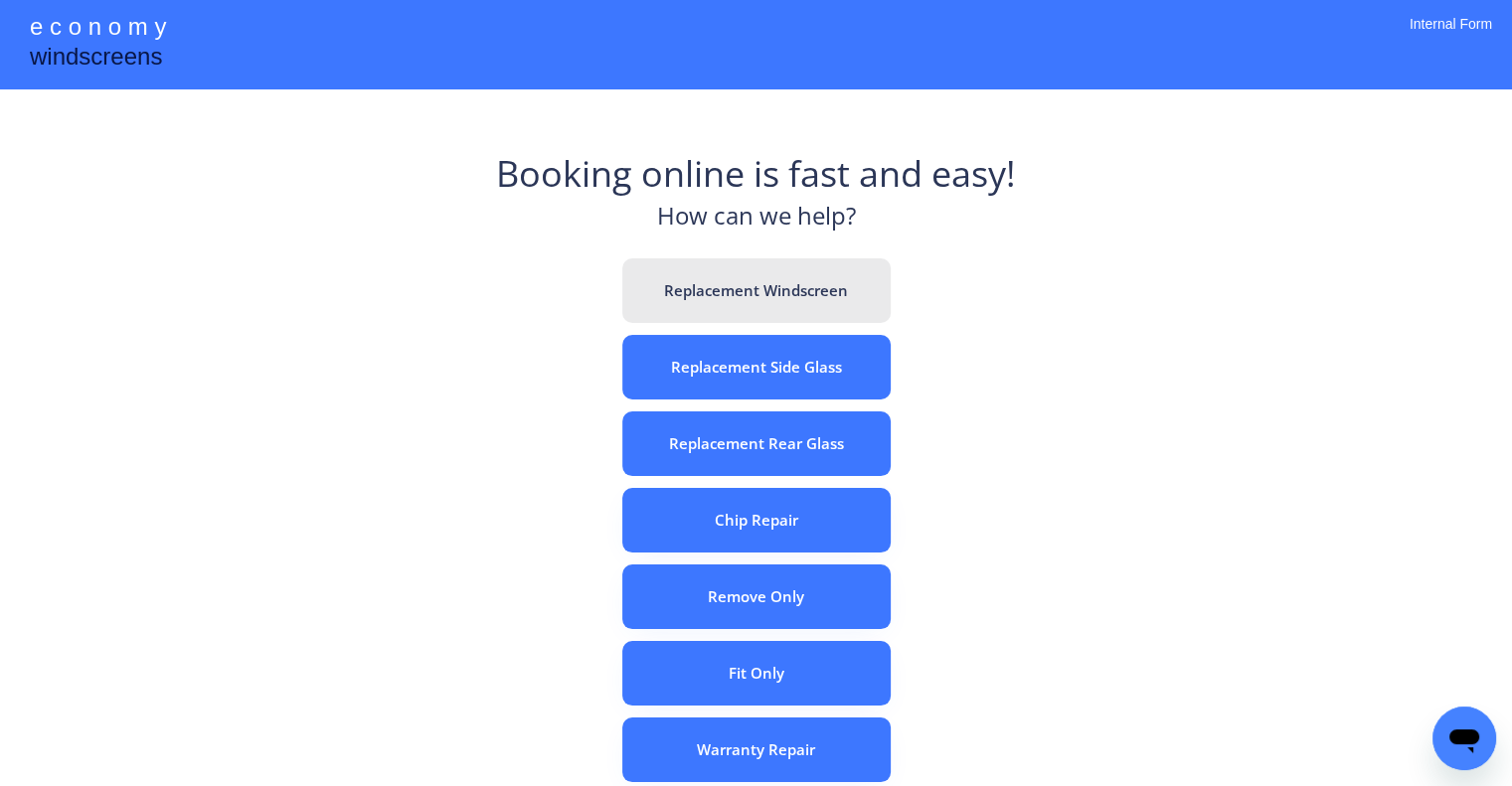 click on "Replacement Windscreen" at bounding box center (756, 290) 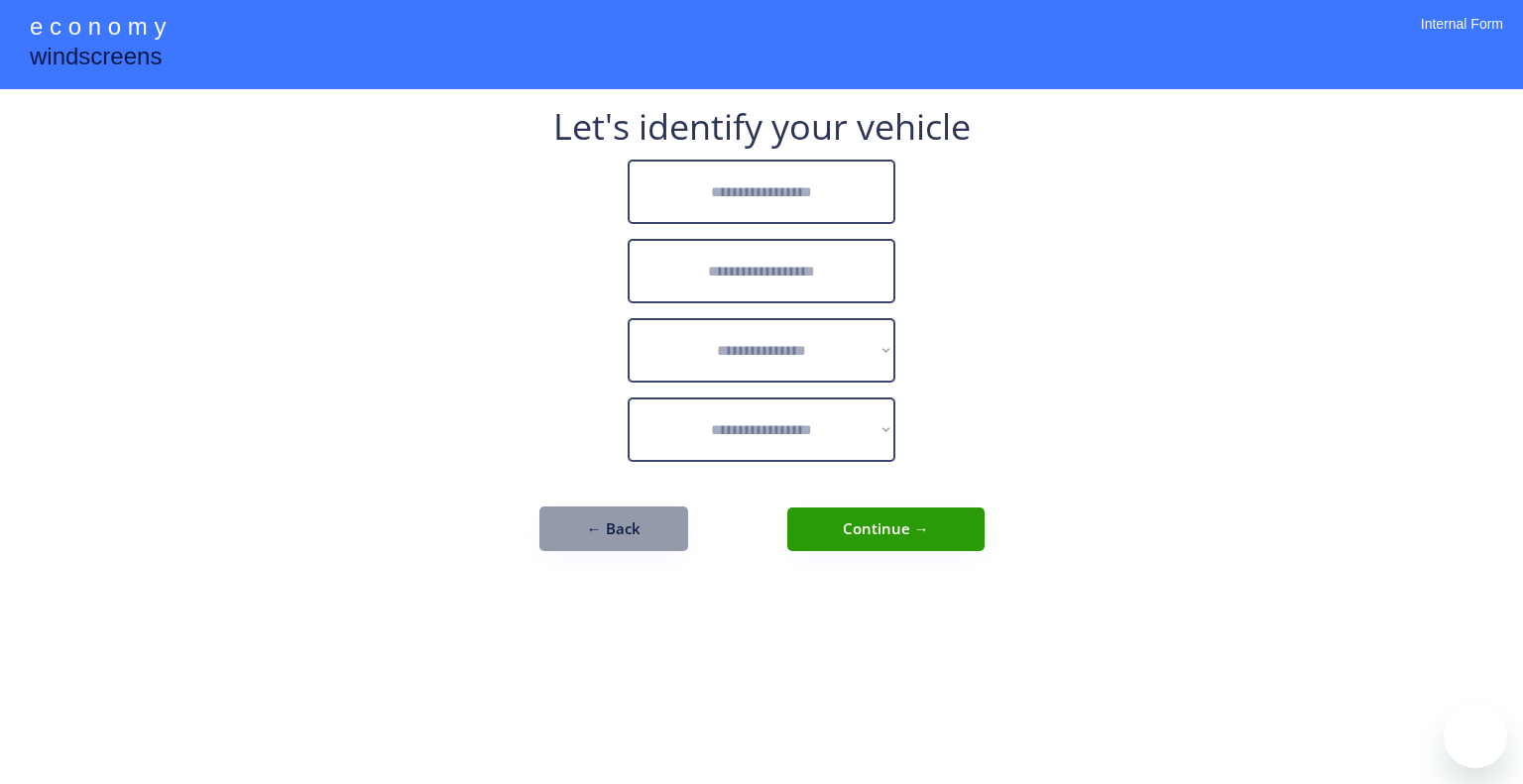 scroll, scrollTop: 0, scrollLeft: 0, axis: both 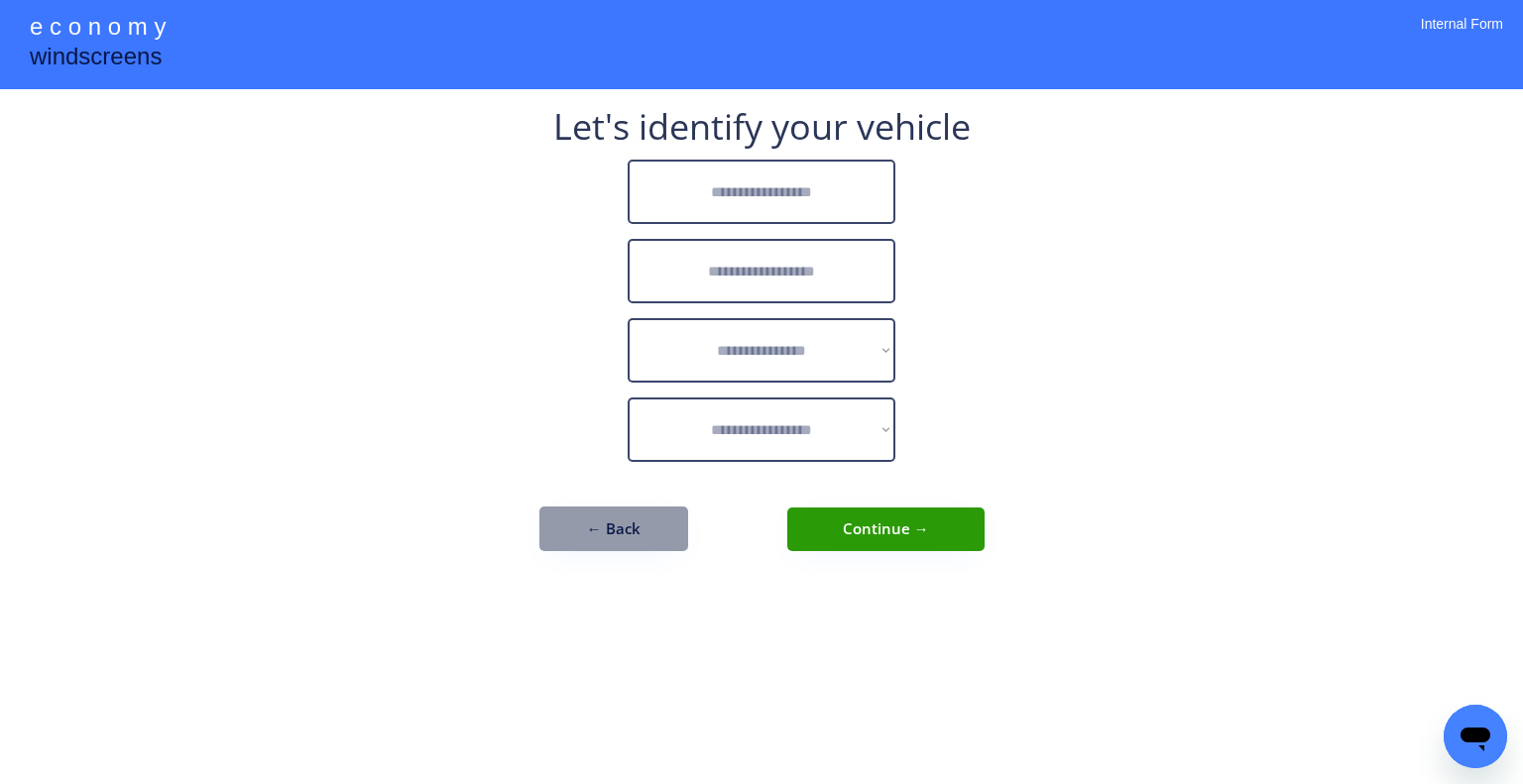 click at bounding box center (762, 191) 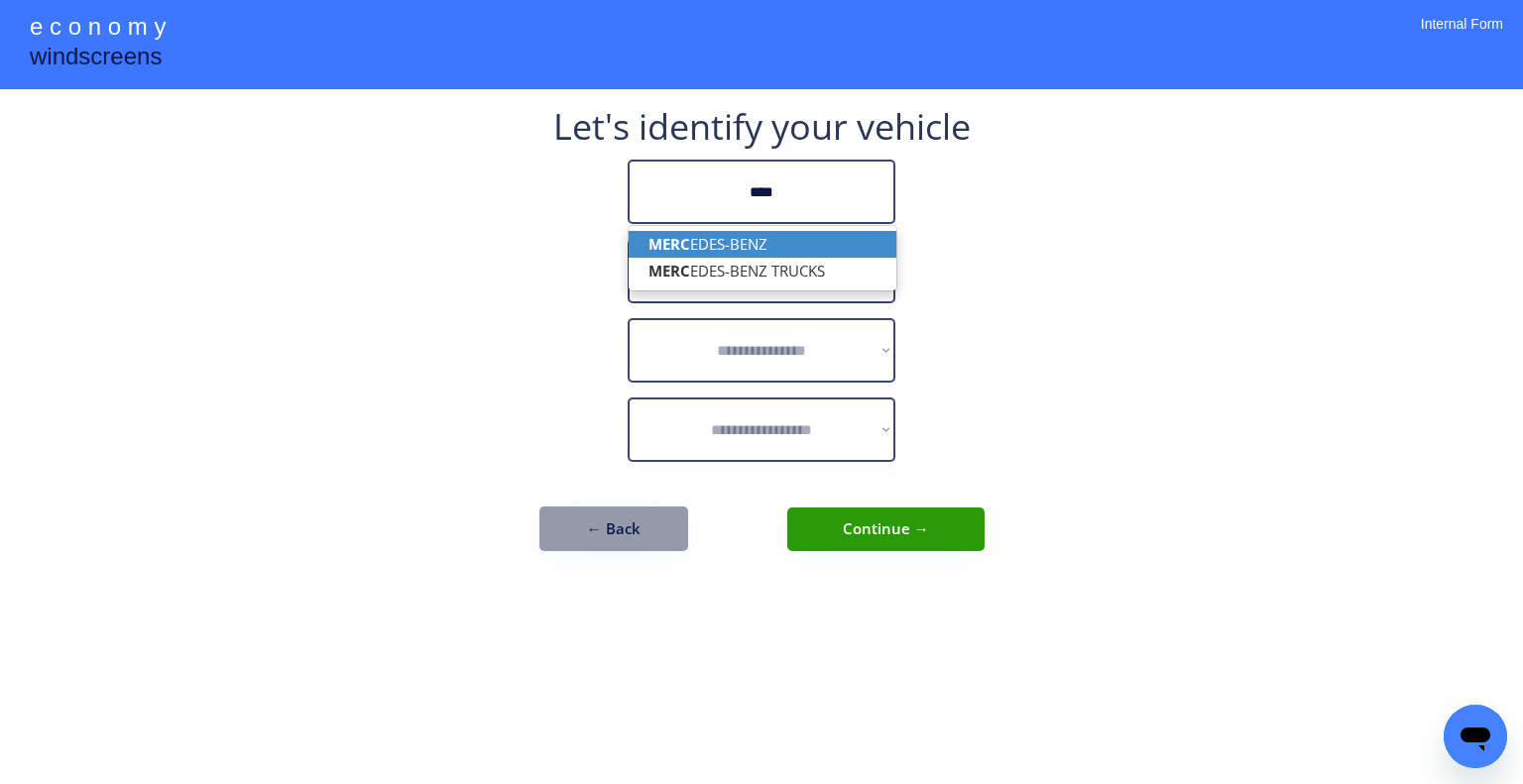 click on "MERC EDES-BENZ" at bounding box center (762, 244) 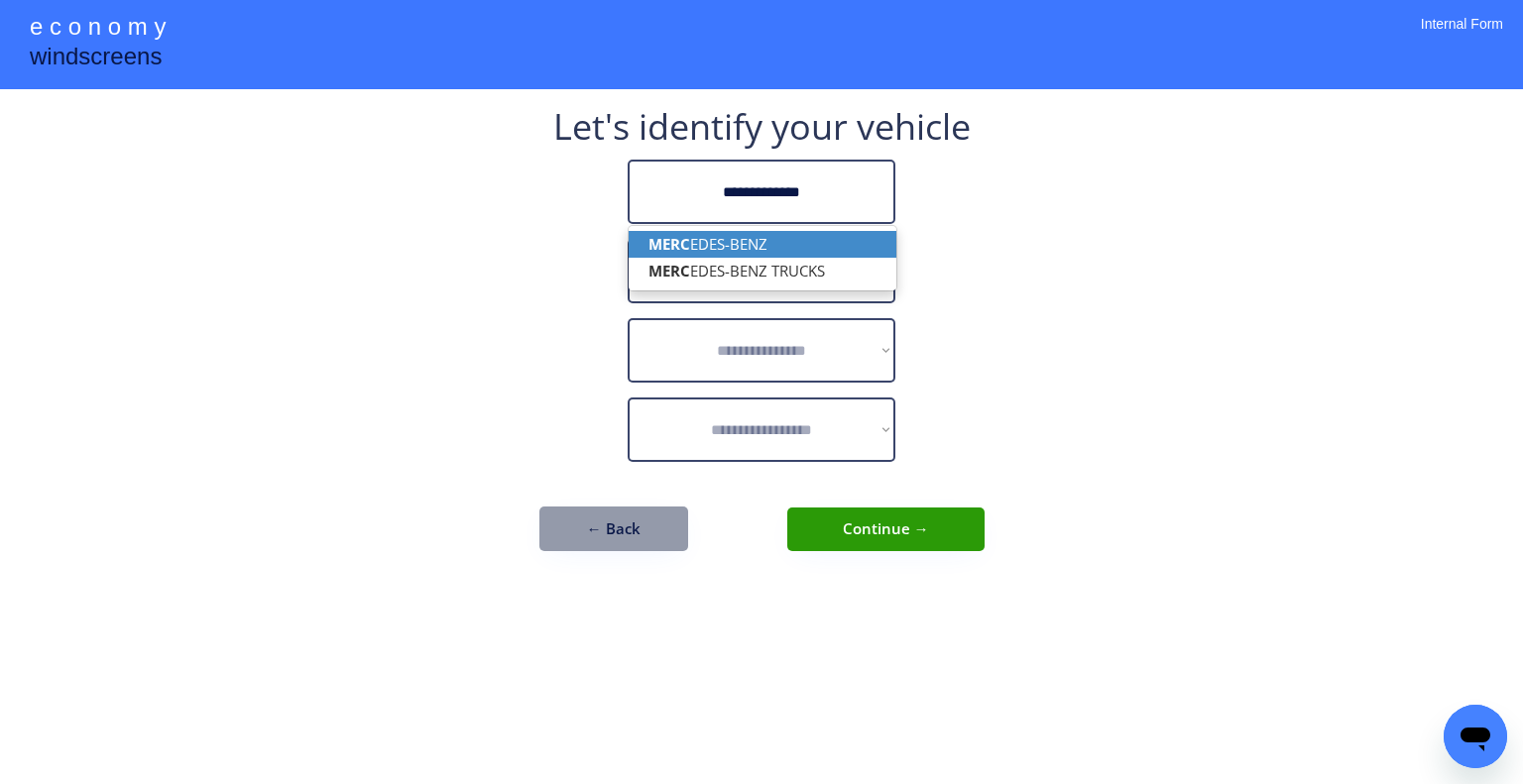 type on "**********" 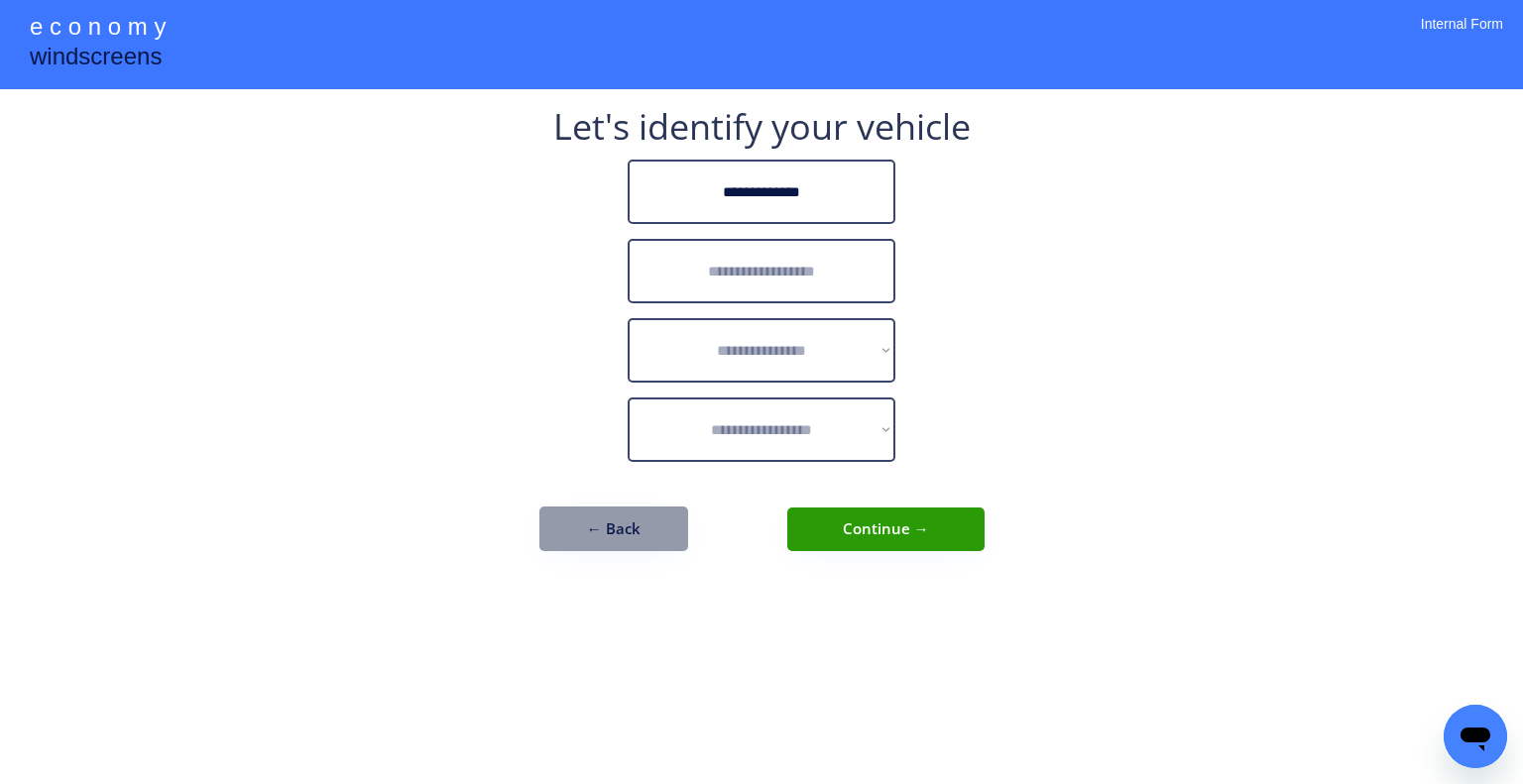 click on "**********" at bounding box center [762, 392] 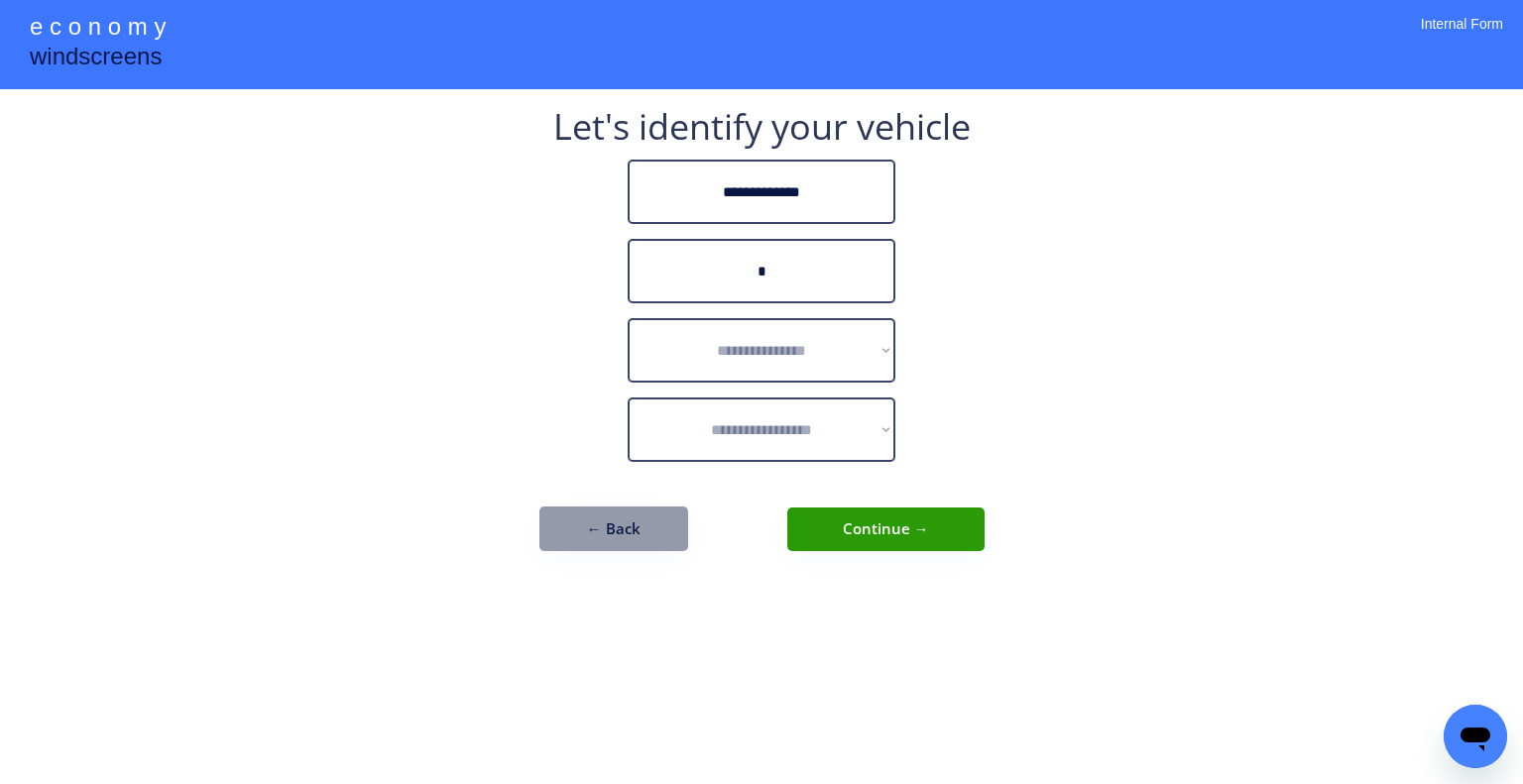 type on "*" 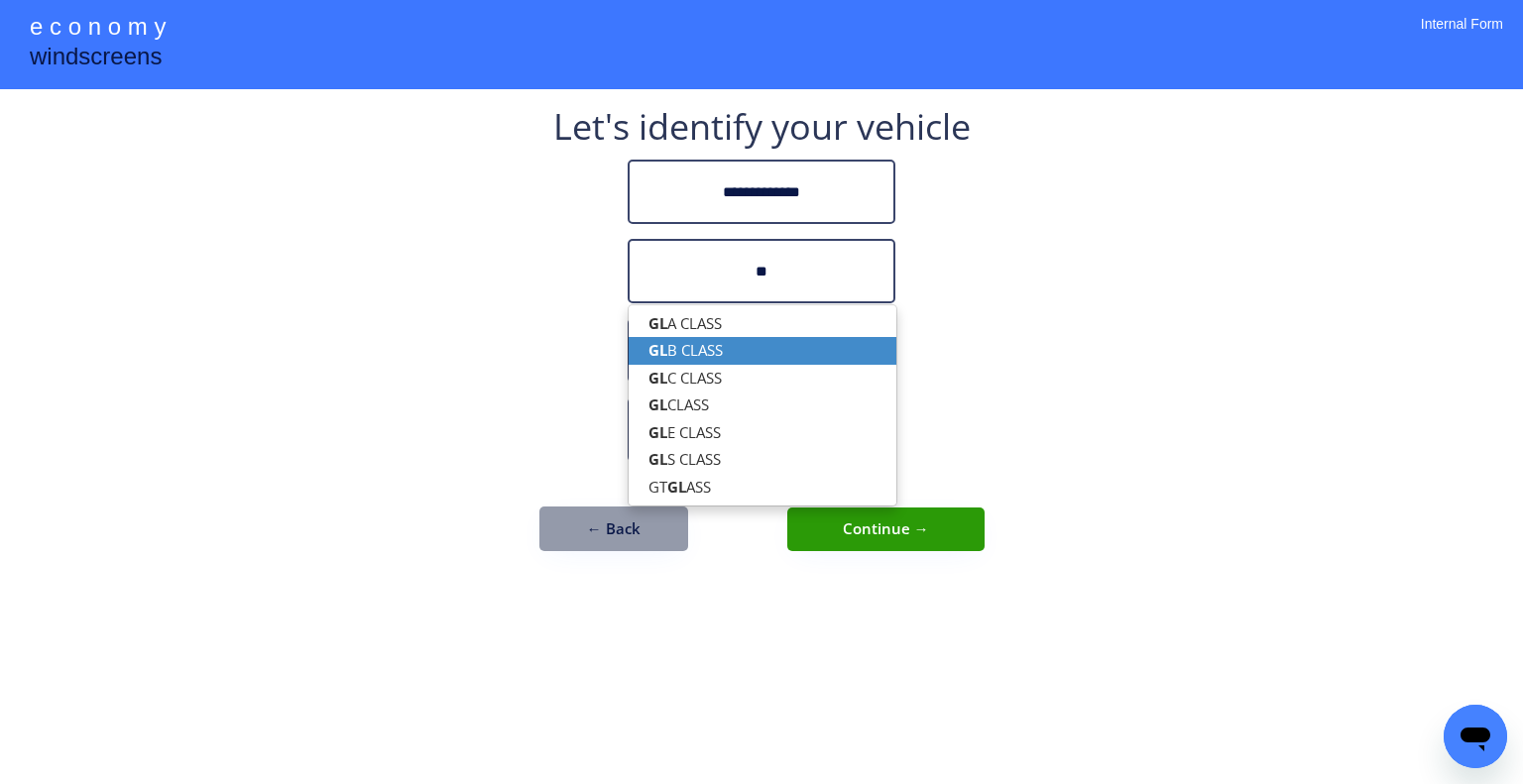 click on "GL B CLASS" at bounding box center (762, 350) 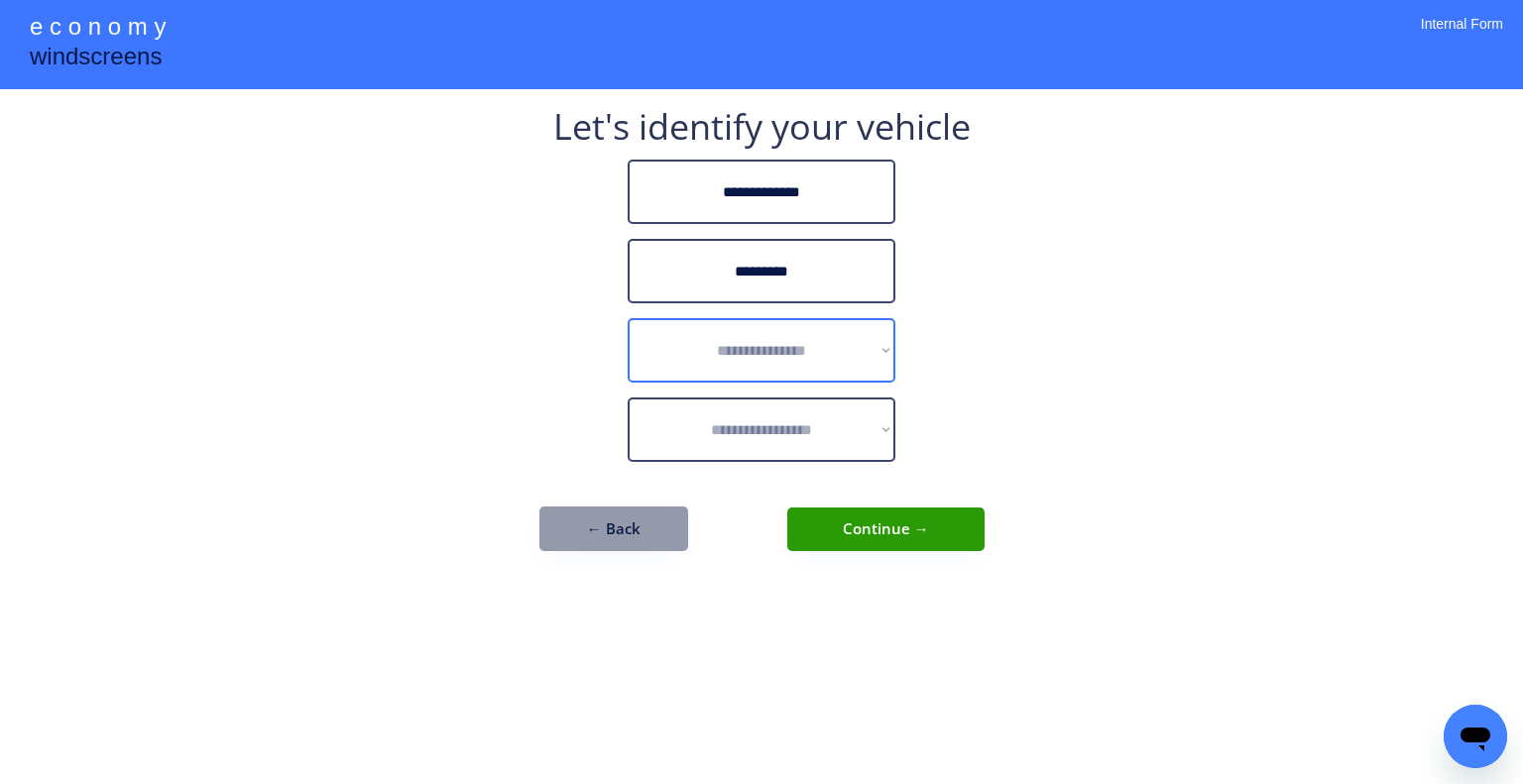 type on "*********" 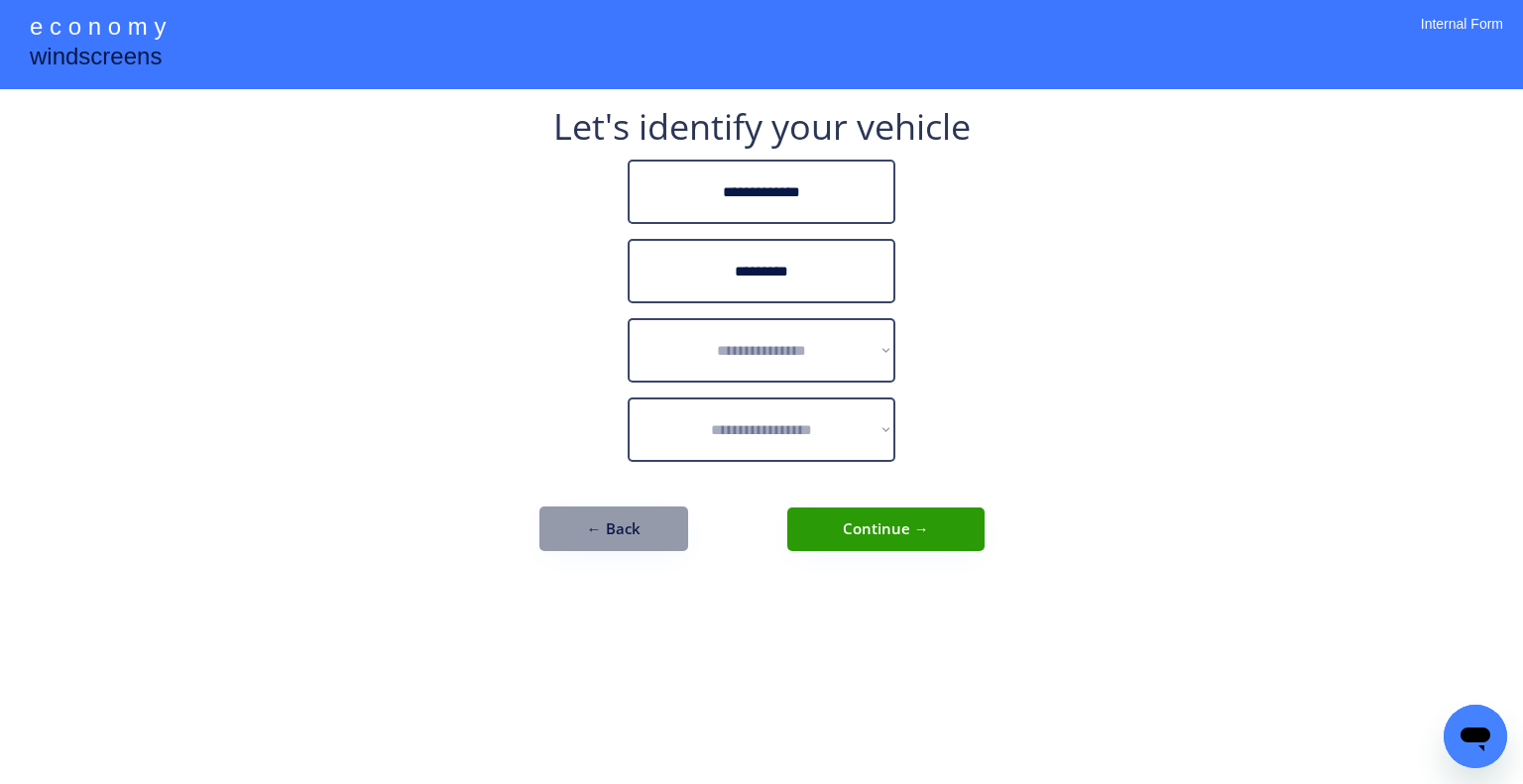 drag, startPoint x: 1259, startPoint y: 384, endPoint x: 956, endPoint y: 336, distance: 306.77842 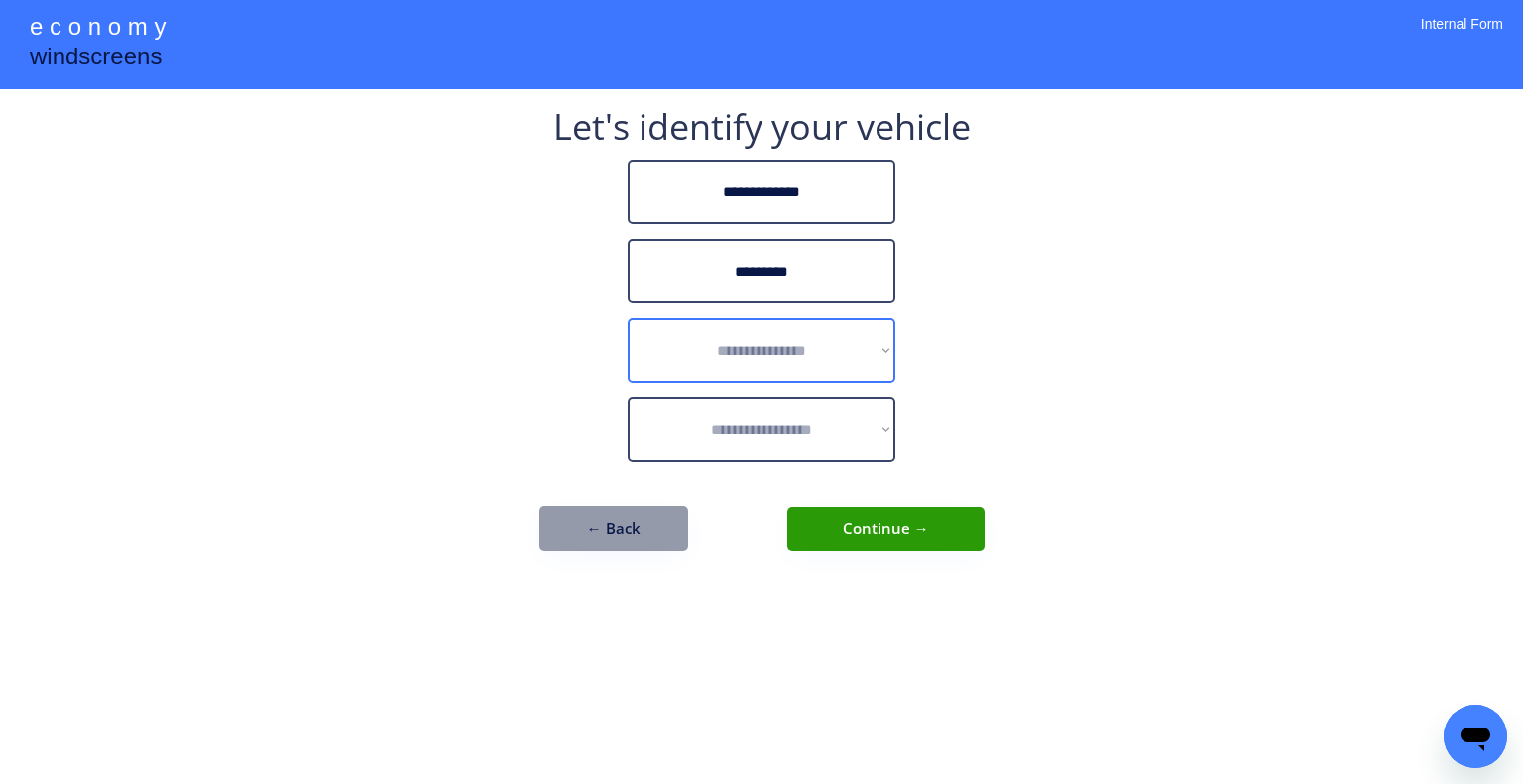 click on "**********" at bounding box center [762, 350] 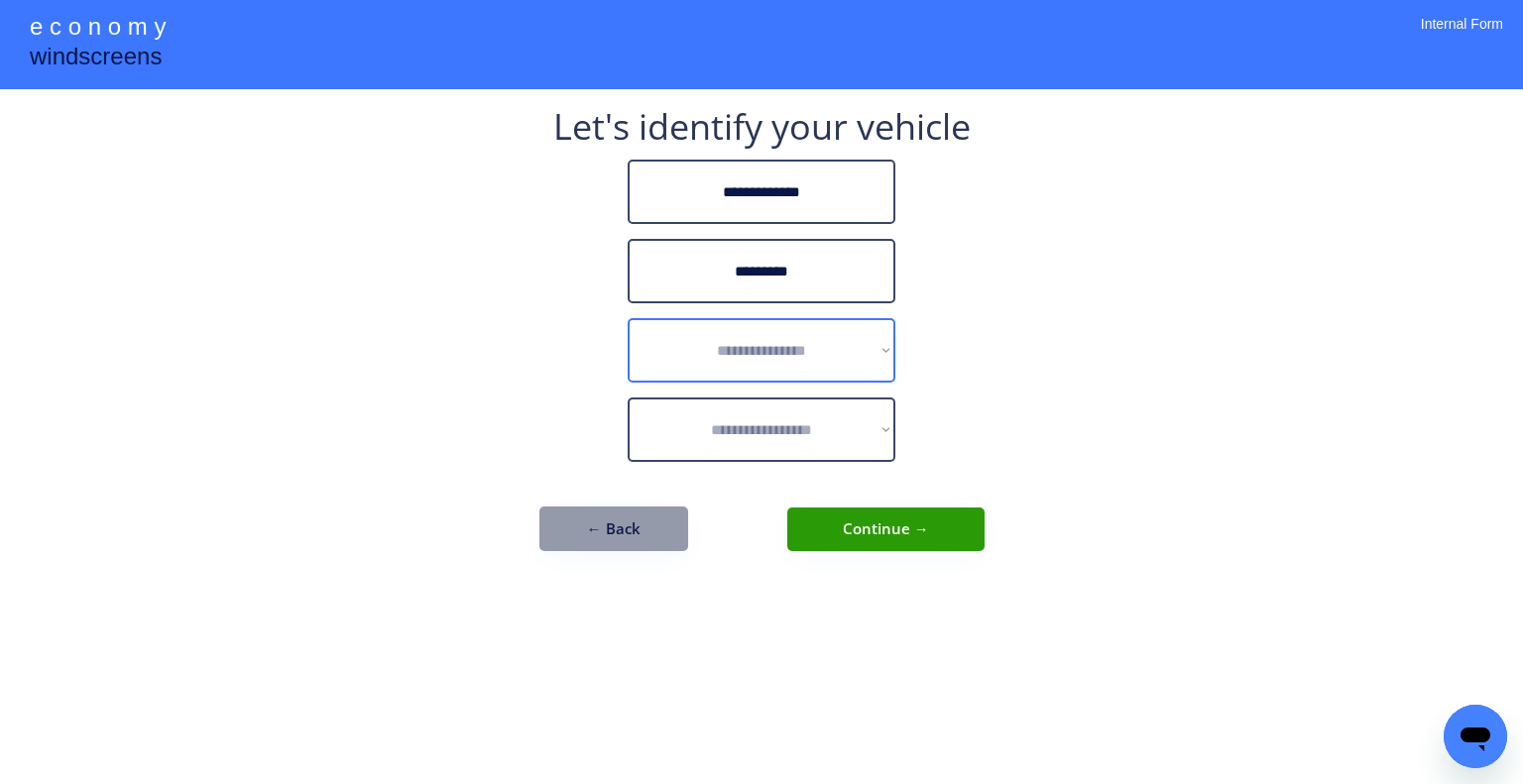 select on "******" 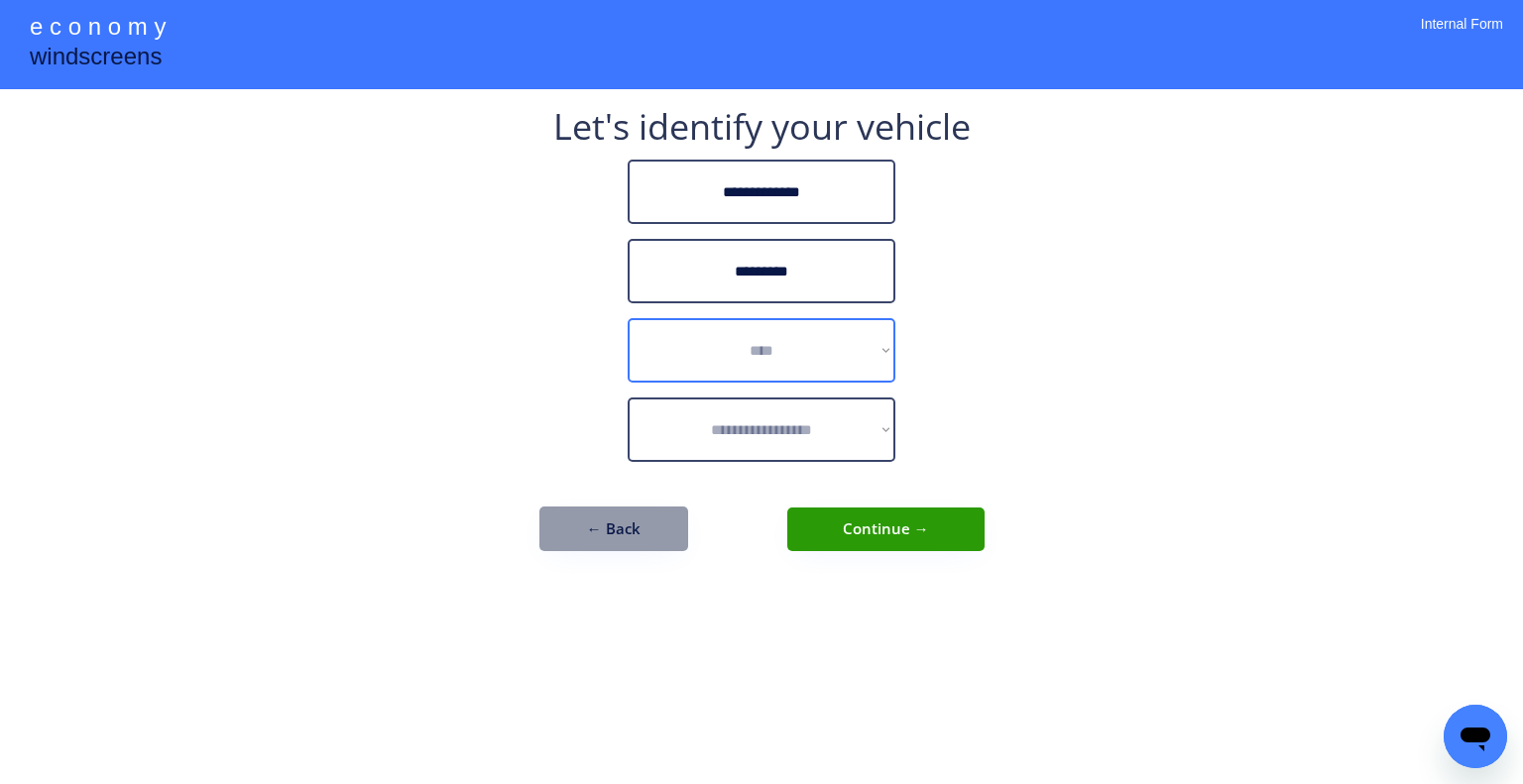 click on "**********" at bounding box center (762, 350) 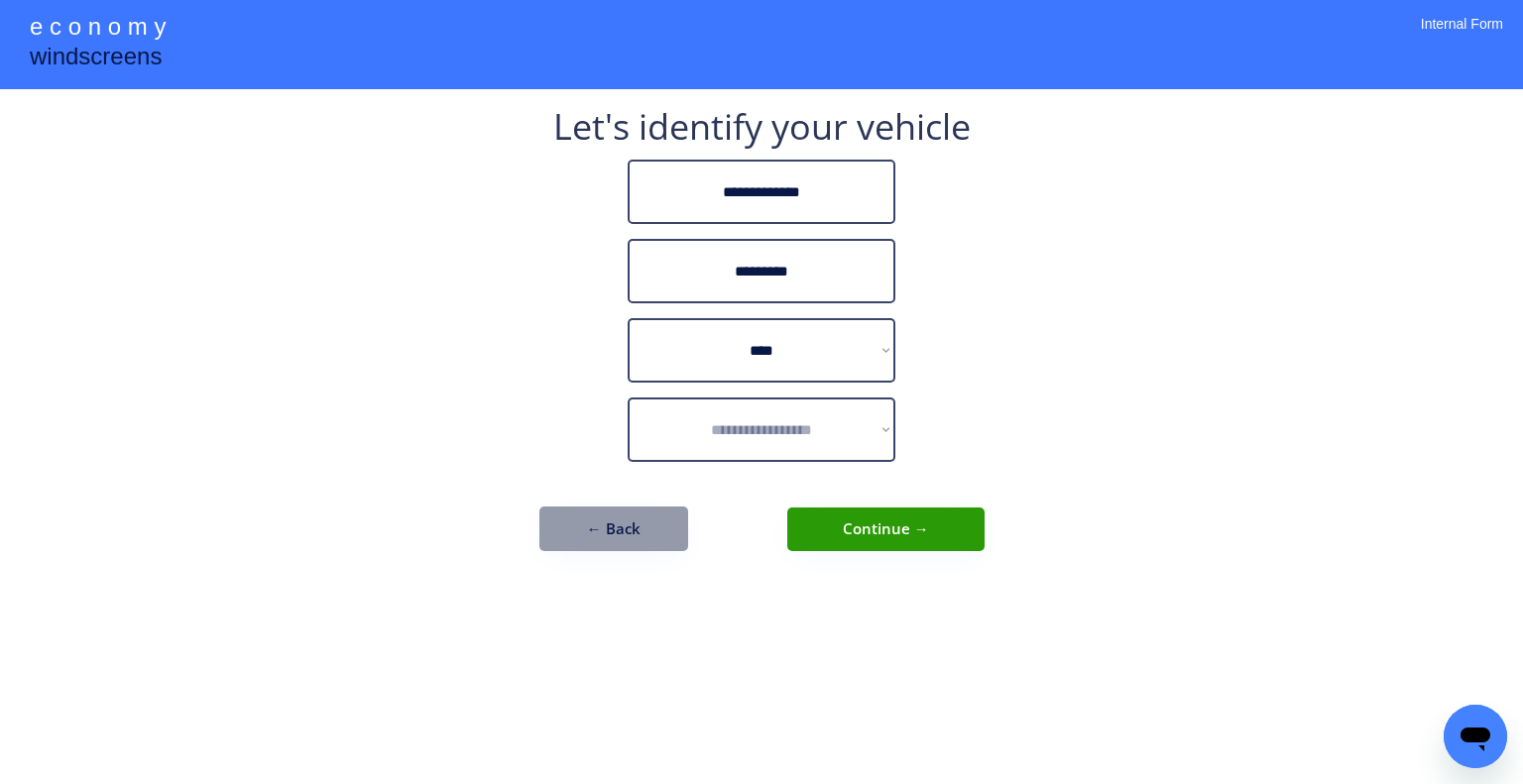 select on "*********" 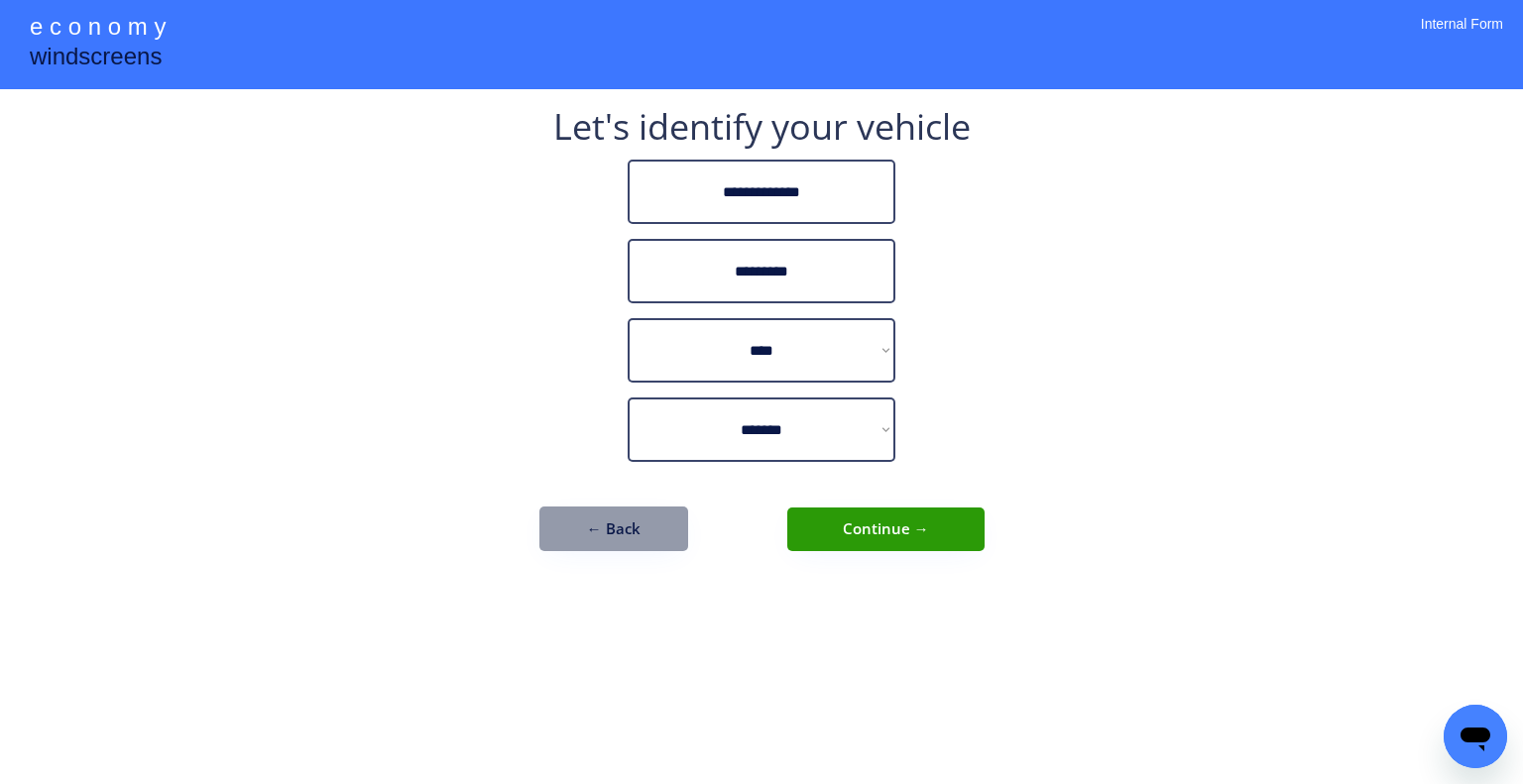 click on "Continue    →" at bounding box center [885, 529] 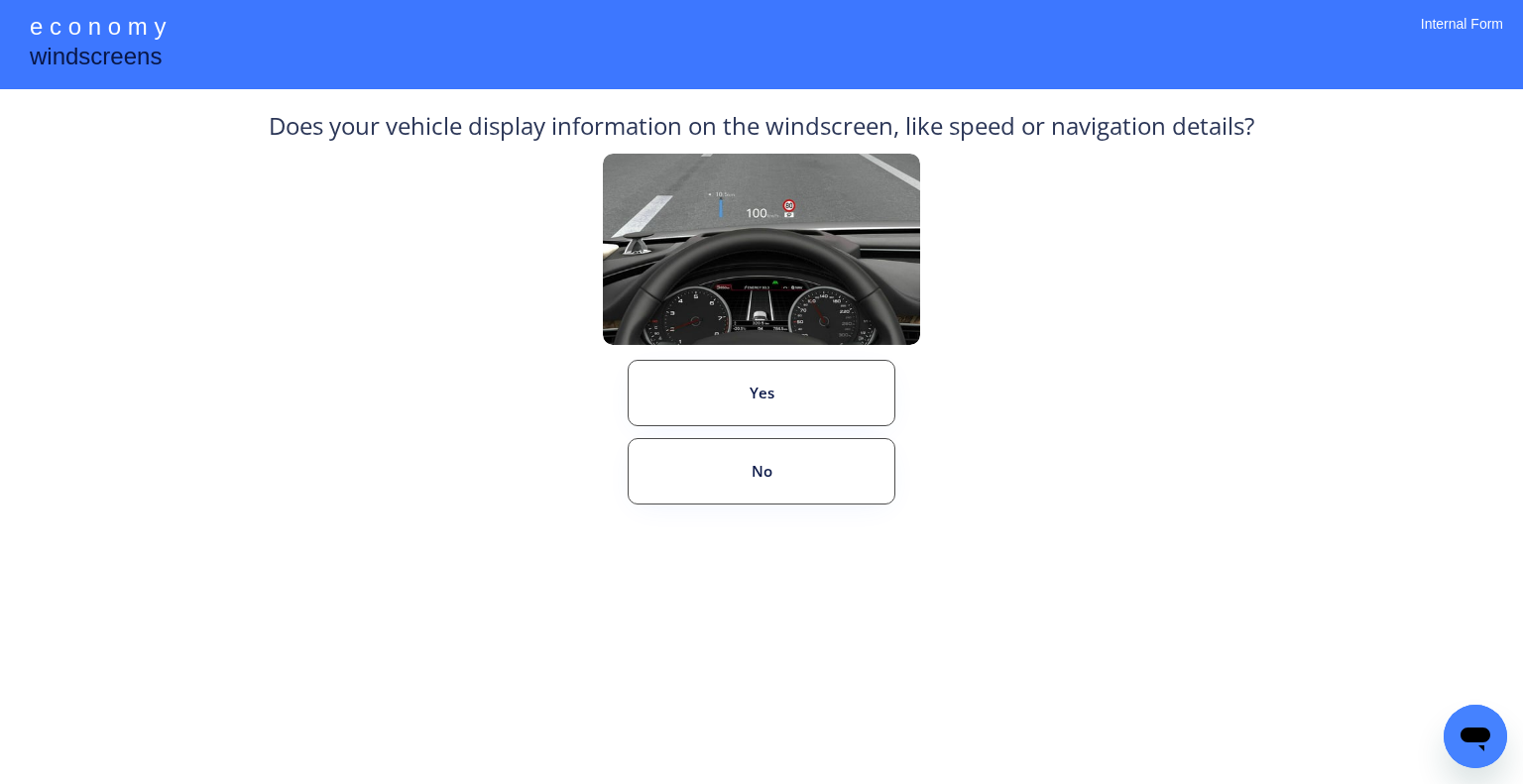 click on "Does your vehicle display information on the windscreen, like speed or navigation details? Yes No  ←   Back" at bounding box center (762, 350) 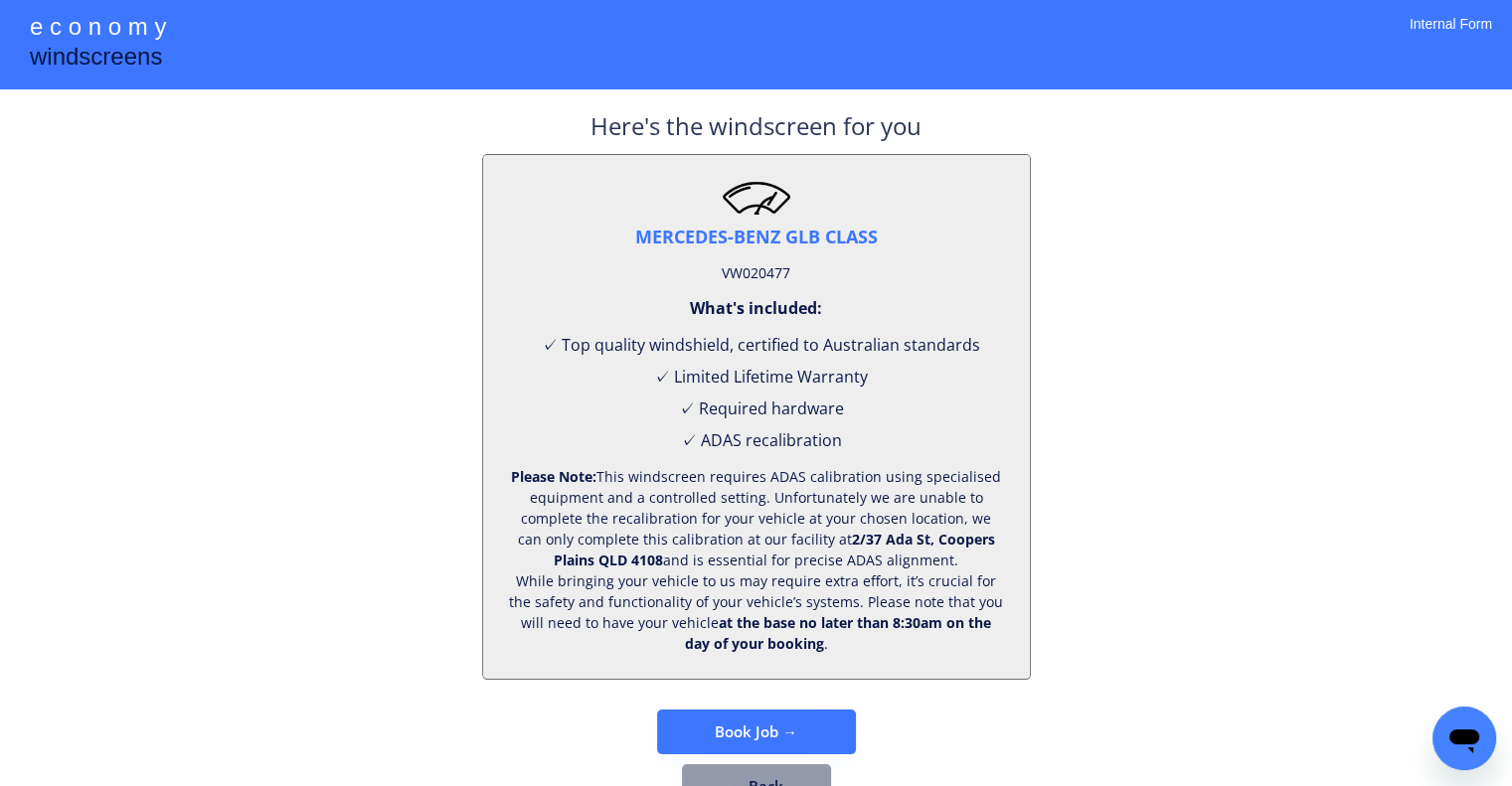 click on "VW020477" at bounding box center [756, 273] 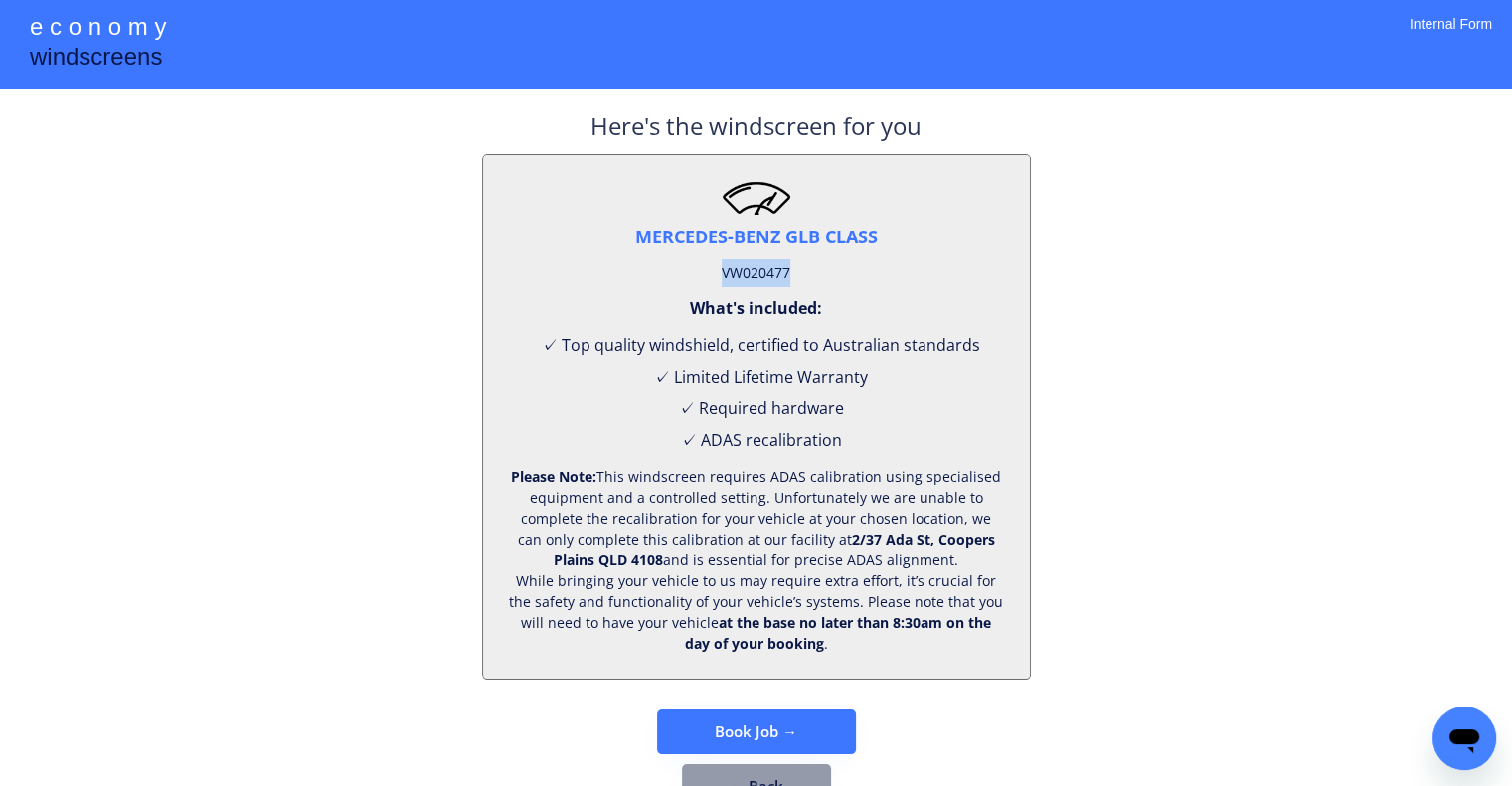 click on "VW020477" at bounding box center (756, 273) 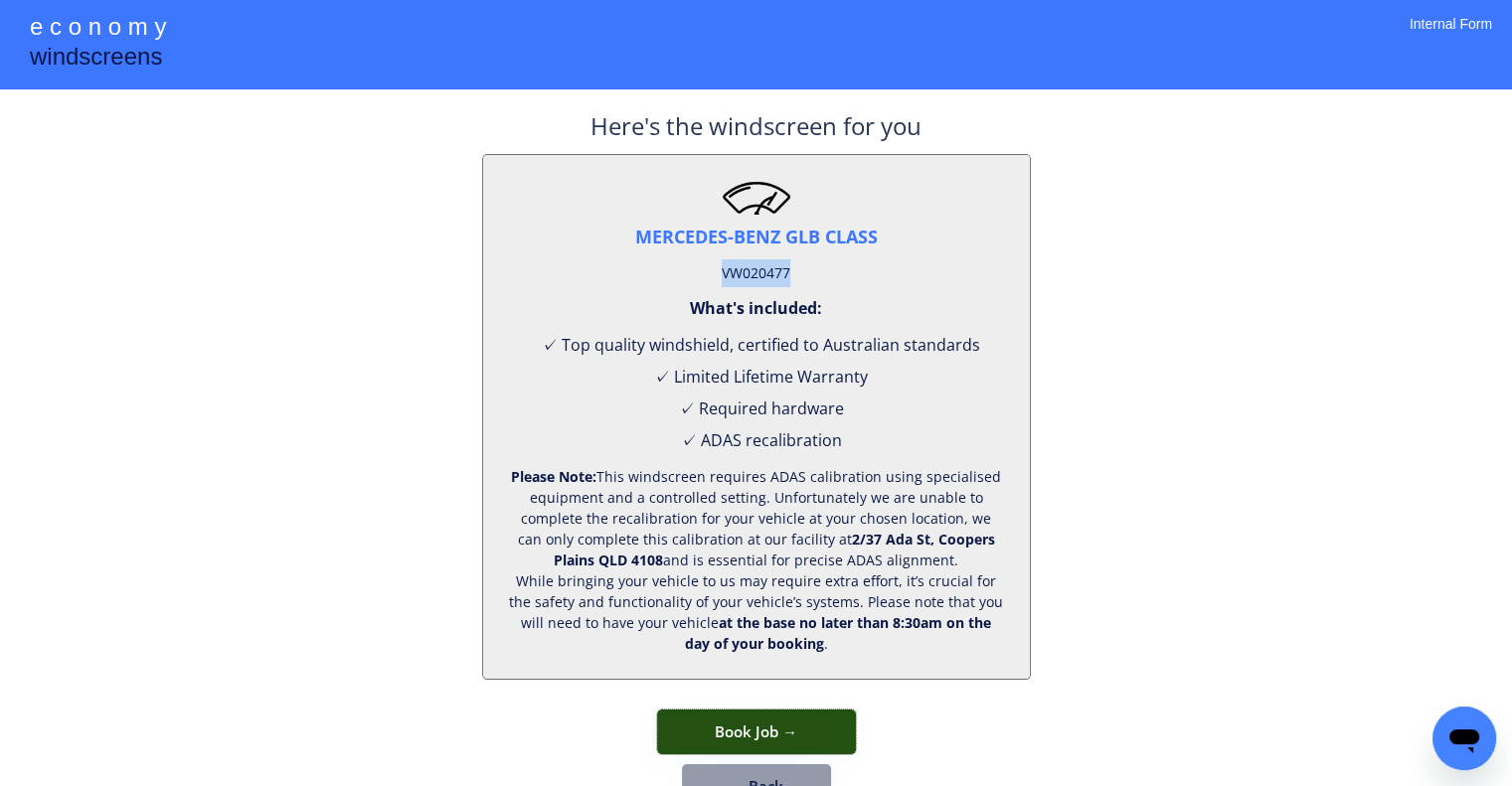 click on "Book Job    →" at bounding box center (756, 731) 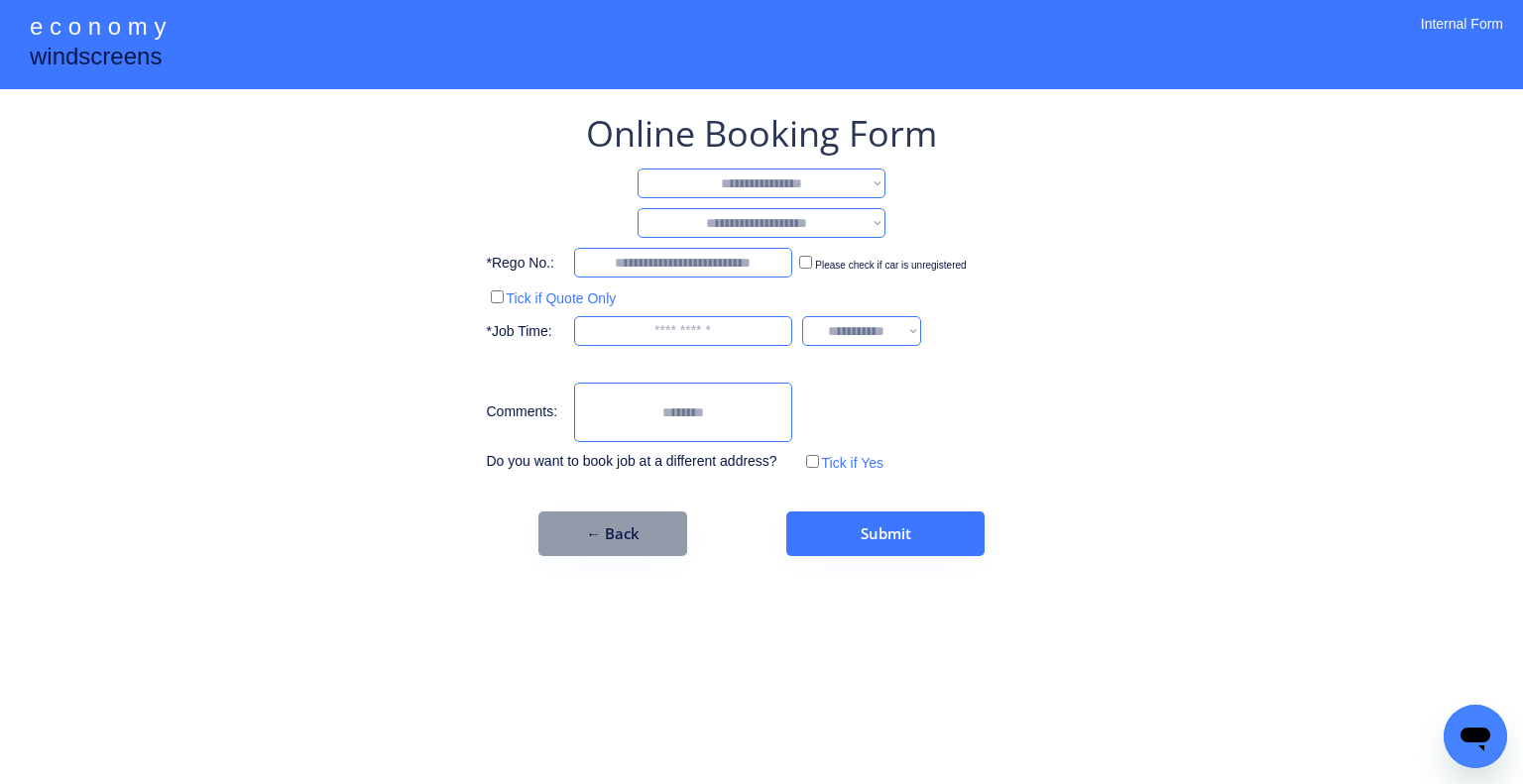 click on "**********" at bounding box center [762, 183] 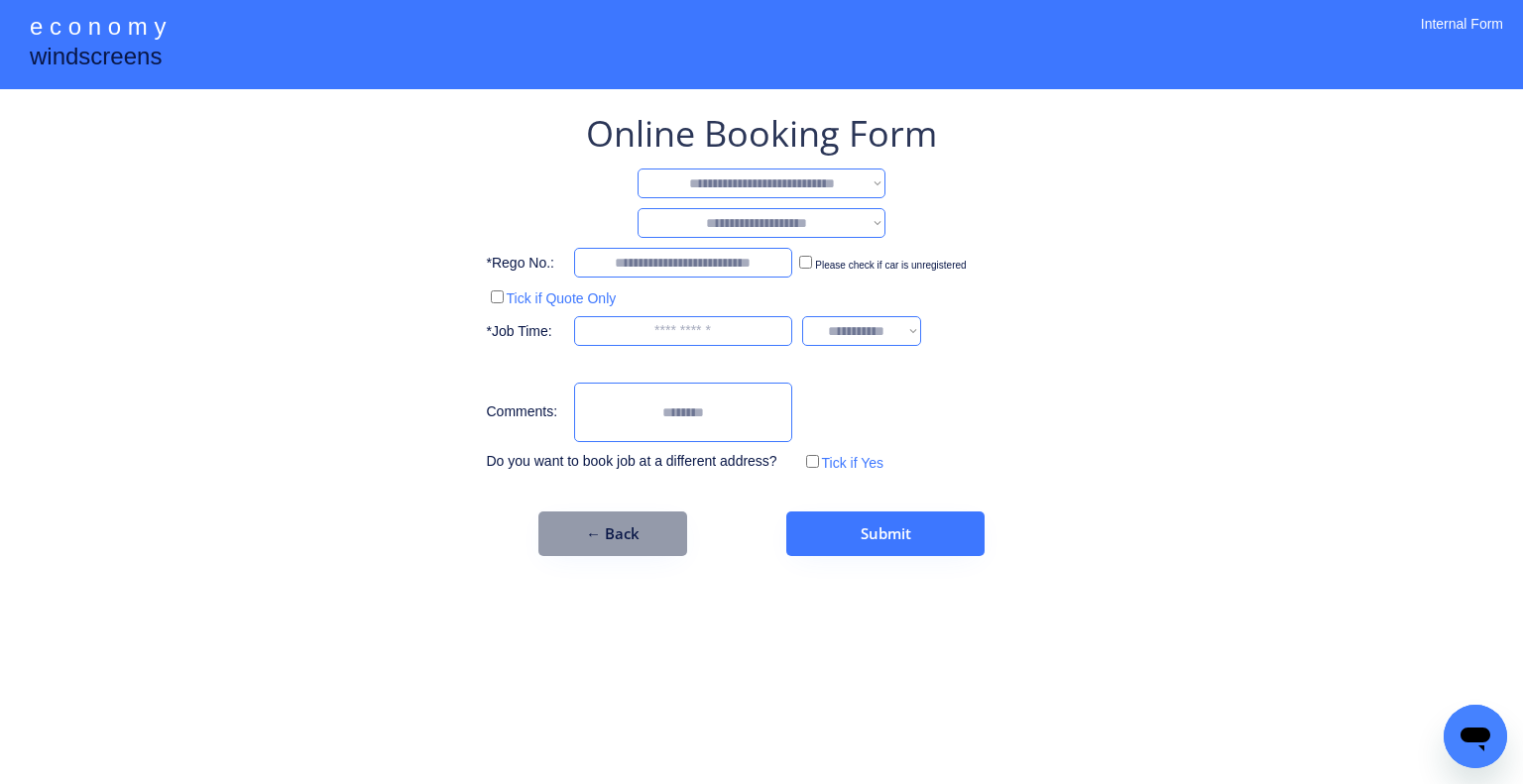 click on "**********" at bounding box center (762, 183) 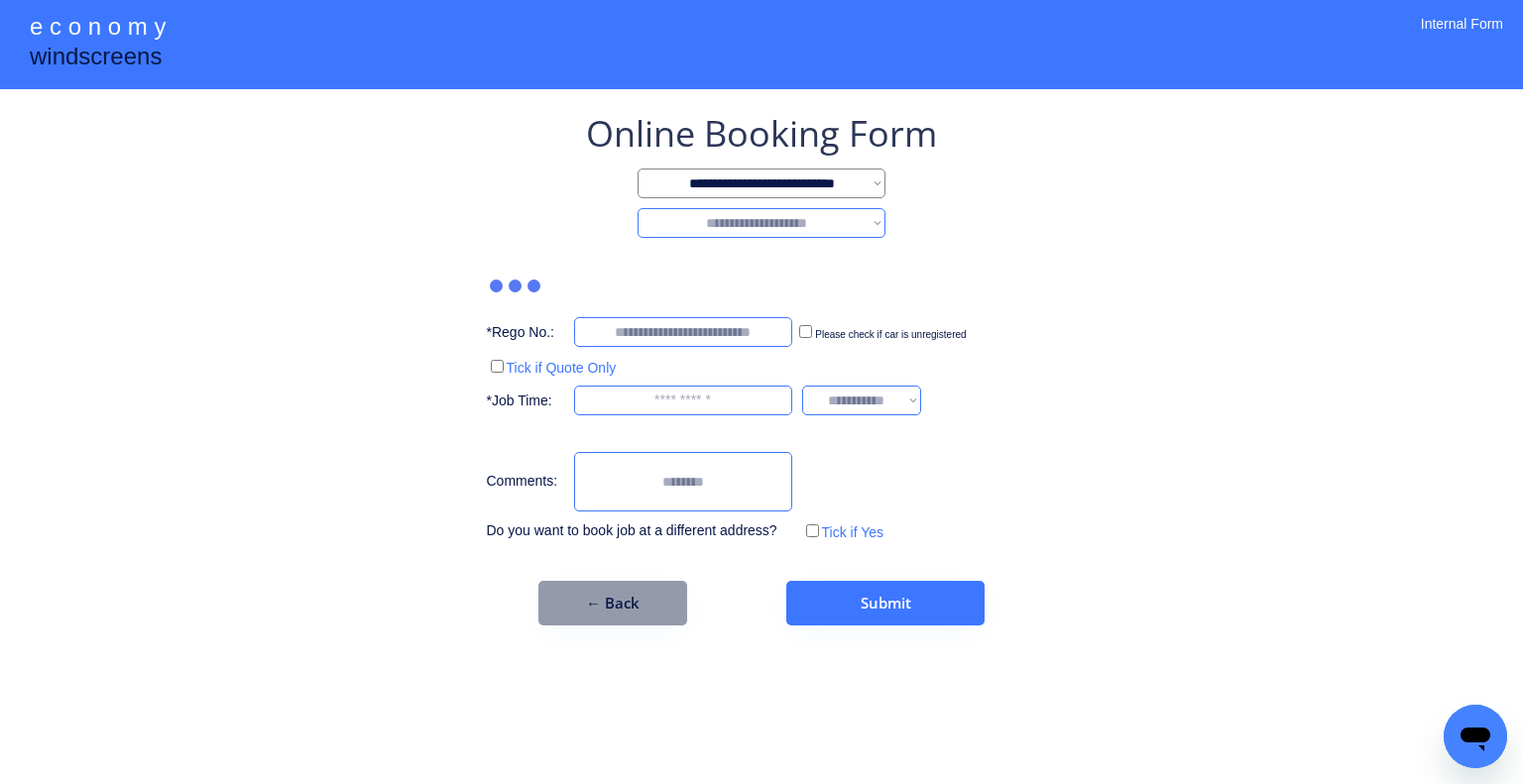 drag, startPoint x: 817, startPoint y: 220, endPoint x: 809, endPoint y: 233, distance: 15.264338 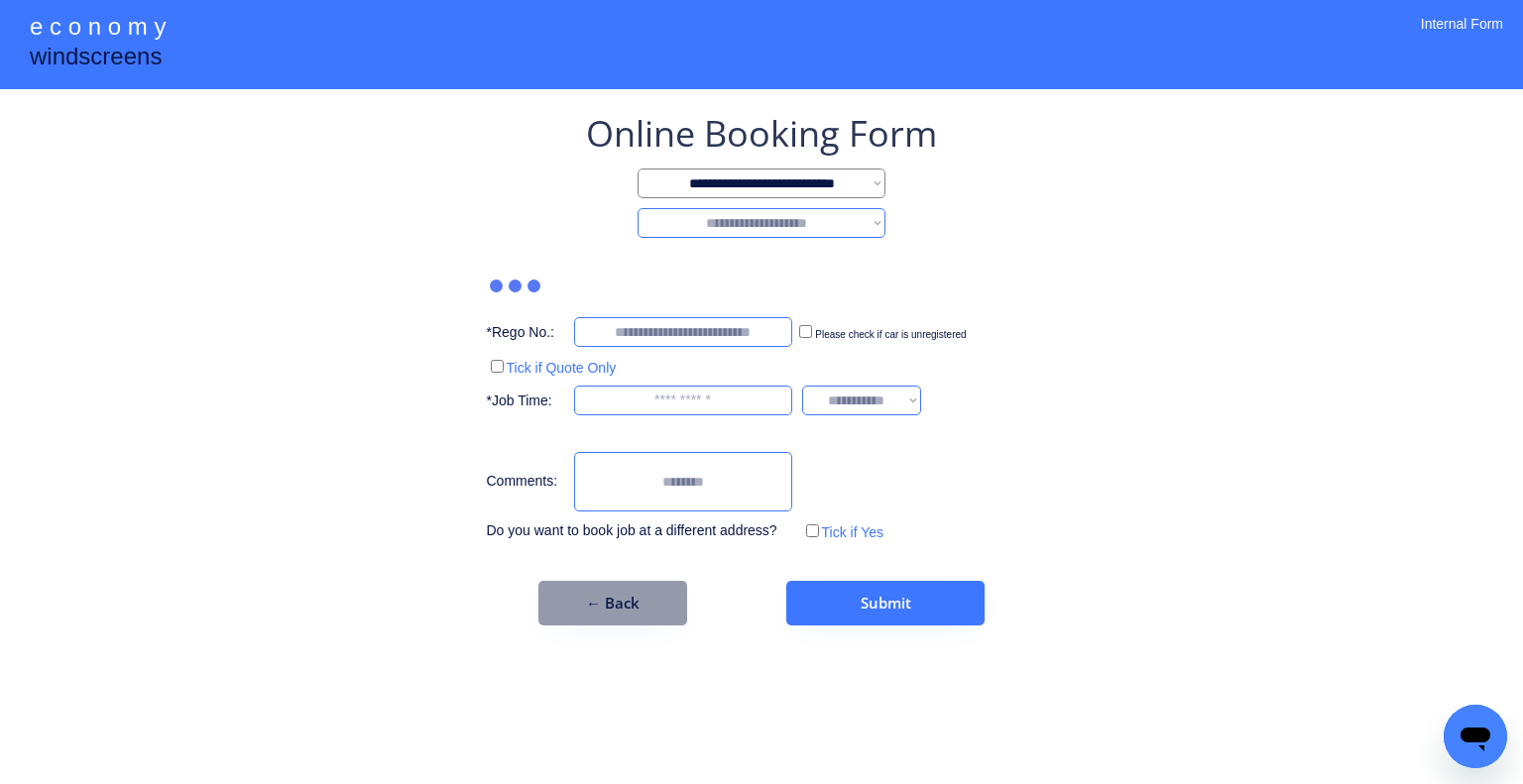 select on "********" 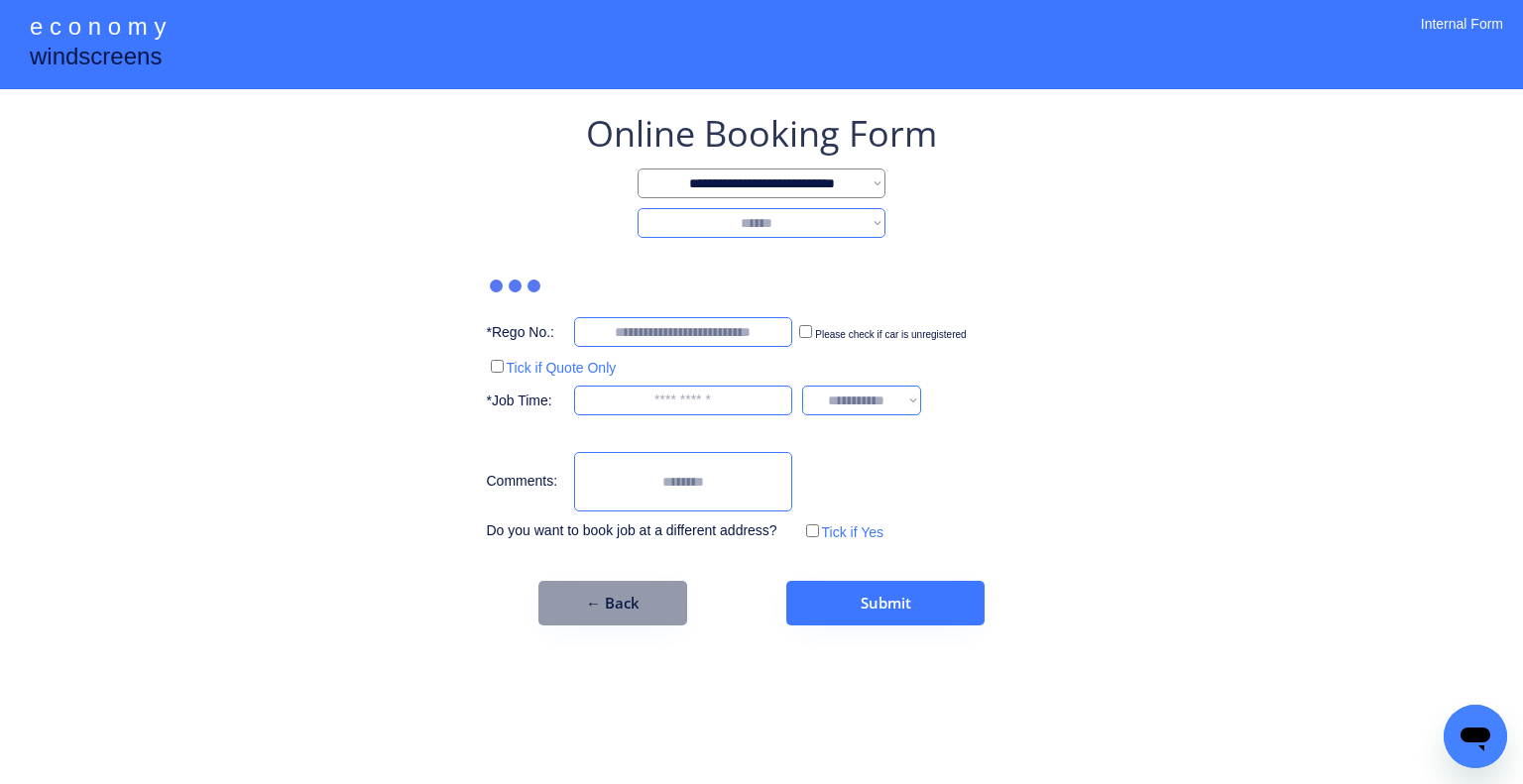 click on "**********" at bounding box center (762, 223) 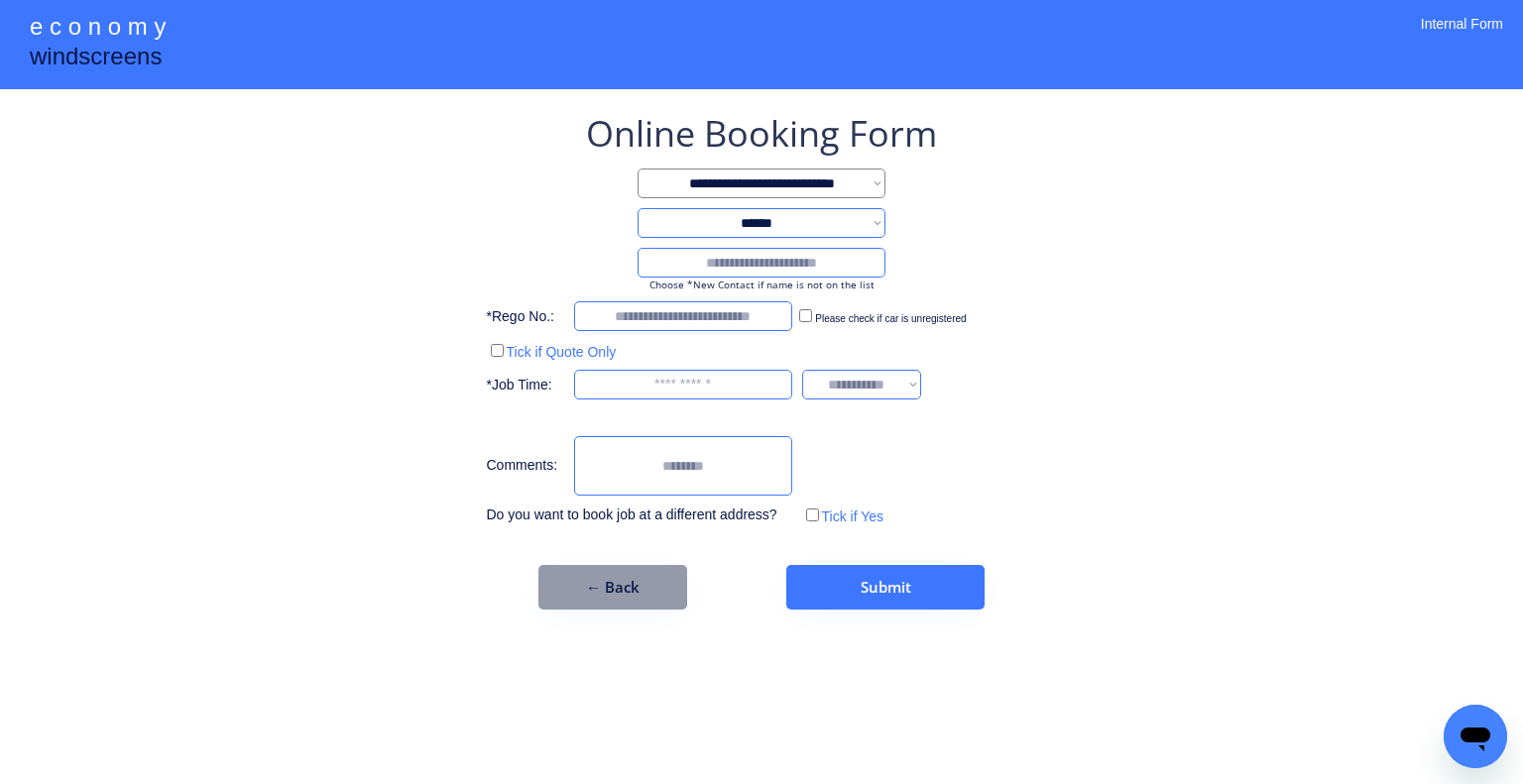 click on "**********" at bounding box center [762, 359] 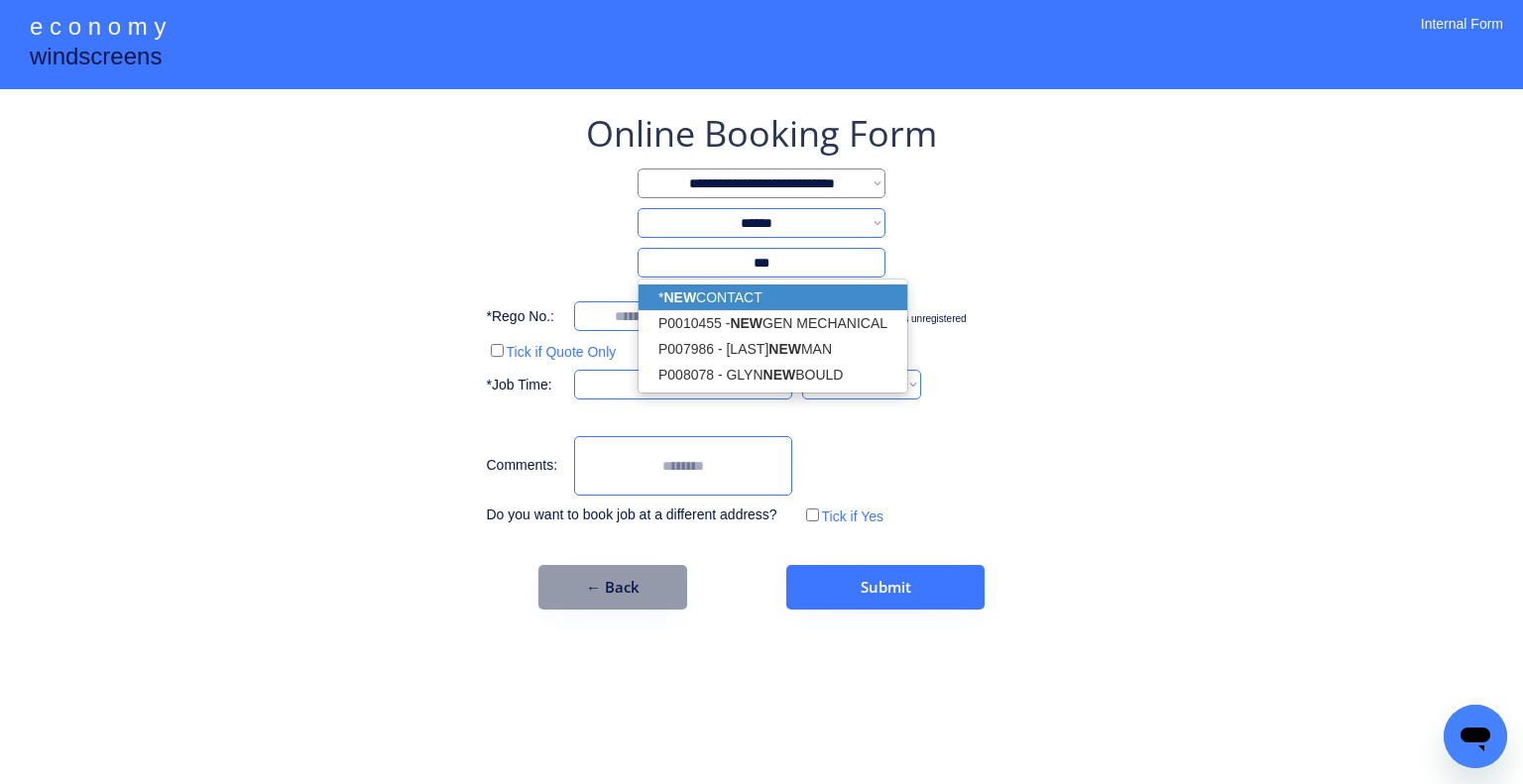 drag, startPoint x: 816, startPoint y: 296, endPoint x: 908, endPoint y: 332, distance: 98.792712 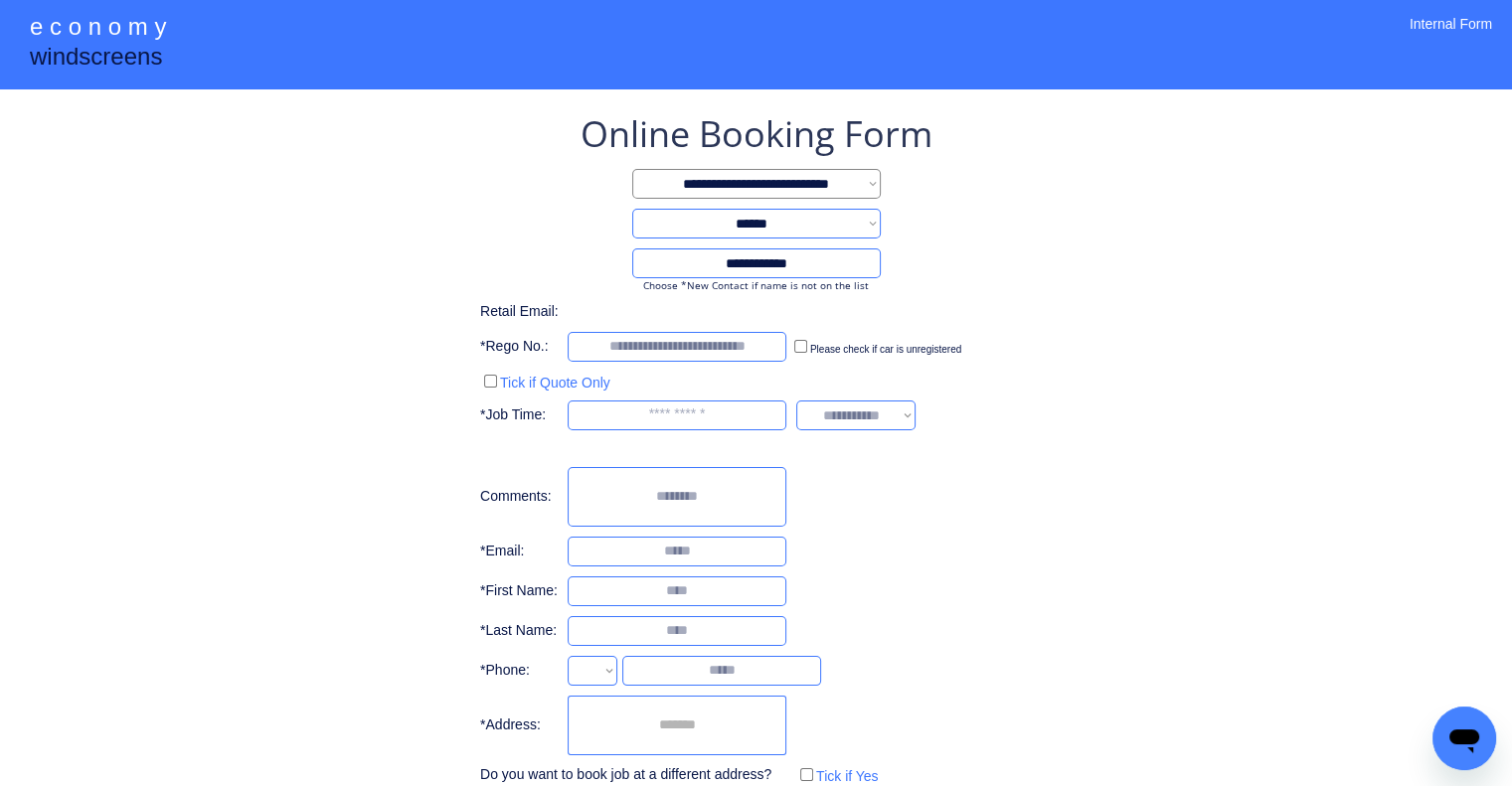 type on "**********" 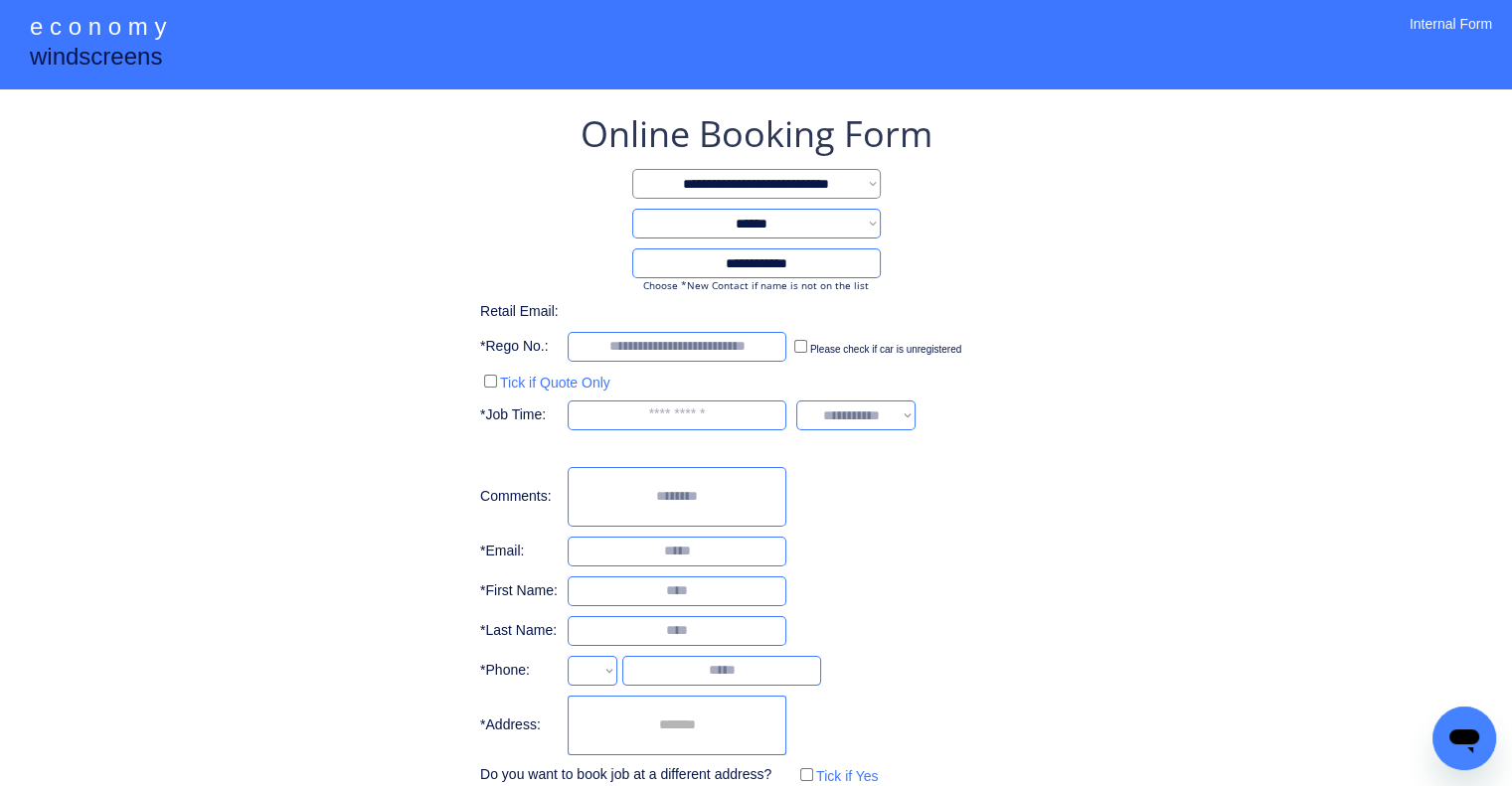 click on "**********" at bounding box center (756, 449) 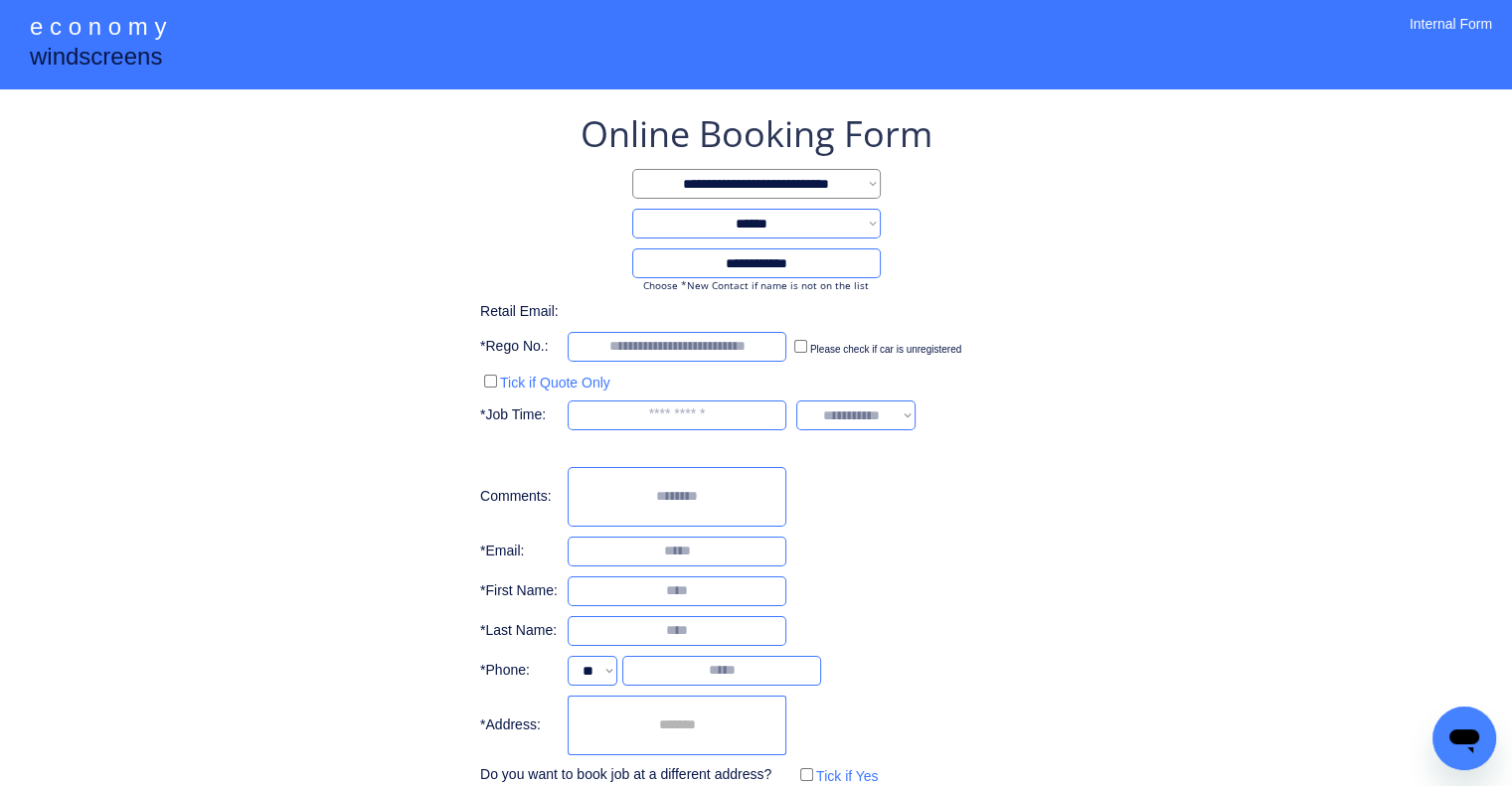 click at bounding box center (677, 725) 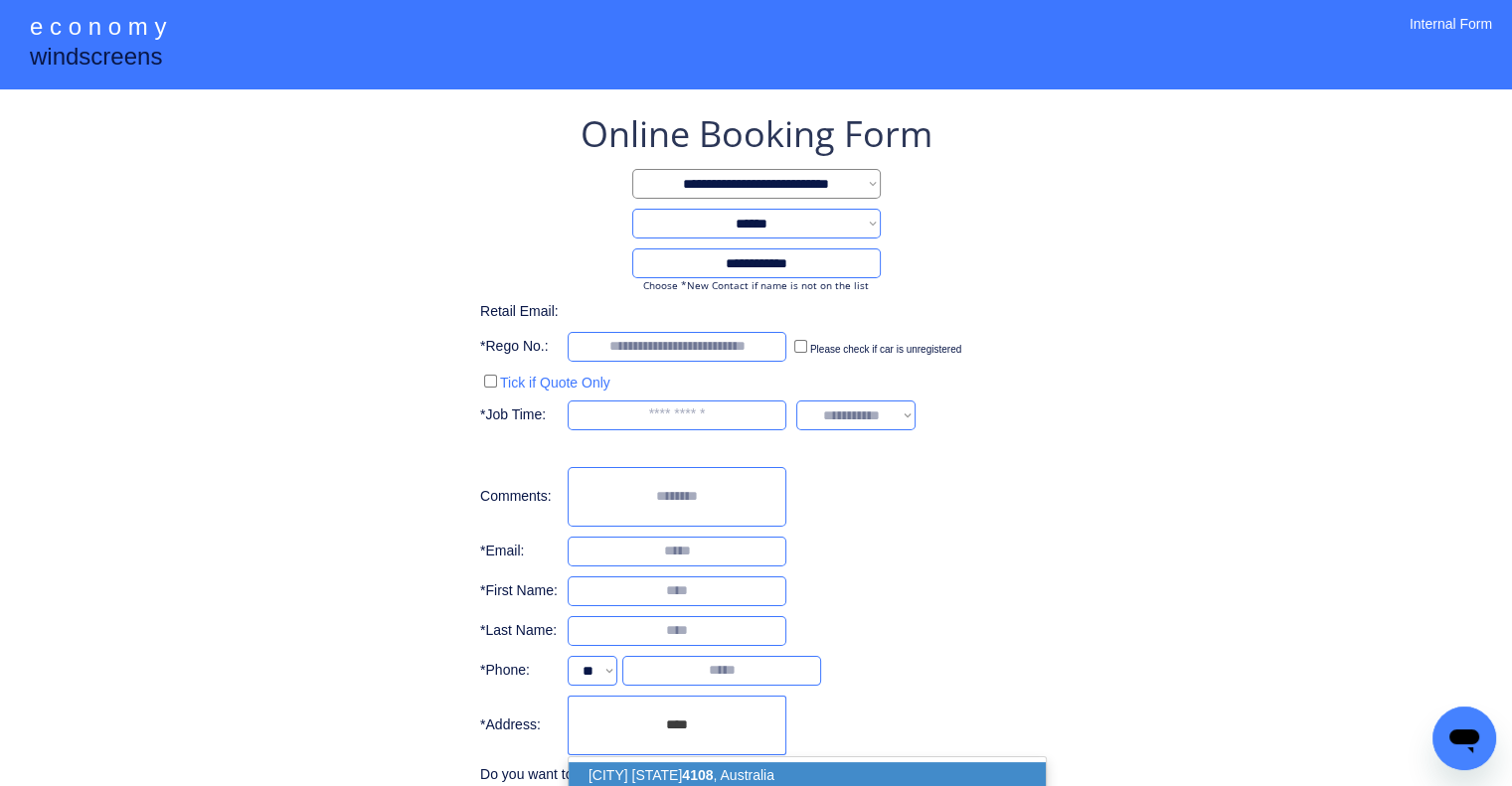 click on "Coopers Plains QLD  4108 , Australia" at bounding box center [807, 775] 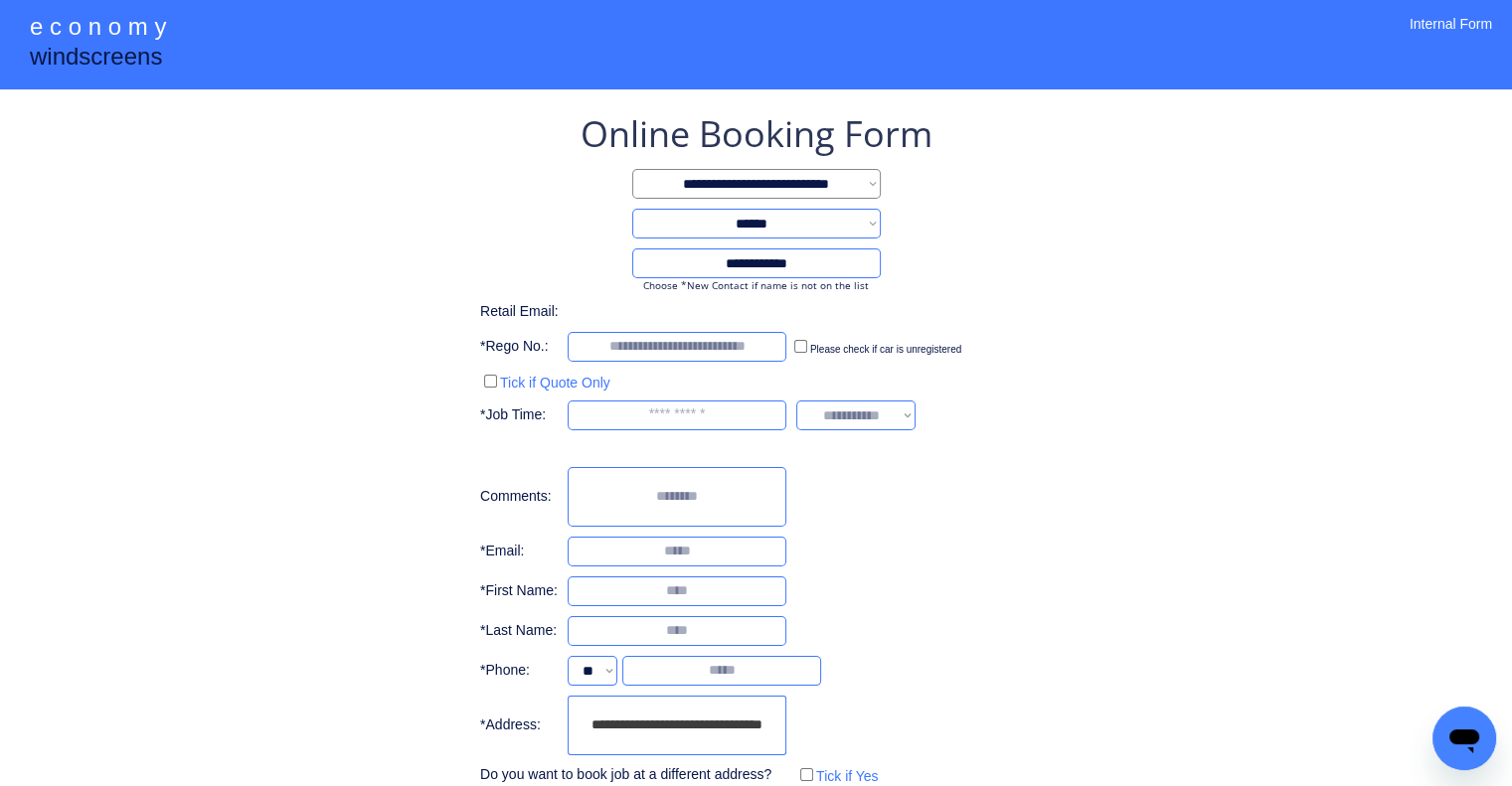 type on "**********" 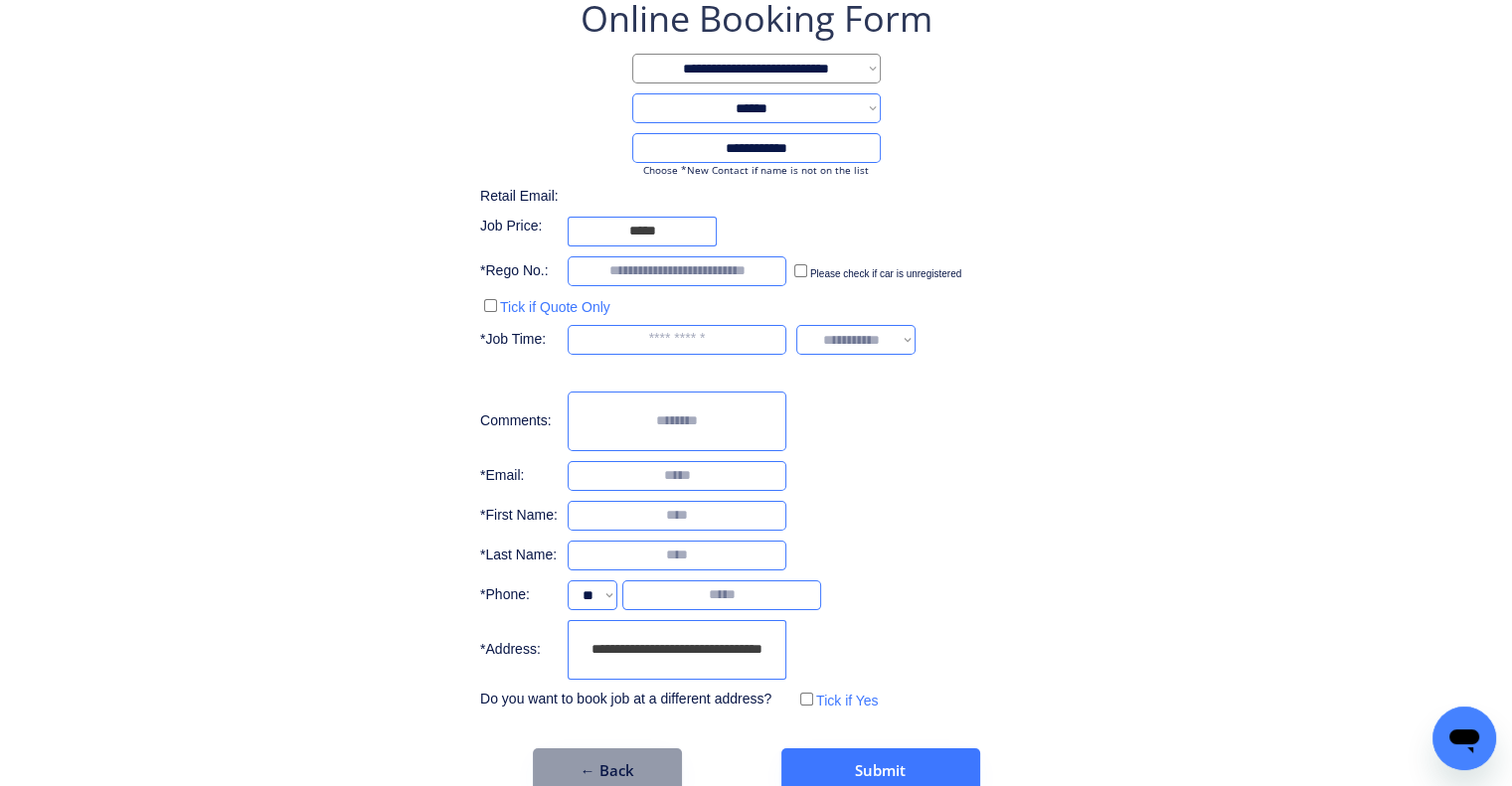 scroll, scrollTop: 152, scrollLeft: 0, axis: vertical 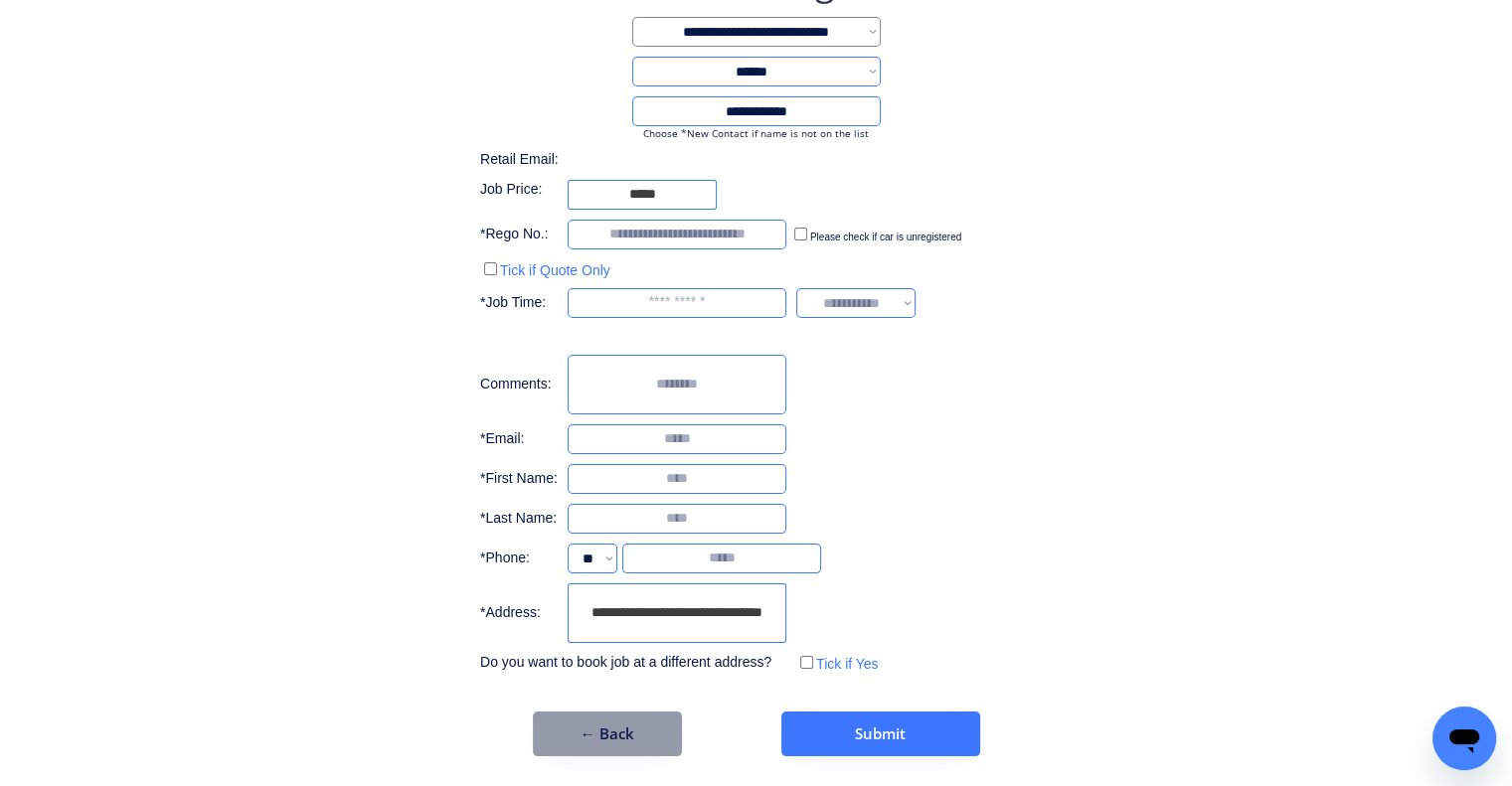 click on "**********" at bounding box center [756, 317] 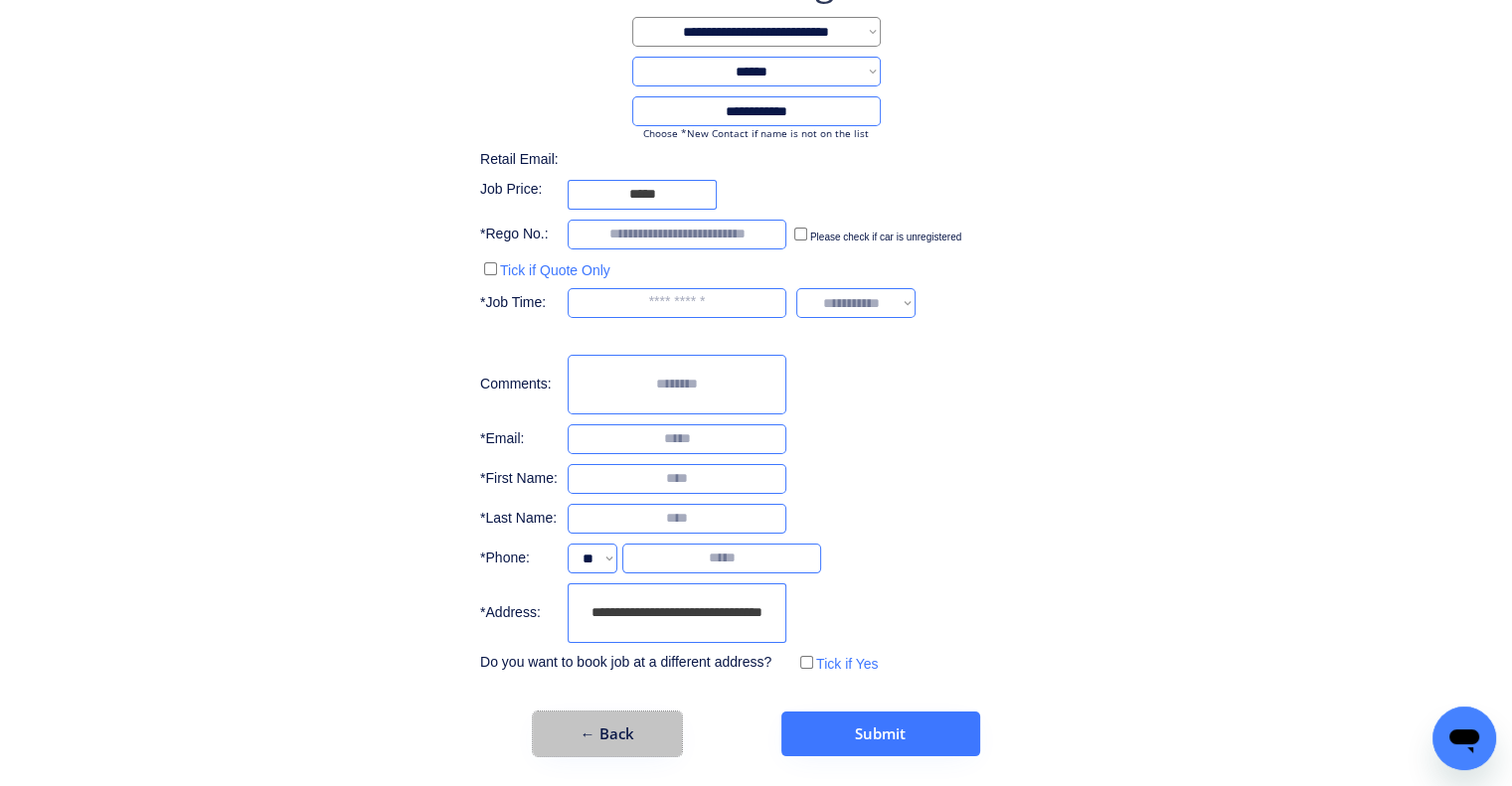 click on "←   Back" at bounding box center [607, 733] 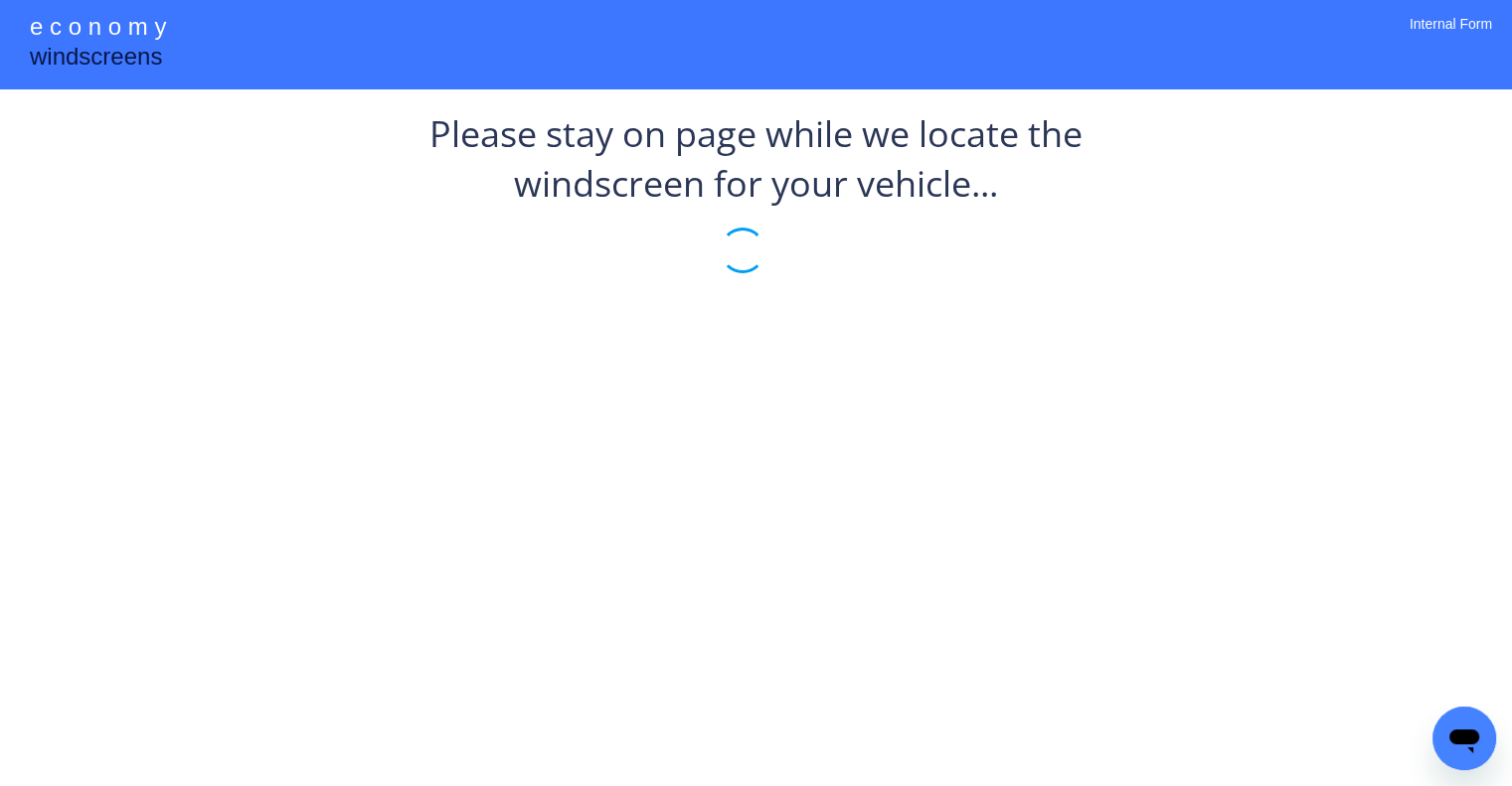 scroll, scrollTop: 0, scrollLeft: 0, axis: both 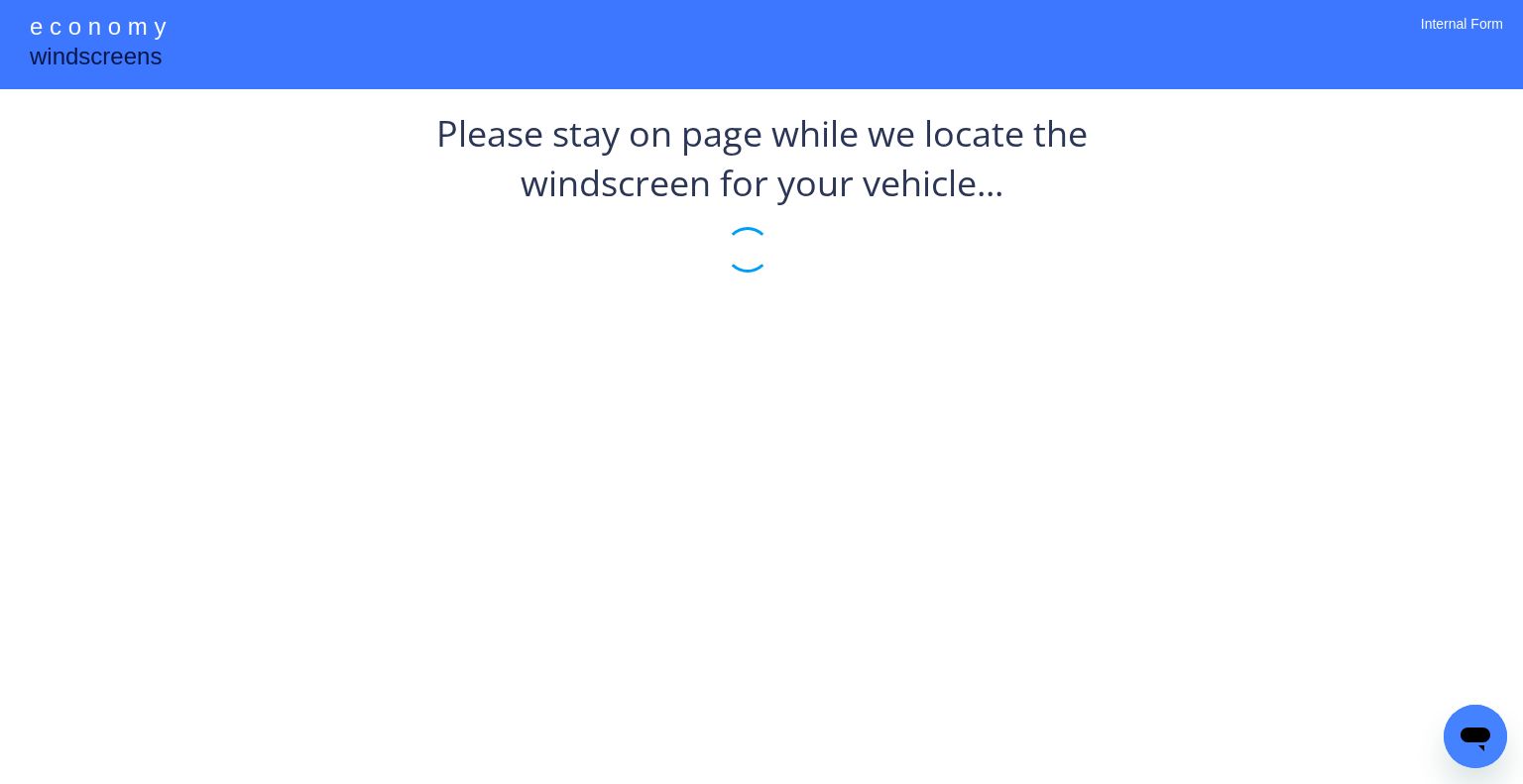 click on "Please stay on page while we locate the windscreen for your vehicle..." at bounding box center (762, 159) 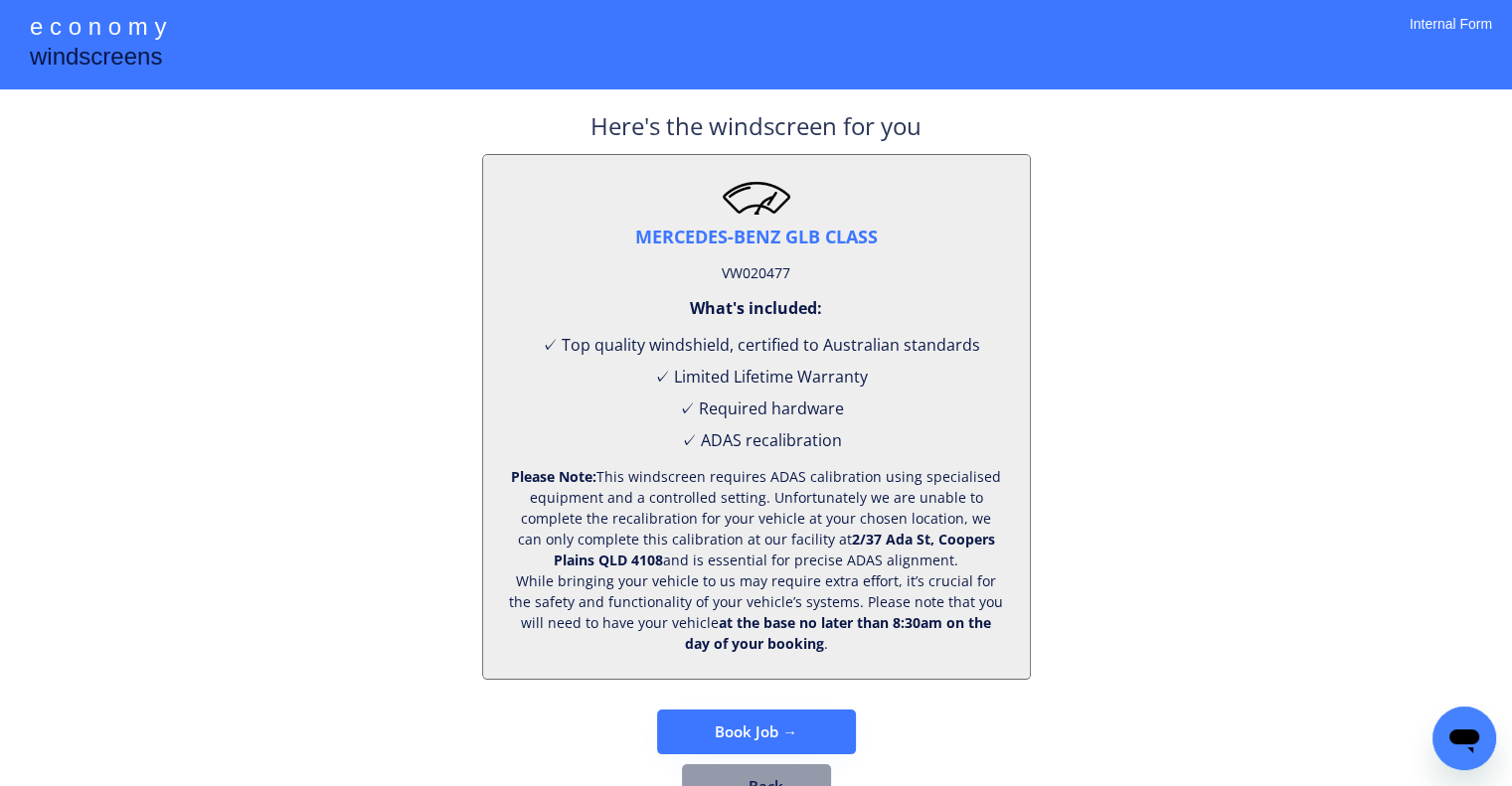 click on "VW020477" at bounding box center (756, 273) 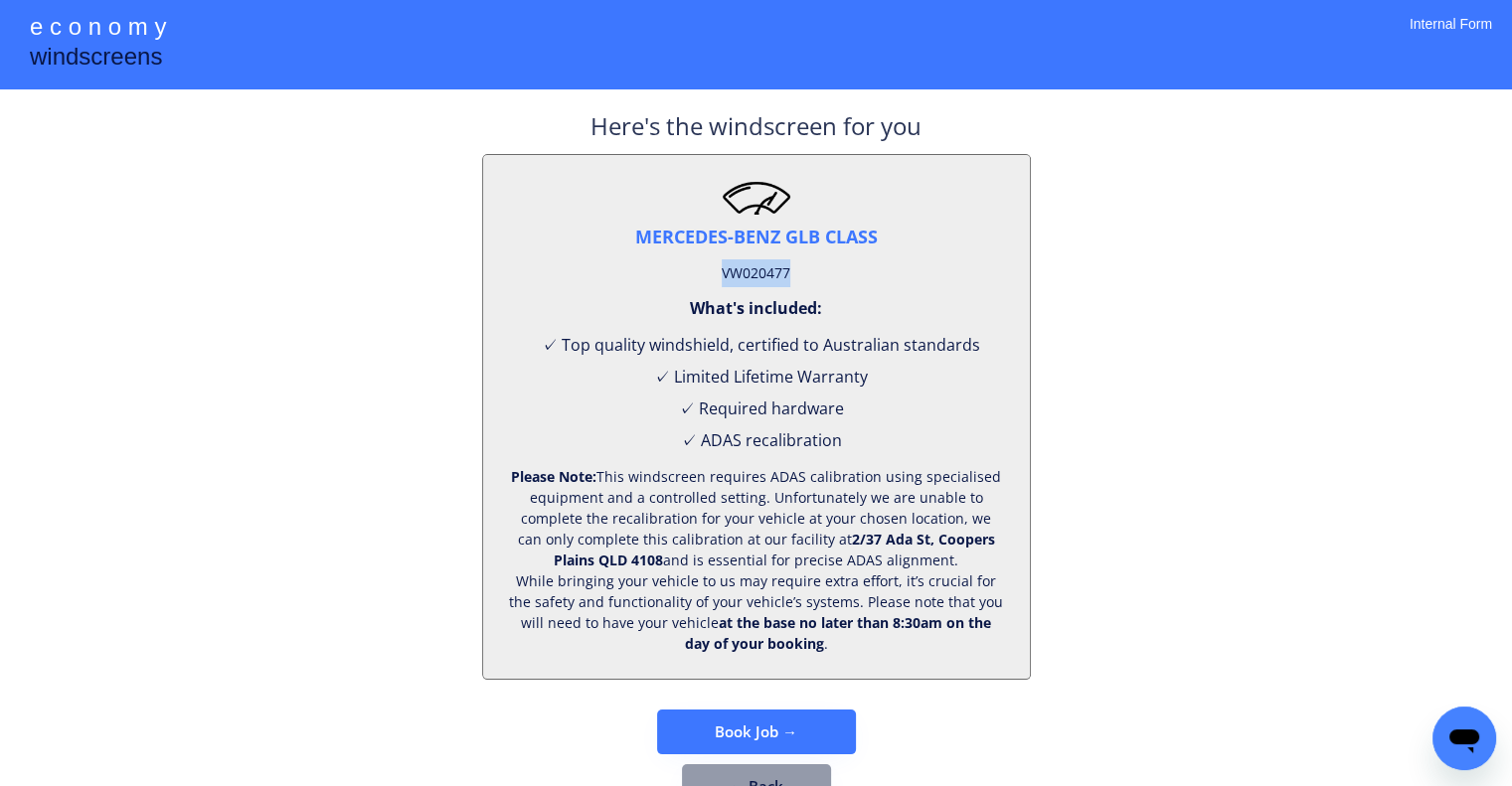 click on "VW020477" at bounding box center (756, 273) 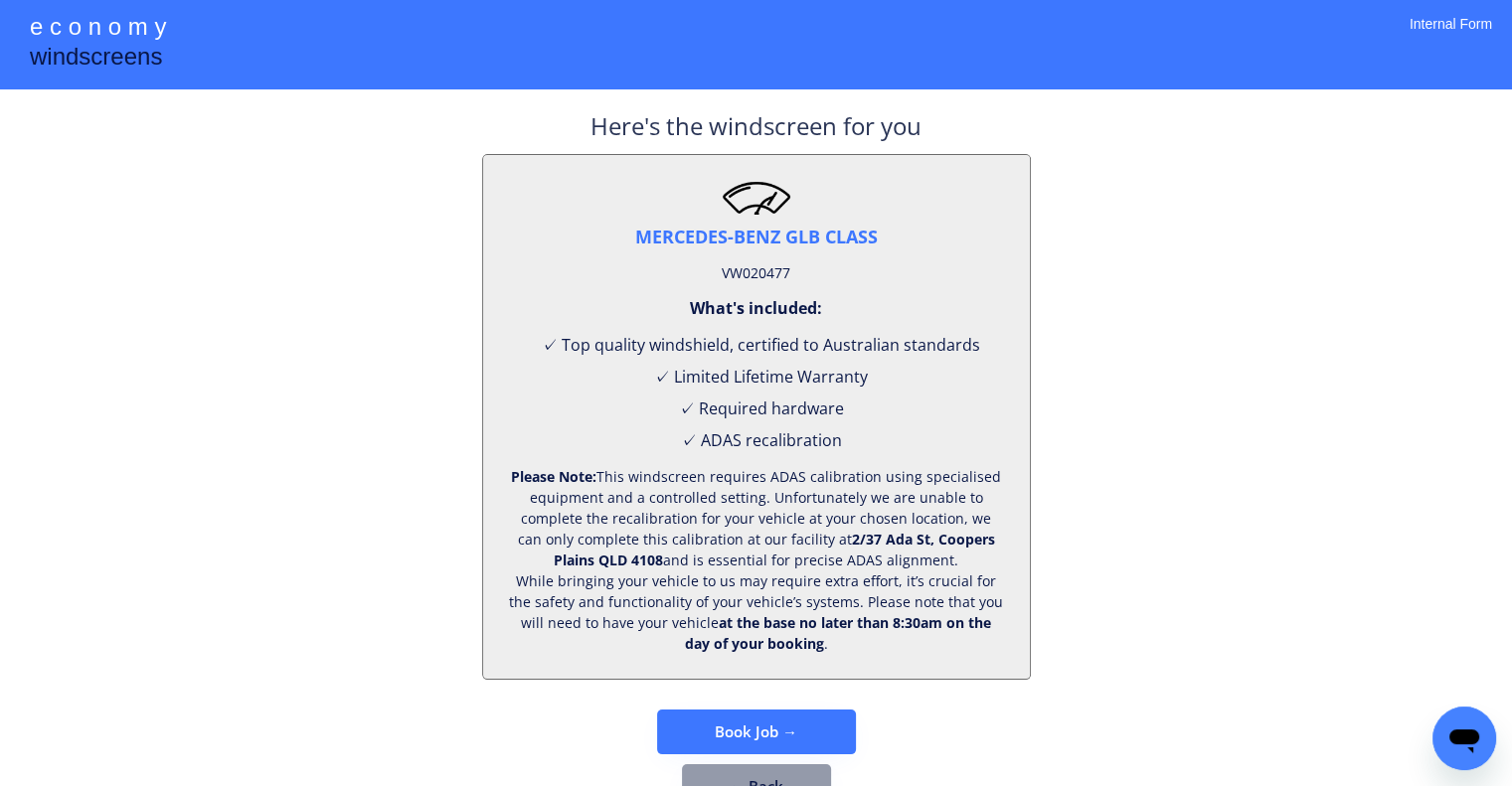 click on "**********" at bounding box center [756, 424] 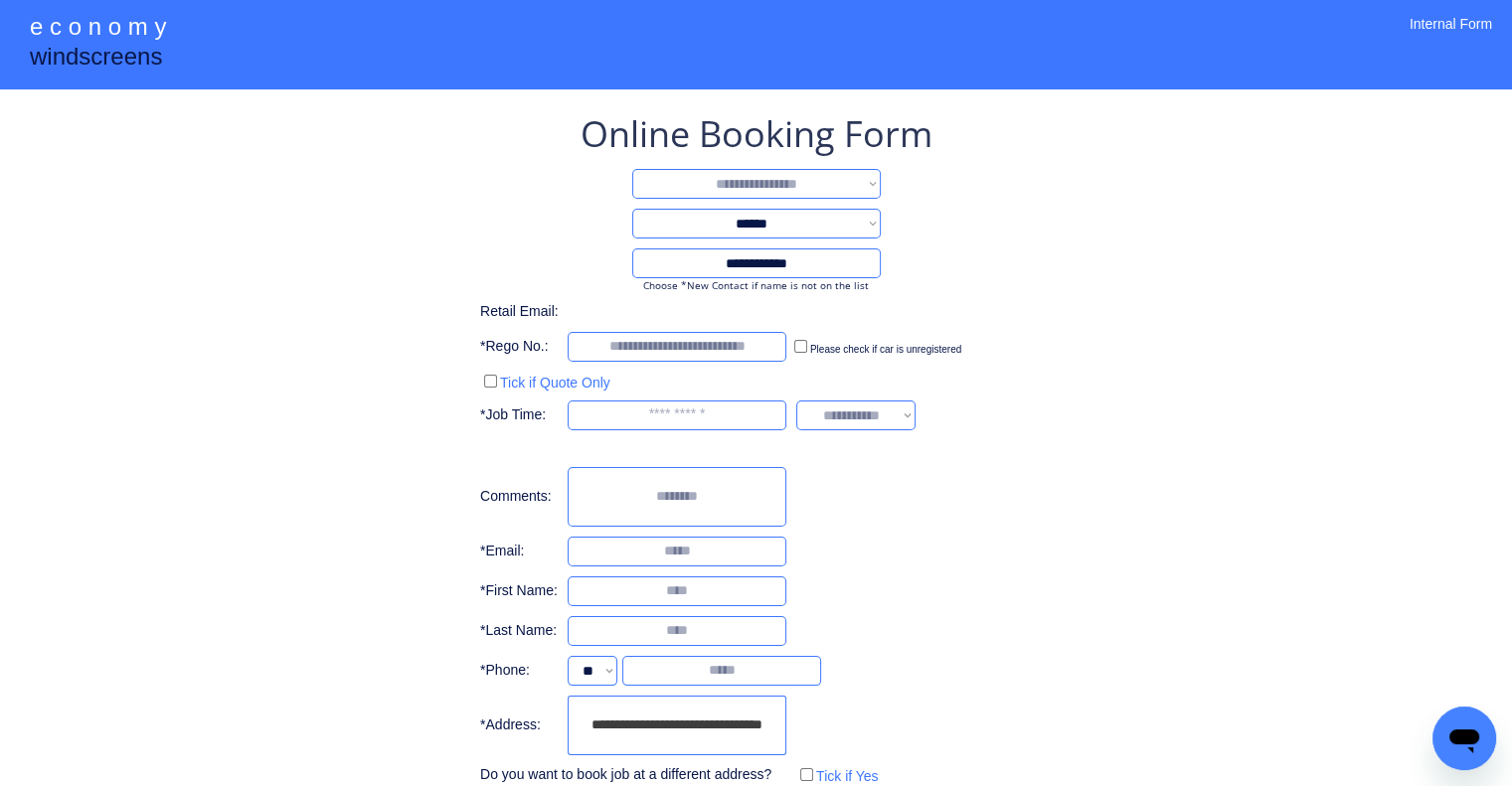 click on "**********" at bounding box center (756, 184) 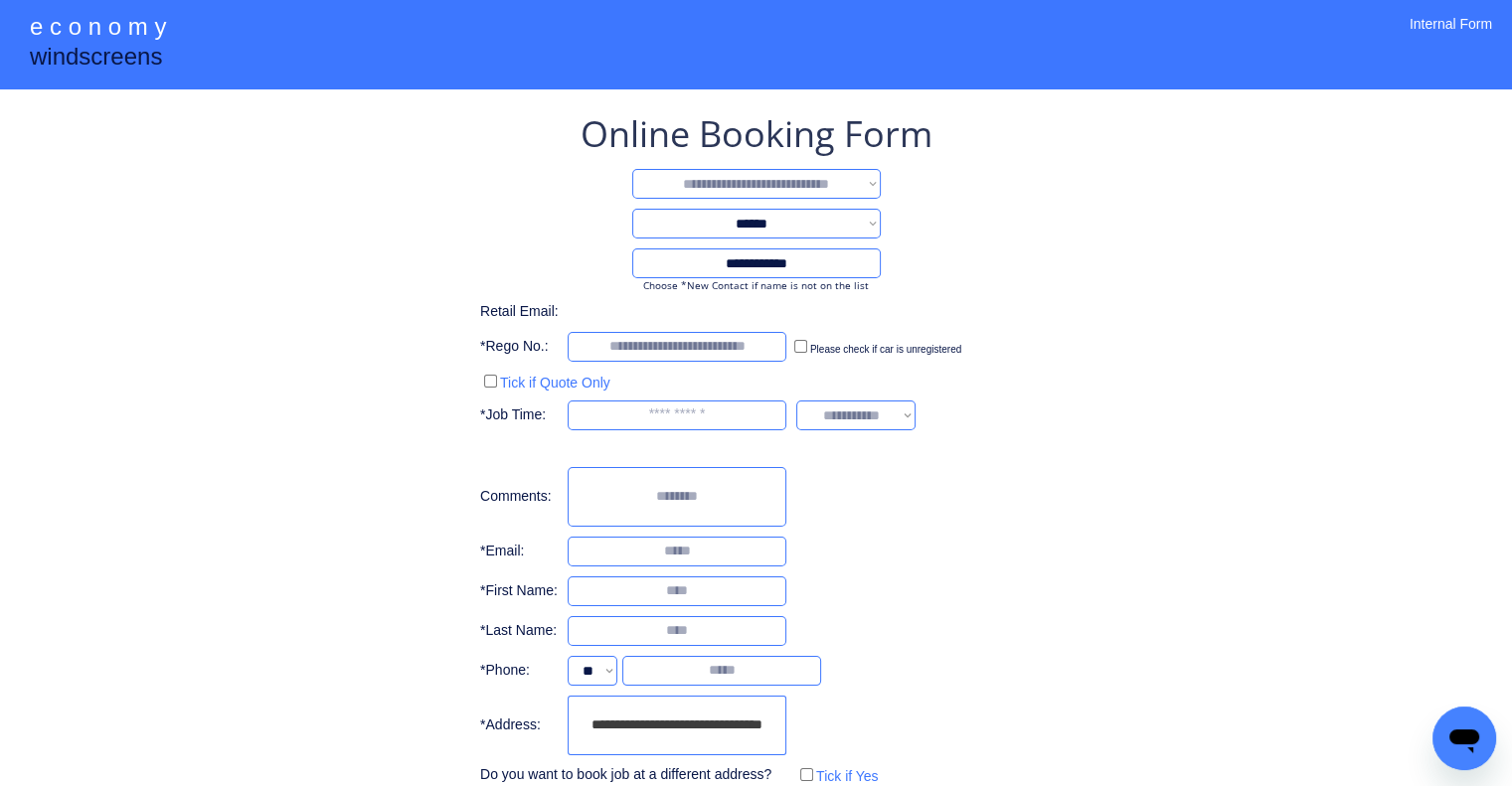 click on "**********" at bounding box center (756, 184) 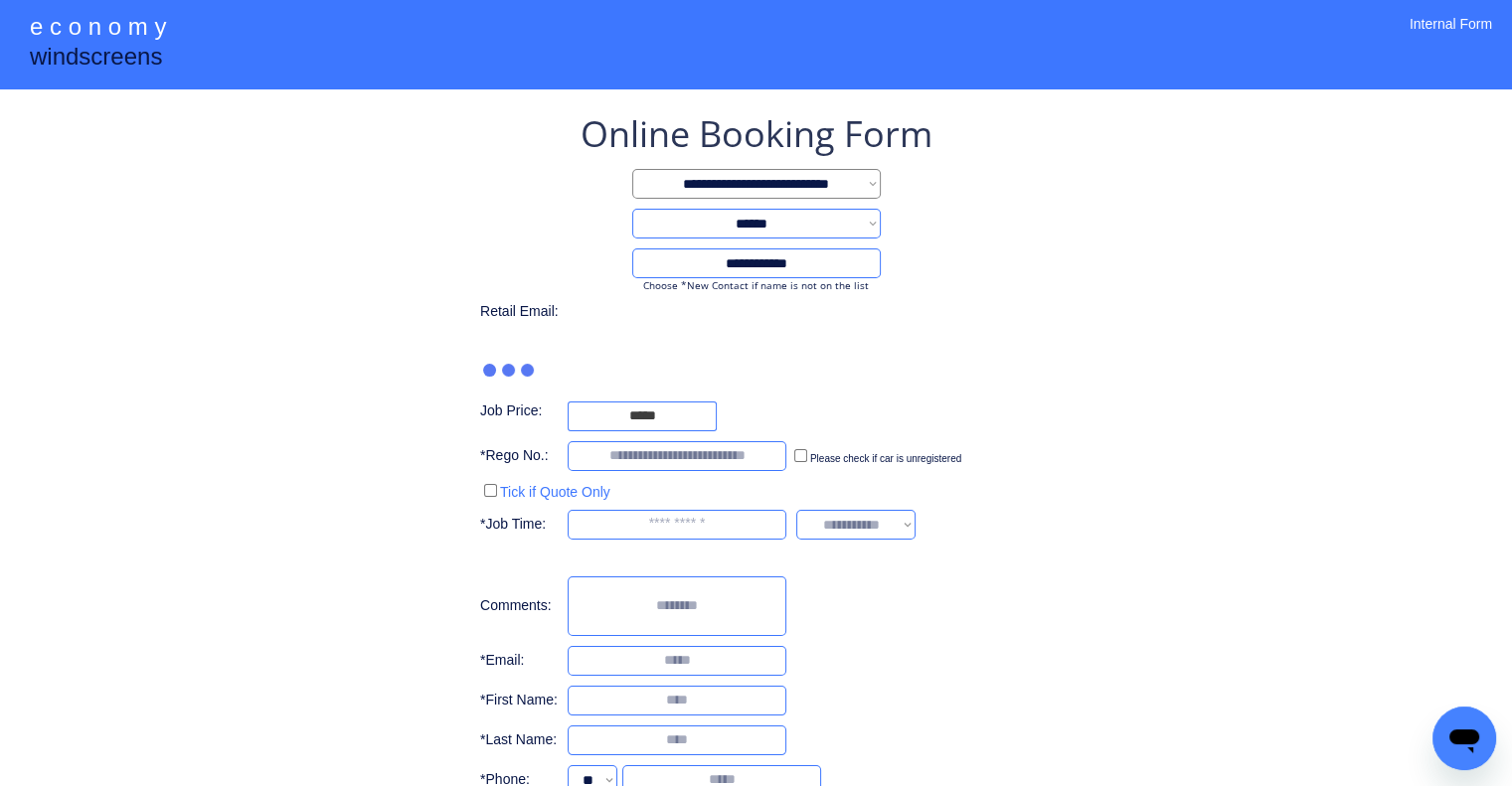 click on "**********" at bounding box center (756, 504) 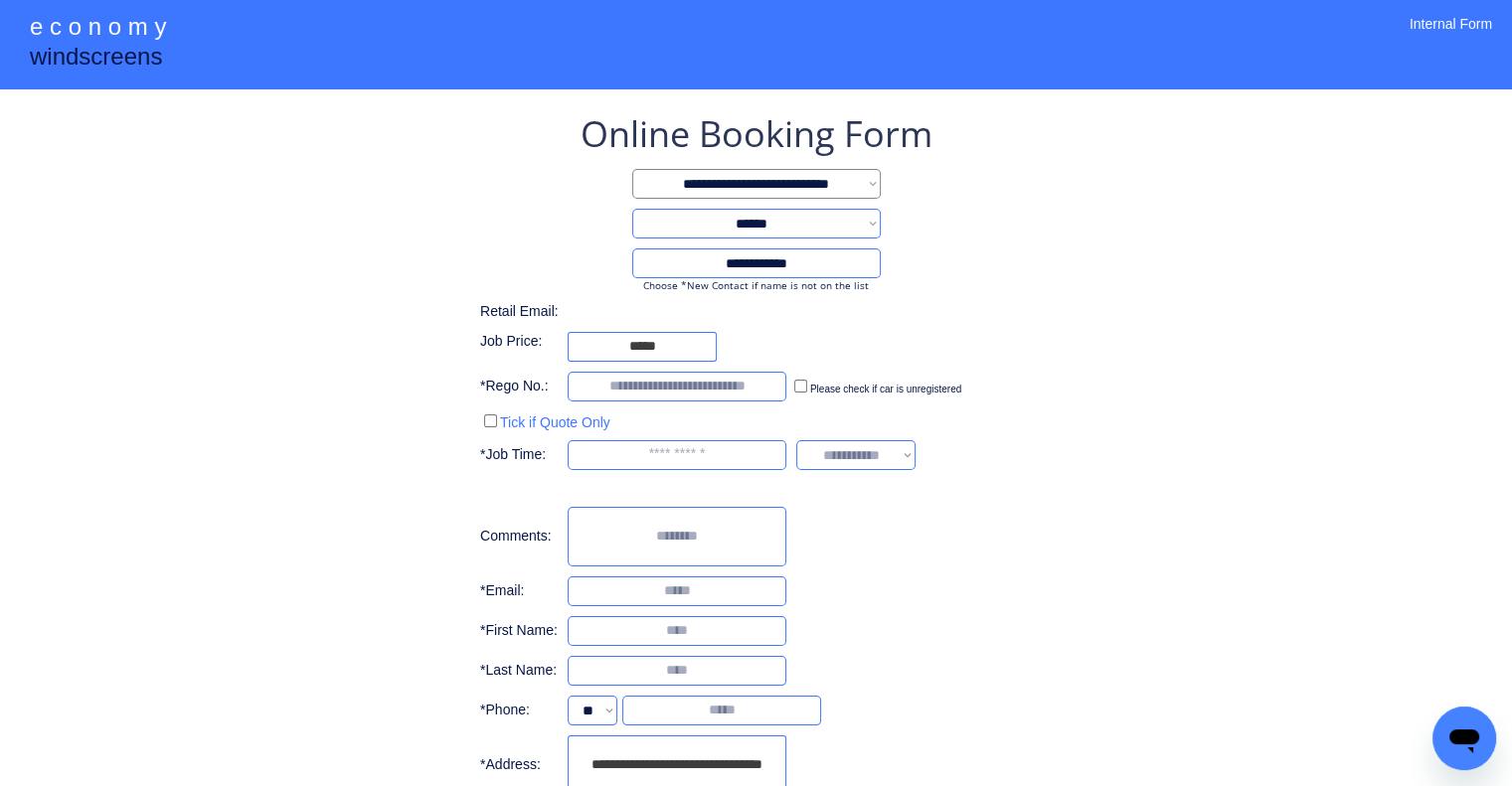 click on "**********" at bounding box center [756, 469] 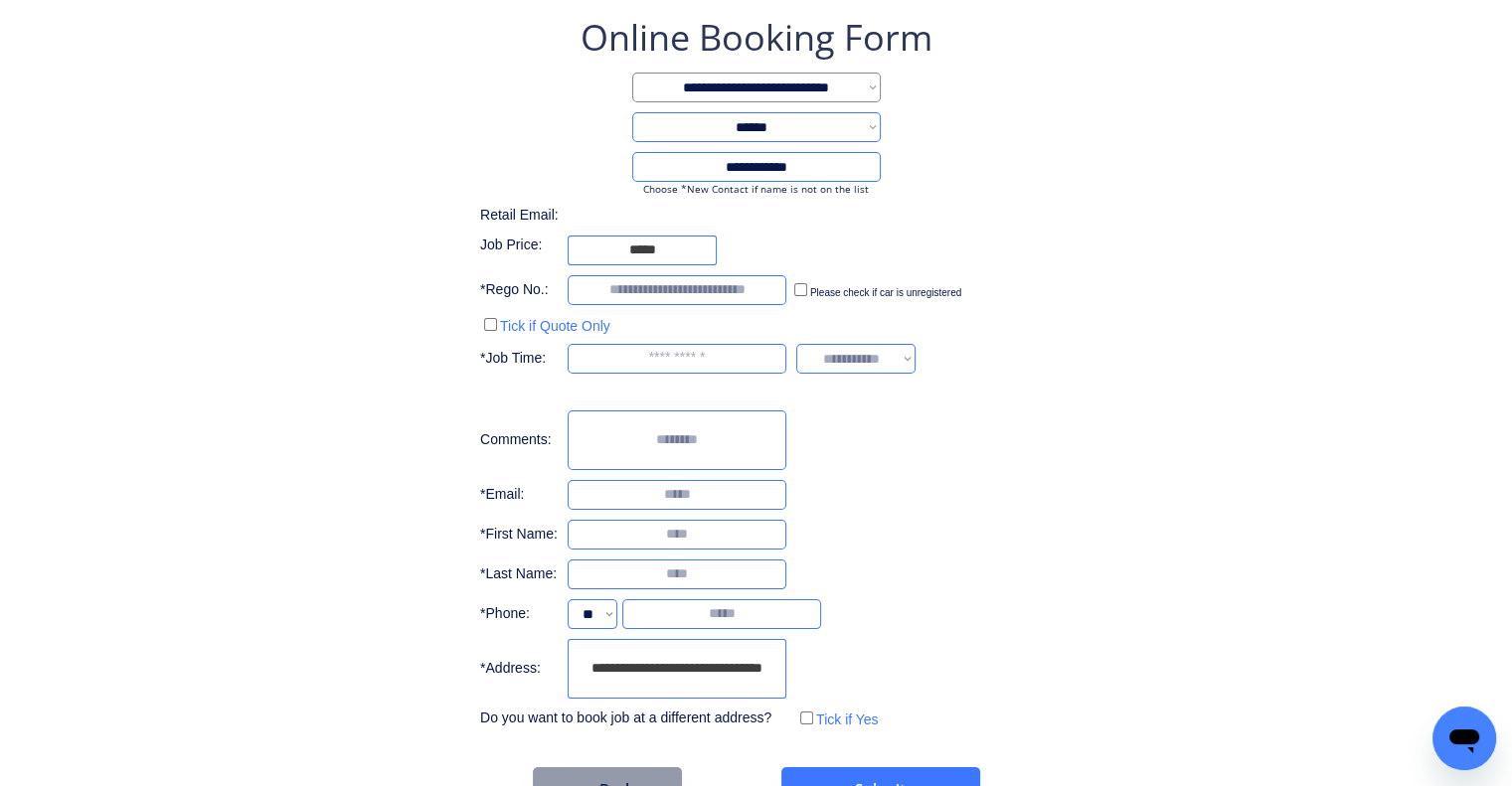 scroll, scrollTop: 152, scrollLeft: 0, axis: vertical 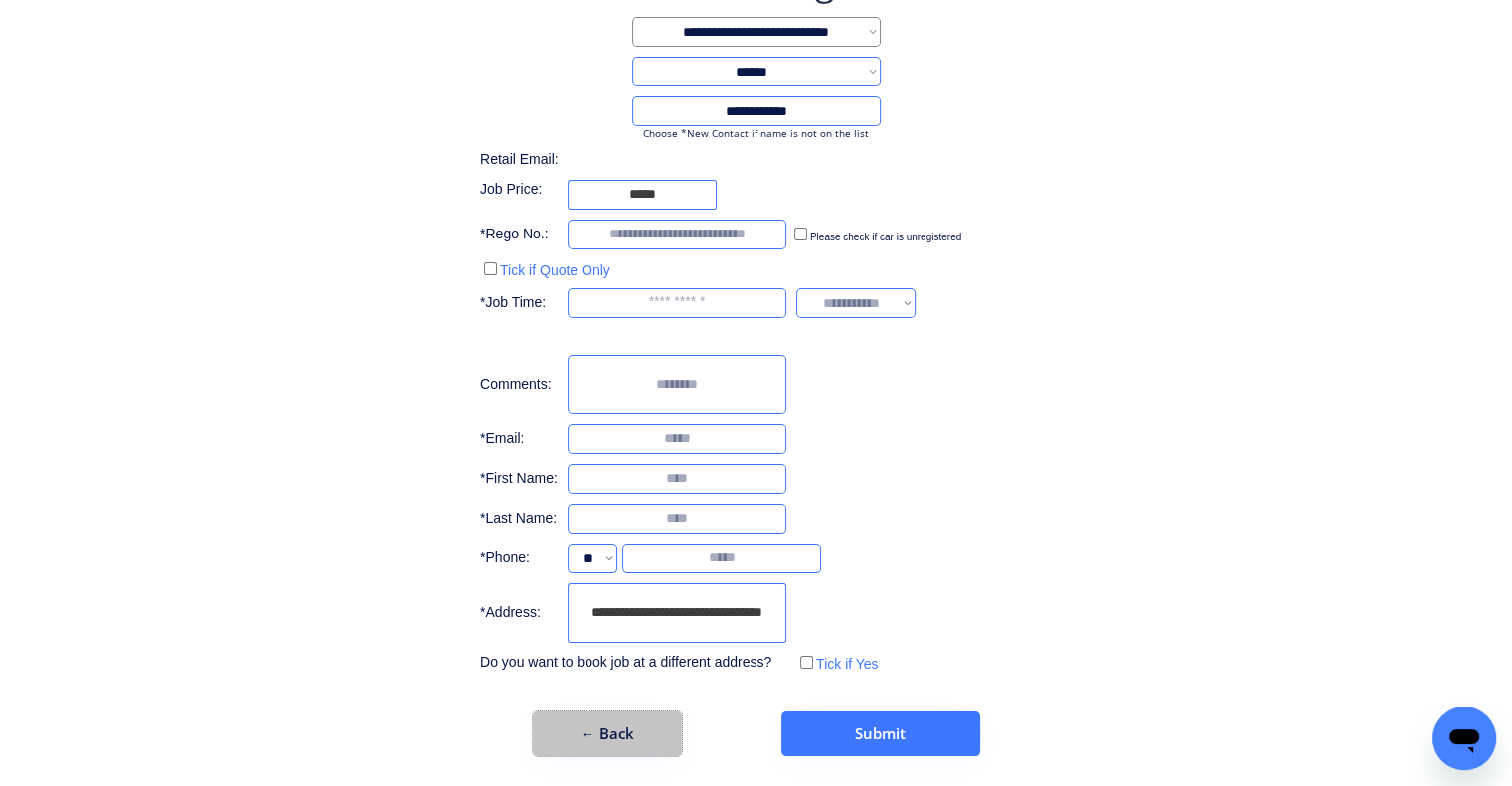 drag, startPoint x: 664, startPoint y: 726, endPoint x: 683, endPoint y: 329, distance: 397.454 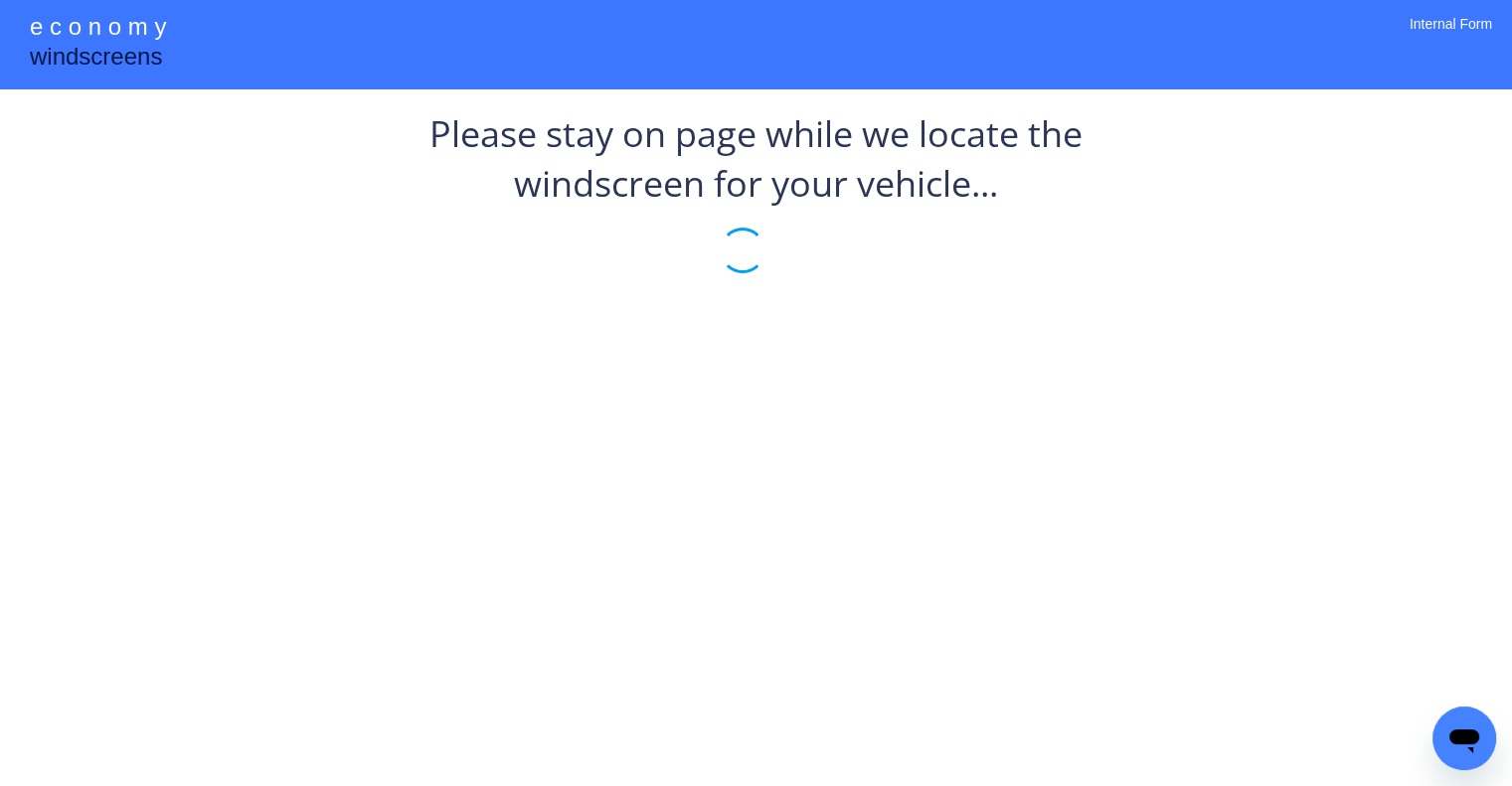scroll, scrollTop: 0, scrollLeft: 0, axis: both 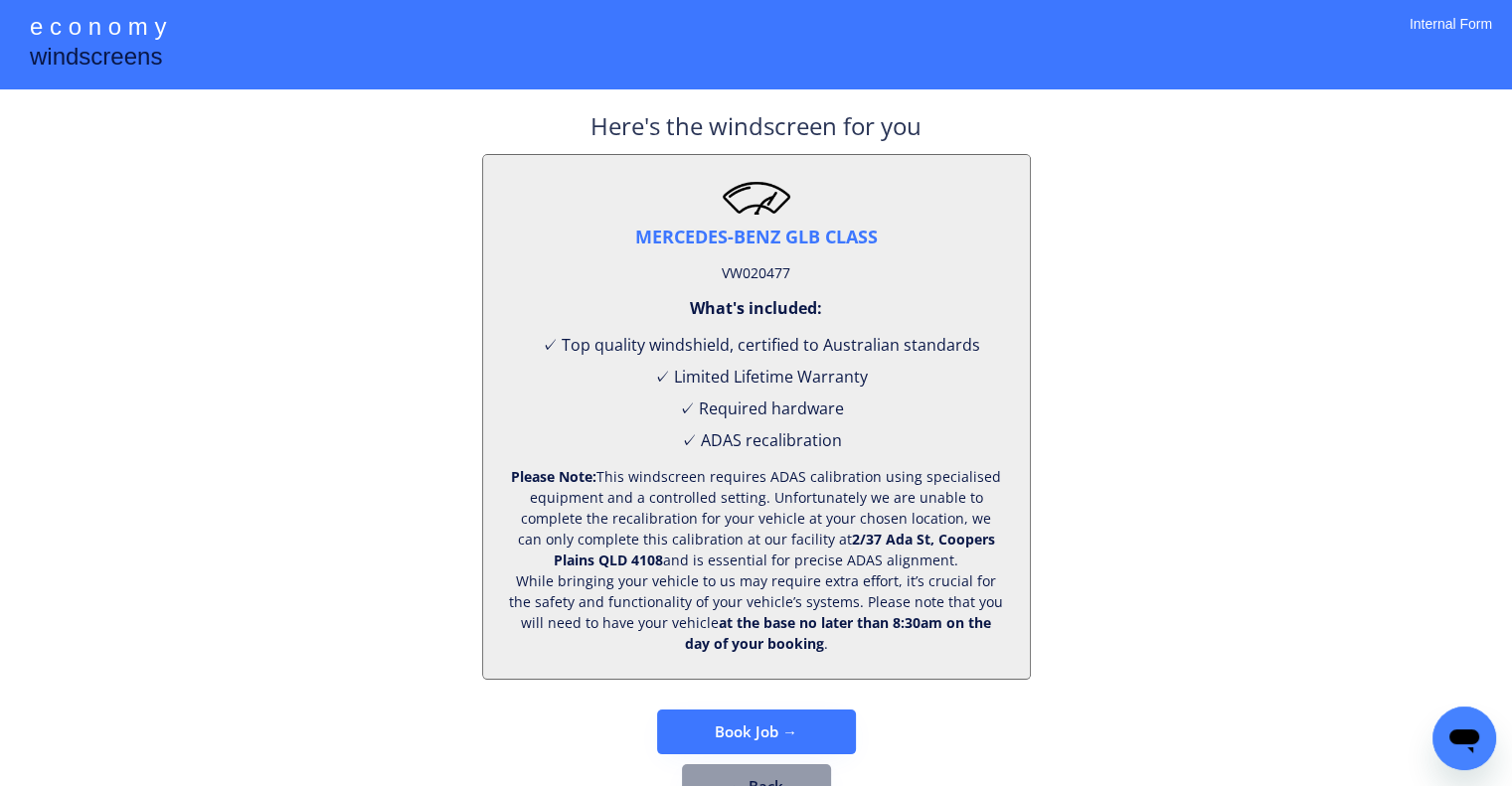 click on "**********" at bounding box center [756, 424] 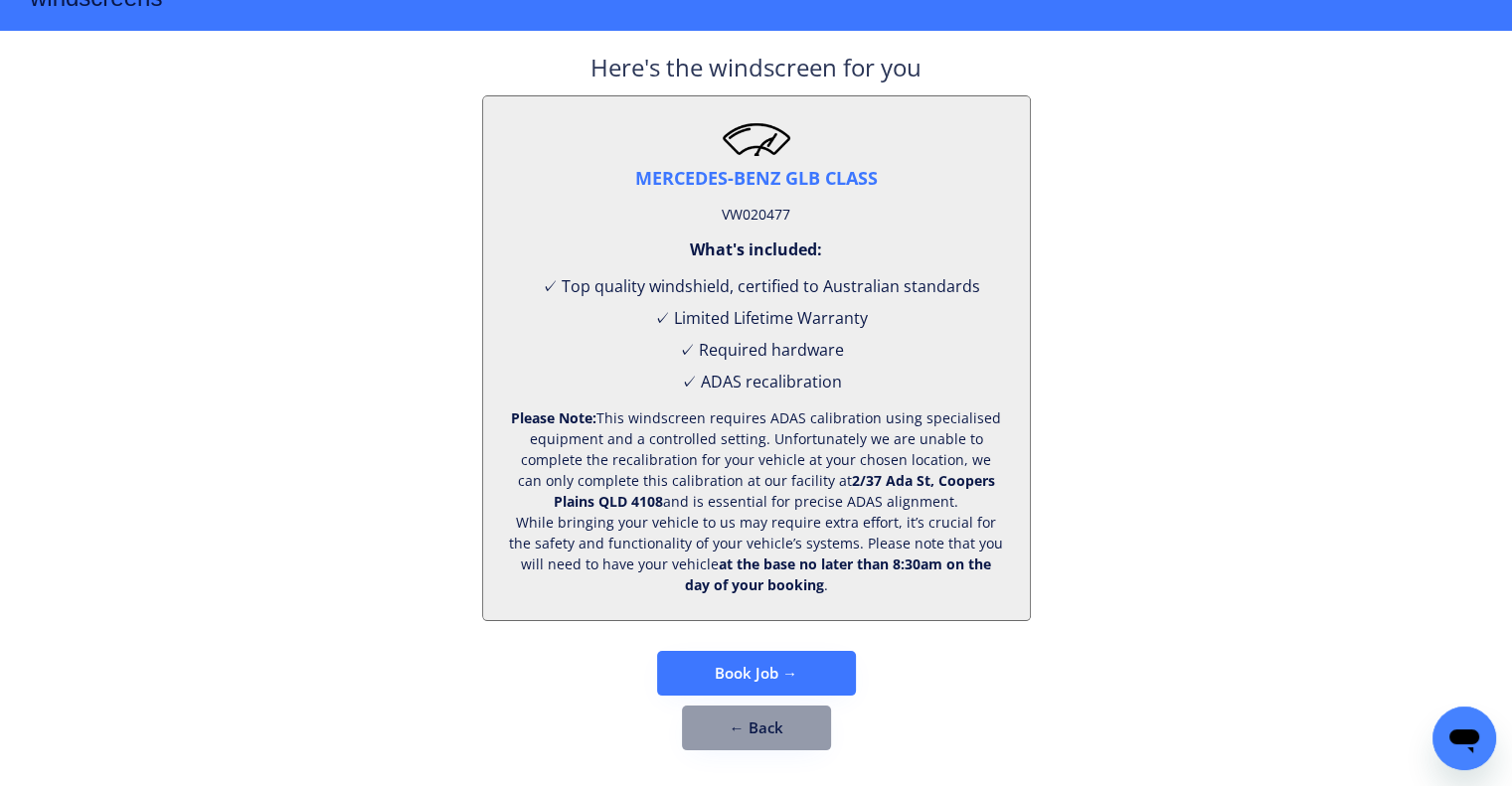 scroll, scrollTop: 82, scrollLeft: 0, axis: vertical 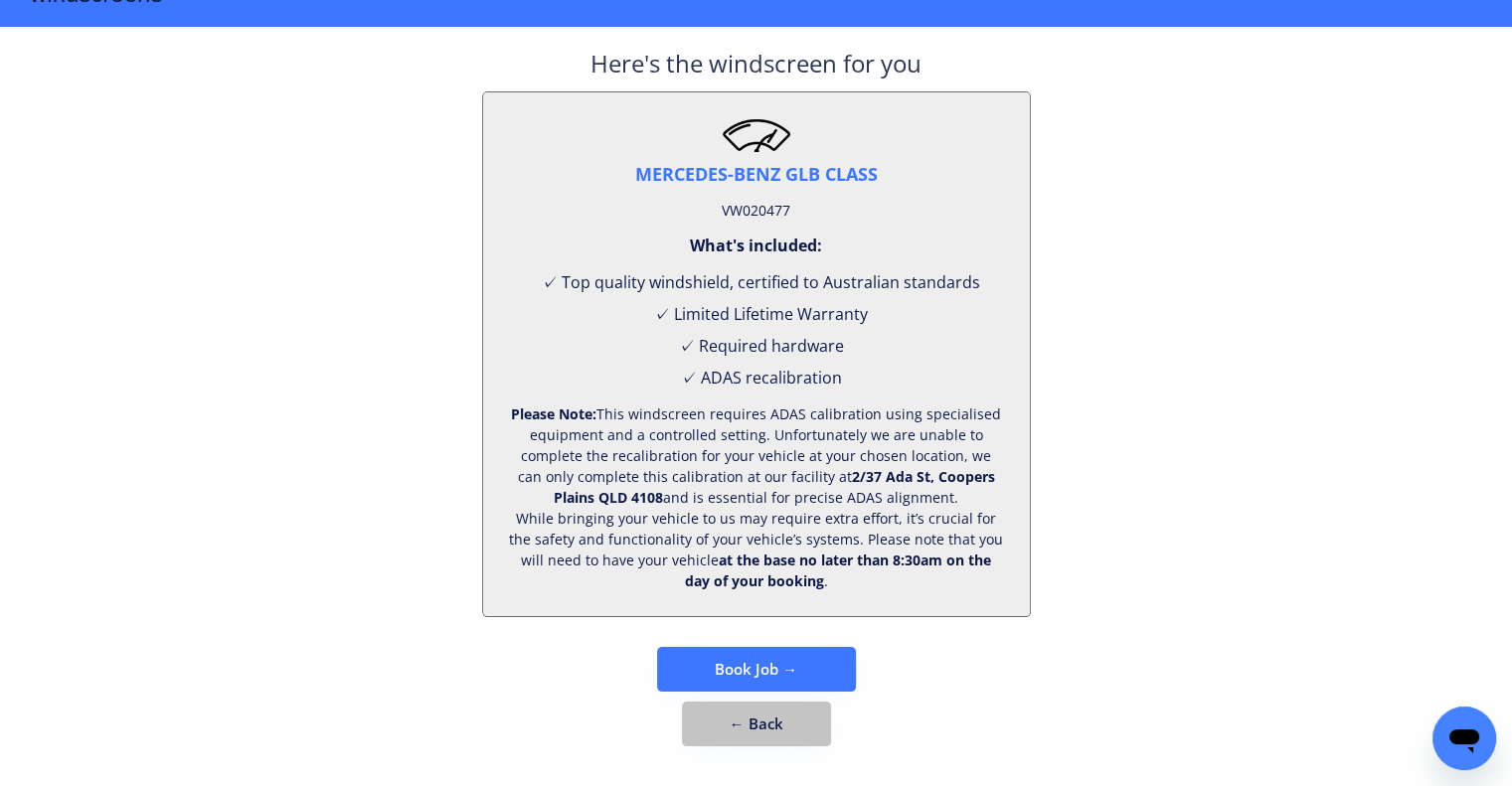 click on "←   Back" at bounding box center (756, 723) 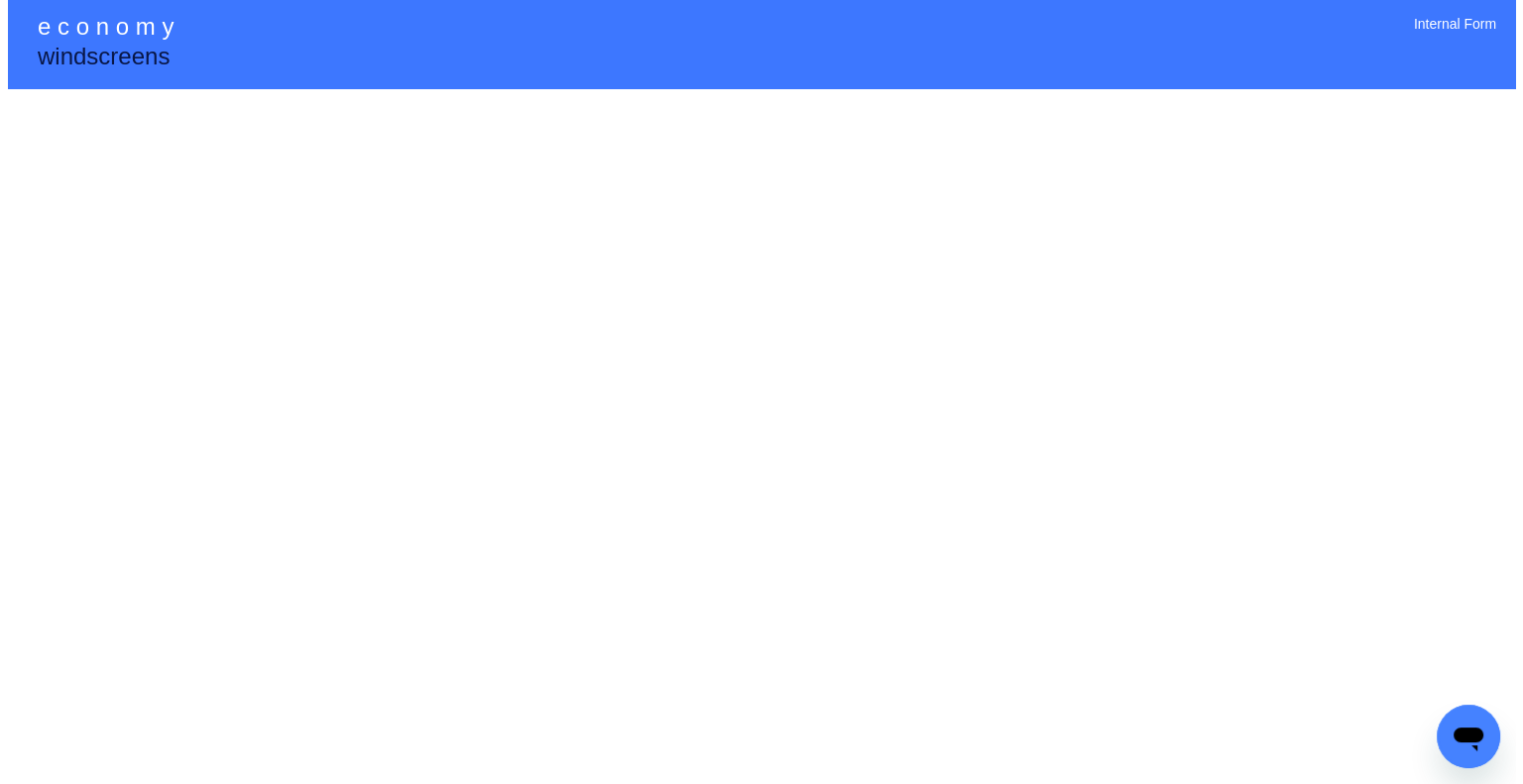 scroll, scrollTop: 0, scrollLeft: 0, axis: both 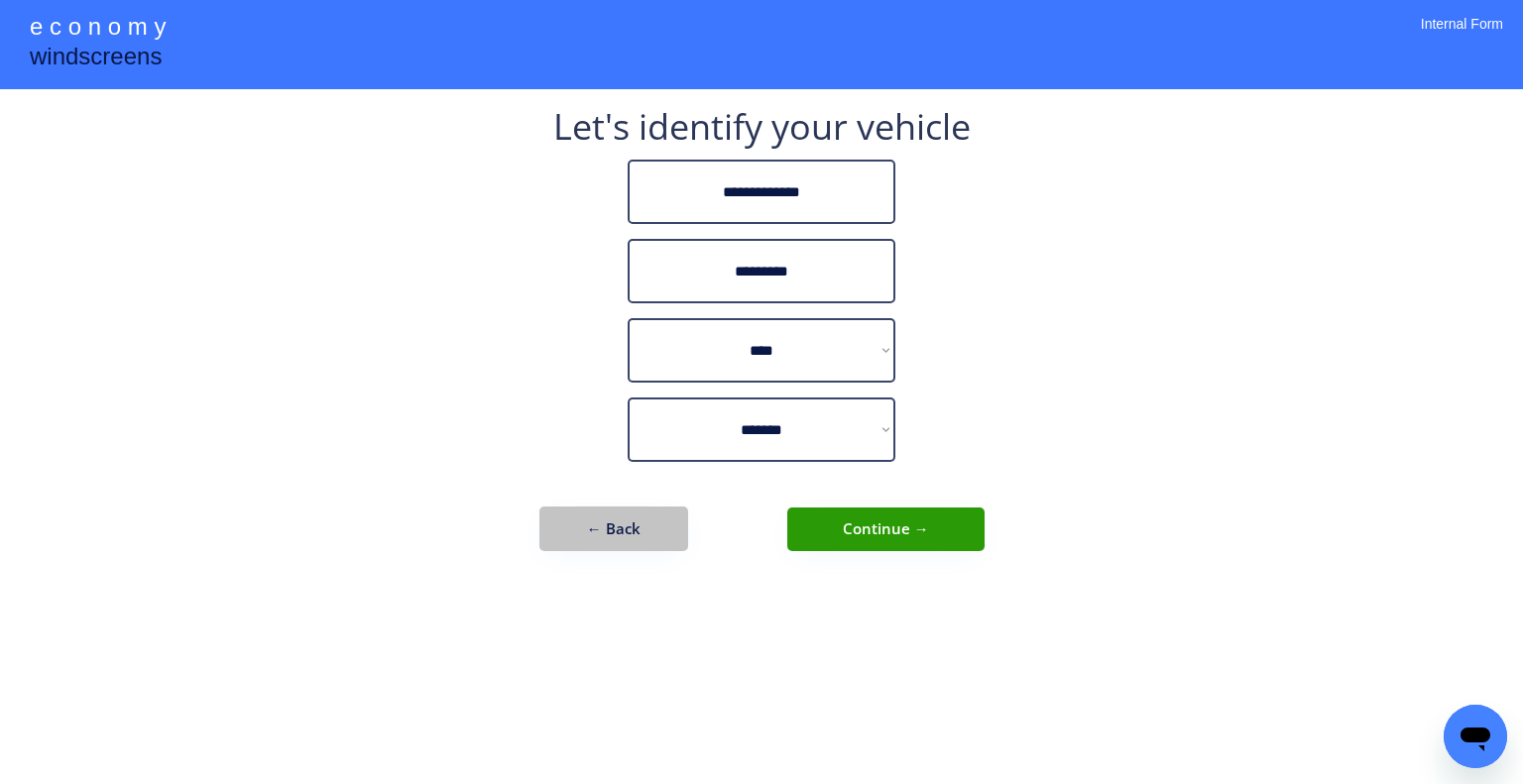 drag, startPoint x: 662, startPoint y: 524, endPoint x: 678, endPoint y: 282, distance: 242.52835 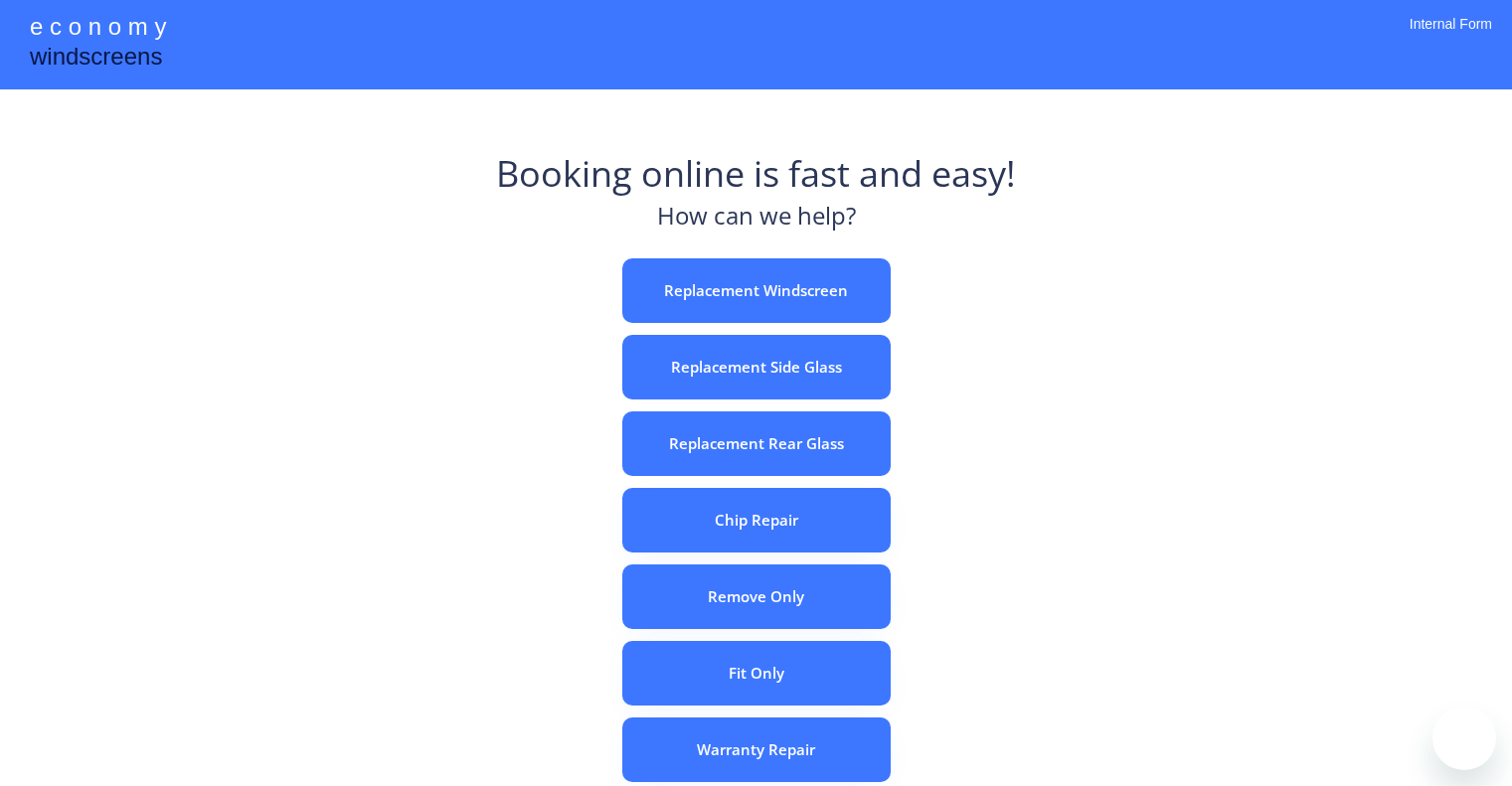 scroll, scrollTop: 0, scrollLeft: 0, axis: both 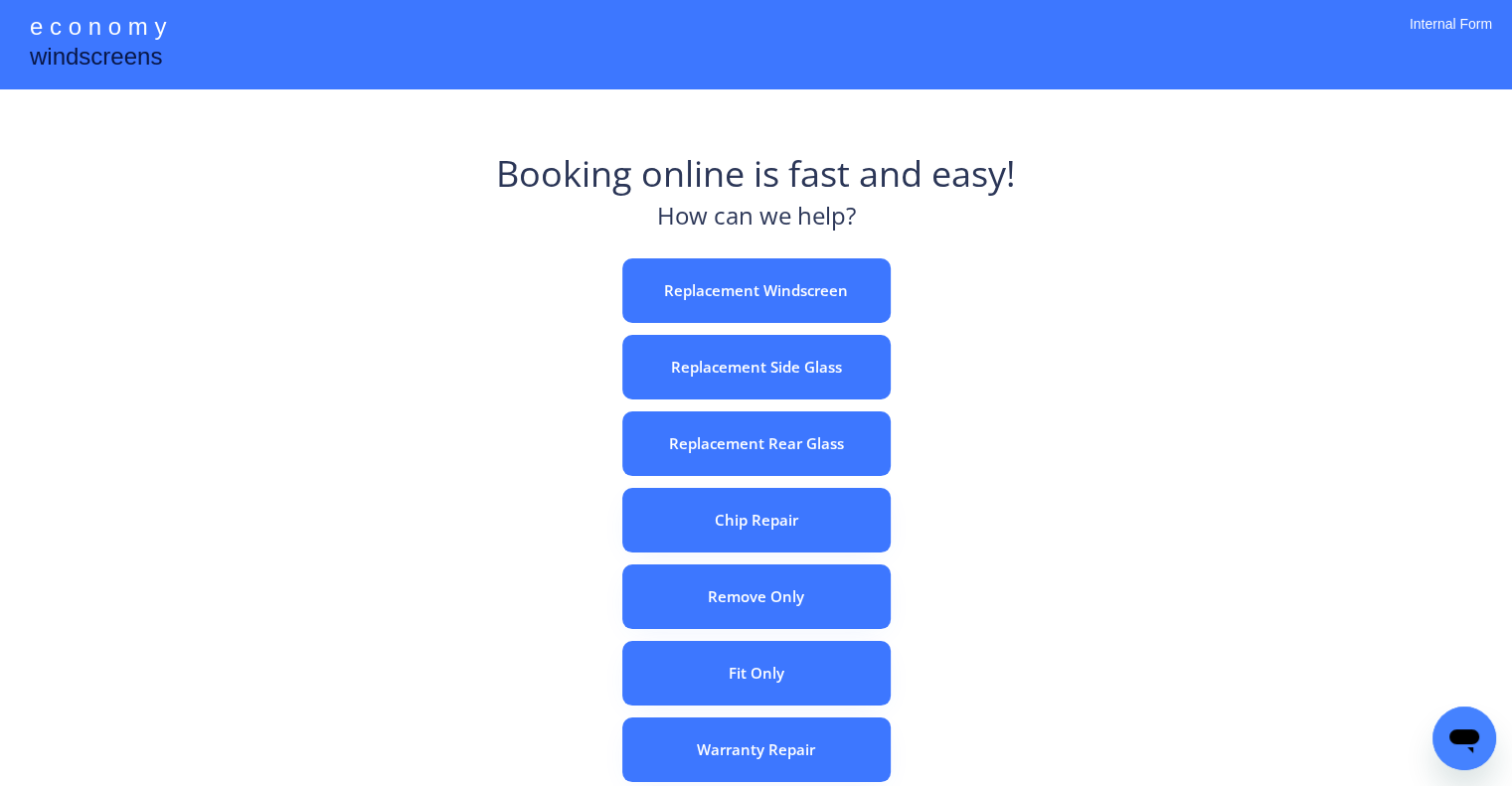 click on "e c o n o m y windscreens Booking online is fast and easy! How can we help? Replacement Windscreen Replacement Side Glass Replacement Rear Glass Chip Repair Remove Only Fit Only Warranty Repair ADAS Recalibration Only Rebook a Job Confirm Quotes Manual Booking Internal Form" at bounding box center [756, 553] 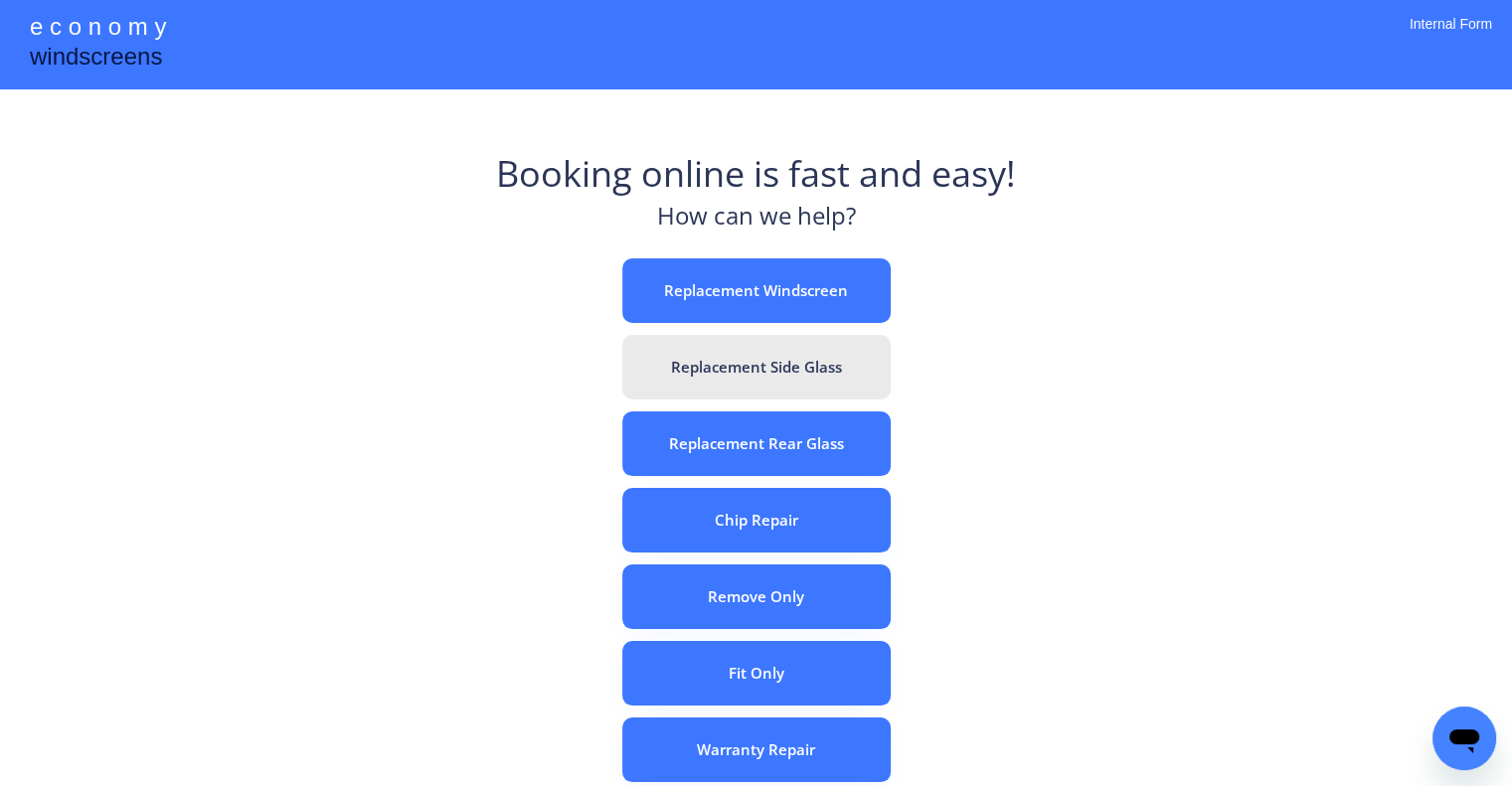 click on "Replacement Side Glass" at bounding box center (756, 367) 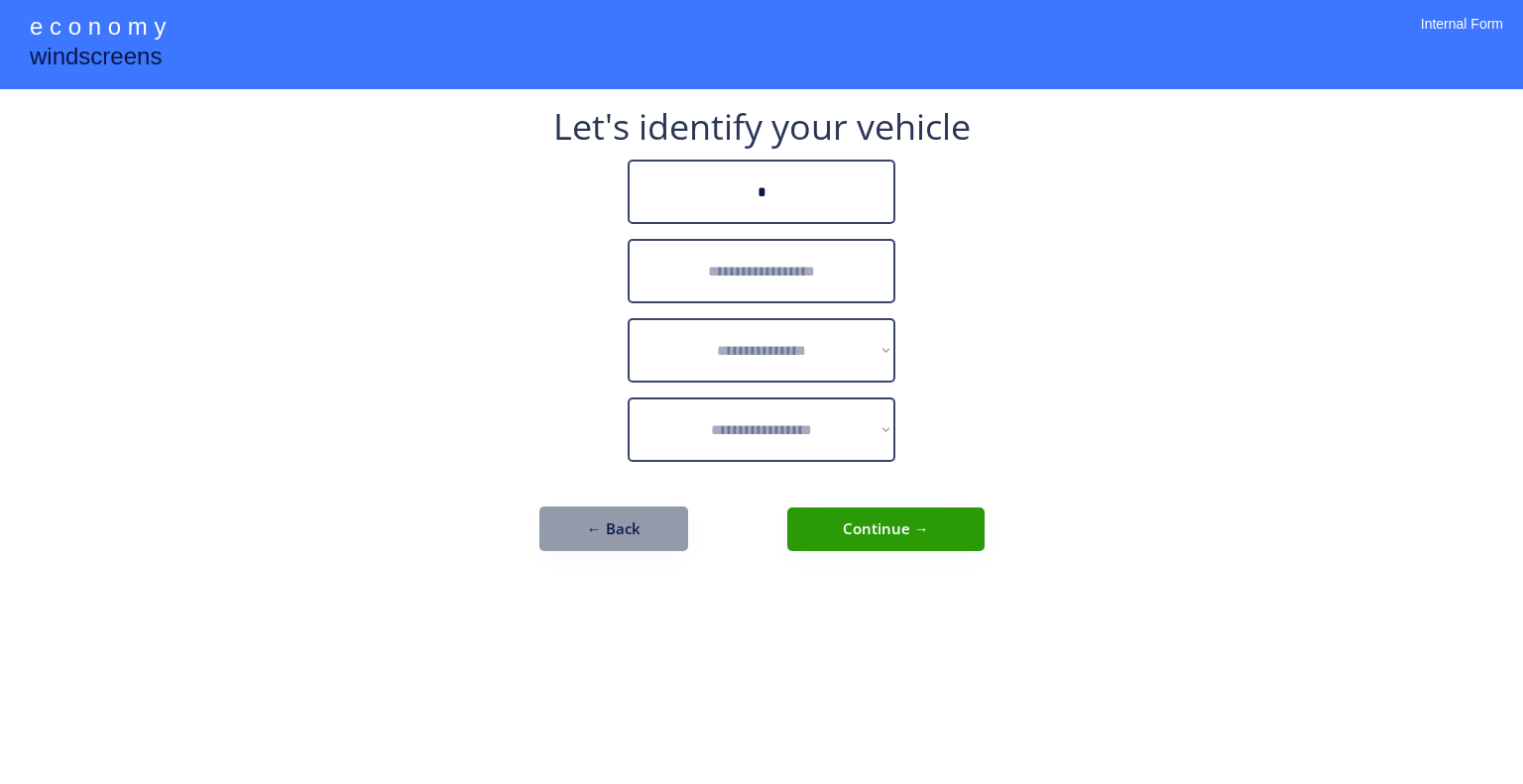 scroll, scrollTop: 0, scrollLeft: 0, axis: both 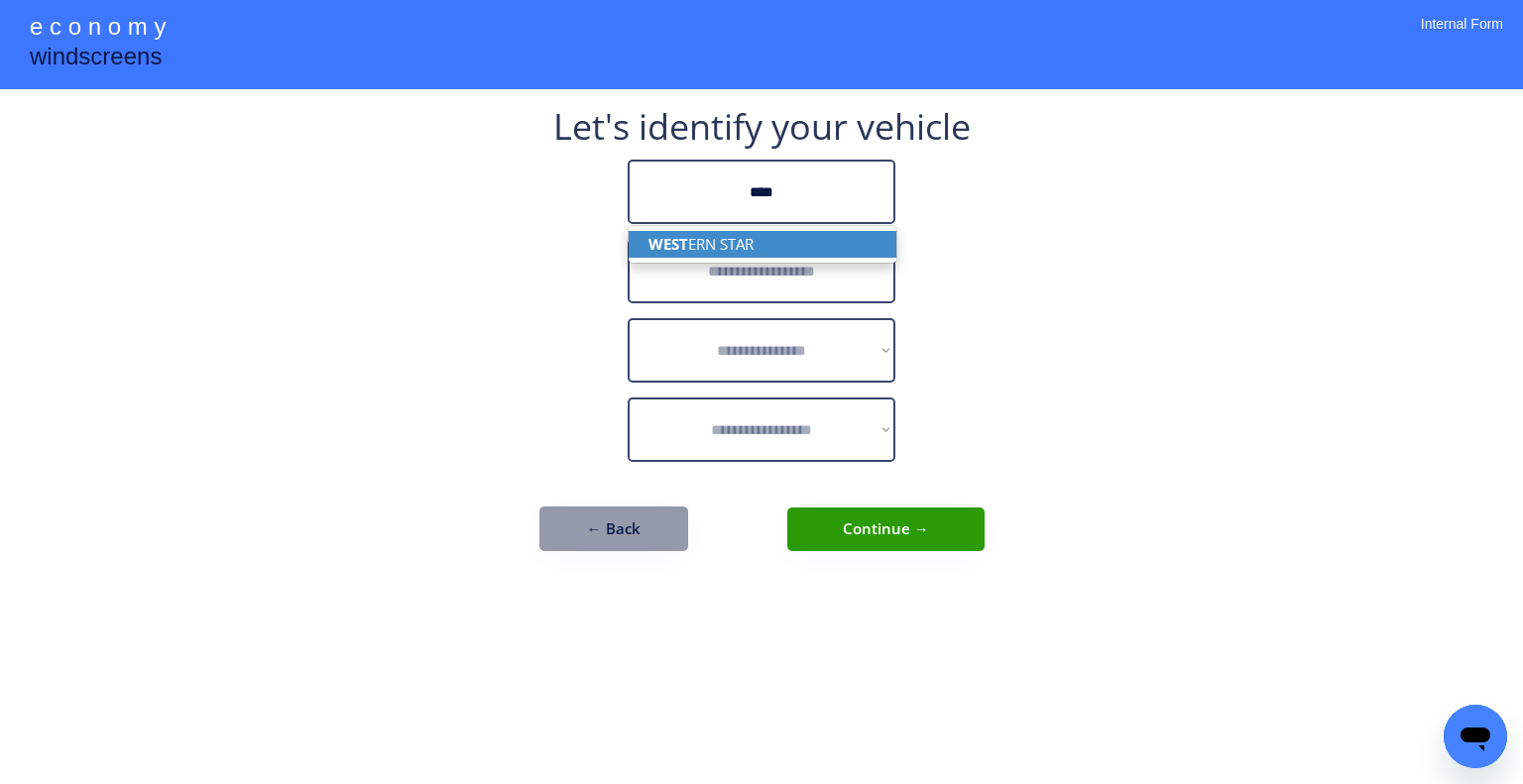 click on "WEST ERN STAR" at bounding box center (762, 244) 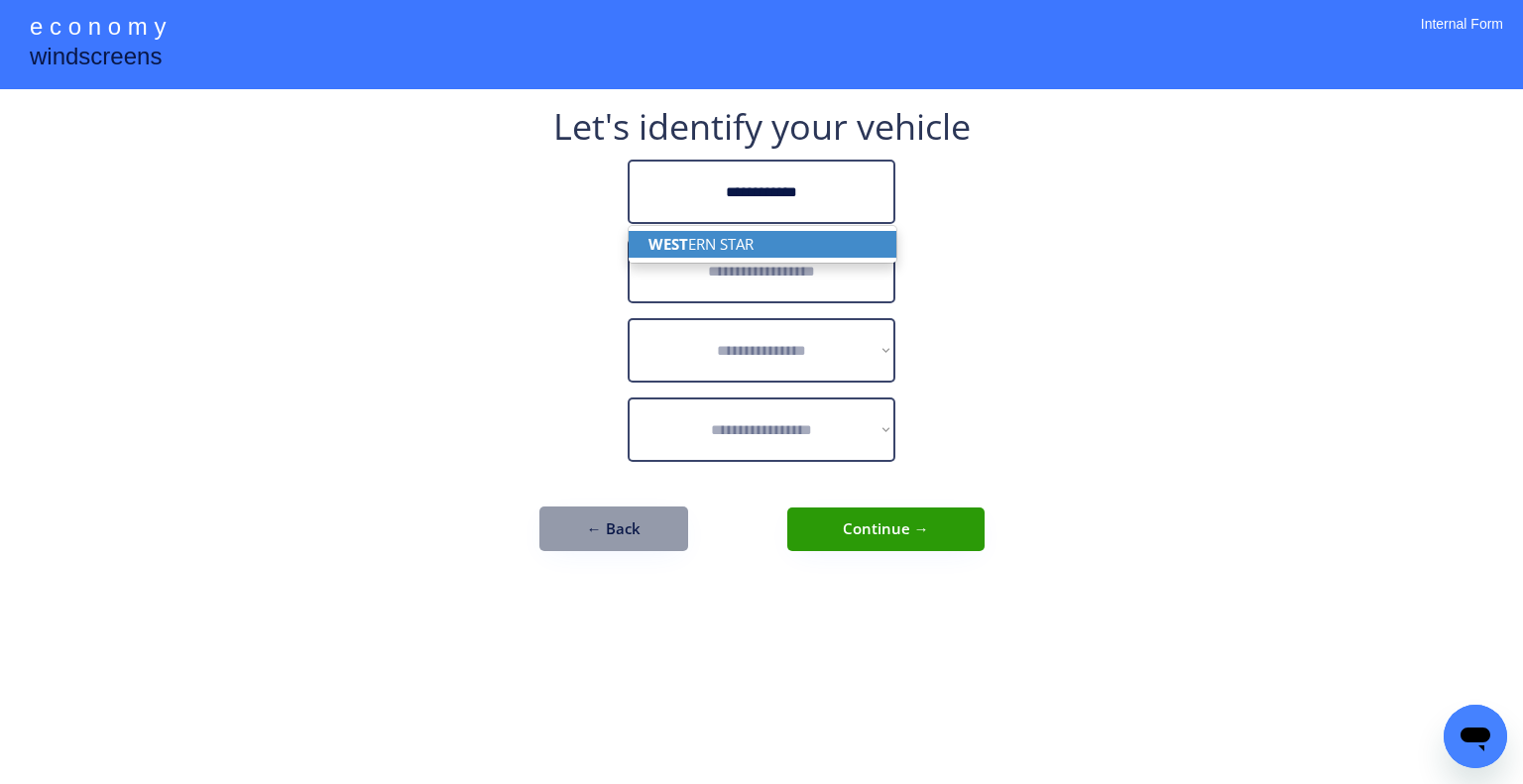 type on "**********" 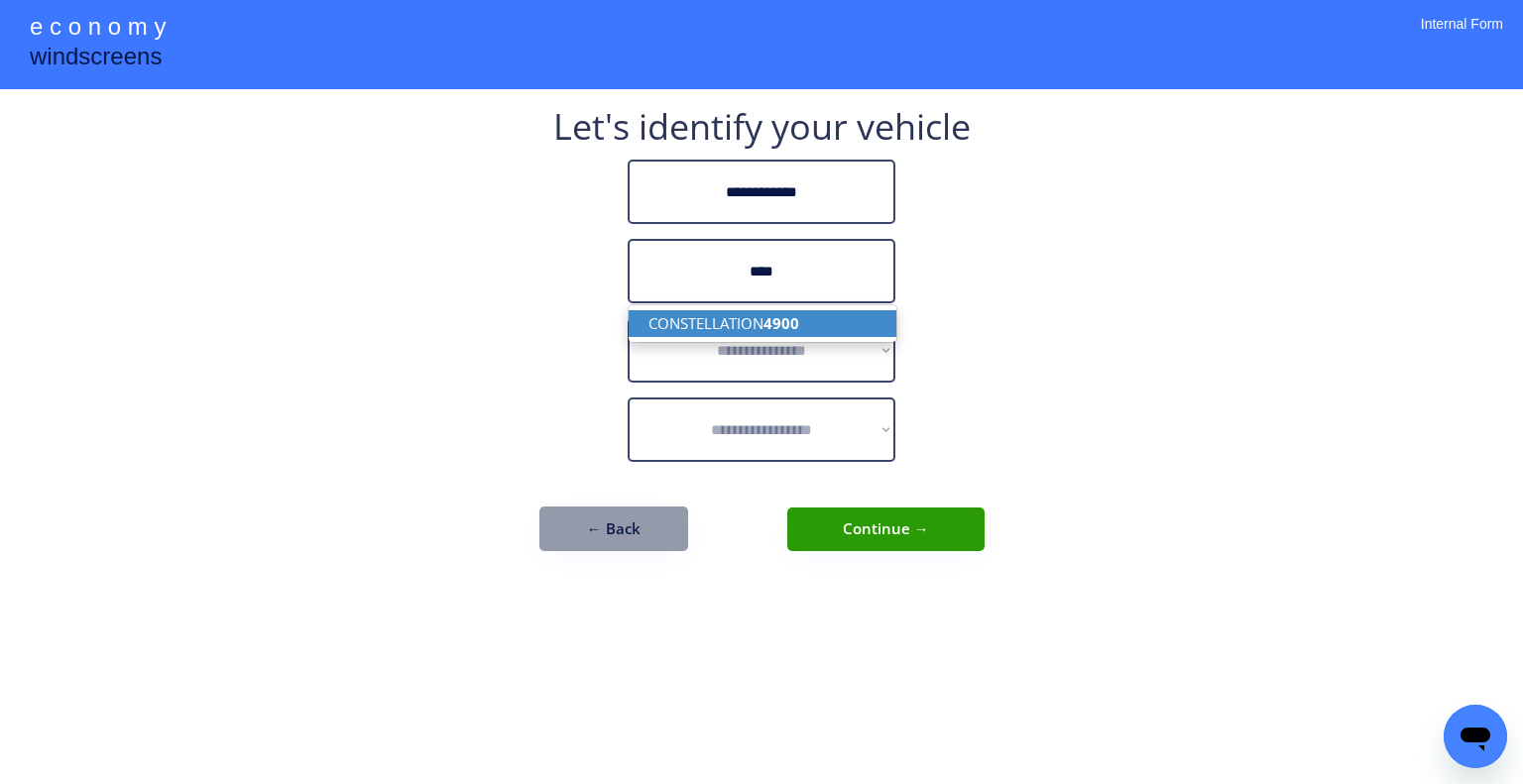 click on "4900" at bounding box center [781, 323] 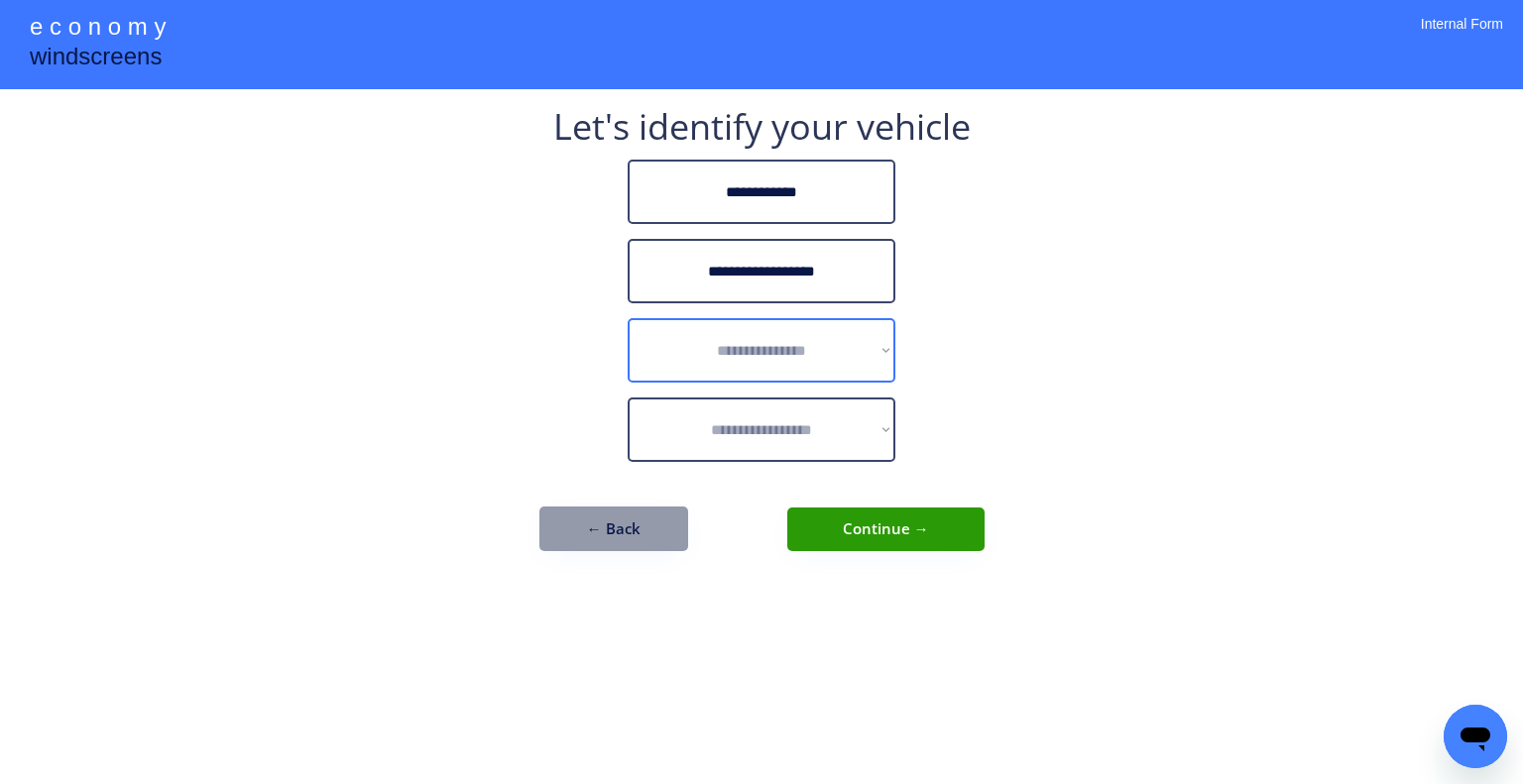 type on "**********" 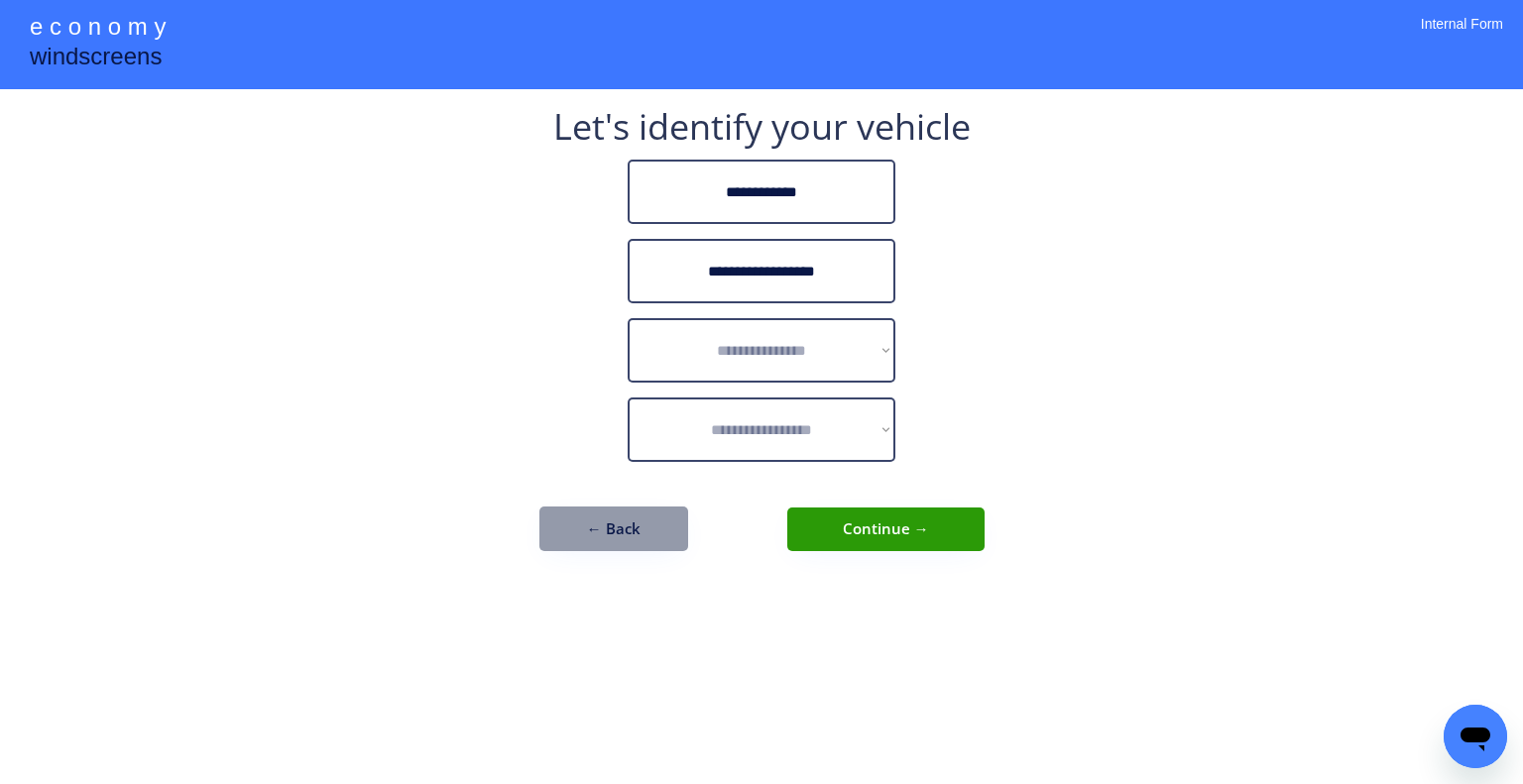 click on "**********" at bounding box center [762, 392] 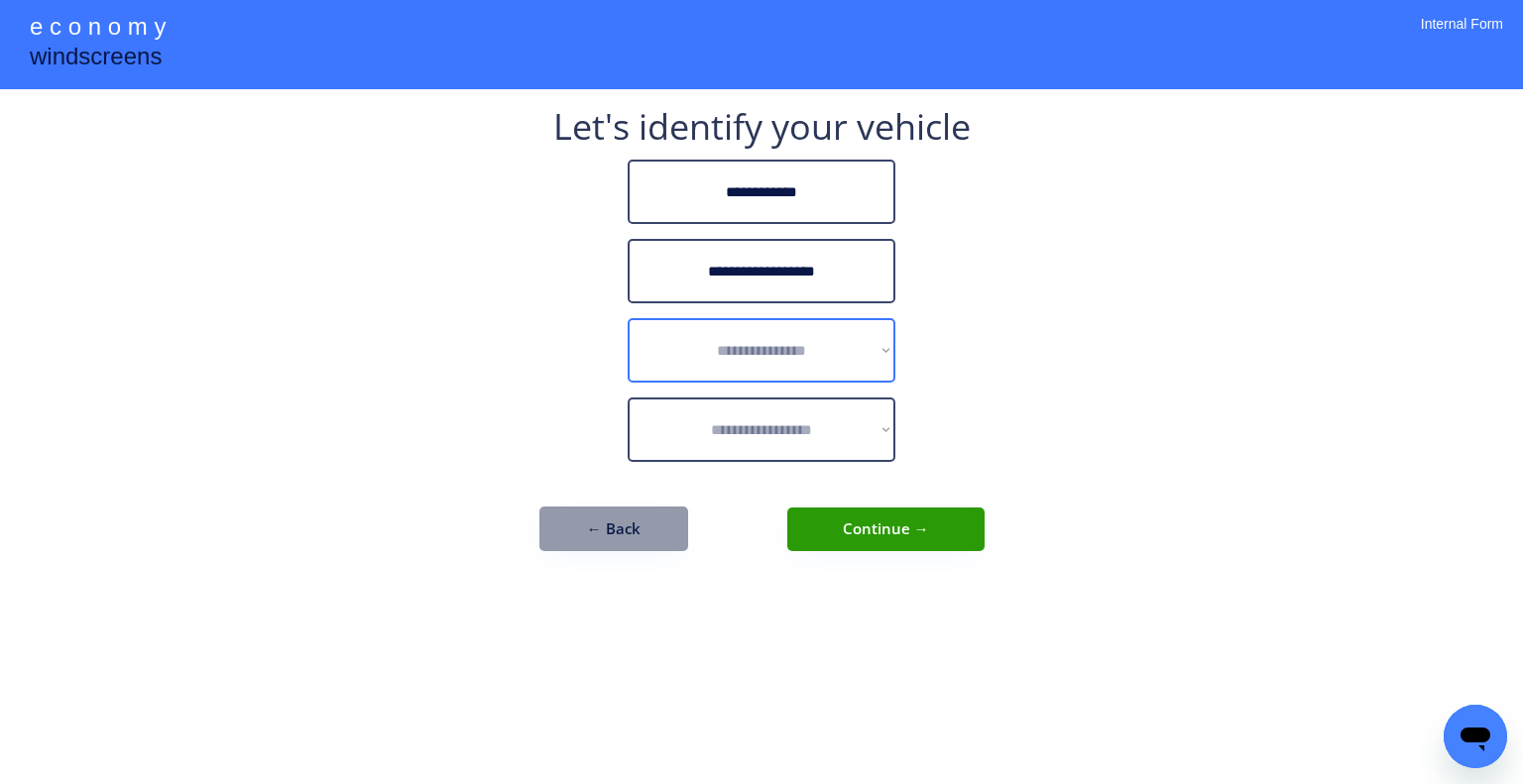 drag, startPoint x: 813, startPoint y: 354, endPoint x: 824, endPoint y: 360, distance: 12.529964 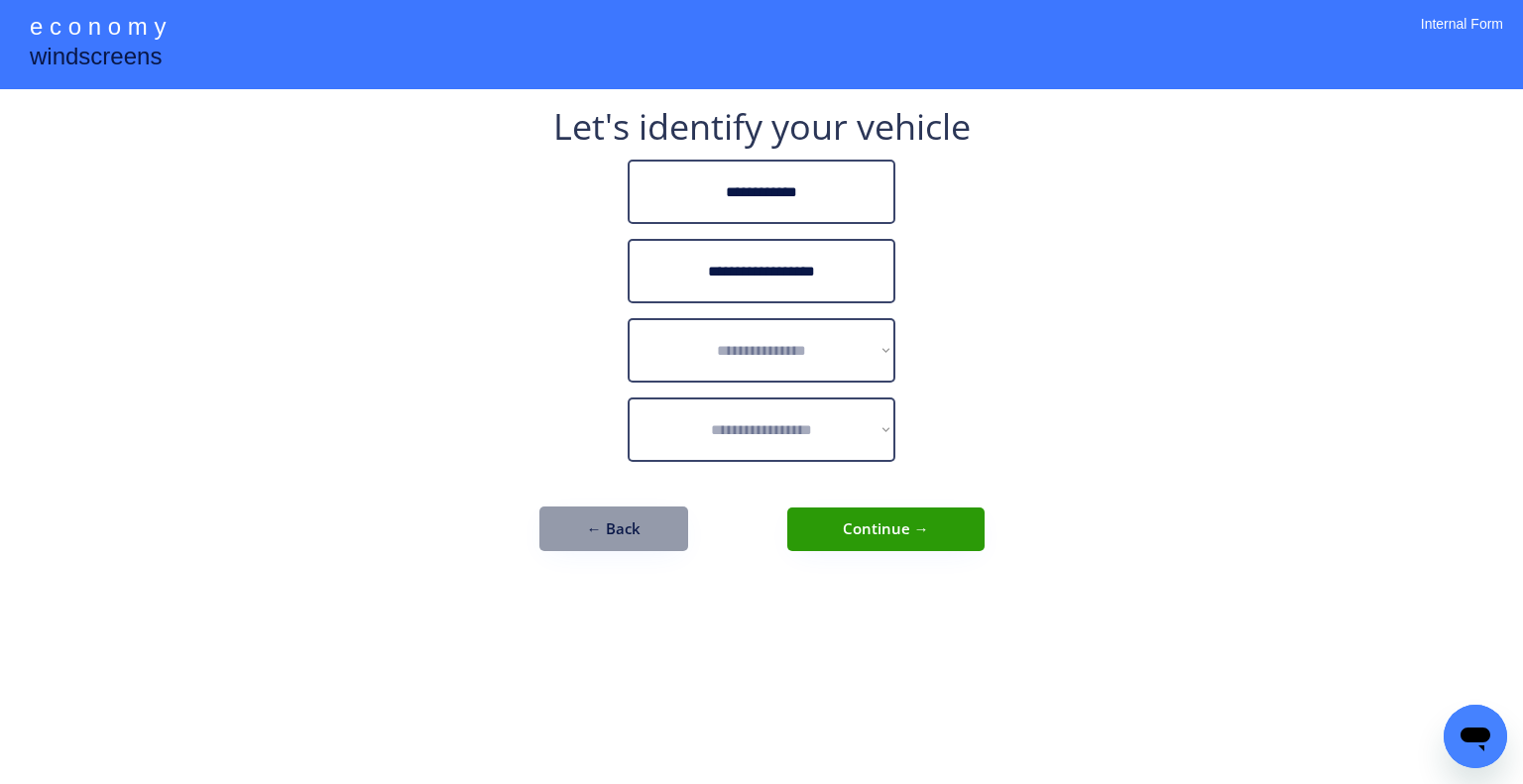 click on "**********" at bounding box center [762, 392] 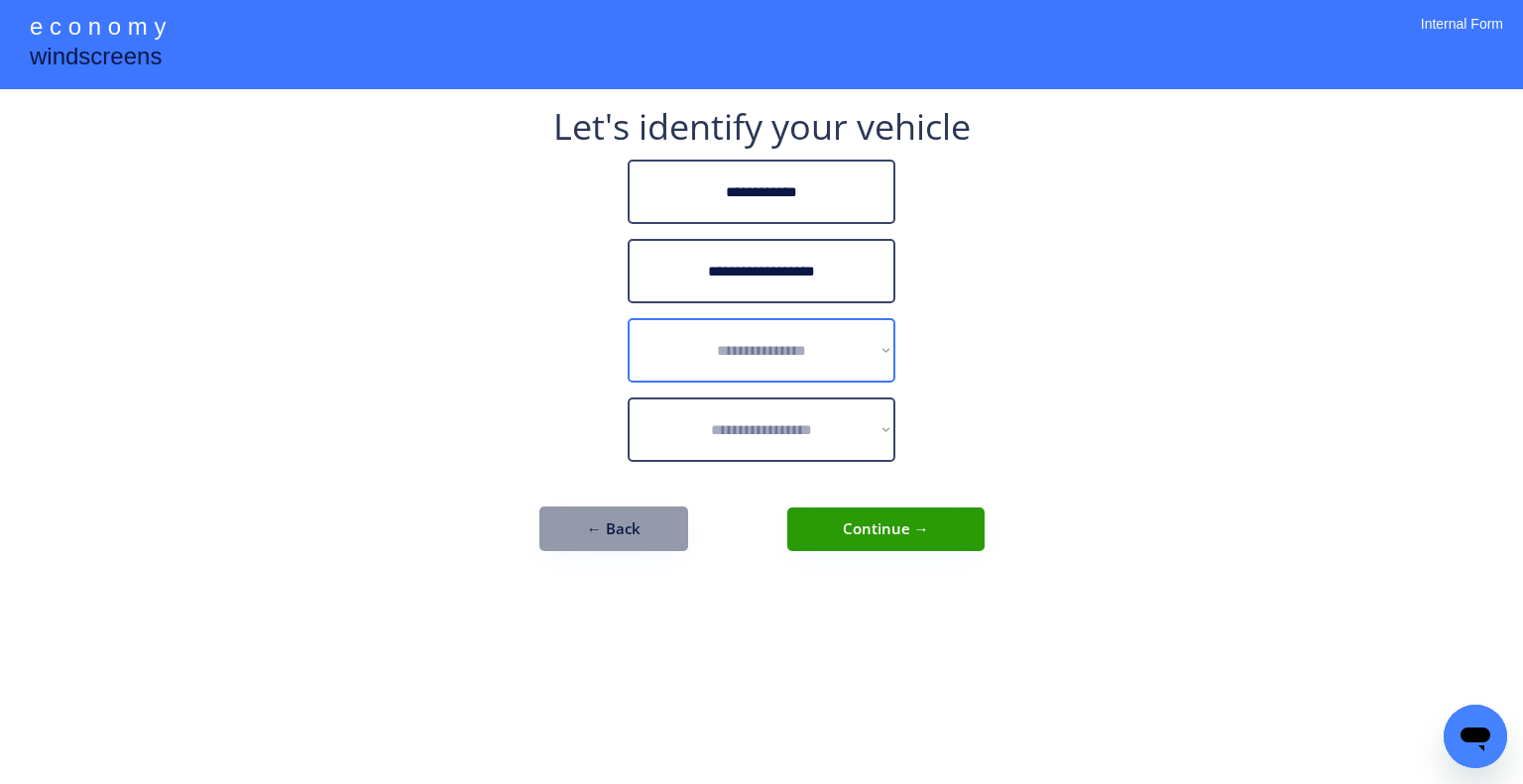 click on "**********" at bounding box center [762, 350] 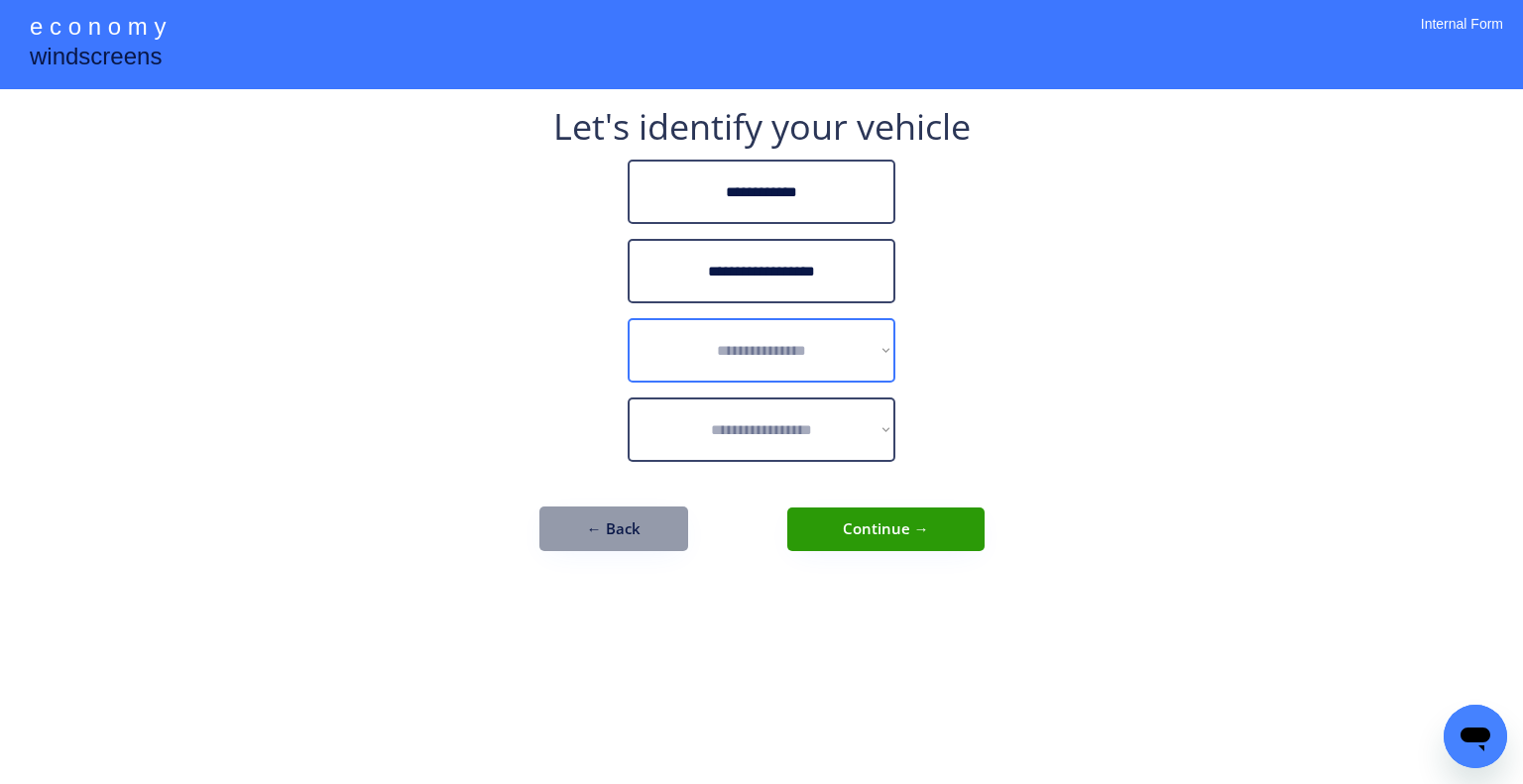 select on "******" 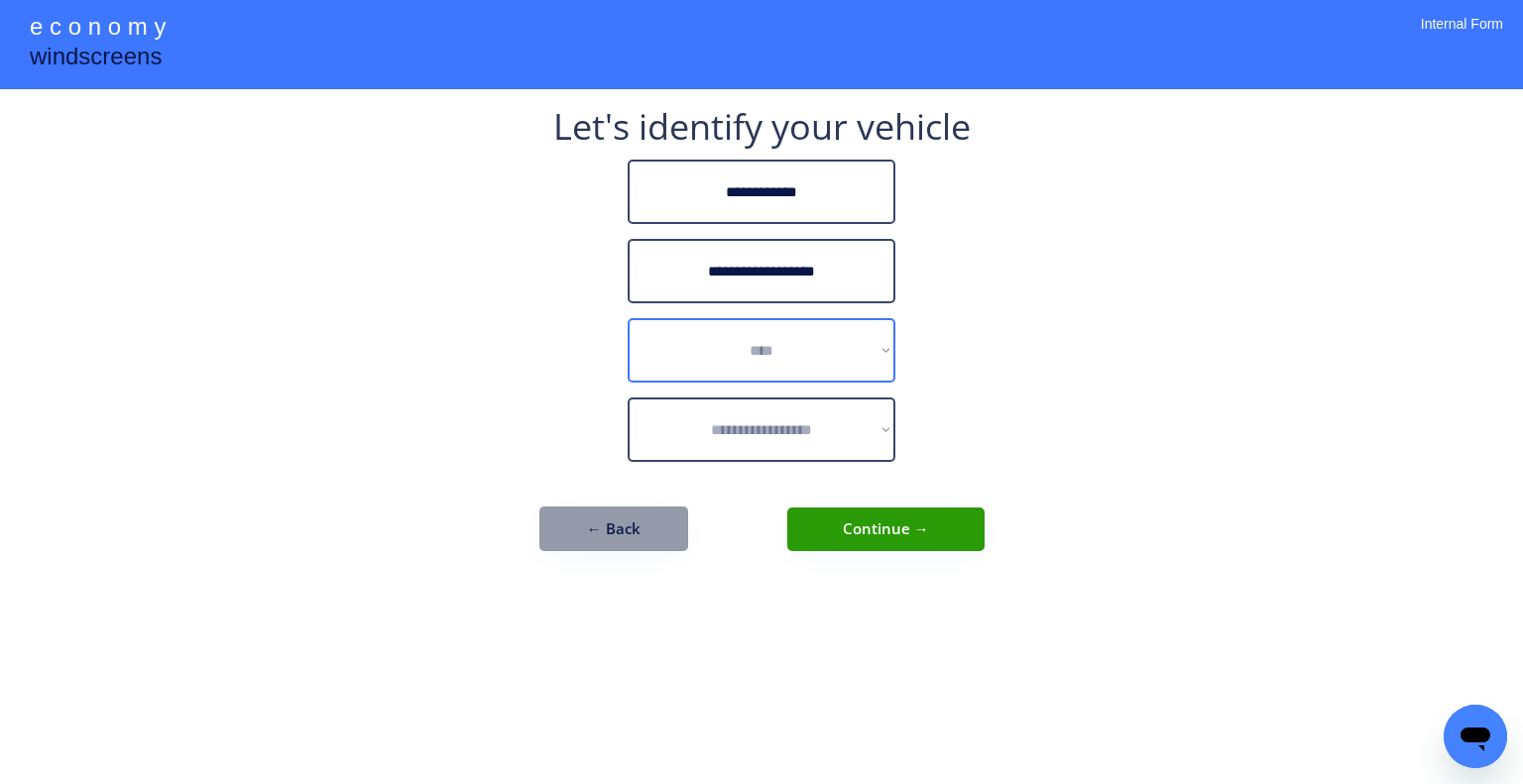 click on "**********" at bounding box center [762, 350] 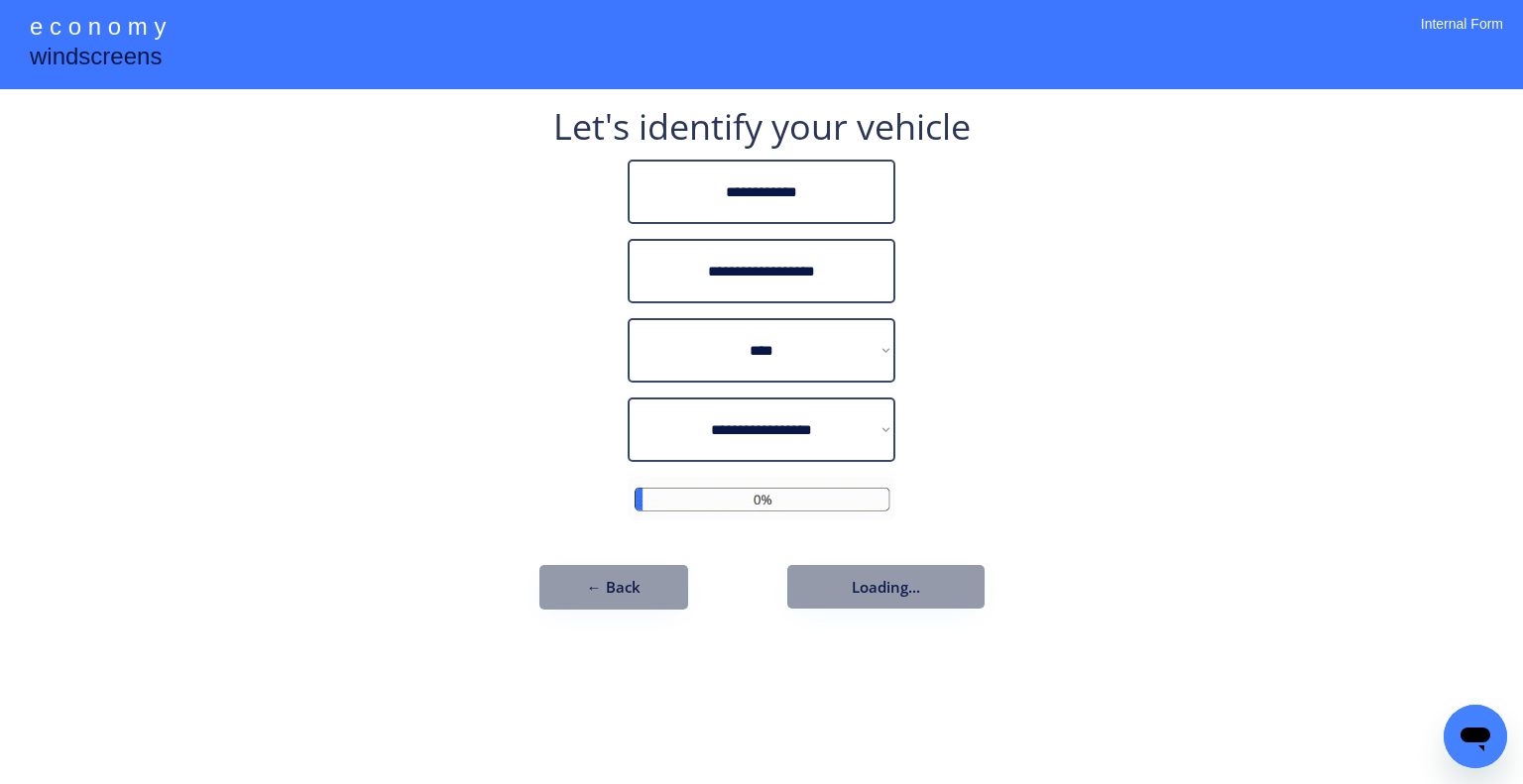 click on "**********" at bounding box center [762, 392] 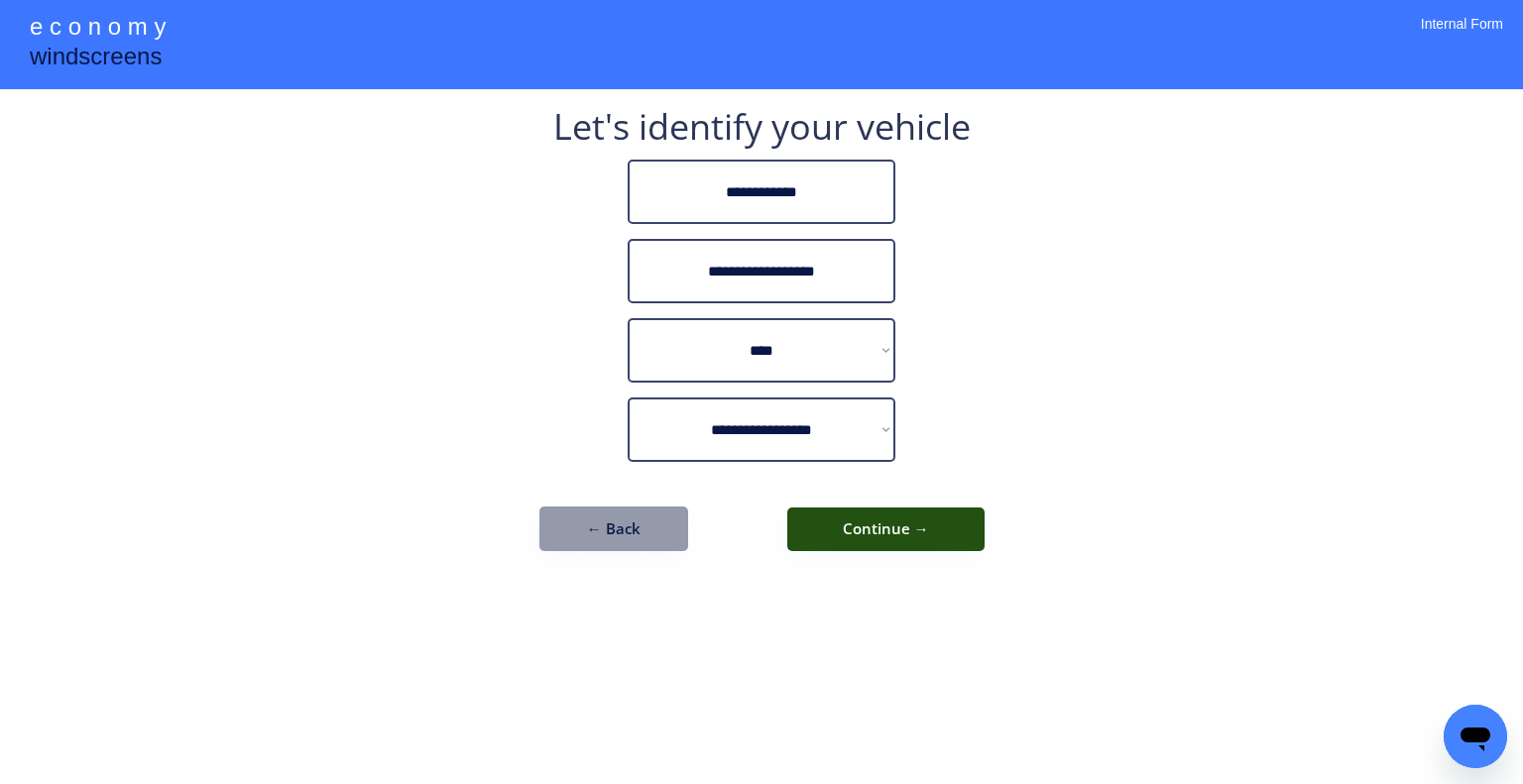 click on "Continue    →" at bounding box center [885, 529] 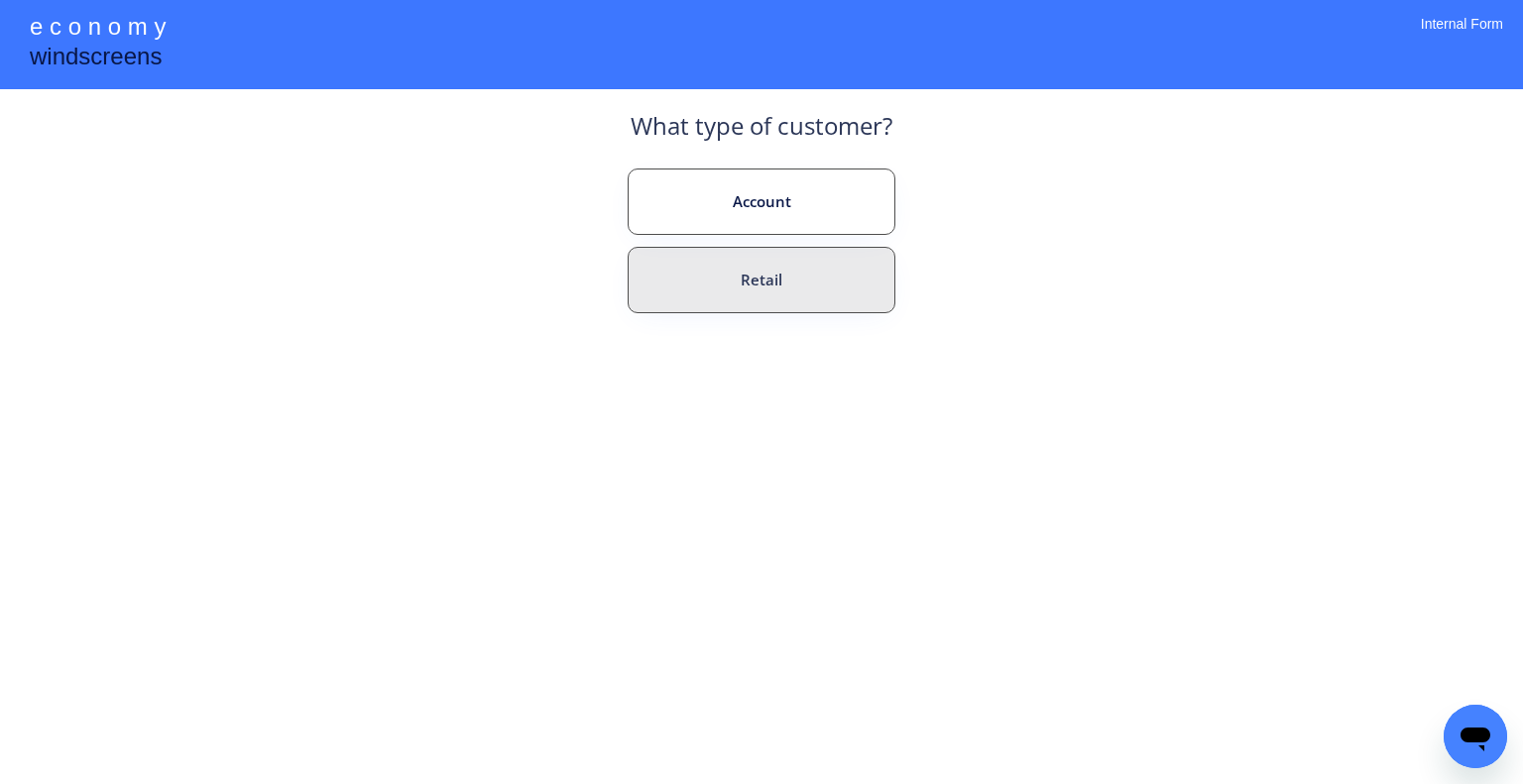 click on "Retail" at bounding box center [762, 280] 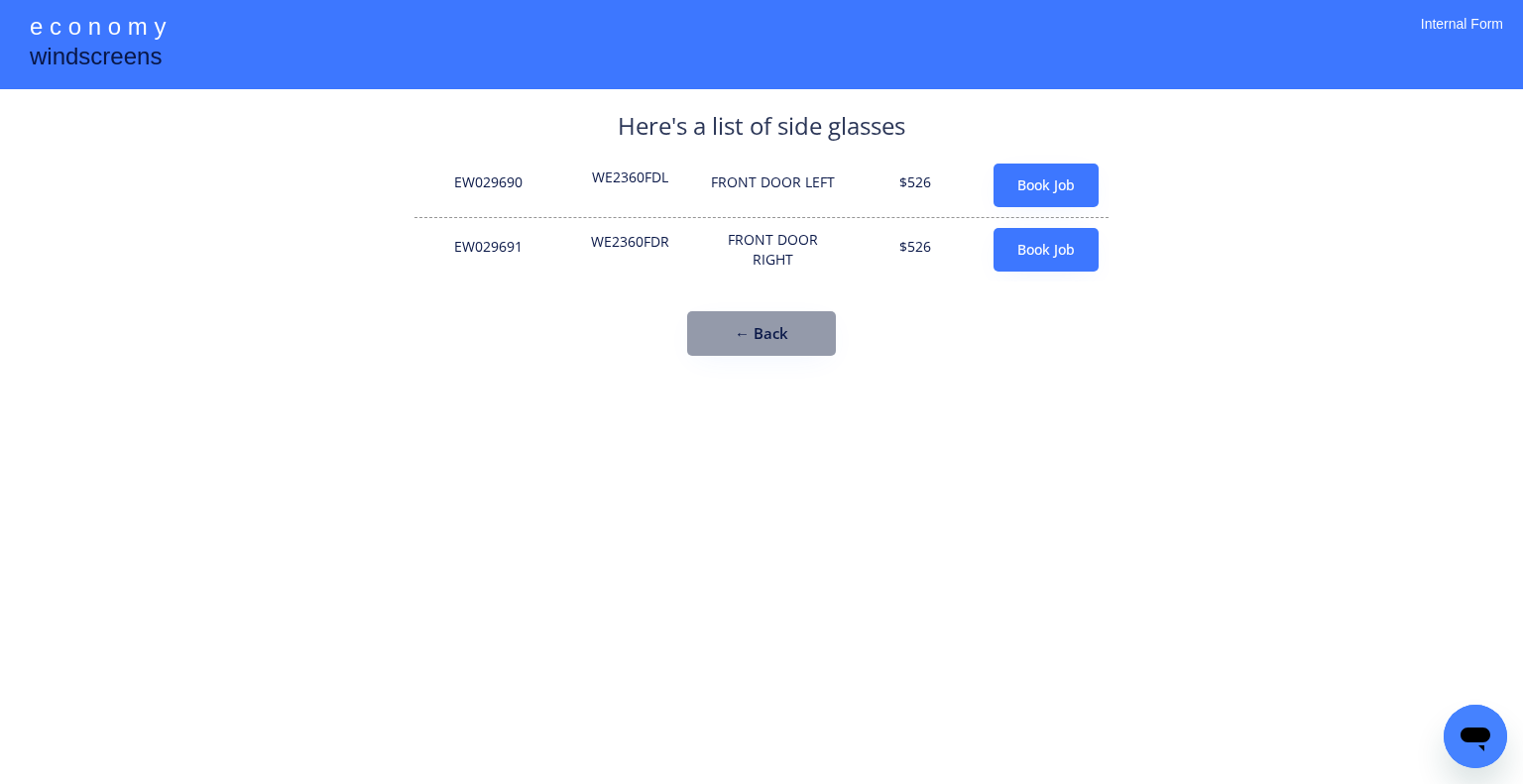 click on "**********" at bounding box center (762, 392) 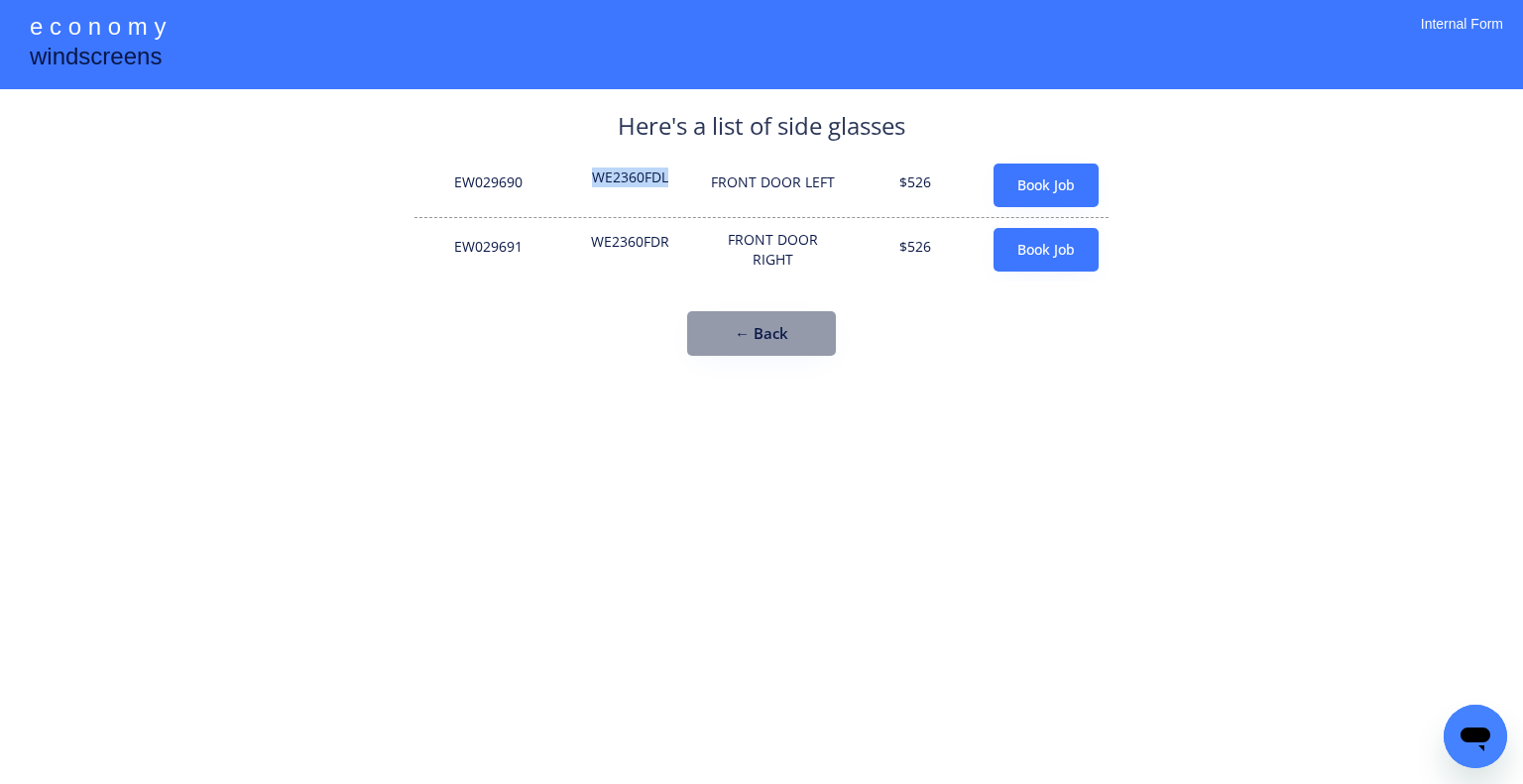 click on "WE2360FDL" at bounding box center (631, 185) 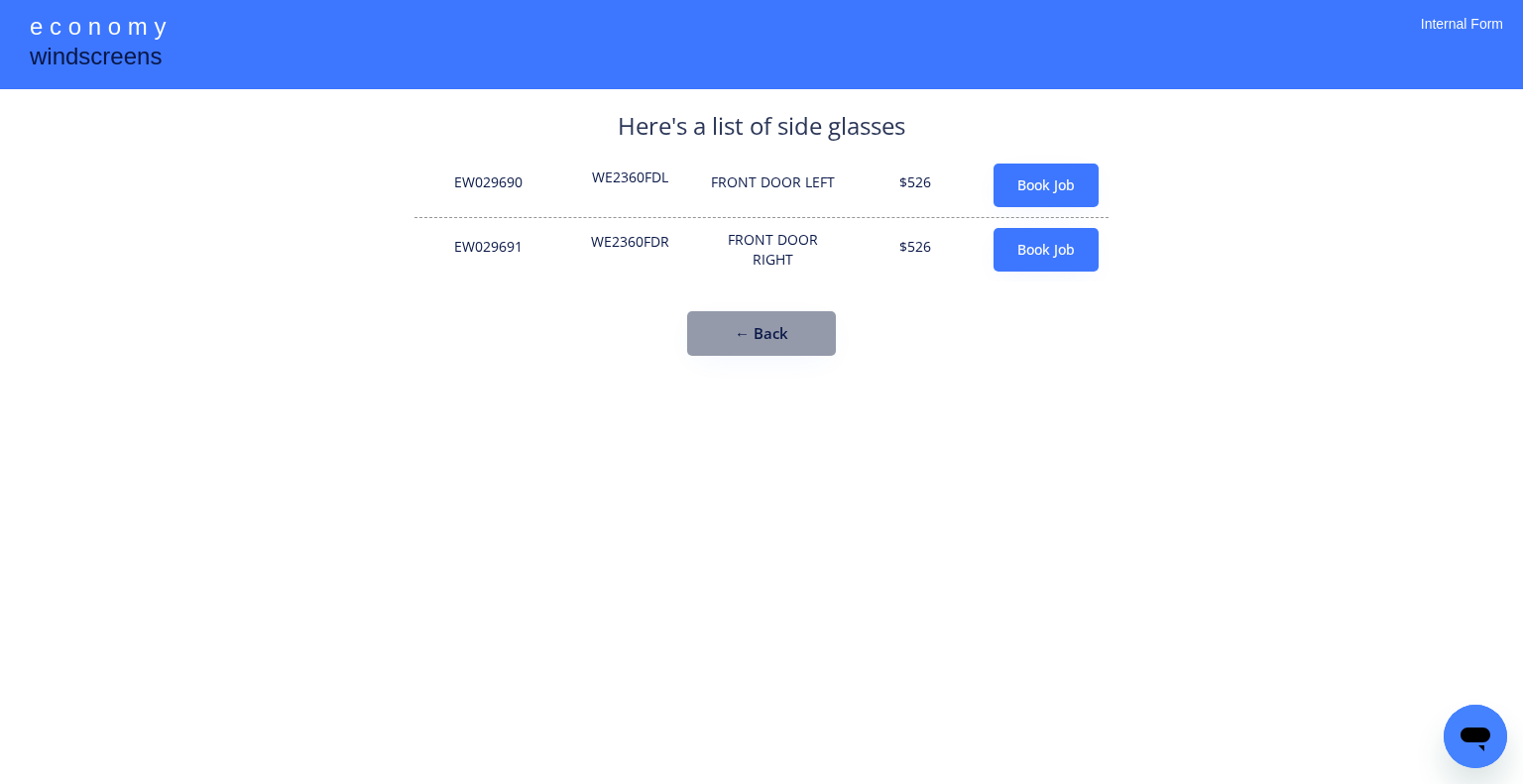 click on "**********" at bounding box center [762, 392] 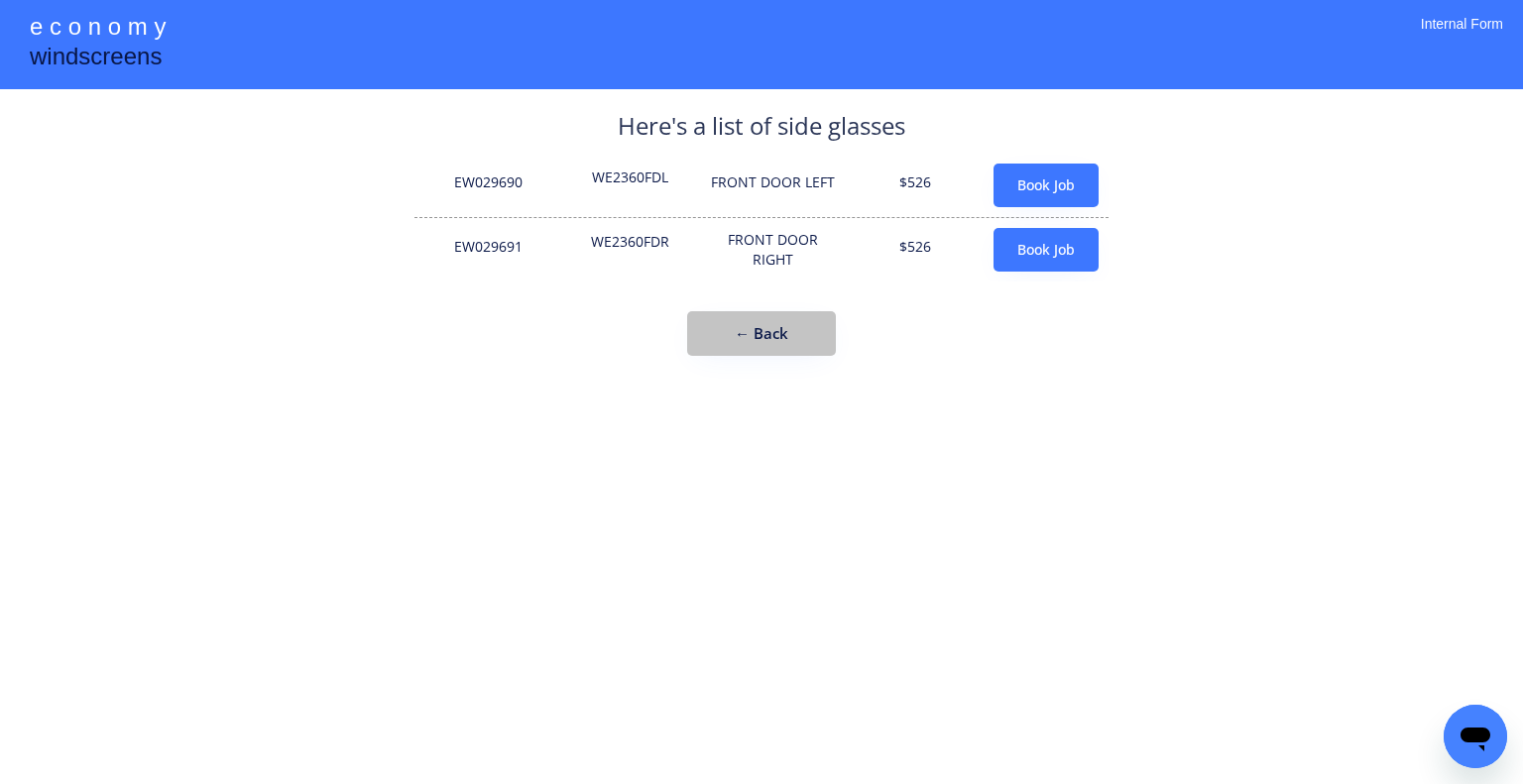 click on "←   Back" at bounding box center [762, 333] 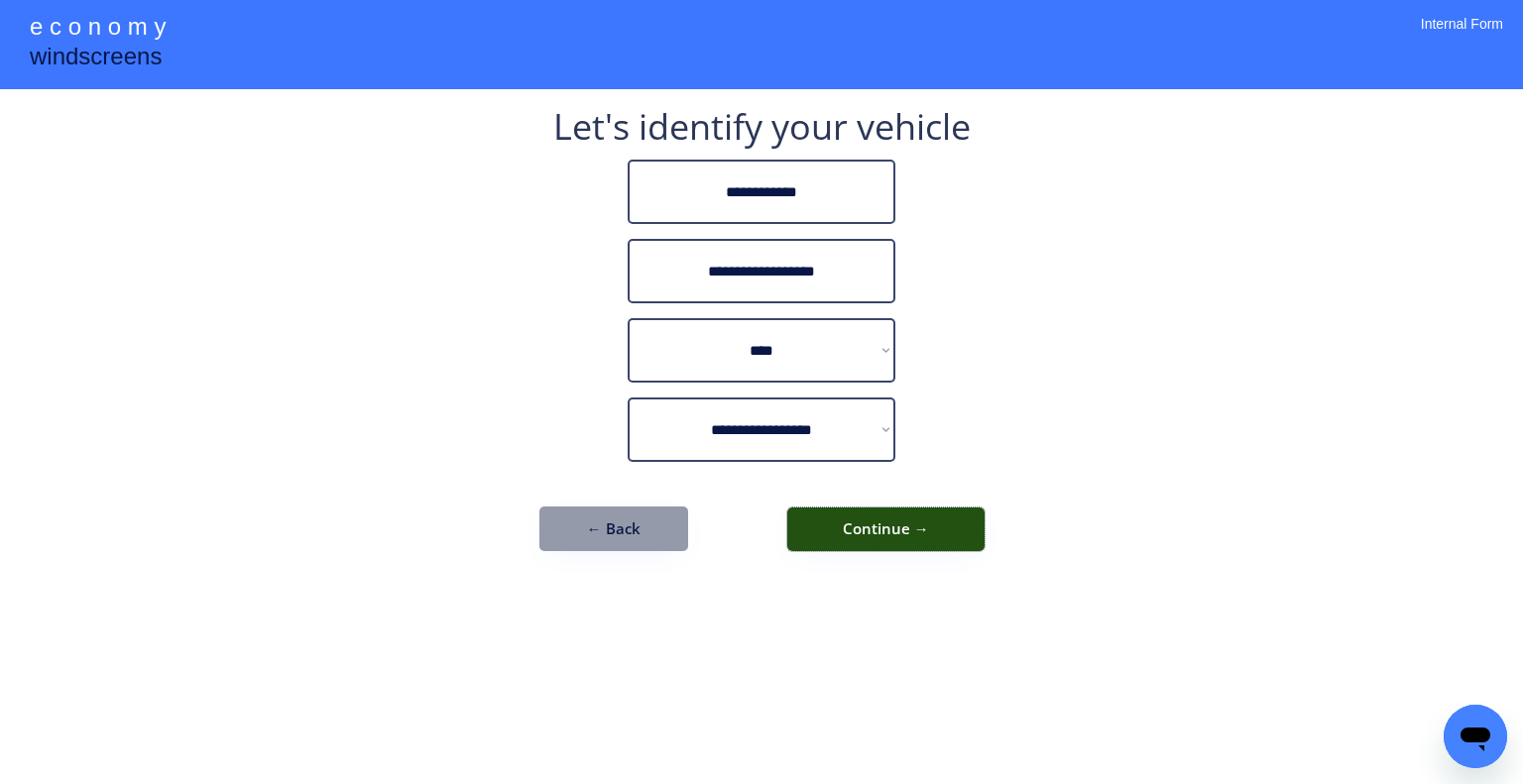 click on "Continue    →" at bounding box center (885, 529) 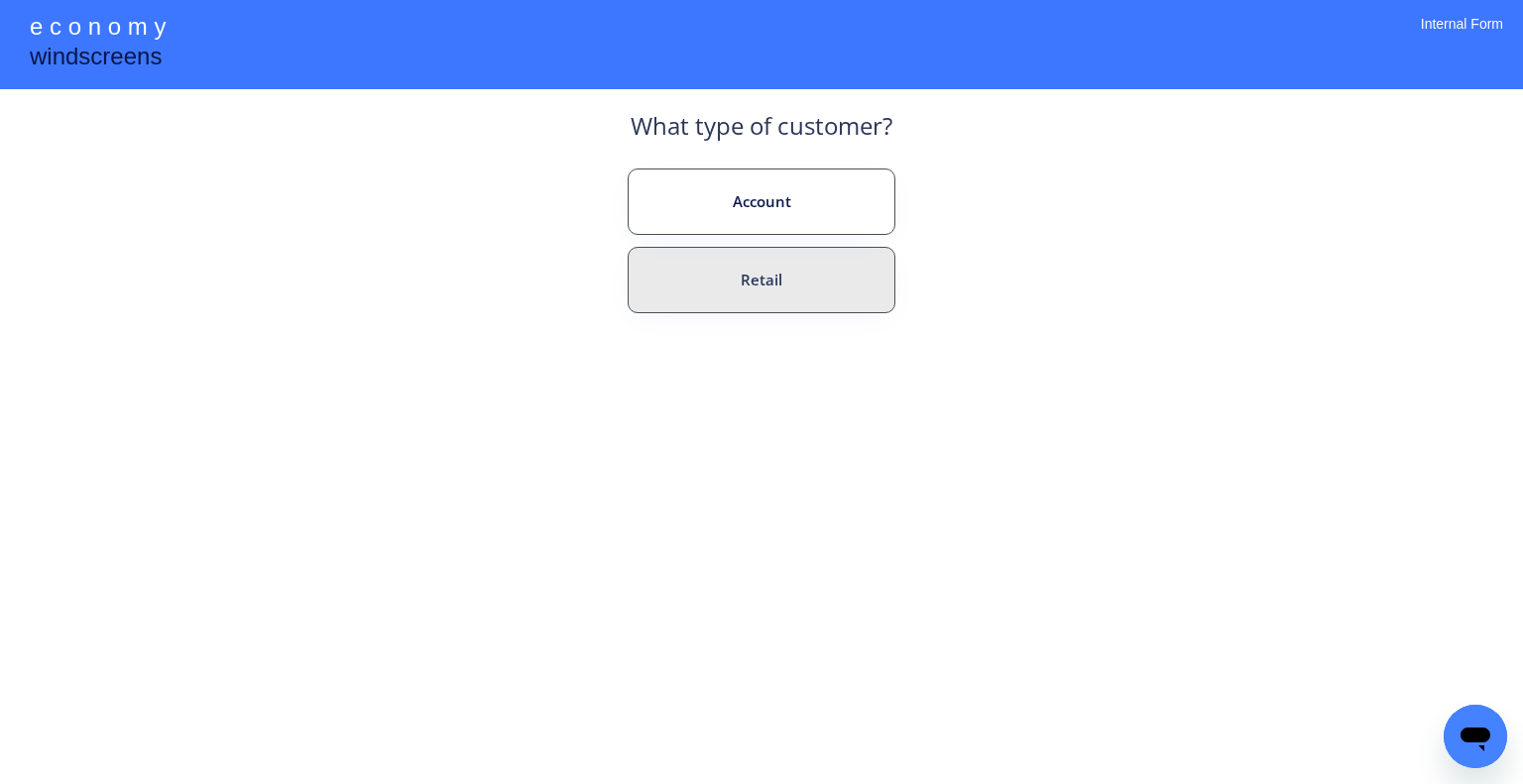 click on "Retail" at bounding box center [762, 280] 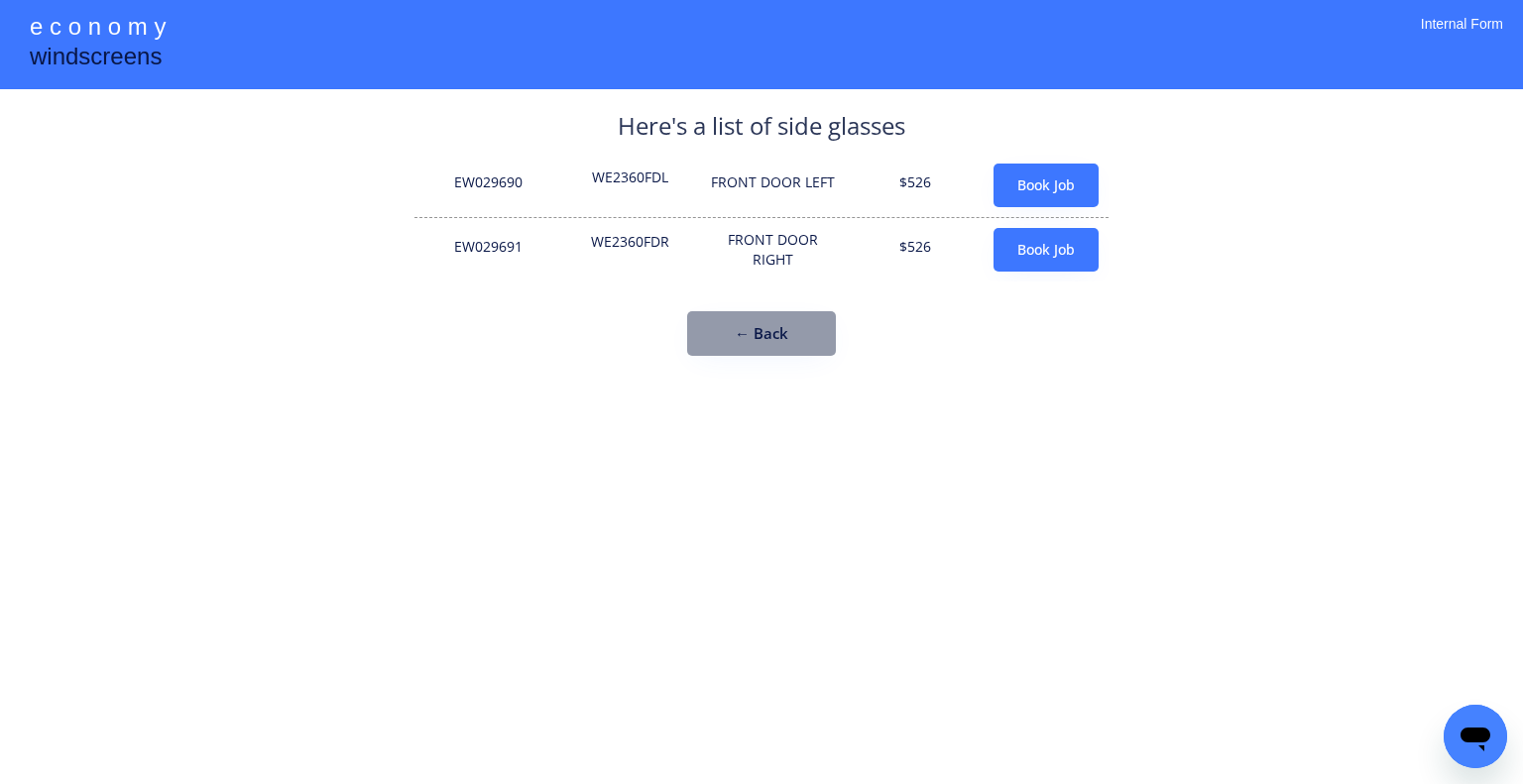 click on "**********" at bounding box center [762, 392] 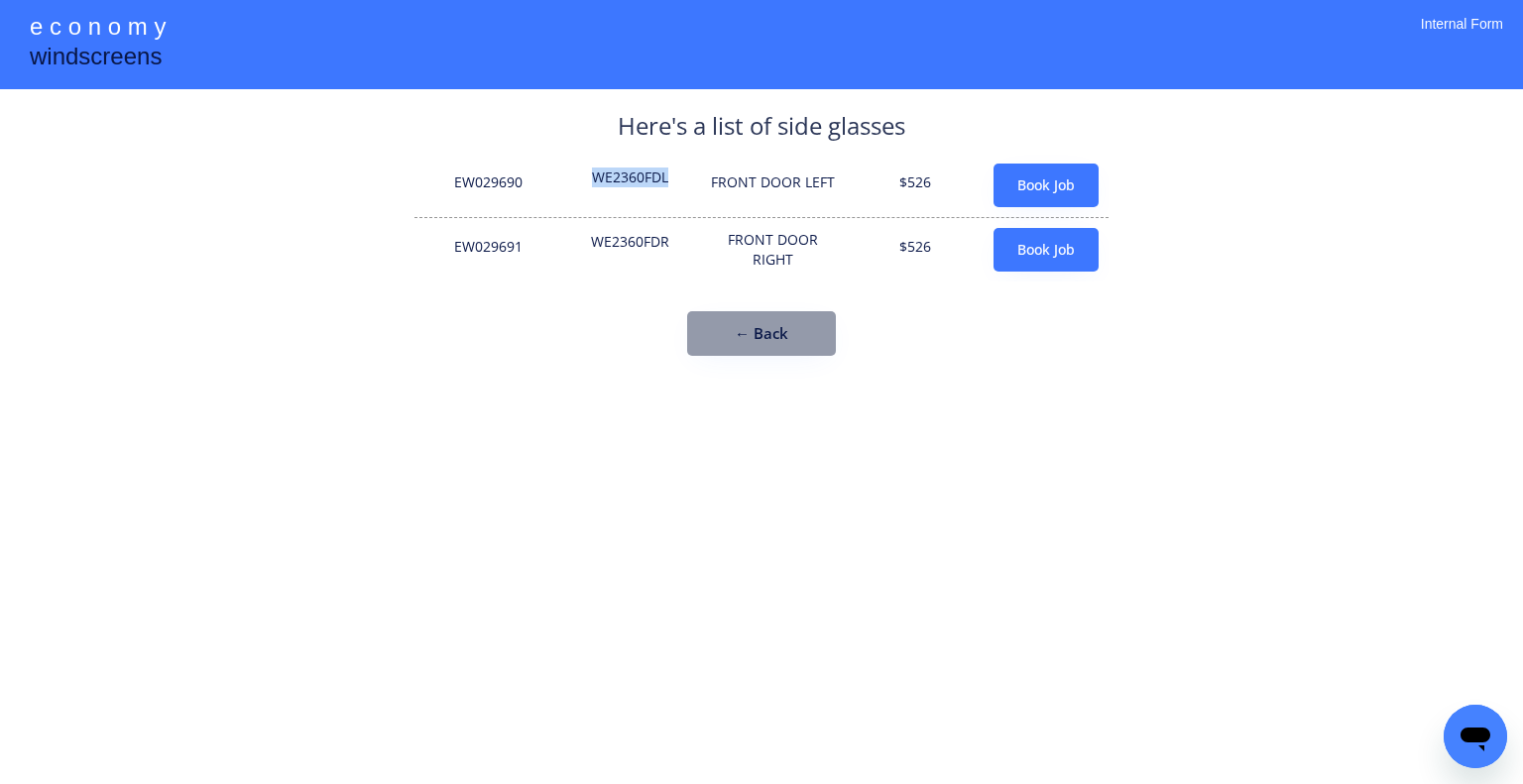 click on "WE2360FDL" at bounding box center (631, 185) 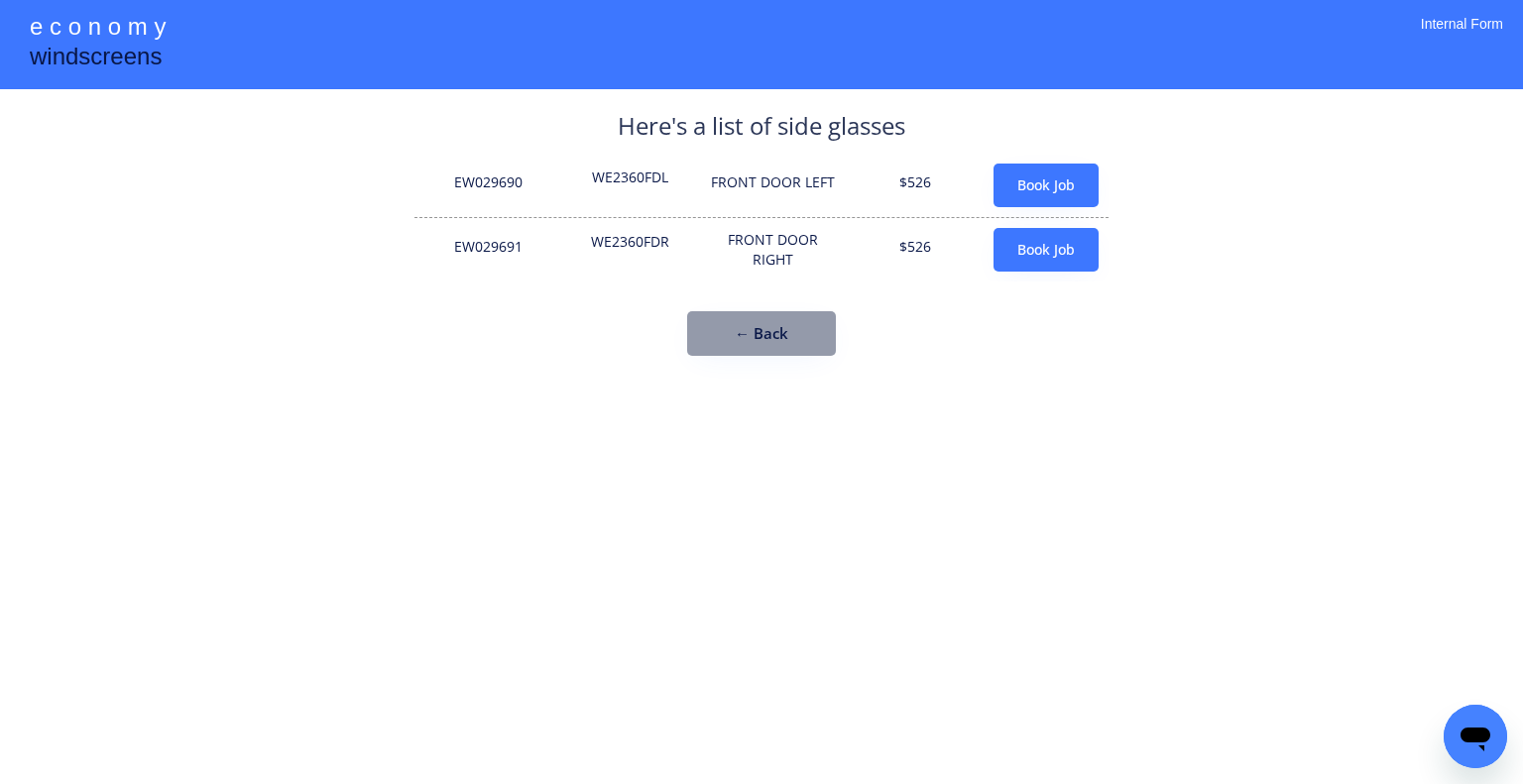 click on "EW029690 WE2360FDL FRONT DOOR LEFT $526 Book Job" at bounding box center (762, 185) 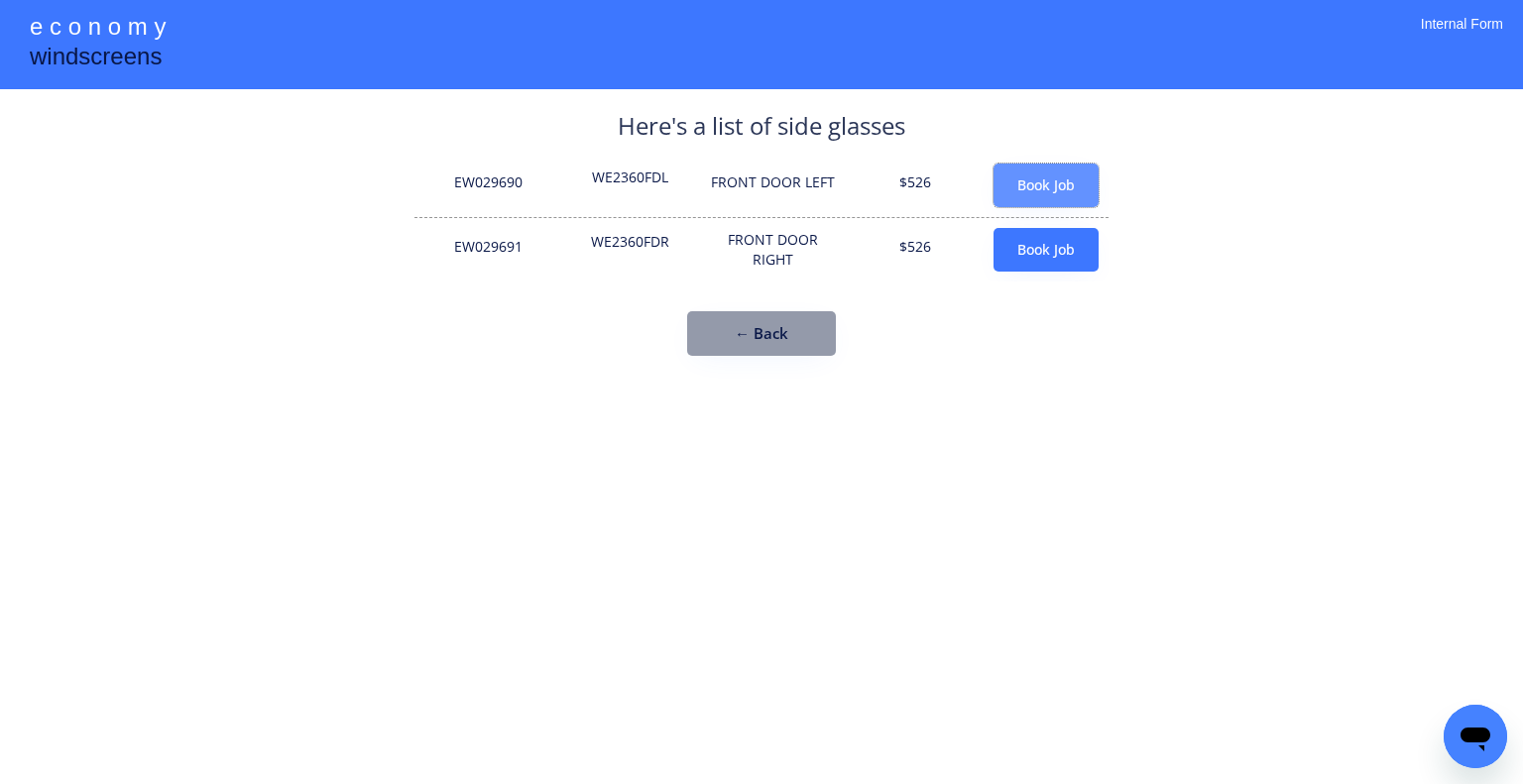 click on "Book Job" at bounding box center [1046, 185] 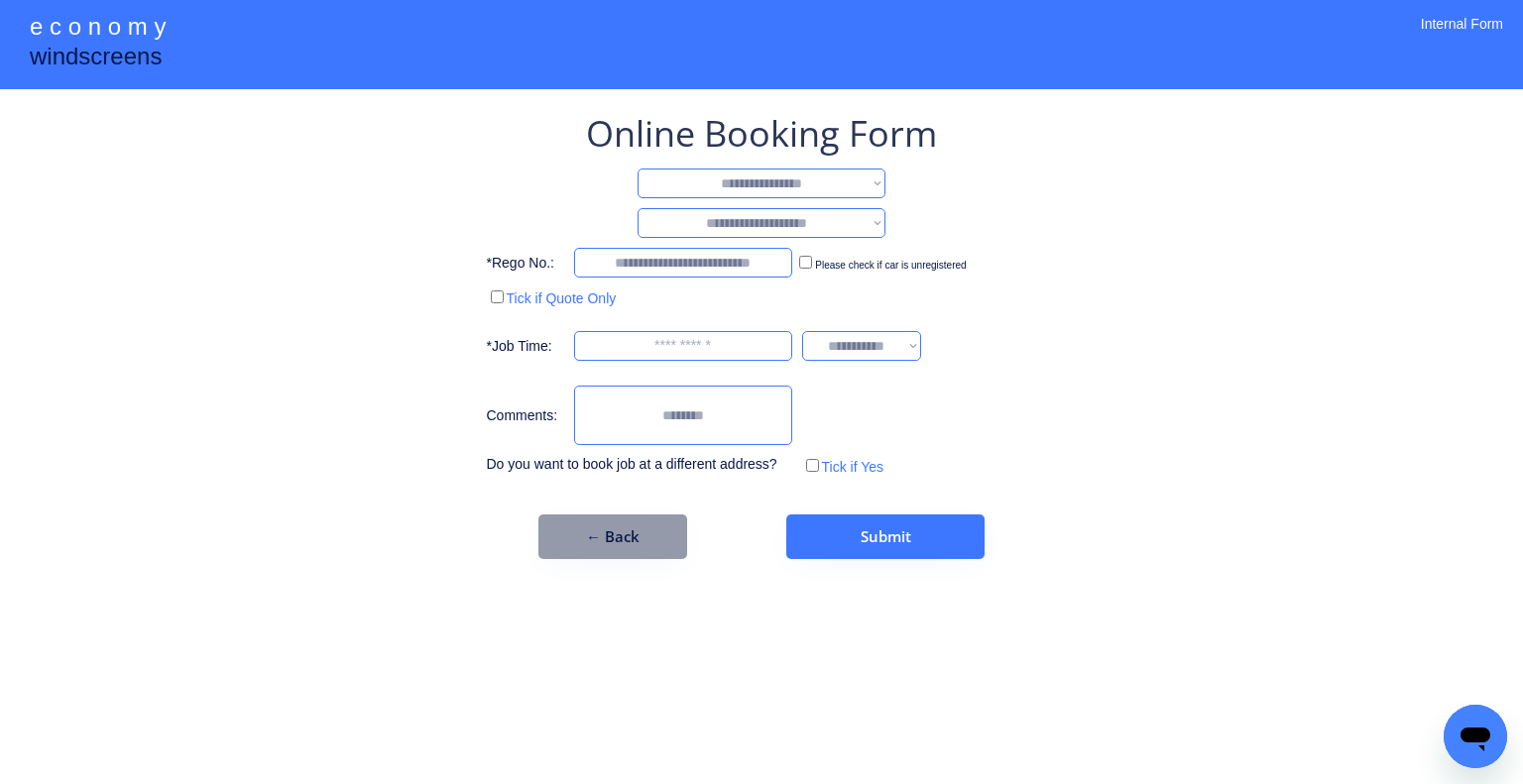 click on "**********" at bounding box center (762, 183) 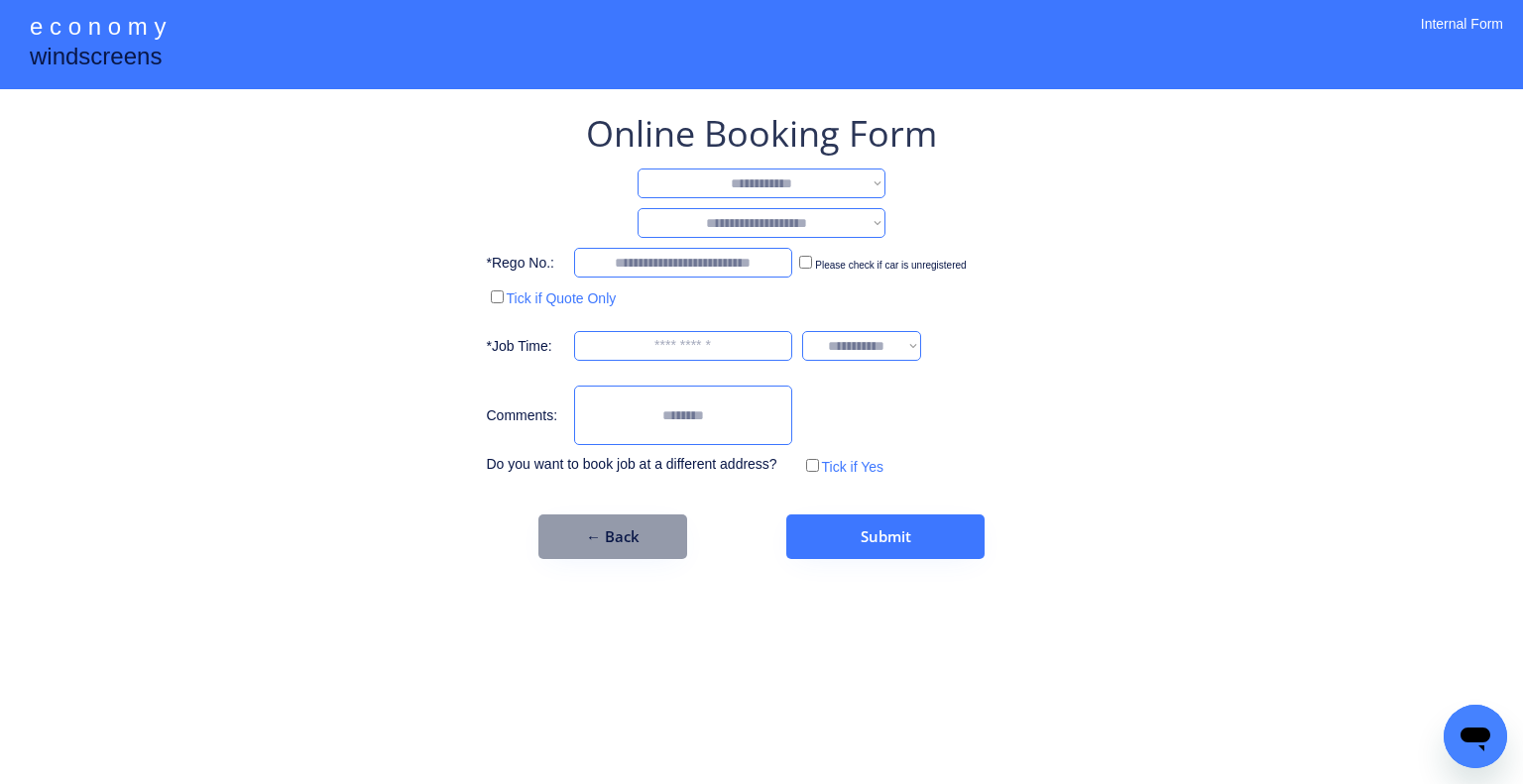 click on "**********" at bounding box center [762, 183] 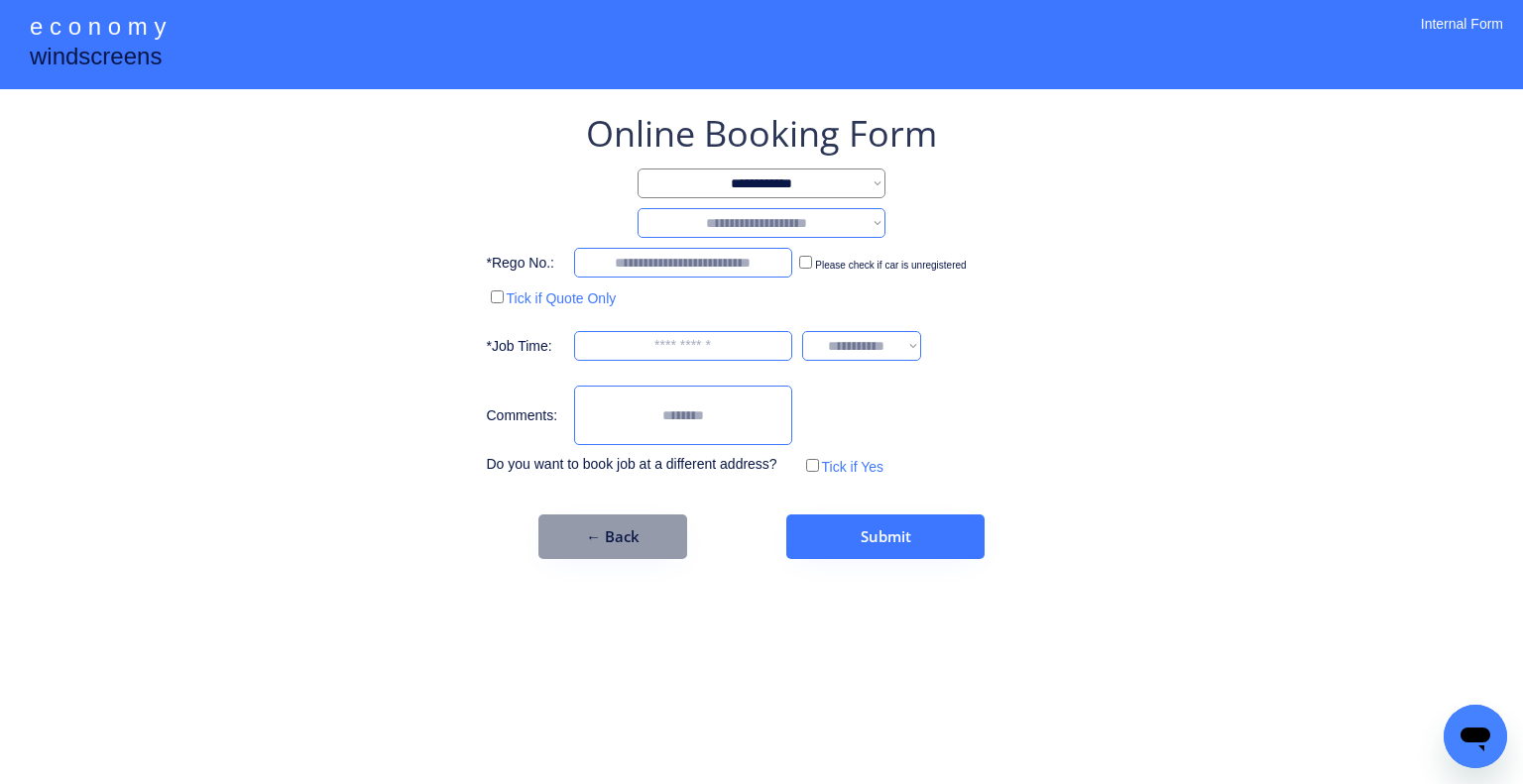 click on "**********" at bounding box center (762, 223) 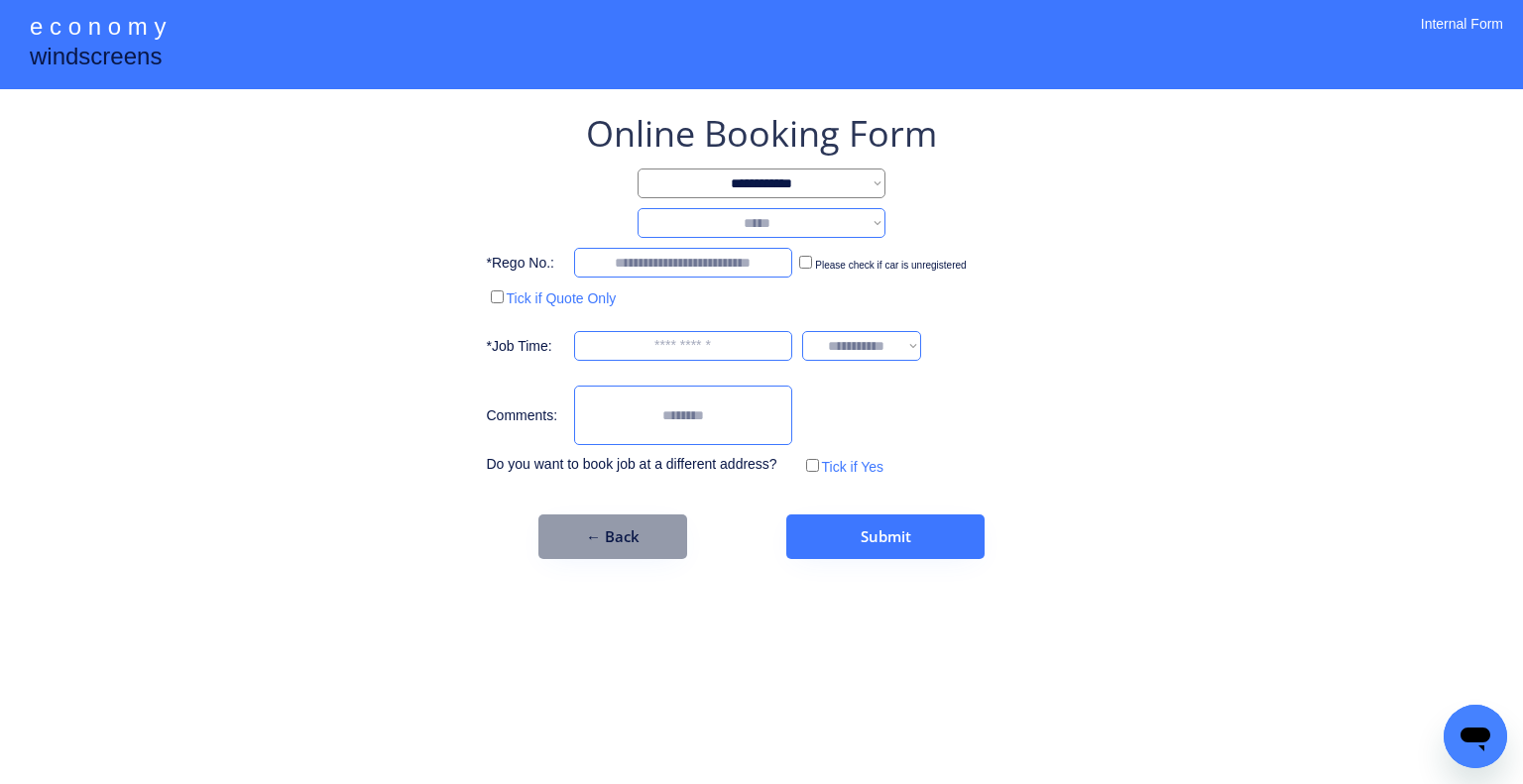 click on "**********" at bounding box center (762, 223) 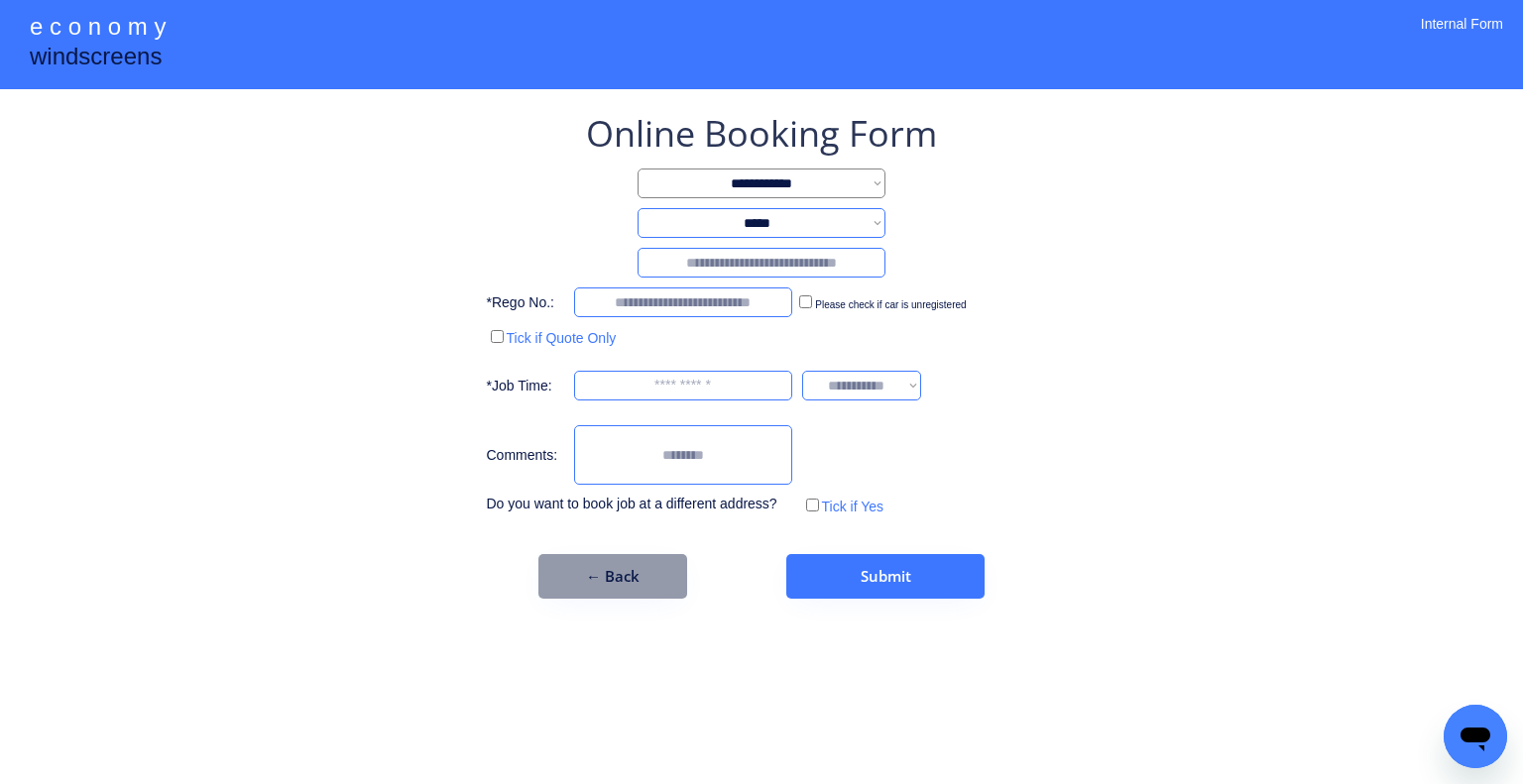 click at bounding box center (762, 263) 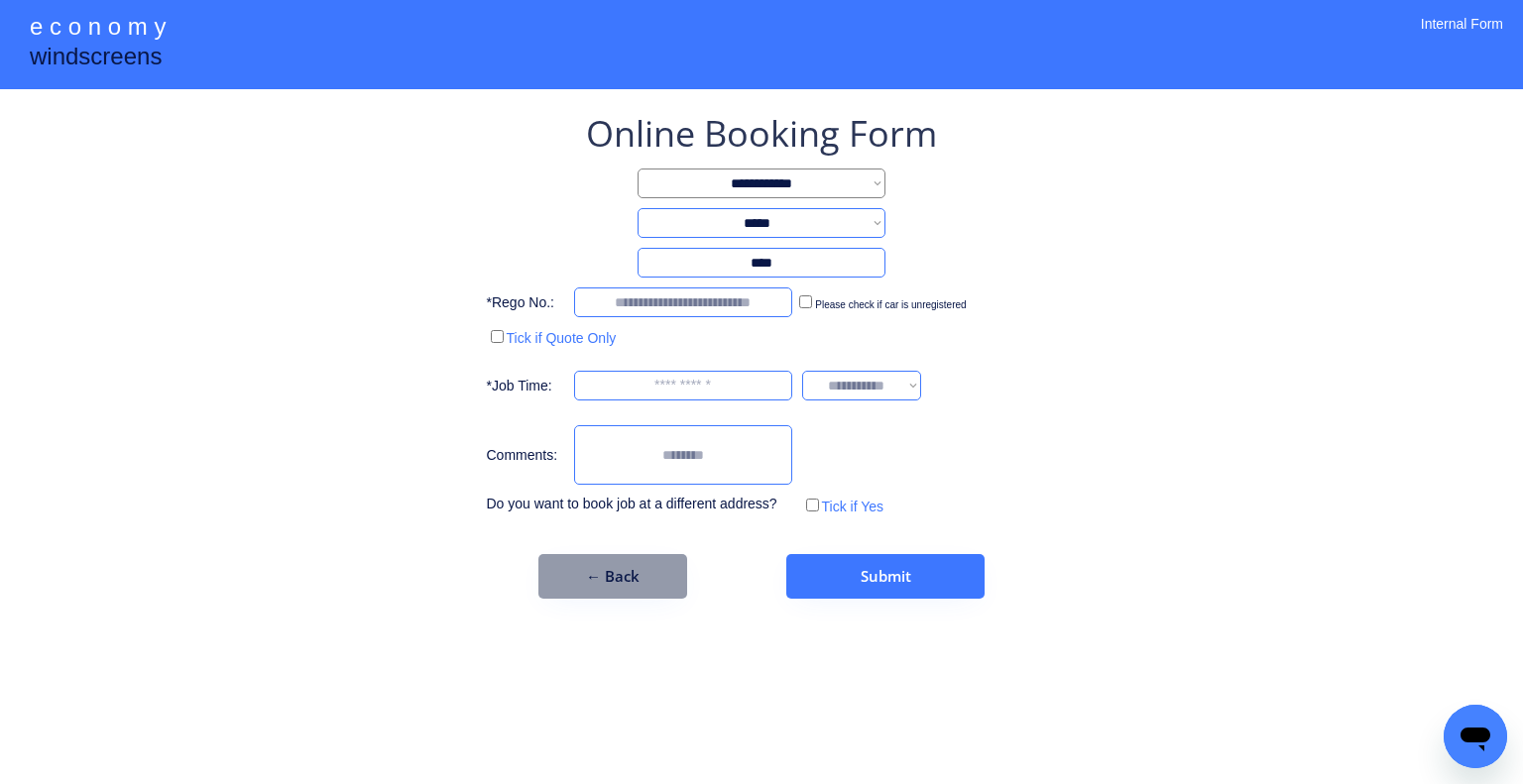 type on "****" 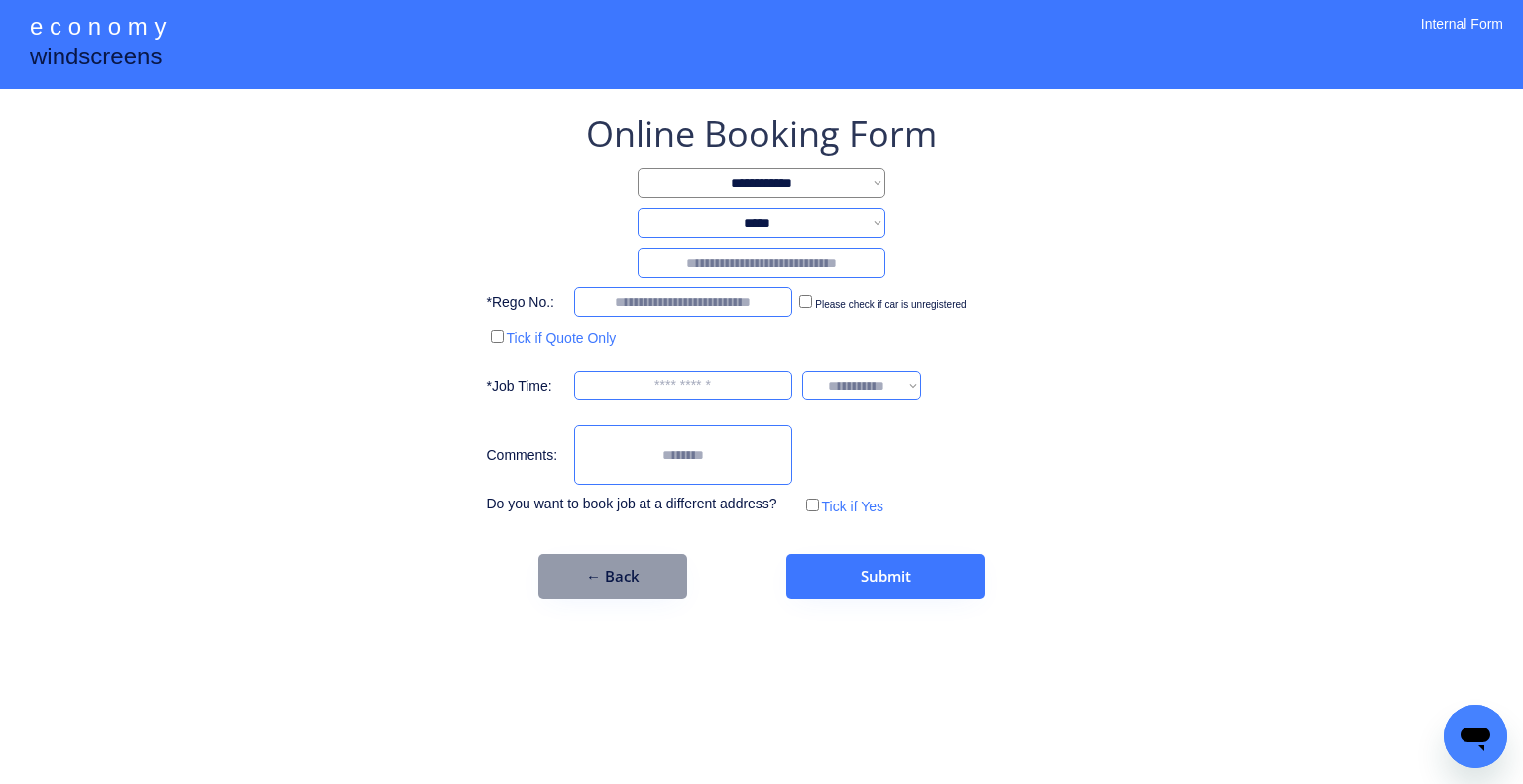 click on "**********" at bounding box center (762, 223) 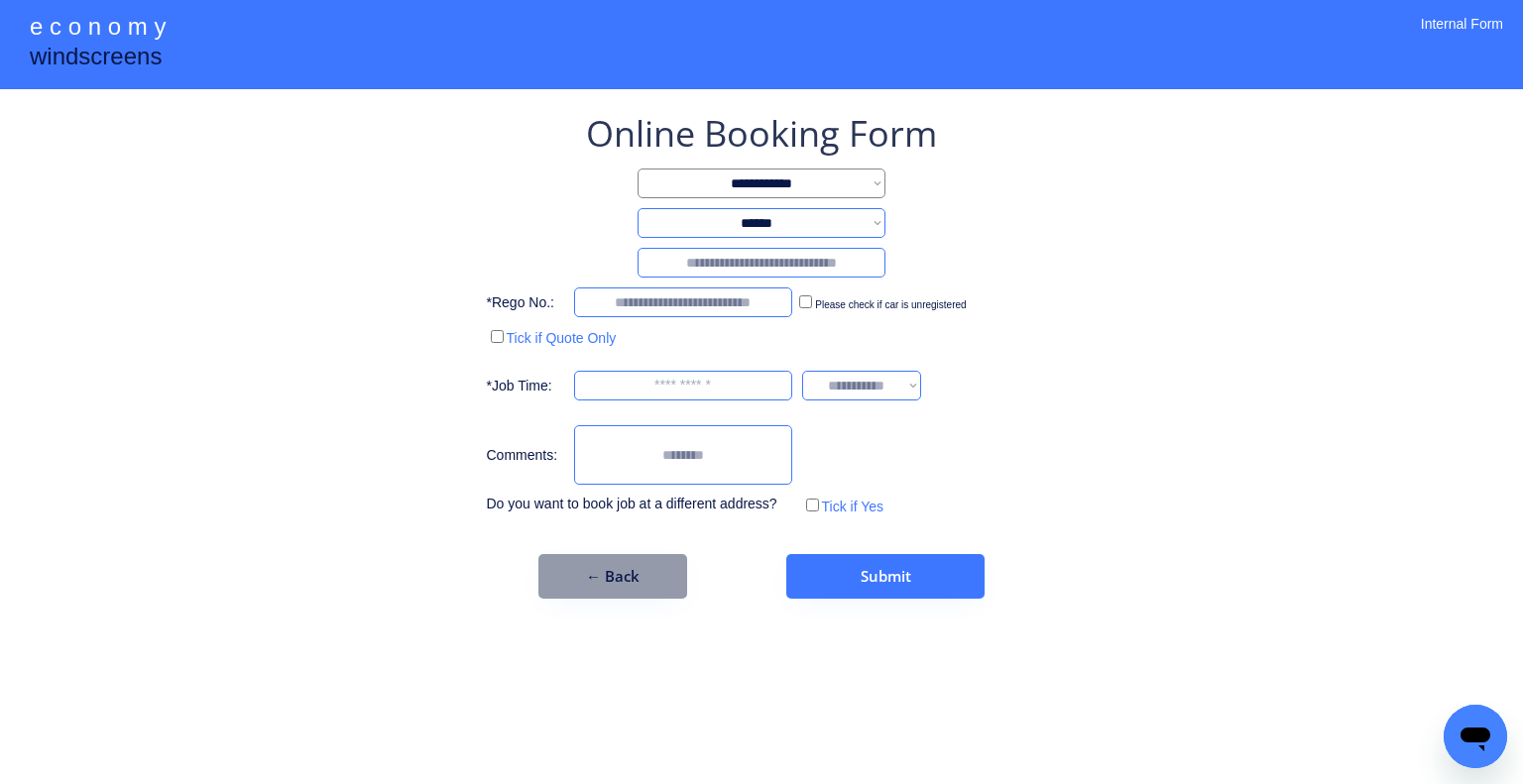 click on "**********" at bounding box center [762, 223] 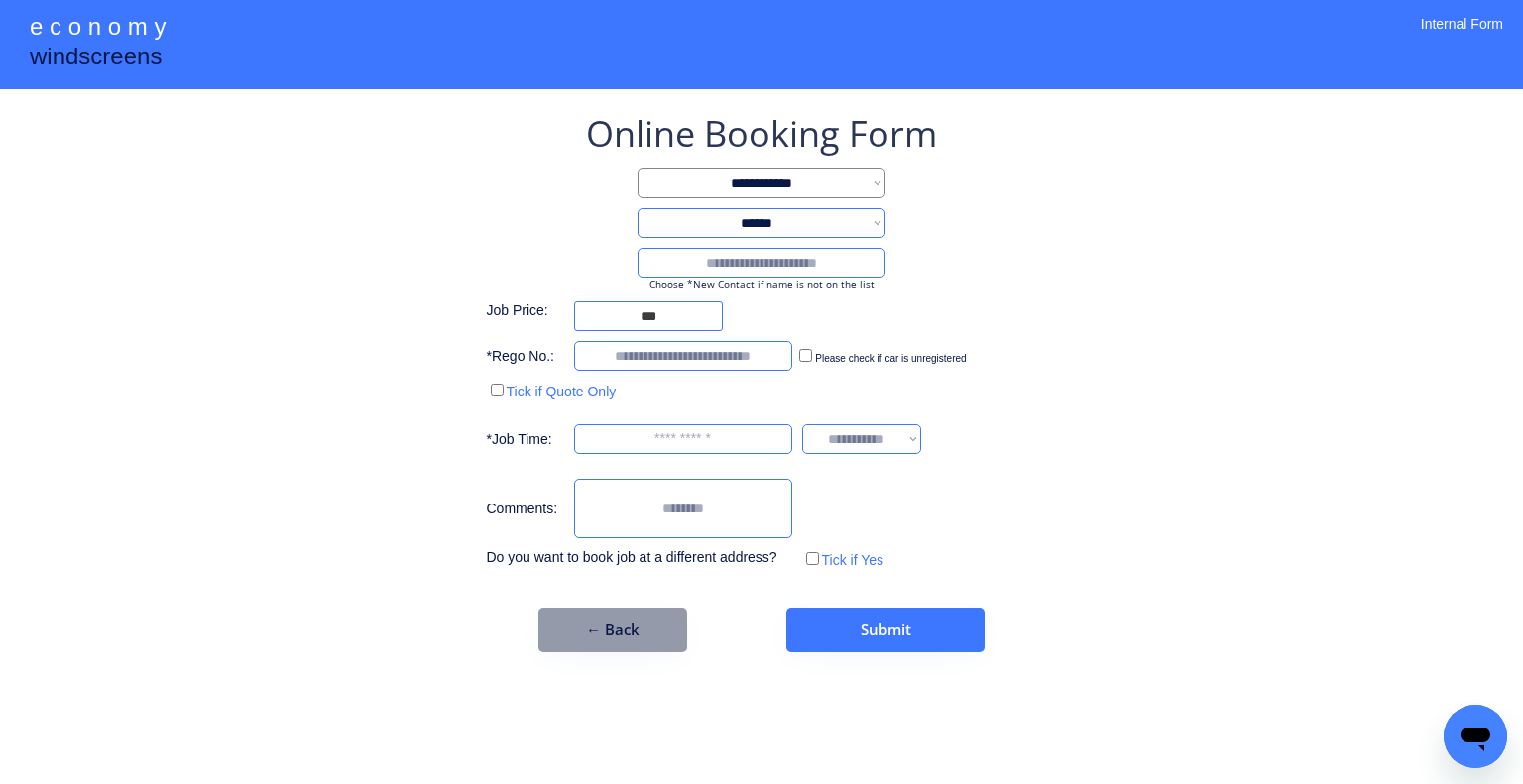 click on "**********" at bounding box center (762, 381) 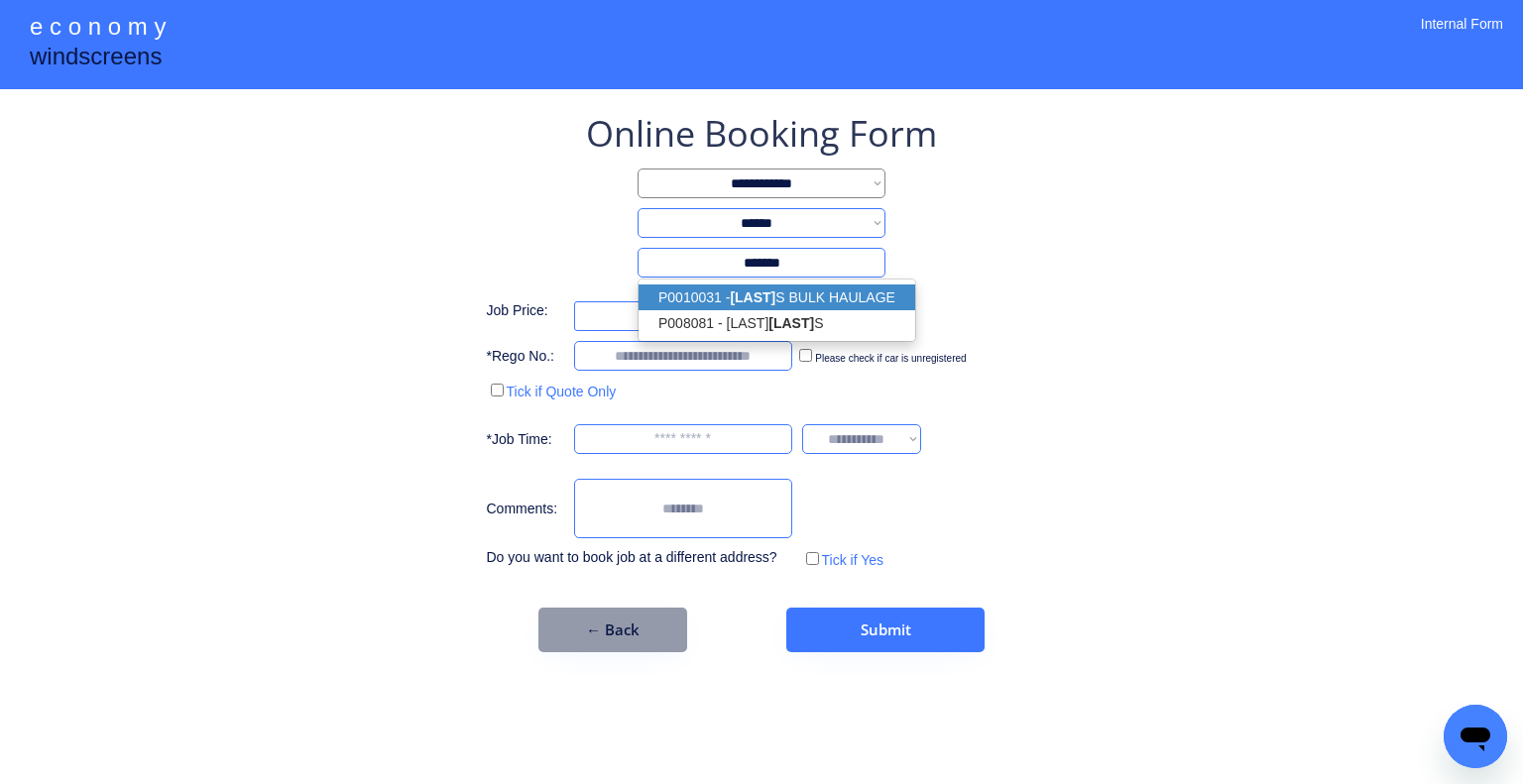 click on "P0010031 -  JENNING S BULK HAULAGE" at bounding box center (776, 297) 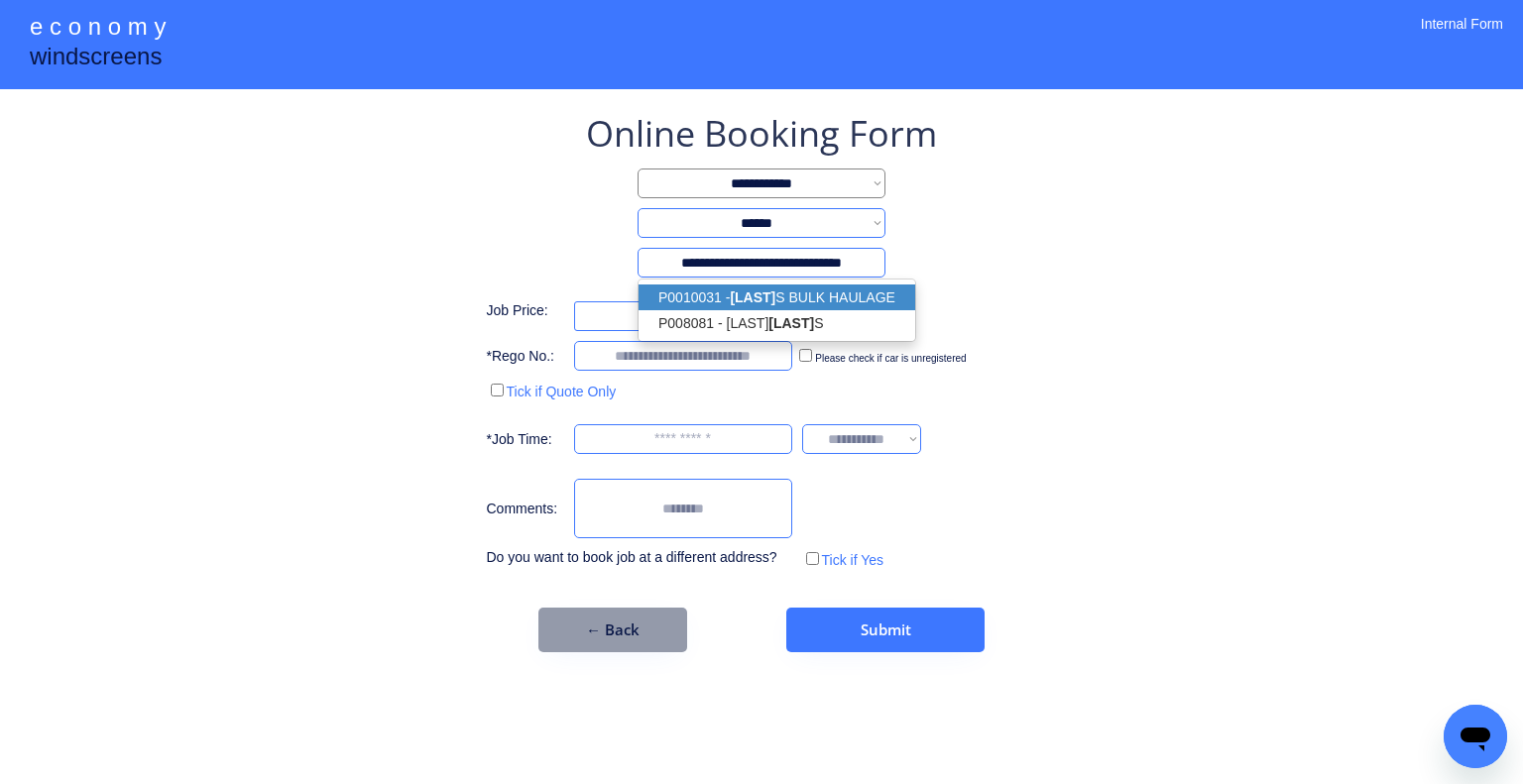 type on "**********" 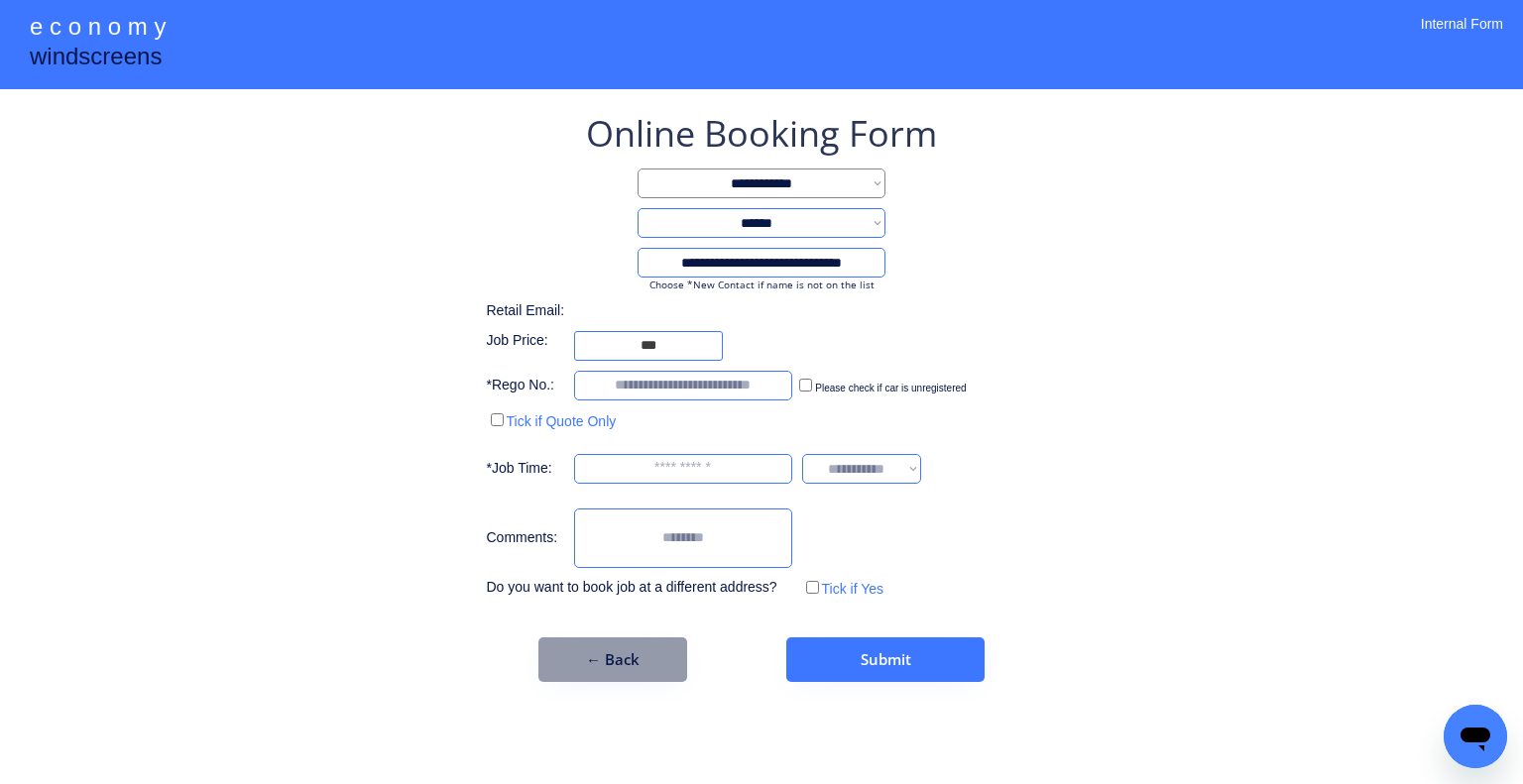 click on "**********" at bounding box center [762, 392] 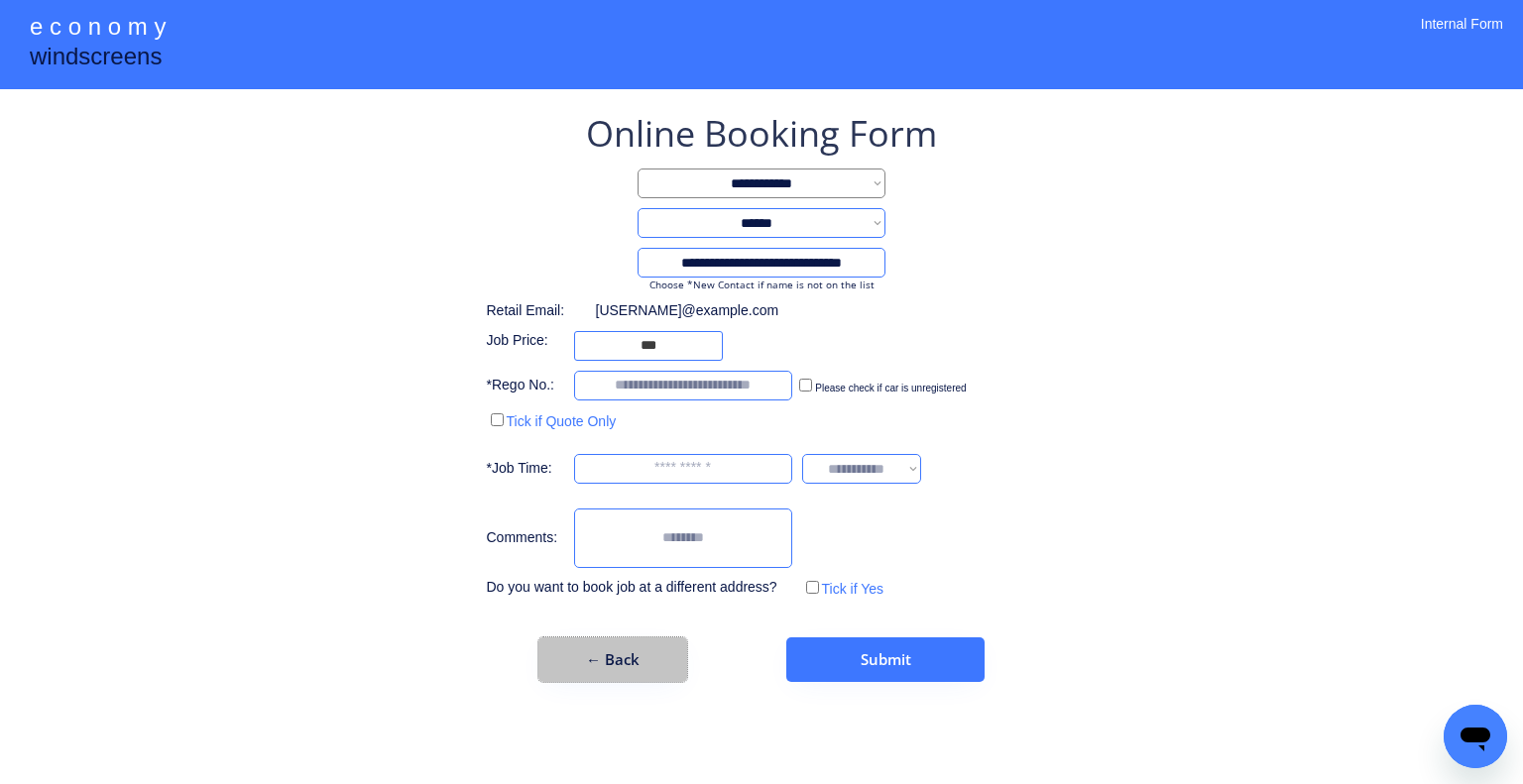 drag, startPoint x: 655, startPoint y: 662, endPoint x: 734, endPoint y: 630, distance: 85.23497 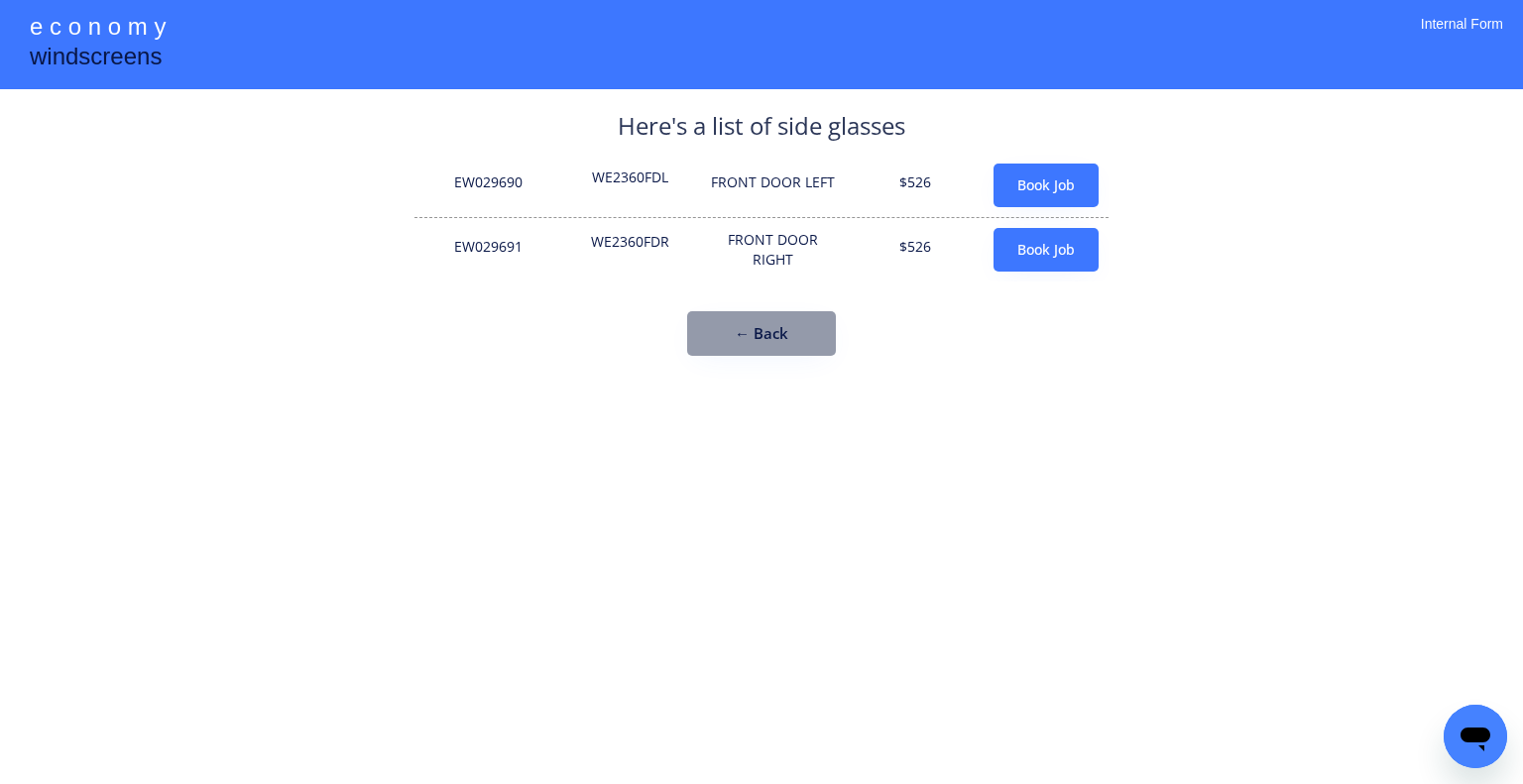 click on "←   Back" at bounding box center (762, 333) 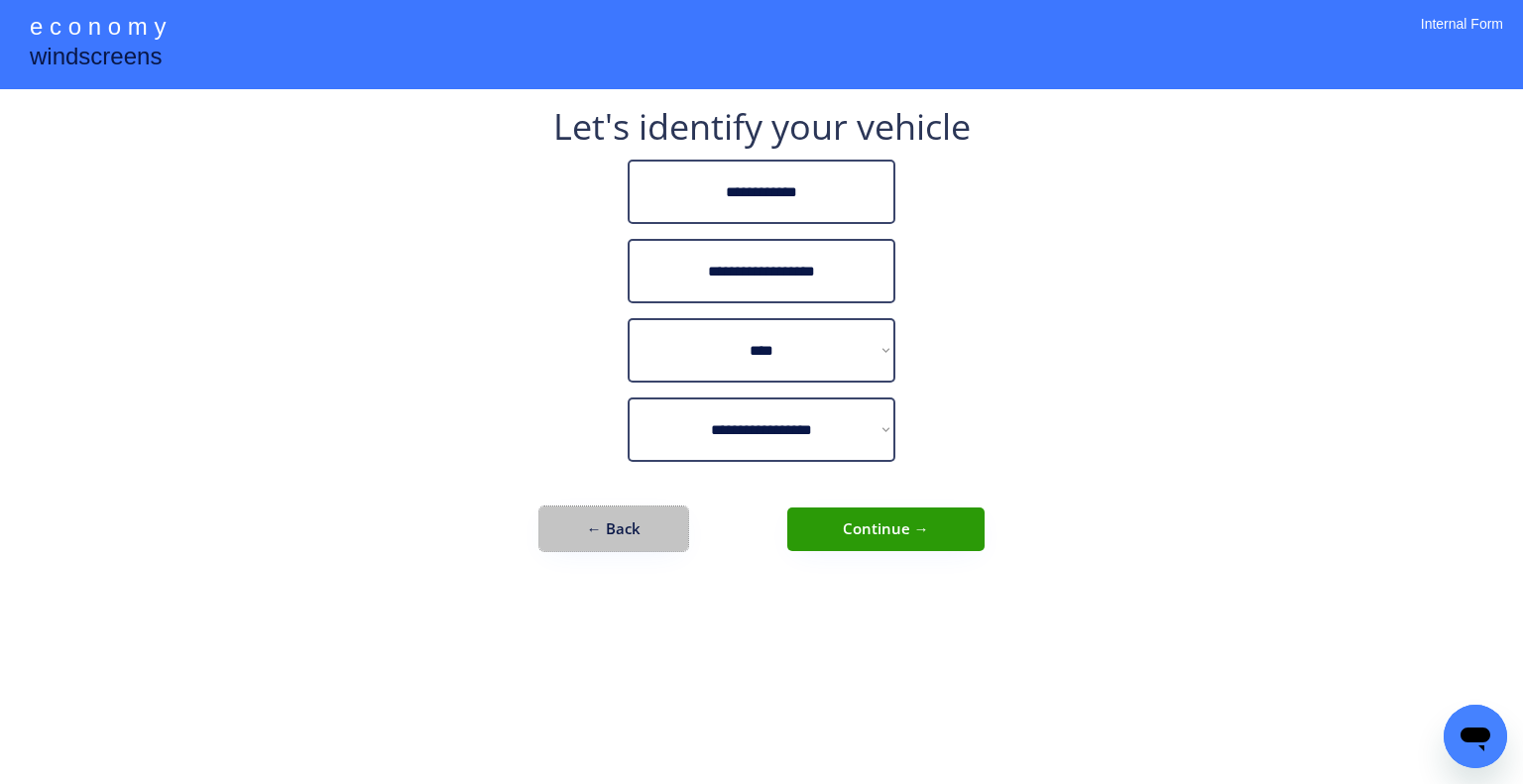 click on "←   Back" at bounding box center [614, 528] 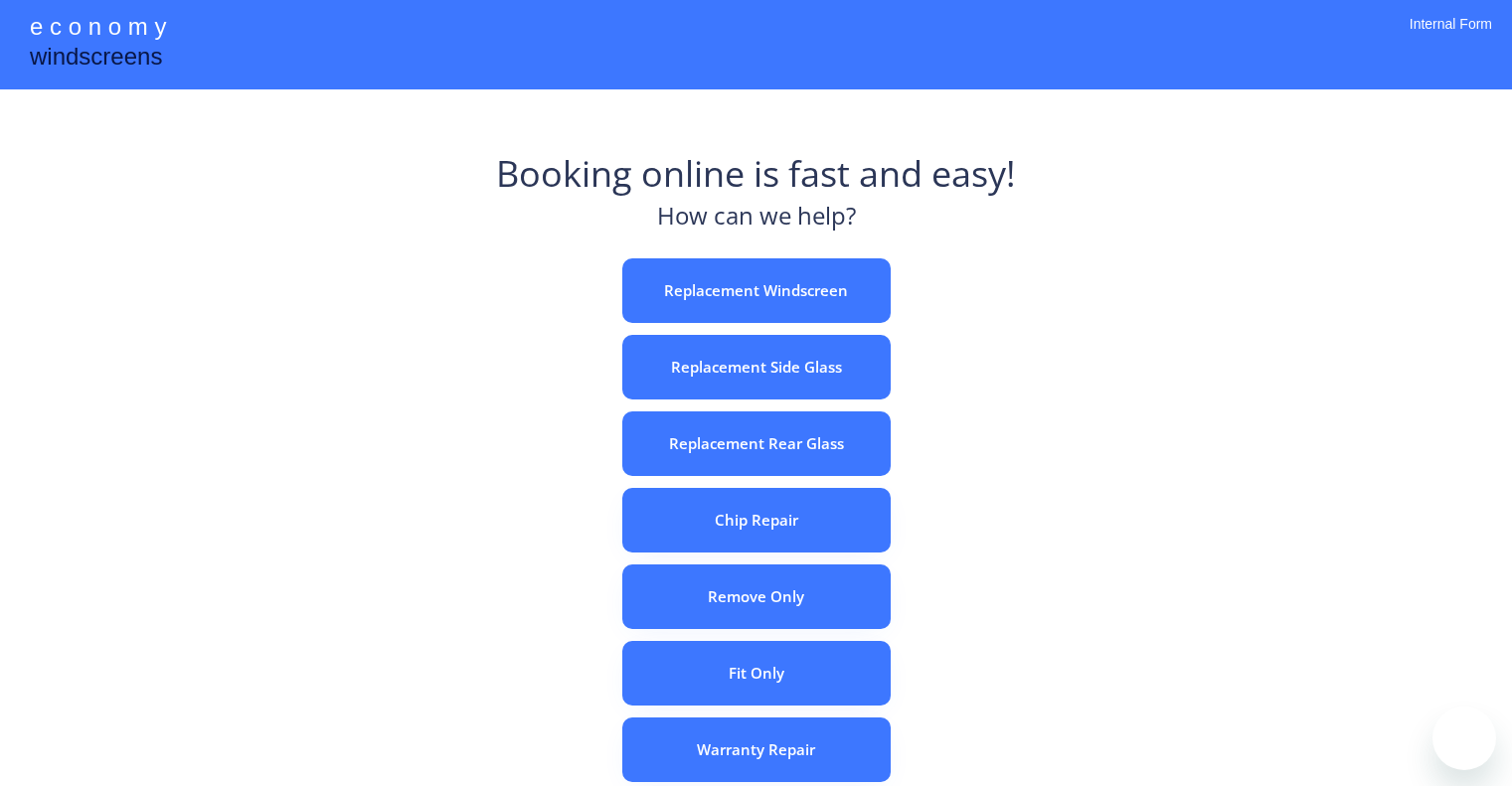 scroll, scrollTop: 0, scrollLeft: 0, axis: both 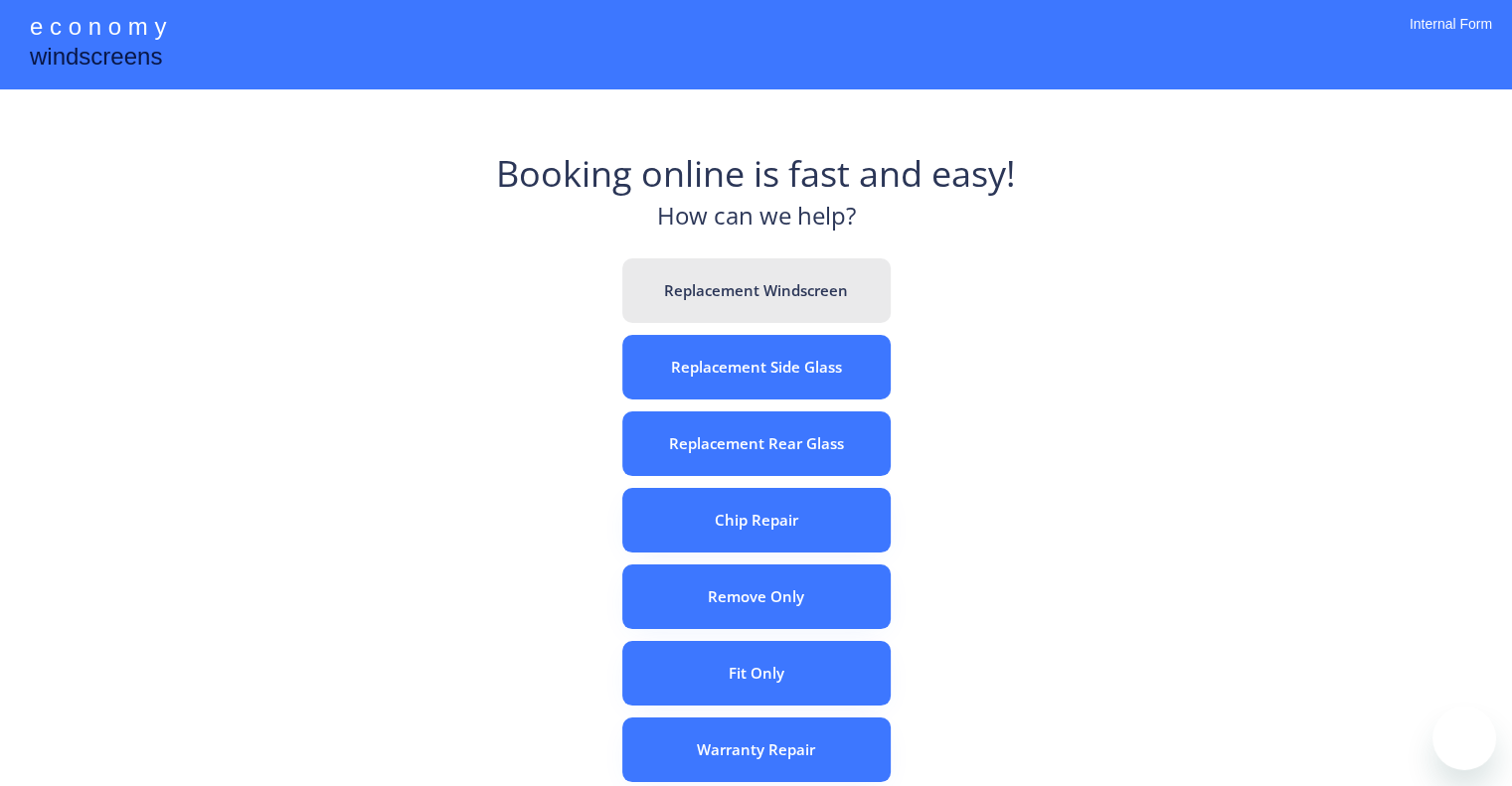 click on "Replacement Windscreen" at bounding box center [756, 290] 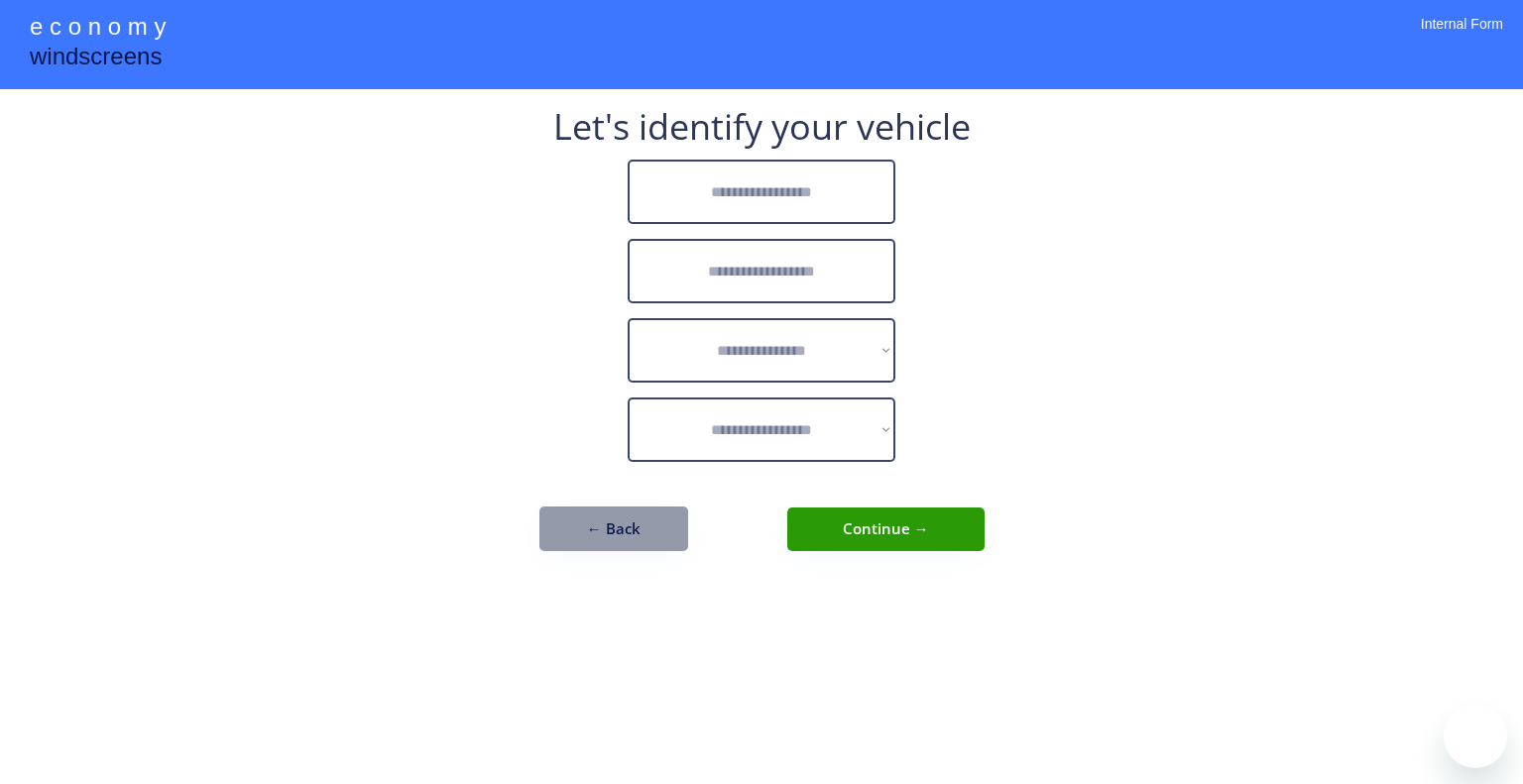 scroll, scrollTop: 0, scrollLeft: 0, axis: both 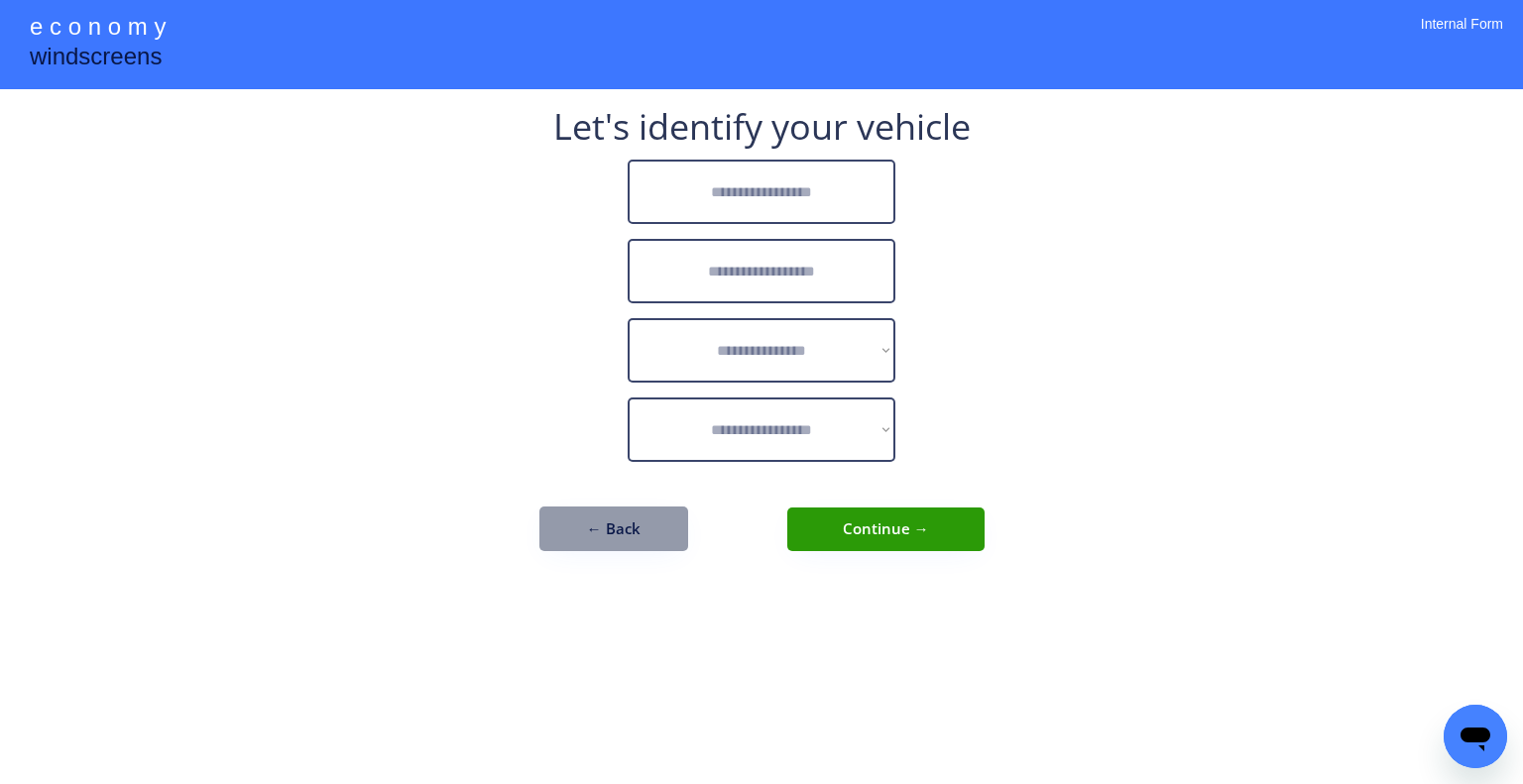 click at bounding box center [762, 191] 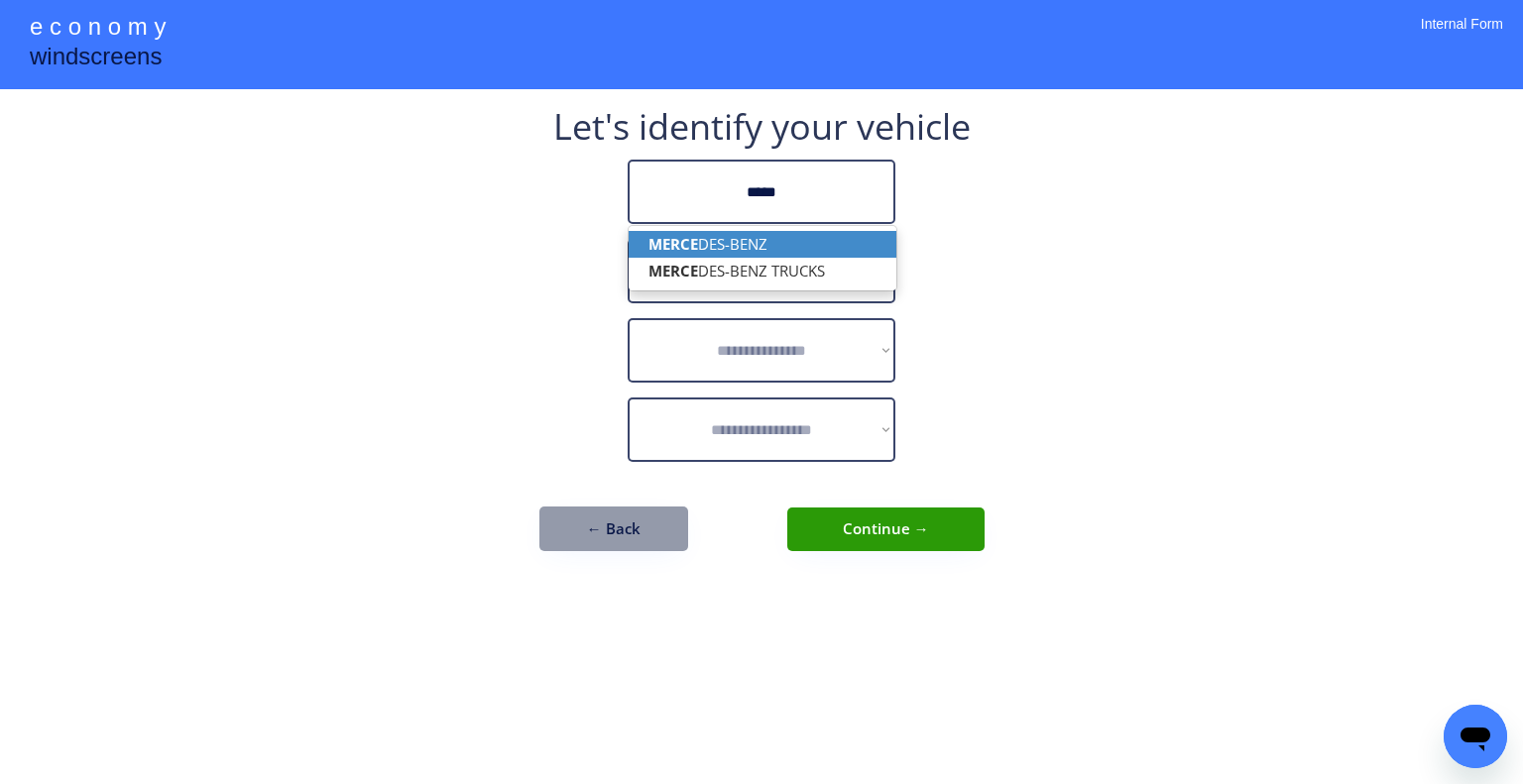 click on "MERCE DES-BENZ" at bounding box center [762, 244] 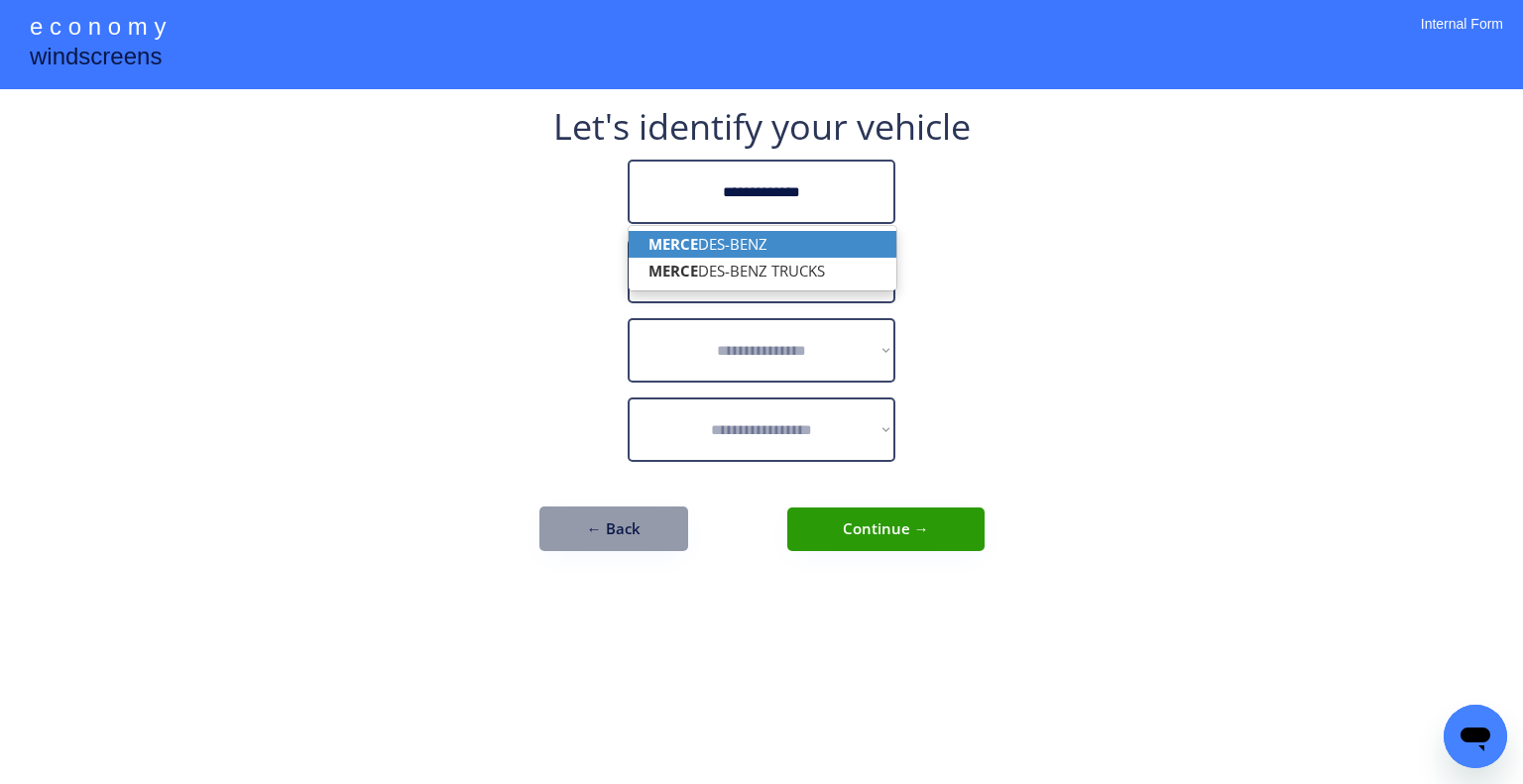 type on "**********" 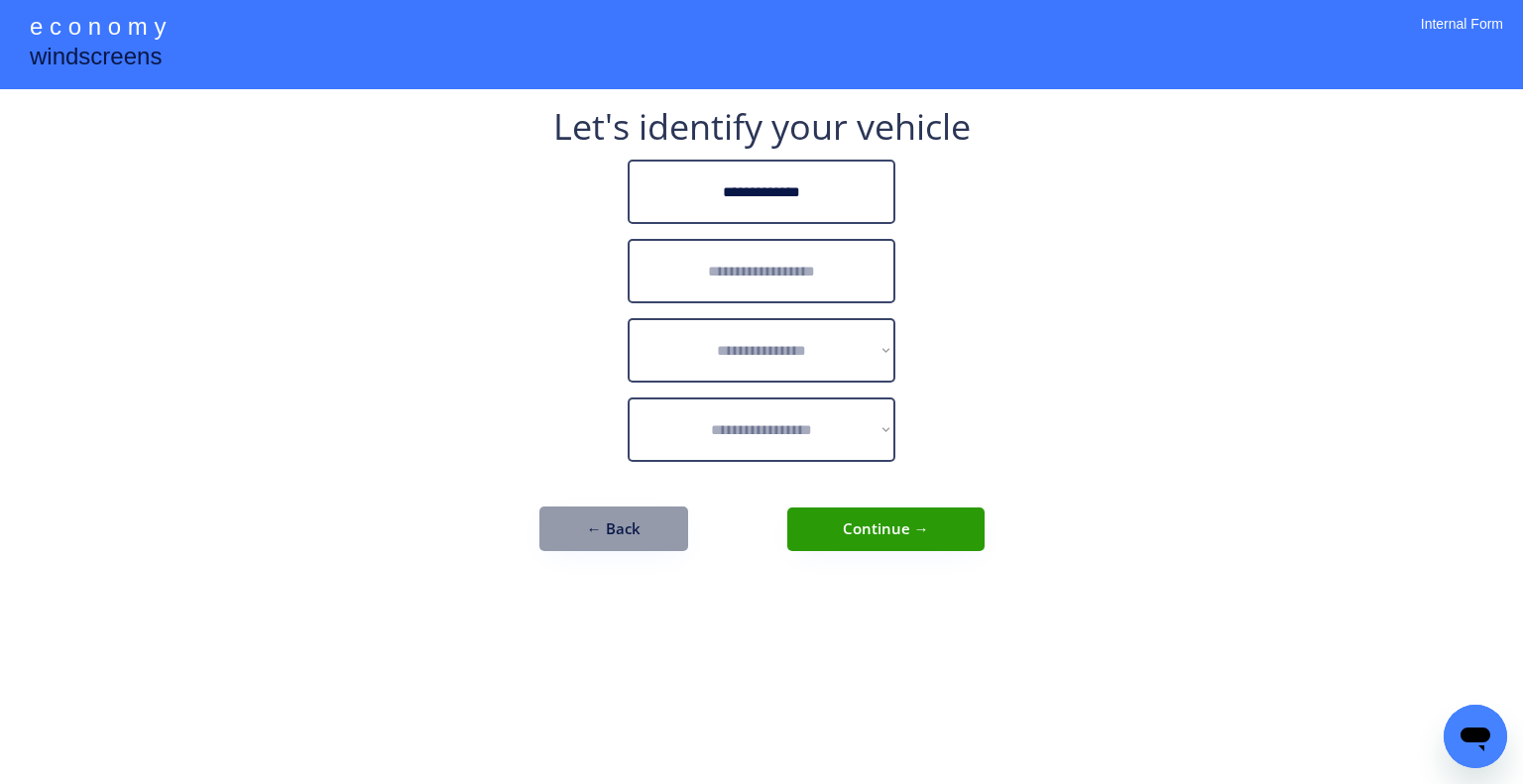 click at bounding box center [762, 271] 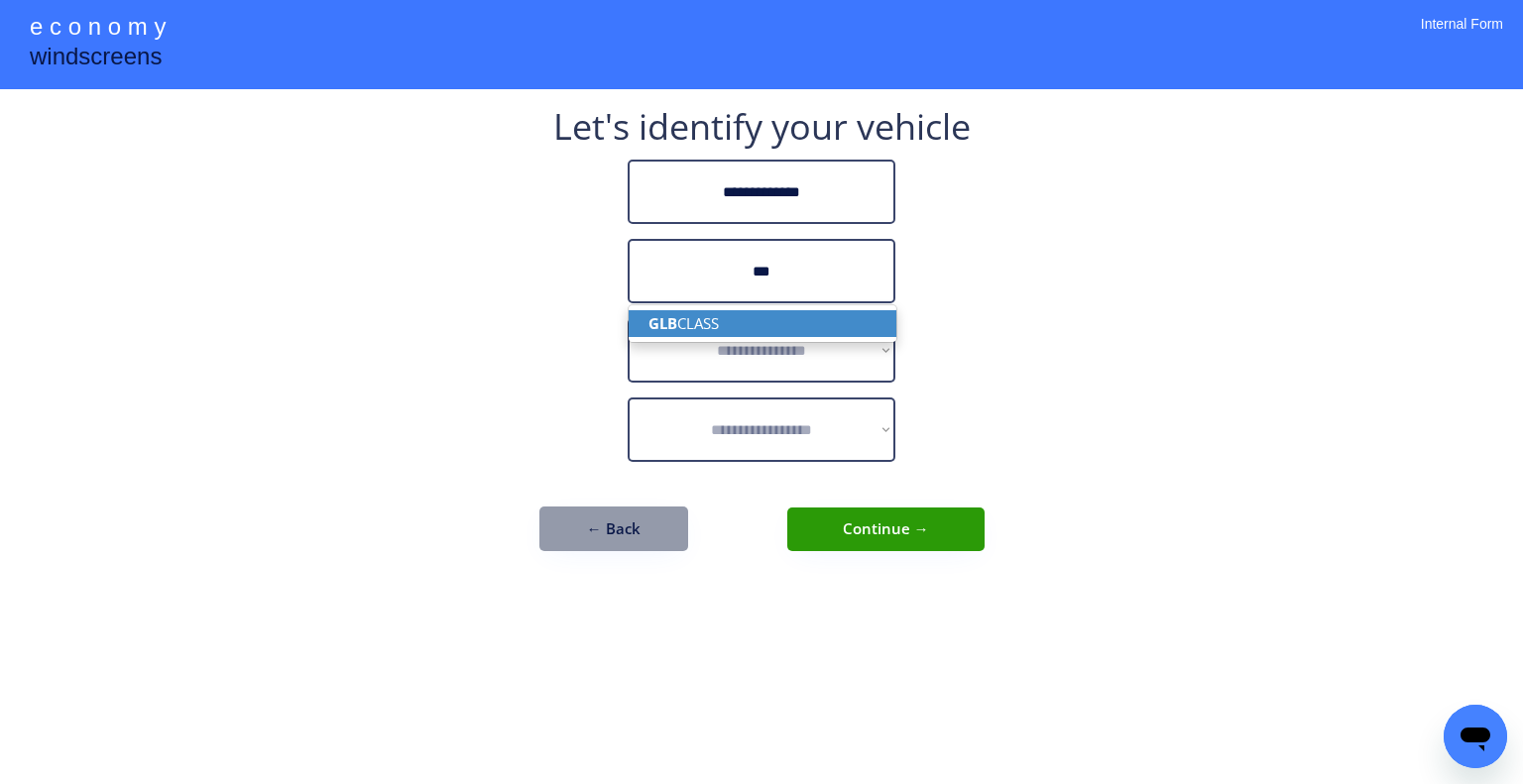 drag, startPoint x: 819, startPoint y: 316, endPoint x: 841, endPoint y: 297, distance: 29.068884 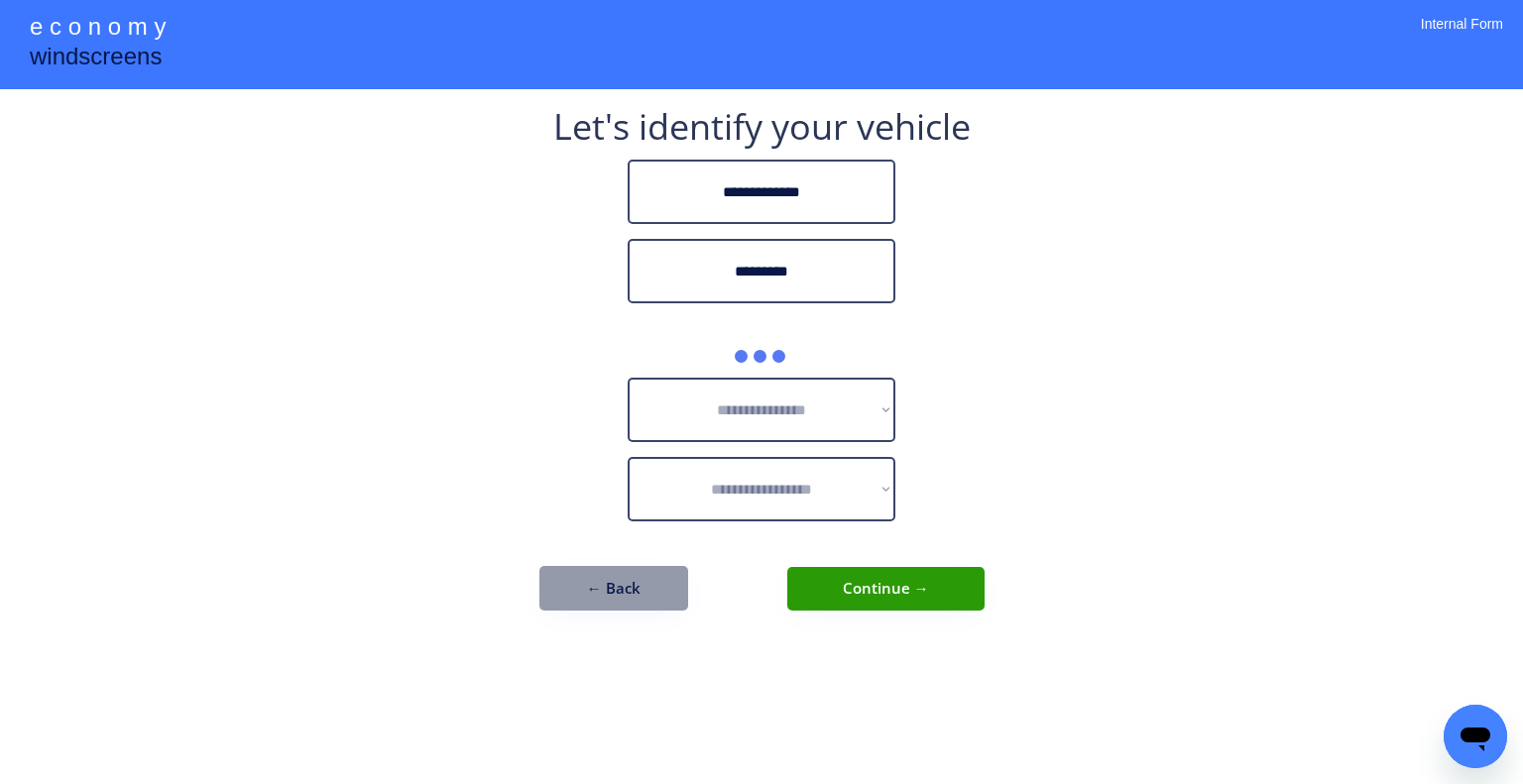 type on "*********" 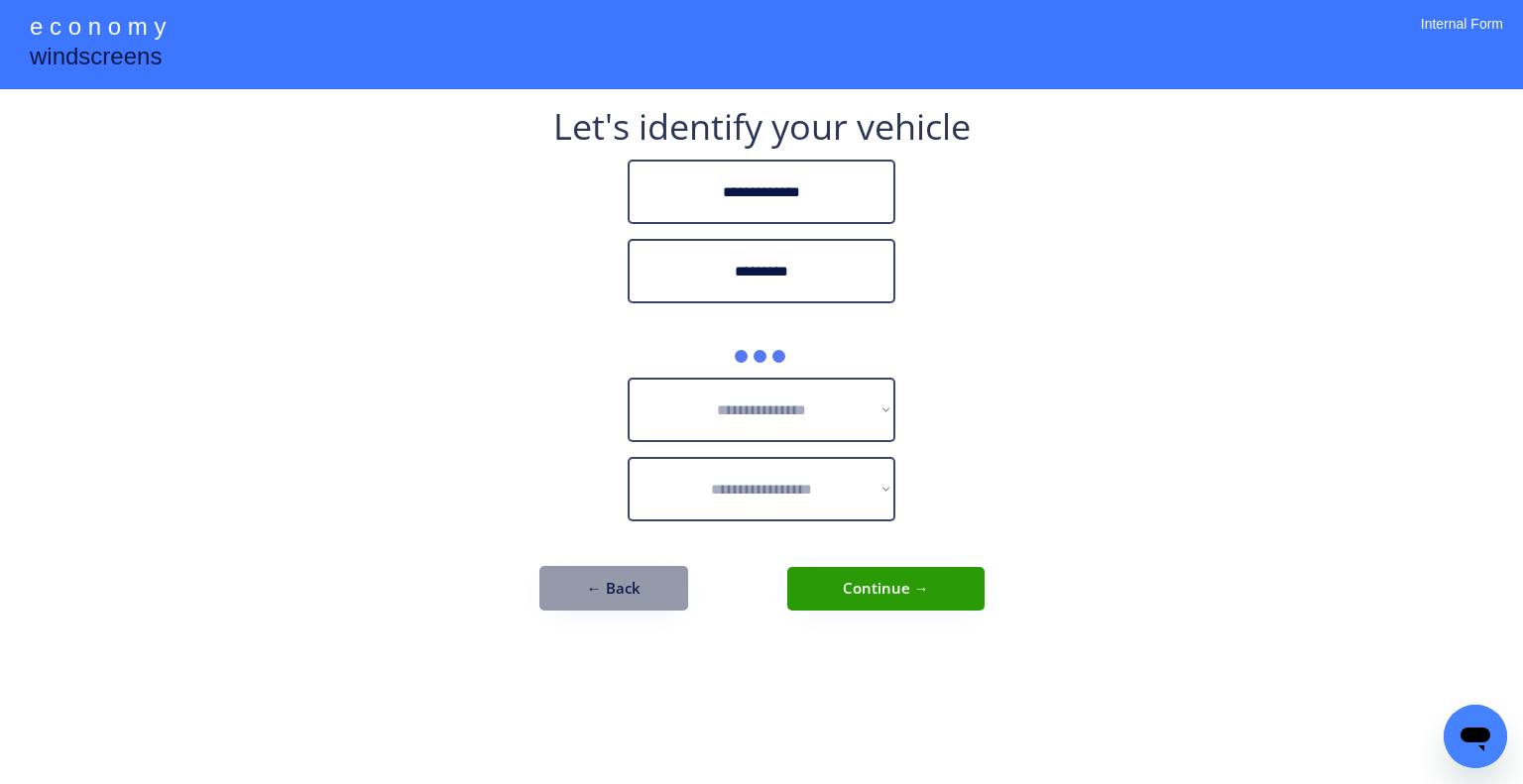 click on "**********" at bounding box center [762, 392] 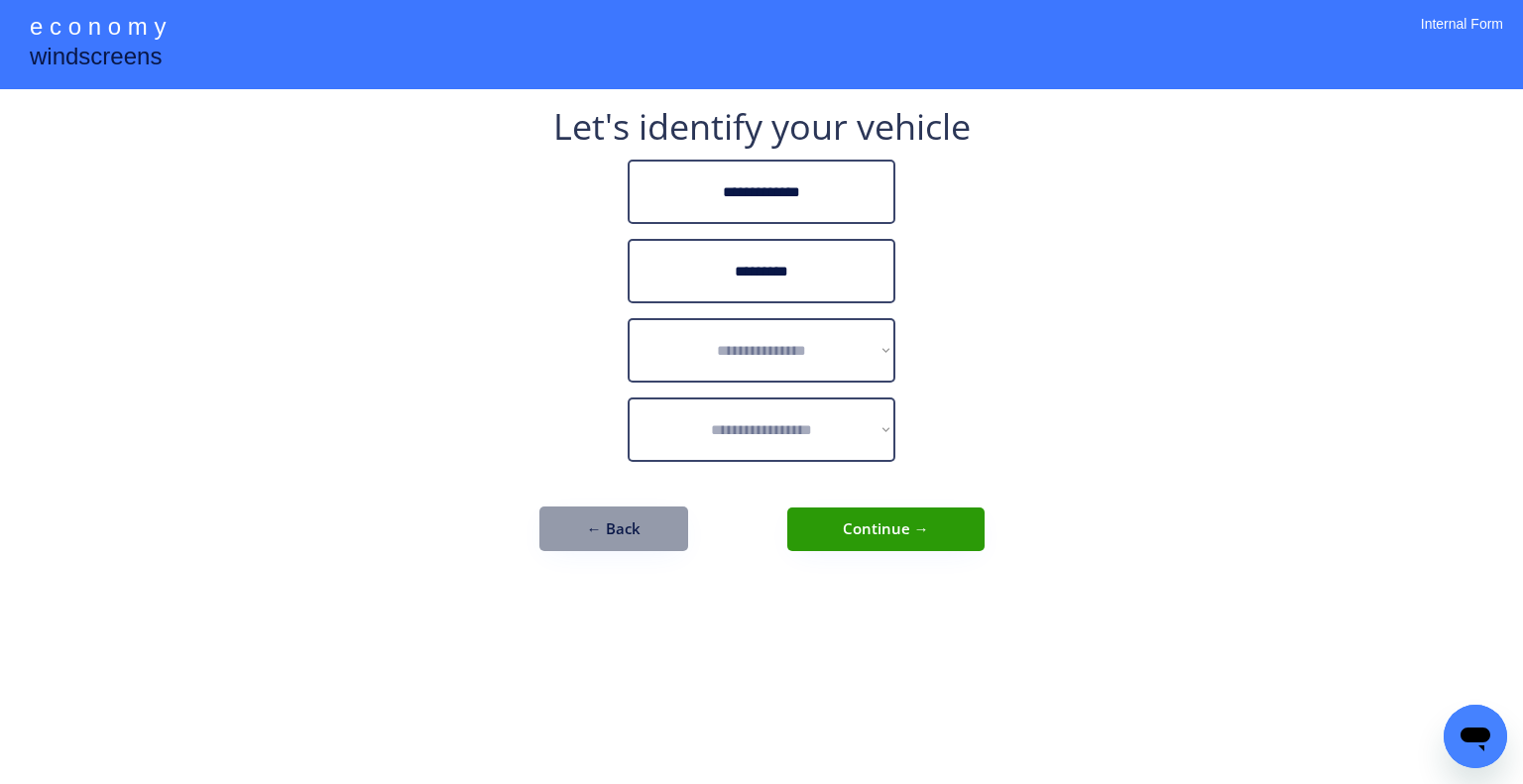 click on "**********" at bounding box center [762, 392] 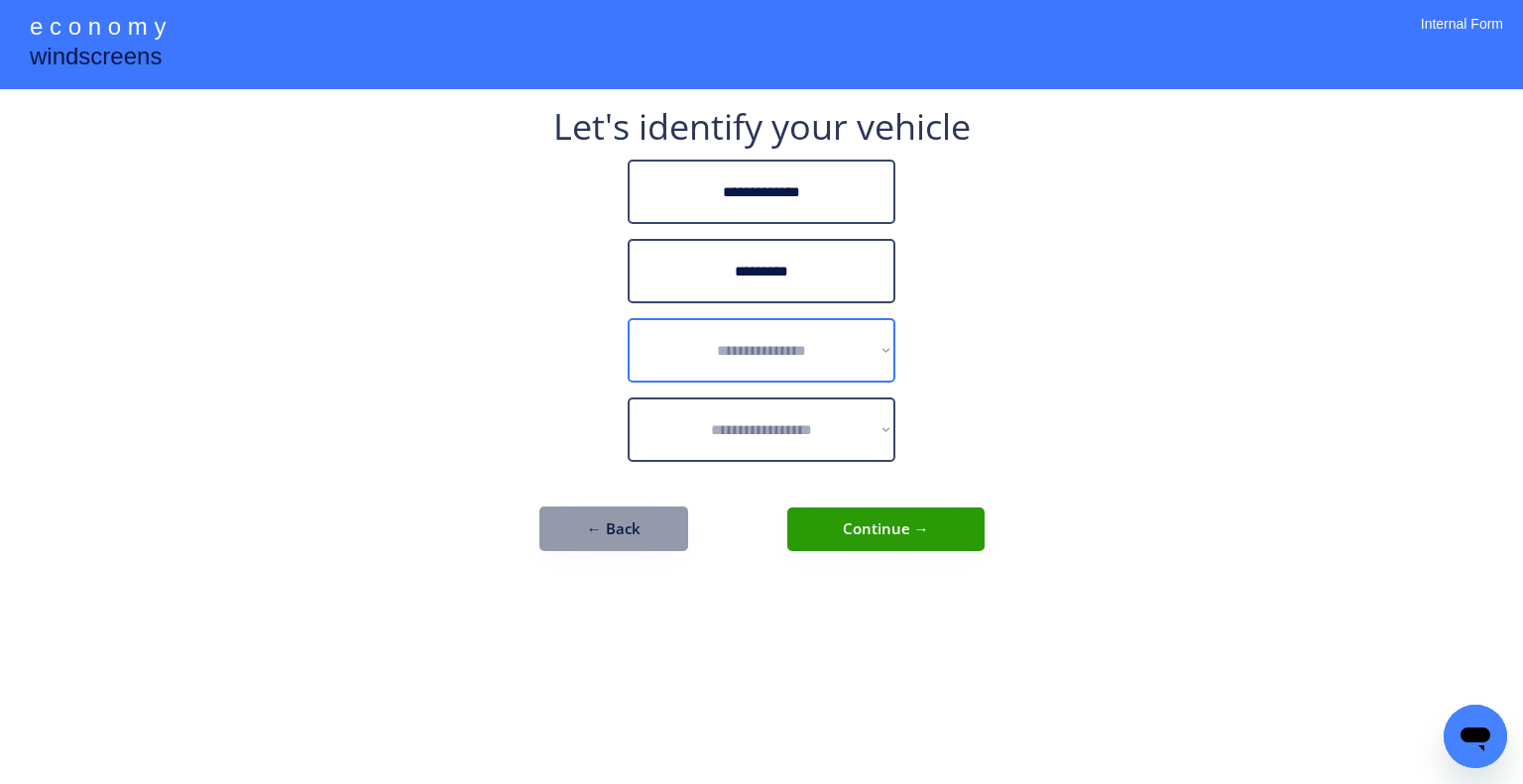 click on "**********" at bounding box center (762, 350) 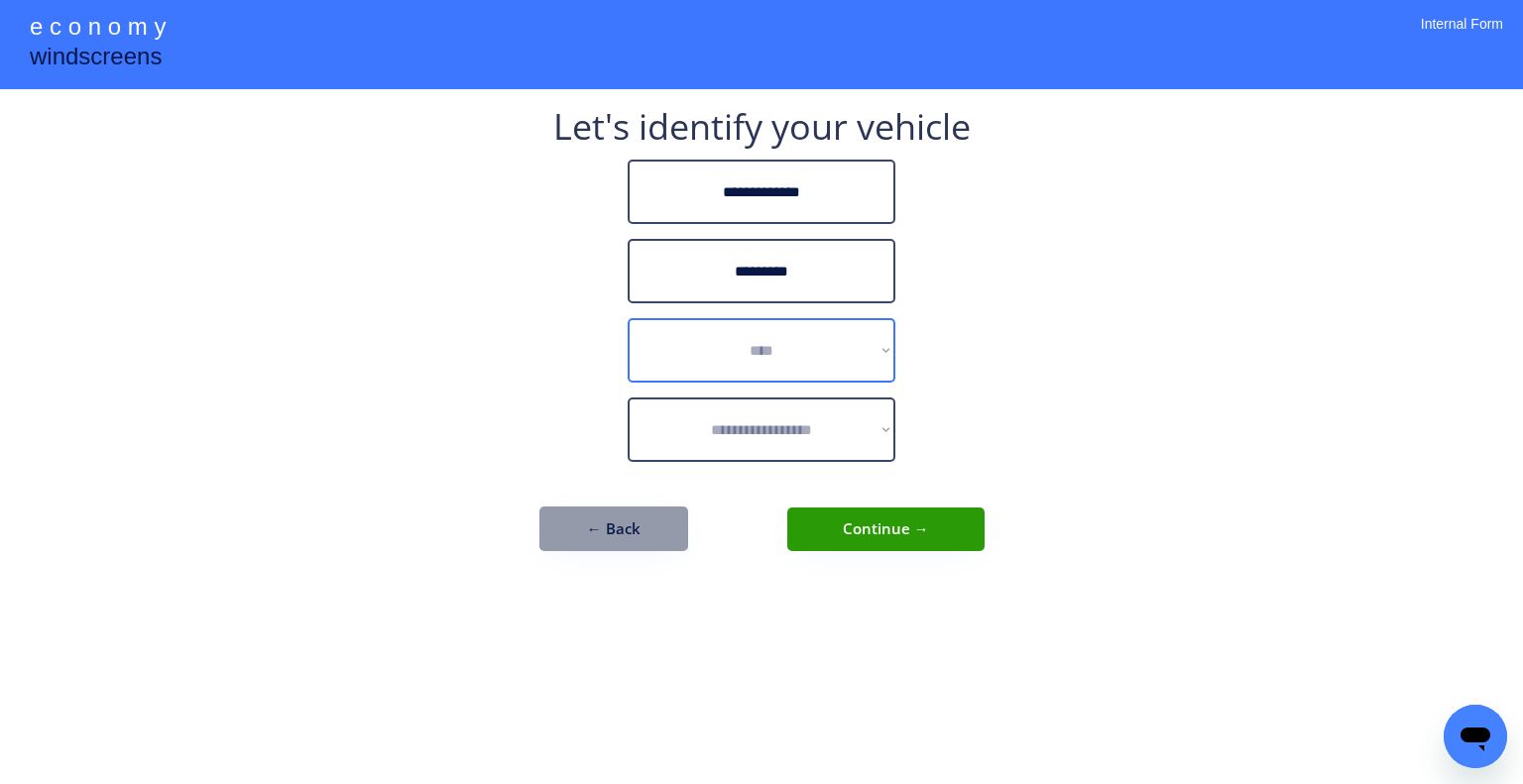 click on "**********" at bounding box center [762, 350] 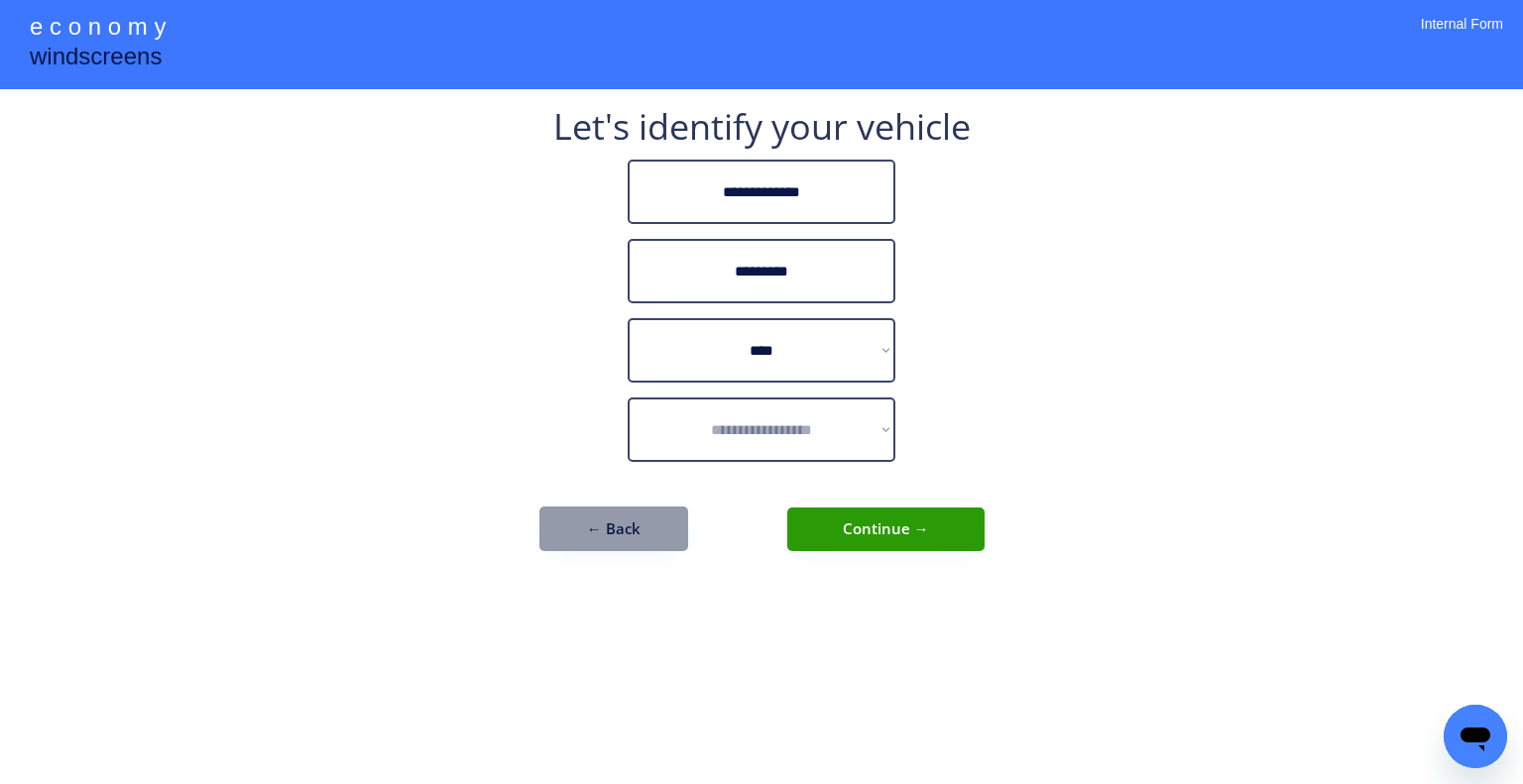 select on "*********" 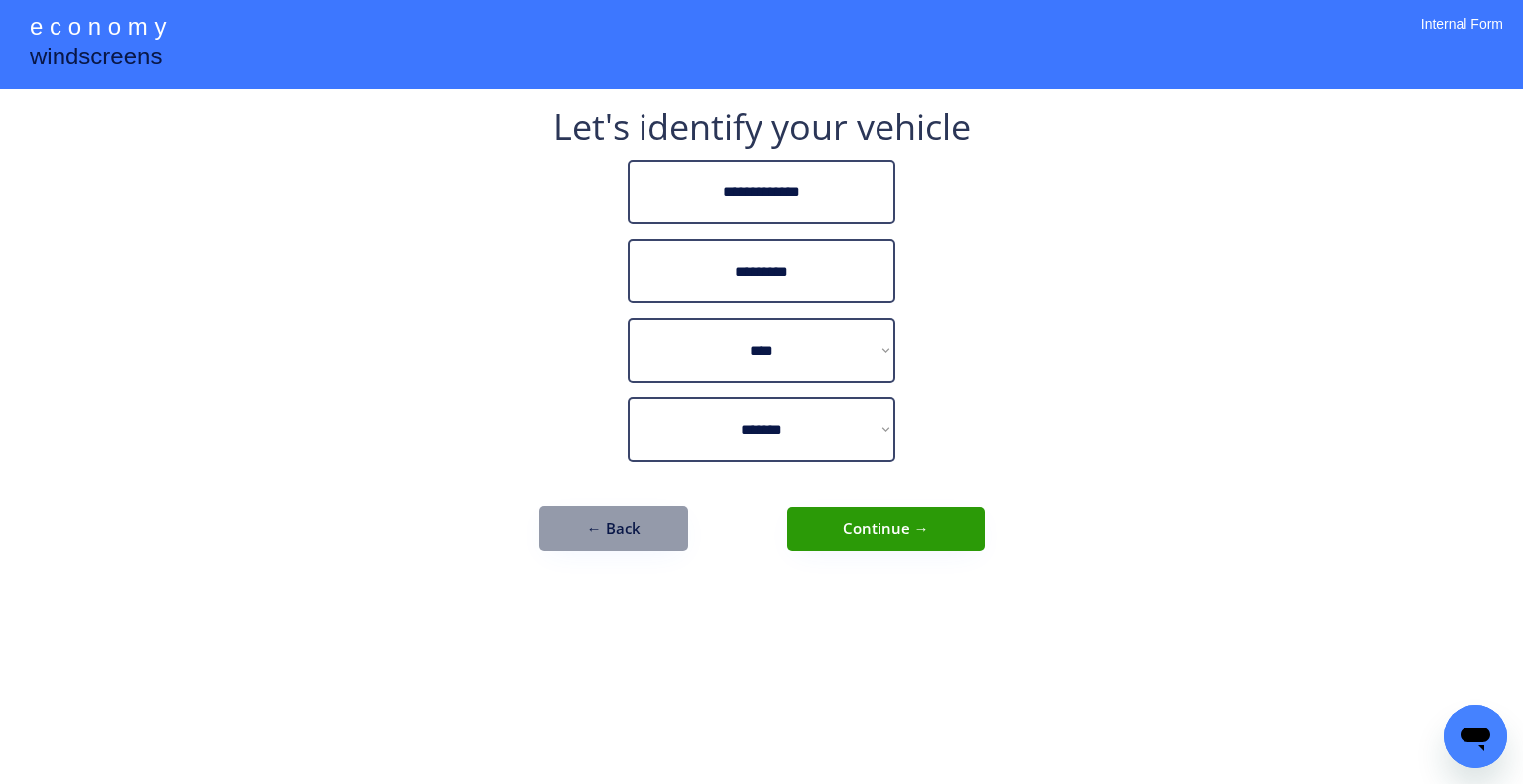 click on "**********" at bounding box center (762, 392) 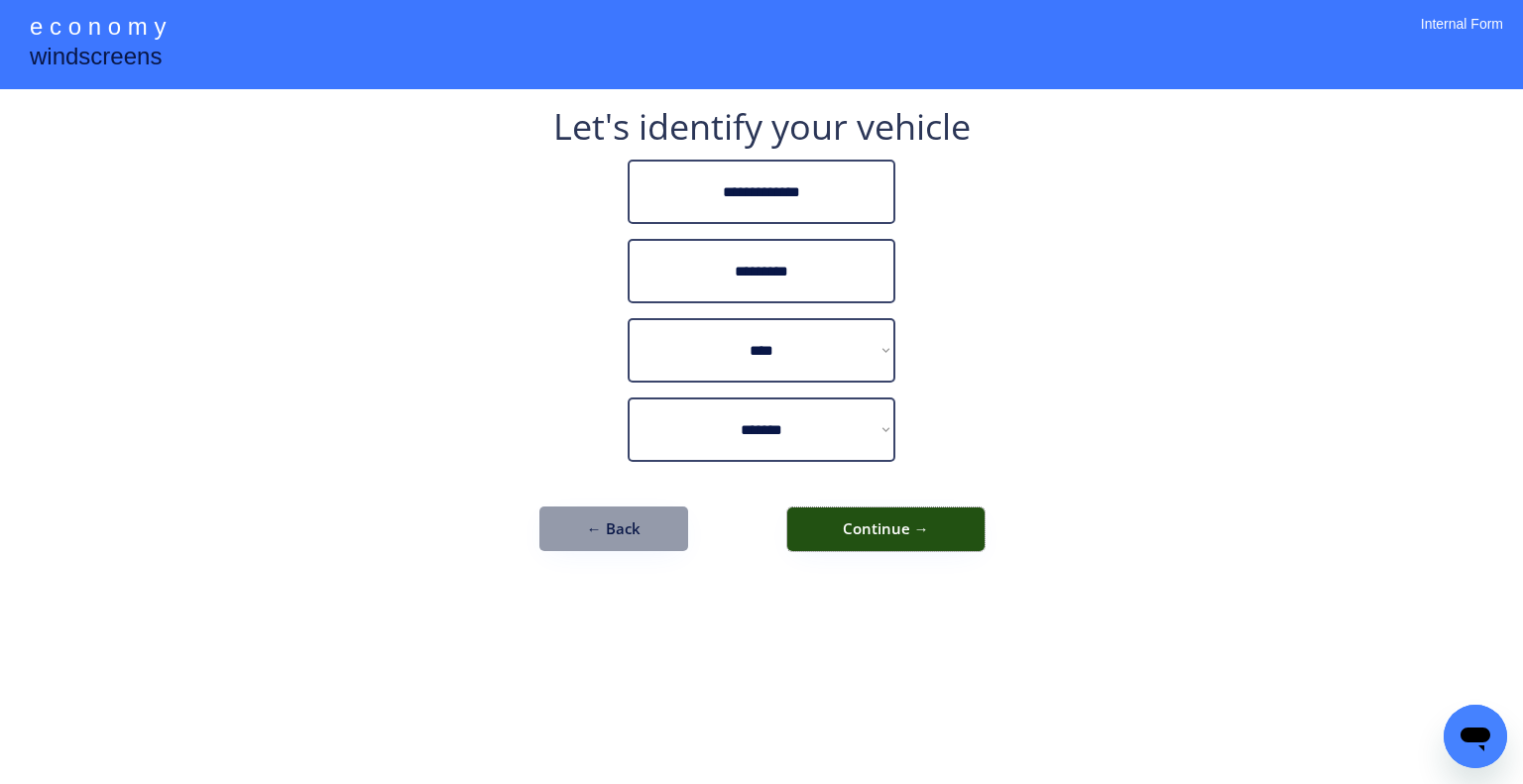 drag, startPoint x: 909, startPoint y: 526, endPoint x: 927, endPoint y: 554, distance: 33.286634 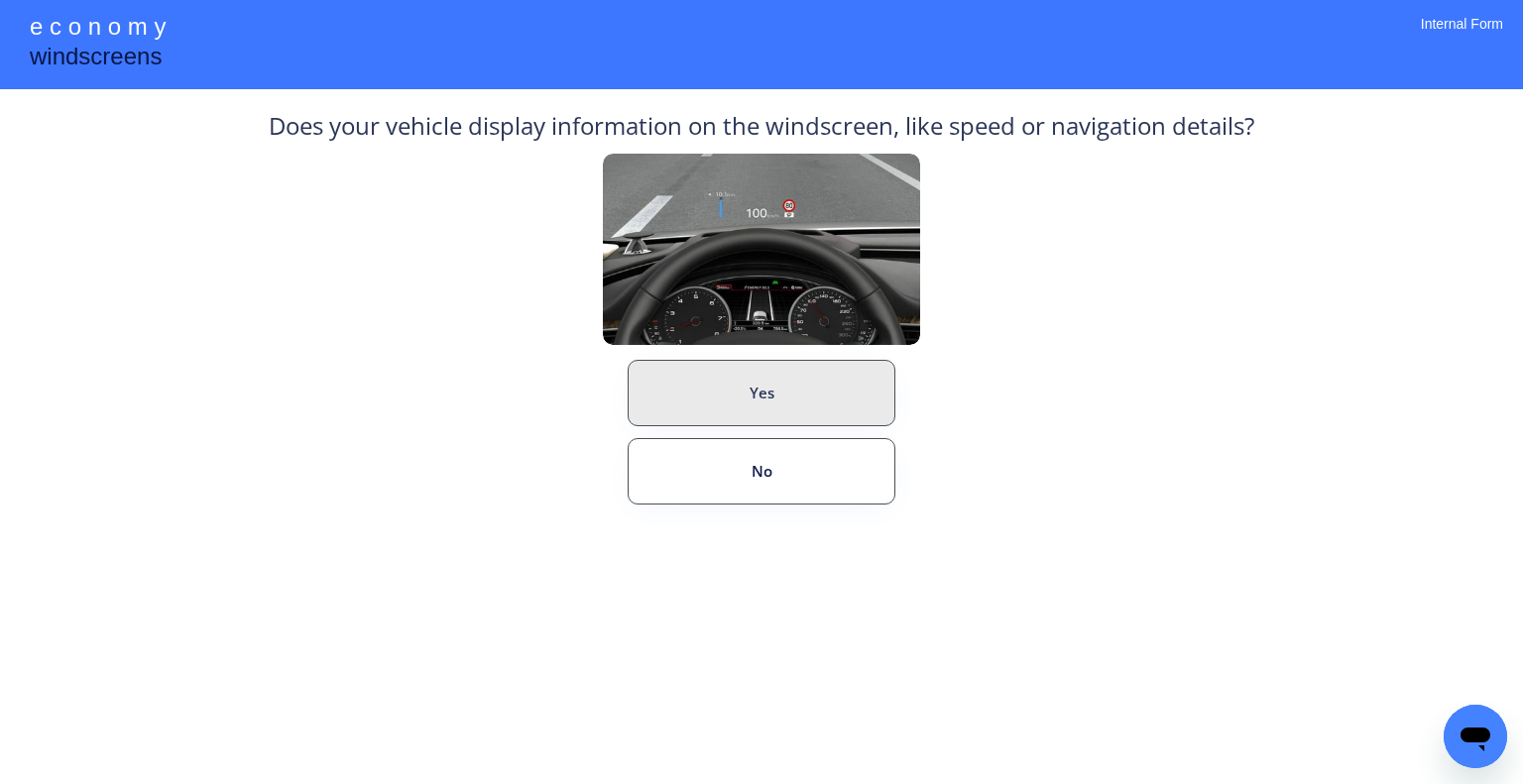 click on "Yes" at bounding box center [762, 392] 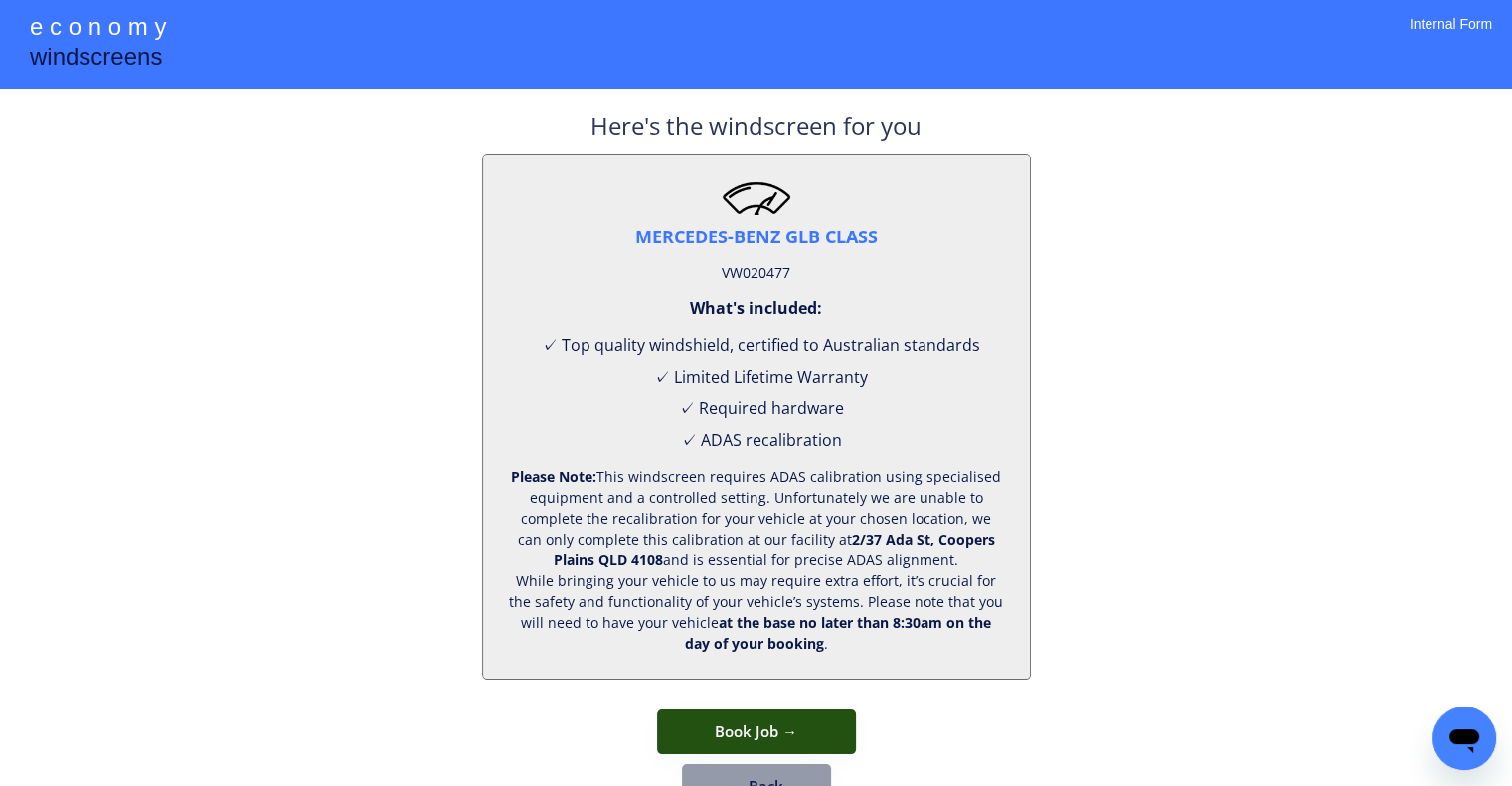 click on "Book Job    →" at bounding box center [756, 731] 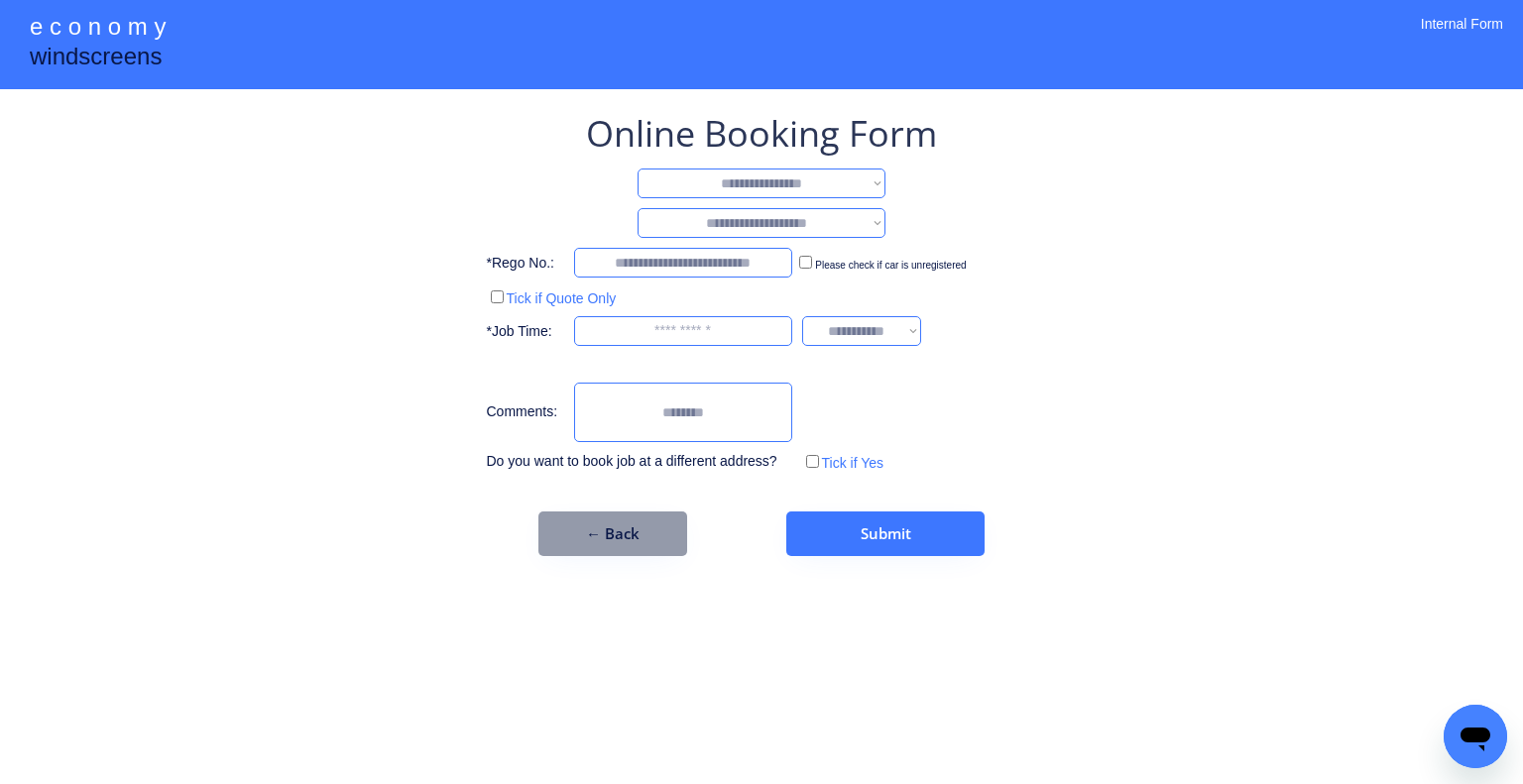 click on "**********" at bounding box center (762, 183) 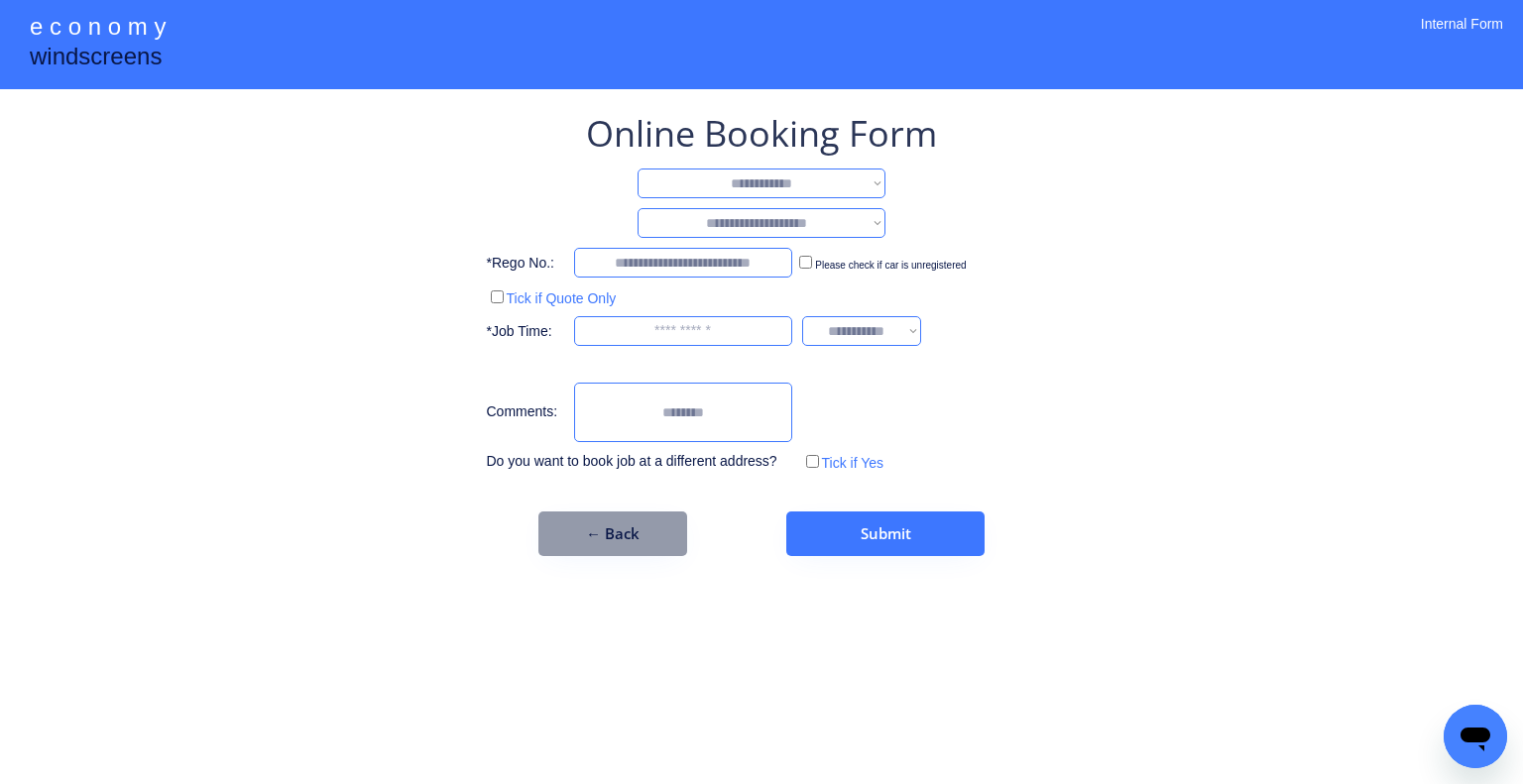 click on "**********" at bounding box center (762, 183) 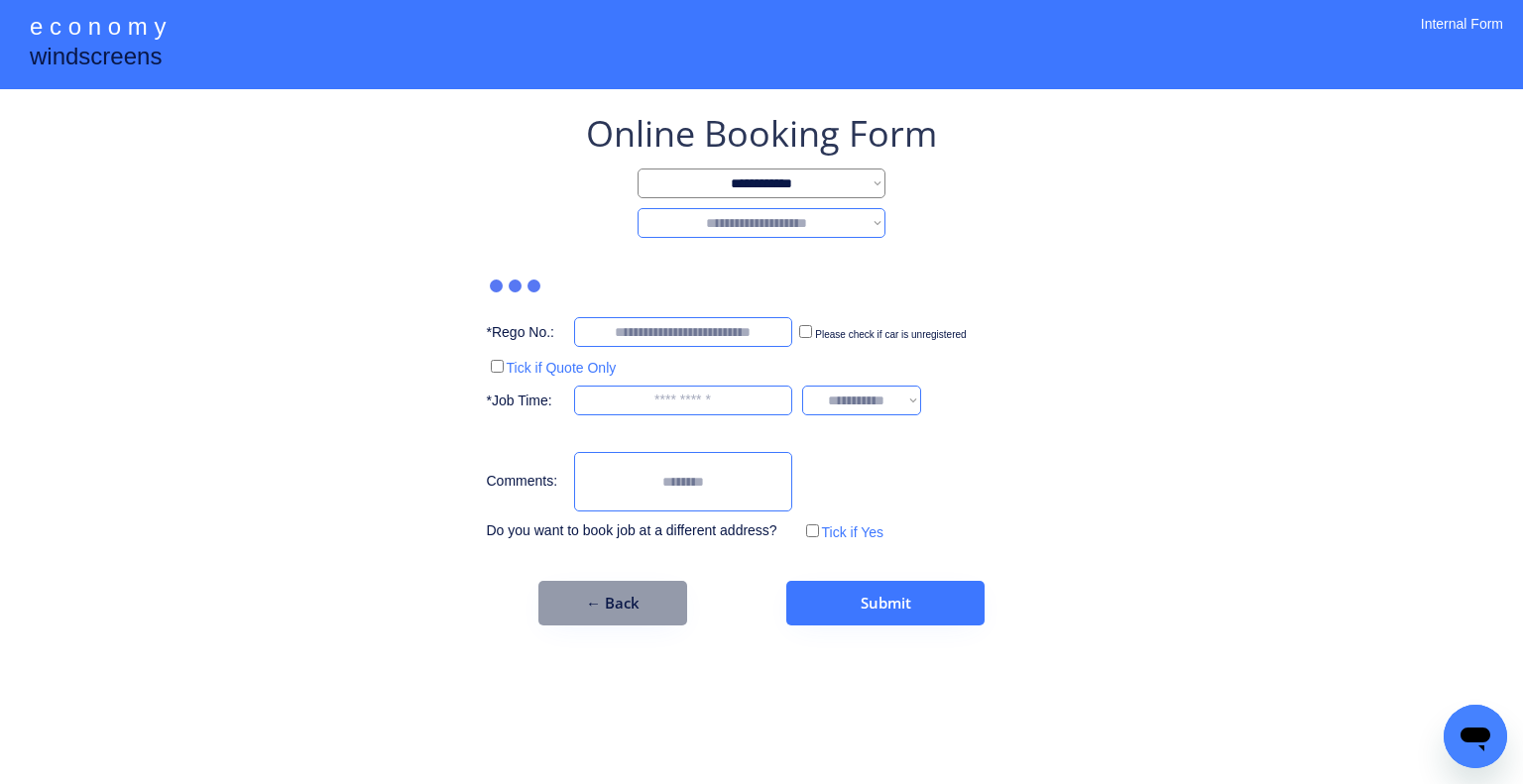 click on "**********" at bounding box center (762, 223) 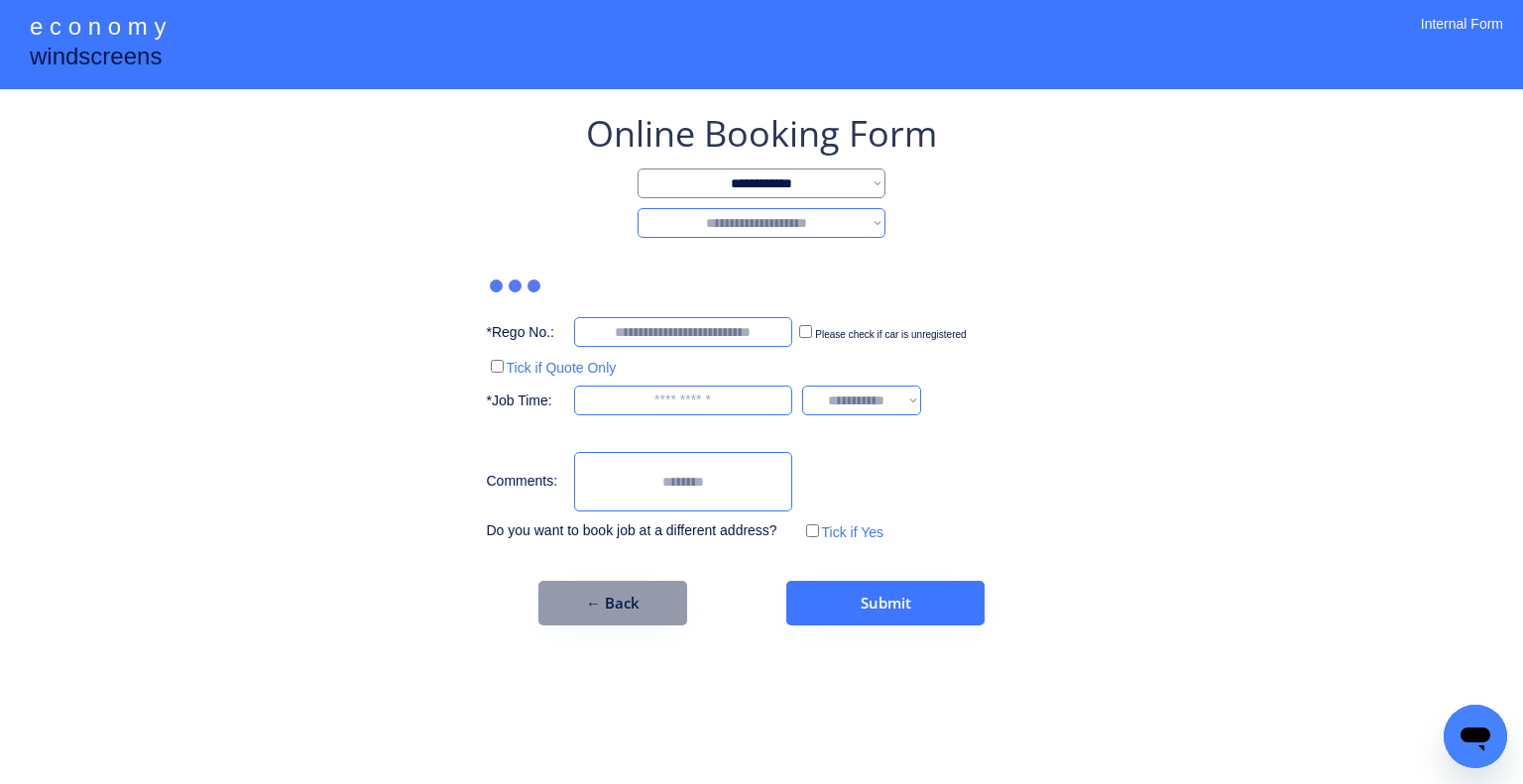 select on "********" 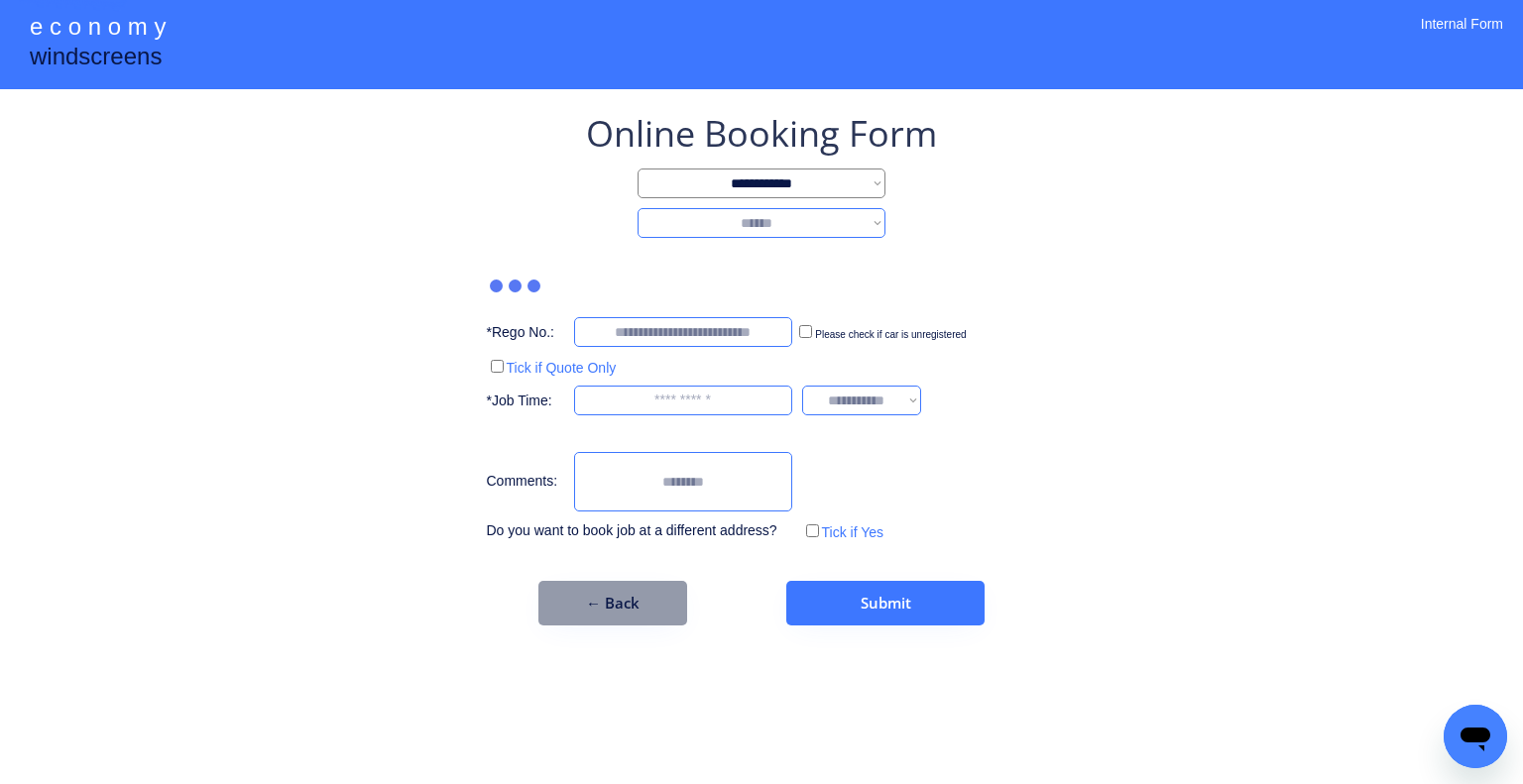 click on "**********" at bounding box center [762, 223] 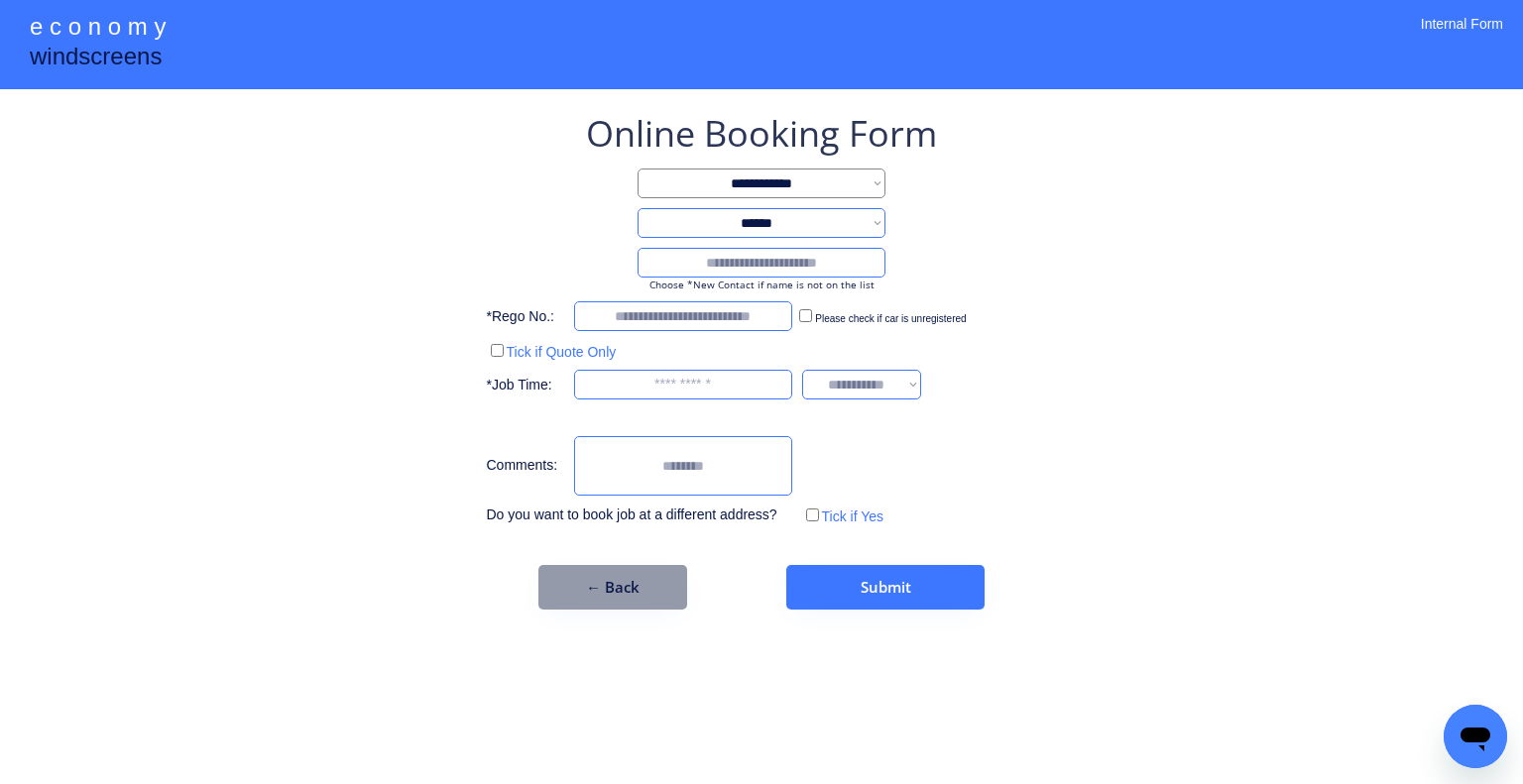 click at bounding box center [762, 263] 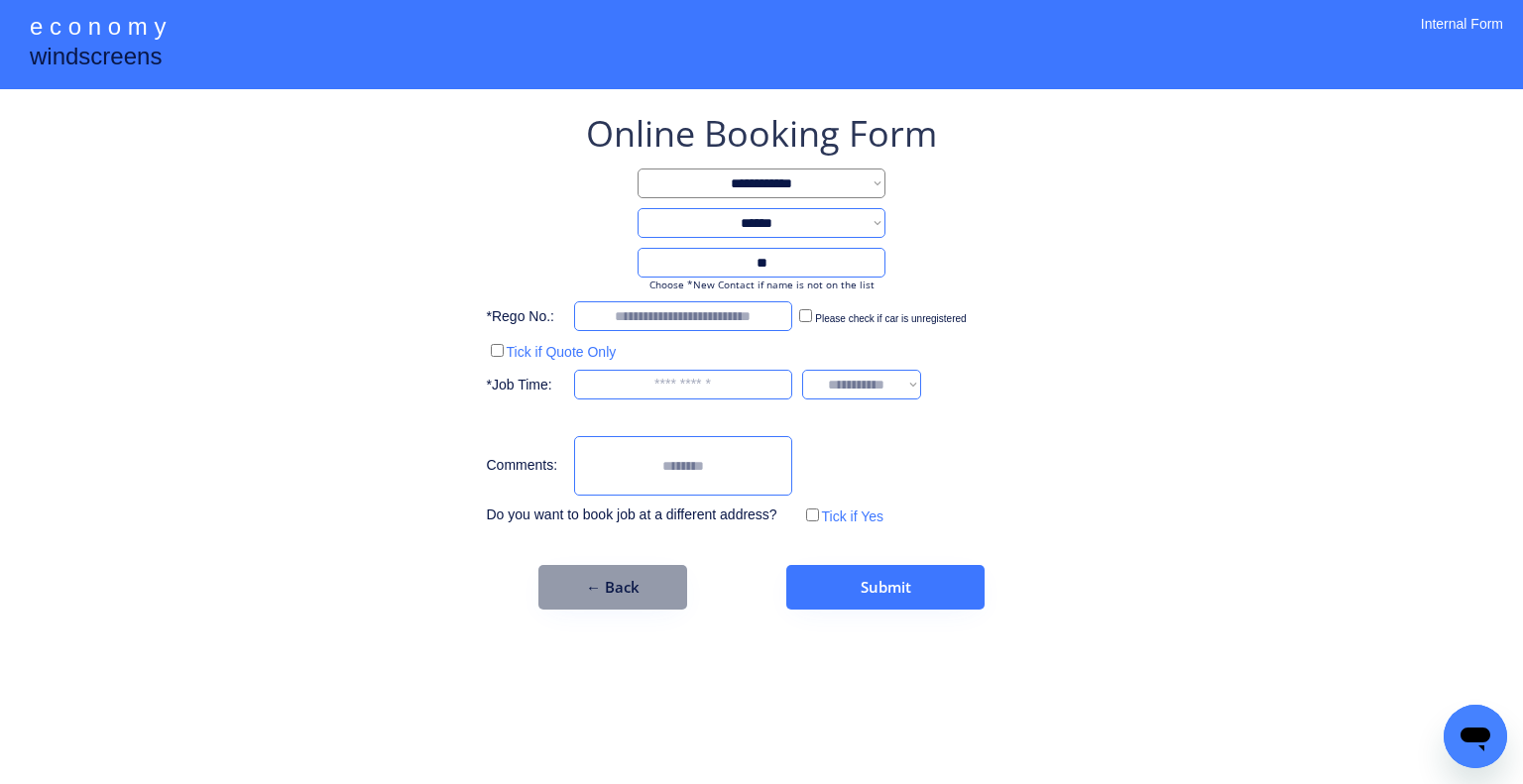 type on "*" 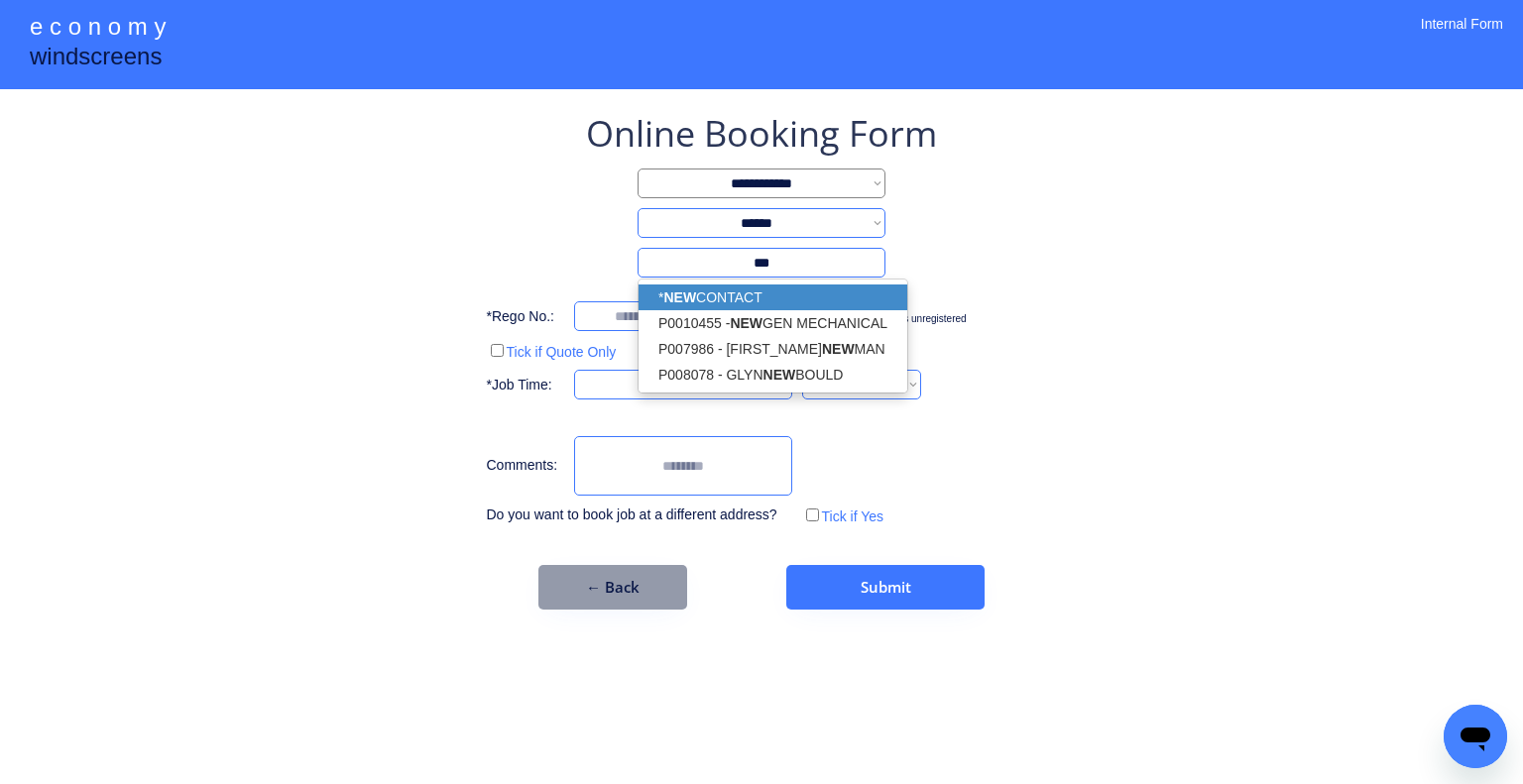 drag, startPoint x: 789, startPoint y: 303, endPoint x: 1311, endPoint y: 300, distance: 522.00862 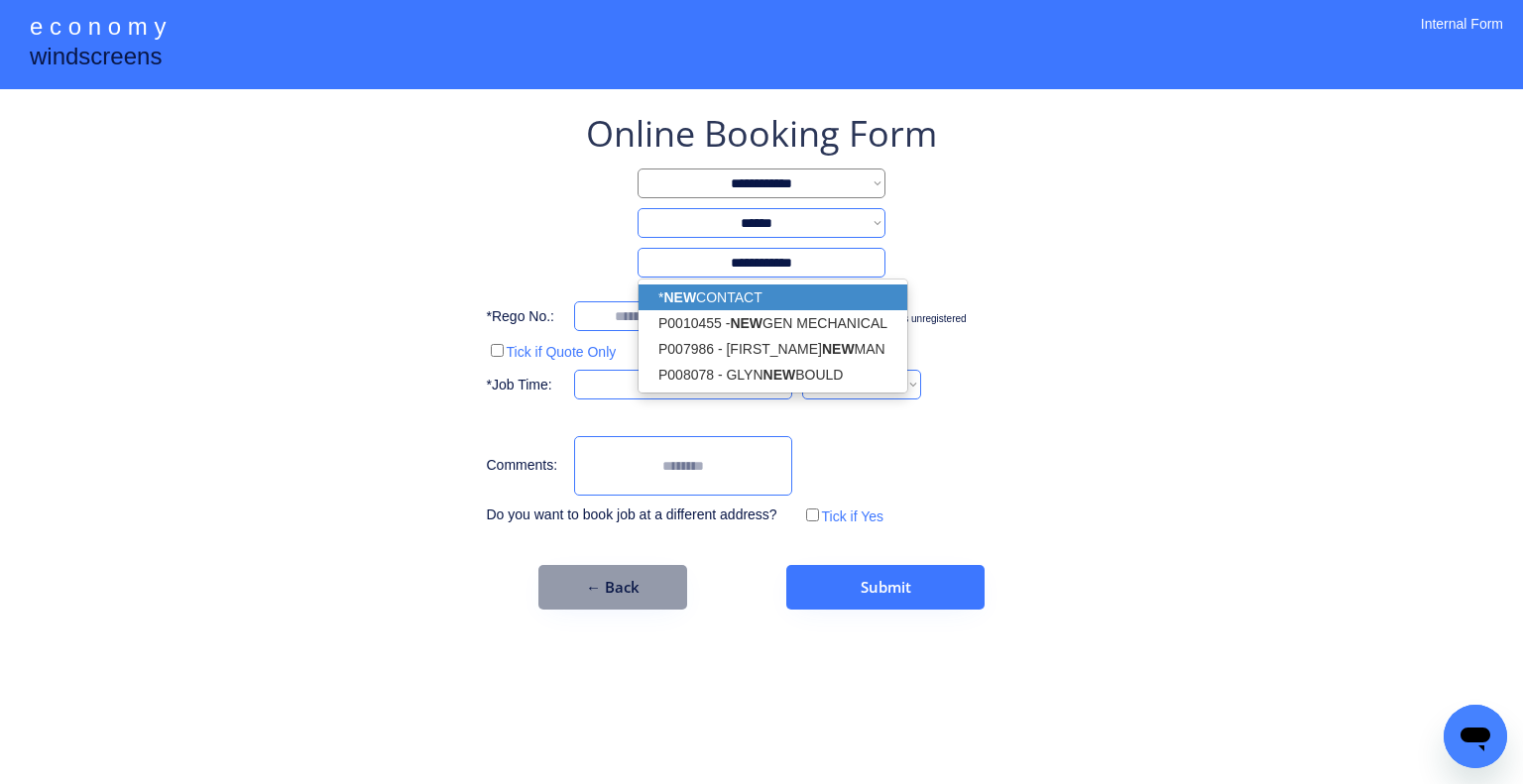 type on "**********" 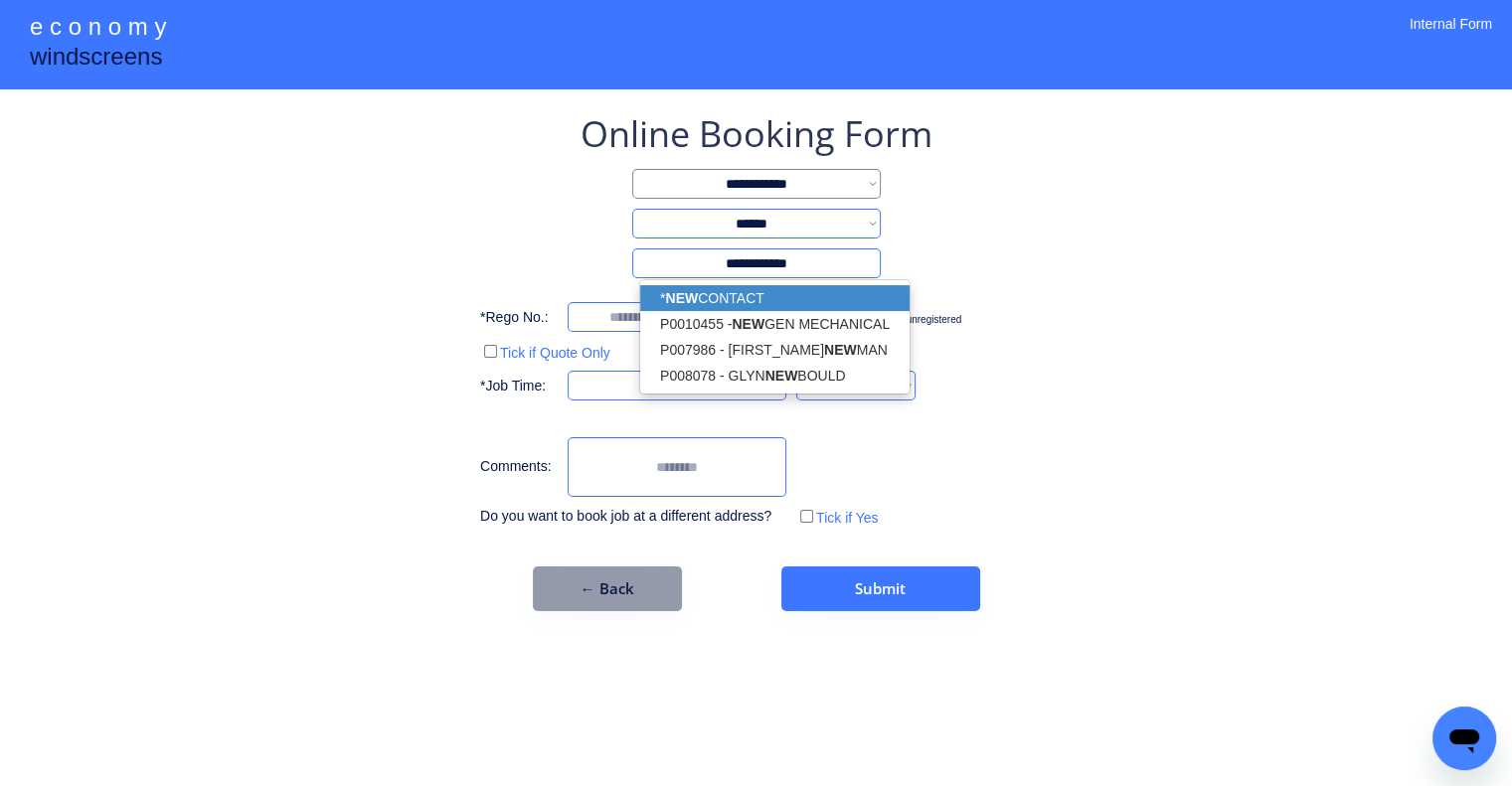 click on "**********" at bounding box center [756, 393] 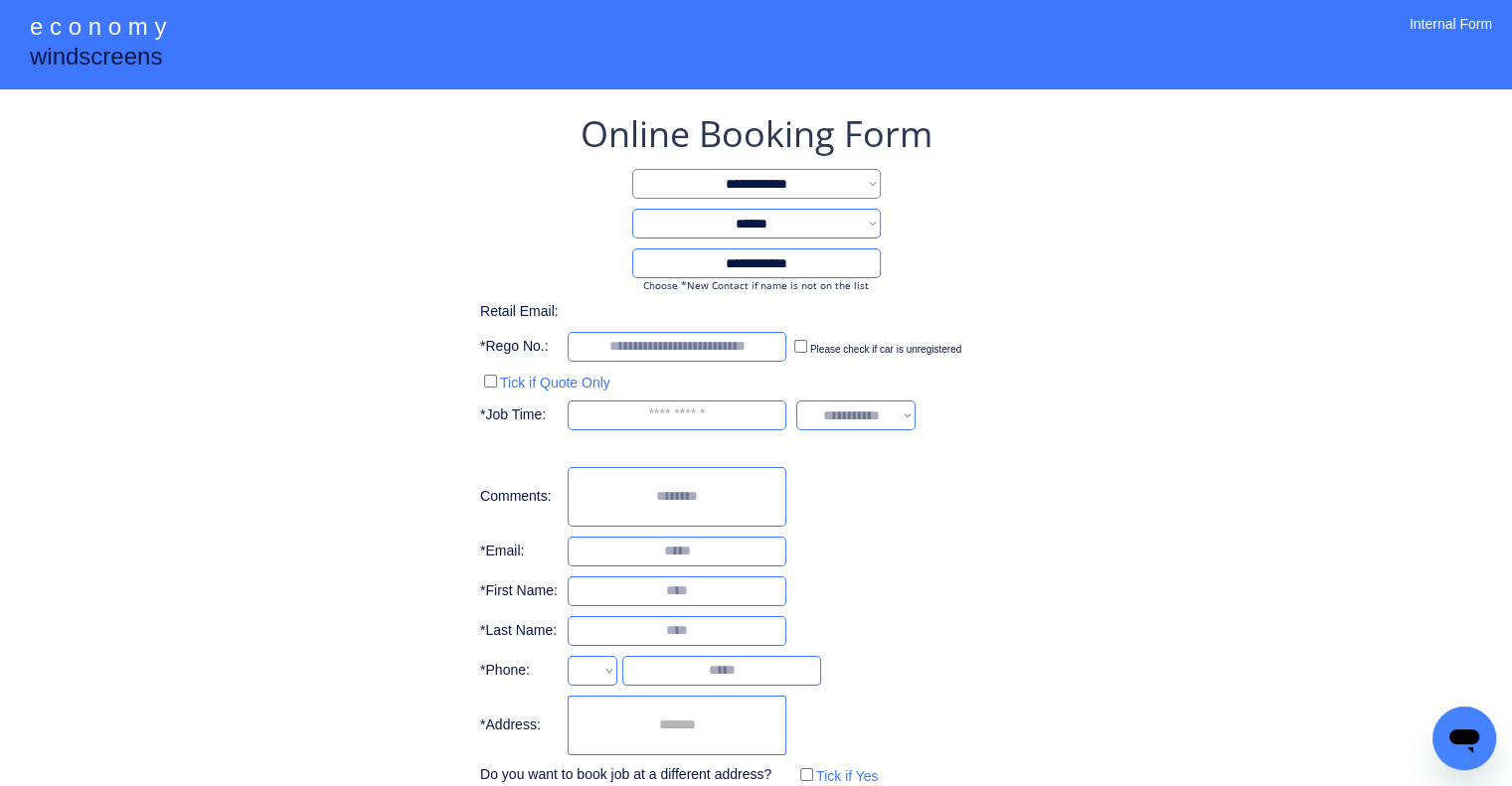 select on "**********" 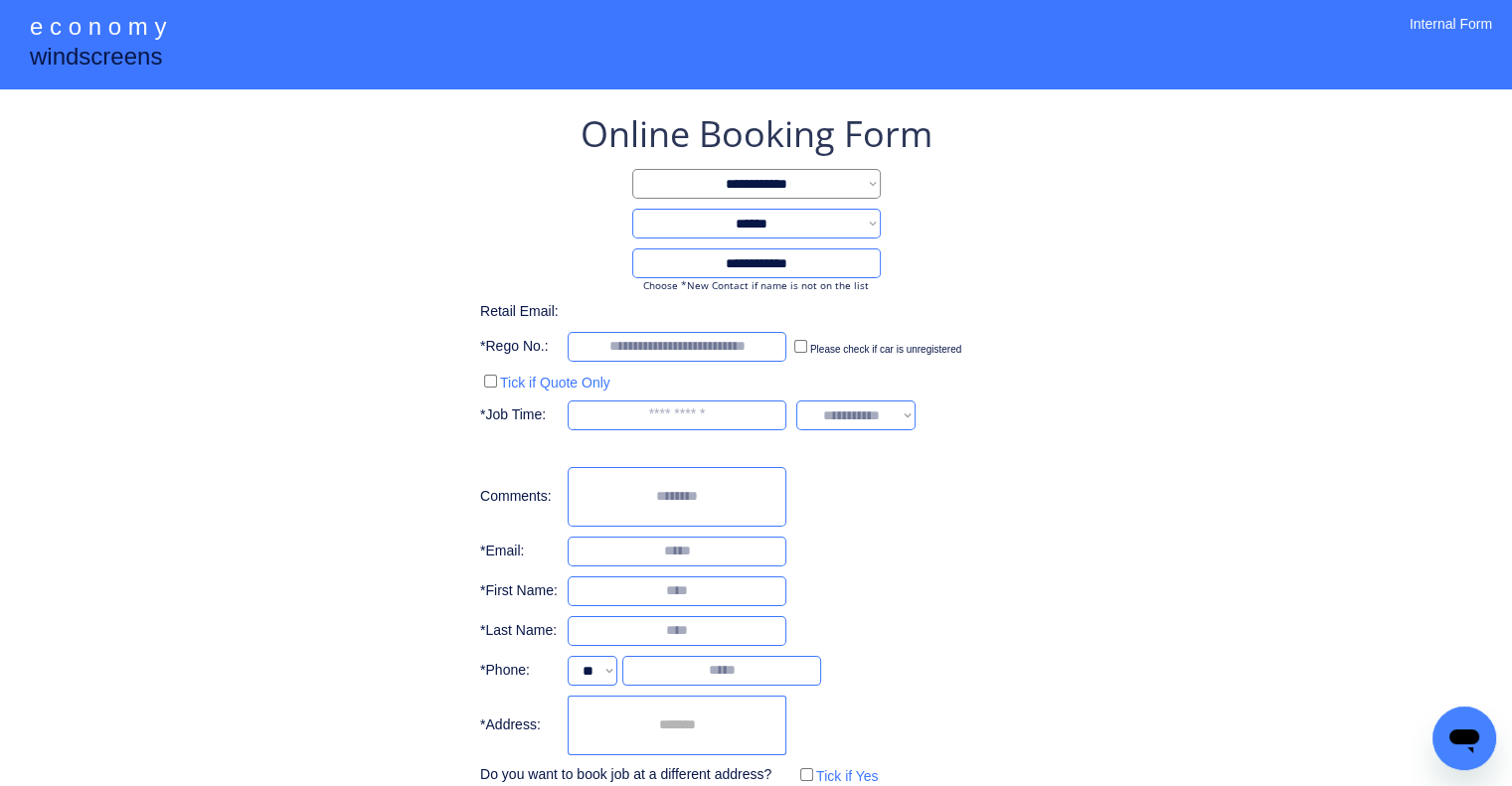 click at bounding box center [677, 591] 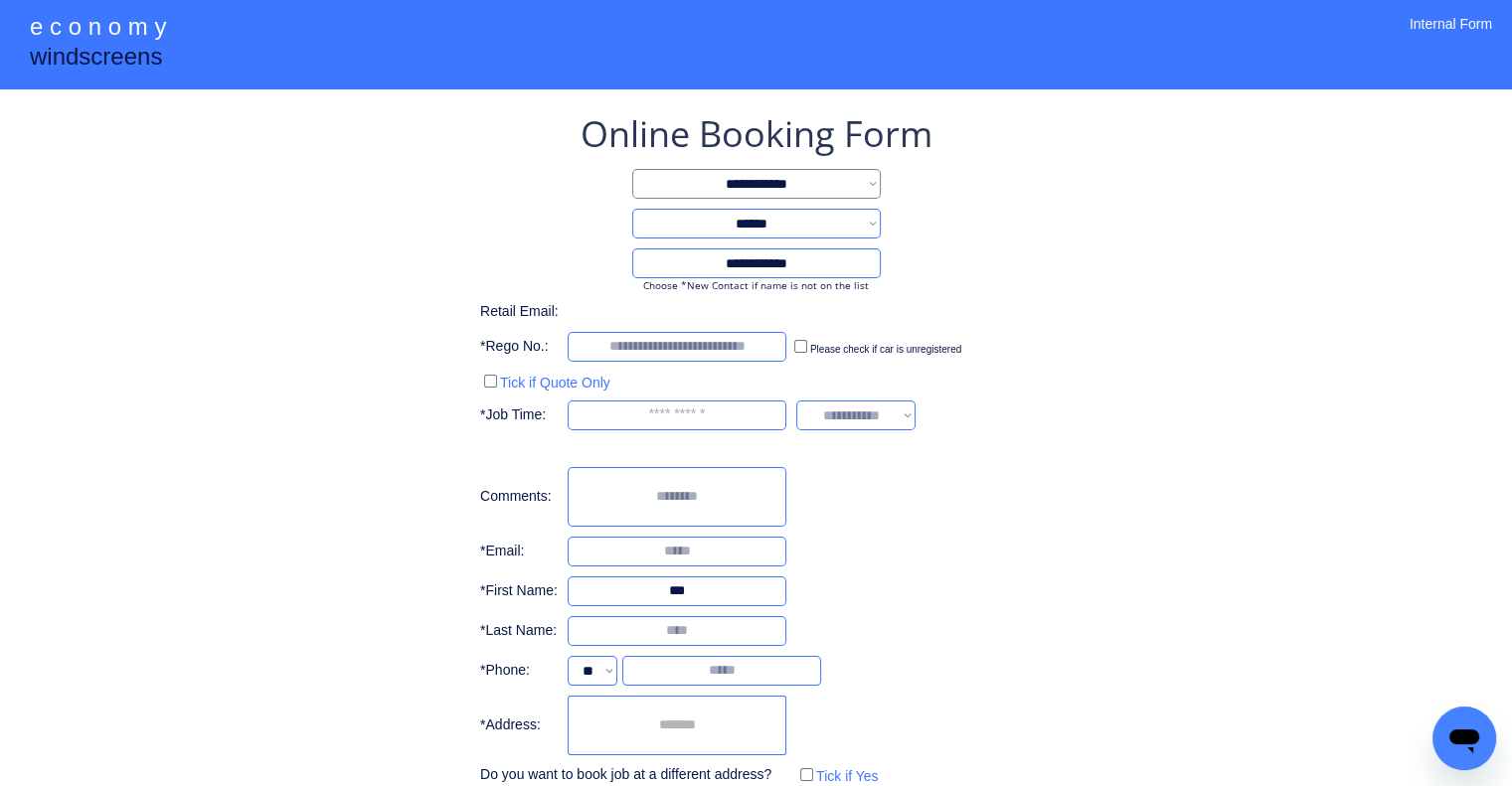 type on "***" 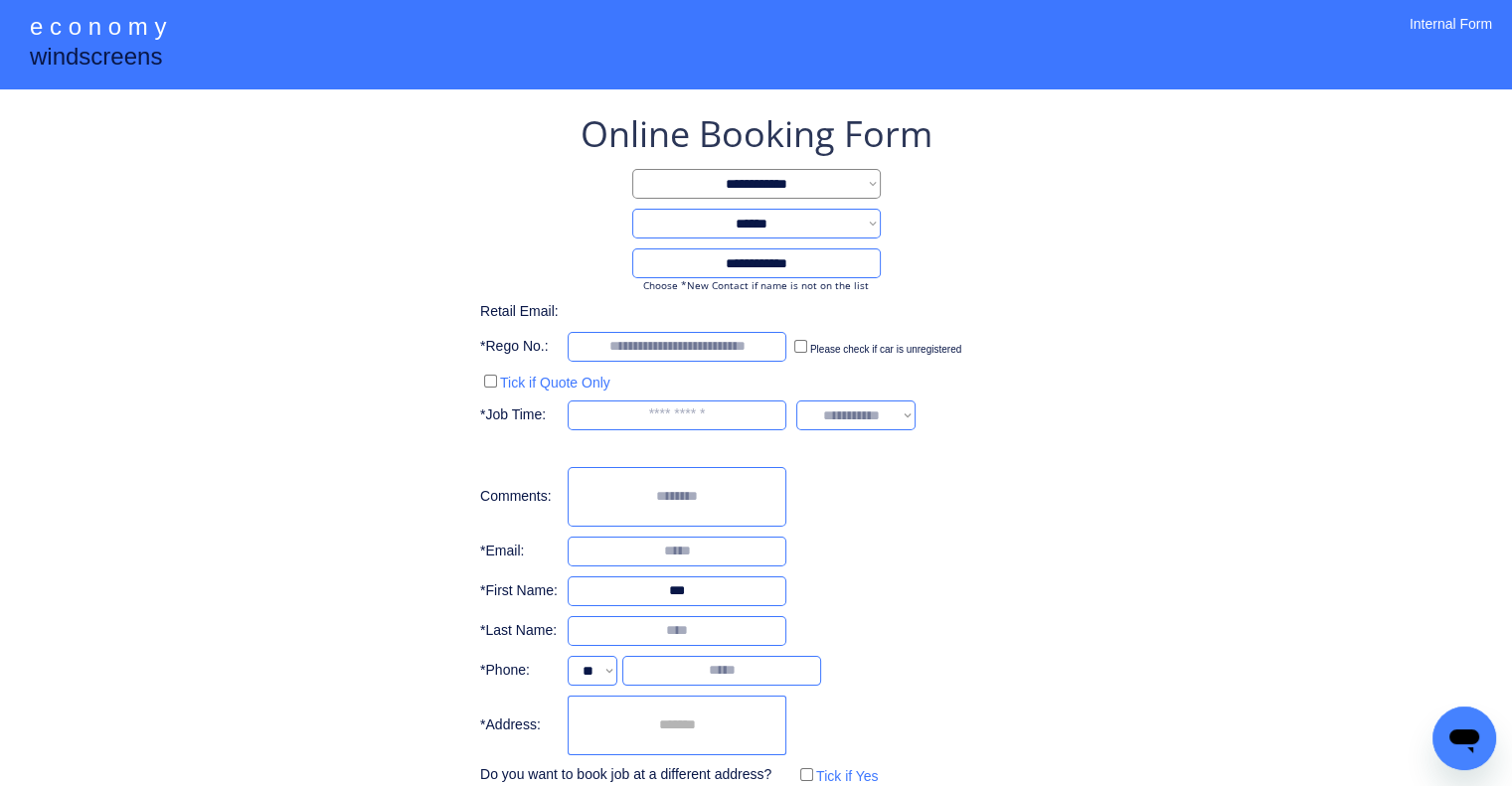 click at bounding box center [677, 551] 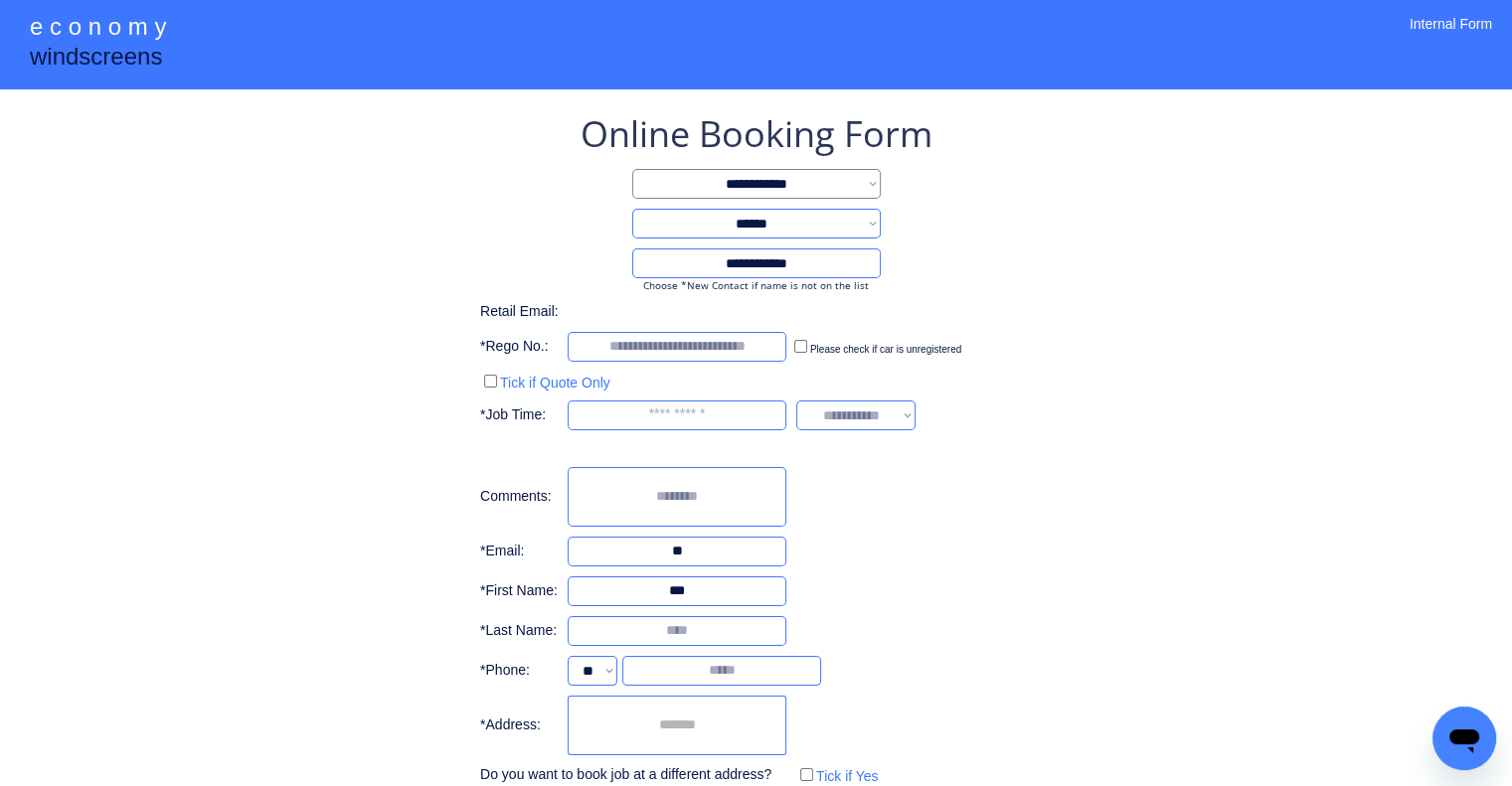 type on "*" 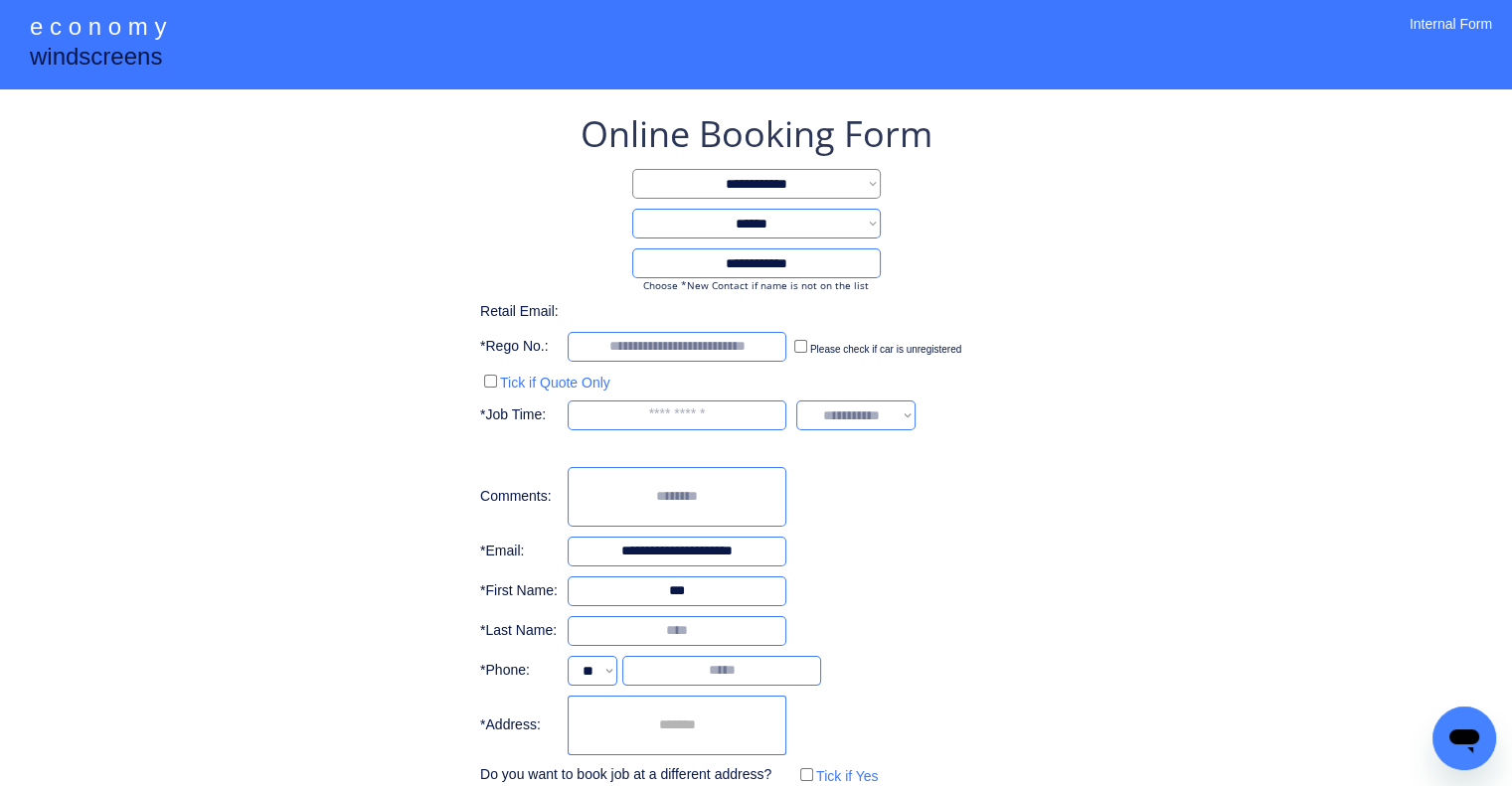 type on "**********" 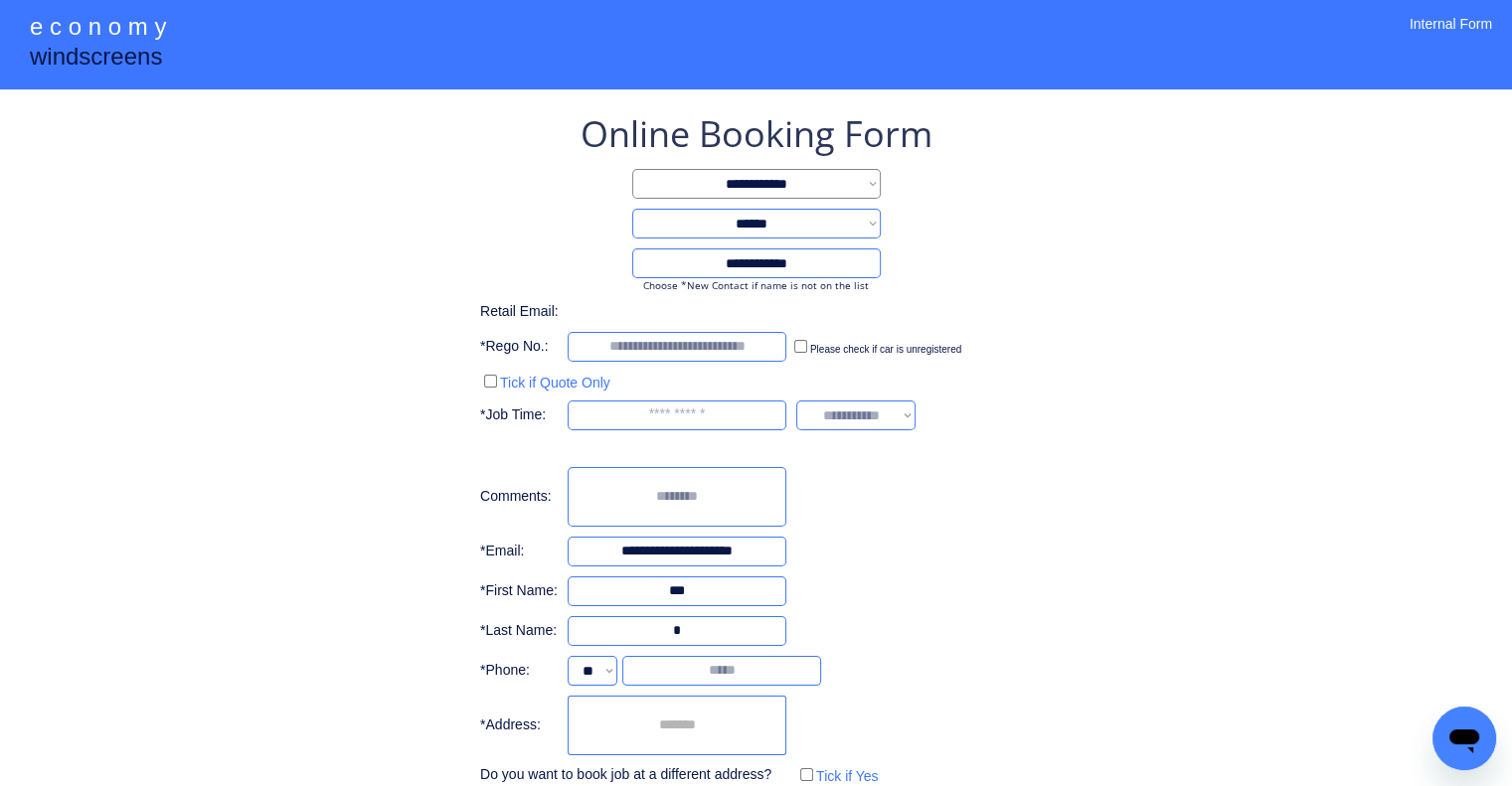 type on "*" 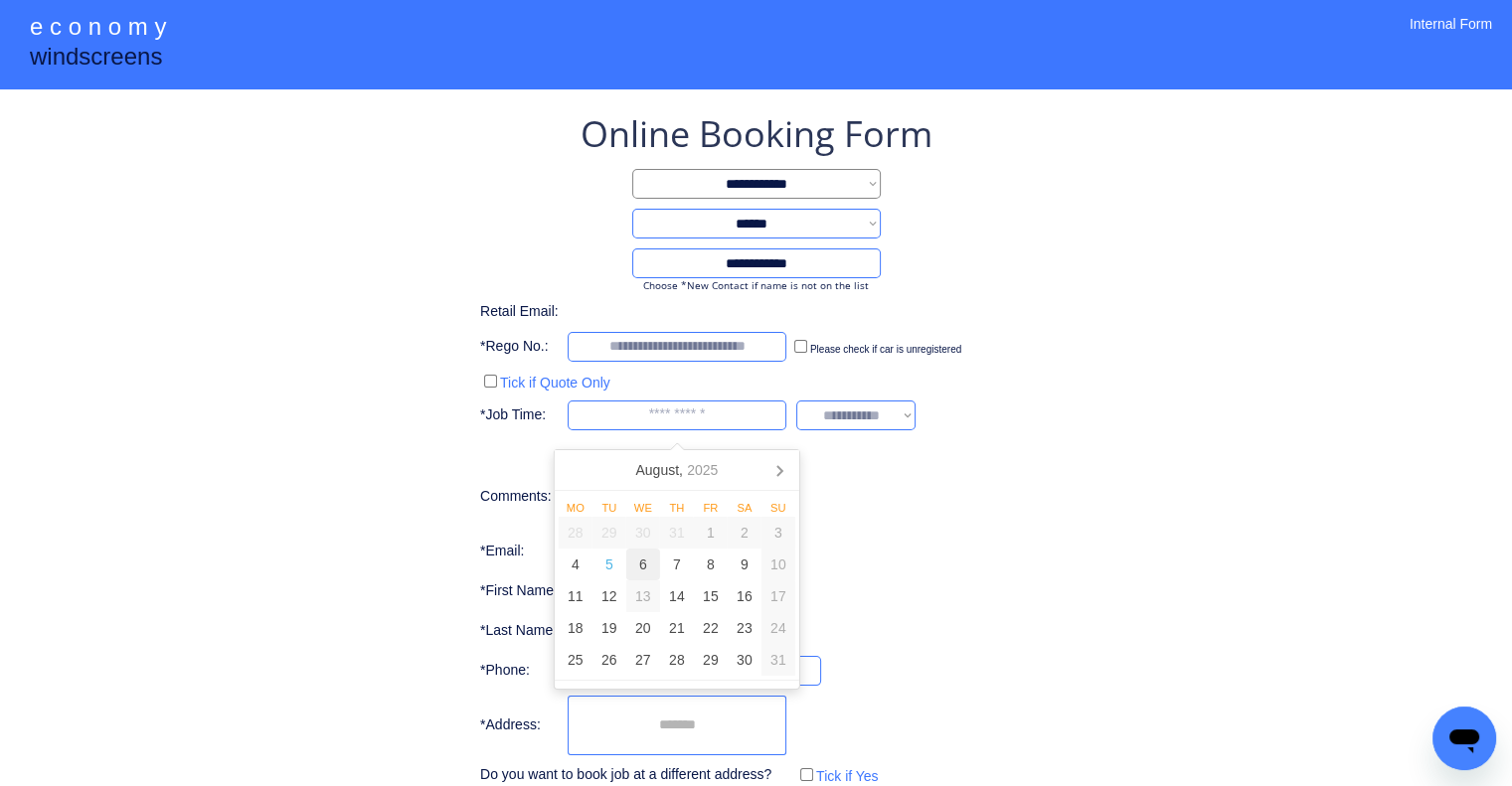 click on "6" at bounding box center [643, 564] 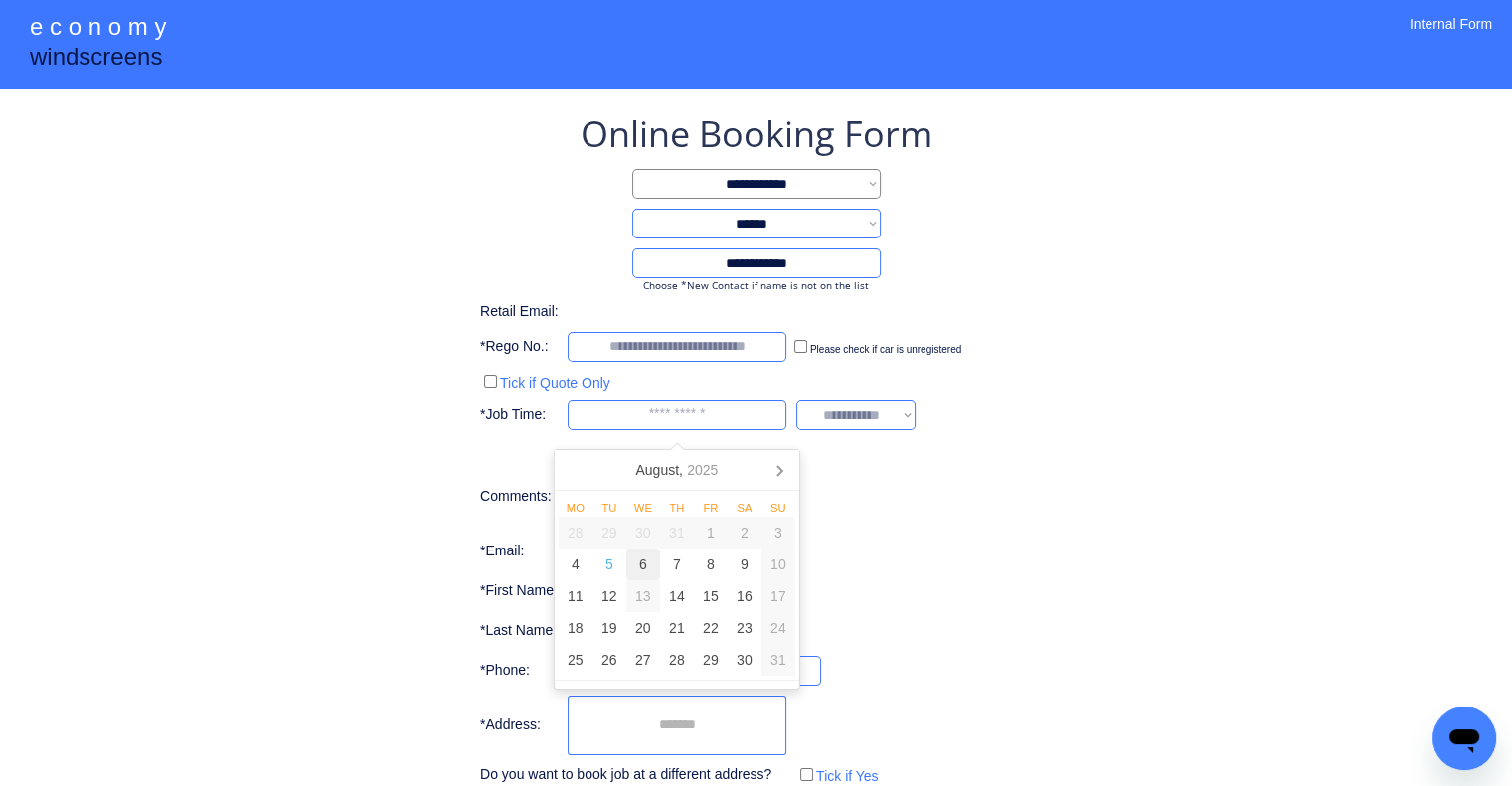 type on "********" 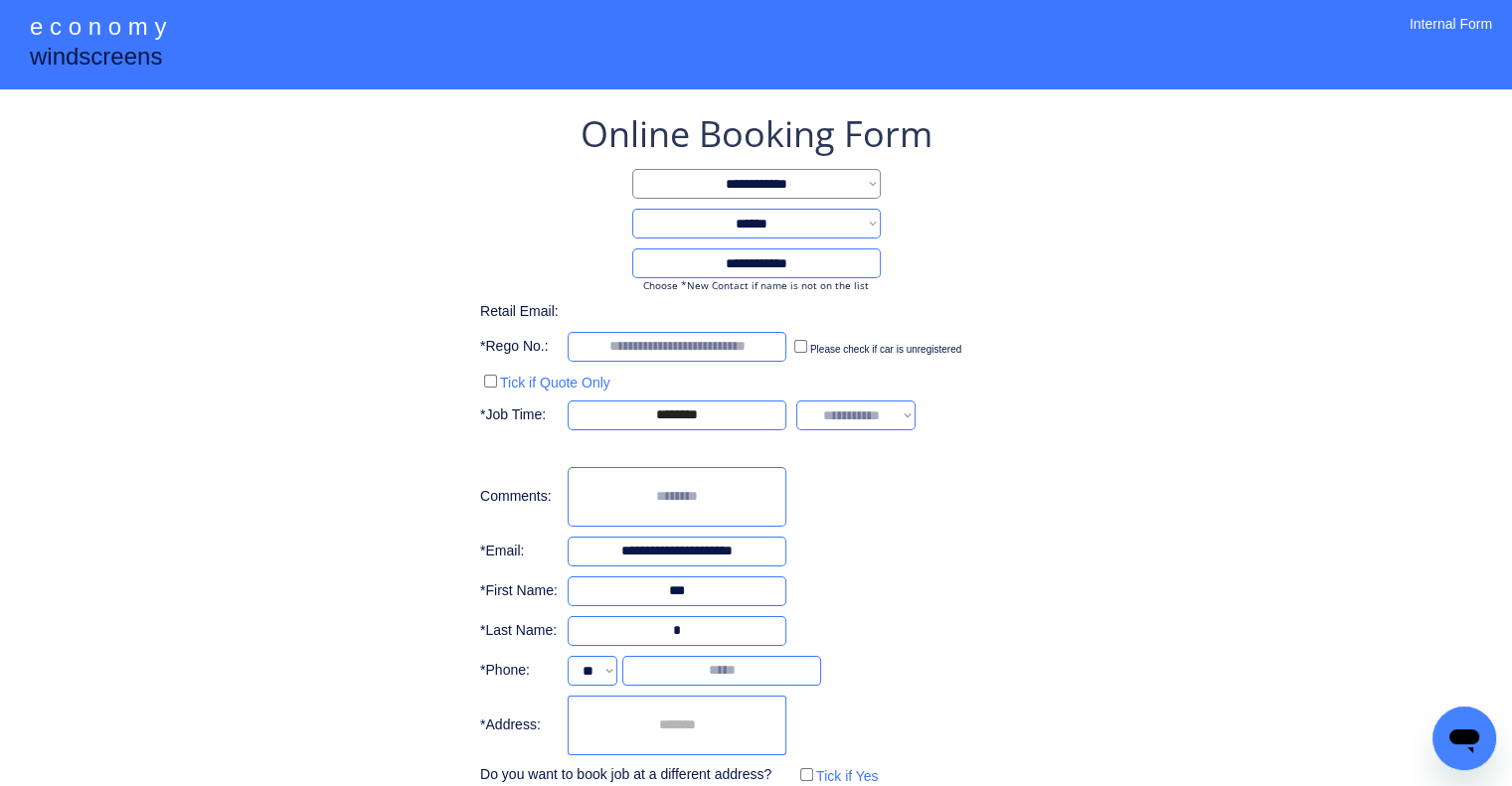 click on "**********" at bounding box center [756, 449] 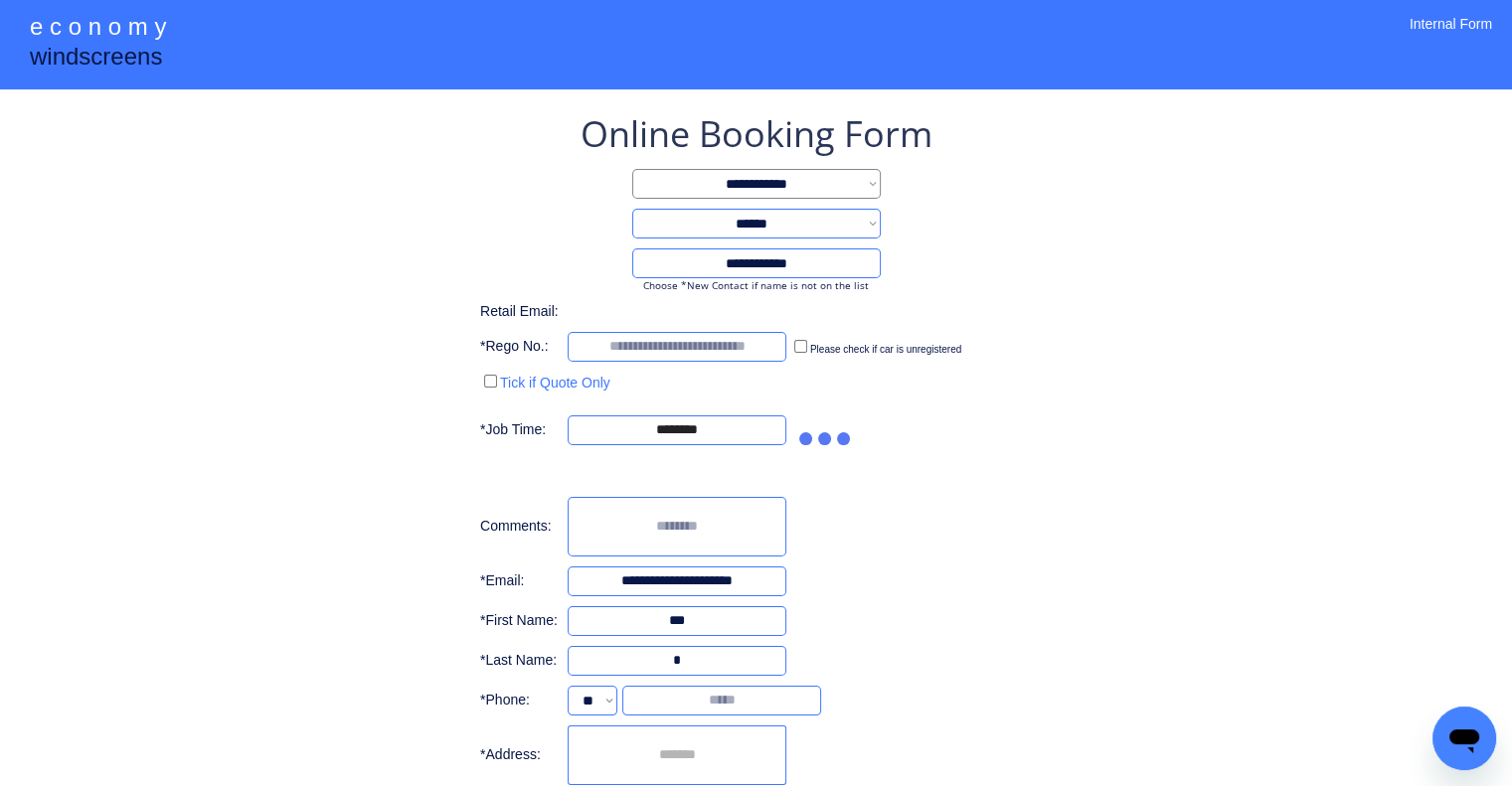 click on "**********" at bounding box center [756, 464] 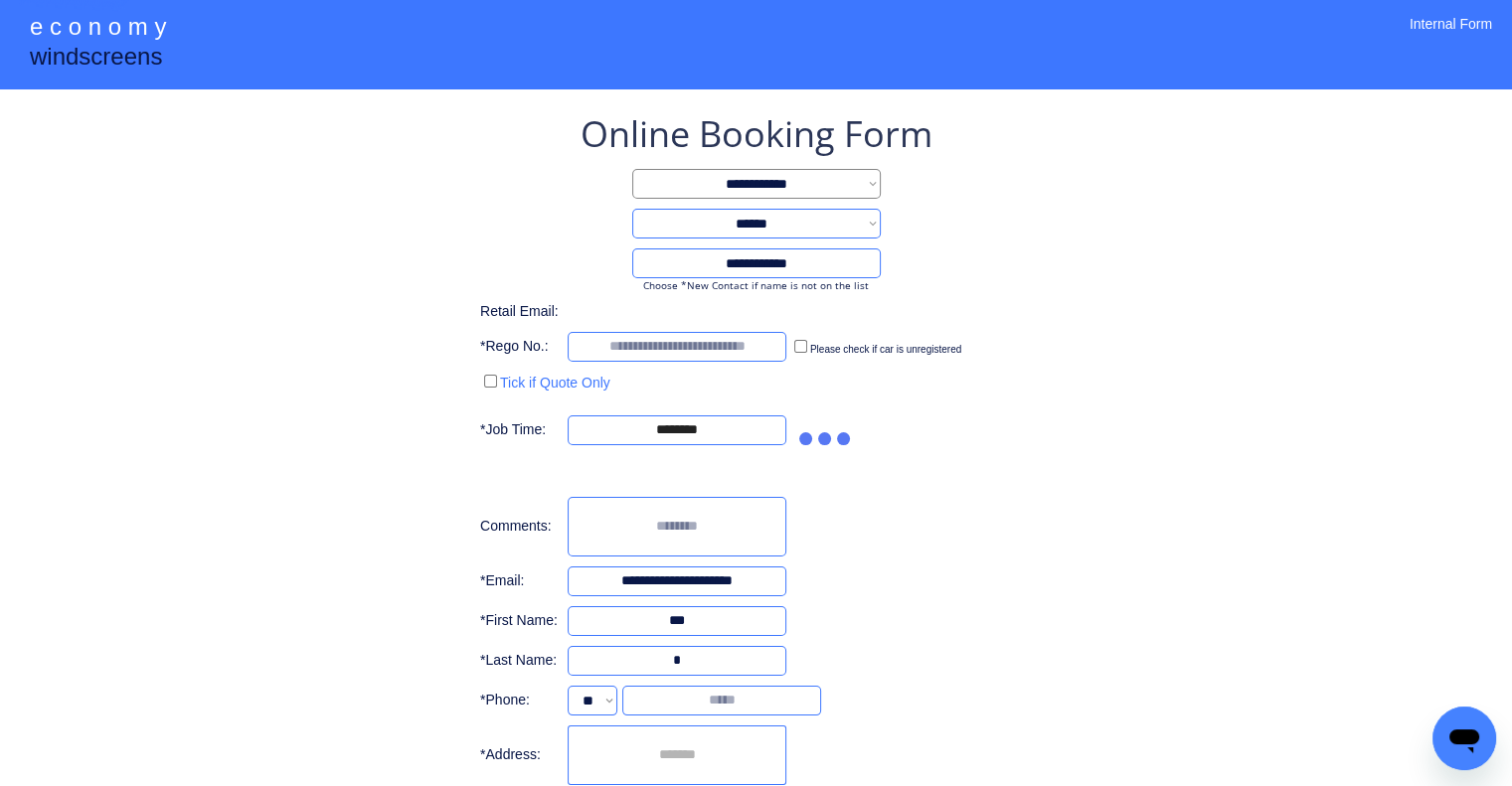 click on "**********" at bounding box center (756, 504) 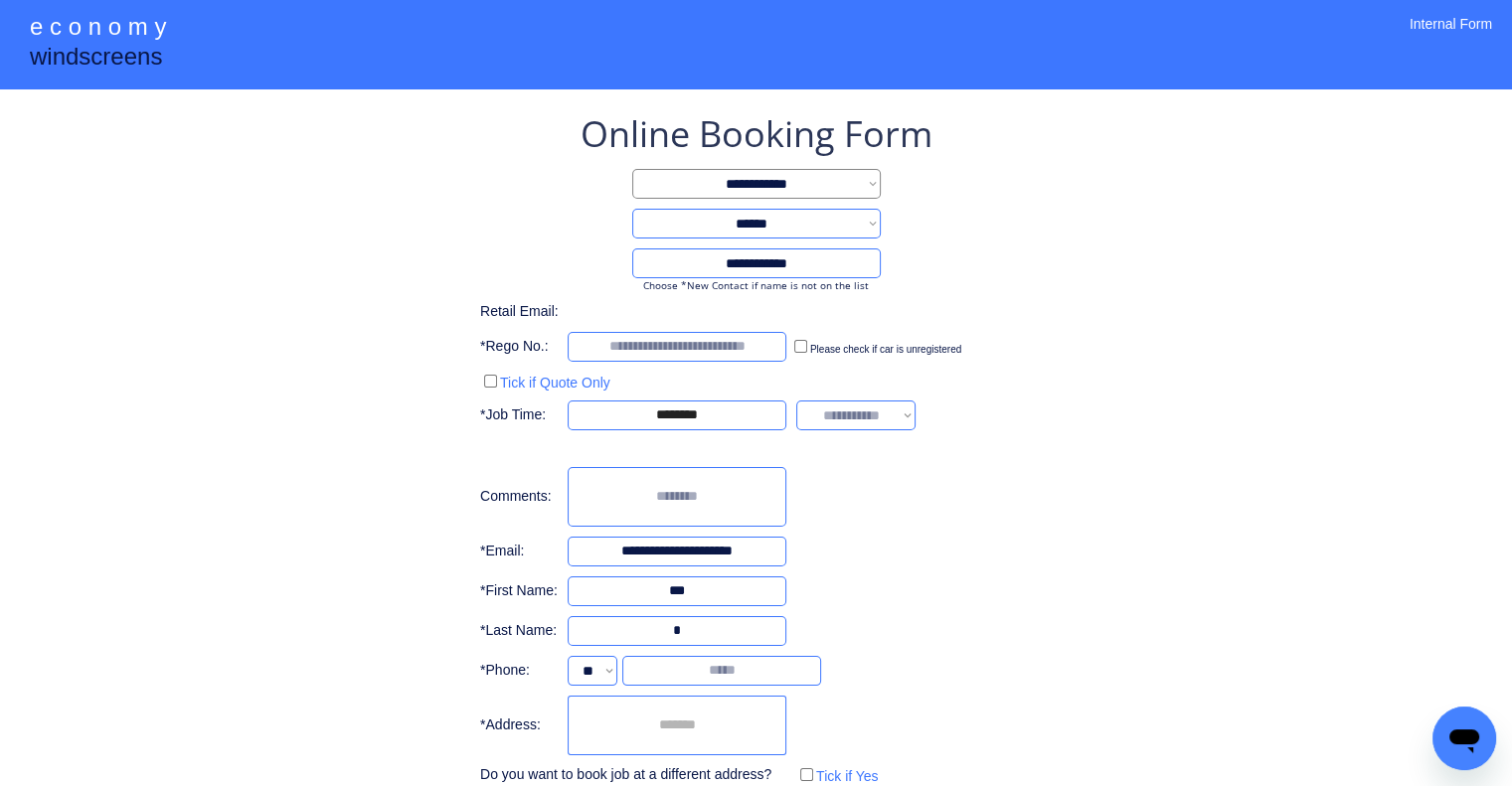 click on "**********" at bounding box center (856, 415) 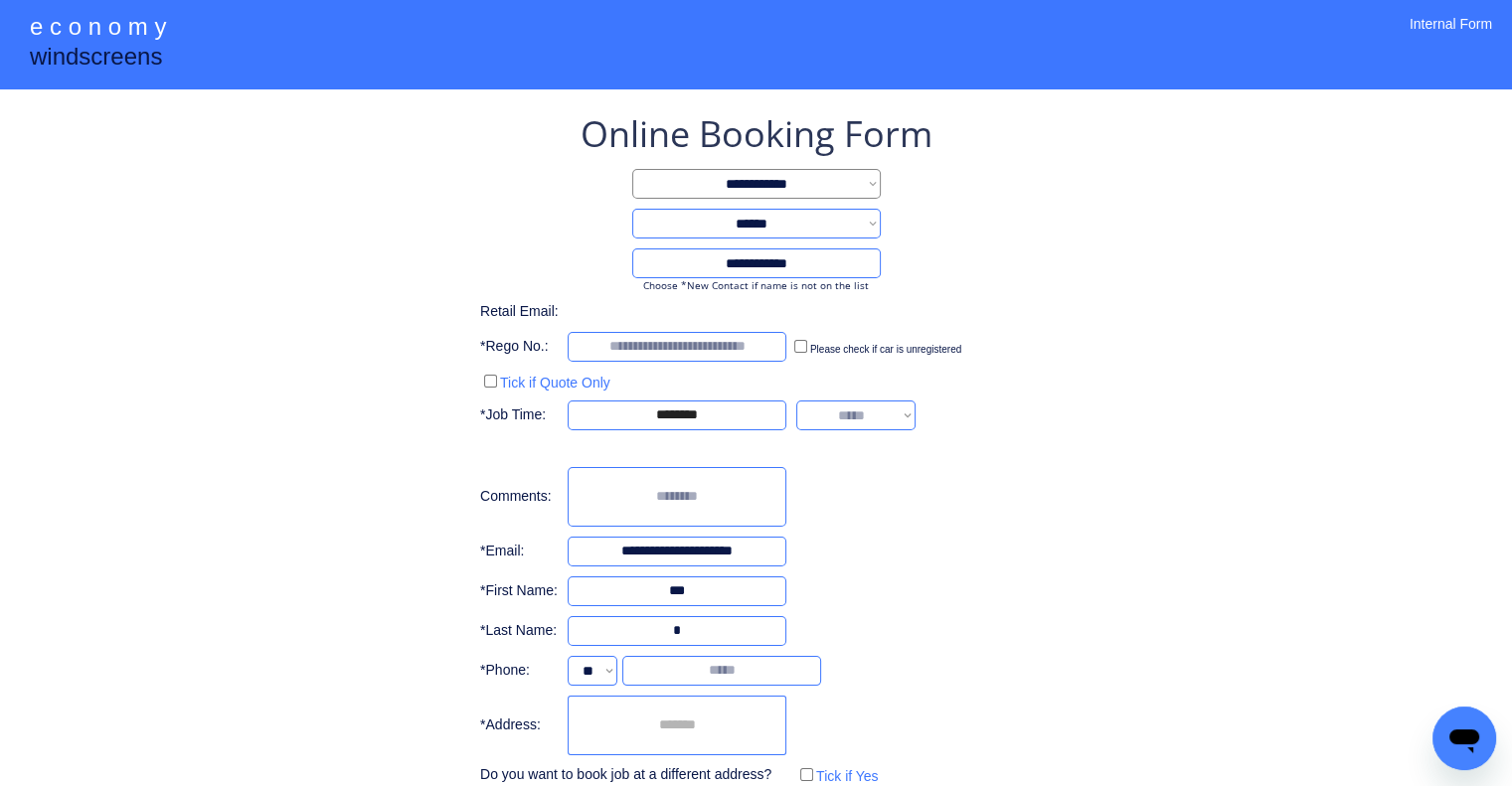 click on "**********" at bounding box center (856, 415) 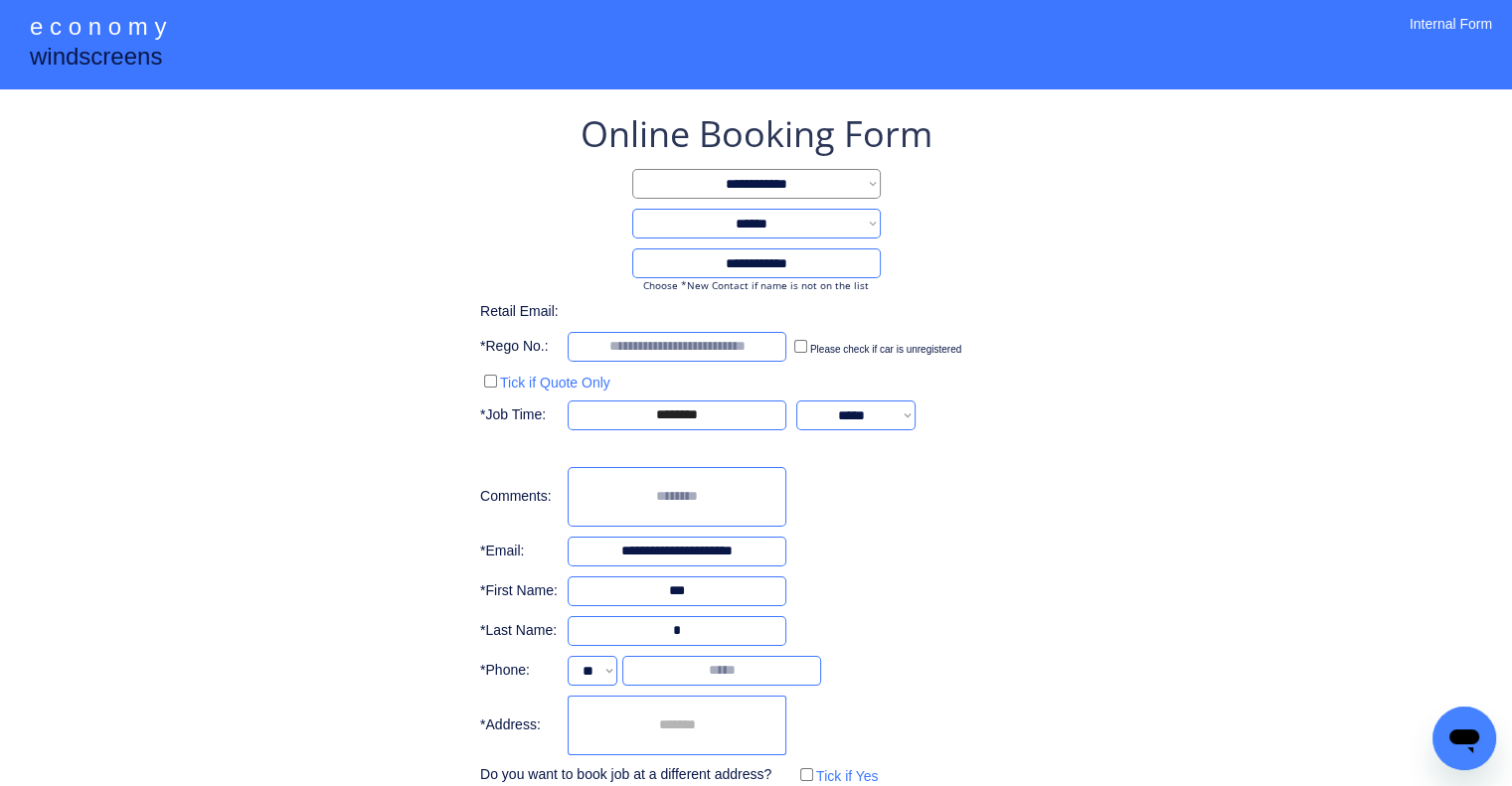 click on "**********" at bounding box center [756, 449] 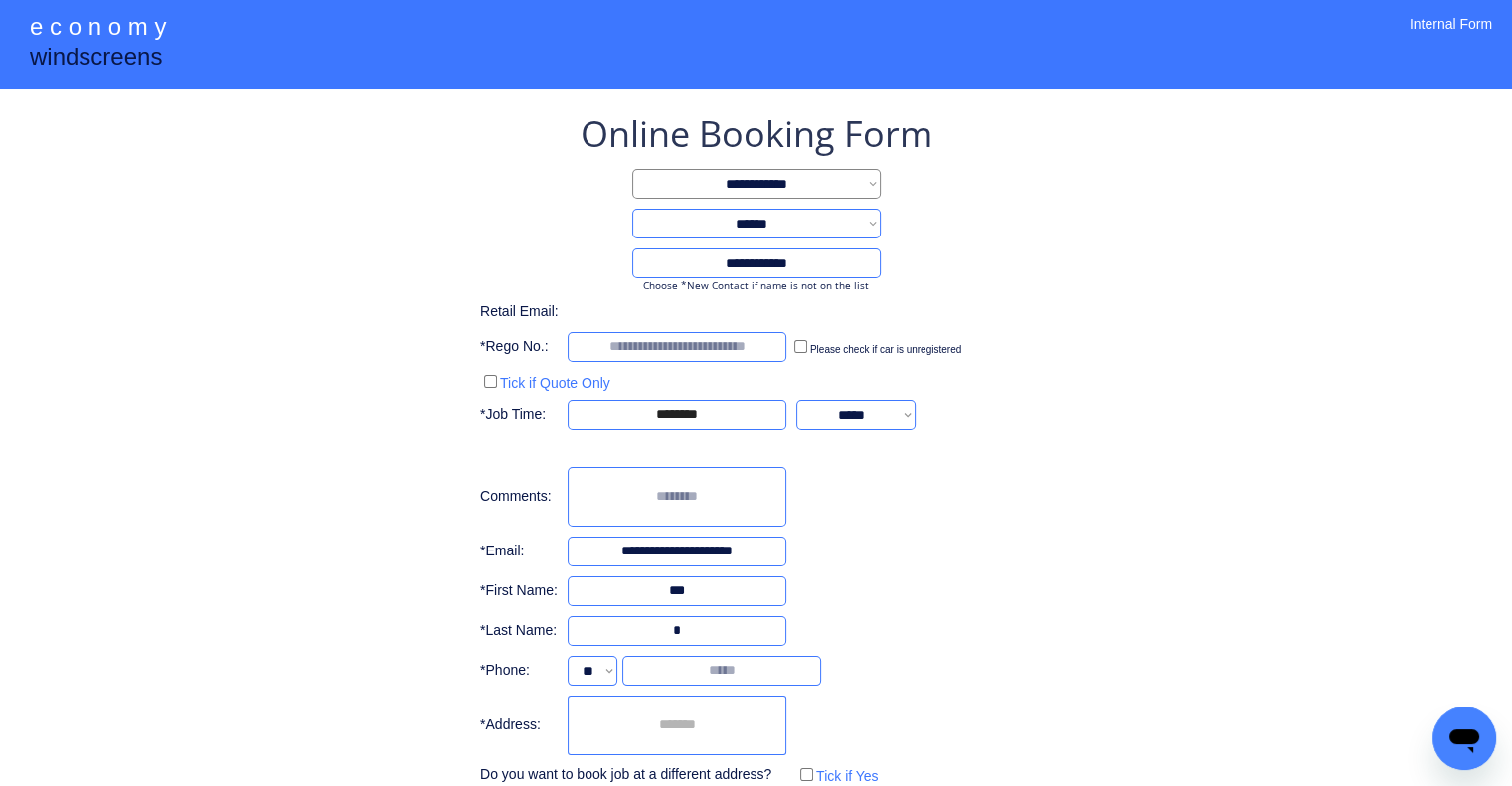 click on "**********" at bounding box center (756, 449) 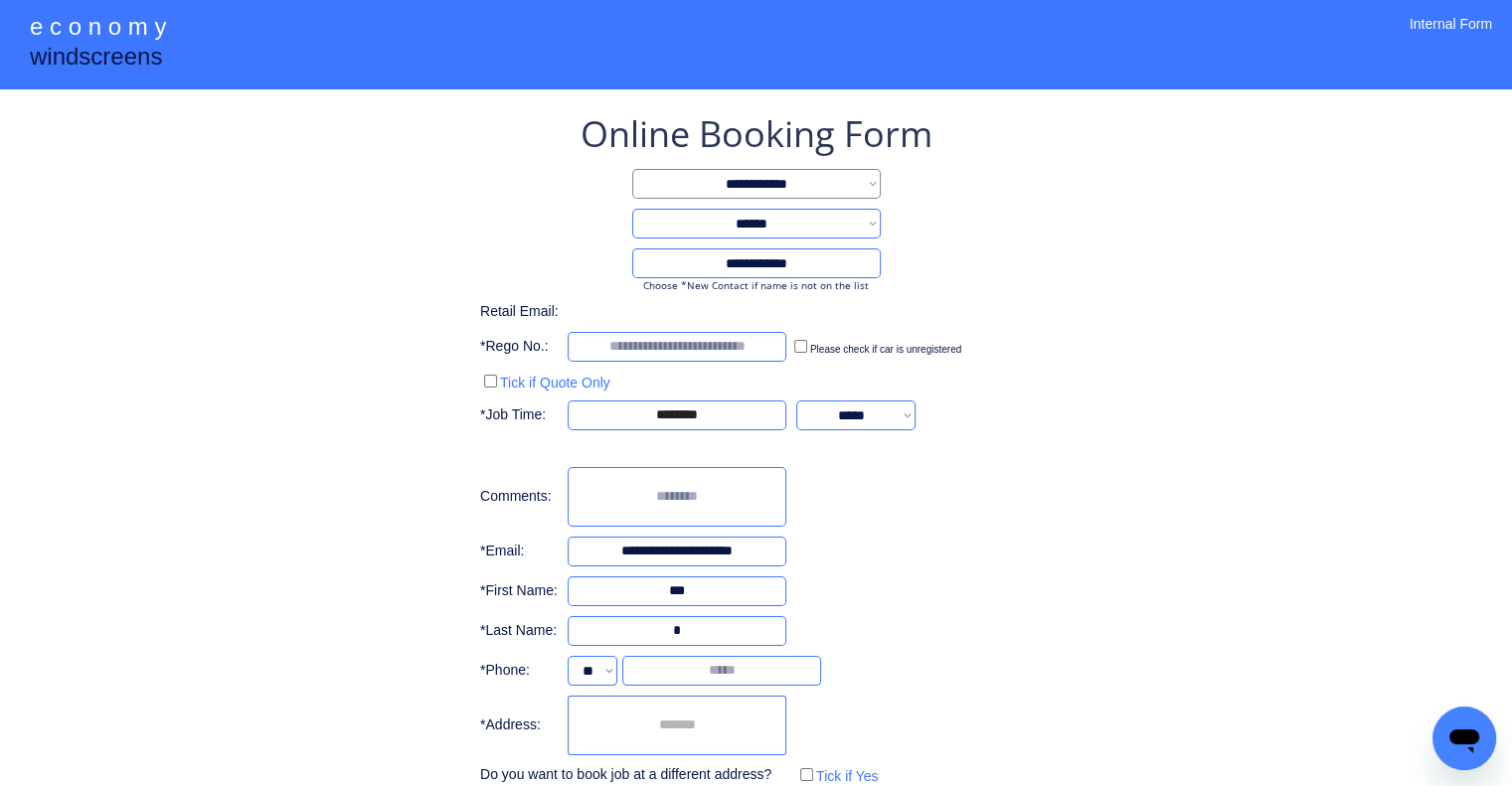 click on "**********" at bounding box center (756, 489) 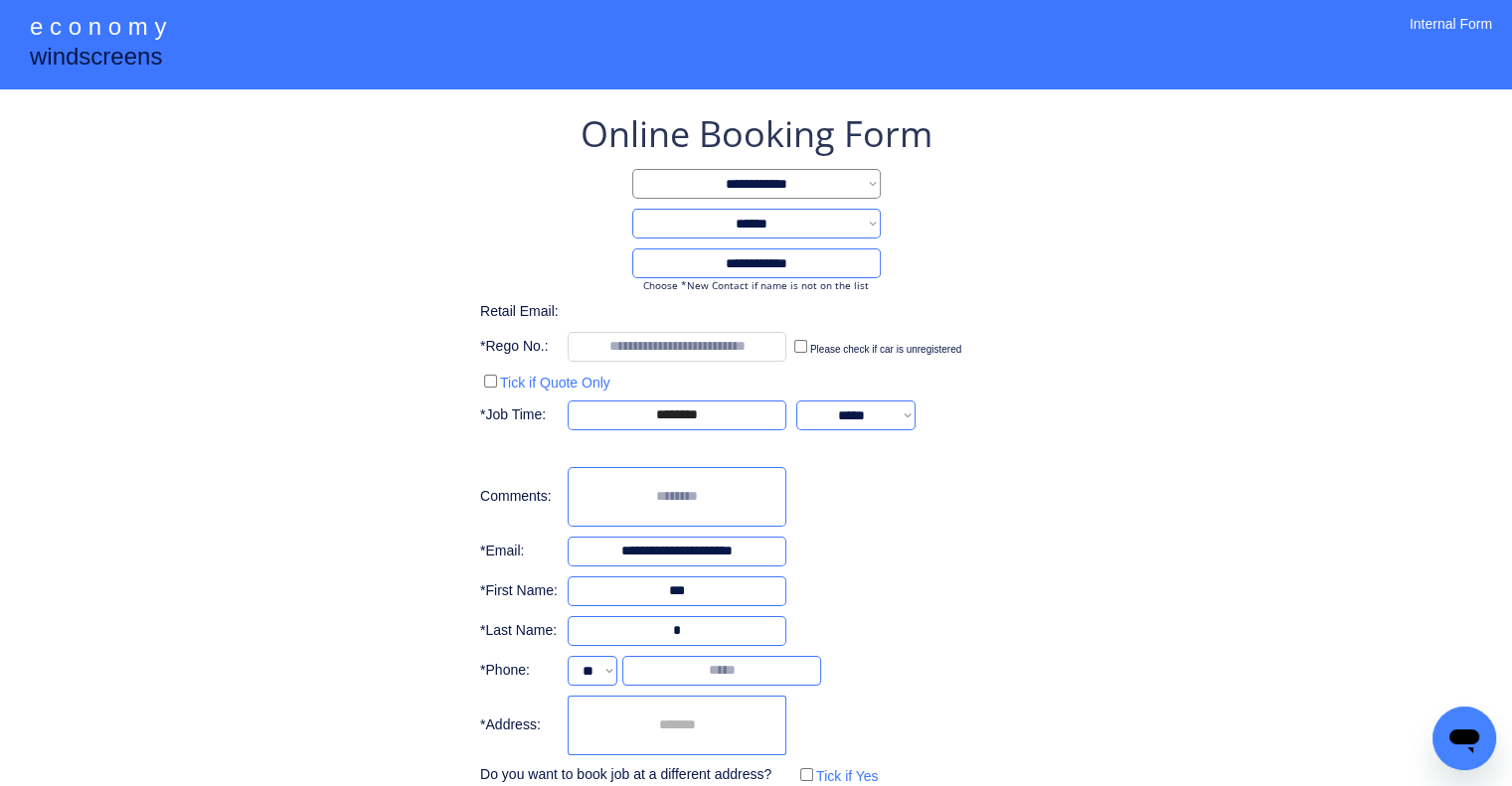 click on "**********" at bounding box center [756, 489] 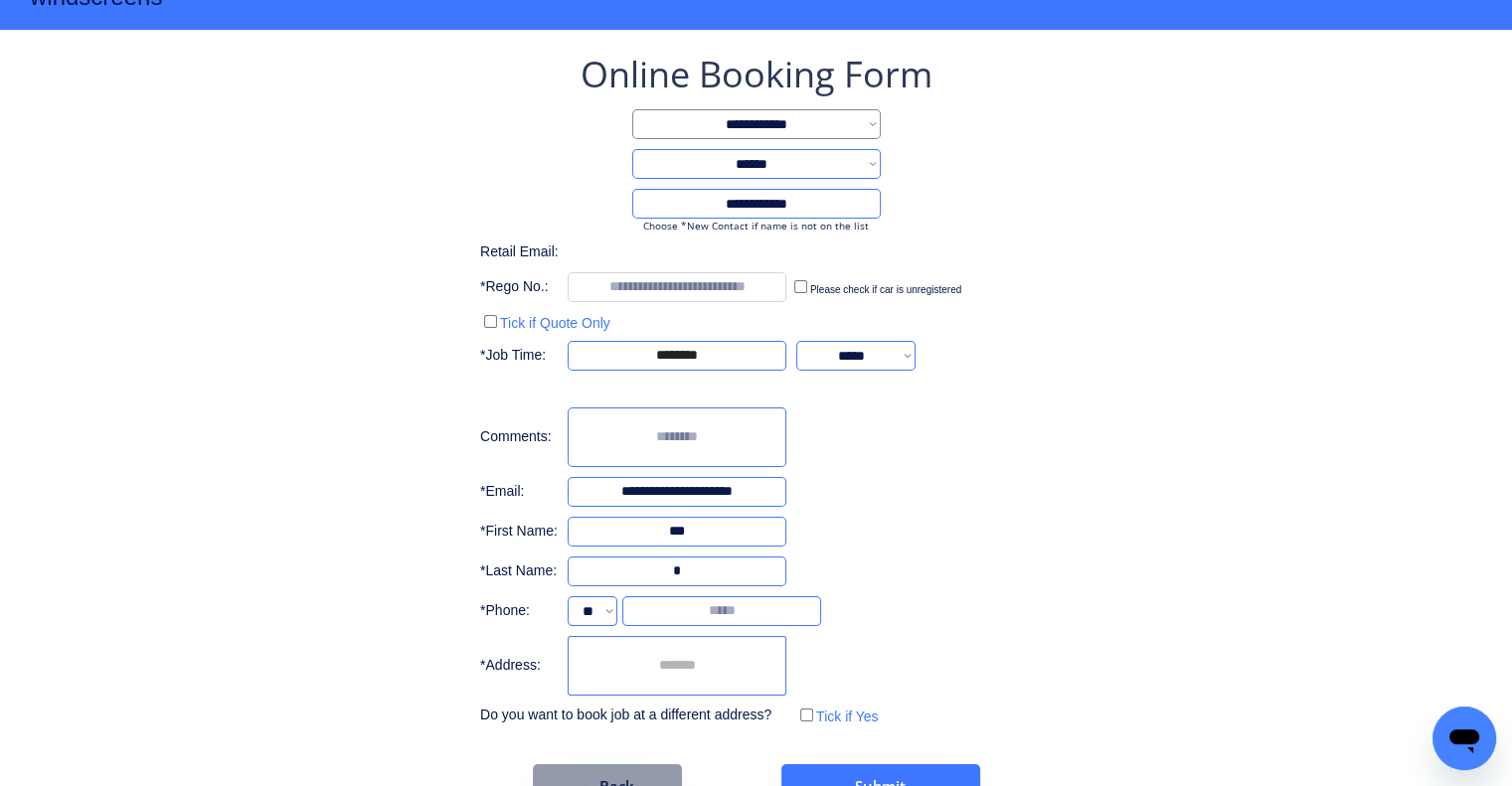 scroll, scrollTop: 112, scrollLeft: 0, axis: vertical 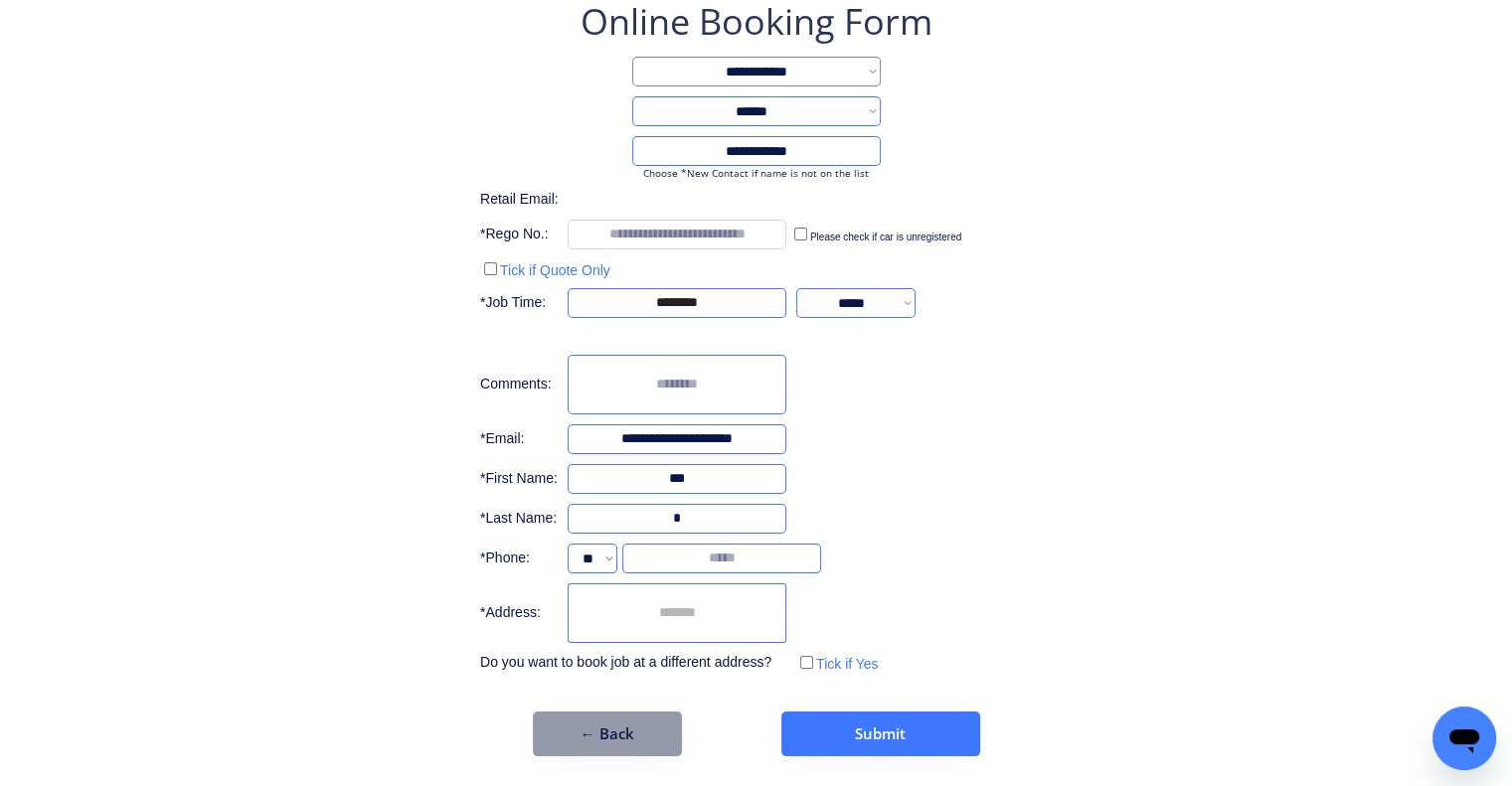 click on "**********" at bounding box center [756, 337] 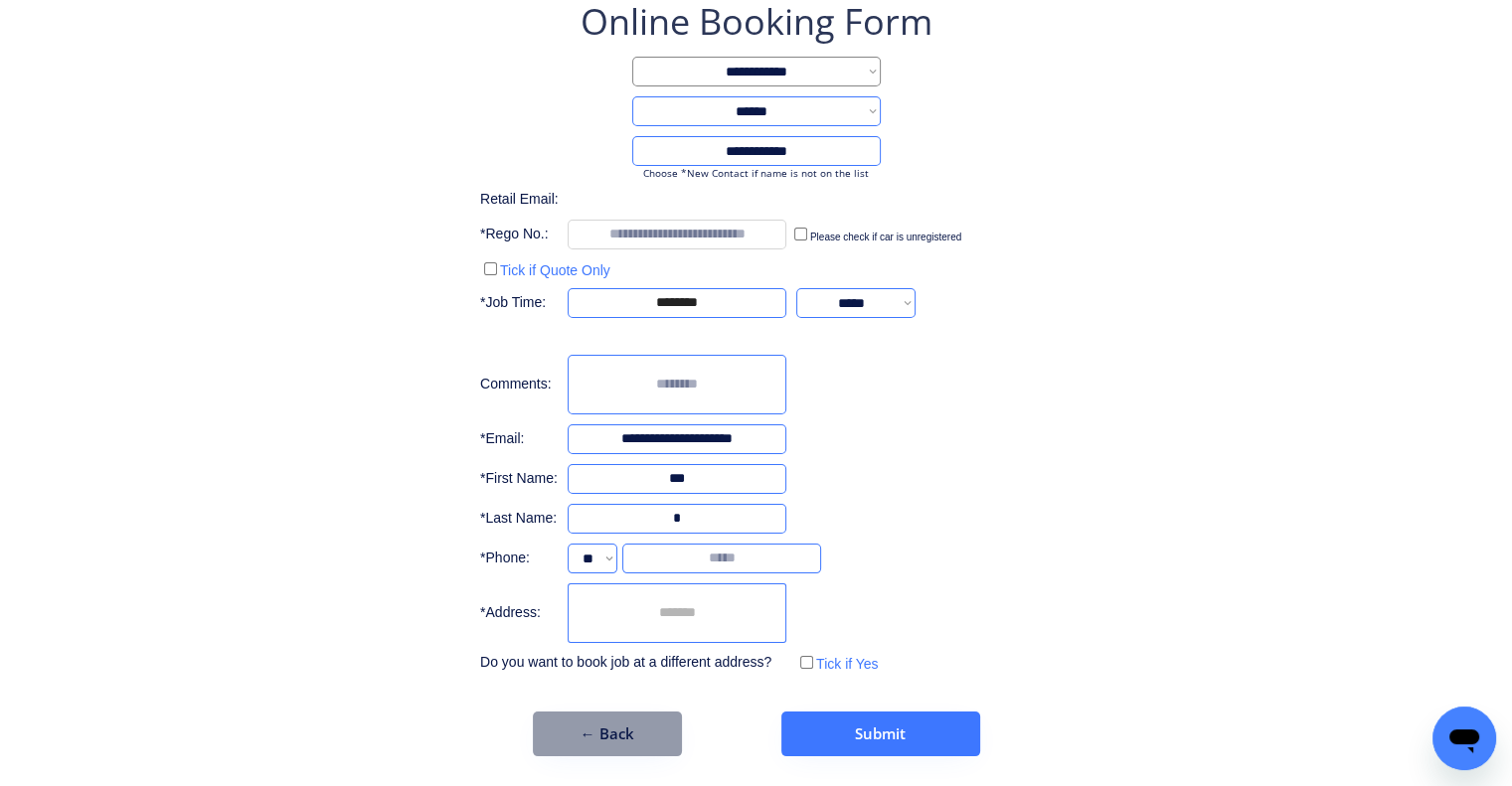 click on "**********" at bounding box center (756, 377) 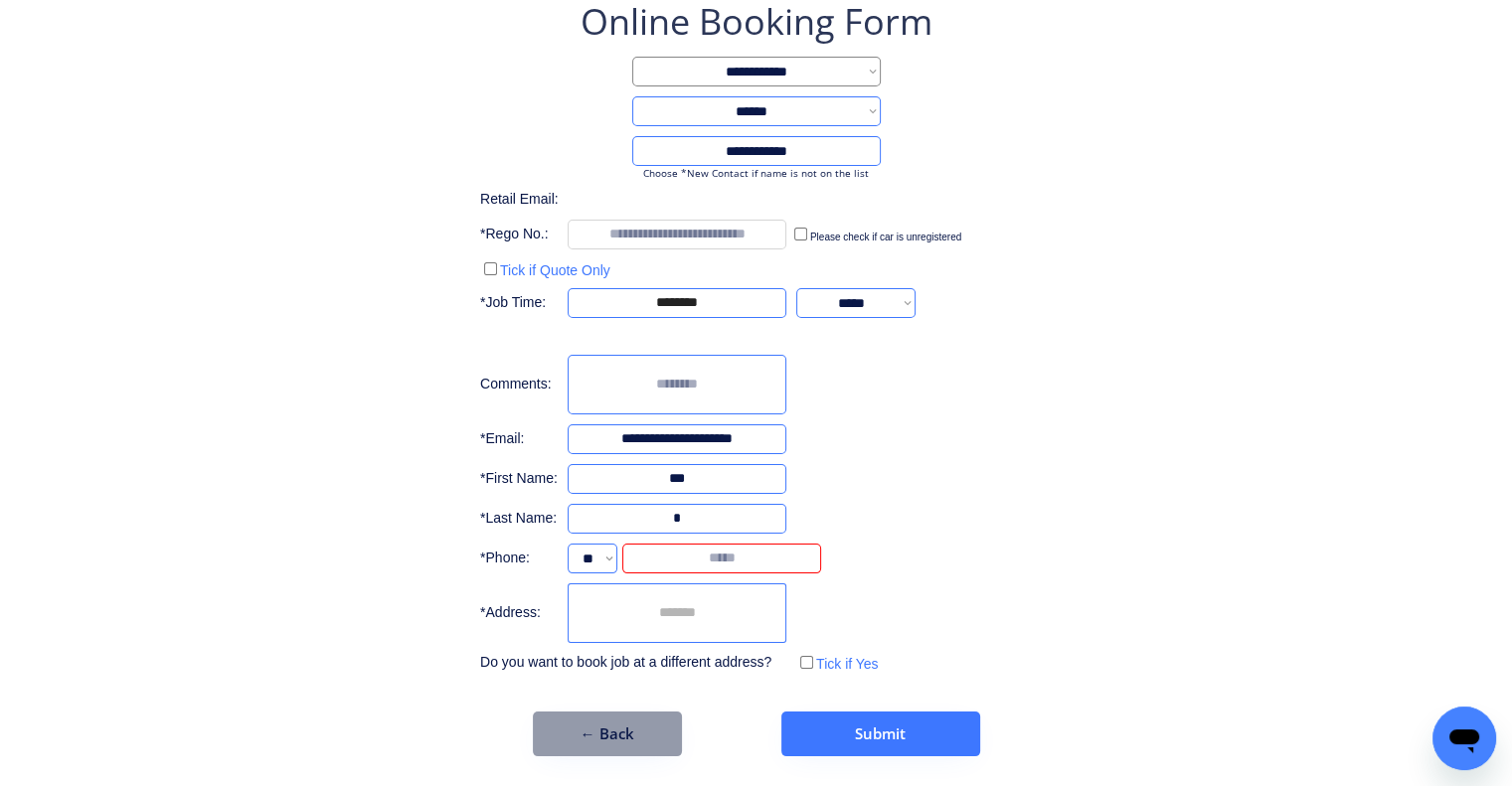 paste on "********" 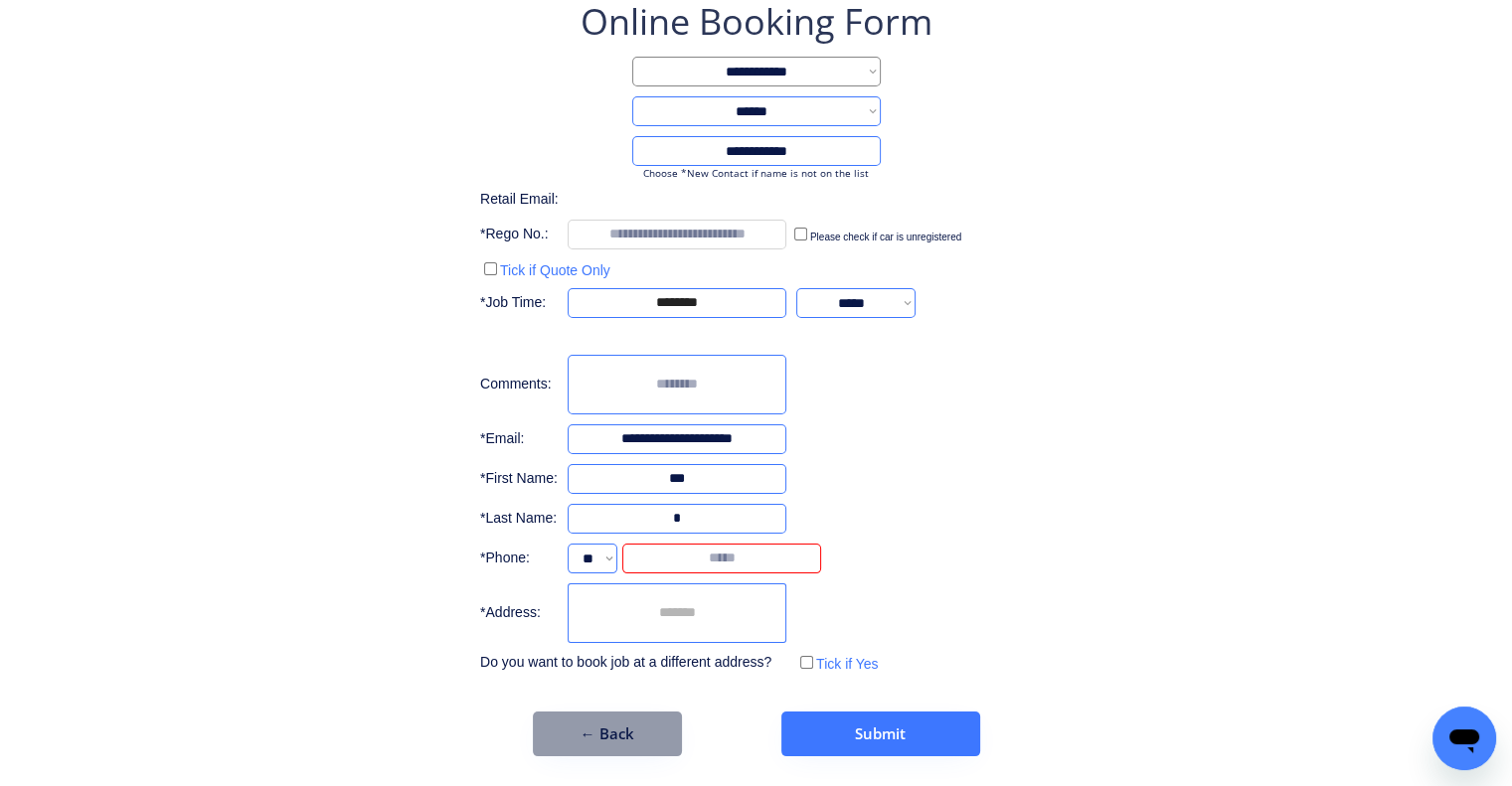 type on "********" 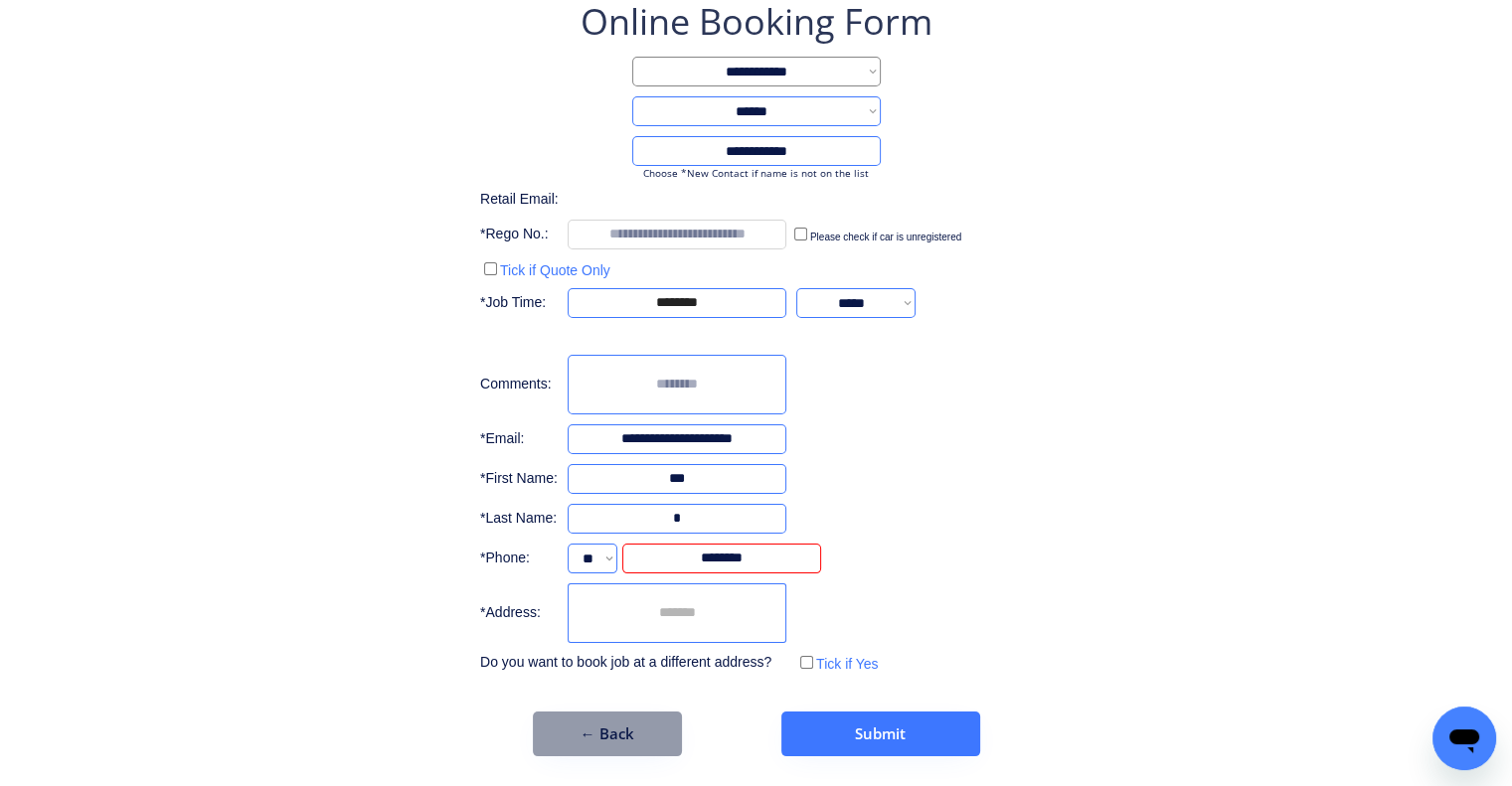 click on "**********" at bounding box center (756, 377) 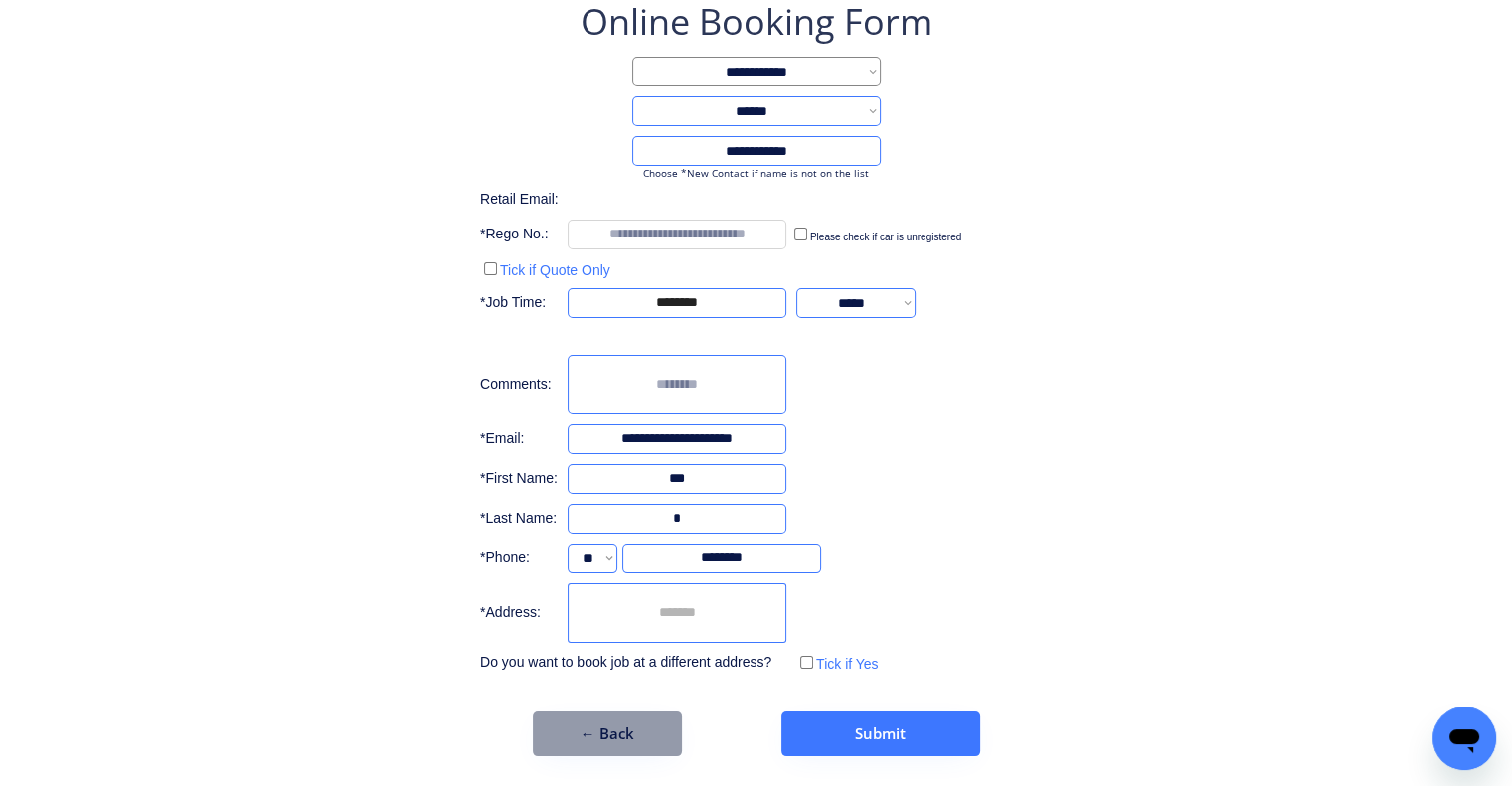 click on "**********" at bounding box center [756, 377] 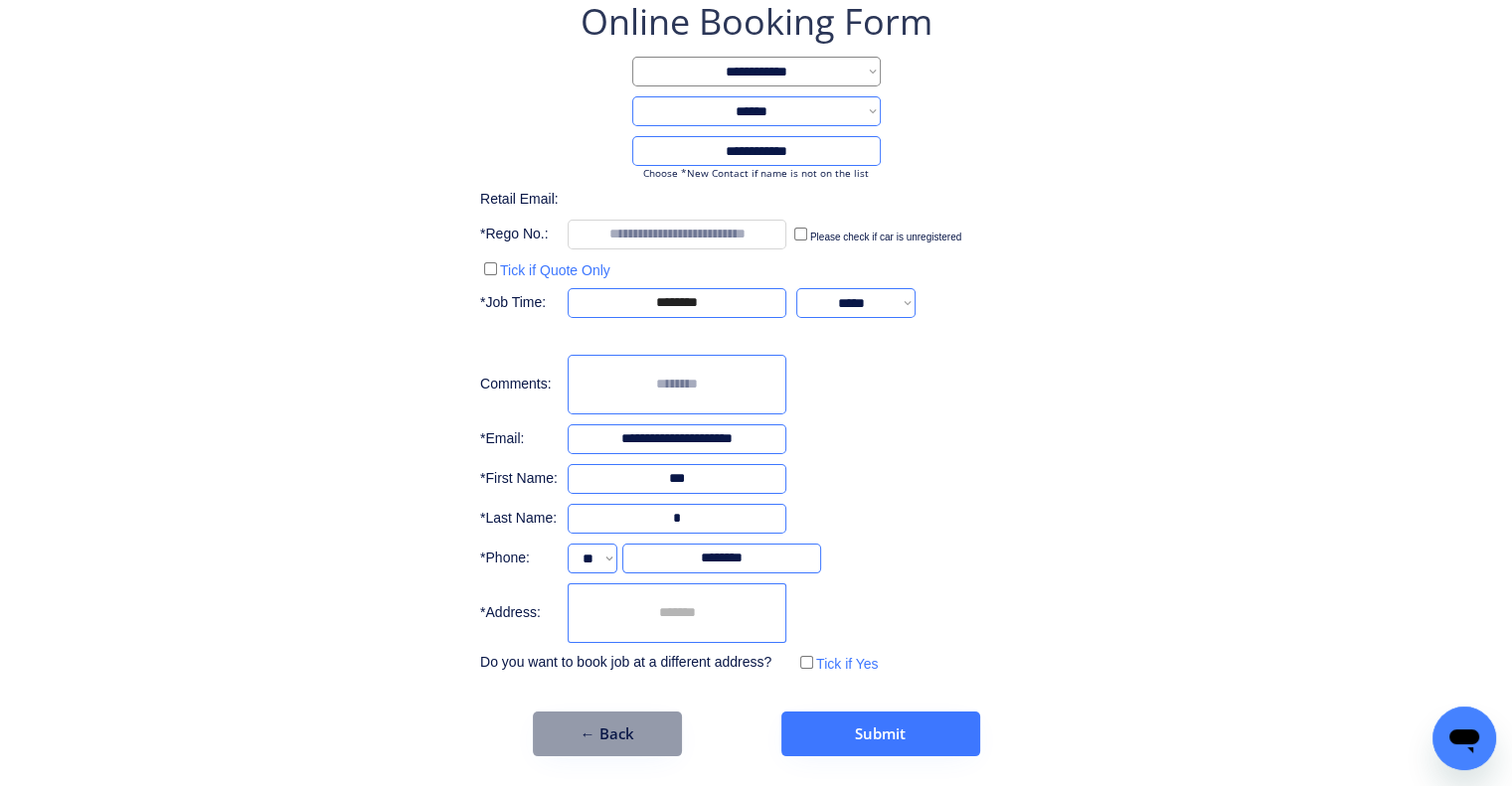 click at bounding box center (677, 613) 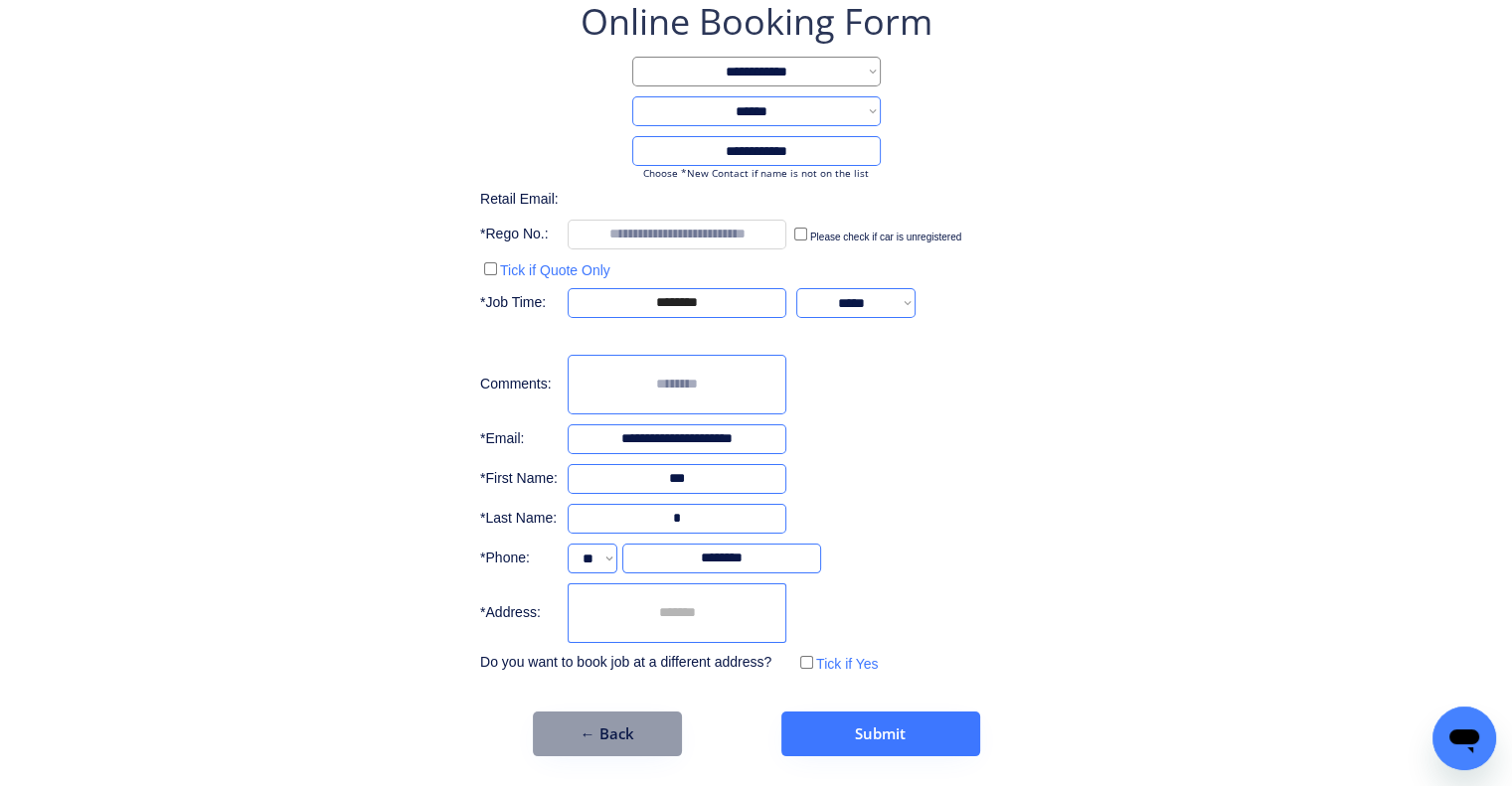click on "**********" at bounding box center [756, 337] 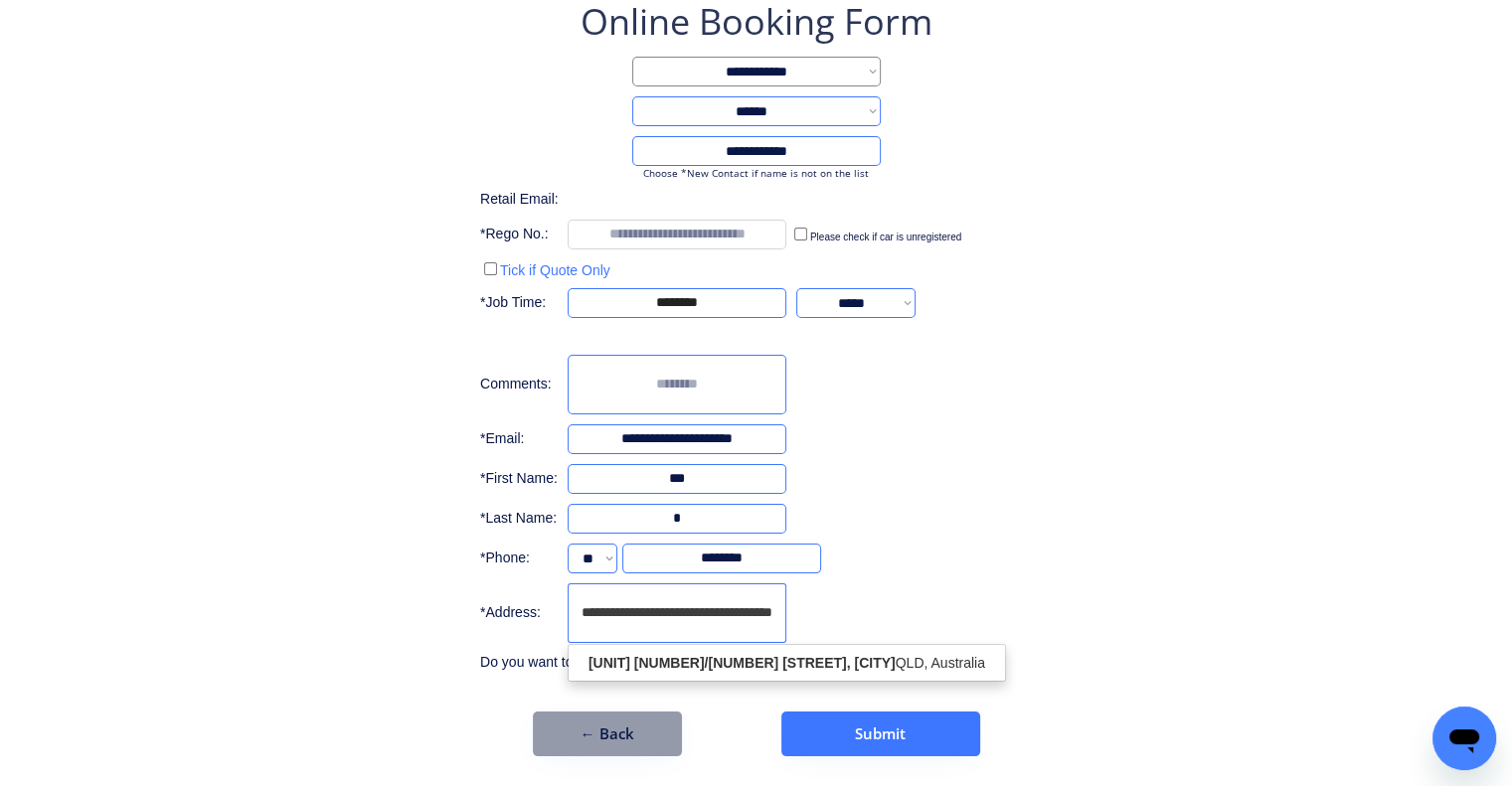 scroll, scrollTop: 0, scrollLeft: 17, axis: horizontal 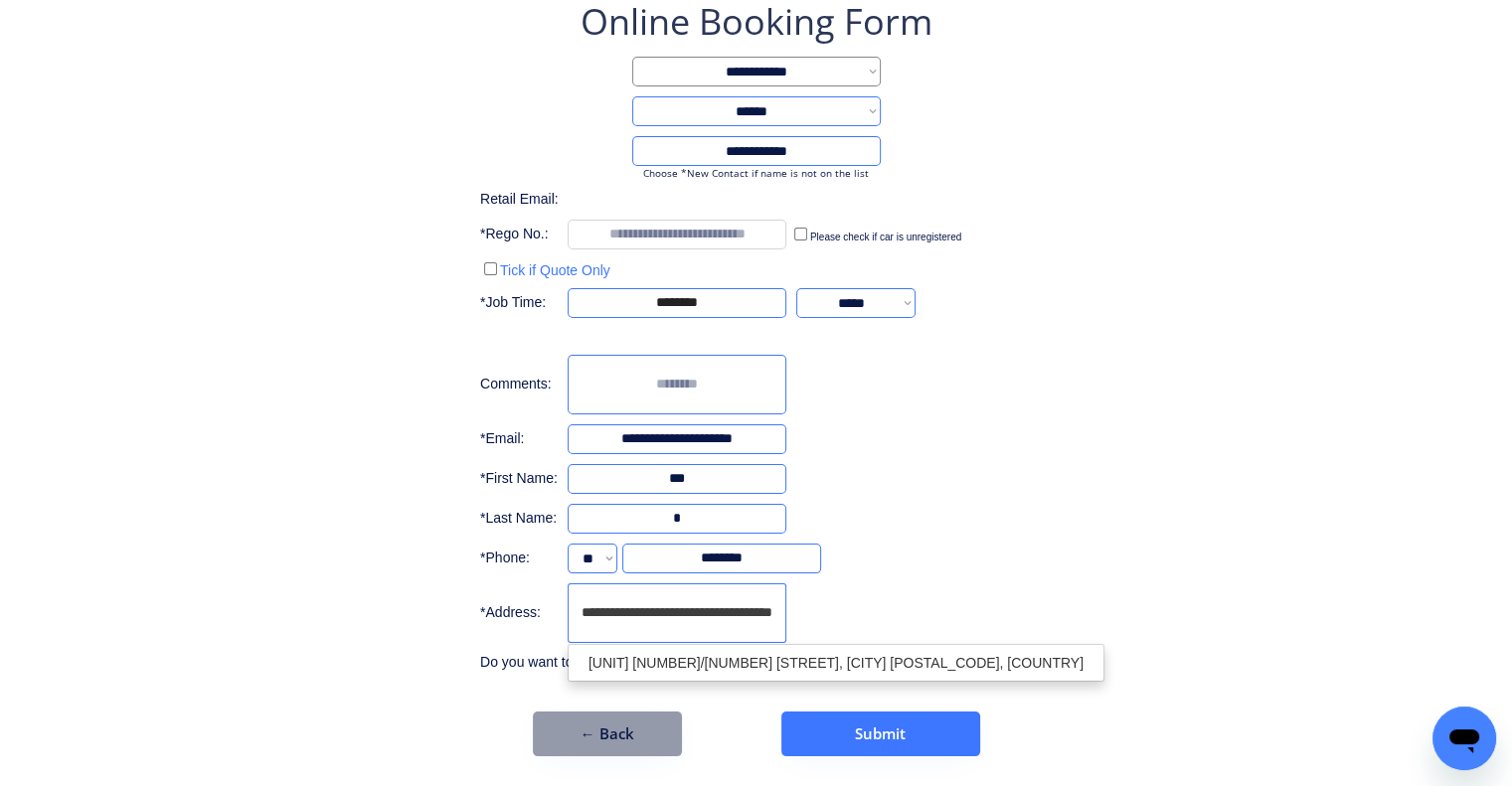 click on "unit 2/37 Ada Street, Coopers Plains QLD 4108, Australia" at bounding box center [836, 663] 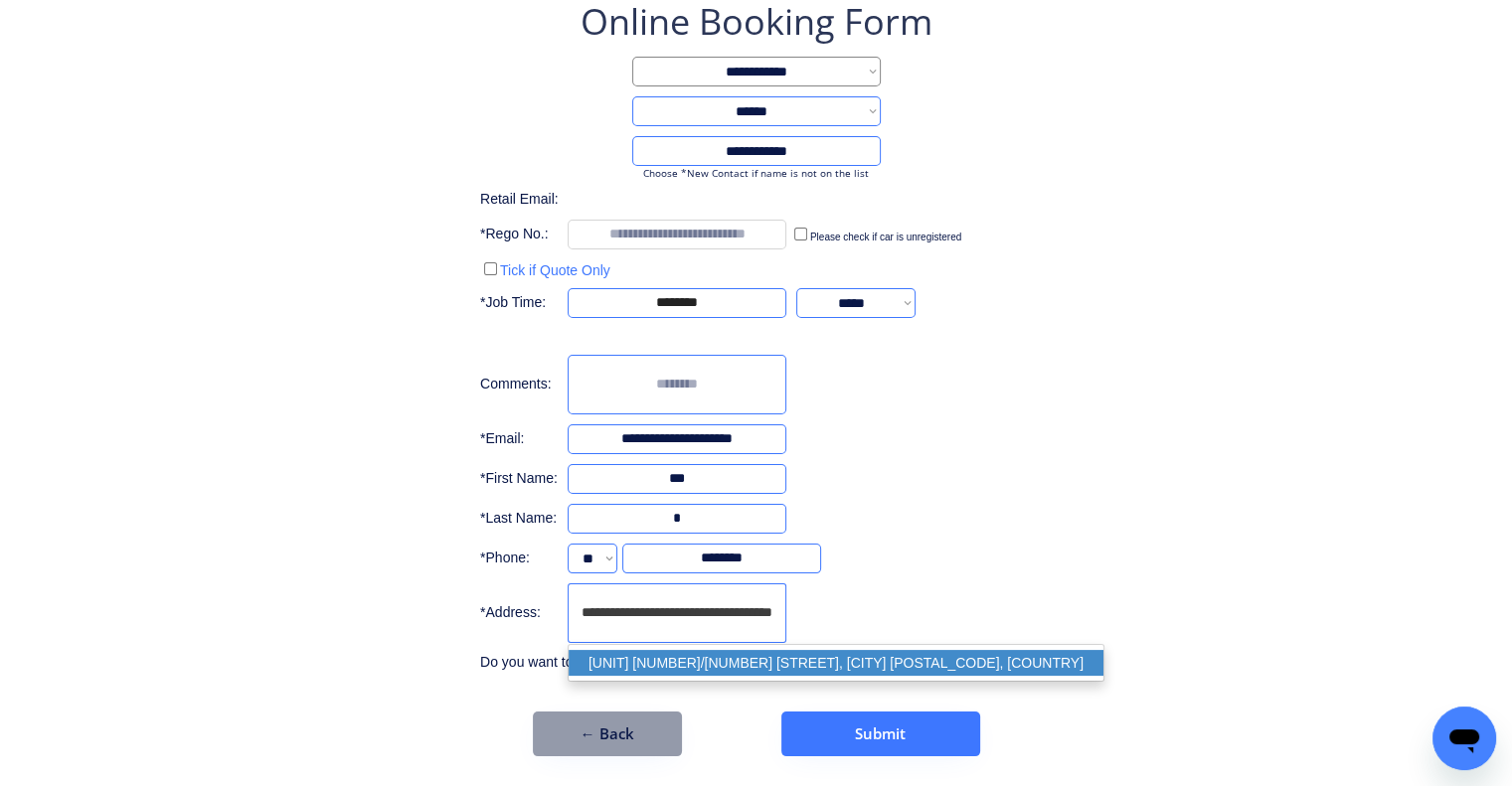click on "unit 2/37 Ada Street, Coopers Plains QLD 4108, Australia" at bounding box center [836, 663] 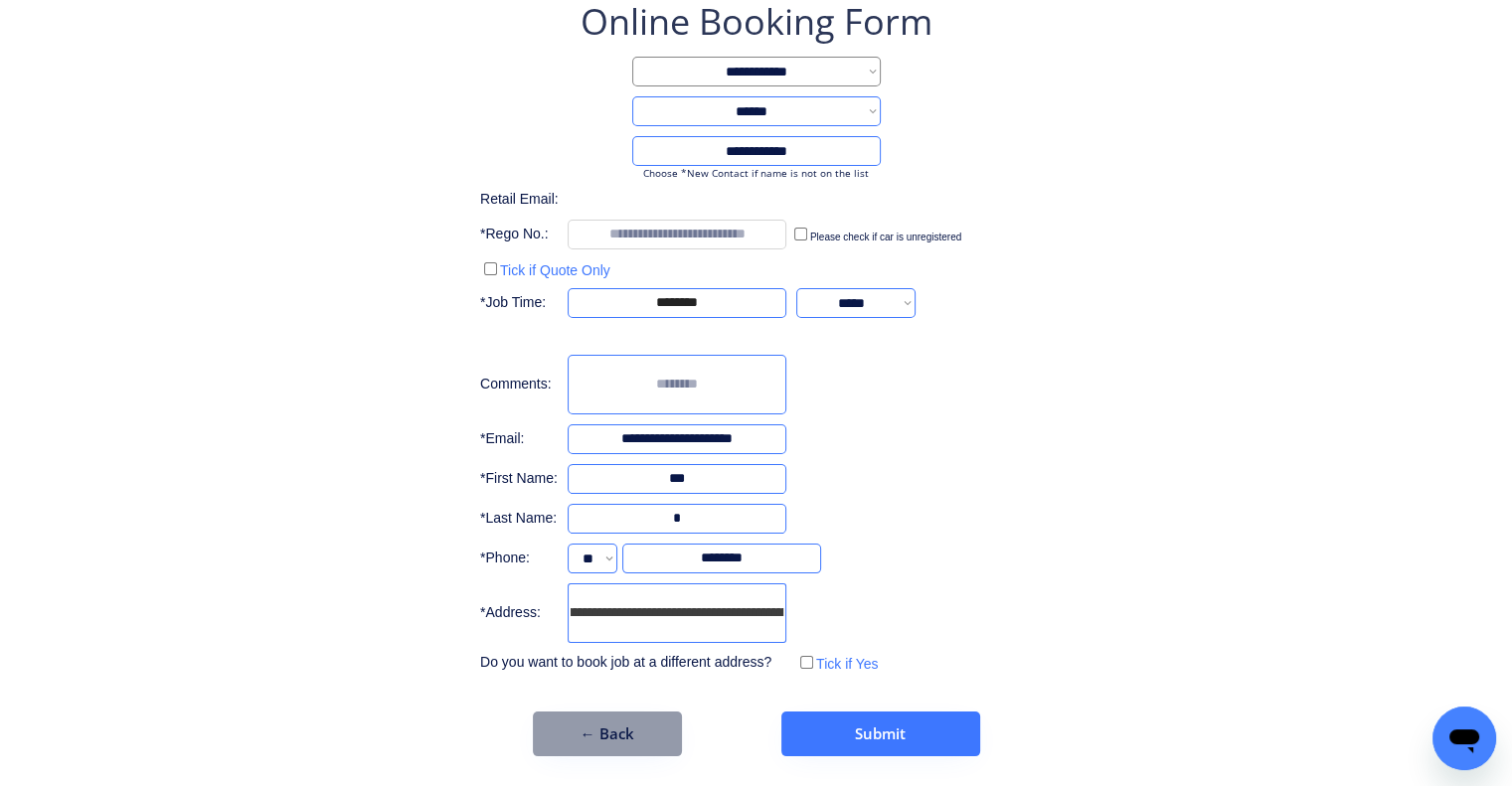 type on "**********" 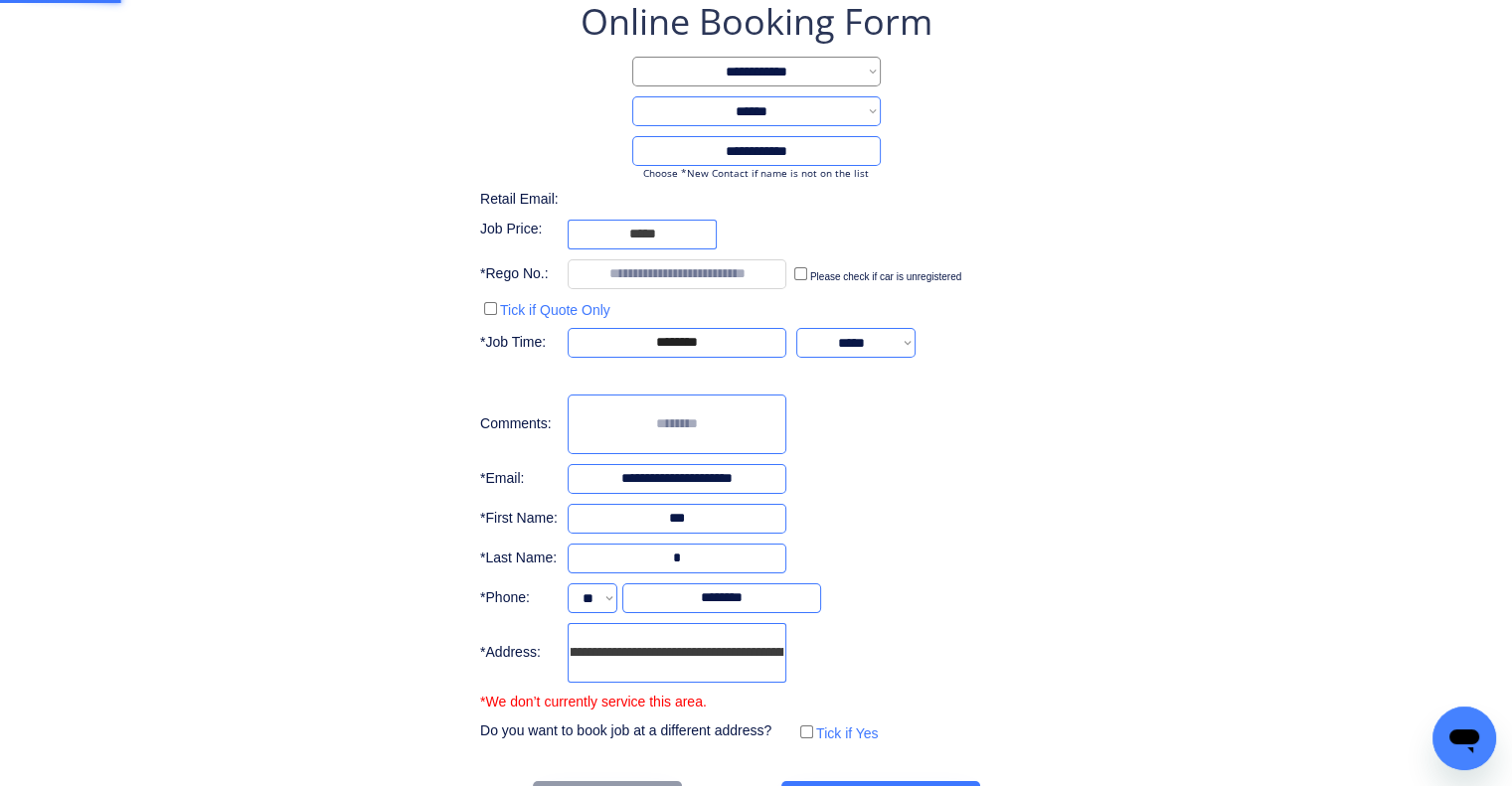scroll, scrollTop: 0, scrollLeft: 0, axis: both 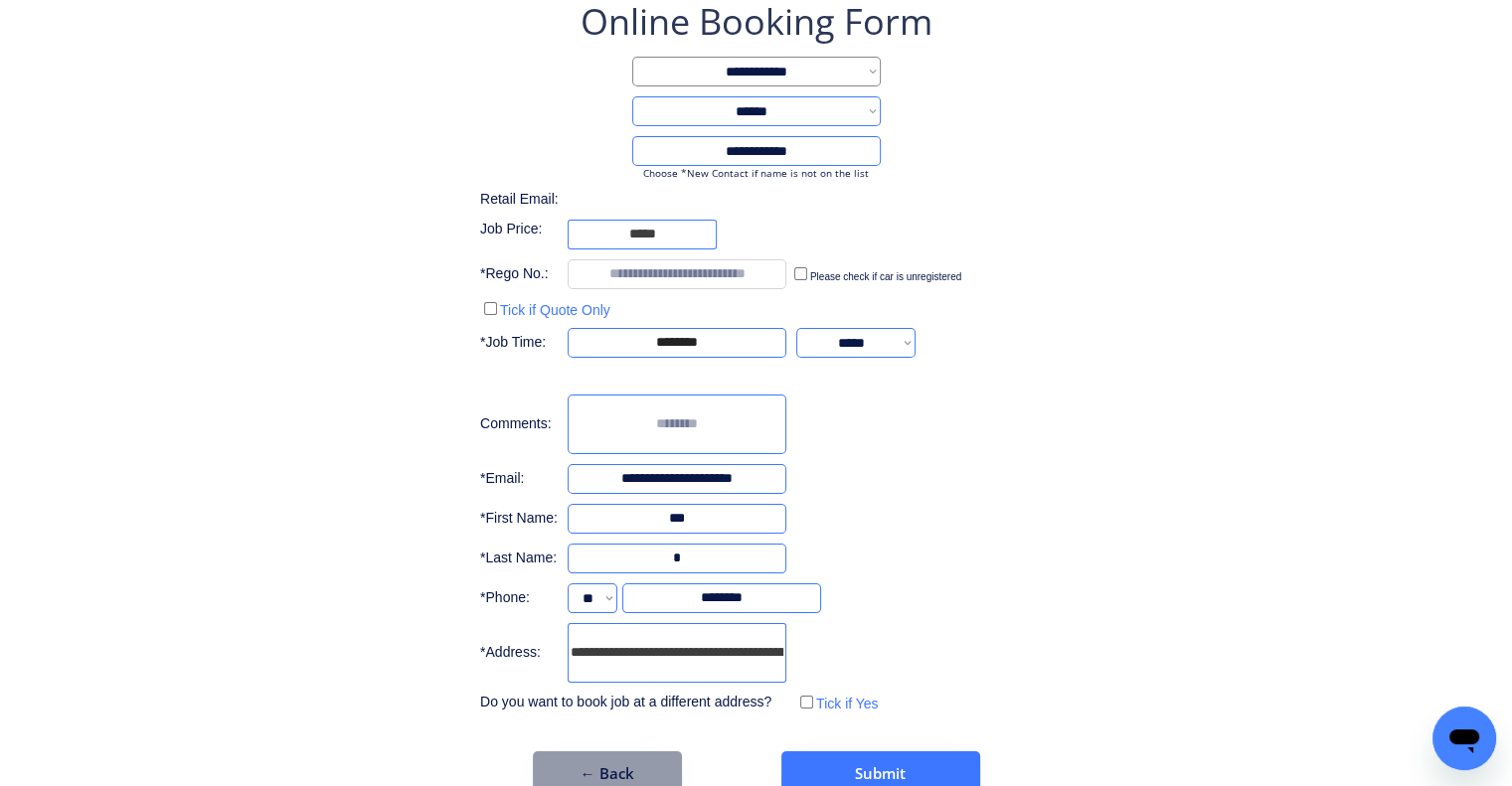 click on "**********" at bounding box center [756, 357] 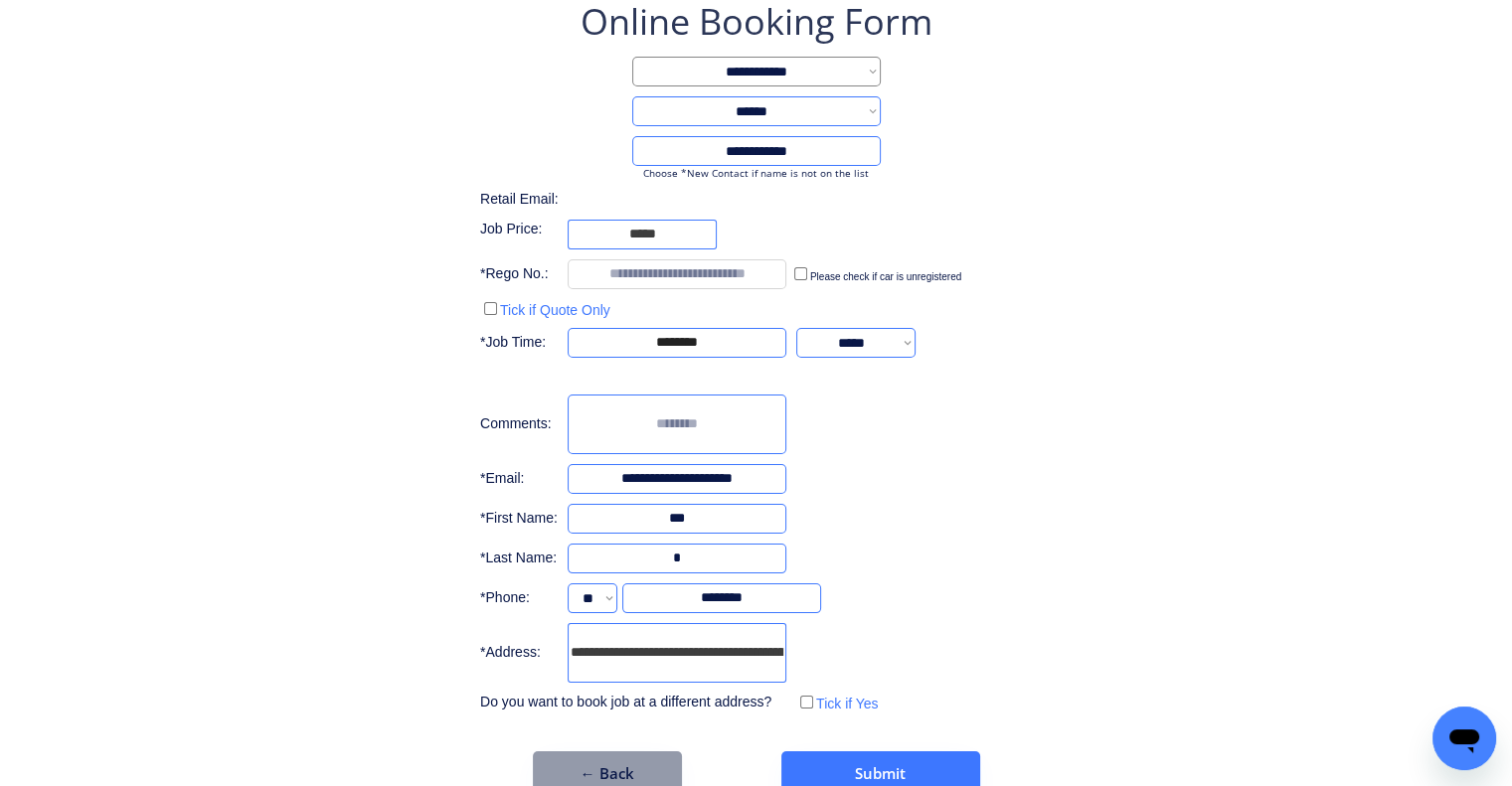 drag, startPoint x: 681, startPoint y: 234, endPoint x: 640, endPoint y: 230, distance: 41.19466 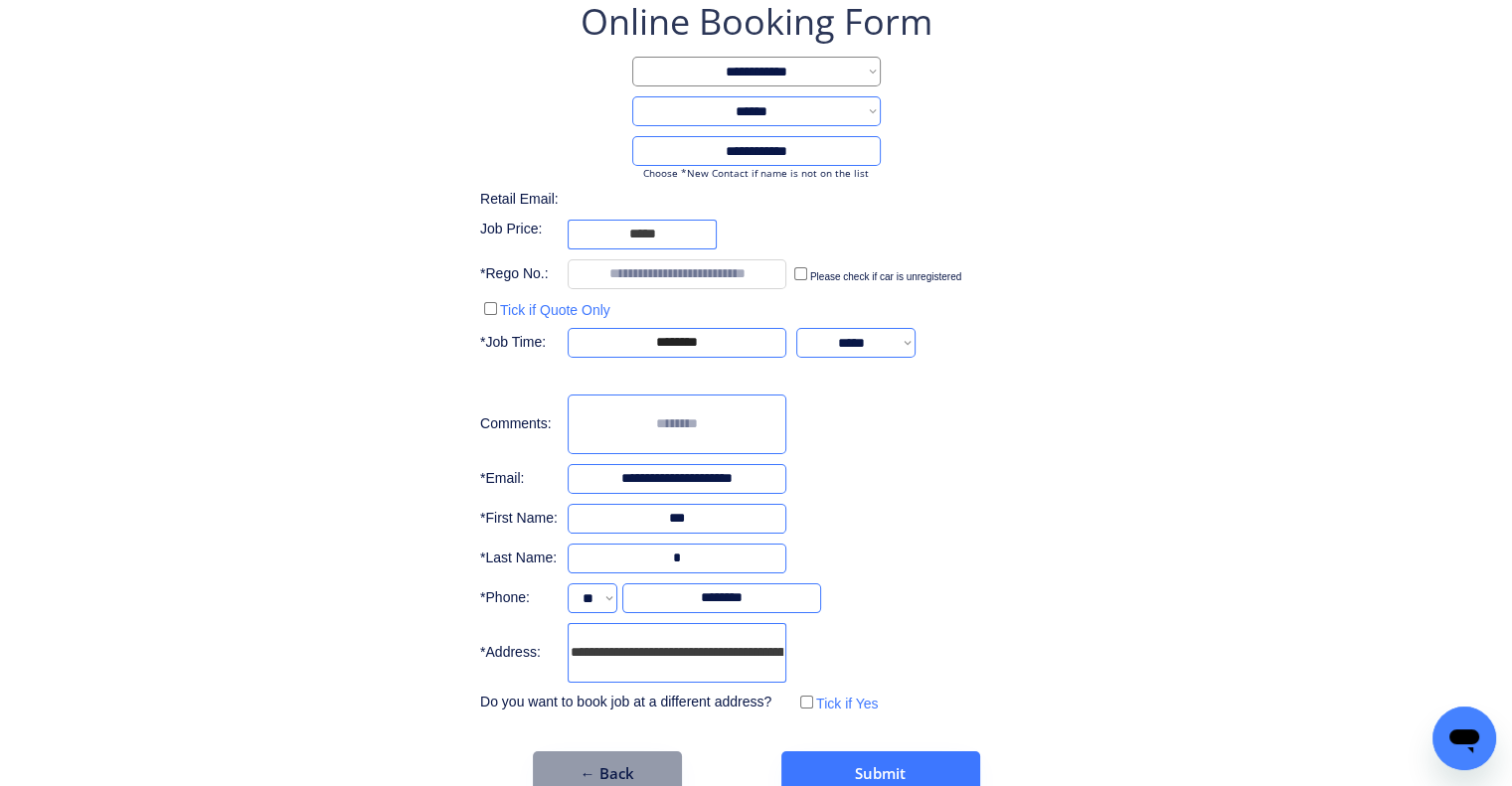 click at bounding box center (642, 235) 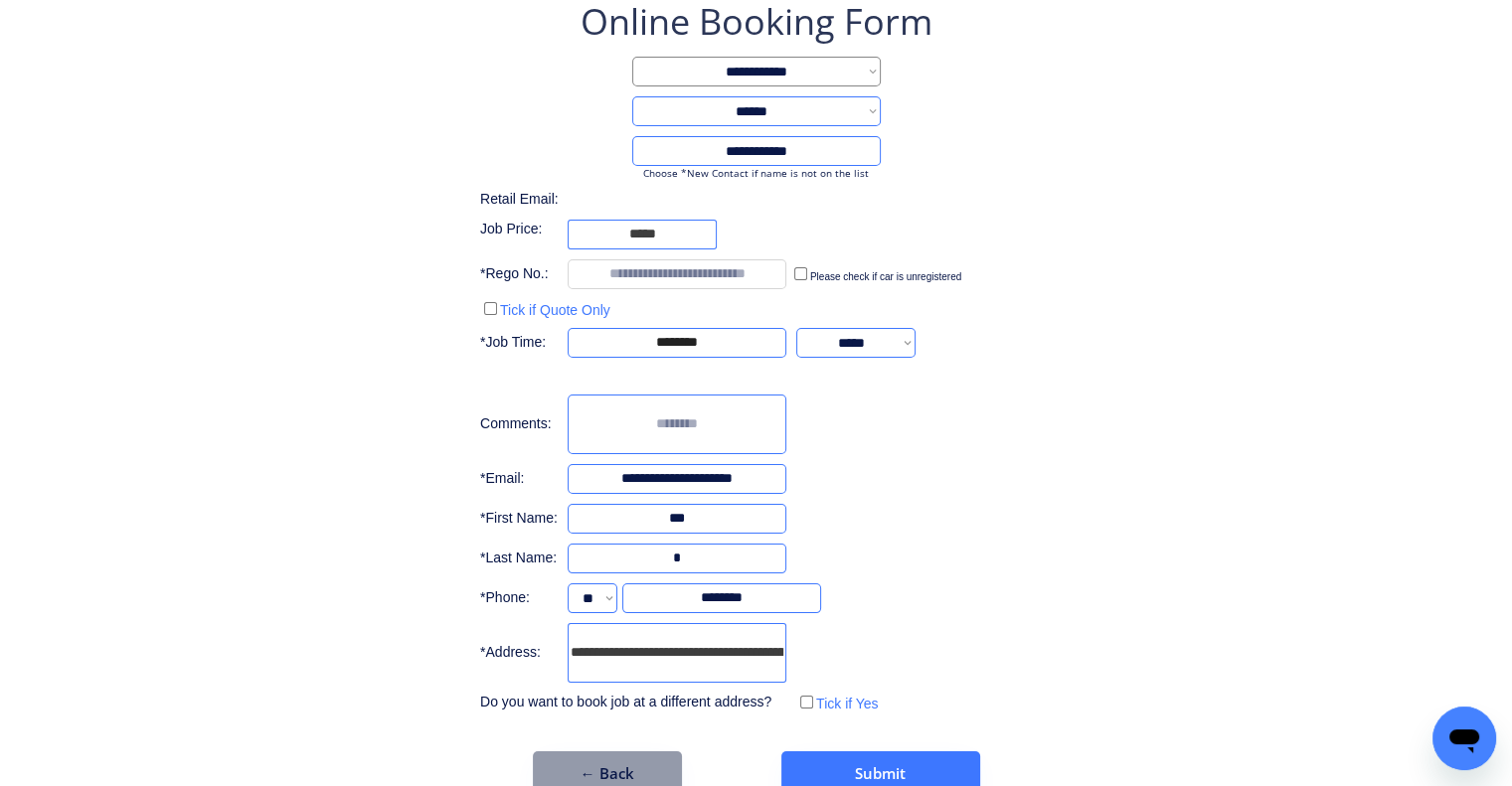 type on "*****" 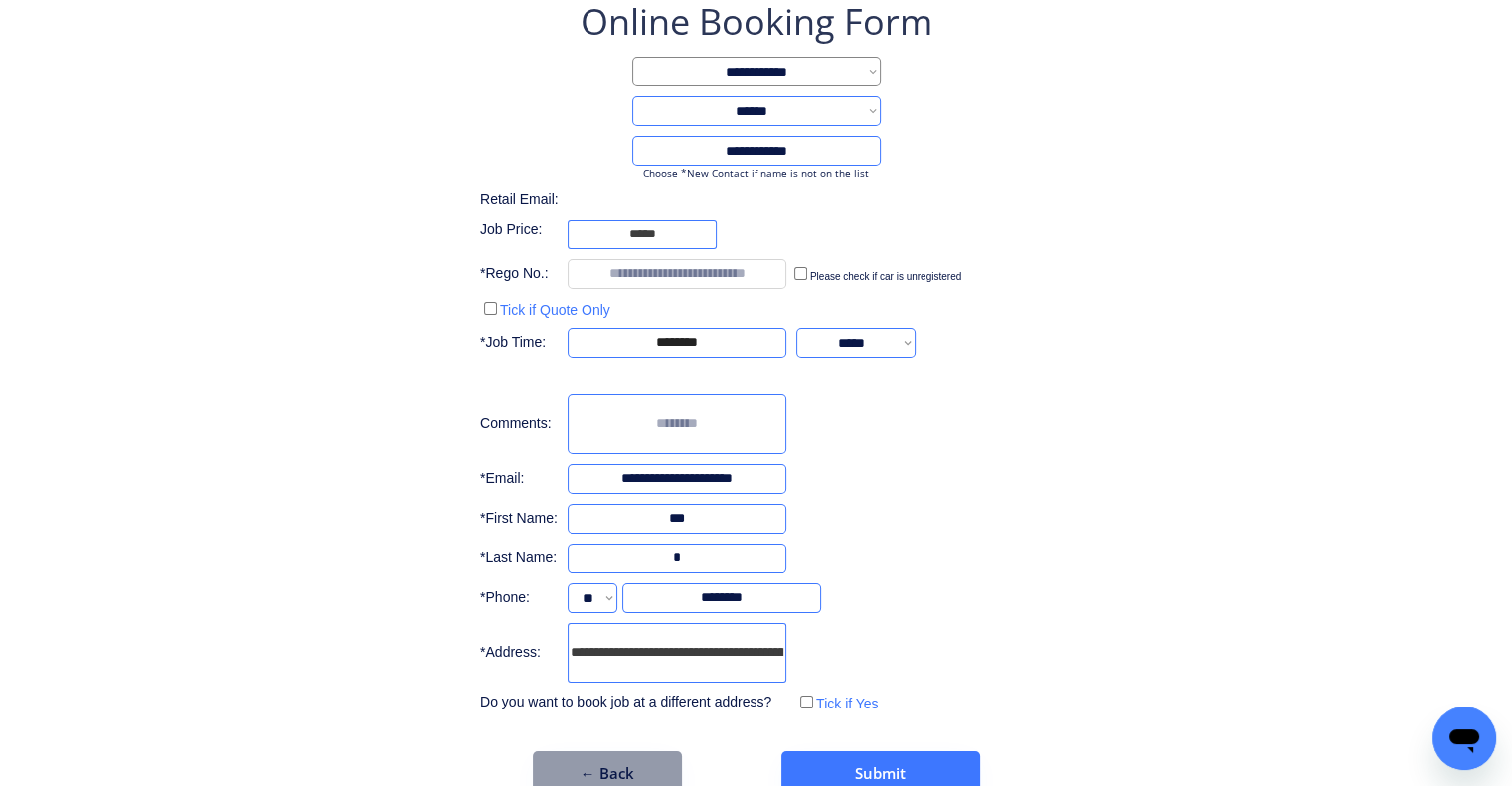 click on "**********" at bounding box center [756, 357] 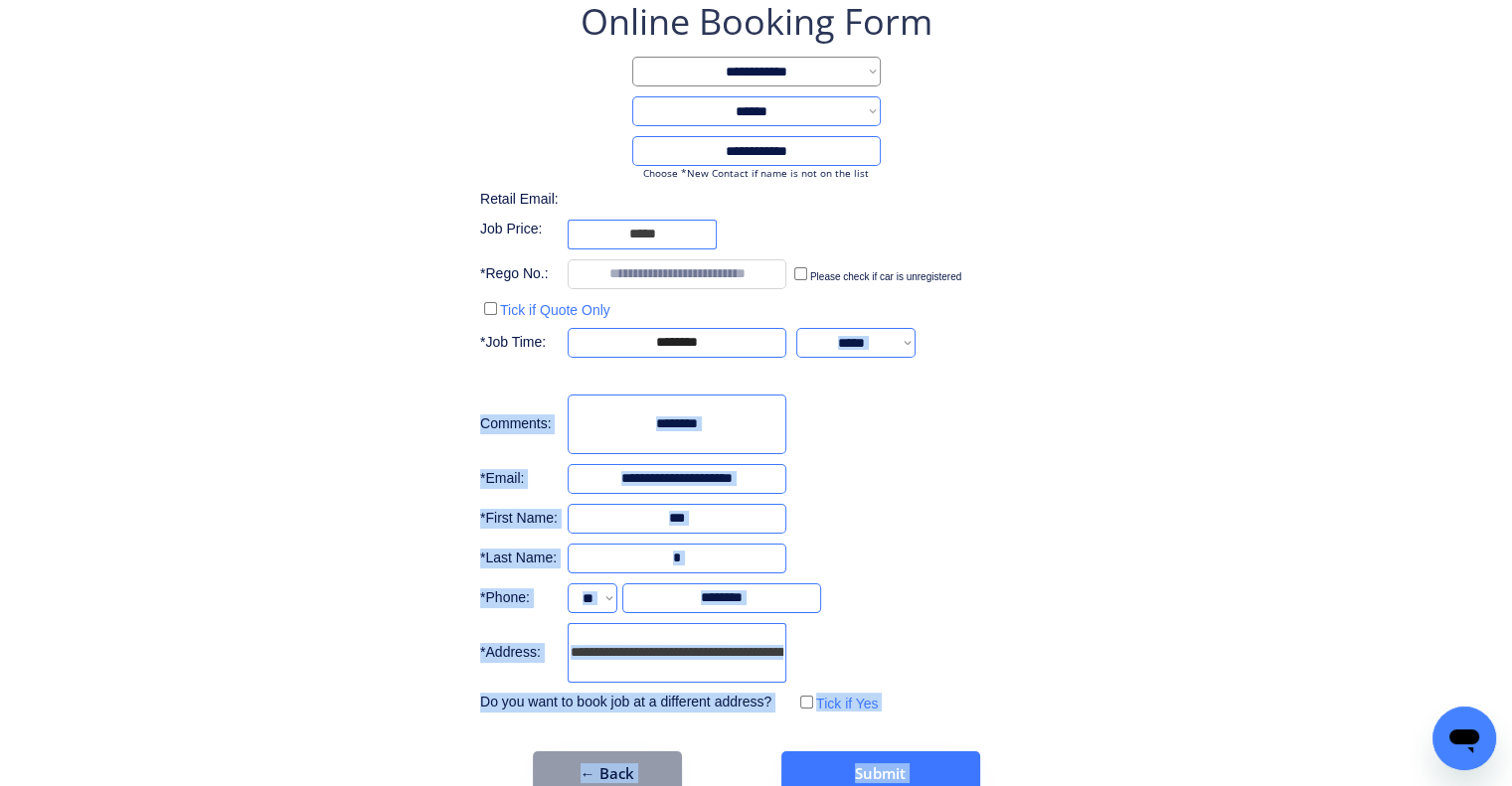 click on "**********" at bounding box center (756, 357) 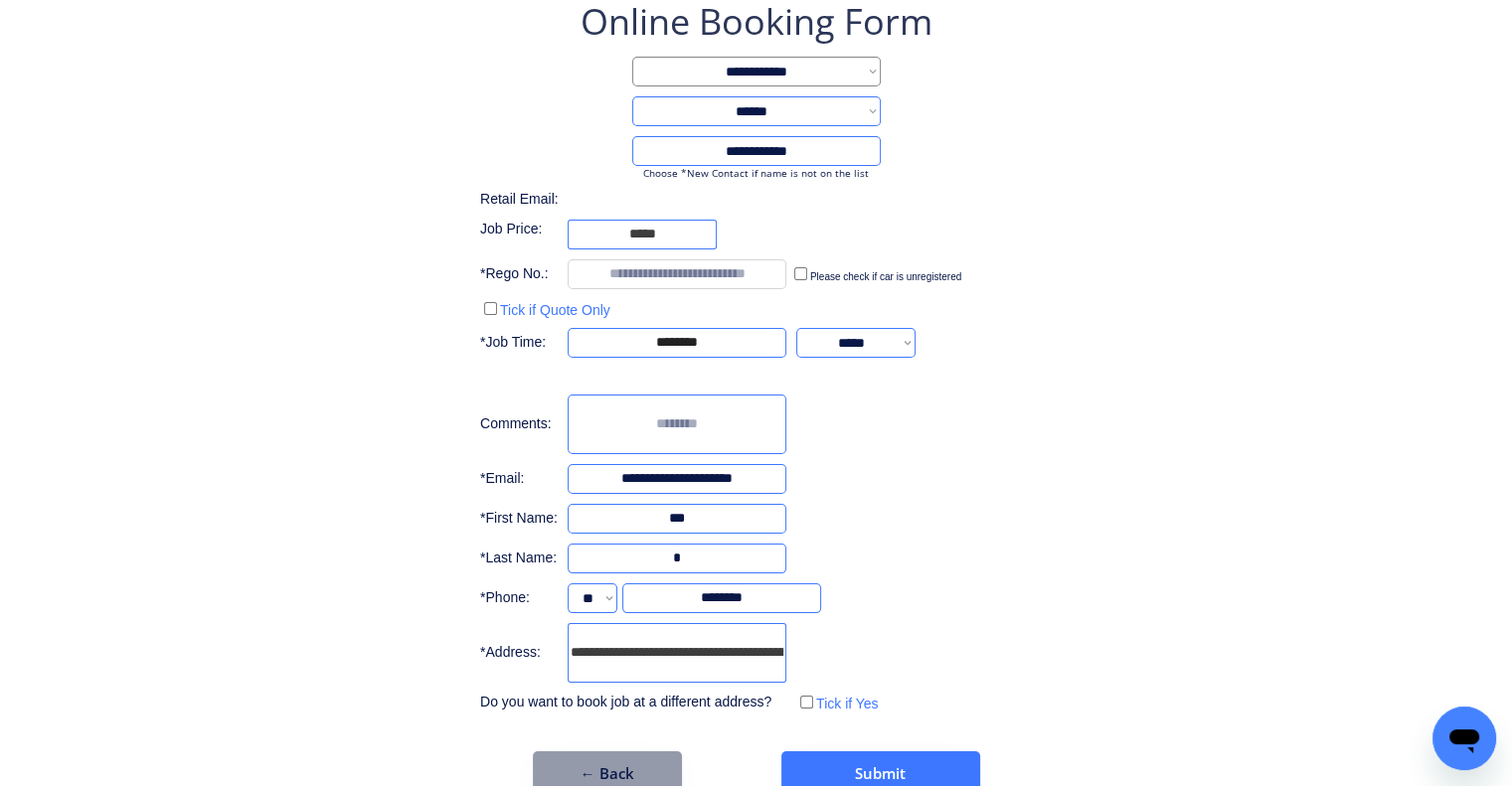 click on "**********" at bounding box center (756, 357) 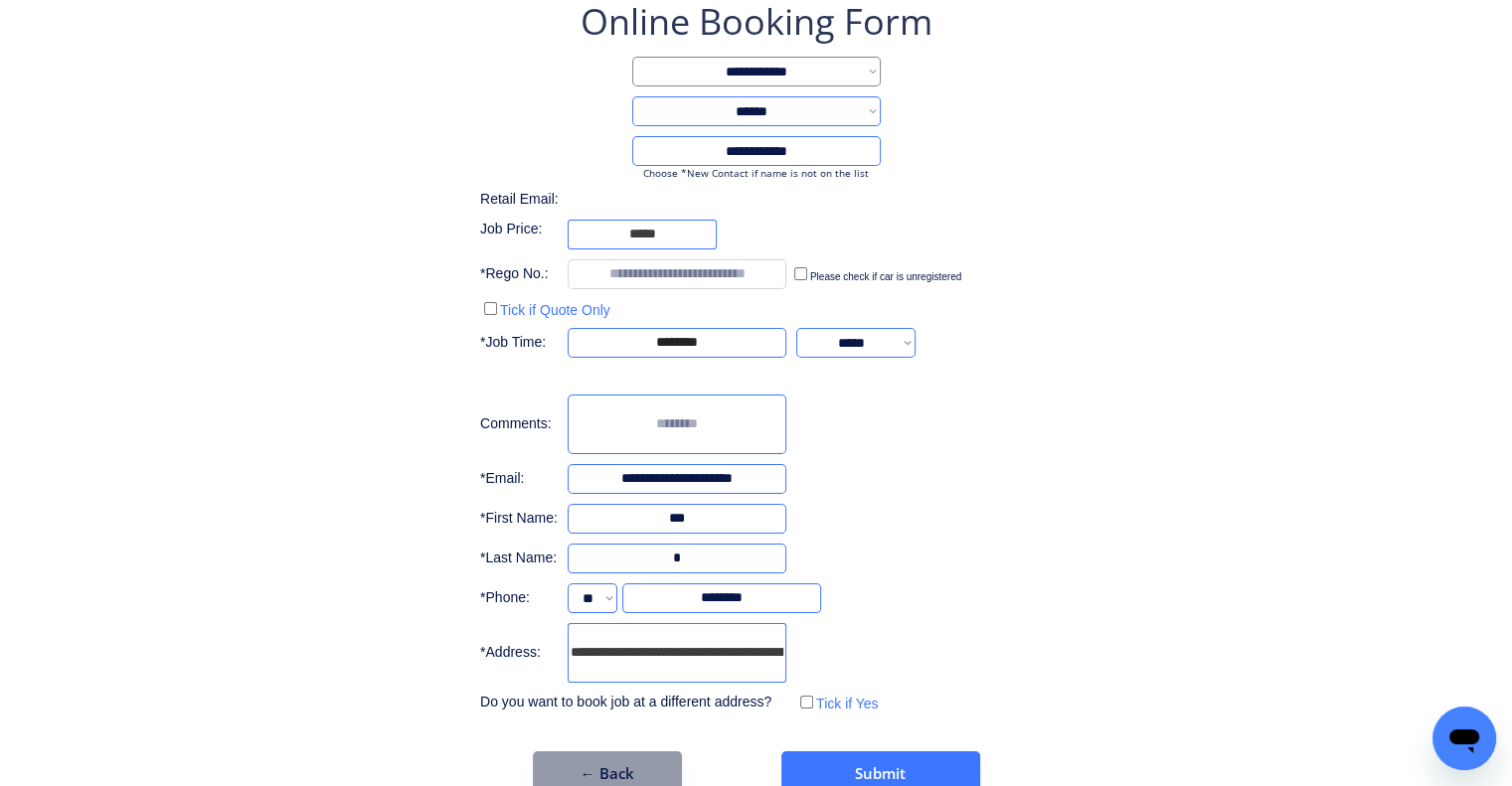 click on "**********" at bounding box center (756, 357) 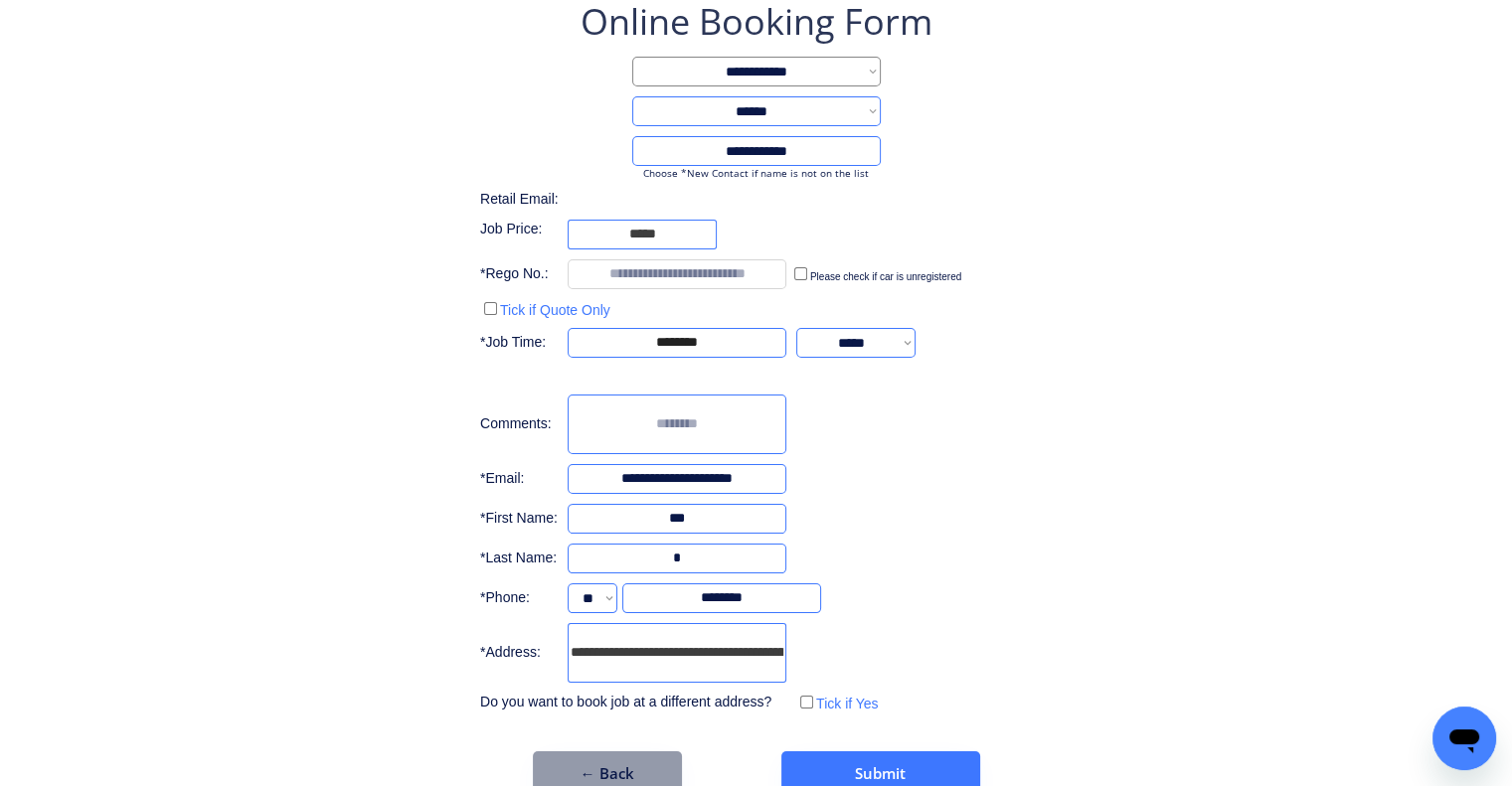 click on "**********" at bounding box center (756, 396) 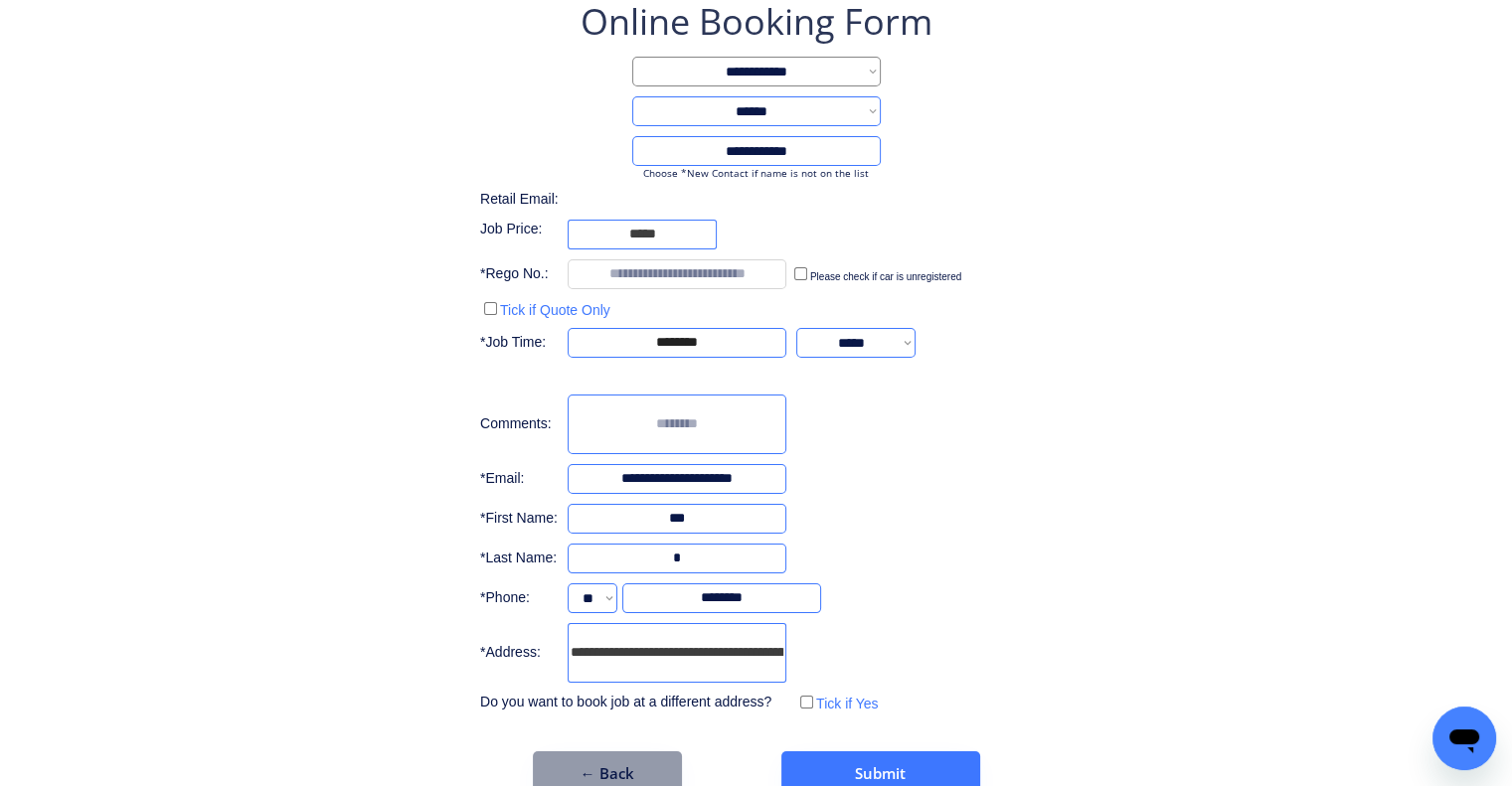 click on "**********" at bounding box center (756, 396) 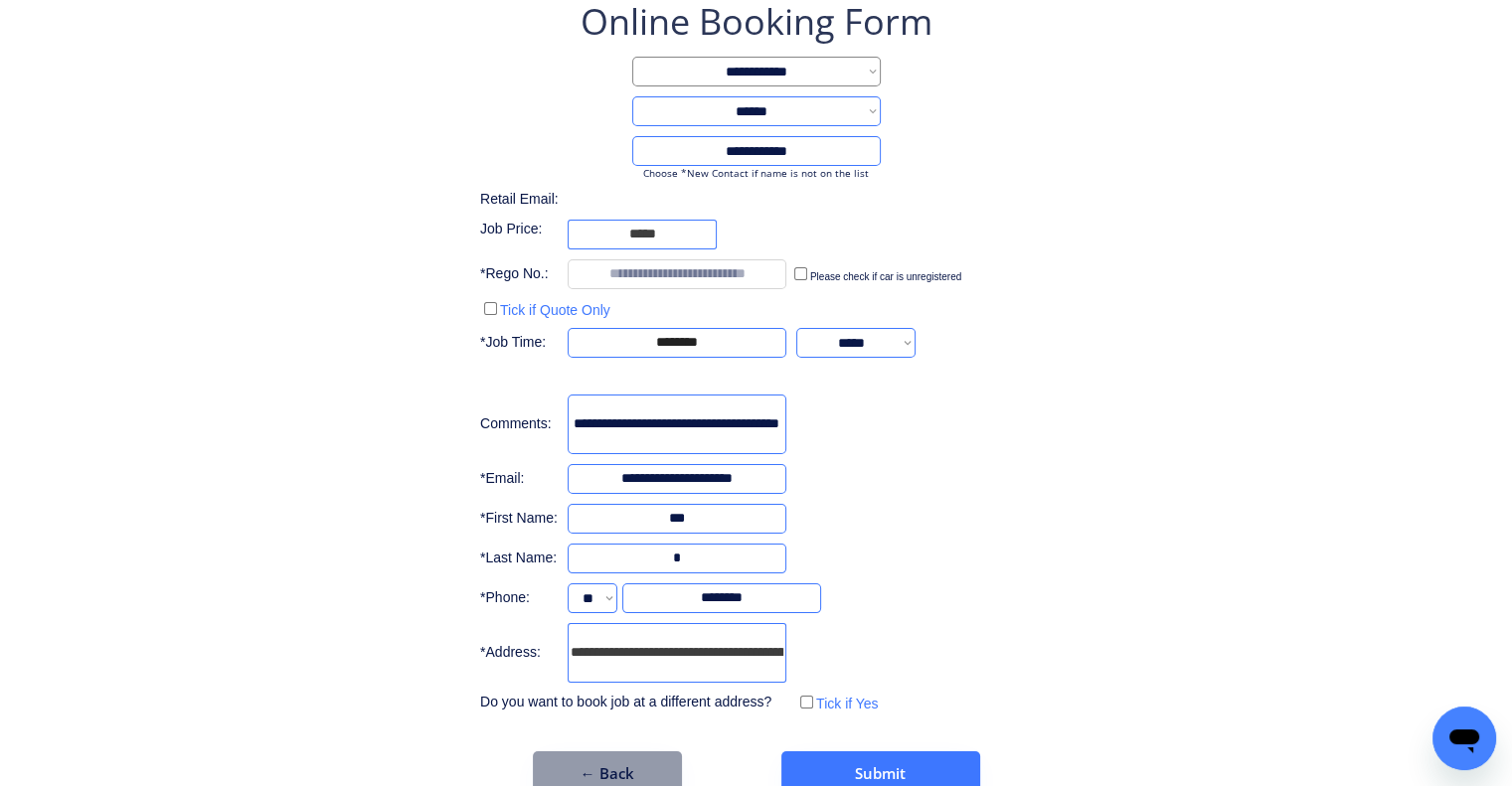 scroll, scrollTop: 0, scrollLeft: 51, axis: horizontal 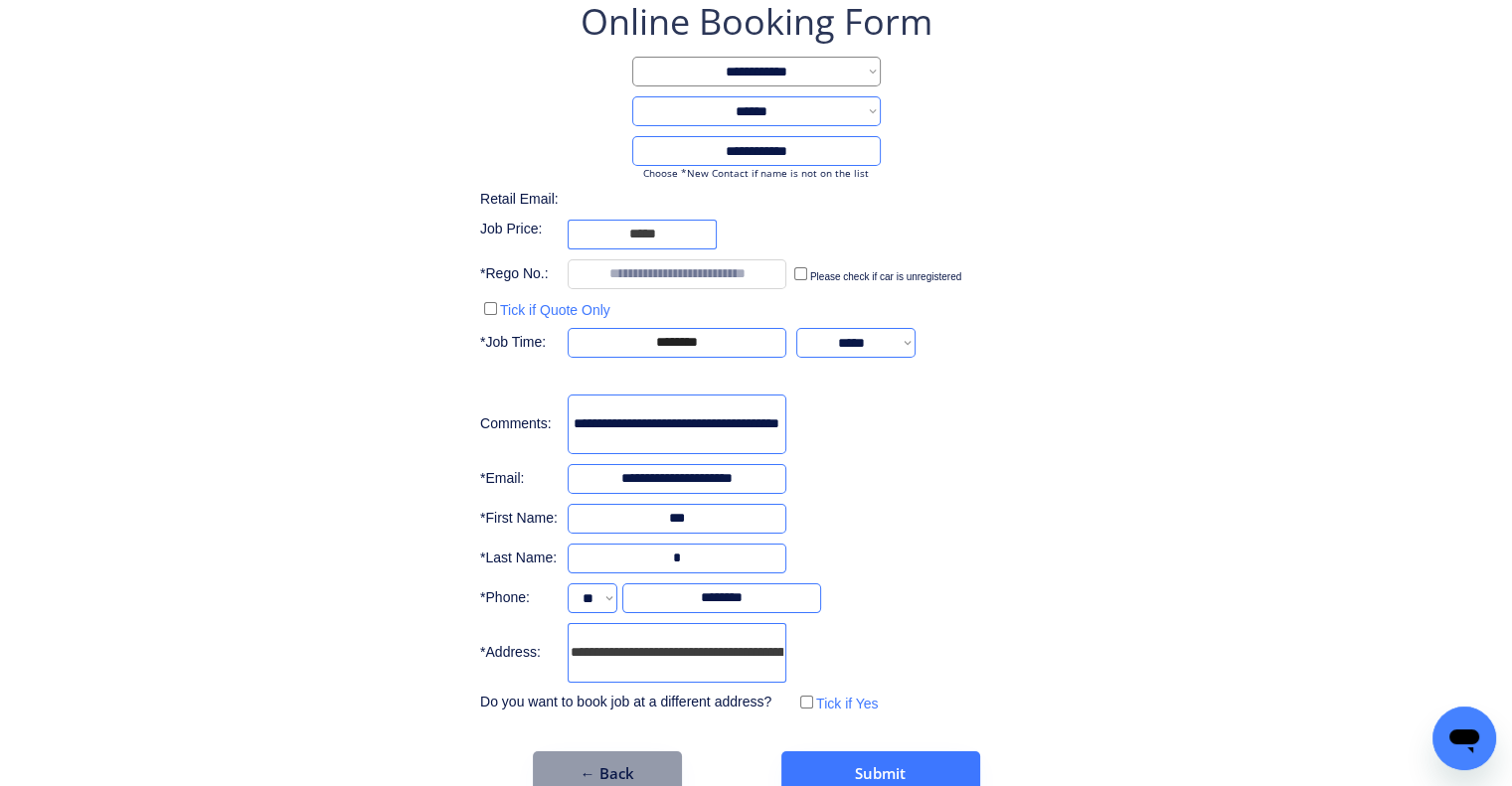 type on "**********" 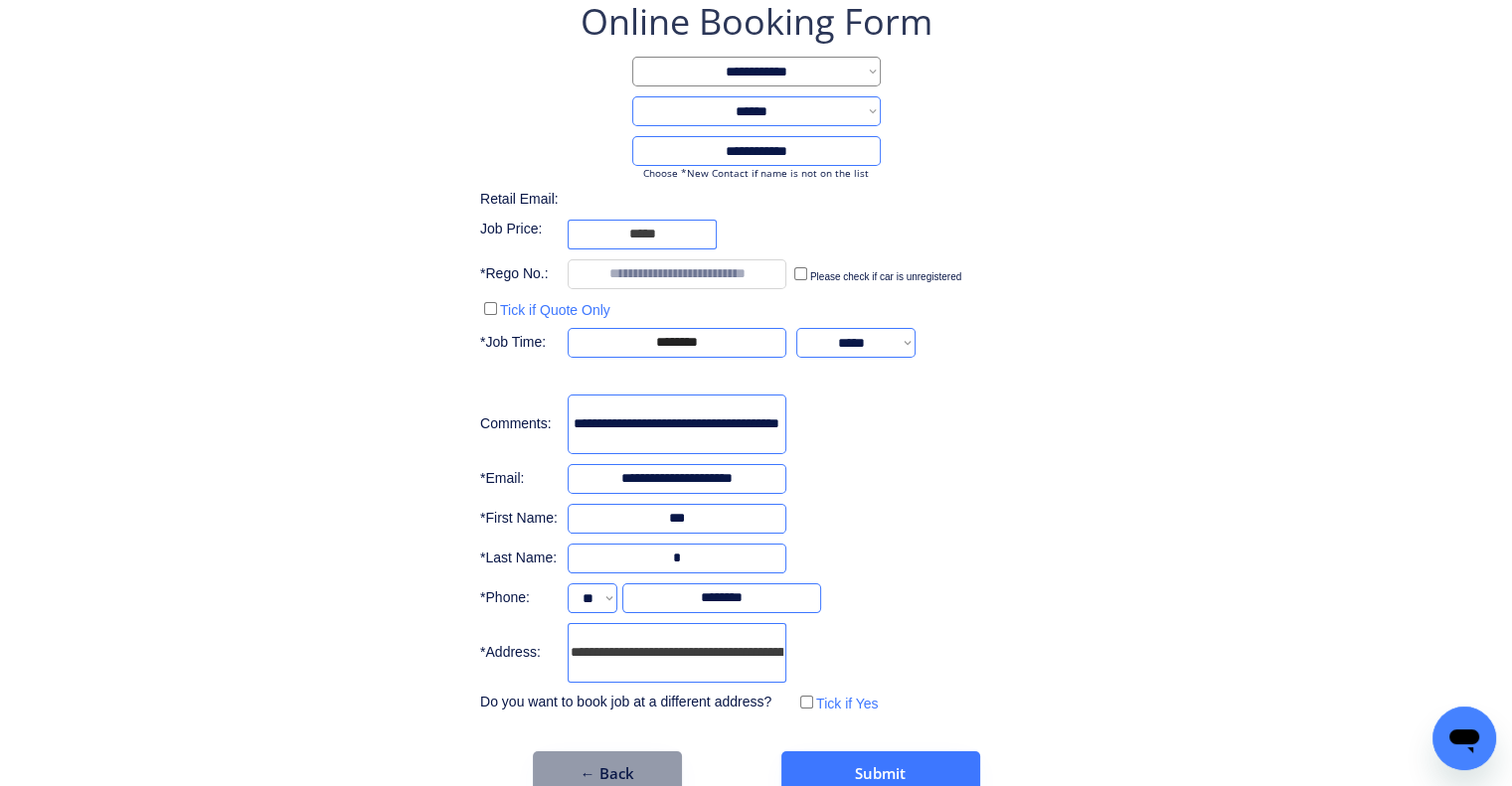 scroll, scrollTop: 0, scrollLeft: 0, axis: both 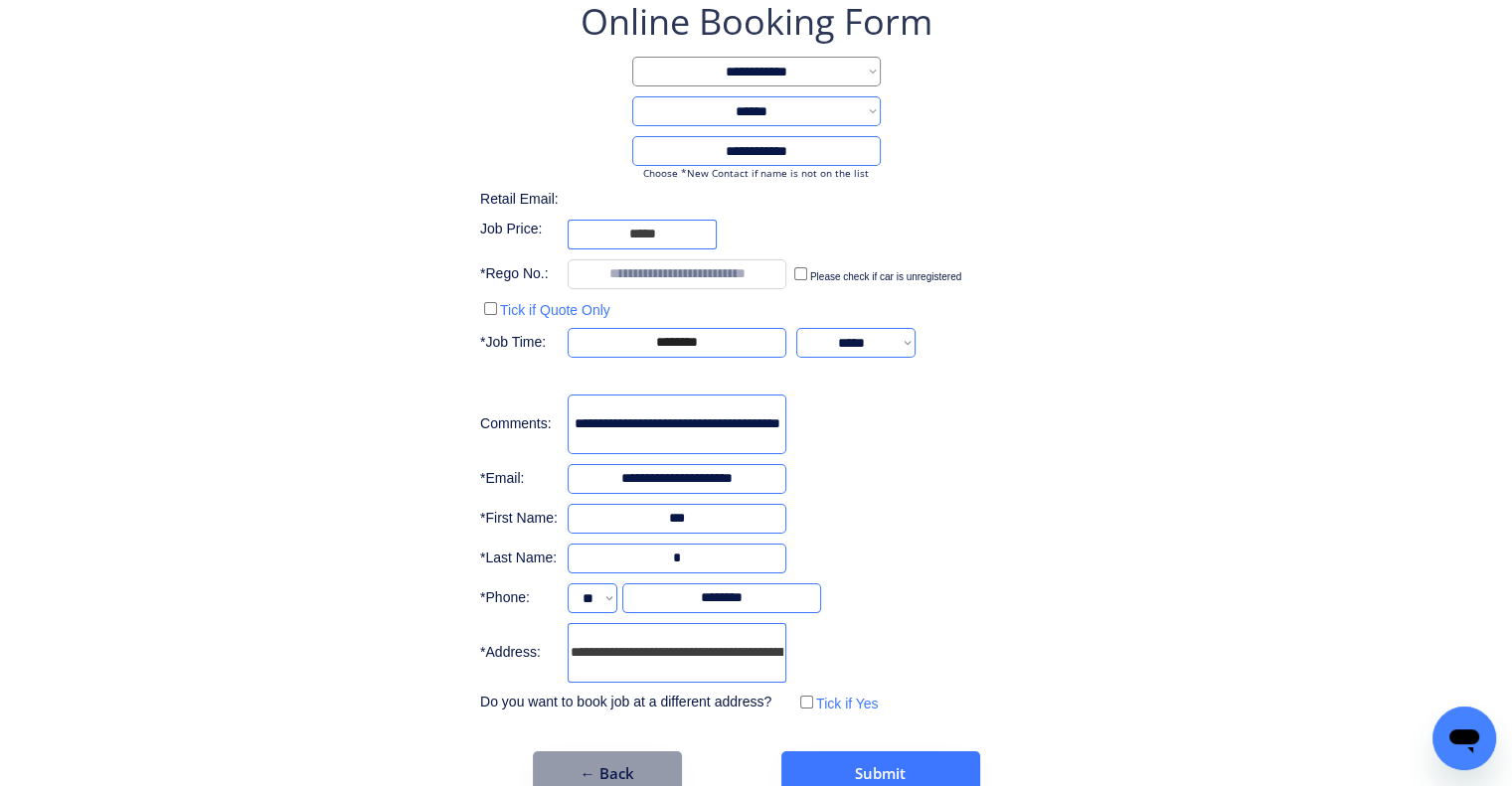click on "**********" at bounding box center (756, 357) 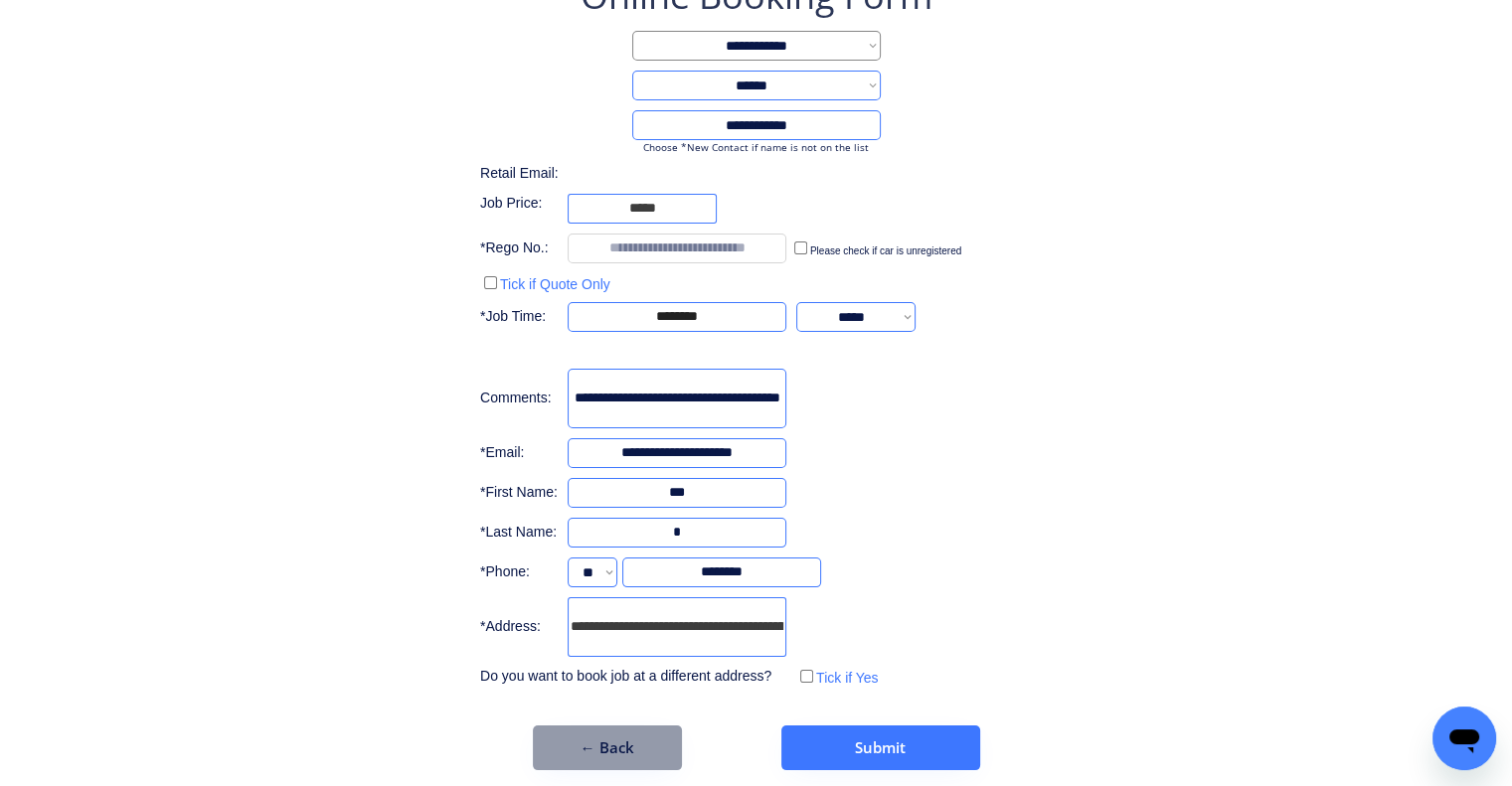 scroll, scrollTop: 152, scrollLeft: 0, axis: vertical 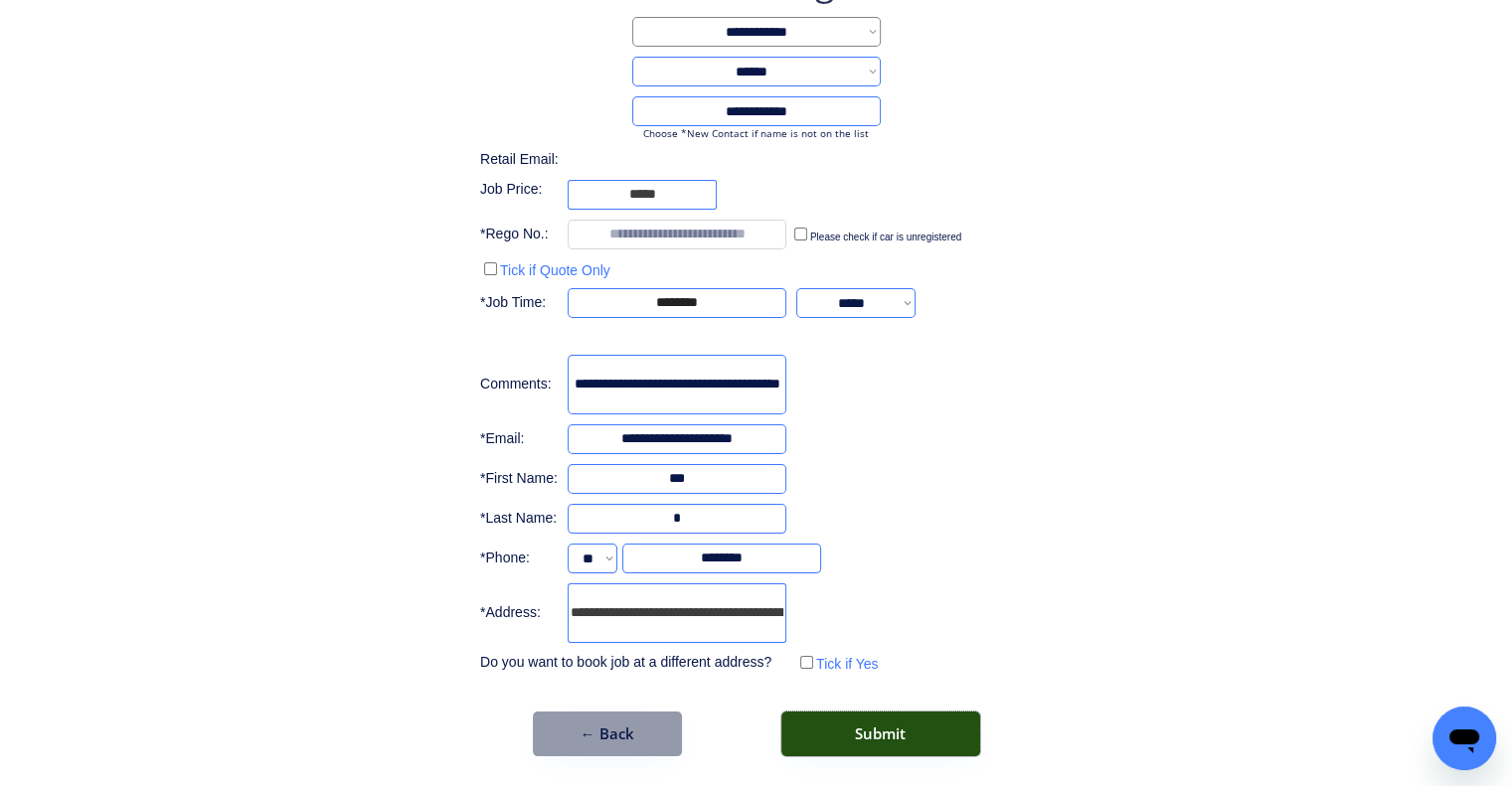 click on "Submit" at bounding box center [881, 733] 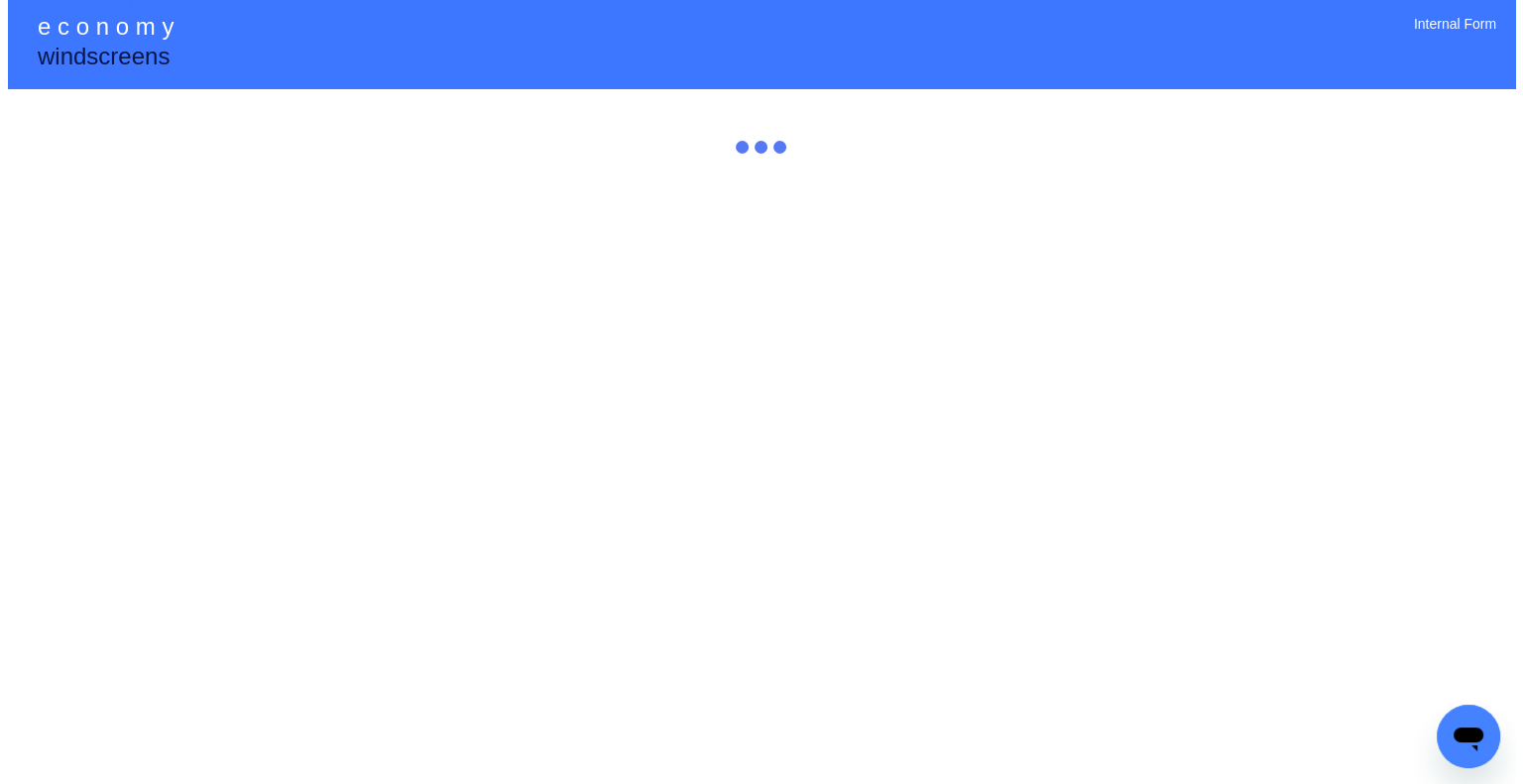 scroll, scrollTop: 0, scrollLeft: 0, axis: both 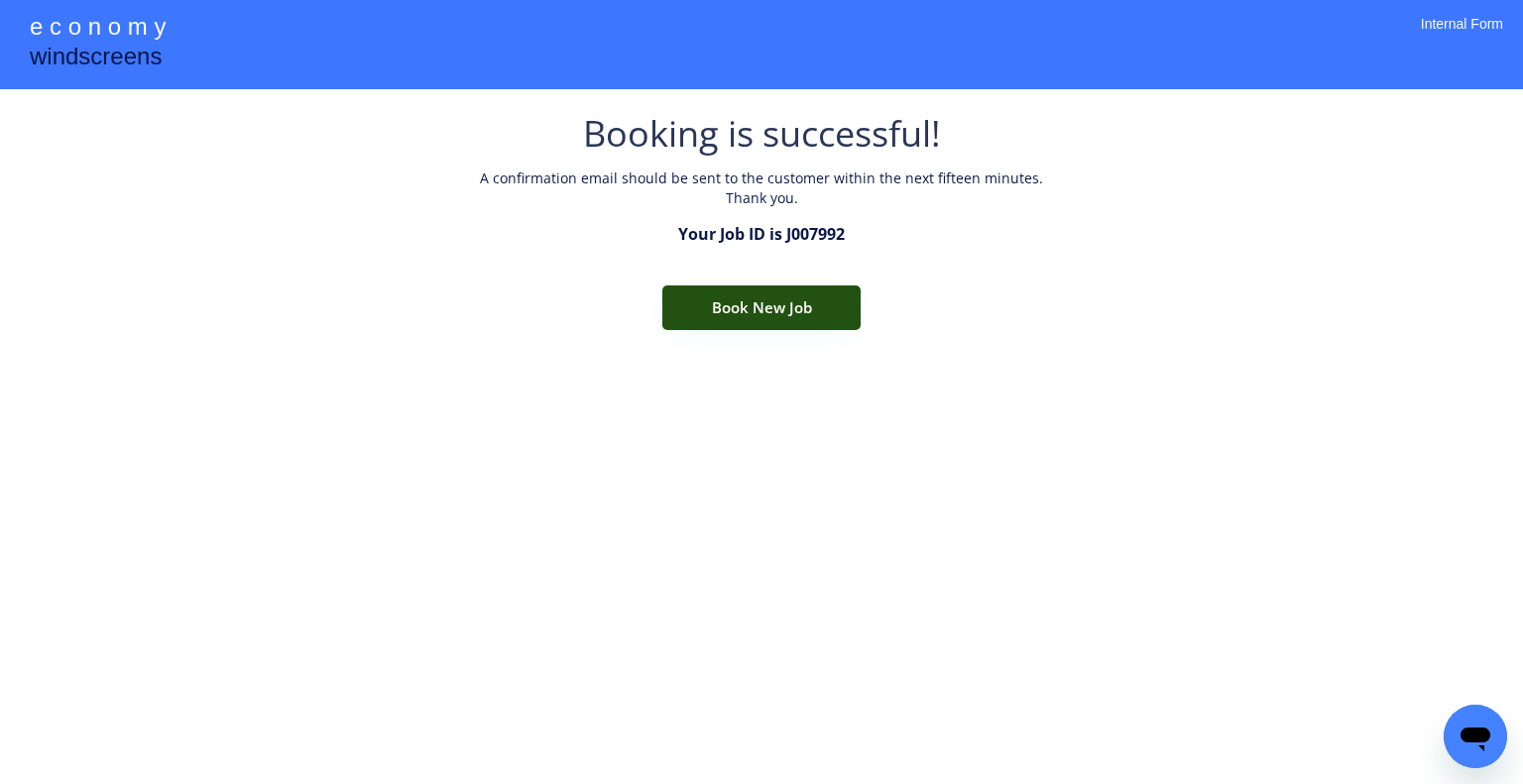 click on "Book New Job" at bounding box center (762, 307) 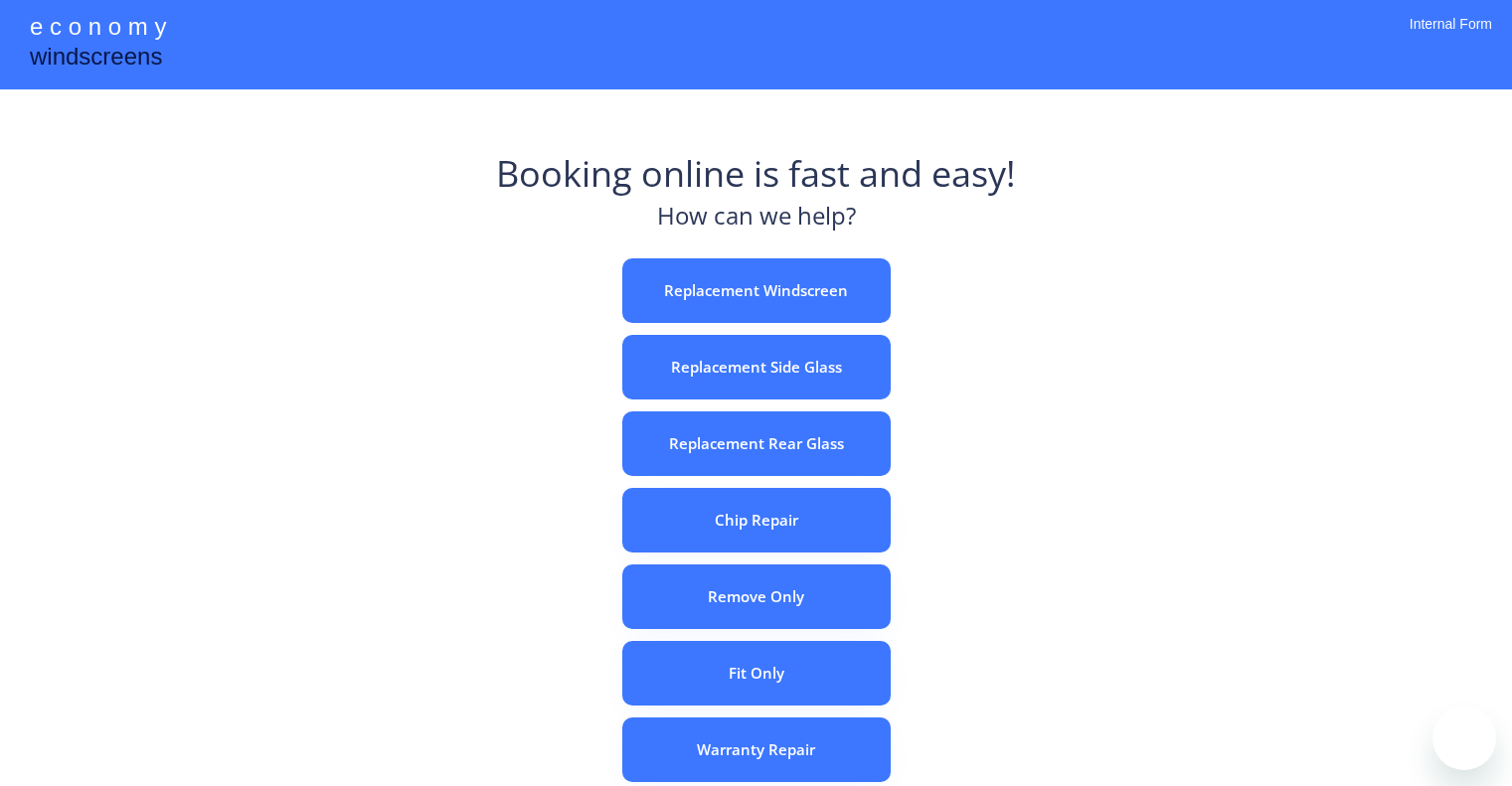 scroll, scrollTop: 0, scrollLeft: 0, axis: both 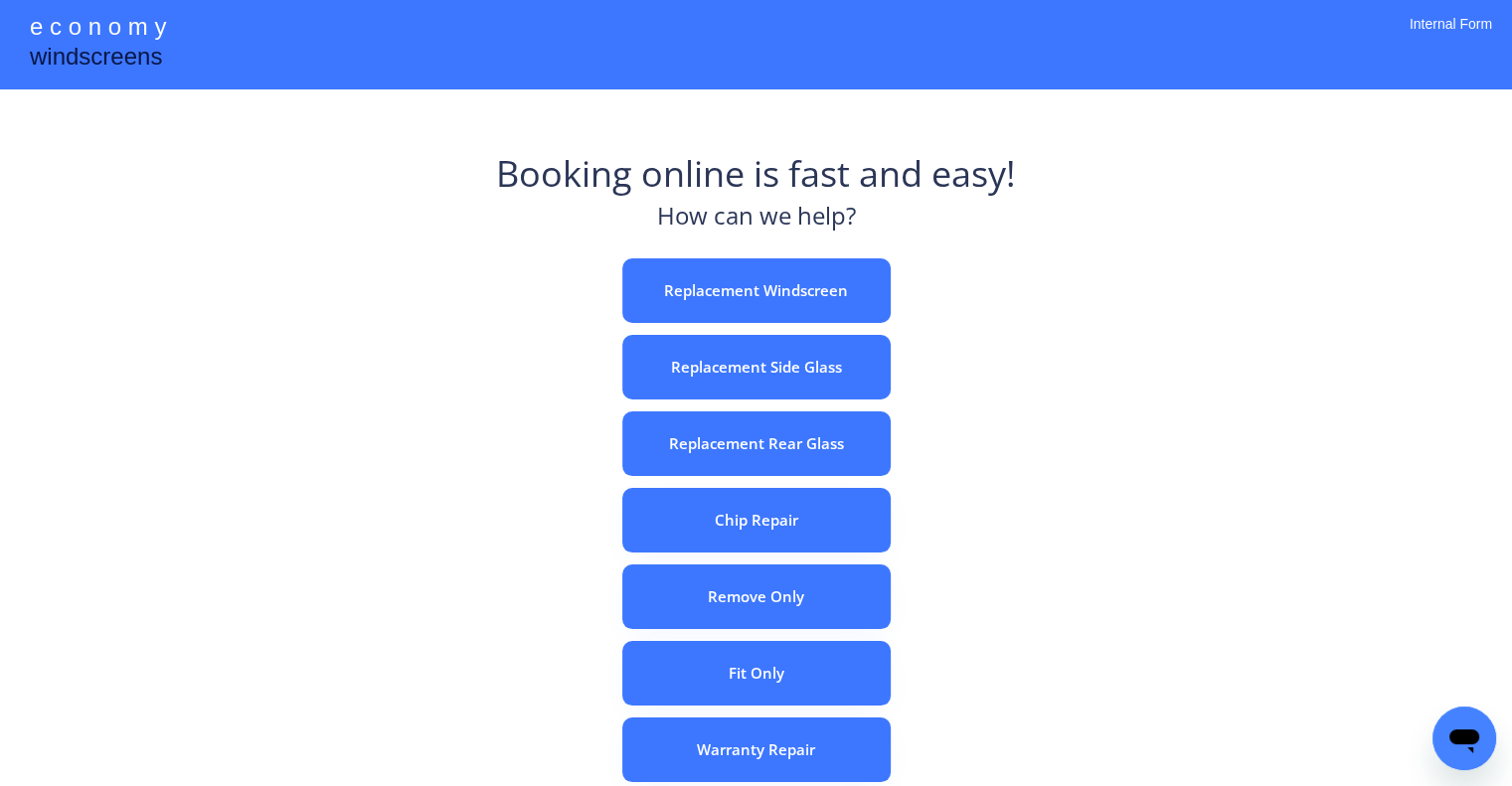 click on "e c o n o m y windscreens Booking online is fast and easy! How can we help? Replacement Windscreen Replacement Side Glass Replacement Rear Glass Chip Repair Remove Only Fit Only Warranty Repair ADAS Recalibration Only Rebook a Job Confirm Quotes Manual Booking Internal Form" at bounding box center [756, 553] 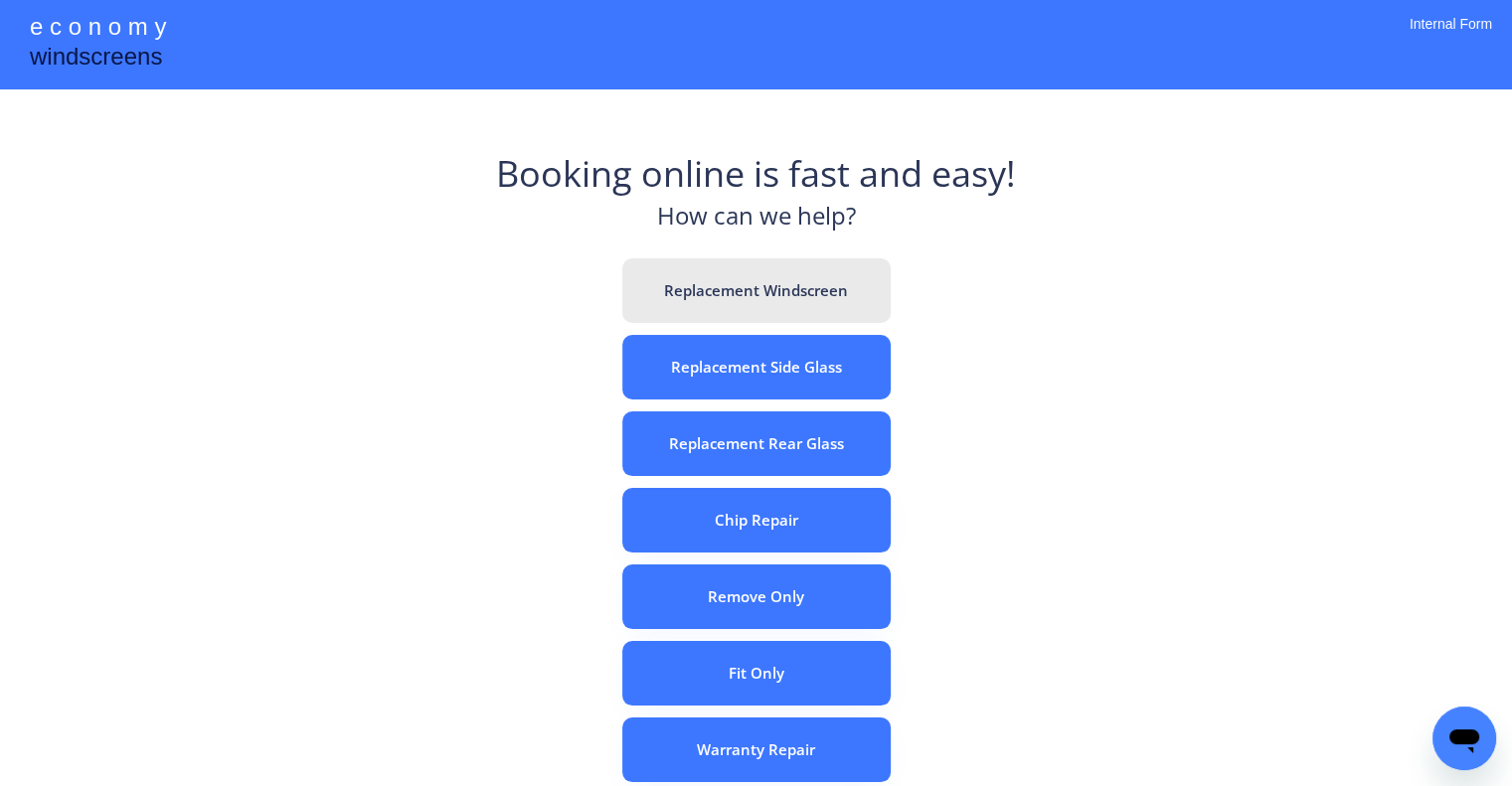 click on "Replacement Windscreen" at bounding box center [756, 290] 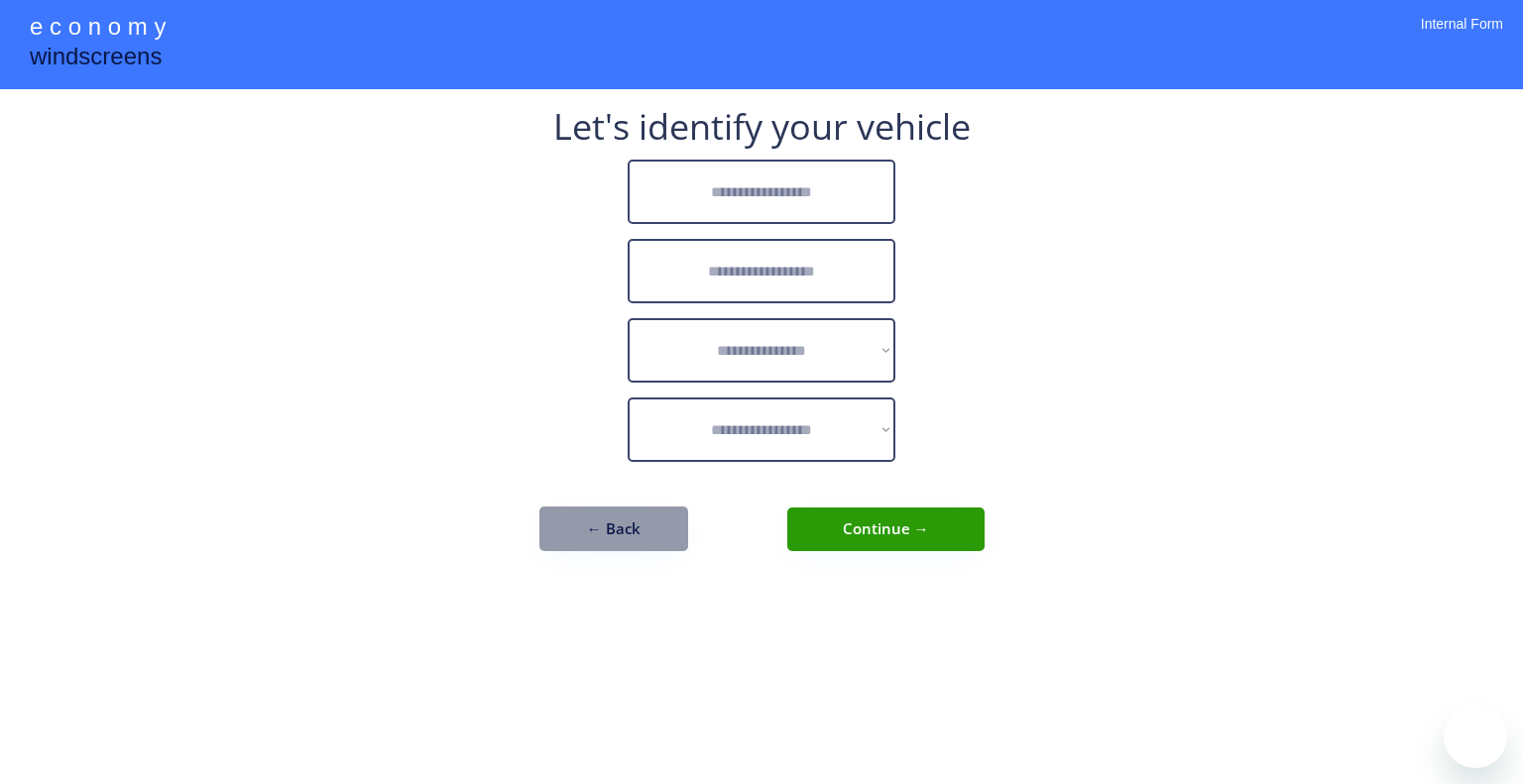 scroll, scrollTop: 0, scrollLeft: 0, axis: both 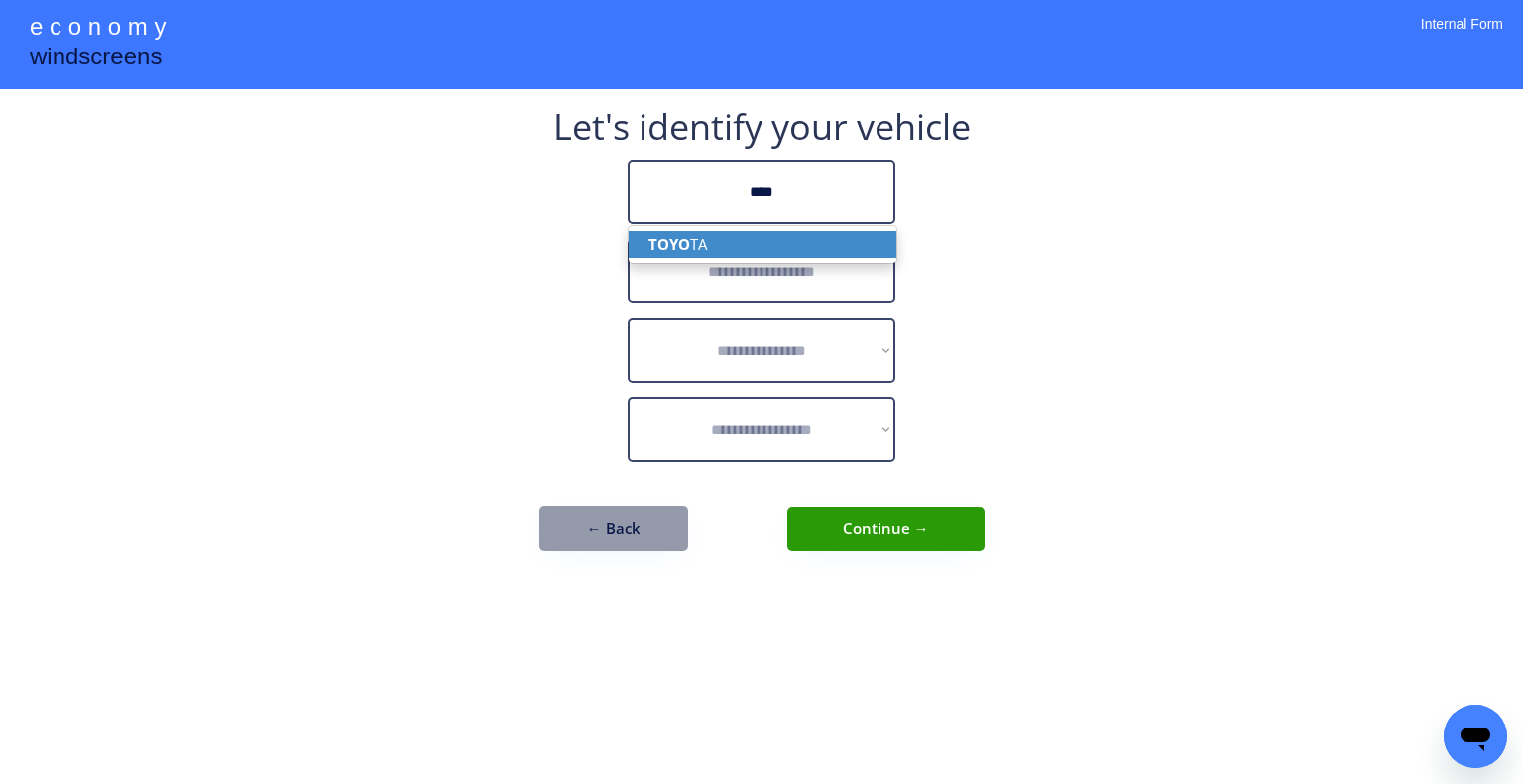 click on "TOYO TA" at bounding box center (762, 244) 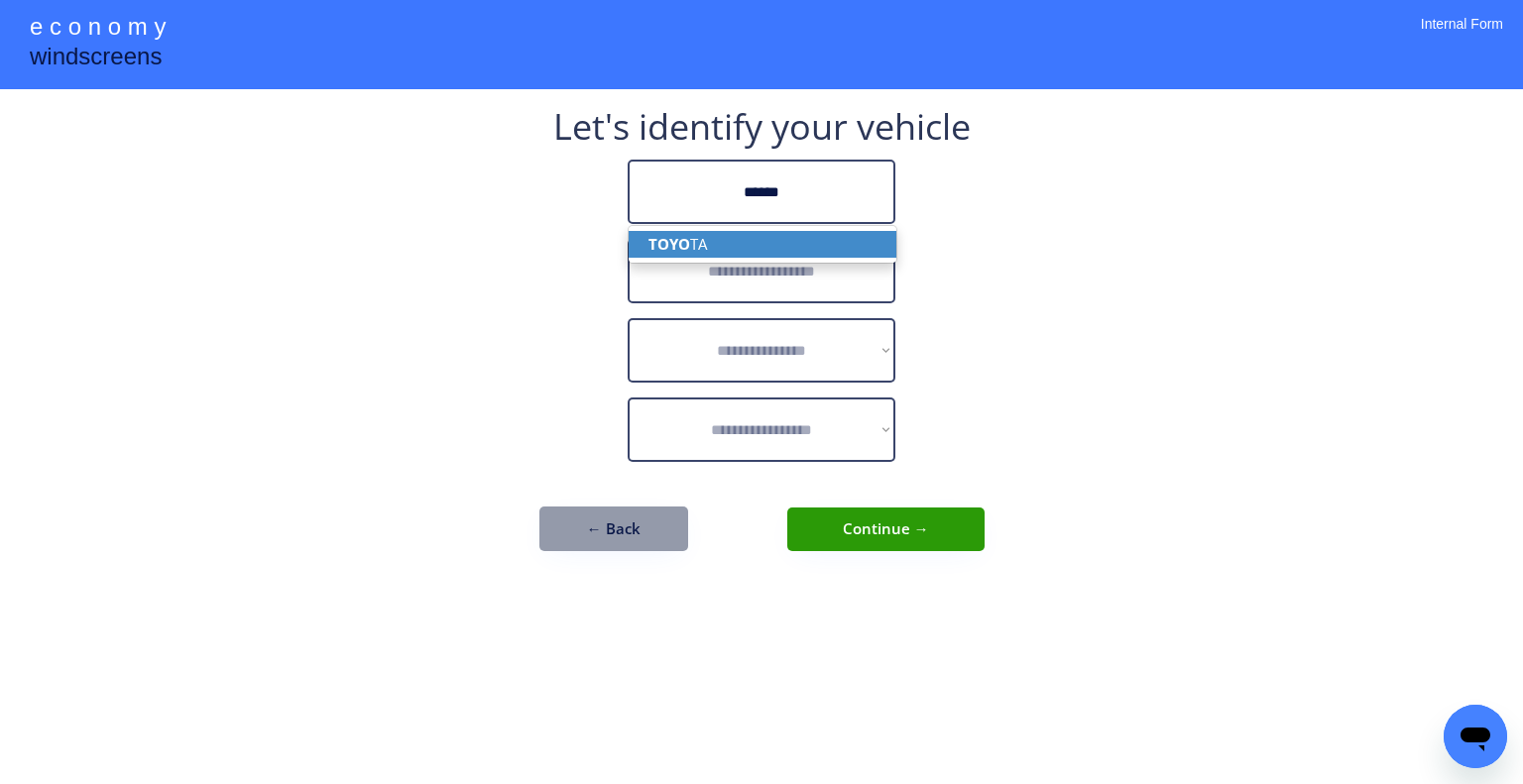 type on "******" 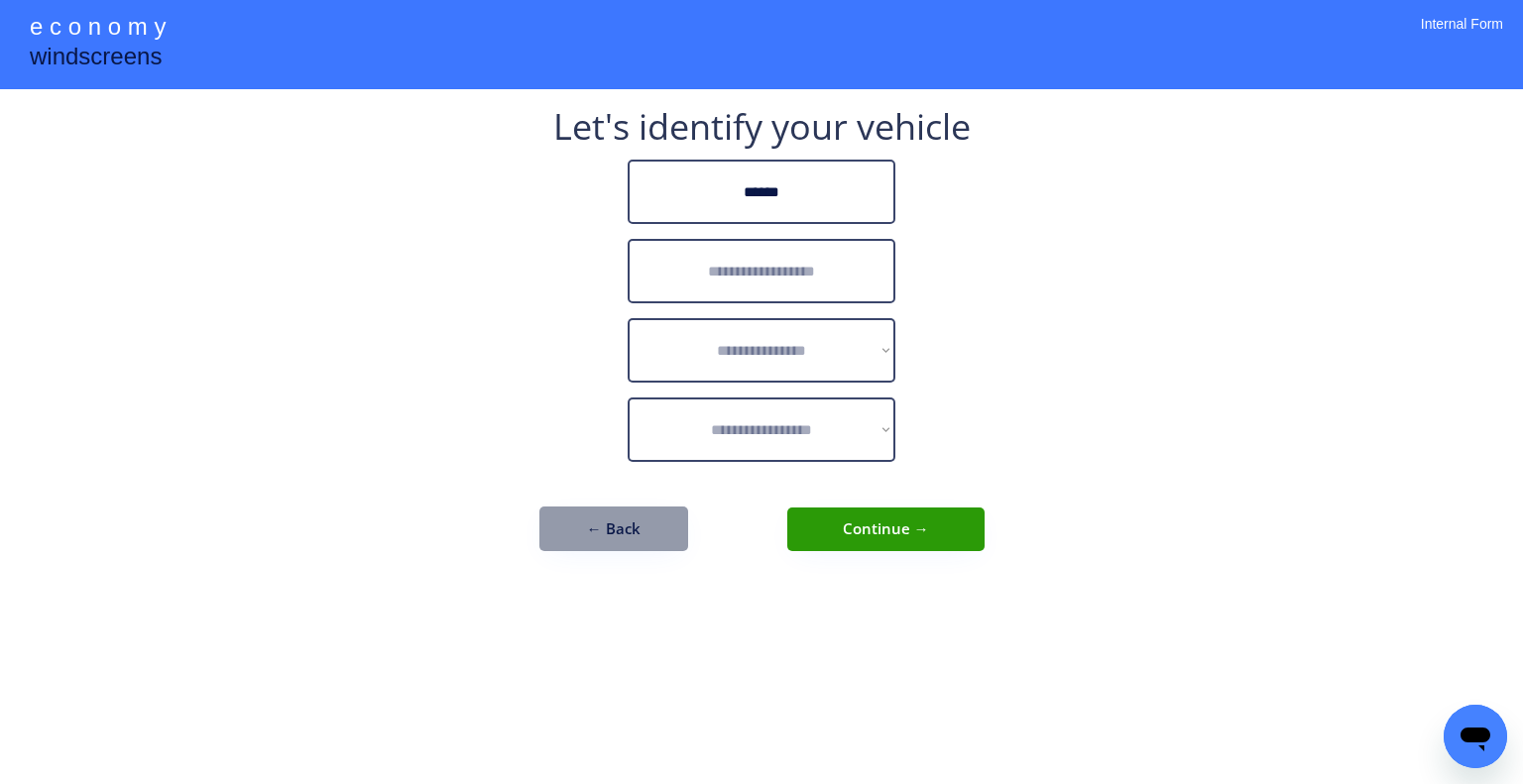 click at bounding box center [762, 271] 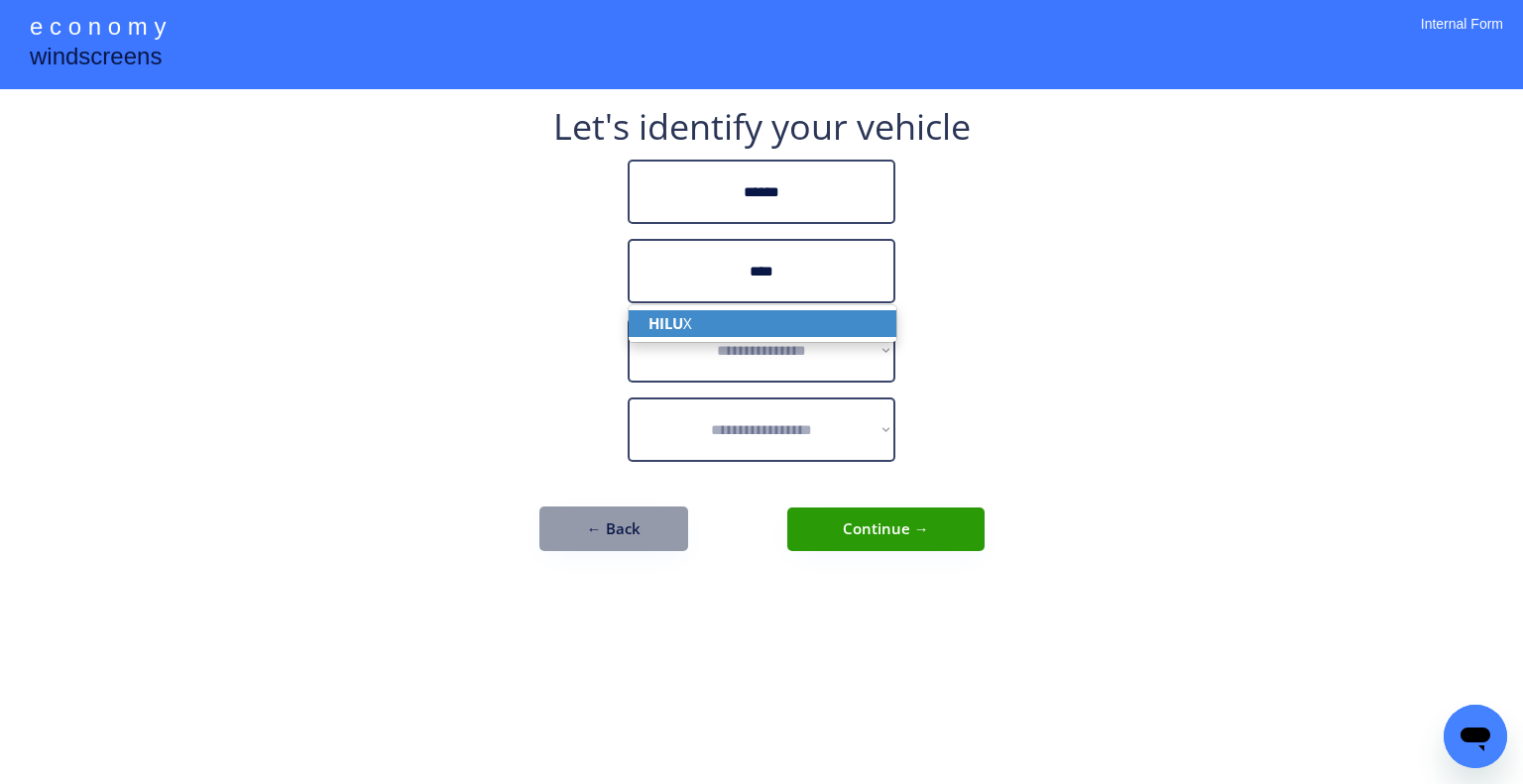 drag, startPoint x: 743, startPoint y: 315, endPoint x: 690, endPoint y: 38, distance: 282.02482 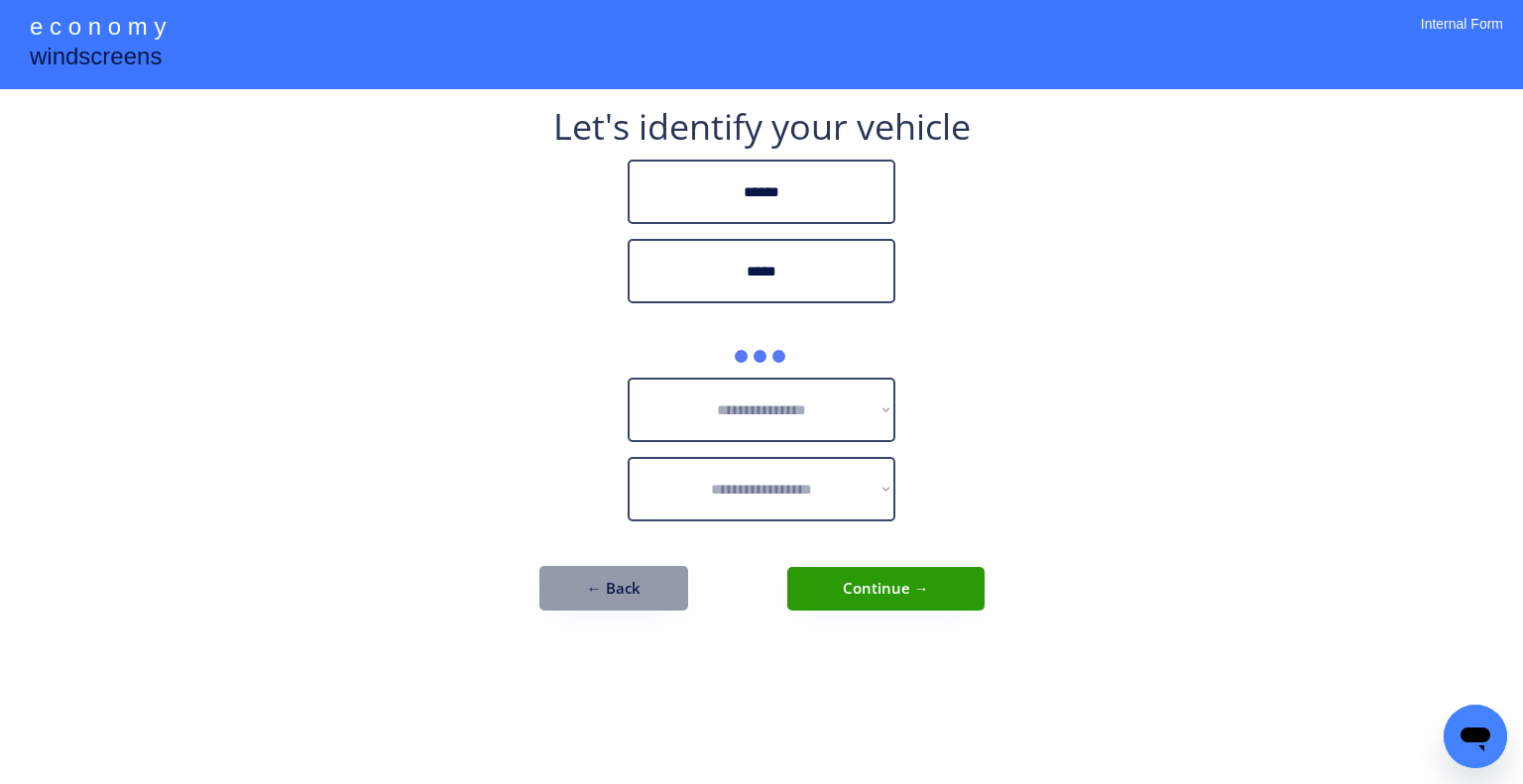 type on "*****" 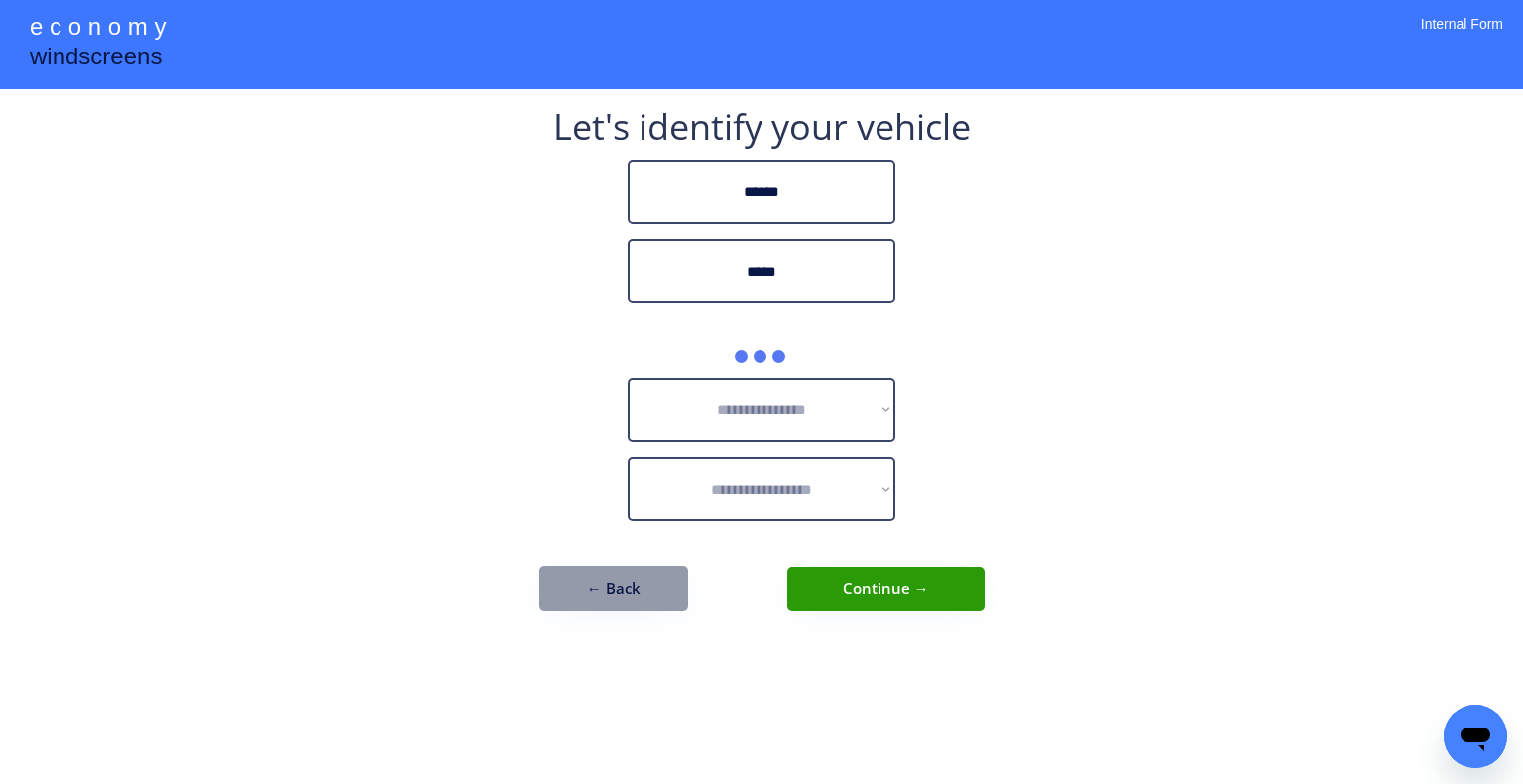 click on "**********" at bounding box center (762, 392) 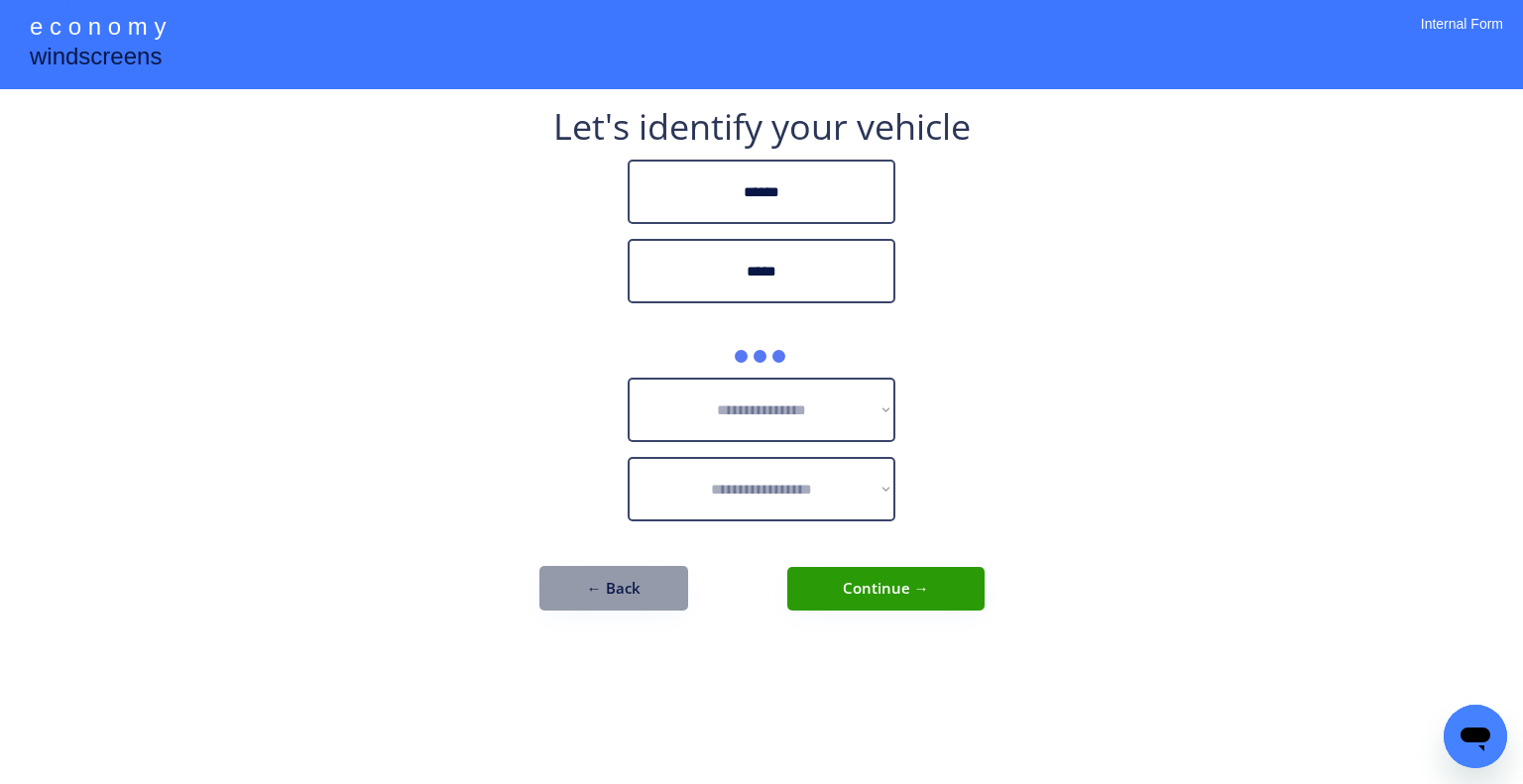 click on "**********" at bounding box center [762, 392] 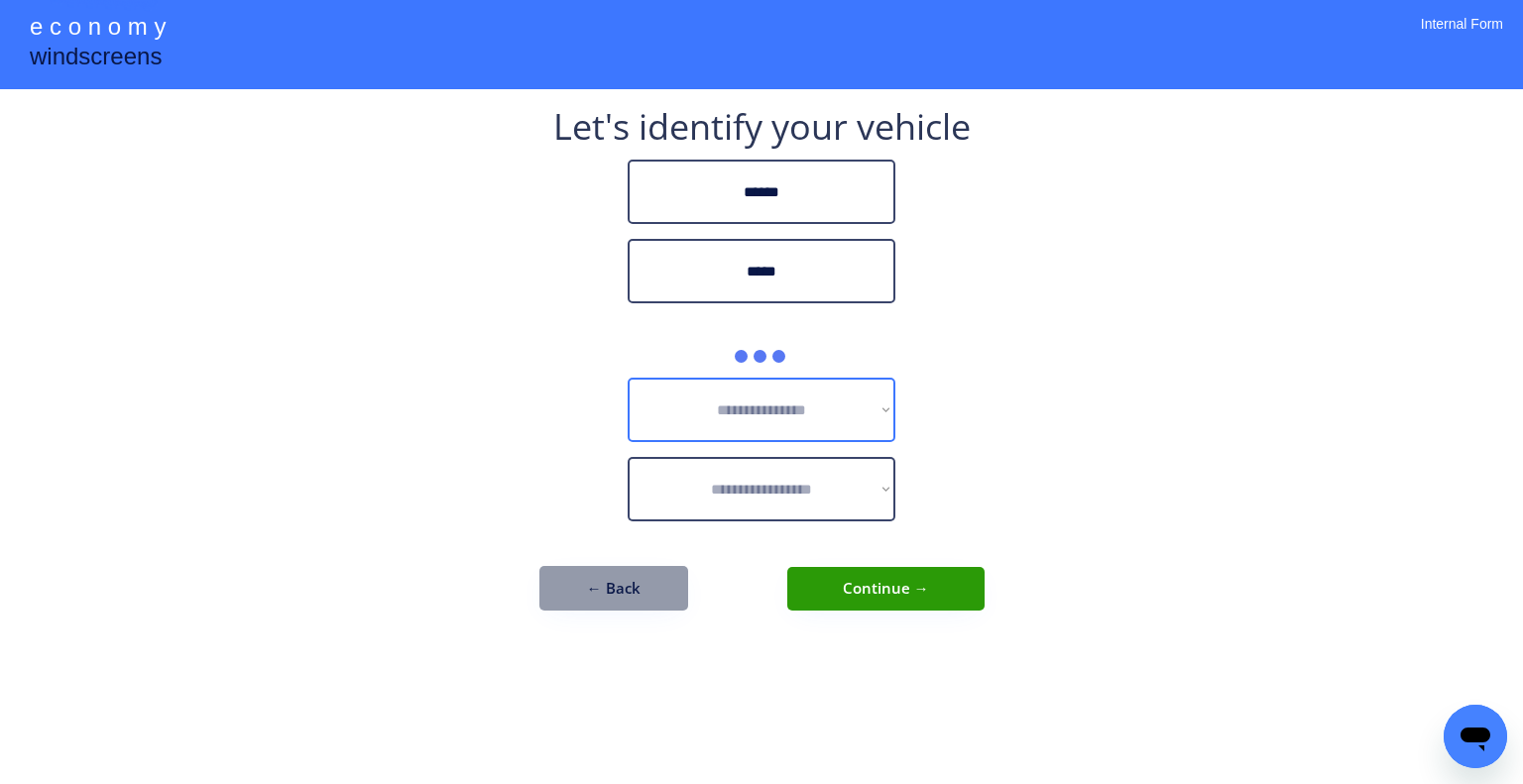 drag, startPoint x: 811, startPoint y: 392, endPoint x: 975, endPoint y: 386, distance: 164.10972 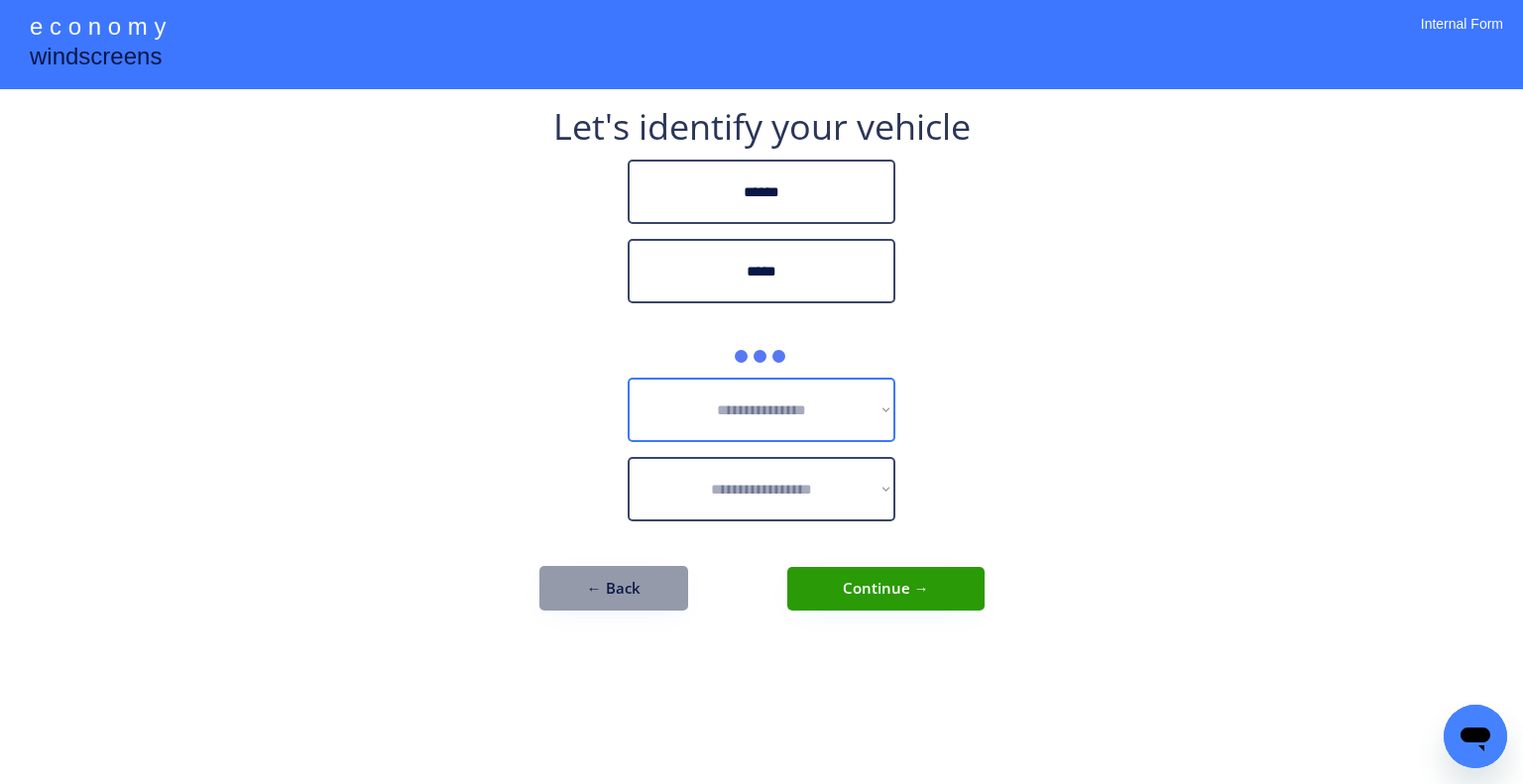 click on "**********" at bounding box center (762, 392) 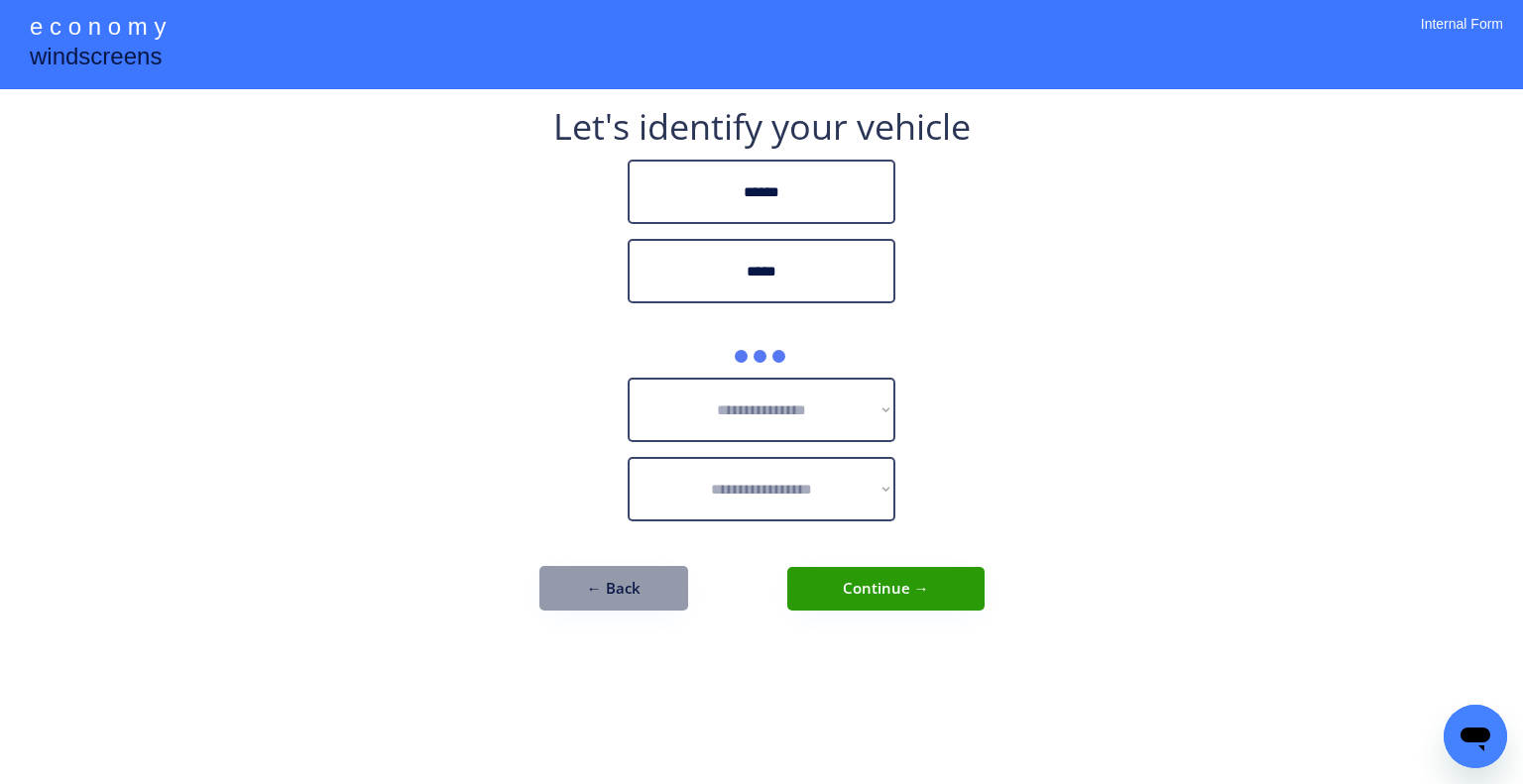click on "**********" at bounding box center [762, 392] 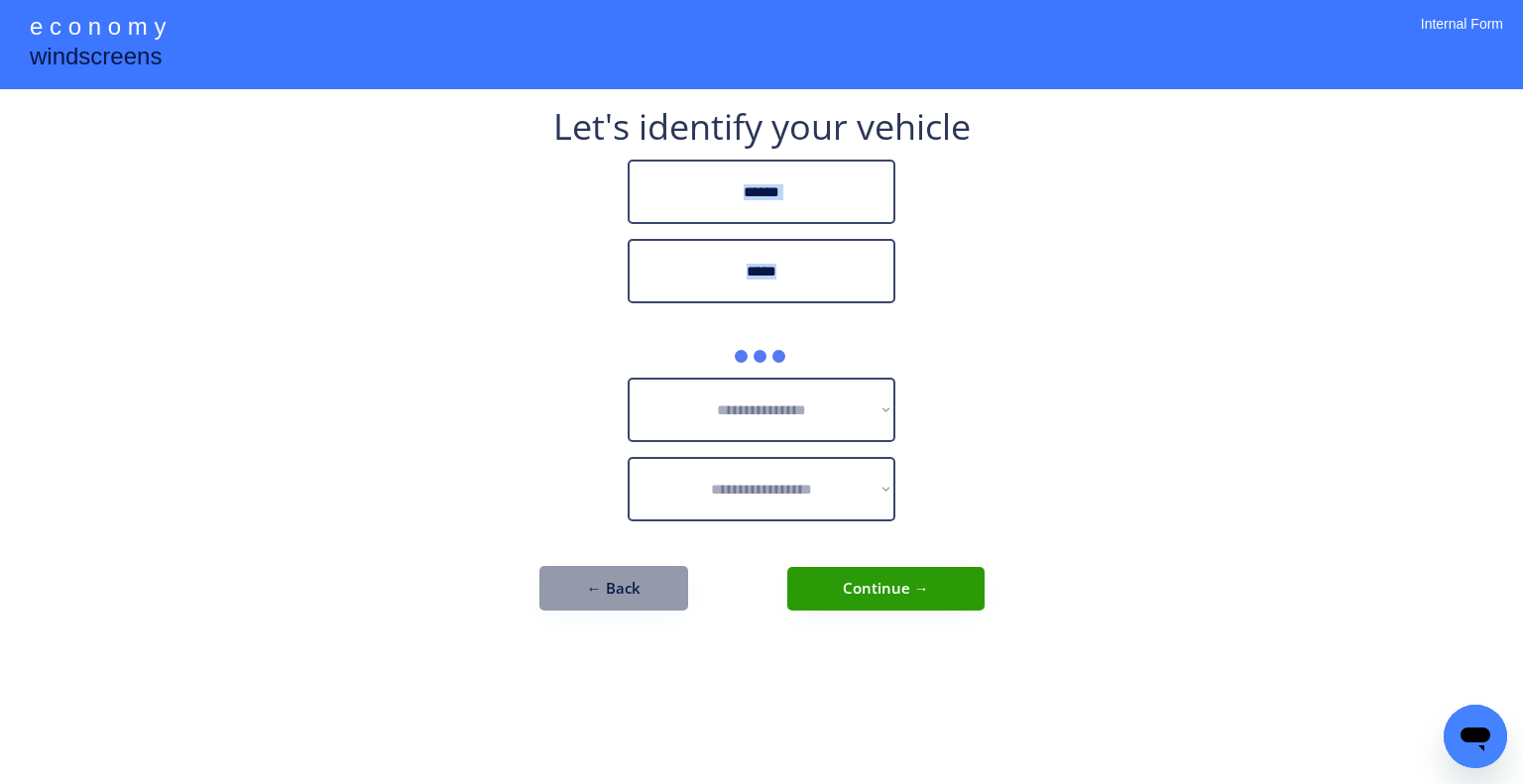 click on "**********" at bounding box center (762, 392) 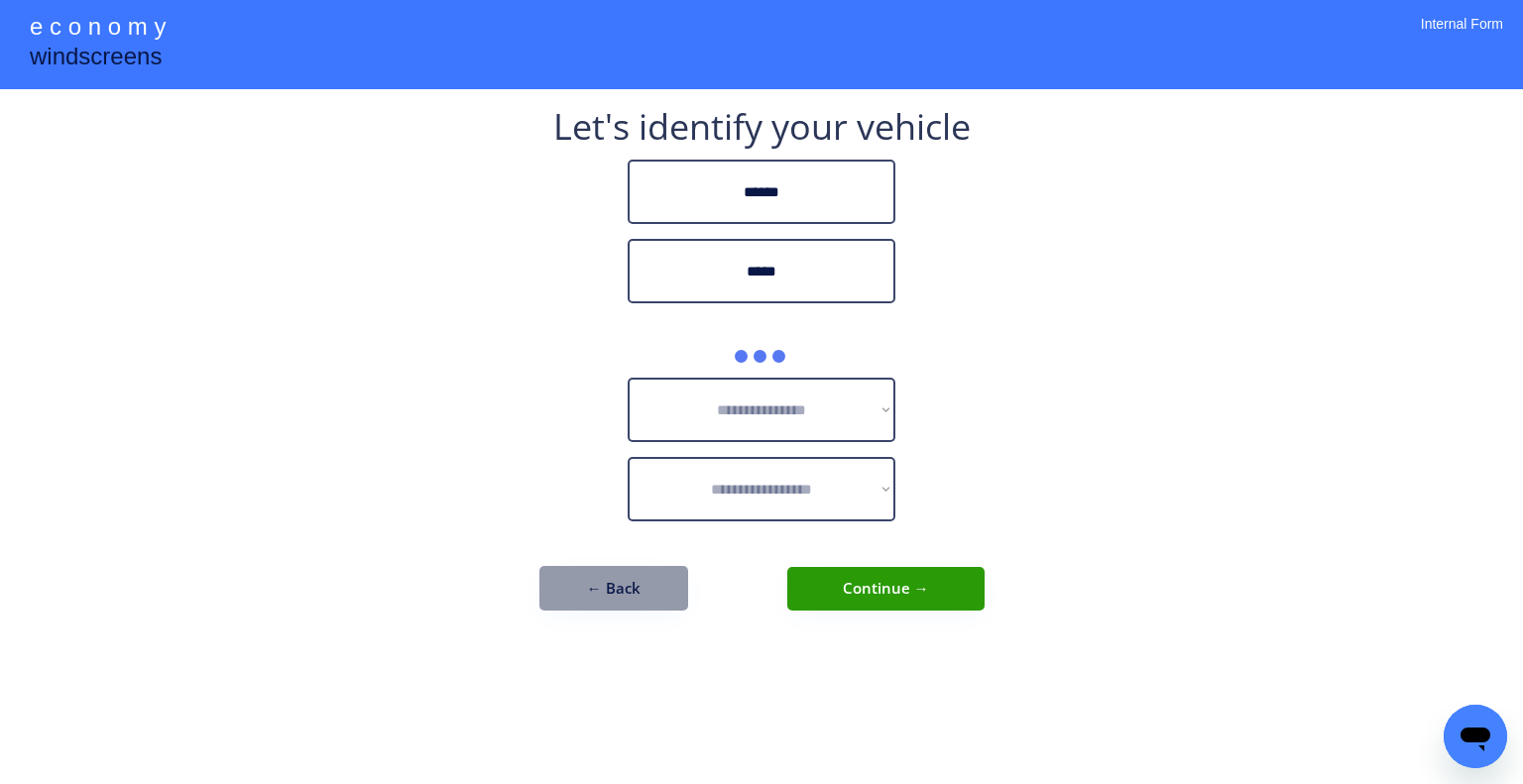 click on "**********" at bounding box center [762, 380] 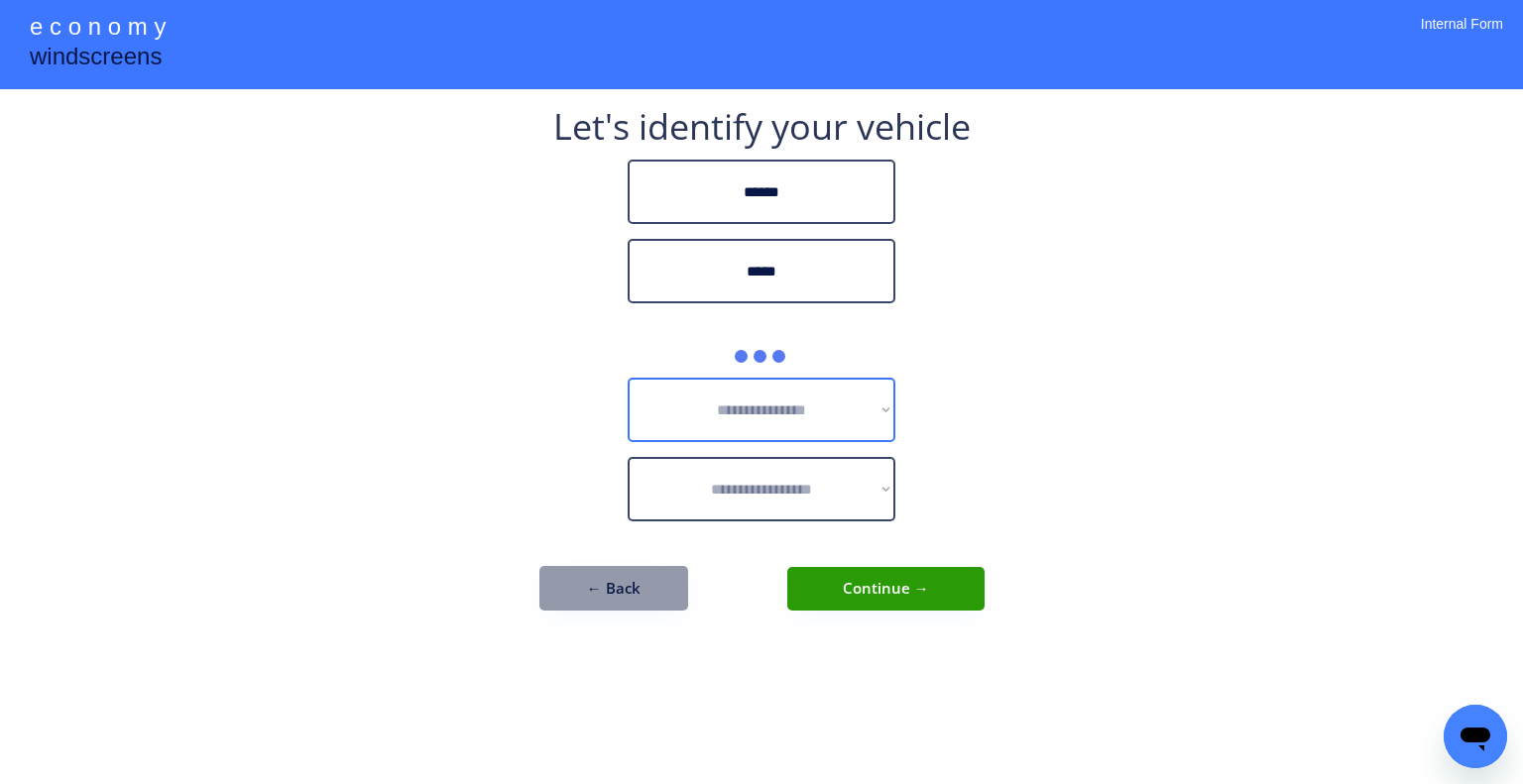 drag, startPoint x: 865, startPoint y: 388, endPoint x: 913, endPoint y: 332, distance: 73.75636 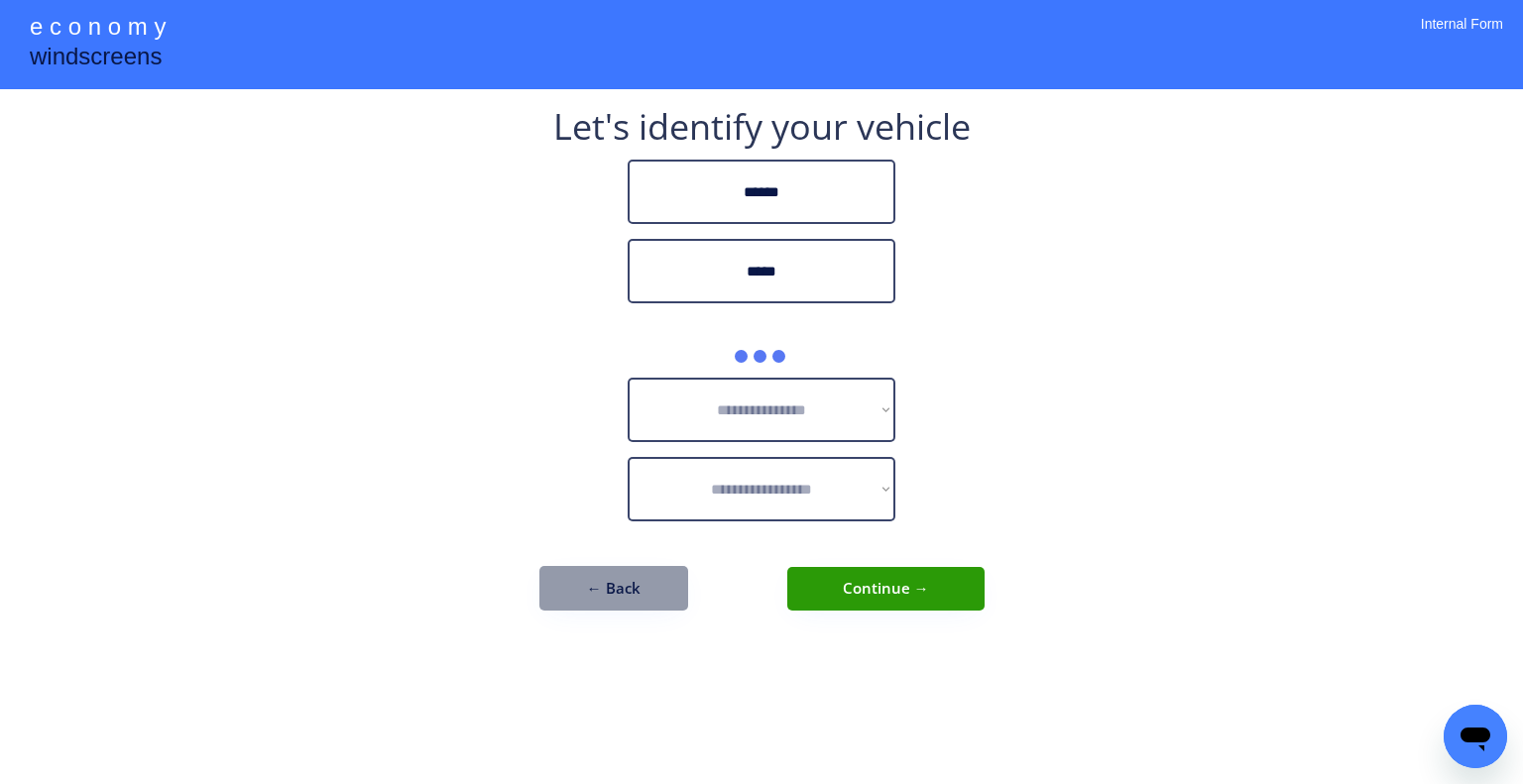 click on "**********" at bounding box center [762, 392] 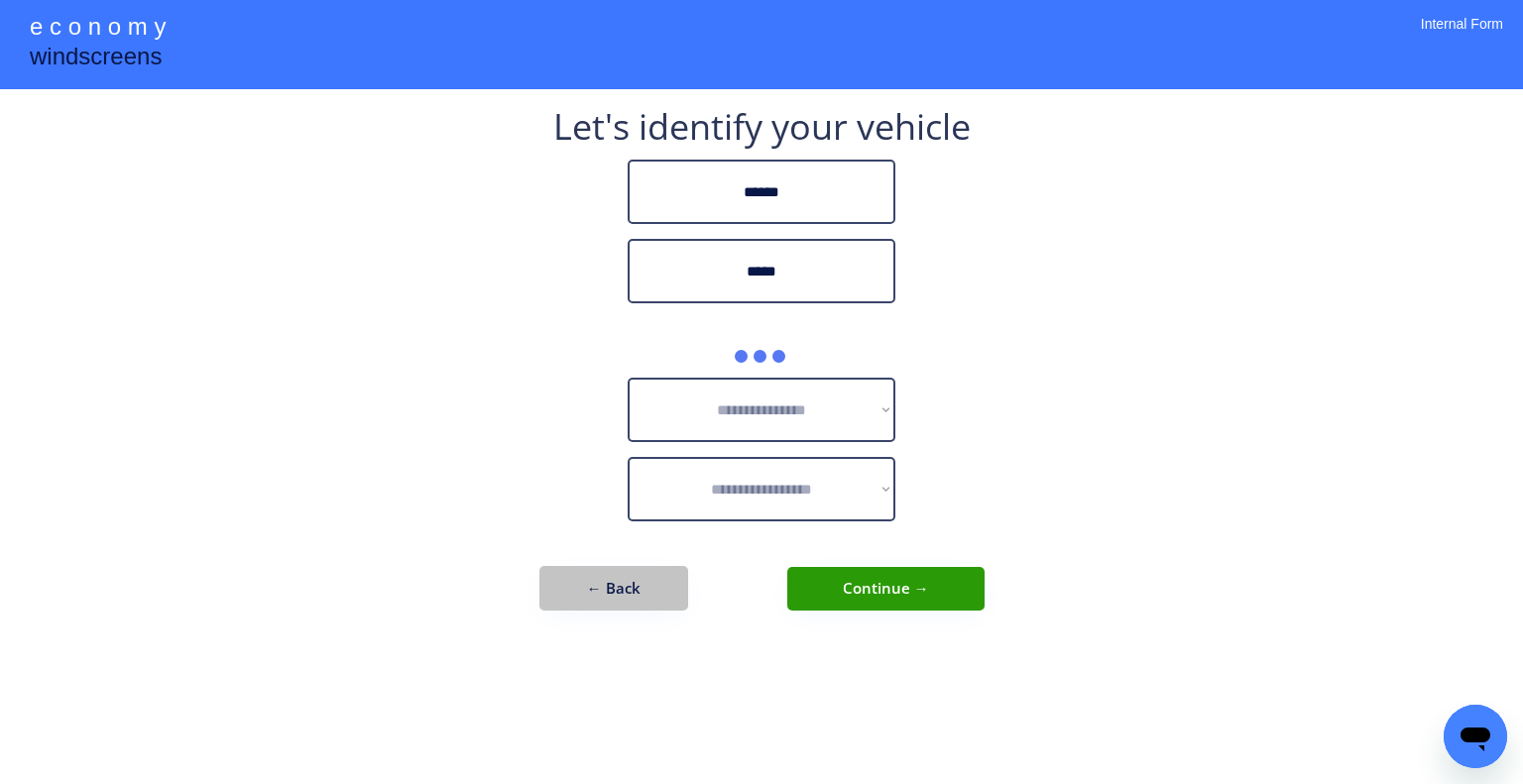drag, startPoint x: 621, startPoint y: 590, endPoint x: 751, endPoint y: 558, distance: 133.88054 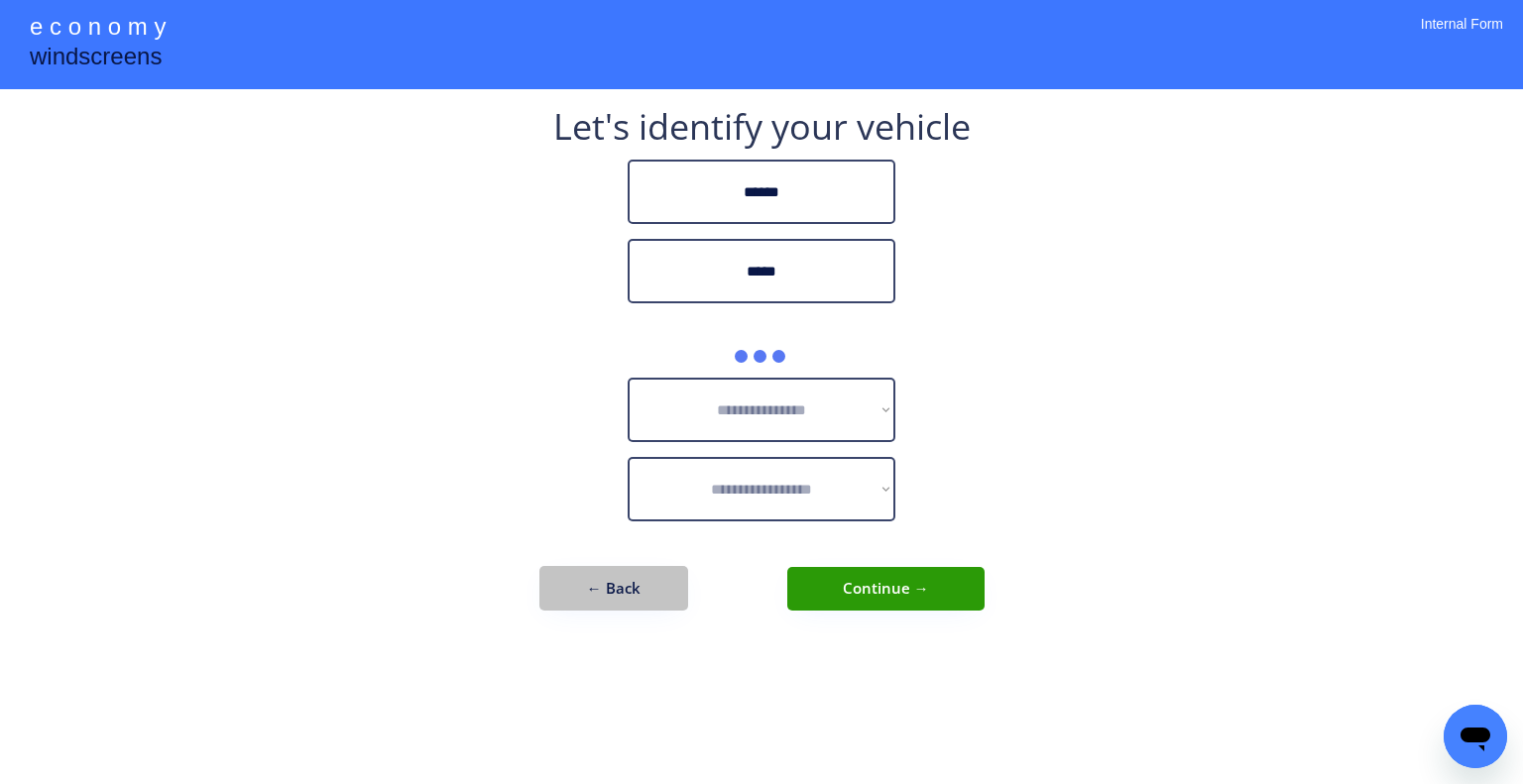 click on "←   Back" at bounding box center [614, 588] 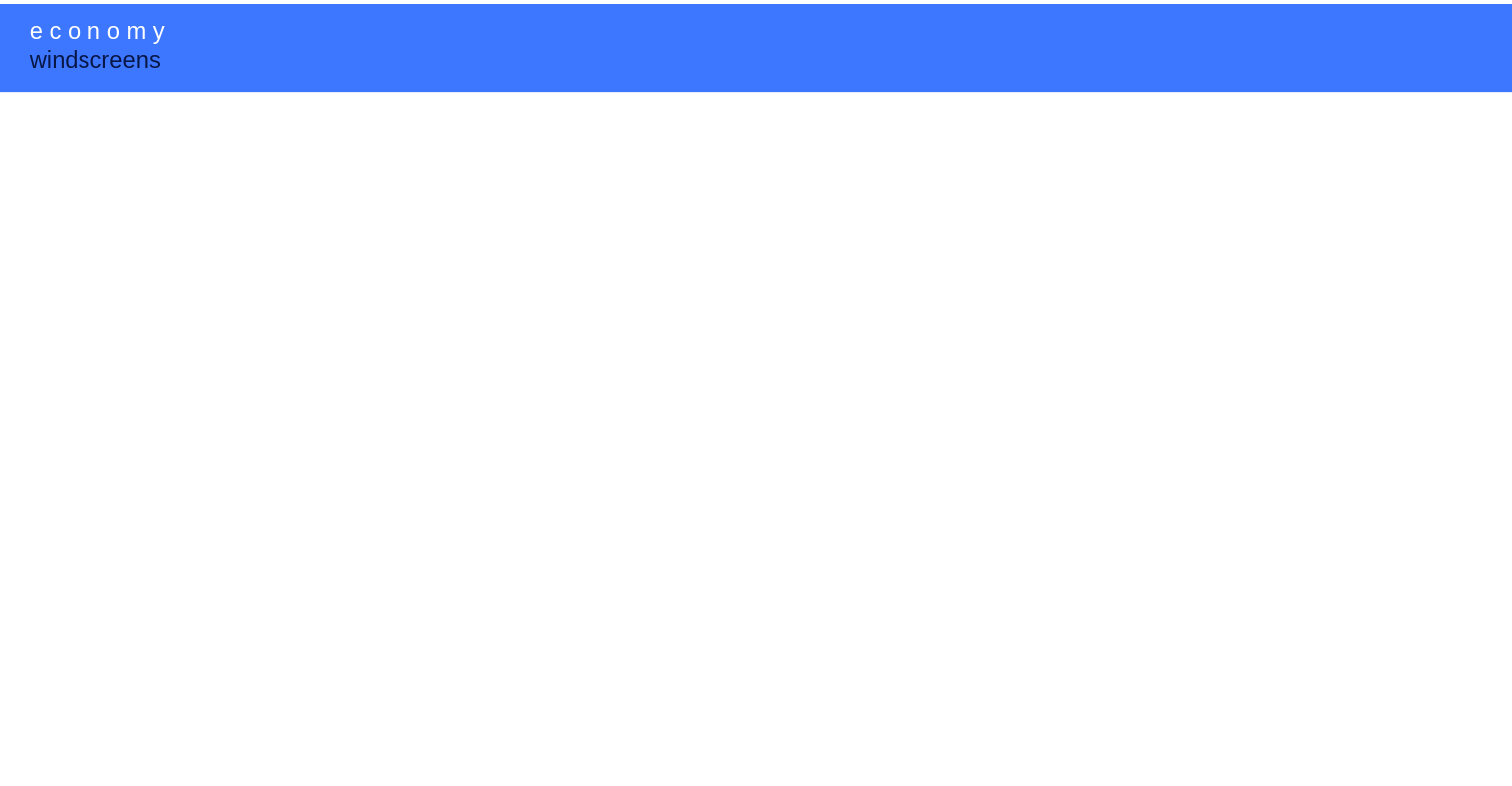 scroll, scrollTop: 0, scrollLeft: 0, axis: both 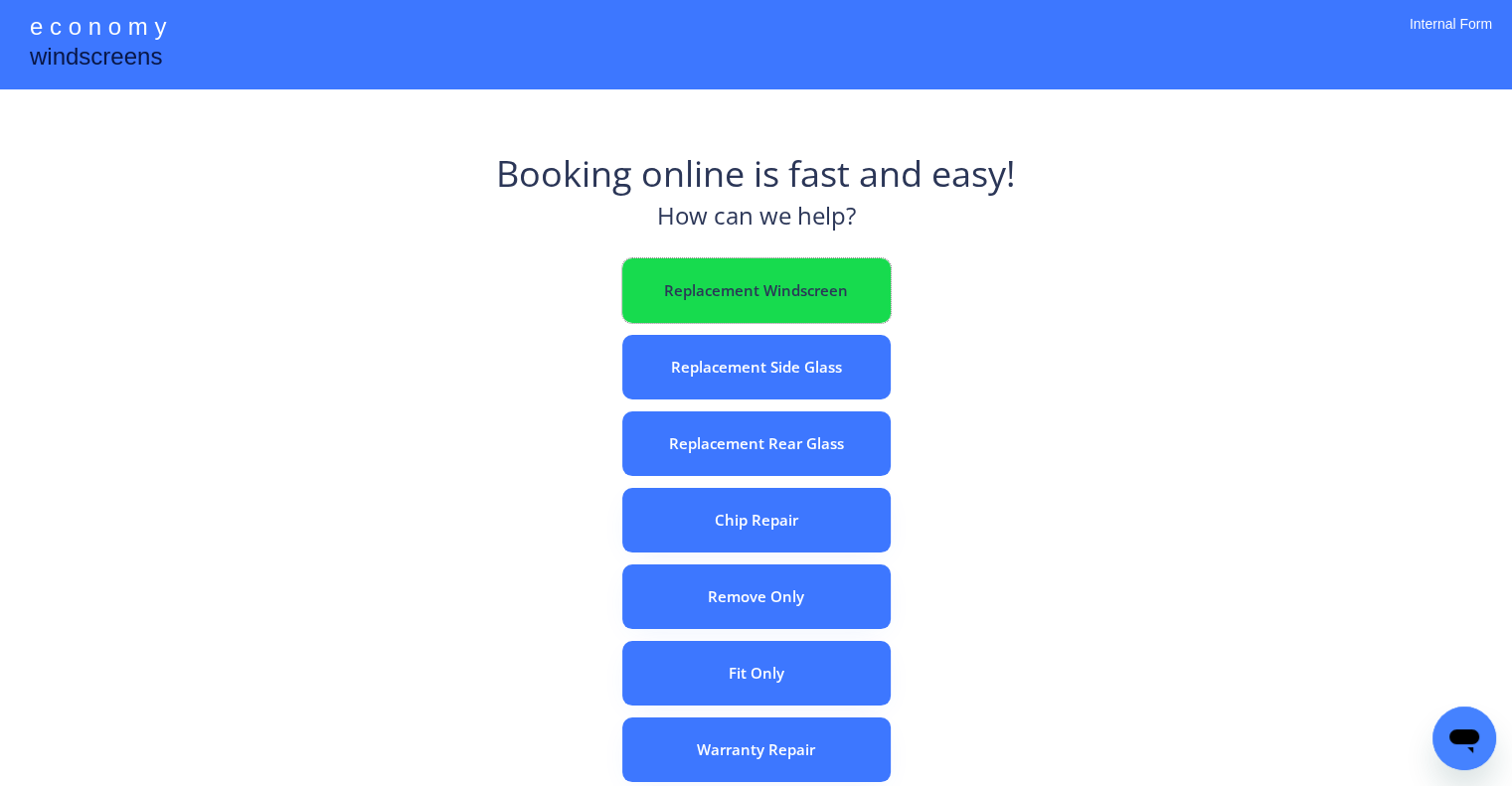drag, startPoint x: 816, startPoint y: 301, endPoint x: 830, endPoint y: 106, distance: 195.50192 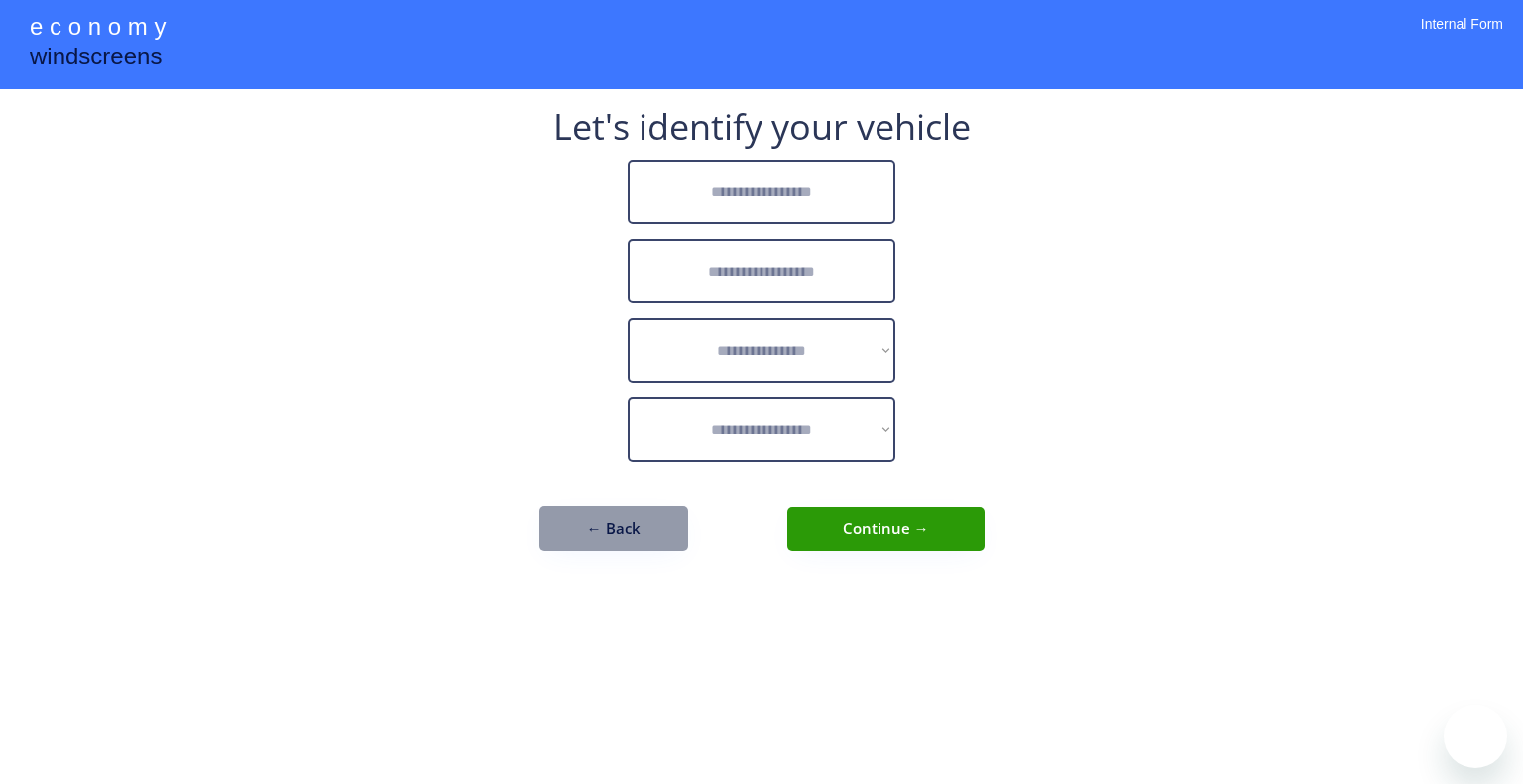 scroll, scrollTop: 0, scrollLeft: 0, axis: both 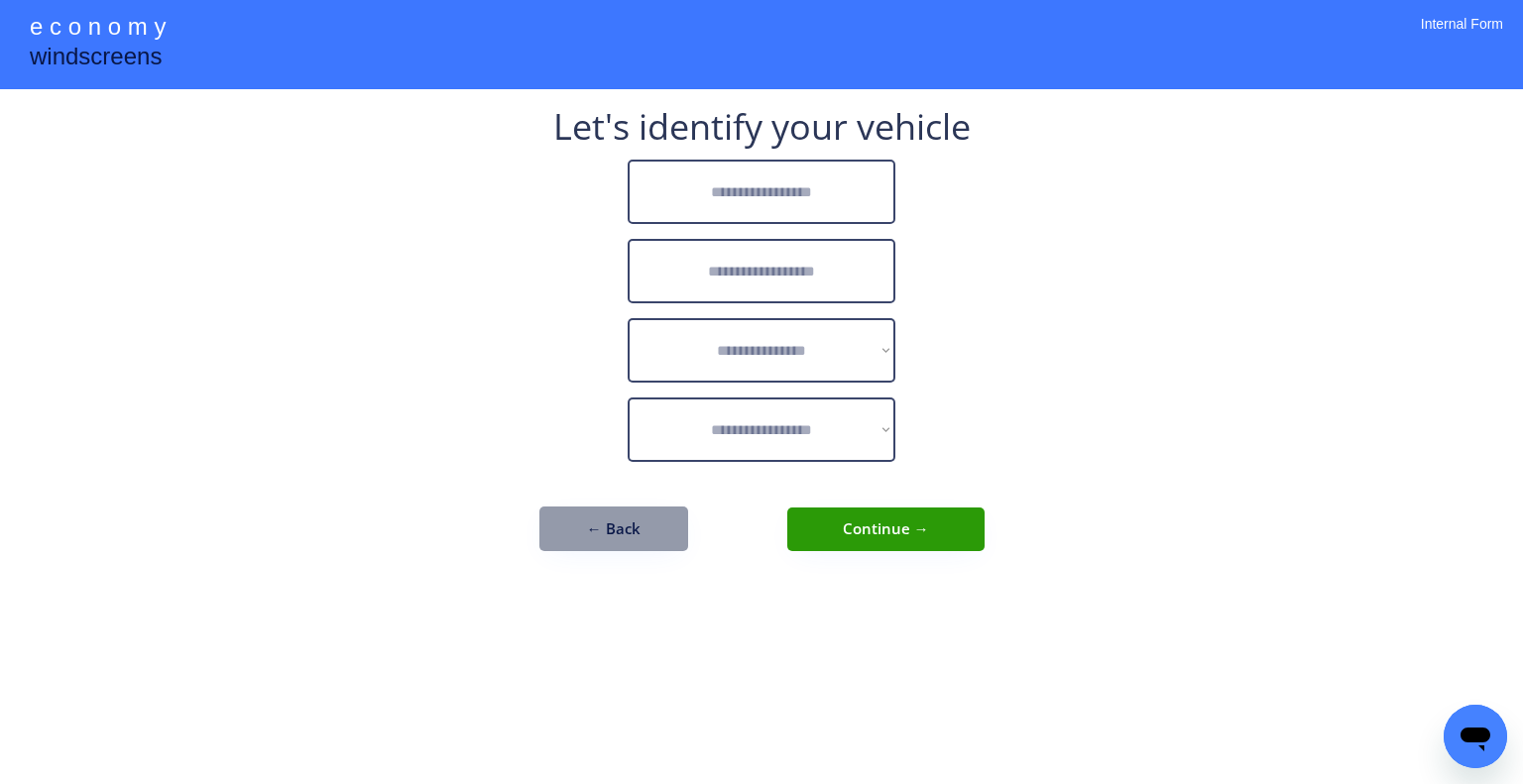 click at bounding box center [762, 191] 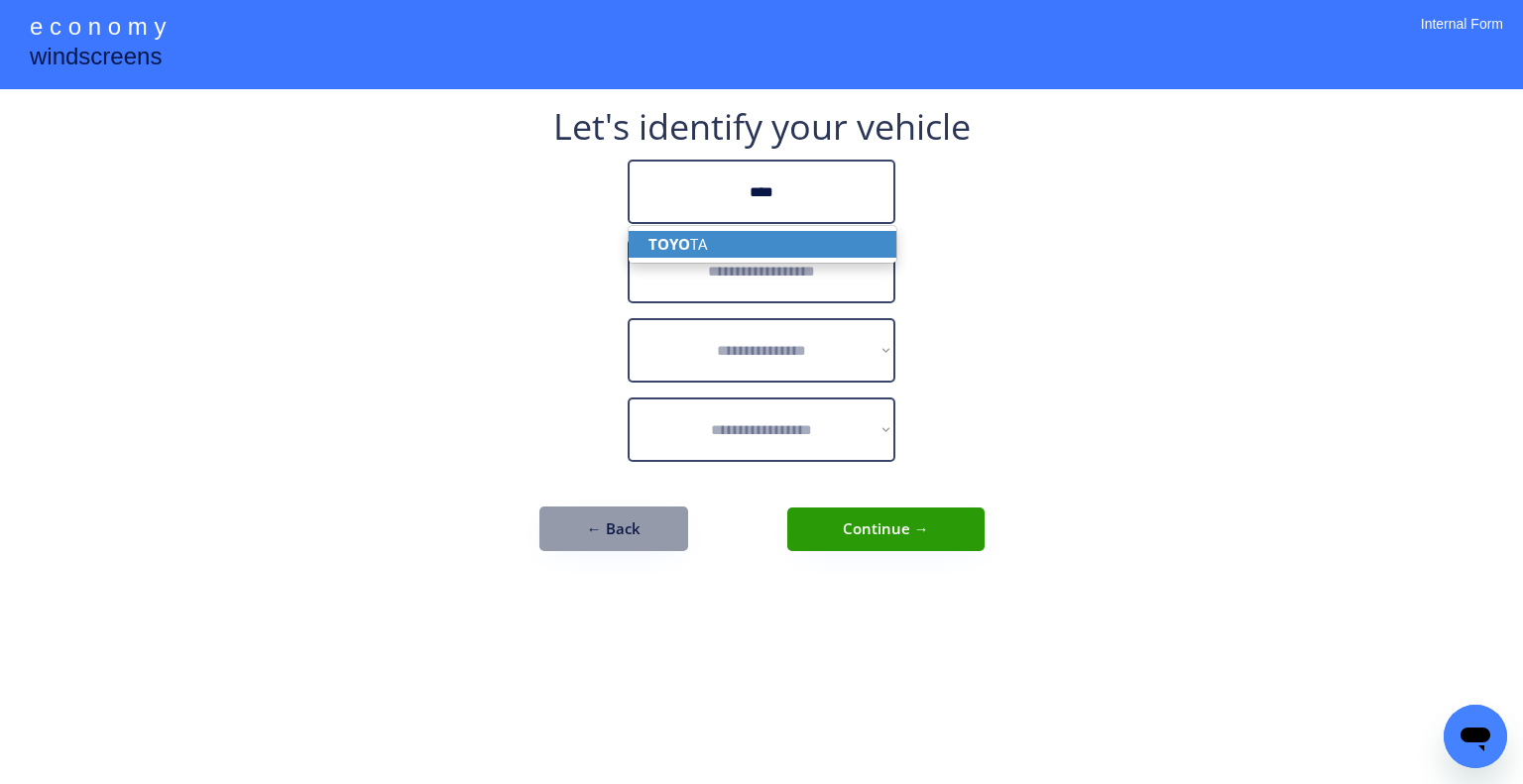 click on "TOYO TA" at bounding box center (762, 244) 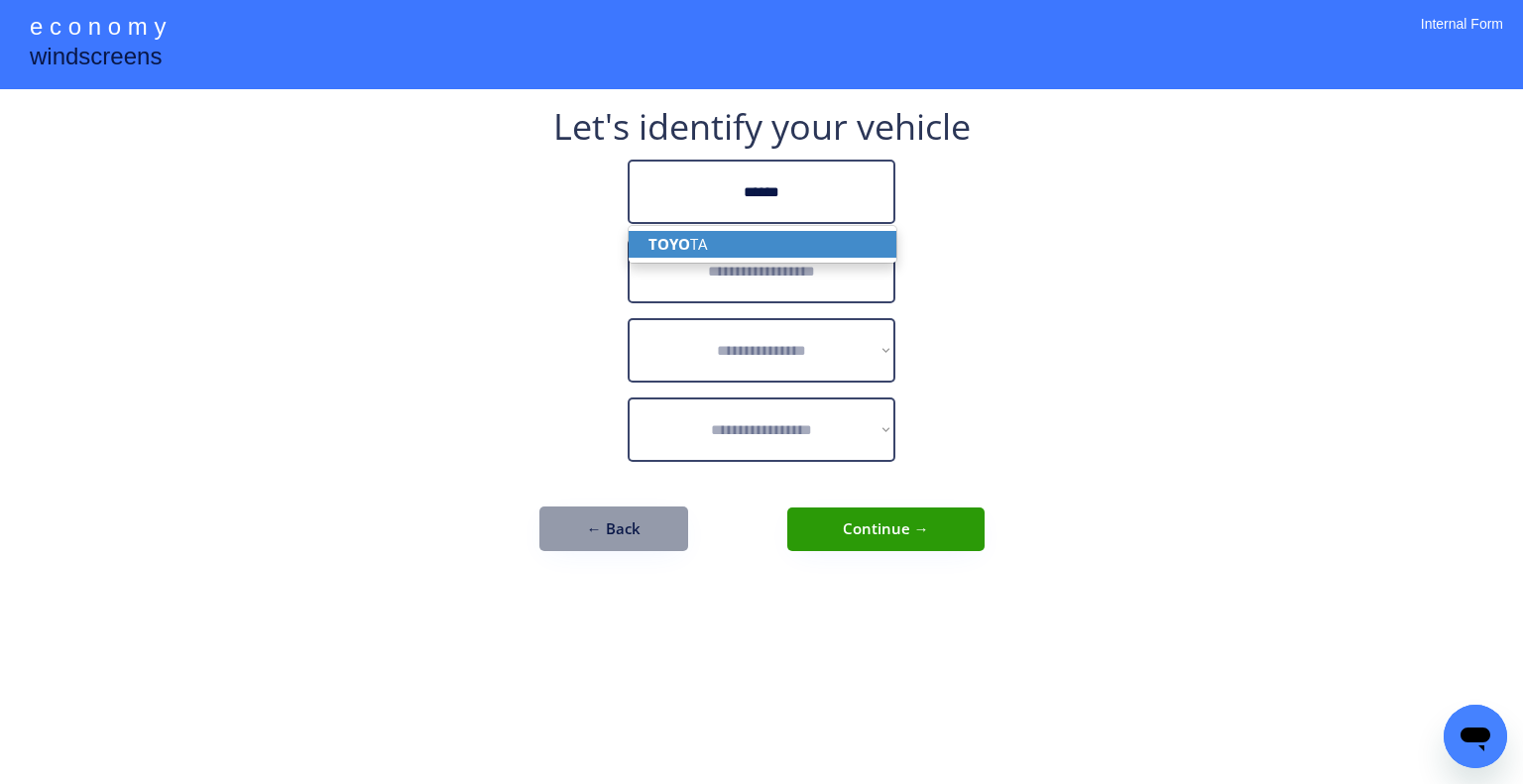type on "******" 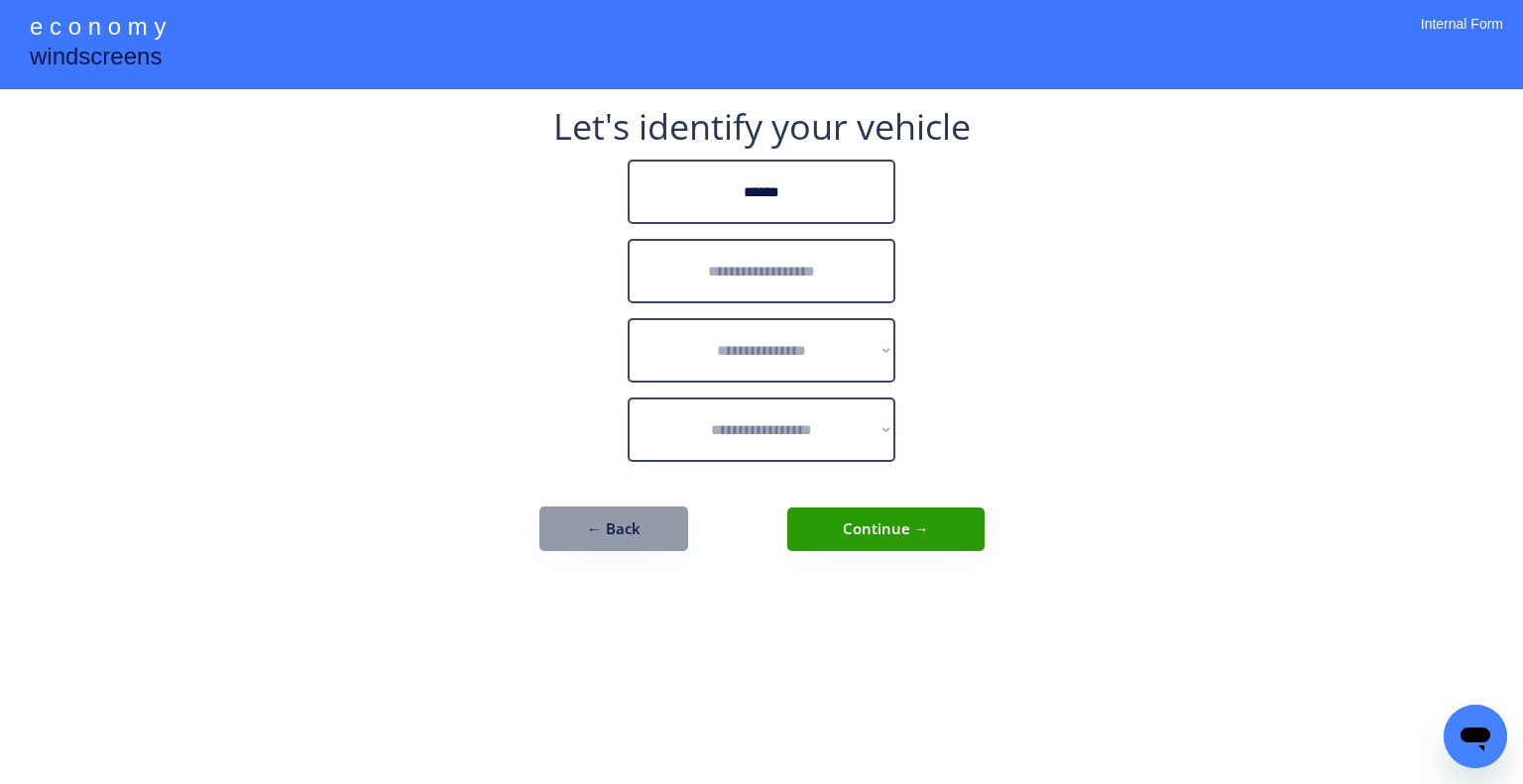 click at bounding box center (762, 271) 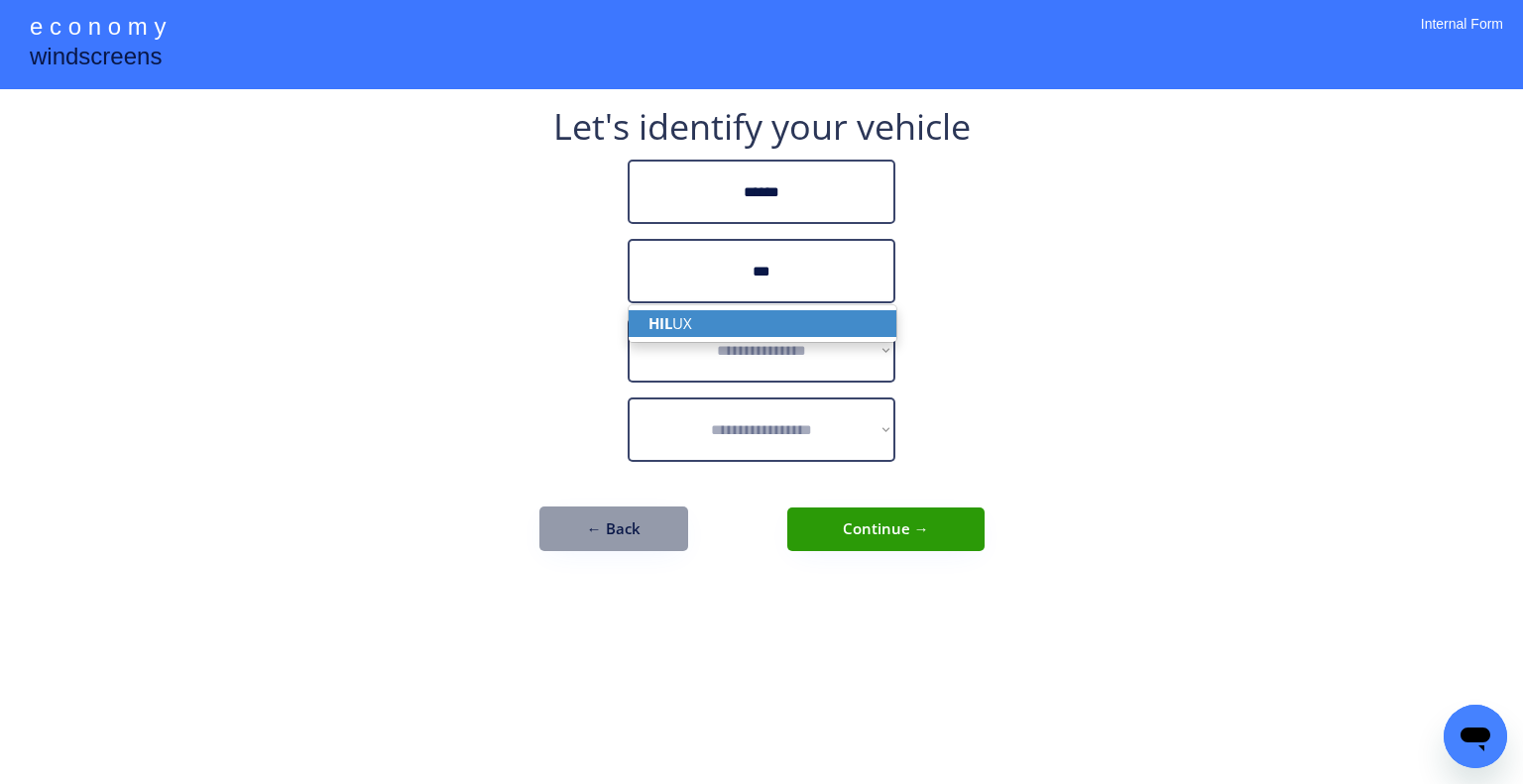 click on "HIL UX" at bounding box center (762, 323) 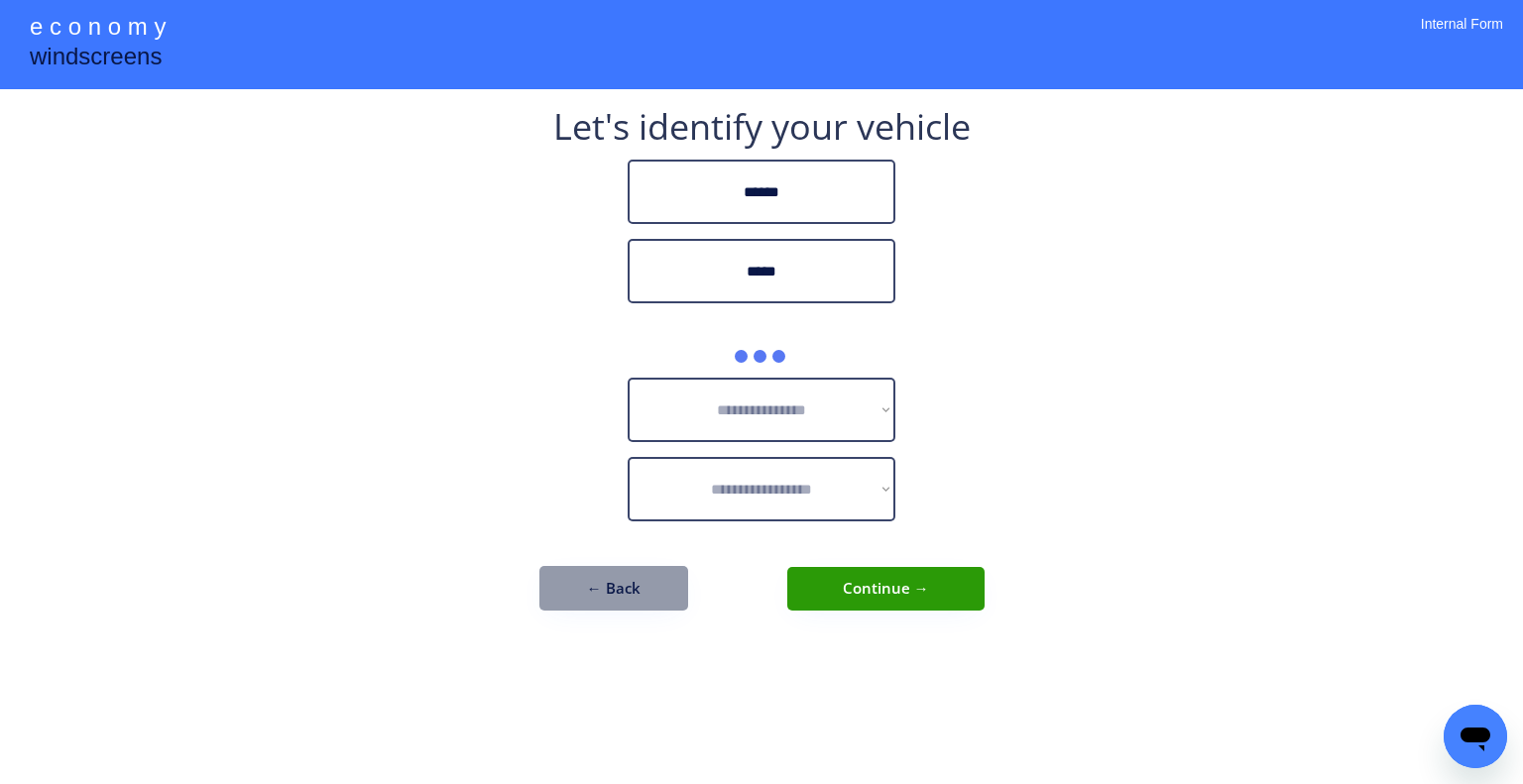 type on "*****" 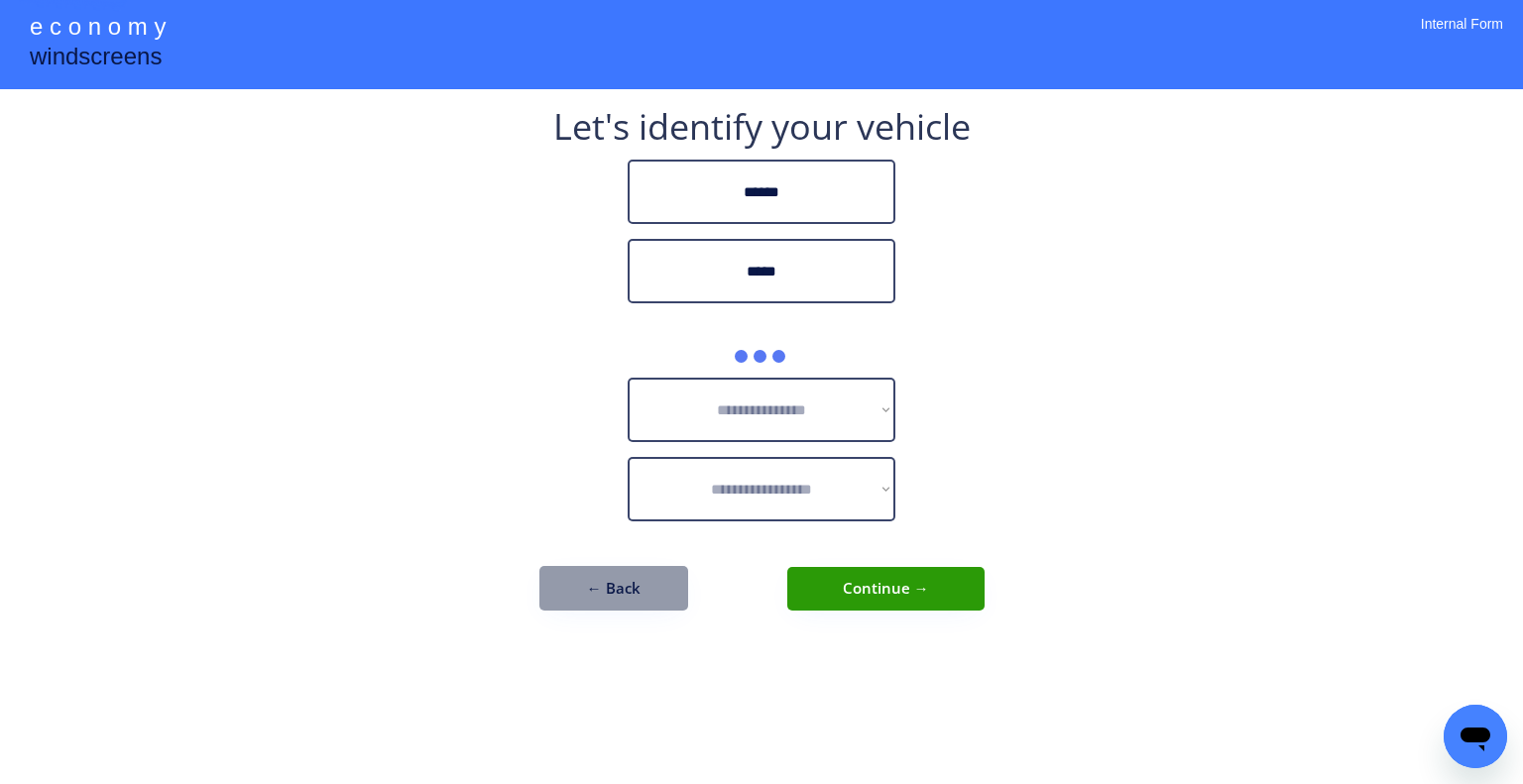 click on "**********" at bounding box center [762, 392] 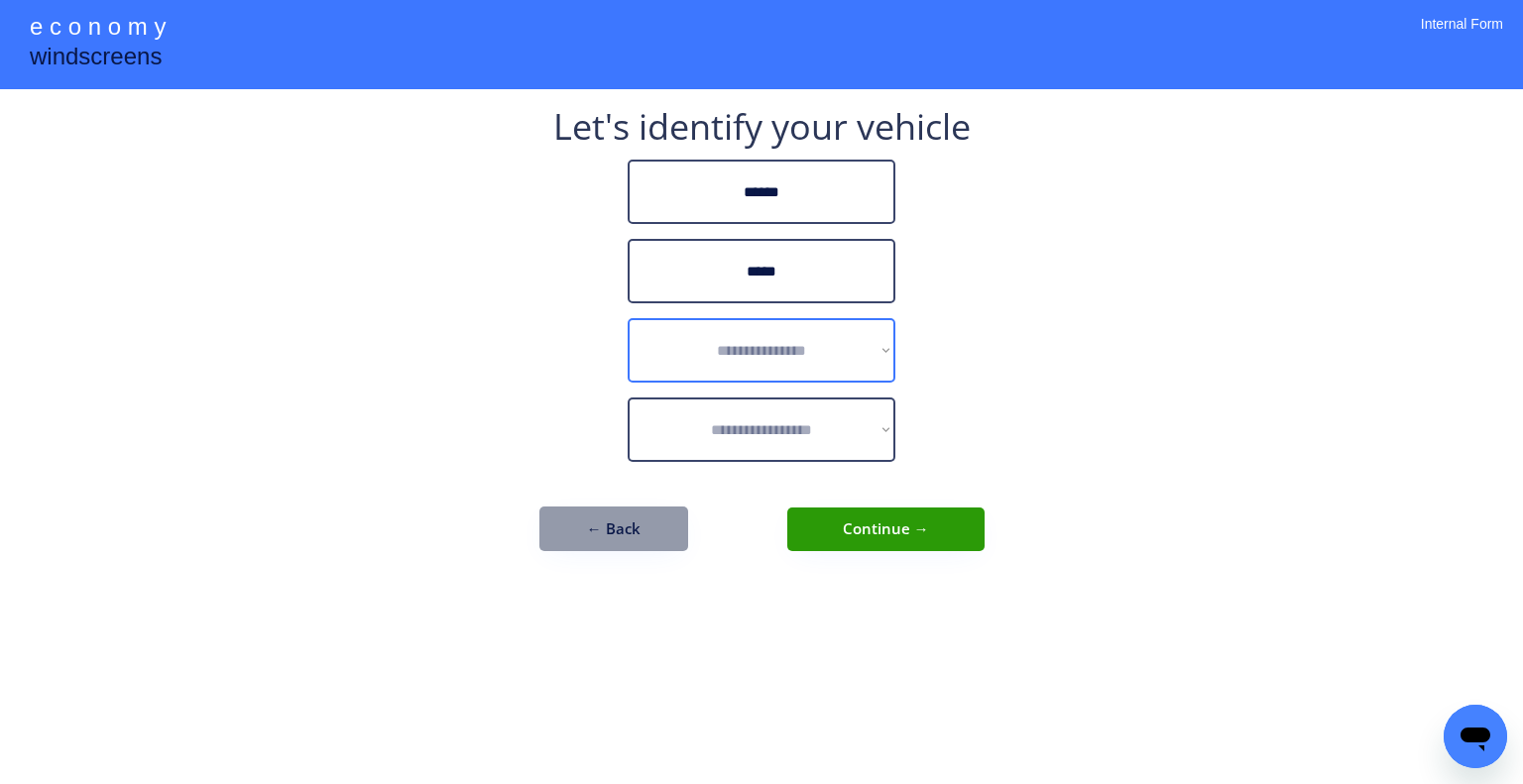 click on "**********" at bounding box center [762, 350] 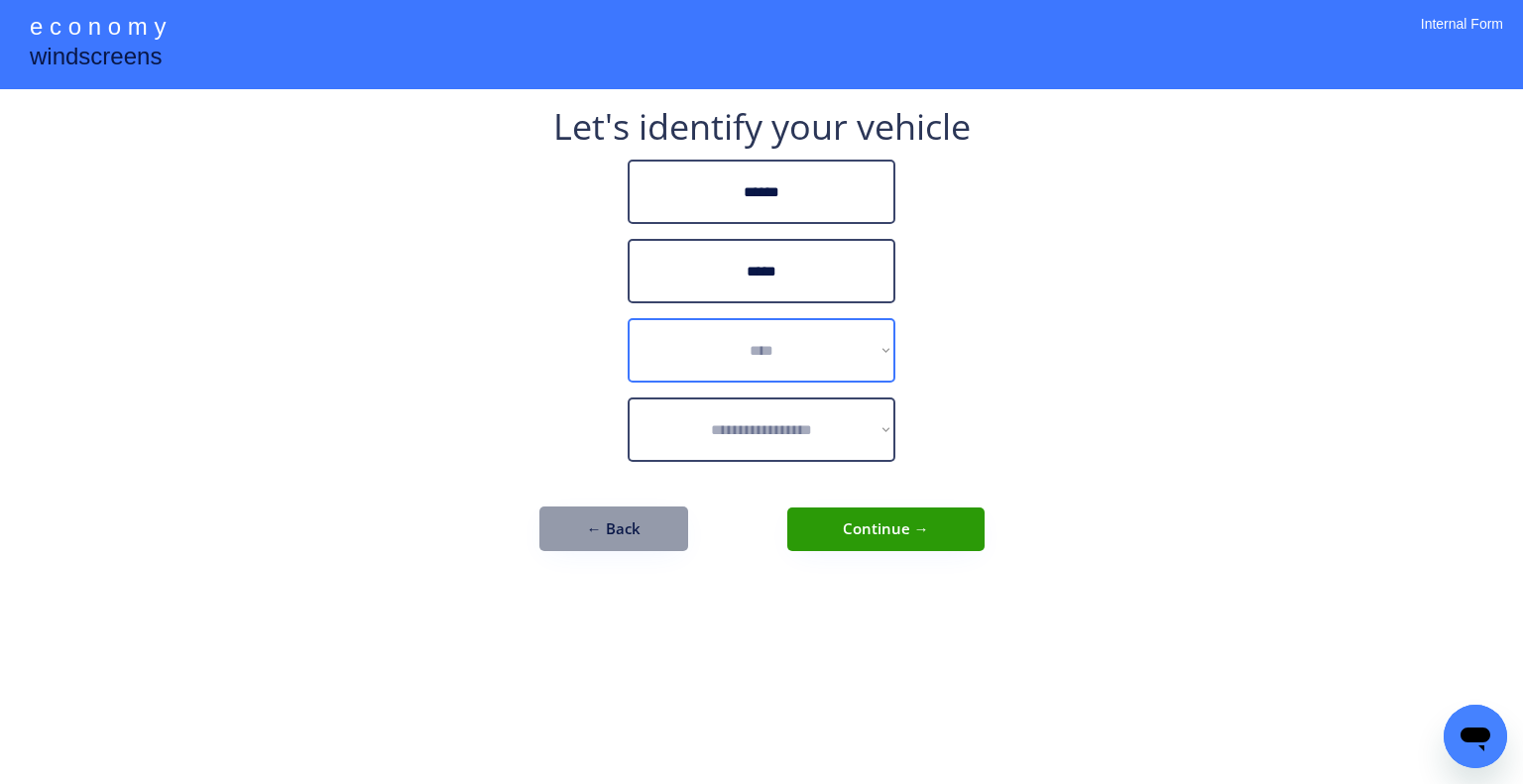 click on "**********" at bounding box center [762, 350] 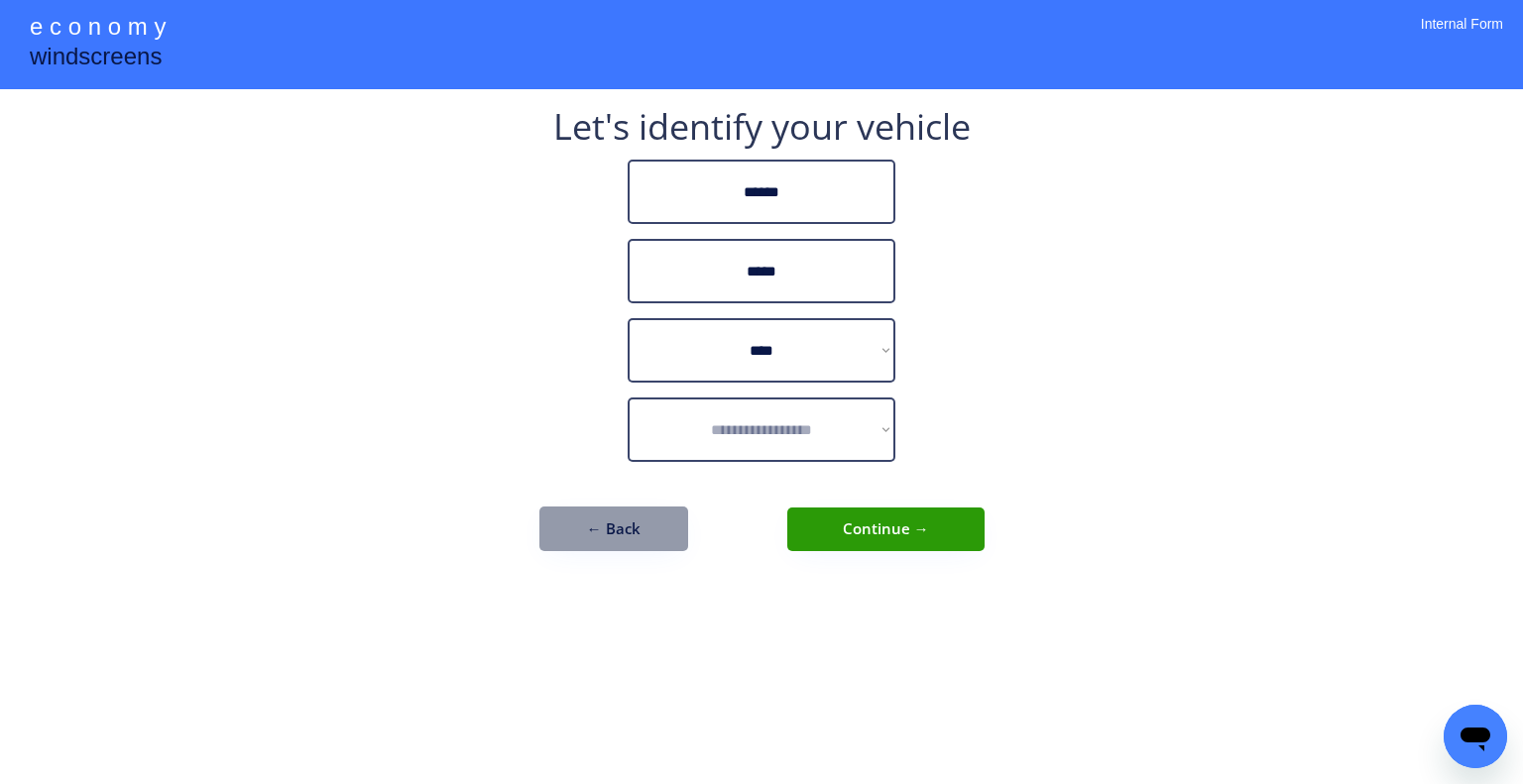 click on "**********" at bounding box center [762, 392] 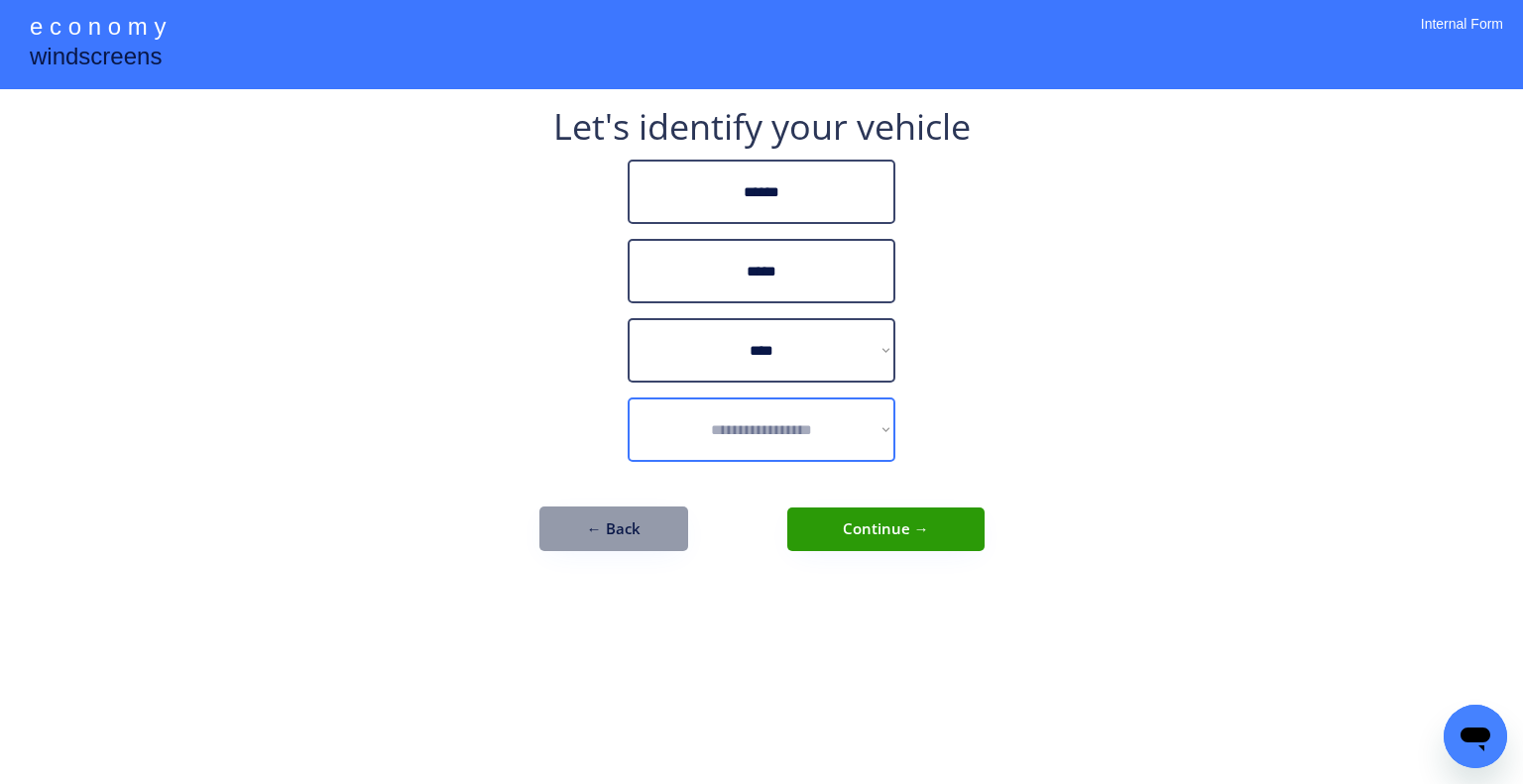 click on "**********" at bounding box center (762, 429) 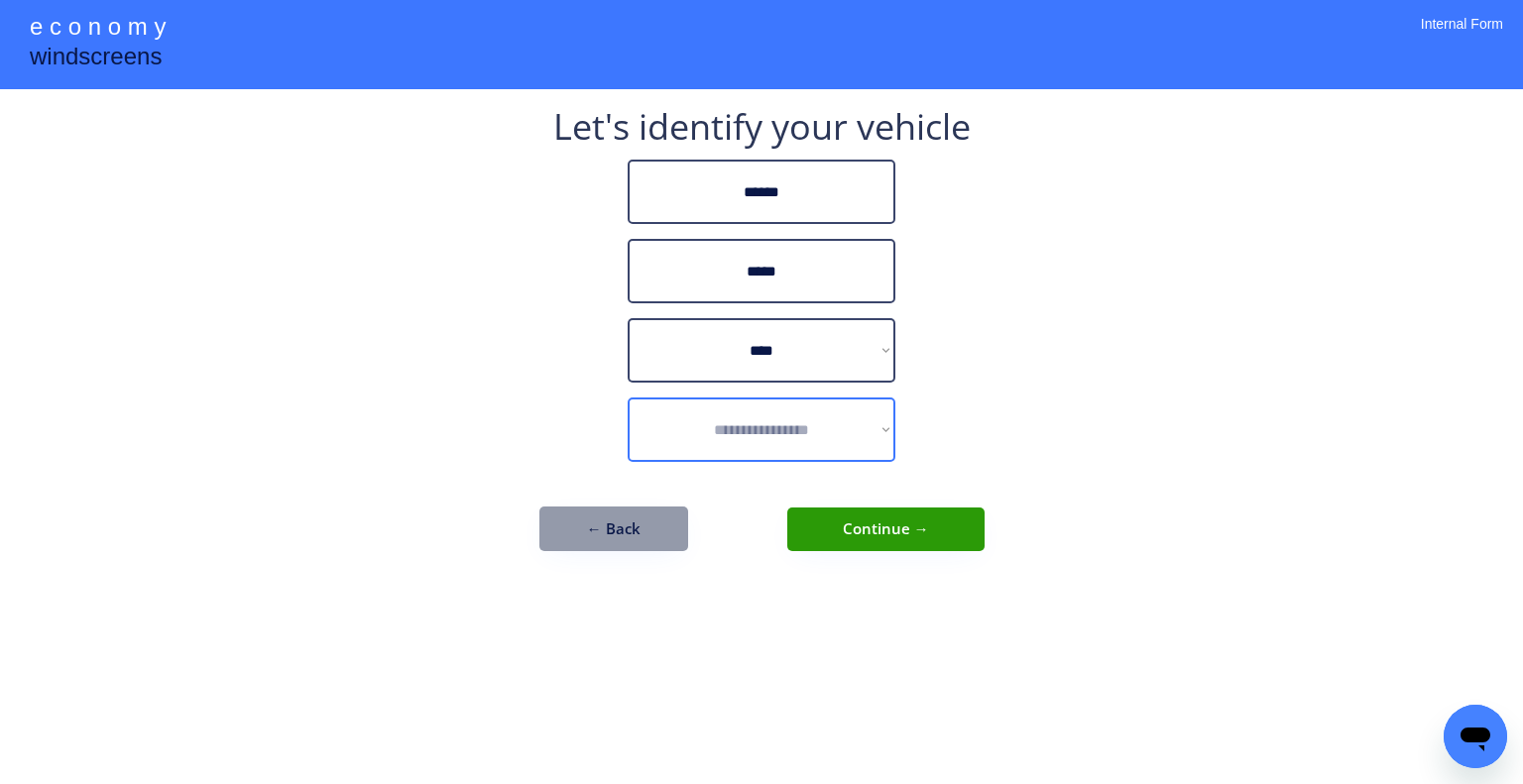 click on "**********" at bounding box center (762, 429) 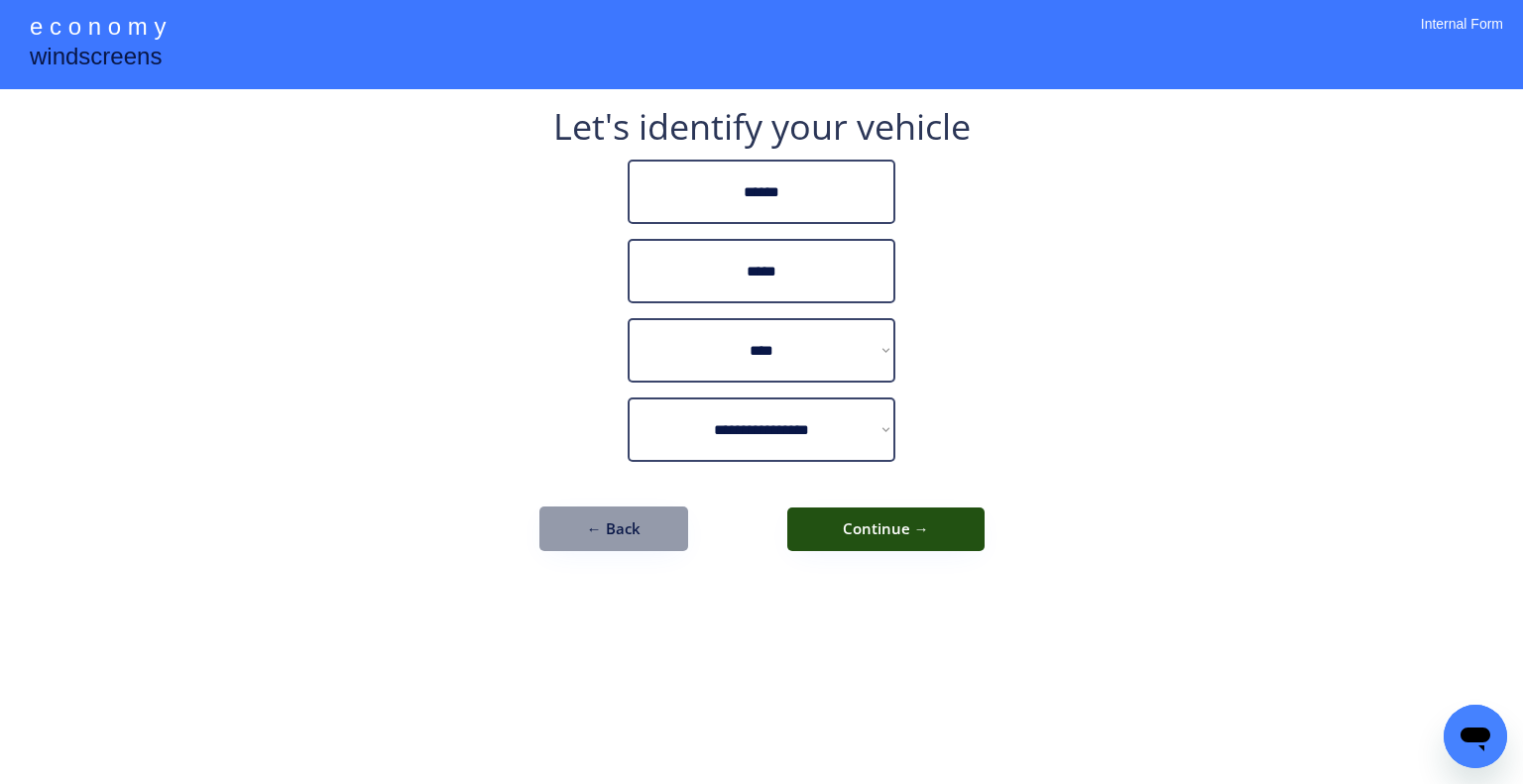 drag, startPoint x: 951, startPoint y: 531, endPoint x: 1087, endPoint y: 534, distance: 136.03308 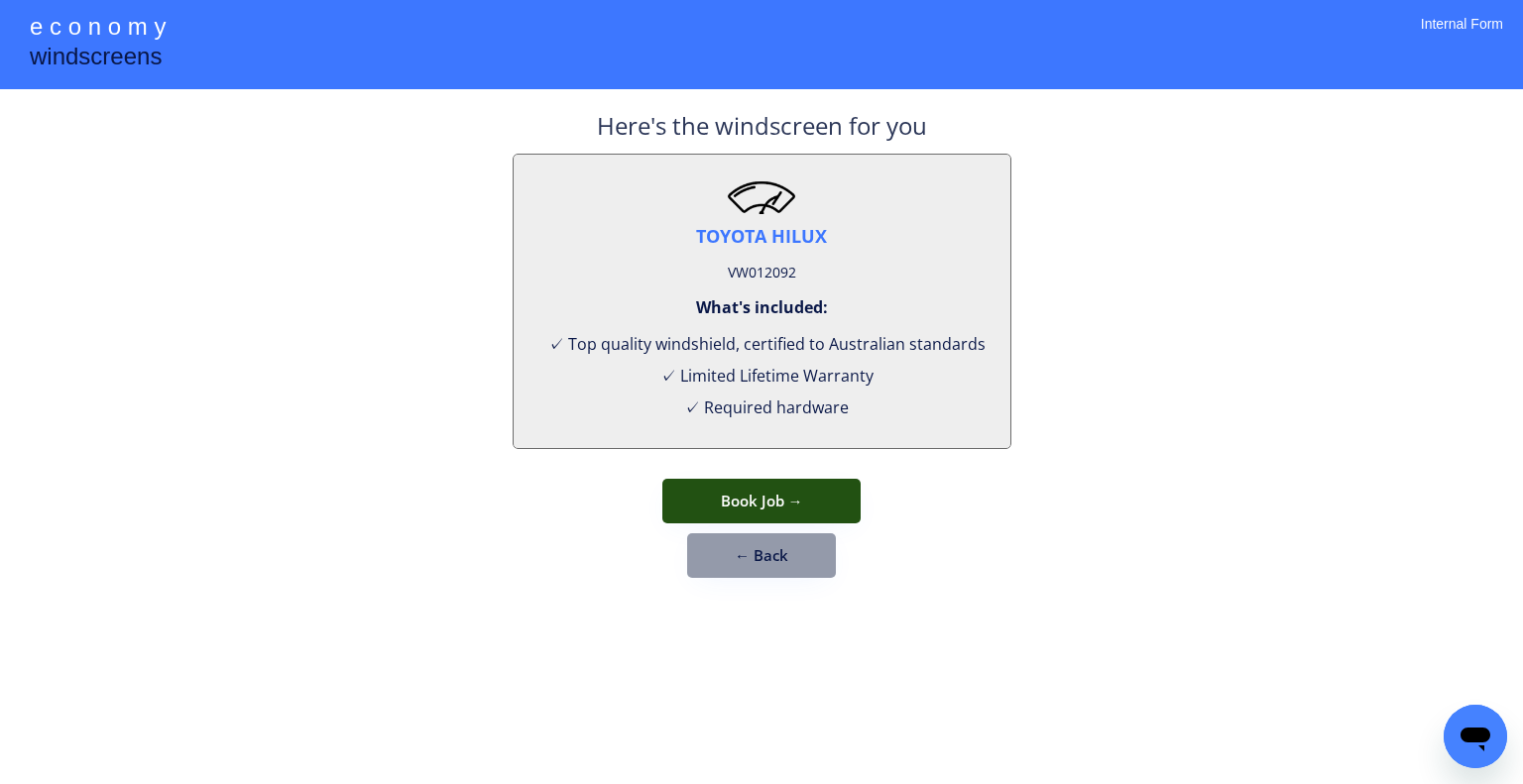 click on "Book Job    →" at bounding box center (762, 501) 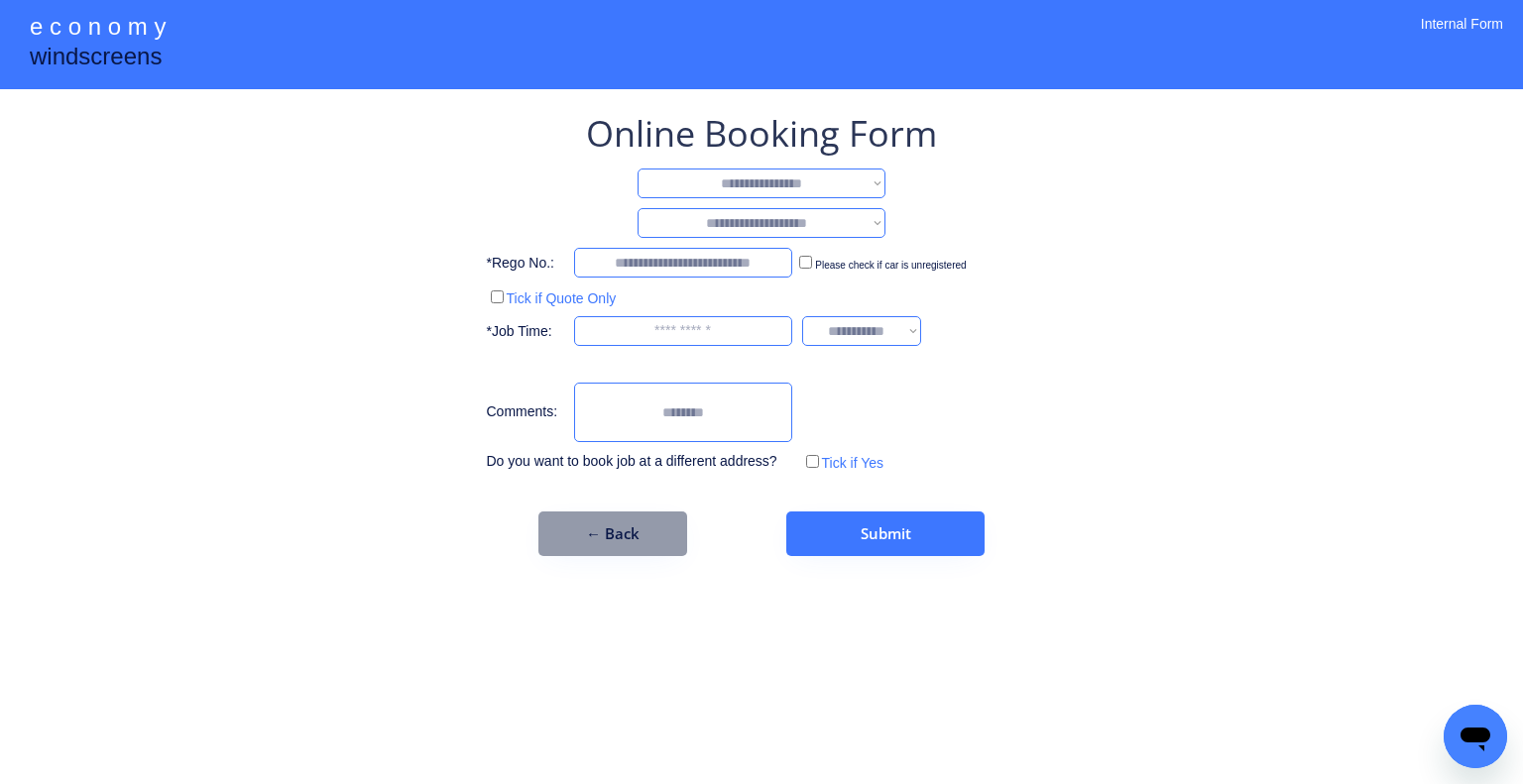 click on "**********" at bounding box center [762, 183] 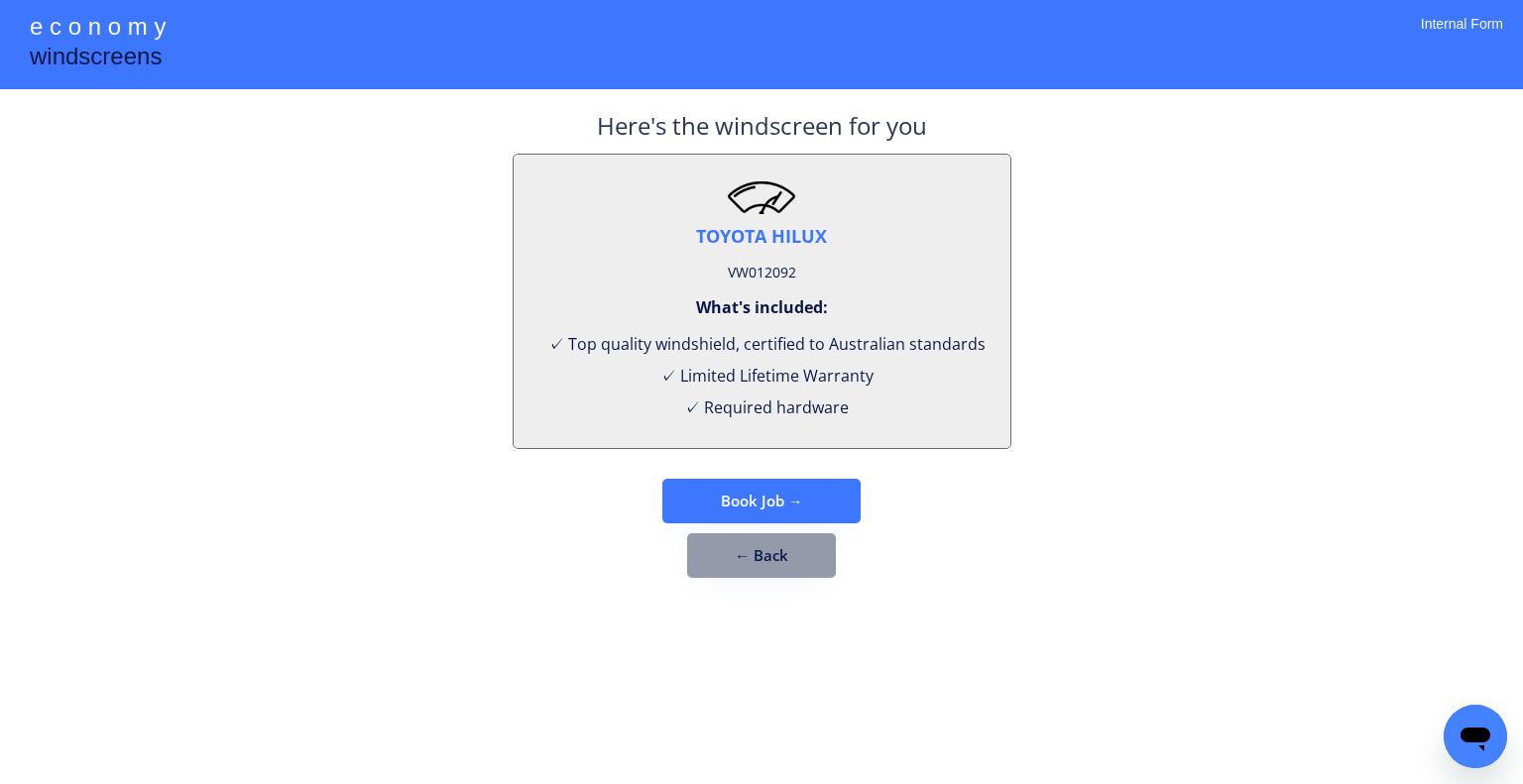 click on "VW012092" at bounding box center [762, 273] 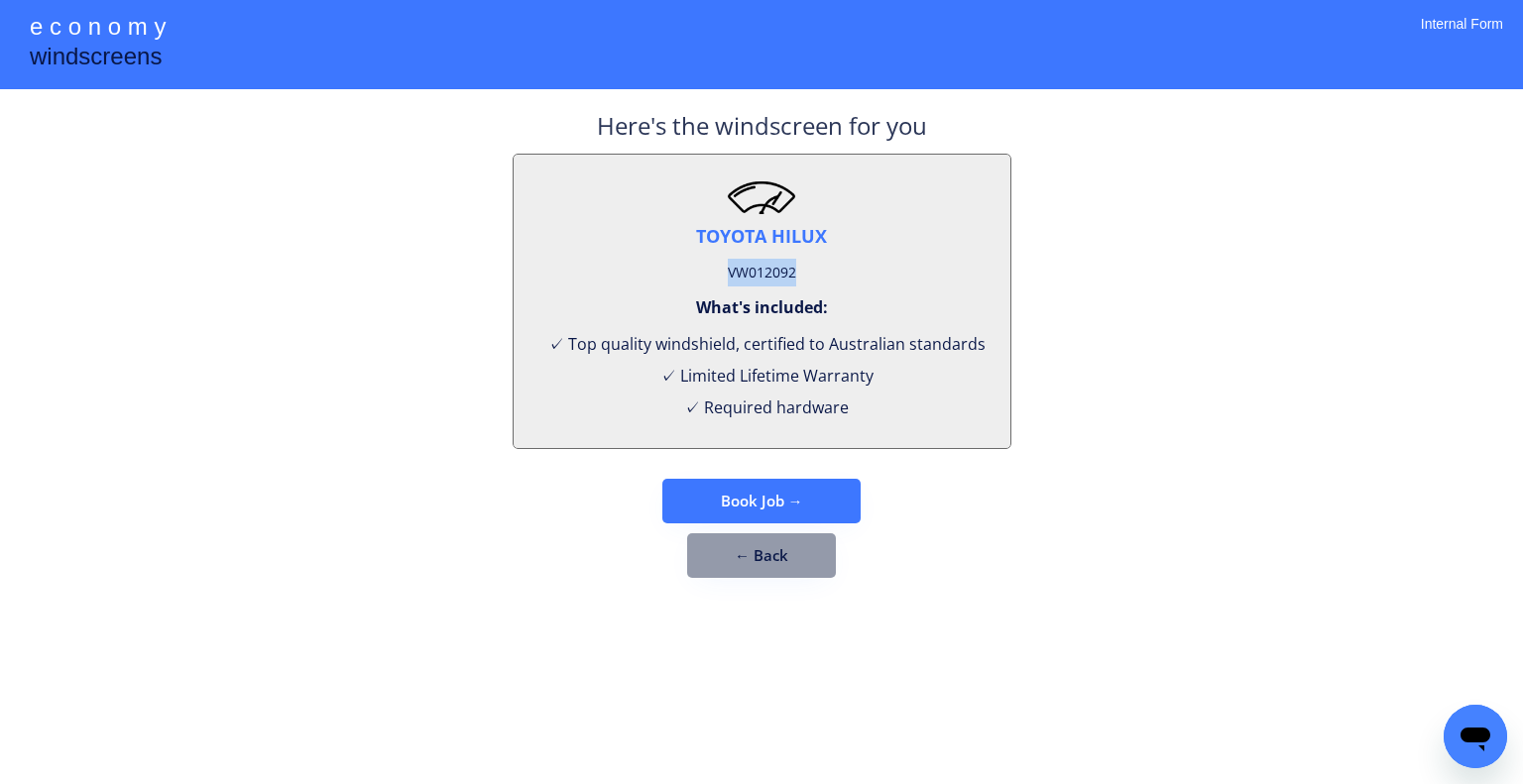 click on "VW012092" at bounding box center [762, 273] 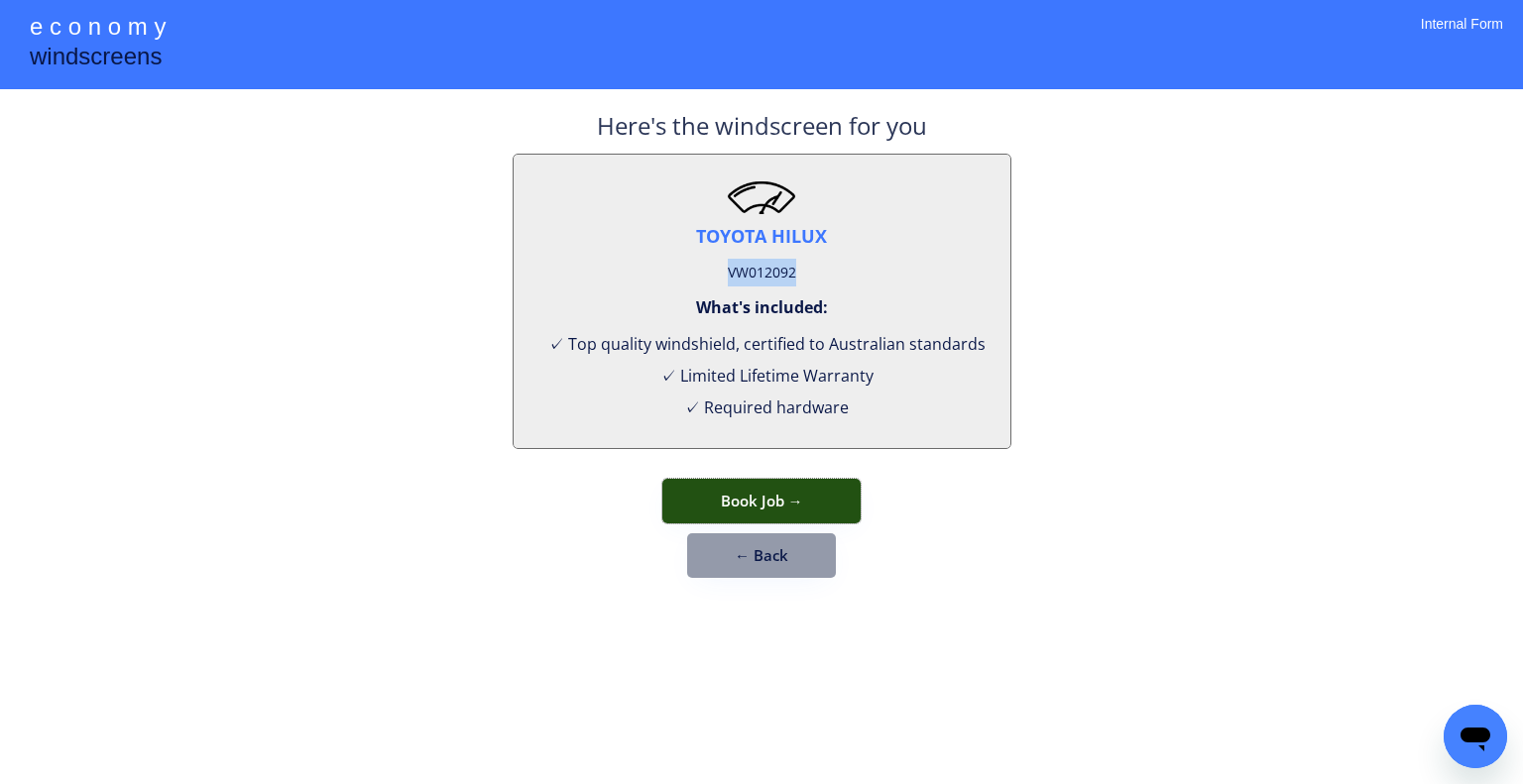 click on "Book Job    →" at bounding box center (762, 501) 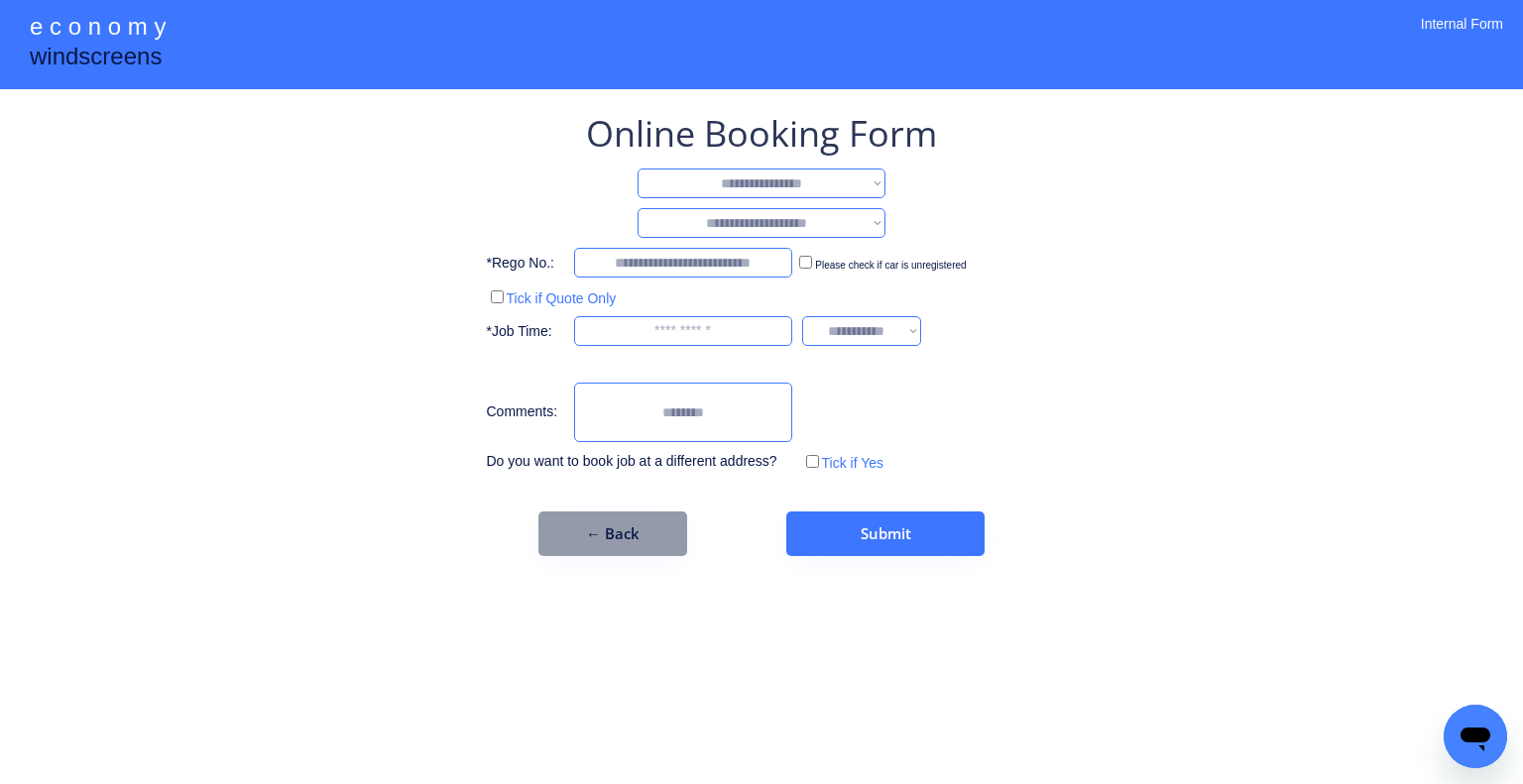 click on "**********" at bounding box center [762, 183] 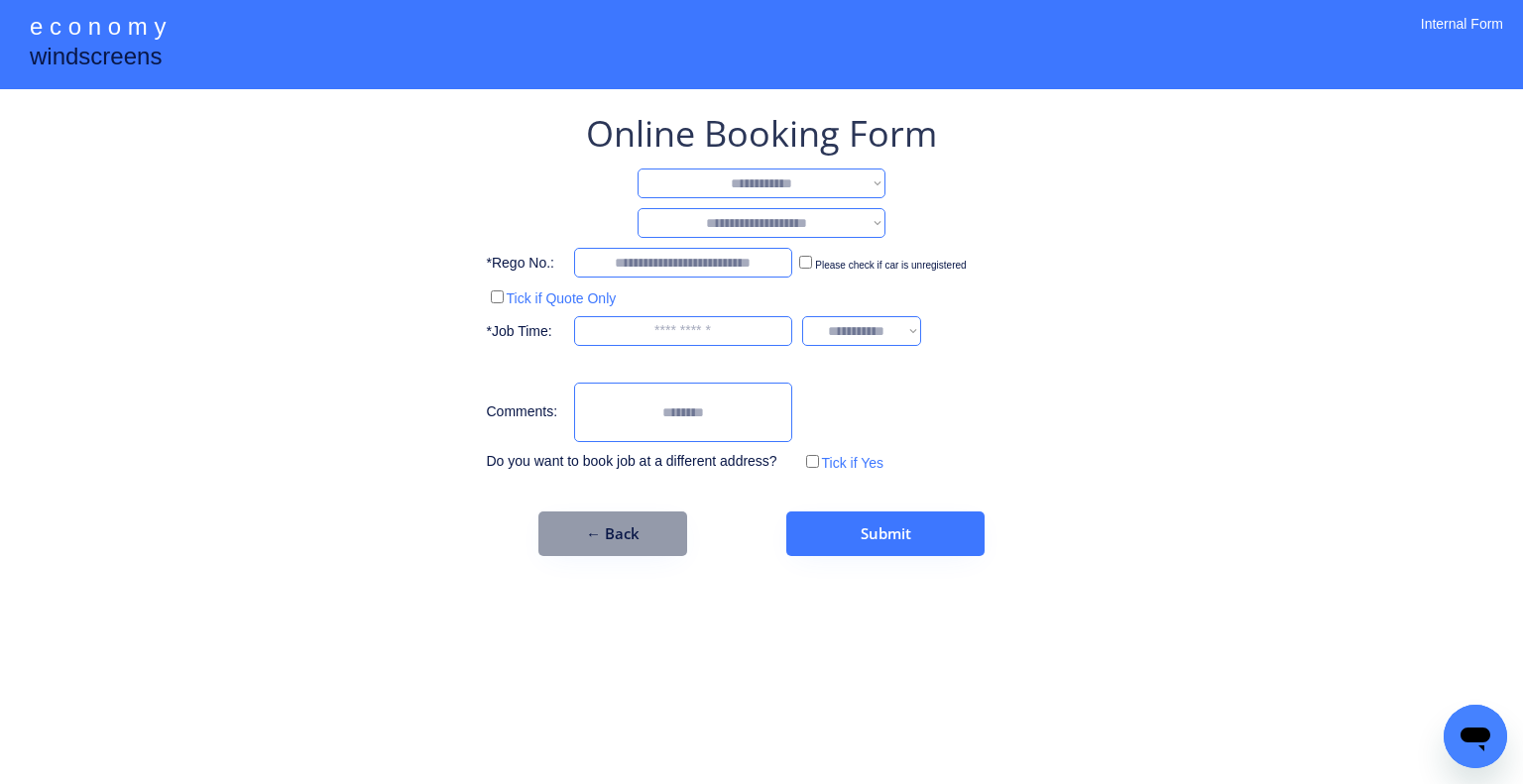 click on "**********" at bounding box center (762, 183) 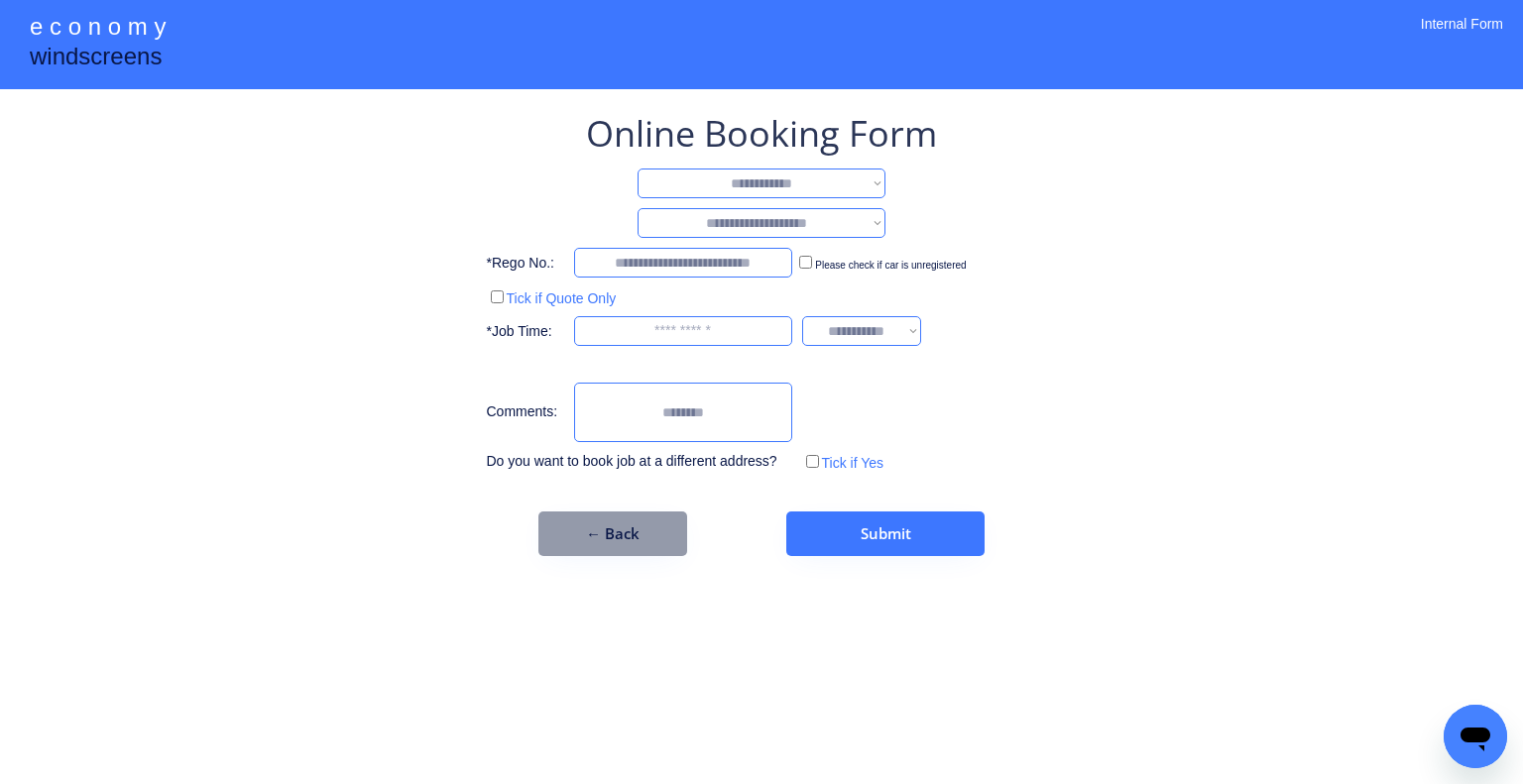 click on "**********" at bounding box center [762, 223] 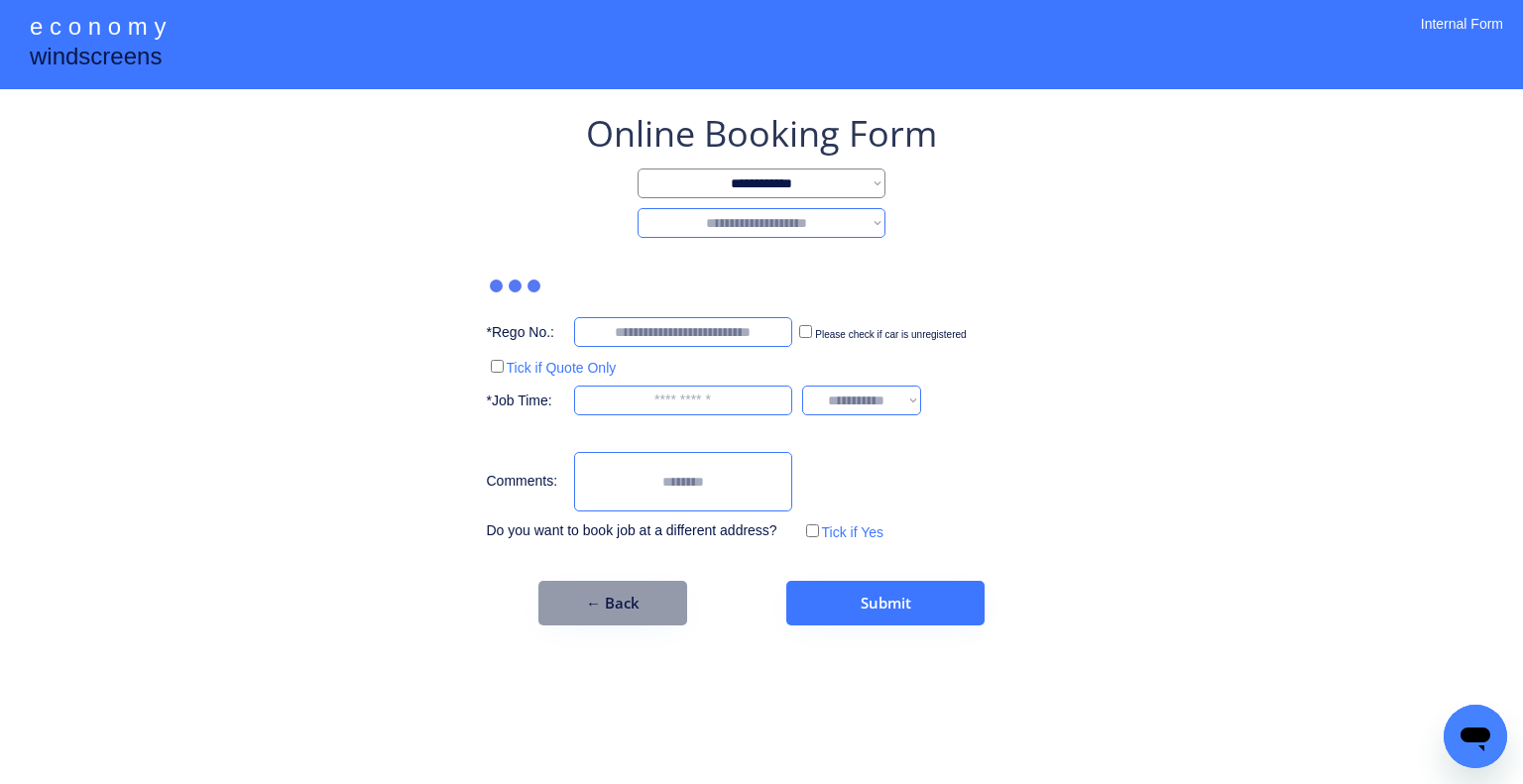 select on "********" 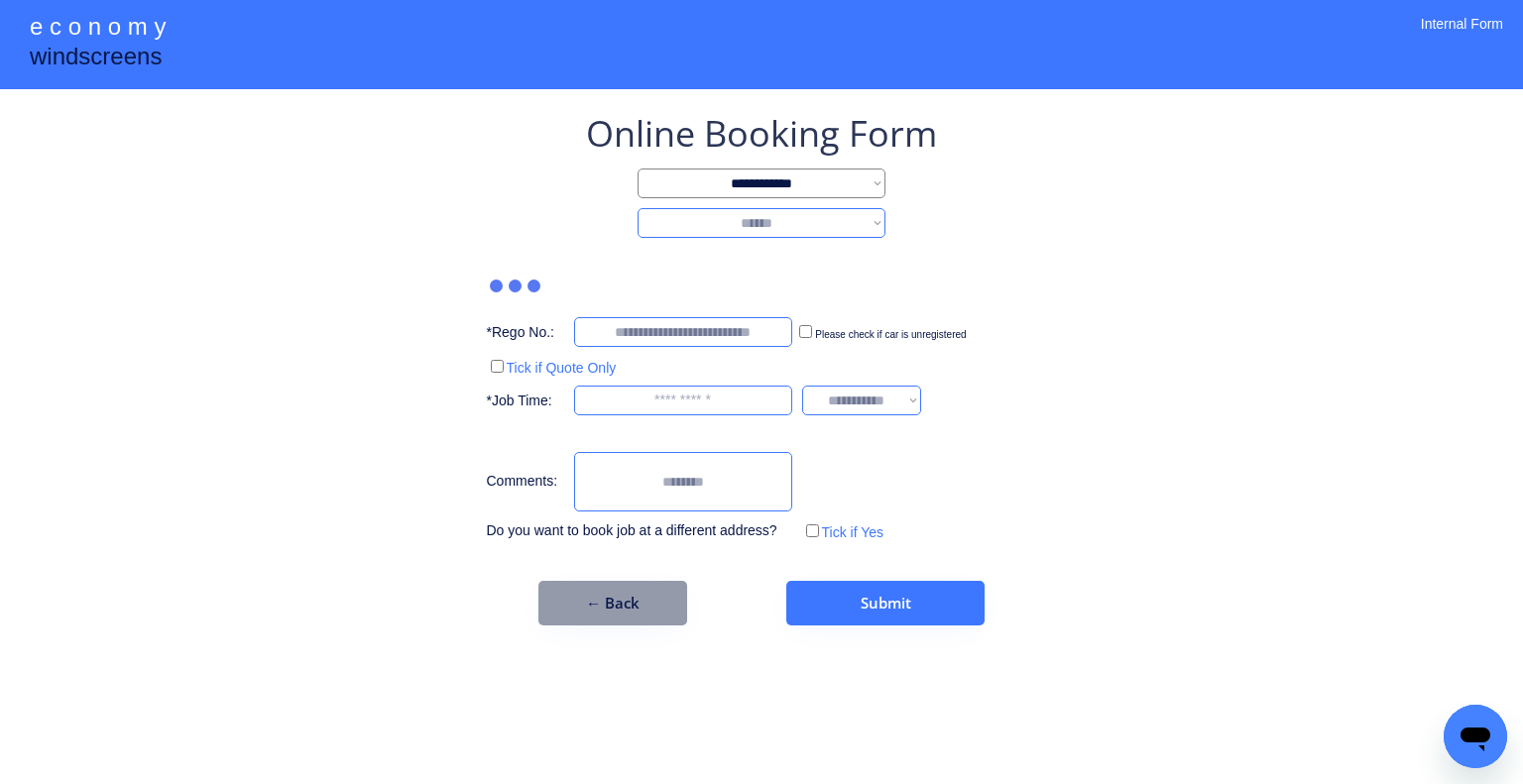 click on "**********" at bounding box center [762, 223] 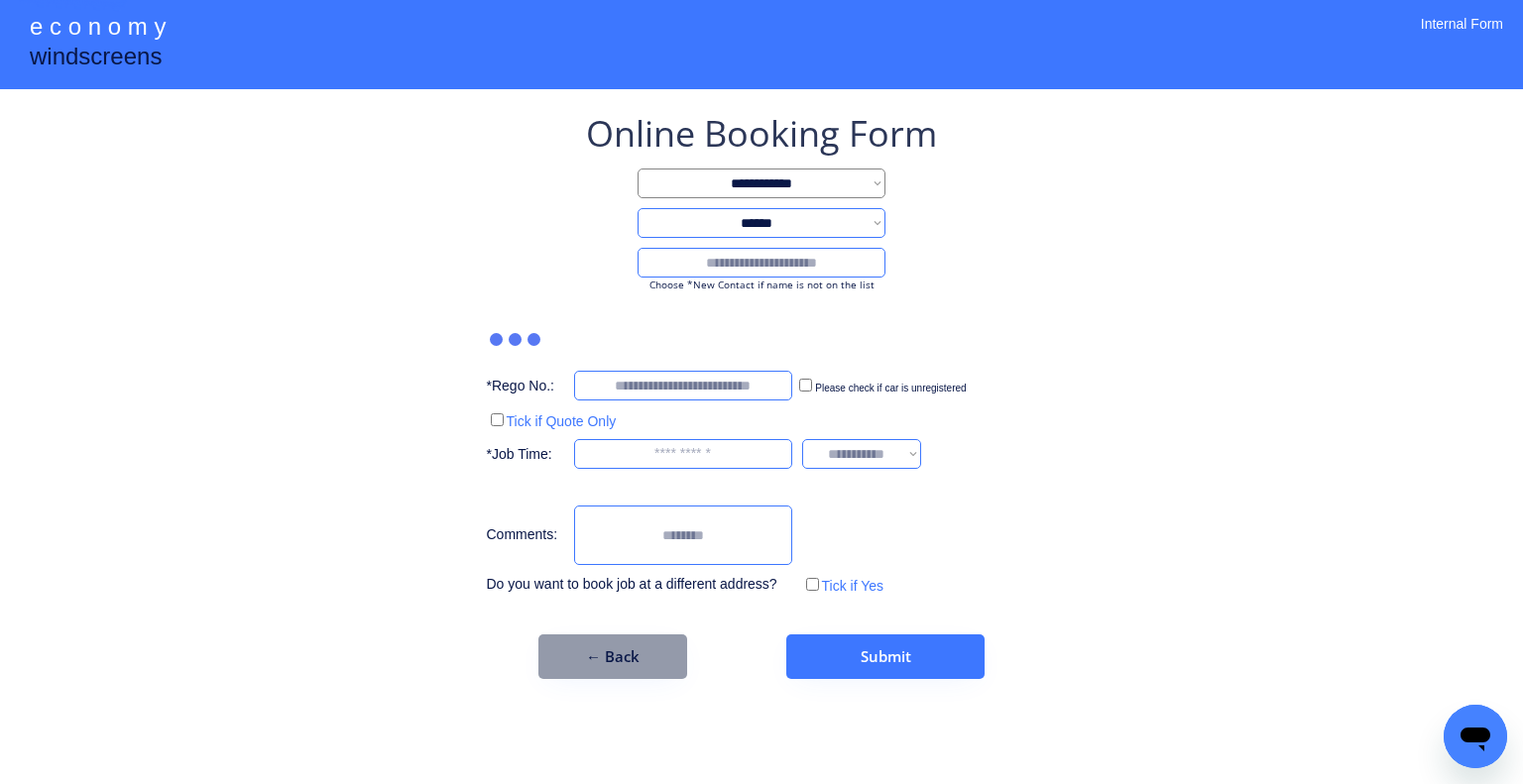 click at bounding box center (762, 263) 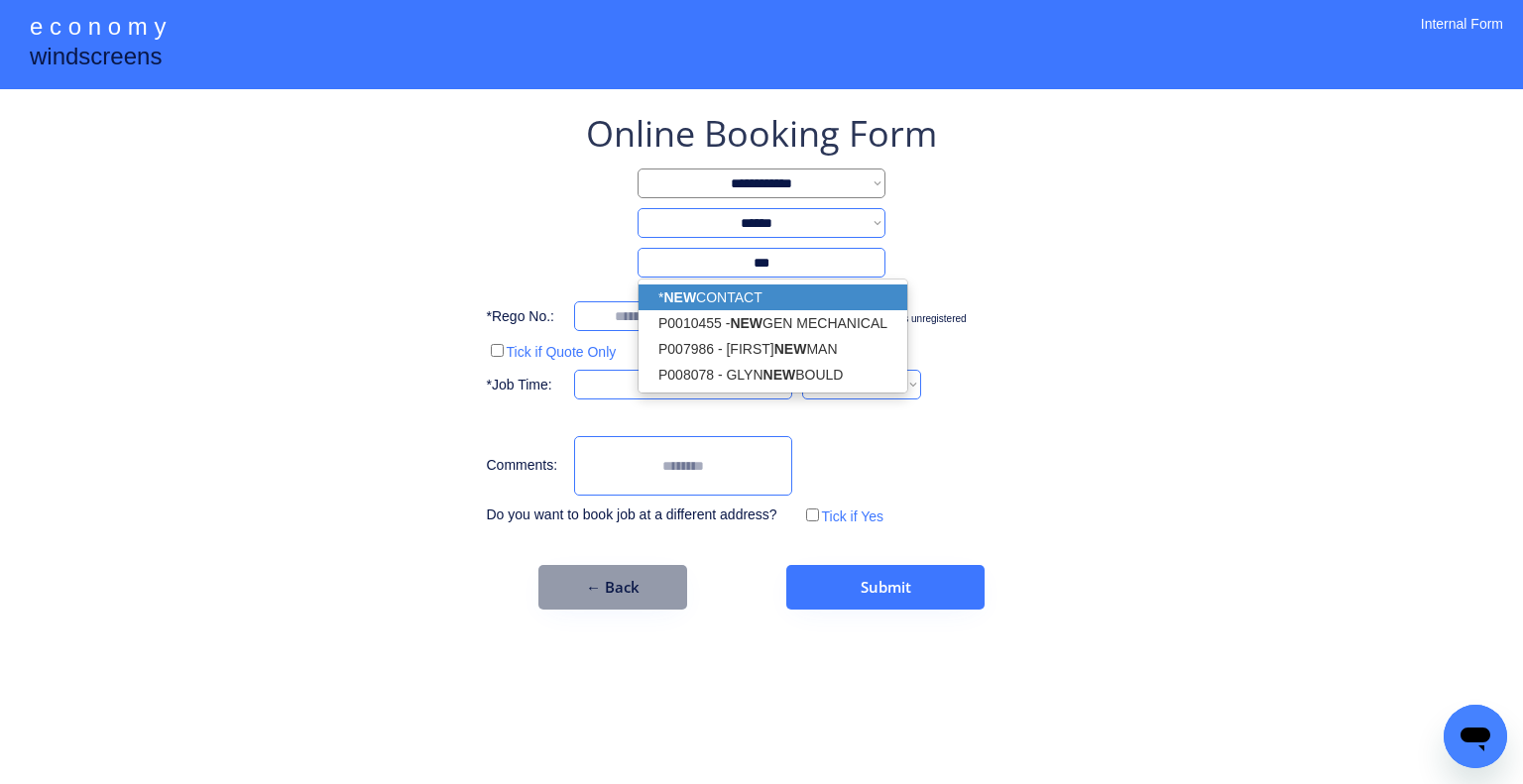 click on "* NEW  CONTACT" at bounding box center (772, 297) 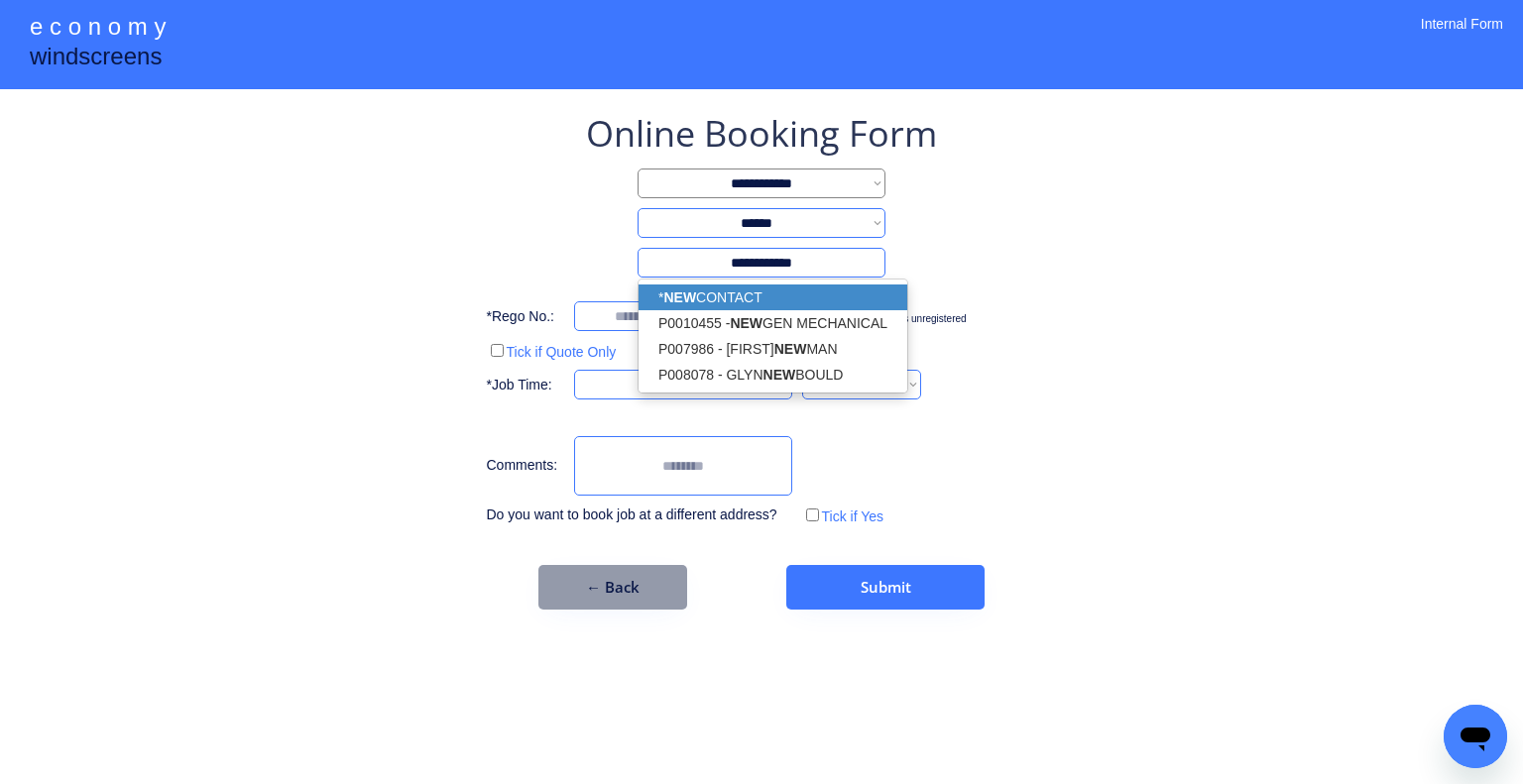 type on "**********" 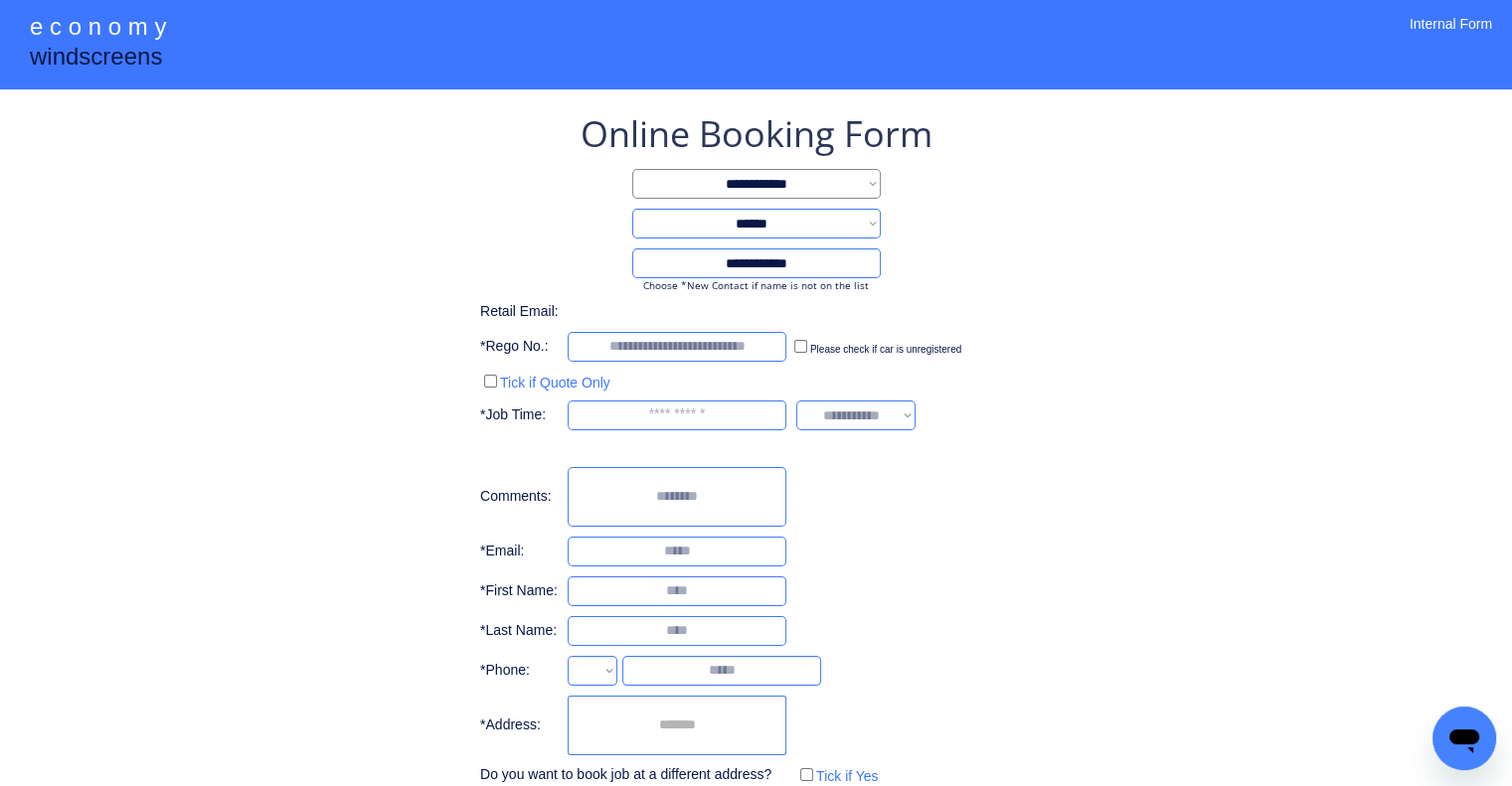 click on "**********" at bounding box center [756, 449] 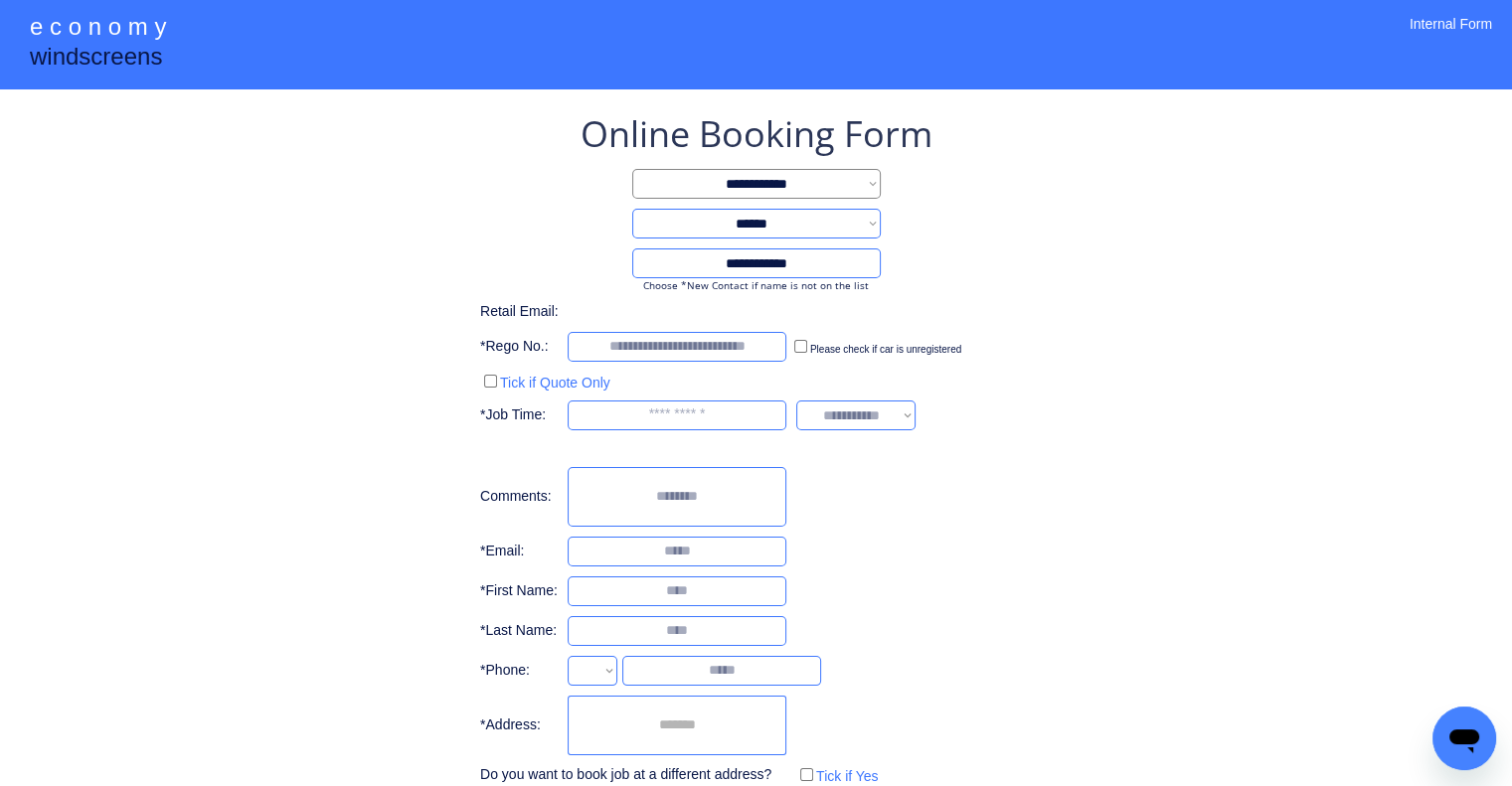select on "**********" 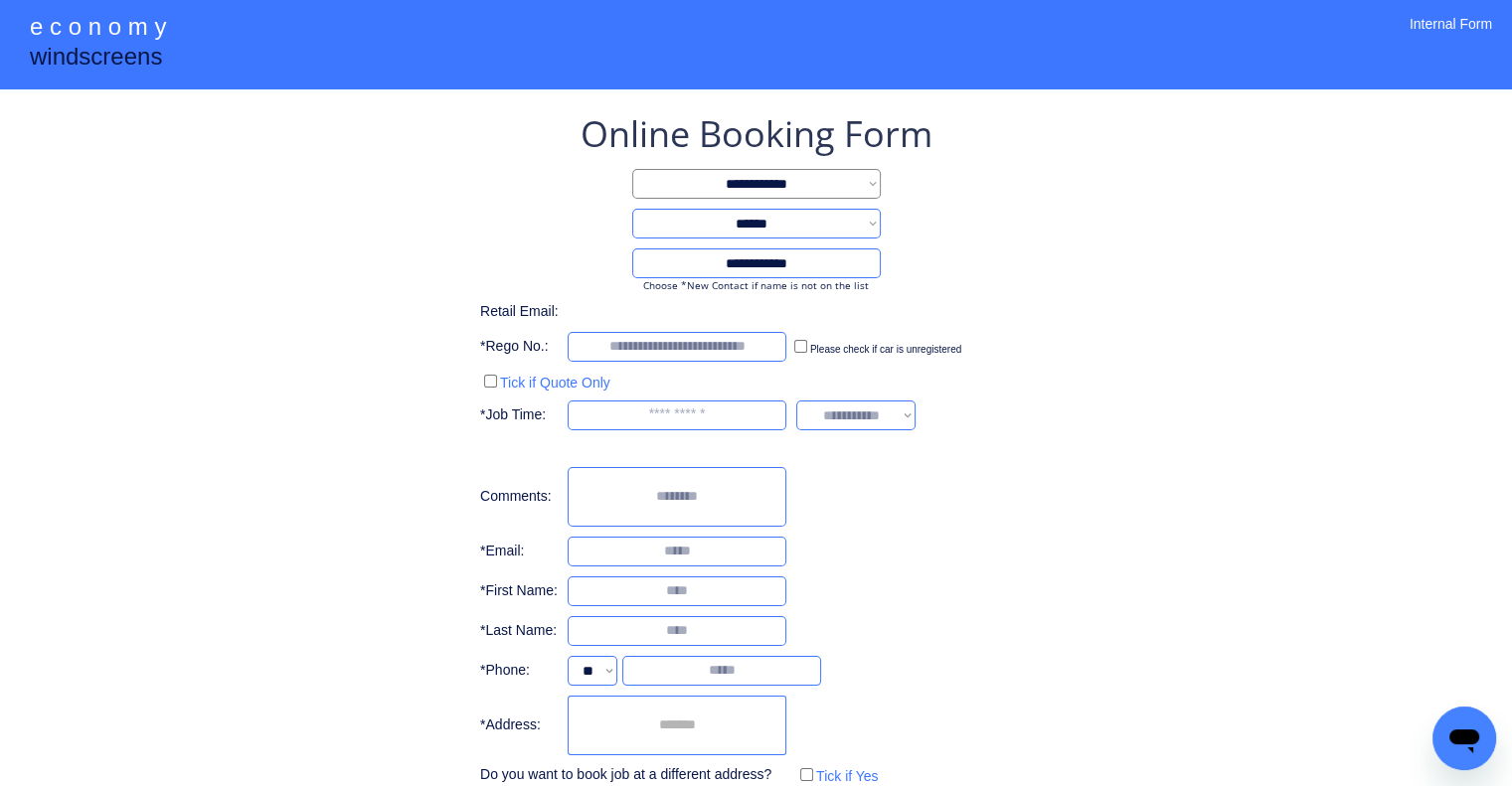 drag, startPoint x: 1078, startPoint y: 539, endPoint x: 713, endPoint y: 378, distance: 398.93107 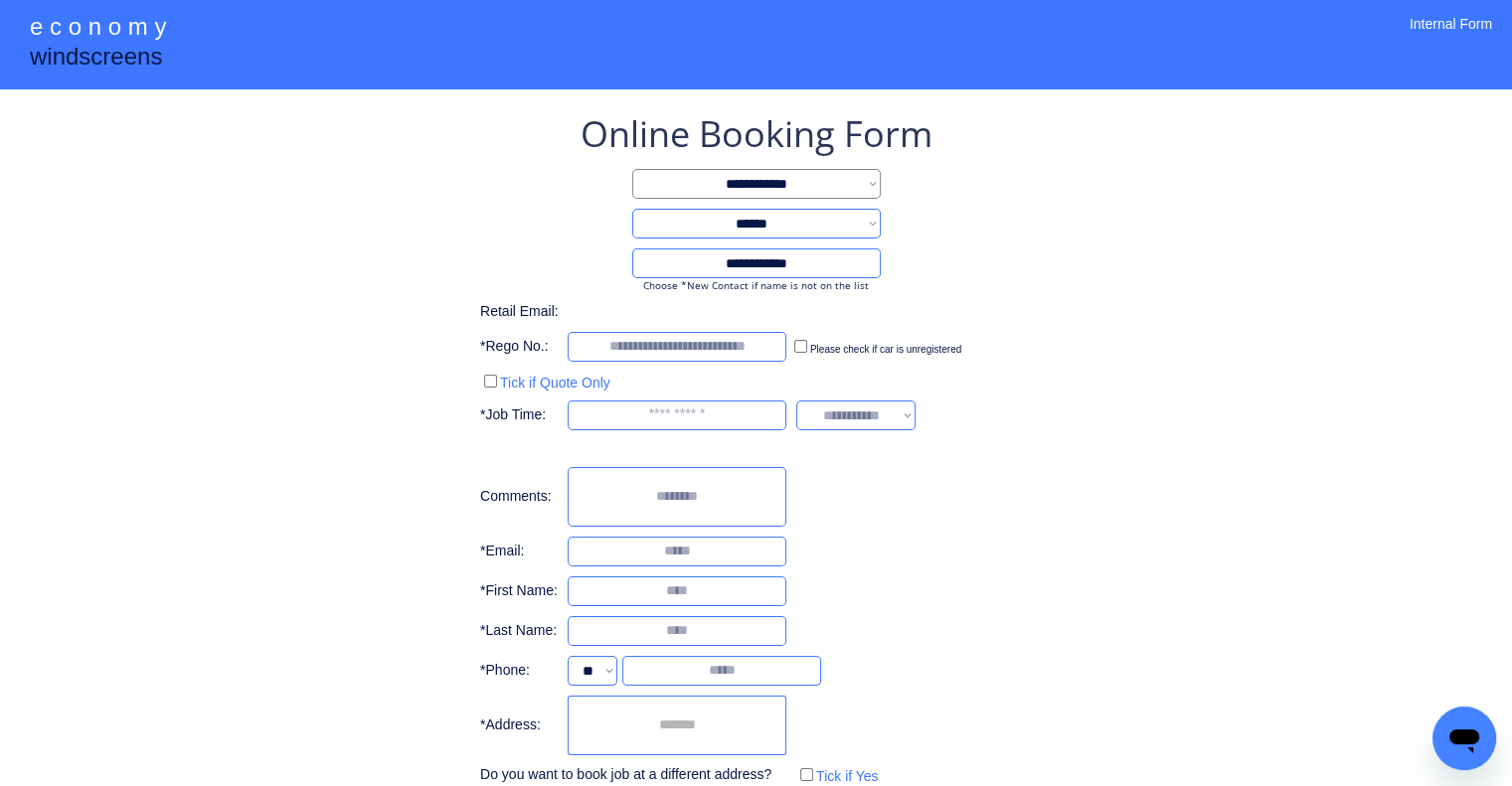 click on "**********" at bounding box center (756, 449) 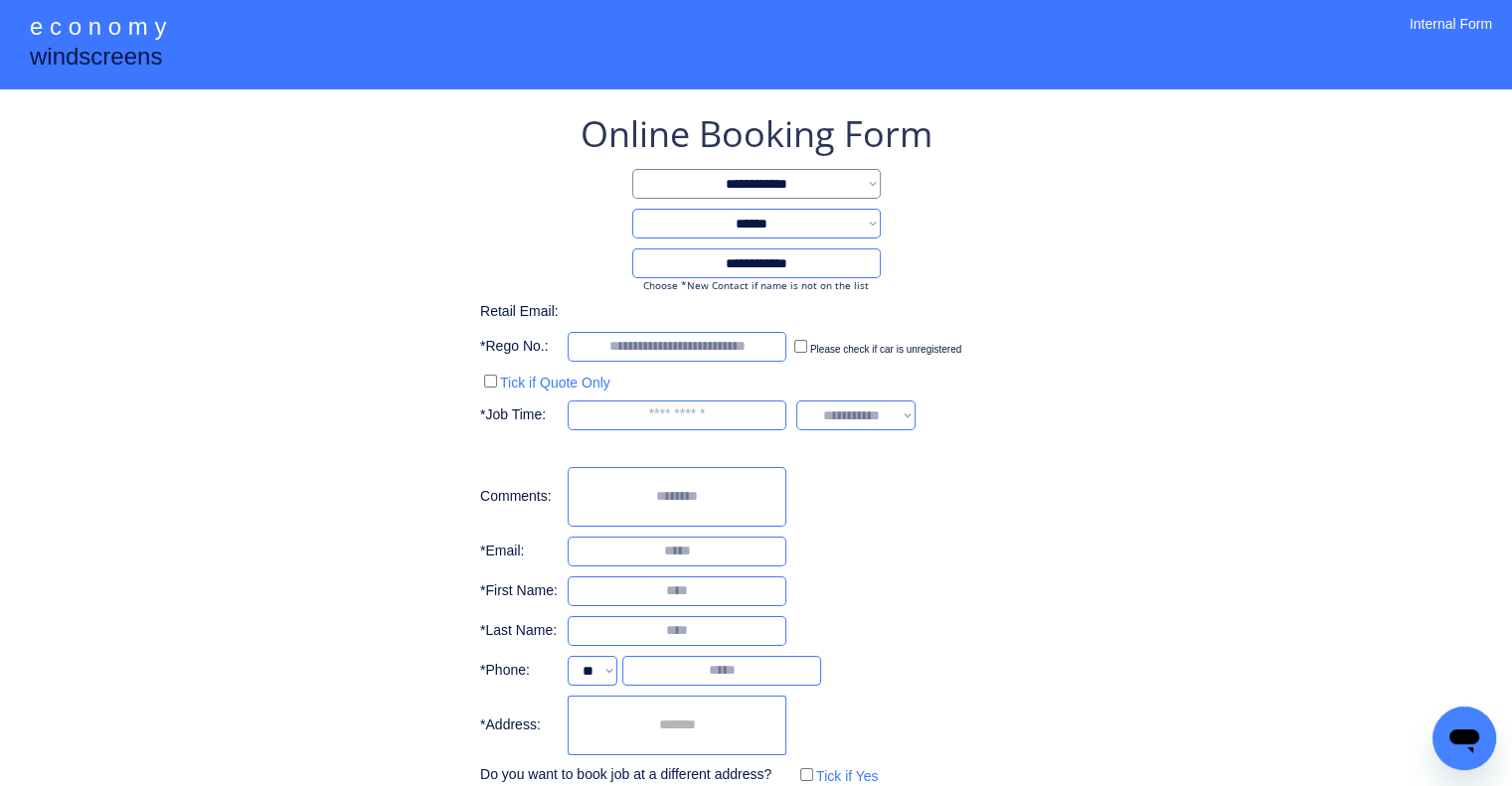 click on "Tick if Quote Only" at bounding box center [545, 381] 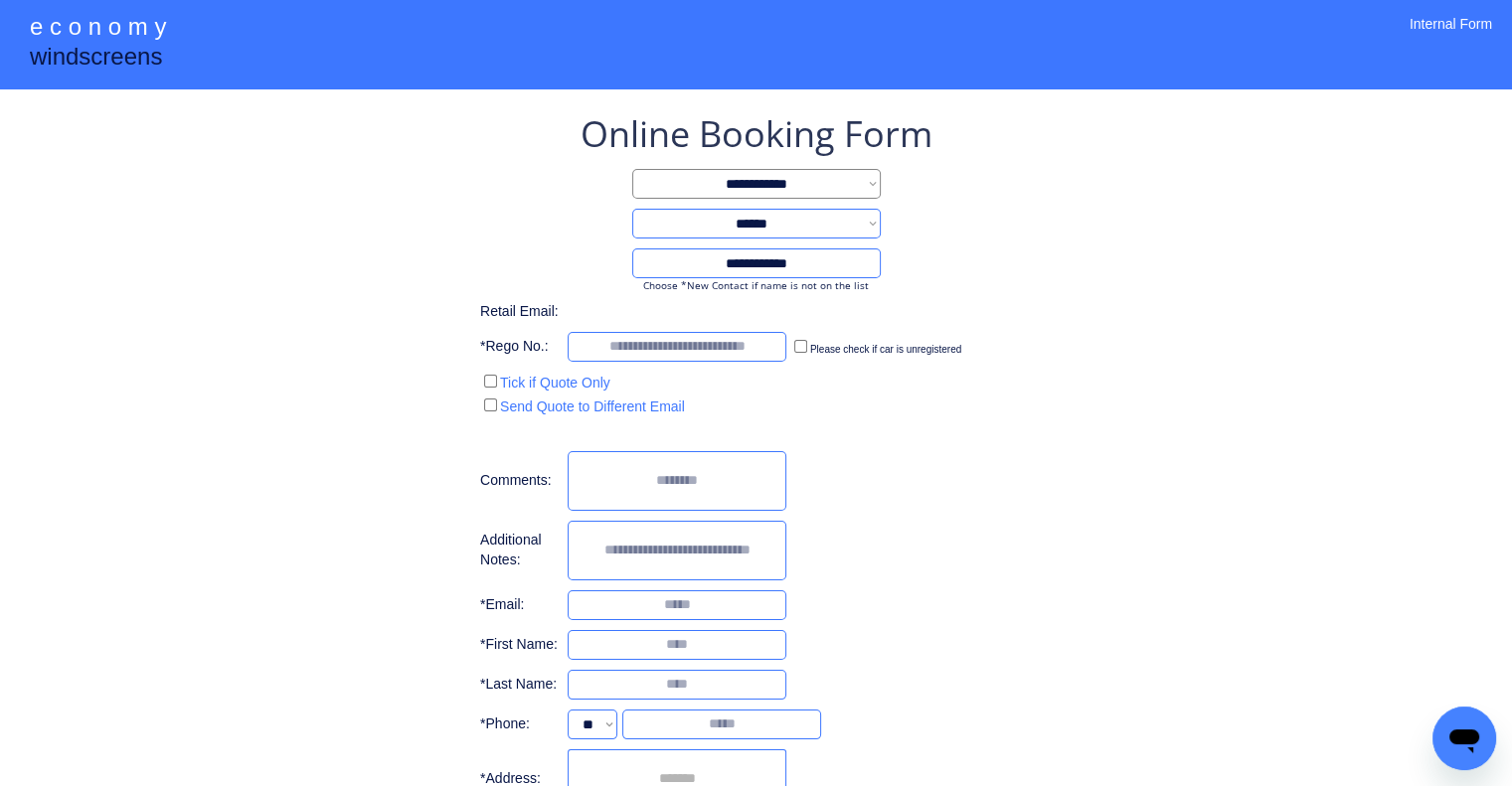 drag, startPoint x: 631, startPoint y: 364, endPoint x: 647, endPoint y: 358, distance: 17.088007 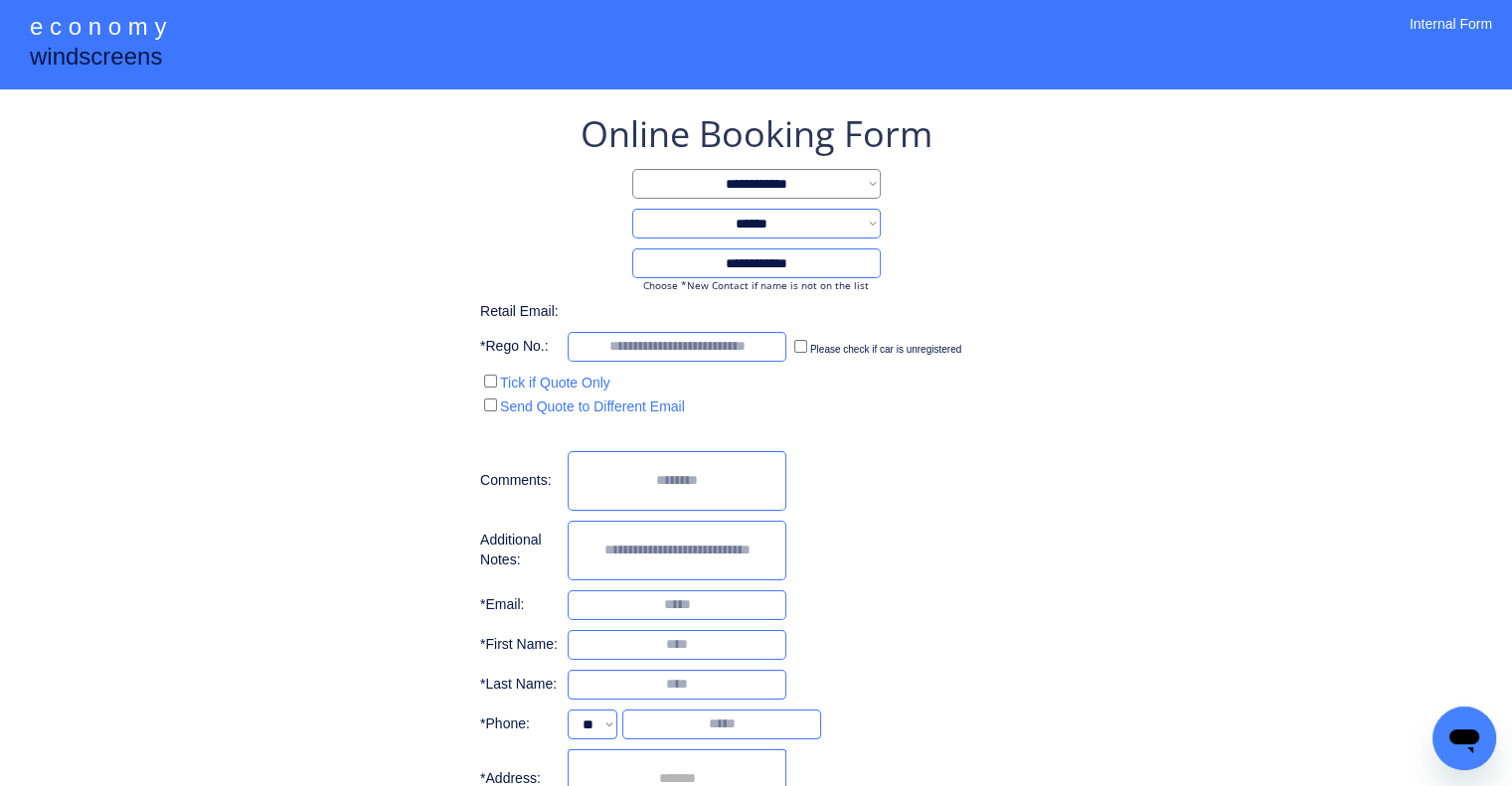 click on "**********" at bounding box center (756, 501) 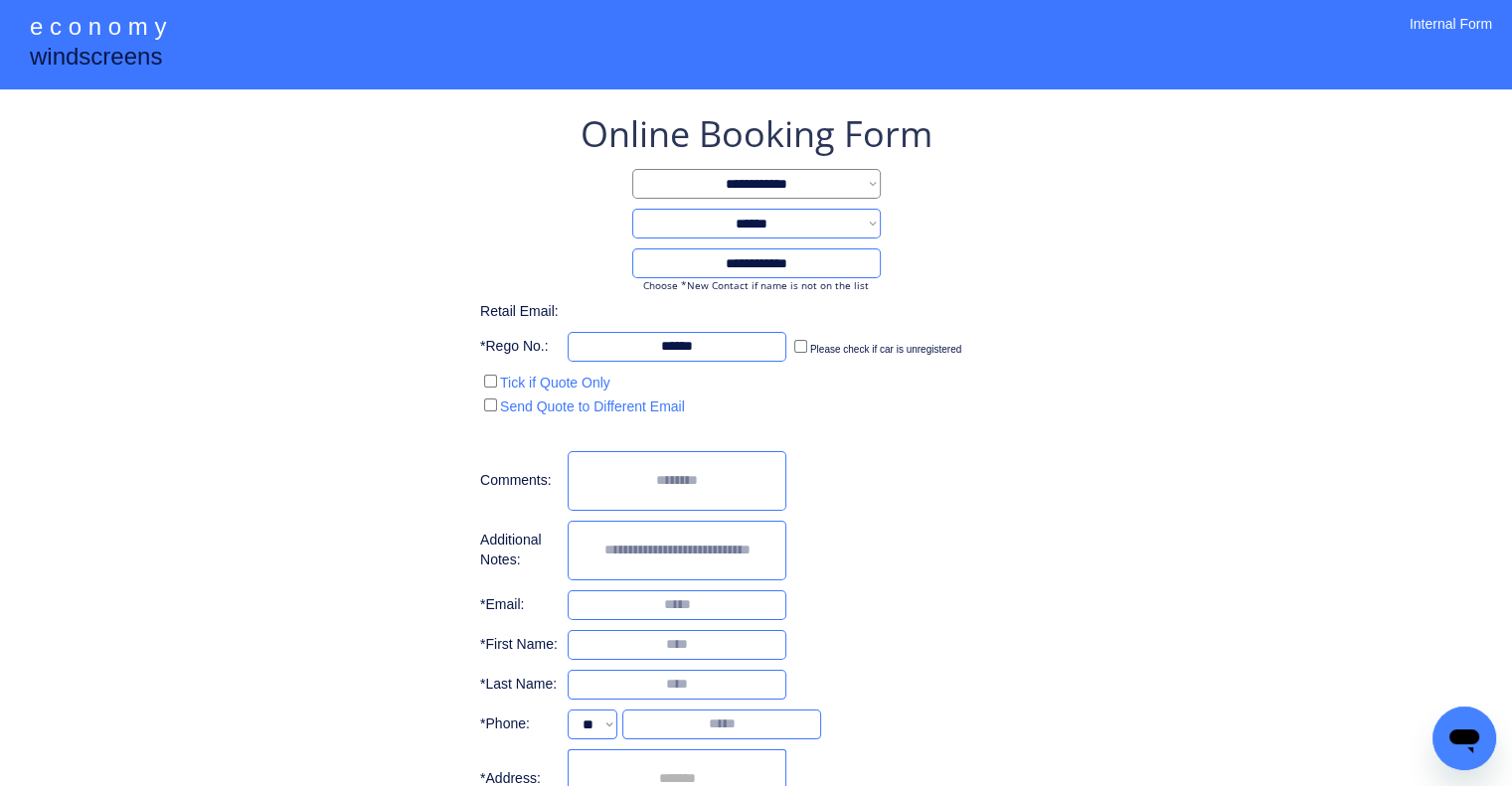 type on "******" 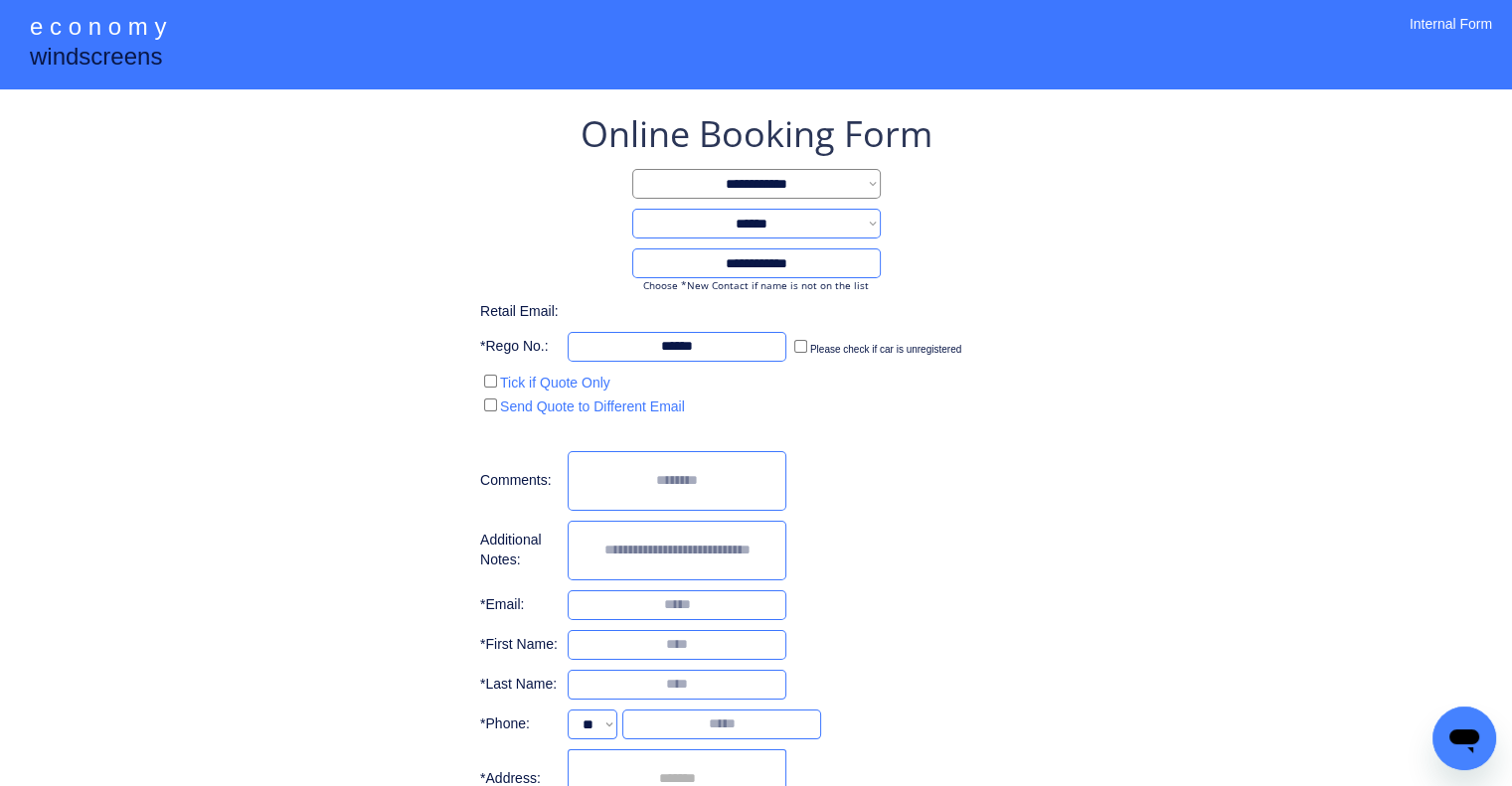 click on "**********" at bounding box center (756, 501) 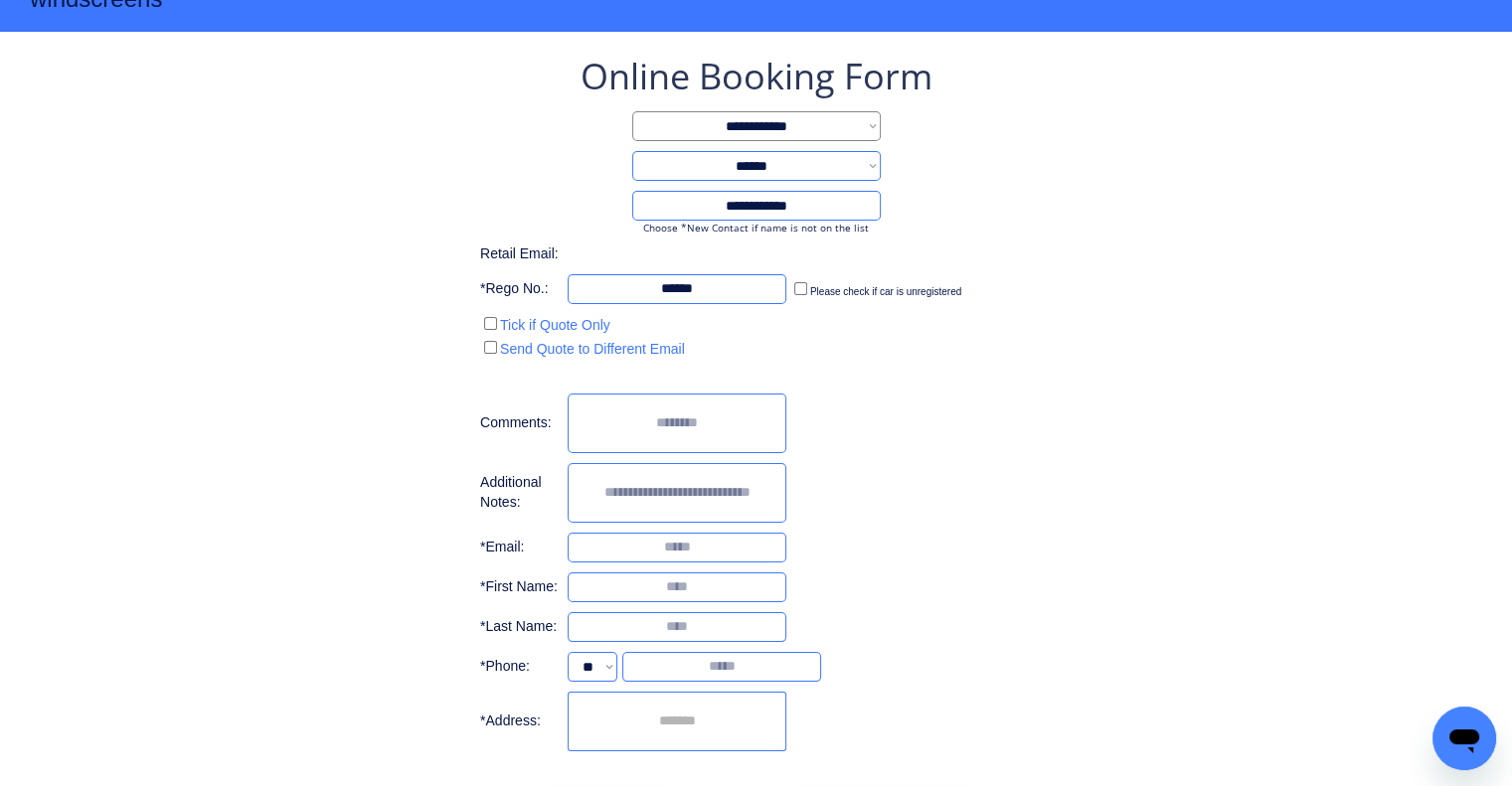 scroll, scrollTop: 136, scrollLeft: 0, axis: vertical 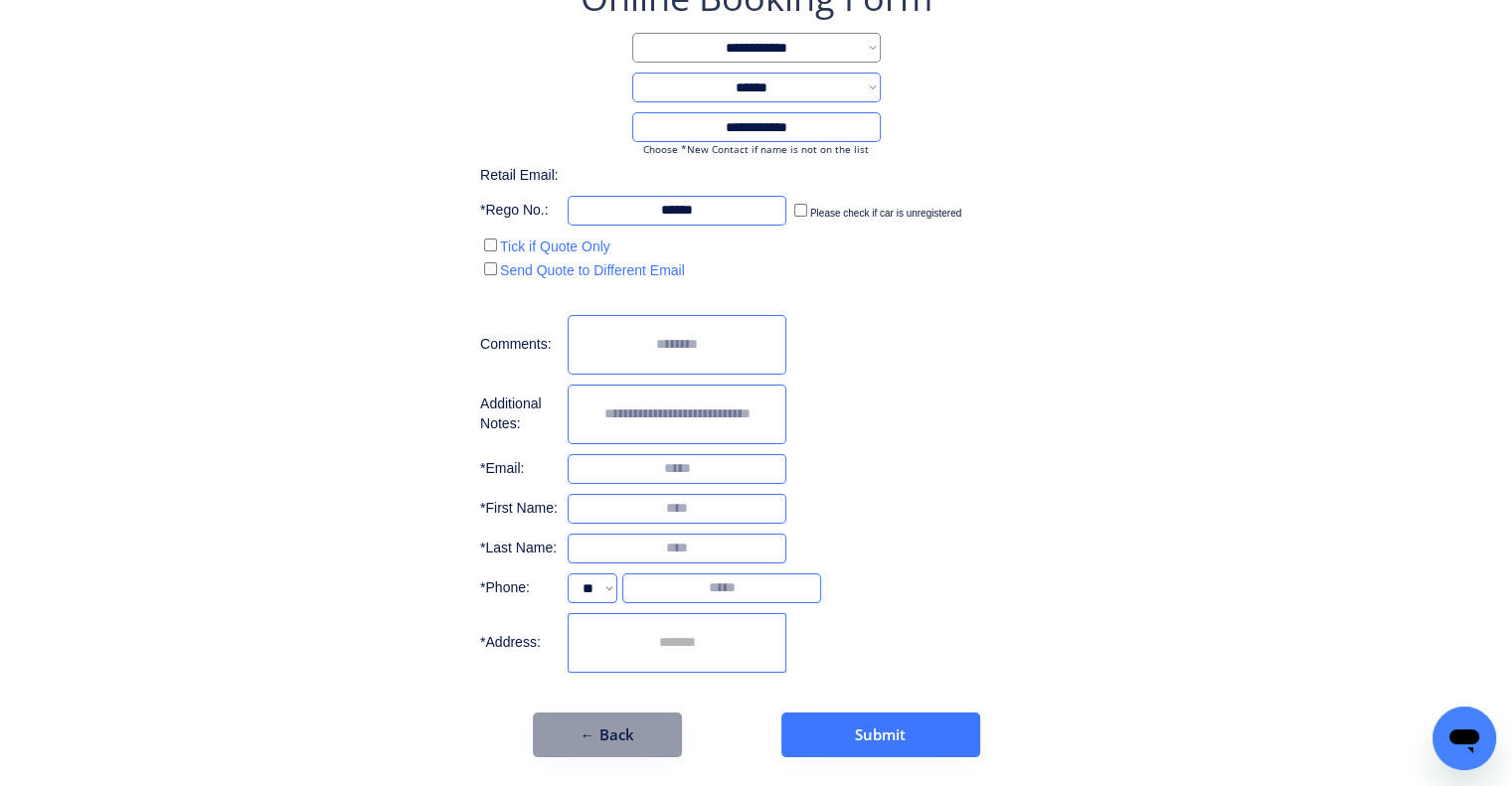 click at bounding box center (677, 469) 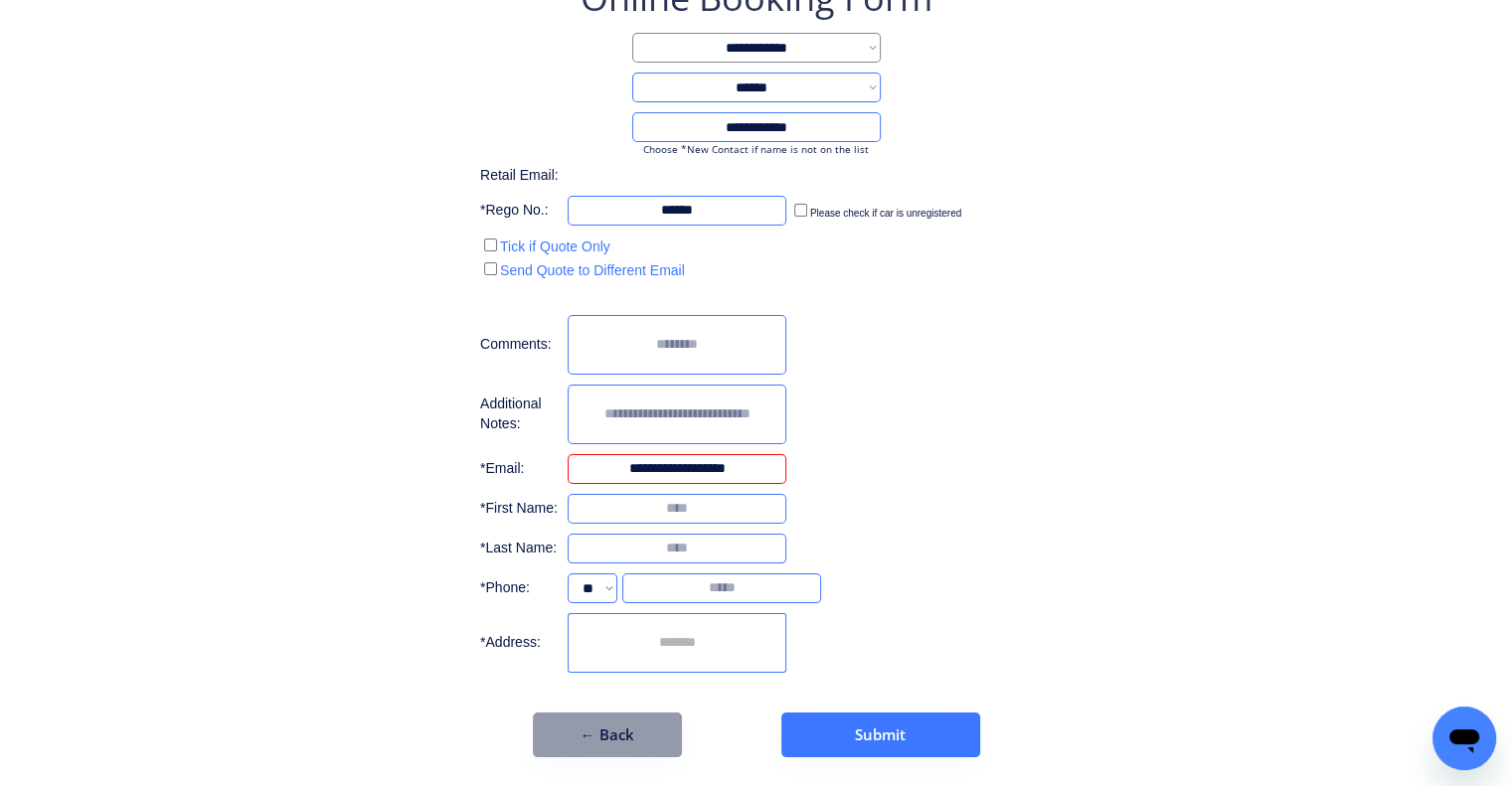 type on "**********" 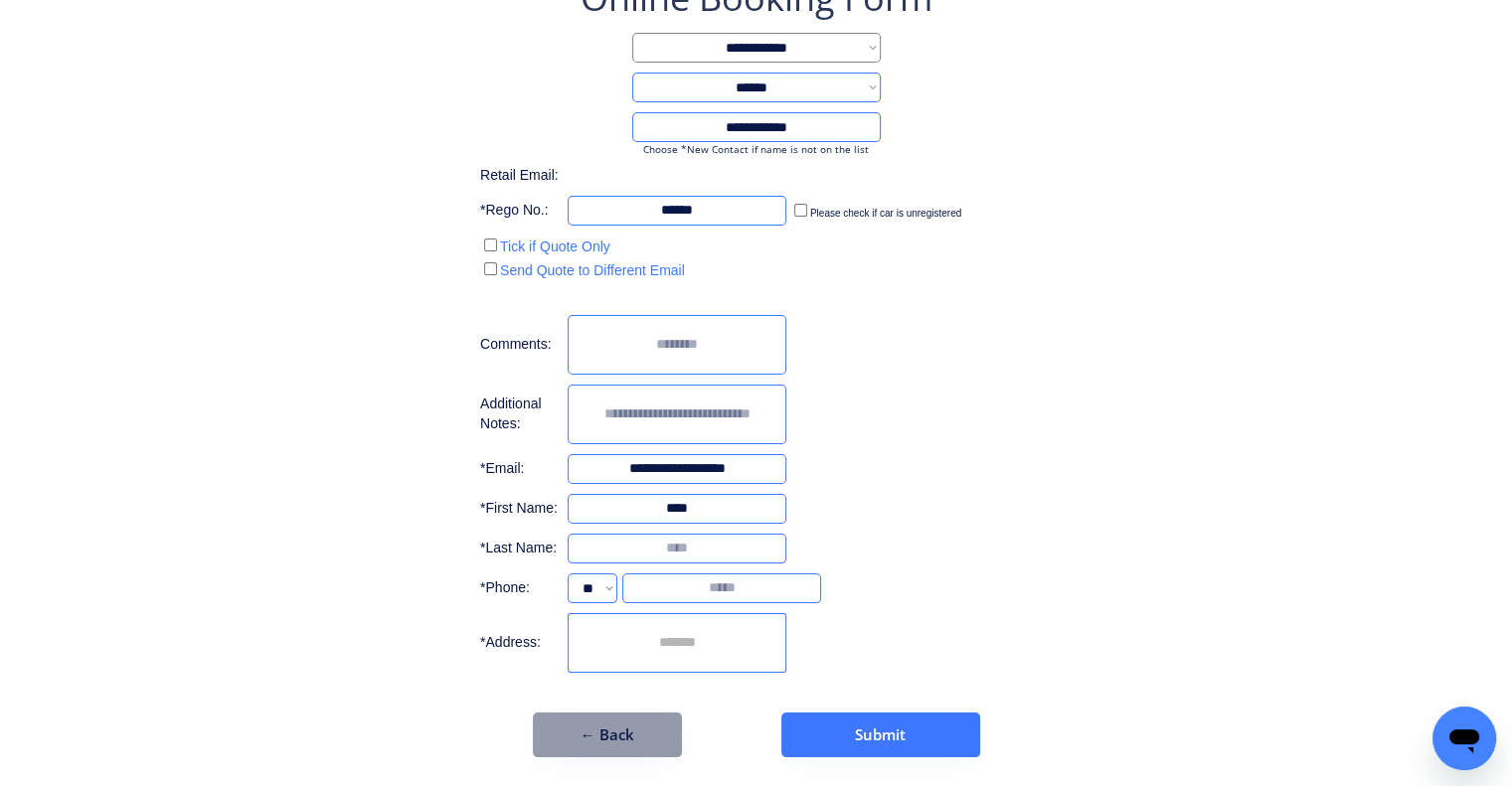 type on "****" 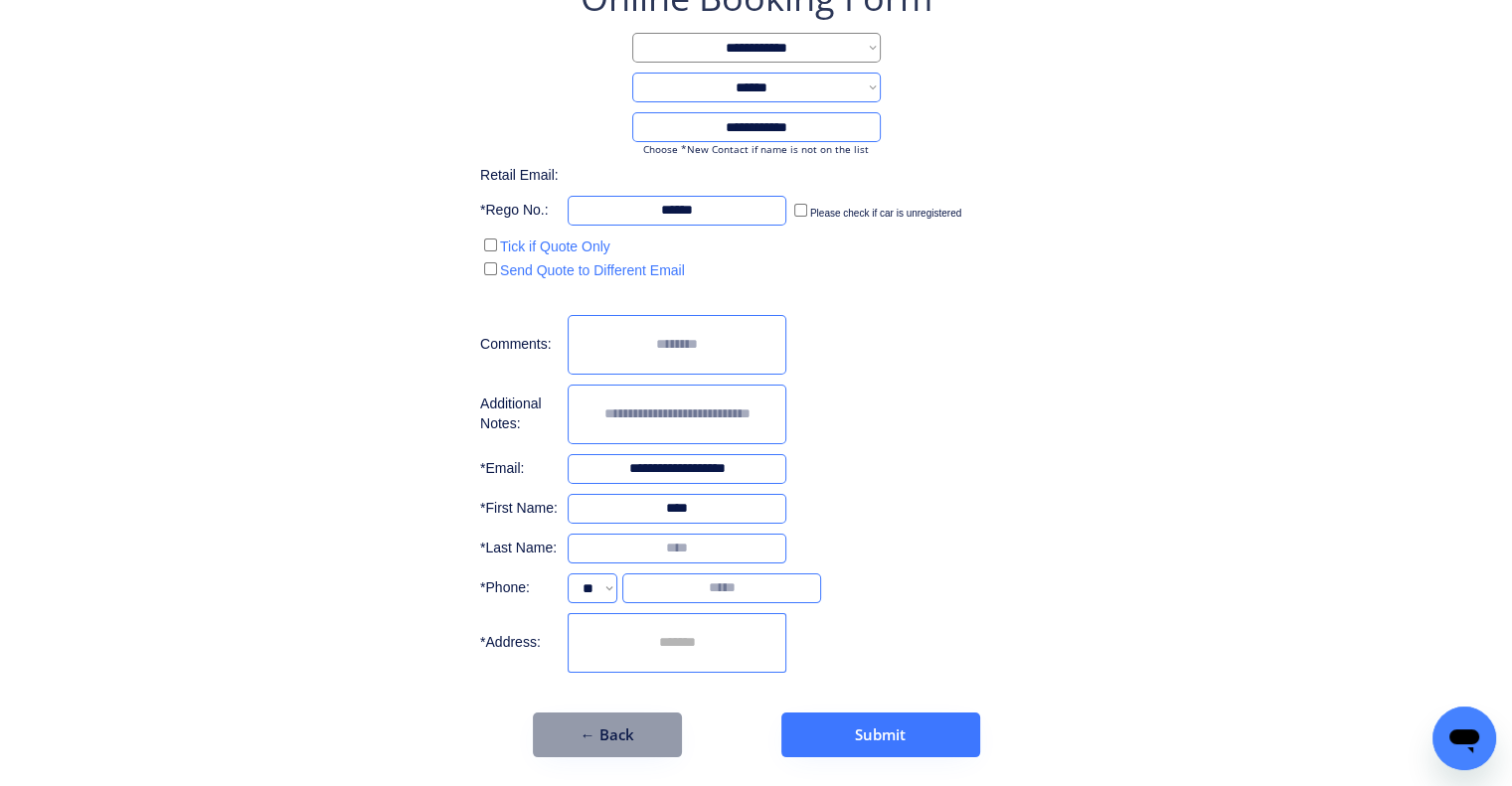 click at bounding box center [677, 549] 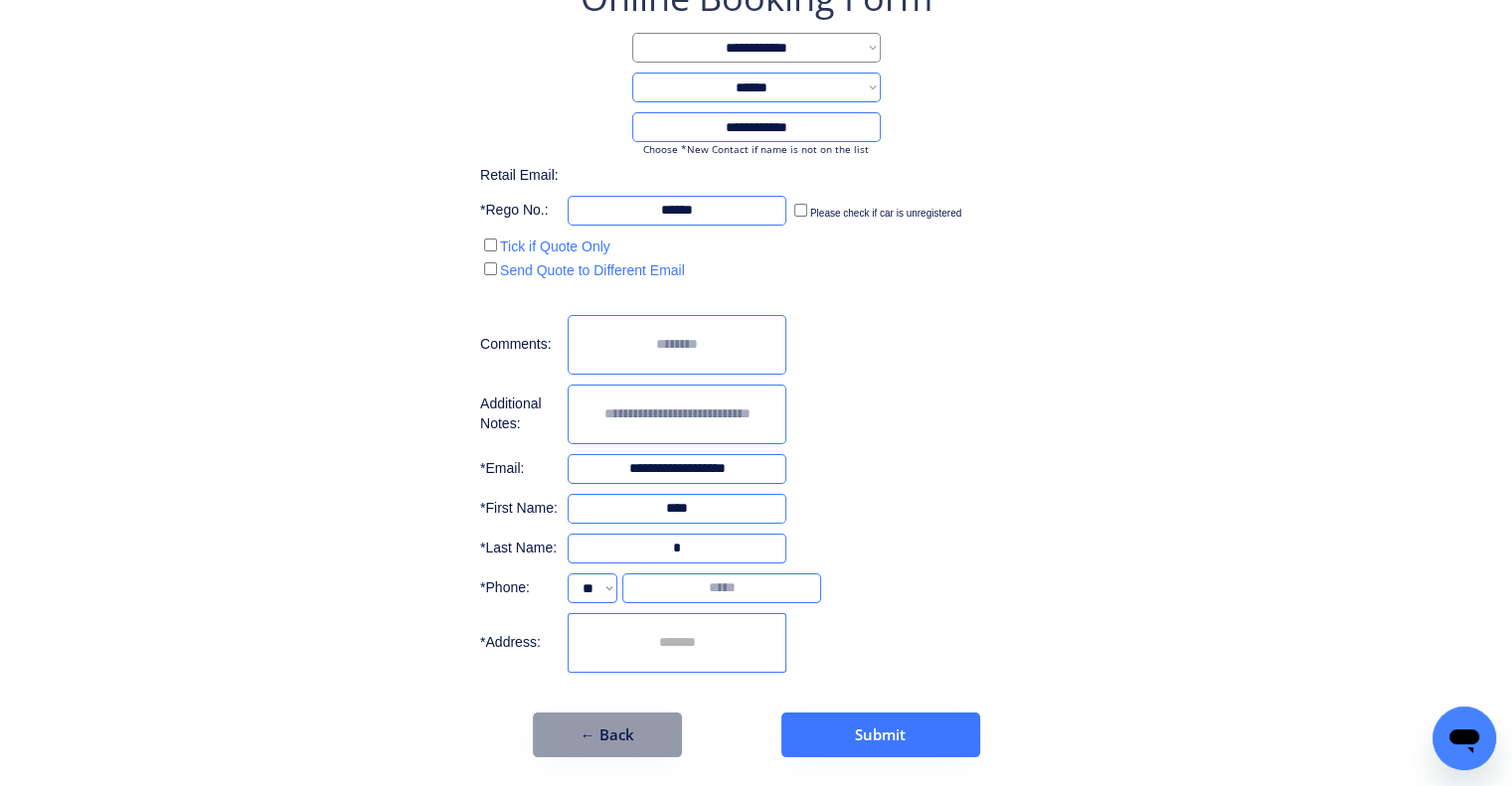 type on "*" 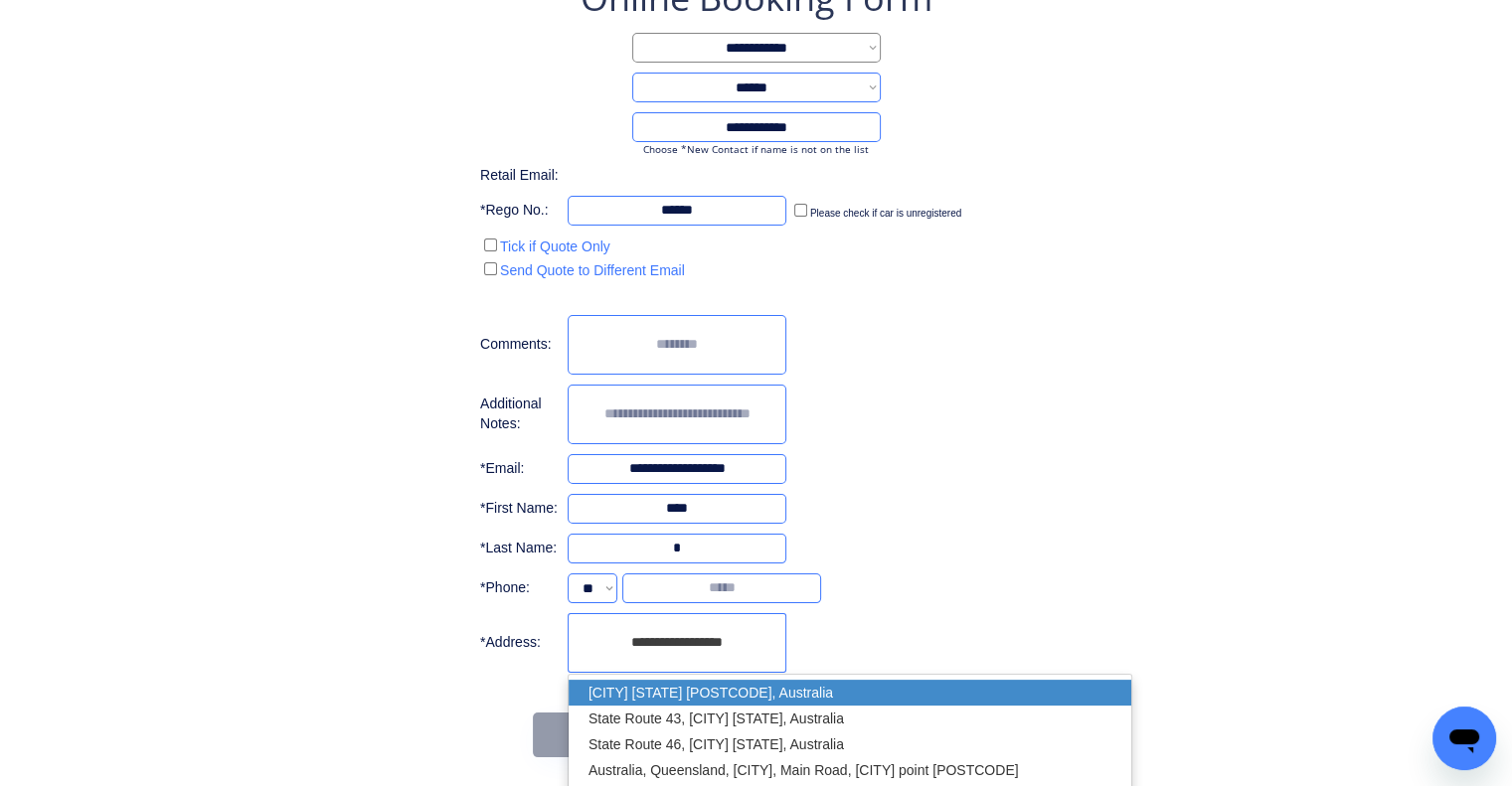 click on "Wellington Point QLD 4160, Australia" at bounding box center [850, 693] 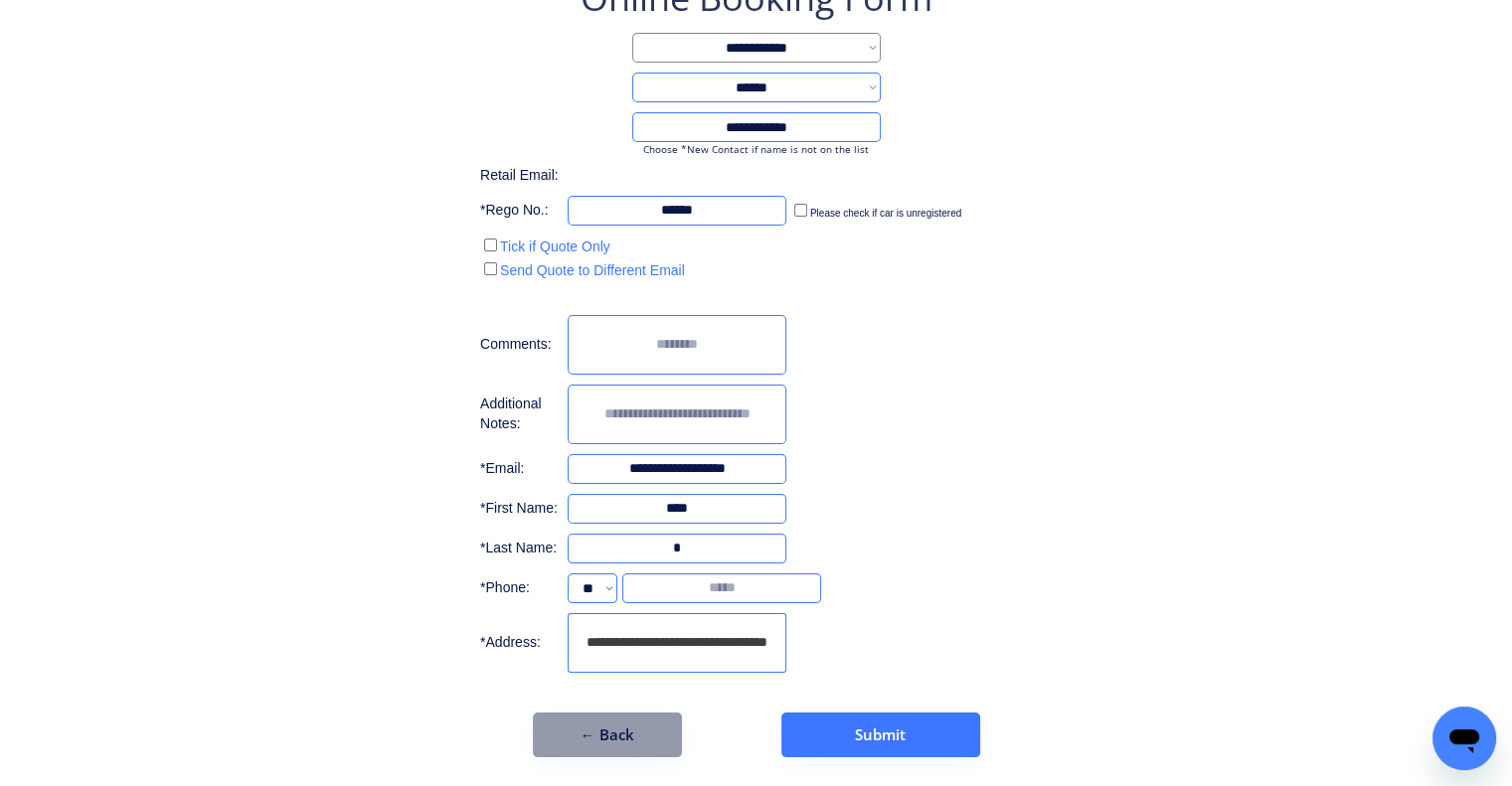 type on "**********" 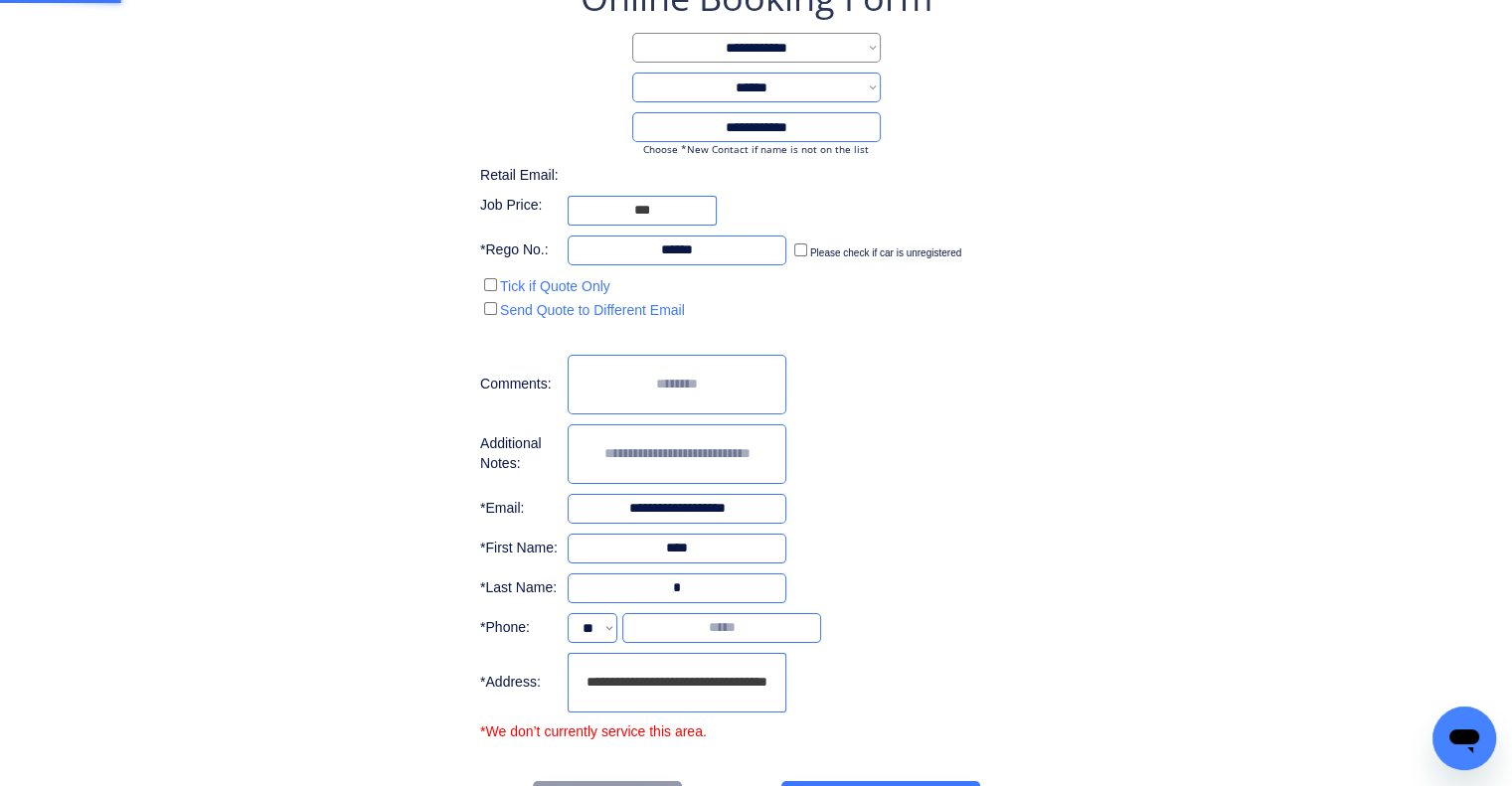 click on "**********" at bounding box center (756, 360) 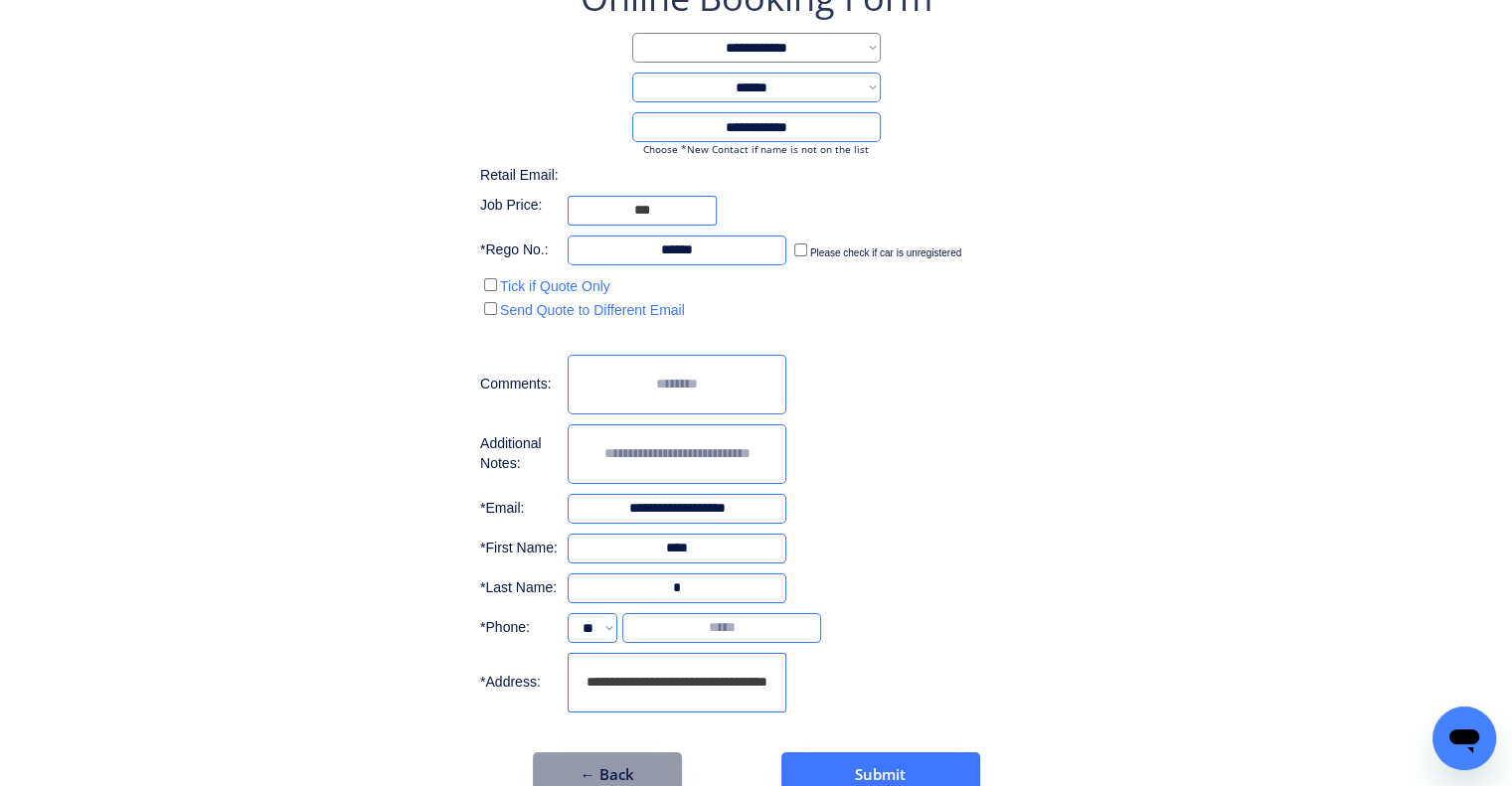 drag, startPoint x: 1036, startPoint y: 469, endPoint x: 921, endPoint y: 244, distance: 252.6856 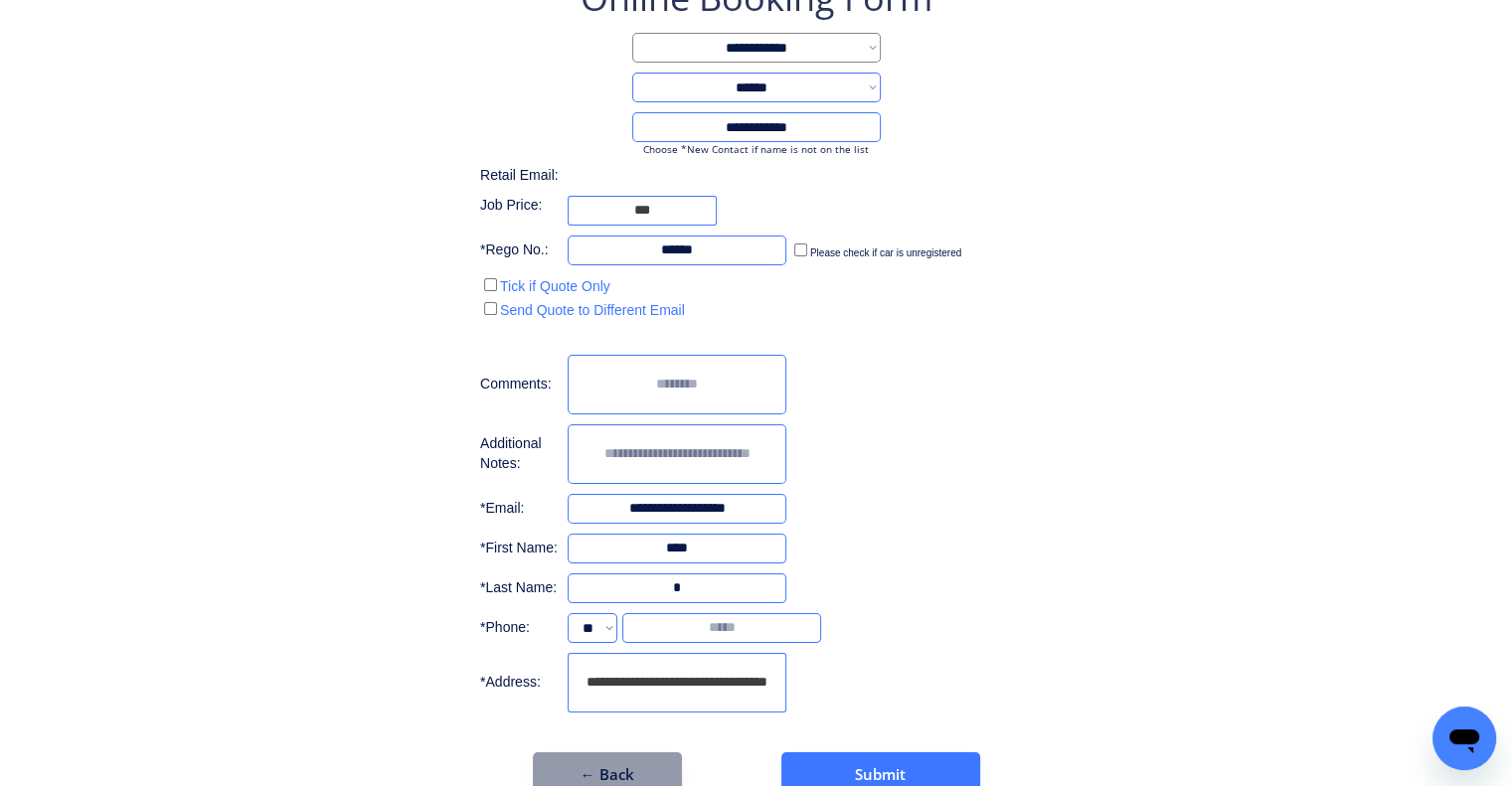 click on "**********" at bounding box center (756, 345) 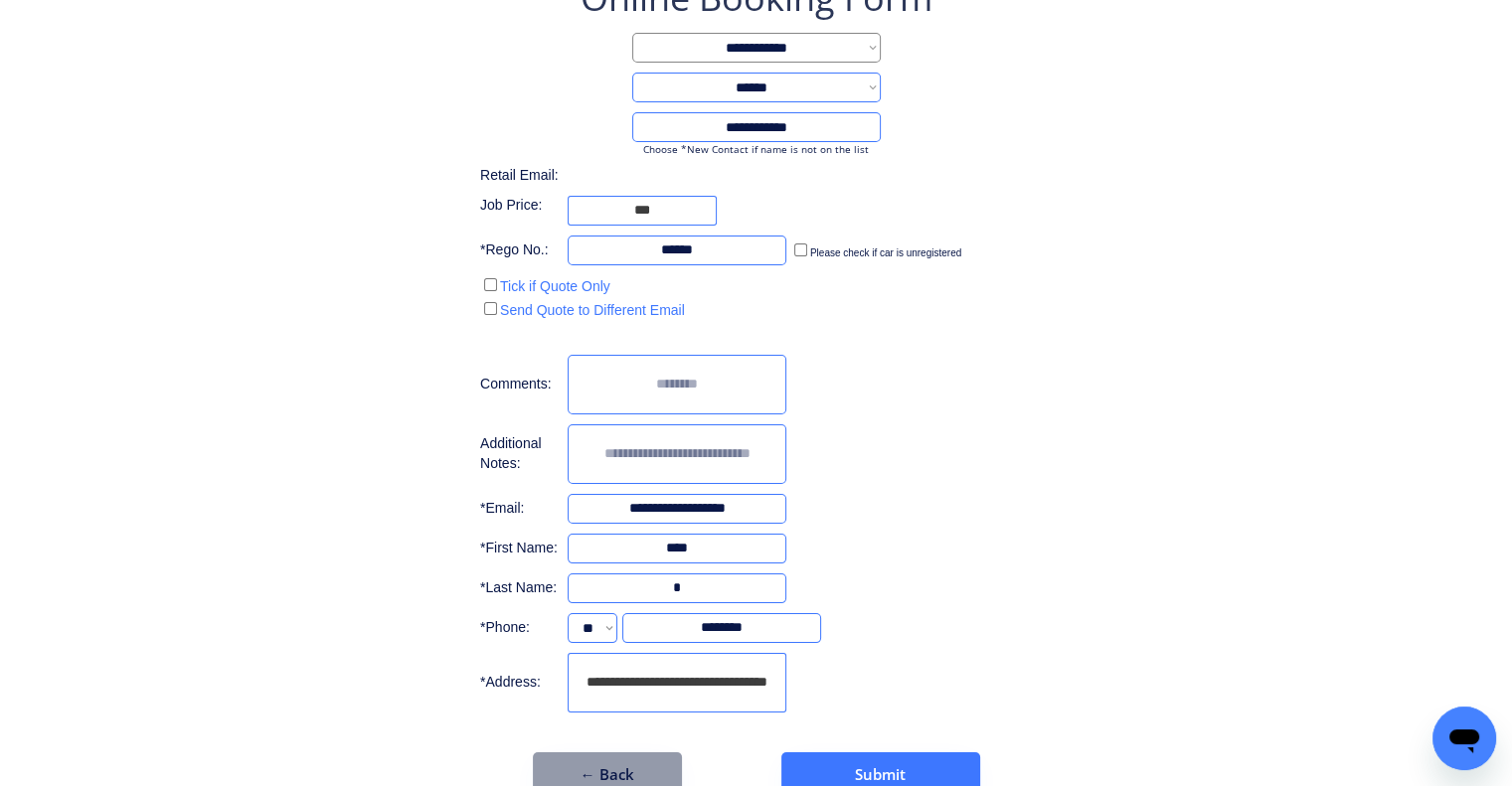 click on "**********" at bounding box center (756, 385) 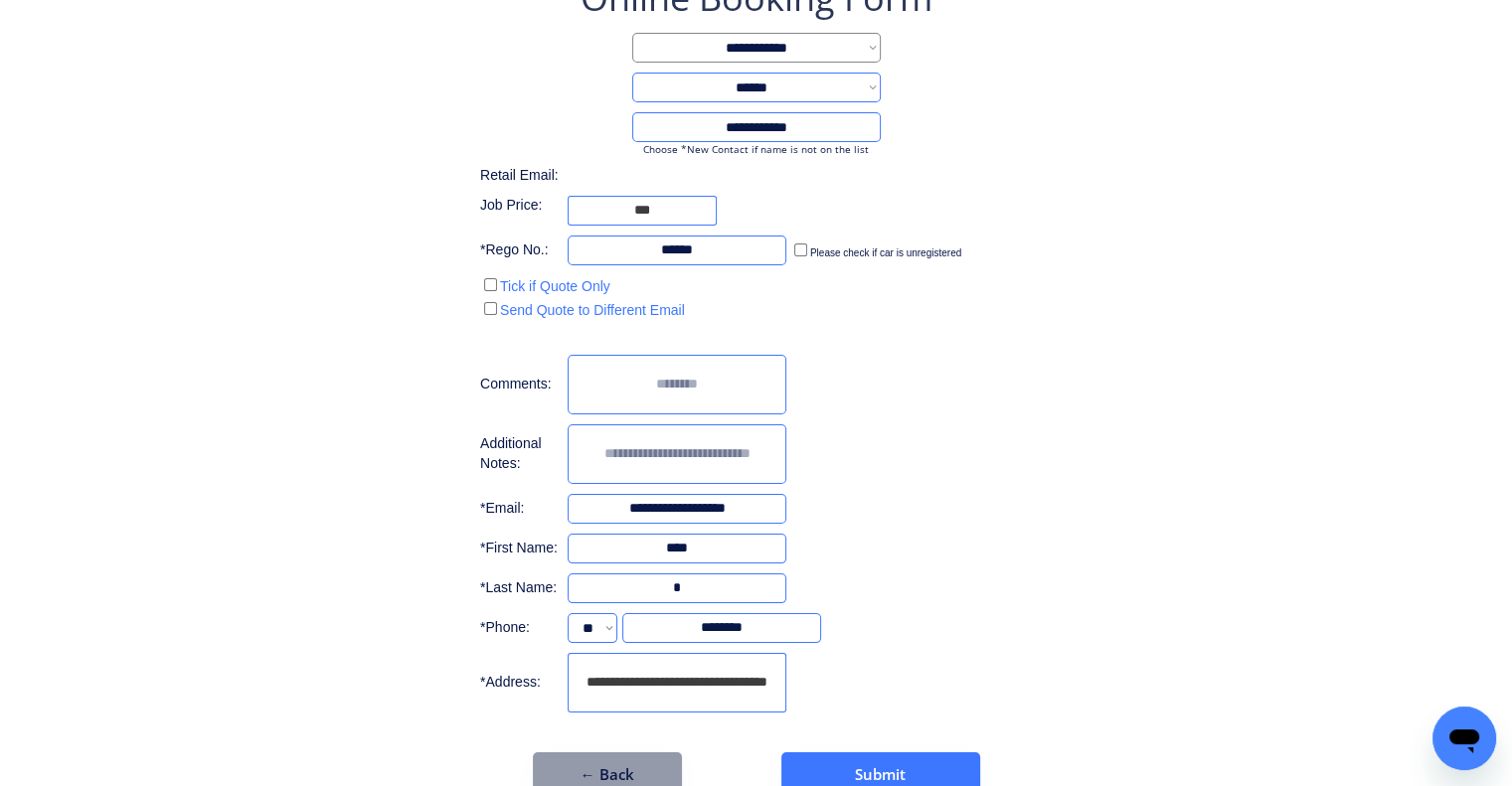 click on "**********" at bounding box center (756, 385) 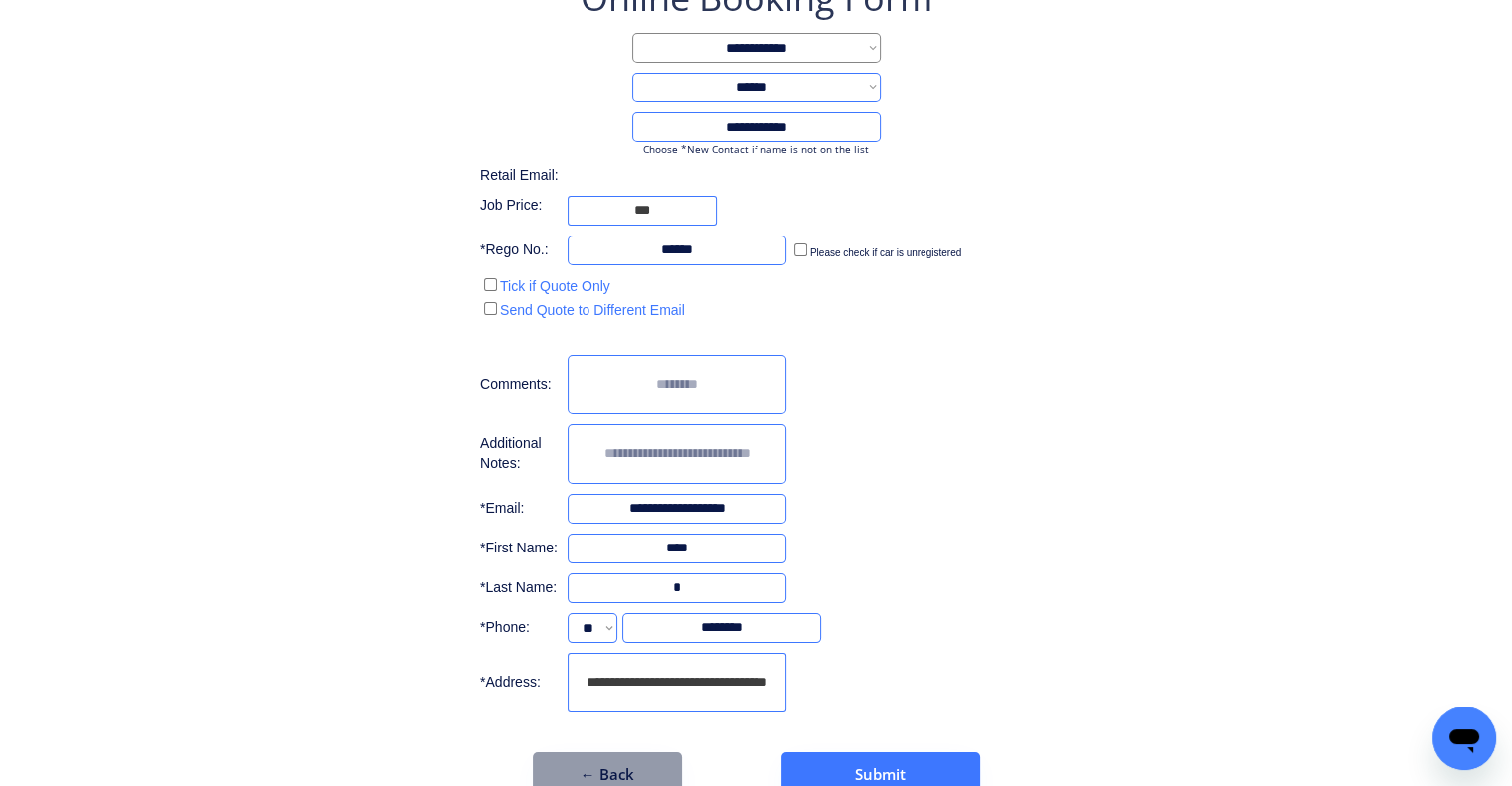 drag, startPoint x: 681, startPoint y: 212, endPoint x: 711, endPoint y: 237, distance: 39.051248 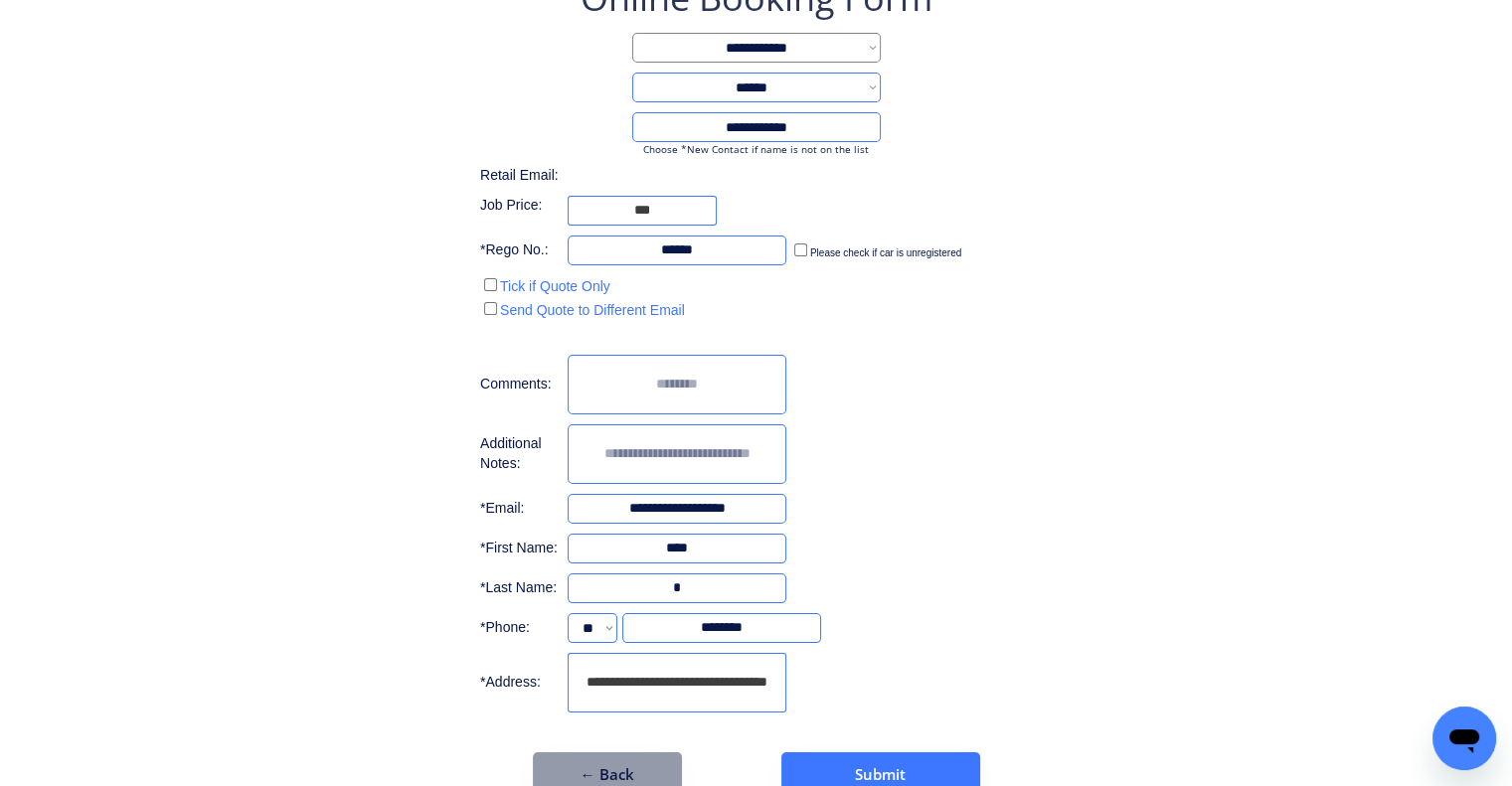 type on "***" 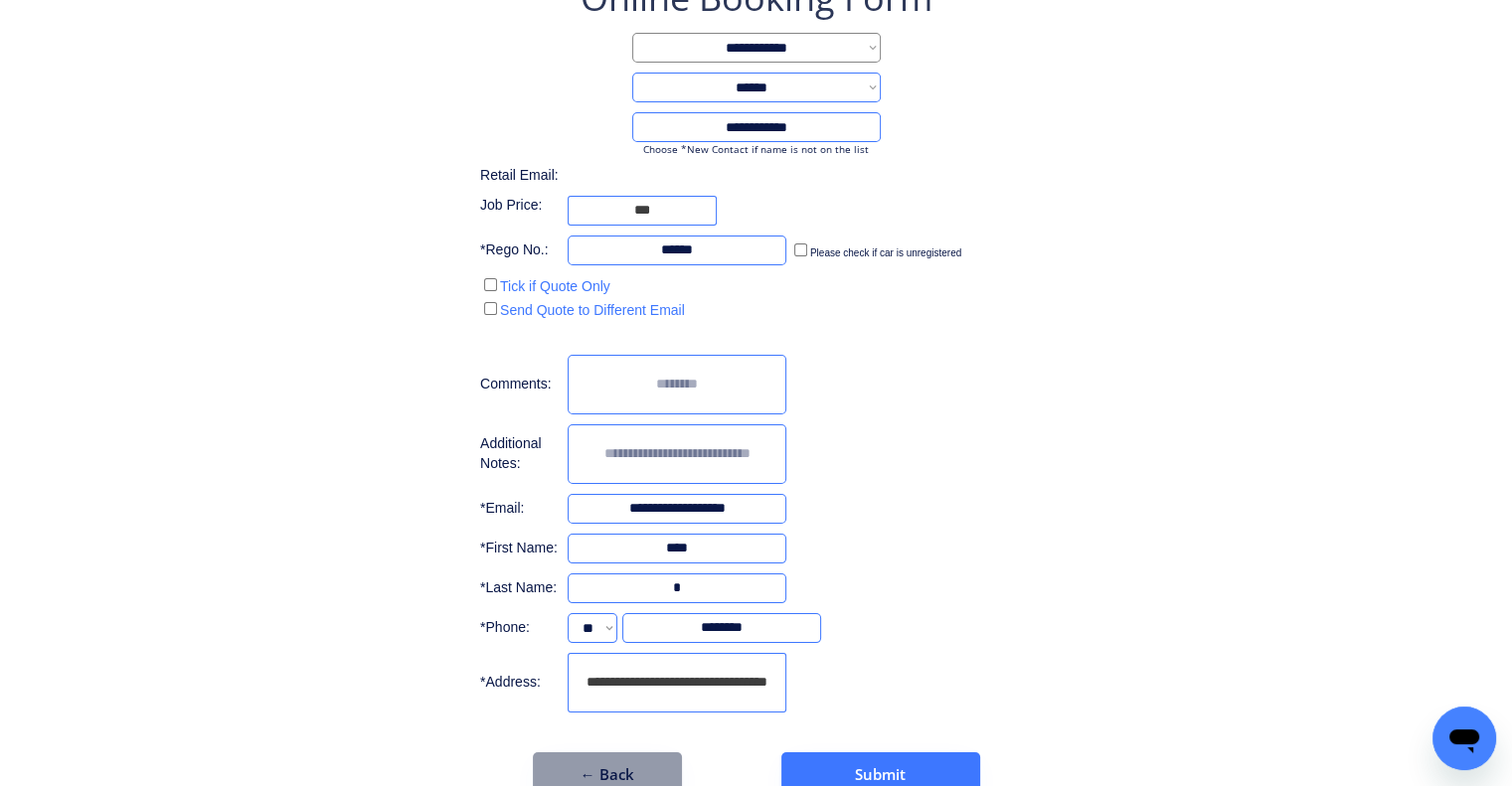 click at bounding box center (677, 454) 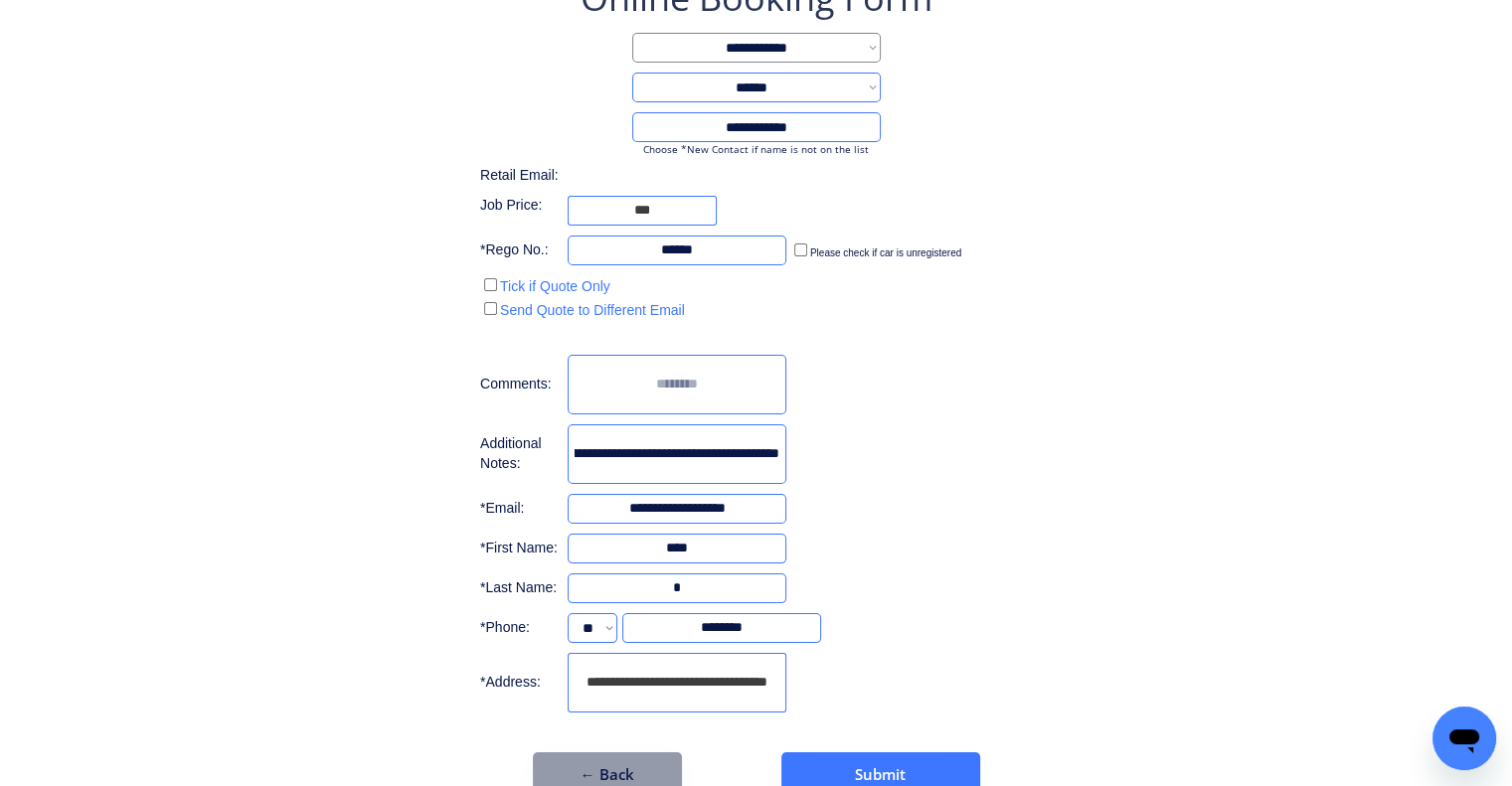 scroll, scrollTop: 0, scrollLeft: 71, axis: horizontal 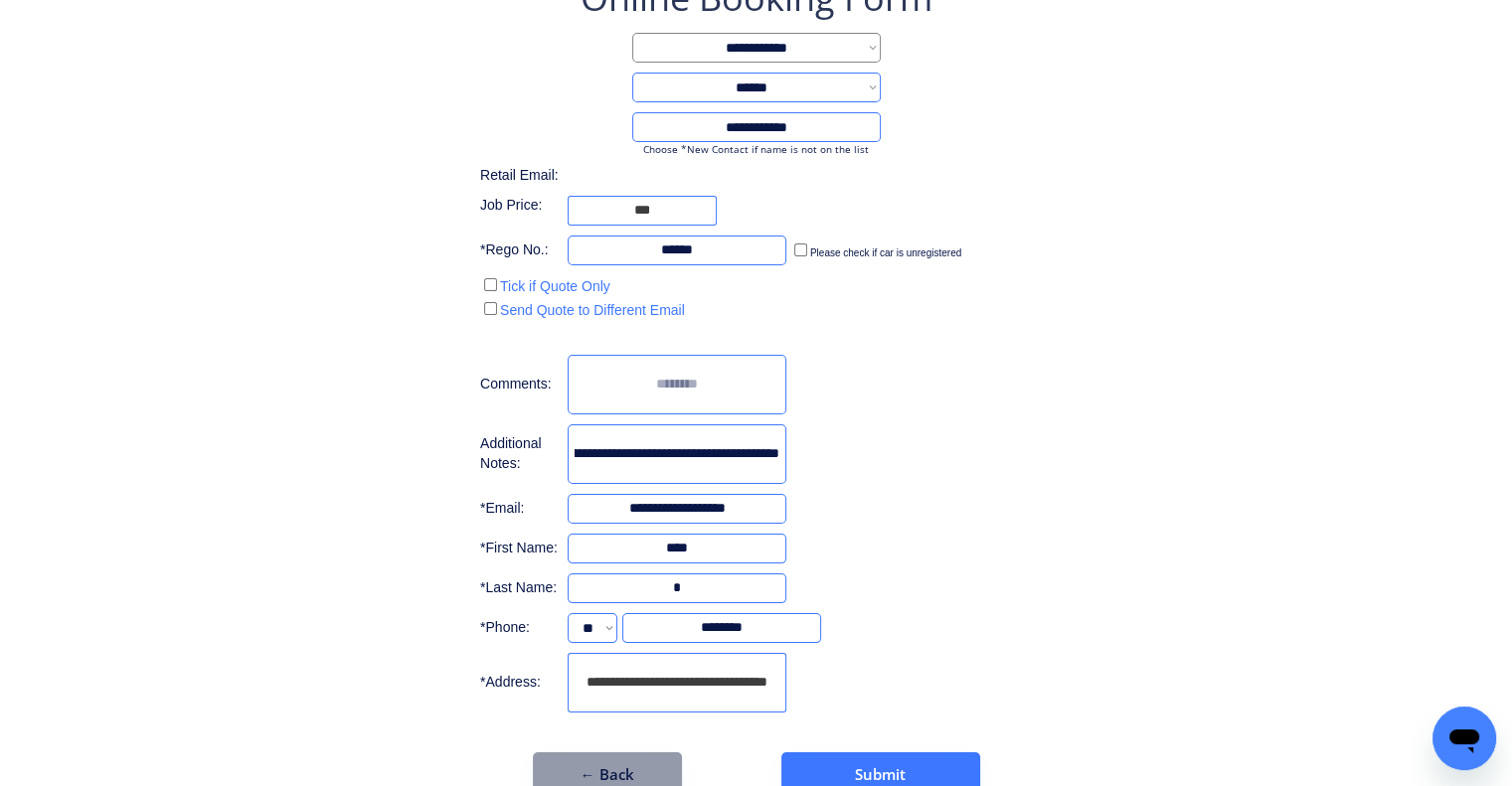 type on "**********" 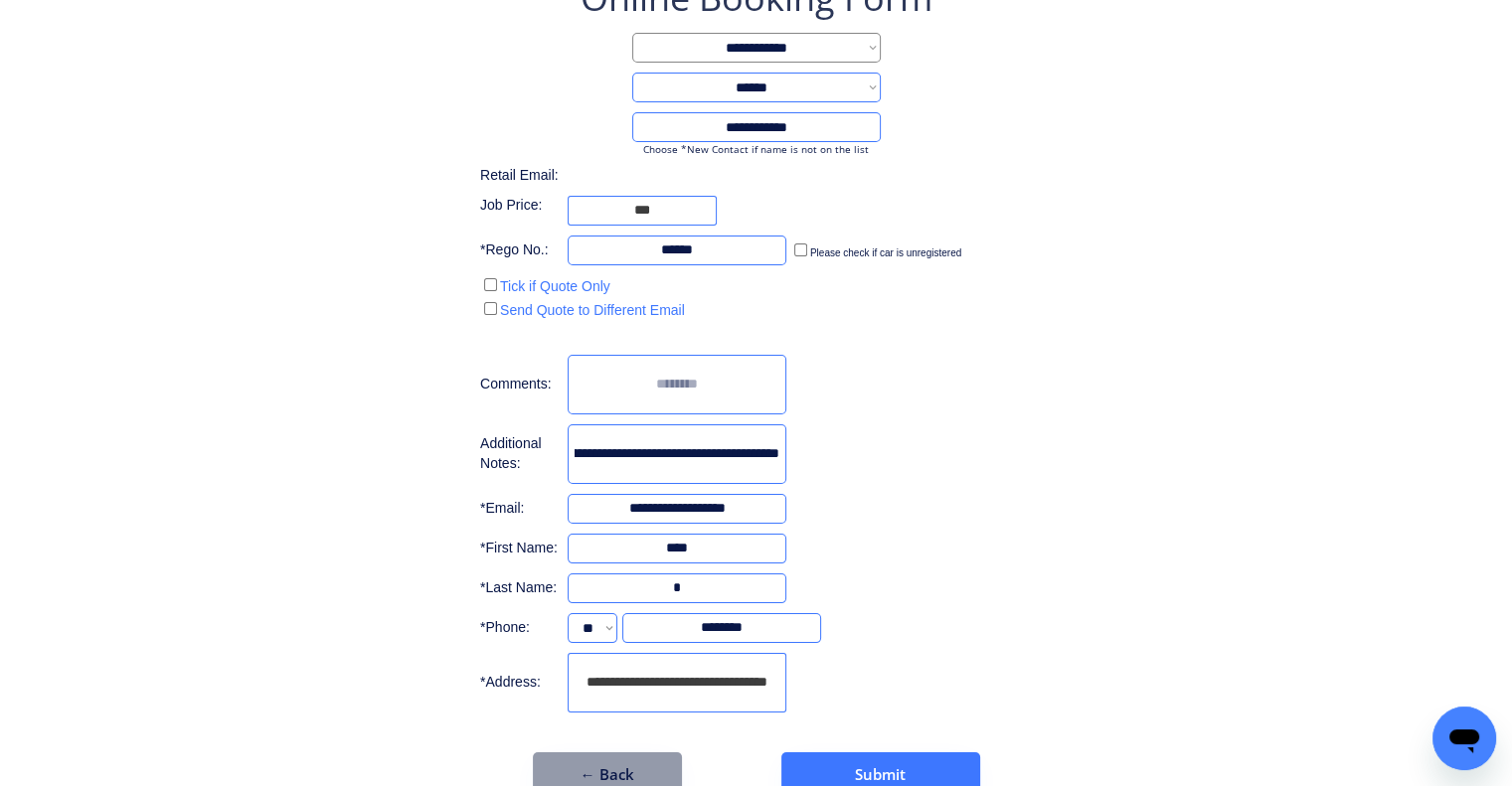 scroll, scrollTop: 0, scrollLeft: 0, axis: both 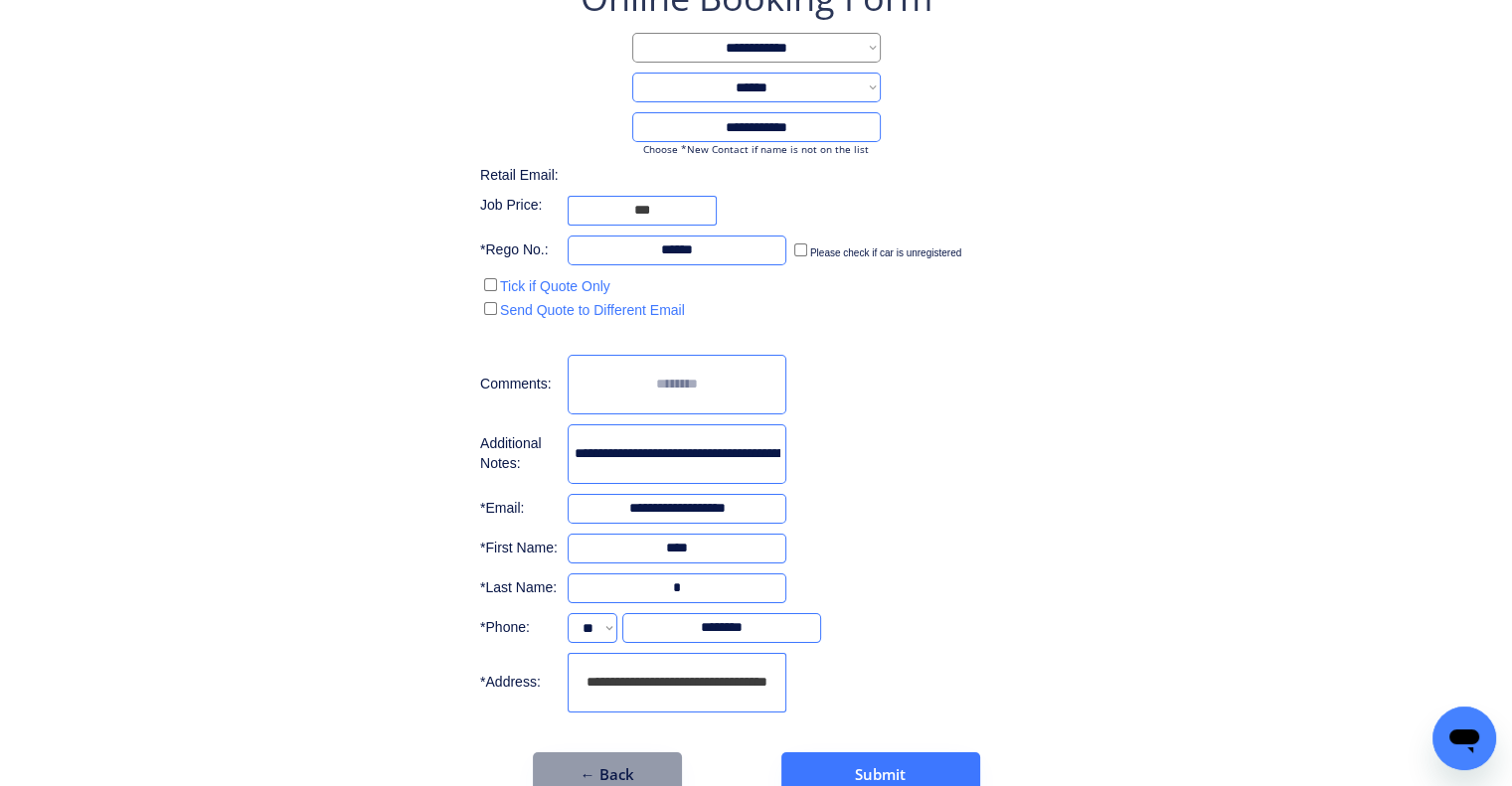 click on "**********" at bounding box center (756, 385) 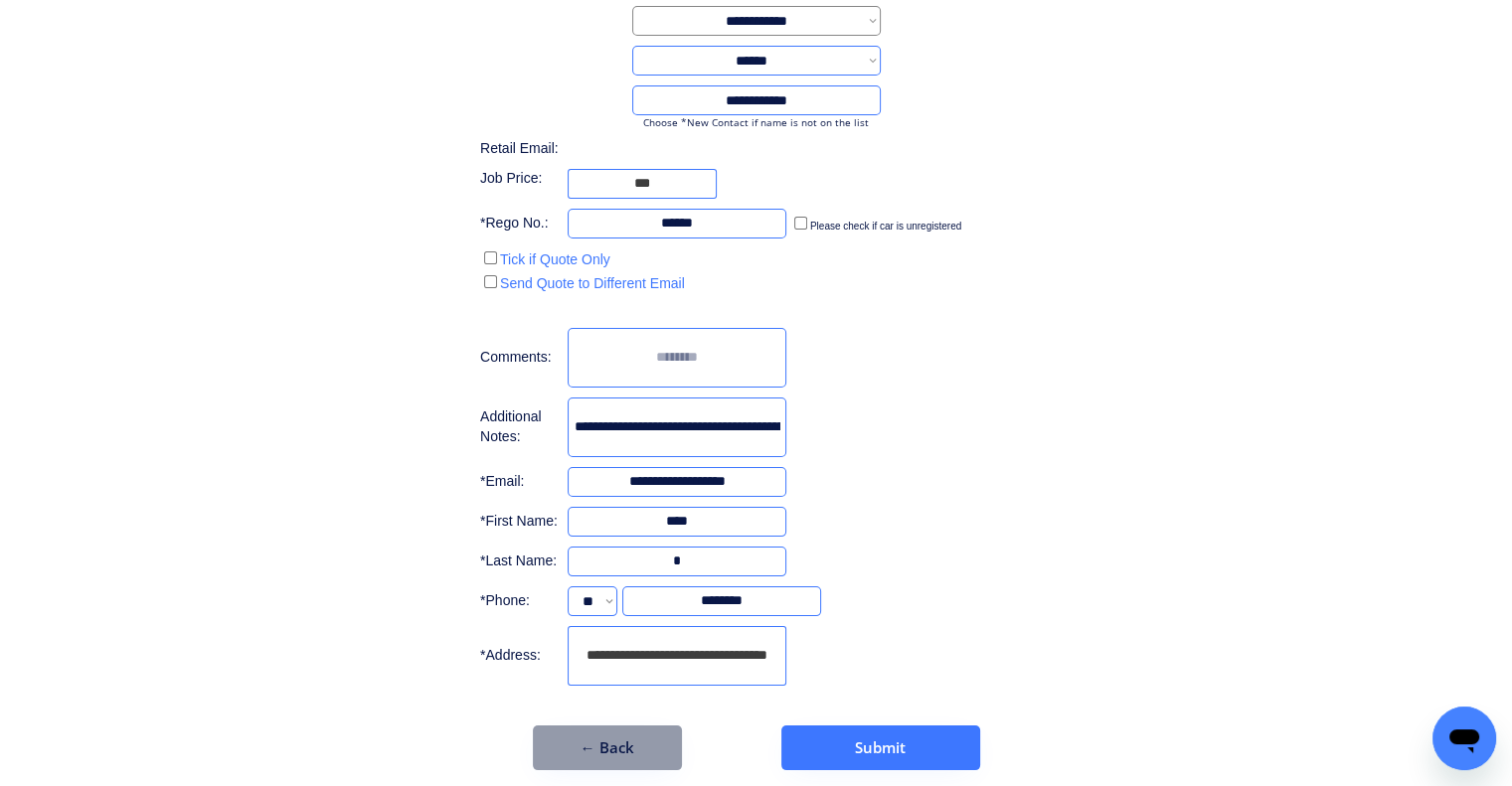 scroll, scrollTop: 176, scrollLeft: 0, axis: vertical 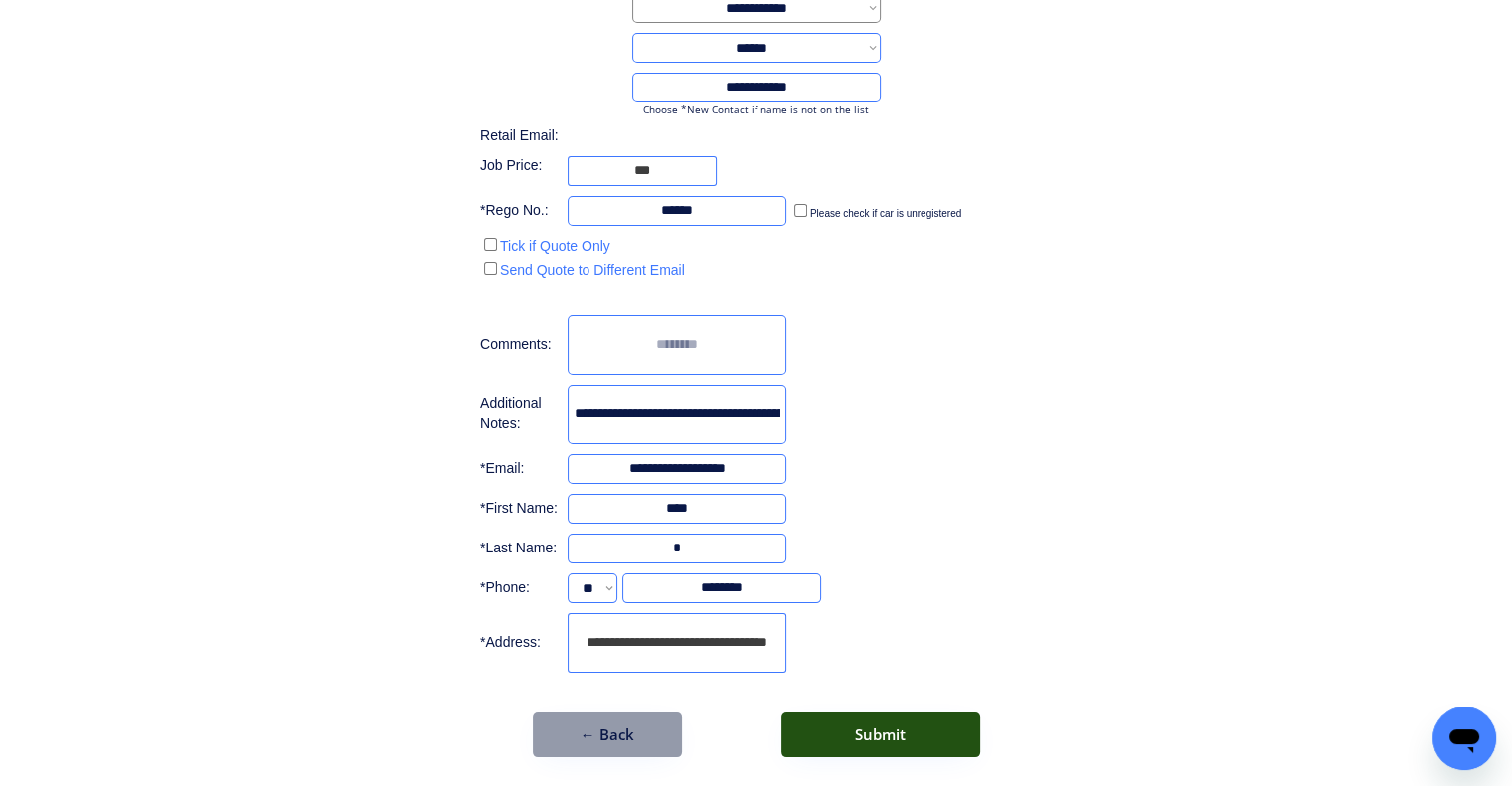 click on "Submit" at bounding box center (881, 734) 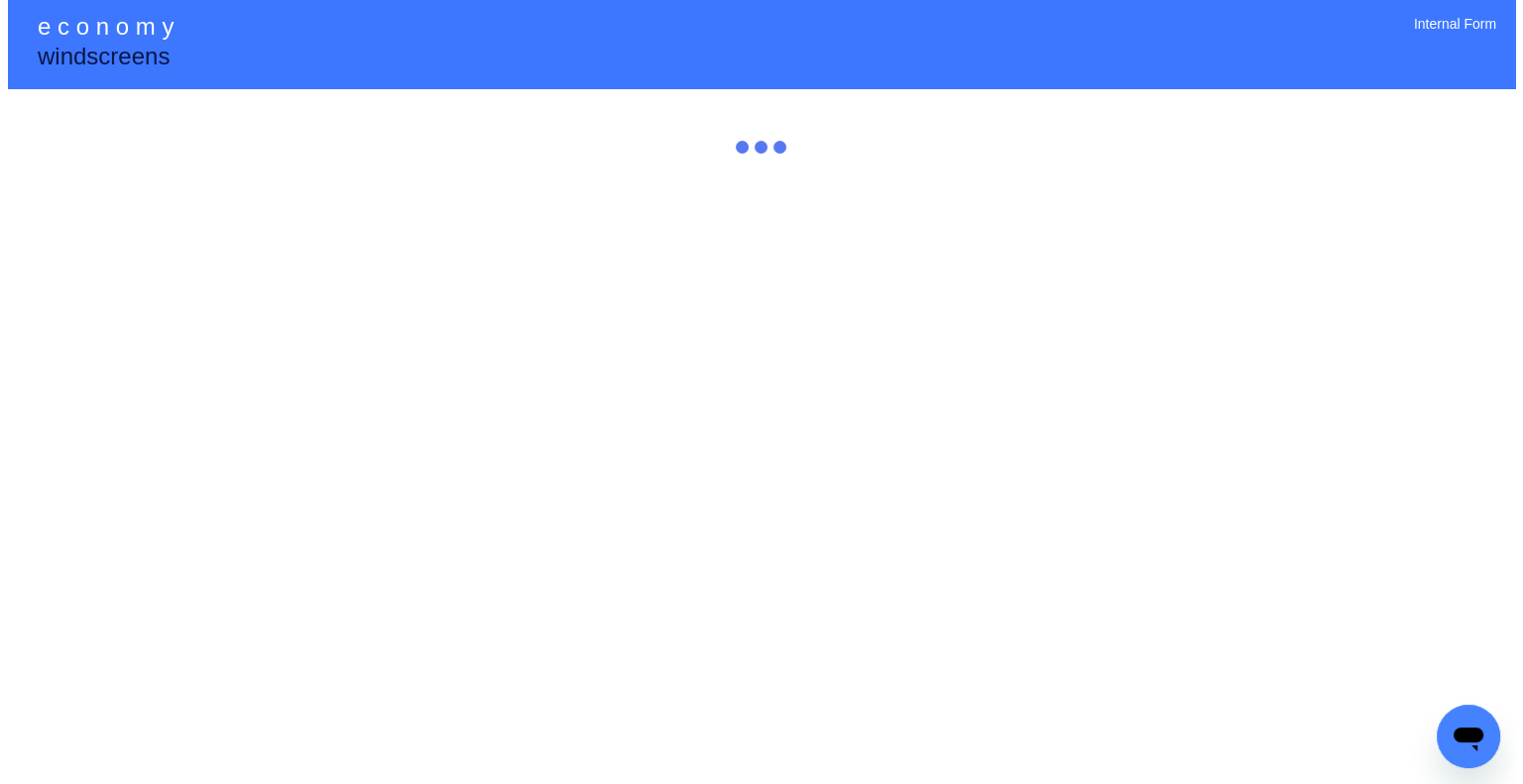 scroll, scrollTop: 0, scrollLeft: 0, axis: both 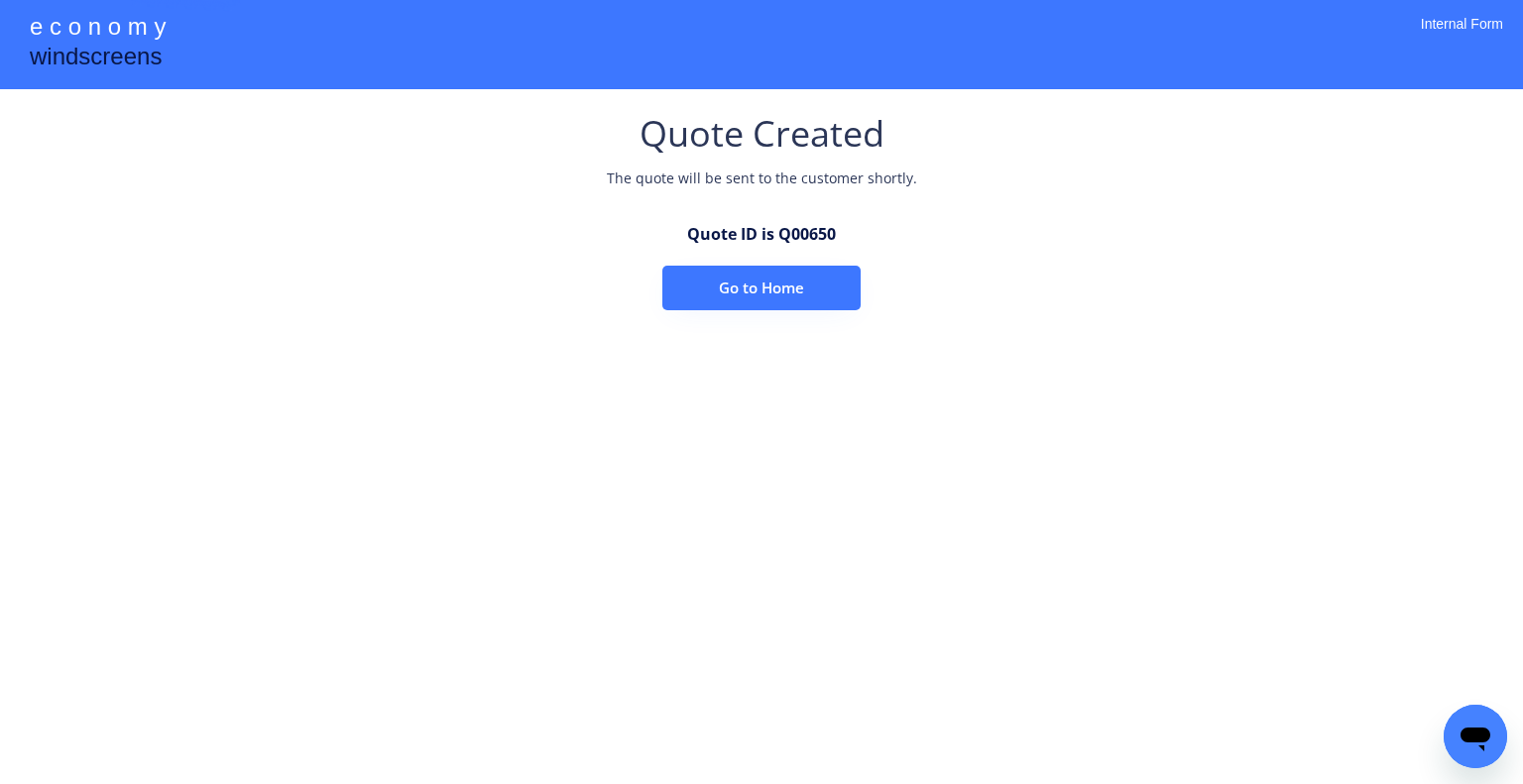 click on "Quote Created The quote will be sent to the customer shortly. Quote ID is Q00650 Go to Home" at bounding box center [762, 209] 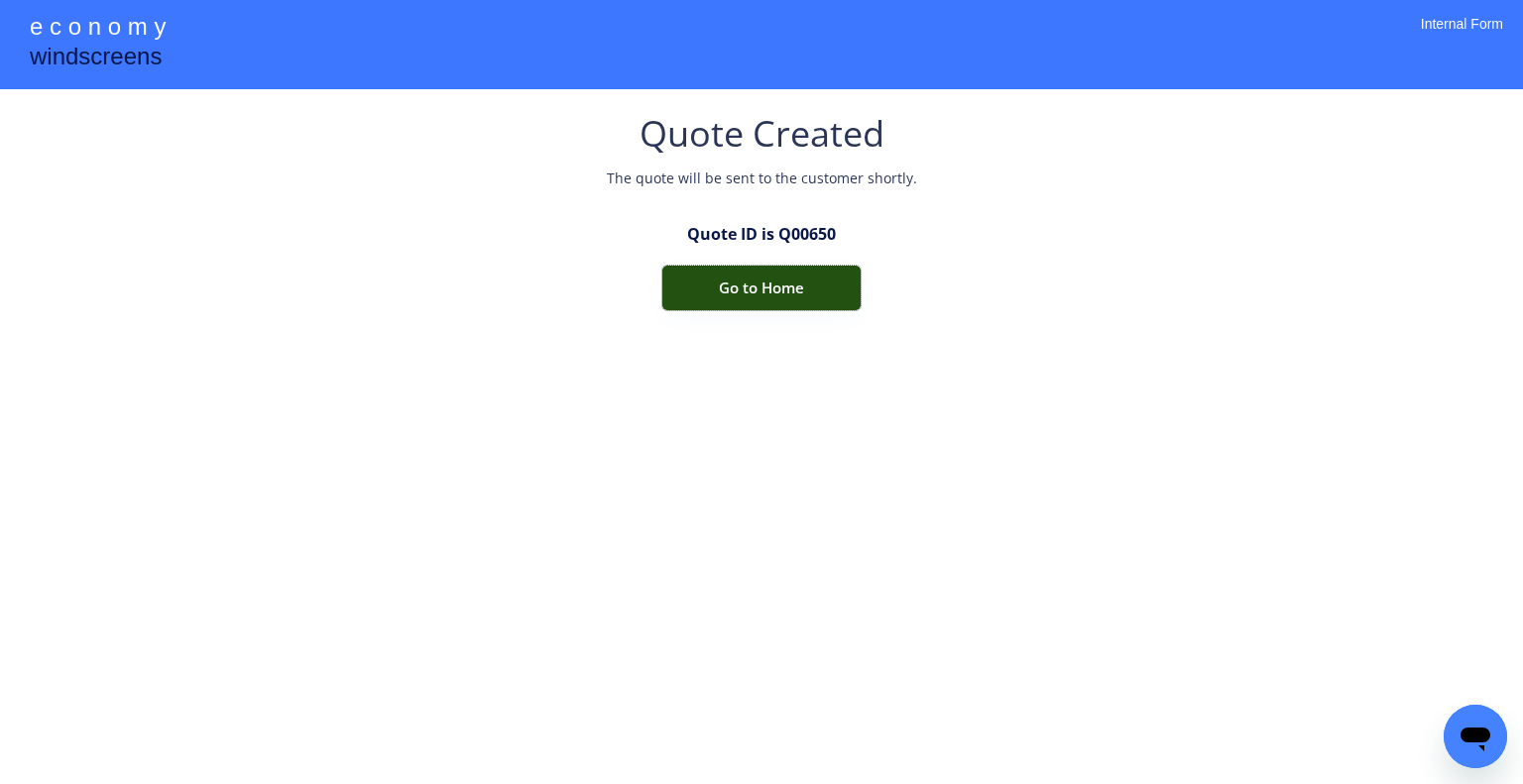 click on "Go to Home" at bounding box center [762, 287] 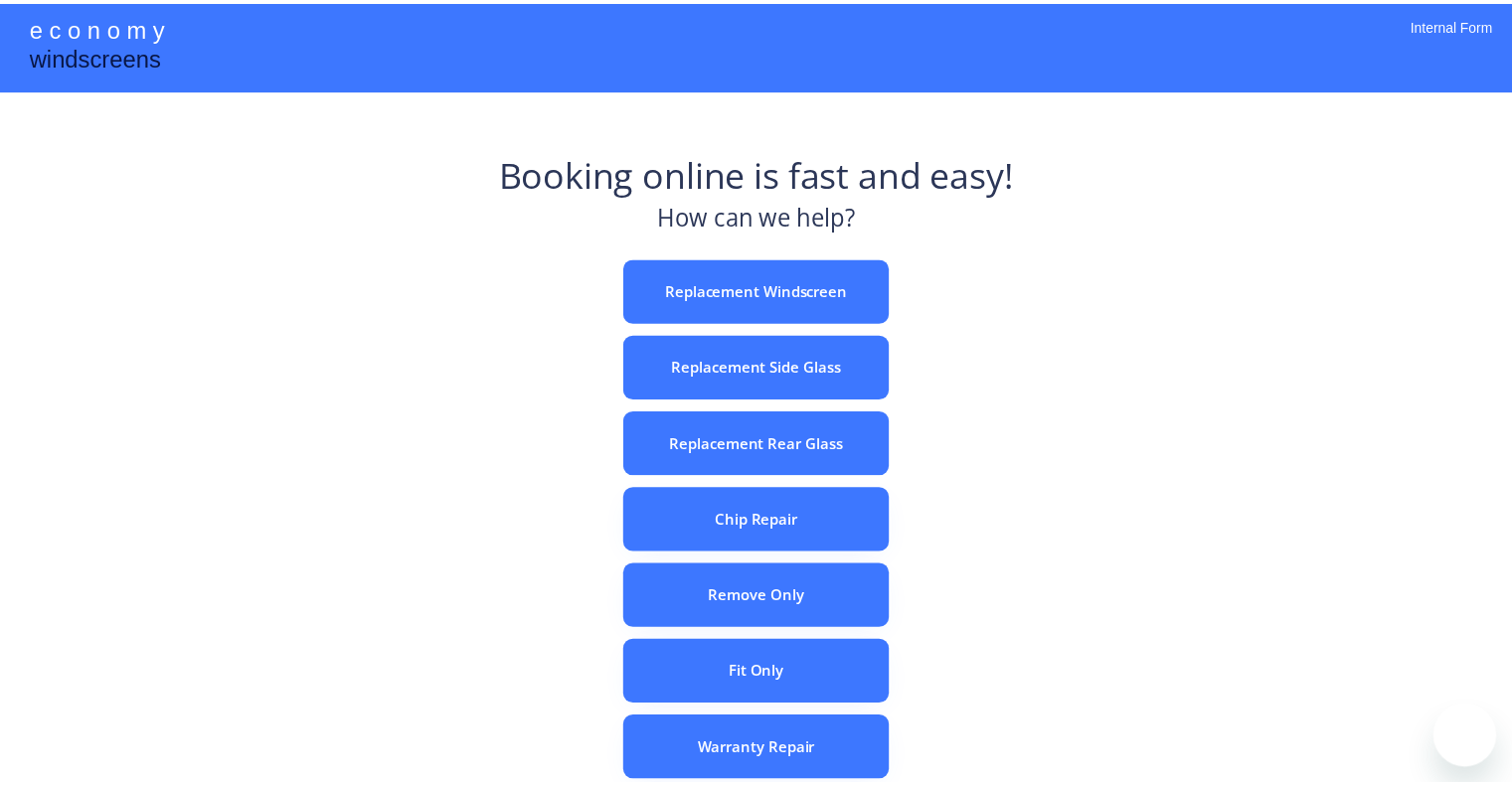 scroll, scrollTop: 0, scrollLeft: 0, axis: both 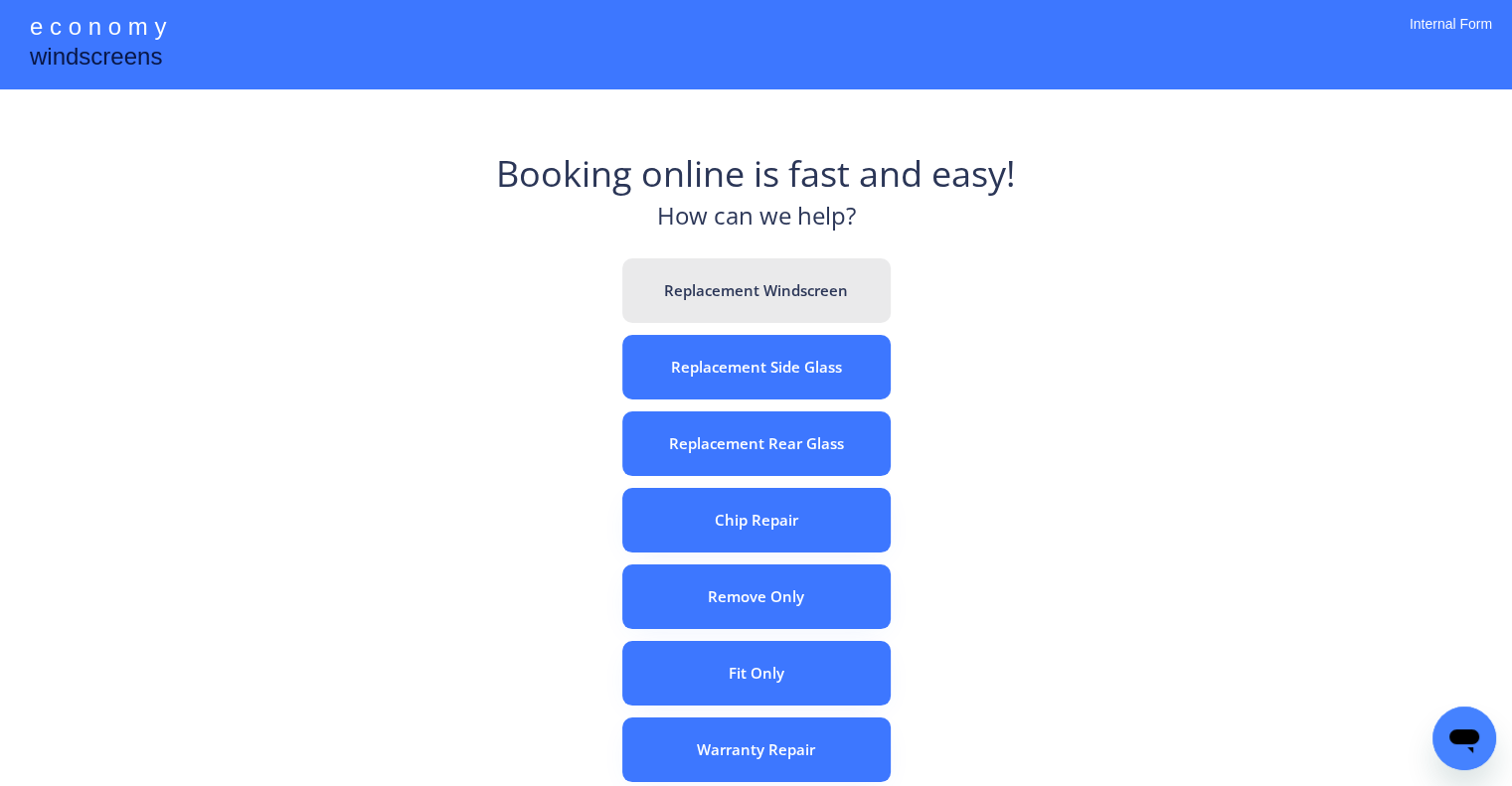 click on "Replacement Windscreen" at bounding box center [756, 290] 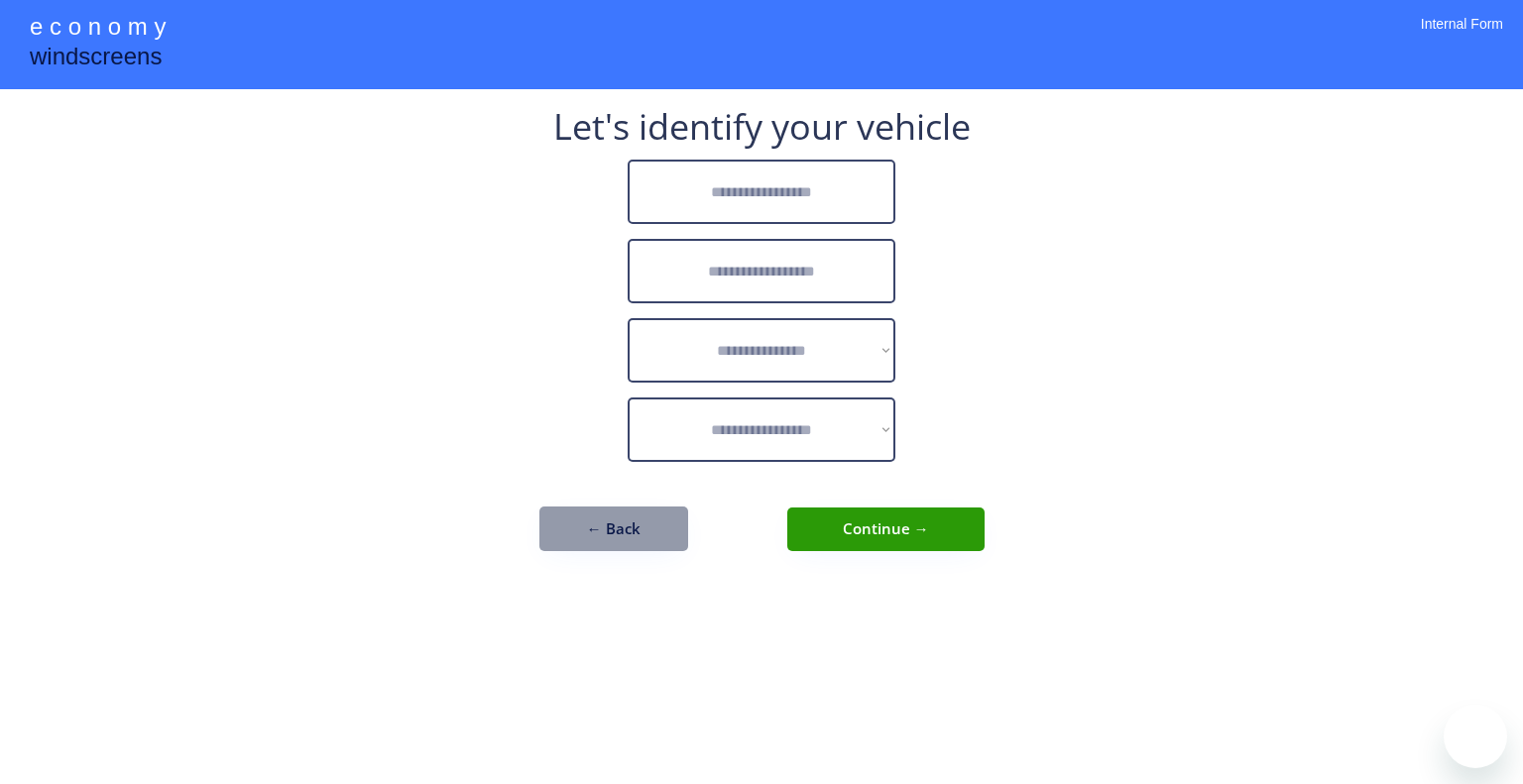 scroll, scrollTop: 0, scrollLeft: 0, axis: both 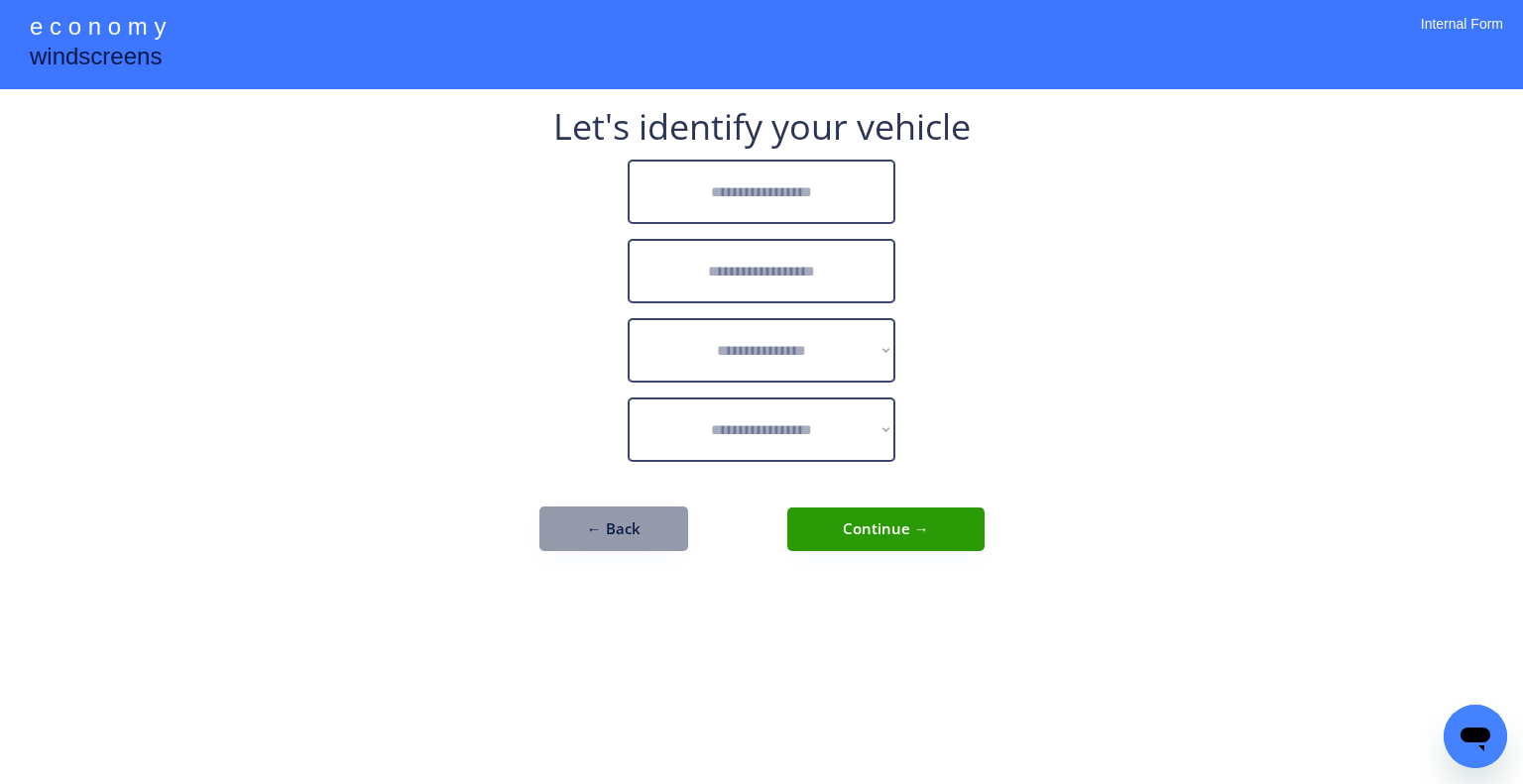 click on "**********" at bounding box center (762, 392) 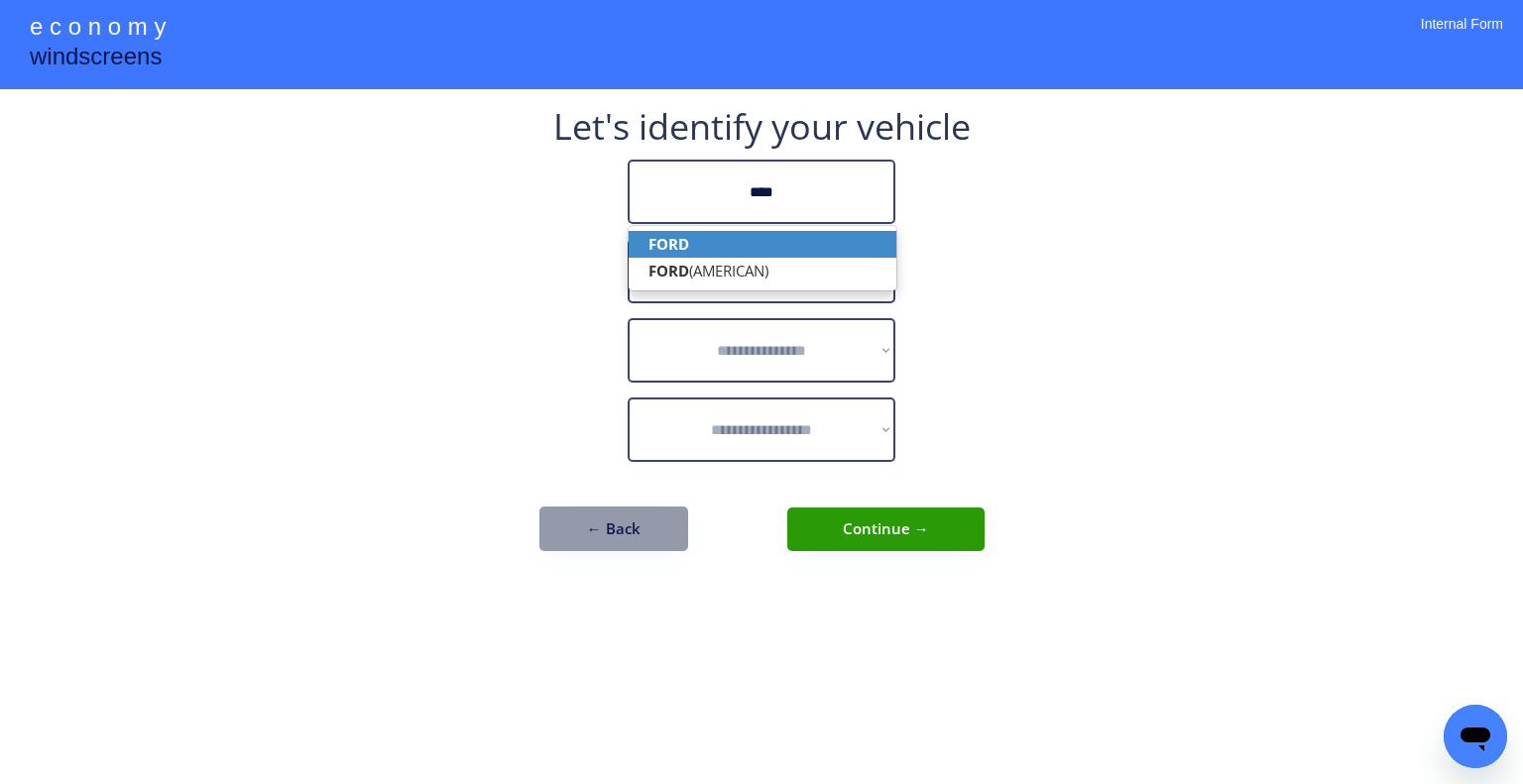 click on "FORD" at bounding box center (762, 244) 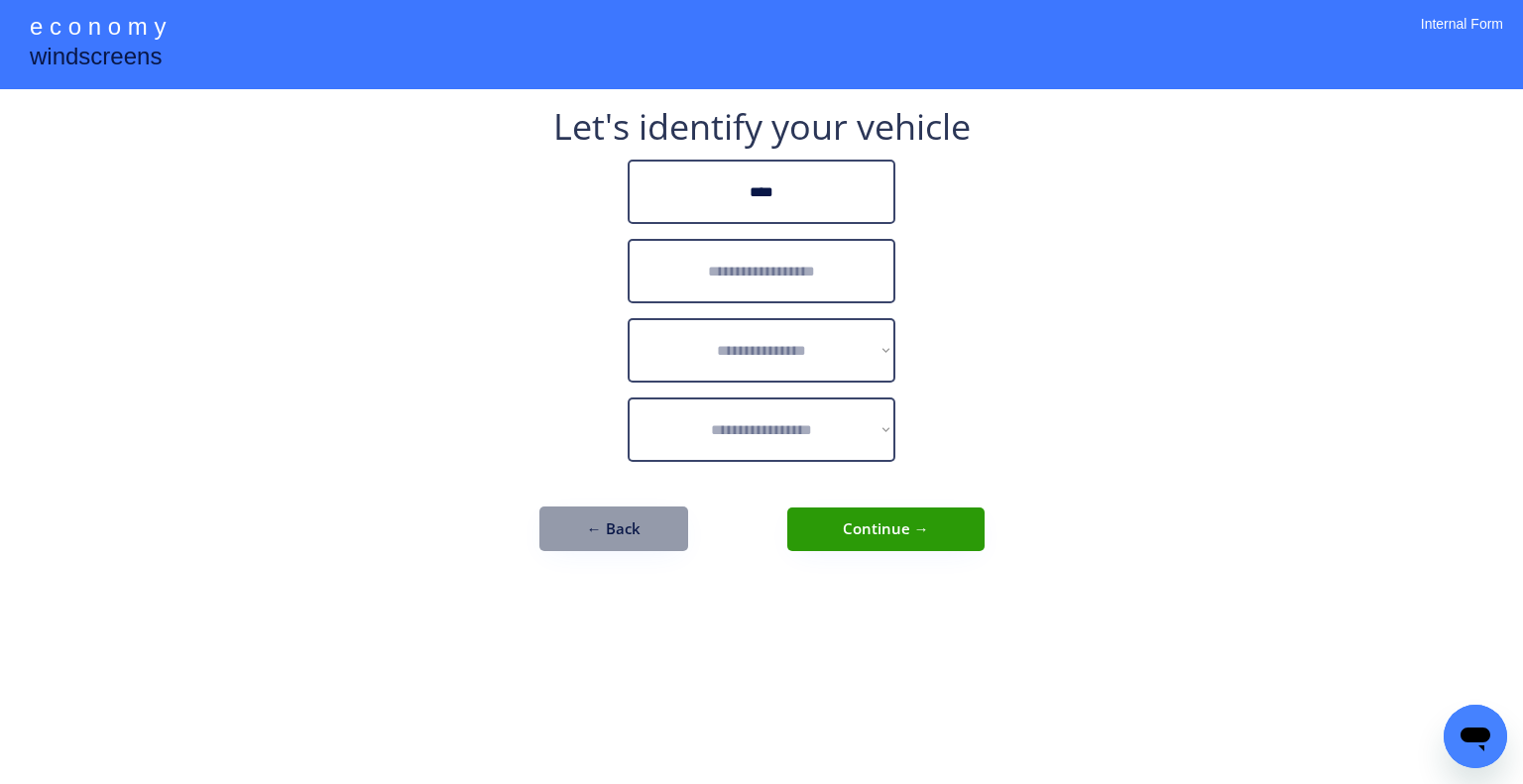 click at bounding box center [762, 271] 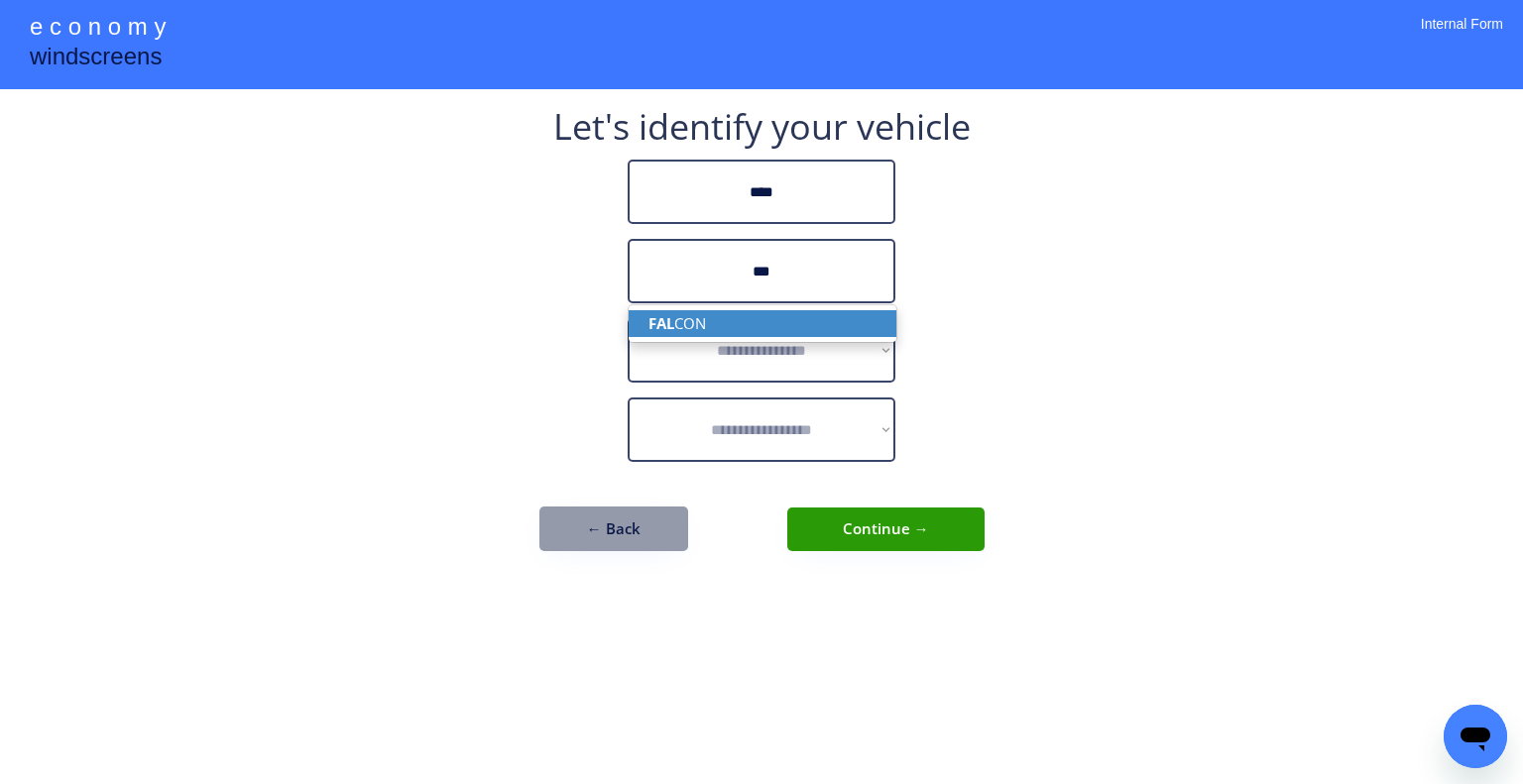 drag, startPoint x: 805, startPoint y: 316, endPoint x: 1119, endPoint y: 228, distance: 326.09814 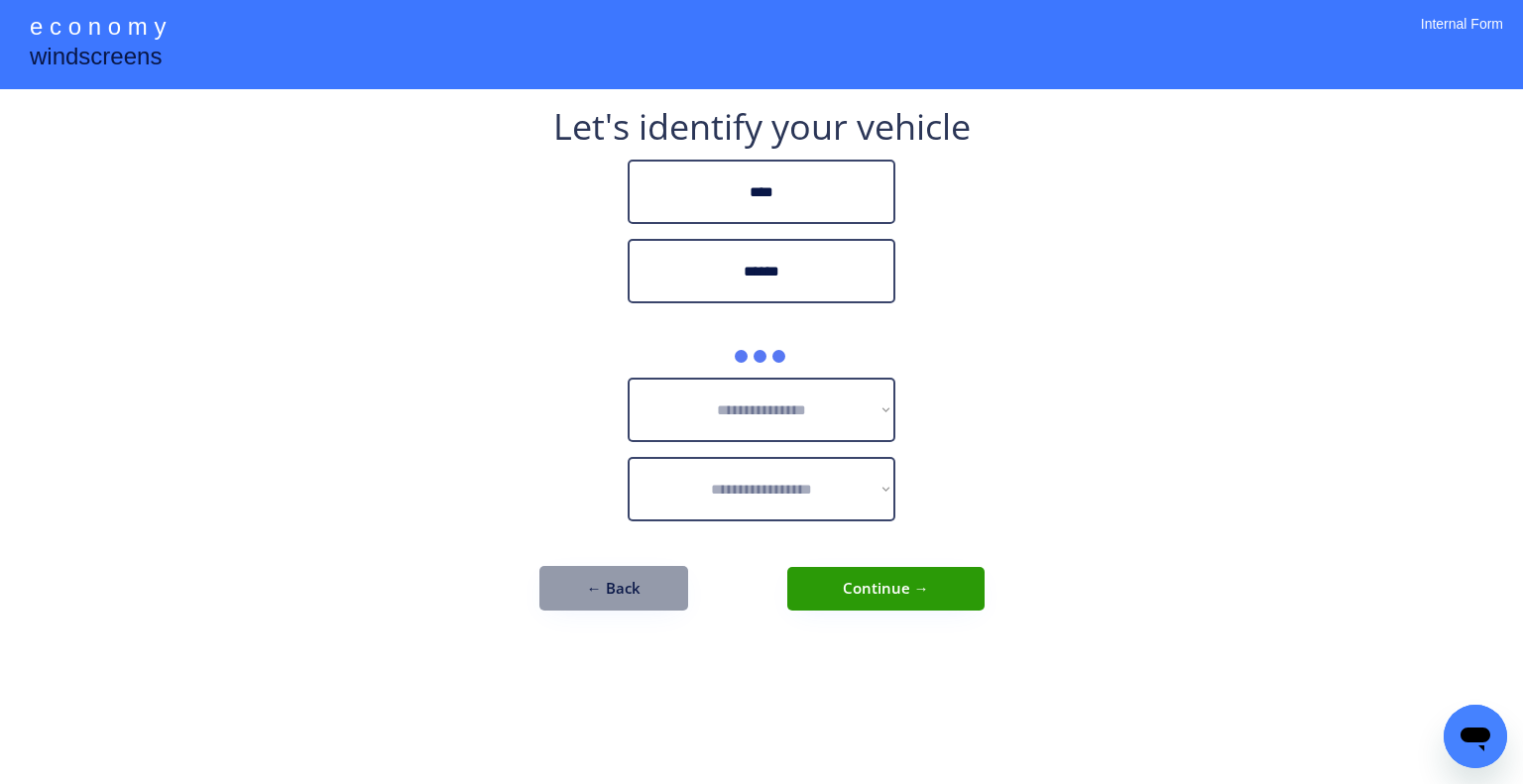 type on "******" 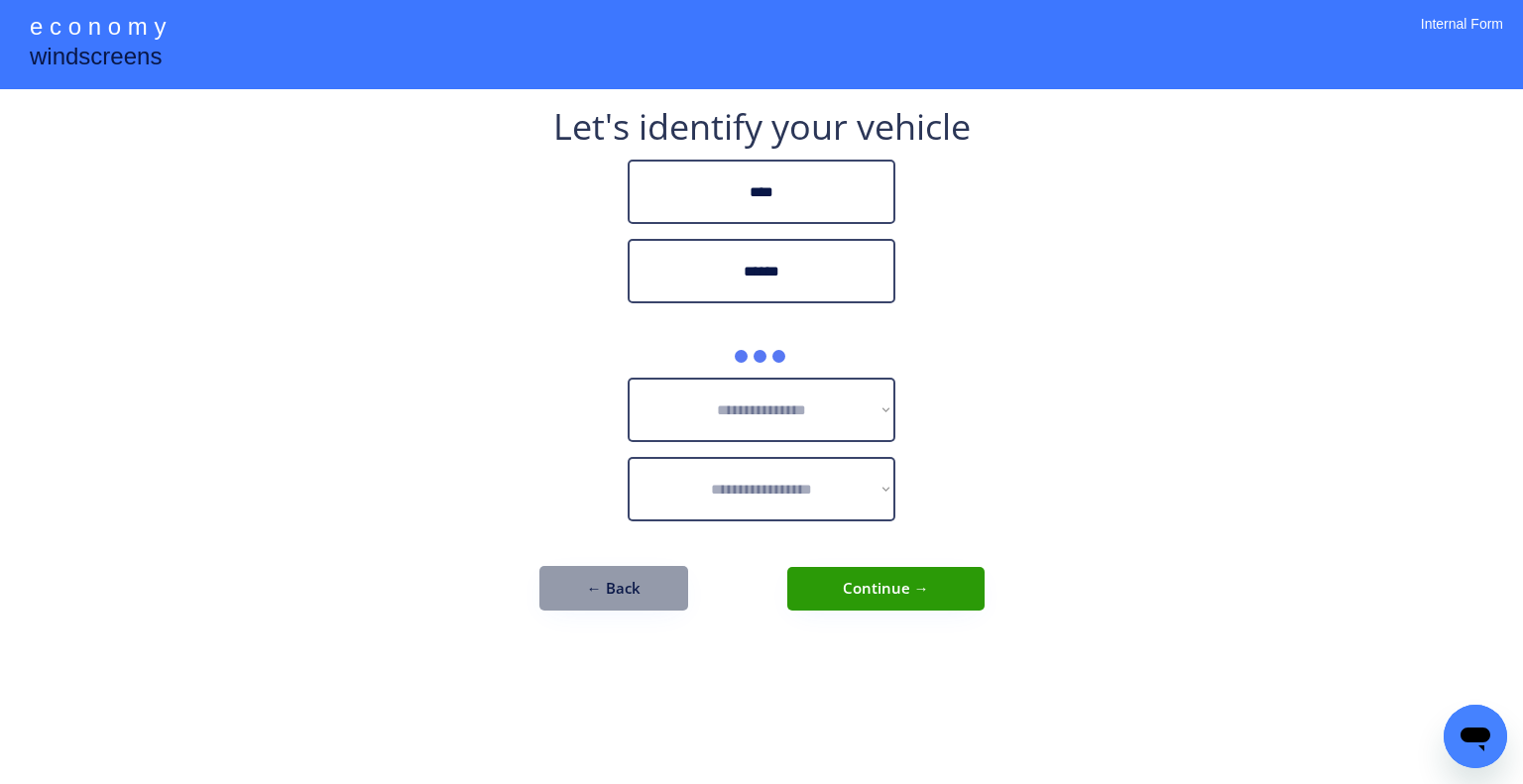 click on "**********" at bounding box center [762, 392] 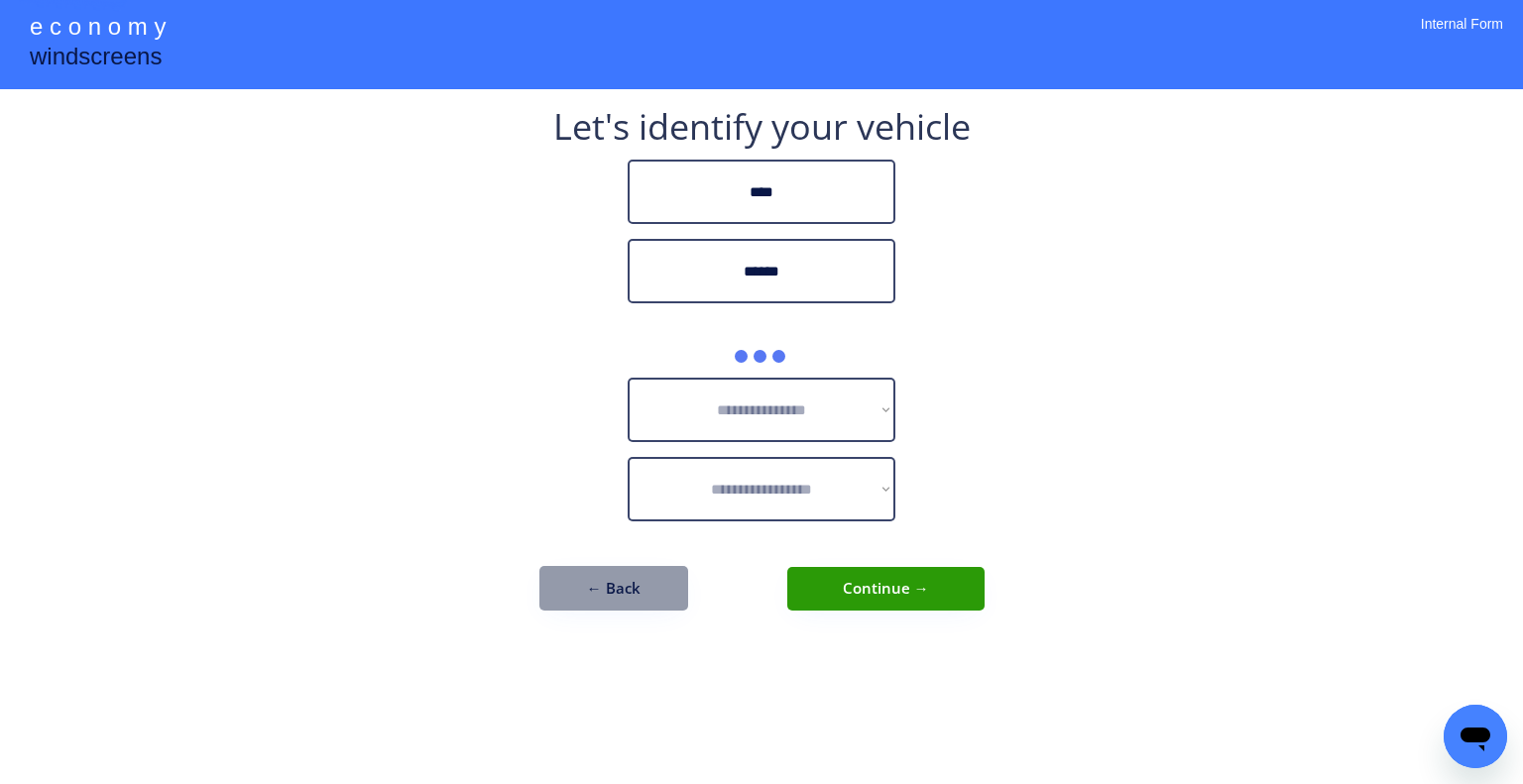 click on "**********" at bounding box center (762, 392) 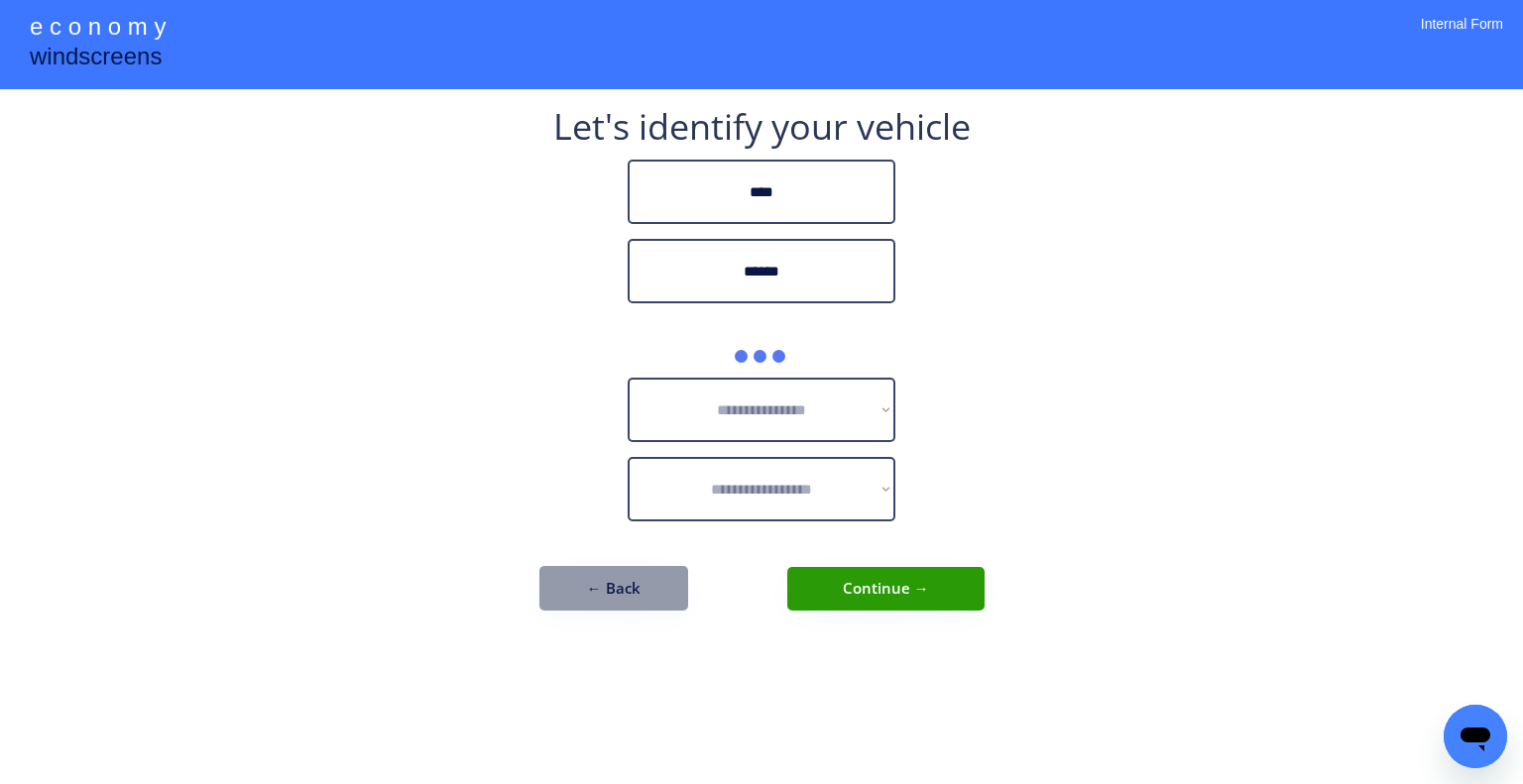drag, startPoint x: 1154, startPoint y: 222, endPoint x: 1174, endPoint y: 448, distance: 226.88323 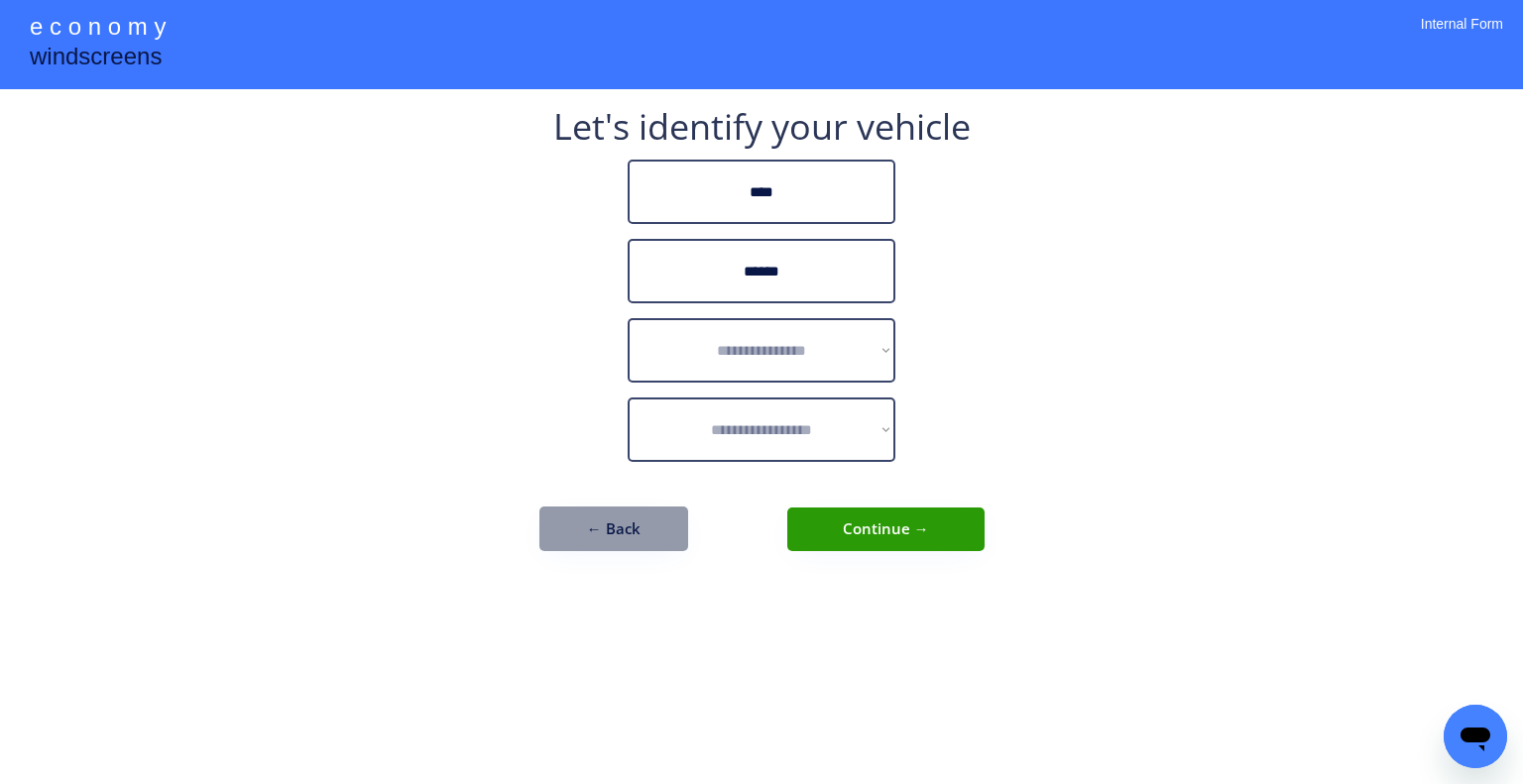 click on "**********" at bounding box center [762, 392] 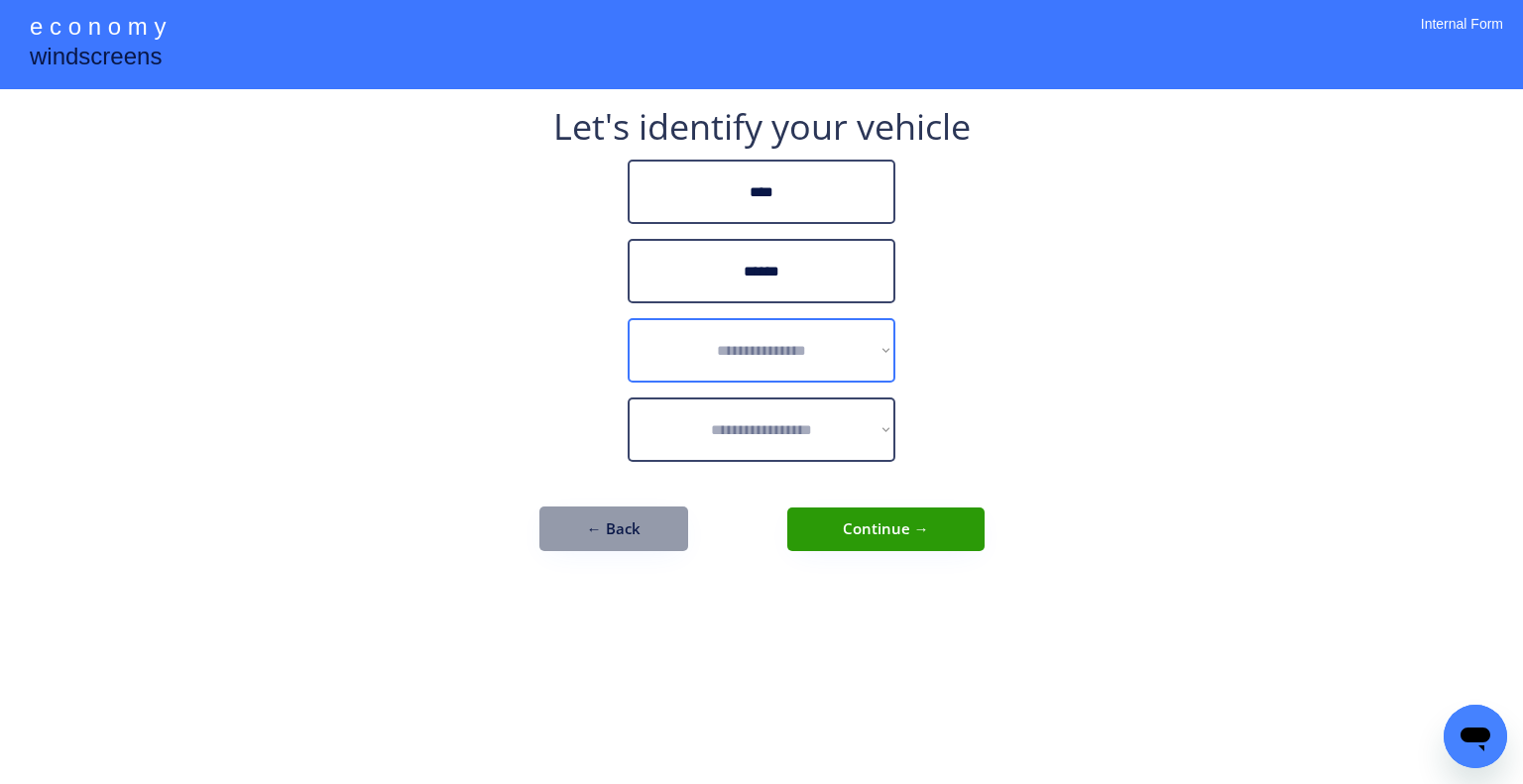 drag, startPoint x: 706, startPoint y: 338, endPoint x: 840, endPoint y: 395, distance: 145.61937 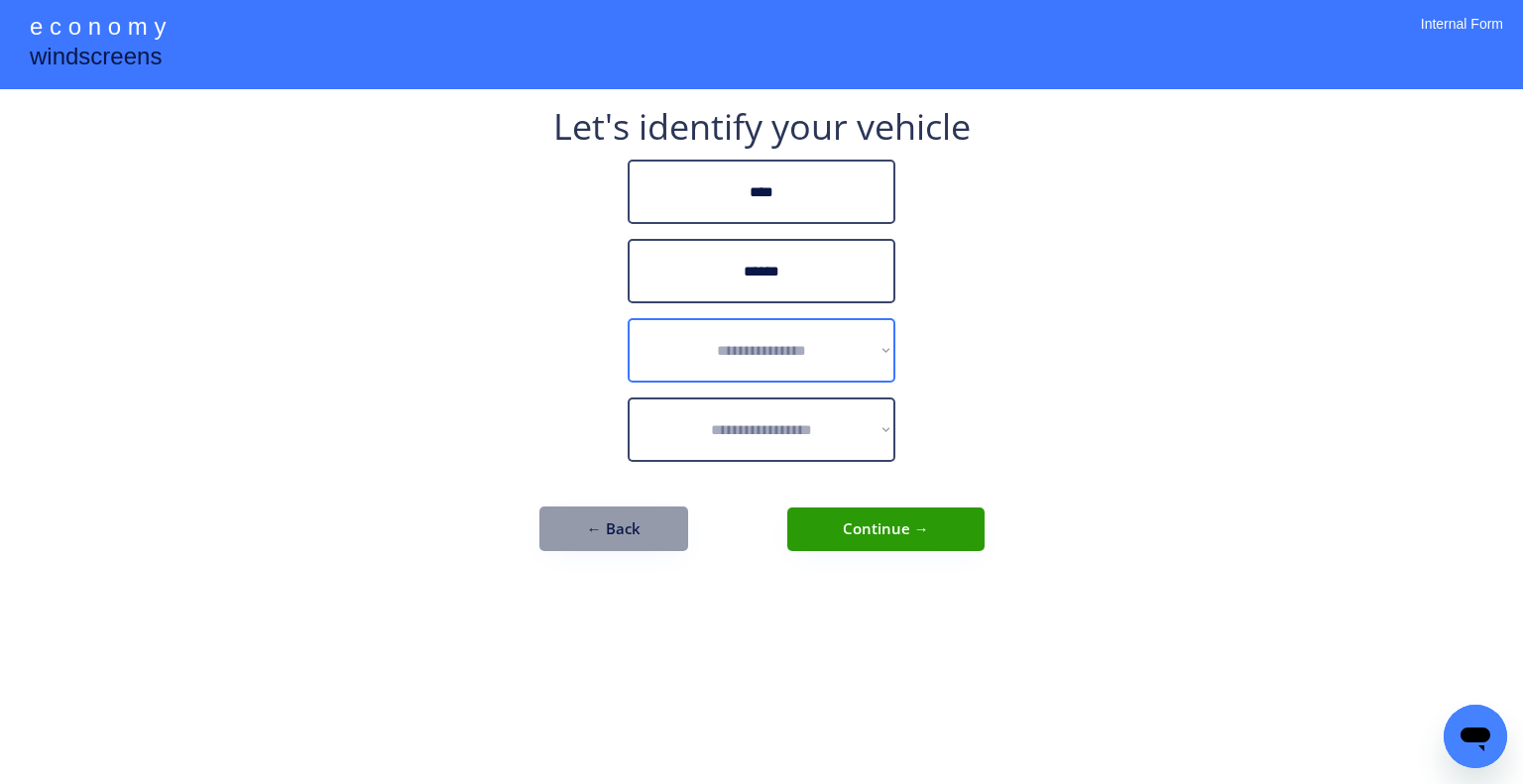 select on "******" 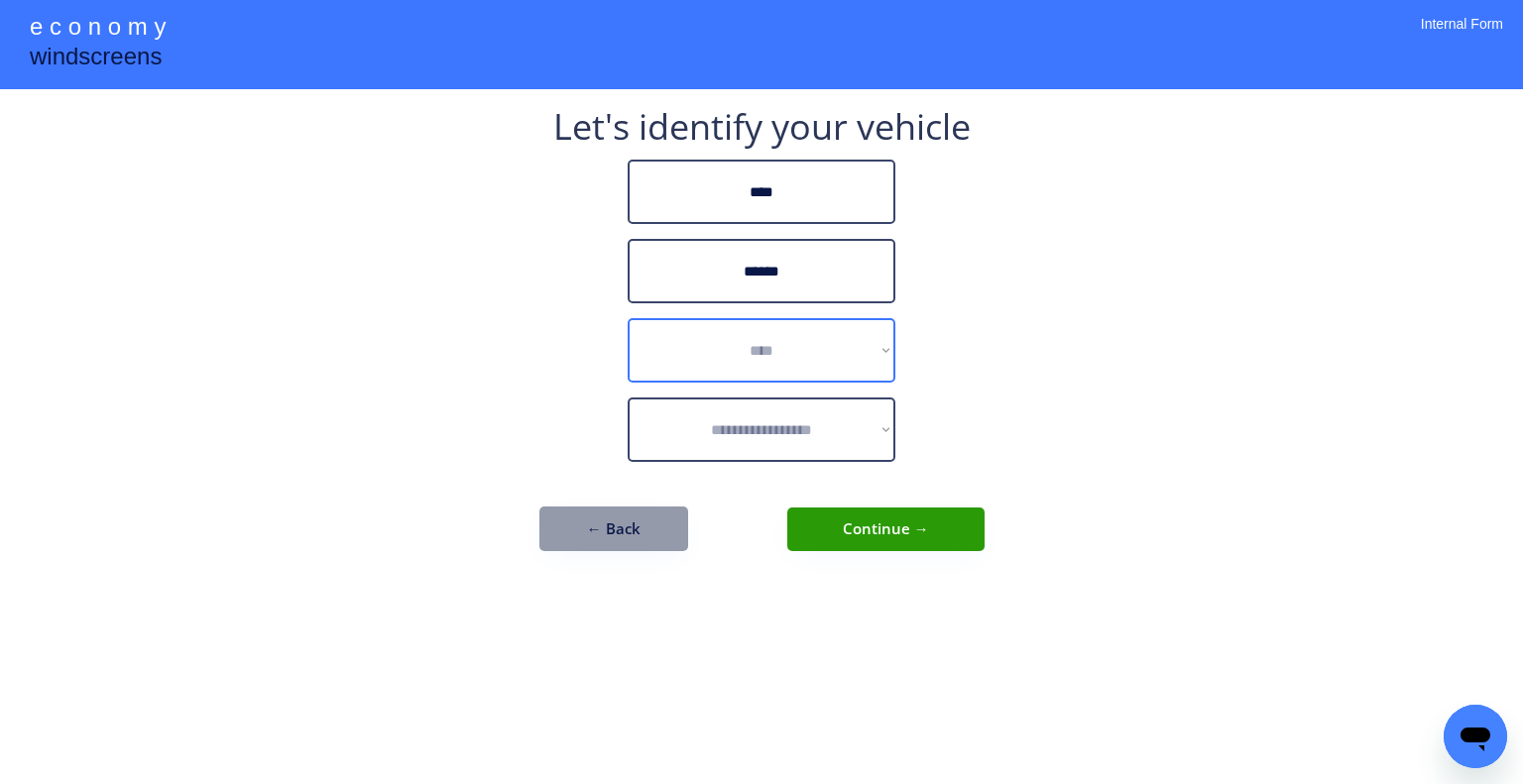 click on "**********" at bounding box center [762, 350] 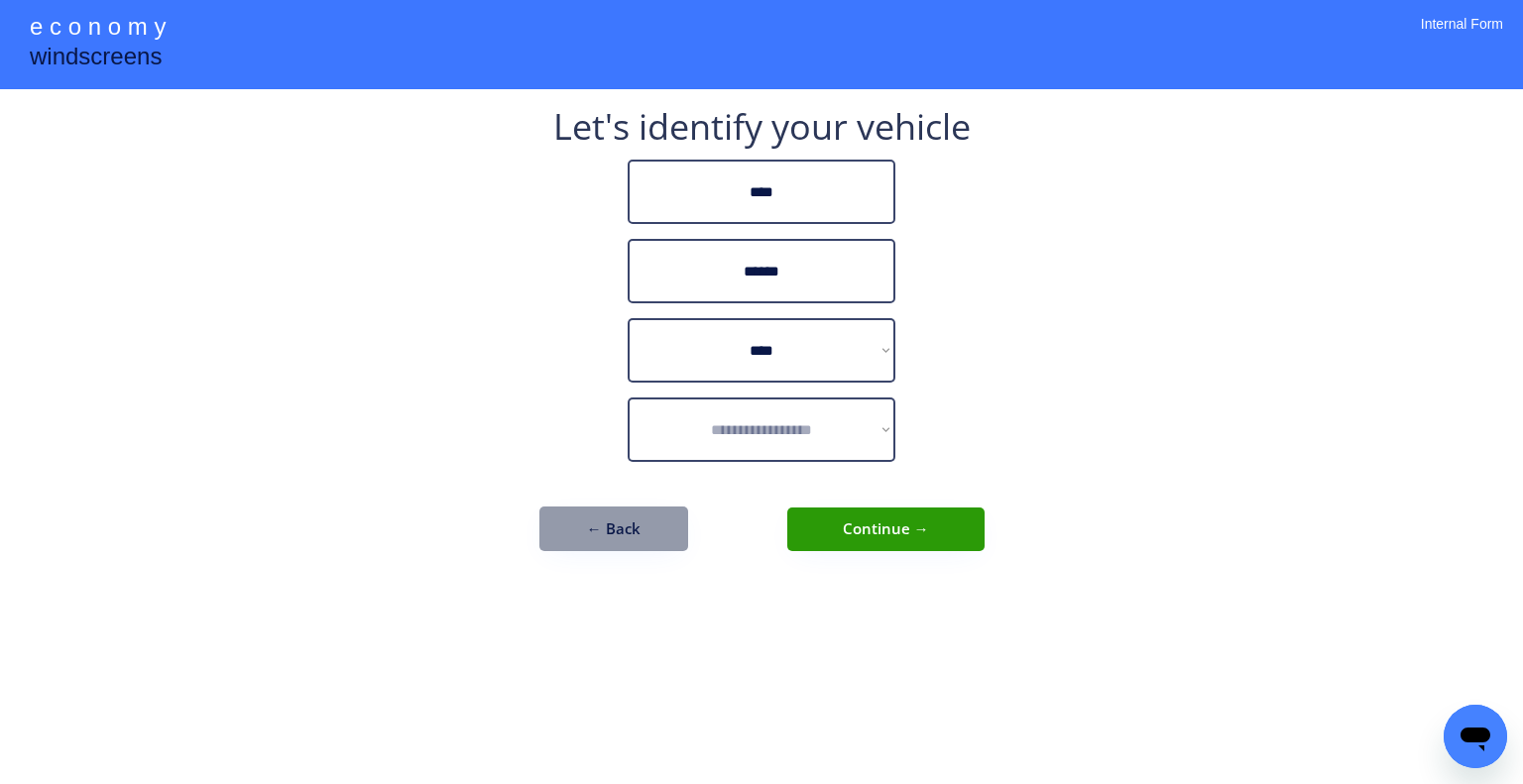 drag, startPoint x: 1335, startPoint y: 487, endPoint x: 932, endPoint y: 396, distance: 413.1465 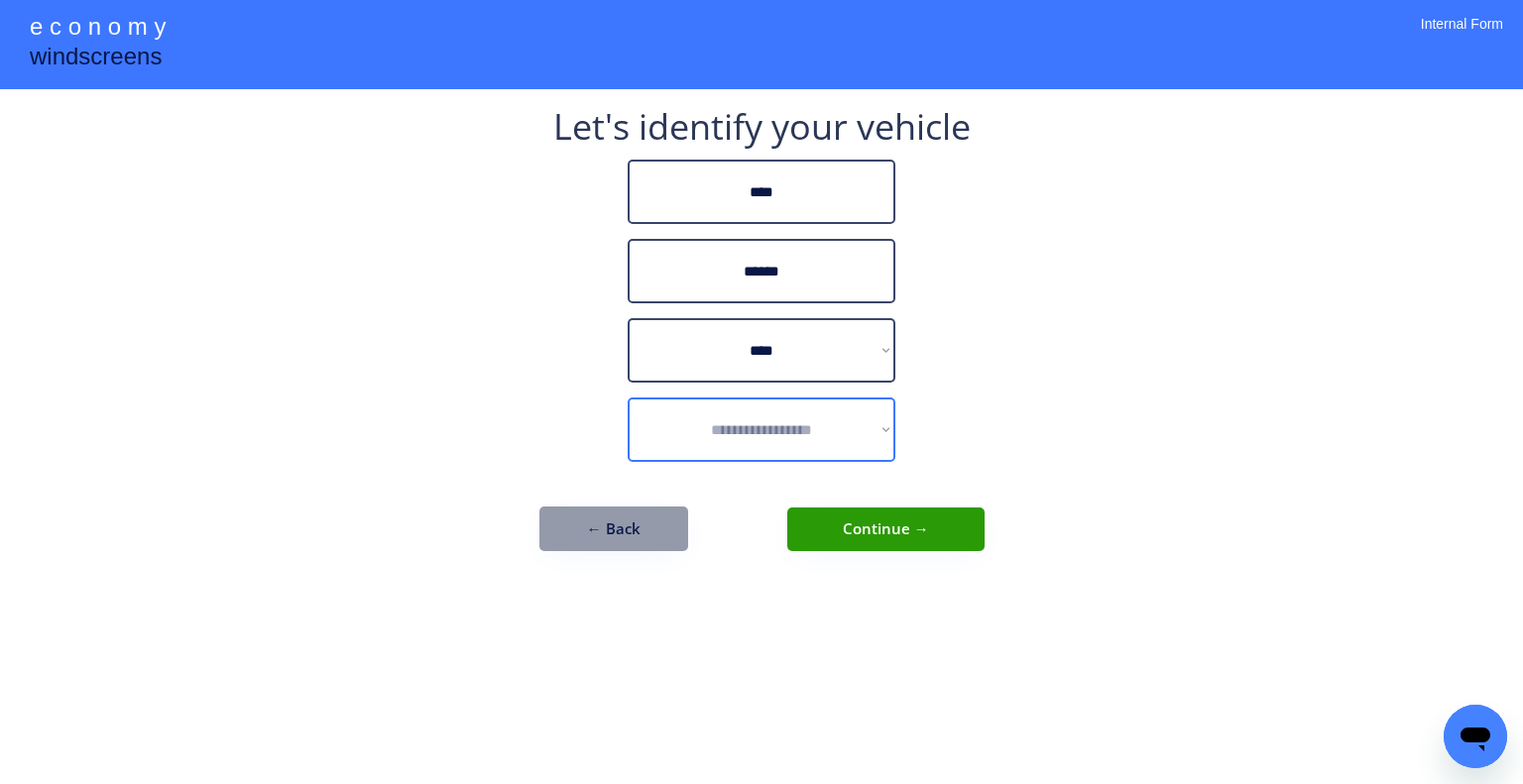 click on "**********" at bounding box center [762, 429] 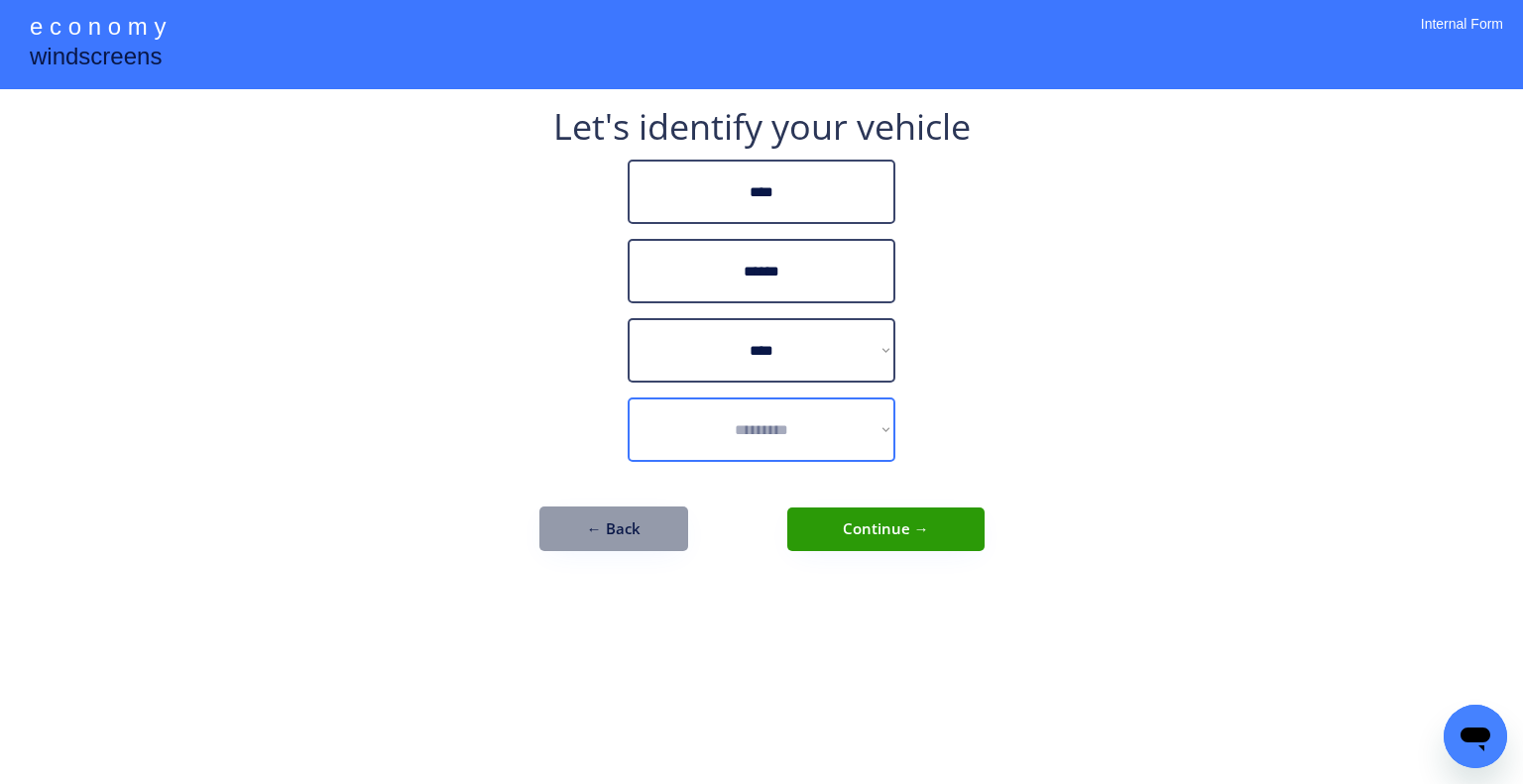 click on "**********" at bounding box center (762, 429) 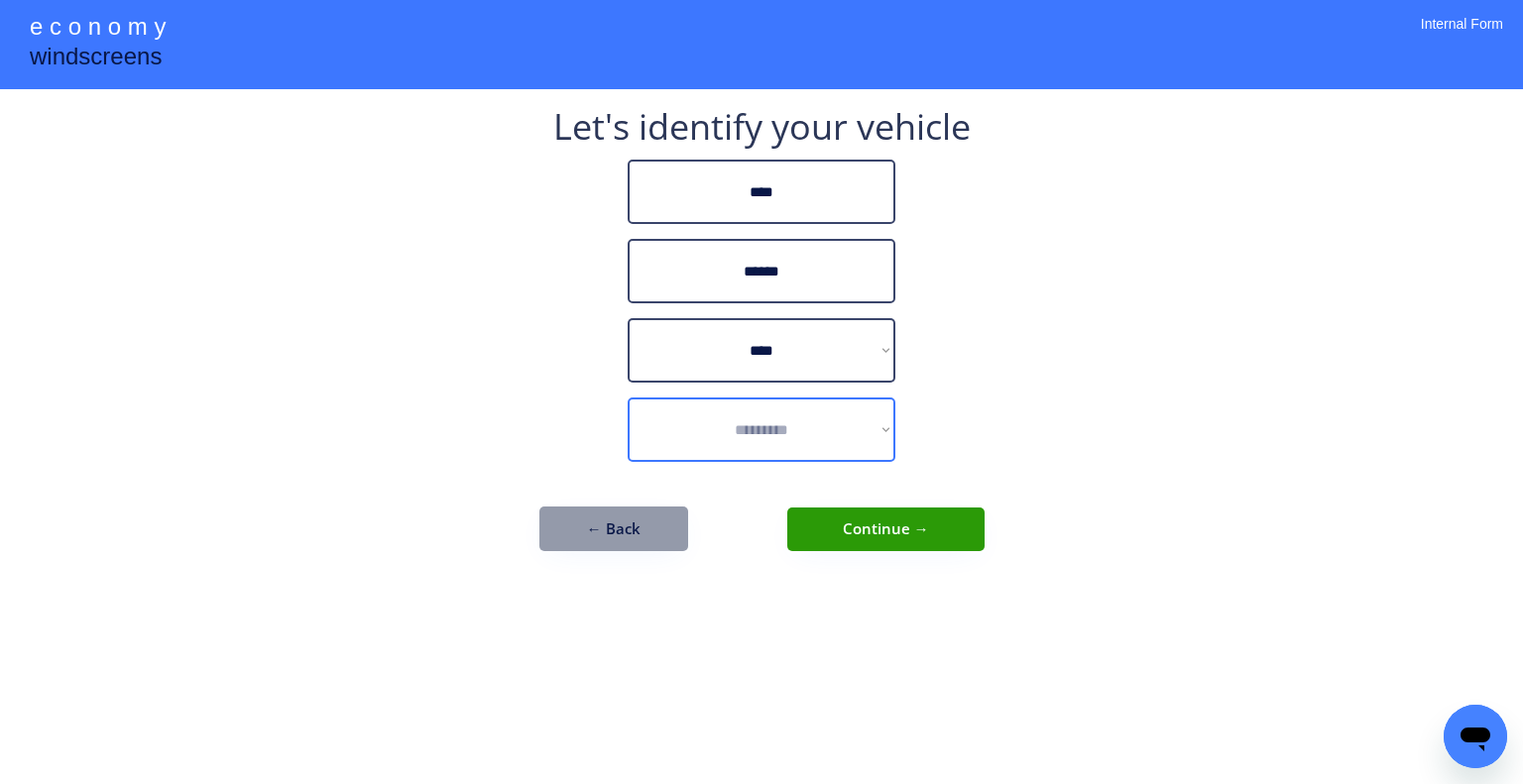 click on "**********" at bounding box center [762, 392] 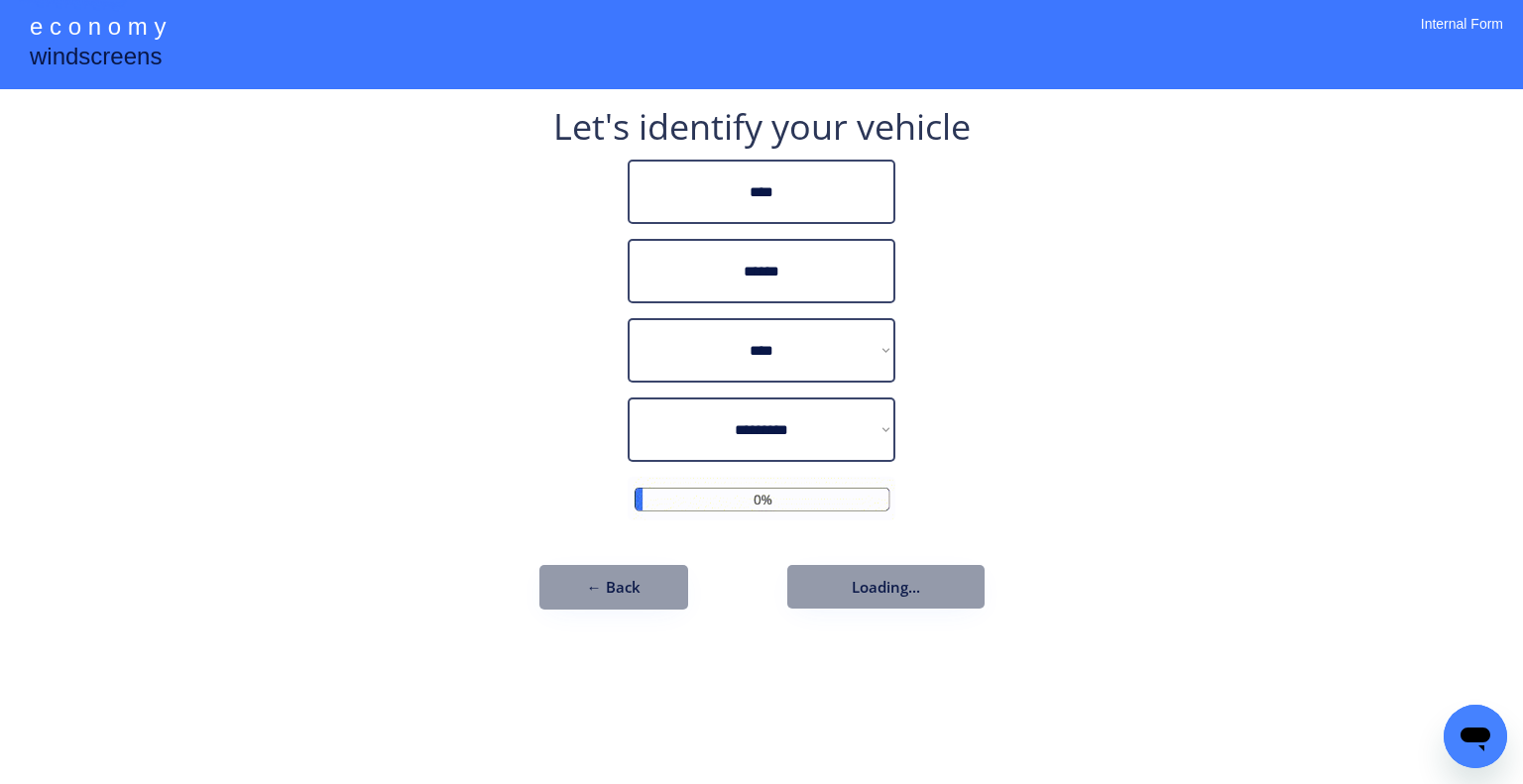 click on "**********" at bounding box center (762, 392) 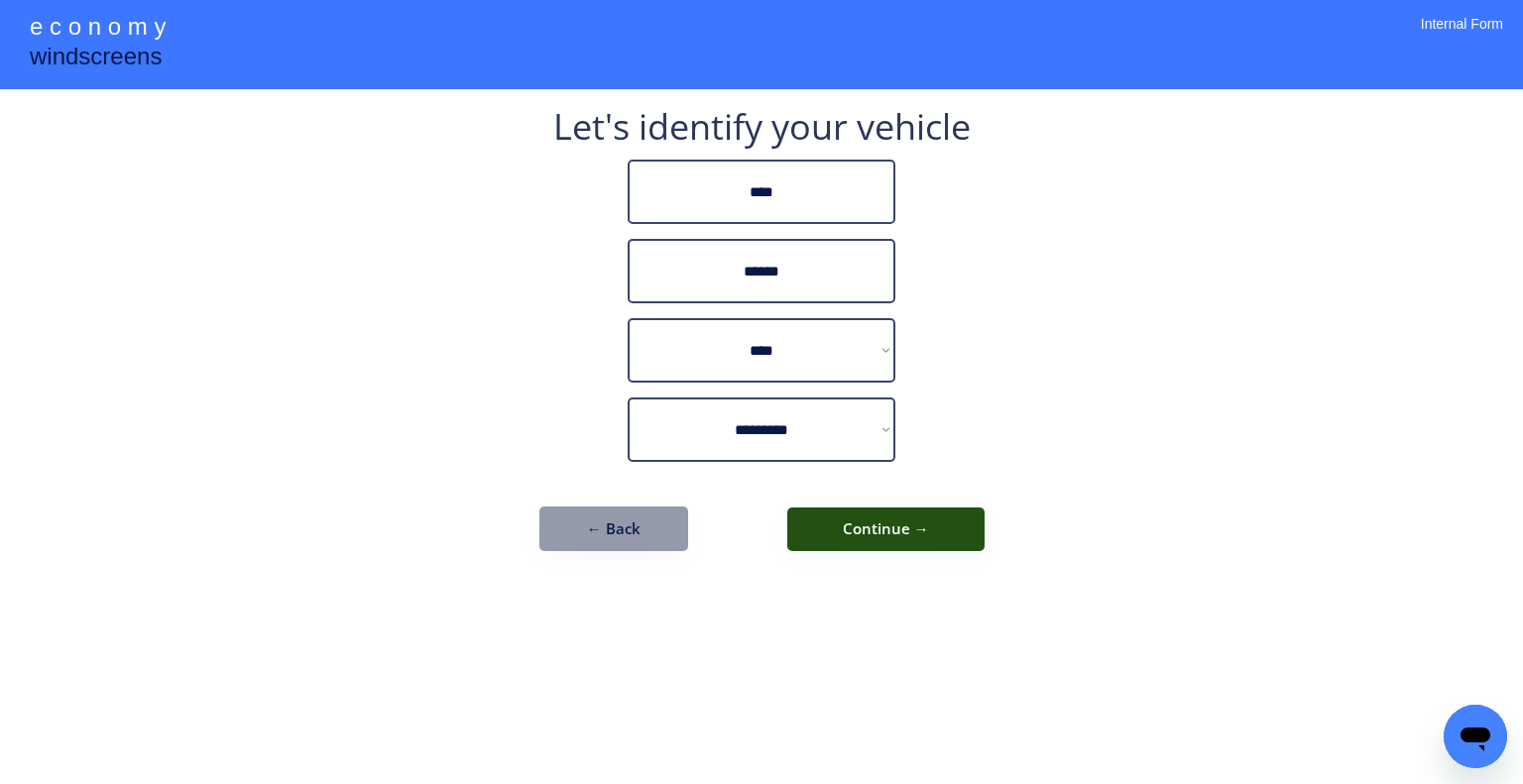 drag, startPoint x: 930, startPoint y: 526, endPoint x: 1482, endPoint y: 563, distance: 553.23865 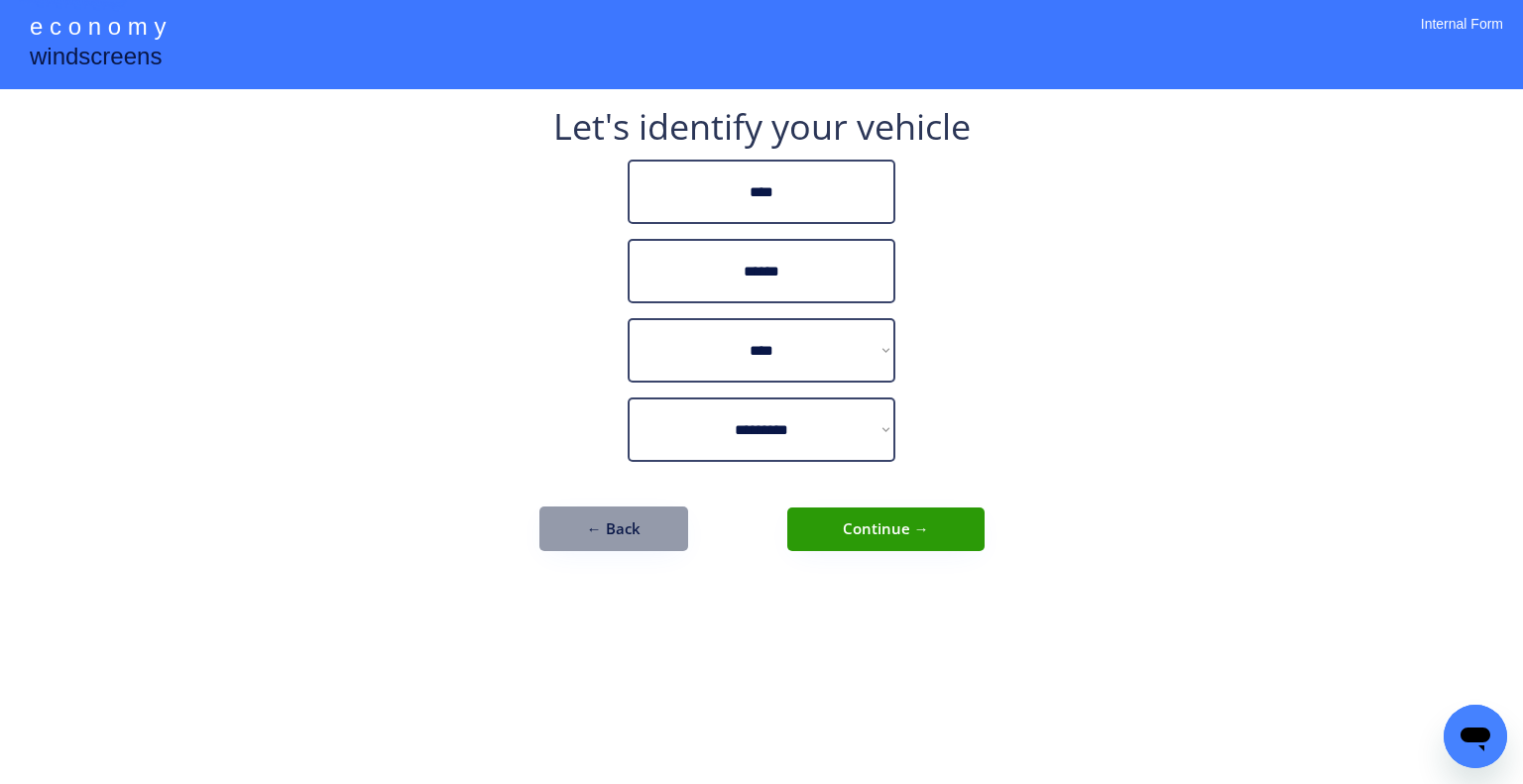 click on "**********" at bounding box center (762, 392) 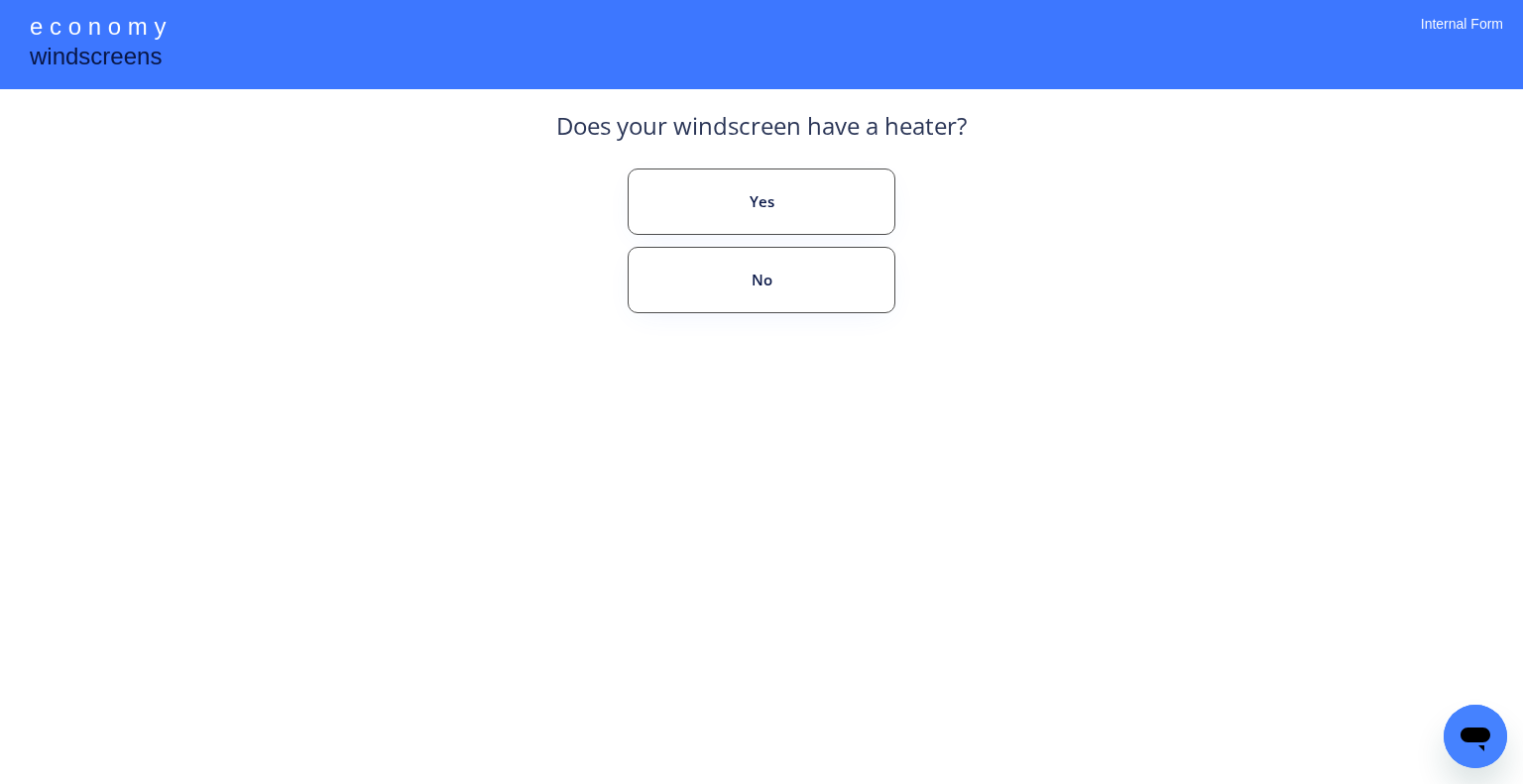 click on "**********" at bounding box center (762, 392) 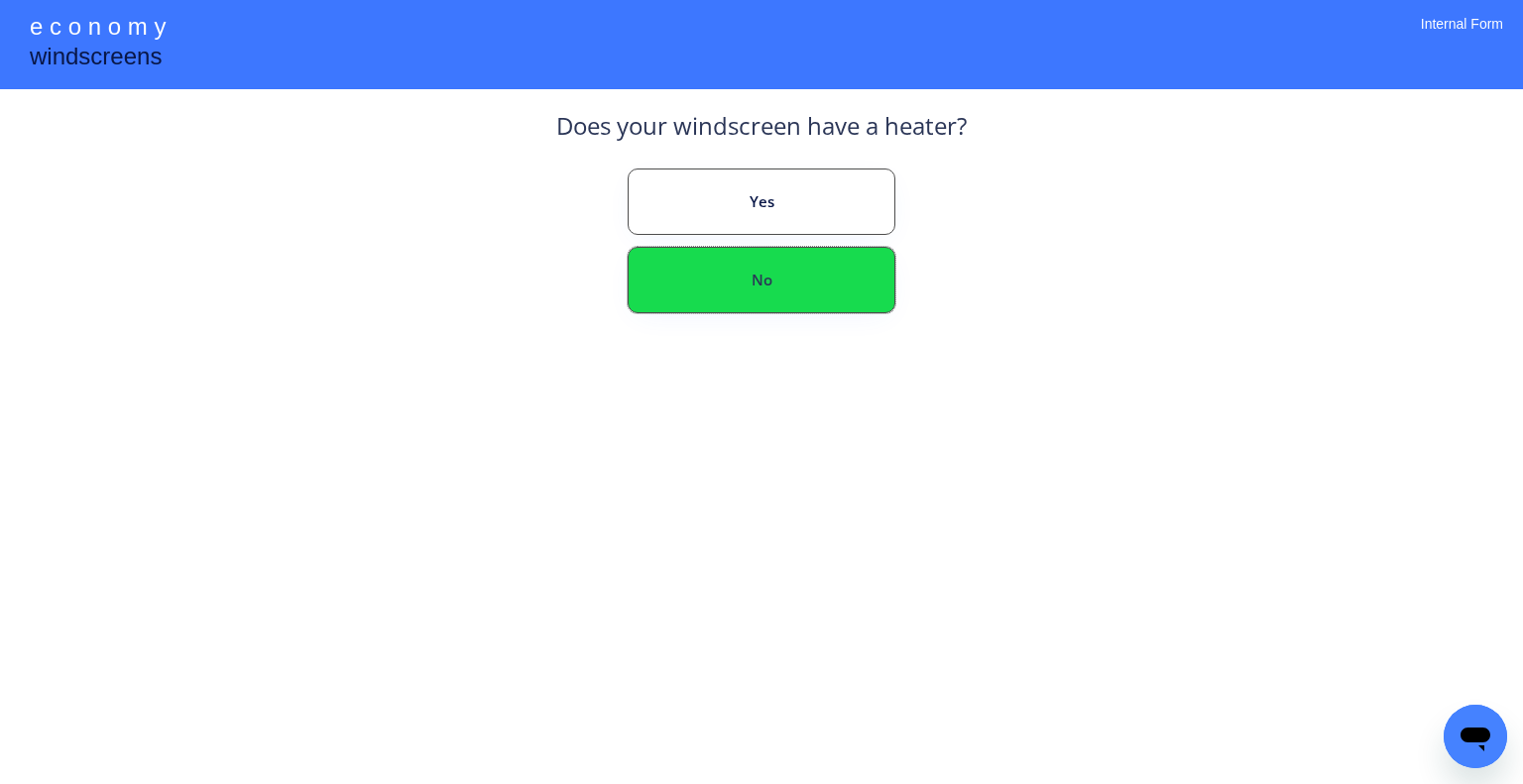 click on "No" at bounding box center [762, 280] 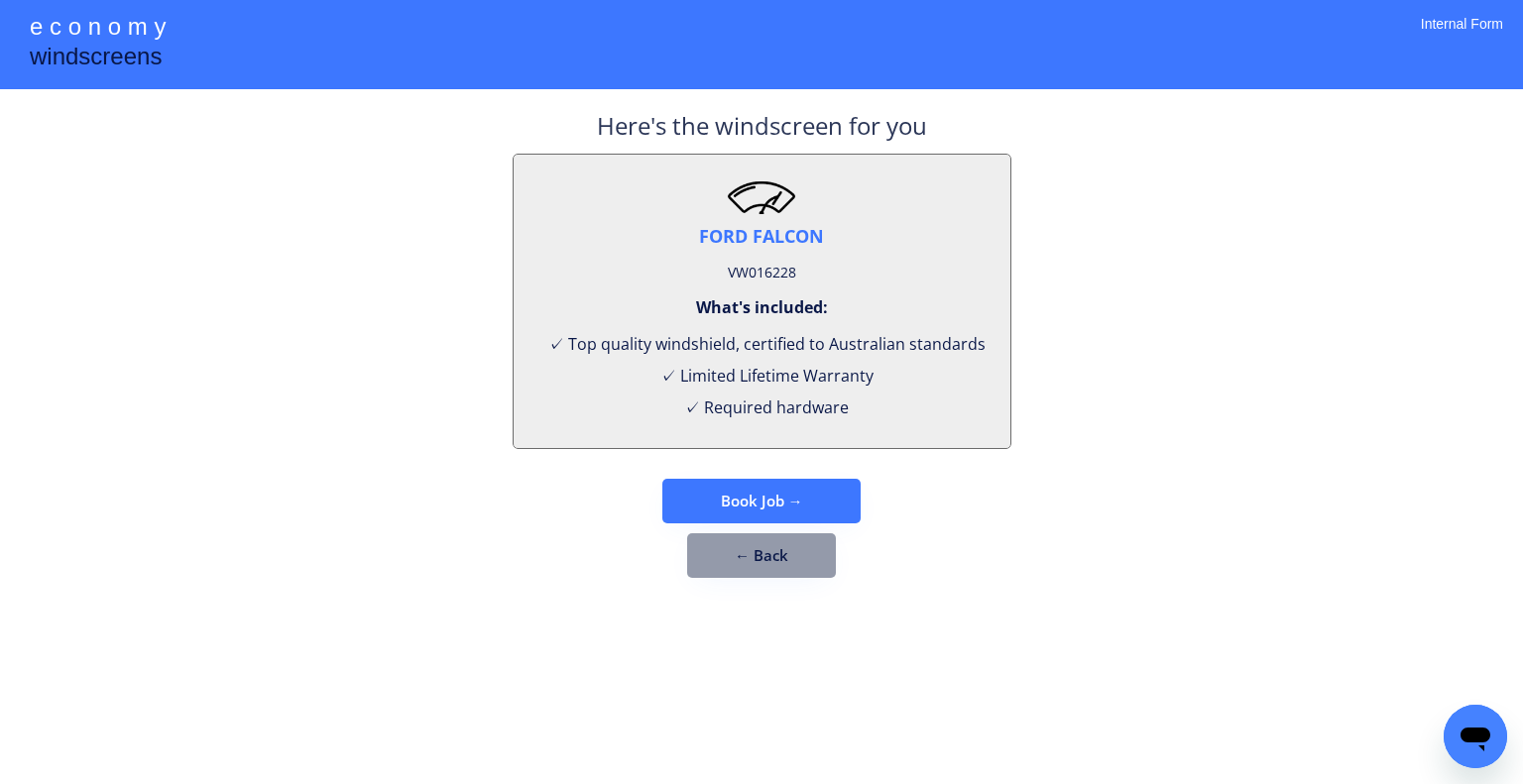 click on "**********" at bounding box center (762, 392) 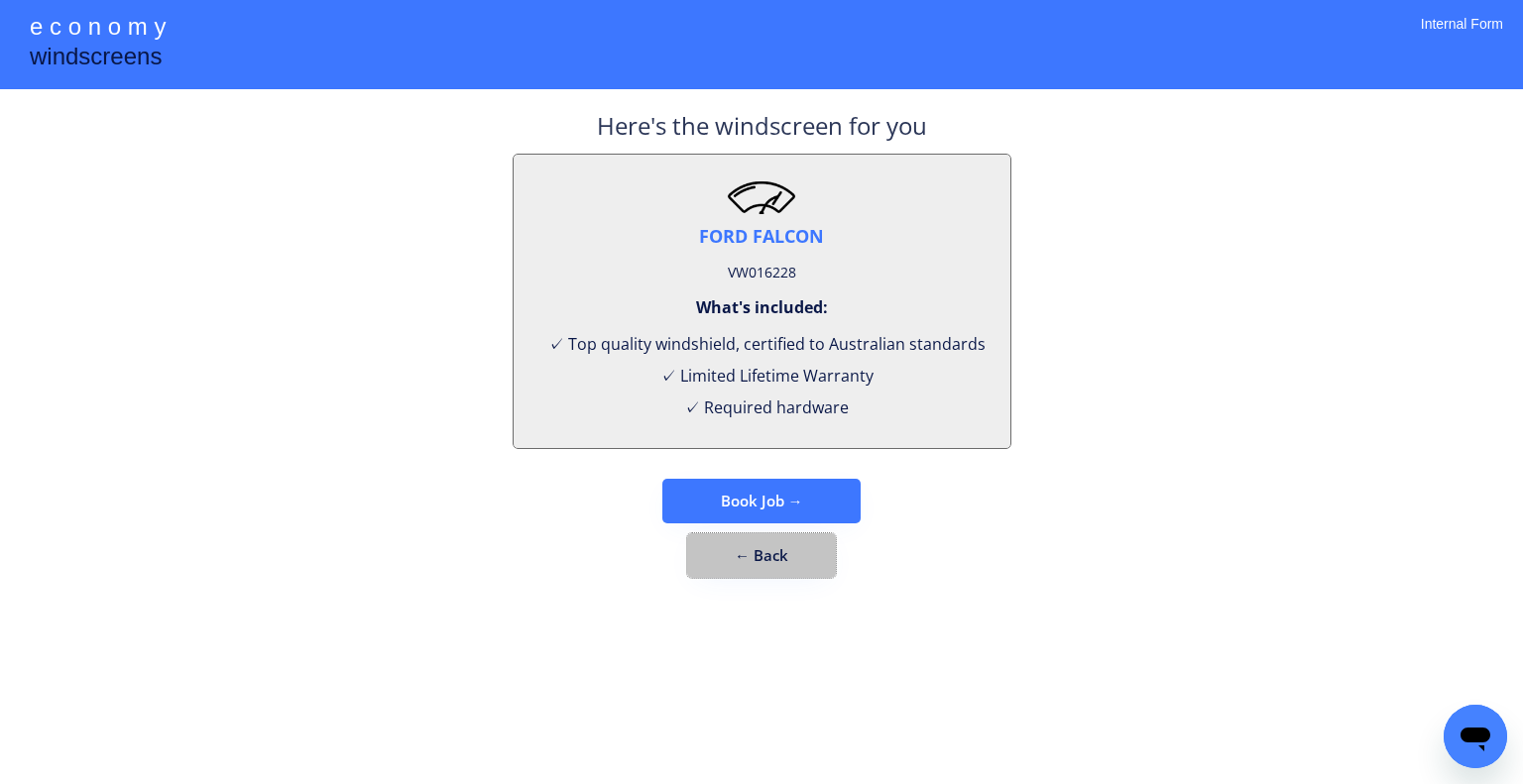 click on "←   Back" at bounding box center (762, 555) 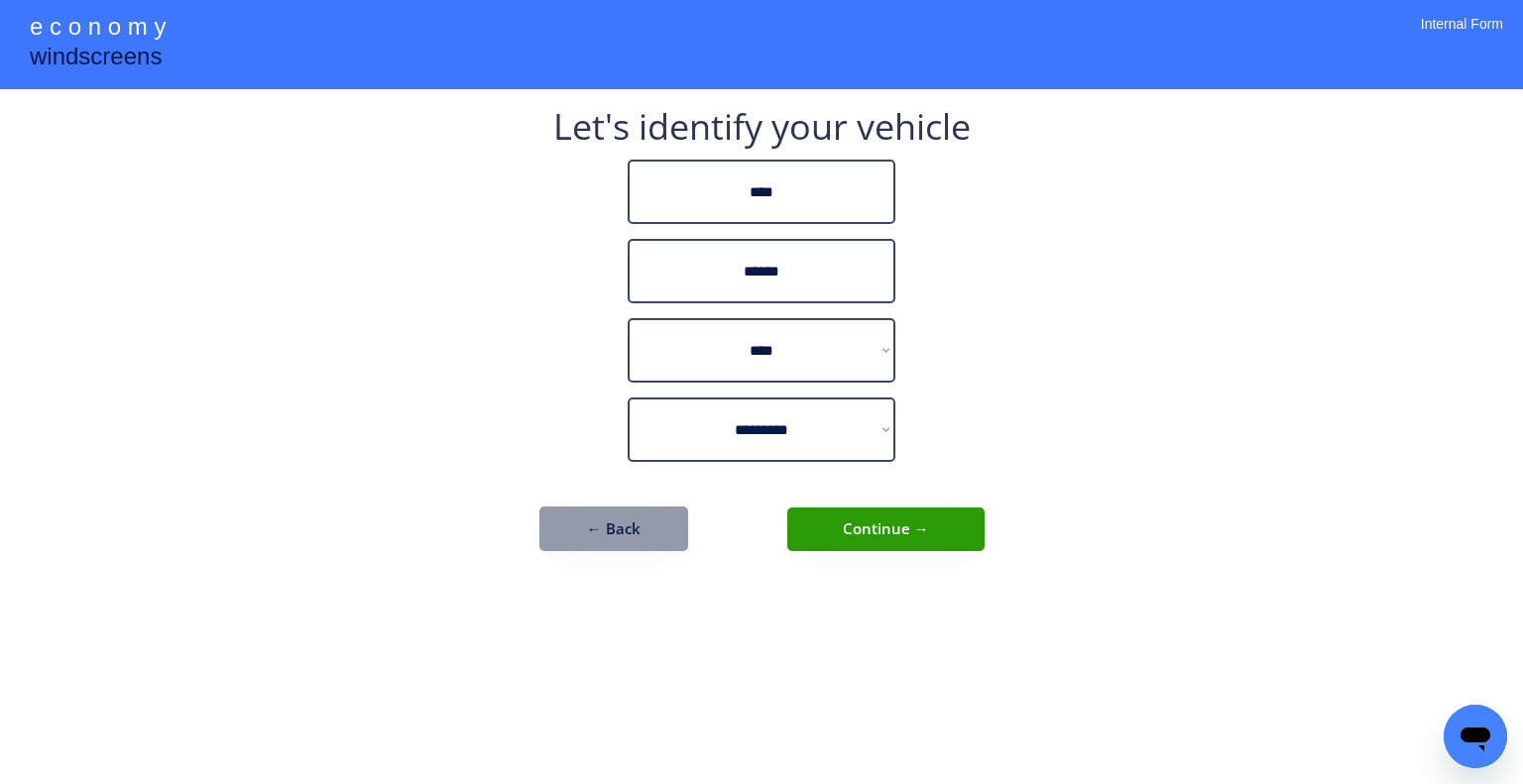 click on "**********" at bounding box center [762, 392] 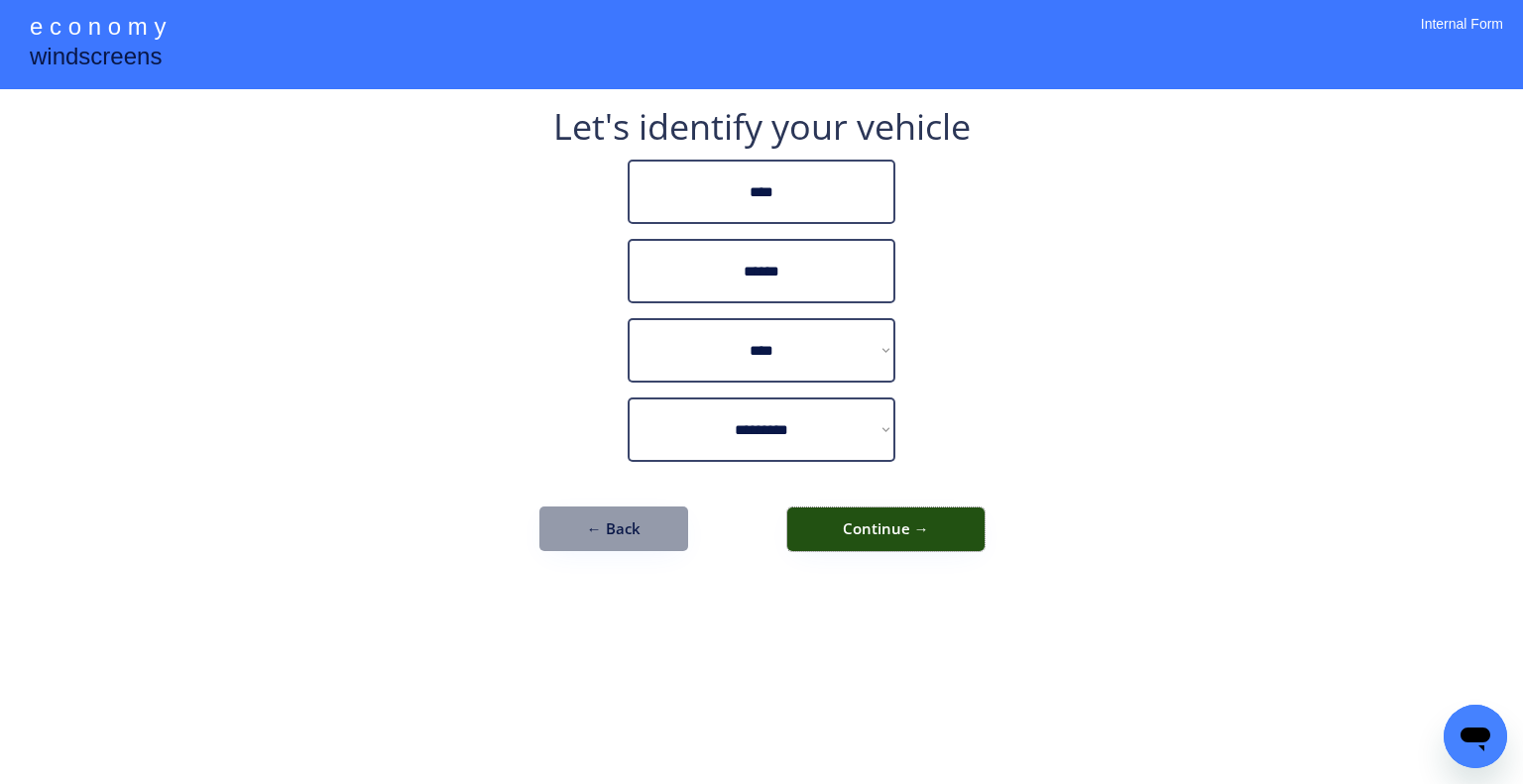click on "Continue    →" at bounding box center [885, 529] 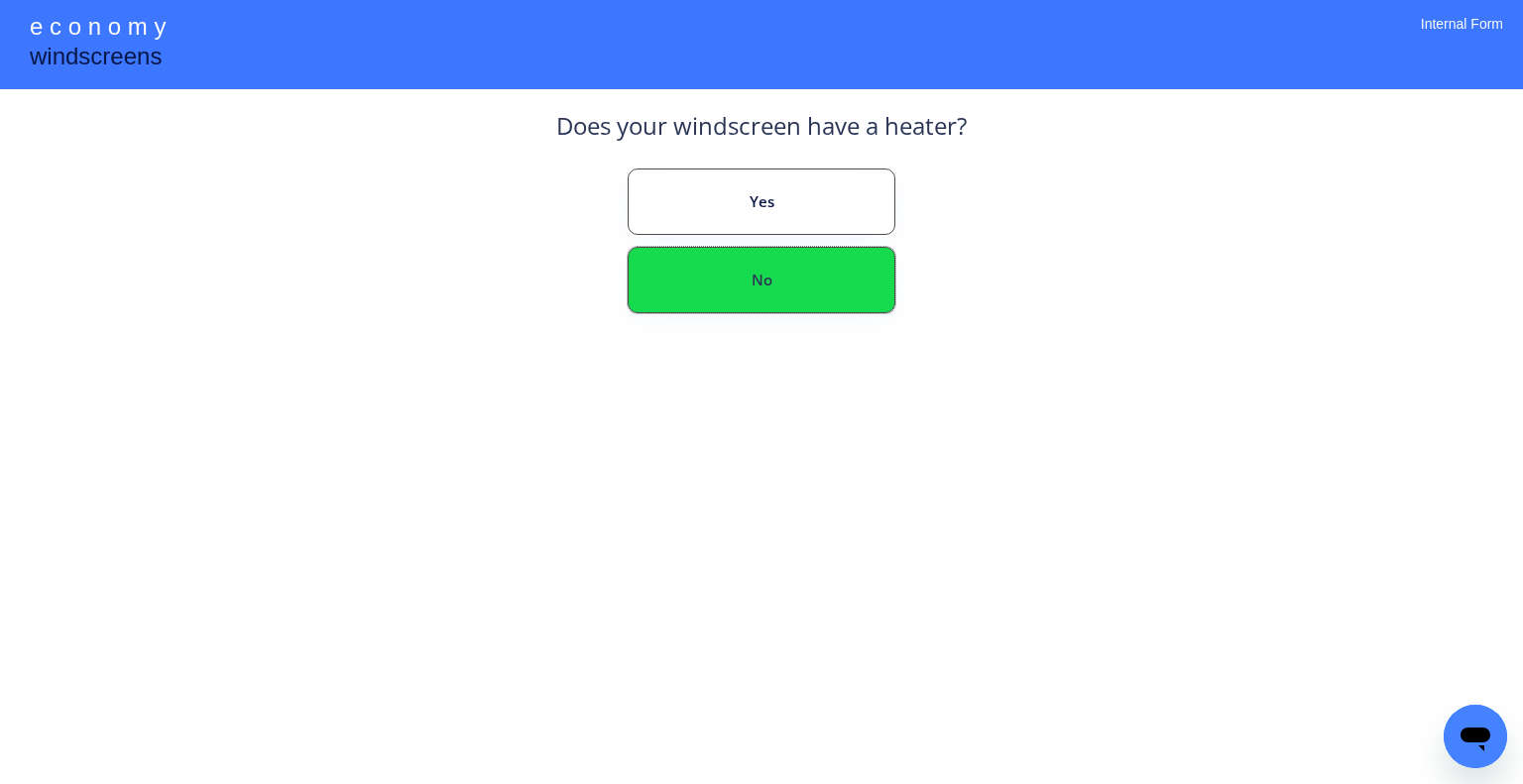 click on "No" at bounding box center [762, 280] 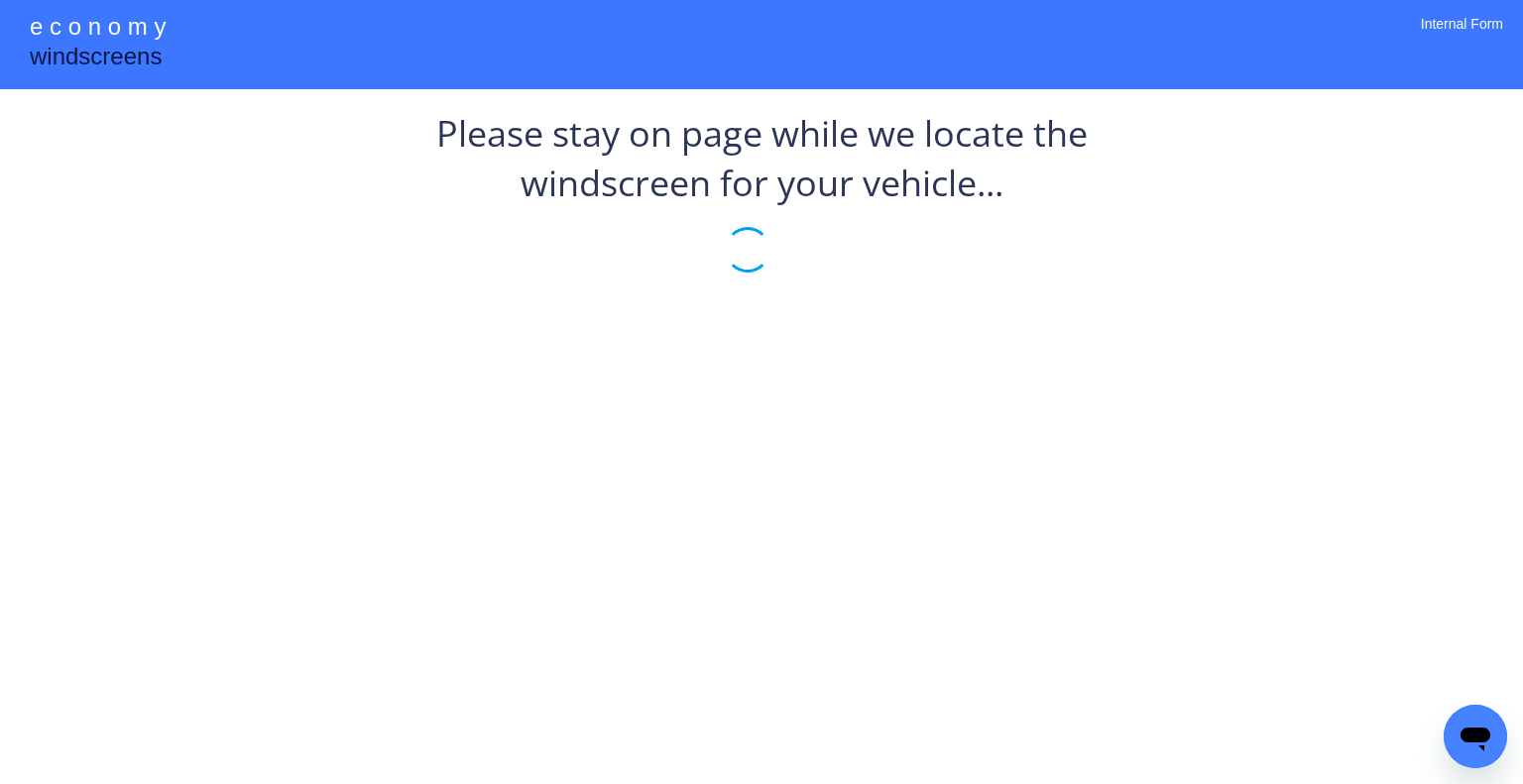 click on "**********" at bounding box center [762, 392] 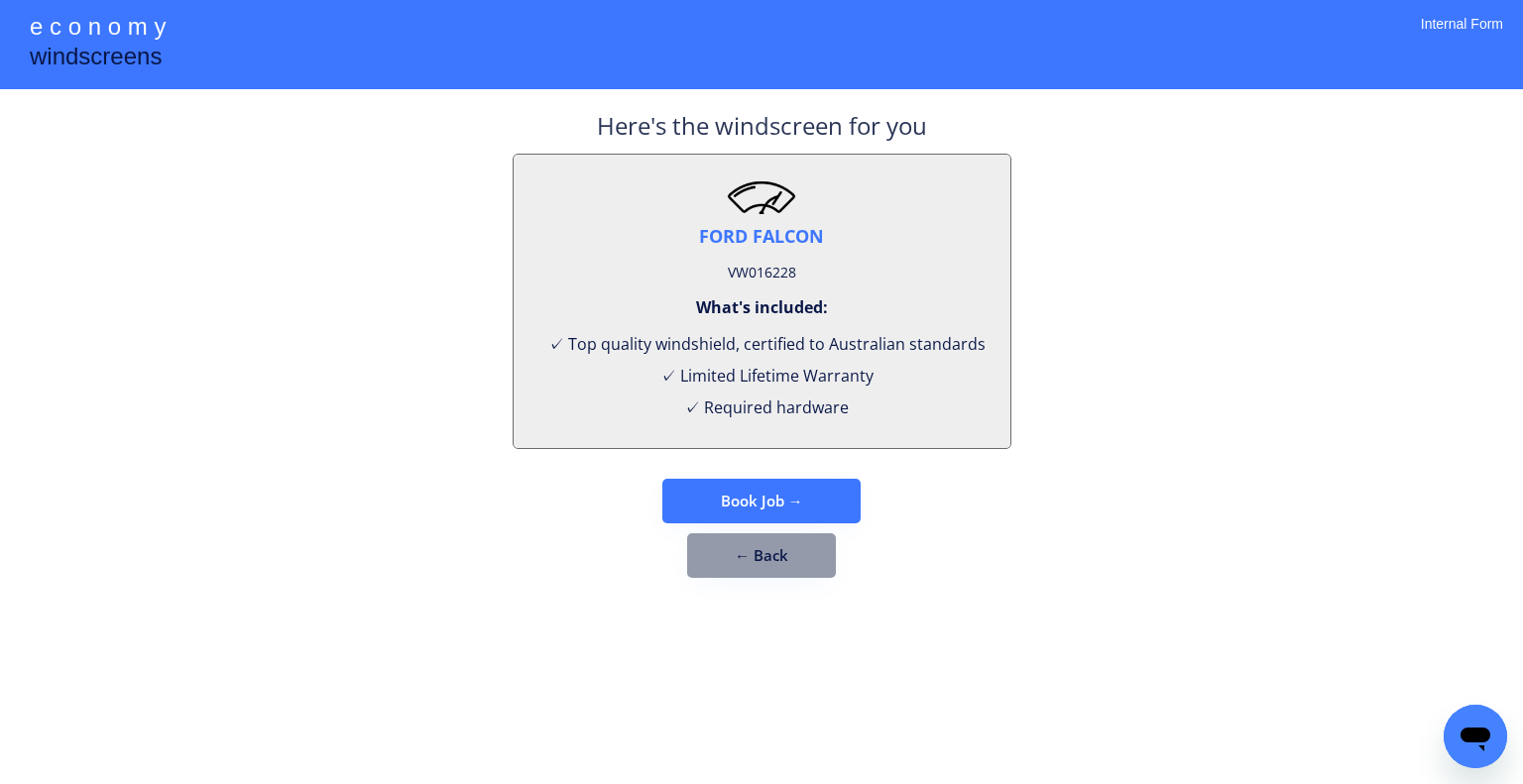 click on "VW016228" at bounding box center (762, 273) 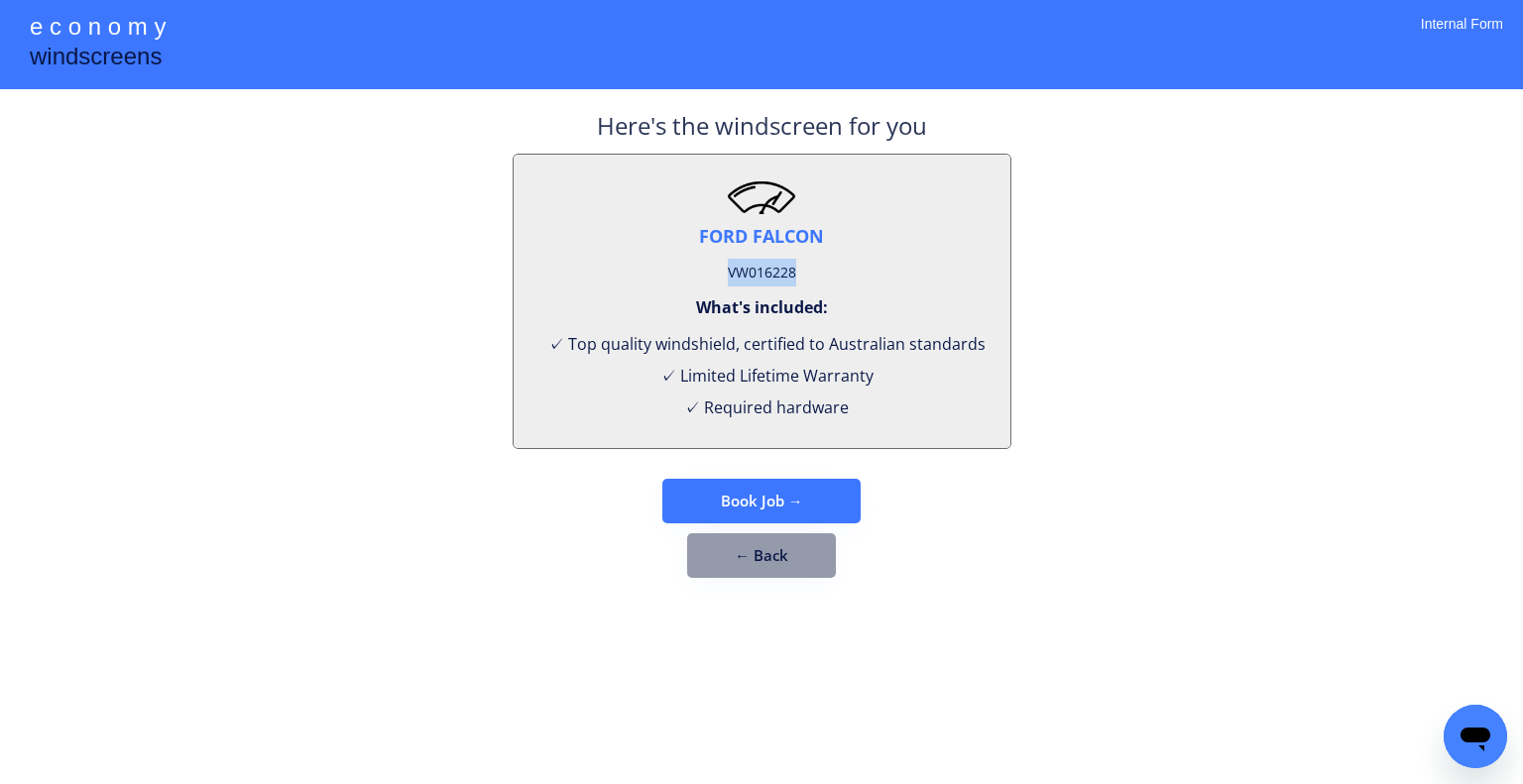 click on "VW016228" at bounding box center [762, 273] 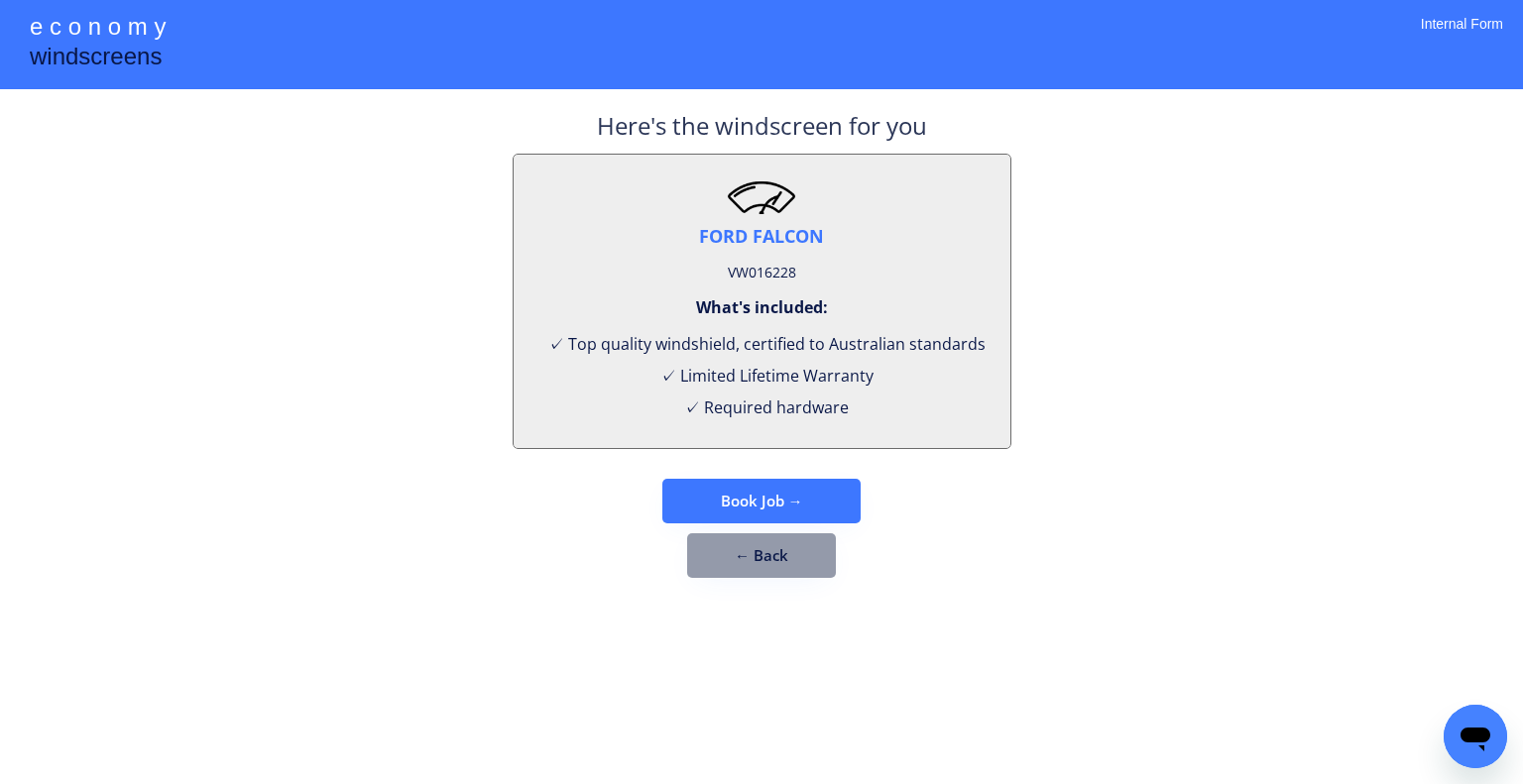 click on "**********" at bounding box center (762, 392) 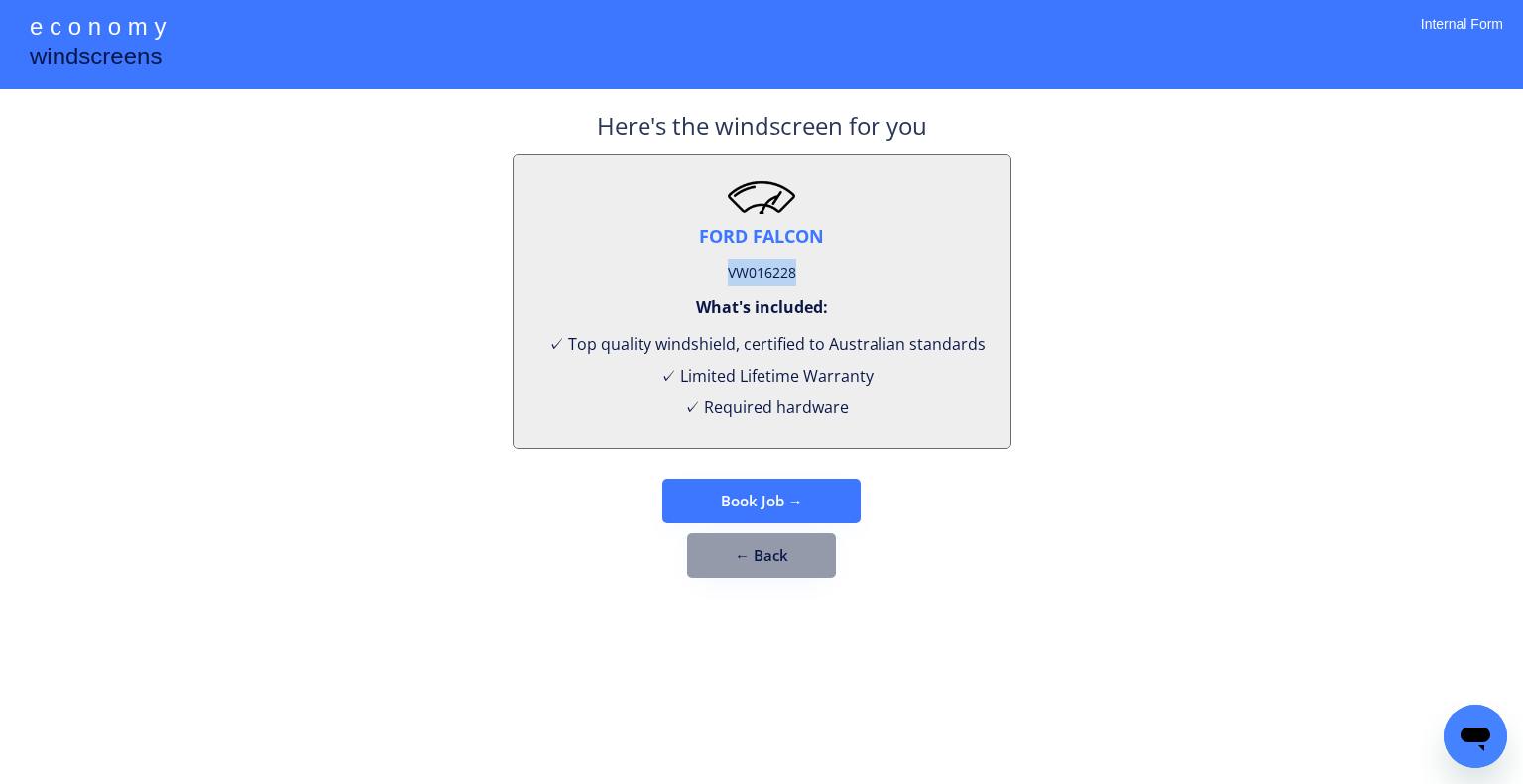 click on "VW016228" at bounding box center (762, 273) 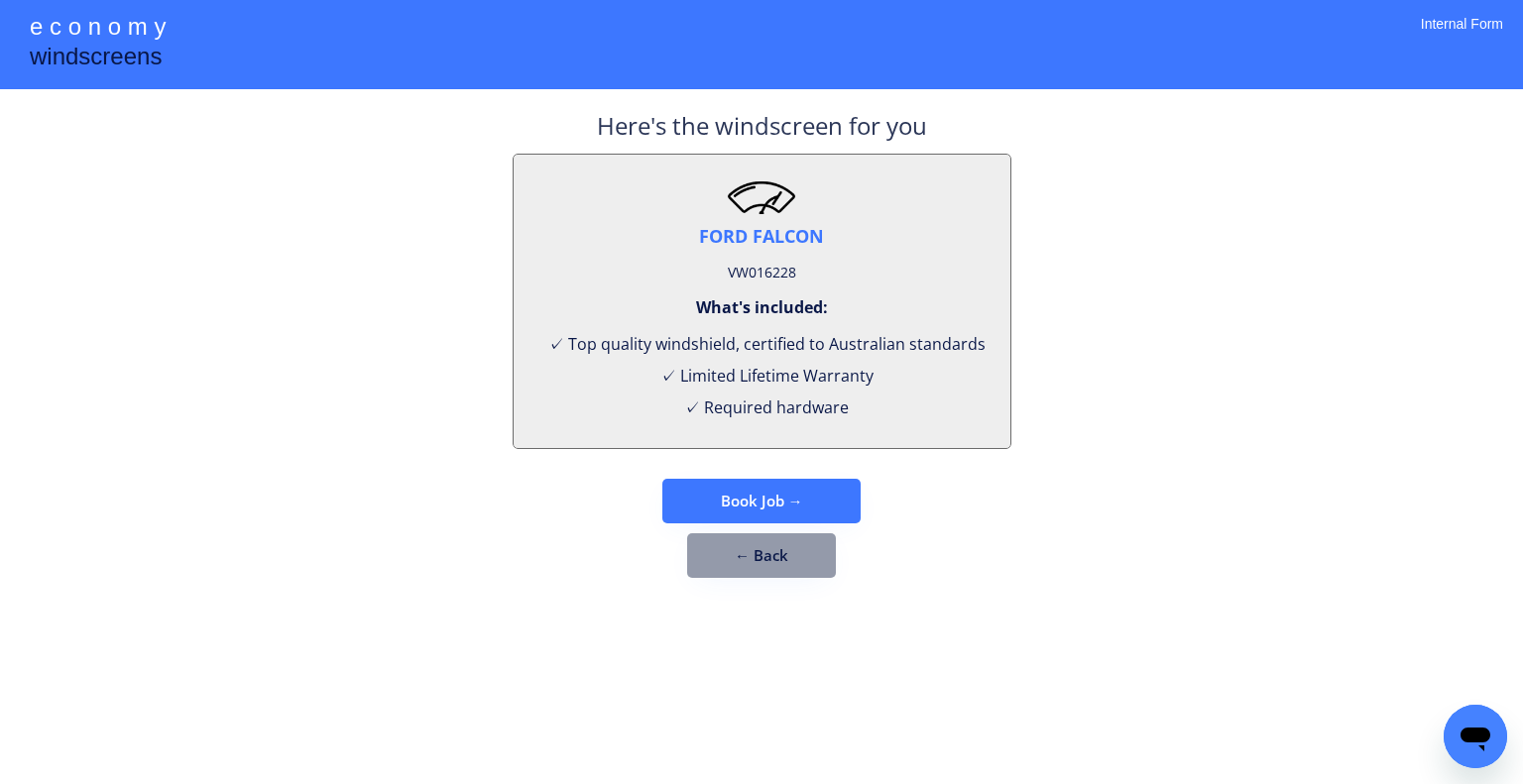 click on "**********" at bounding box center [762, 392] 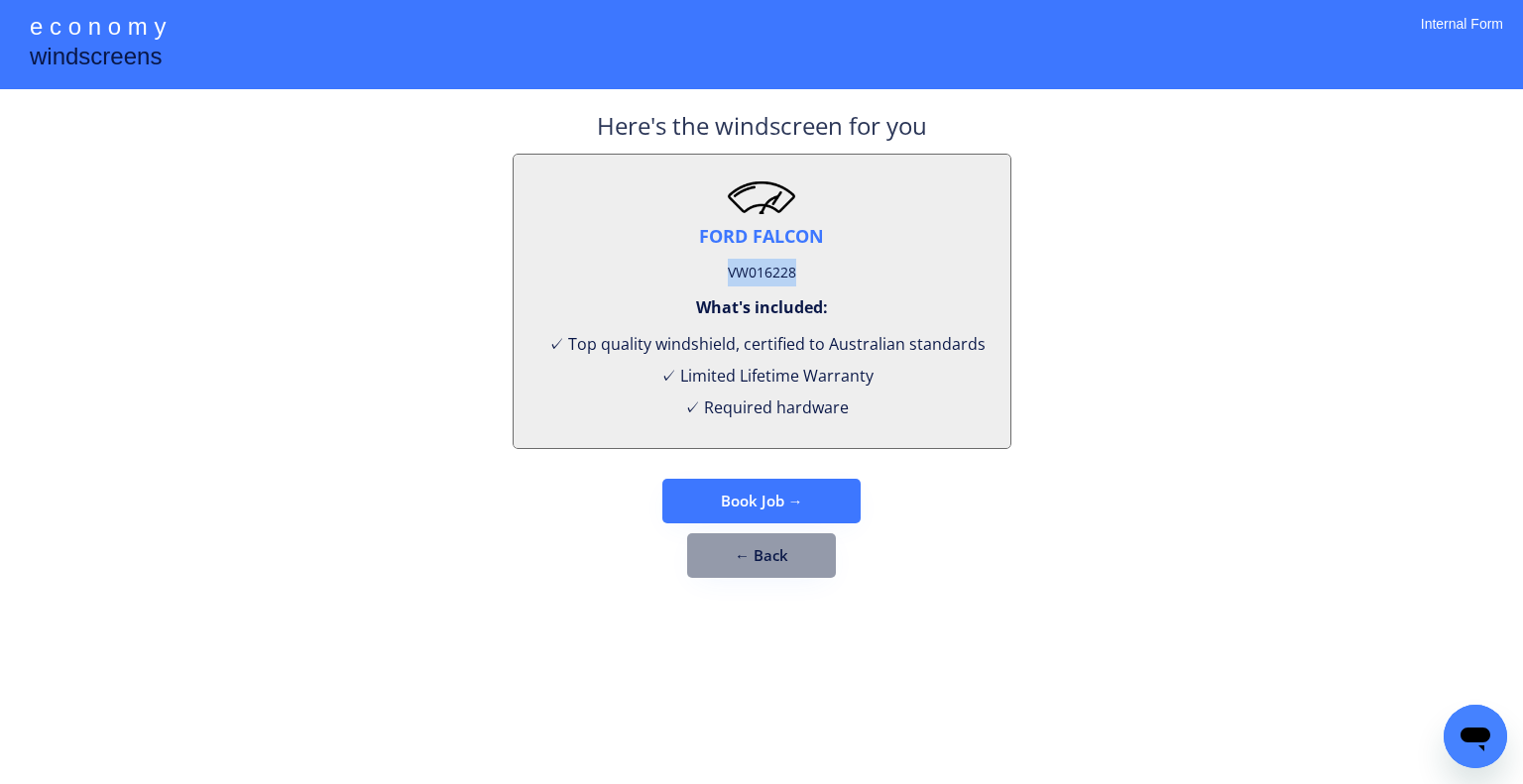 click on "VW016228" at bounding box center (762, 273) 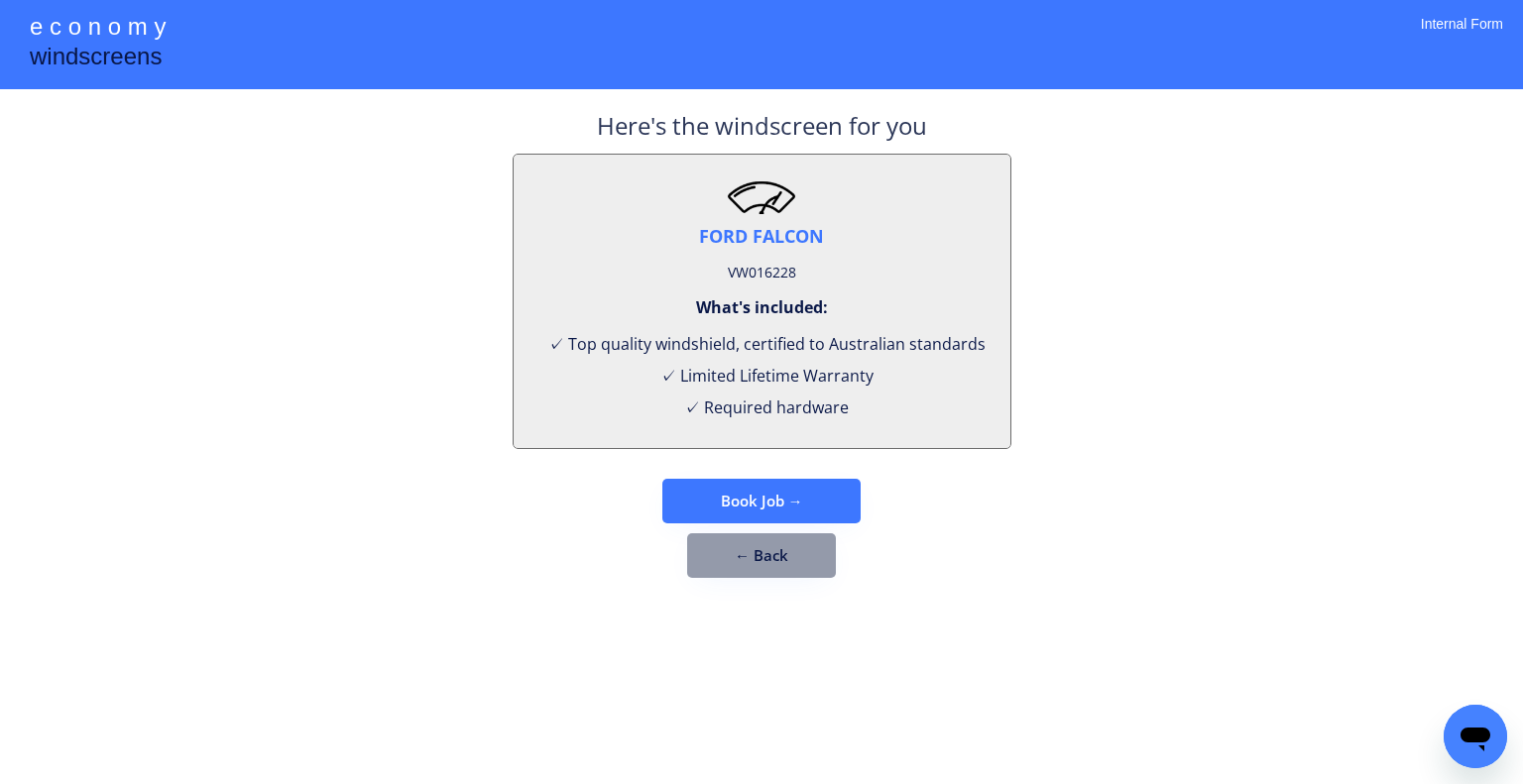 click on "**********" at bounding box center [762, 392] 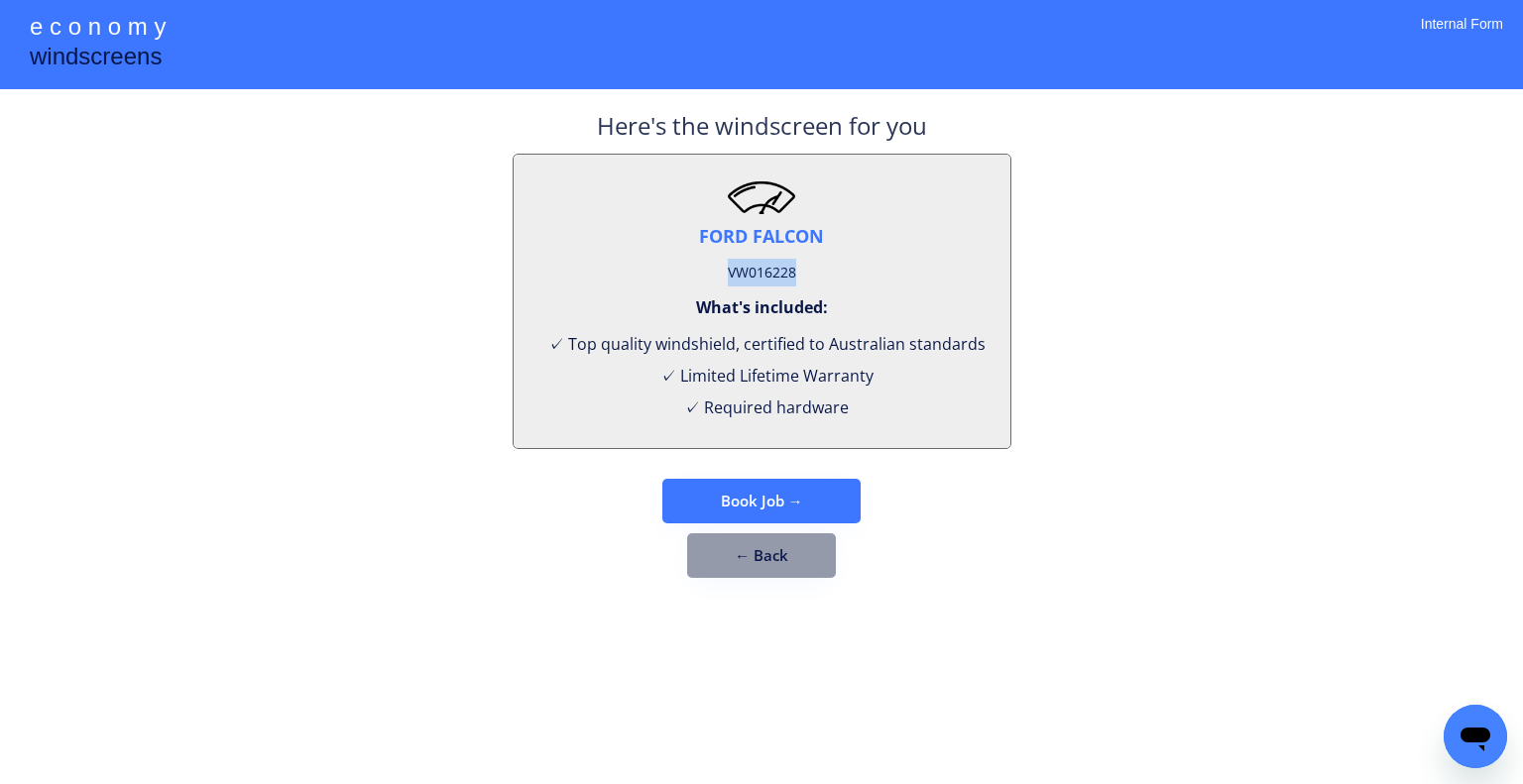 click on "VW016228" at bounding box center [762, 273] 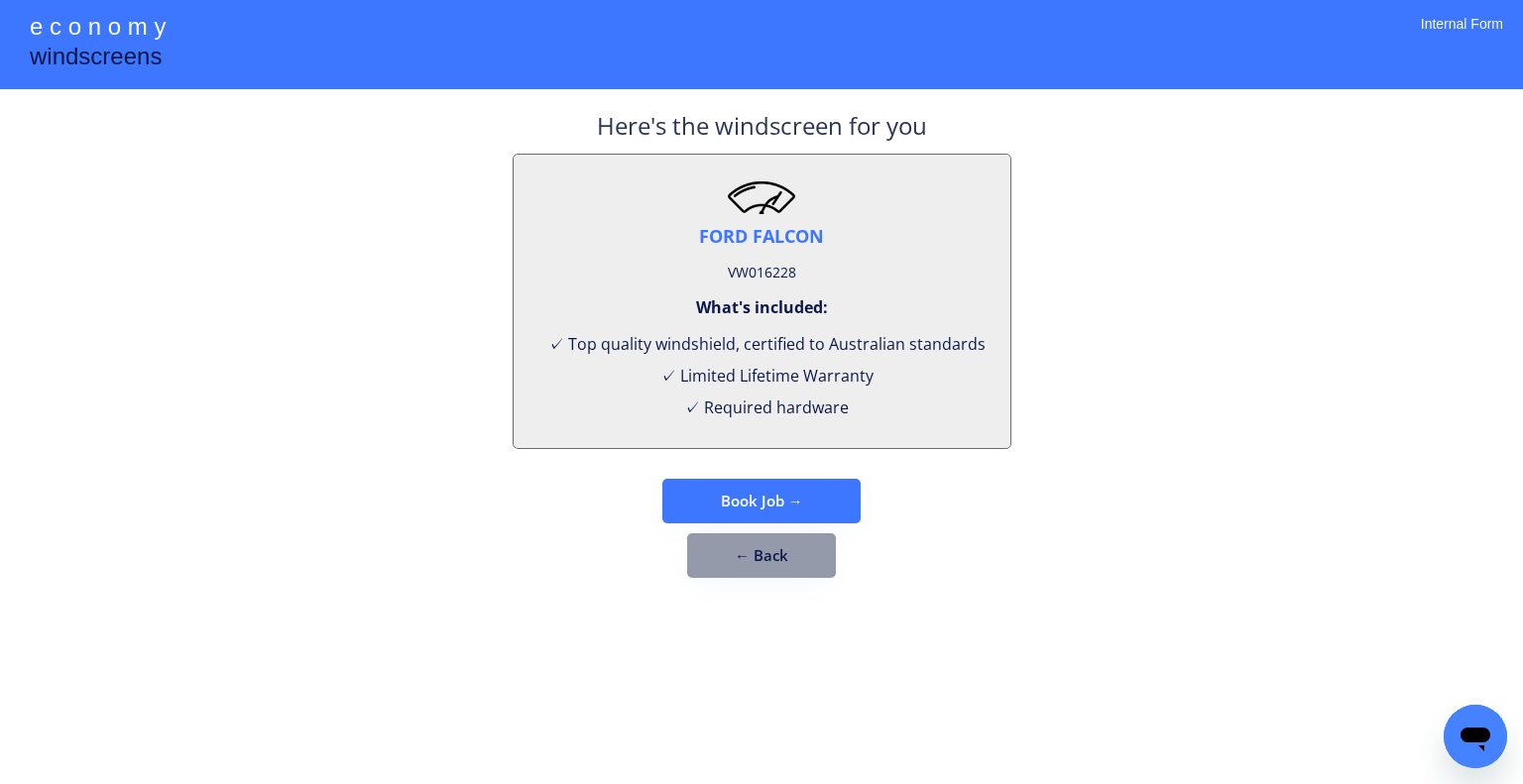 click on "VW016228" at bounding box center (762, 273) 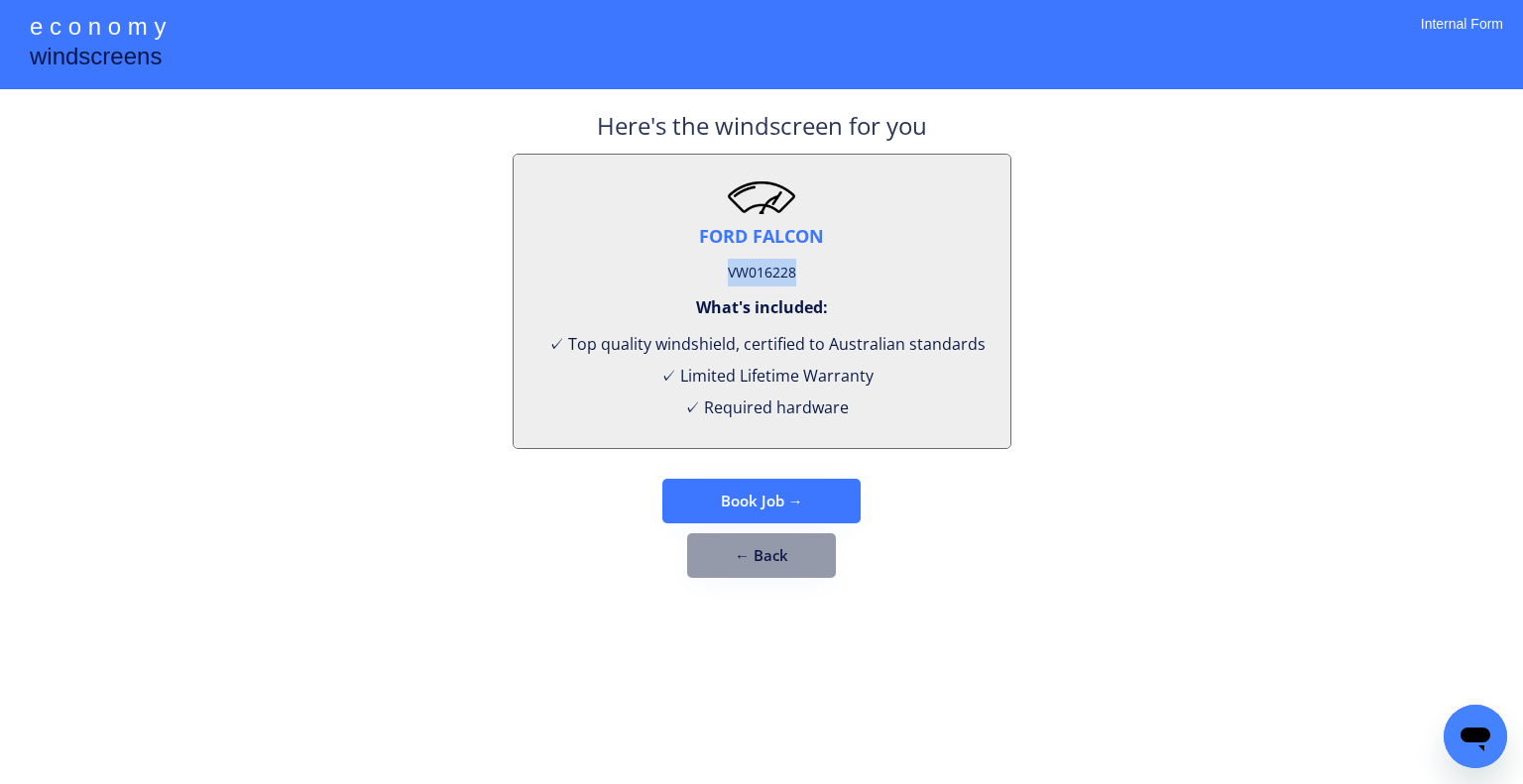 click on "VW016228" at bounding box center (762, 273) 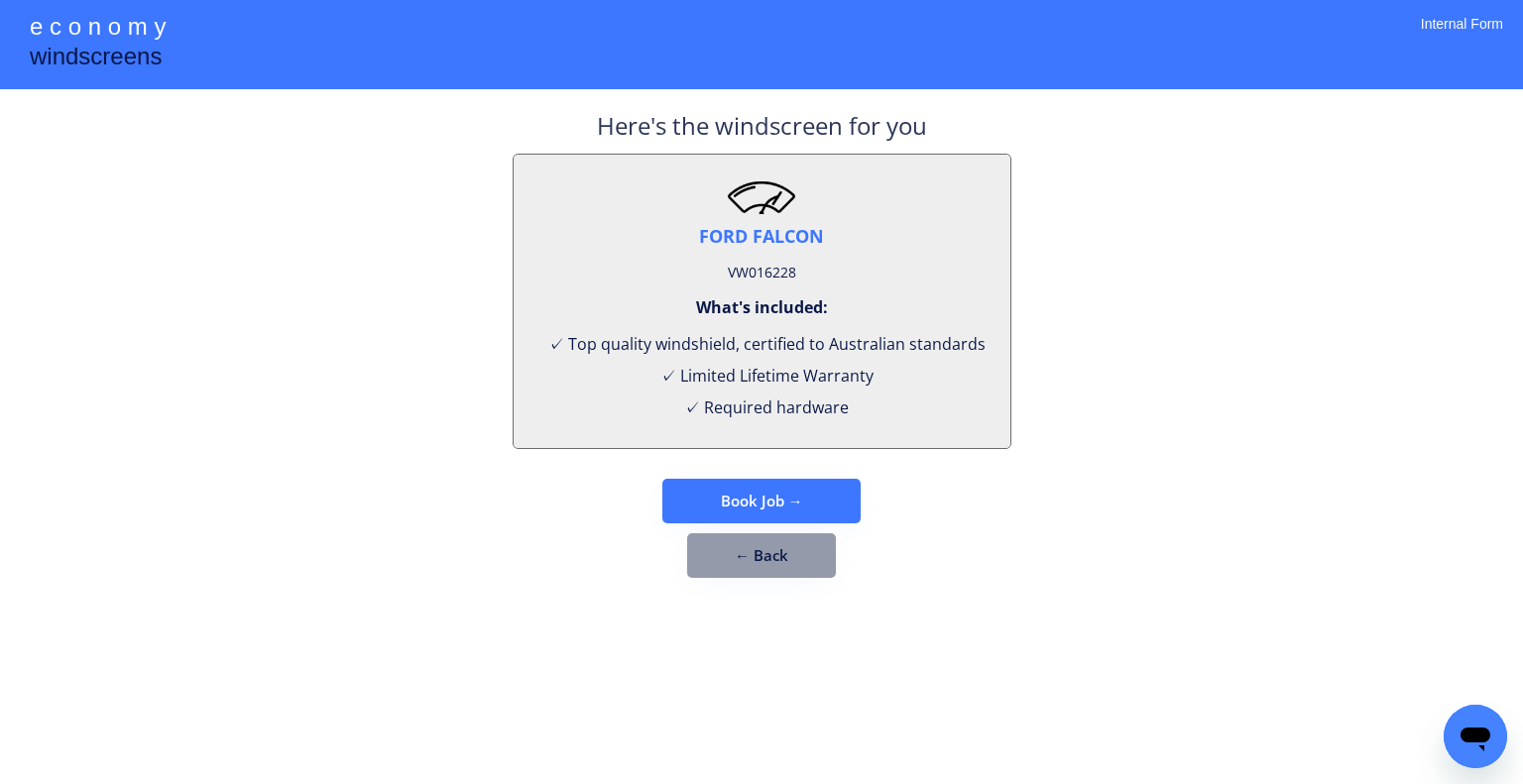 click on "**********" at bounding box center [762, 392] 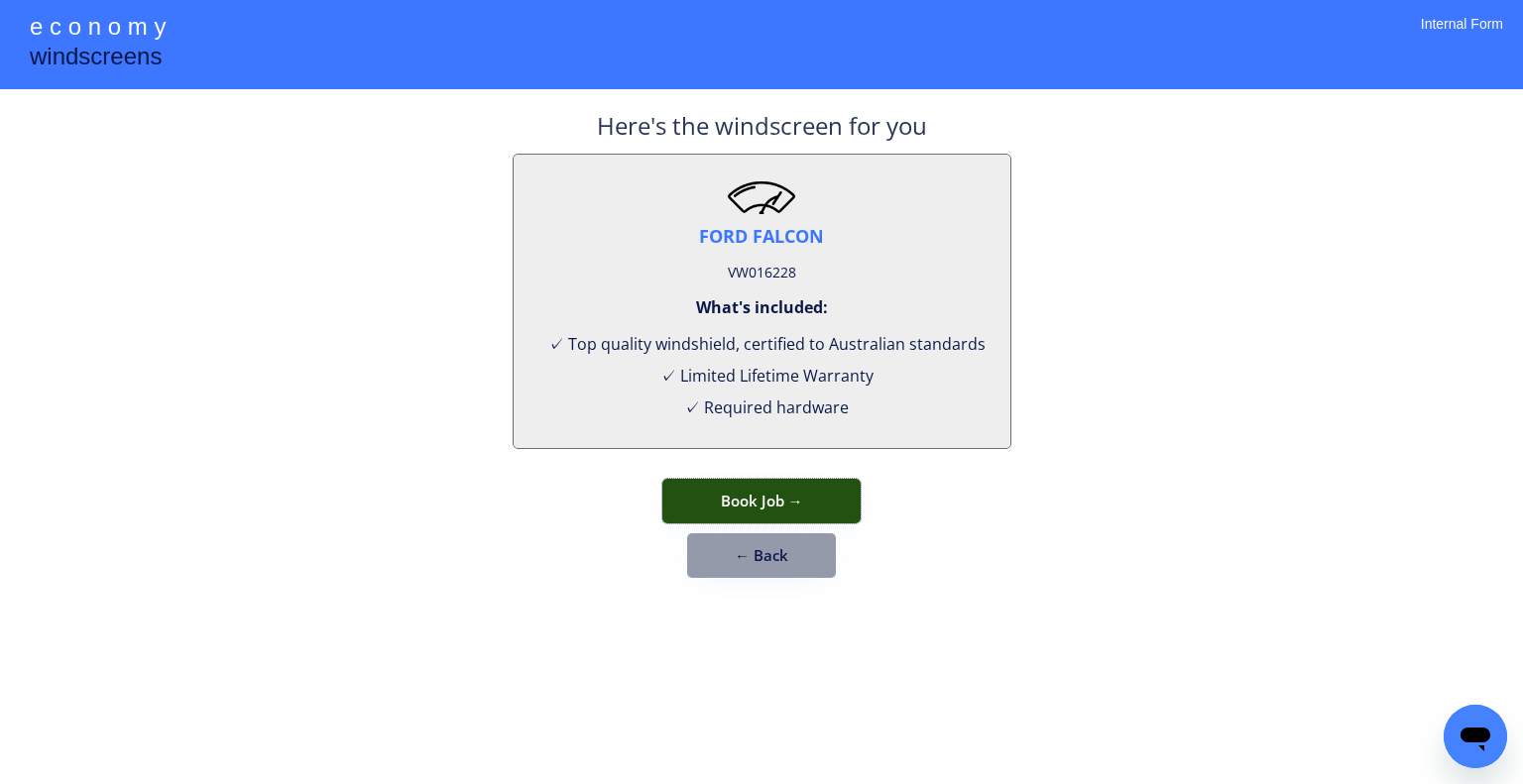 click on "Book Job    →" at bounding box center [762, 501] 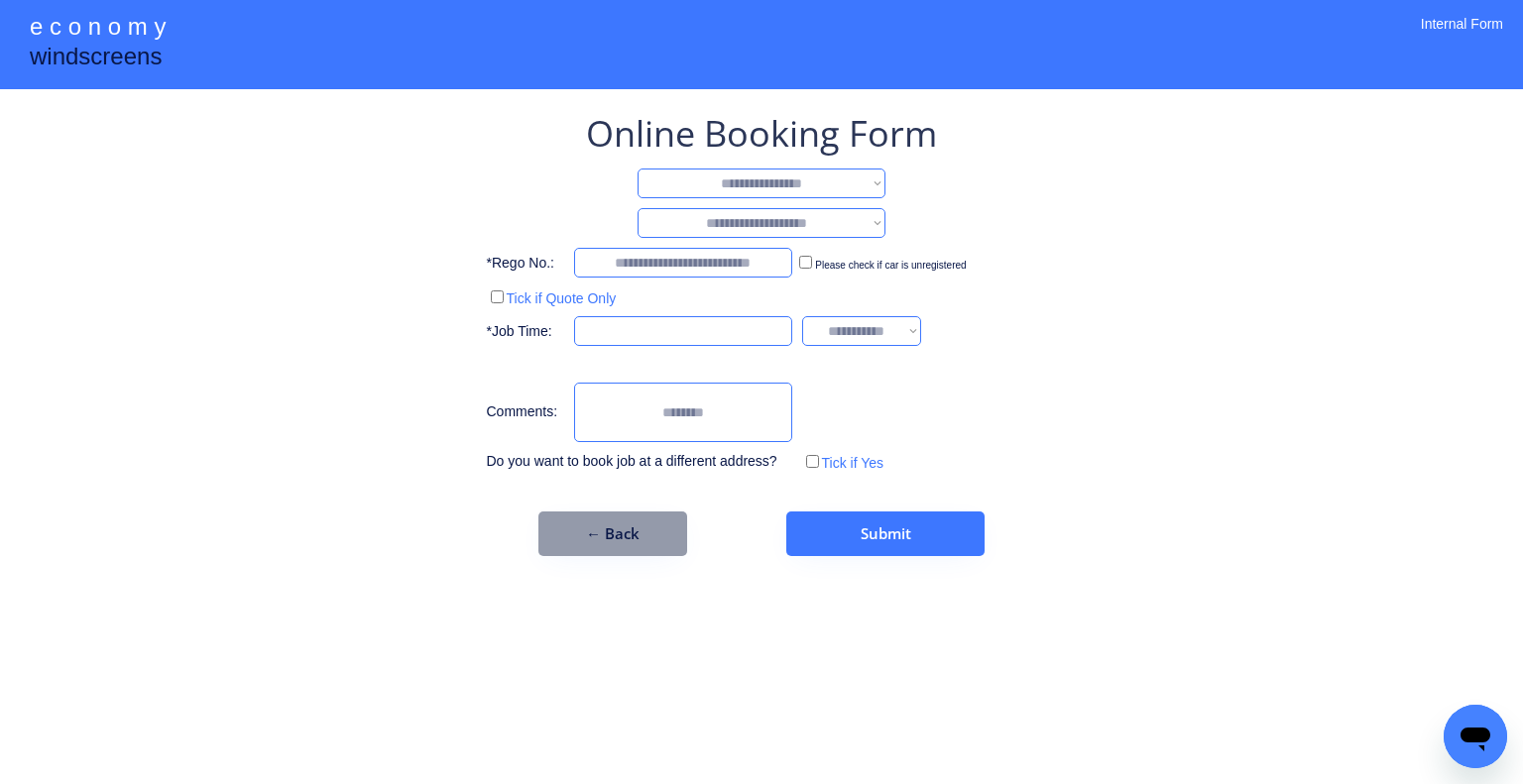 click on "**********" at bounding box center [762, 183] 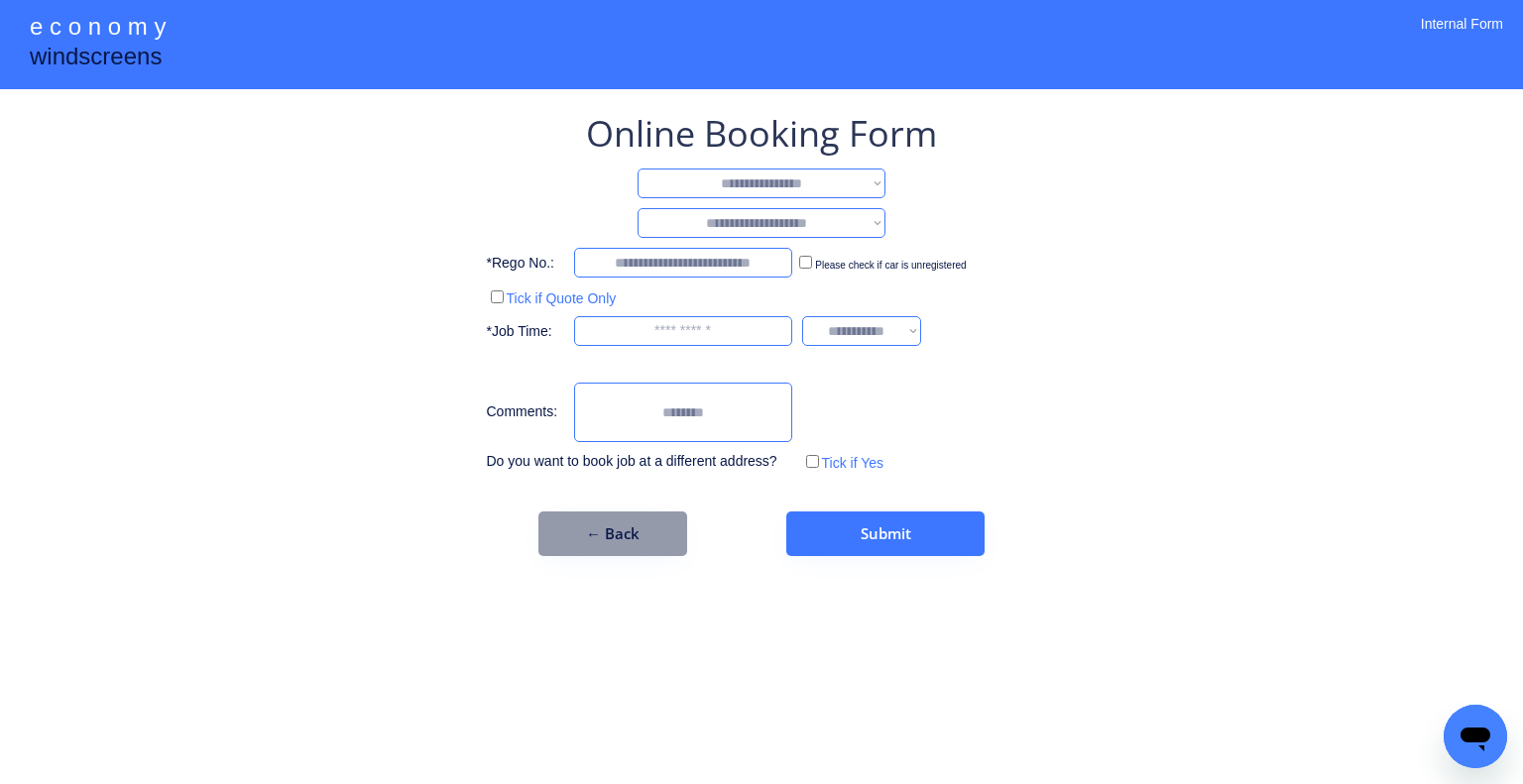 select on "**********" 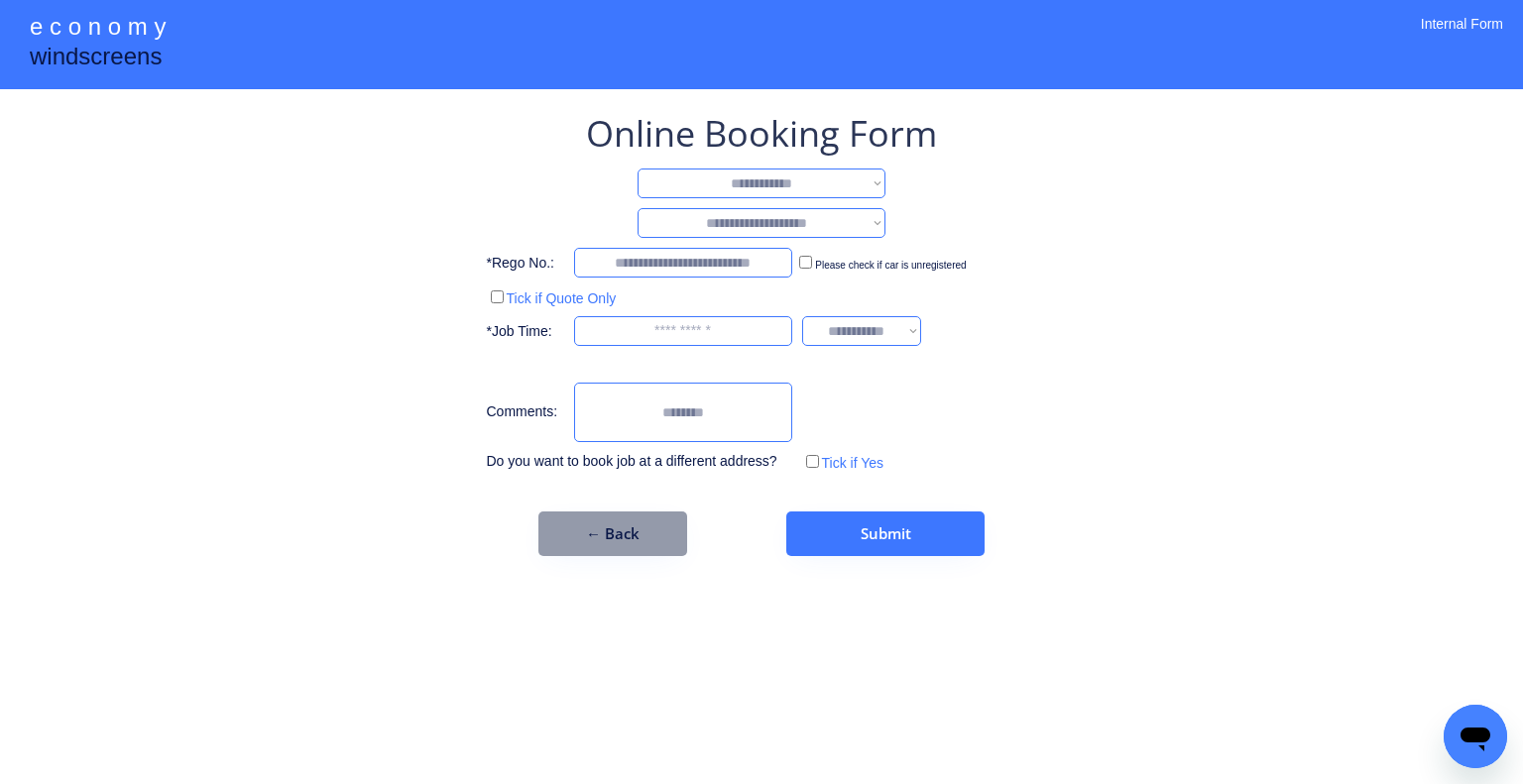 click on "**********" at bounding box center [762, 183] 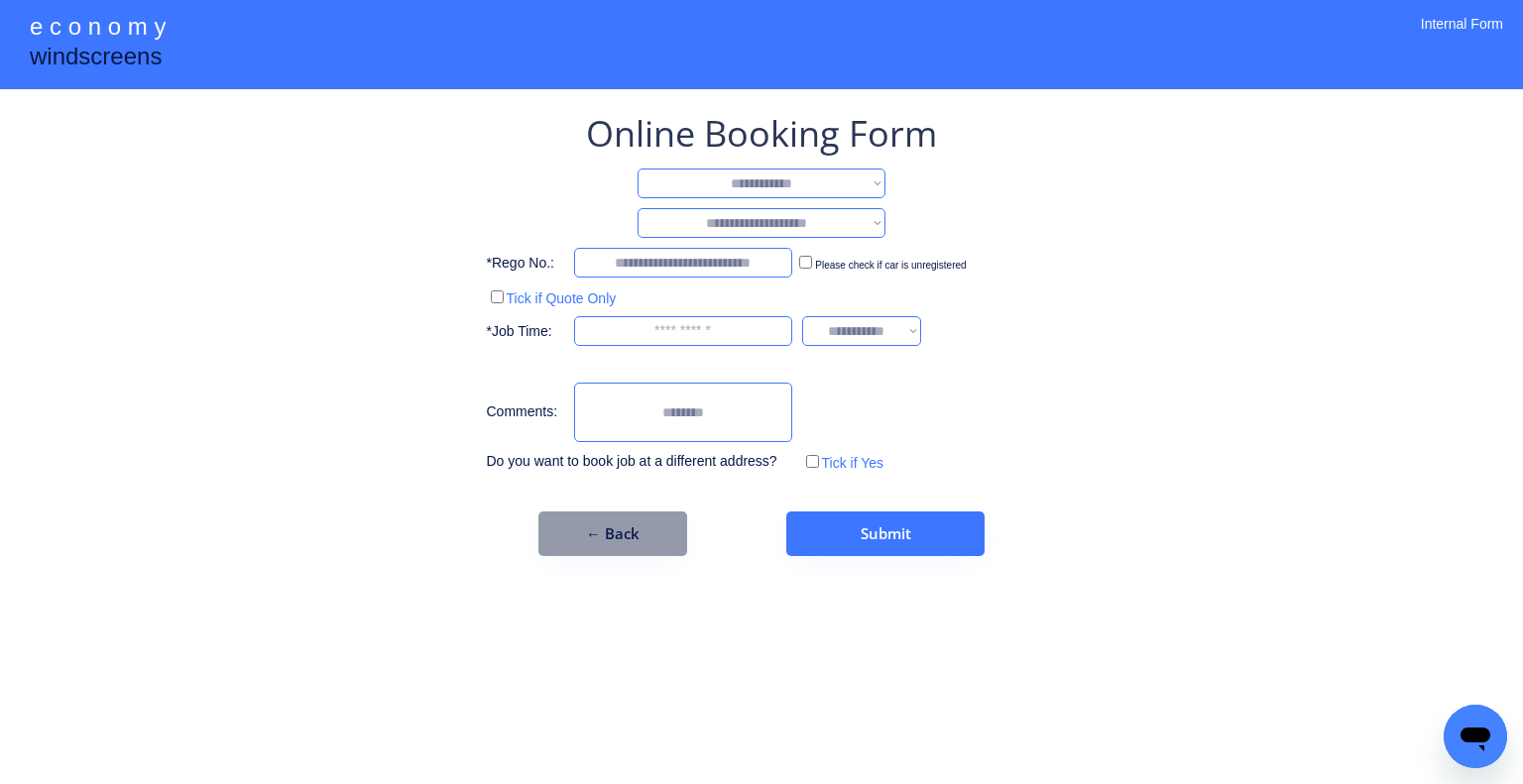 click on "**********" at bounding box center (762, 223) 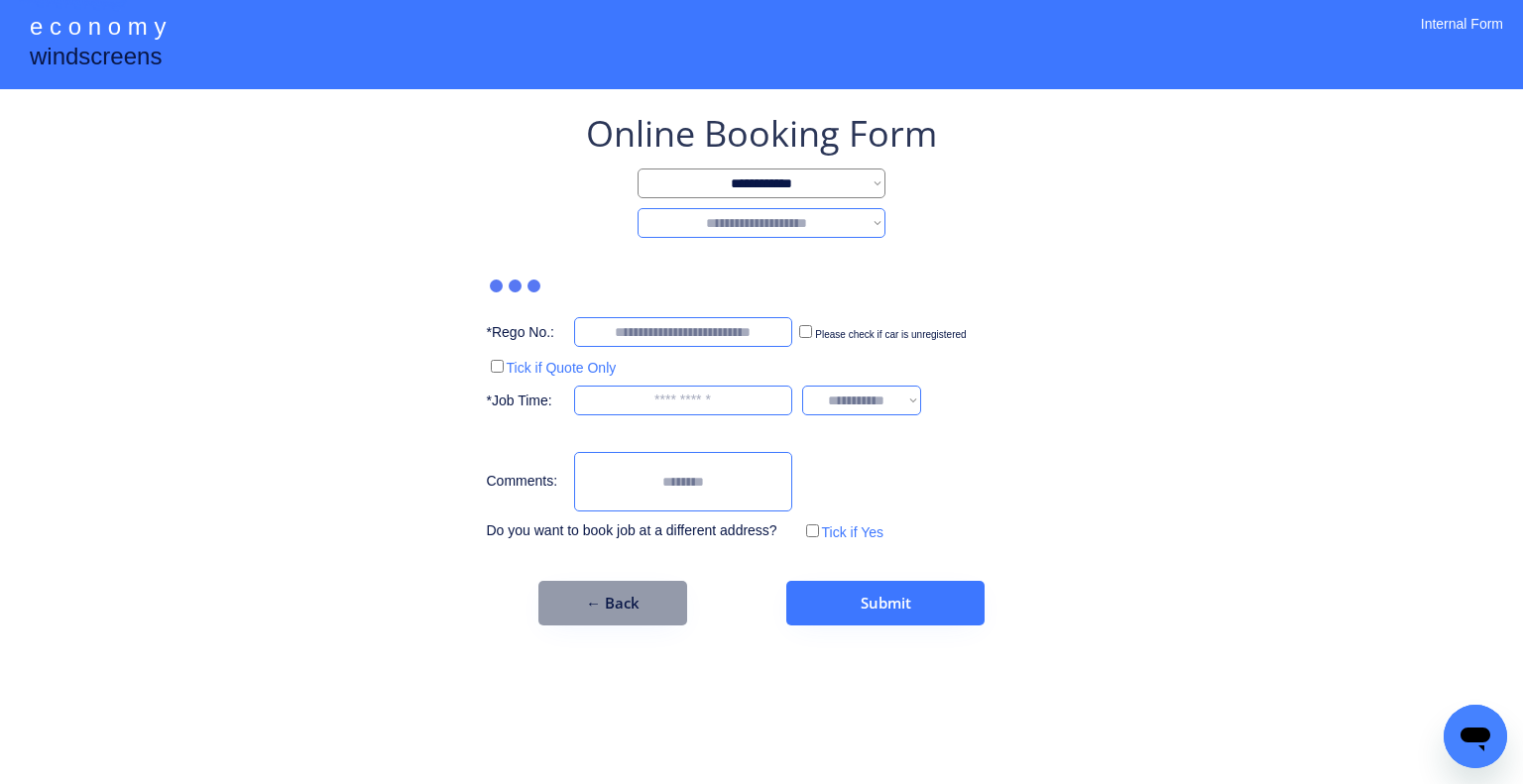 select on "********" 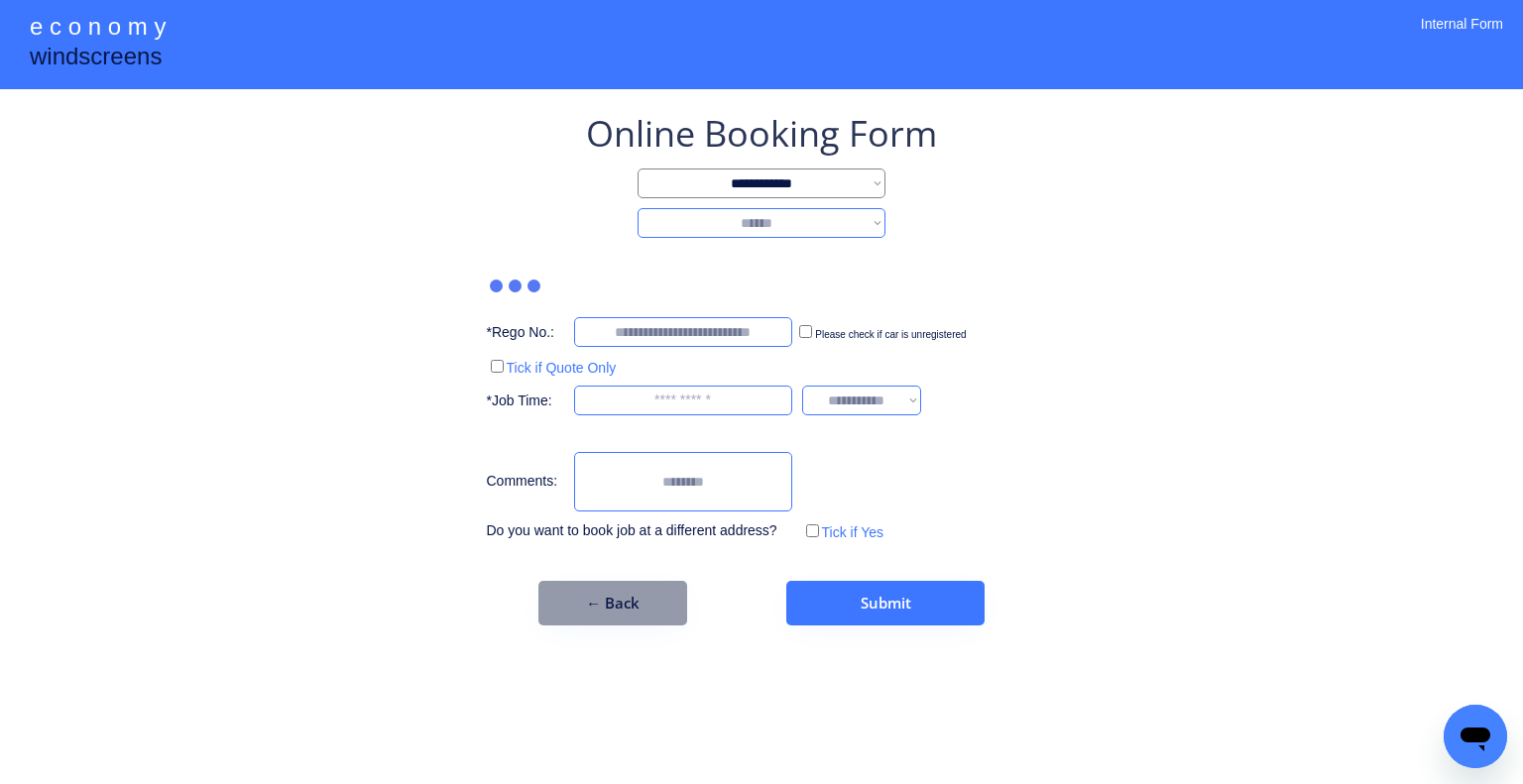 click on "**********" at bounding box center (762, 223) 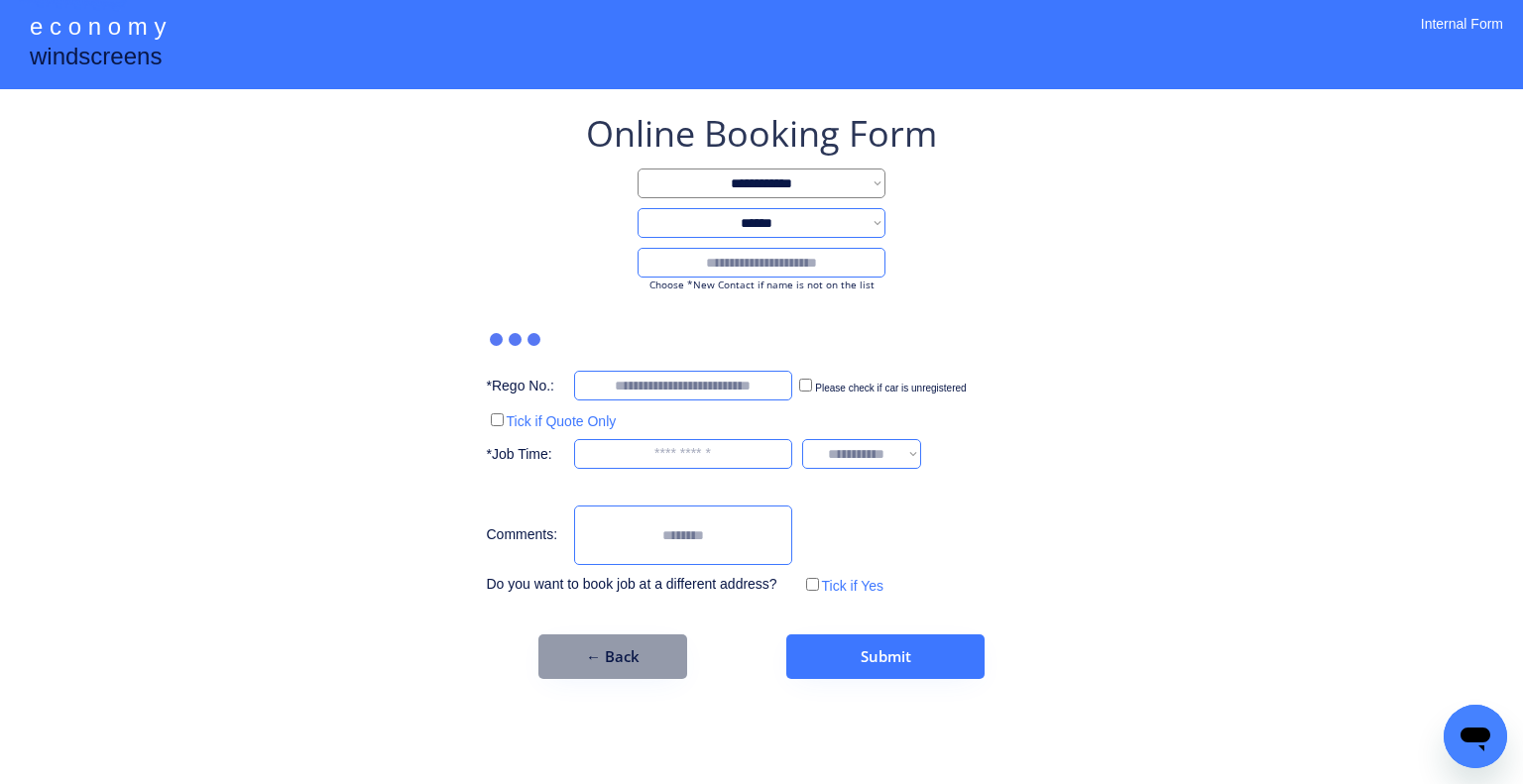 click at bounding box center (762, 263) 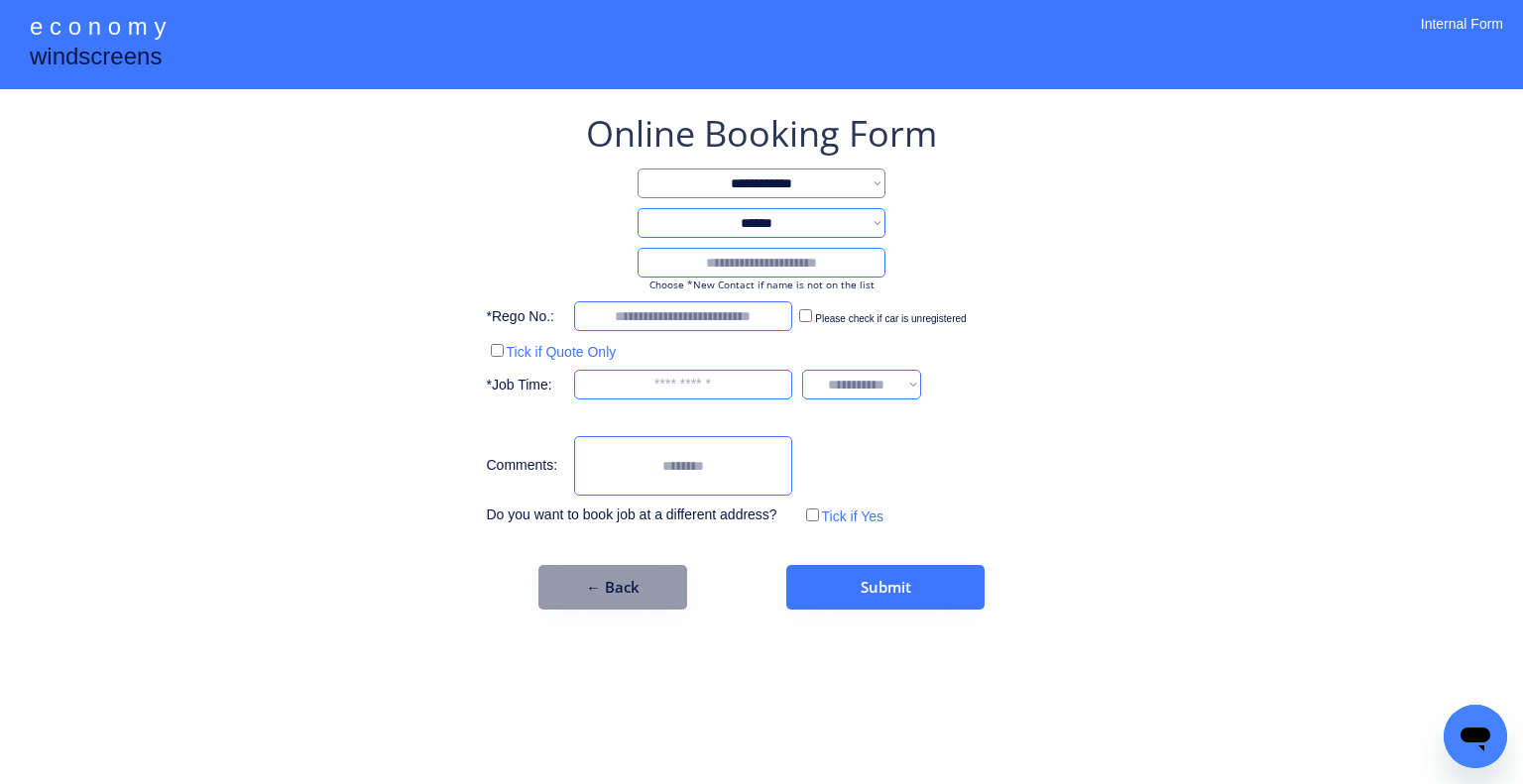 click at bounding box center (762, 263) 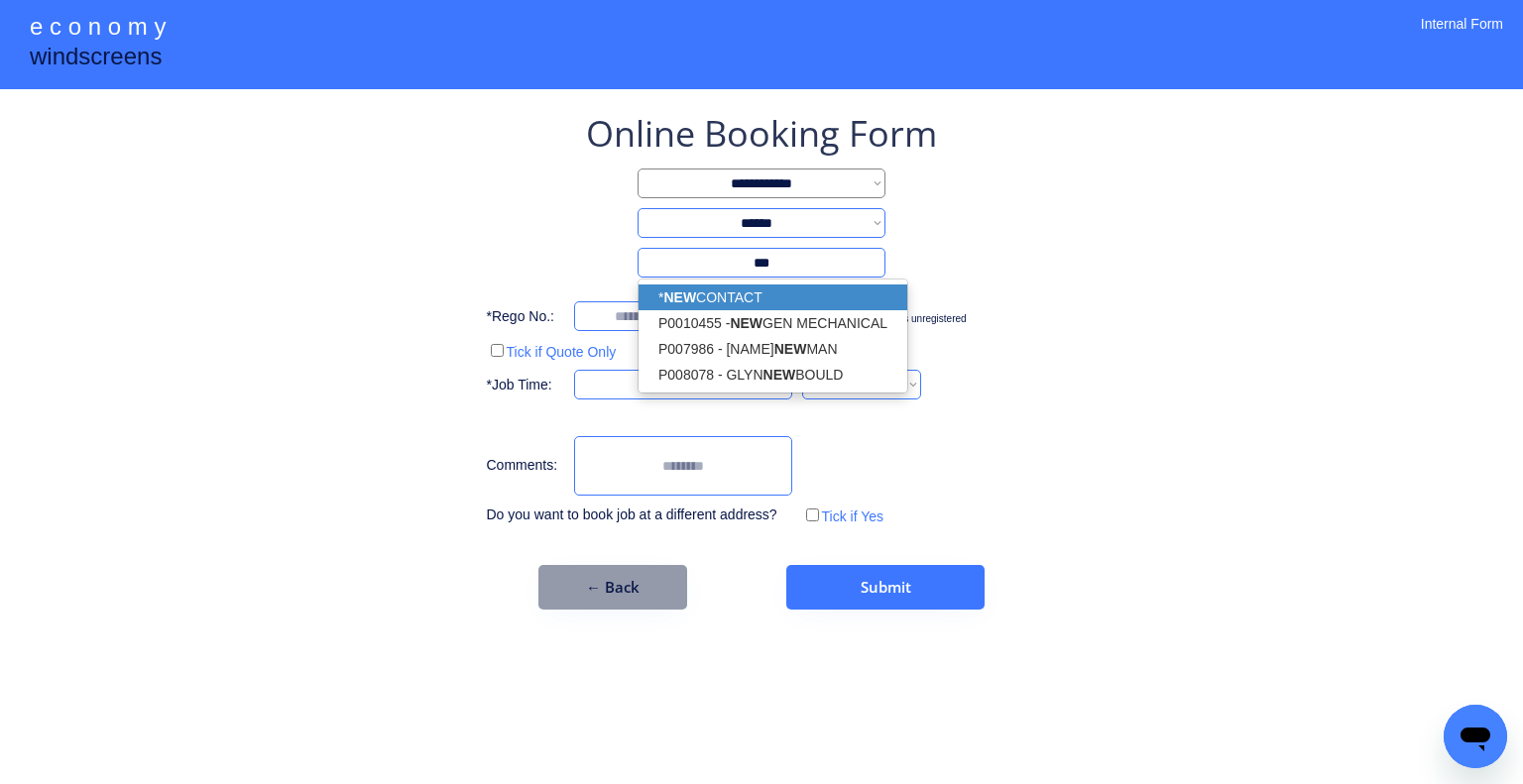 click on "* NEW  CONTACT" at bounding box center [772, 297] 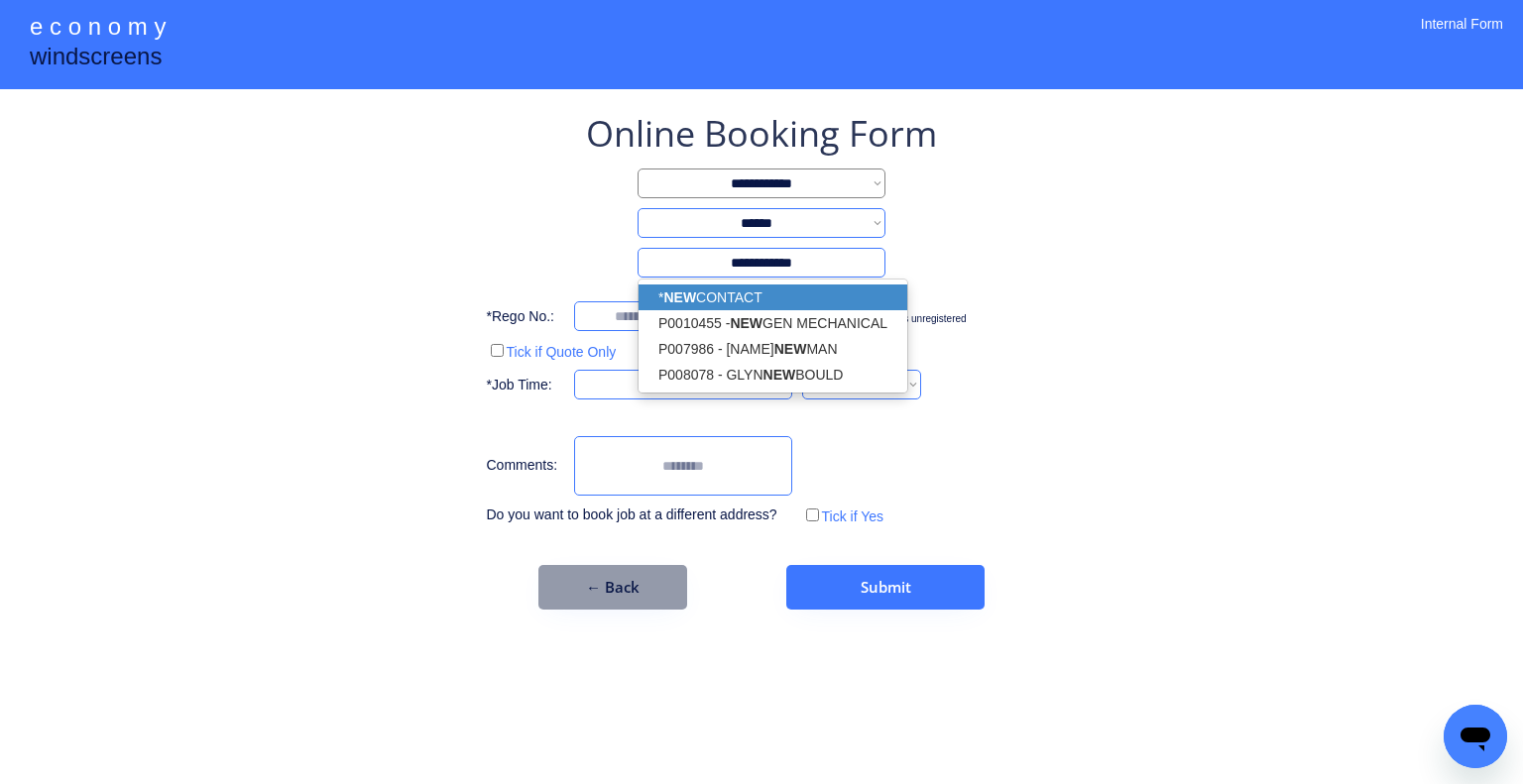 type on "**********" 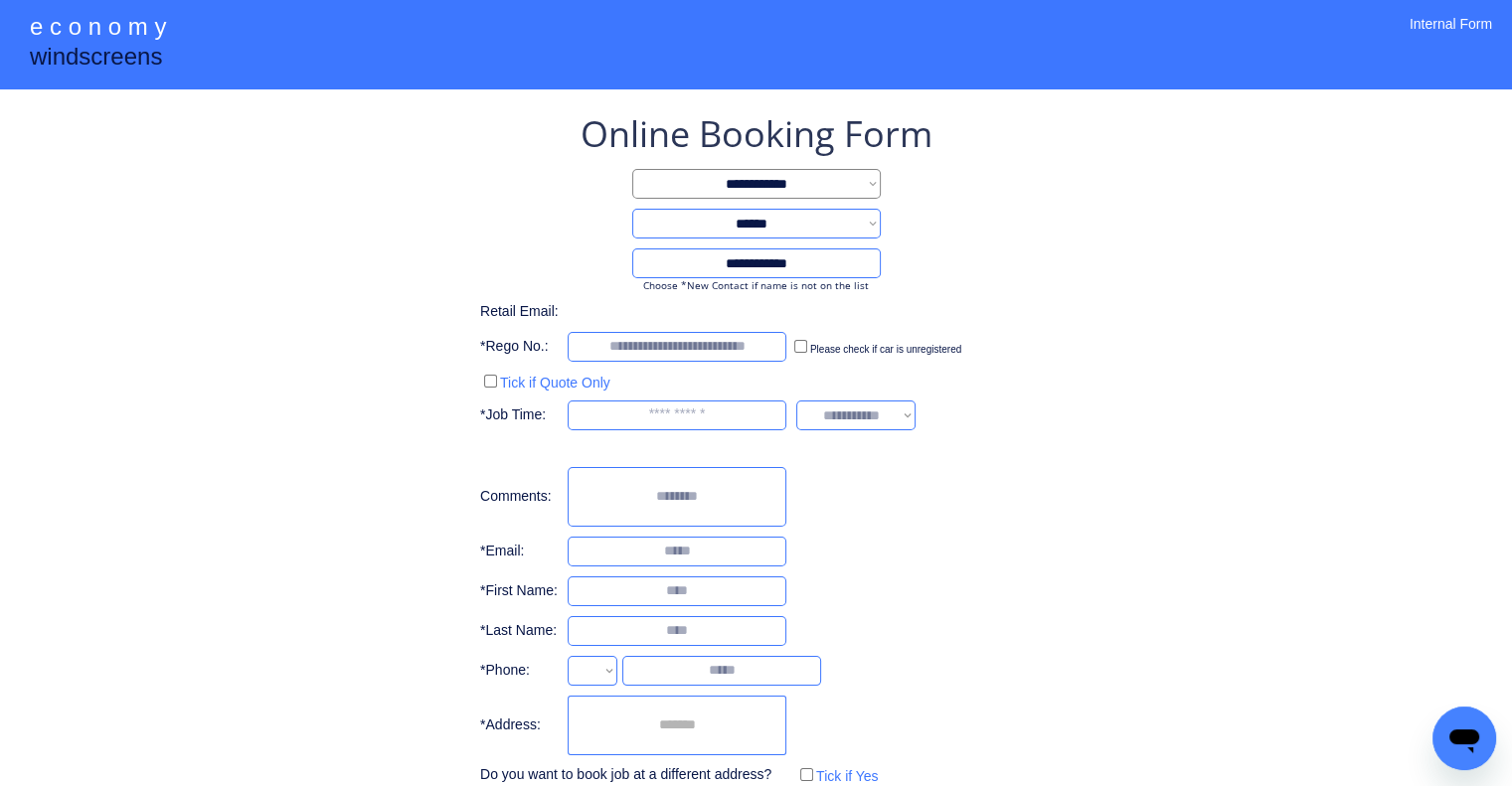 click on "**********" at bounding box center [756, 449] 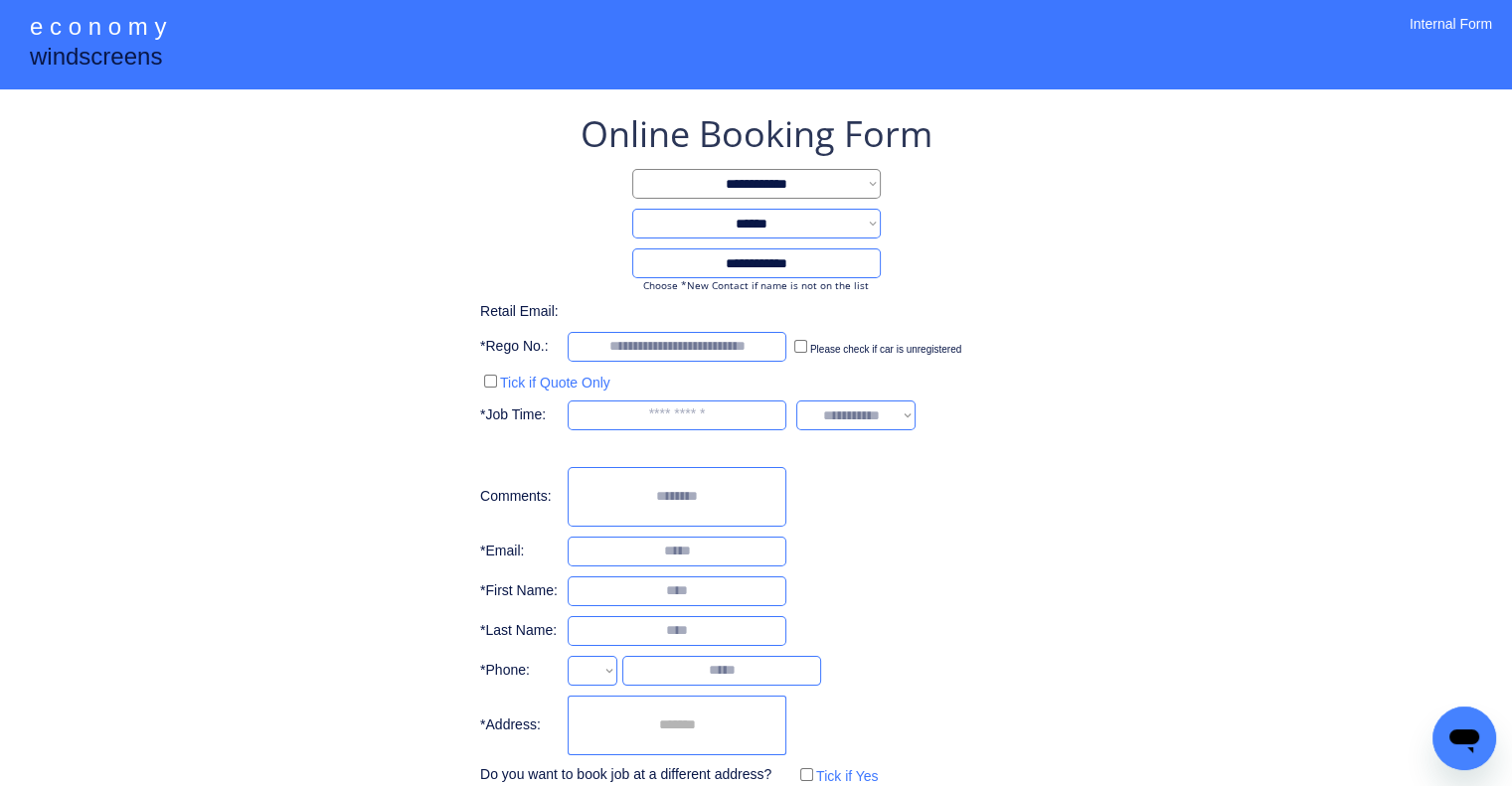 select on "**********" 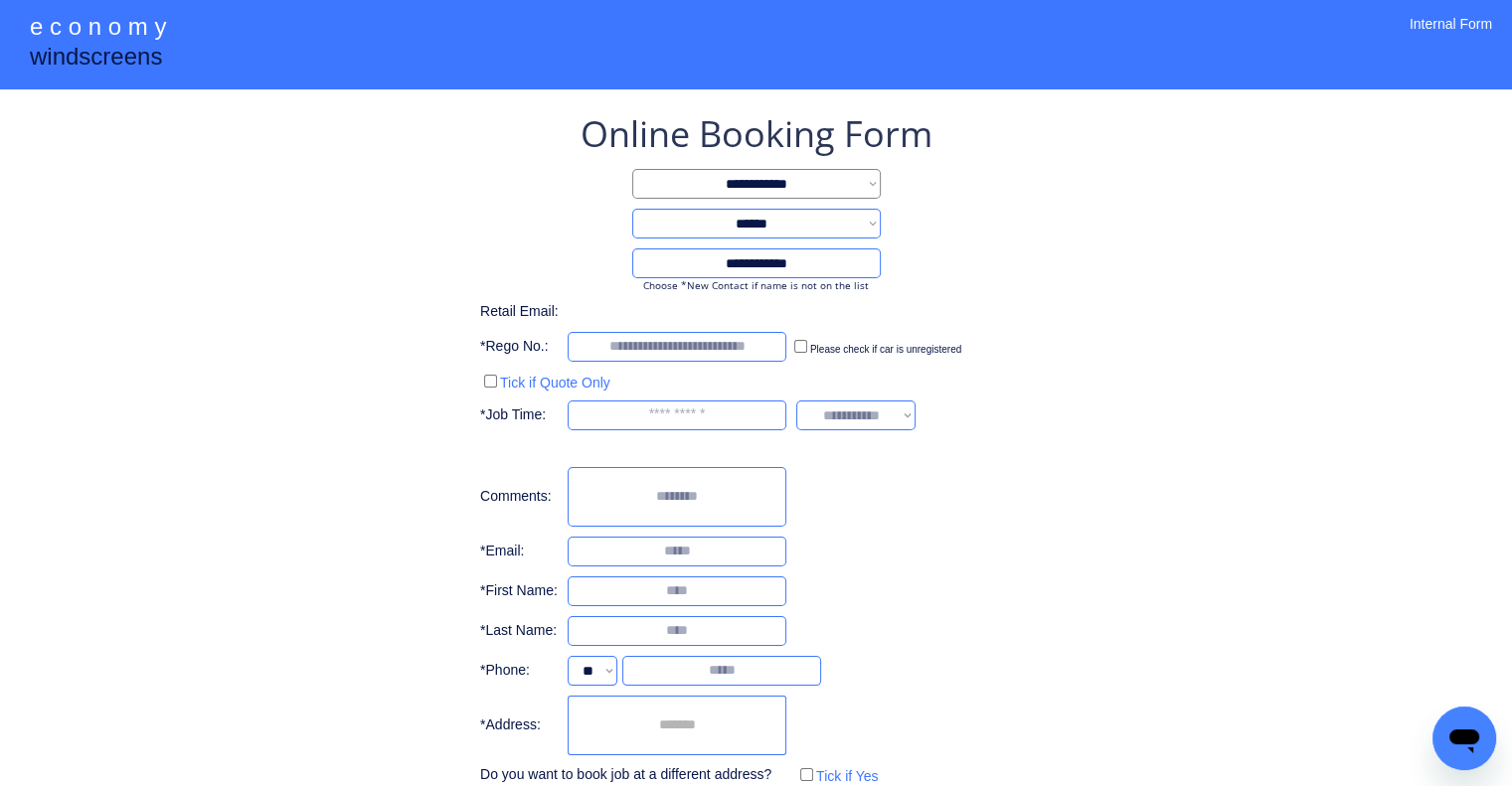 click on "**********" at bounding box center (756, 449) 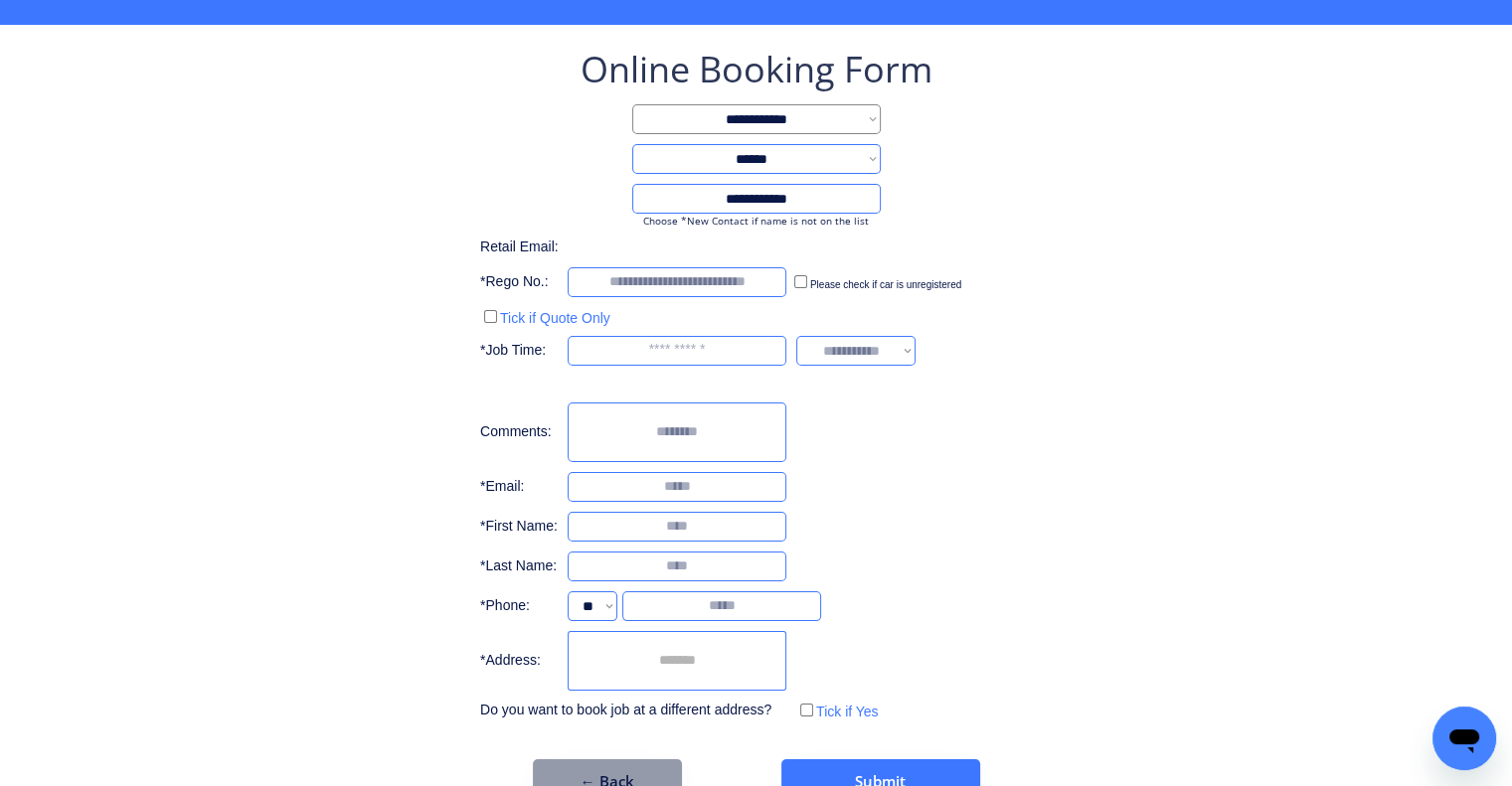 scroll, scrollTop: 112, scrollLeft: 0, axis: vertical 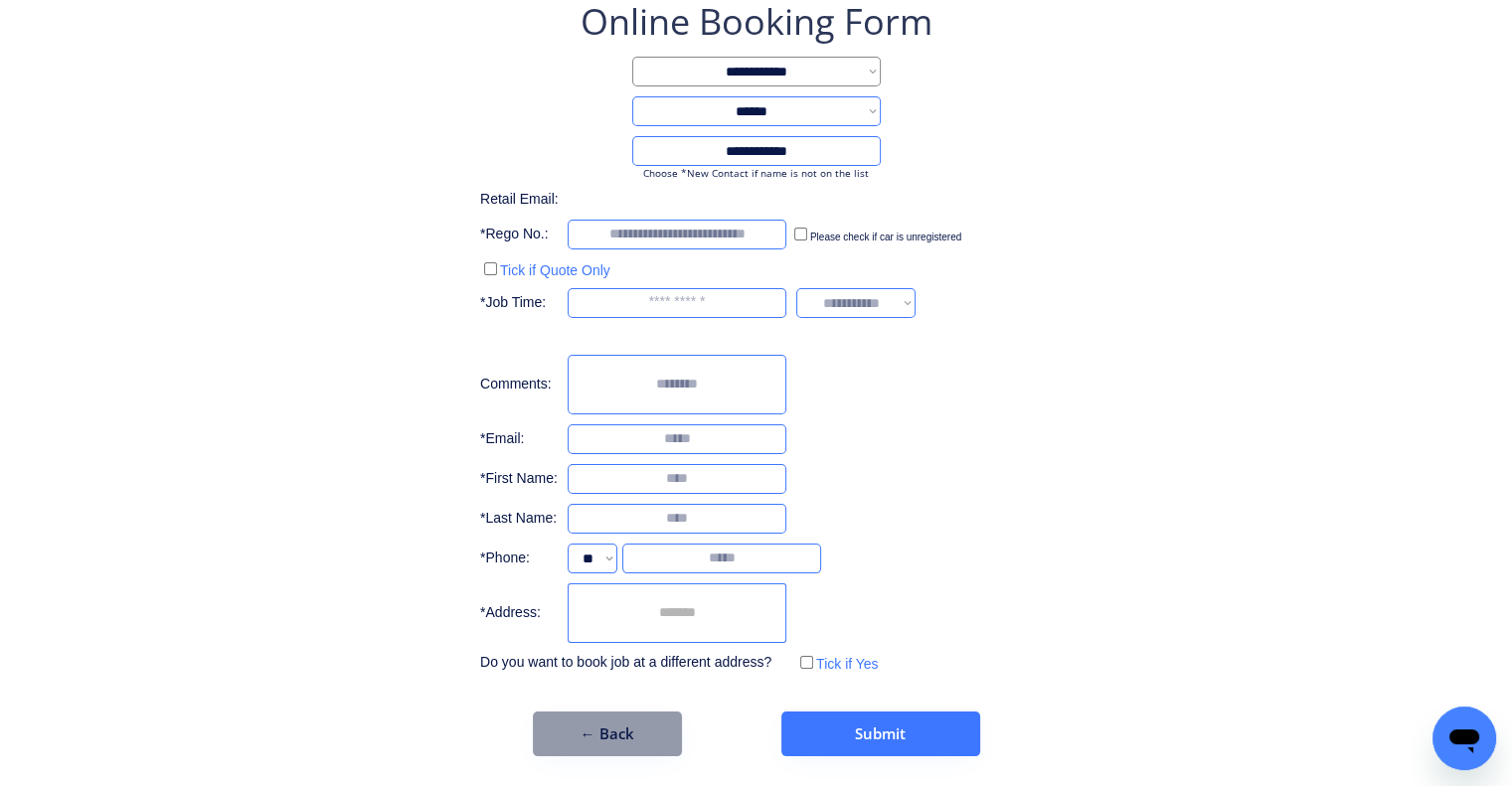 click at bounding box center (677, 613) 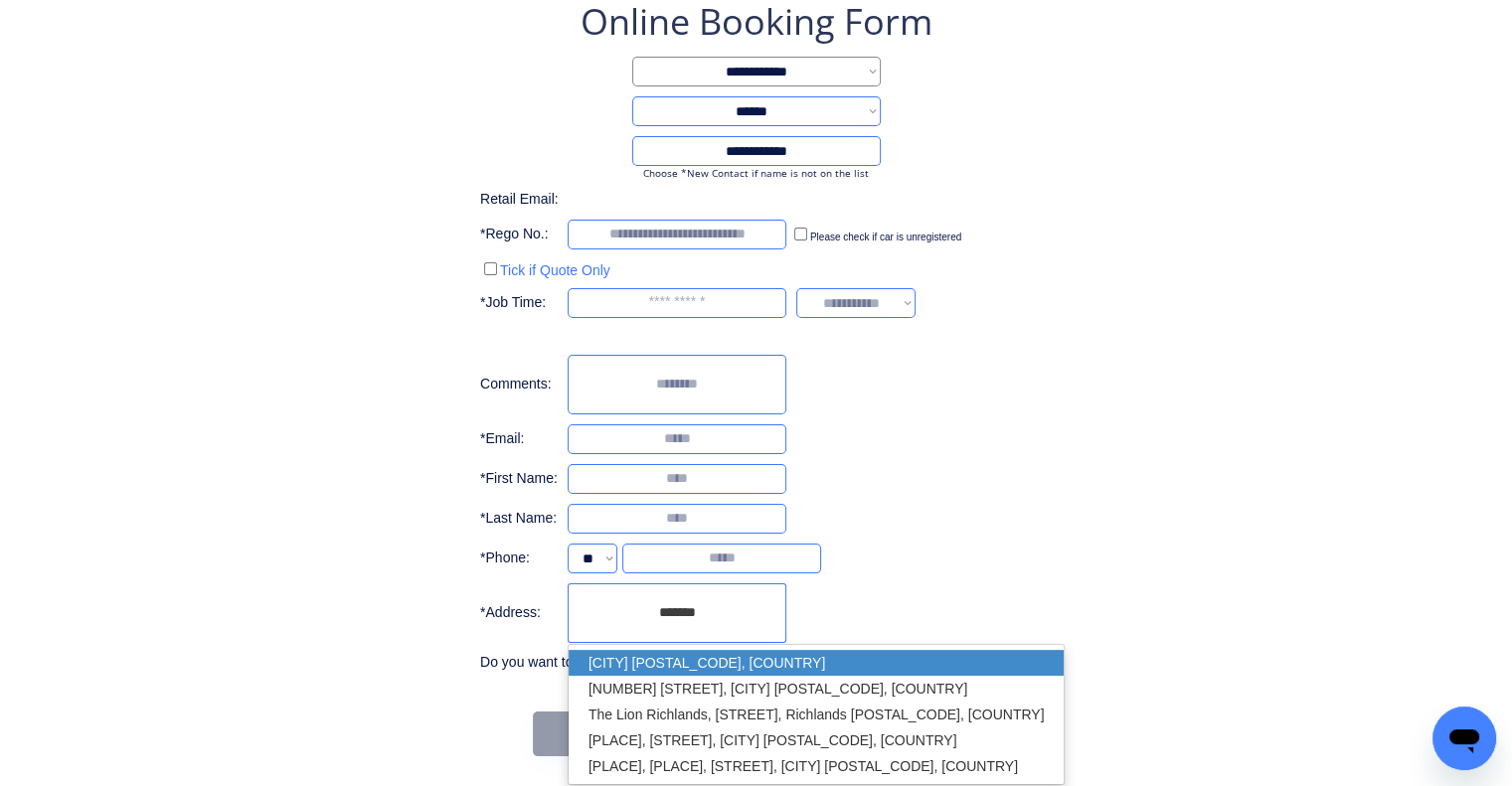 click on "Inala QLD 4077, Australia" at bounding box center (816, 663) 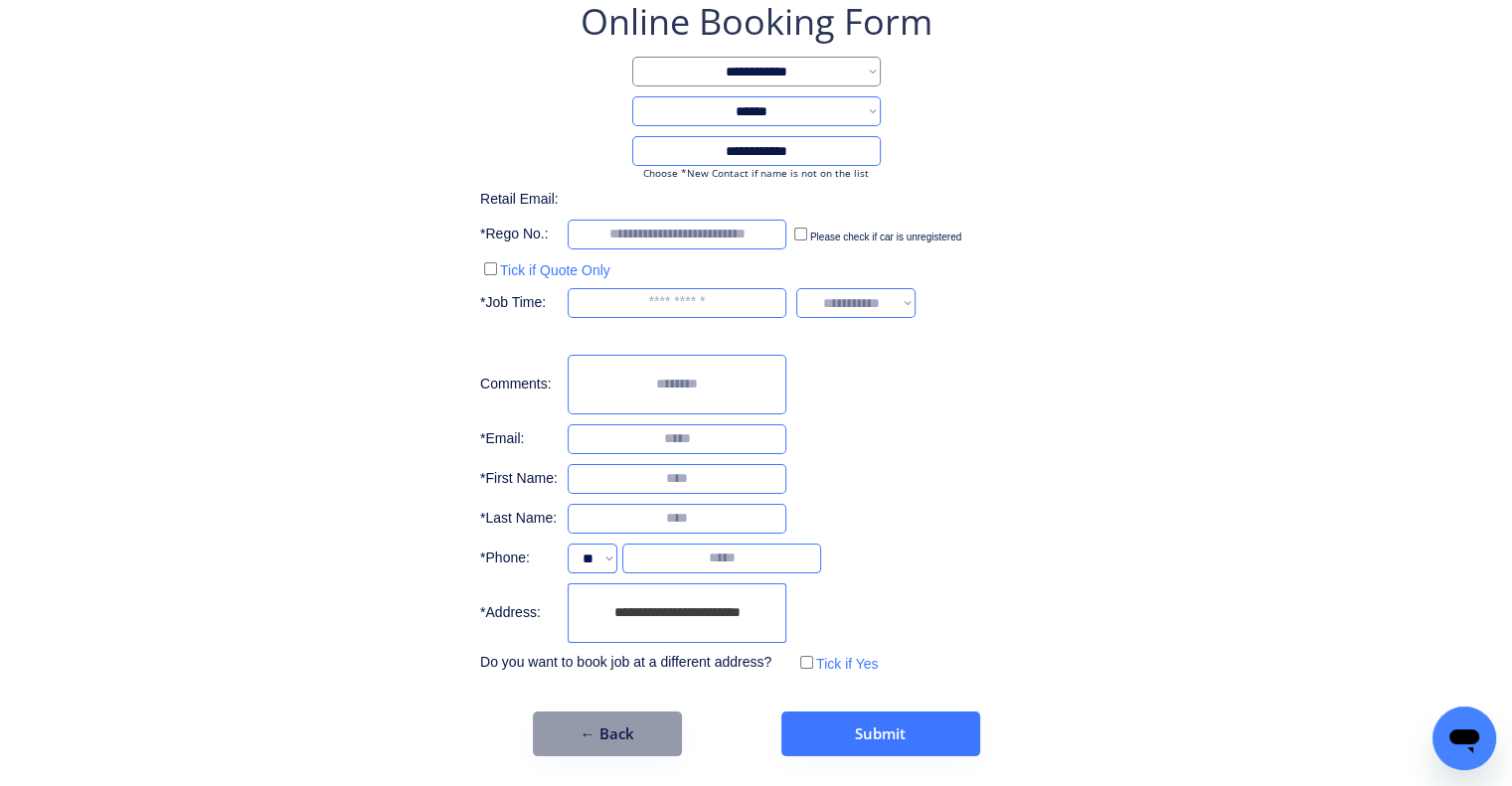 type on "**********" 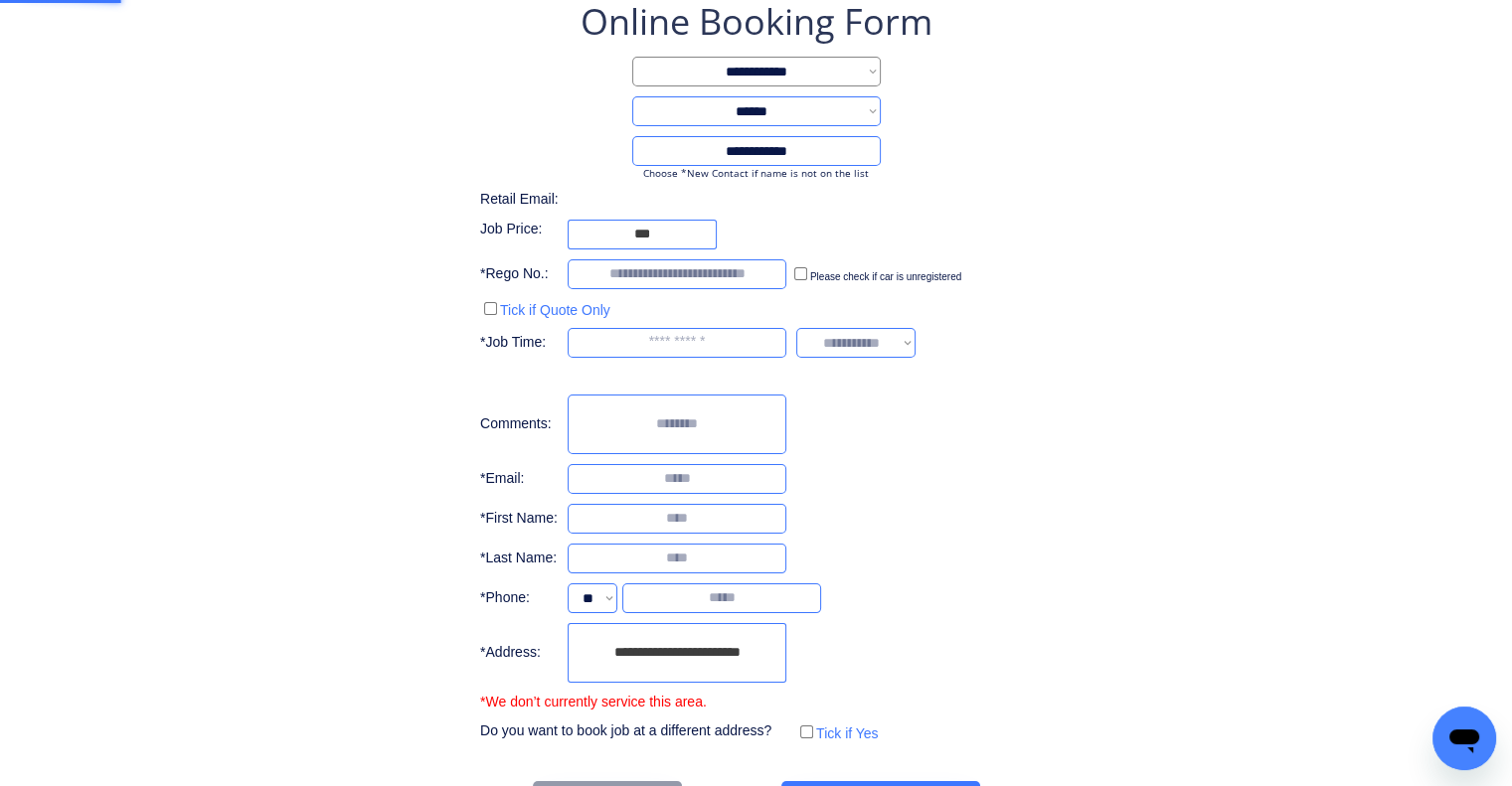 drag, startPoint x: 1046, startPoint y: 500, endPoint x: 1042, endPoint y: 485, distance: 15.524175 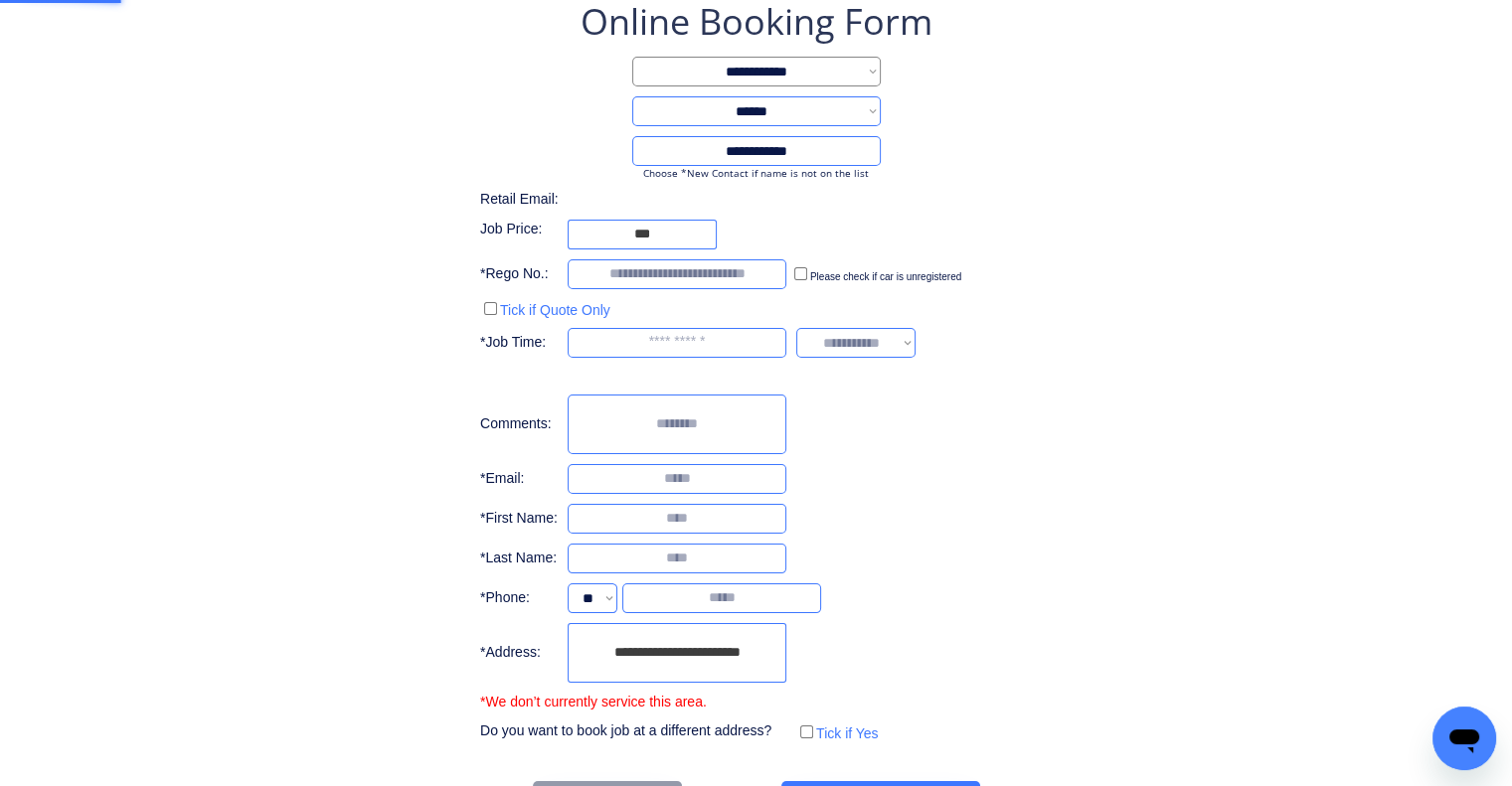 click on "**********" at bounding box center (756, 372) 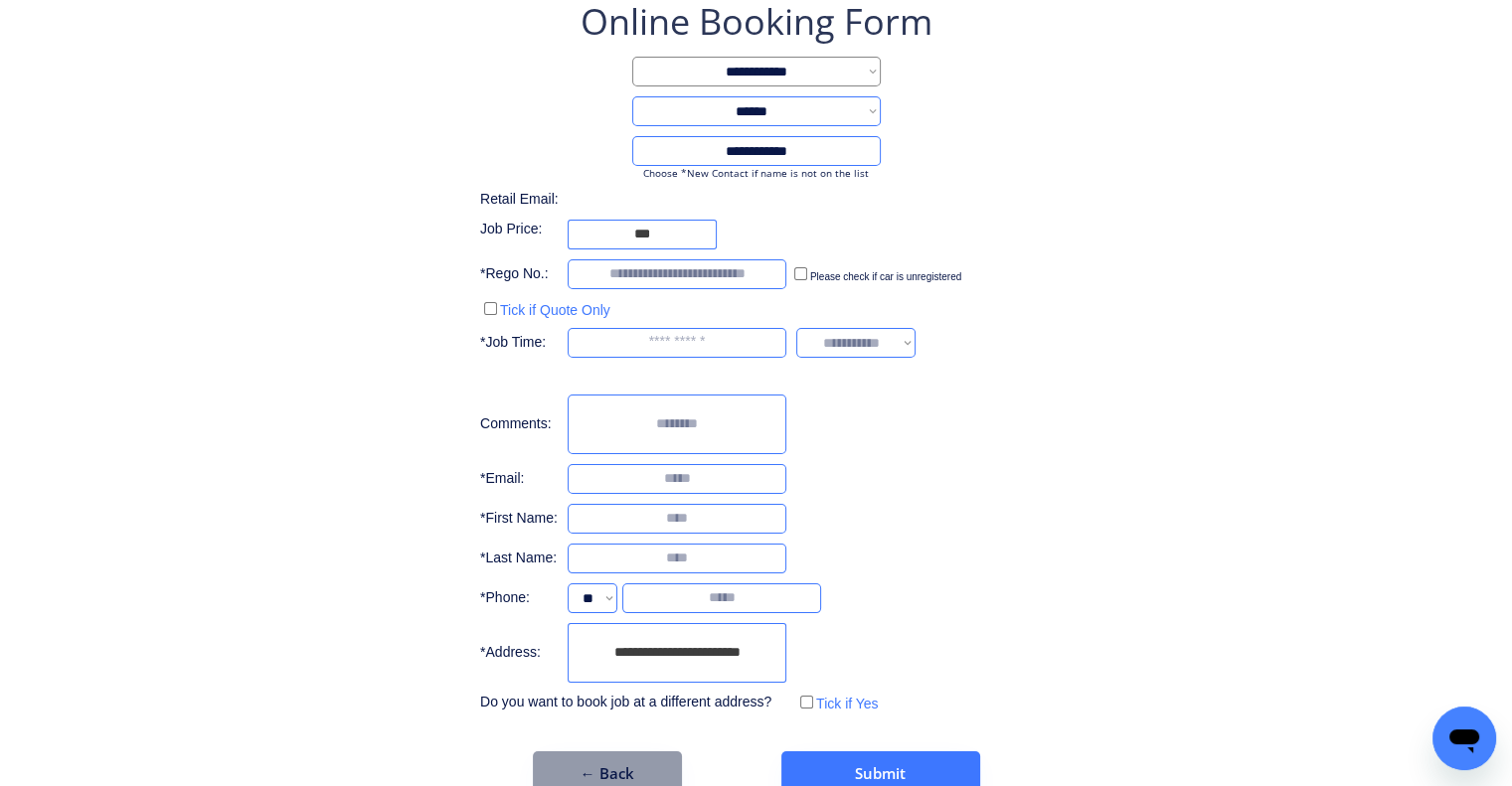 drag, startPoint x: 1068, startPoint y: 370, endPoint x: 1121, endPoint y: 326, distance: 68.88396 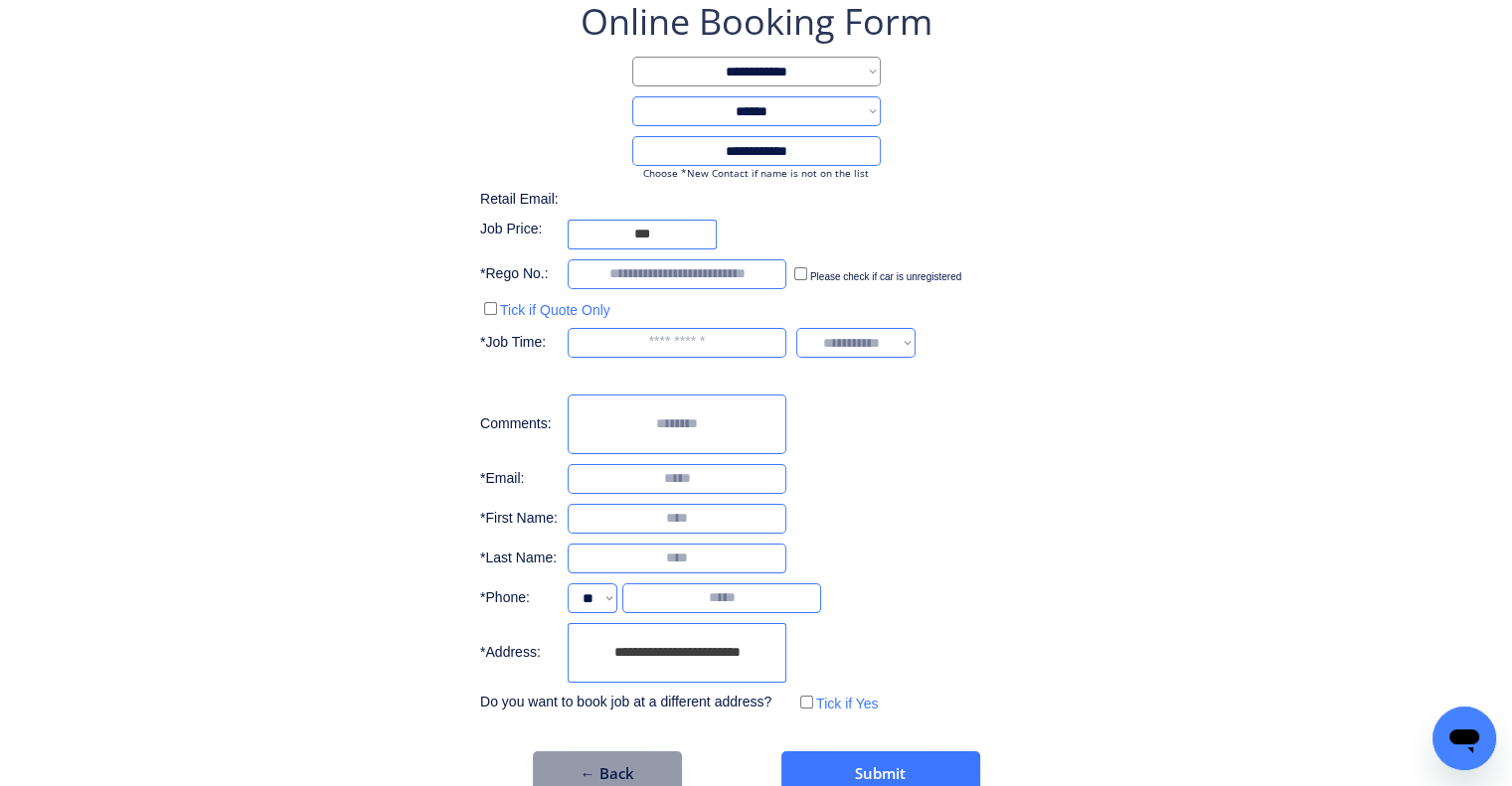 click on "**********" at bounding box center [756, 357] 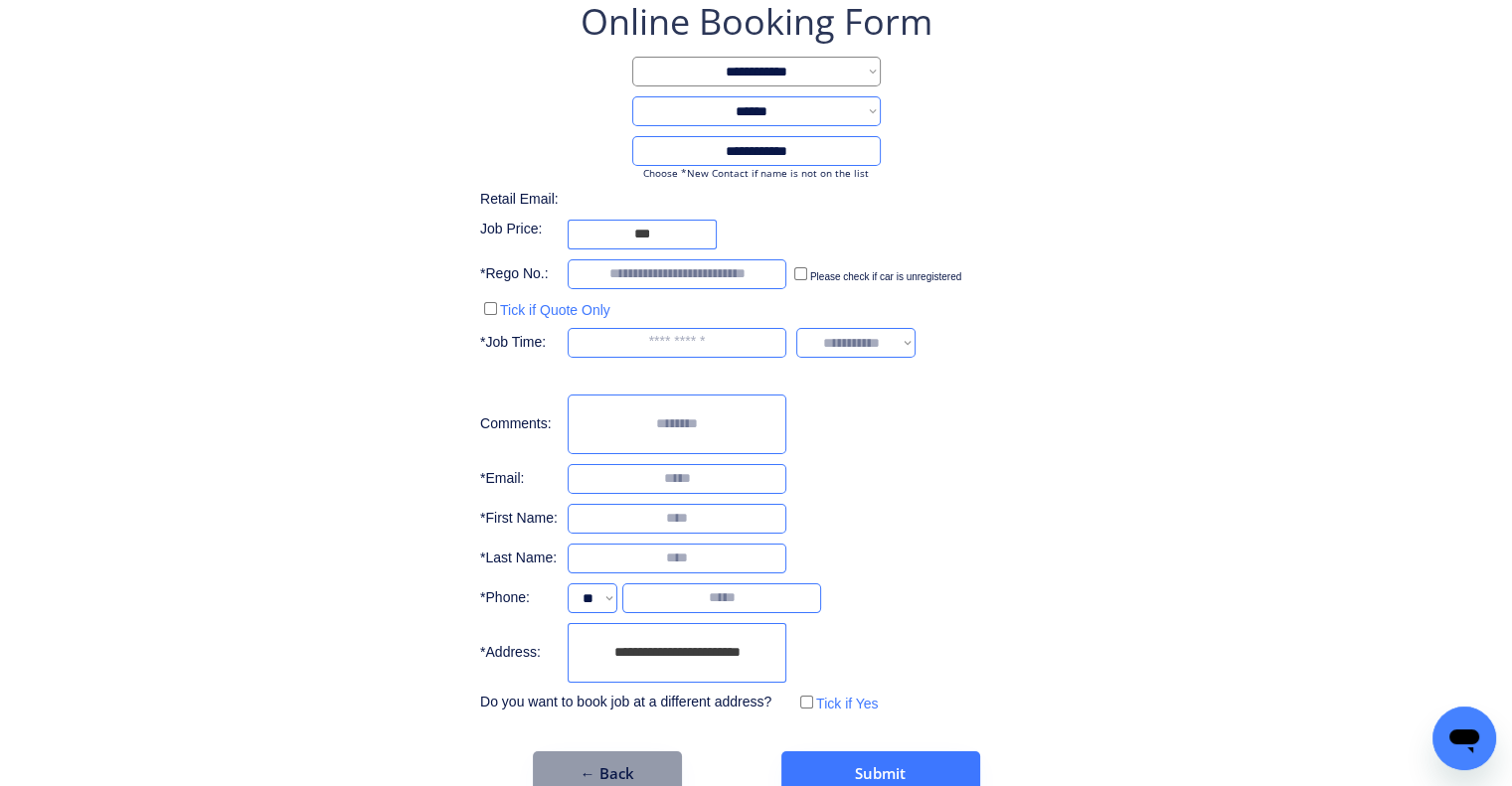 click on "**********" at bounding box center (756, 396) 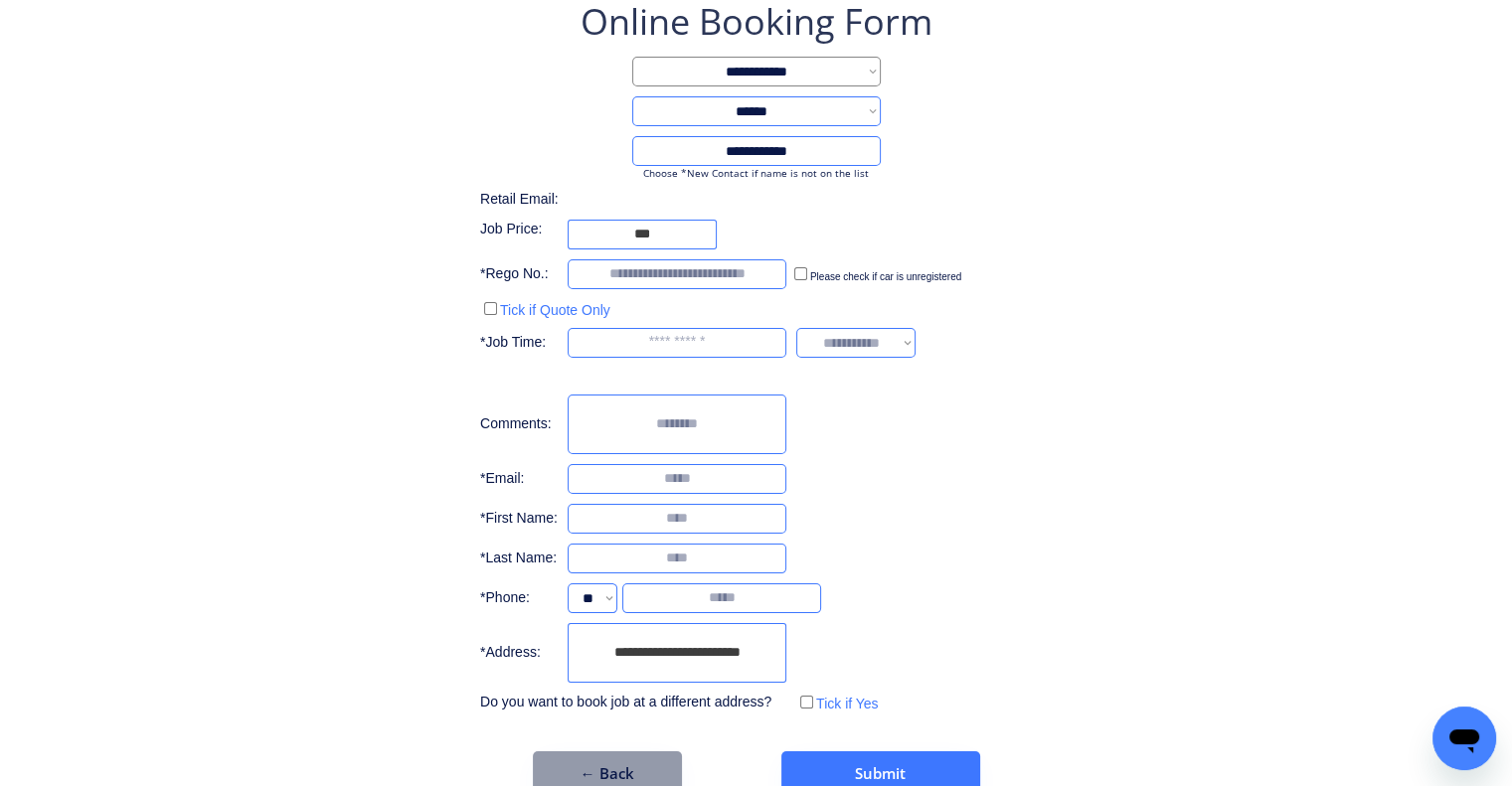 click on "**********" at bounding box center [677, 653] 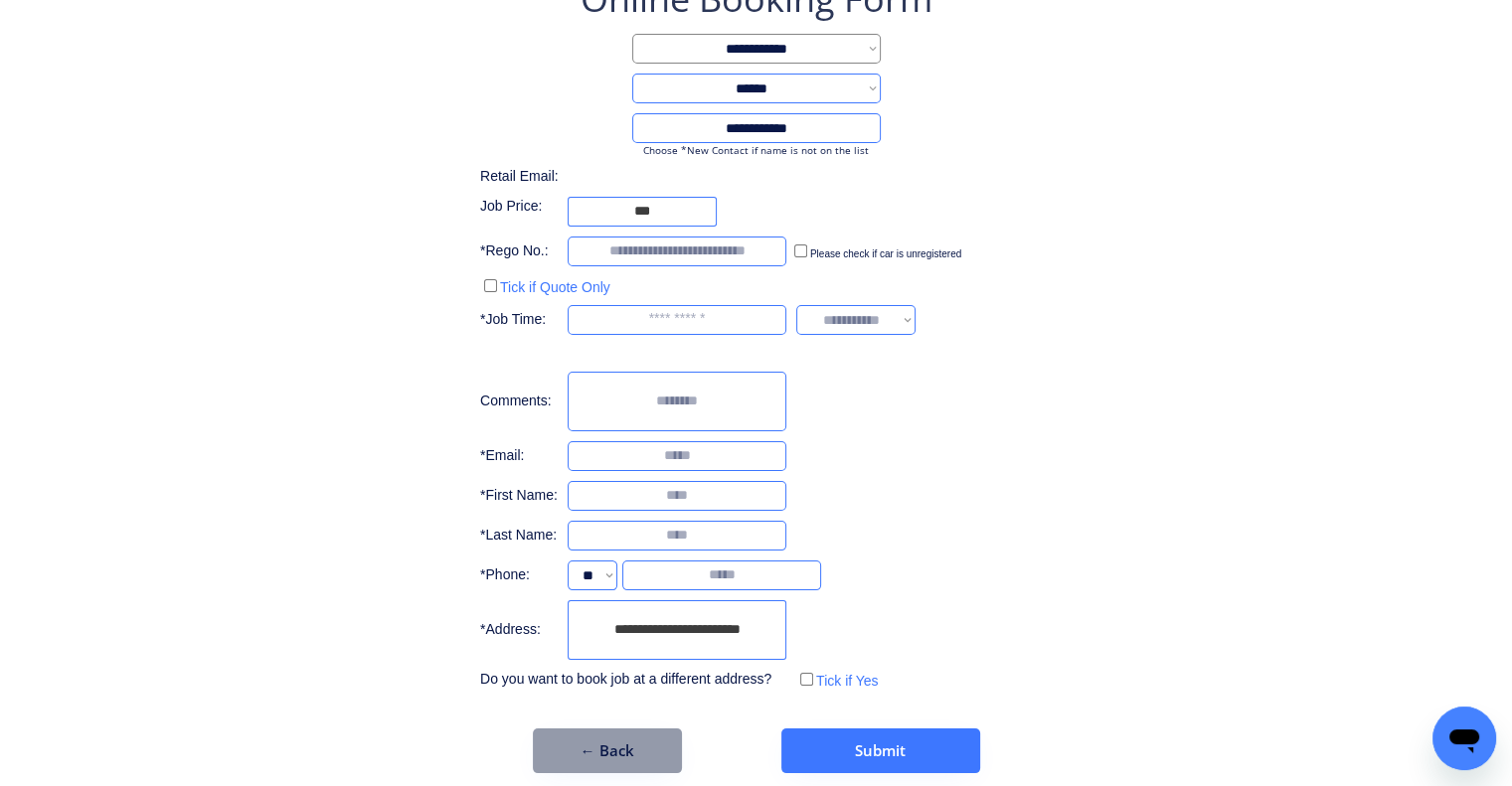 scroll, scrollTop: 152, scrollLeft: 0, axis: vertical 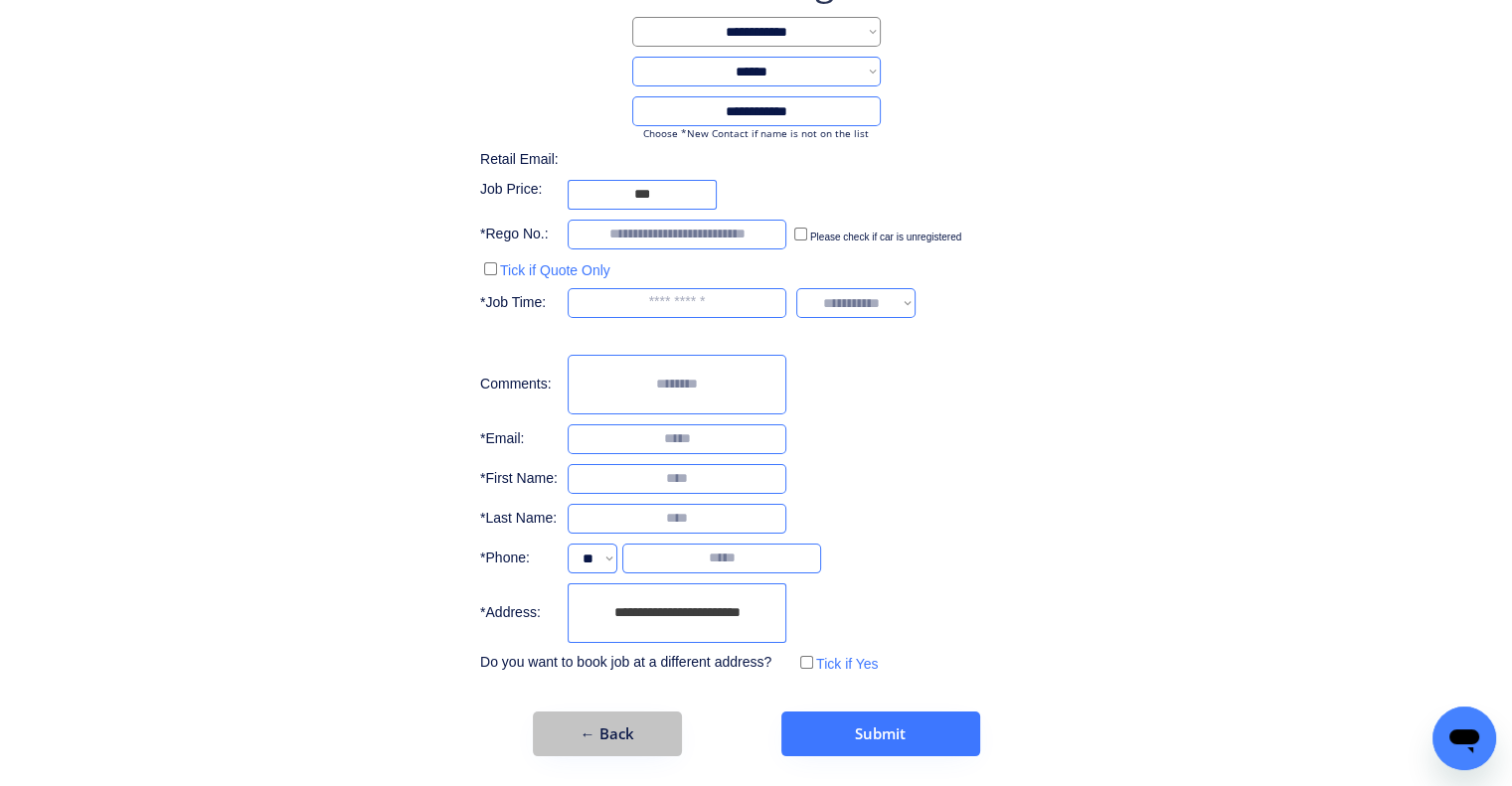 click on "←   Back" at bounding box center (607, 733) 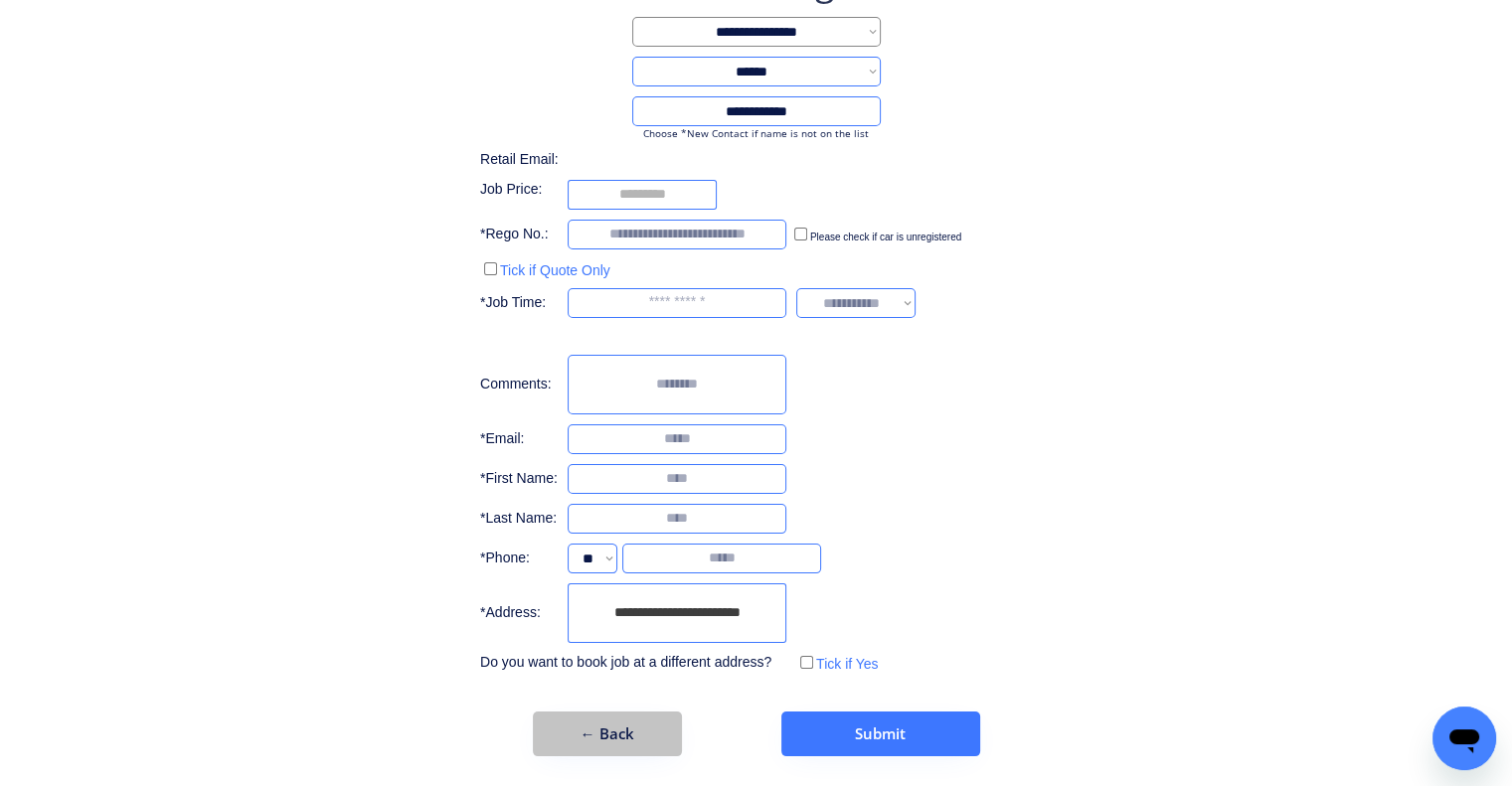 scroll, scrollTop: 0, scrollLeft: 0, axis: both 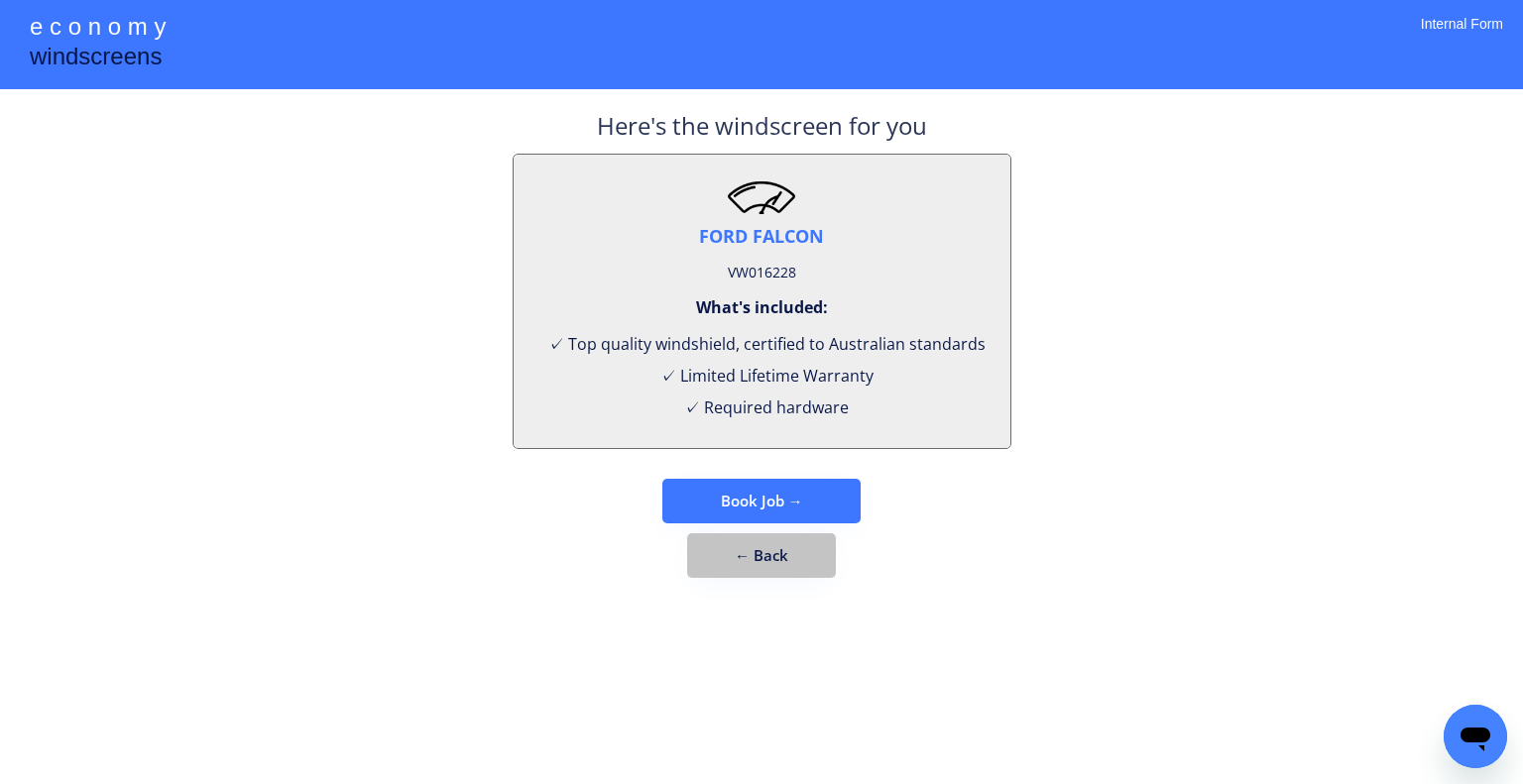 drag, startPoint x: 757, startPoint y: 564, endPoint x: 806, endPoint y: 582, distance: 52.20153 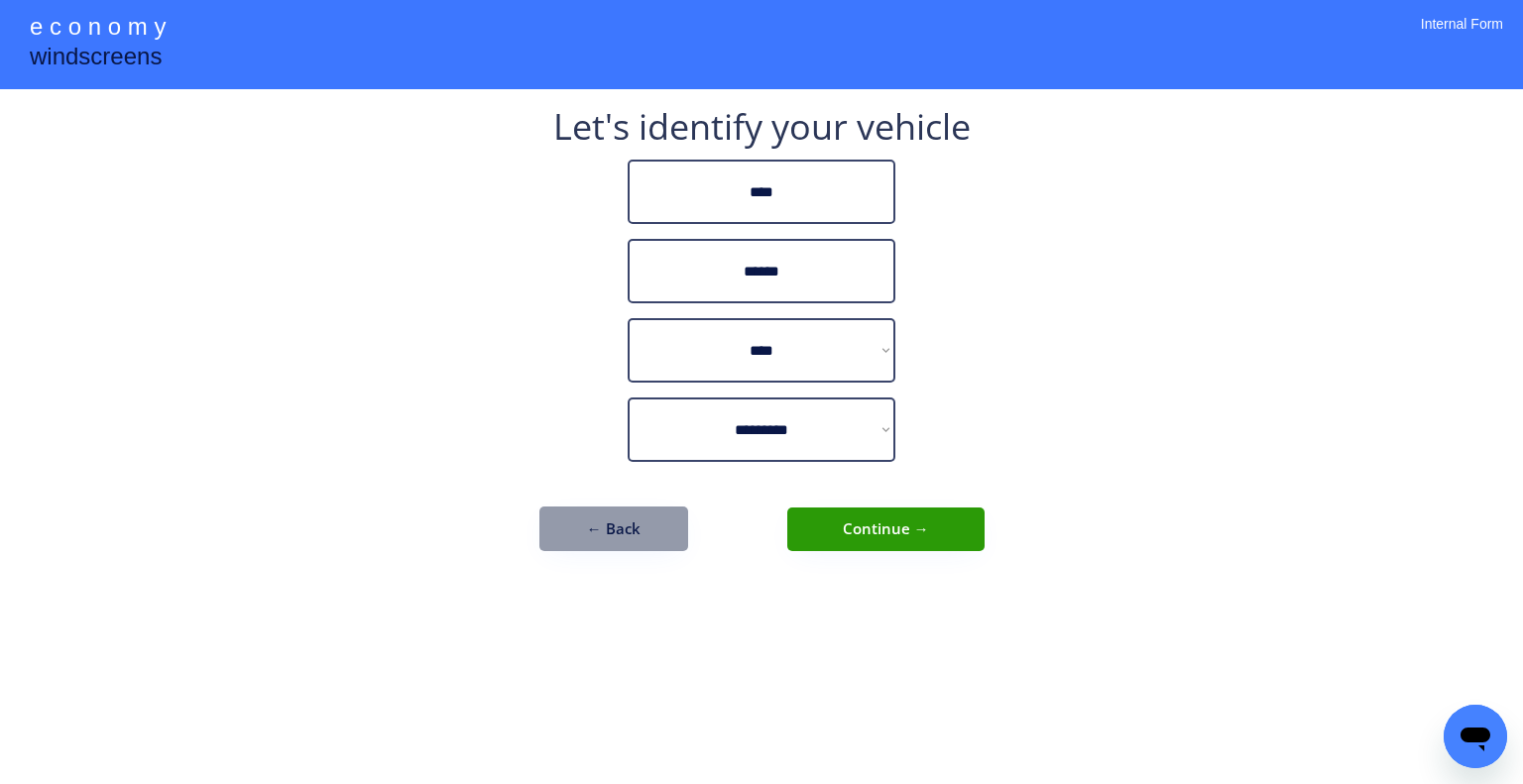 drag, startPoint x: 826, startPoint y: 261, endPoint x: 608, endPoint y: 275, distance: 218.449 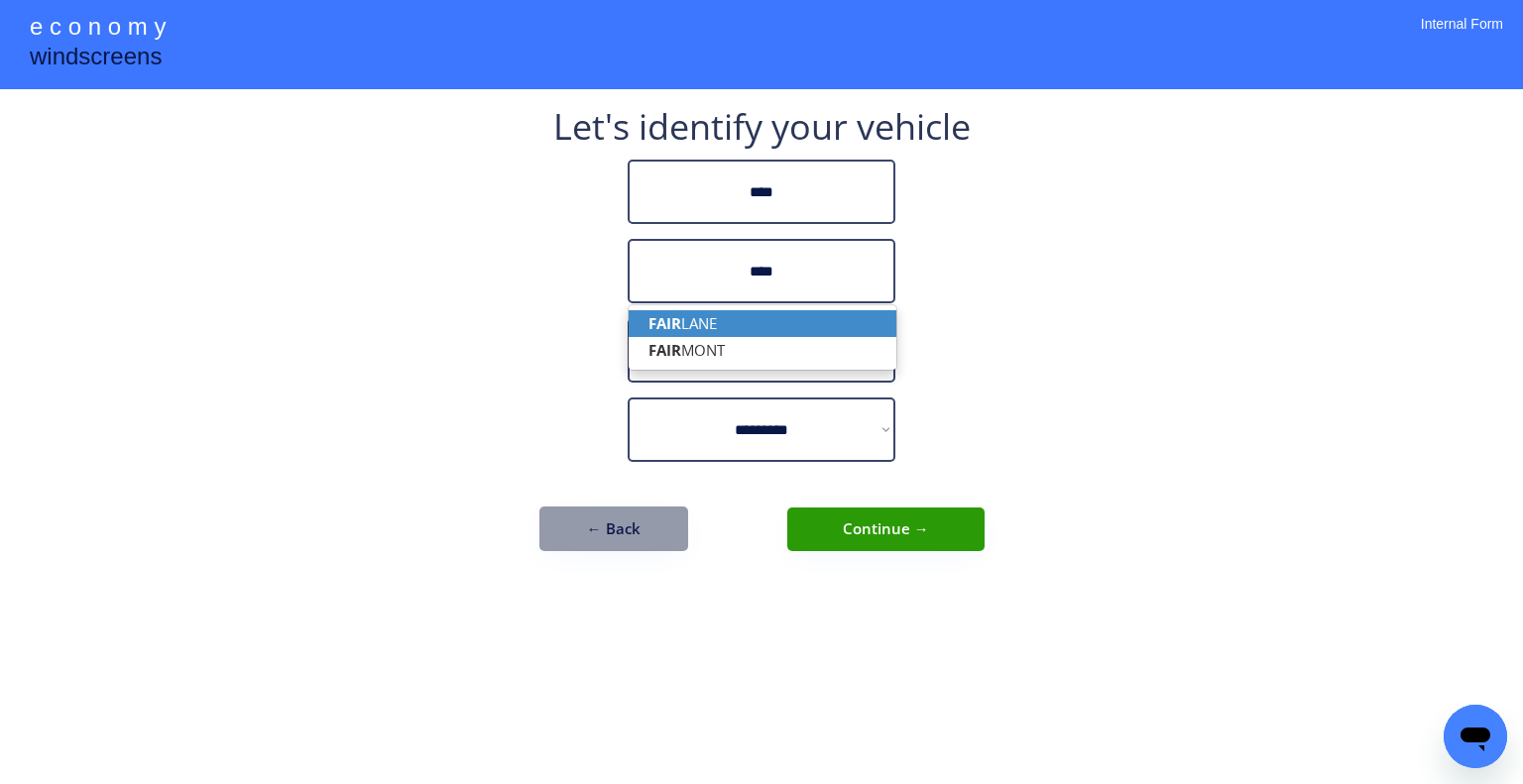 drag, startPoint x: 678, startPoint y: 314, endPoint x: 1186, endPoint y: 243, distance: 512.9376 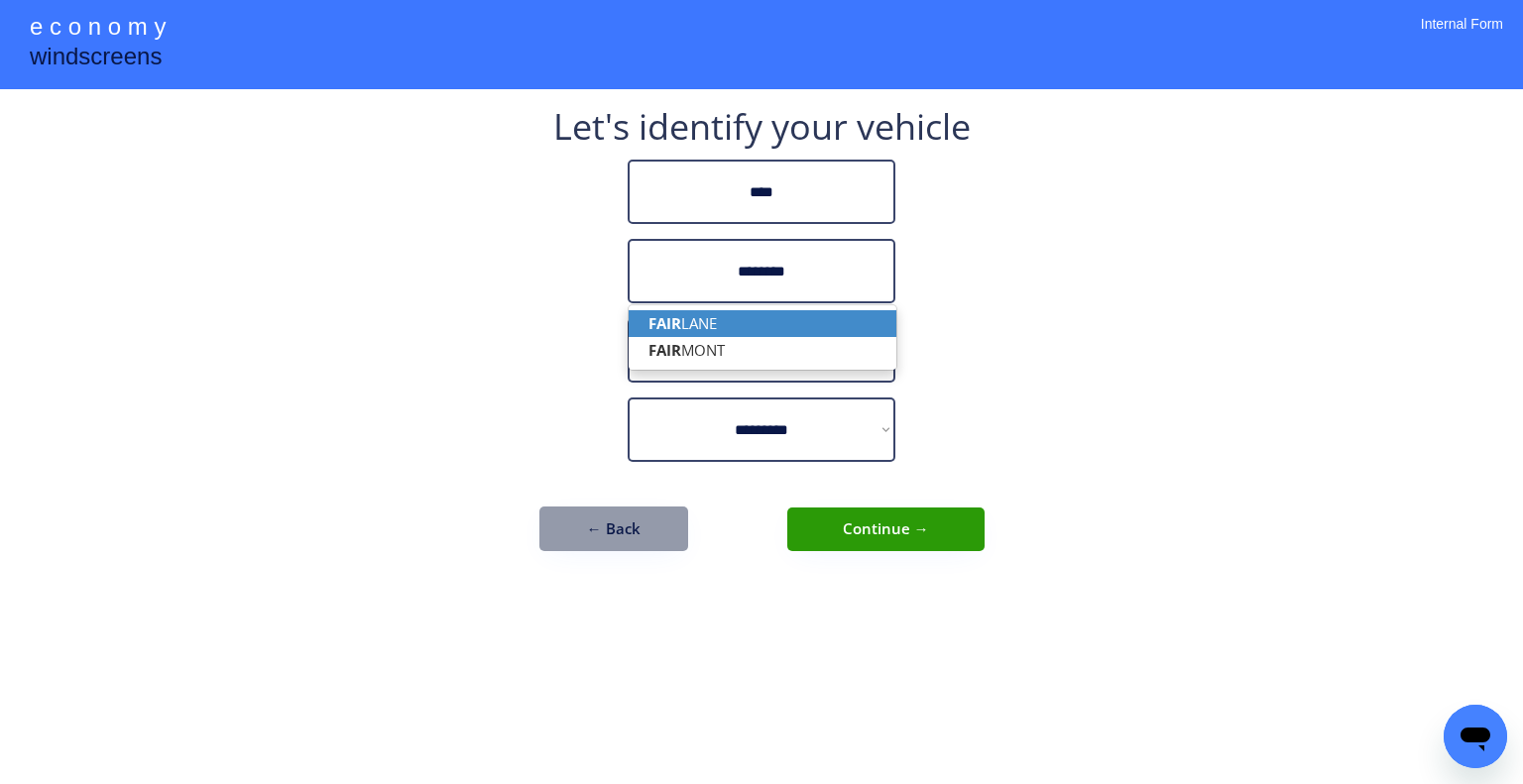 select on "**********" 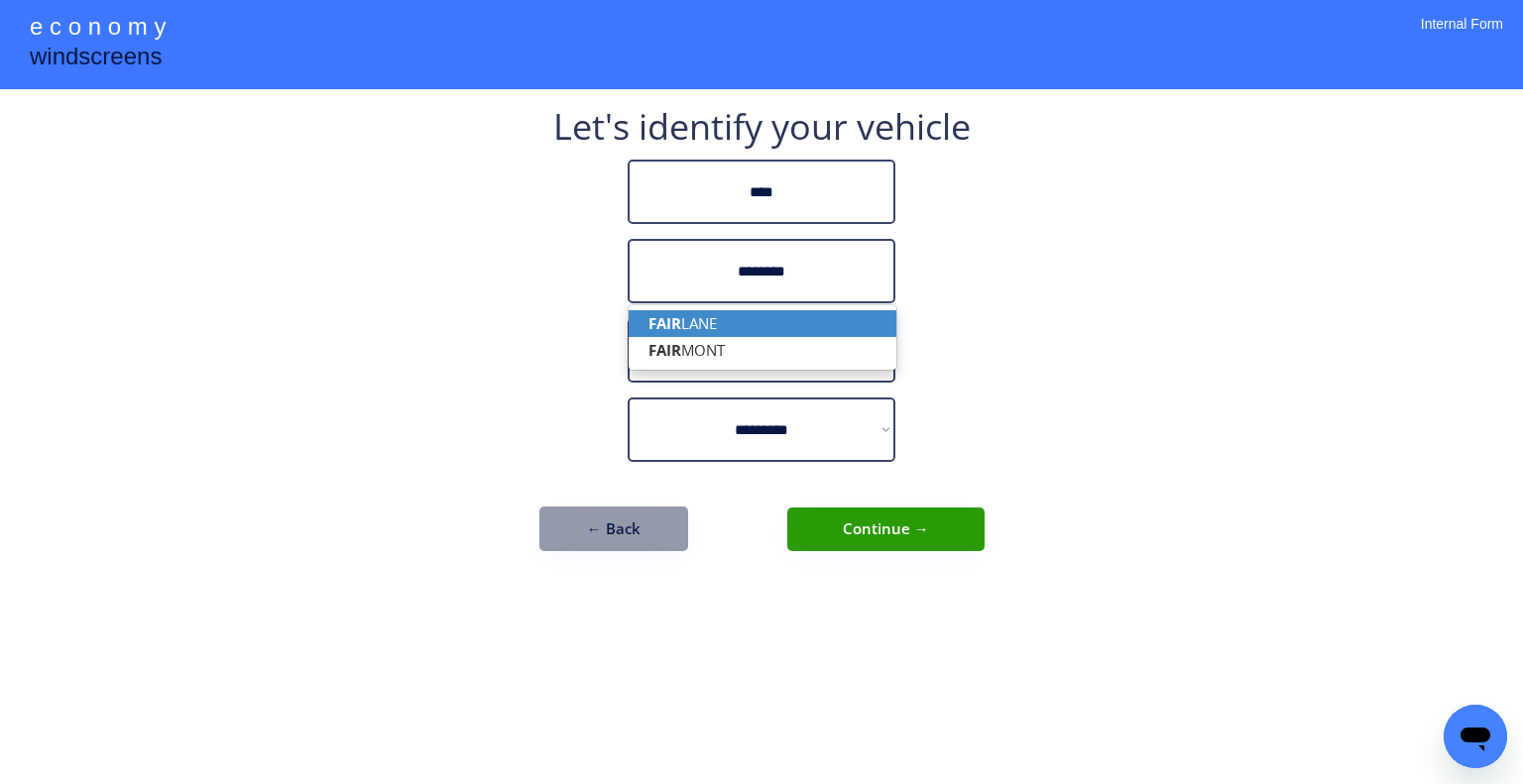 type on "********" 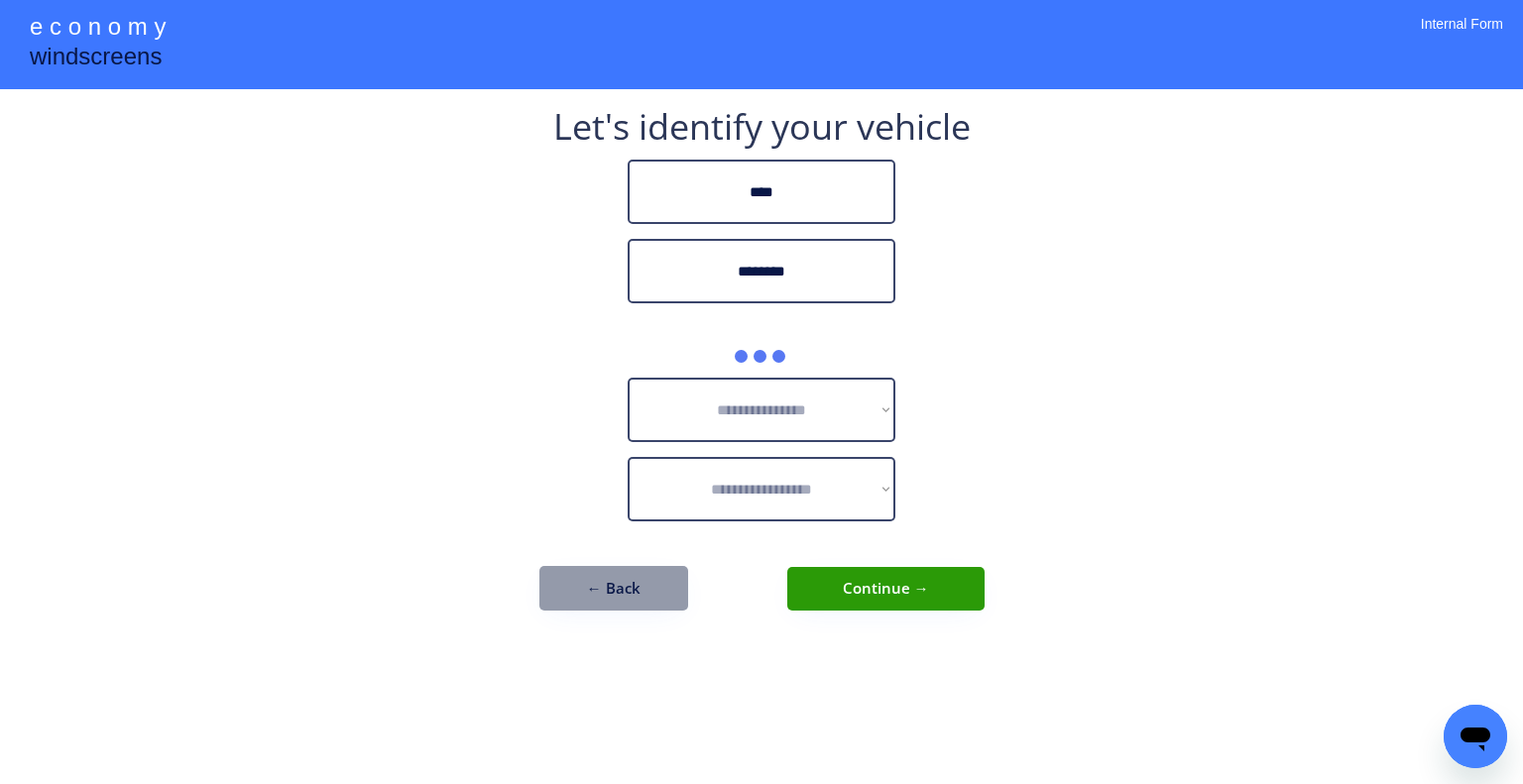 click on "**********" at bounding box center [762, 392] 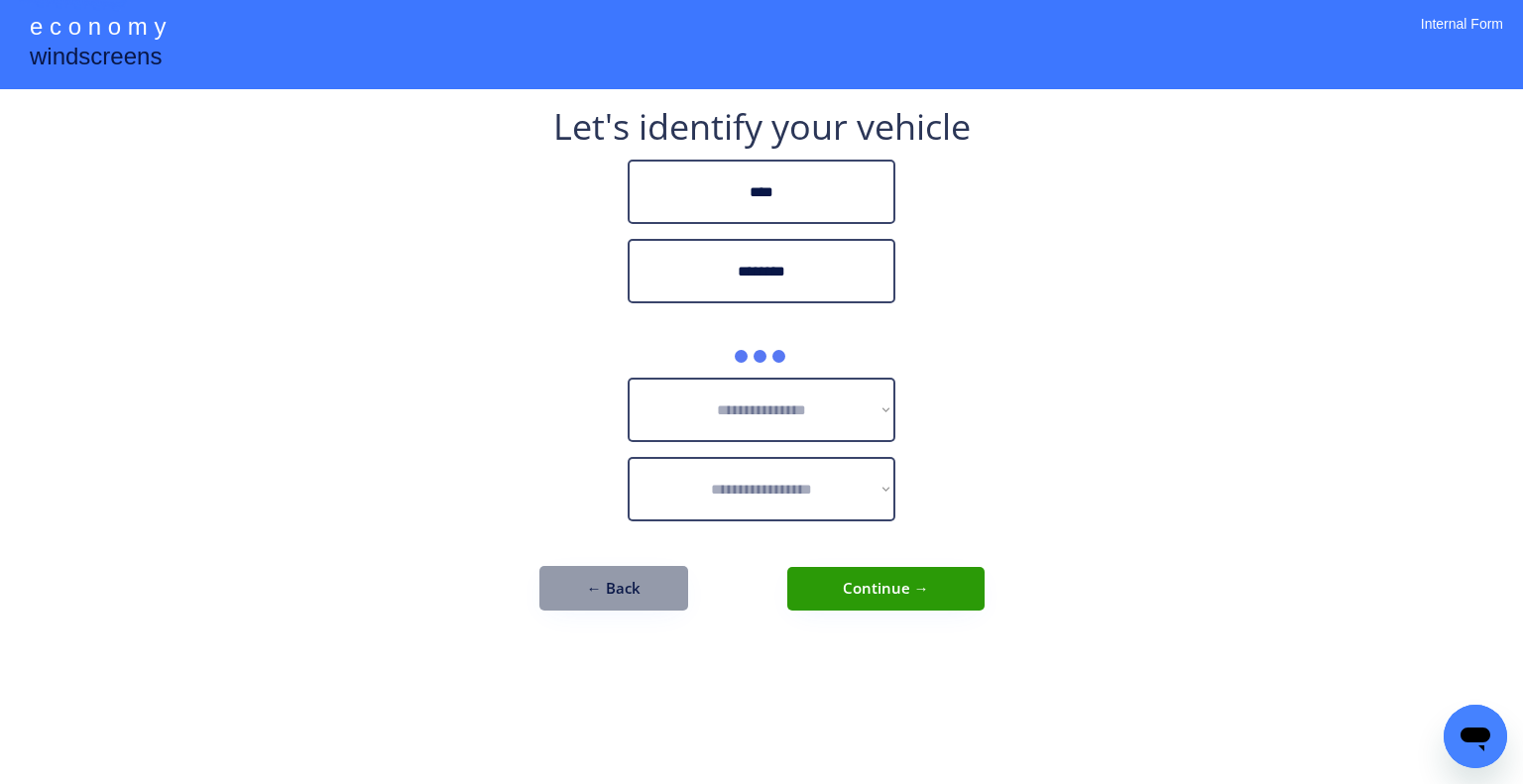 click on "**********" at bounding box center (762, 392) 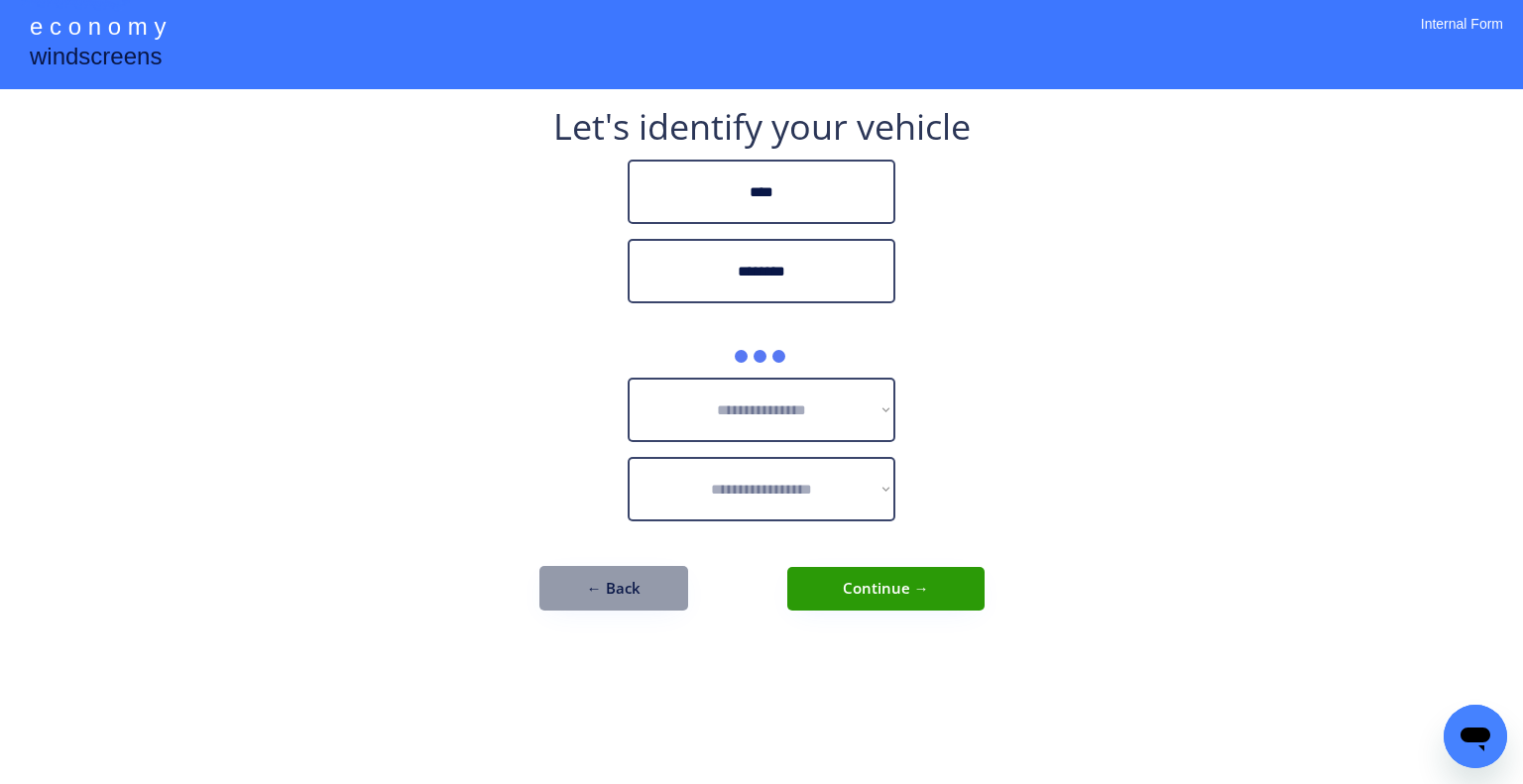 click on "**********" at bounding box center (762, 392) 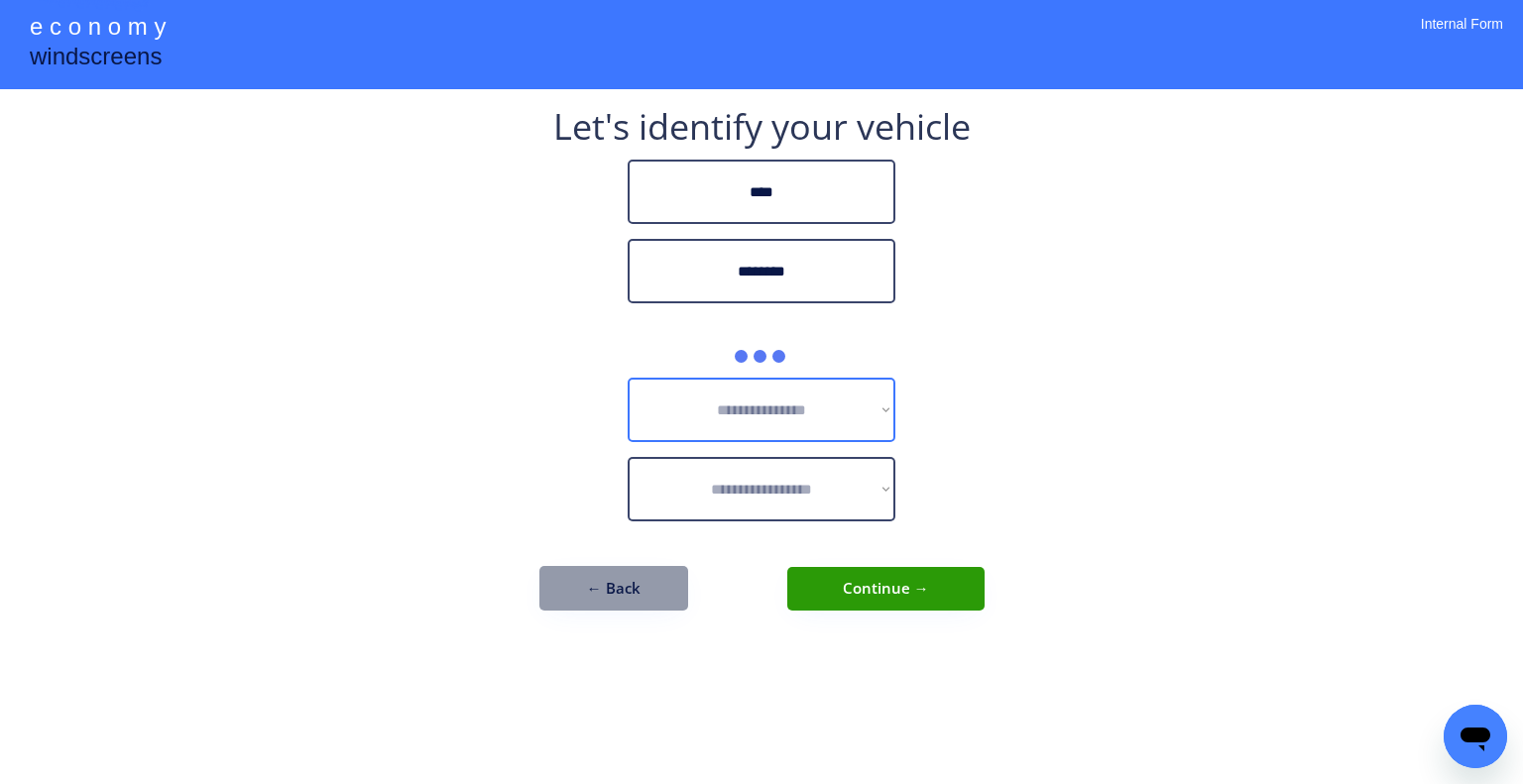 drag, startPoint x: 827, startPoint y: 395, endPoint x: 1059, endPoint y: 368, distance: 233.56584 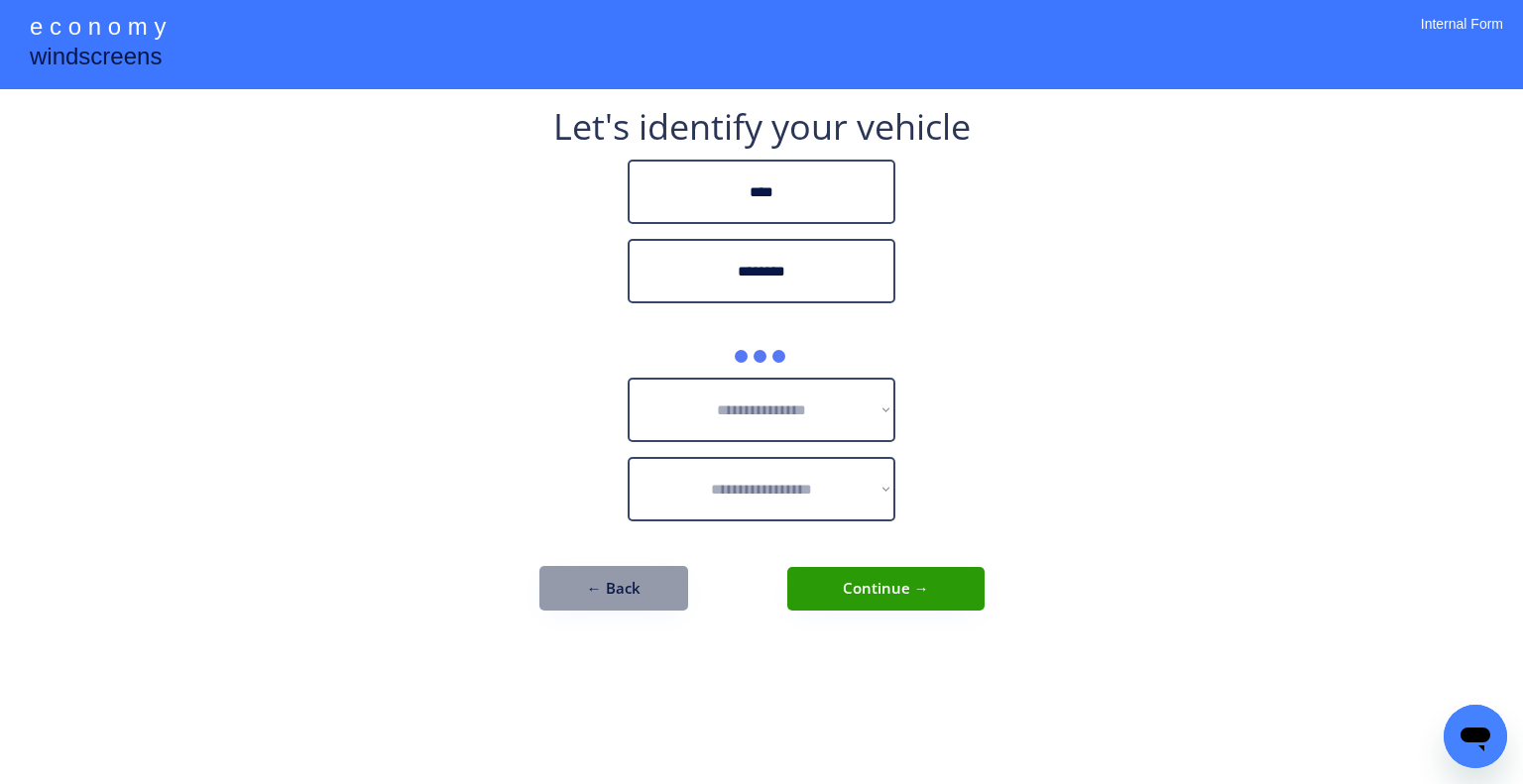 click on "**********" at bounding box center (762, 392) 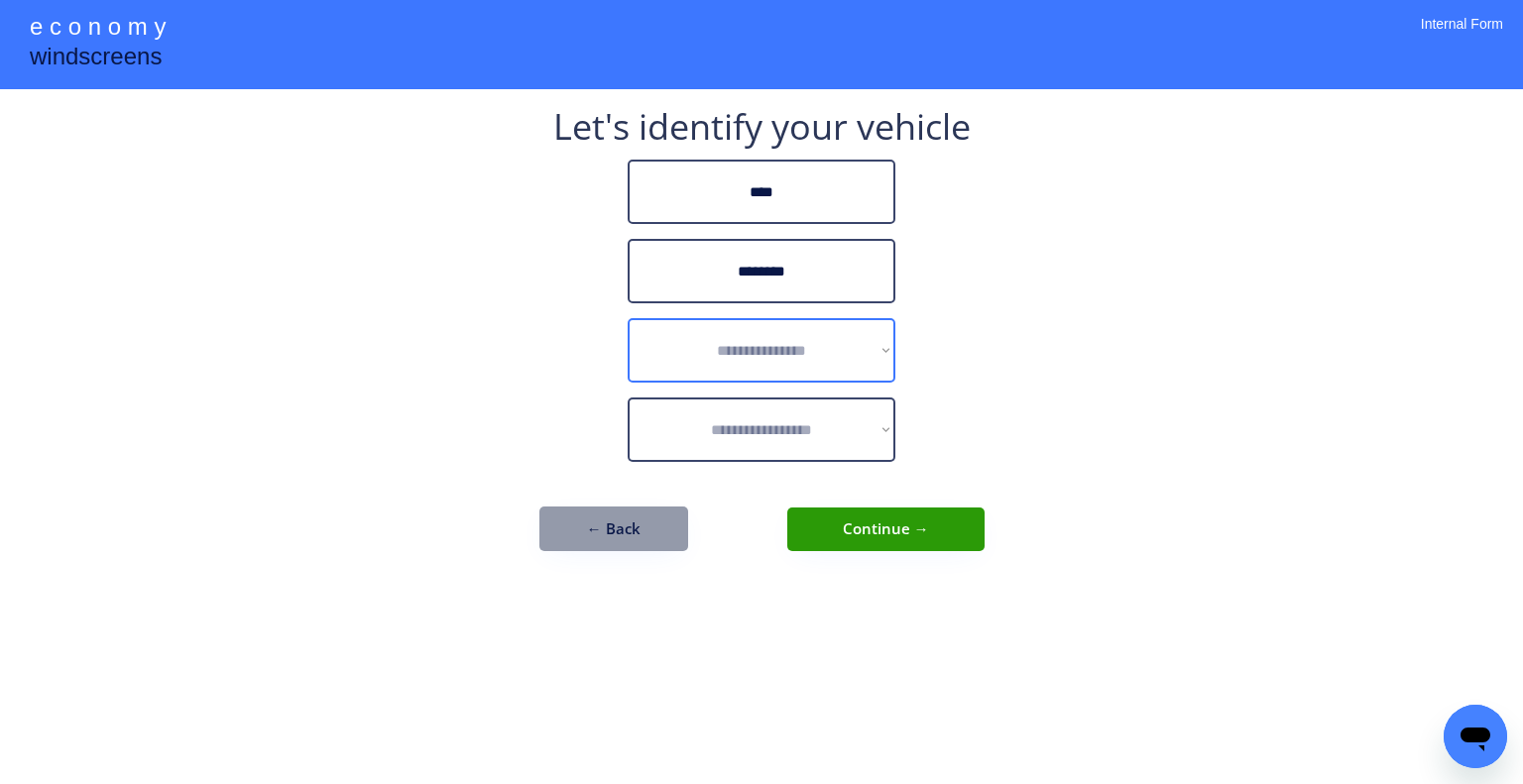 drag, startPoint x: 841, startPoint y: 358, endPoint x: 888, endPoint y: 332, distance: 53.712196 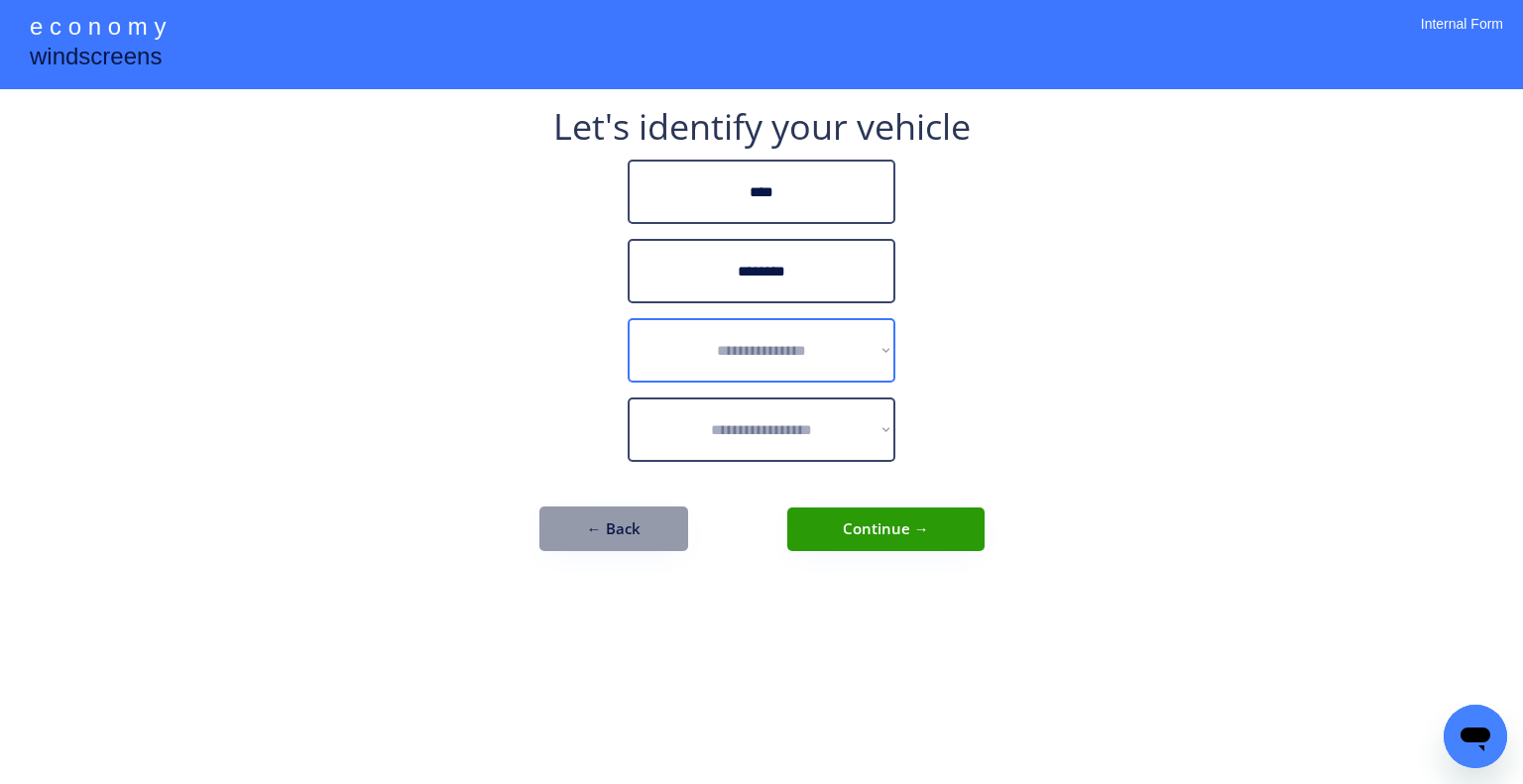 select on "******" 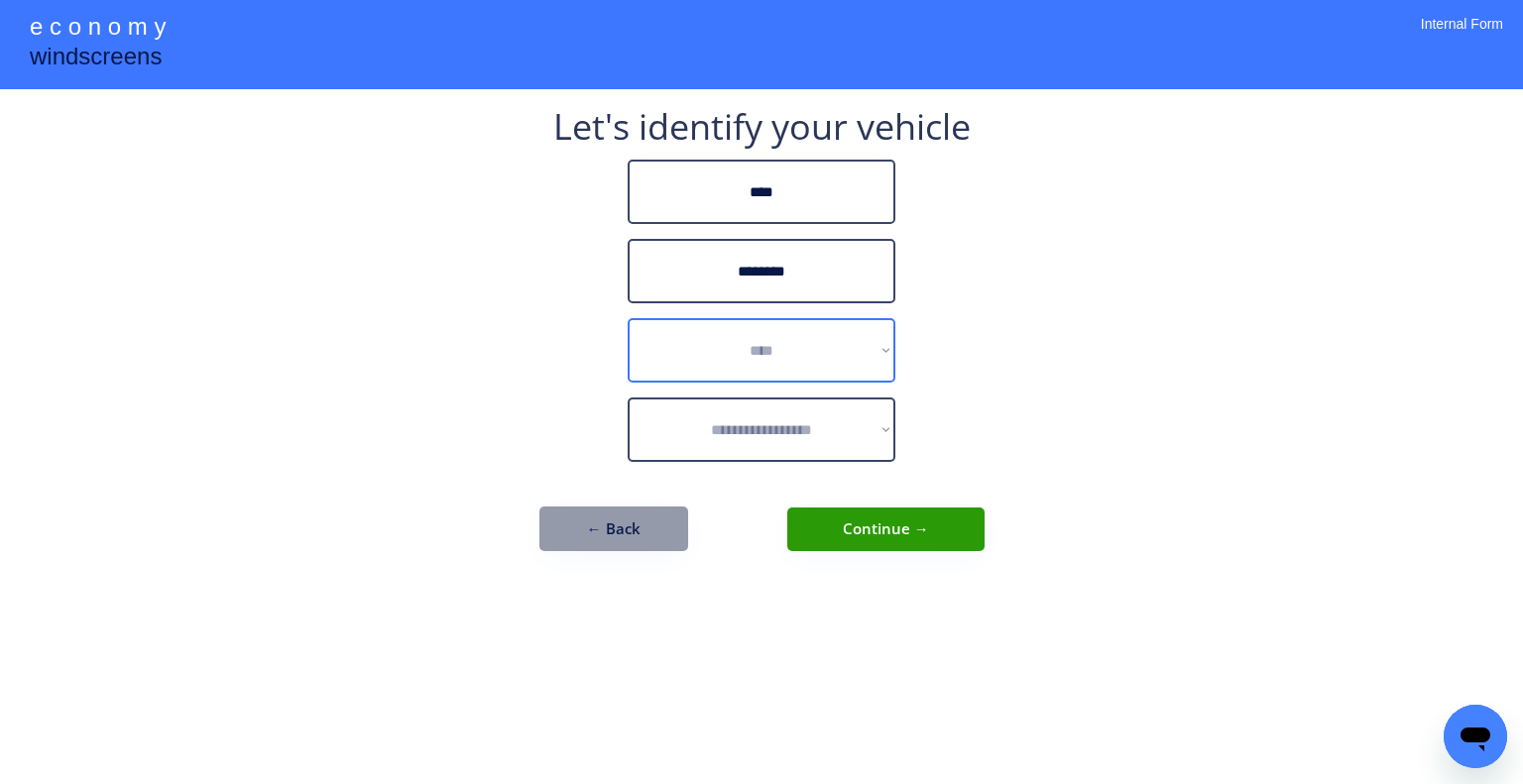 click on "**********" at bounding box center (762, 350) 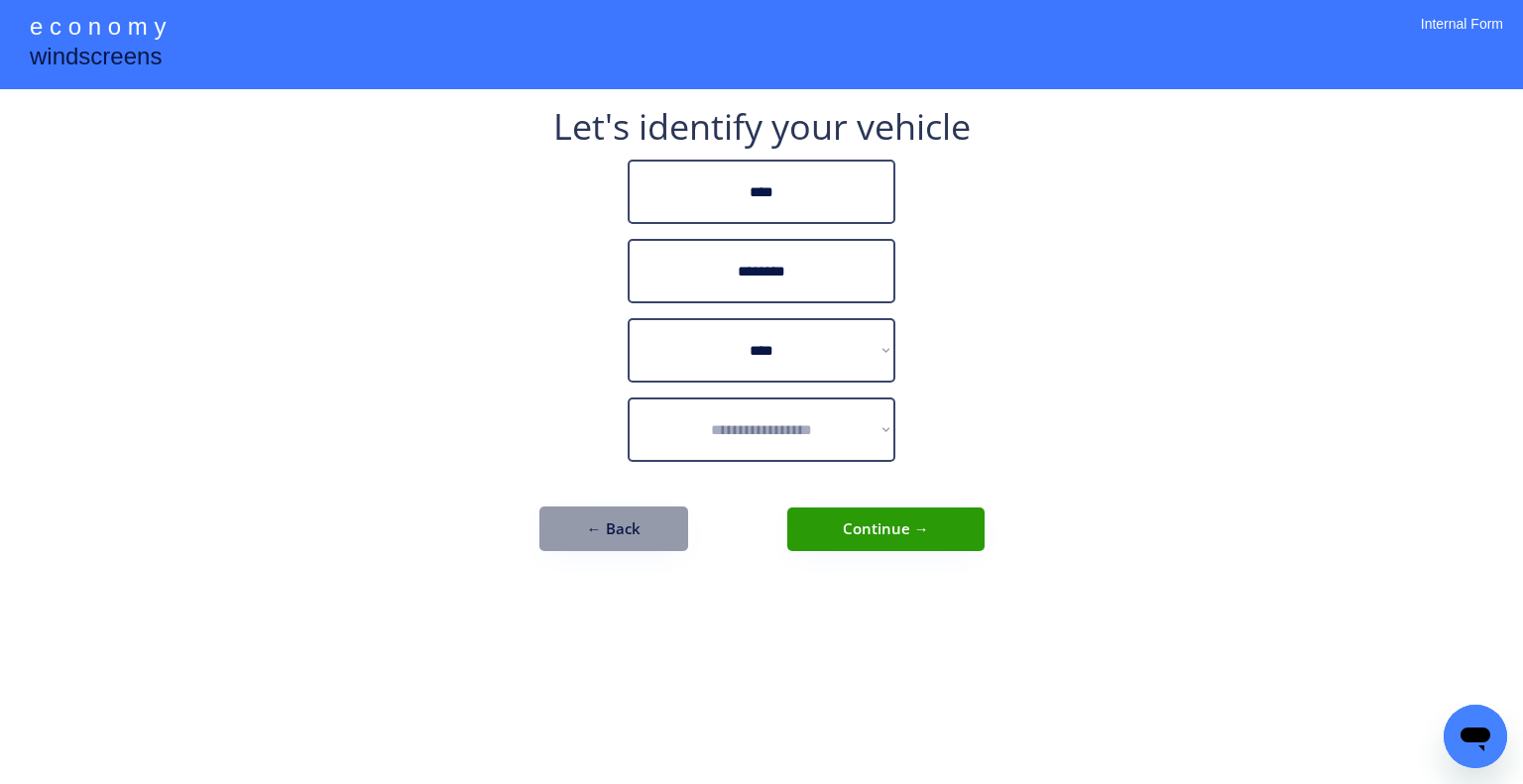 click on "**********" at bounding box center [762, 392] 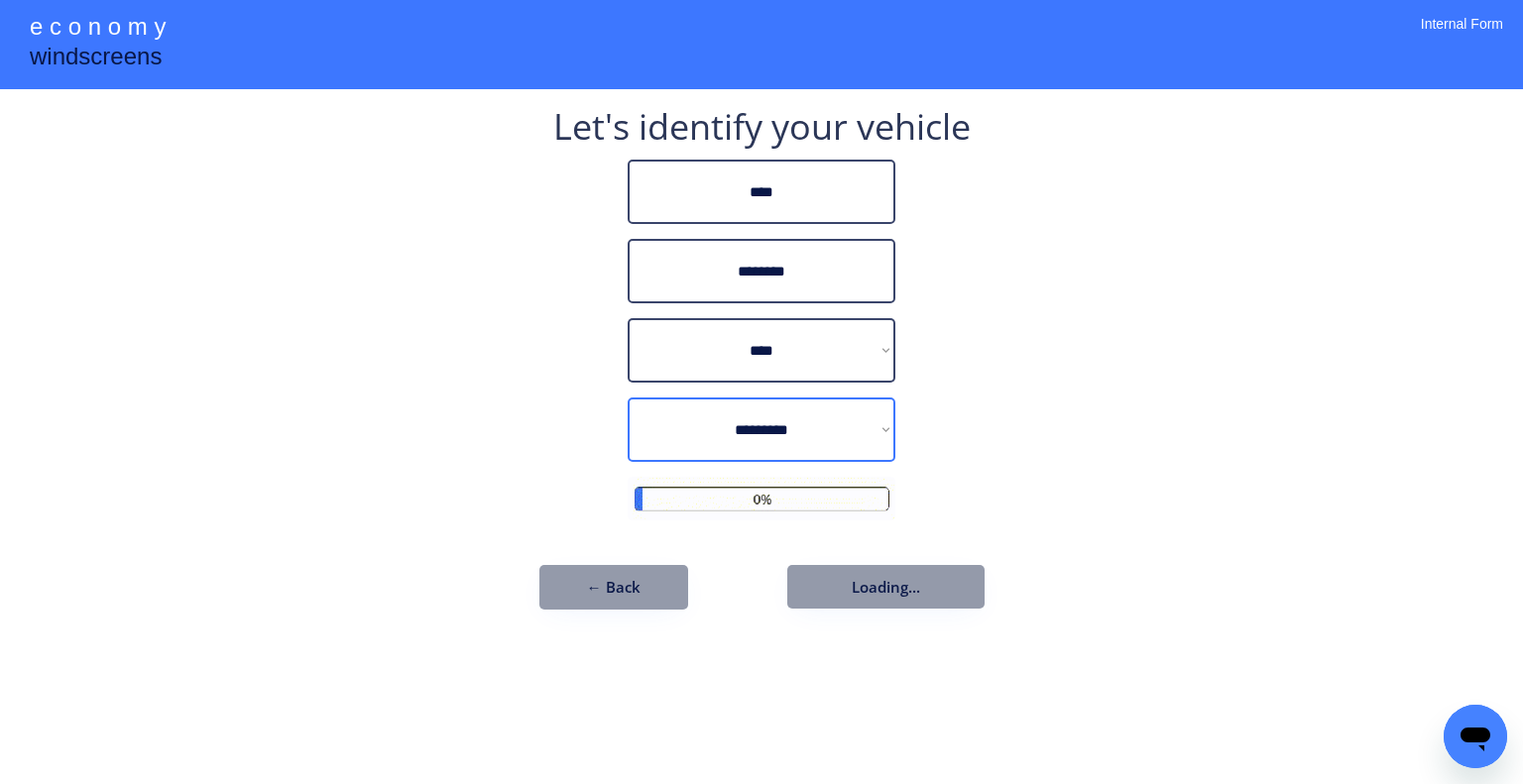 click on "**********" at bounding box center [762, 429] 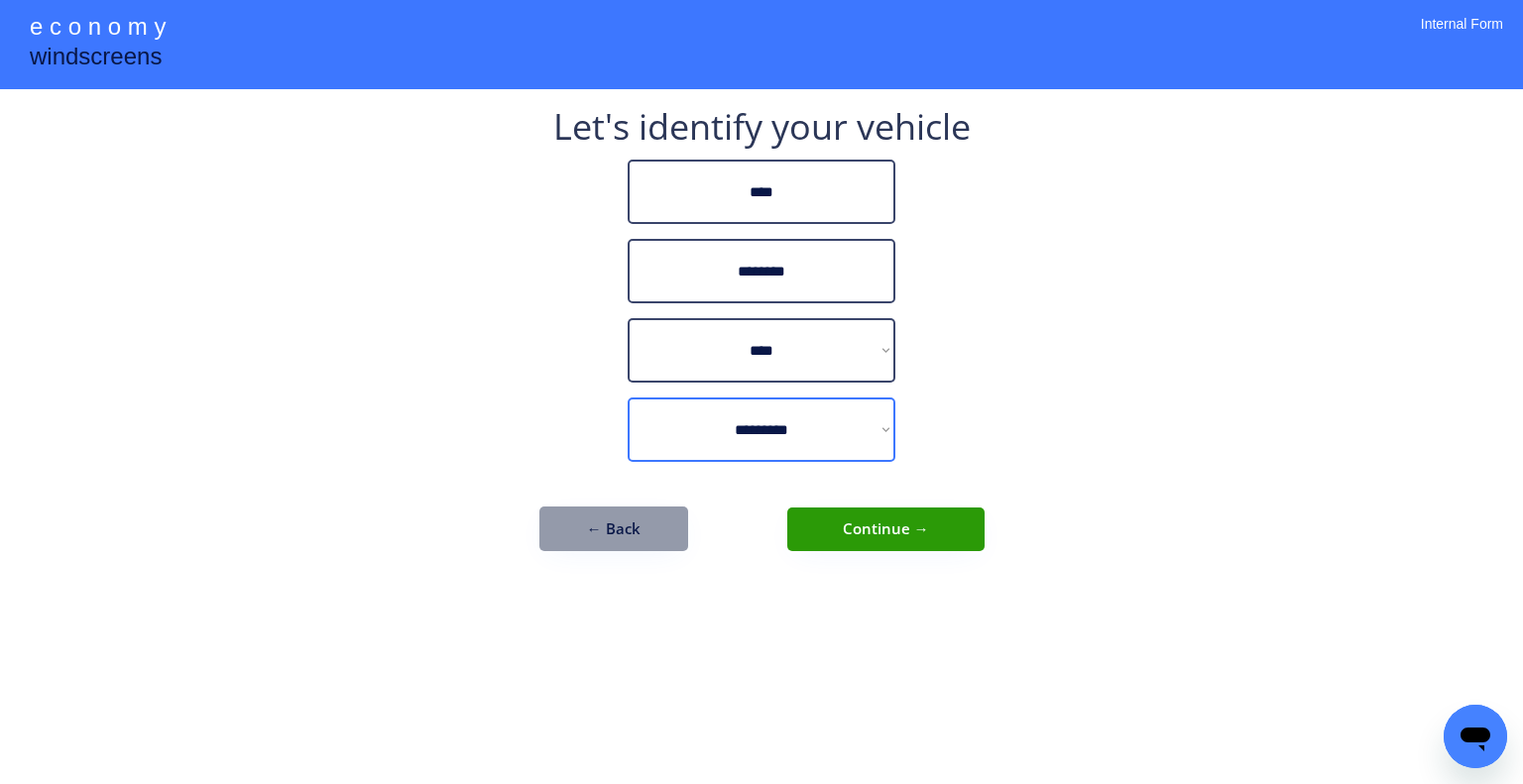 click on "**********" at bounding box center (762, 392) 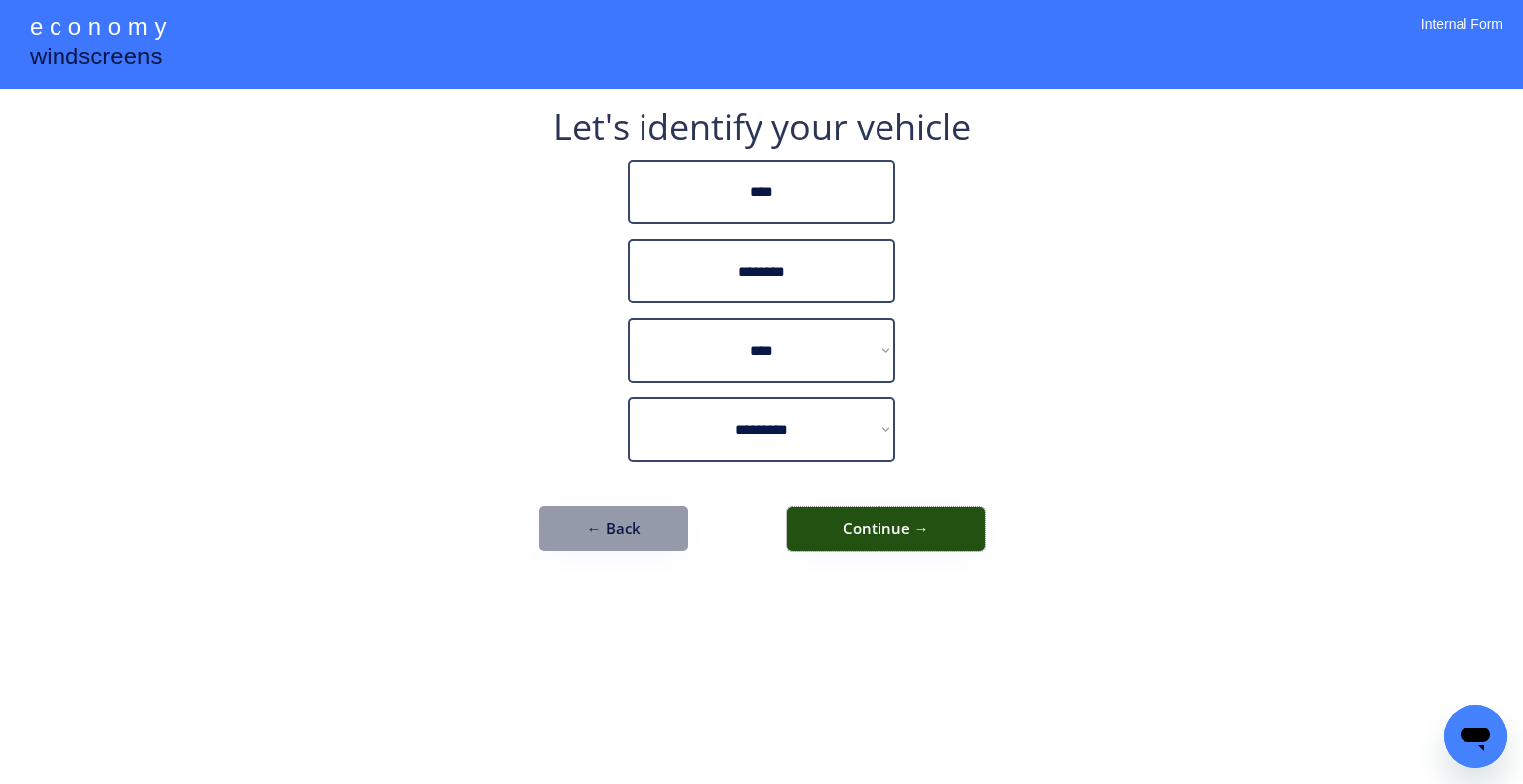 click on "Continue    →" at bounding box center [885, 529] 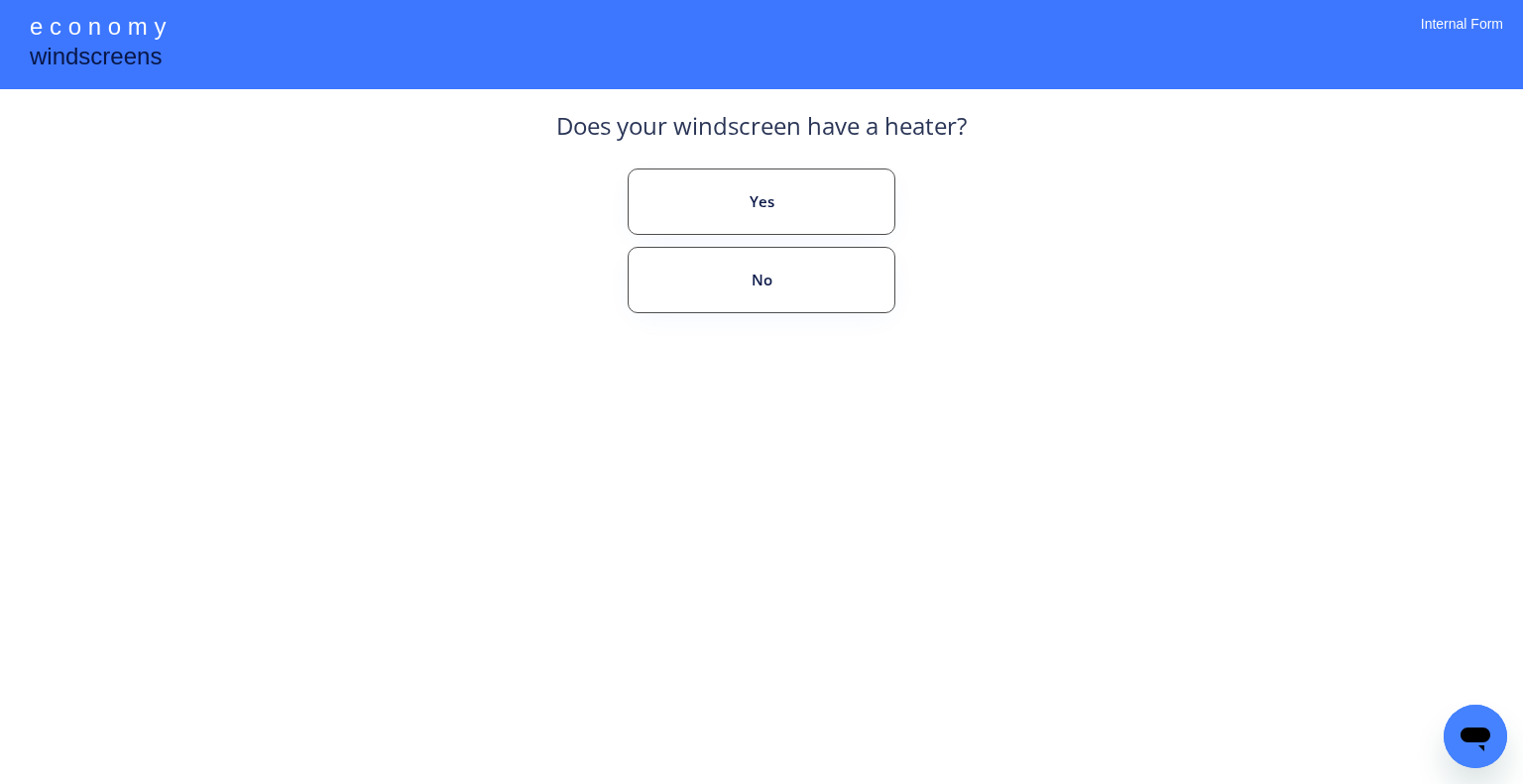 click on "**********" at bounding box center (762, 392) 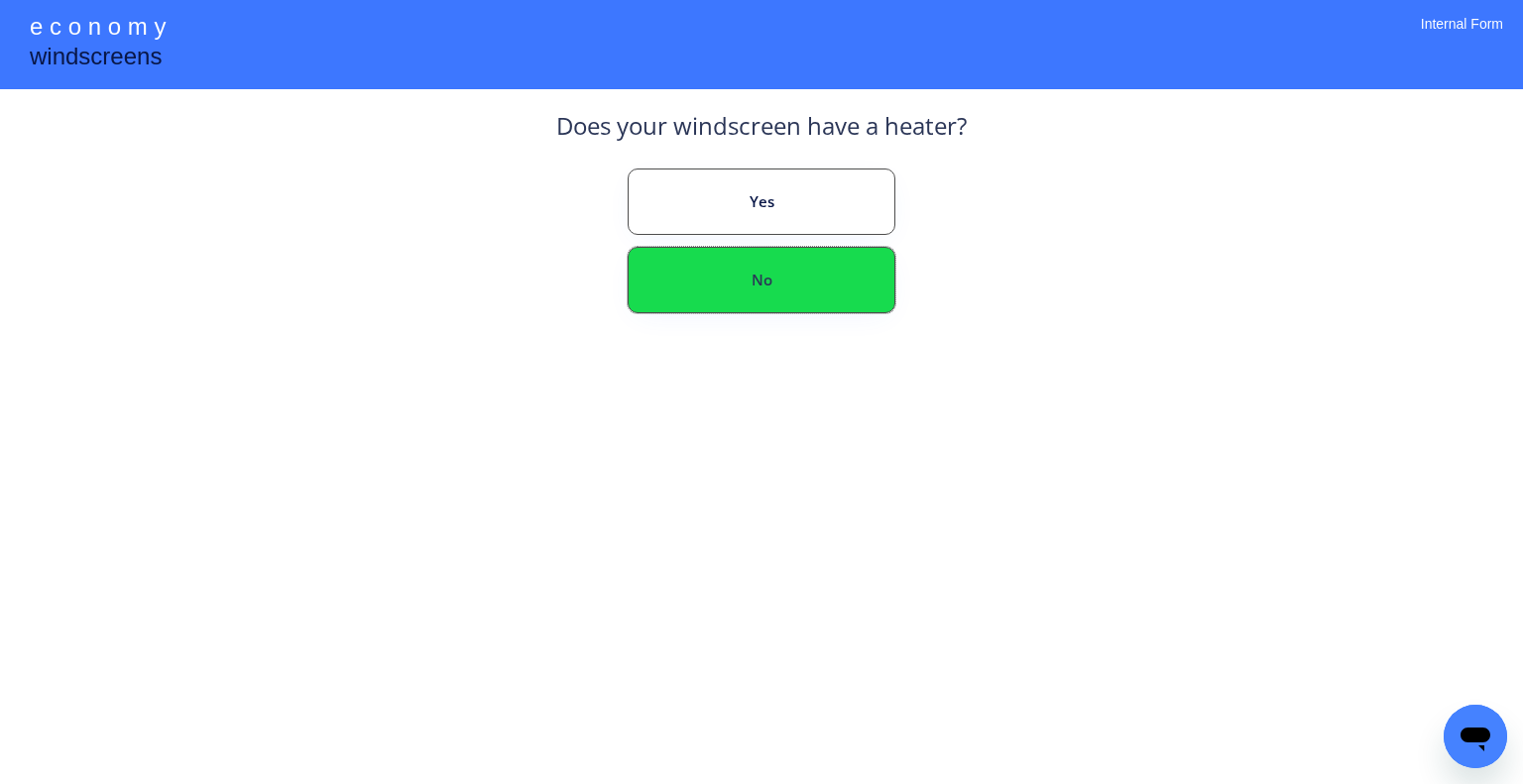 click on "No" at bounding box center (762, 280) 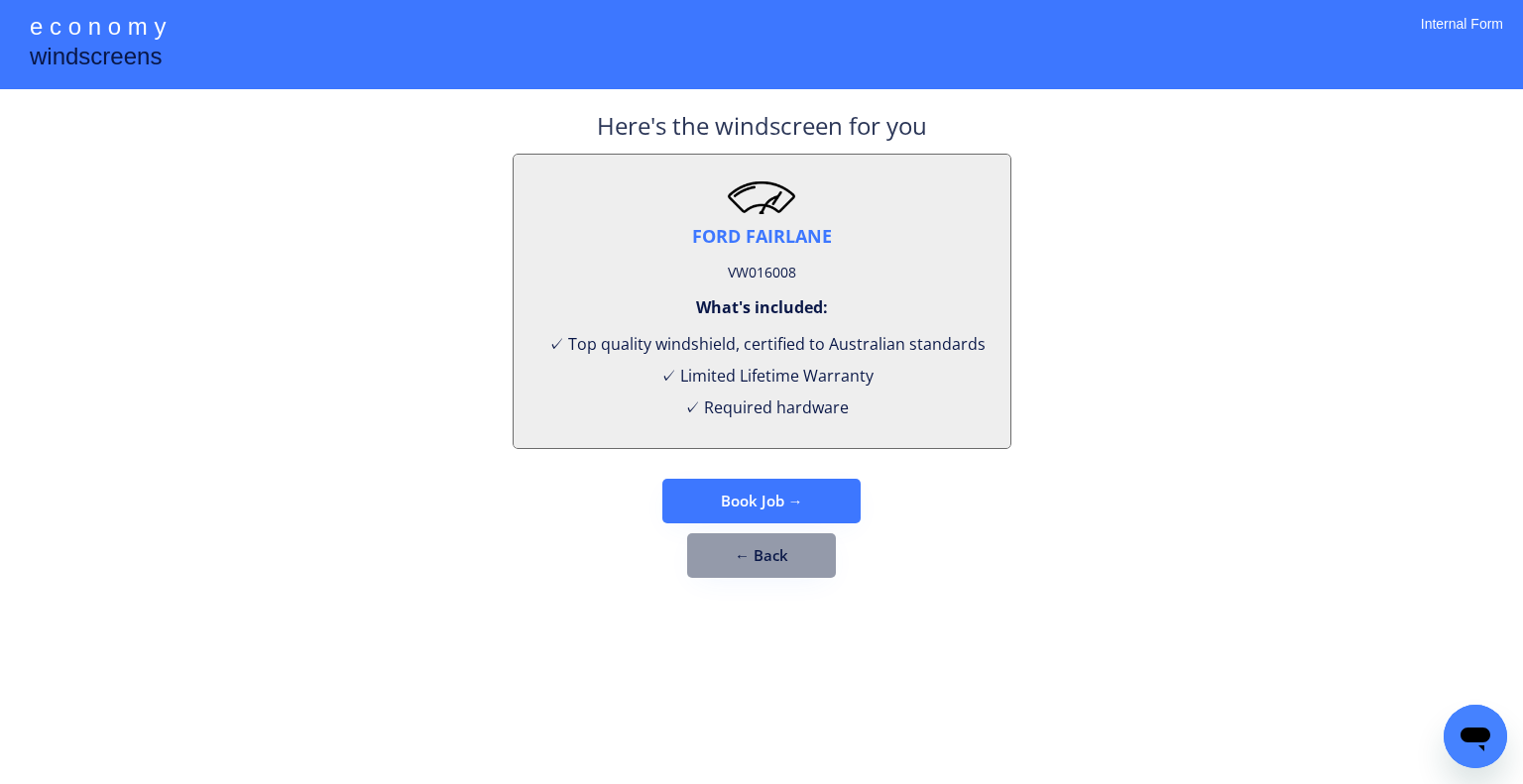 drag, startPoint x: 1162, startPoint y: 253, endPoint x: 734, endPoint y: 240, distance: 428.19738 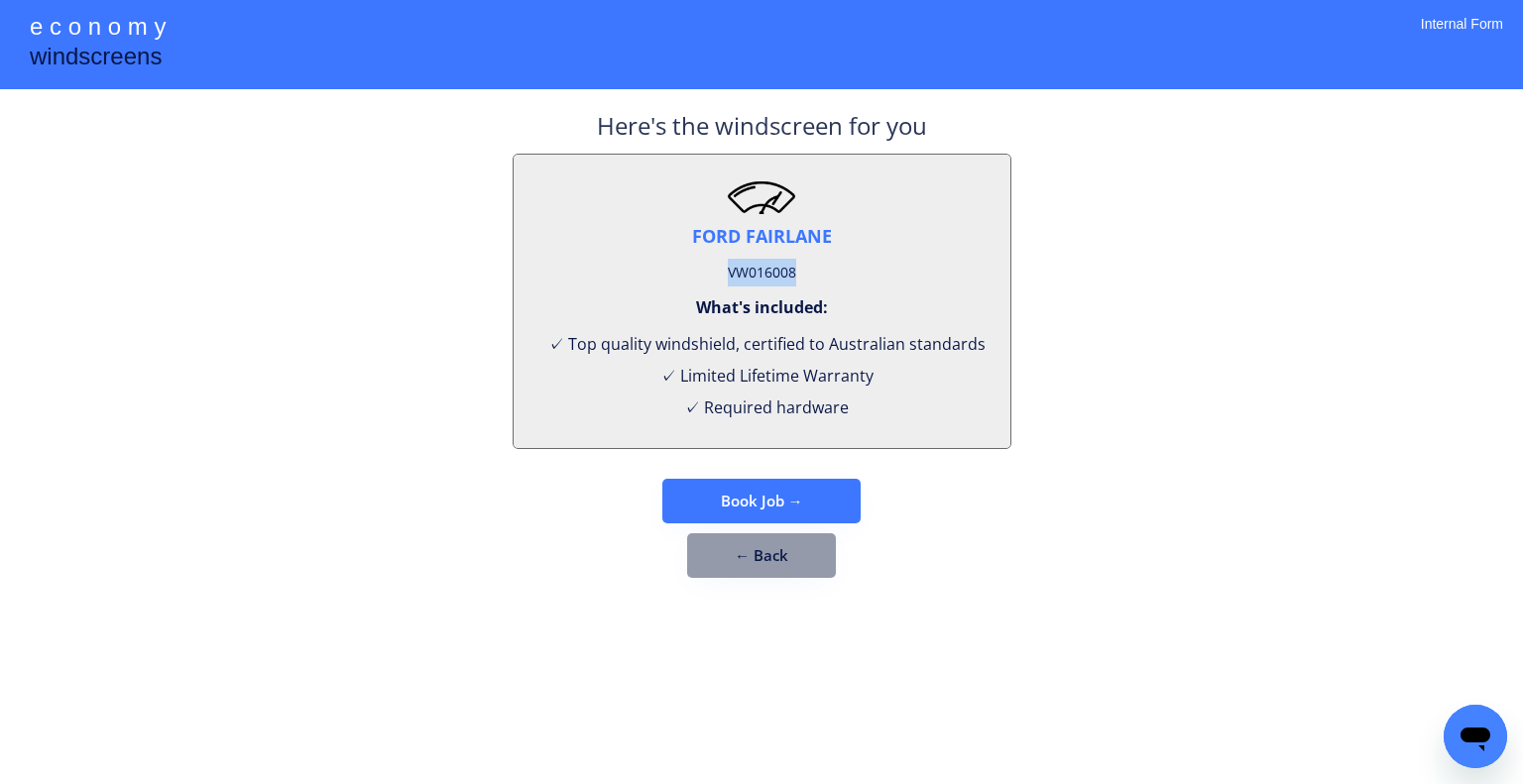 click on "VW016008" at bounding box center (762, 273) 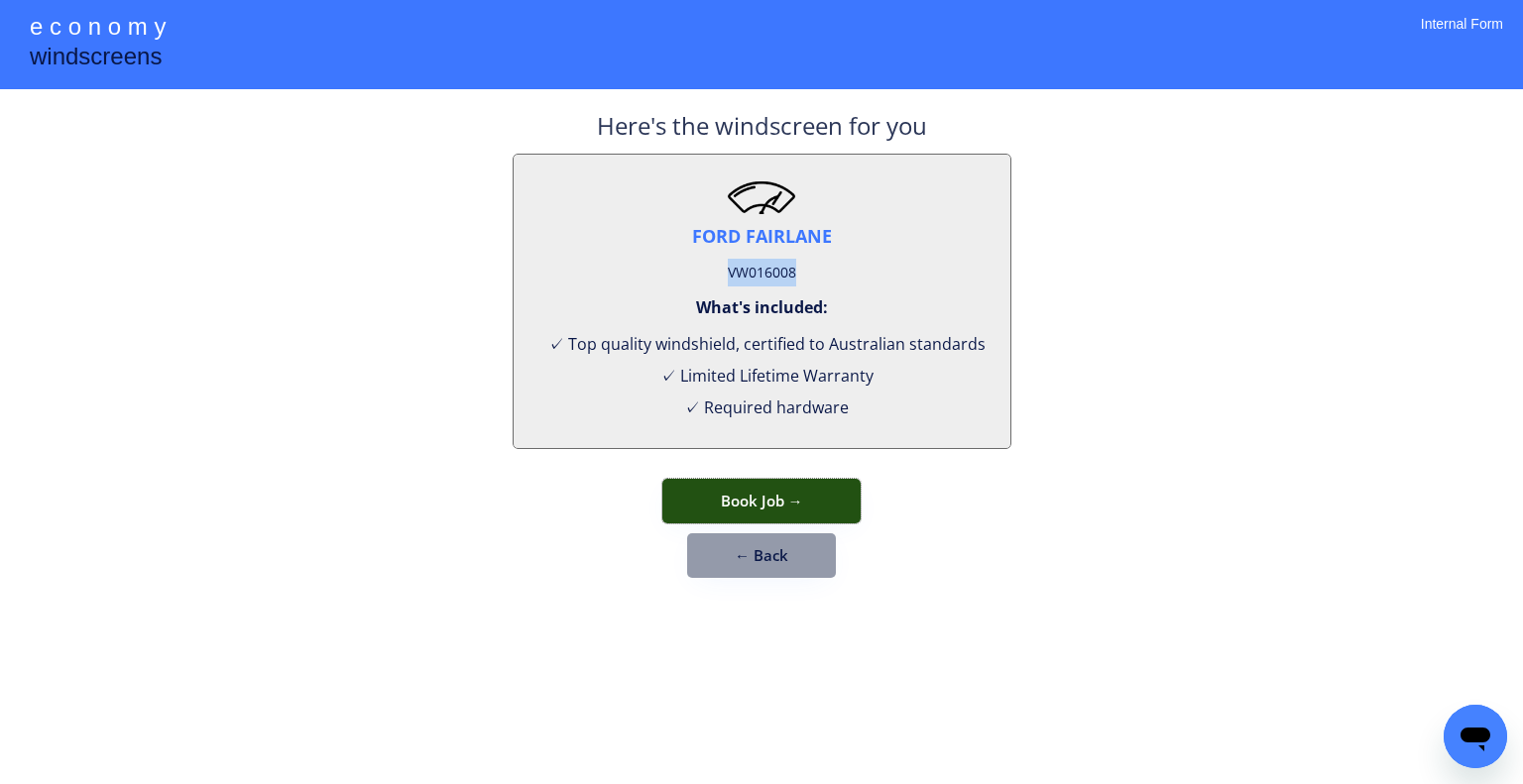 click on "Book Job    →" at bounding box center [762, 501] 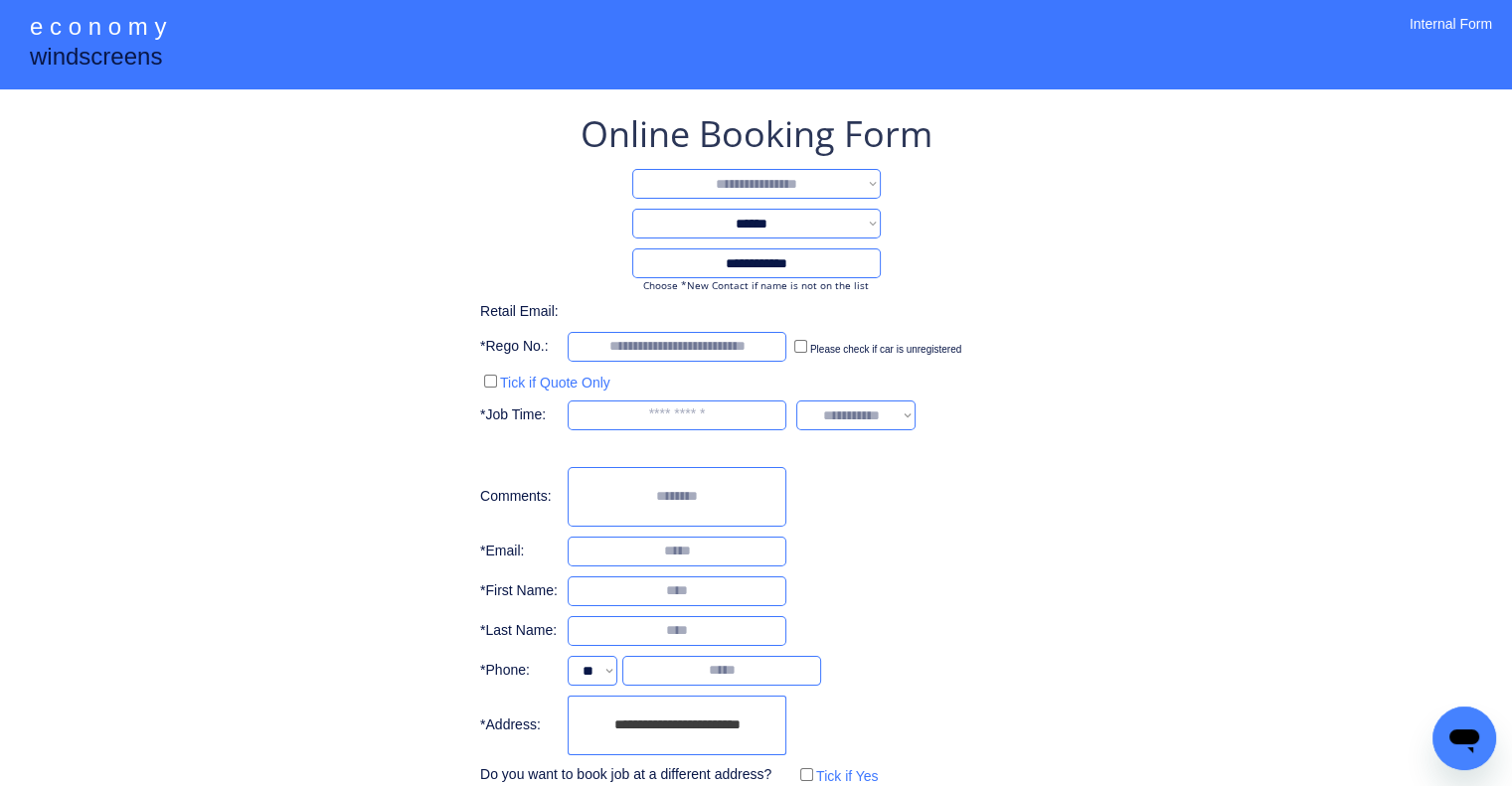 click on "**********" at bounding box center [756, 489] 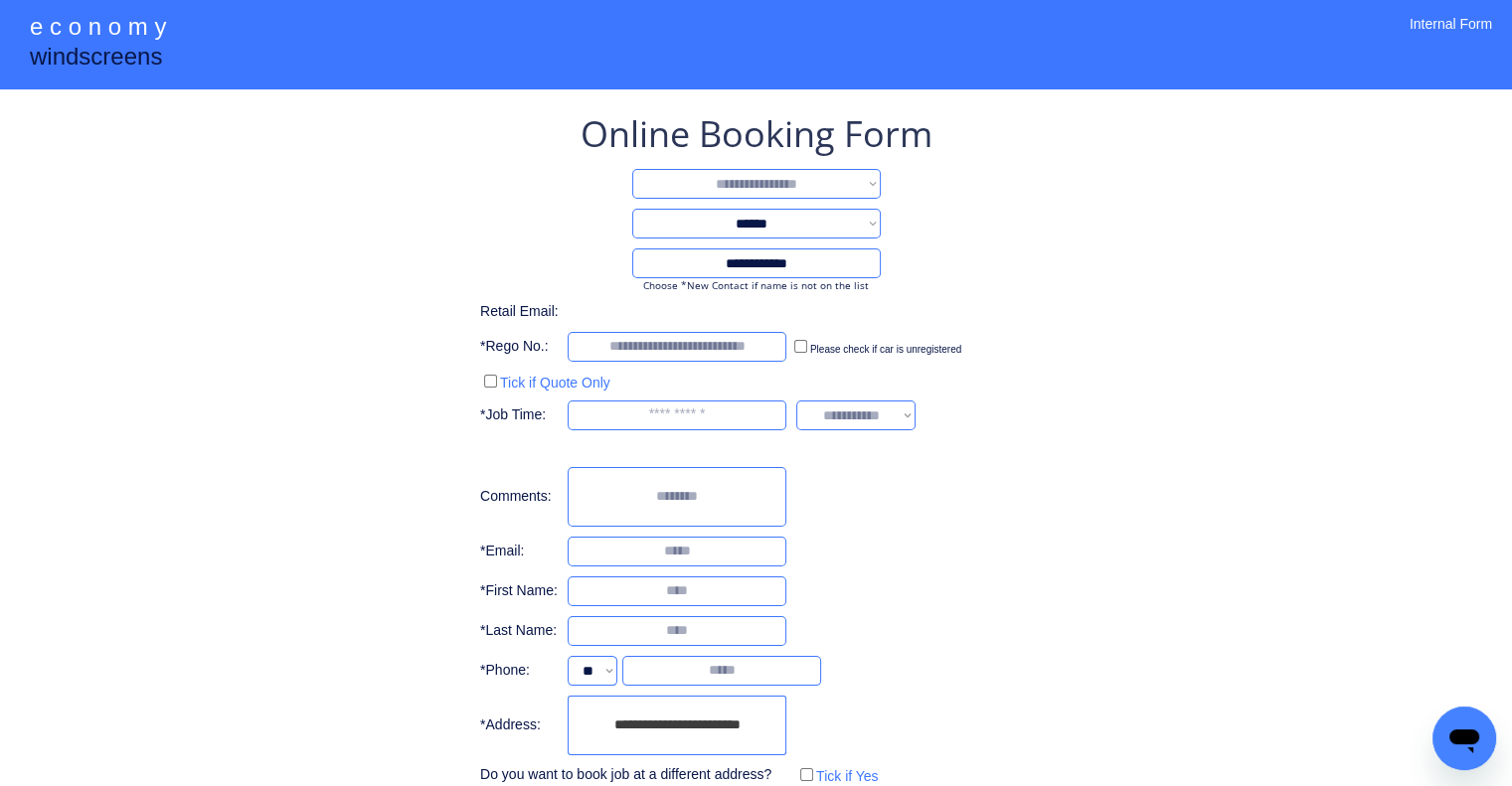 click on "**********" at bounding box center [756, 184] 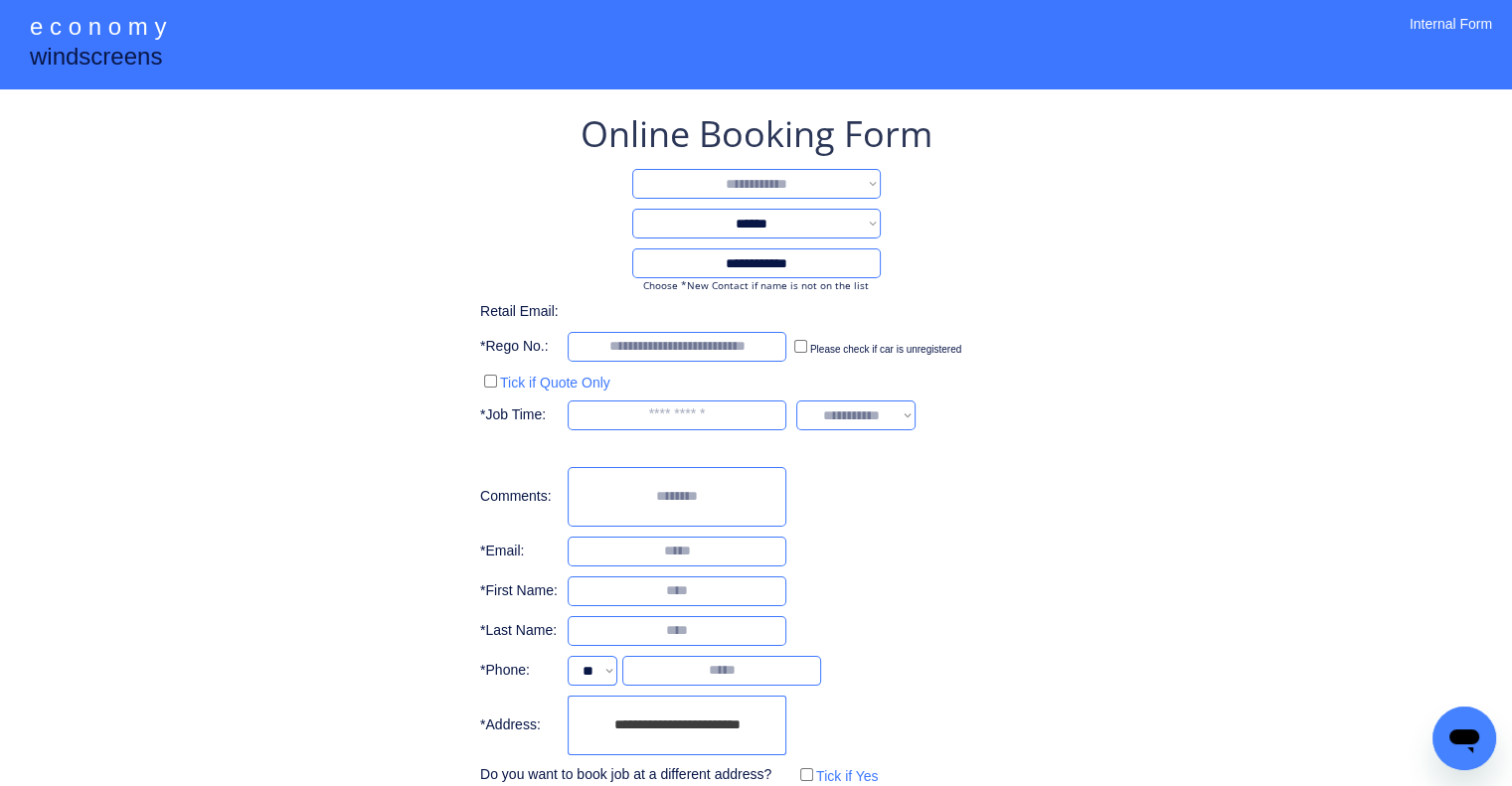 click on "**********" at bounding box center [756, 184] 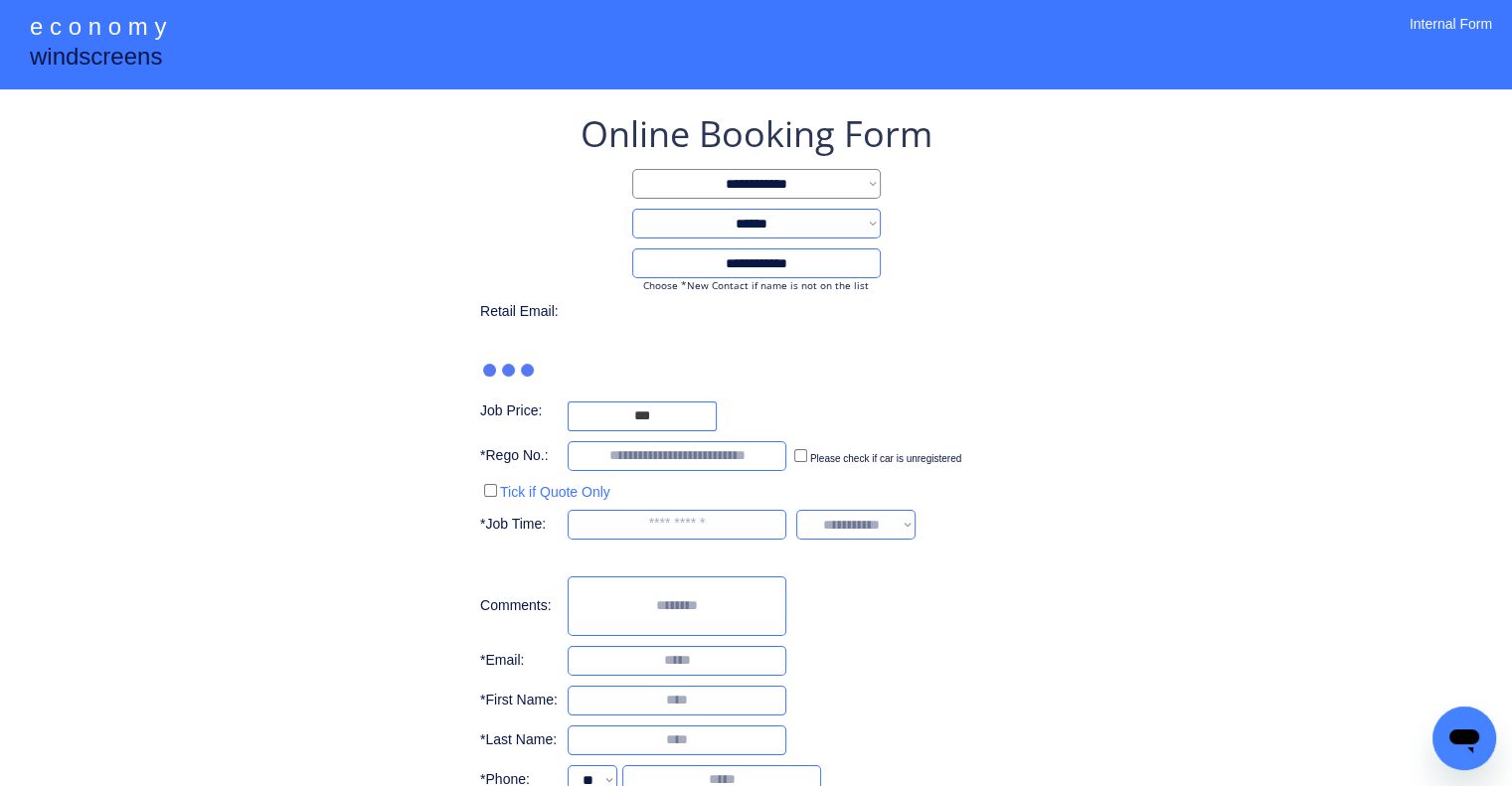 click on "**********" at bounding box center (756, 504) 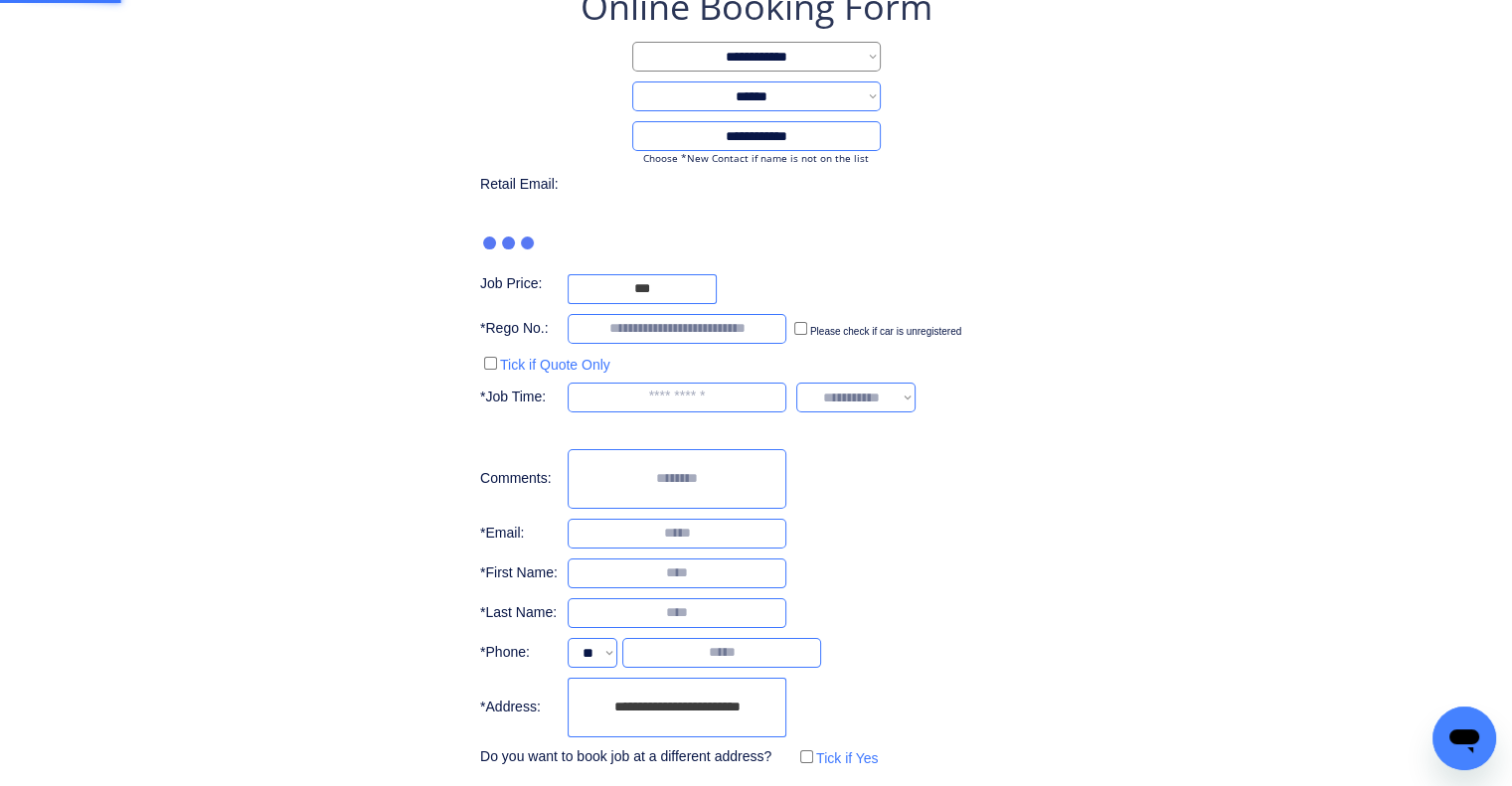 scroll, scrollTop: 152, scrollLeft: 0, axis: vertical 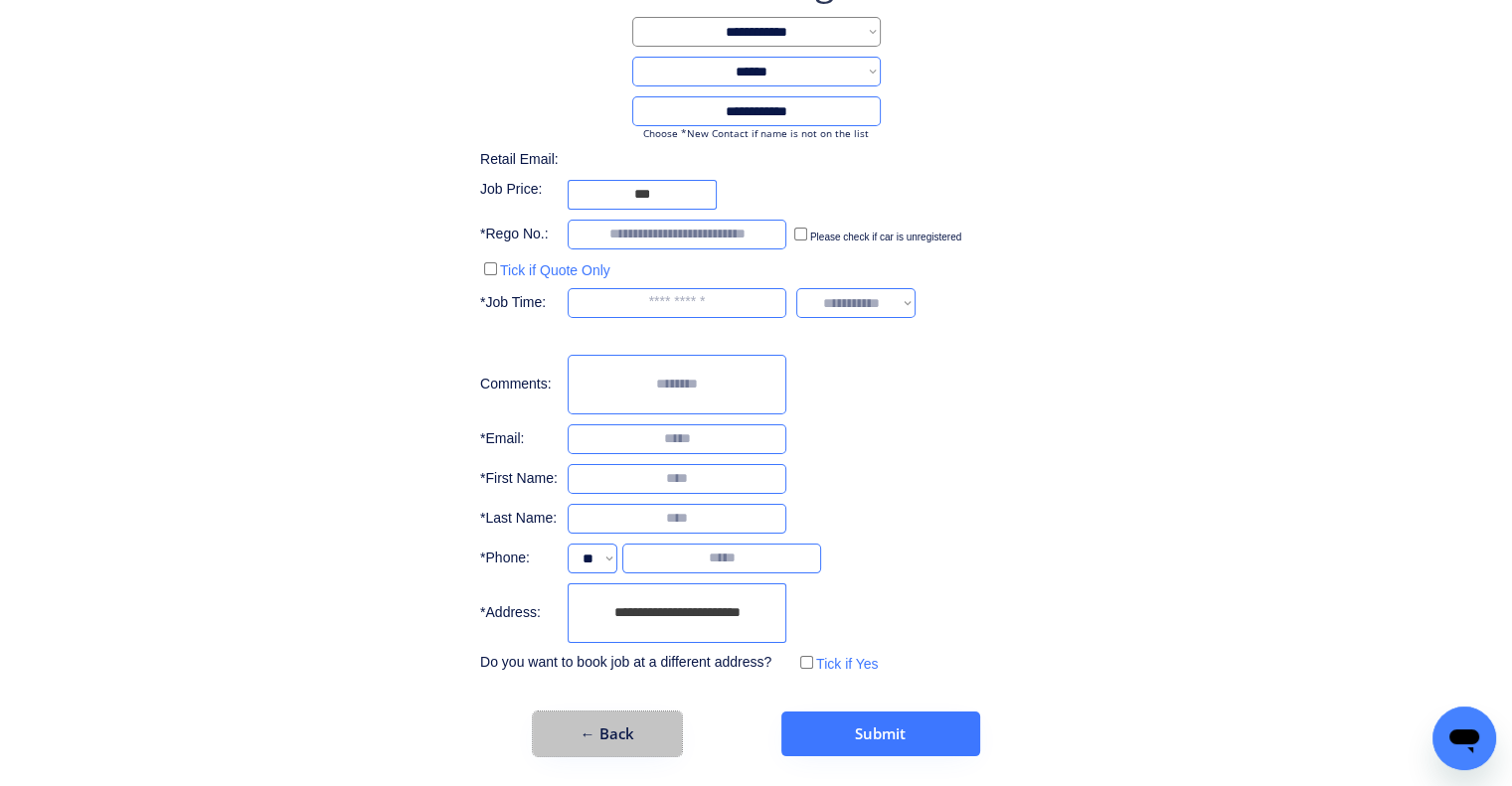 click on "←   Back" at bounding box center (607, 733) 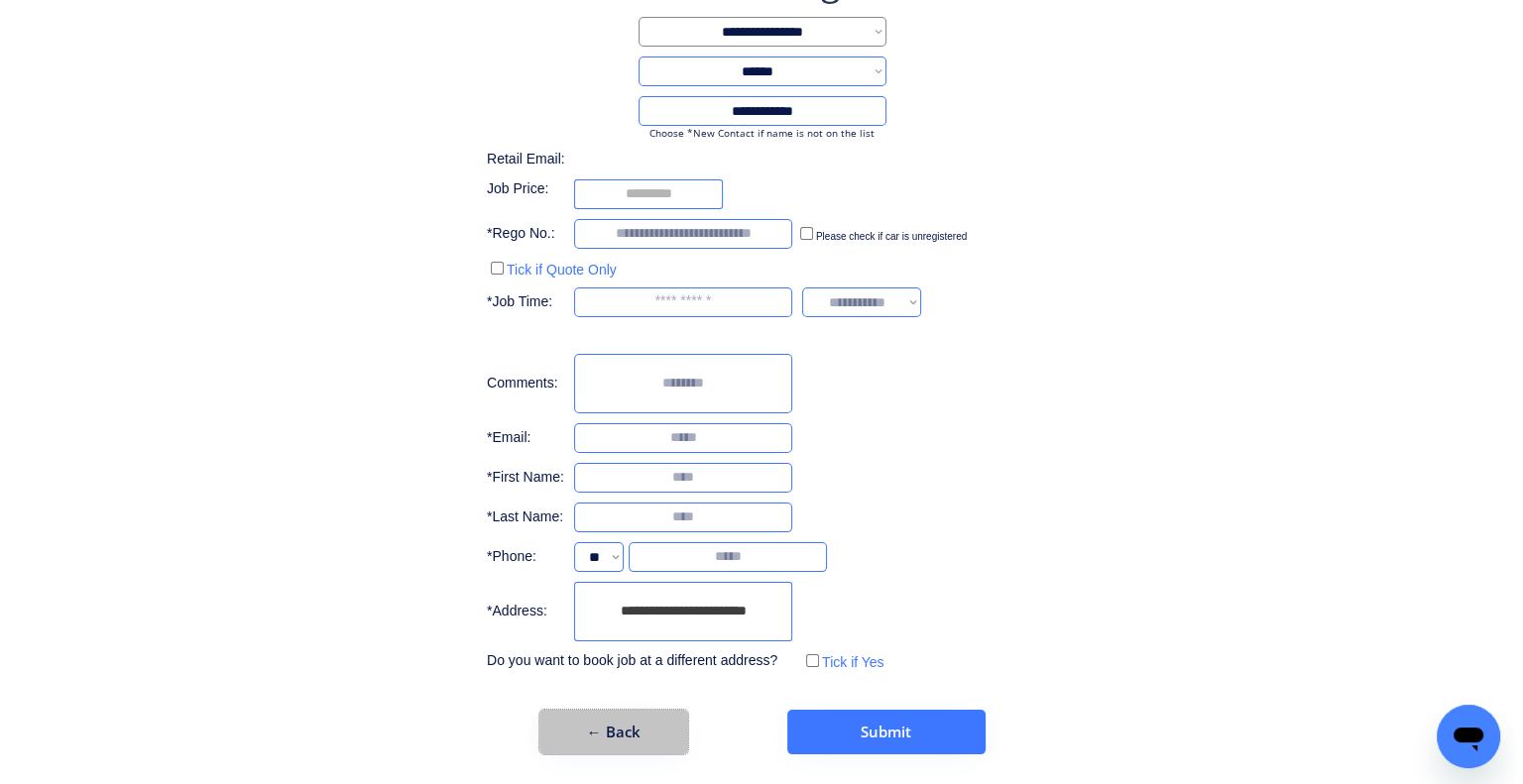 scroll, scrollTop: 0, scrollLeft: 0, axis: both 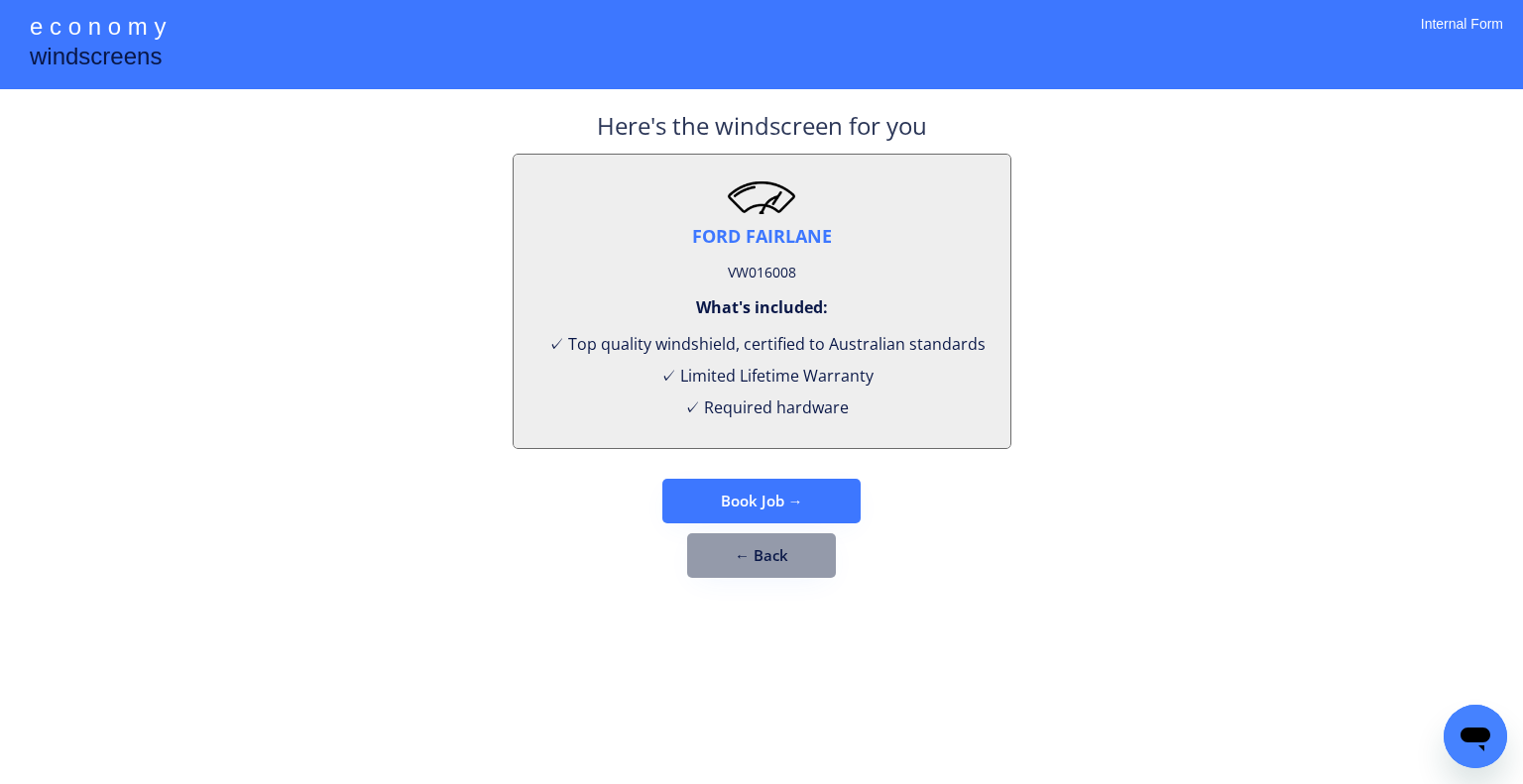 click on "←   Back" at bounding box center (762, 555) 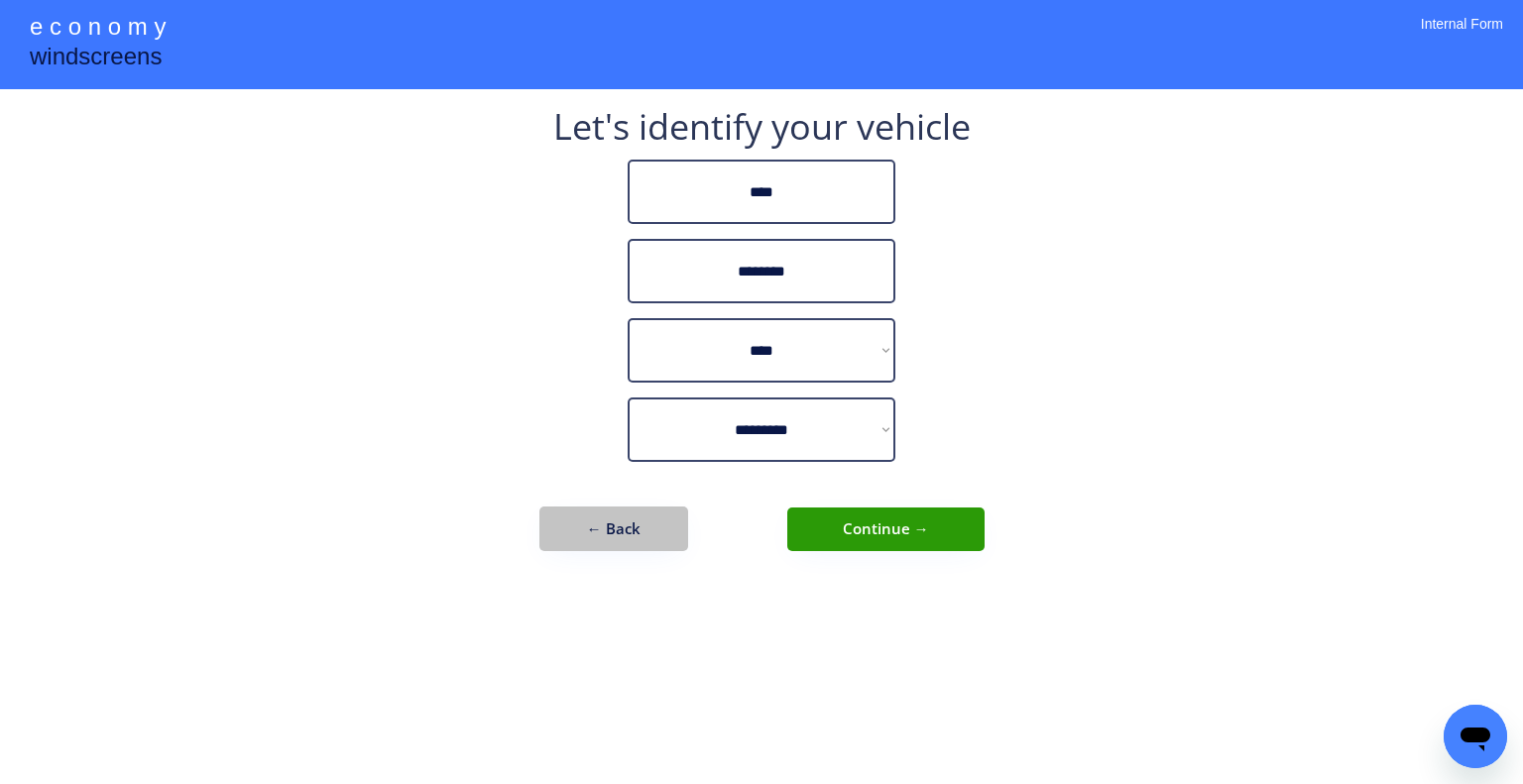 click on "←   Back" at bounding box center (614, 528) 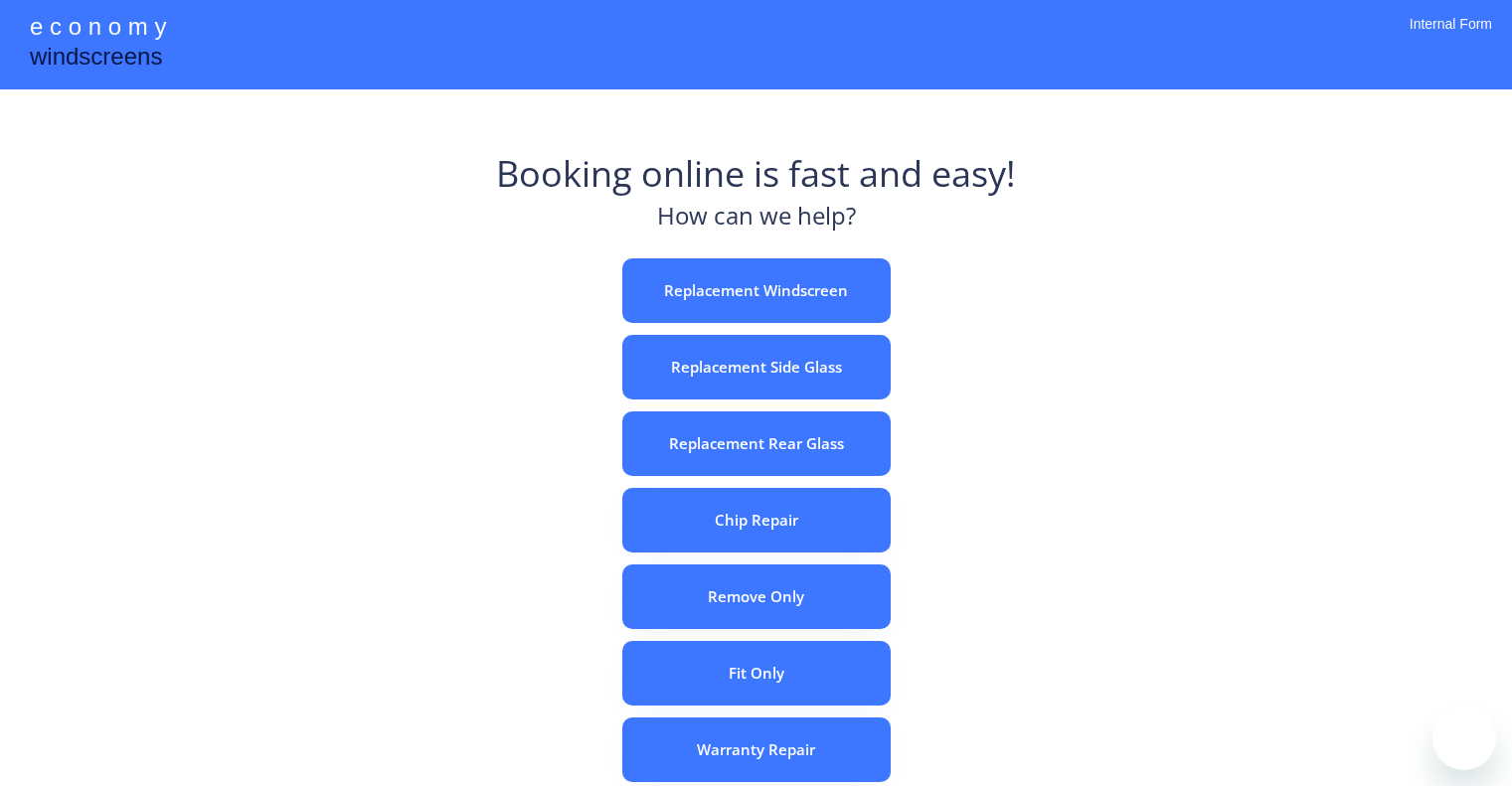 scroll, scrollTop: 0, scrollLeft: 0, axis: both 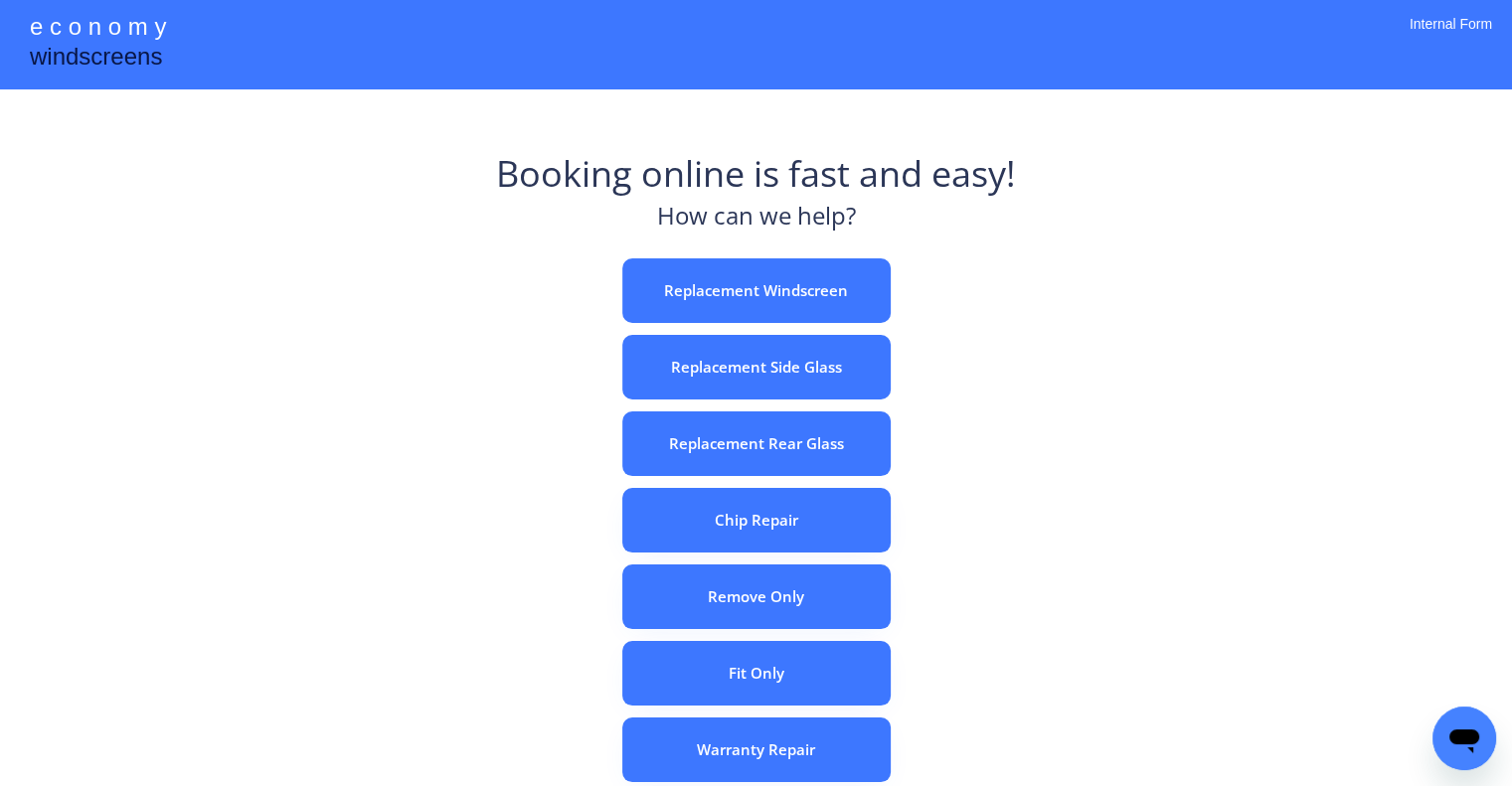 drag, startPoint x: 976, startPoint y: 293, endPoint x: 865, endPoint y: 31, distance: 284.54349 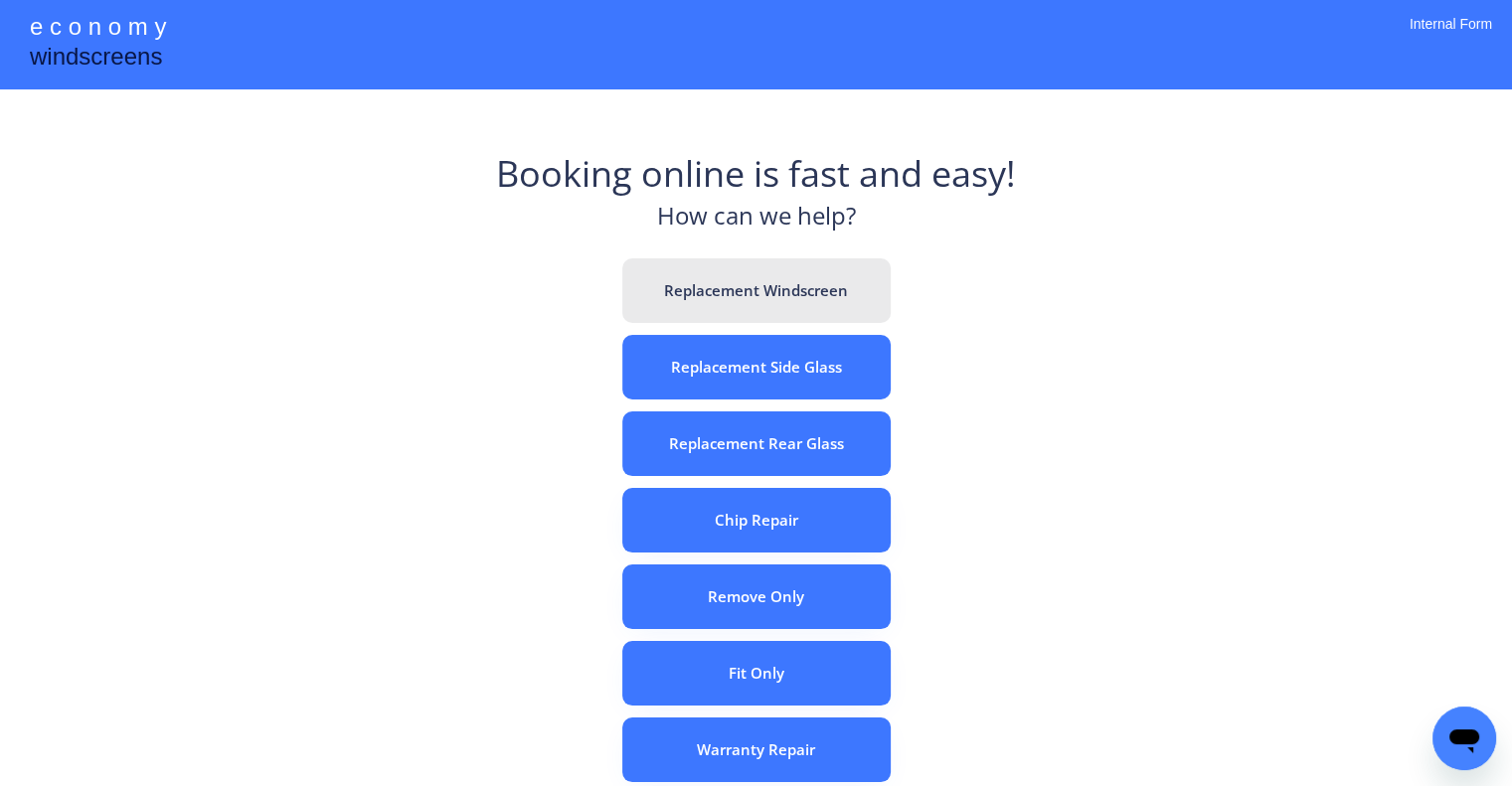 click on "Replacement Windscreen" at bounding box center (756, 290) 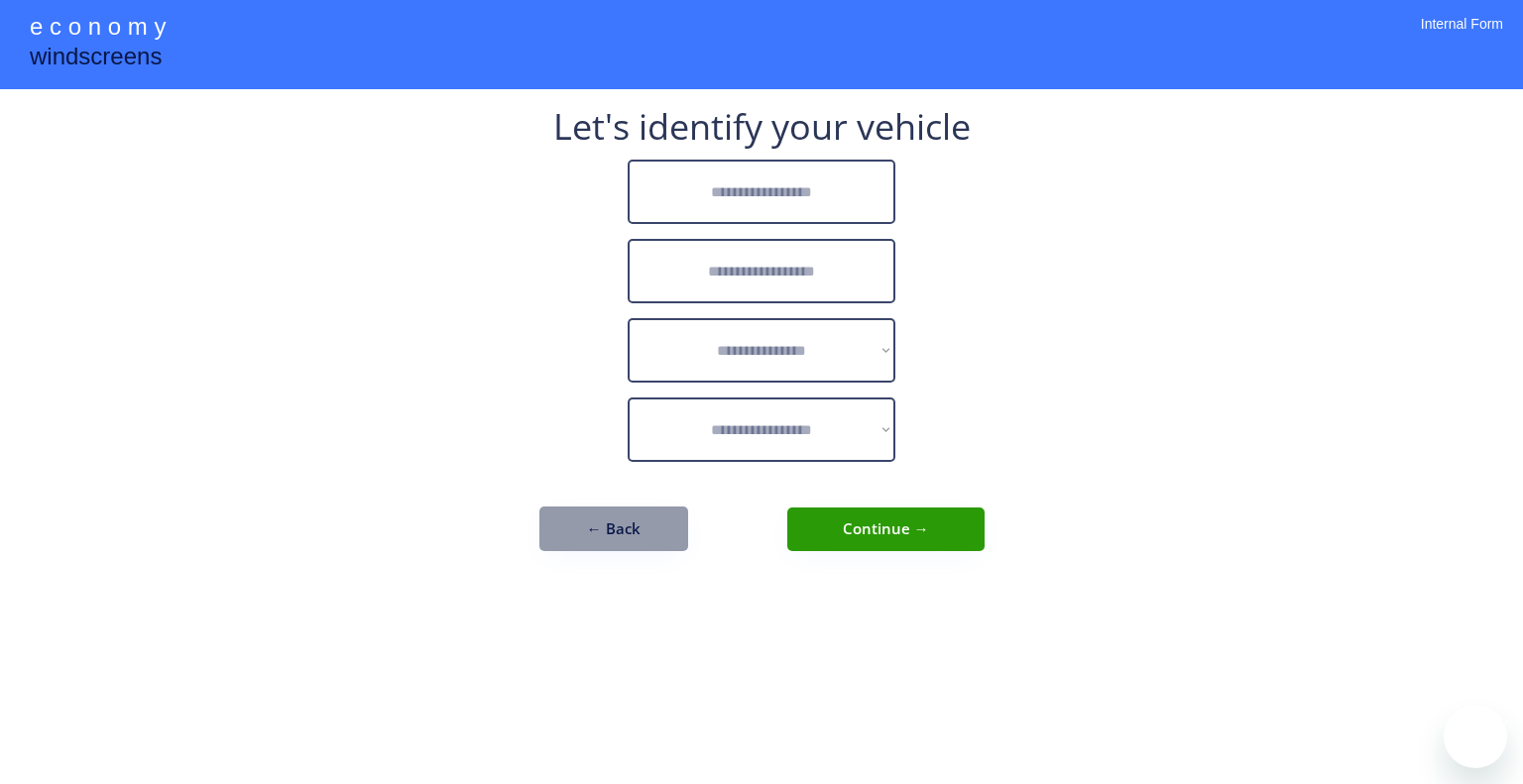 scroll, scrollTop: 0, scrollLeft: 0, axis: both 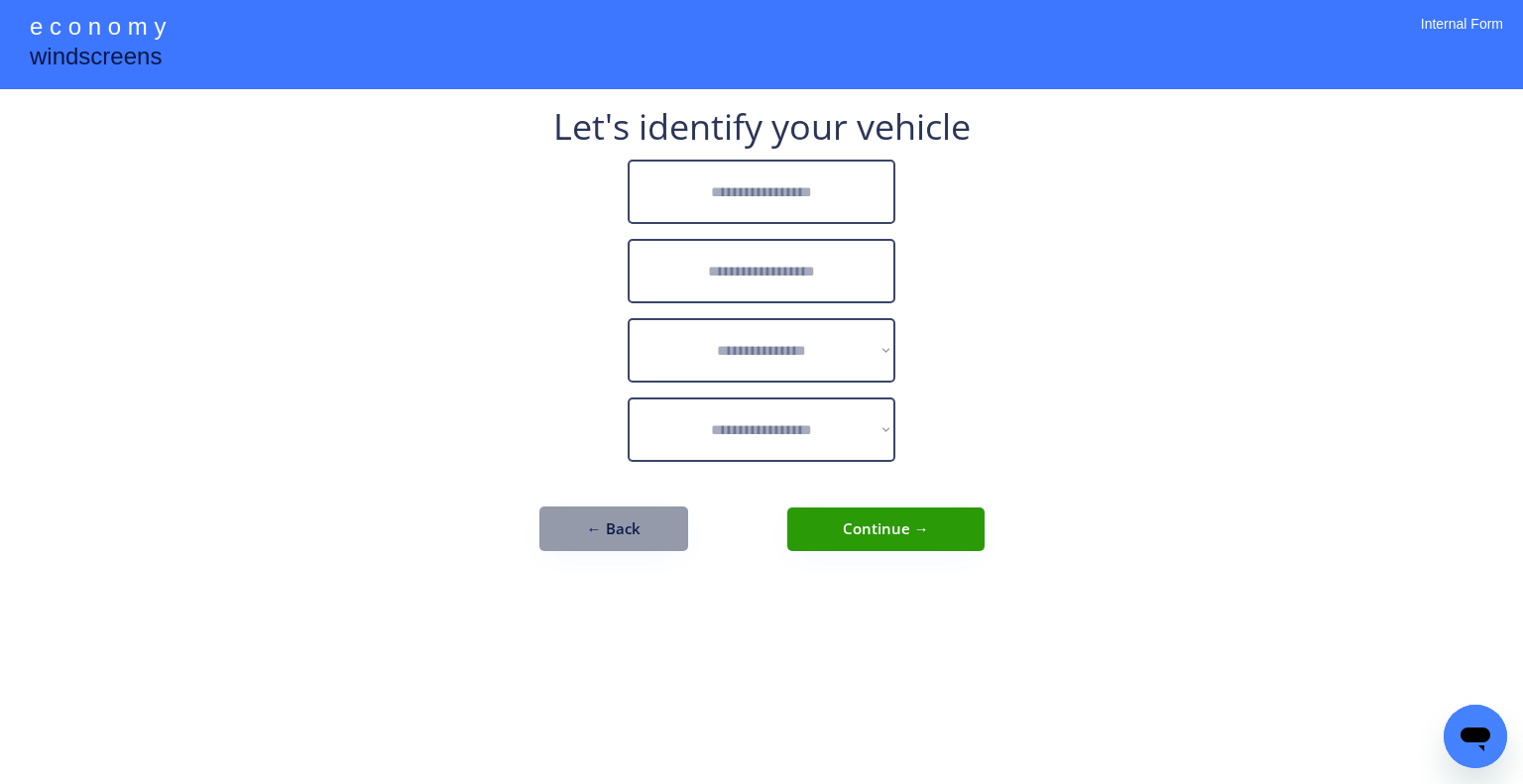 click at bounding box center [762, 191] 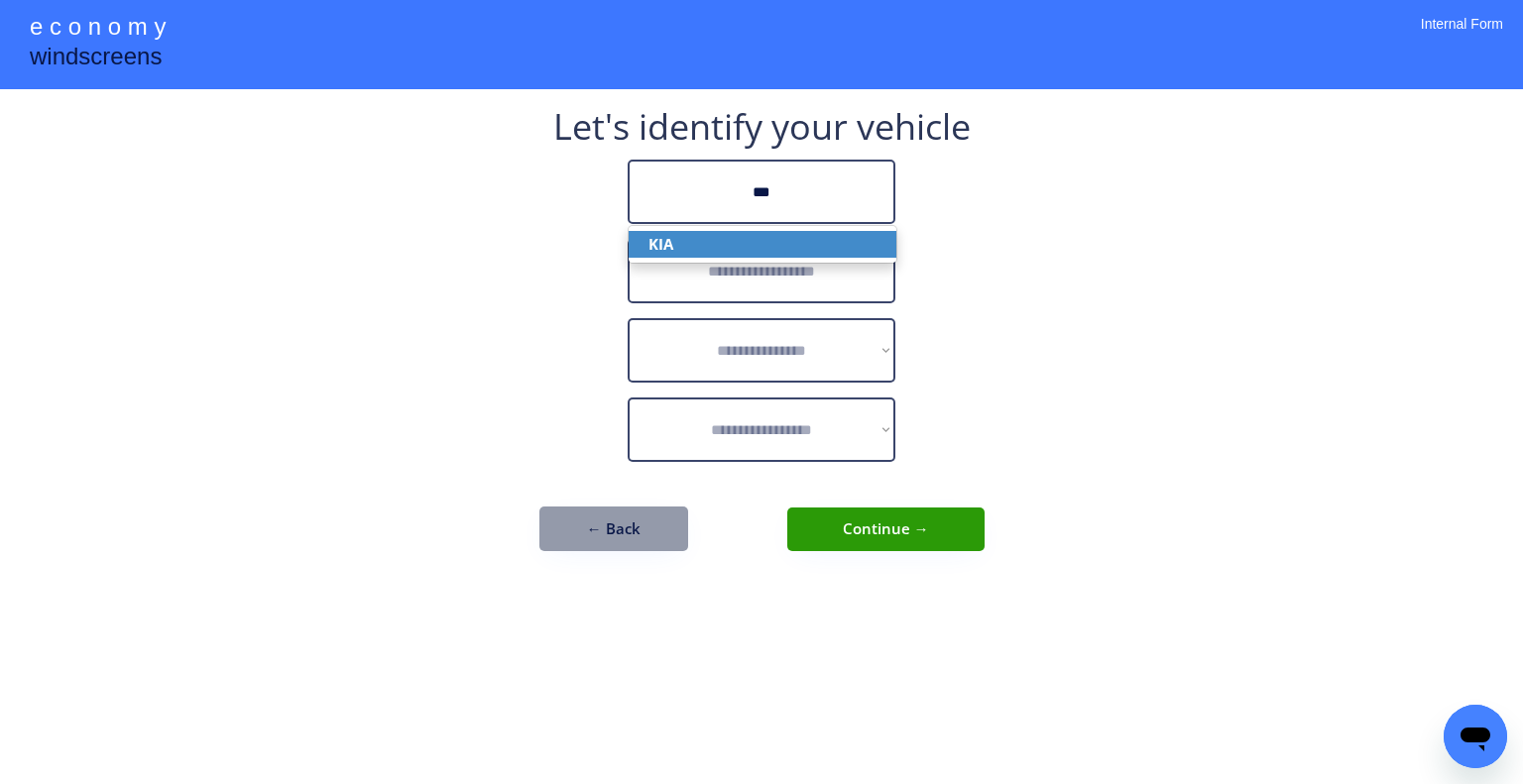 click on "KIA" at bounding box center (762, 244) 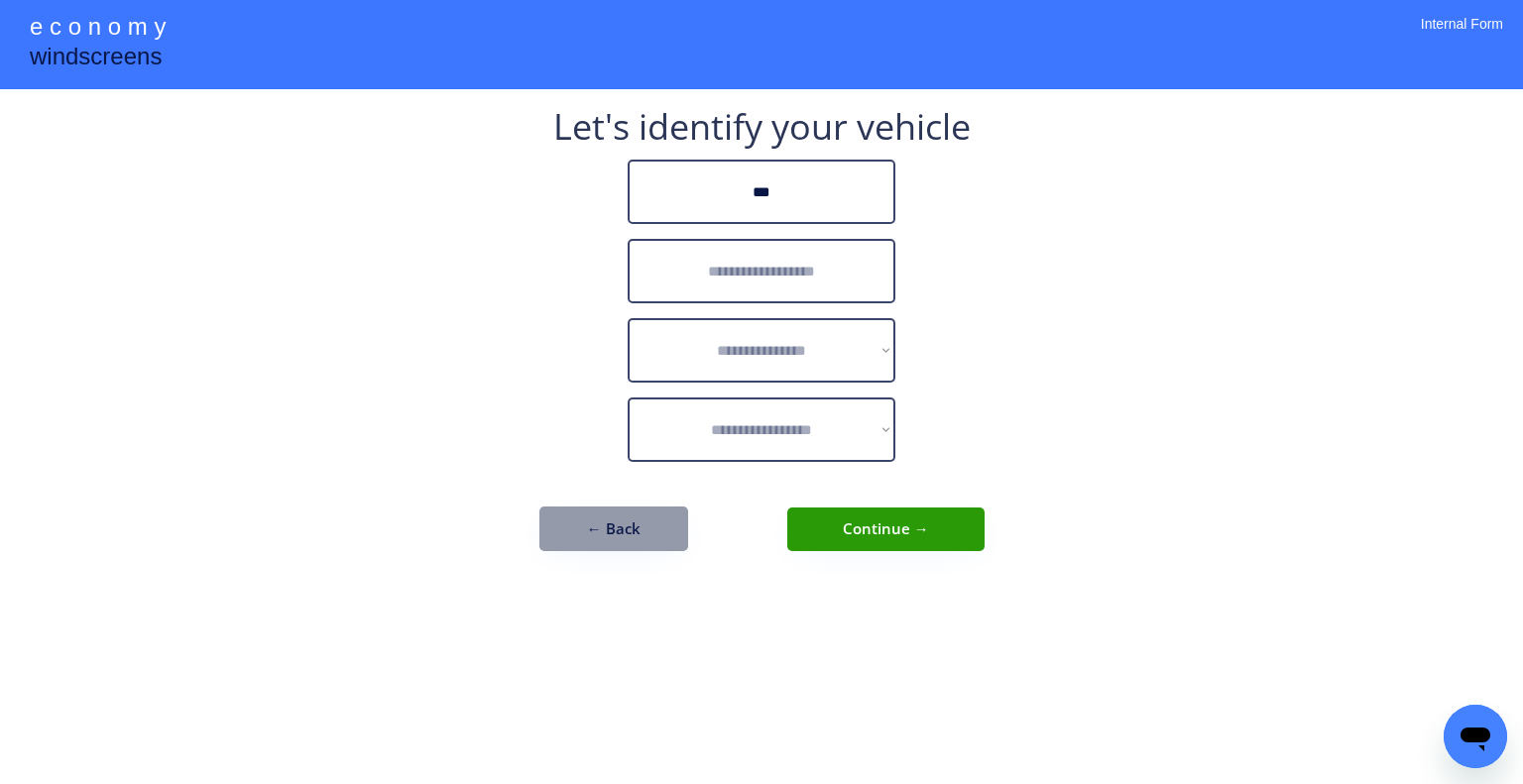 click at bounding box center [762, 271] 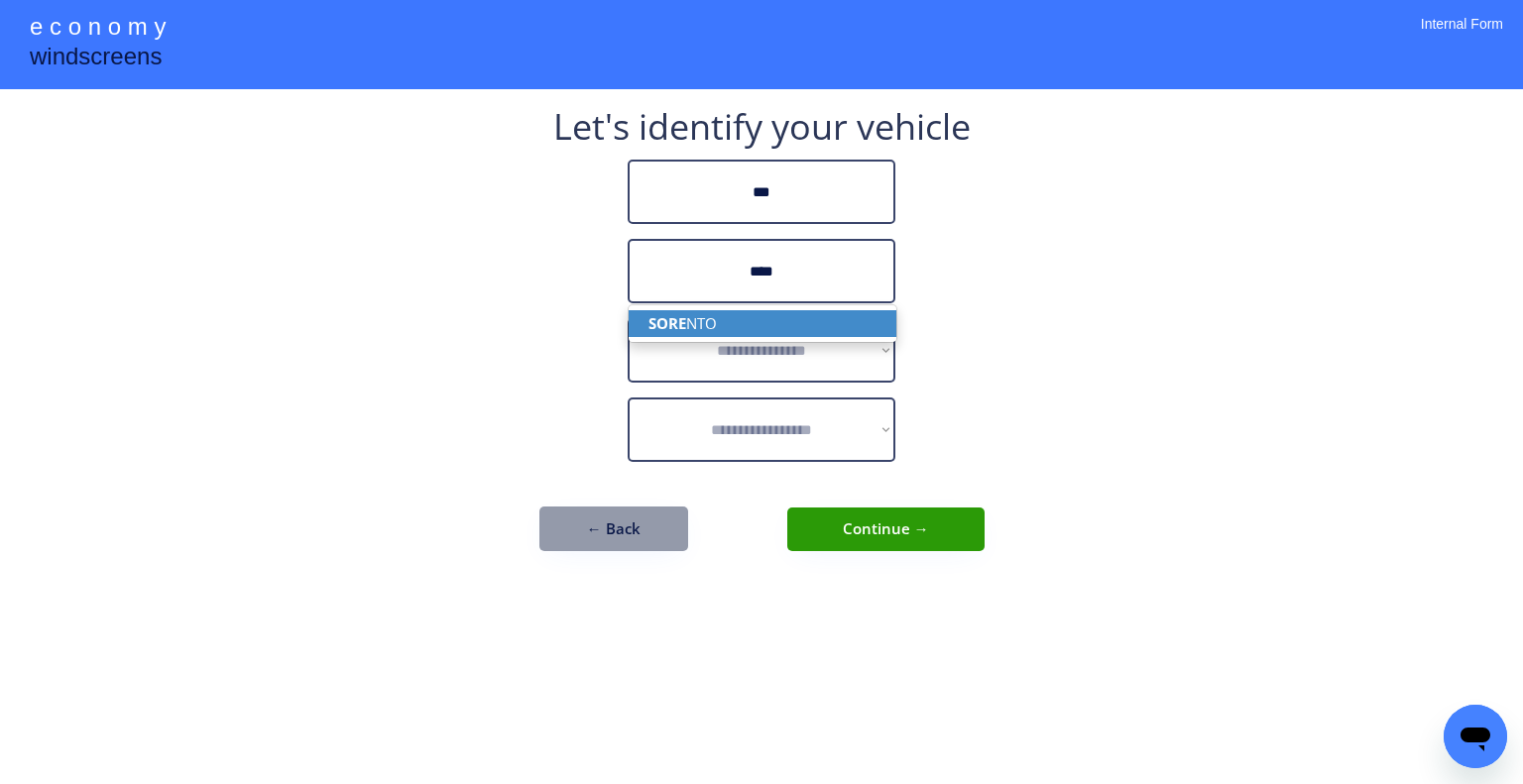 click on "SORE NTO" at bounding box center [762, 323] 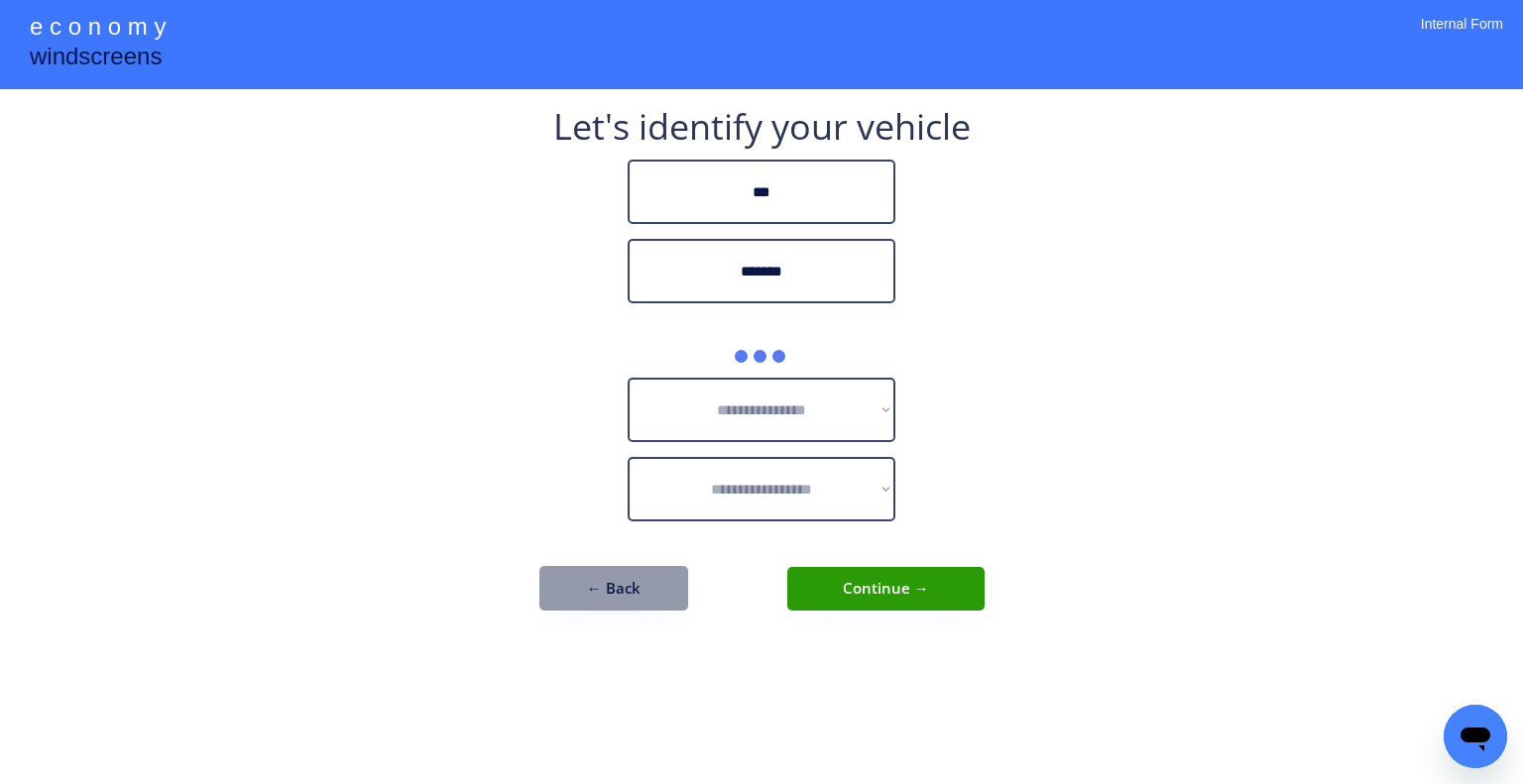 type on "*******" 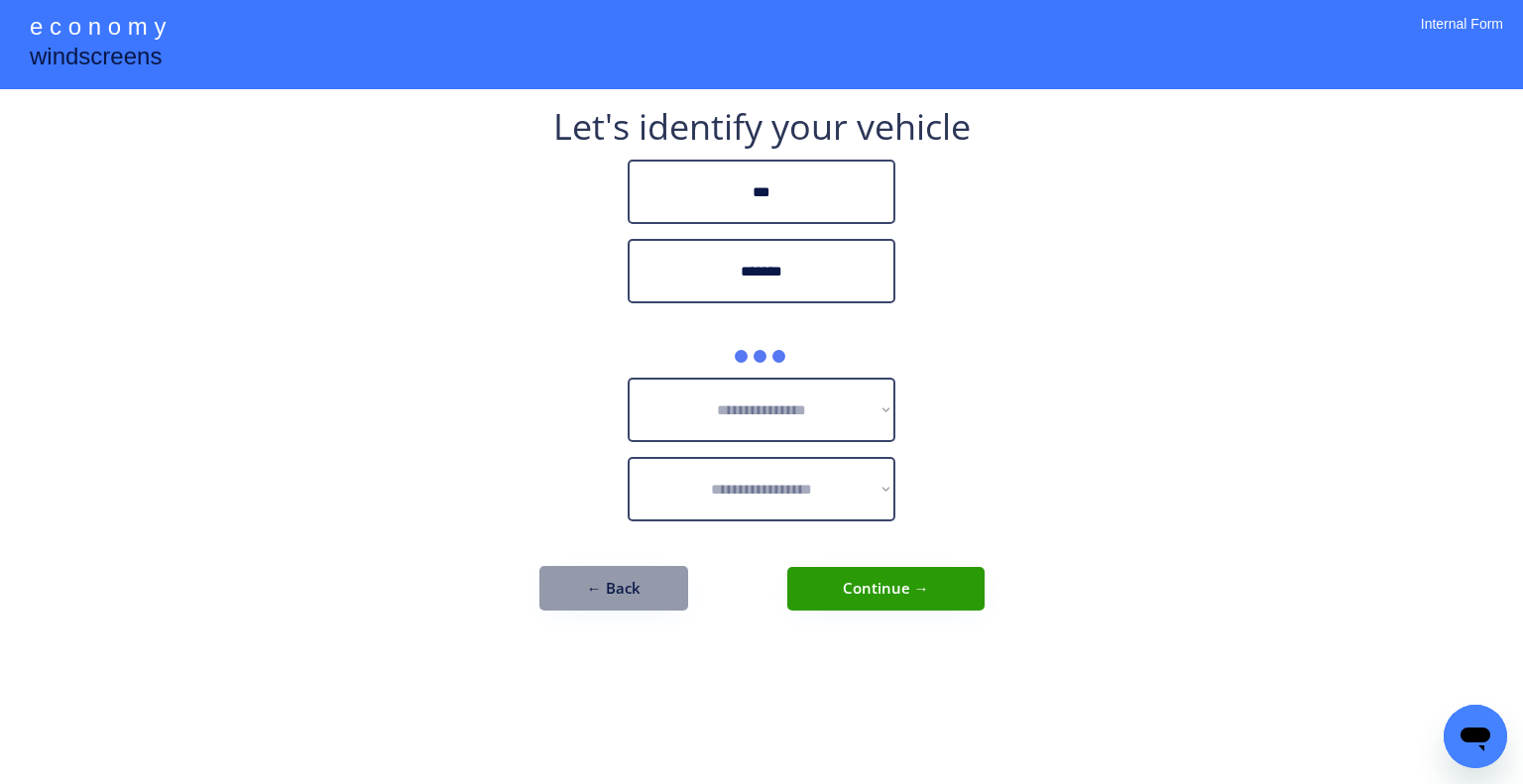 drag, startPoint x: 1074, startPoint y: 305, endPoint x: 803, endPoint y: 18, distance: 394.72775 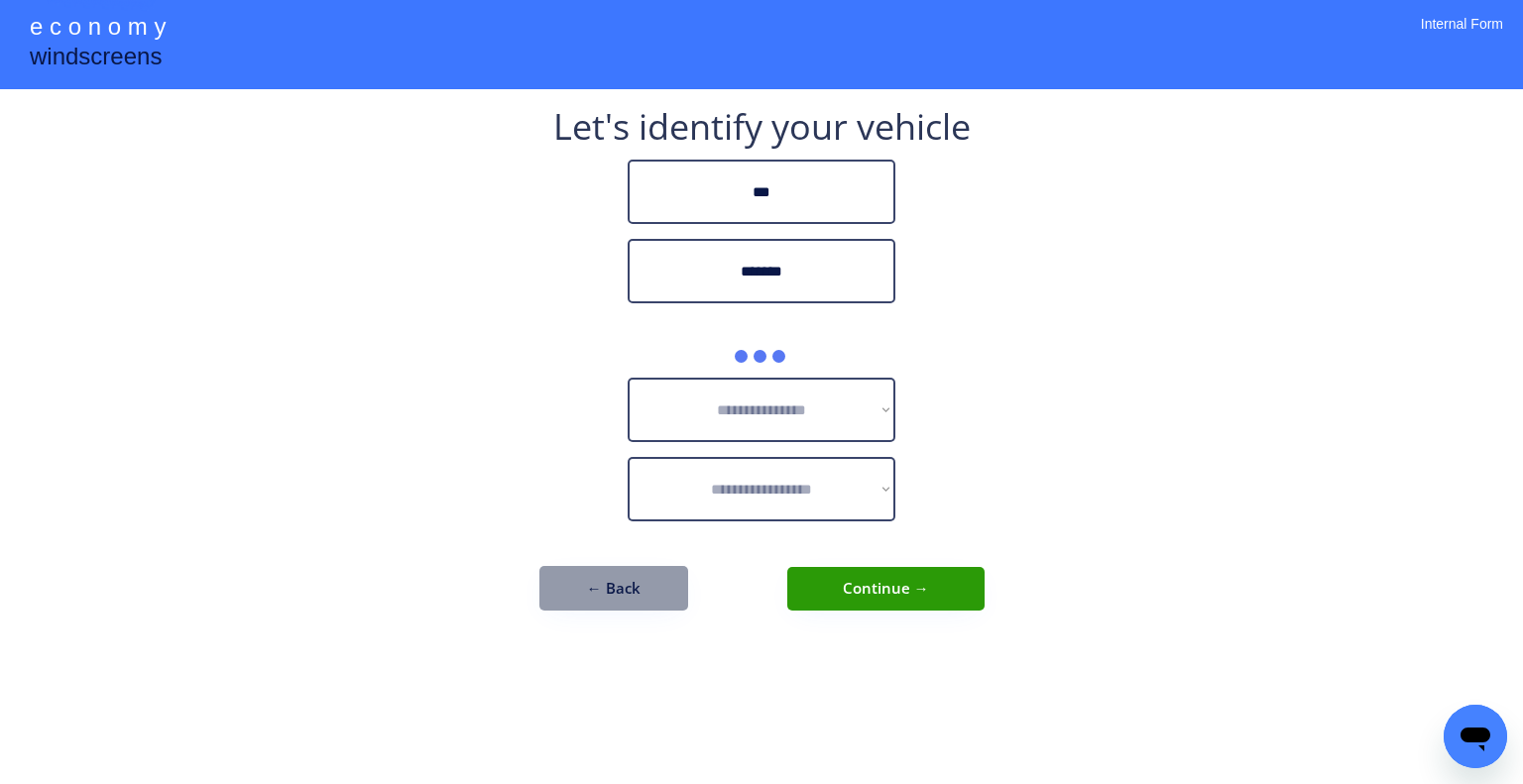 click on "**********" at bounding box center [762, 392] 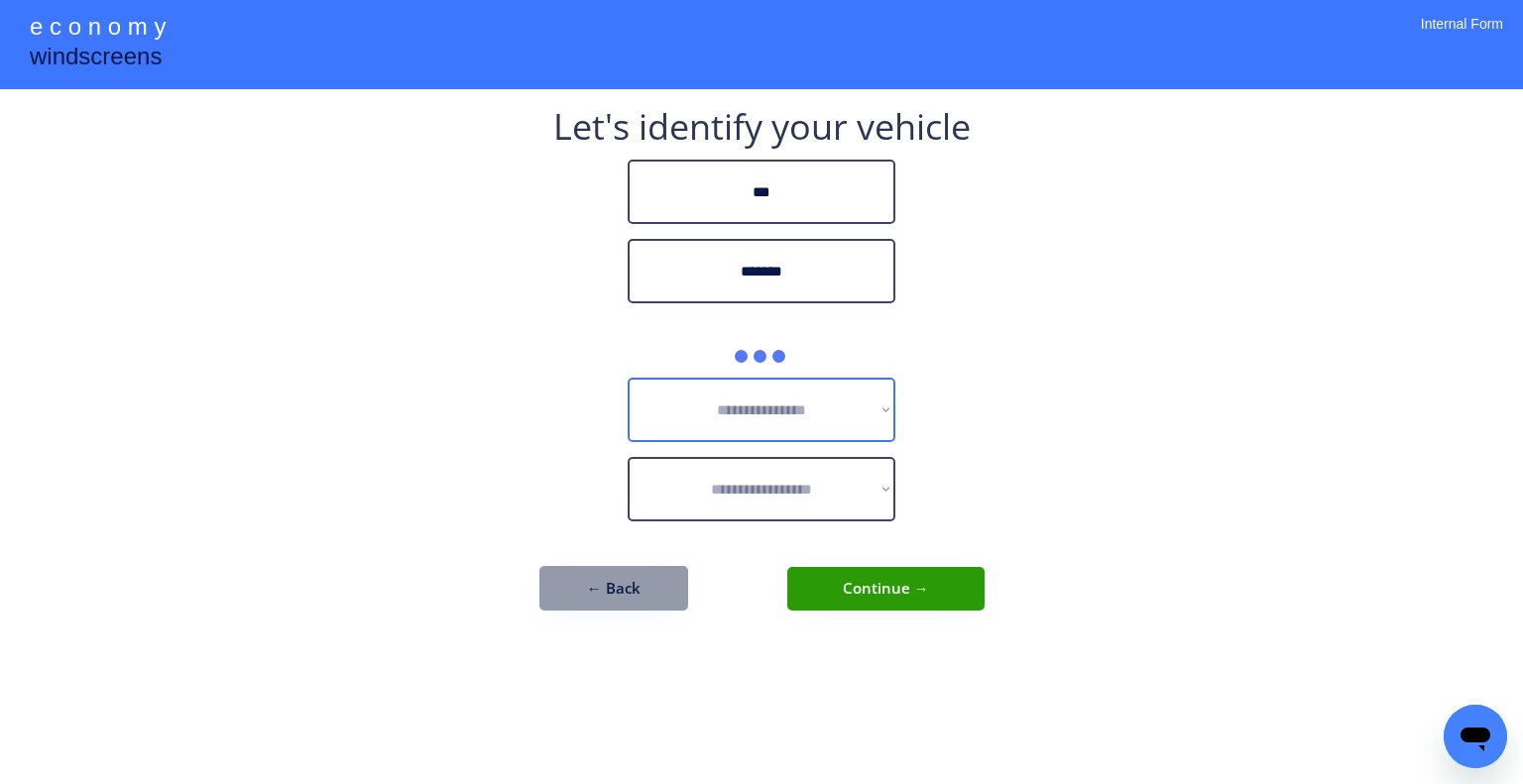 drag, startPoint x: 782, startPoint y: 391, endPoint x: 1072, endPoint y: 376, distance: 290.388 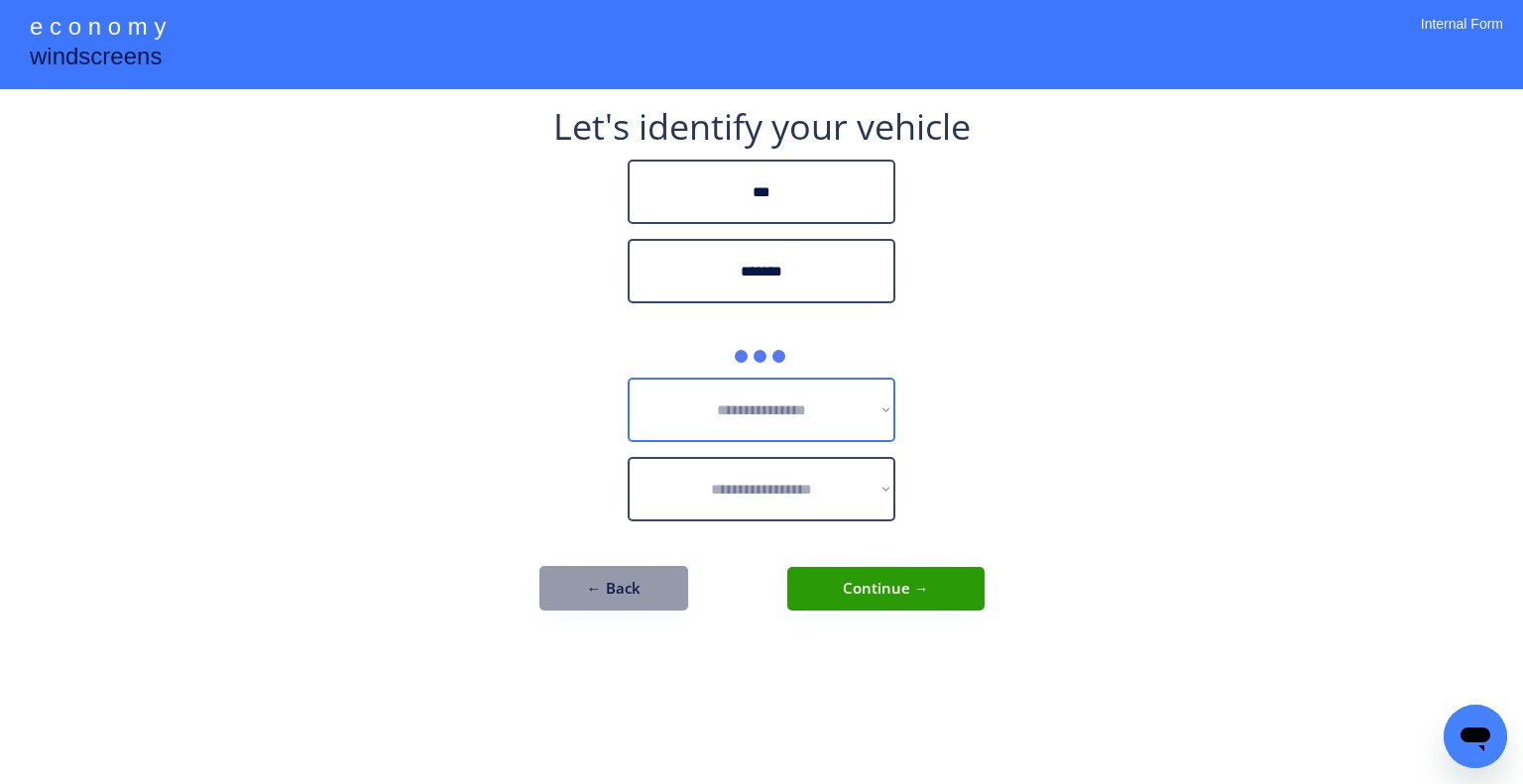 click on "**********" at bounding box center (762, 409) 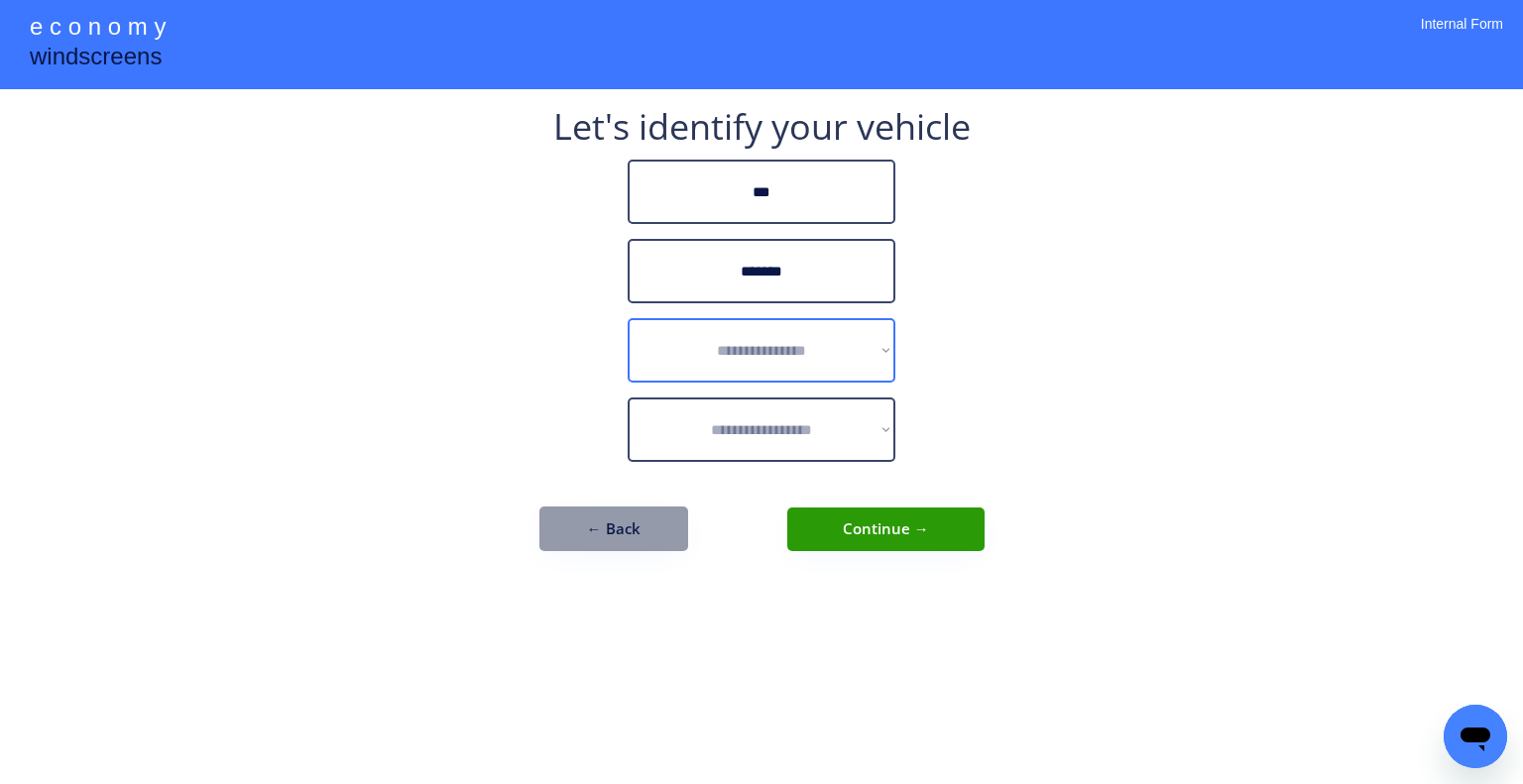 click on "**********" at bounding box center [762, 392] 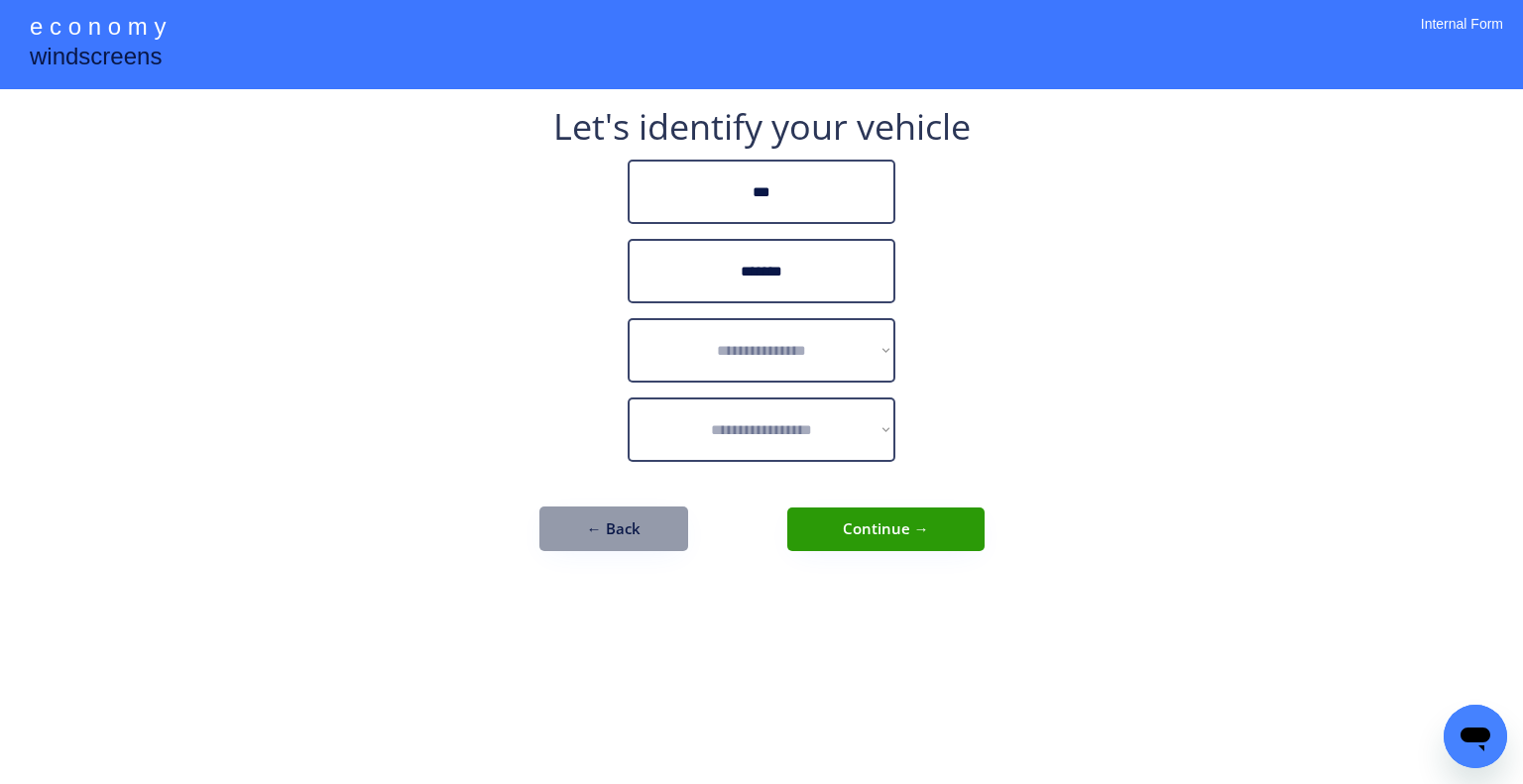 click on "**********" at bounding box center (762, 392) 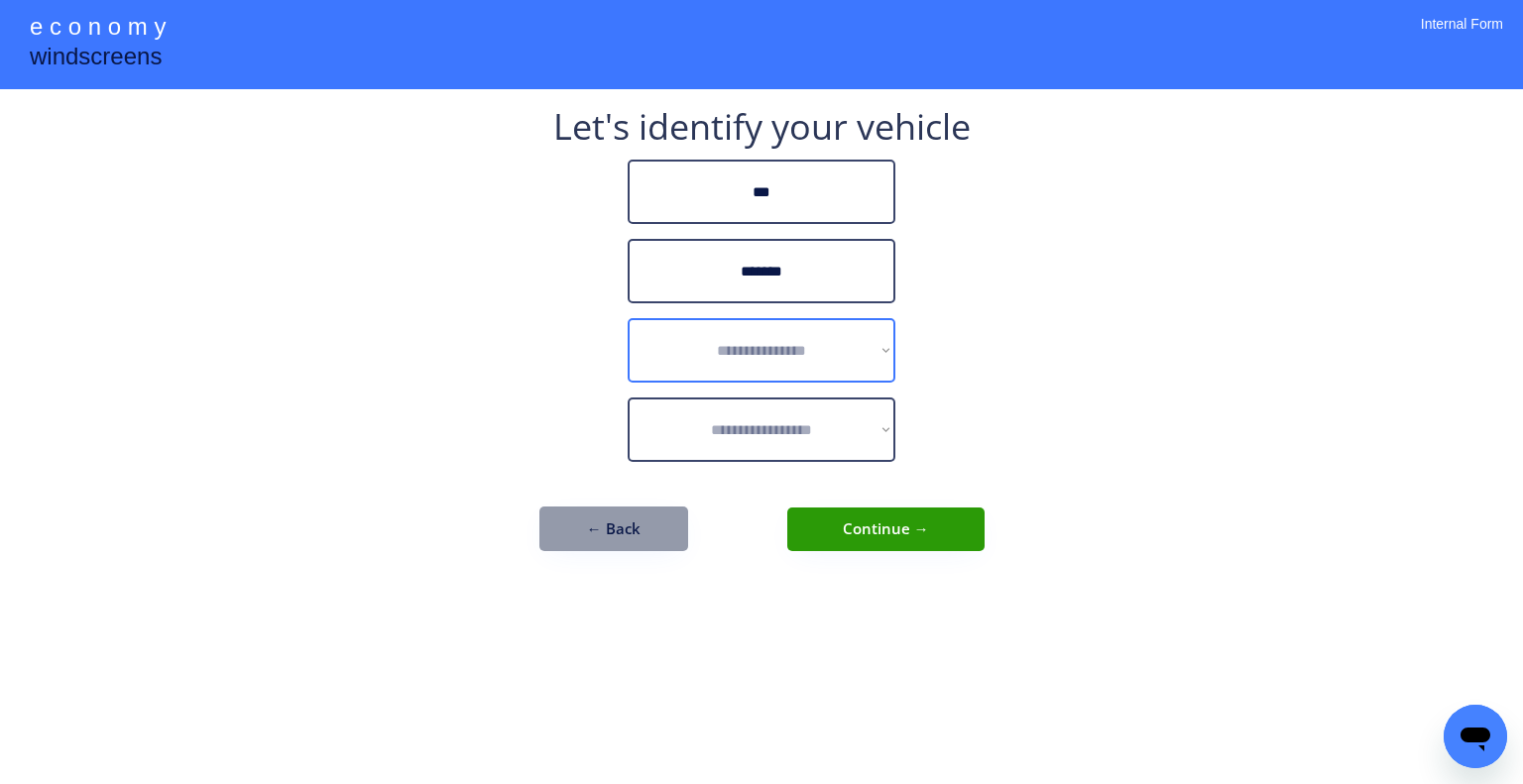 click on "**********" at bounding box center (762, 350) 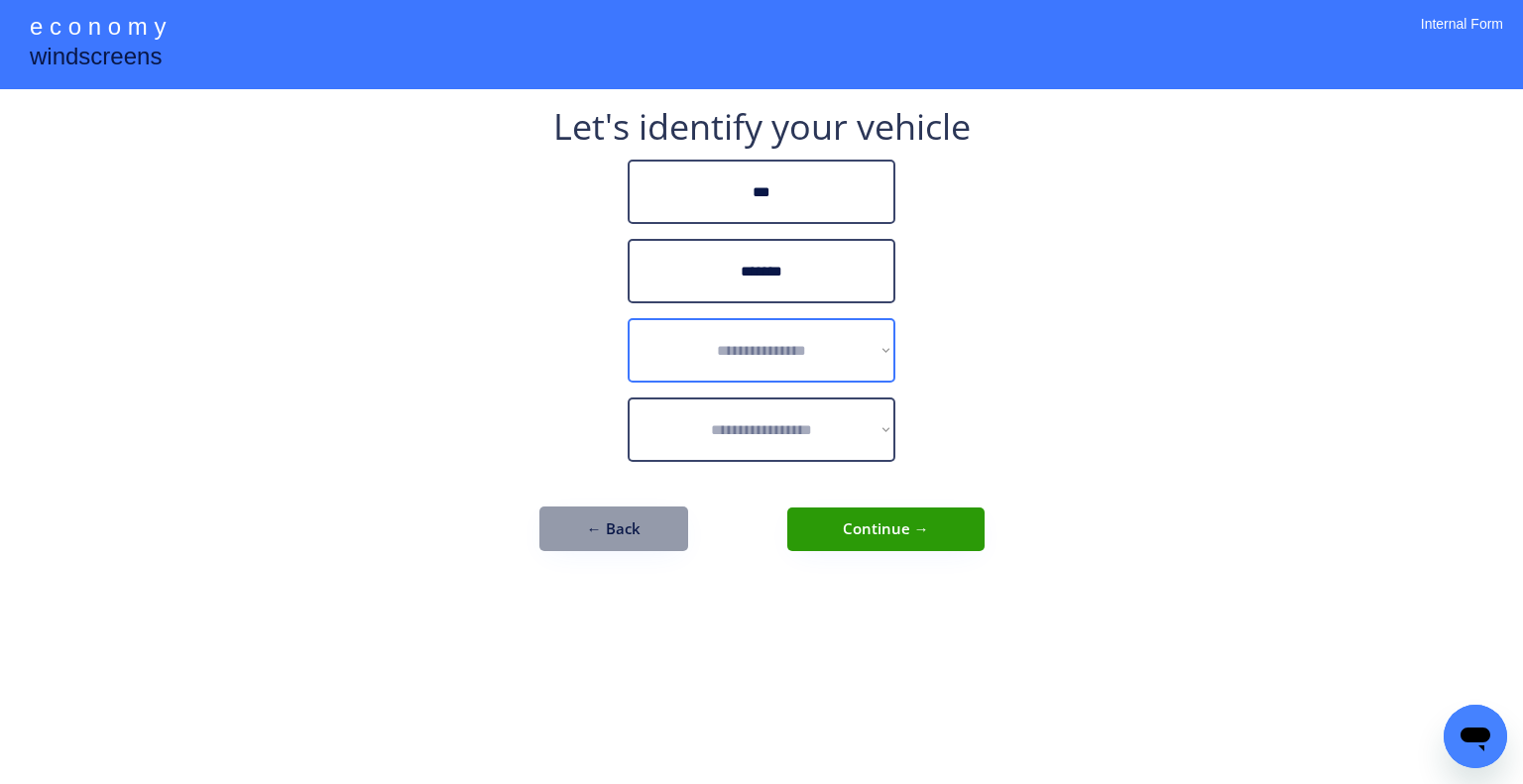 select on "******" 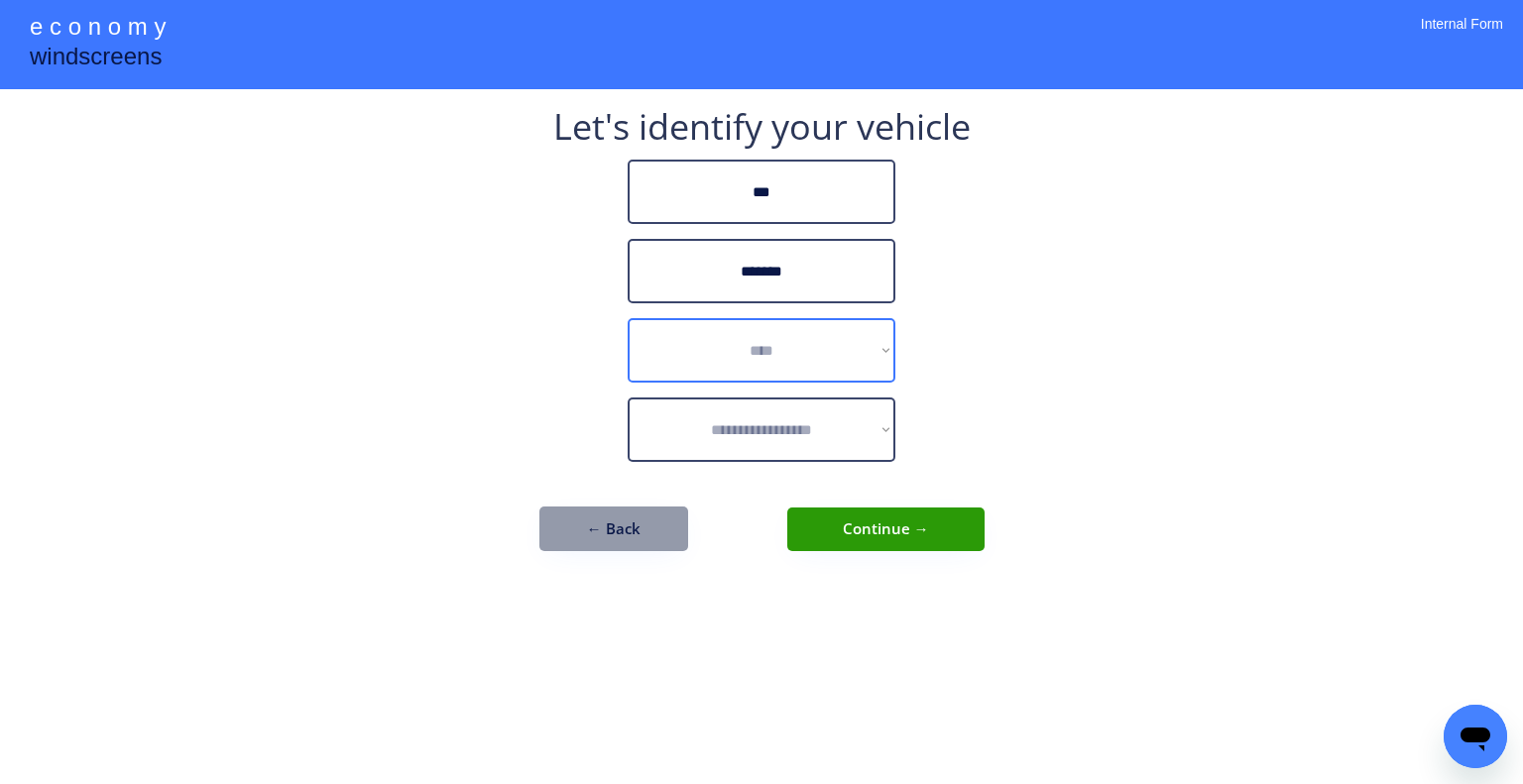 click on "**********" at bounding box center [762, 350] 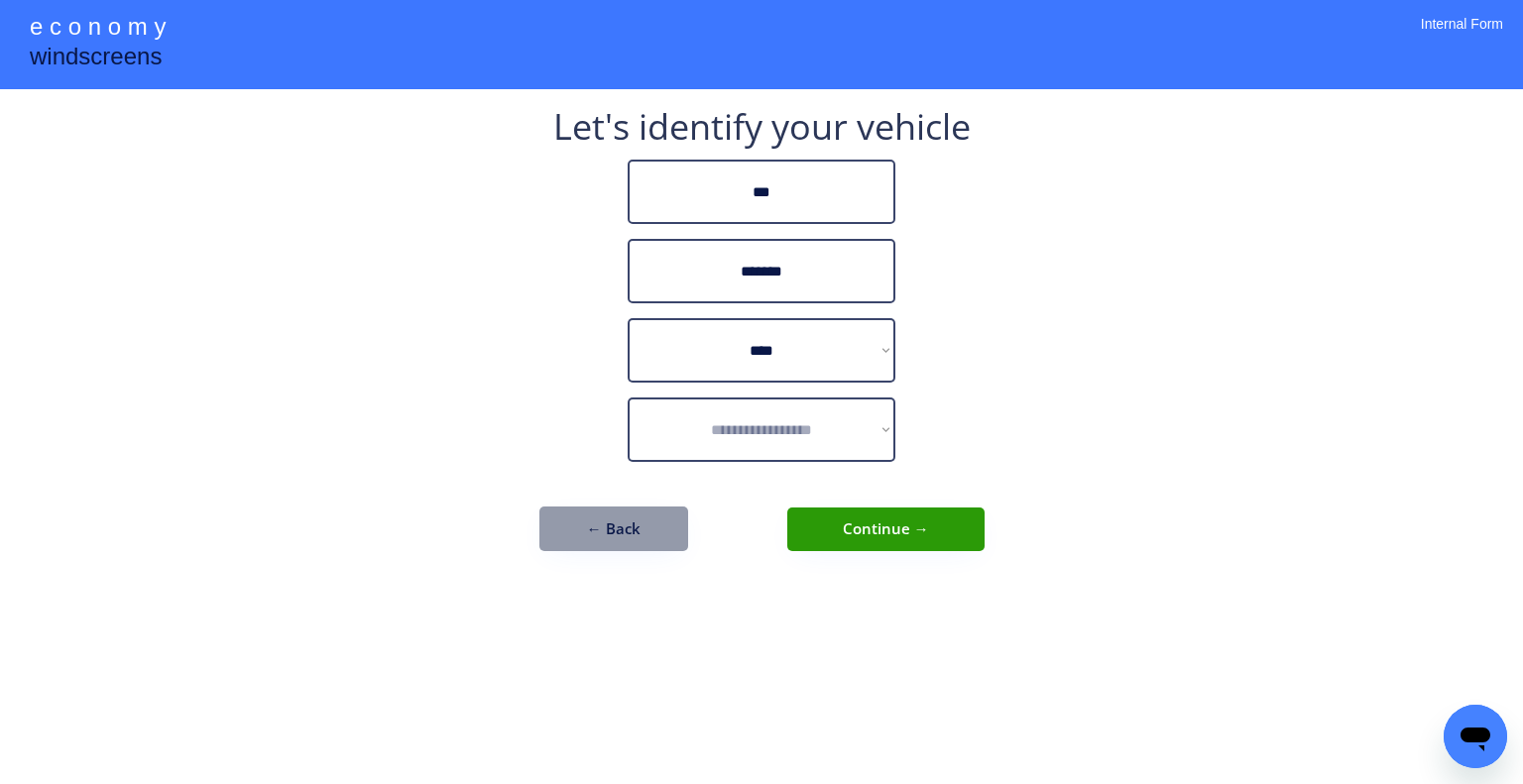 select on "*********" 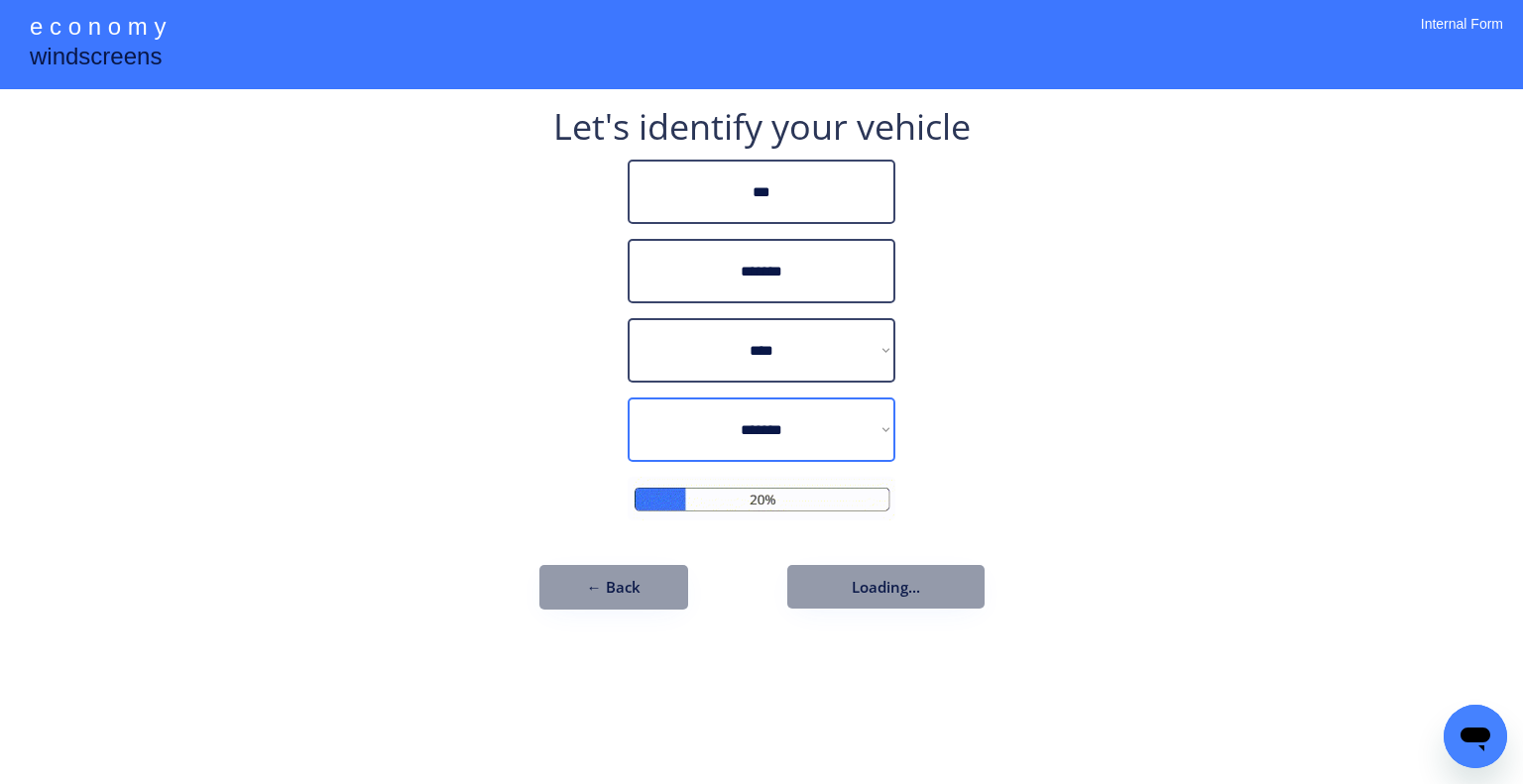 click on "**********" at bounding box center (762, 429) 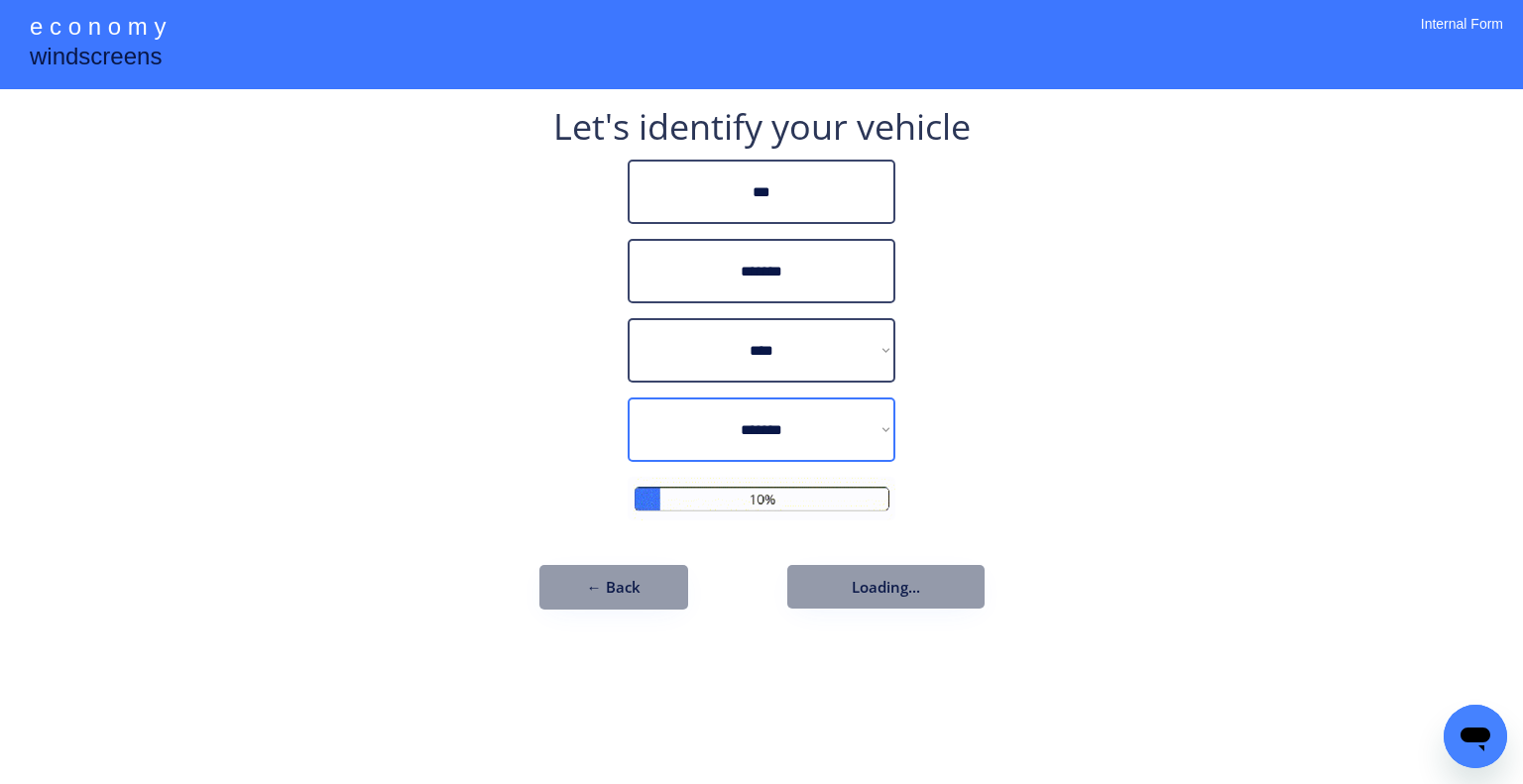 click on "**********" at bounding box center (762, 392) 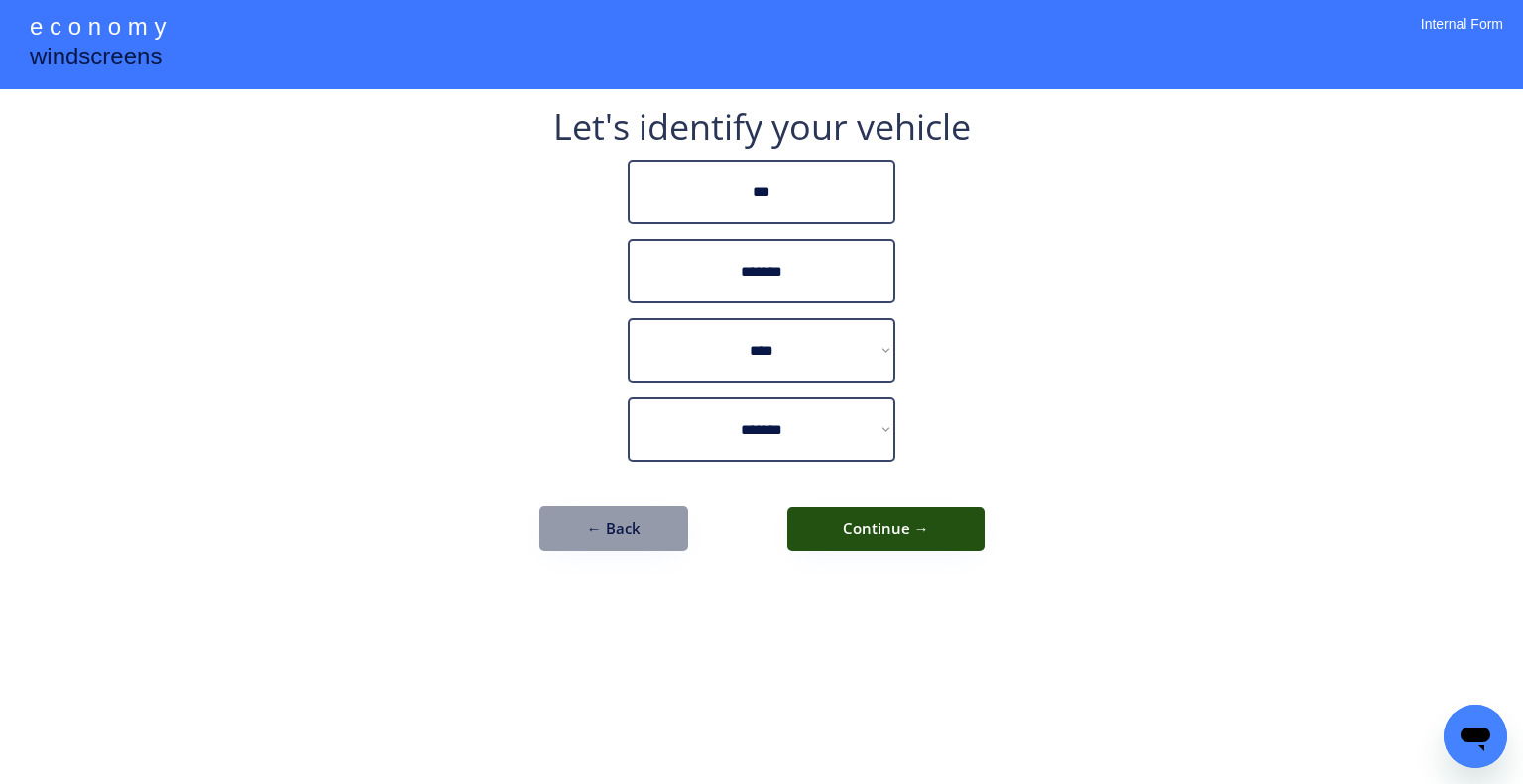 click on "Continue    →" at bounding box center [885, 529] 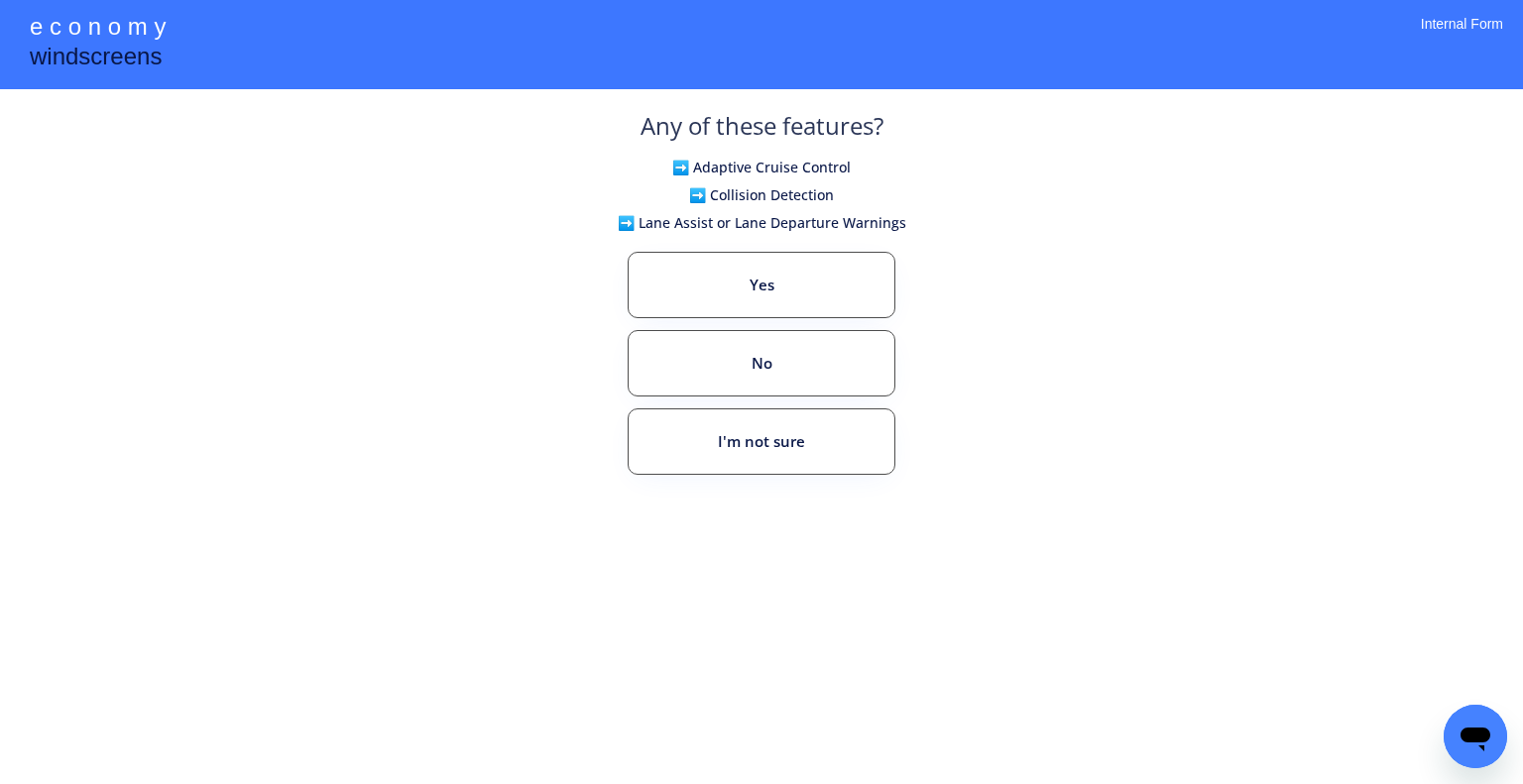 click on "**********" at bounding box center [762, 392] 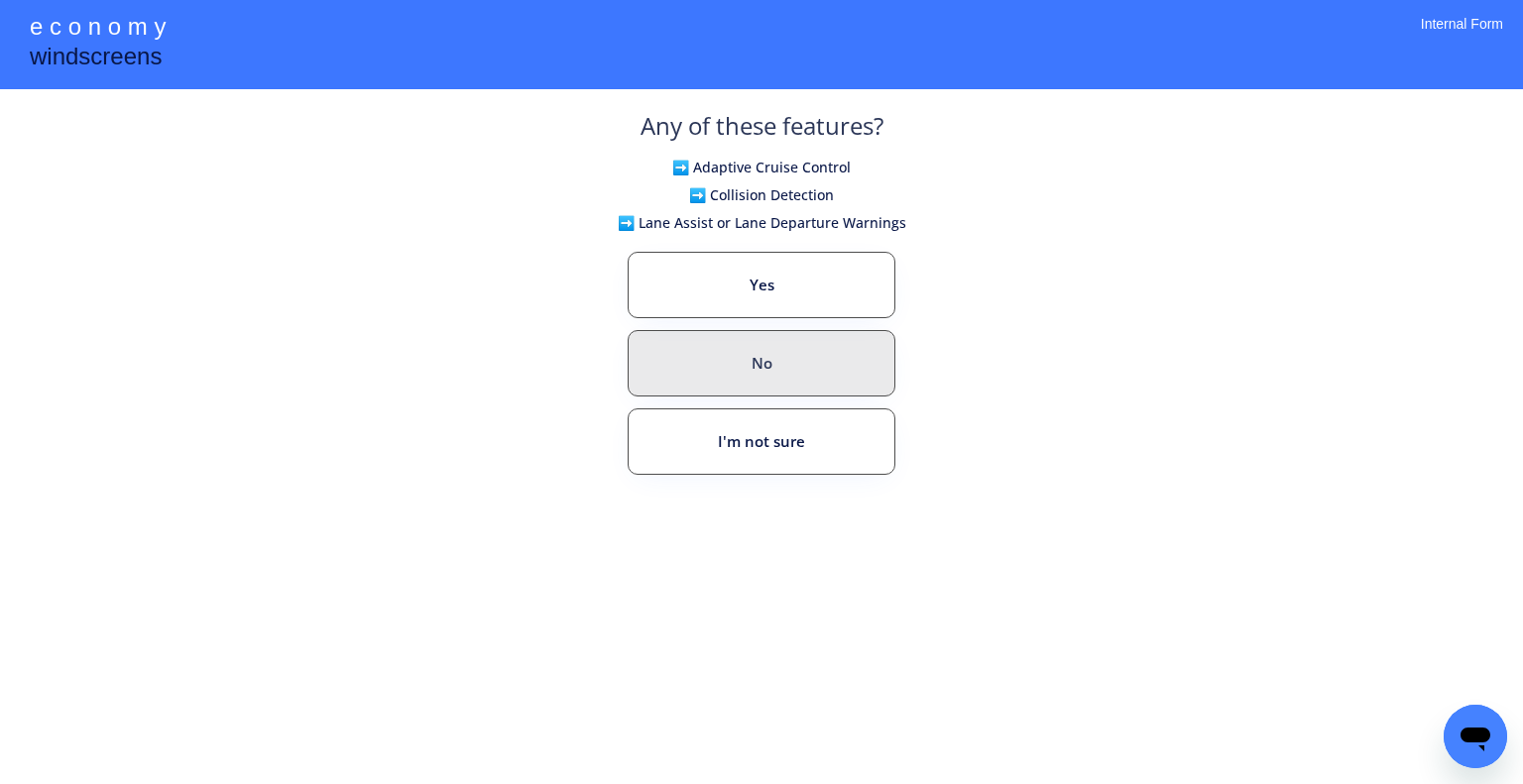 click on "No" at bounding box center [762, 363] 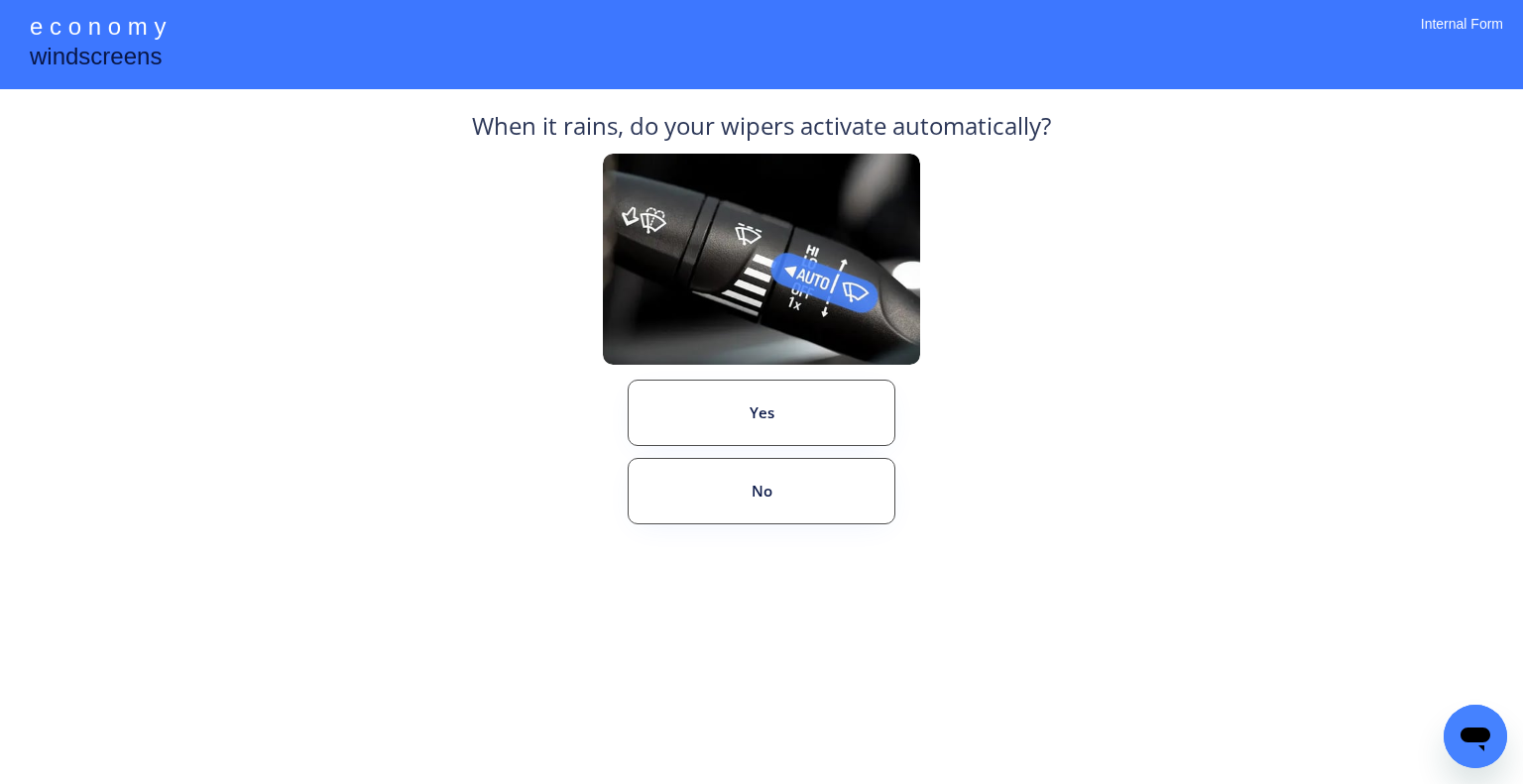 click on "**********" at bounding box center (762, 392) 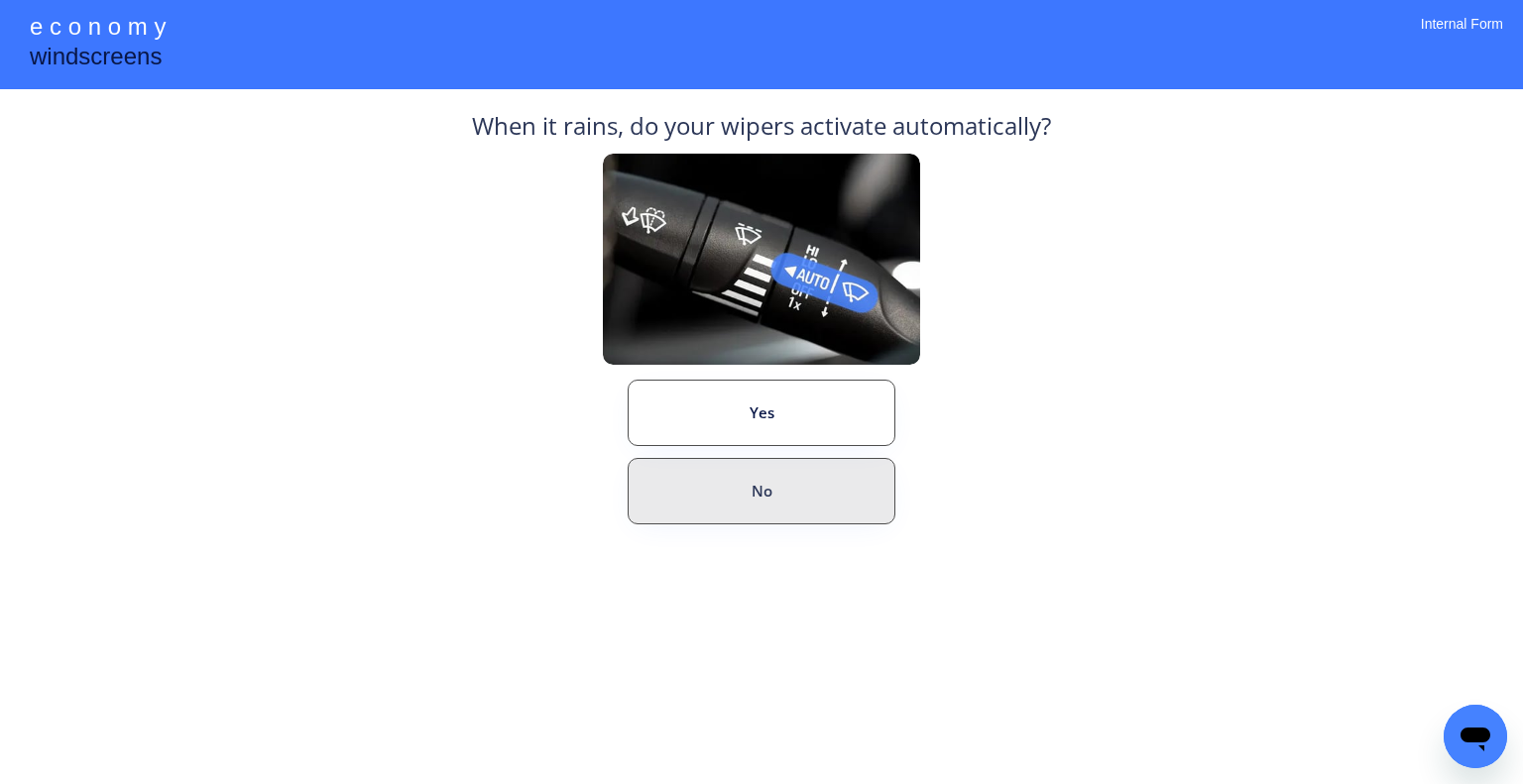 drag, startPoint x: 854, startPoint y: 469, endPoint x: 885, endPoint y: 495, distance: 40.459857 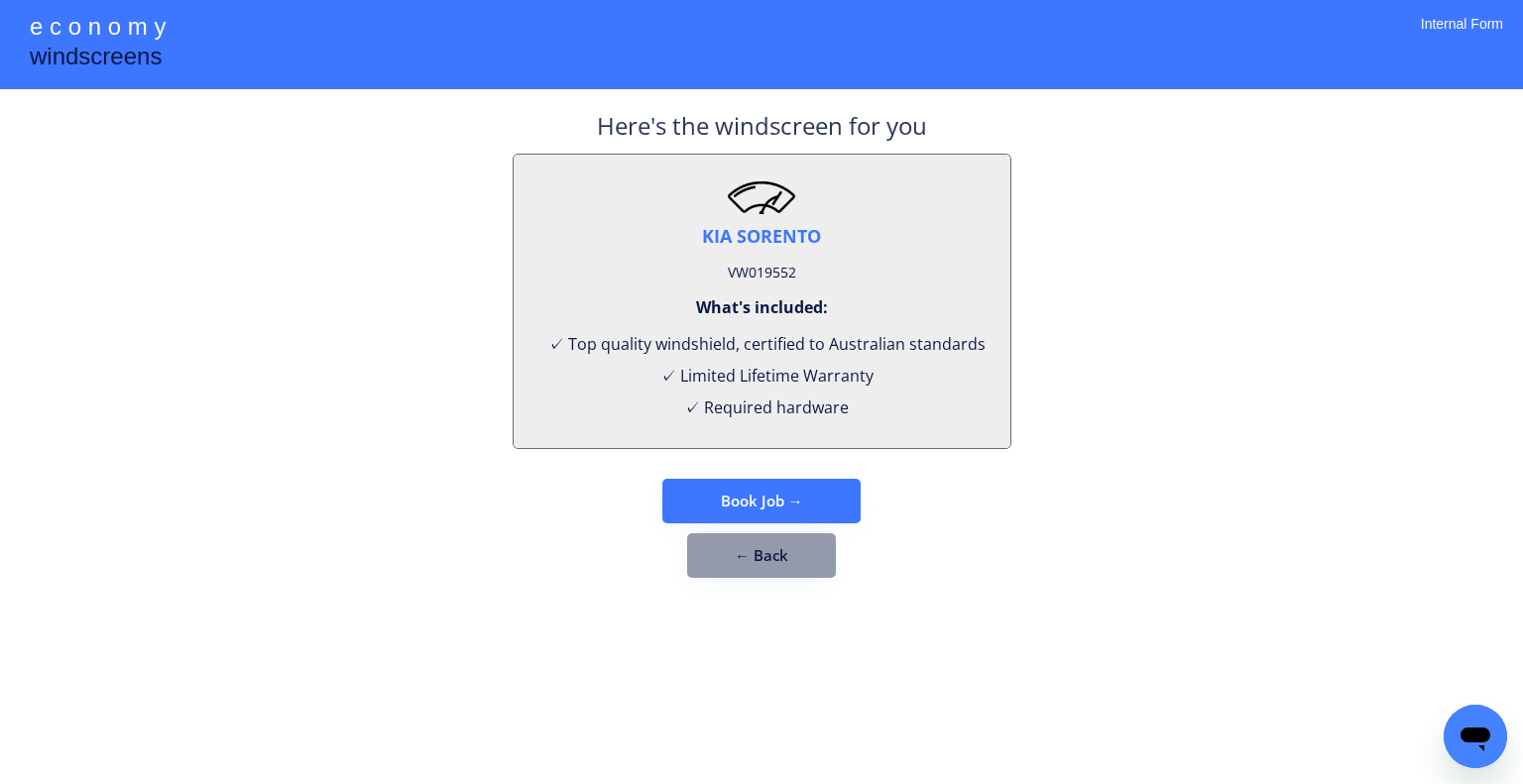 drag, startPoint x: 1108, startPoint y: 318, endPoint x: 970, endPoint y: 309, distance: 138.29317 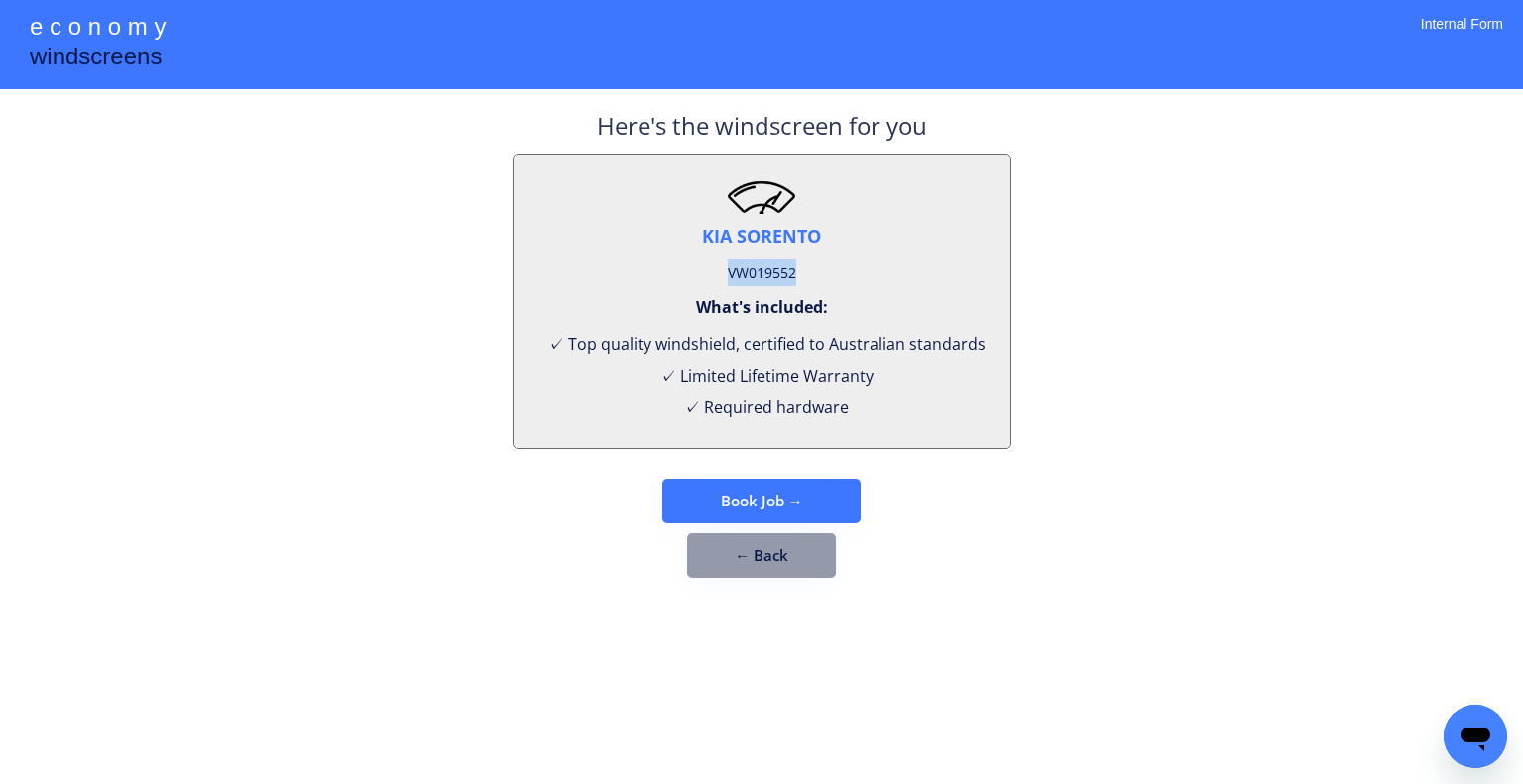 click on "VW019552" at bounding box center [762, 273] 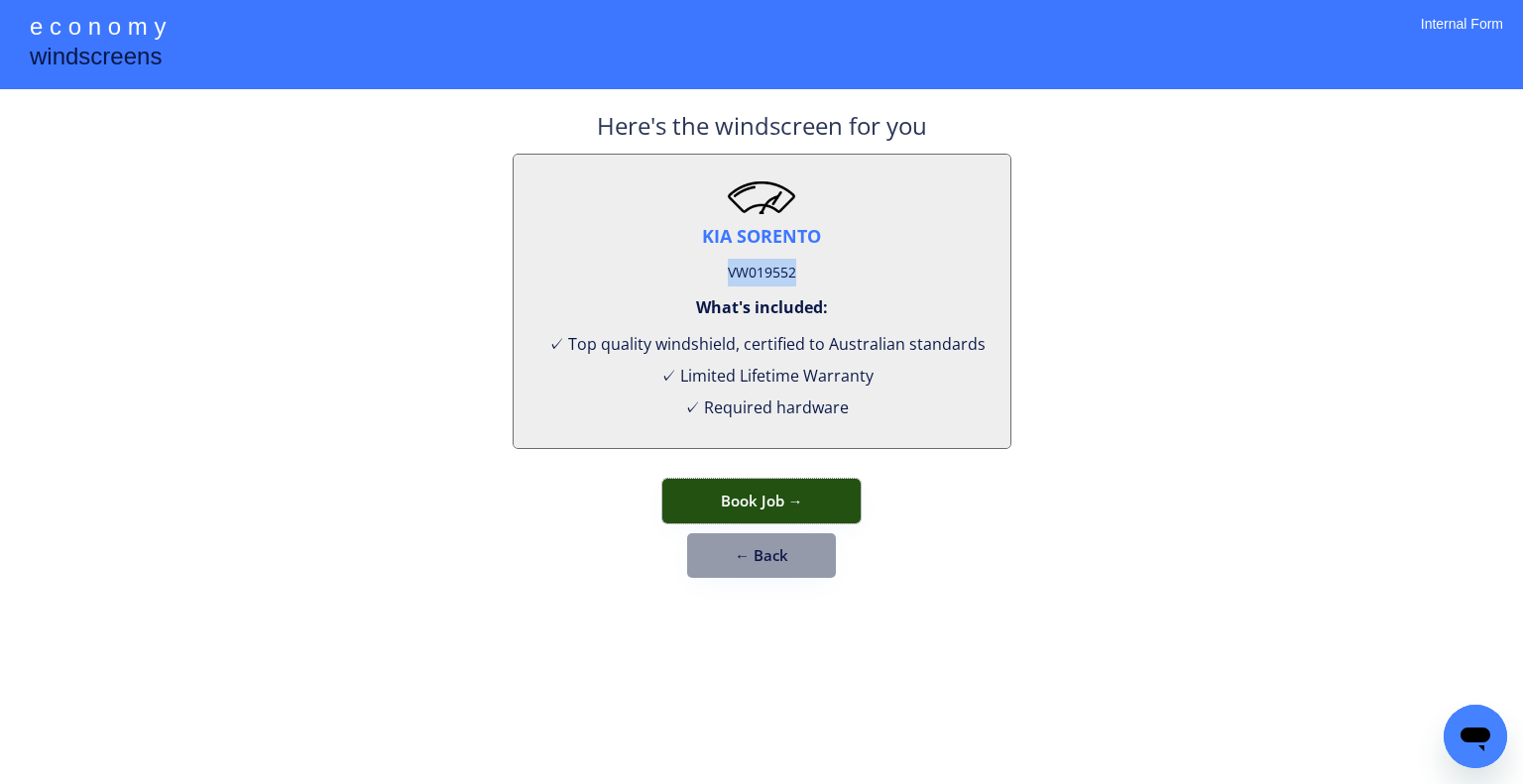 click on "Book Job    →" at bounding box center (762, 501) 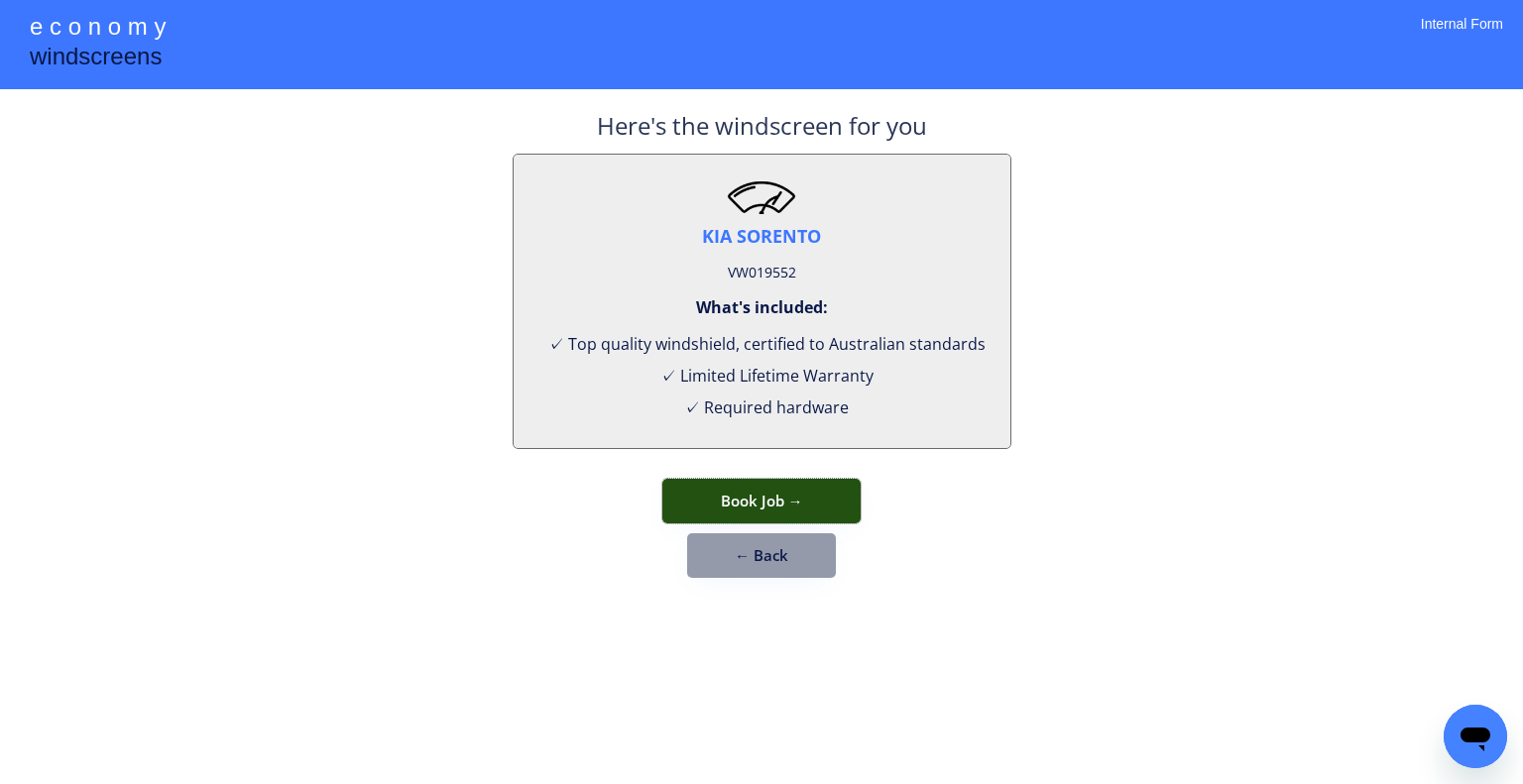 click on "**********" at bounding box center [762, 392] 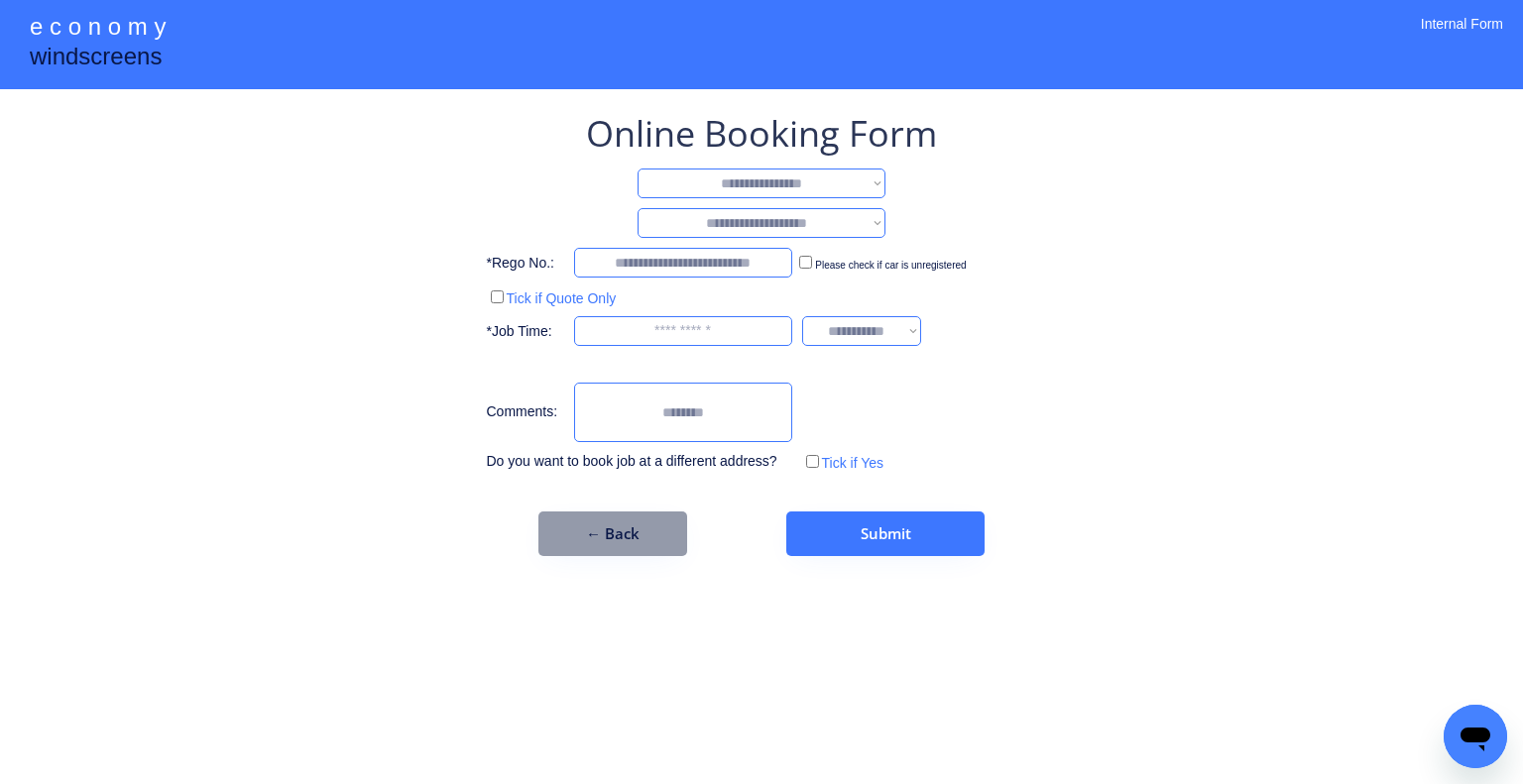 click on "**********" at bounding box center (762, 183) 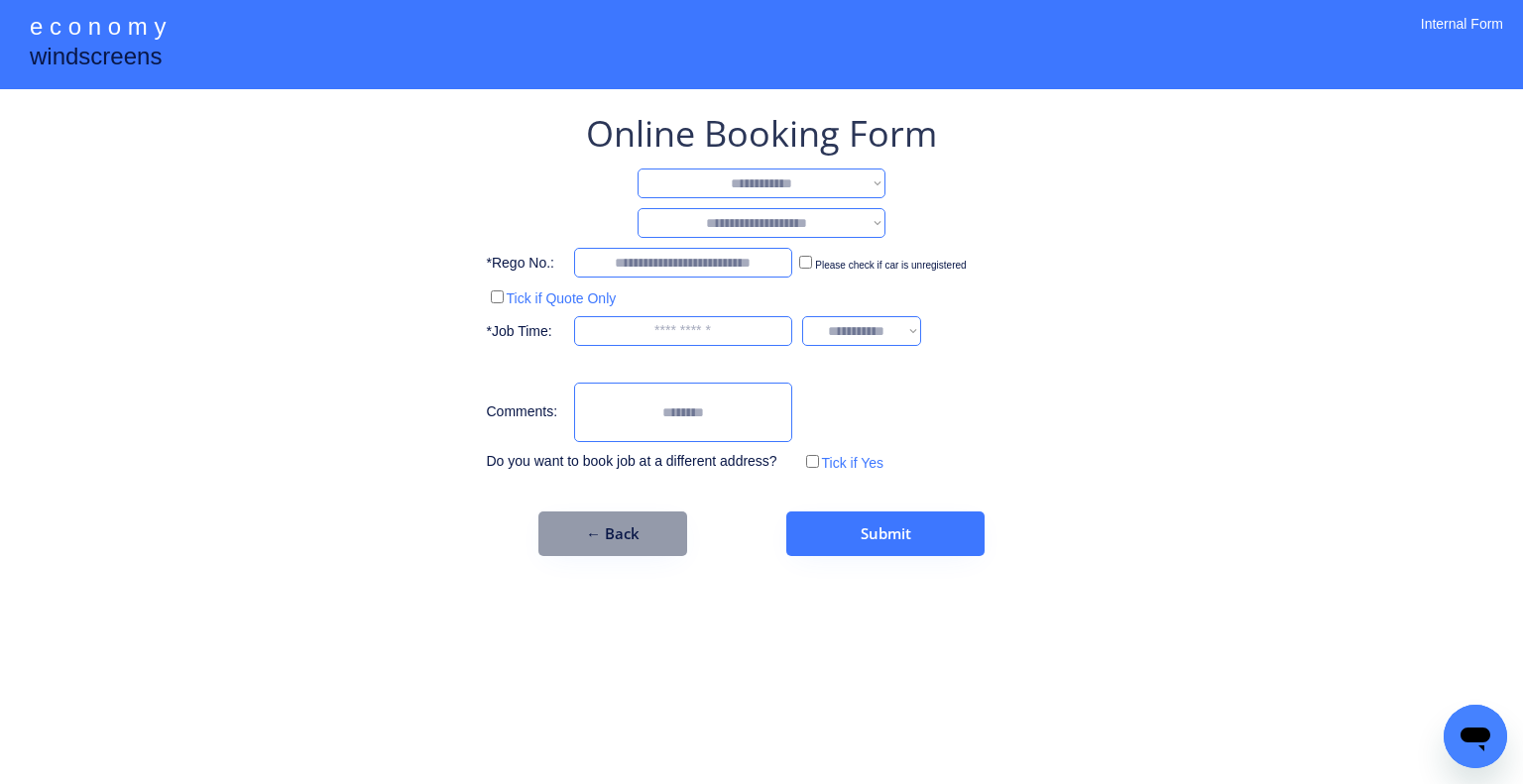 click on "**********" at bounding box center (762, 183) 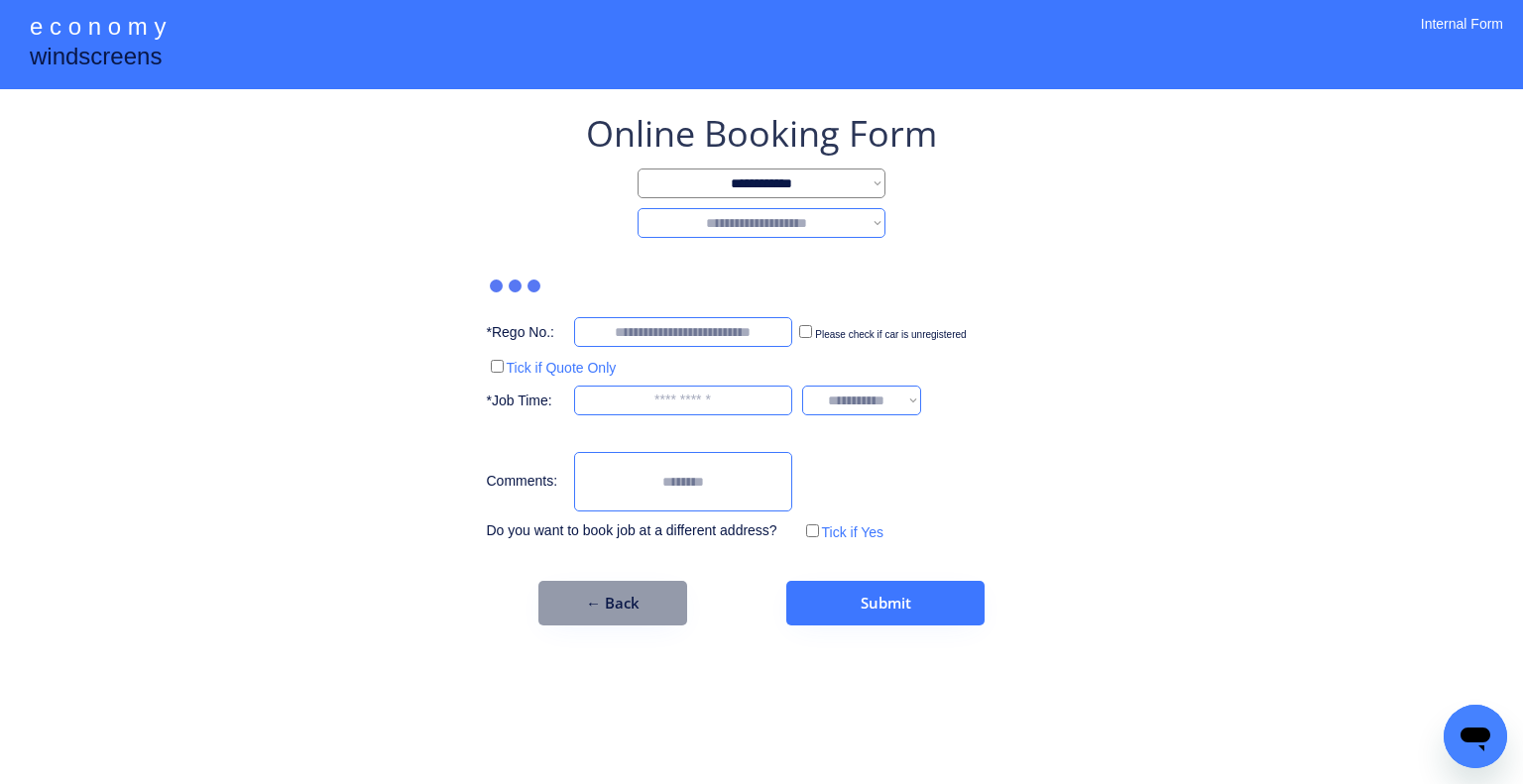 click on "**********" at bounding box center (762, 223) 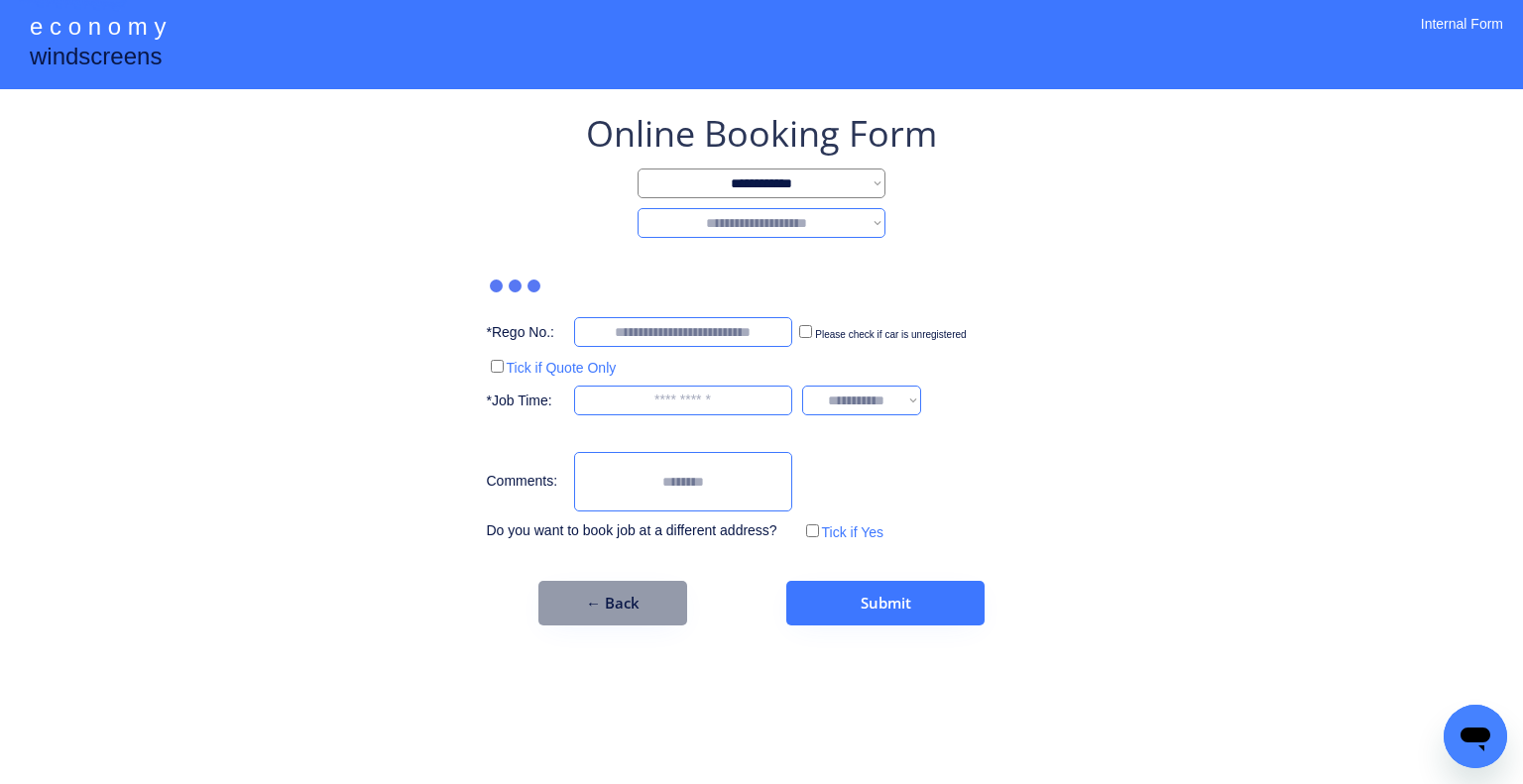 select on "*******" 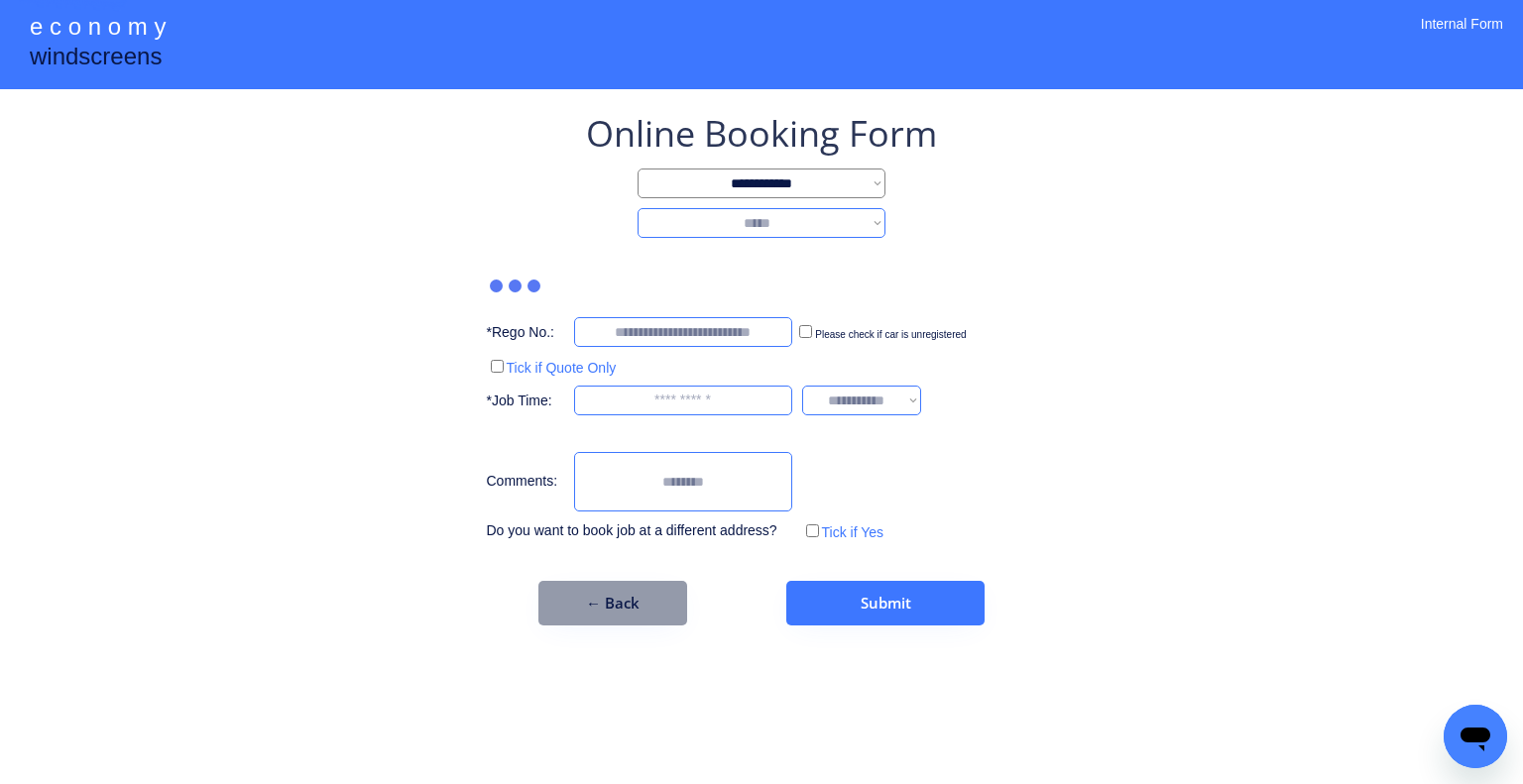 click on "**********" at bounding box center (762, 223) 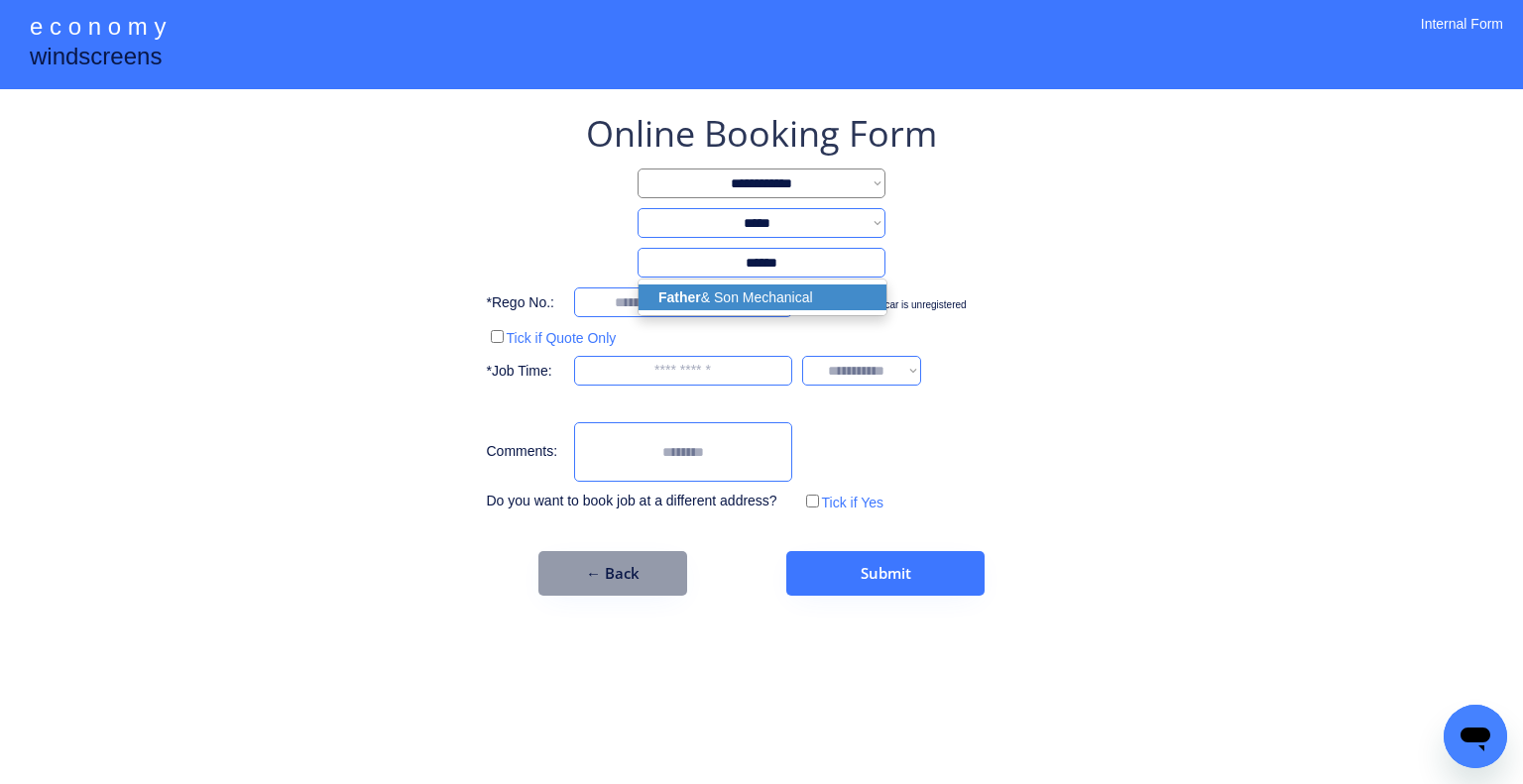 drag, startPoint x: 829, startPoint y: 290, endPoint x: 1037, endPoint y: 301, distance: 208.2907 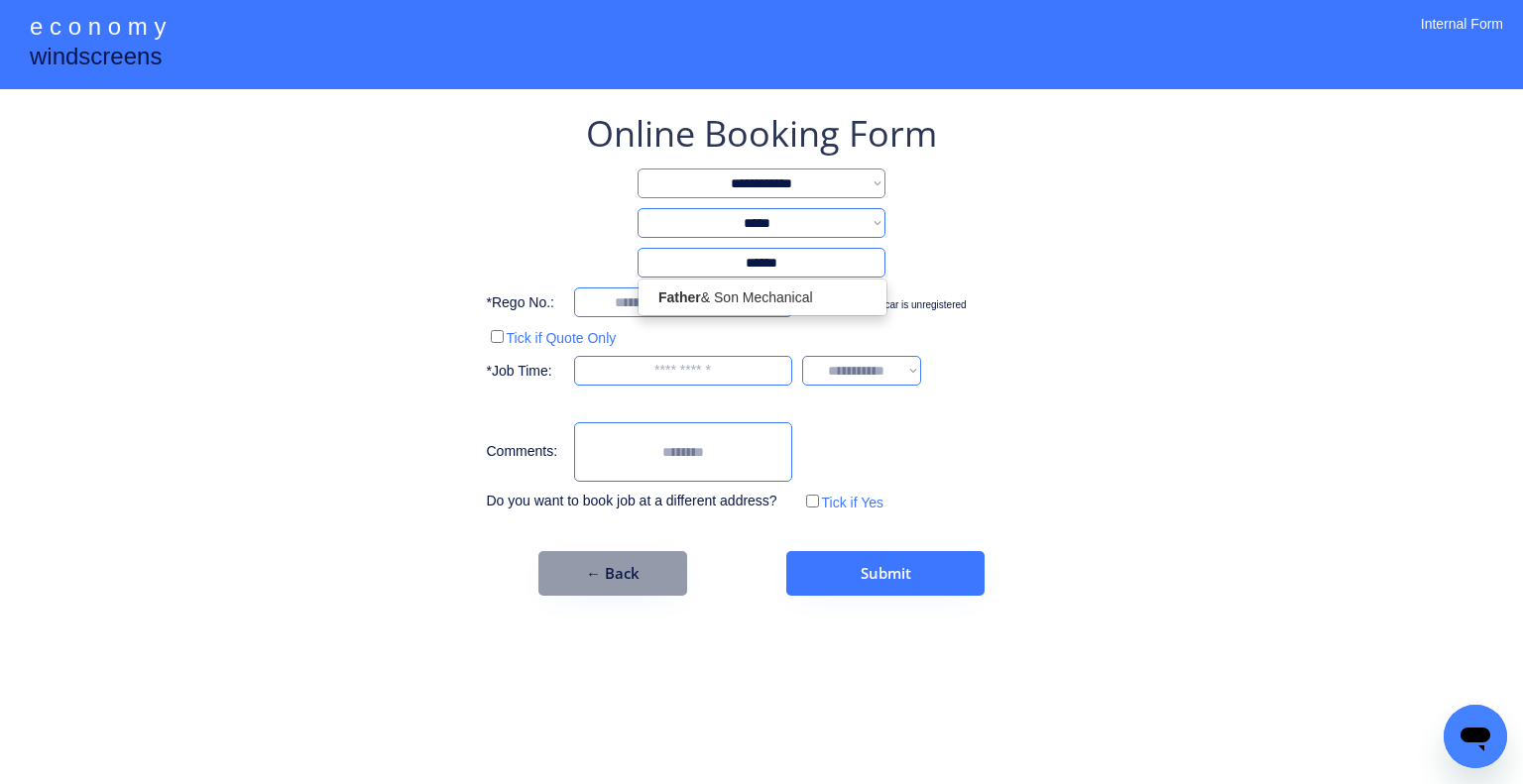 type on "******" 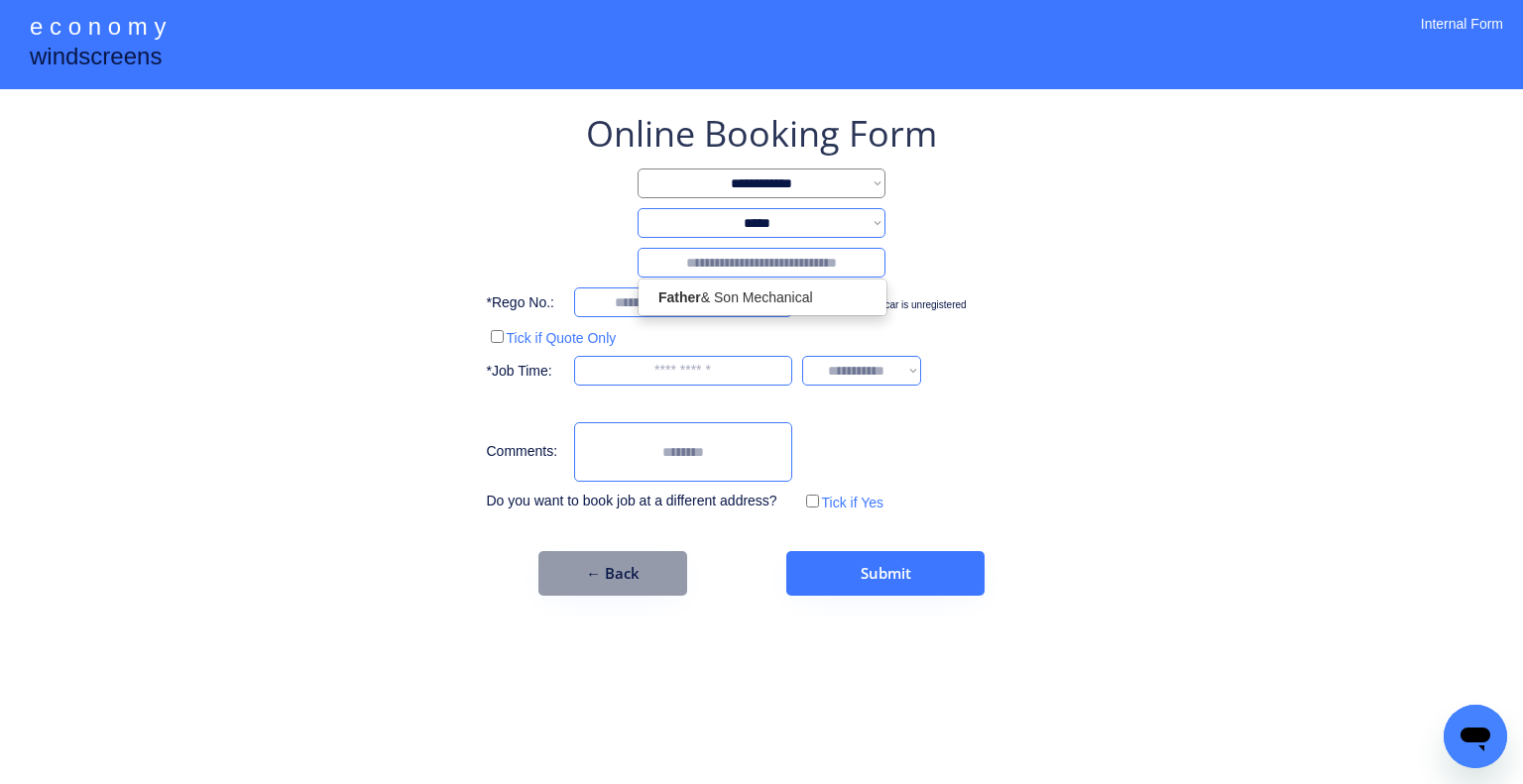 click on "**********" at bounding box center [762, 392] 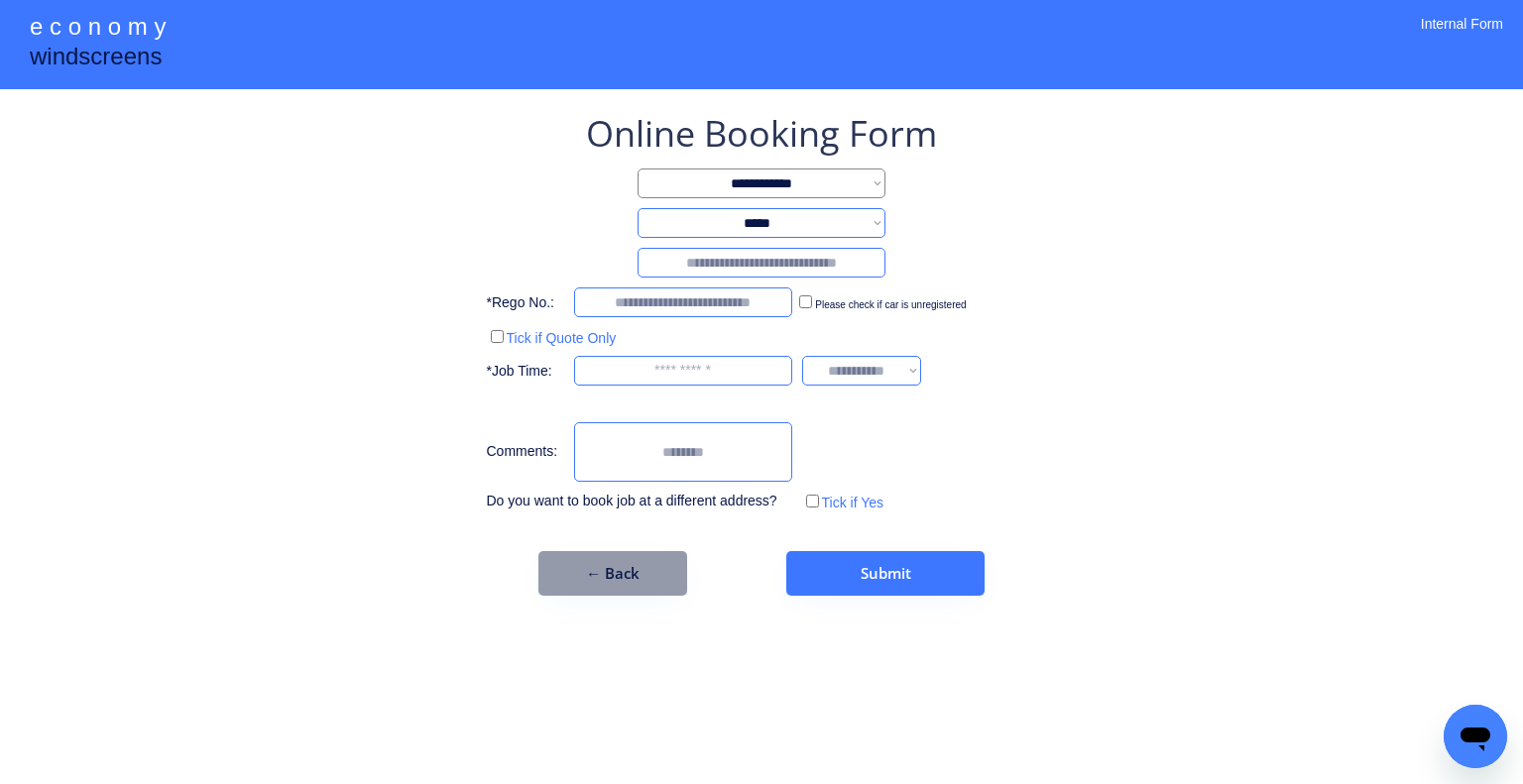 click on "**********" at bounding box center (762, 392) 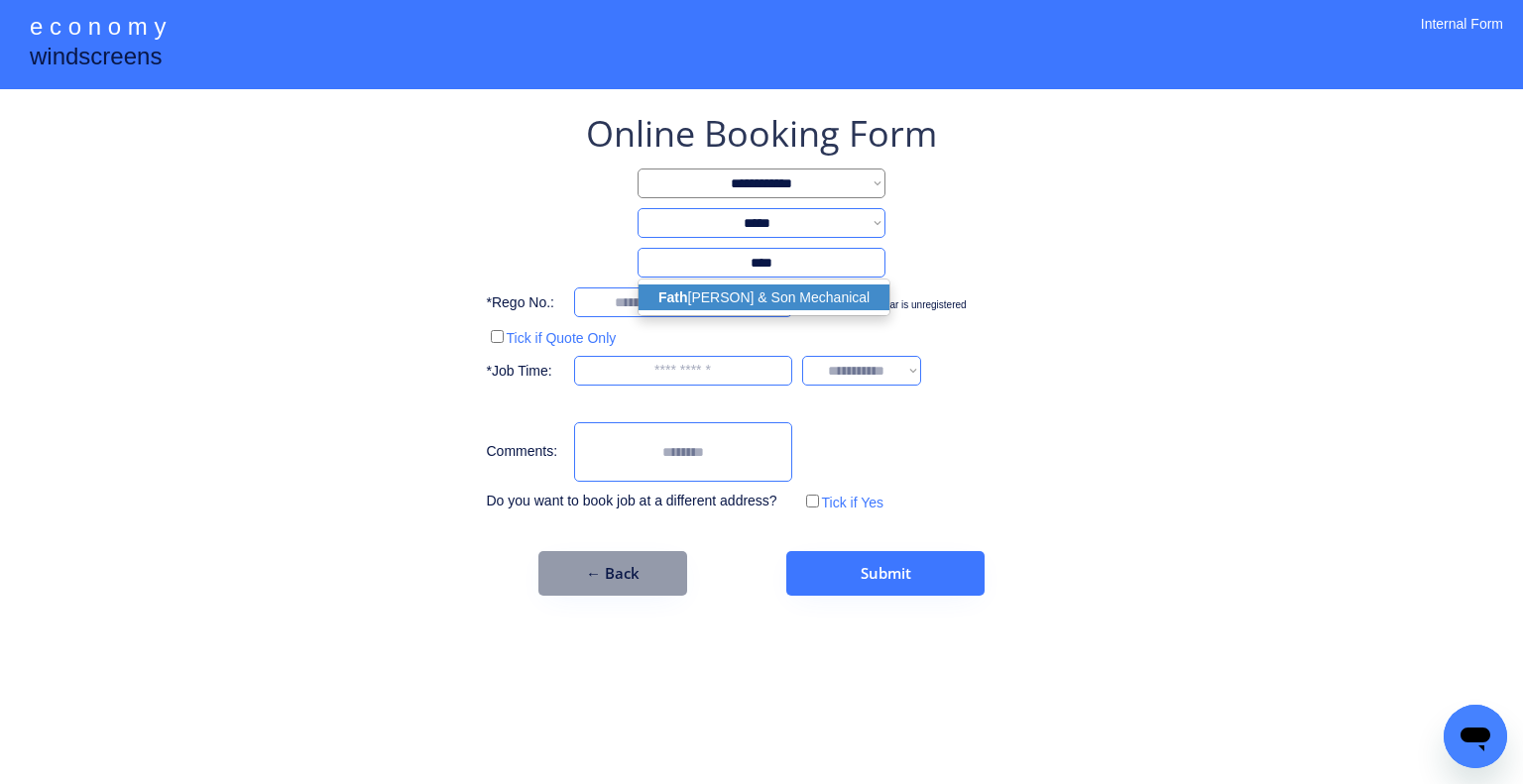 click on "Fath er & Son Mechanical" at bounding box center [763, 297] 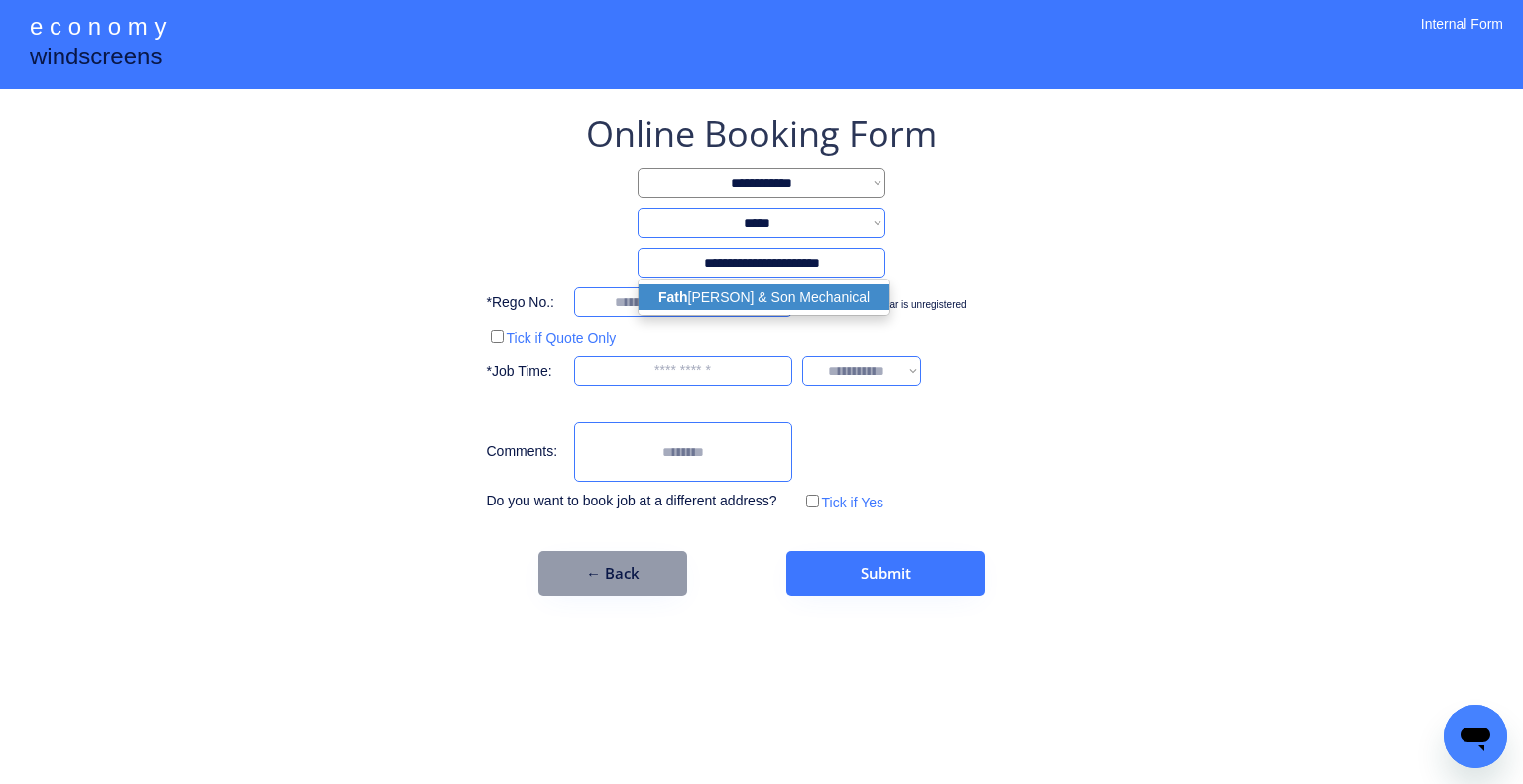 select on "*****" 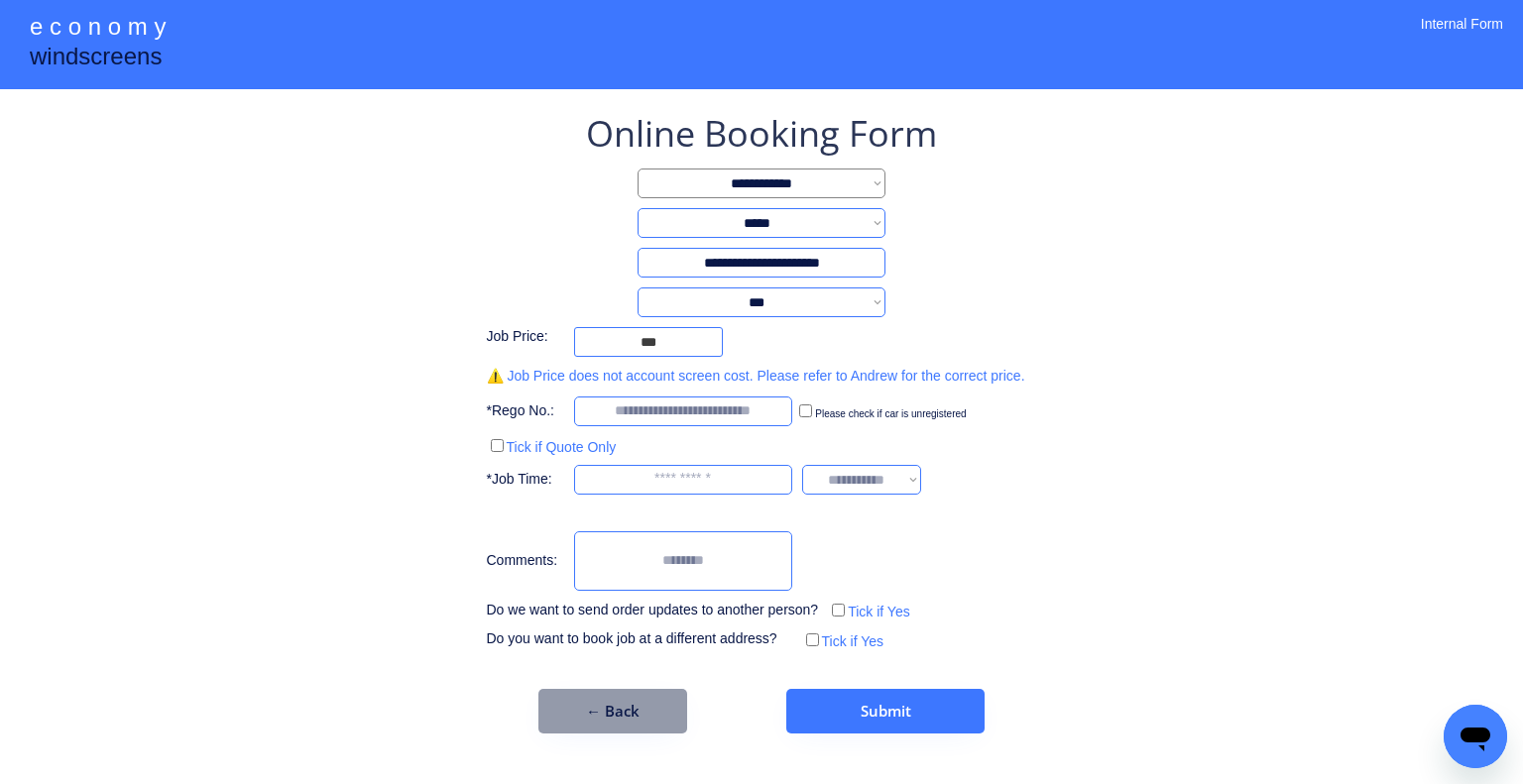 type on "**********" 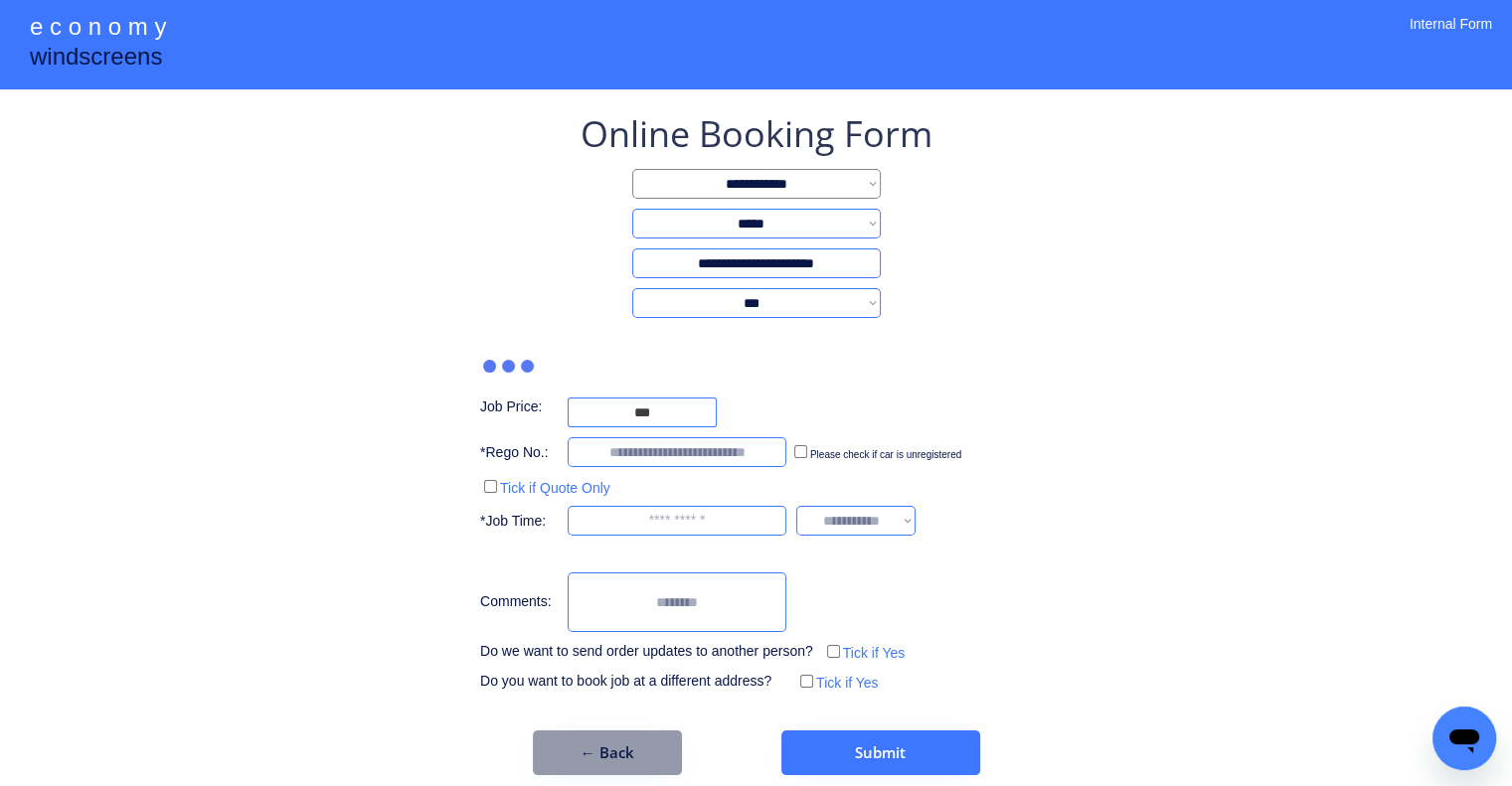 type on "***" 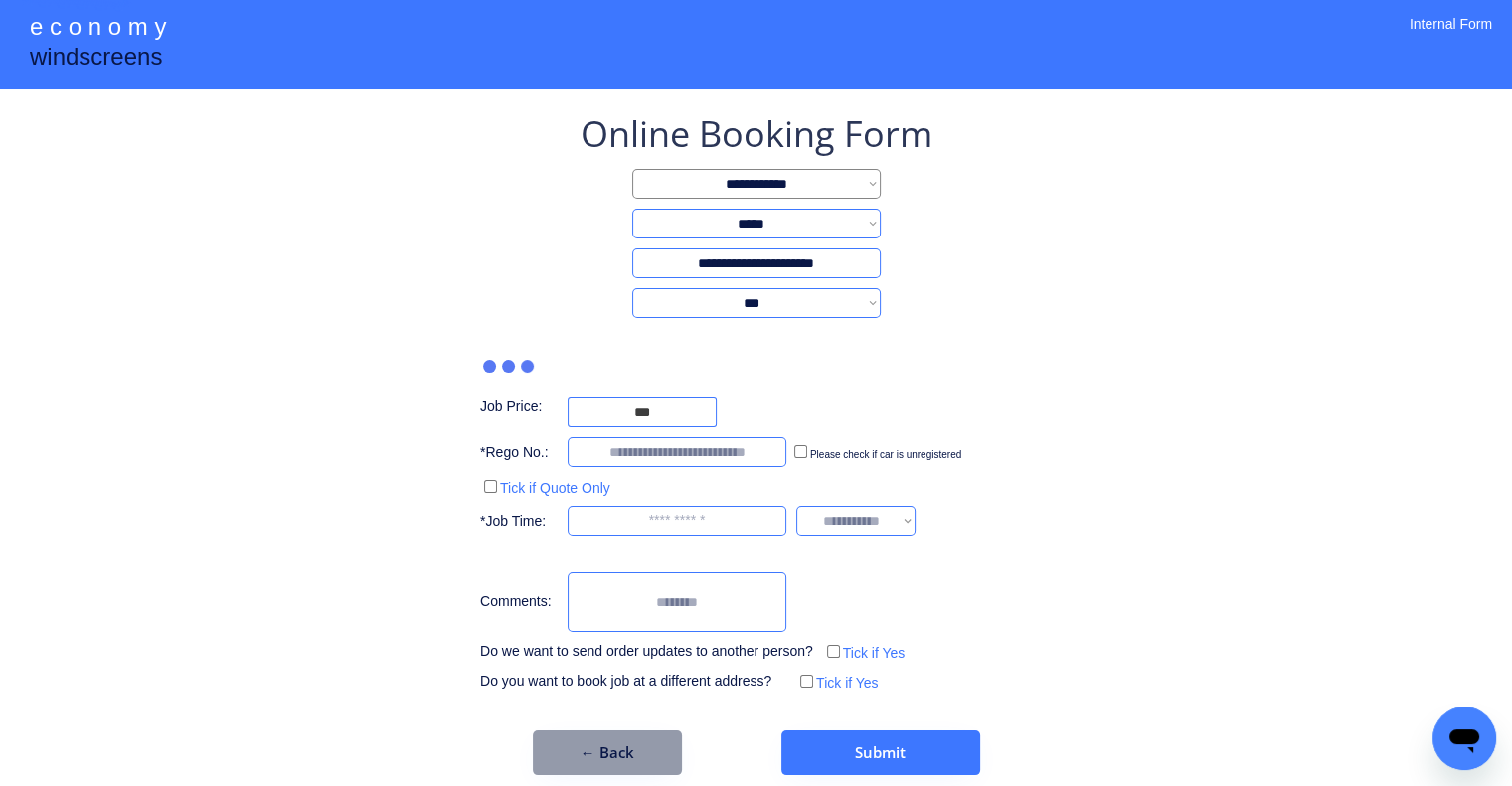 click on "**********" at bounding box center [756, 303] 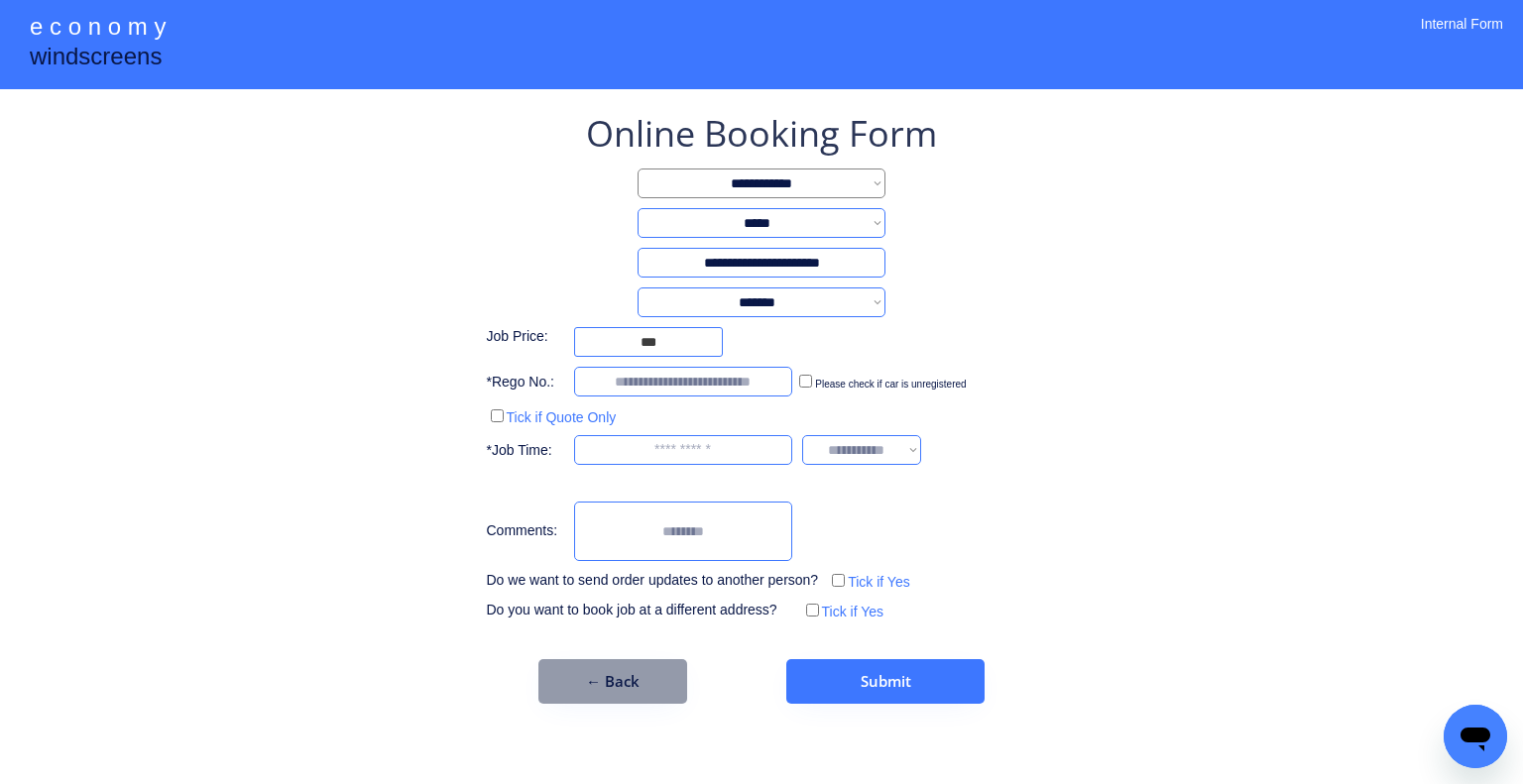 click on "**********" at bounding box center (762, 302) 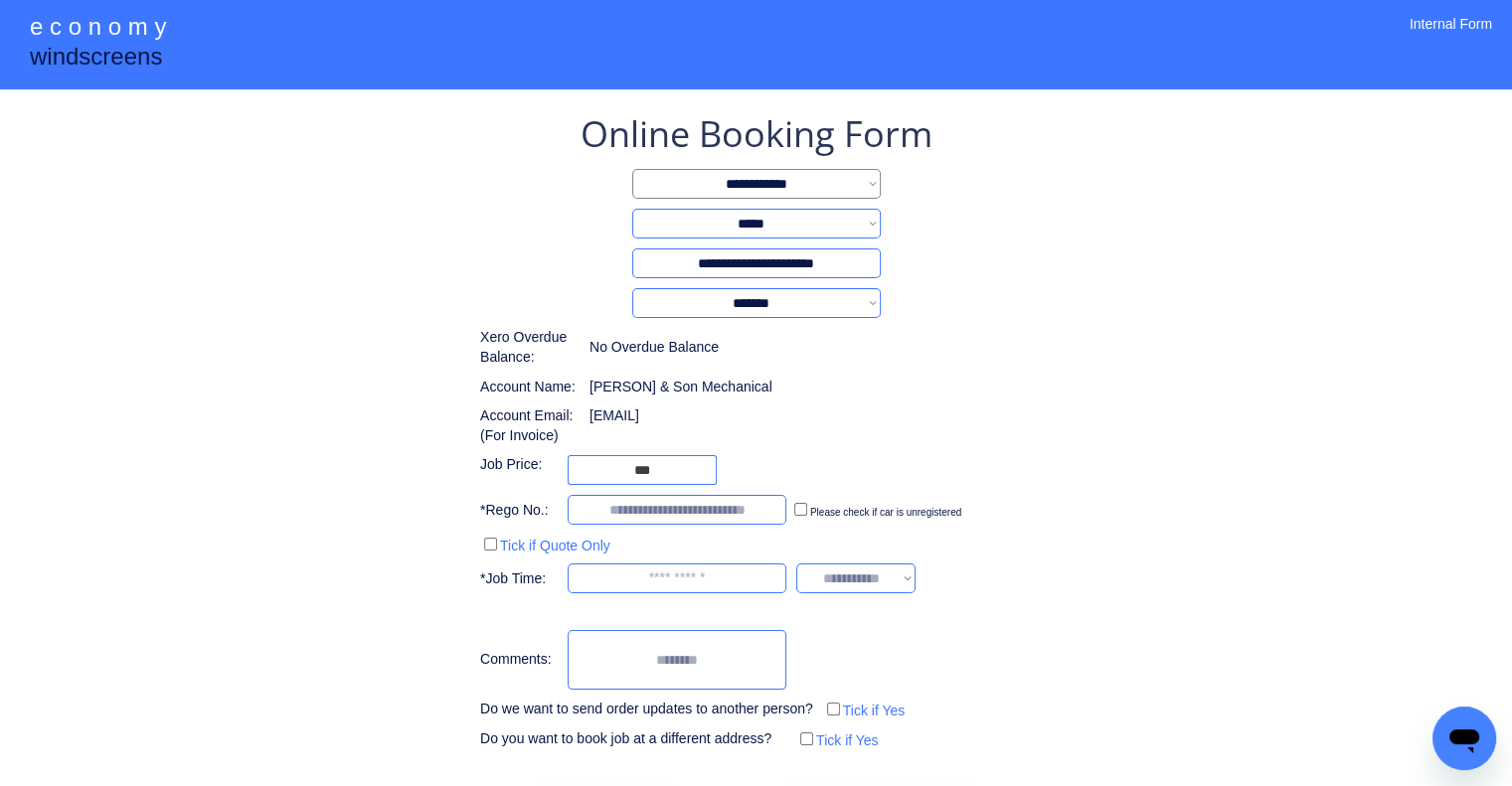 click on "**********" at bounding box center [756, 431] 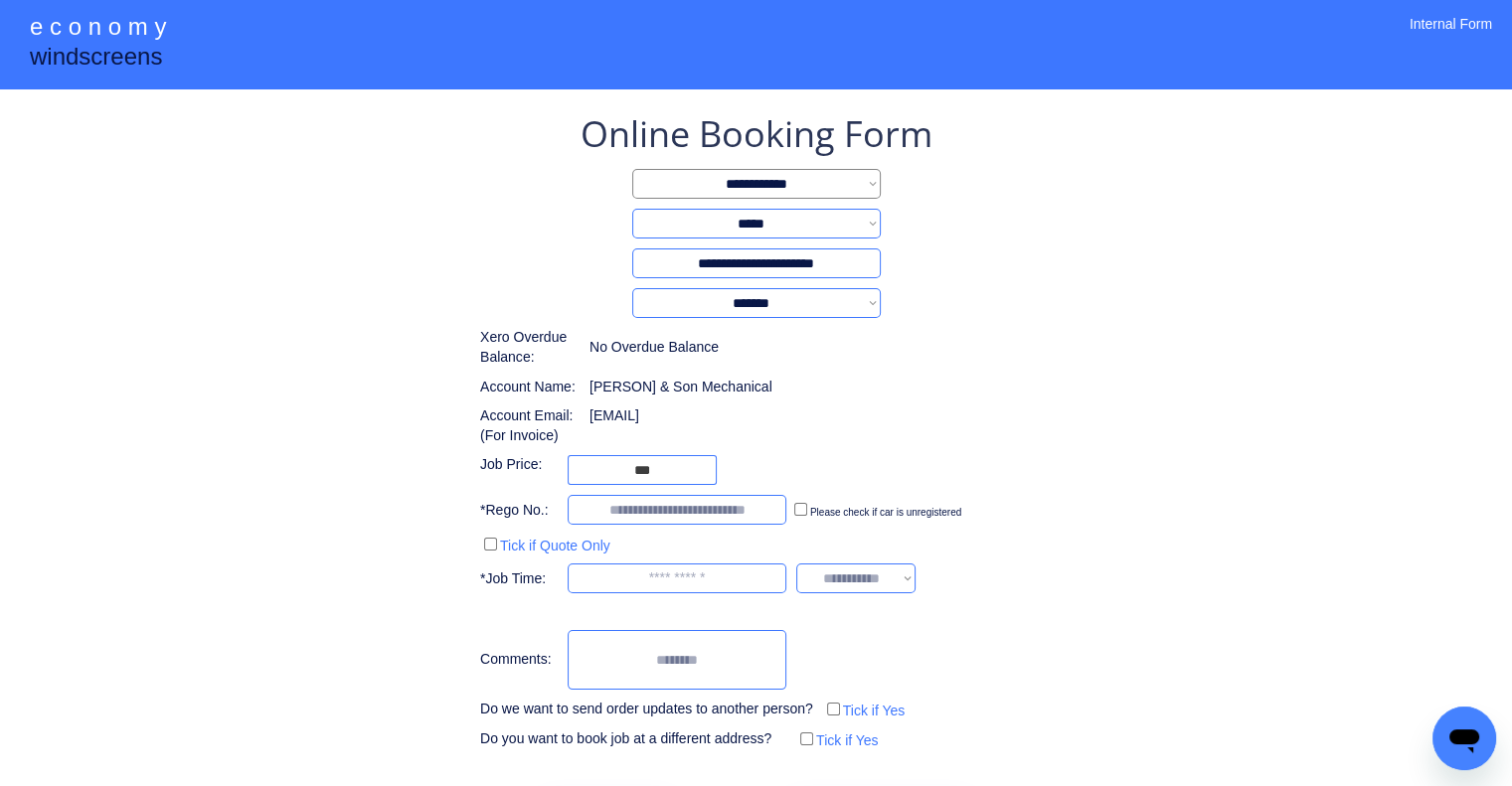 click on "**********" at bounding box center [756, 303] 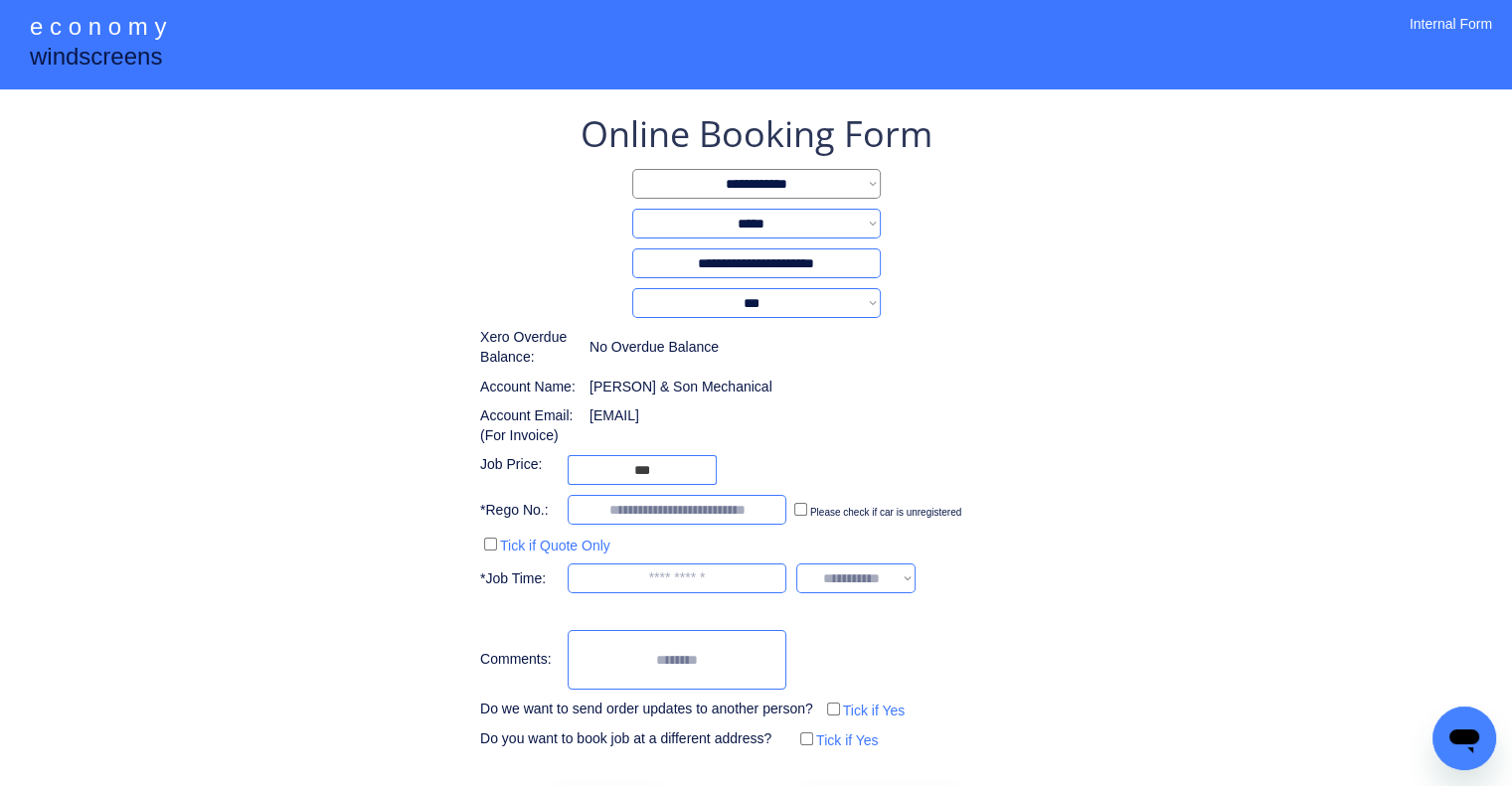 click on "**********" at bounding box center [756, 303] 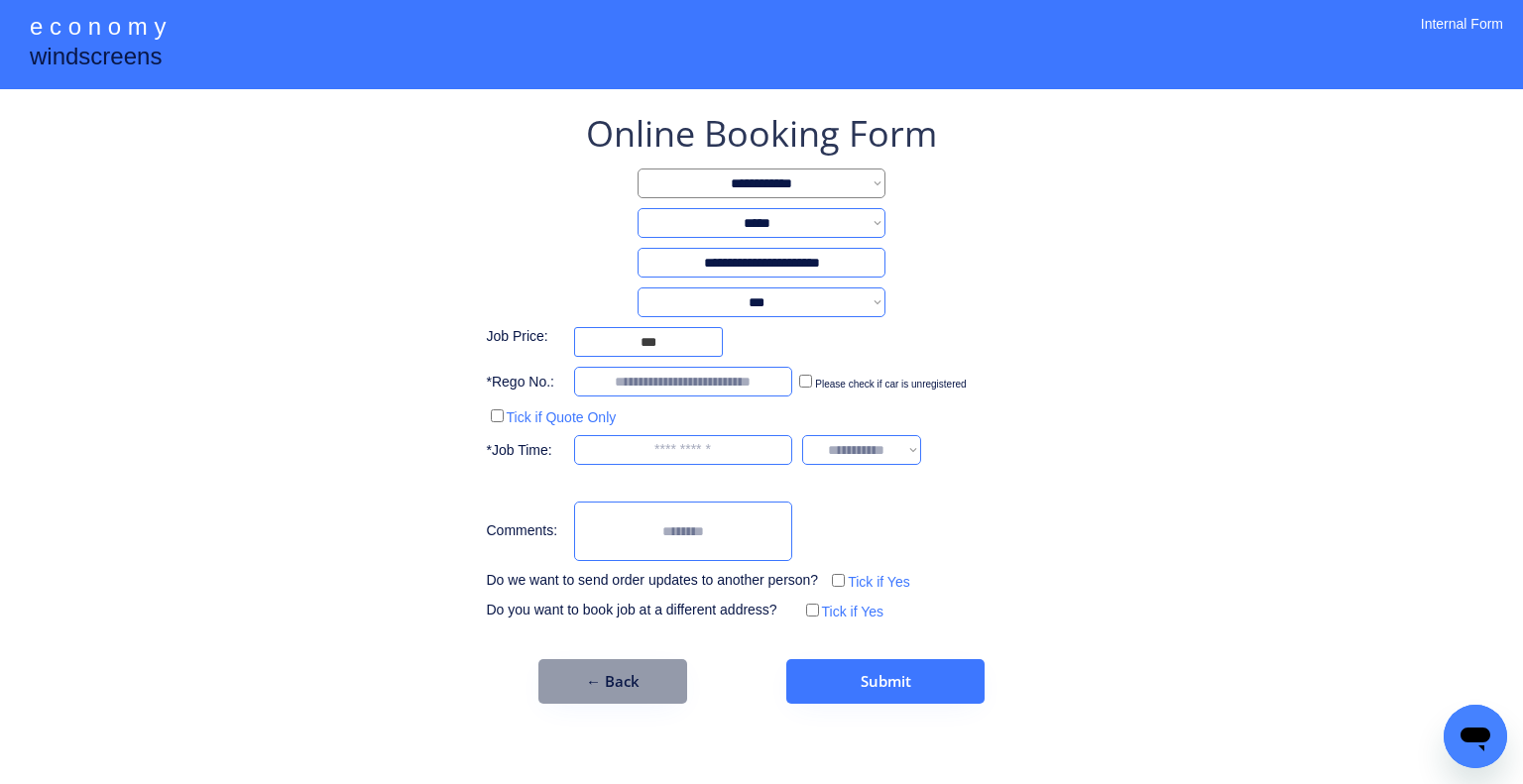 click on "**********" at bounding box center [762, 392] 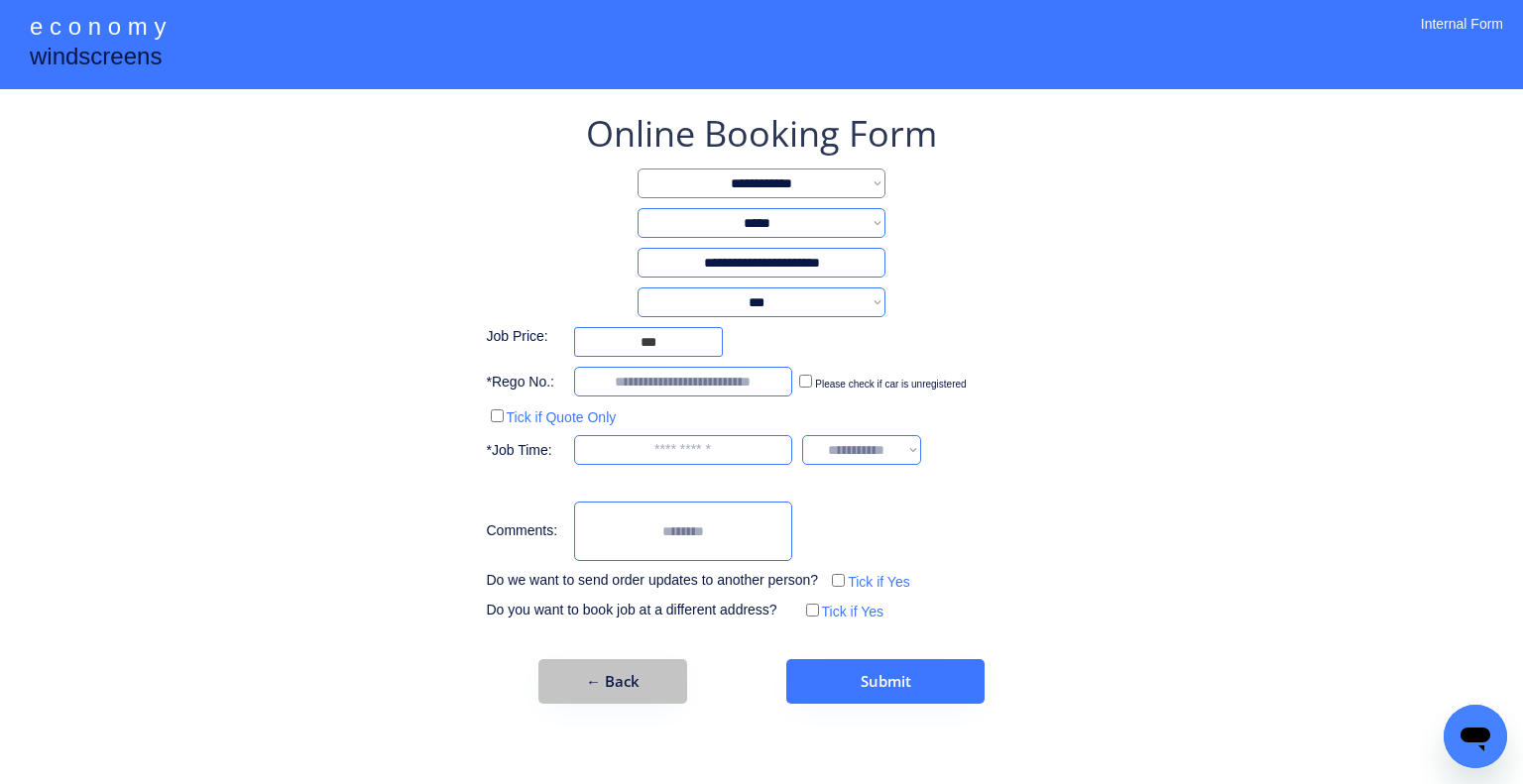 drag, startPoint x: 652, startPoint y: 680, endPoint x: 887, endPoint y: 425, distance: 346.77082 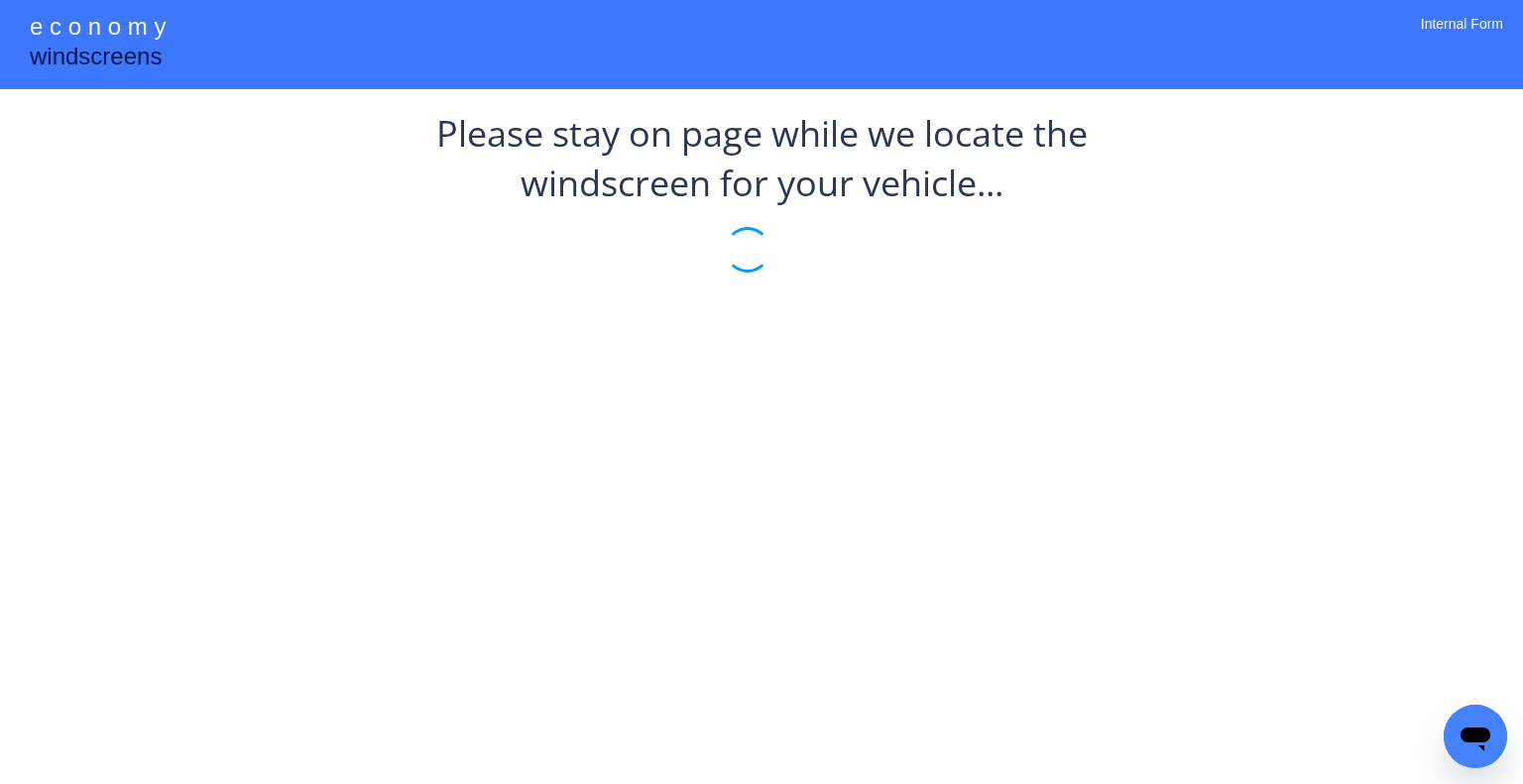 click on "**********" at bounding box center [762, 392] 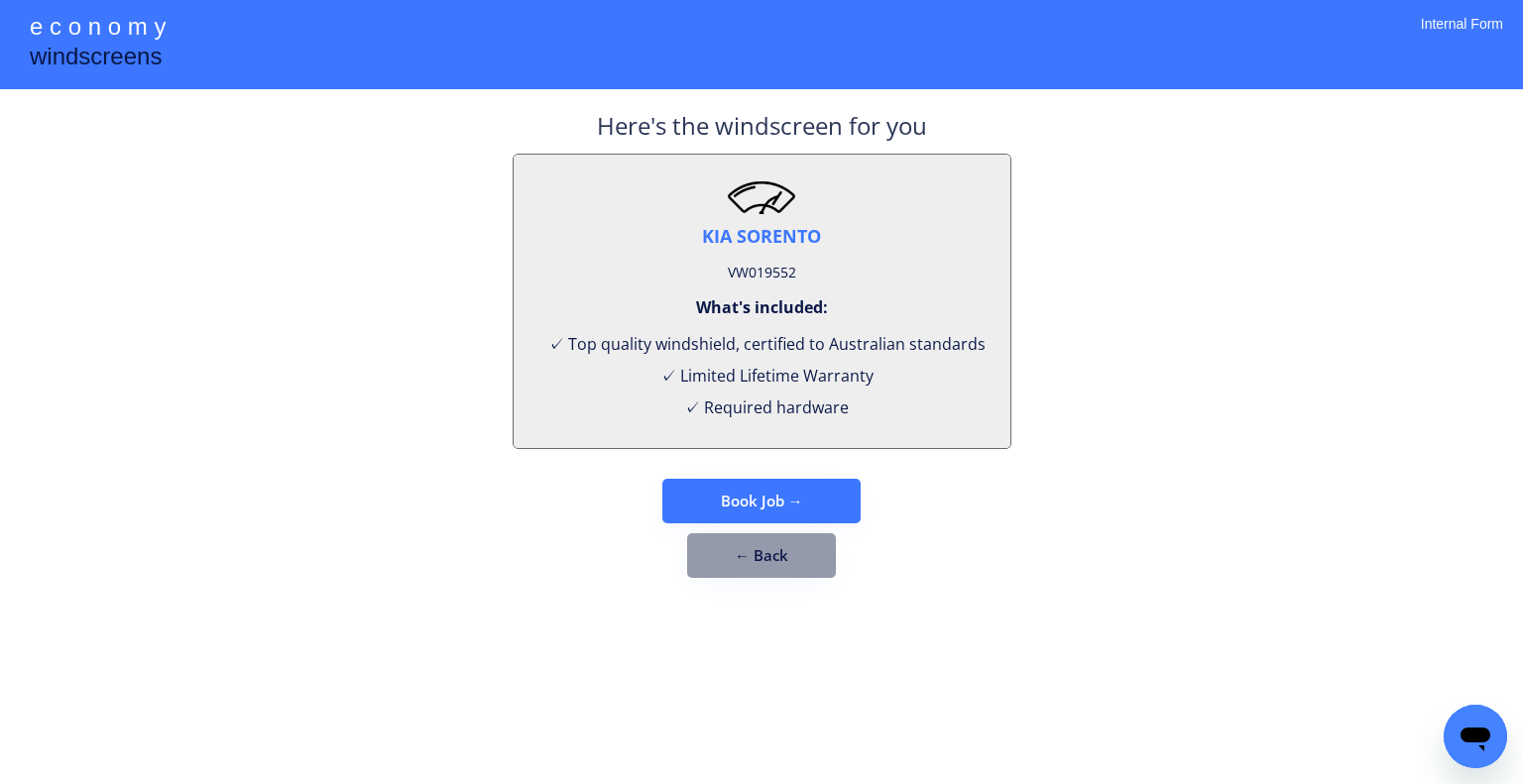 click on "✓ Top quality windshield, certified to Australian standards
✓ Limited Lifetime Warranty ✓ Required hardware" at bounding box center (762, 376) 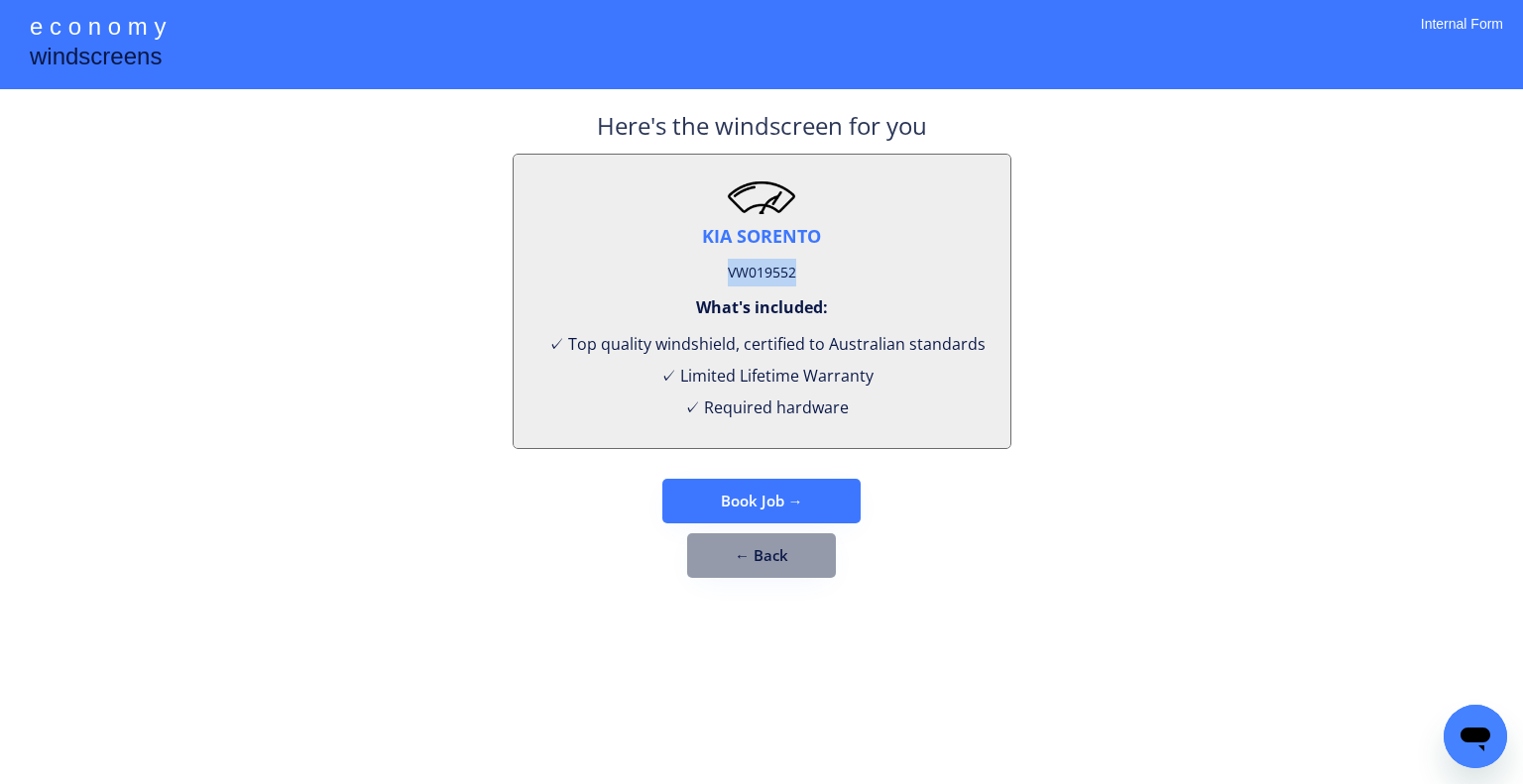 click on "VW019552" at bounding box center (762, 273) 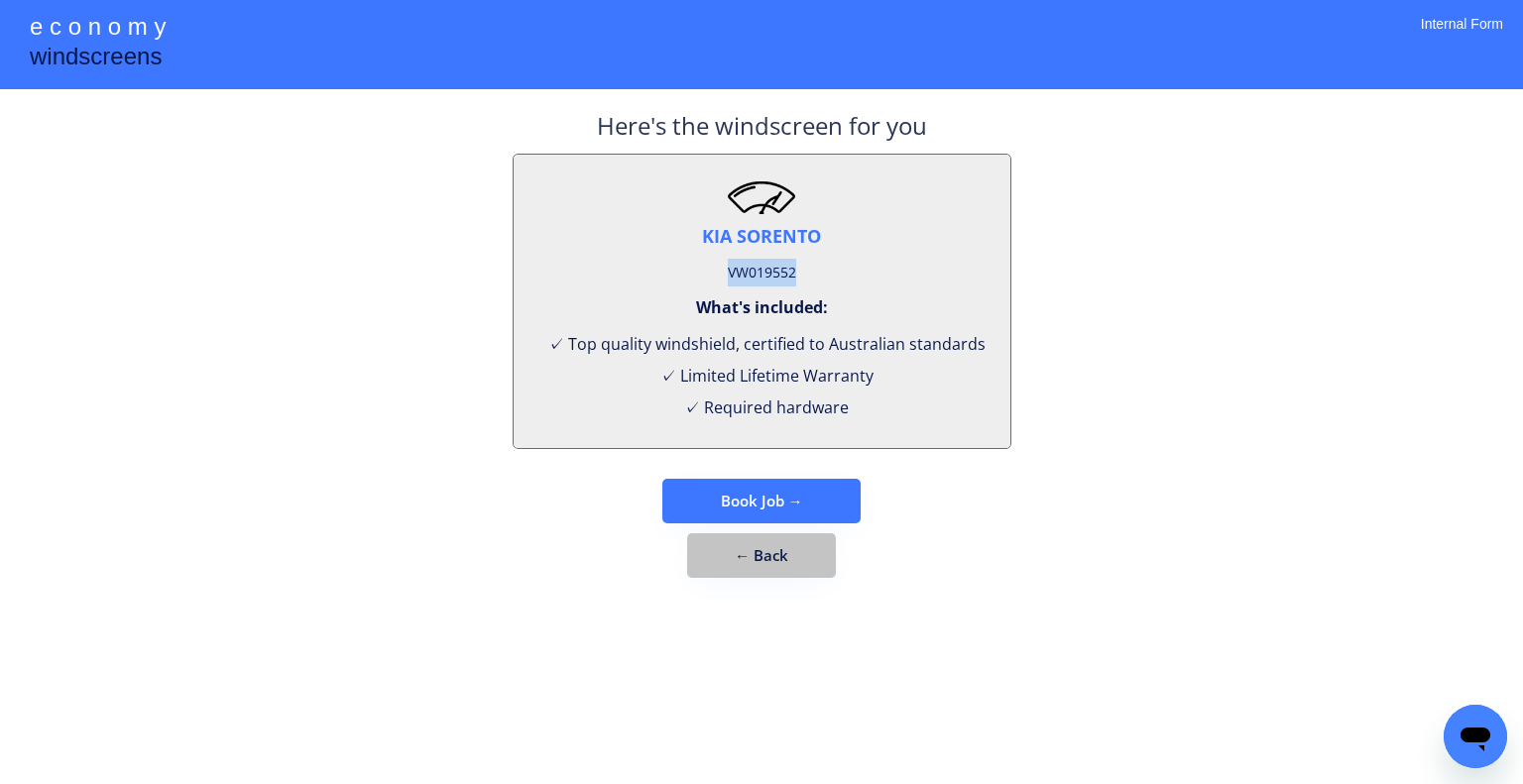 click on "←   Back" at bounding box center (762, 555) 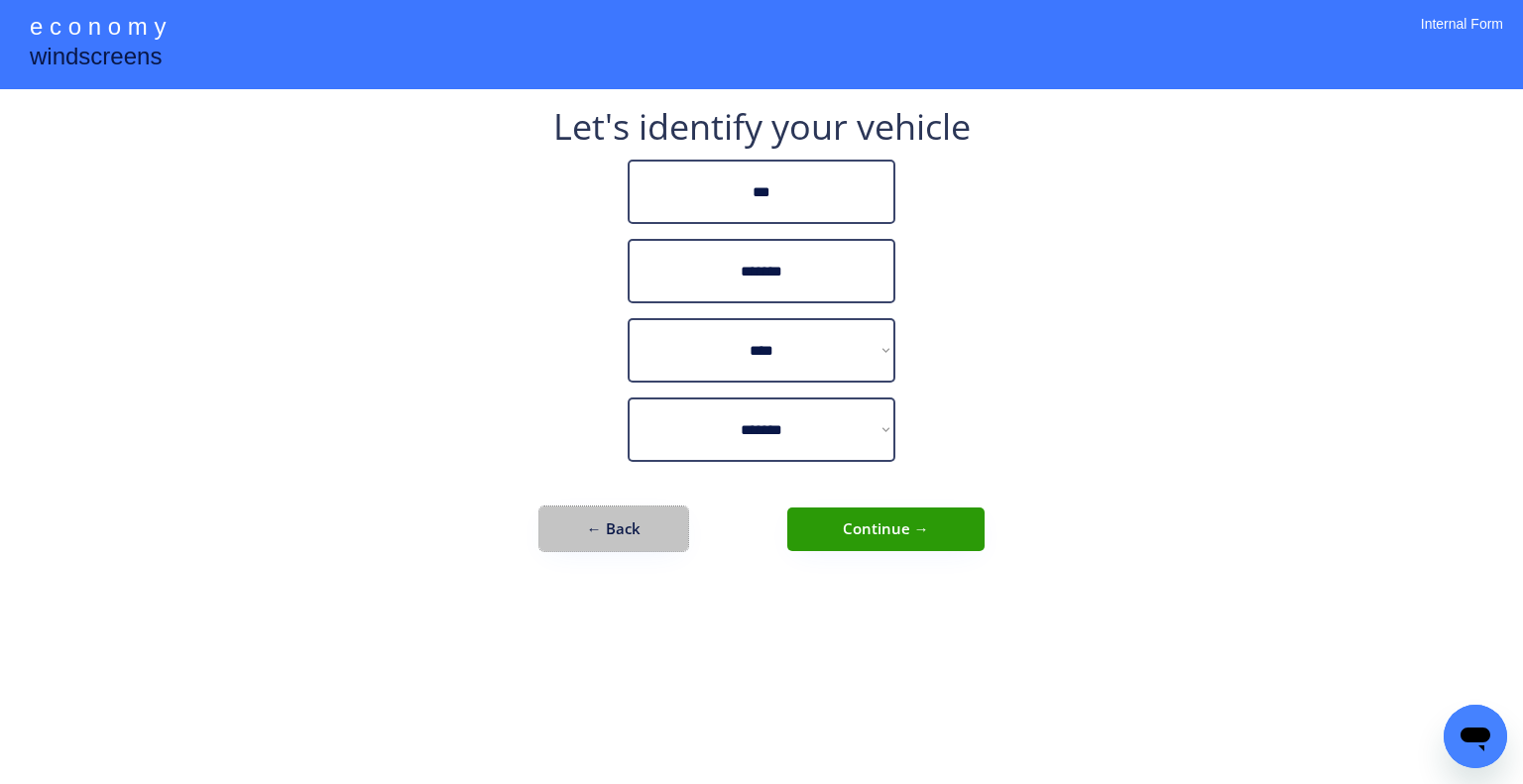 click on "←   Back" at bounding box center (614, 528) 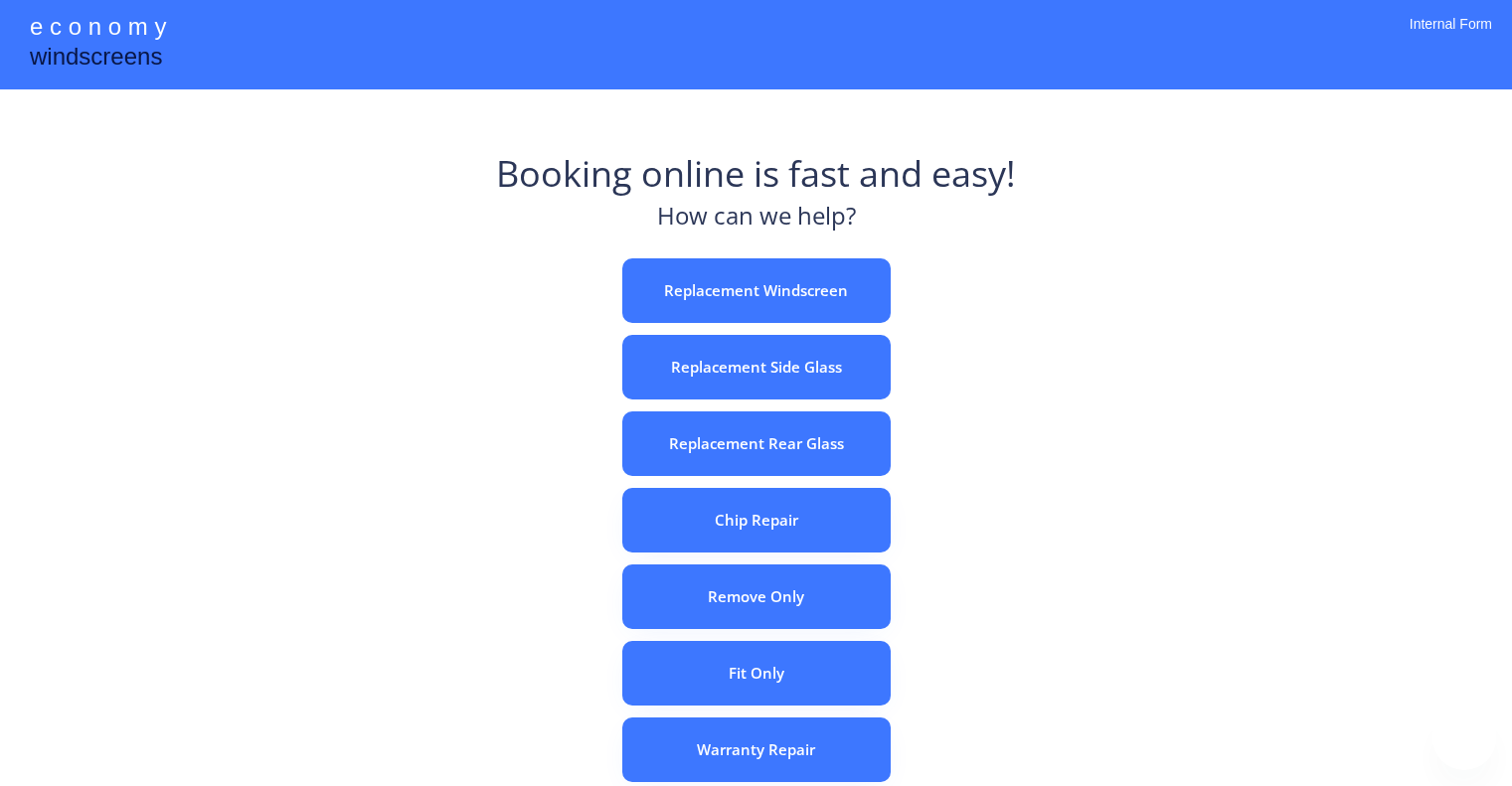 scroll, scrollTop: 0, scrollLeft: 0, axis: both 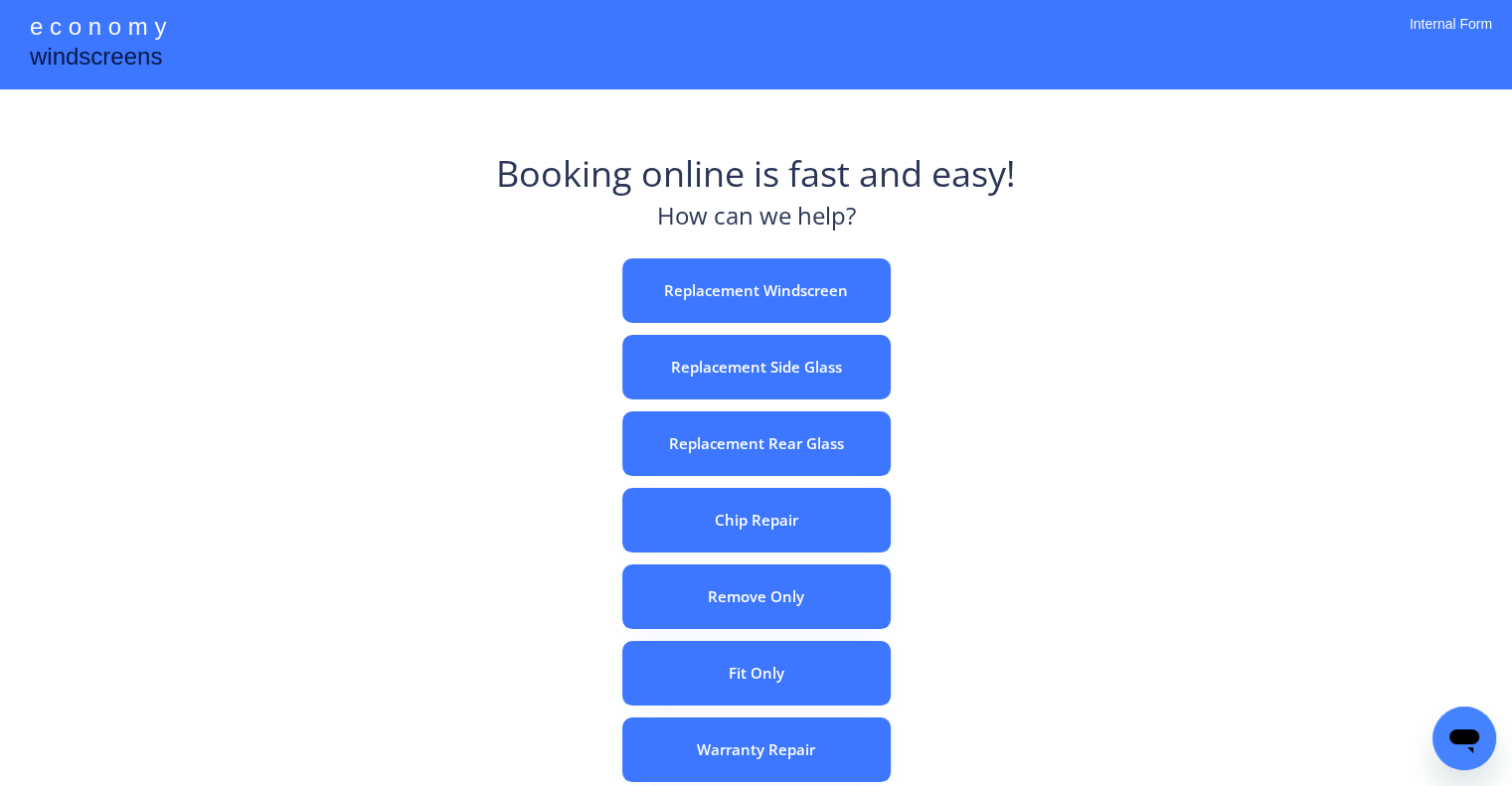 click on "e c o n o m y windscreens Booking online is fast and easy! How can we help? Replacement Windscreen Replacement Side Glass Replacement Rear Glass Chip Repair Remove Only Fit Only Warranty Repair ADAS Recalibration Only Rebook a Job Confirm Quotes Manual Booking Internal Form" at bounding box center (756, 553) 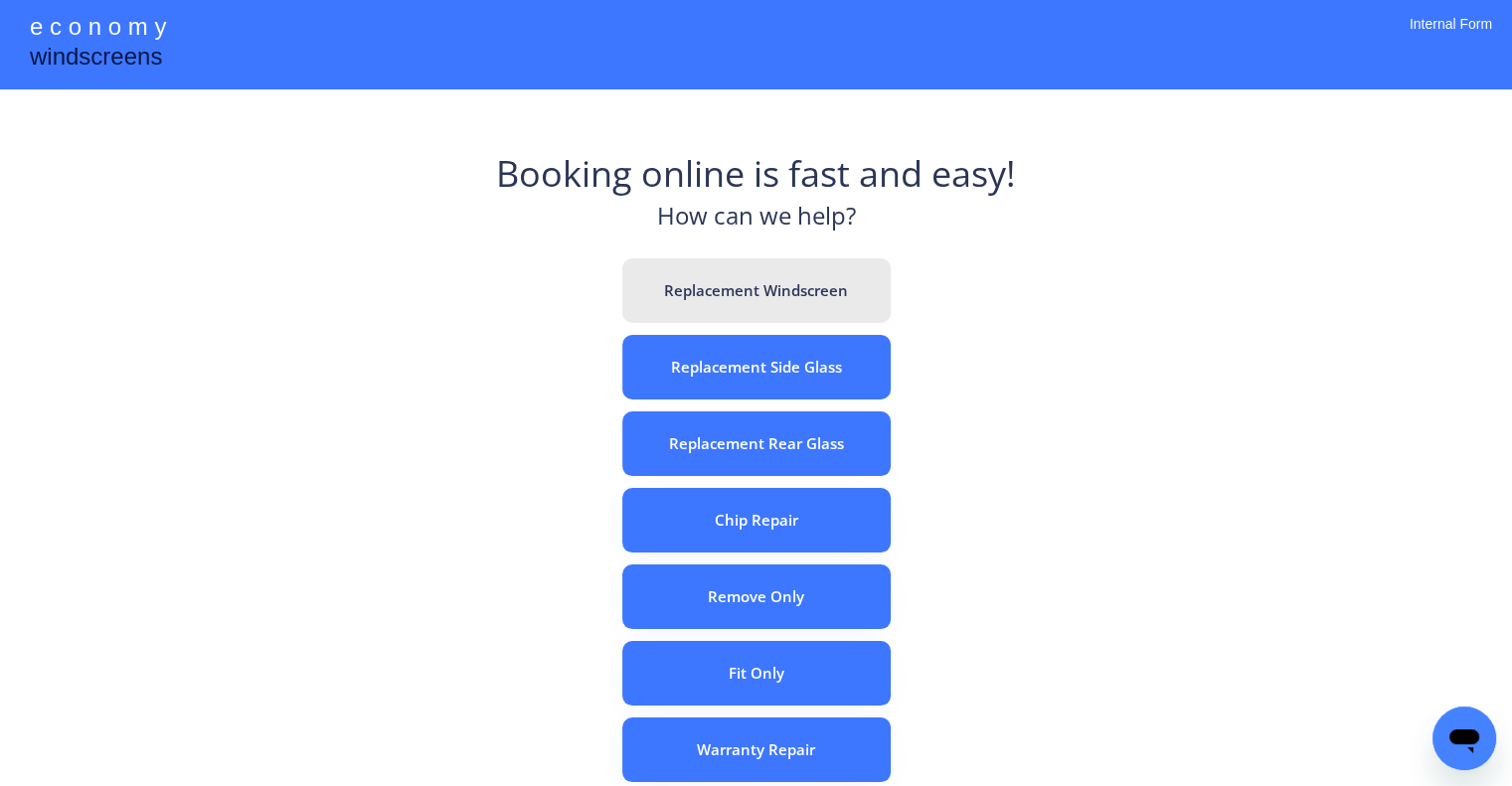 drag, startPoint x: 693, startPoint y: 279, endPoint x: 744, endPoint y: 338, distance: 77.987178 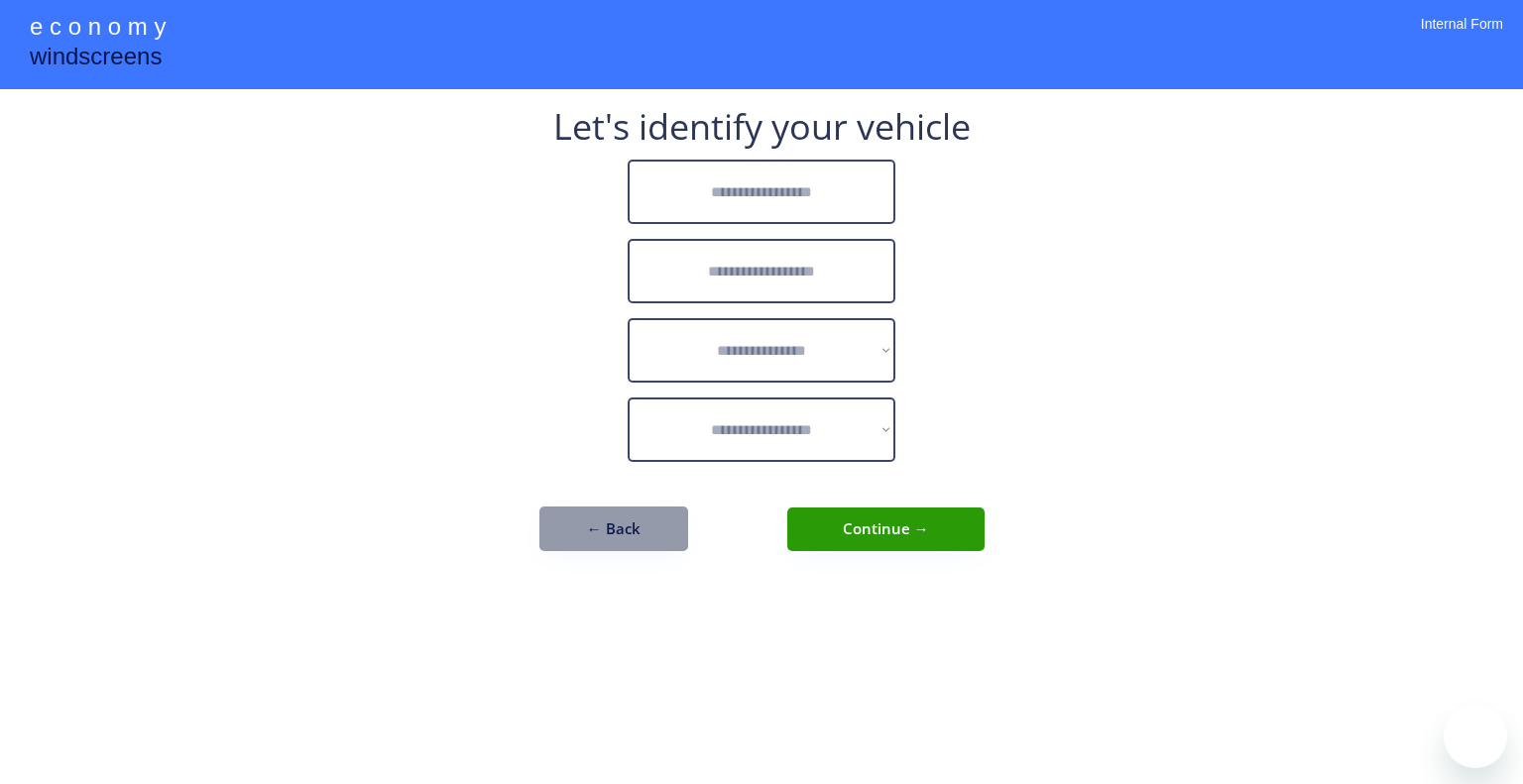 scroll, scrollTop: 0, scrollLeft: 0, axis: both 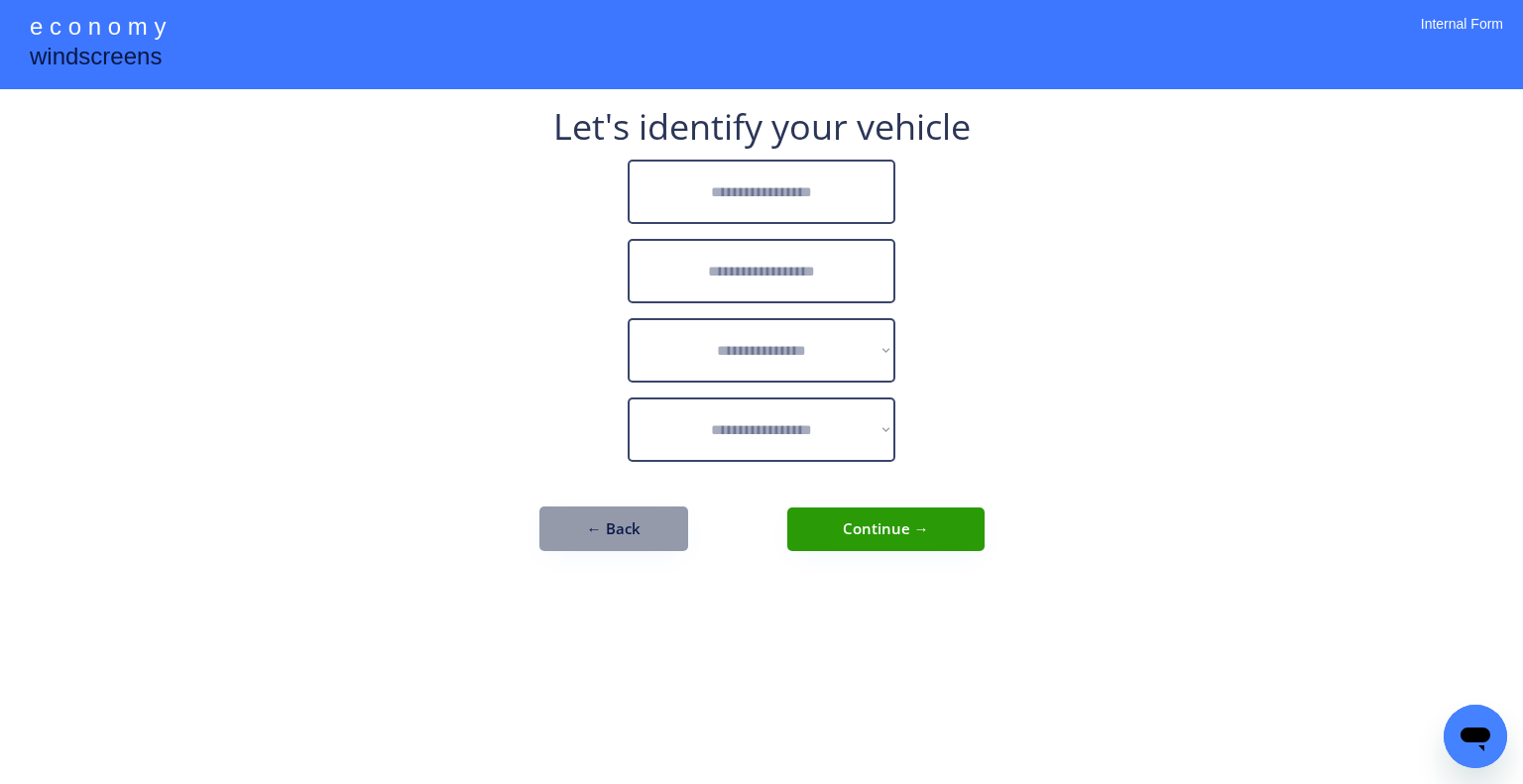 click at bounding box center [762, 191] 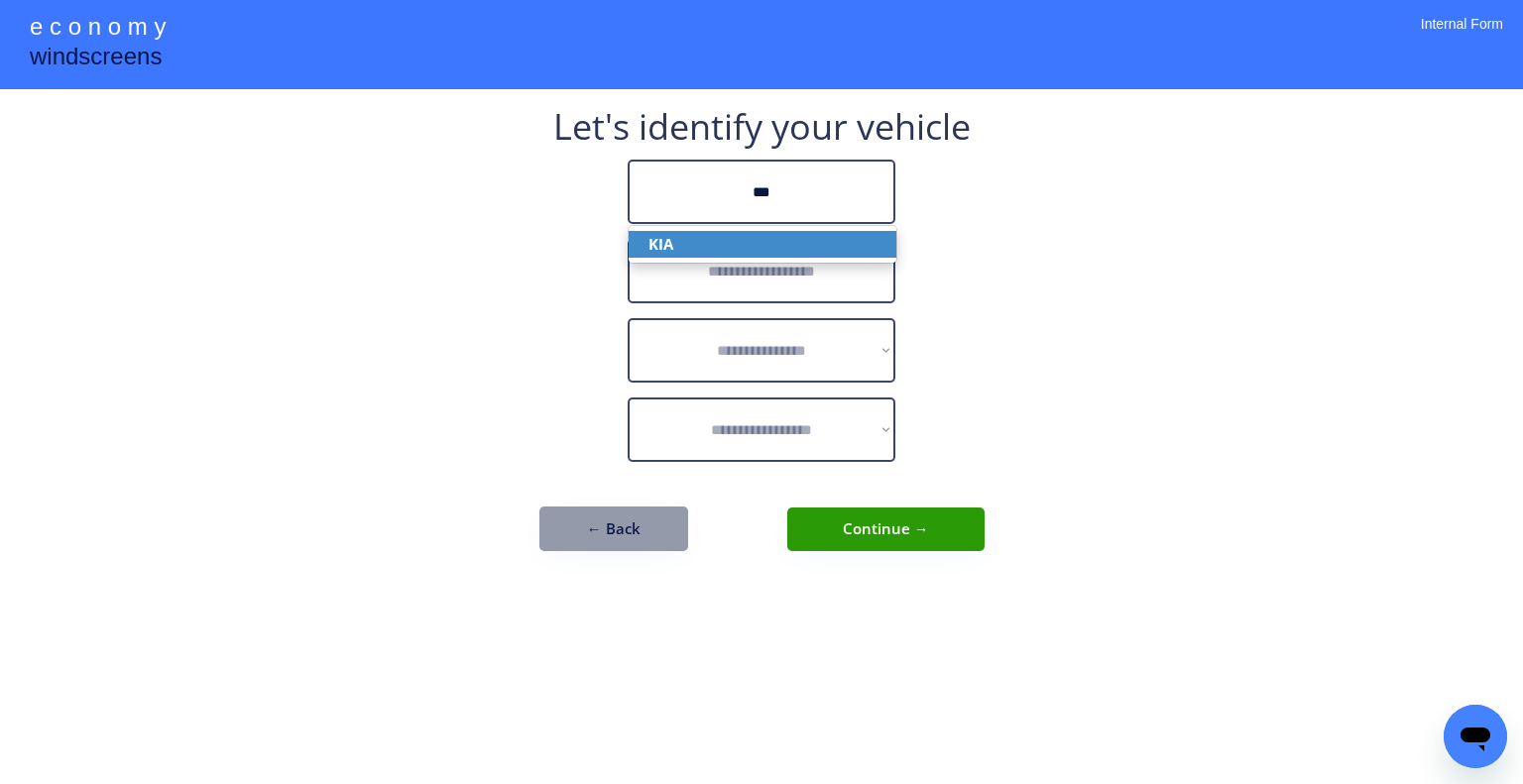 click on "KIA" at bounding box center [762, 244] 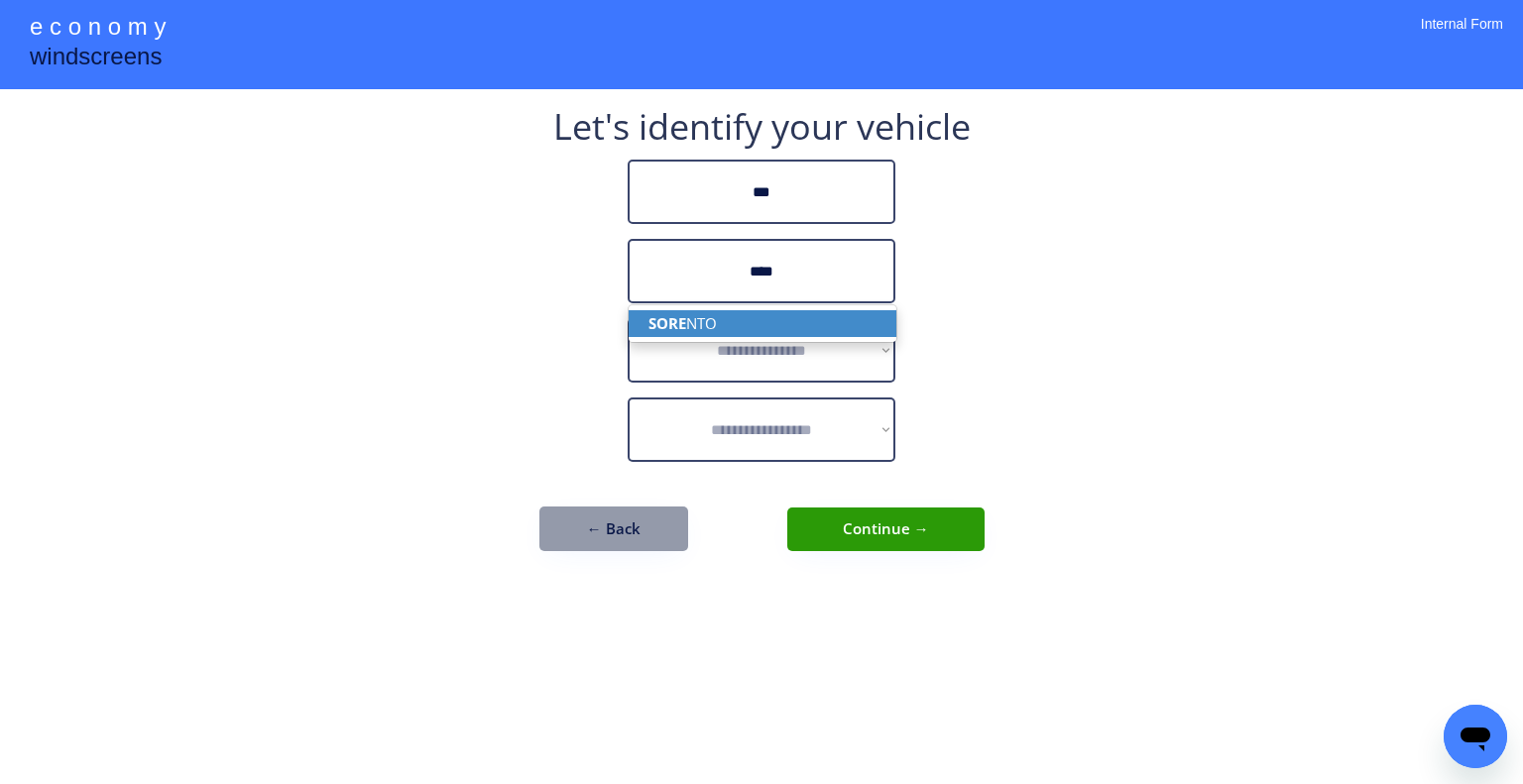 click on "SORE NTO" at bounding box center (762, 323) 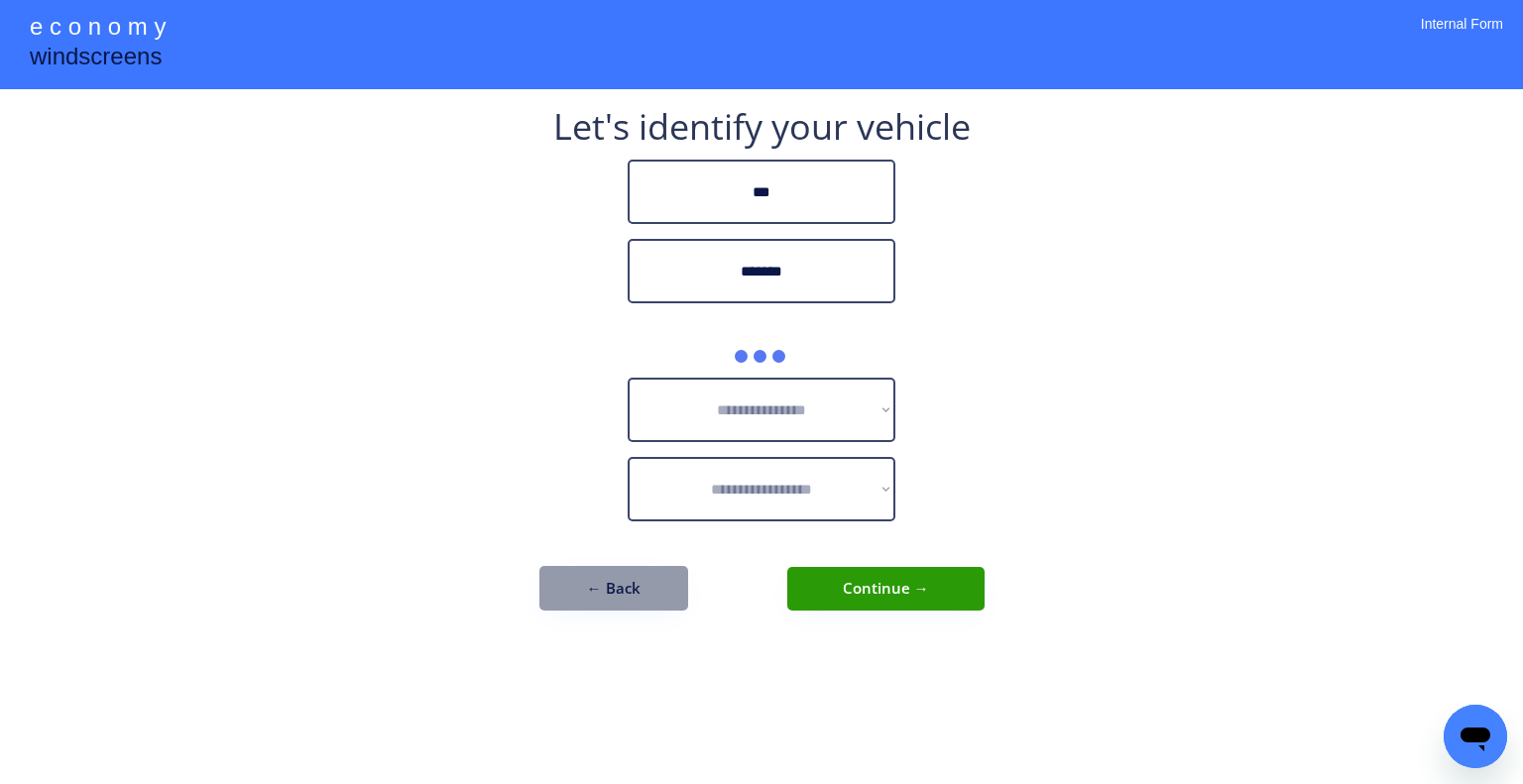 type on "*******" 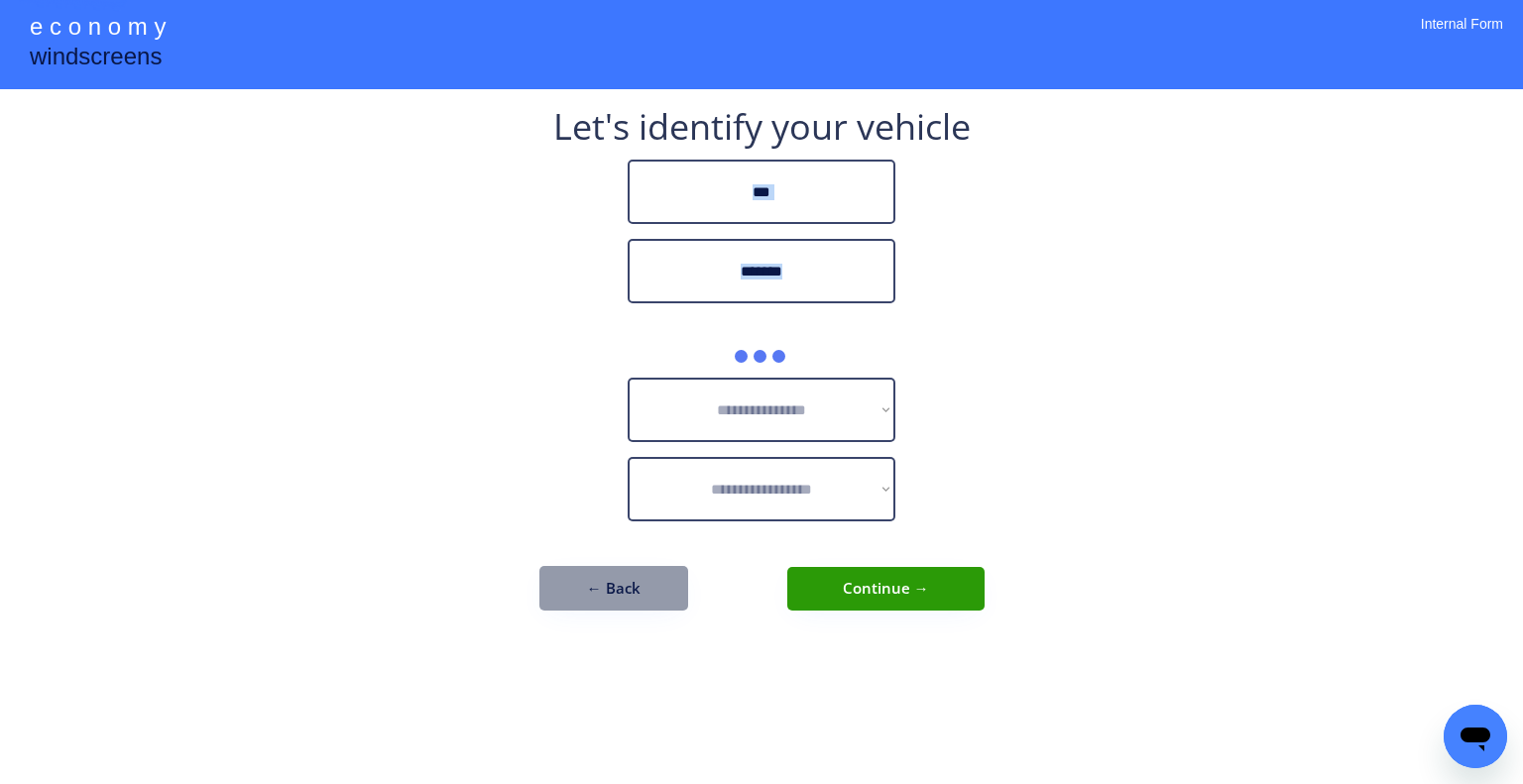 click on "**********" at bounding box center [762, 392] 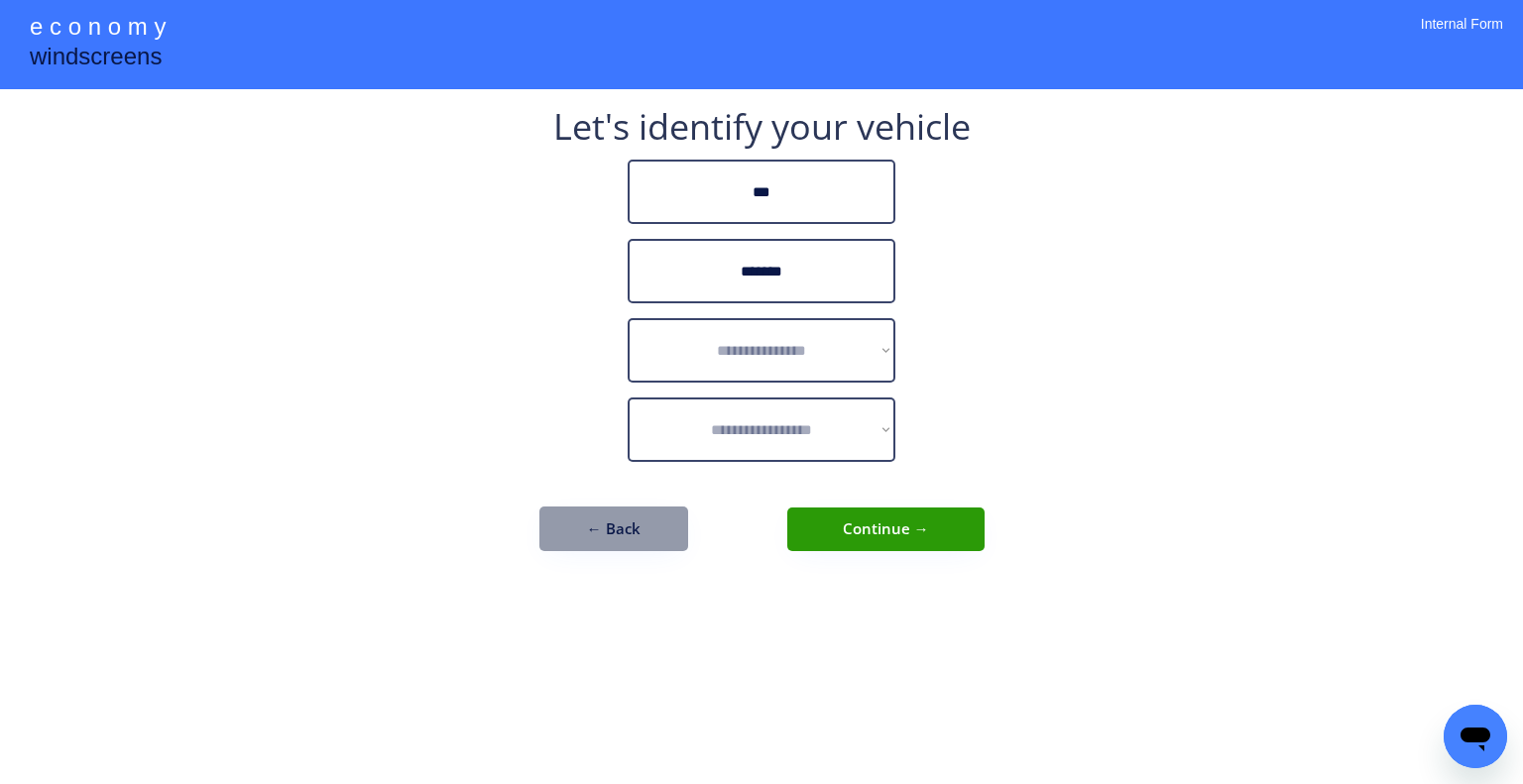click on "**********" at bounding box center (762, 392) 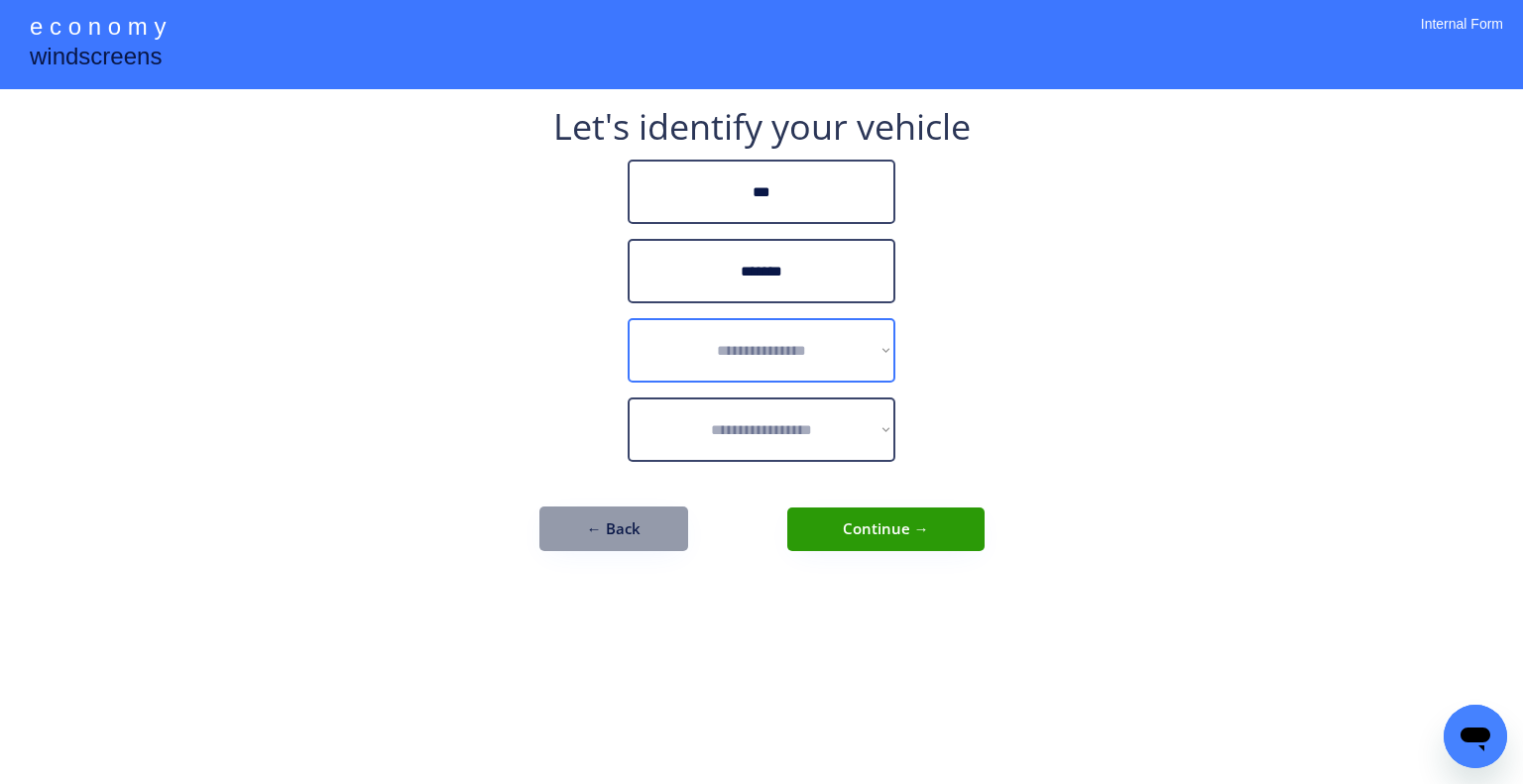 click on "**********" at bounding box center [762, 350] 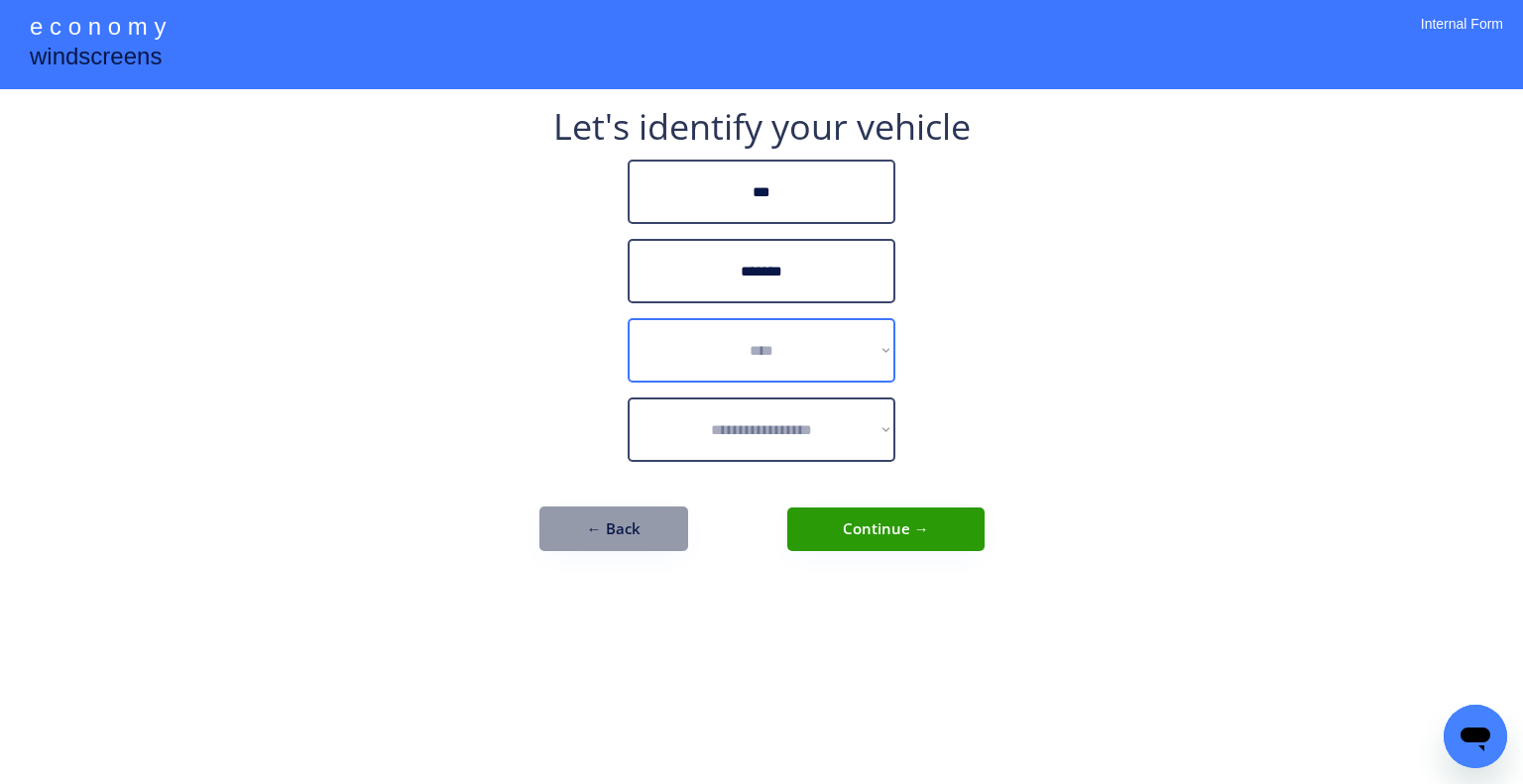 click on "**********" at bounding box center [762, 350] 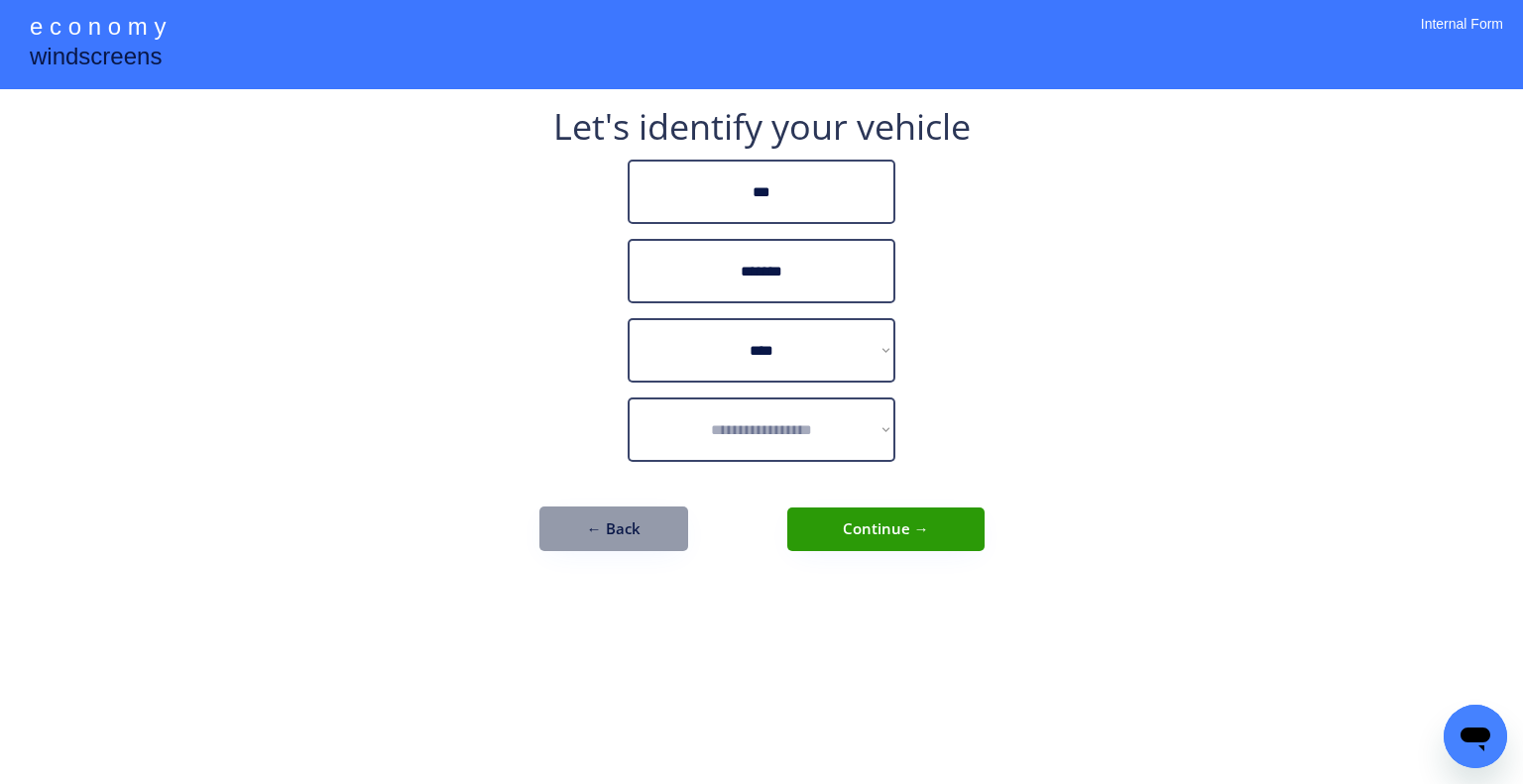 select on "*********" 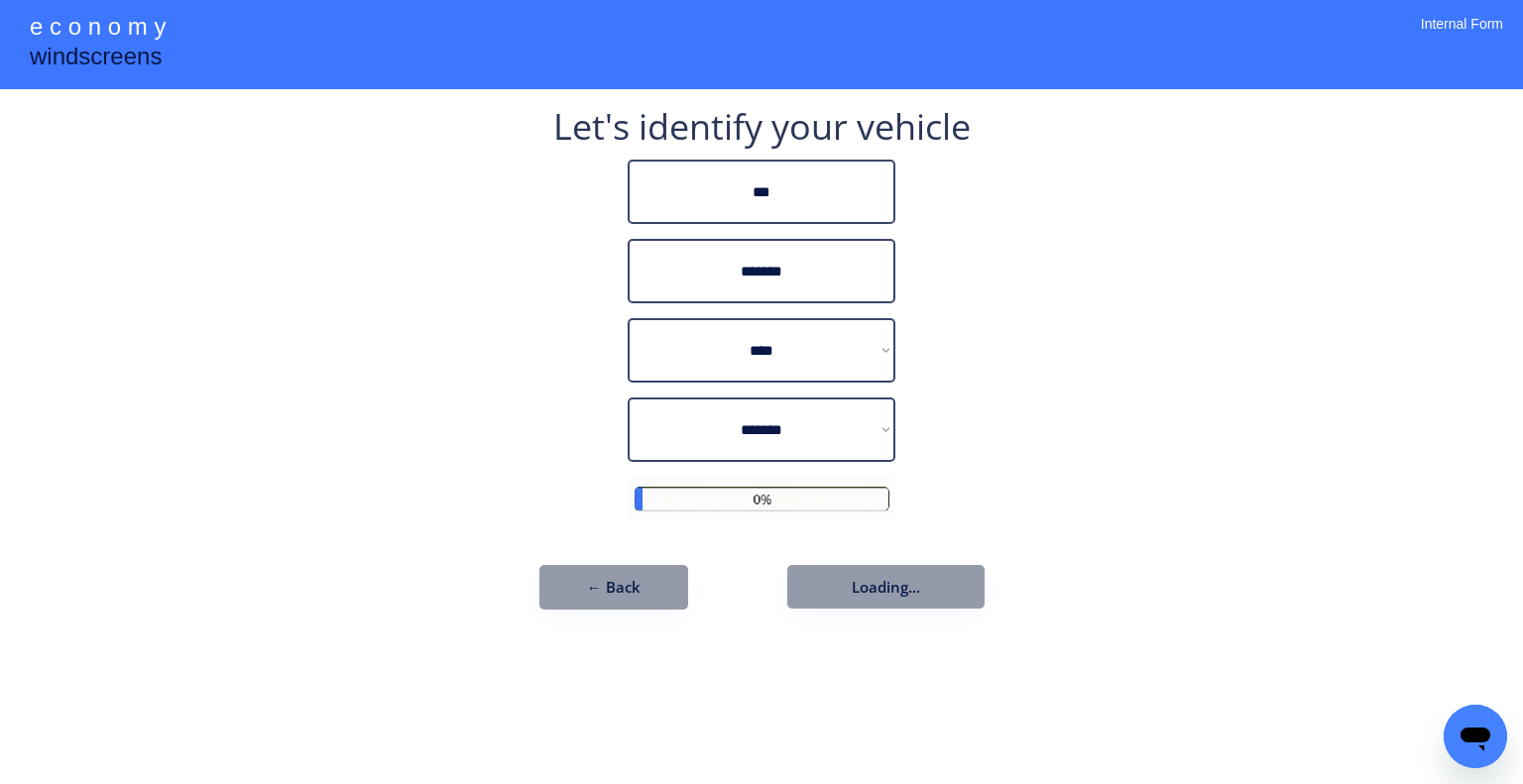 click on "**********" at bounding box center (762, 392) 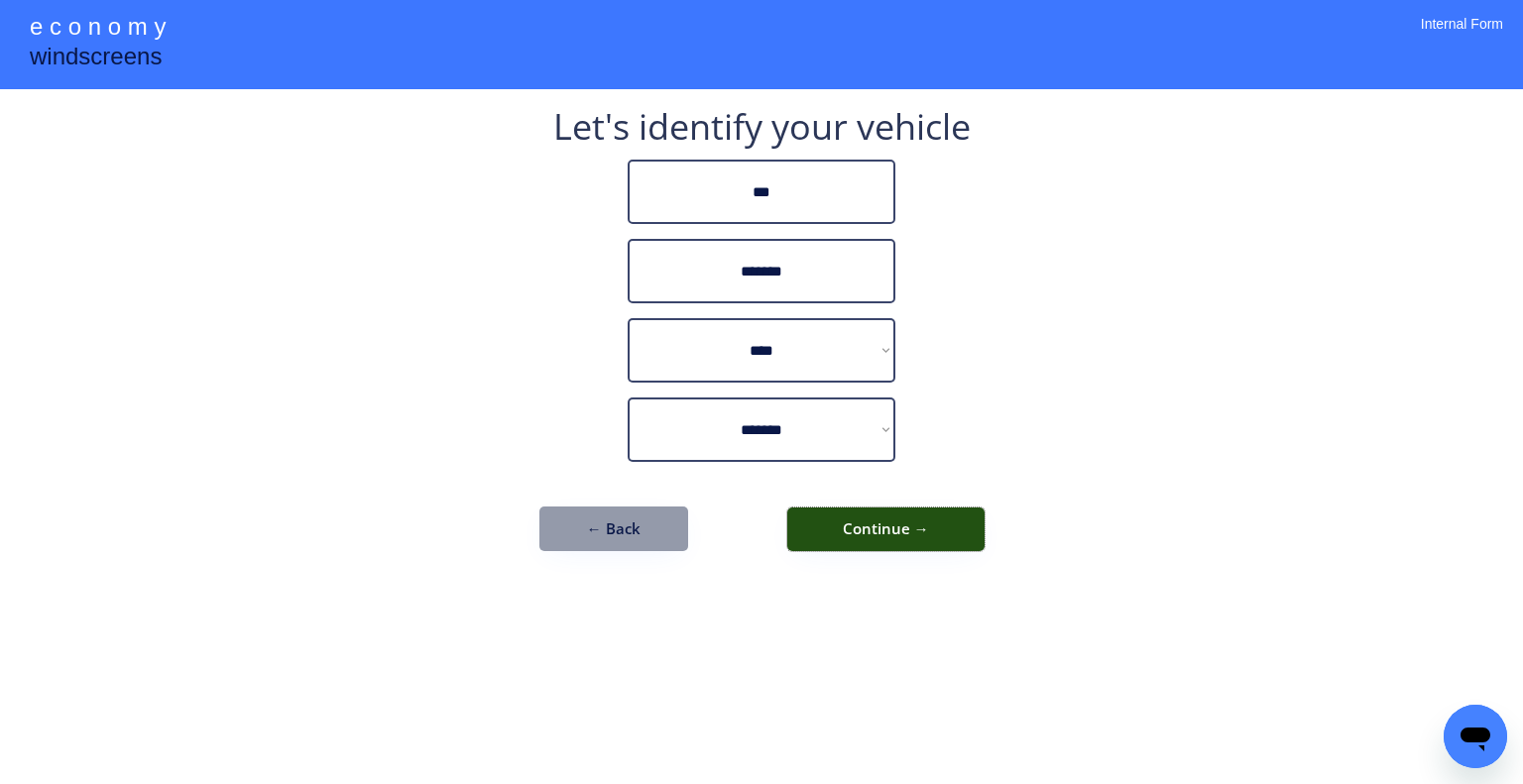 drag, startPoint x: 909, startPoint y: 542, endPoint x: 1051, endPoint y: 544, distance: 142.01408 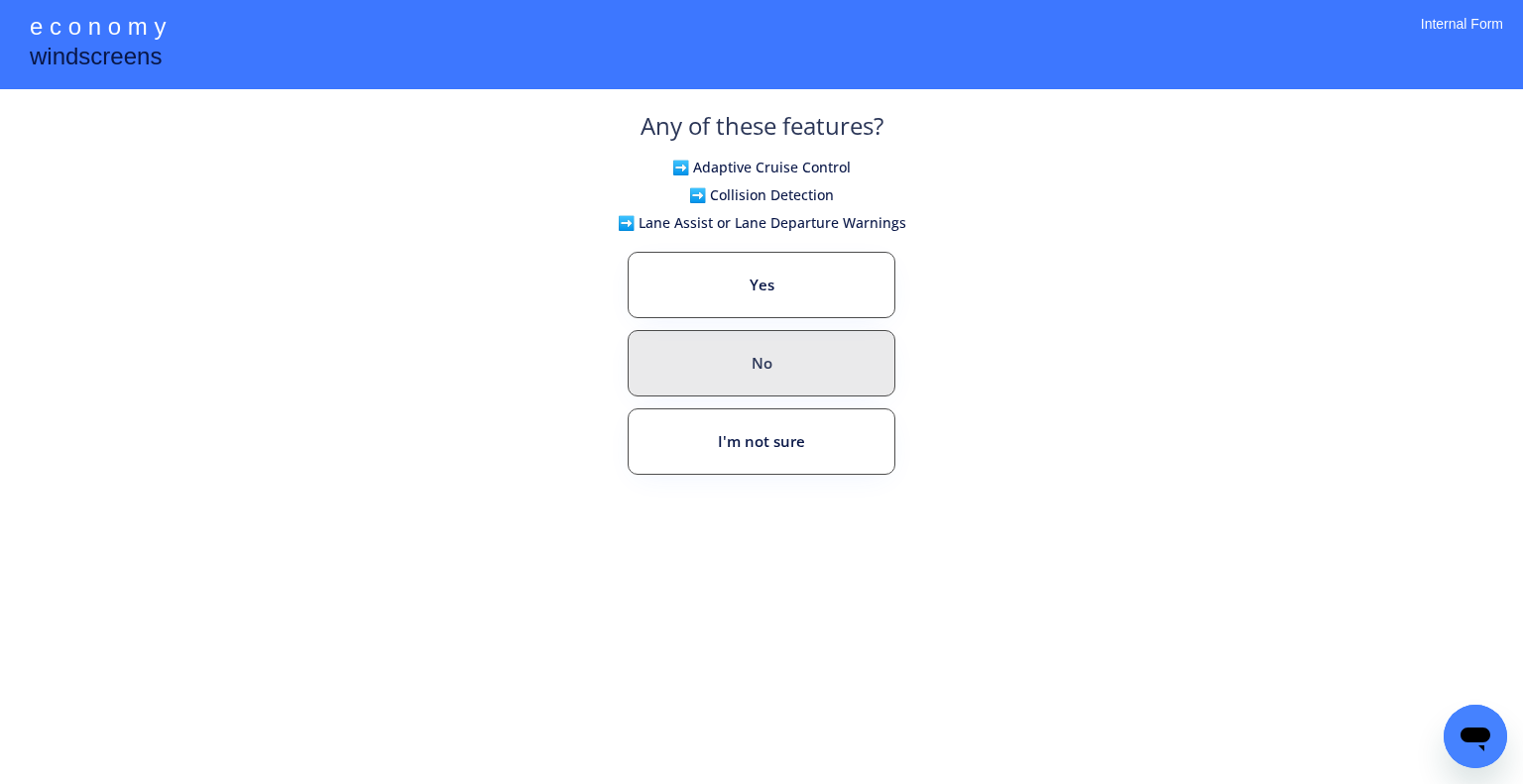 click on "No" at bounding box center [762, 363] 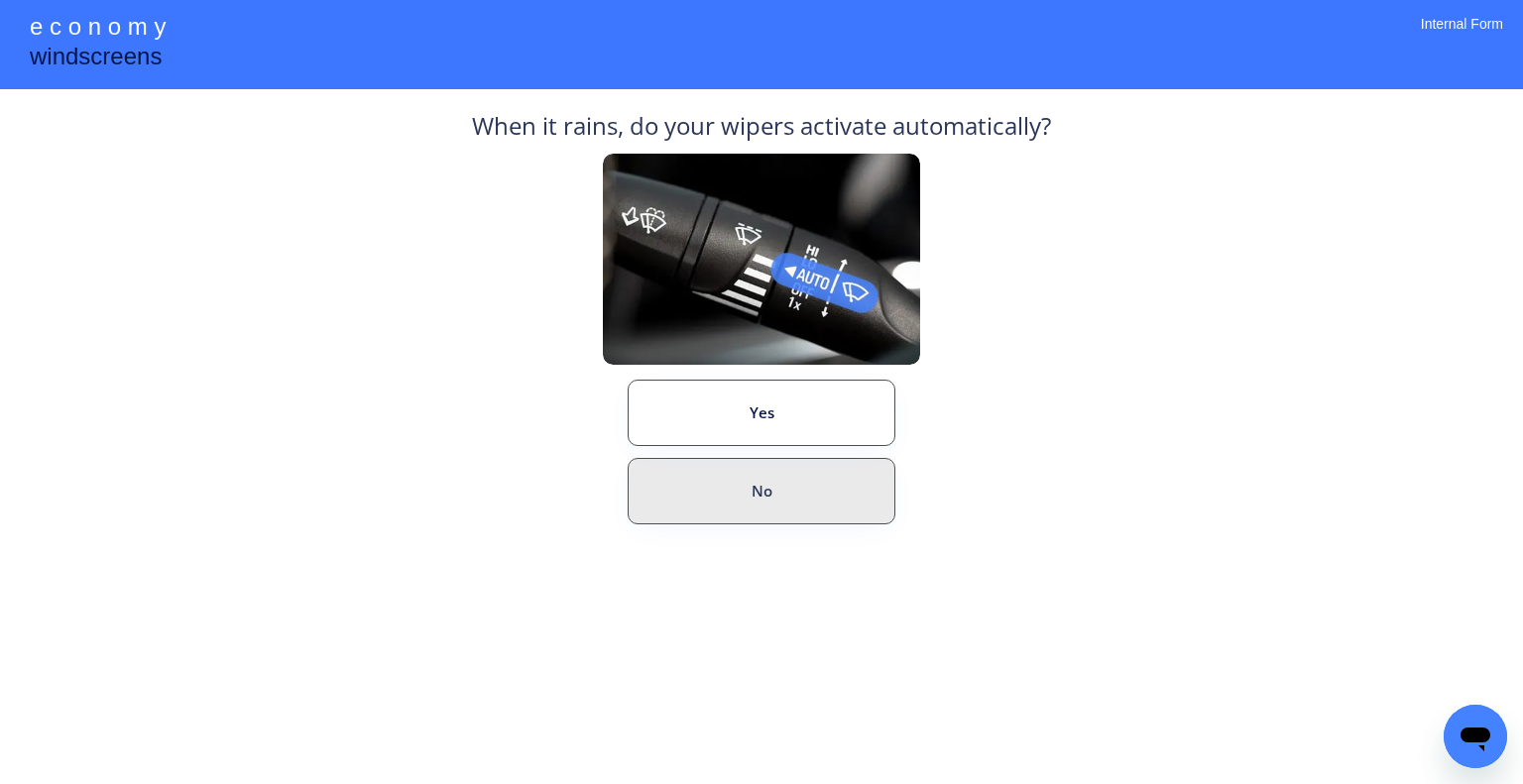 drag, startPoint x: 795, startPoint y: 481, endPoint x: 1015, endPoint y: 458, distance: 221.19901 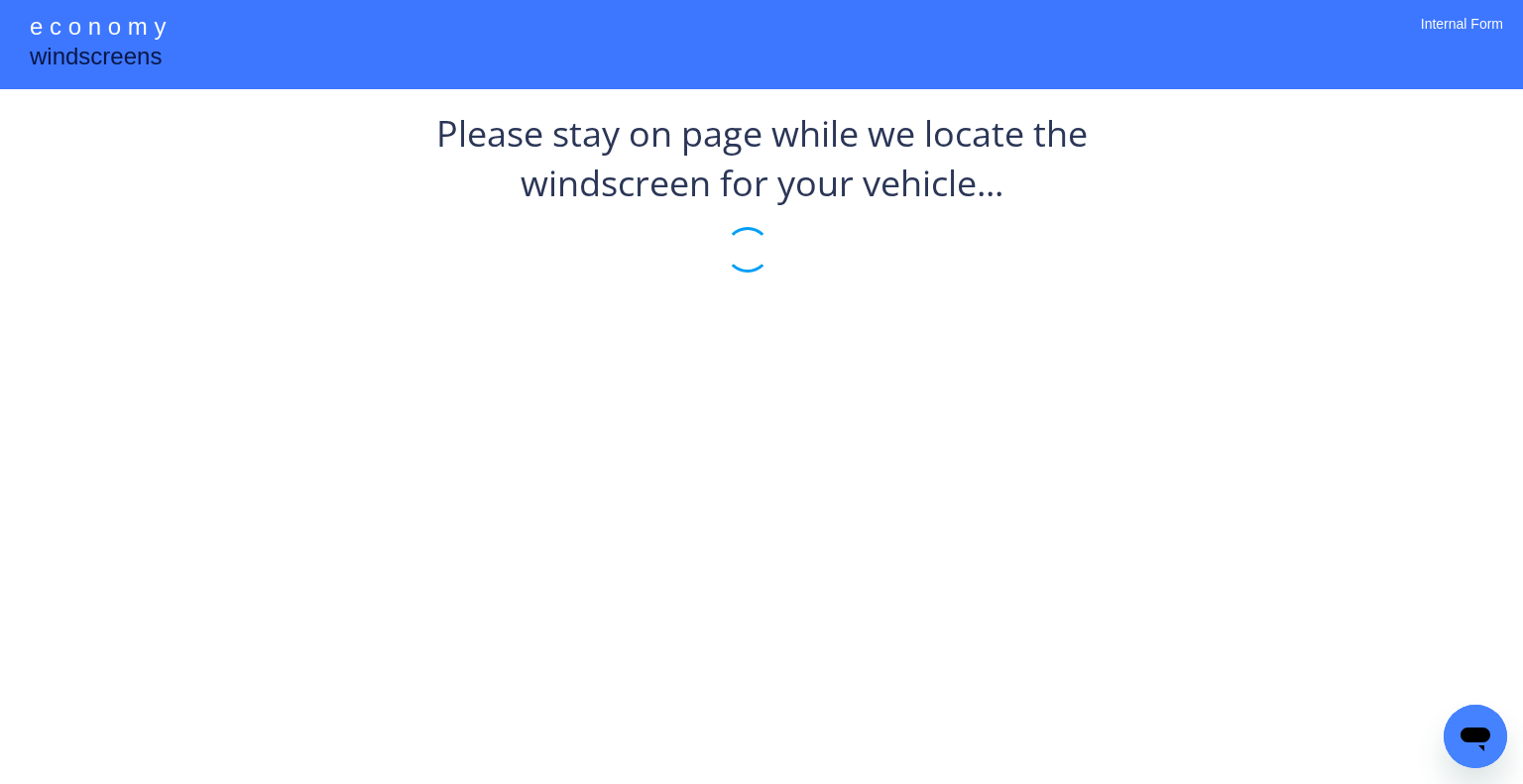 click on "Please stay on page while we locate the windscreen for your vehicle..." at bounding box center [762, 208] 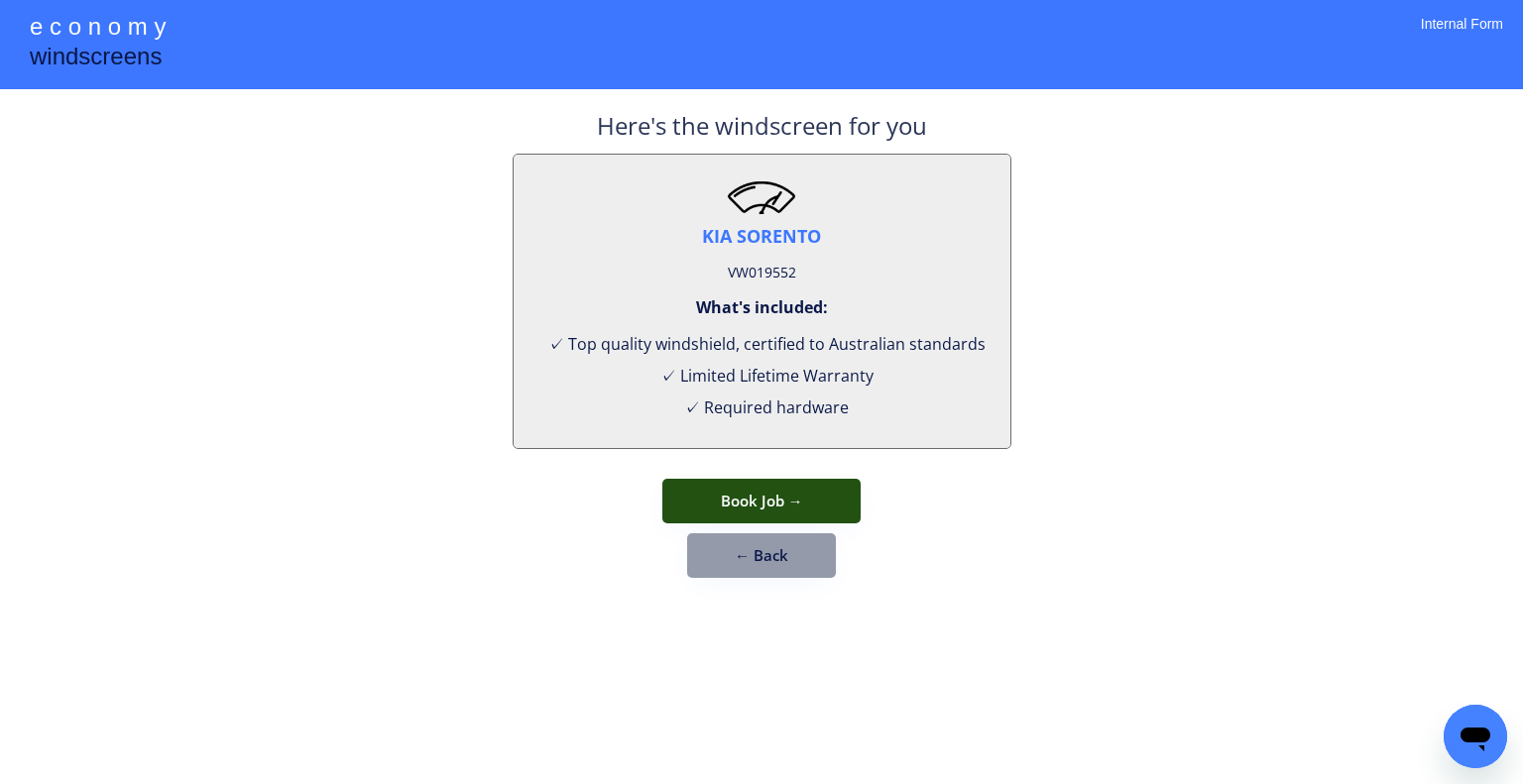 drag, startPoint x: 745, startPoint y: 501, endPoint x: 797, endPoint y: 460, distance: 66.21933 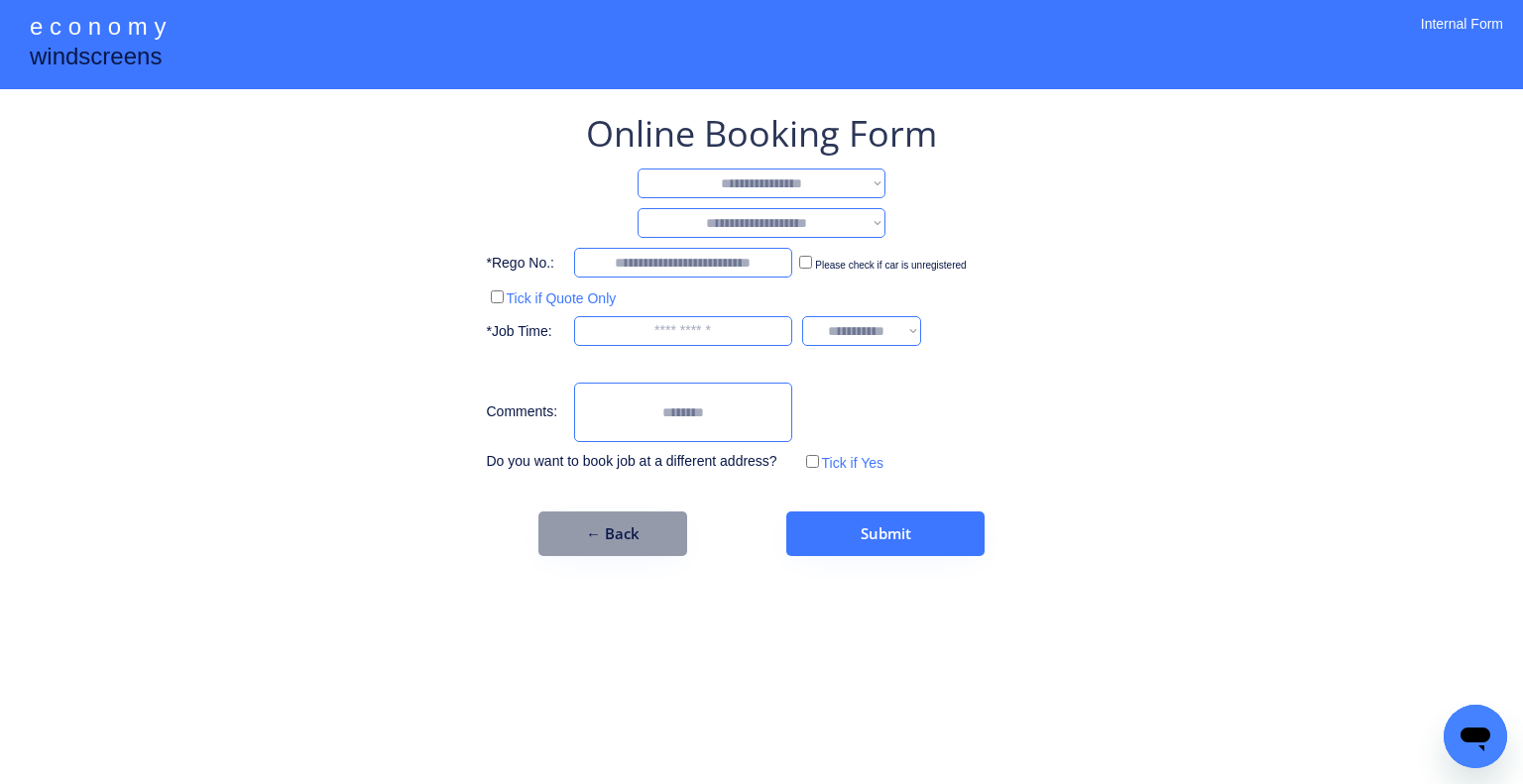 drag, startPoint x: 812, startPoint y: 174, endPoint x: 812, endPoint y: 187, distance: 13 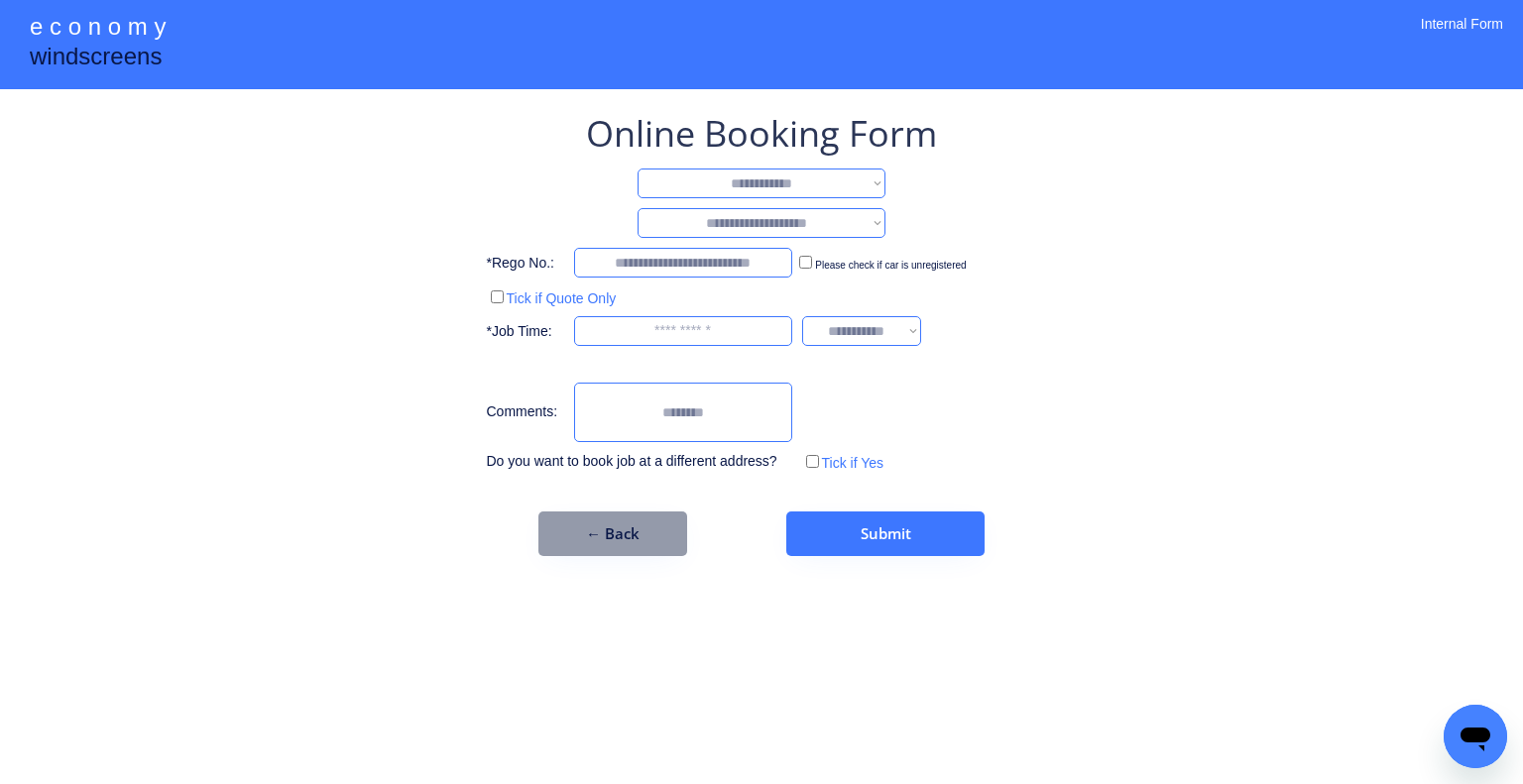 click on "**********" at bounding box center (762, 183) 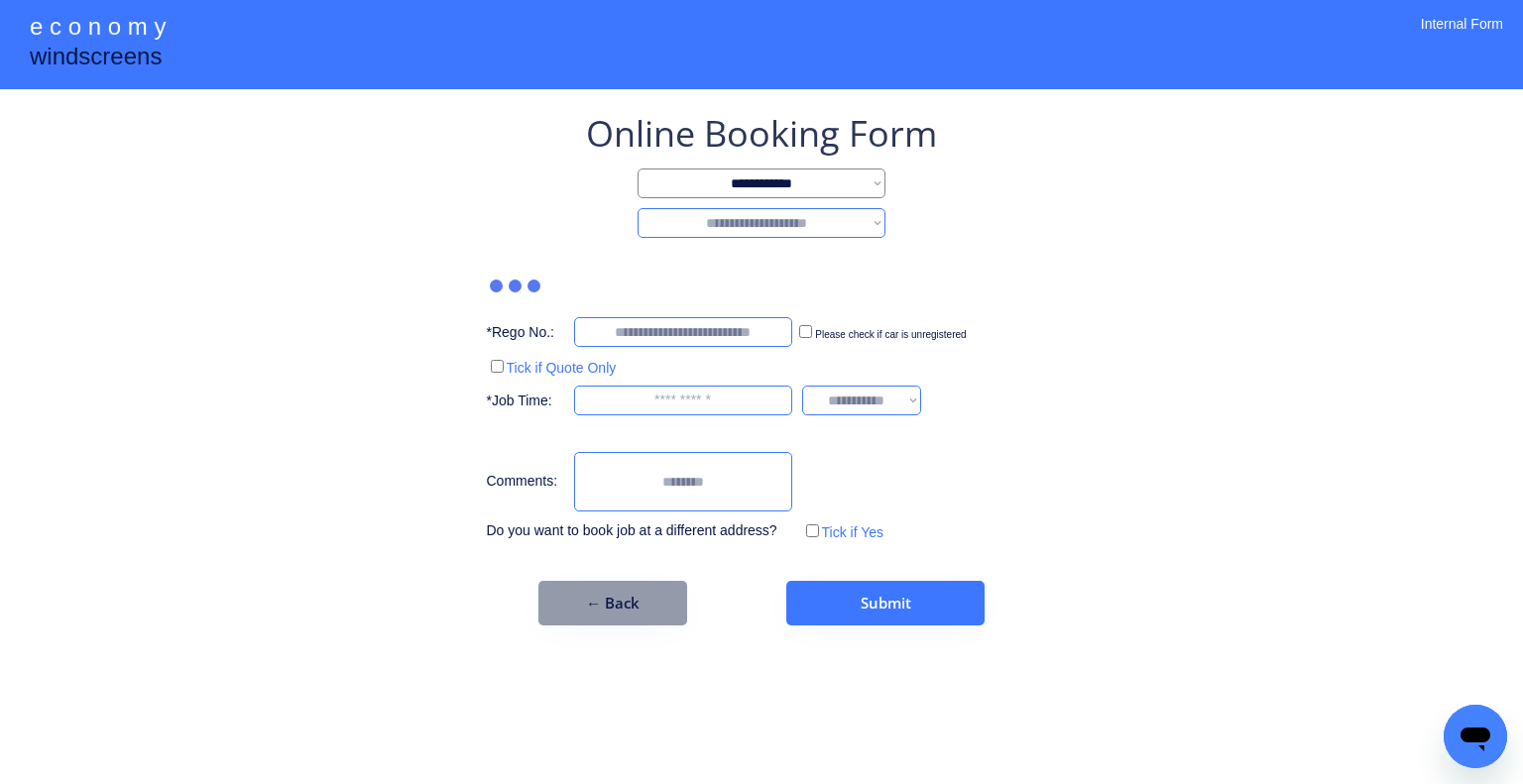 click on "**********" at bounding box center [762, 223] 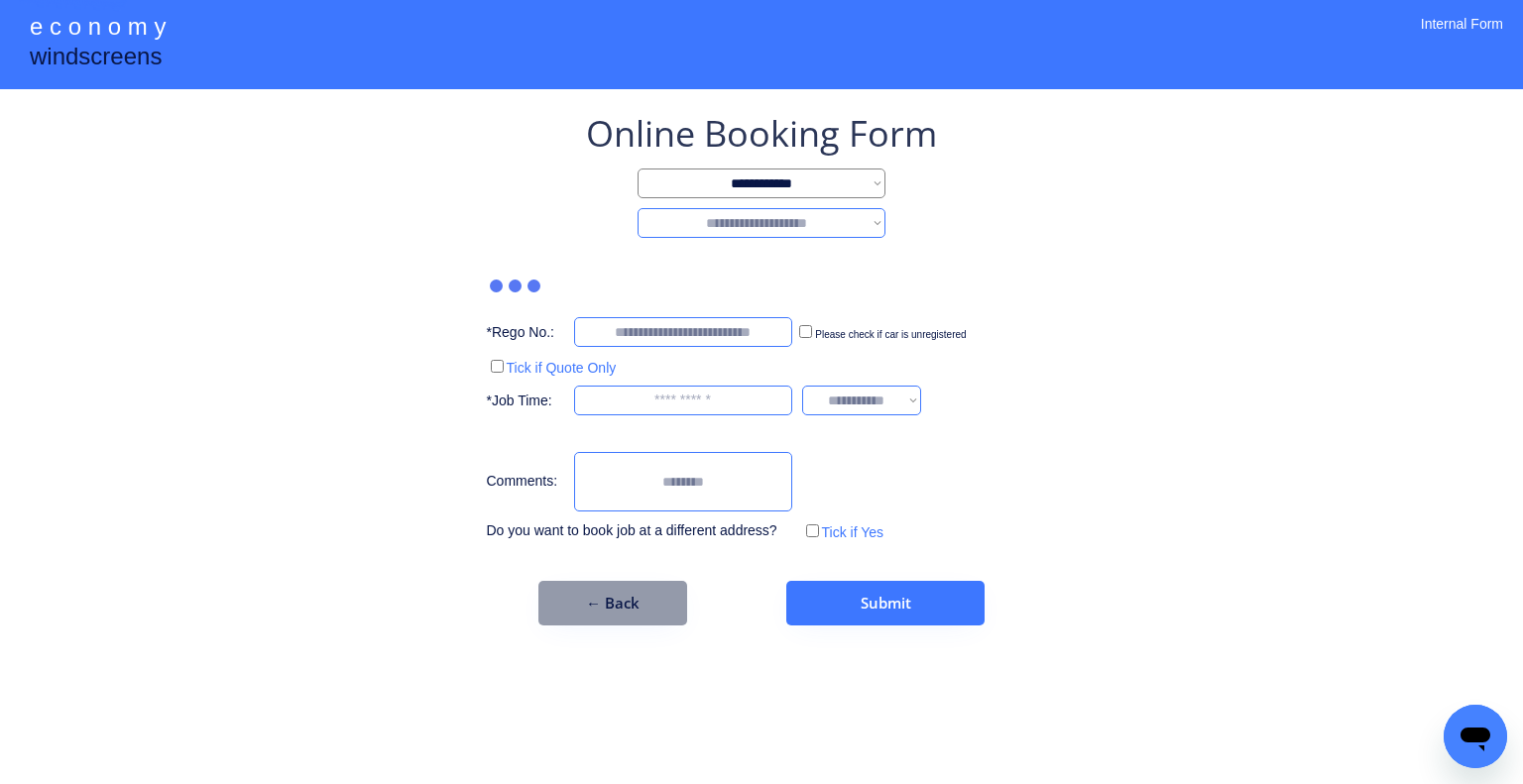 select on "*******" 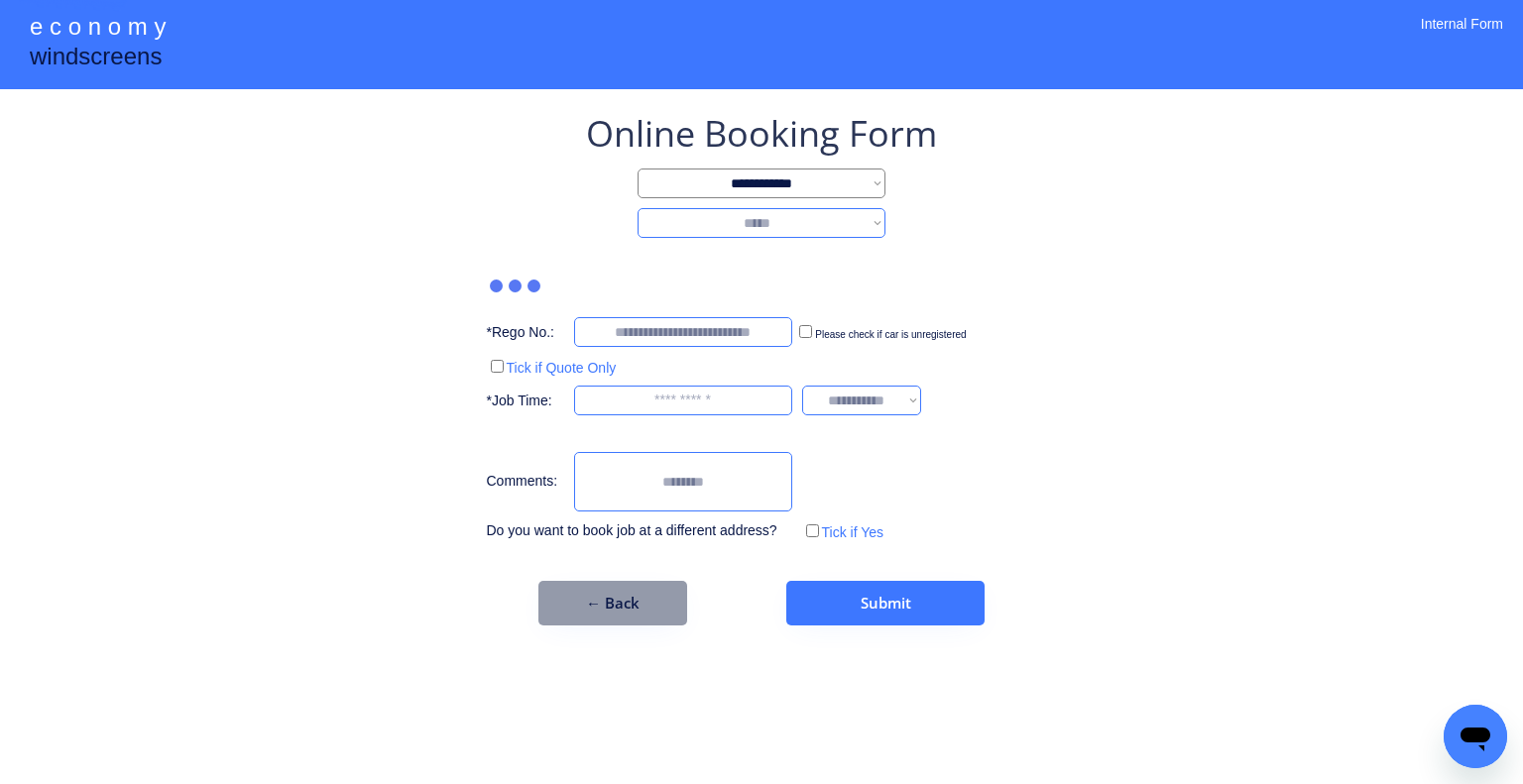 click on "**********" at bounding box center [762, 223] 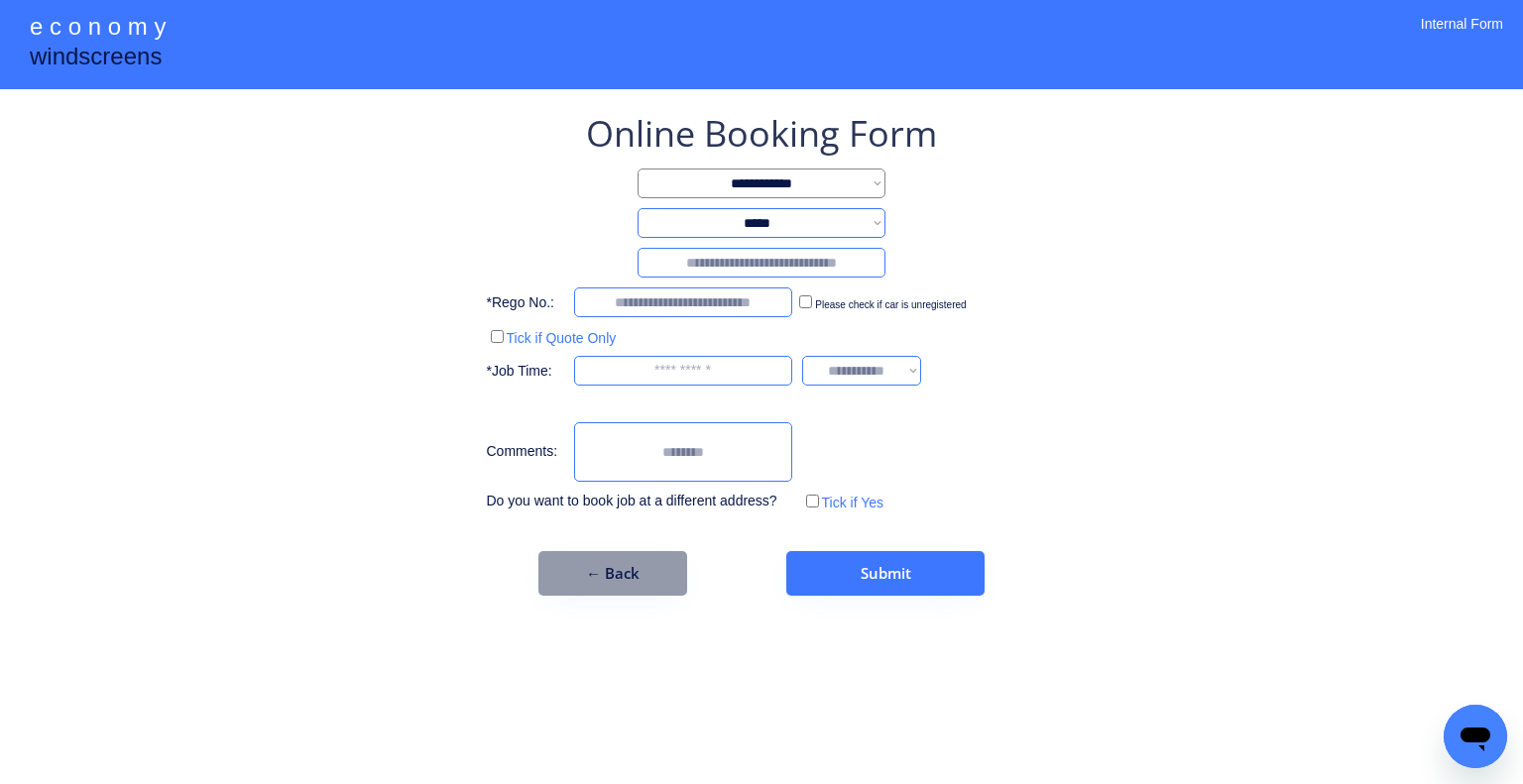 click at bounding box center [762, 263] 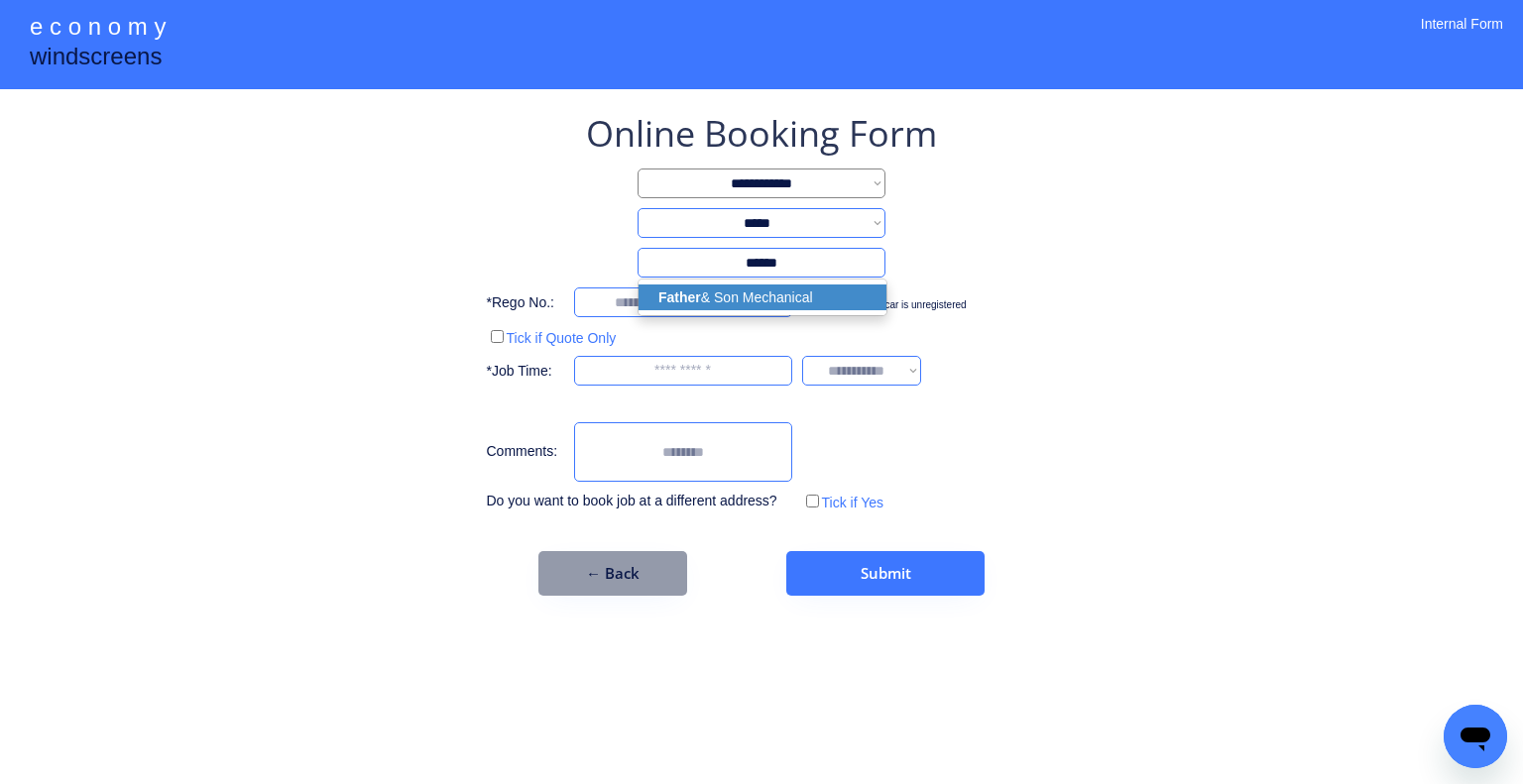 click on "Father  & Son Mechanical" at bounding box center [762, 297] 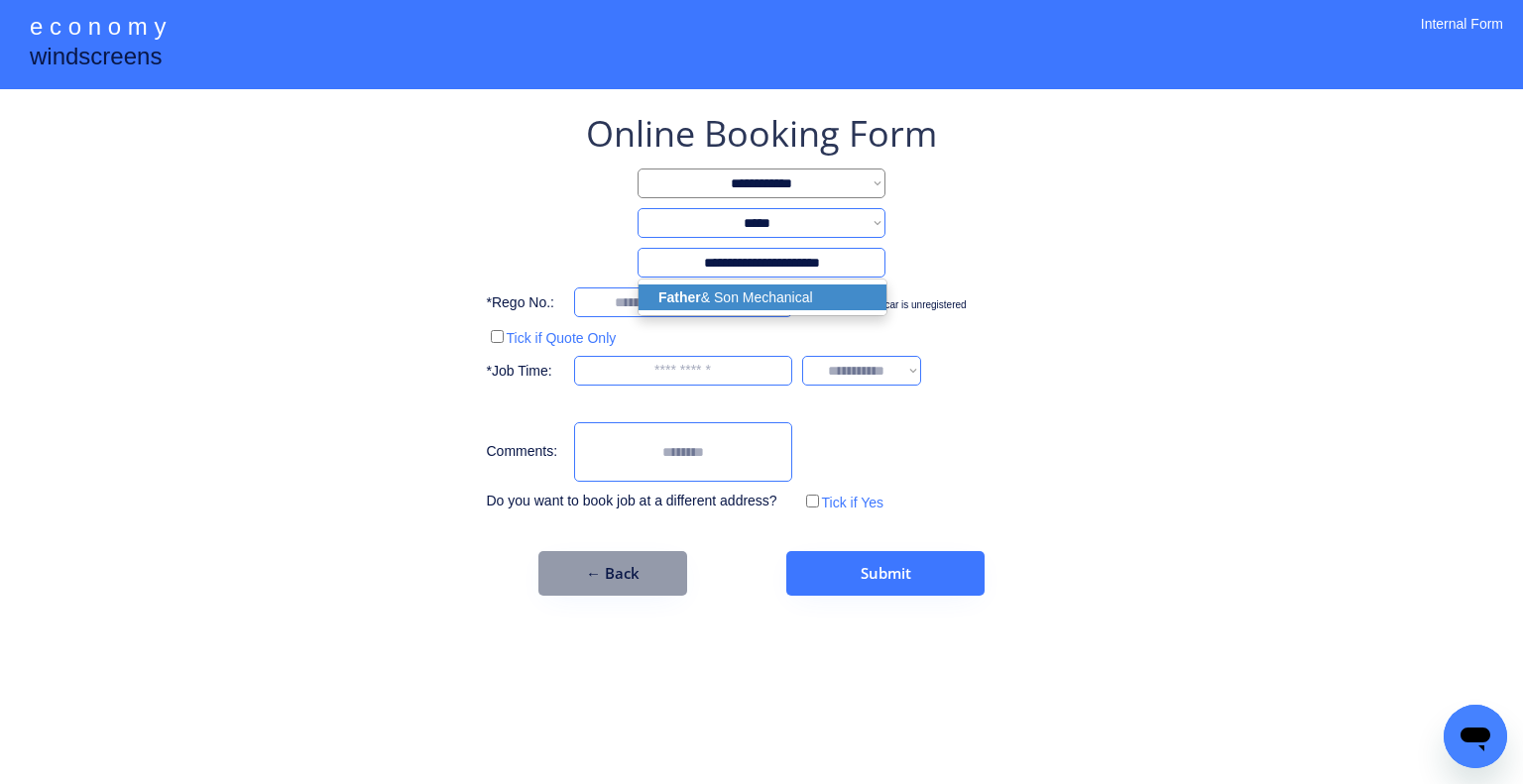 select on "*****" 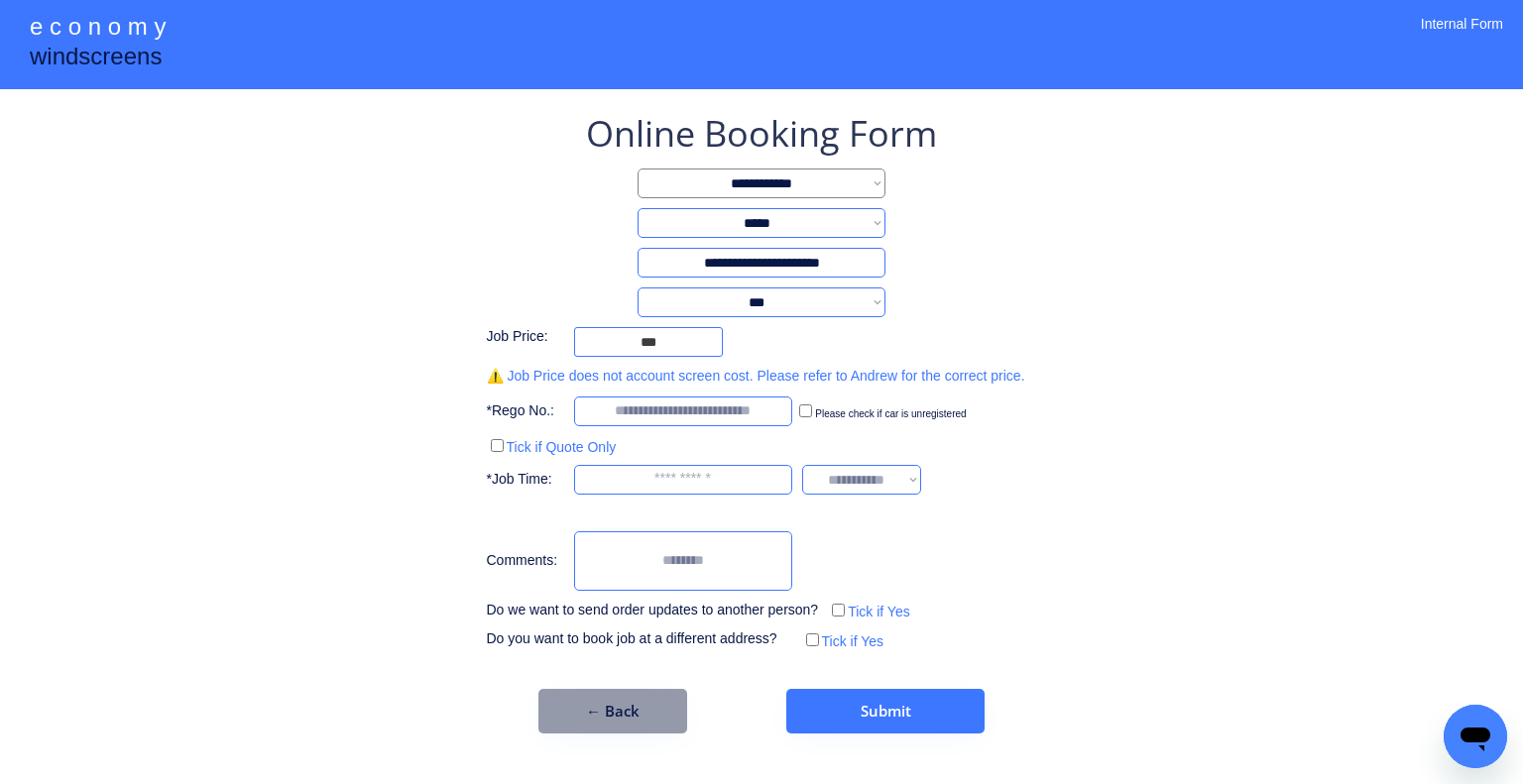 type on "**********" 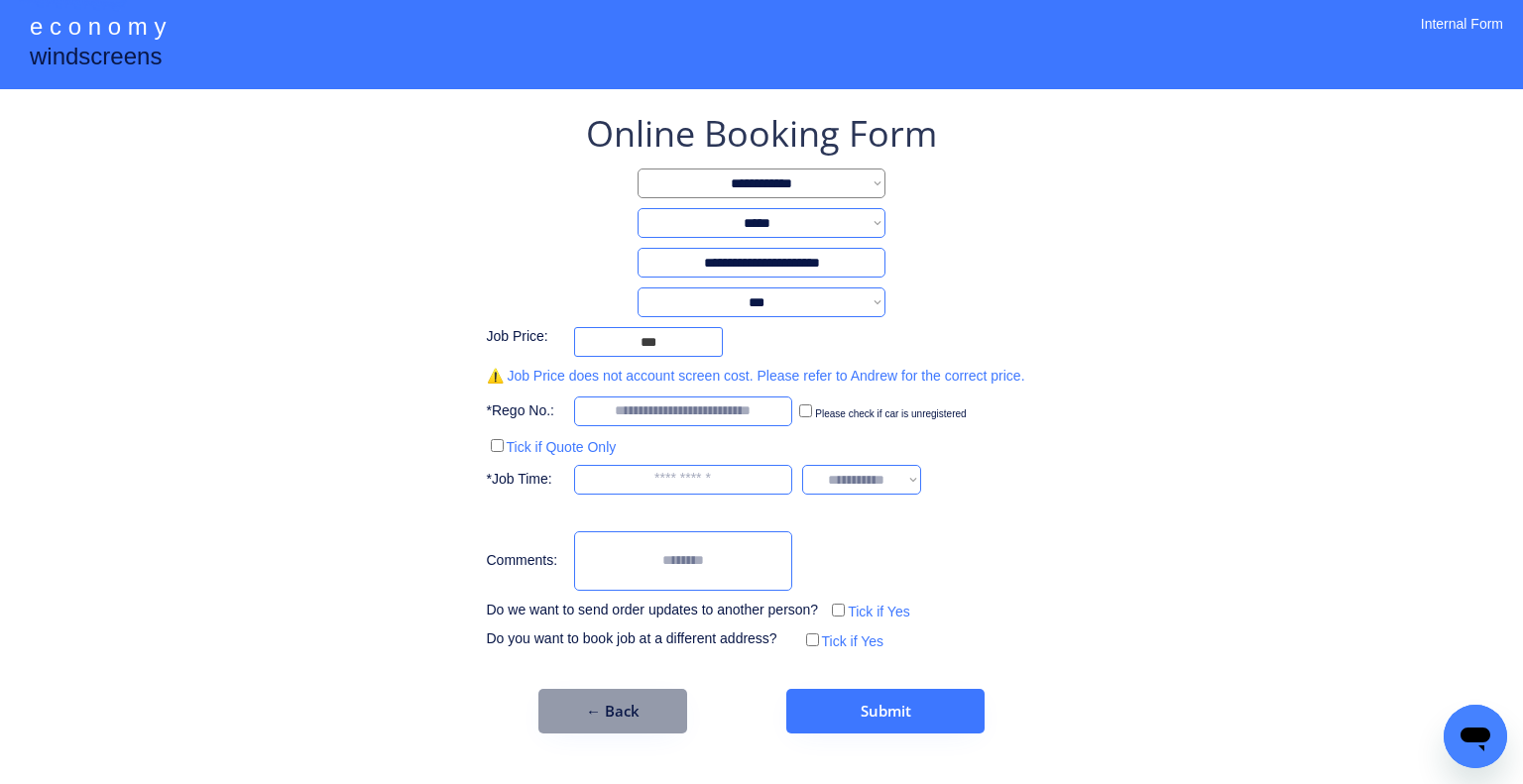 drag, startPoint x: 1068, startPoint y: 256, endPoint x: 1067, endPoint y: 238, distance: 18.027756 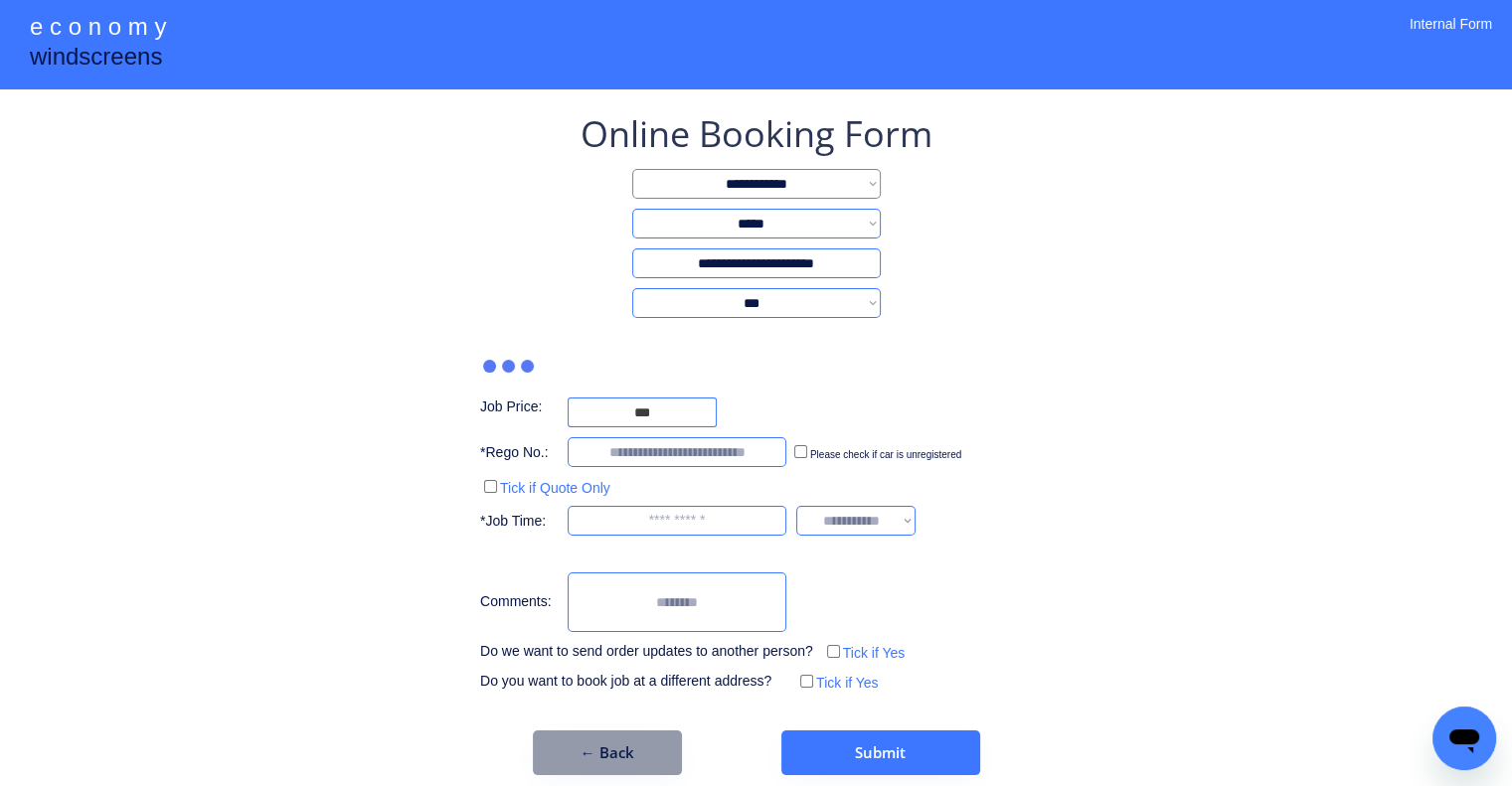 click on "**********" at bounding box center (756, 402) 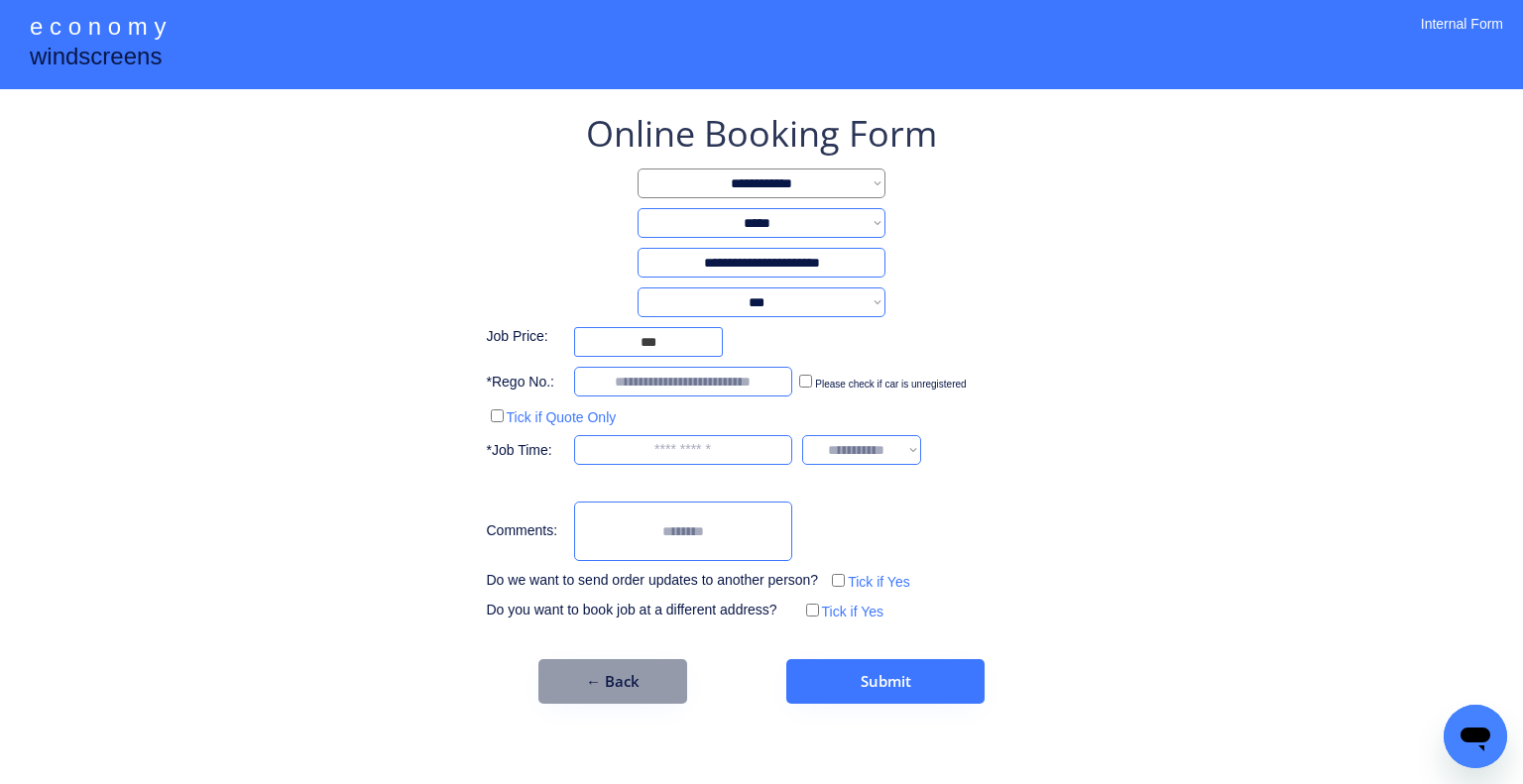 click at bounding box center (683, 382) 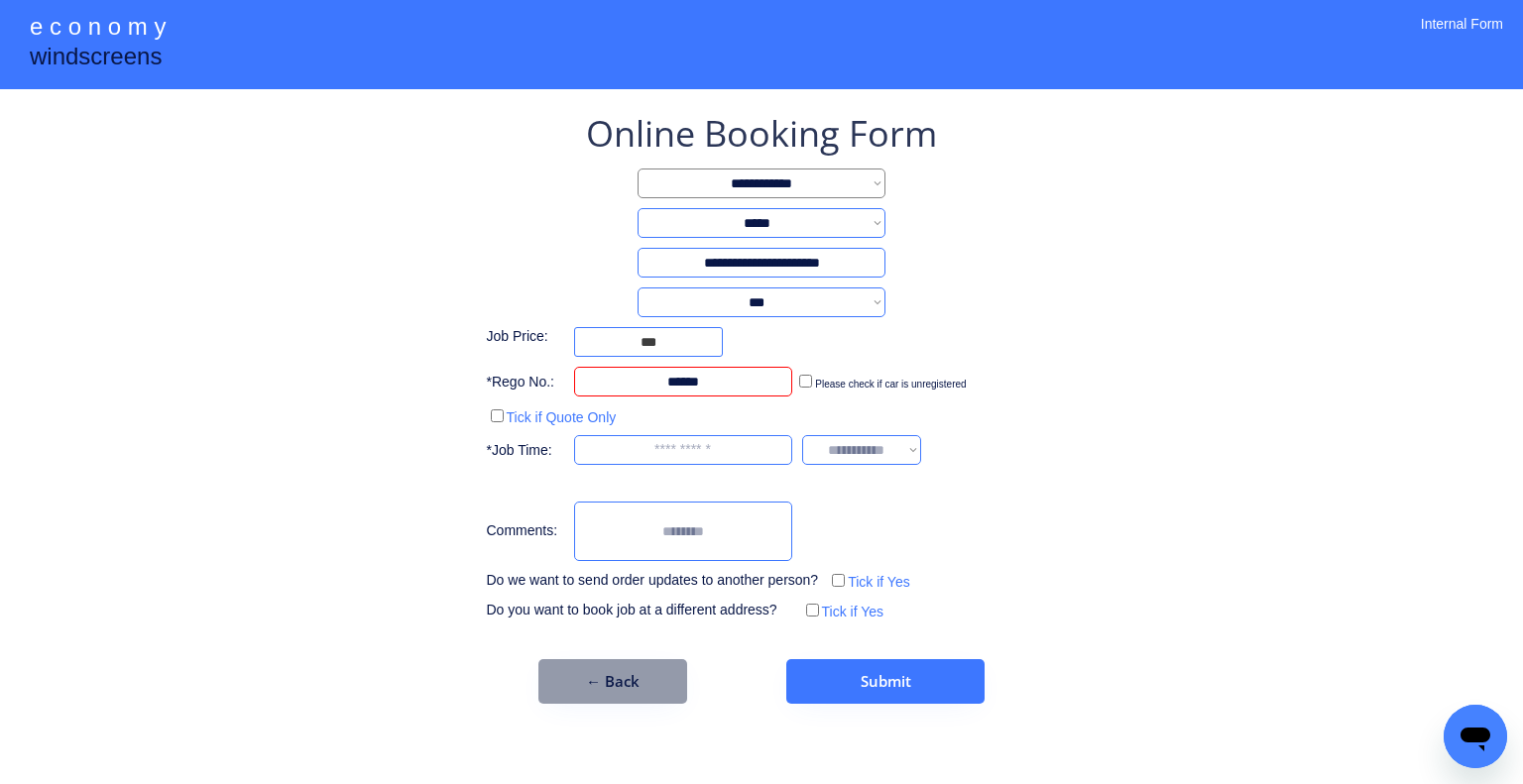 type on "******" 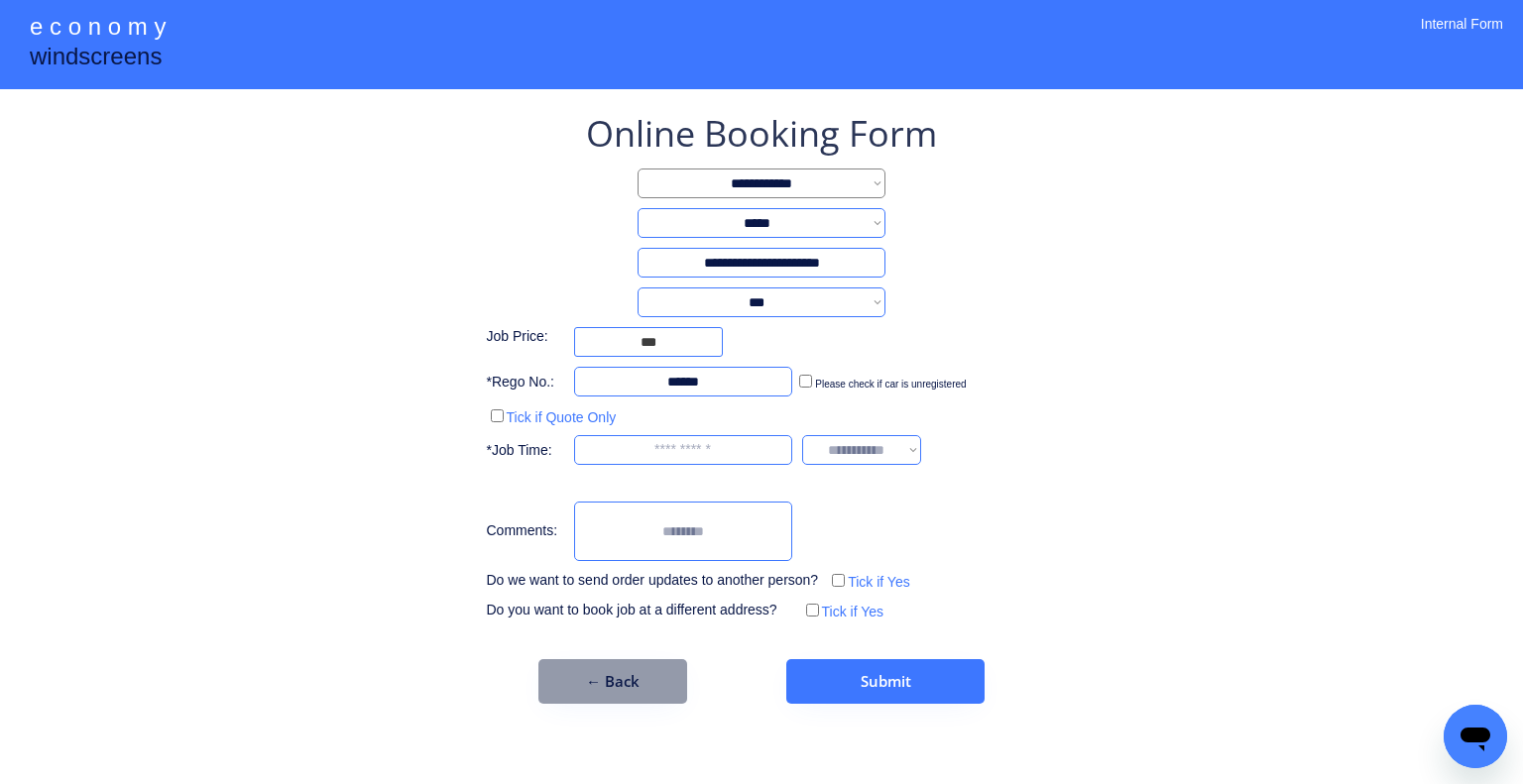click on "**********" at bounding box center [762, 406] 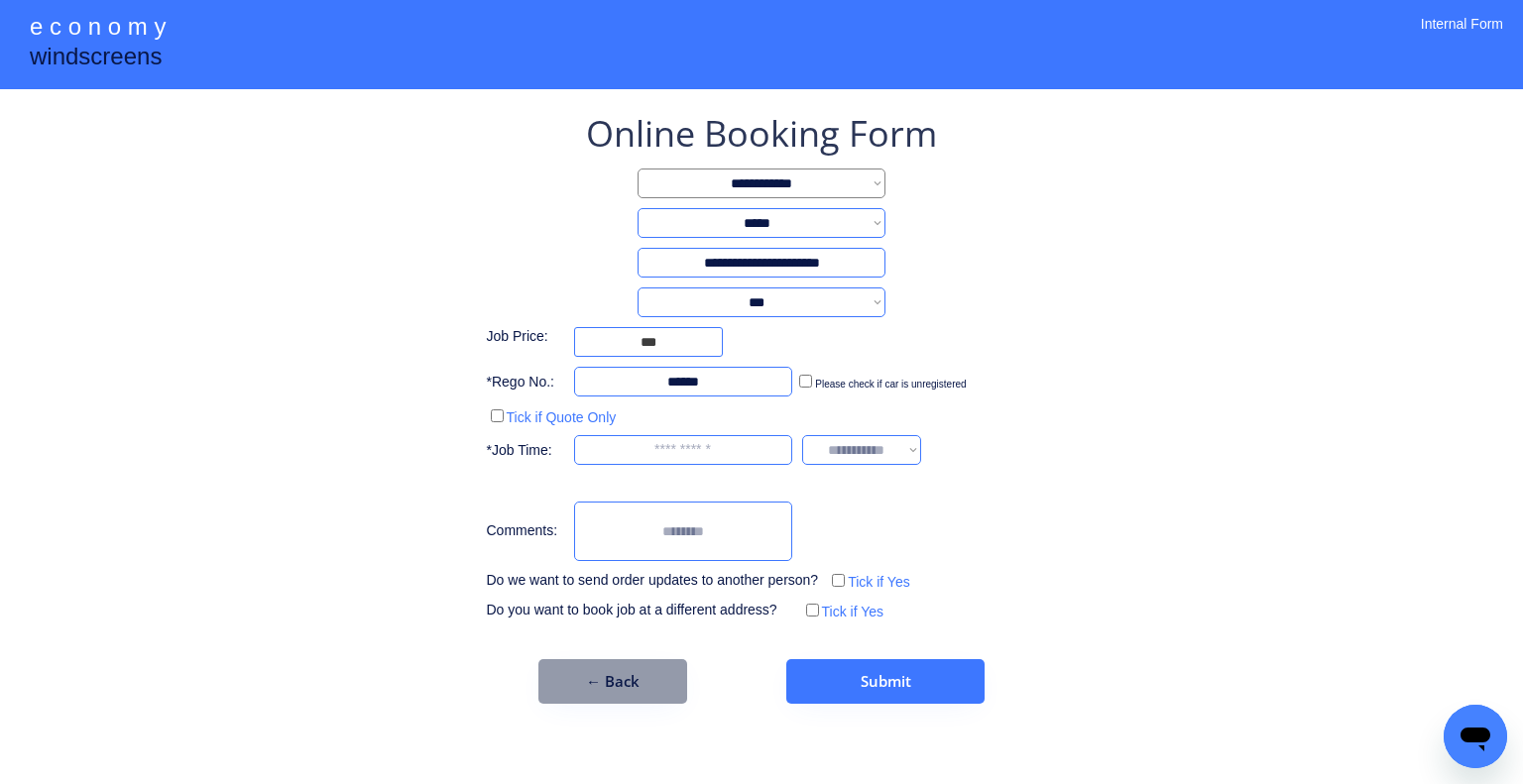 click on "**********" at bounding box center (762, 406) 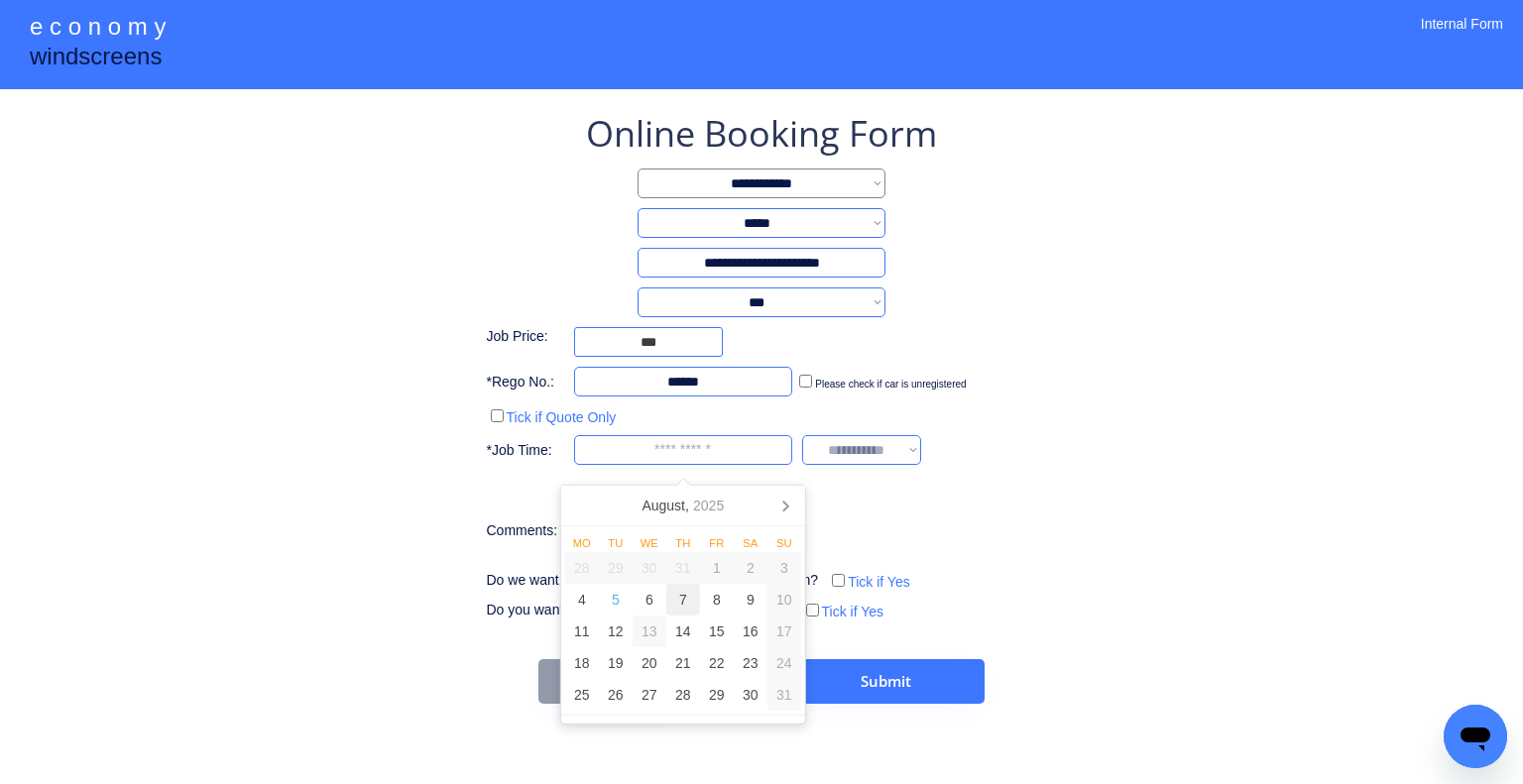 drag, startPoint x: 683, startPoint y: 598, endPoint x: 692, endPoint y: 588, distance: 13.453624 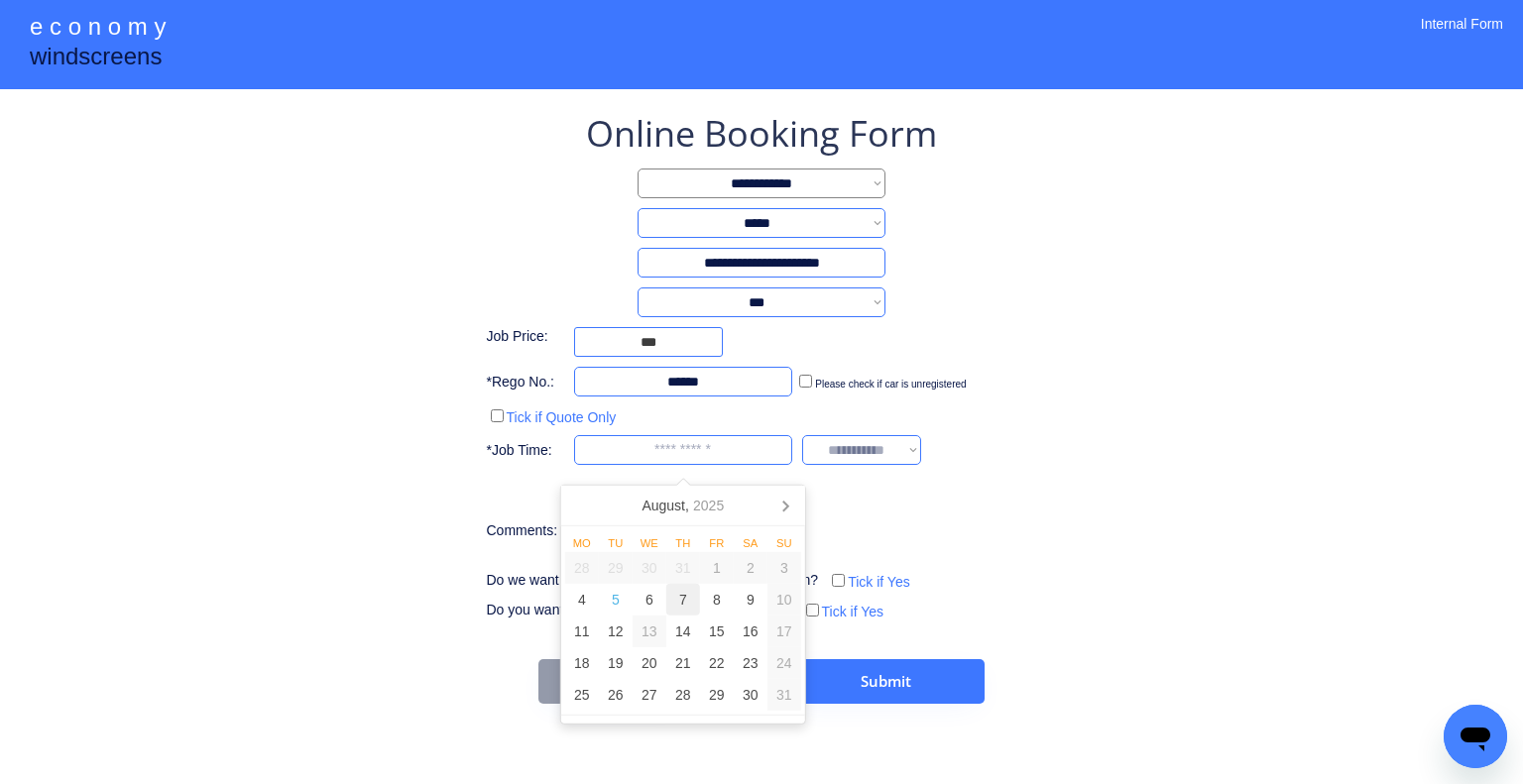 click on "7" at bounding box center [683, 600] 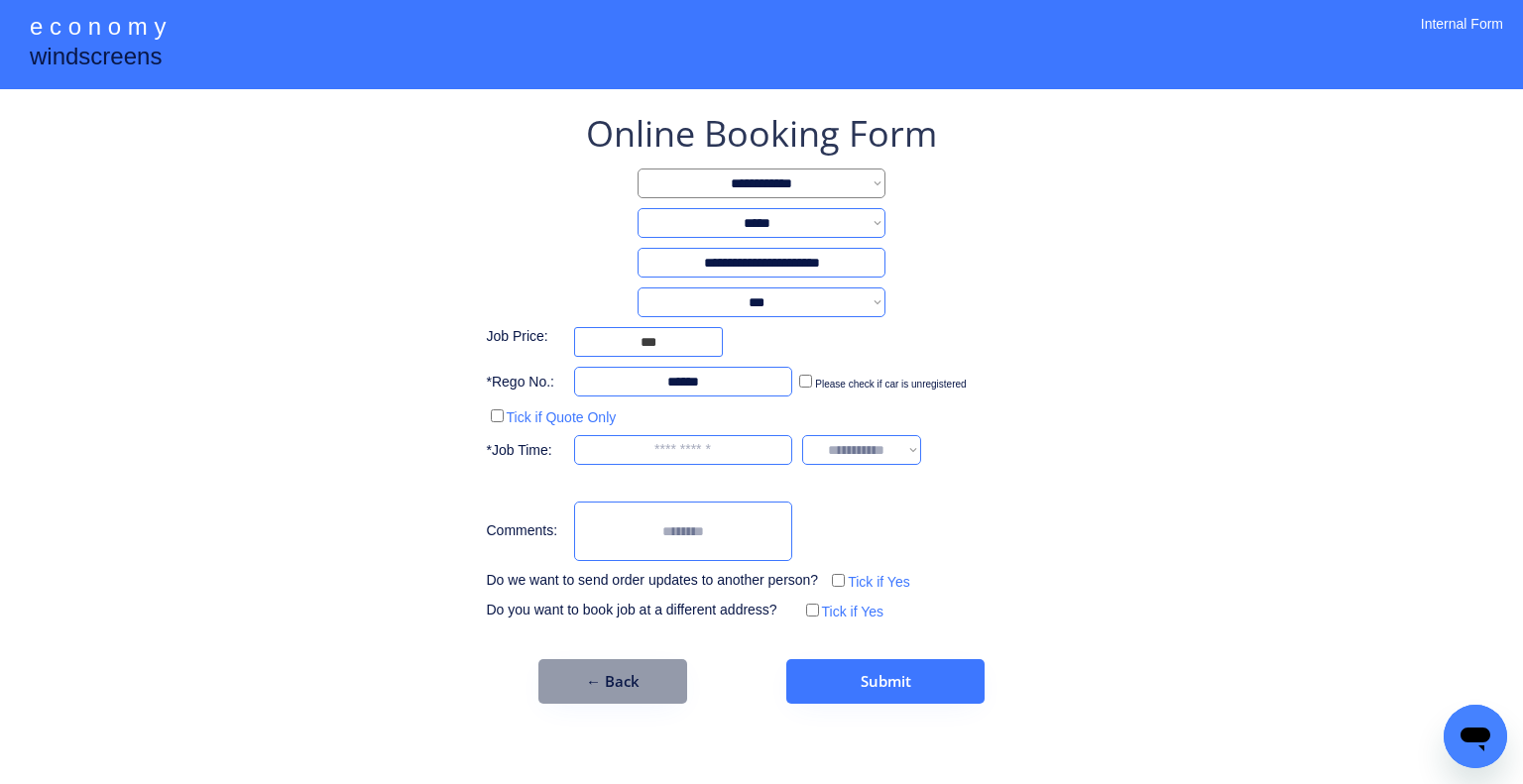 type on "********" 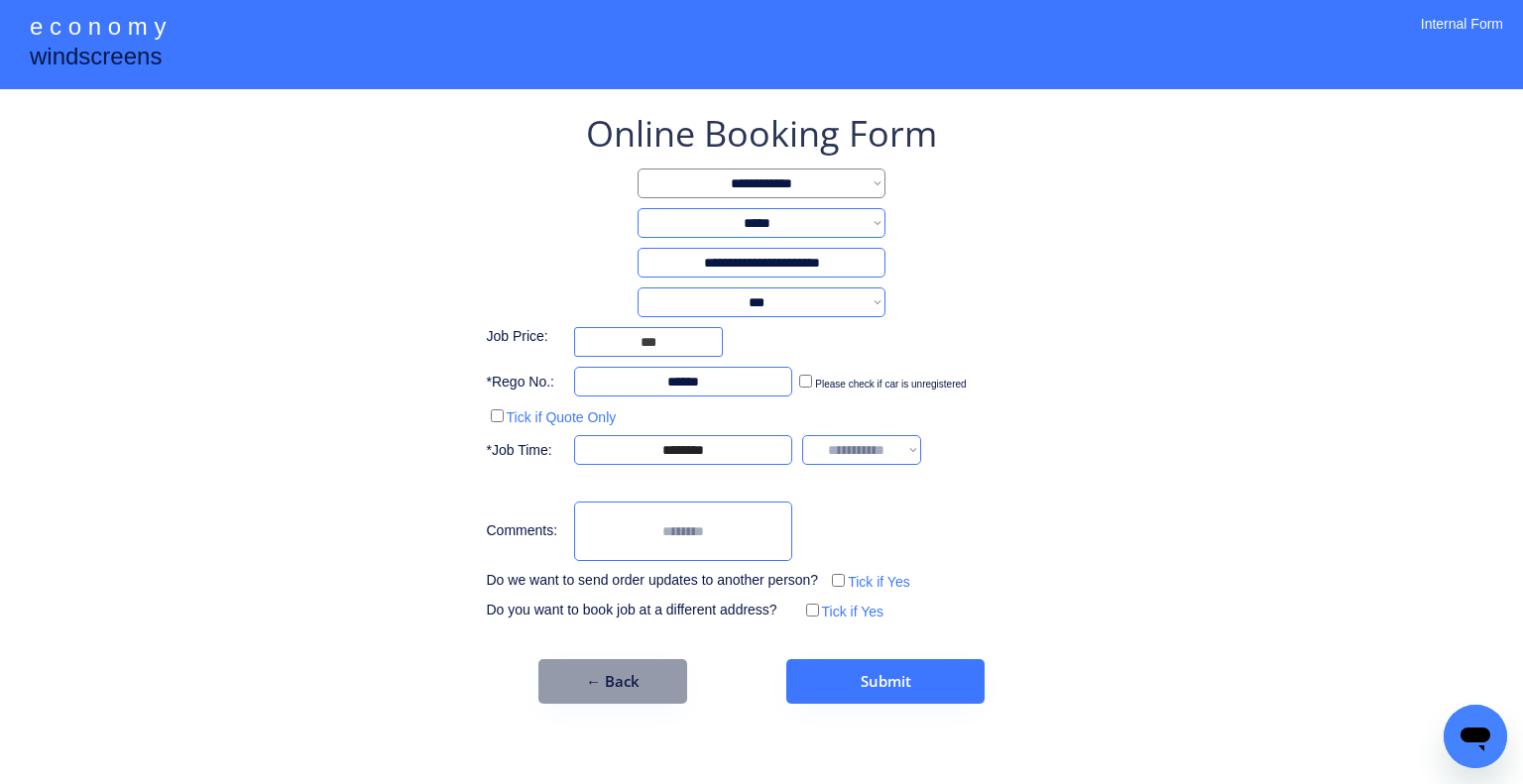click on "**********" at bounding box center [762, 392] 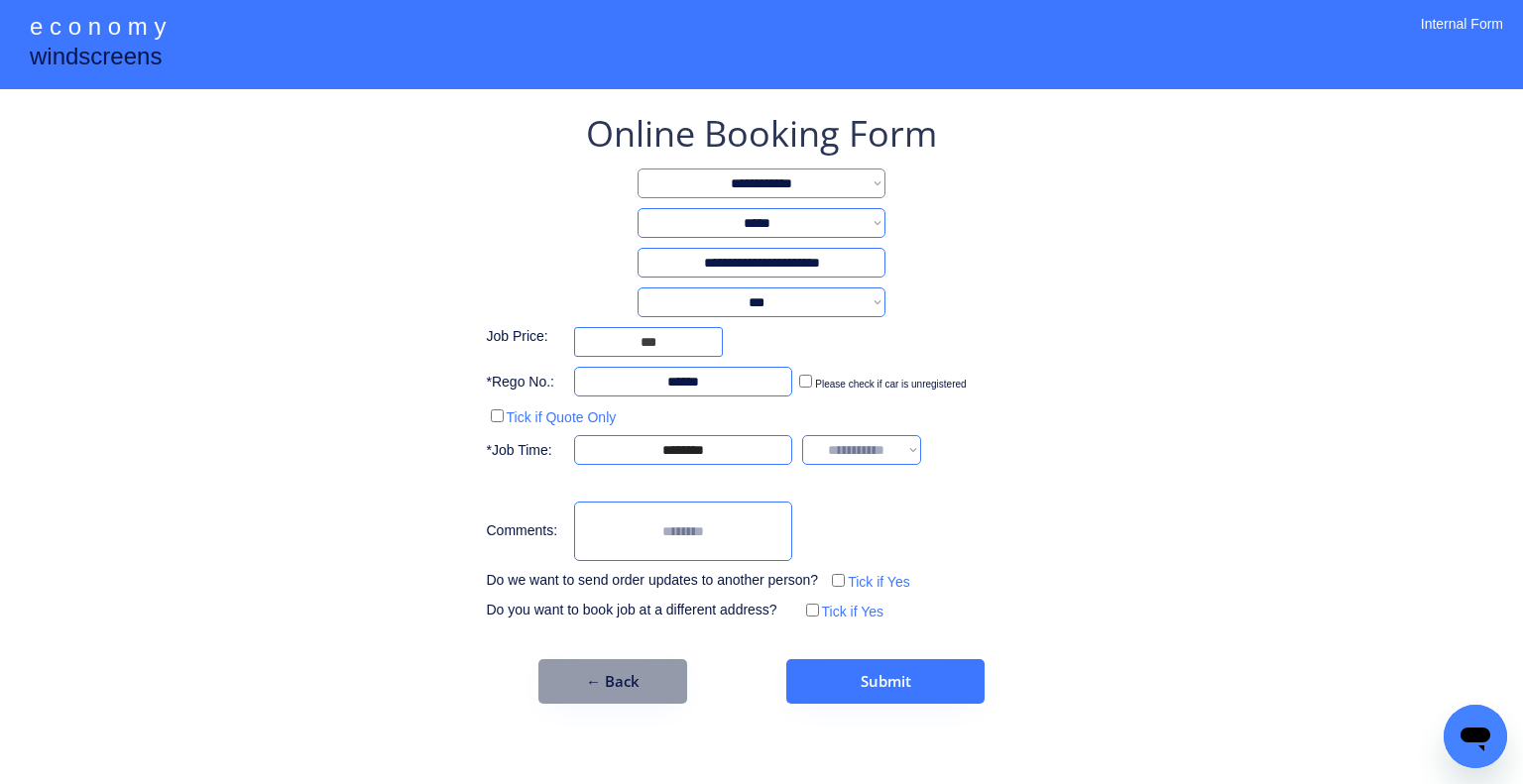 click on "**********" at bounding box center (862, 450) 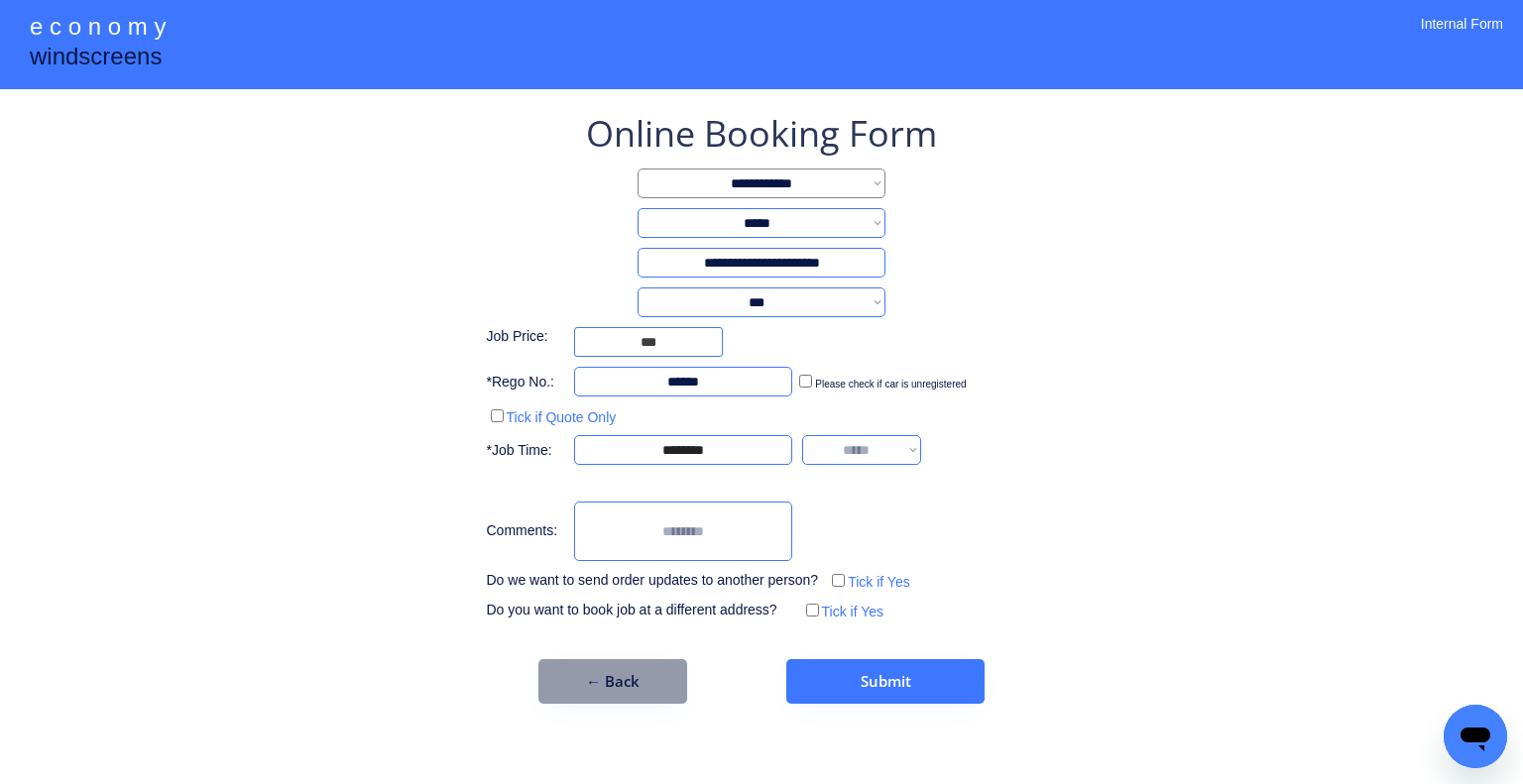 click on "**********" at bounding box center (862, 450) 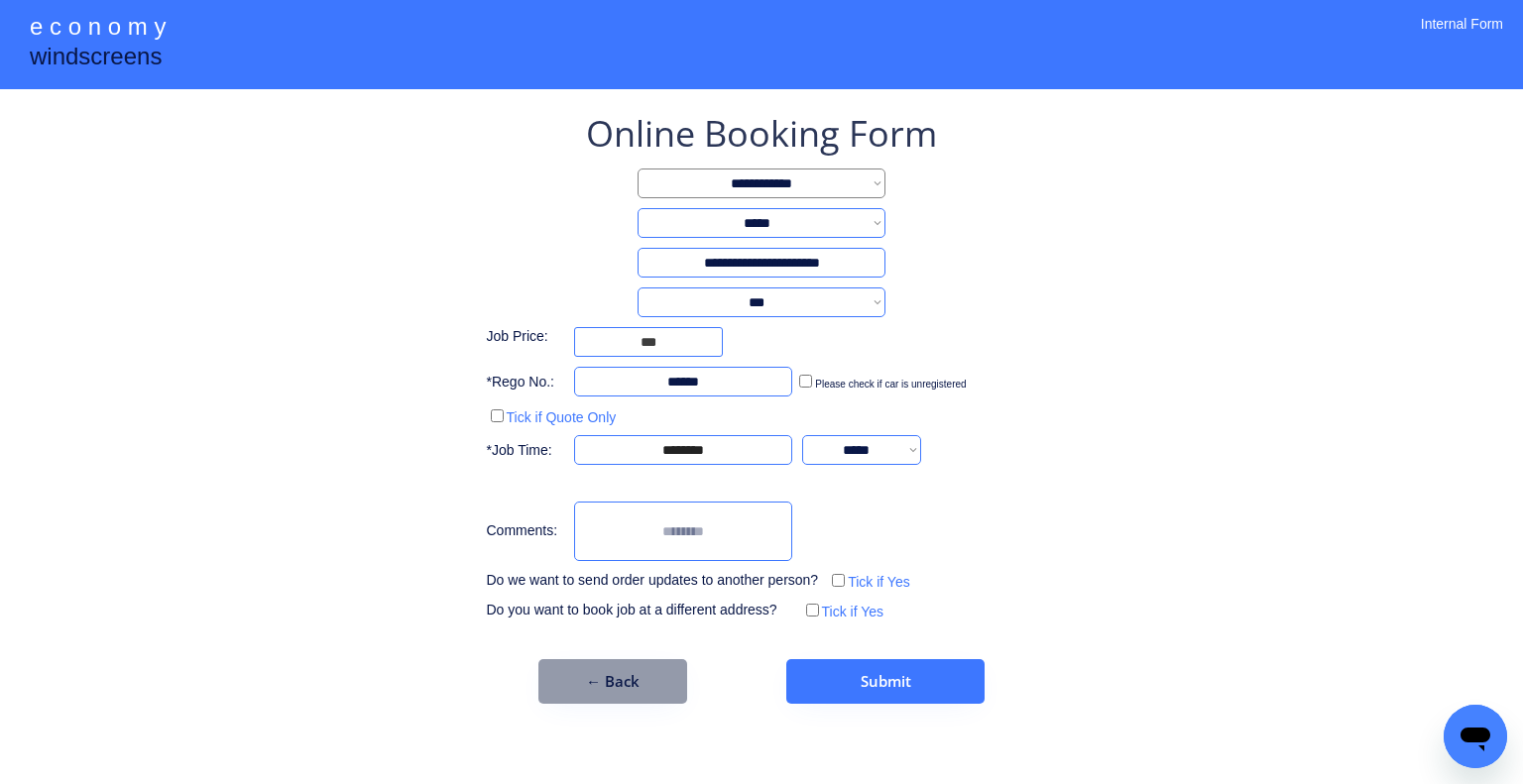 click on "**********" at bounding box center (762, 392) 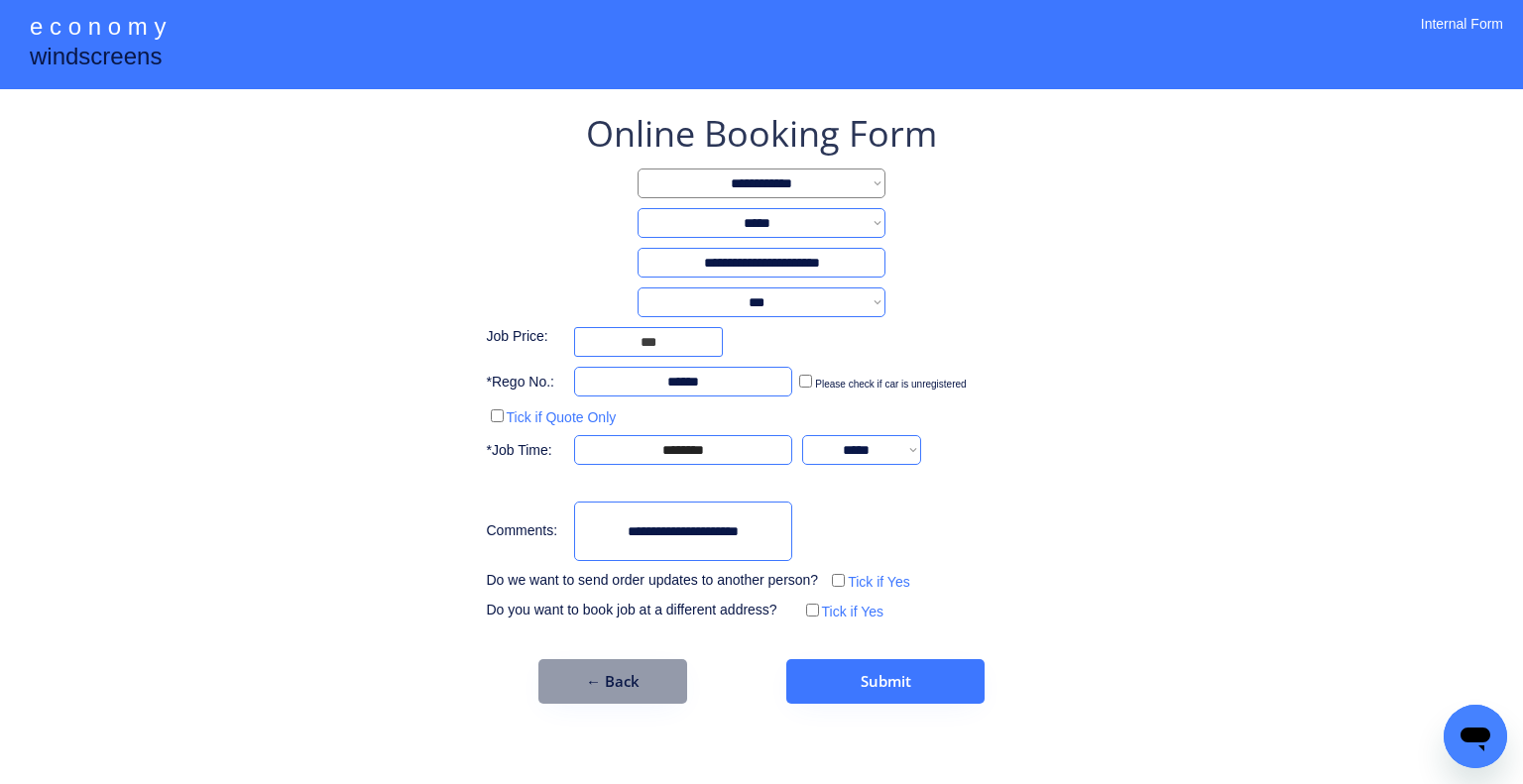 type on "**********" 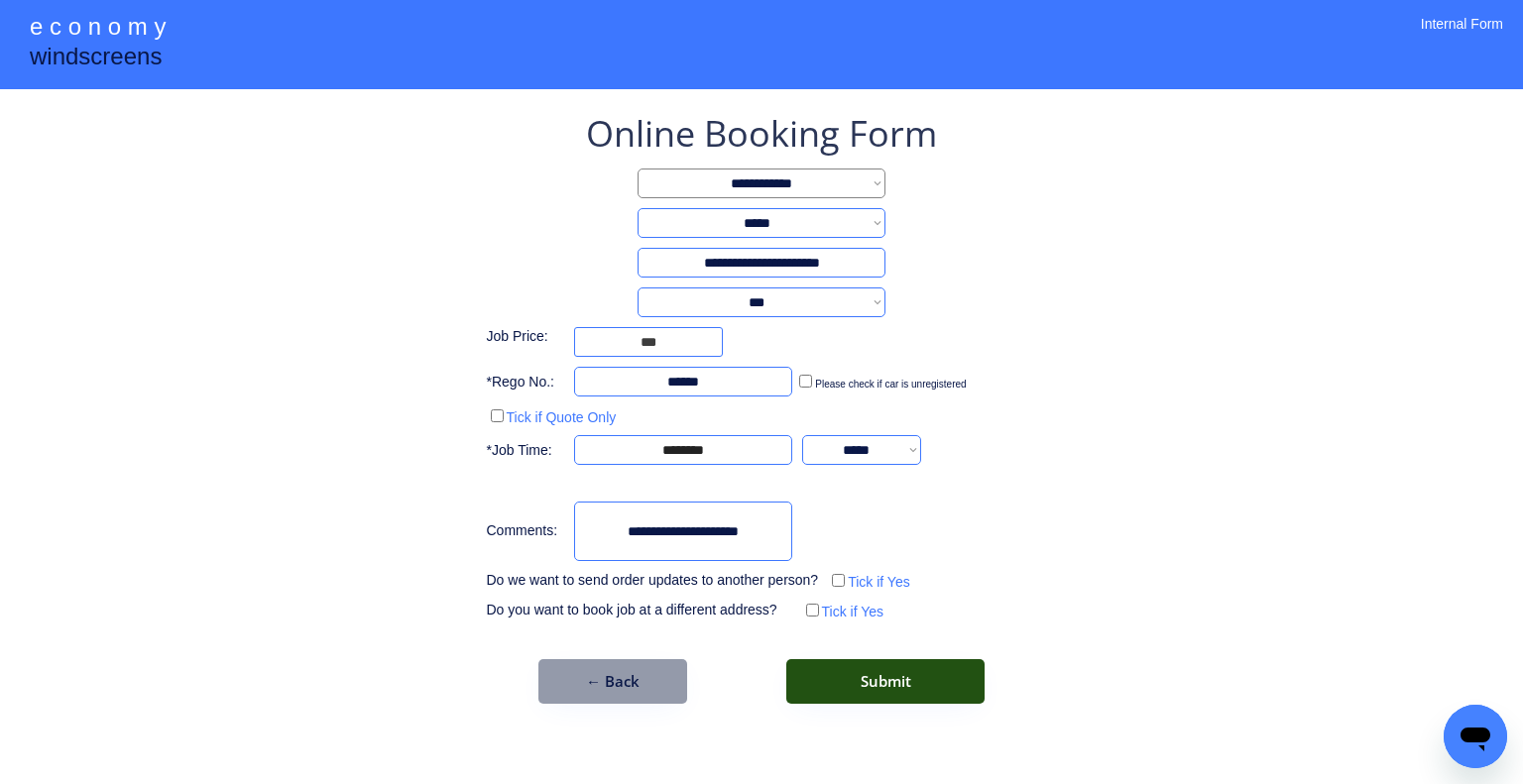 click on "Submit" at bounding box center [885, 681] 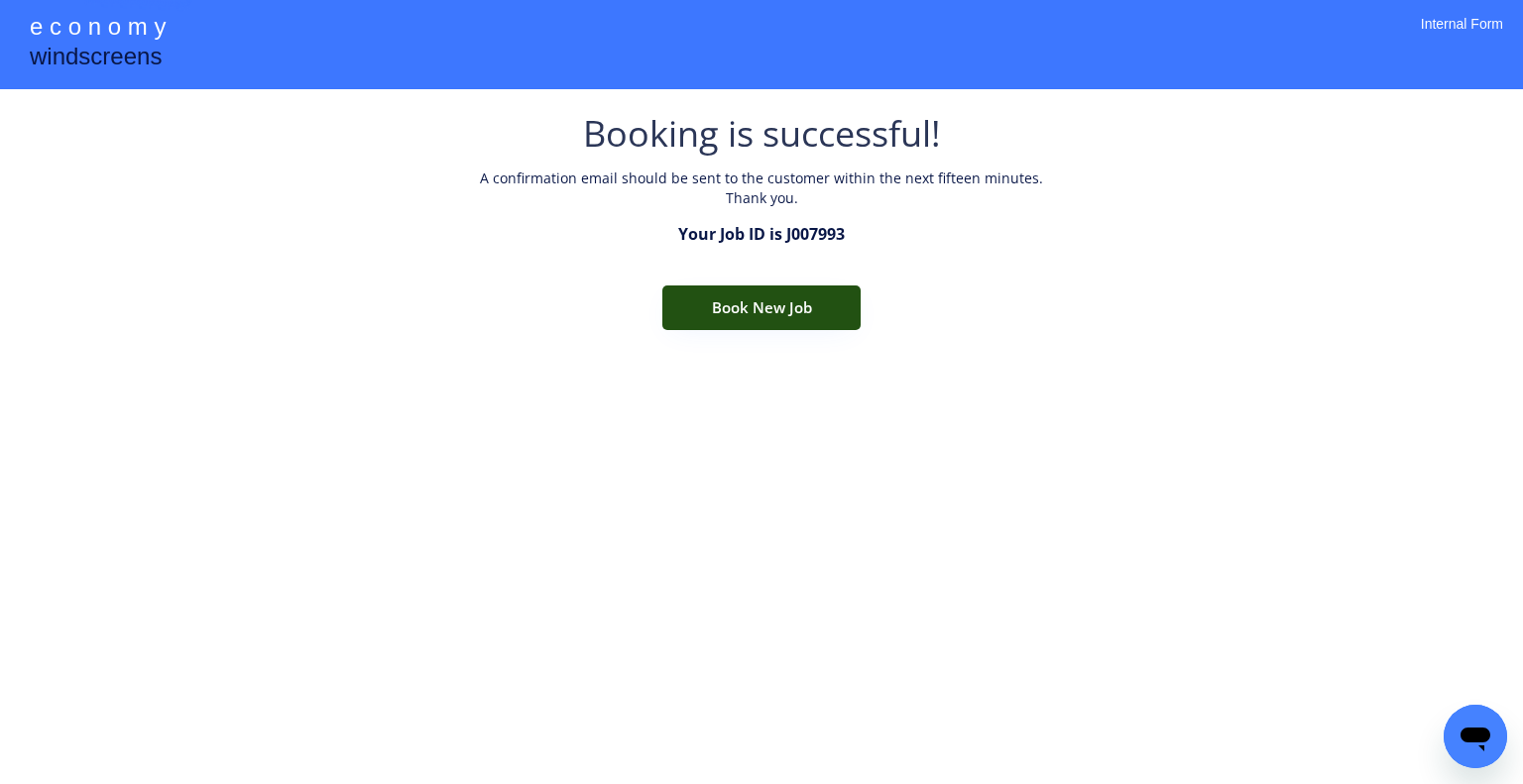click on "Book New Job" at bounding box center [762, 307] 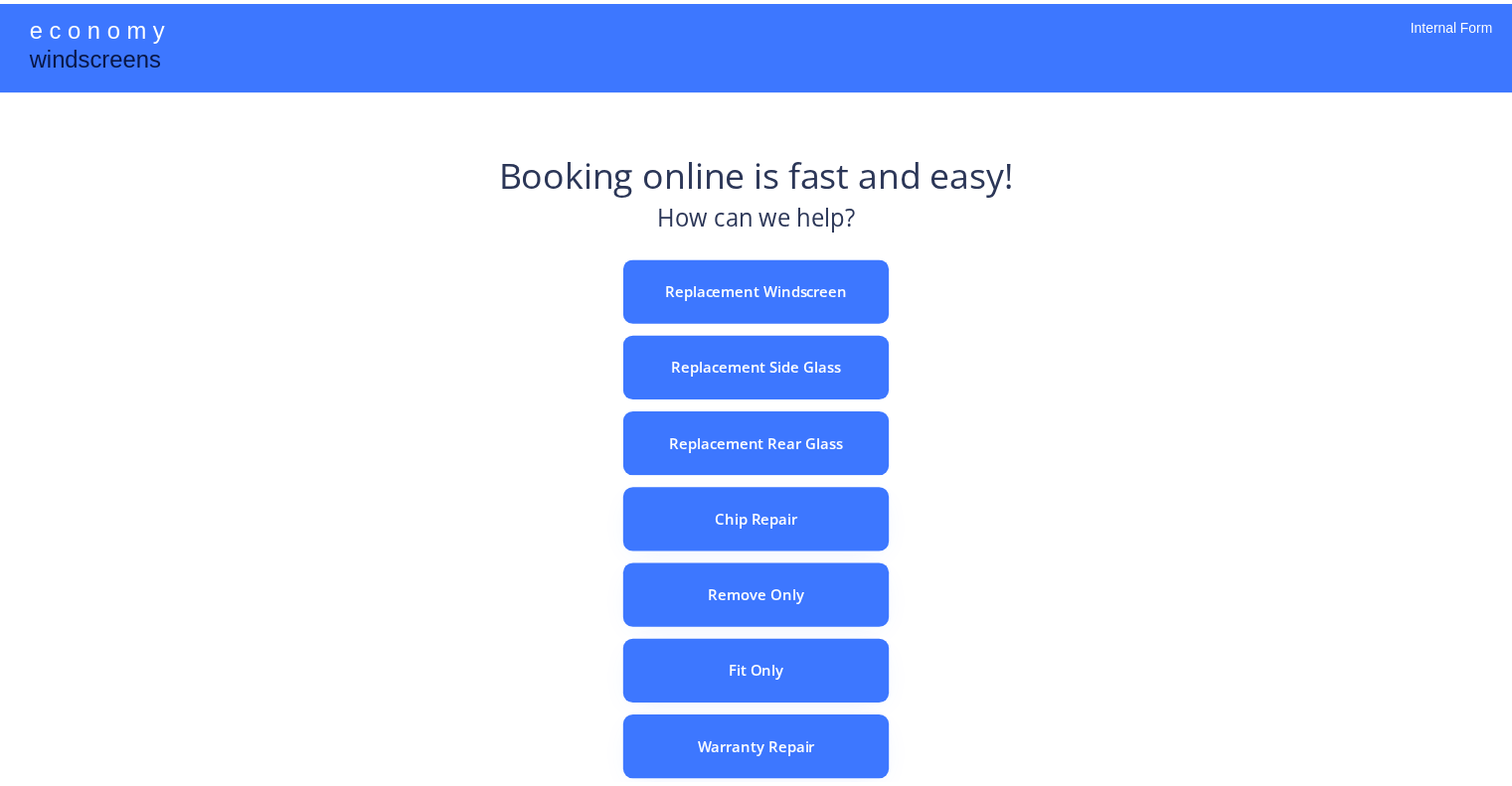 scroll, scrollTop: 0, scrollLeft: 0, axis: both 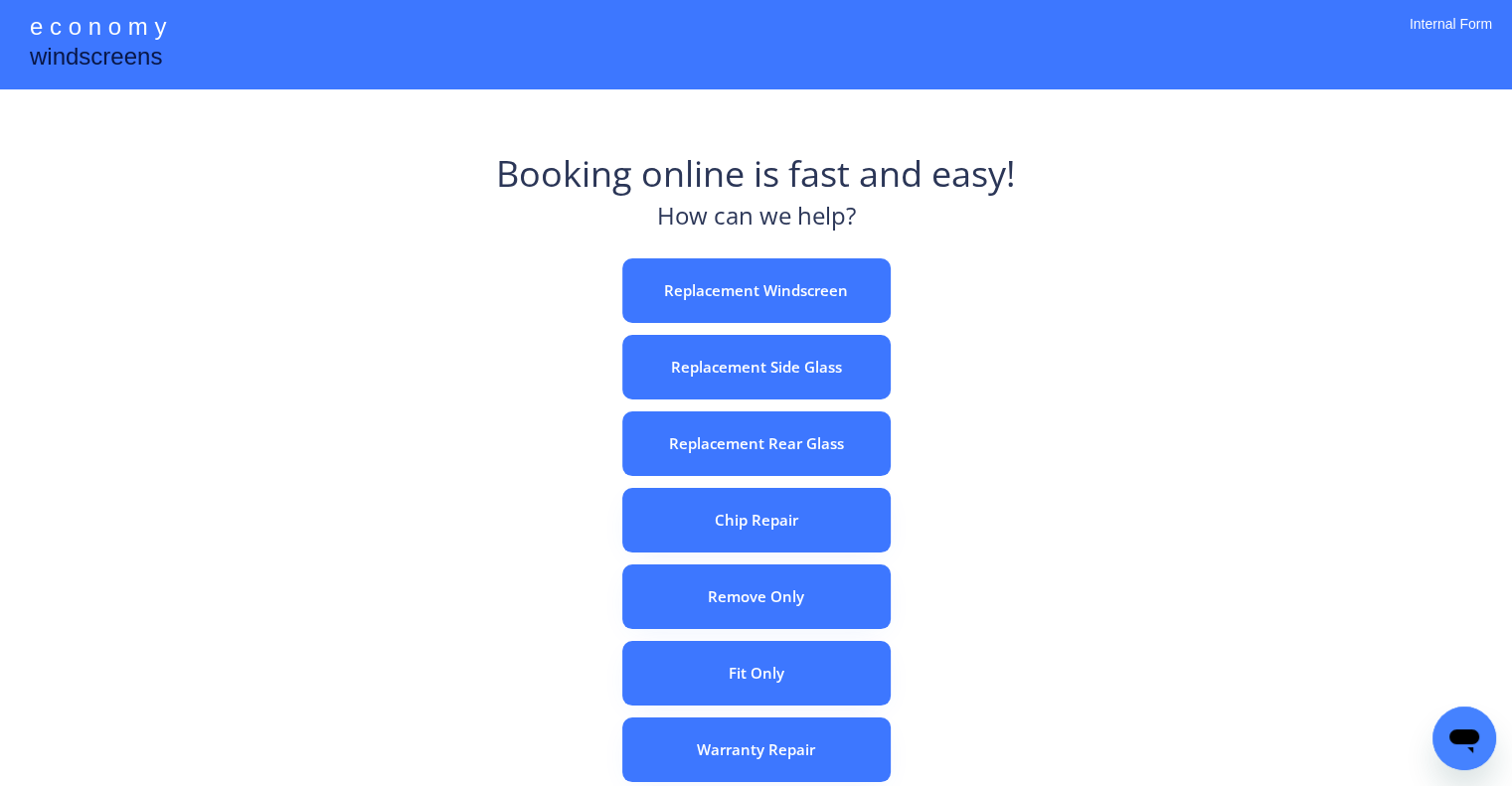 drag, startPoint x: 1058, startPoint y: 310, endPoint x: 1018, endPoint y: 4, distance: 308.60331 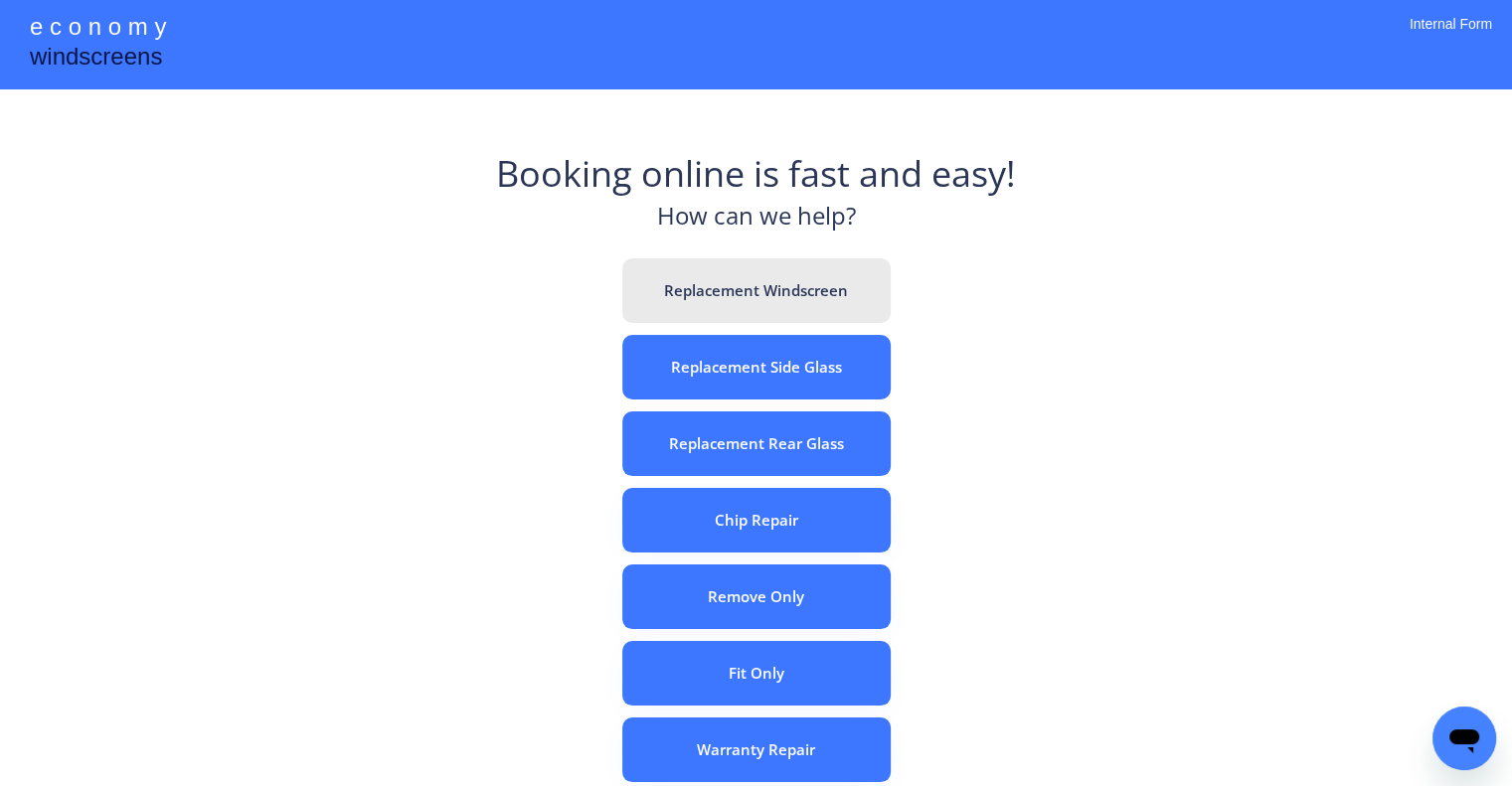 click on "Replacement Windscreen" at bounding box center (756, 290) 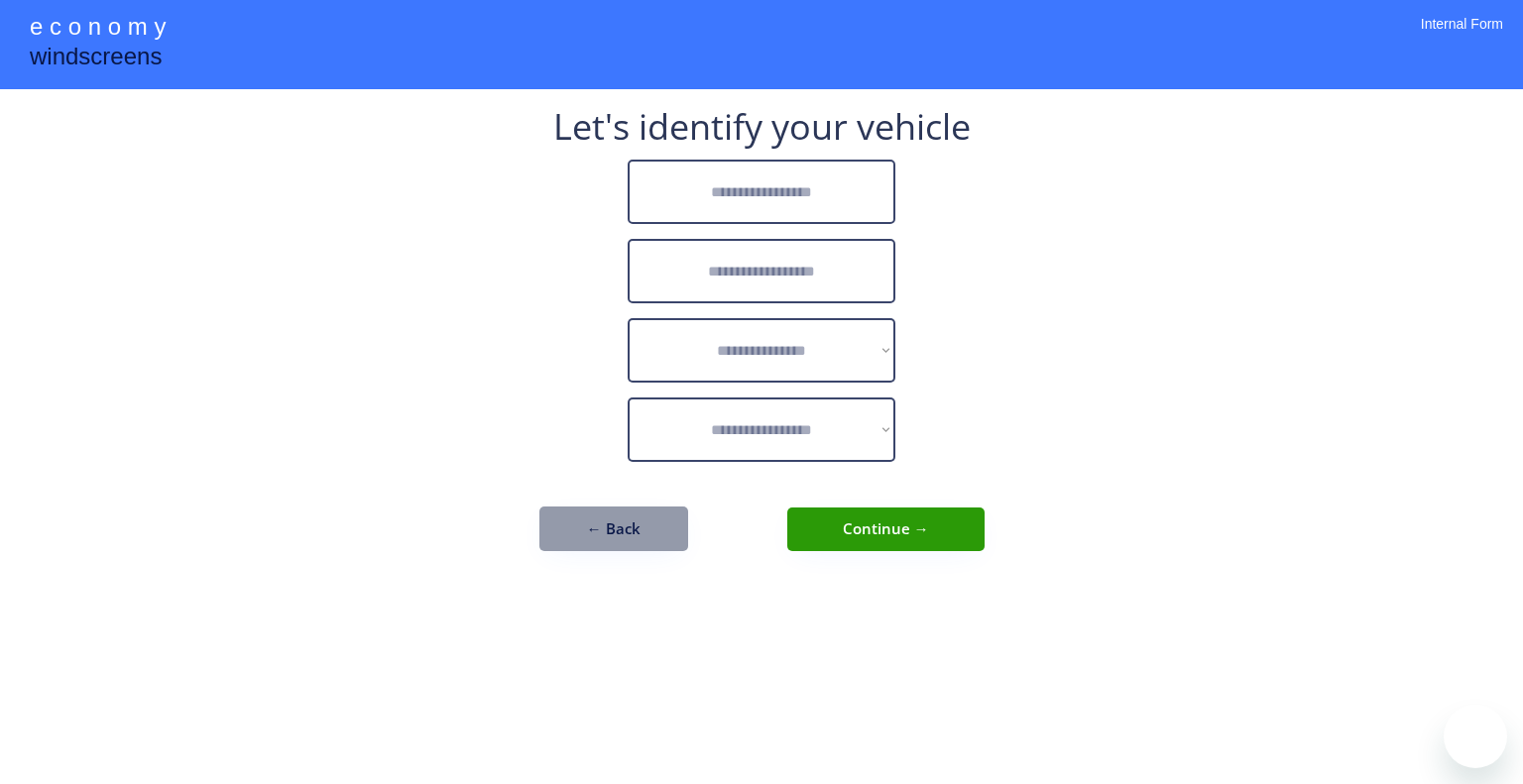 scroll, scrollTop: 0, scrollLeft: 0, axis: both 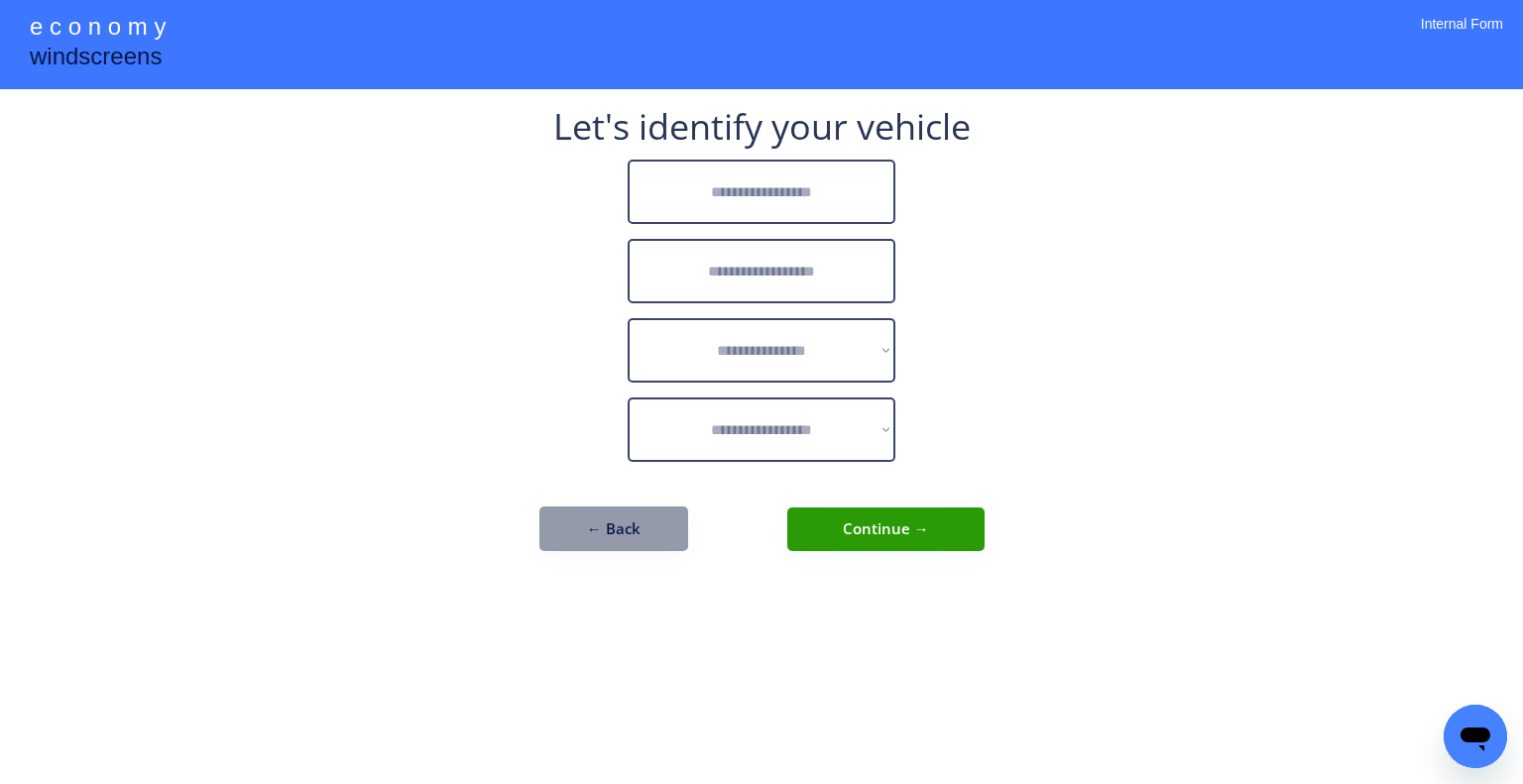 click at bounding box center [762, 191] 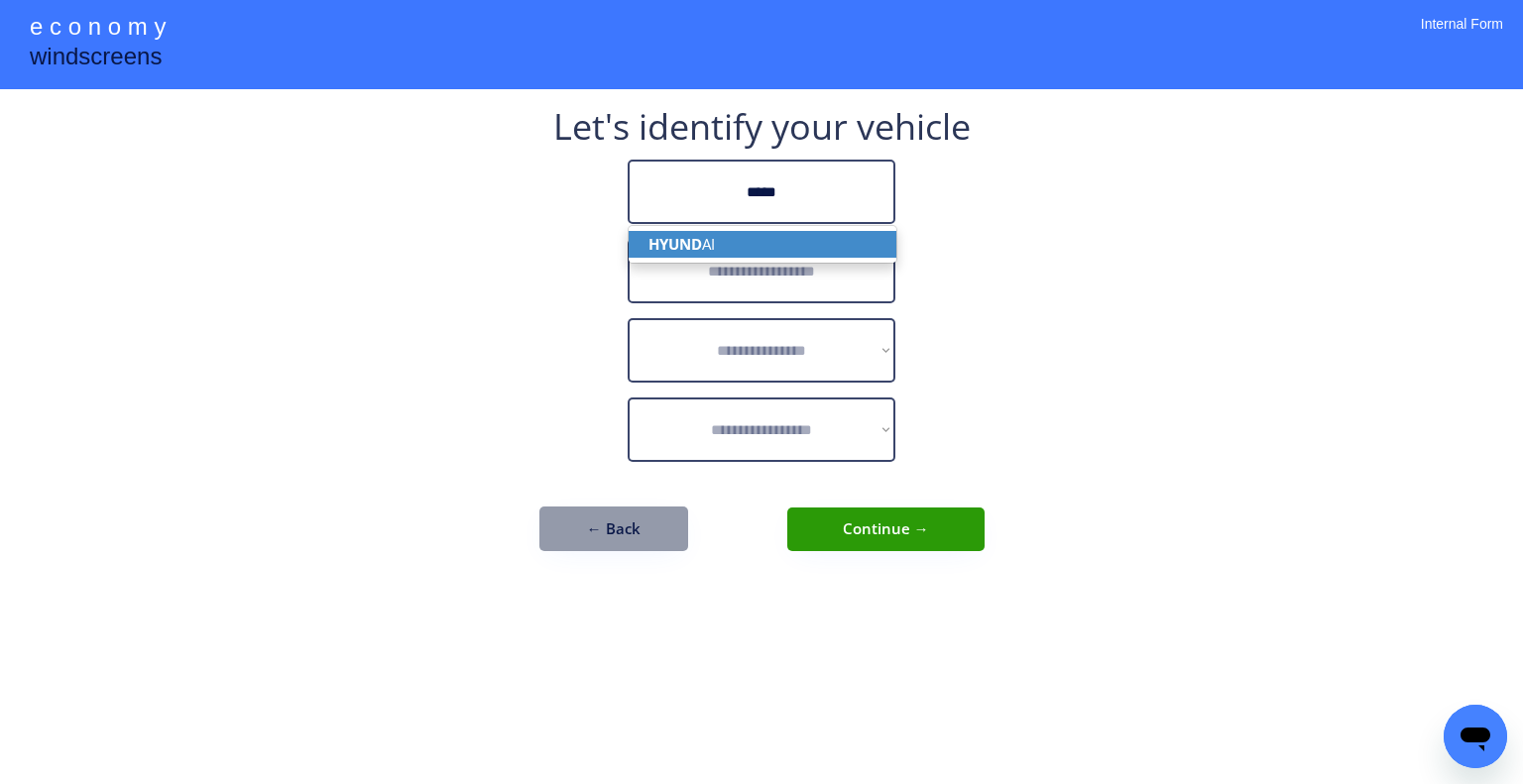 click on "HYUND AI" at bounding box center (762, 244) 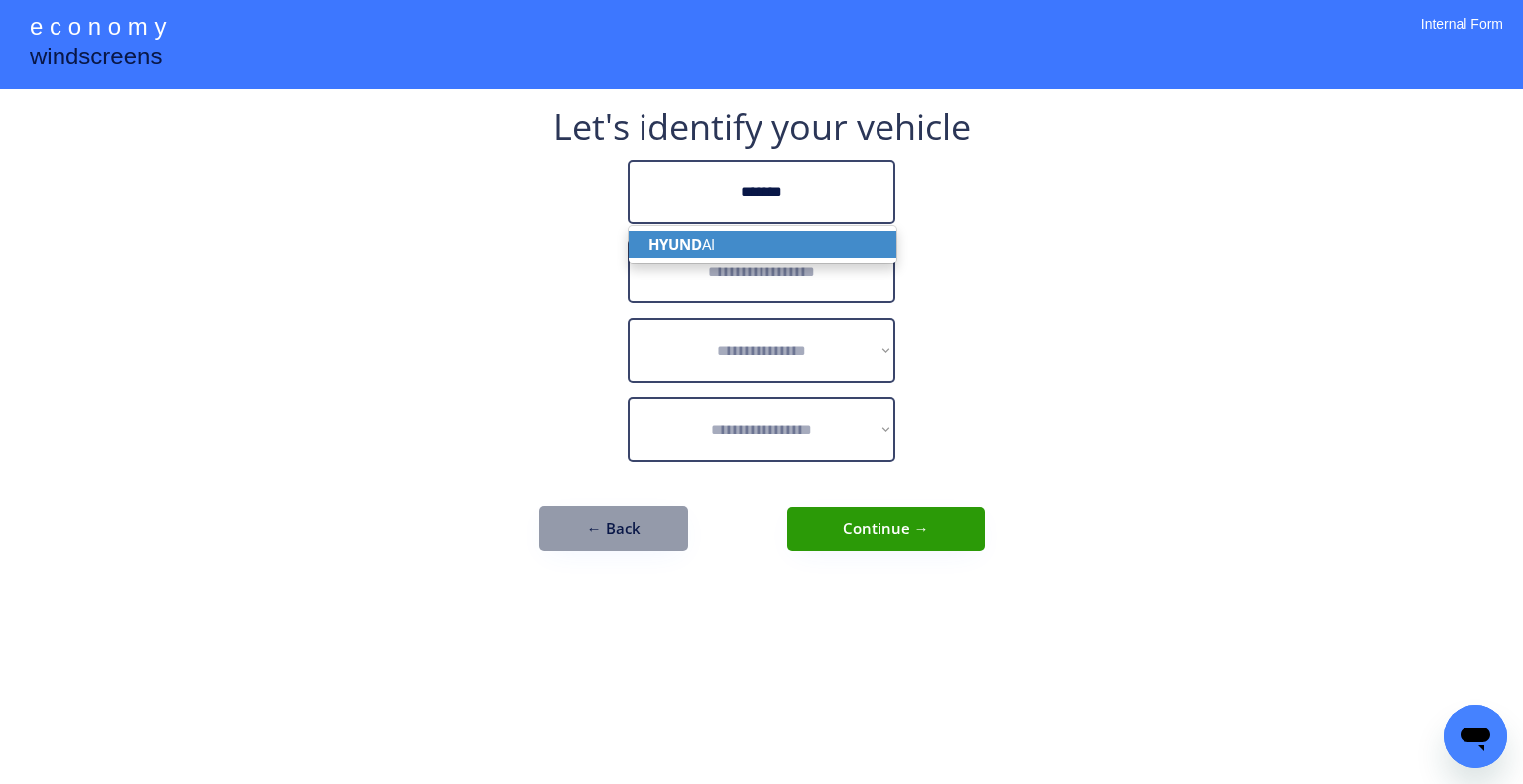 type on "*******" 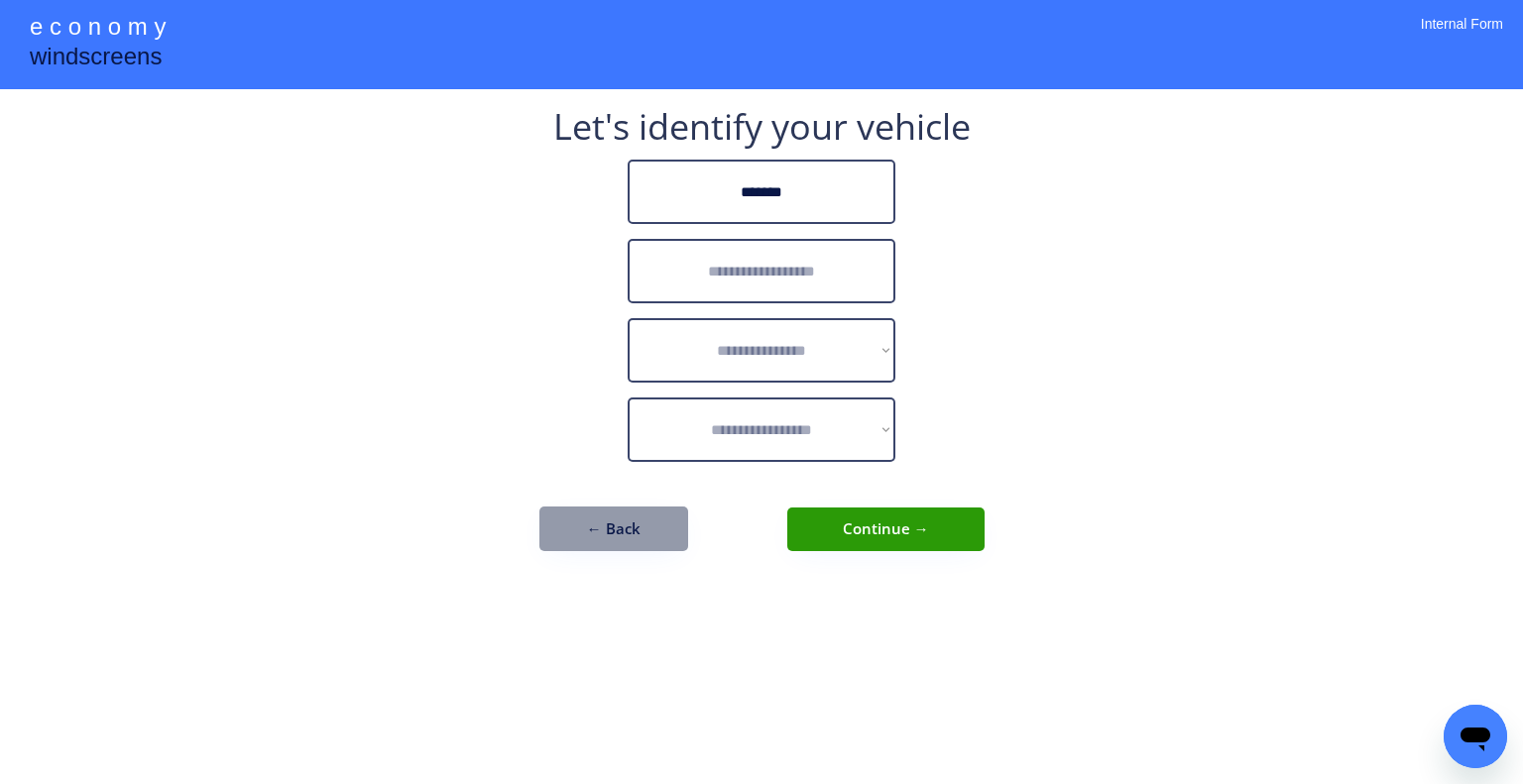 click at bounding box center (762, 271) 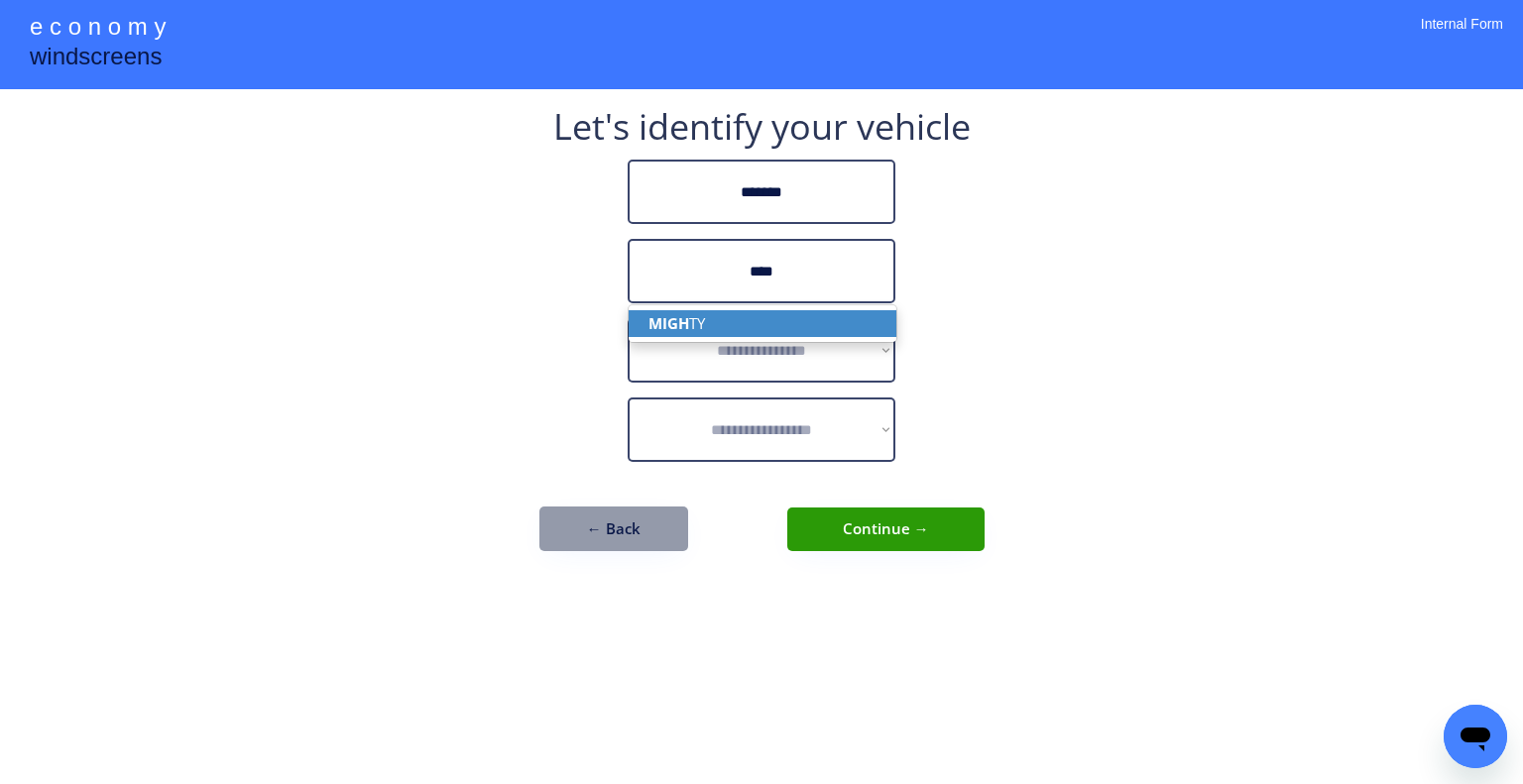 click on "MIGH TY" at bounding box center (762, 323) 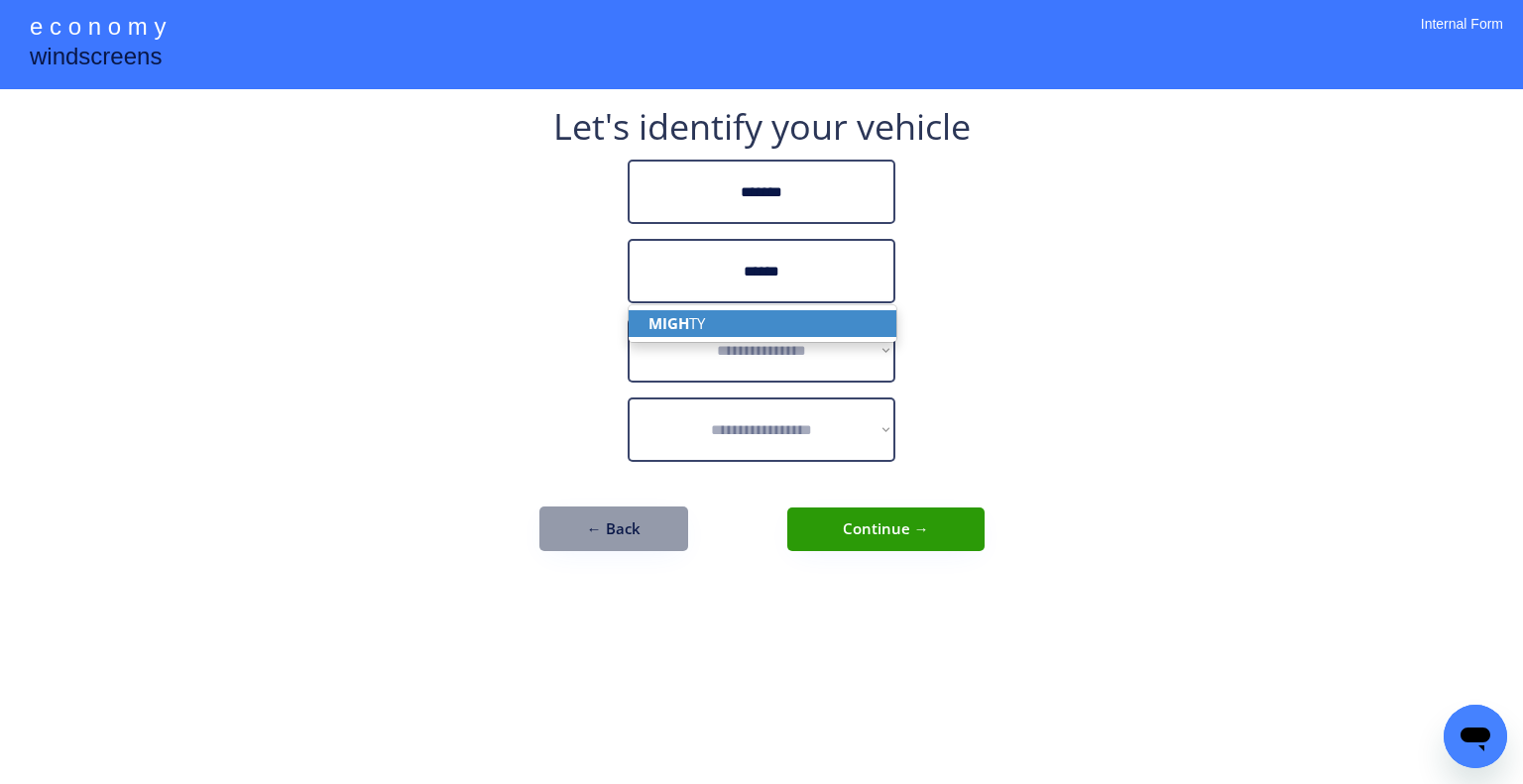 type on "******" 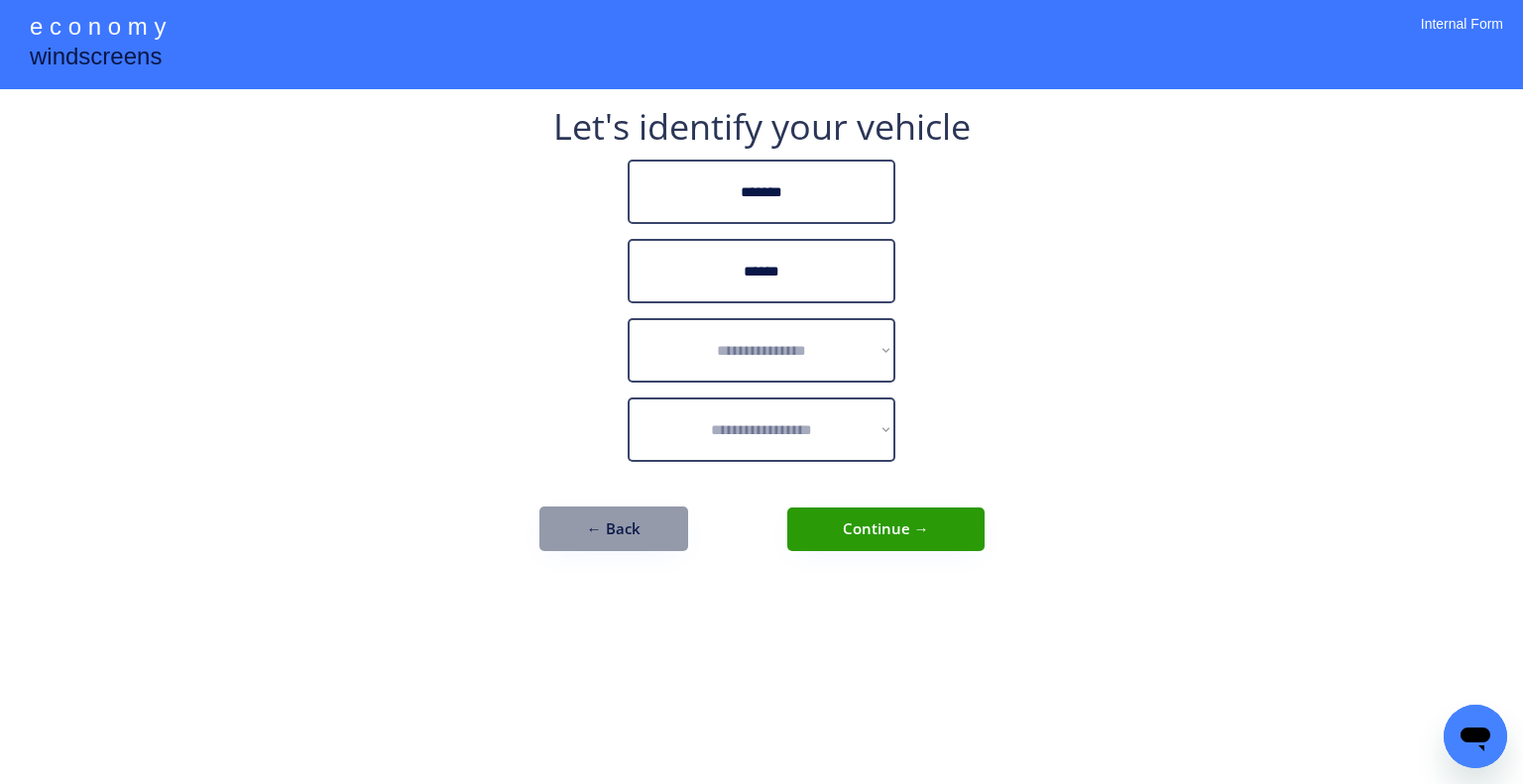 drag, startPoint x: 1095, startPoint y: 384, endPoint x: 1068, endPoint y: 374, distance: 28.79236 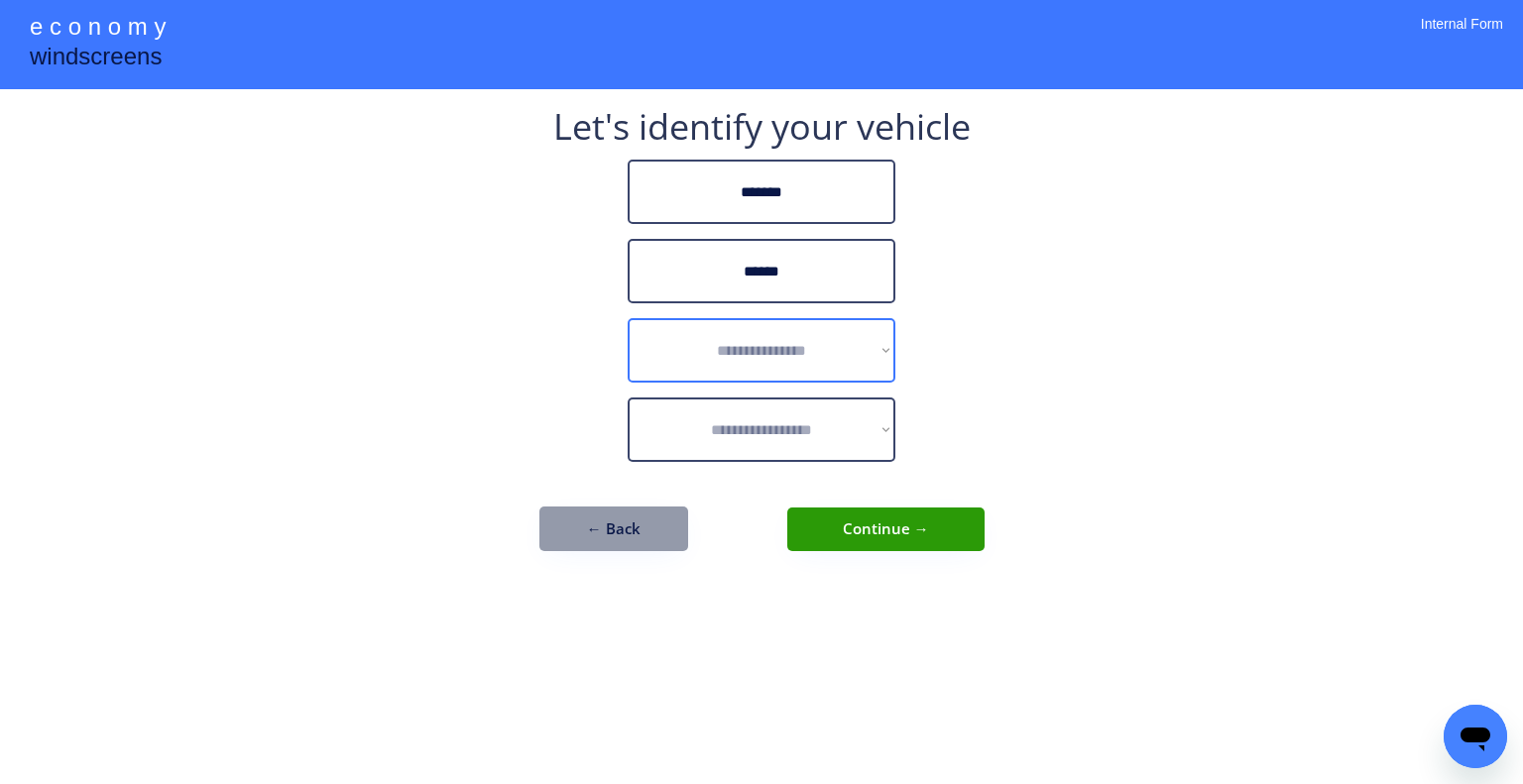 click on "**********" at bounding box center (762, 350) 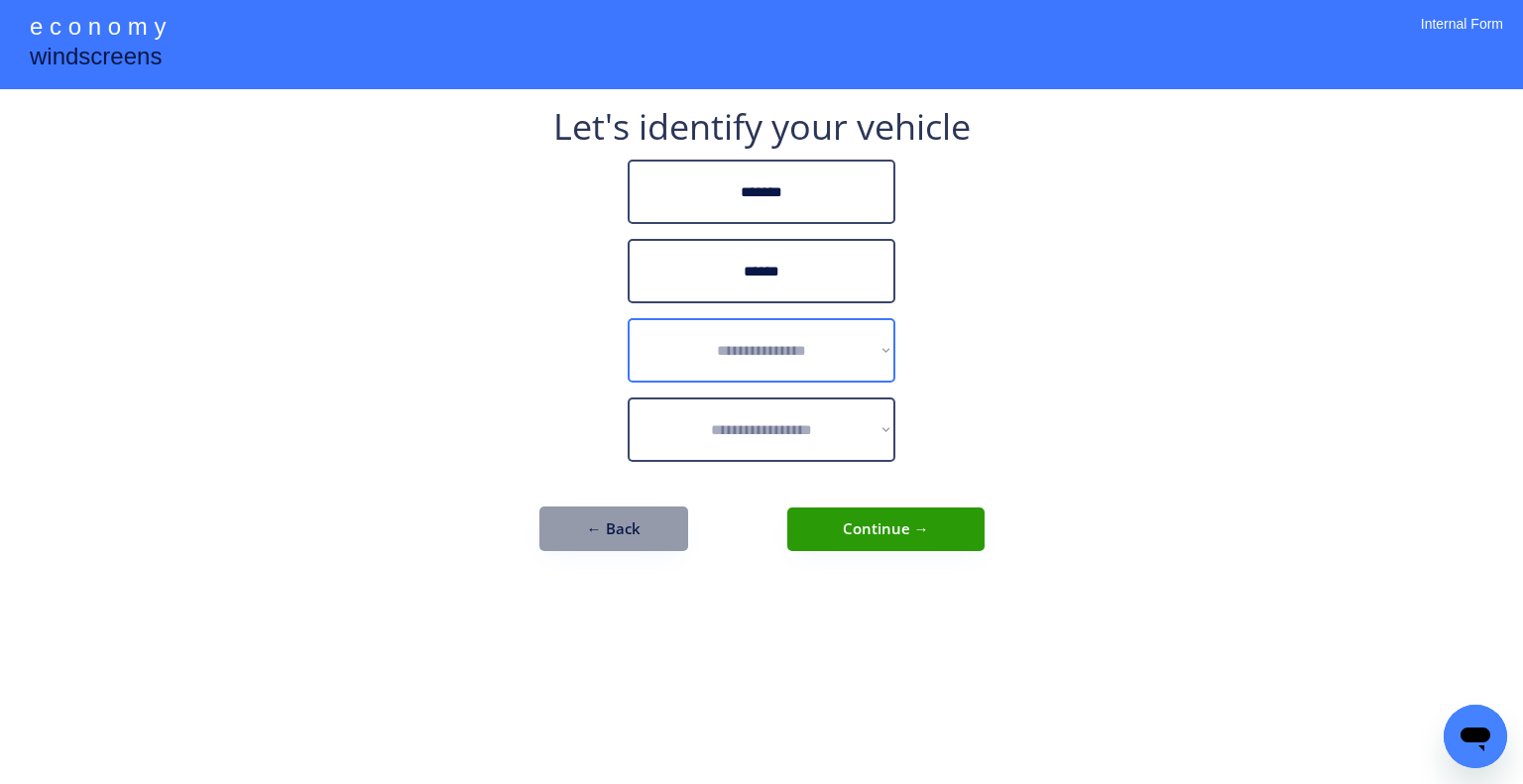 select on "******" 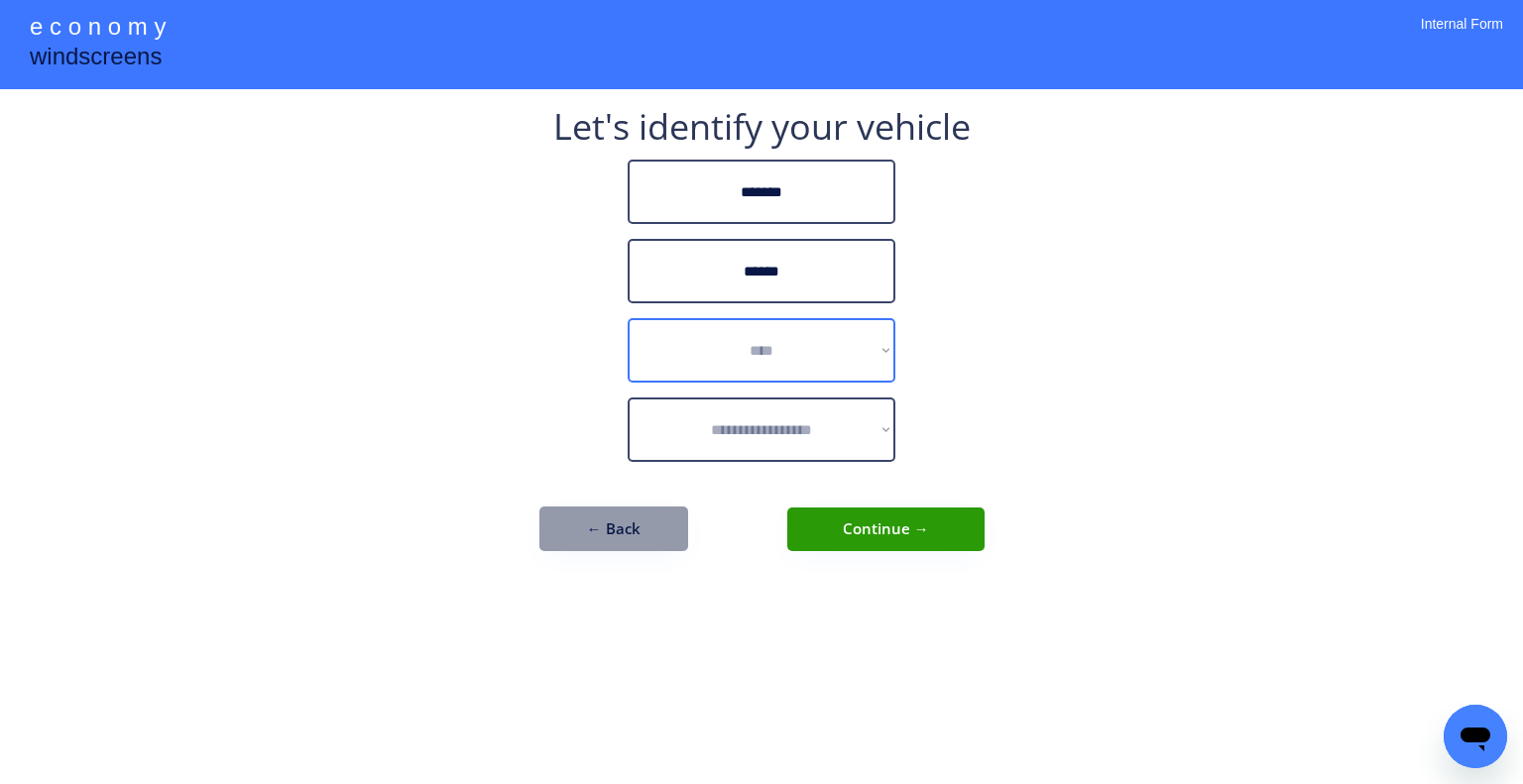 click on "**********" at bounding box center [762, 350] 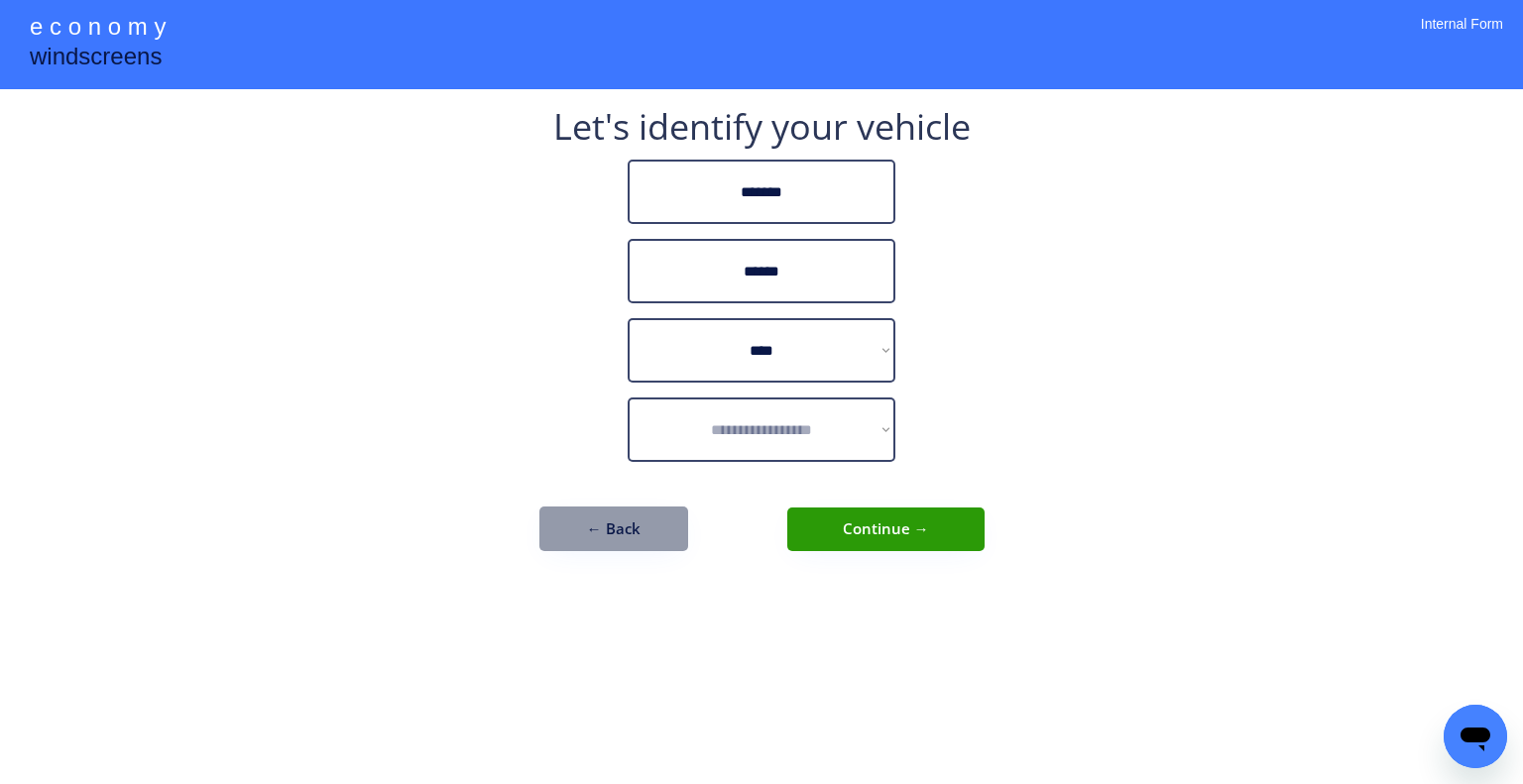 click on "**********" at bounding box center [762, 429] 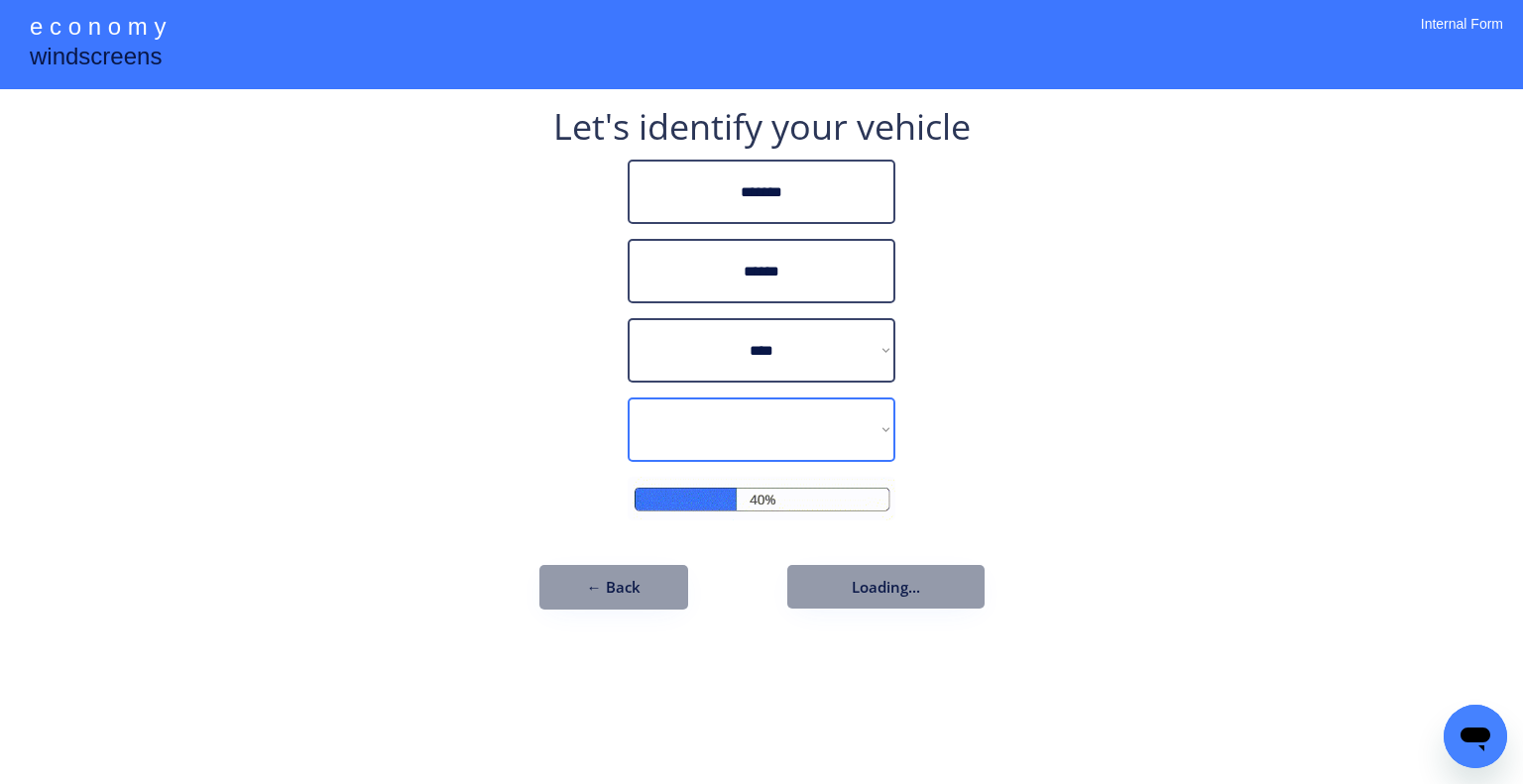 click on "**********" at bounding box center (762, 392) 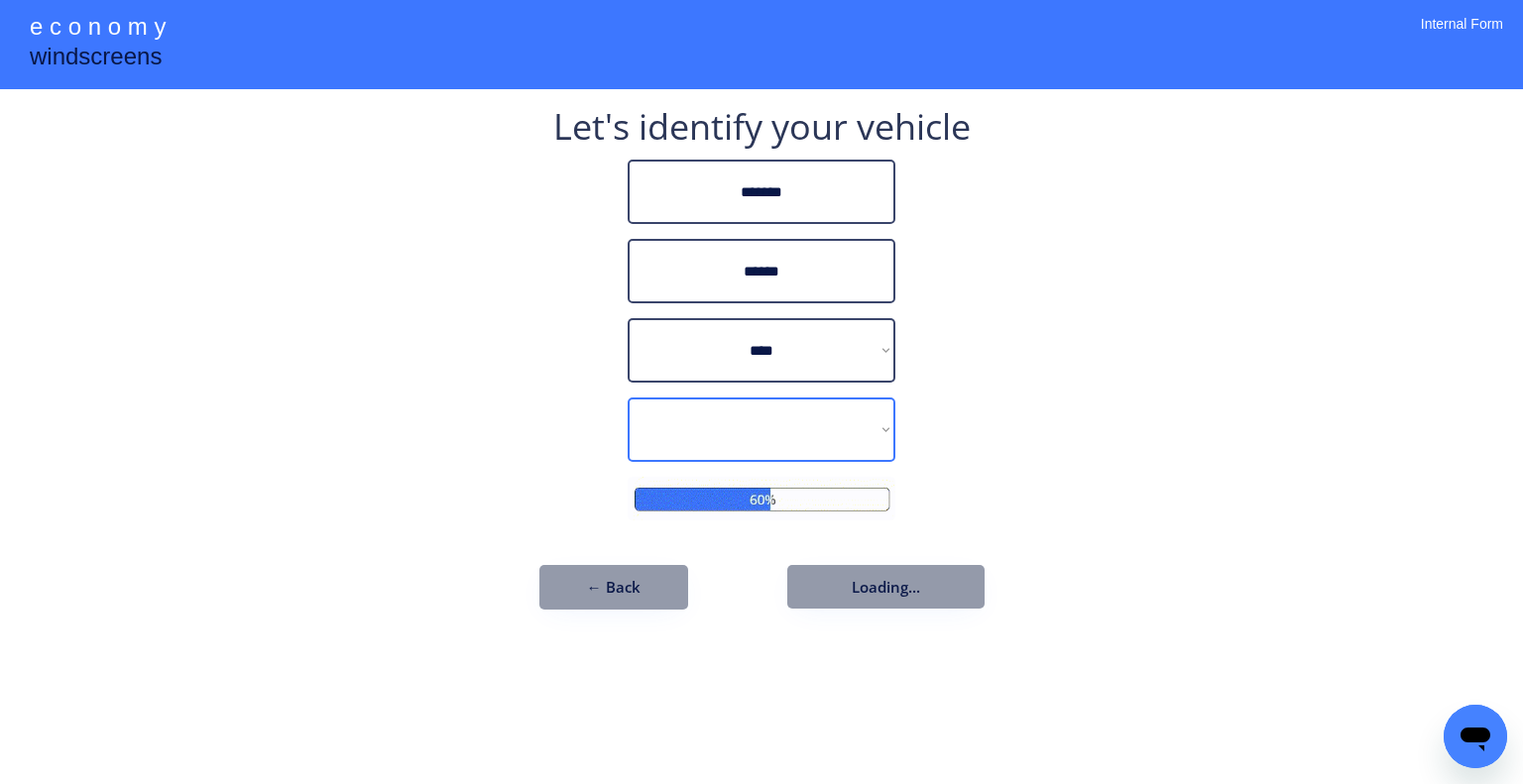 select on "**********" 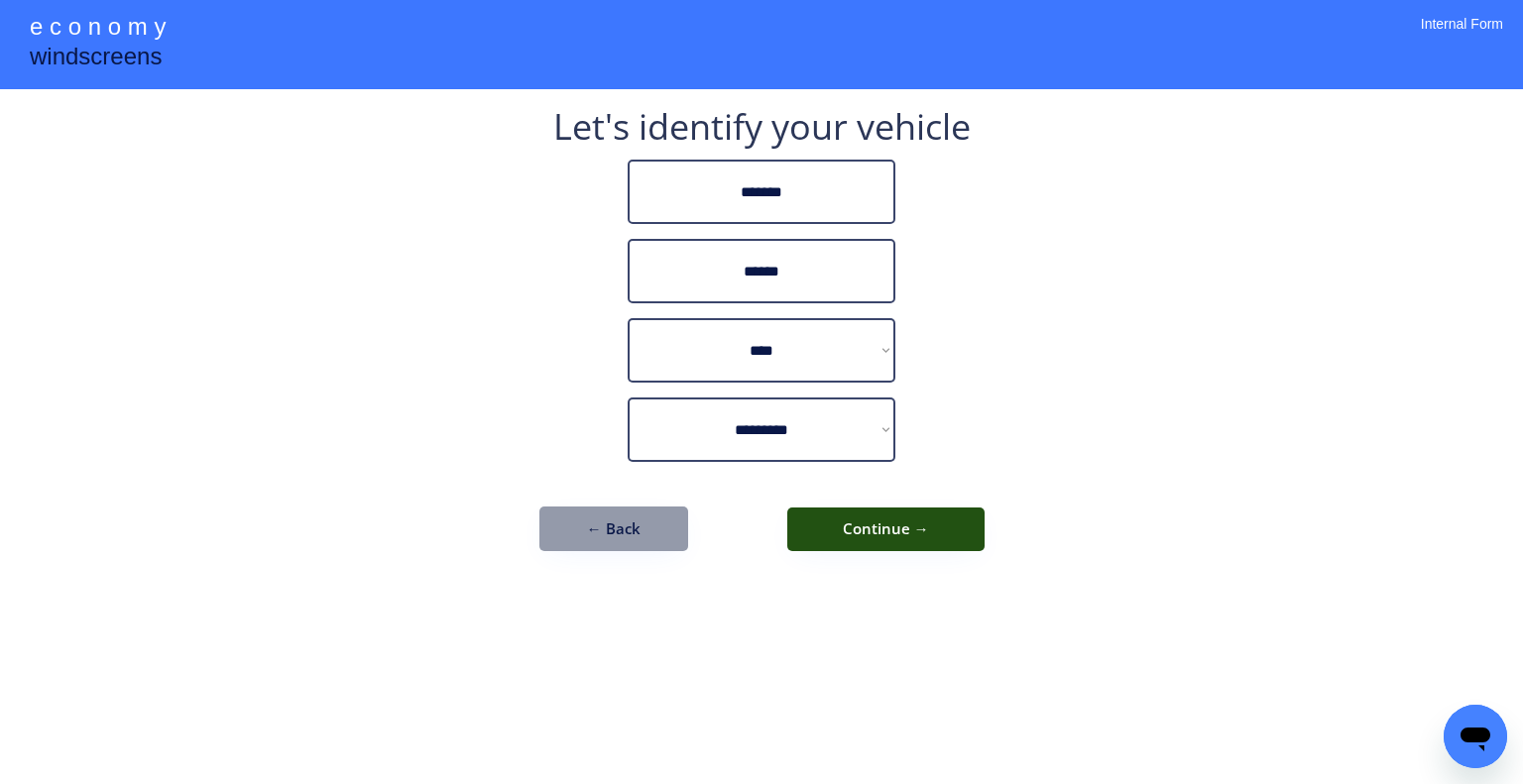 drag, startPoint x: 917, startPoint y: 537, endPoint x: 1087, endPoint y: 556, distance: 171.05847 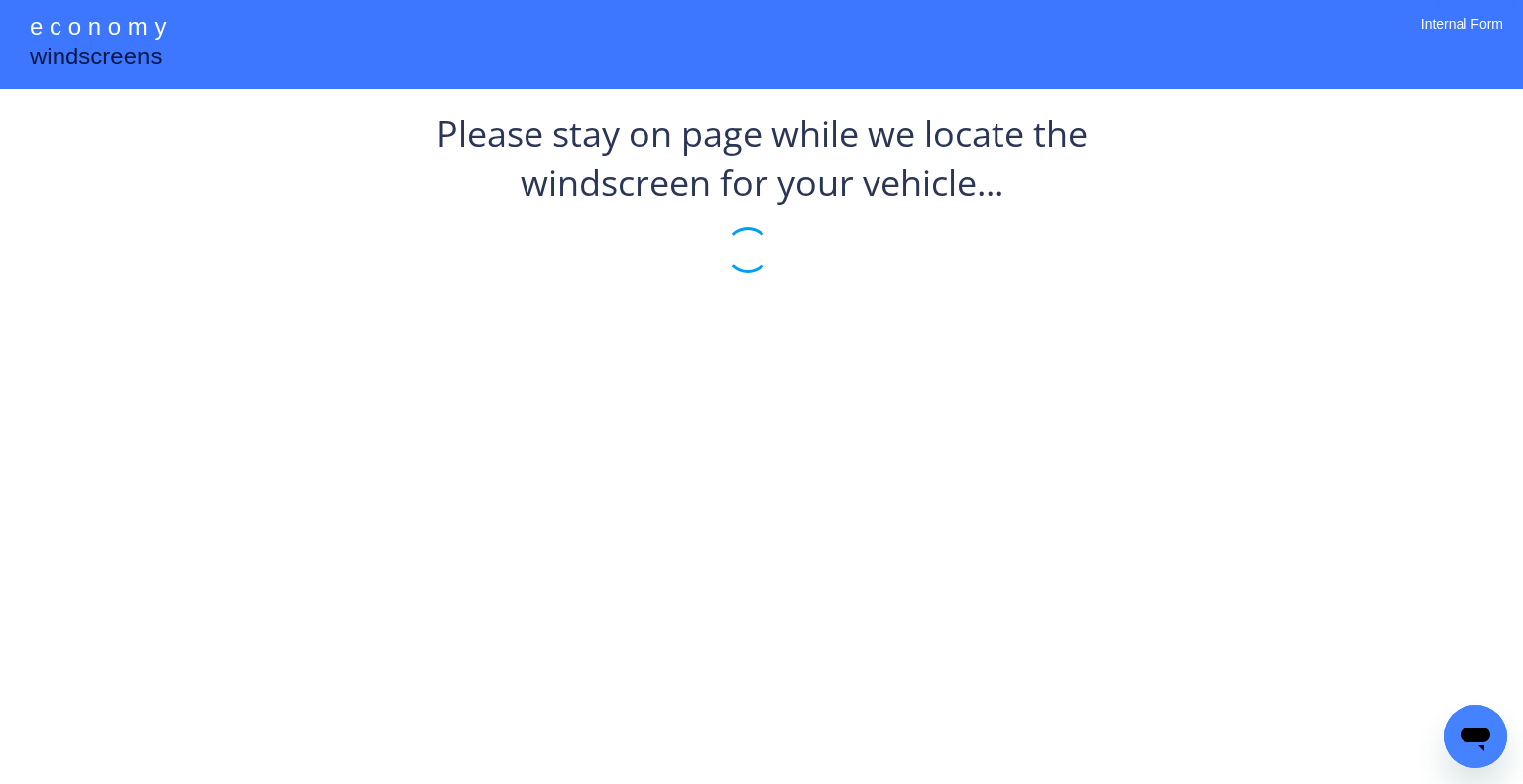 click on "**********" at bounding box center (762, 392) 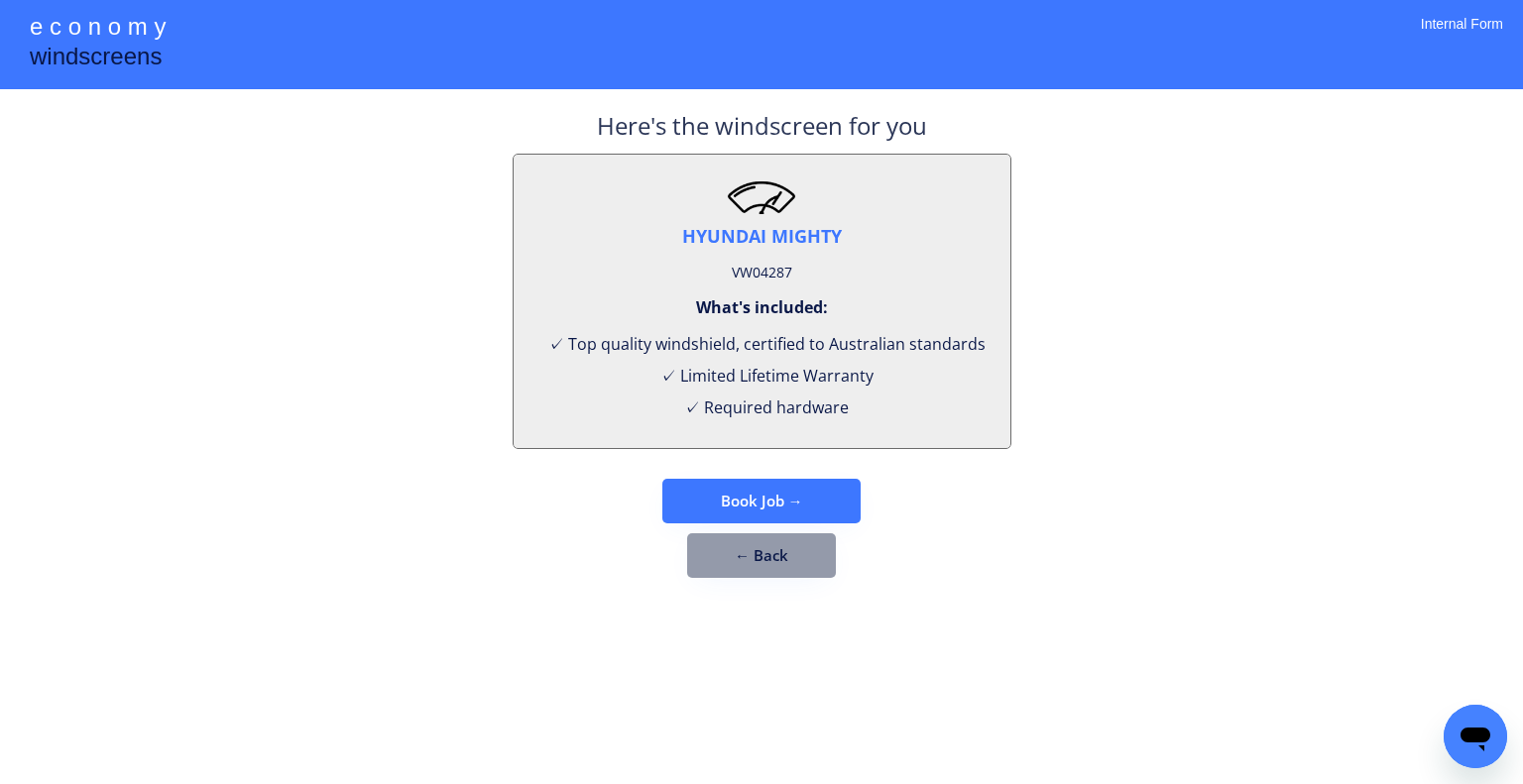 click on "VW04287" at bounding box center [762, 273] 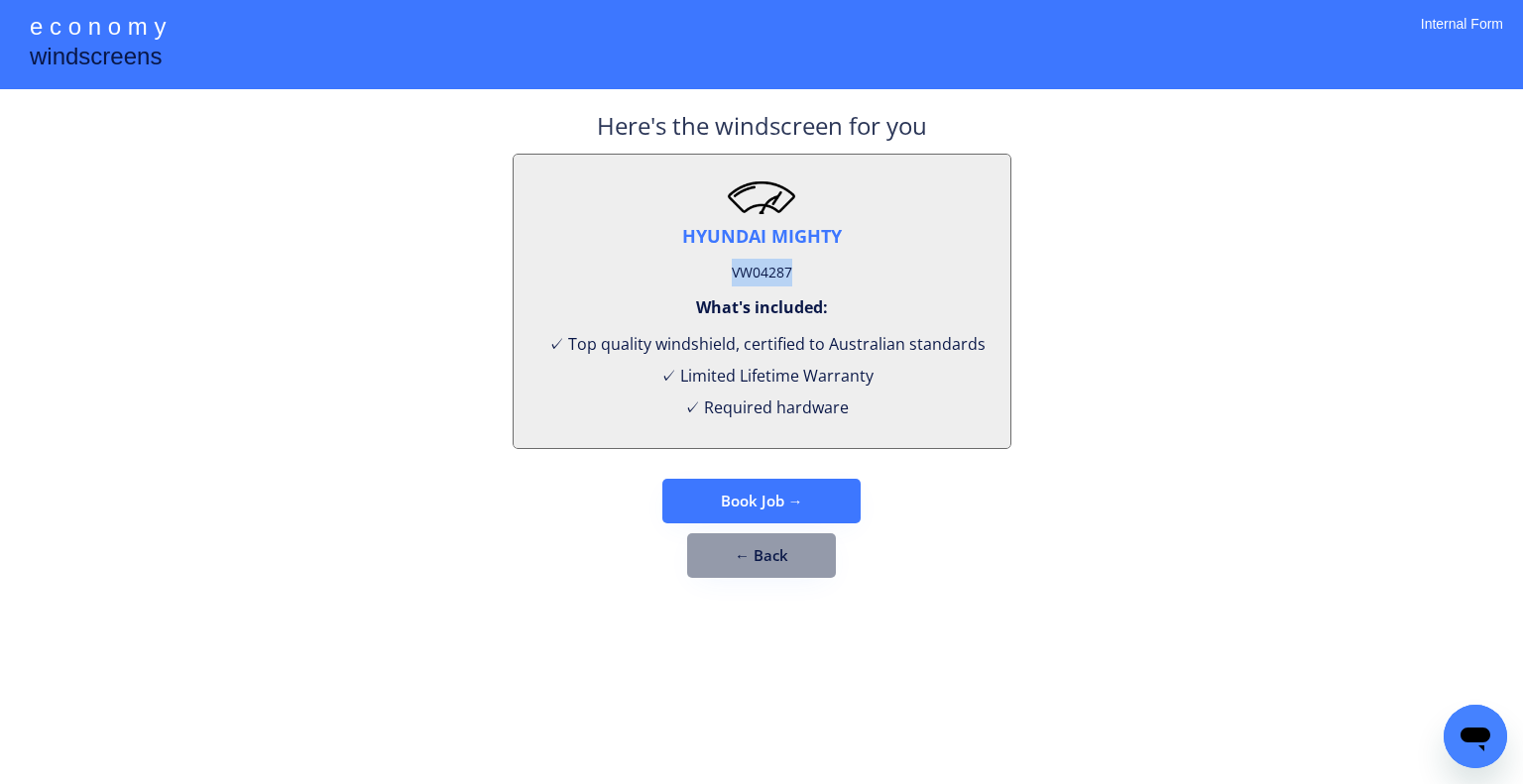 click on "VW04287" at bounding box center [762, 273] 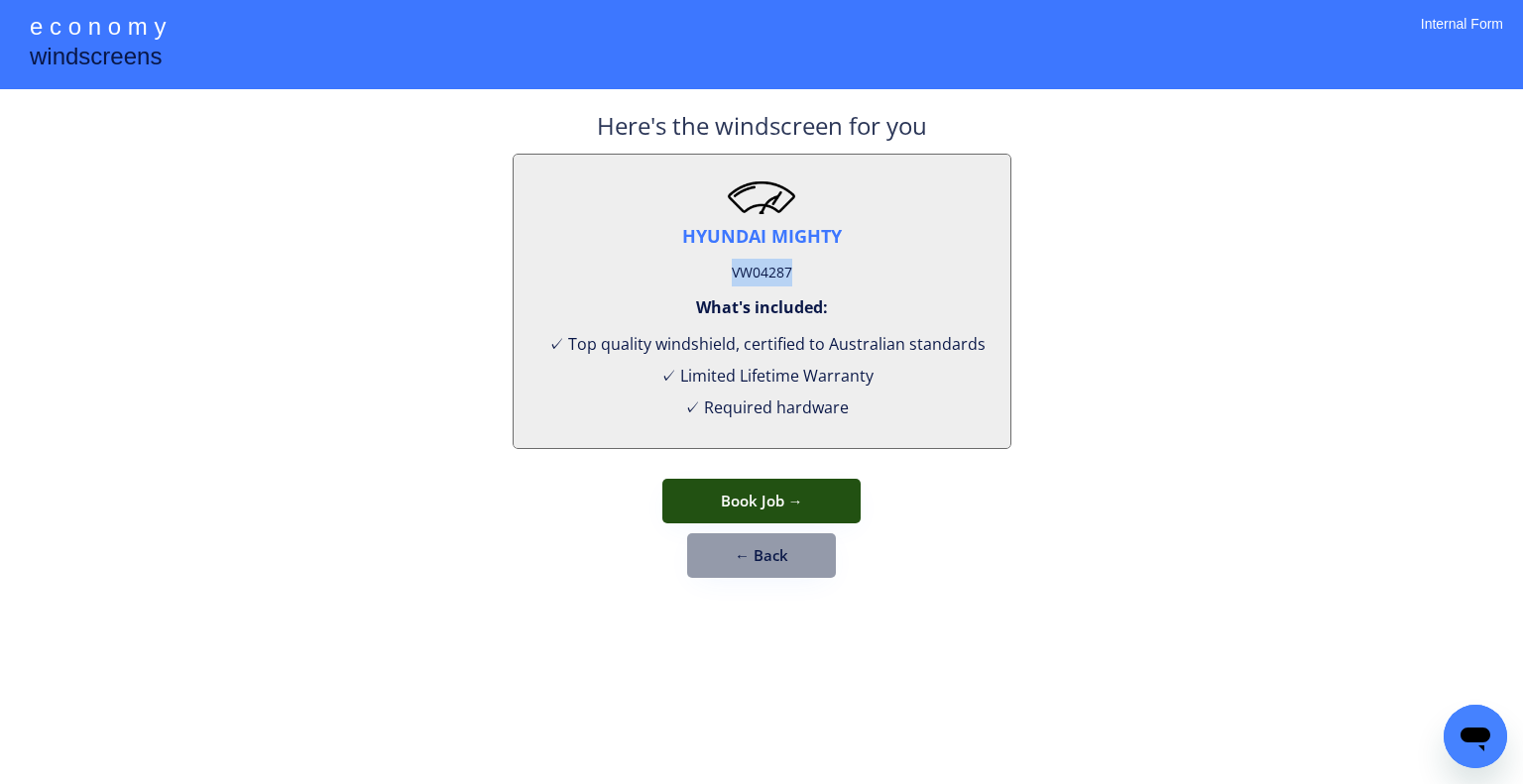 drag, startPoint x: 820, startPoint y: 490, endPoint x: 847, endPoint y: 444, distance: 53.338541 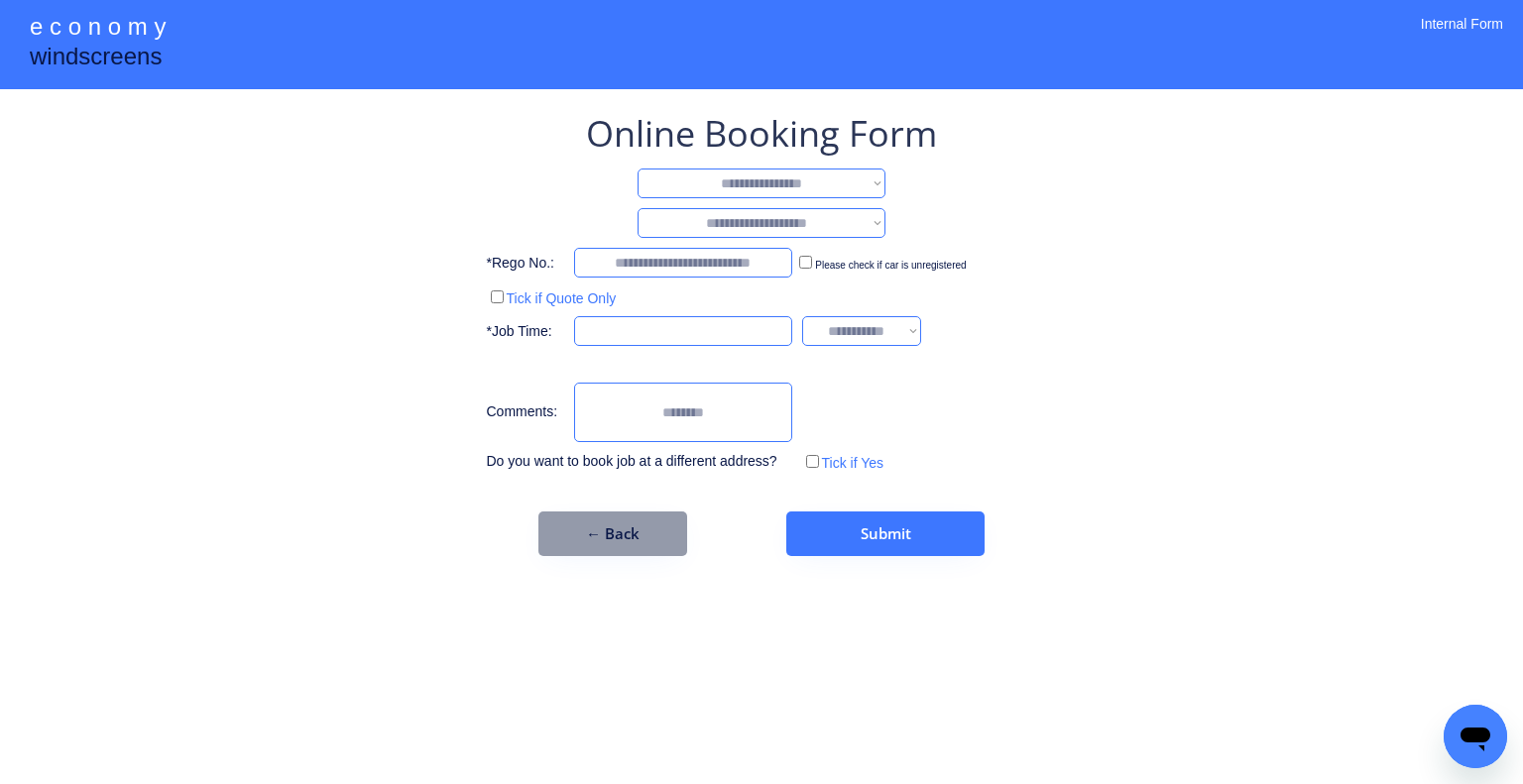 drag, startPoint x: 783, startPoint y: 188, endPoint x: 793, endPoint y: 190, distance: 10.198039 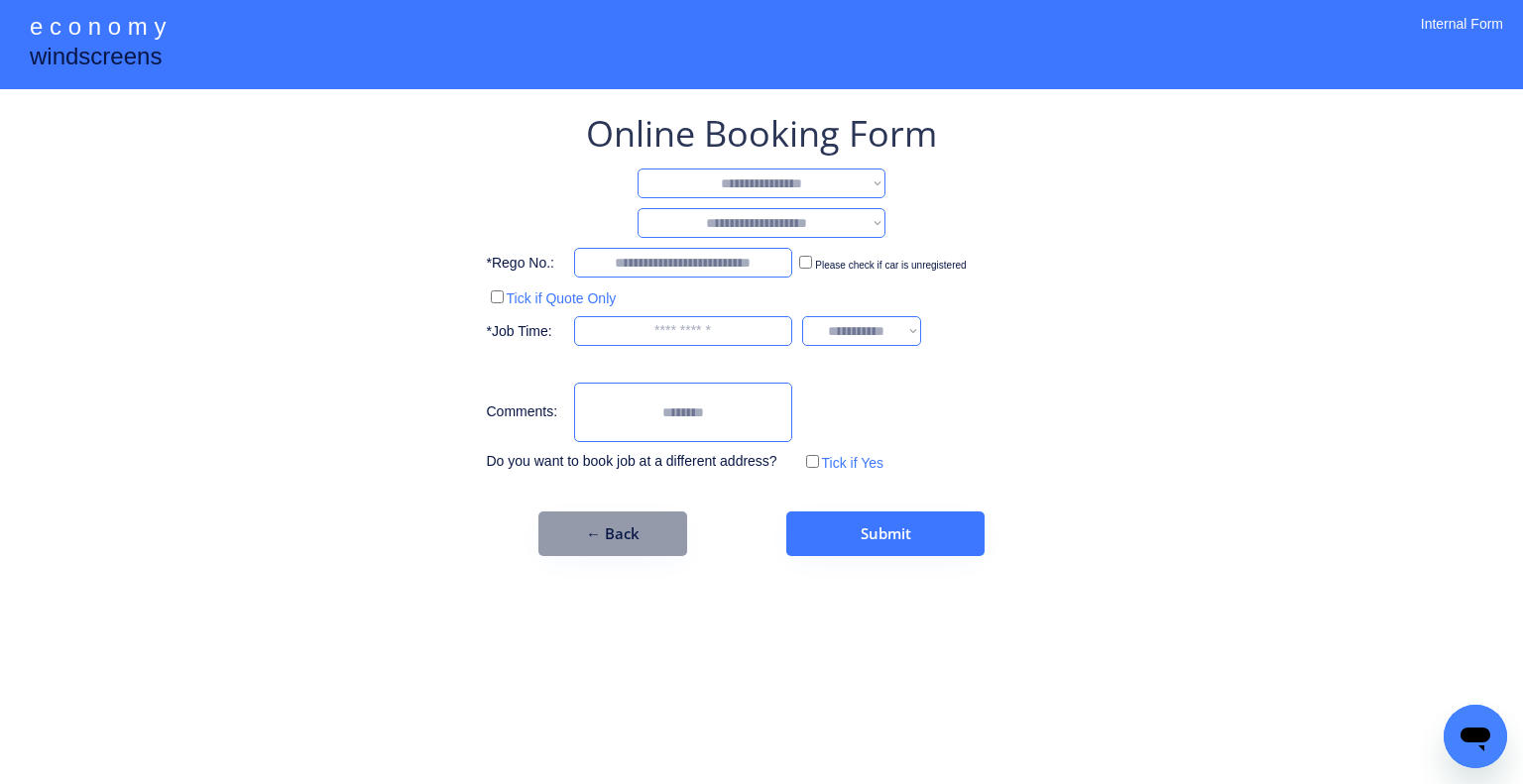 select on "**********" 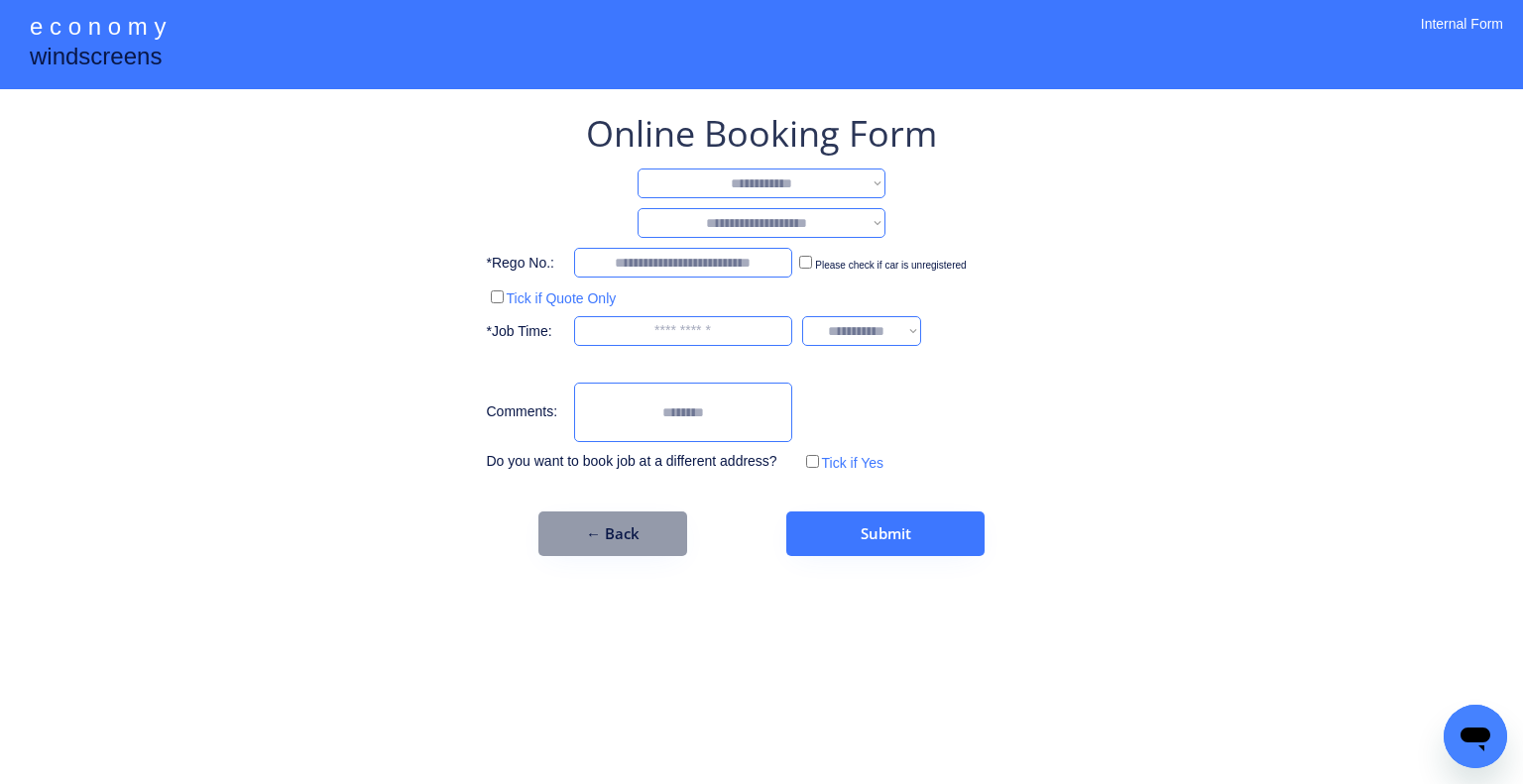 click on "**********" at bounding box center (762, 183) 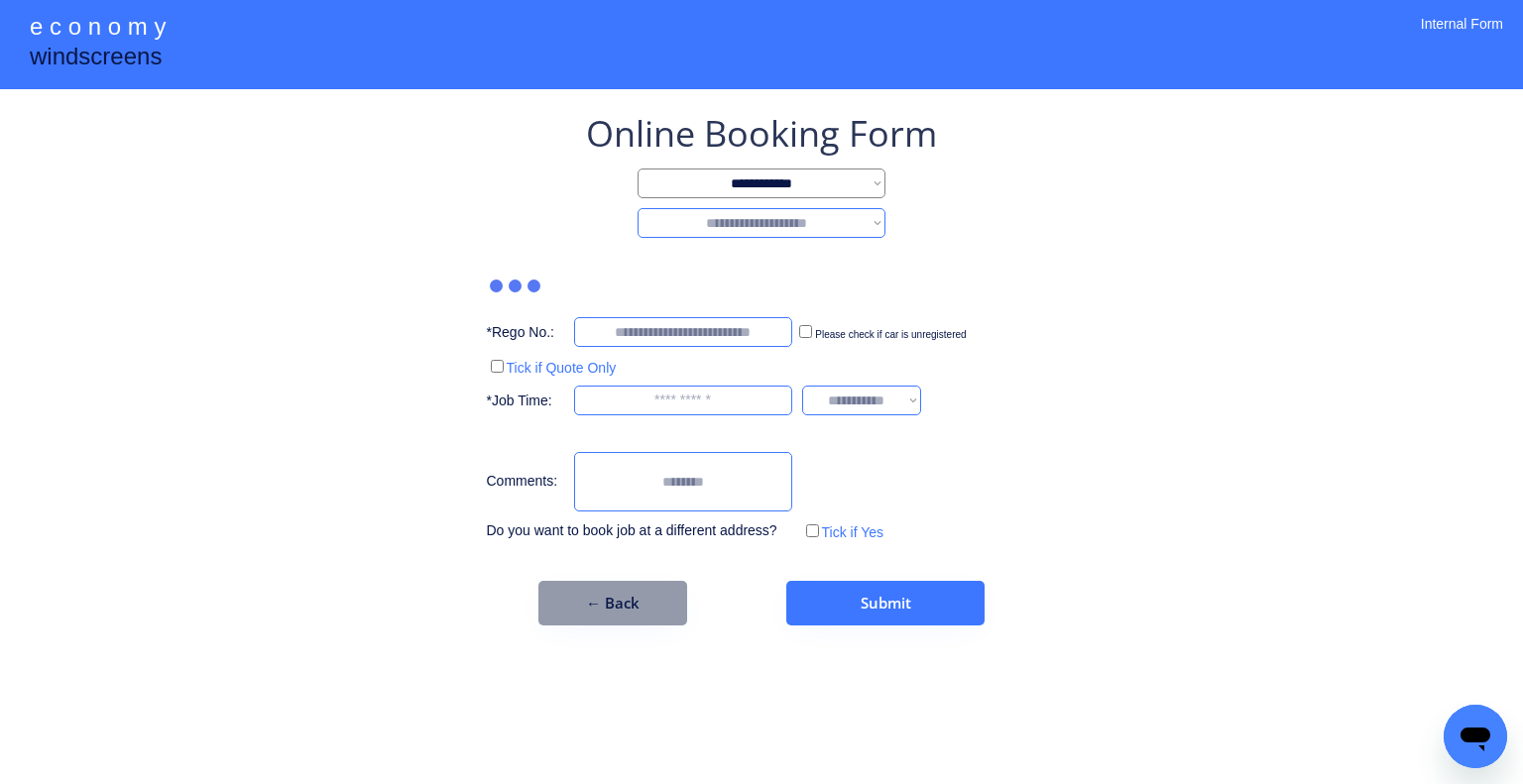 click on "**********" at bounding box center [762, 223] 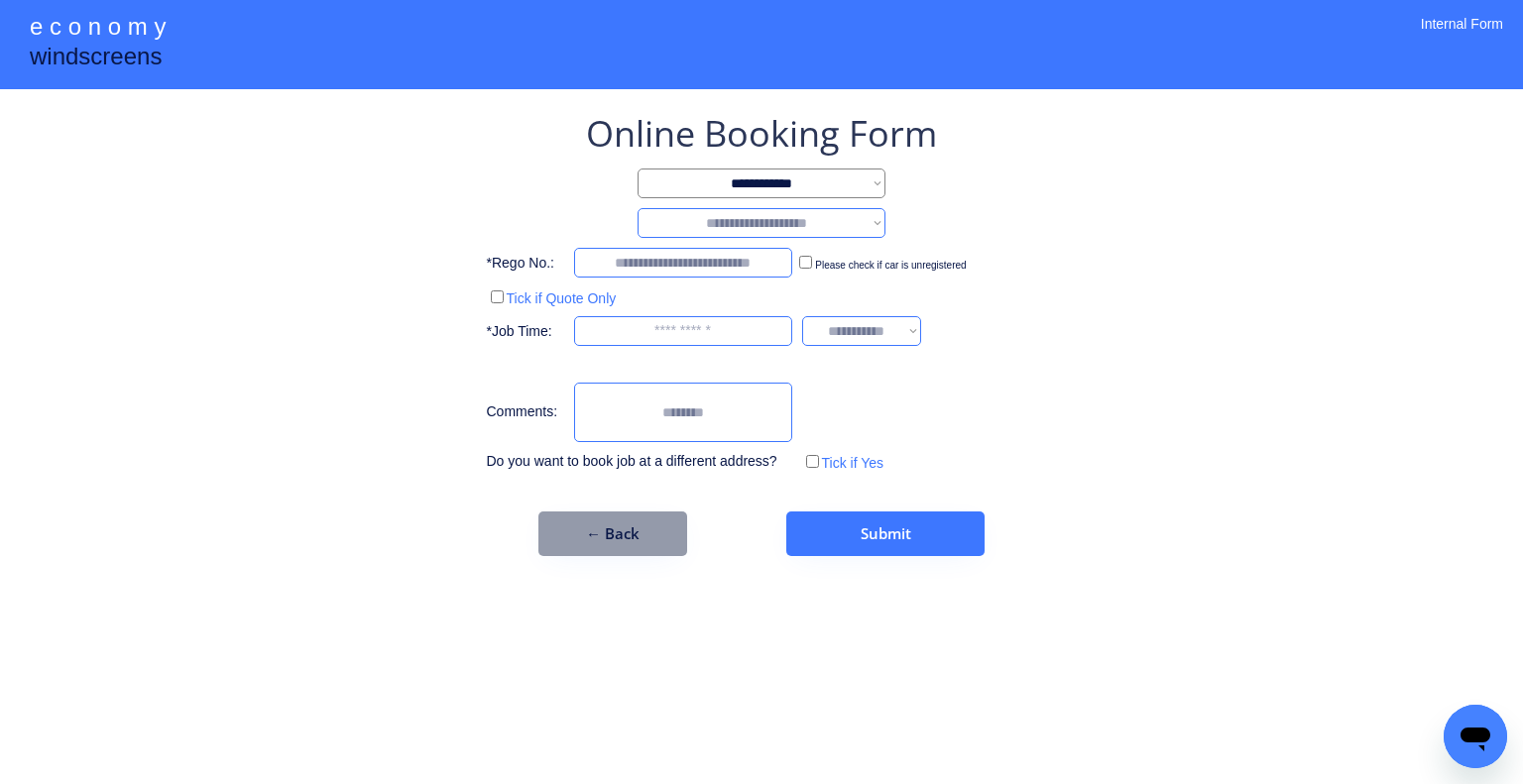 click on "**********" at bounding box center [762, 392] 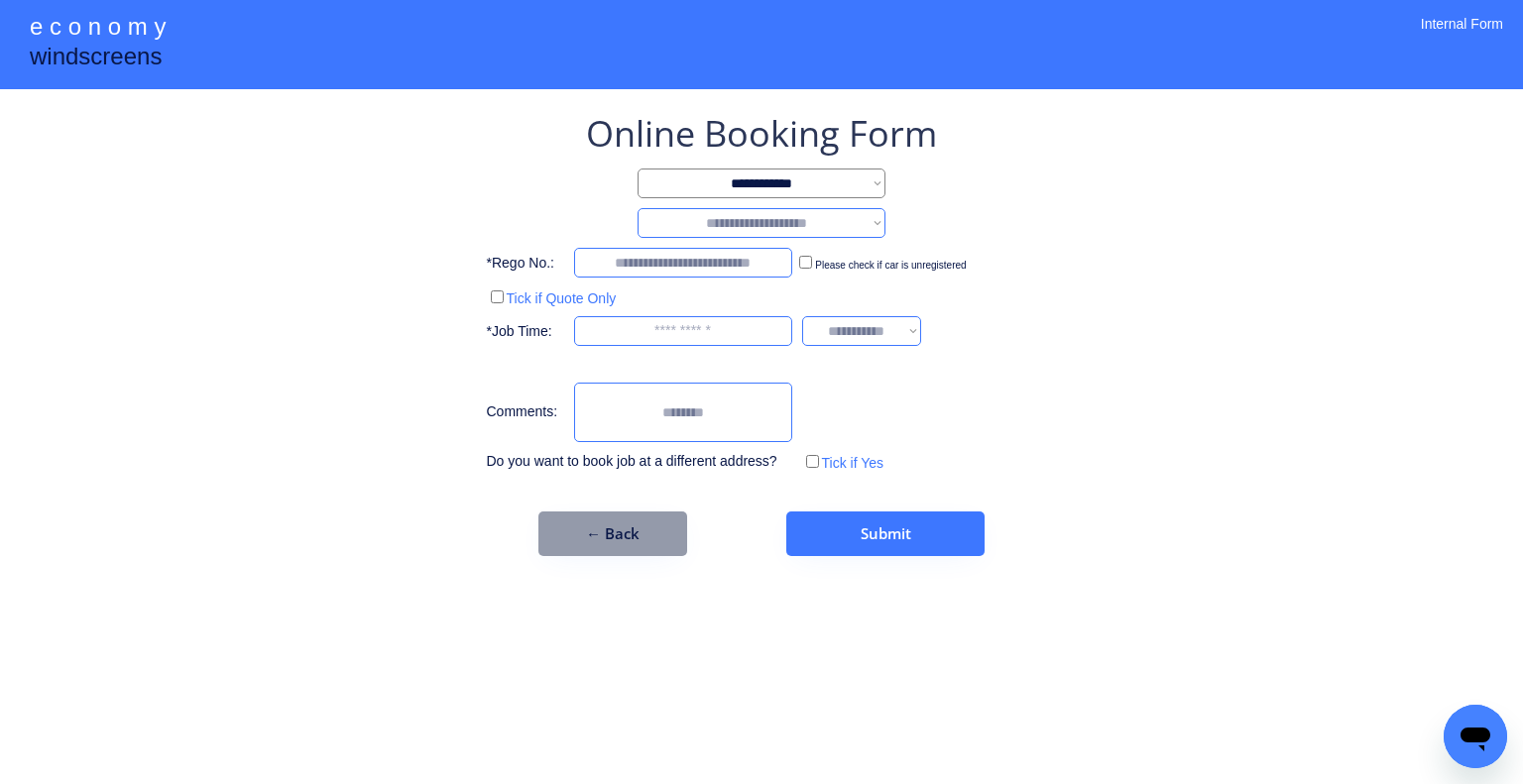 drag, startPoint x: 862, startPoint y: 220, endPoint x: 857, endPoint y: 233, distance: 13.928388 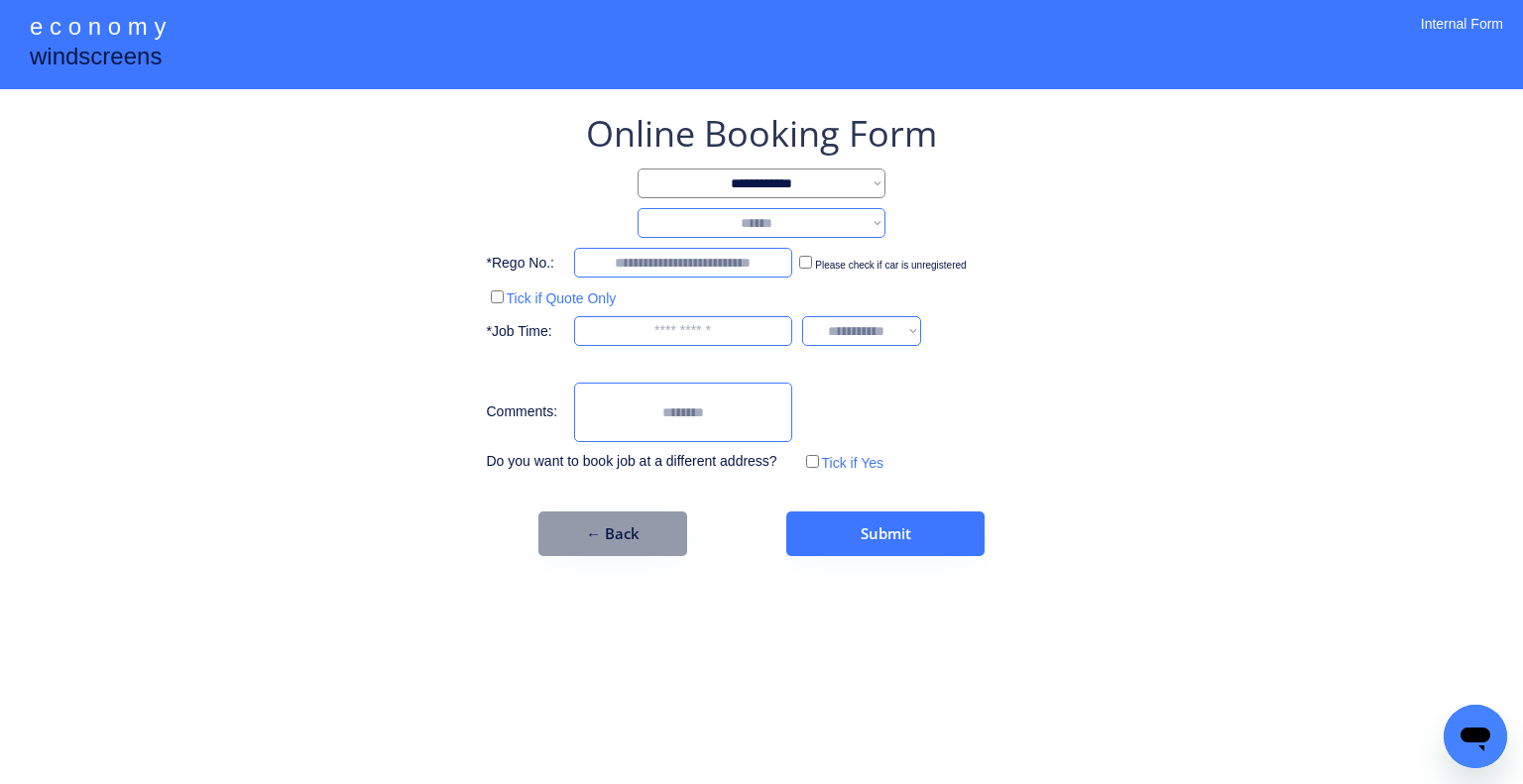 click on "**********" at bounding box center [762, 223] 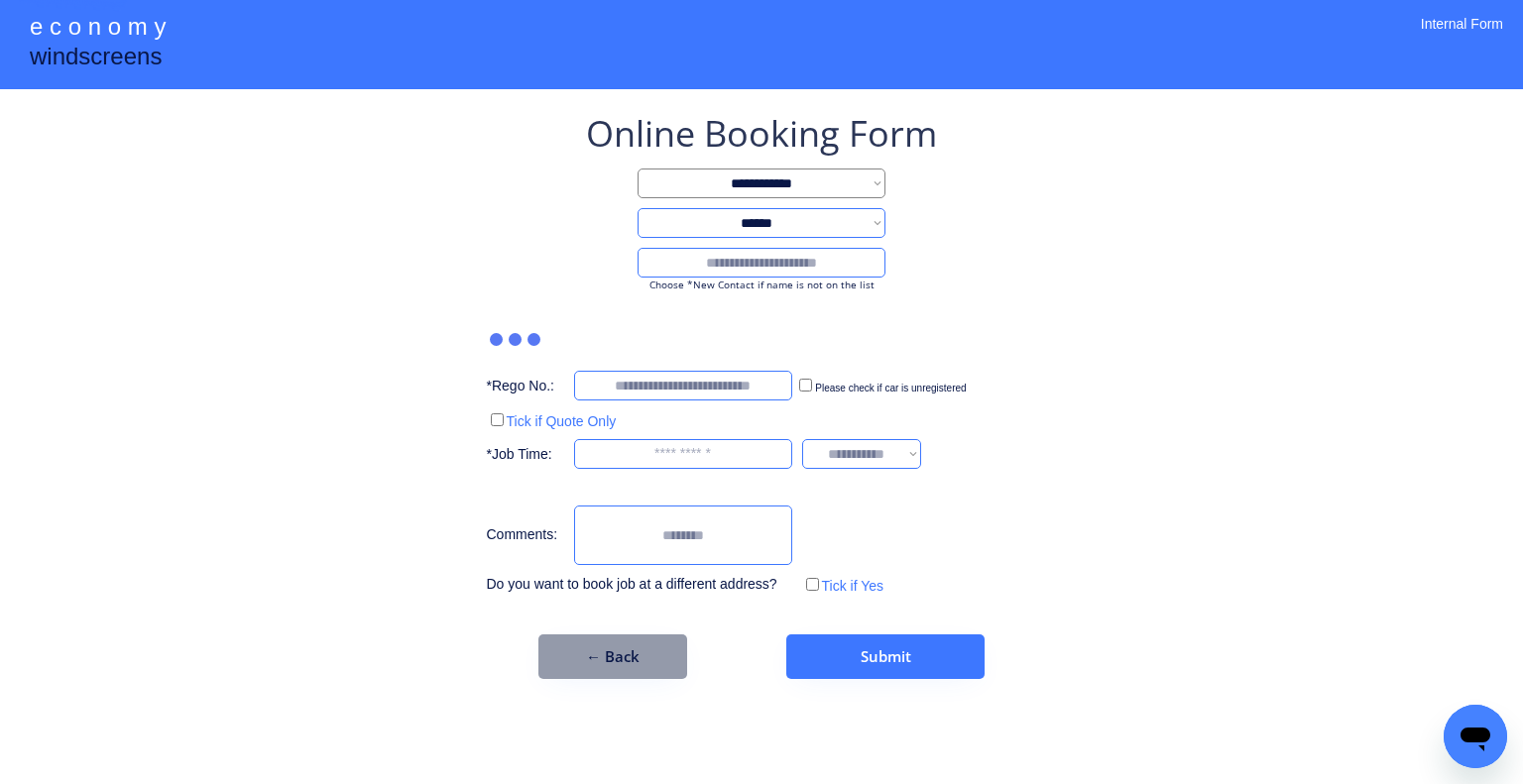 click at bounding box center [762, 263] 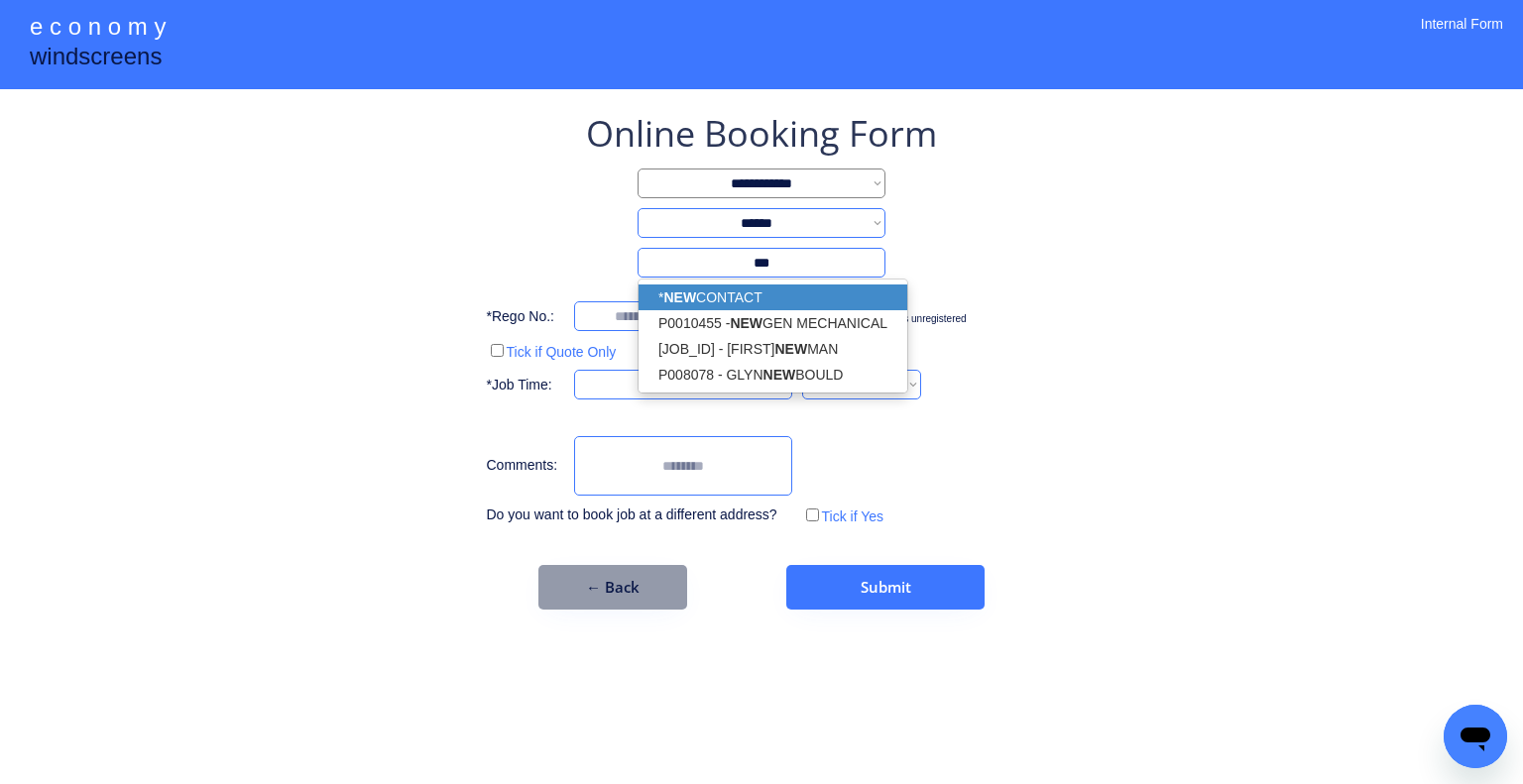 drag, startPoint x: 817, startPoint y: 292, endPoint x: 1088, endPoint y: 308, distance: 271.47191 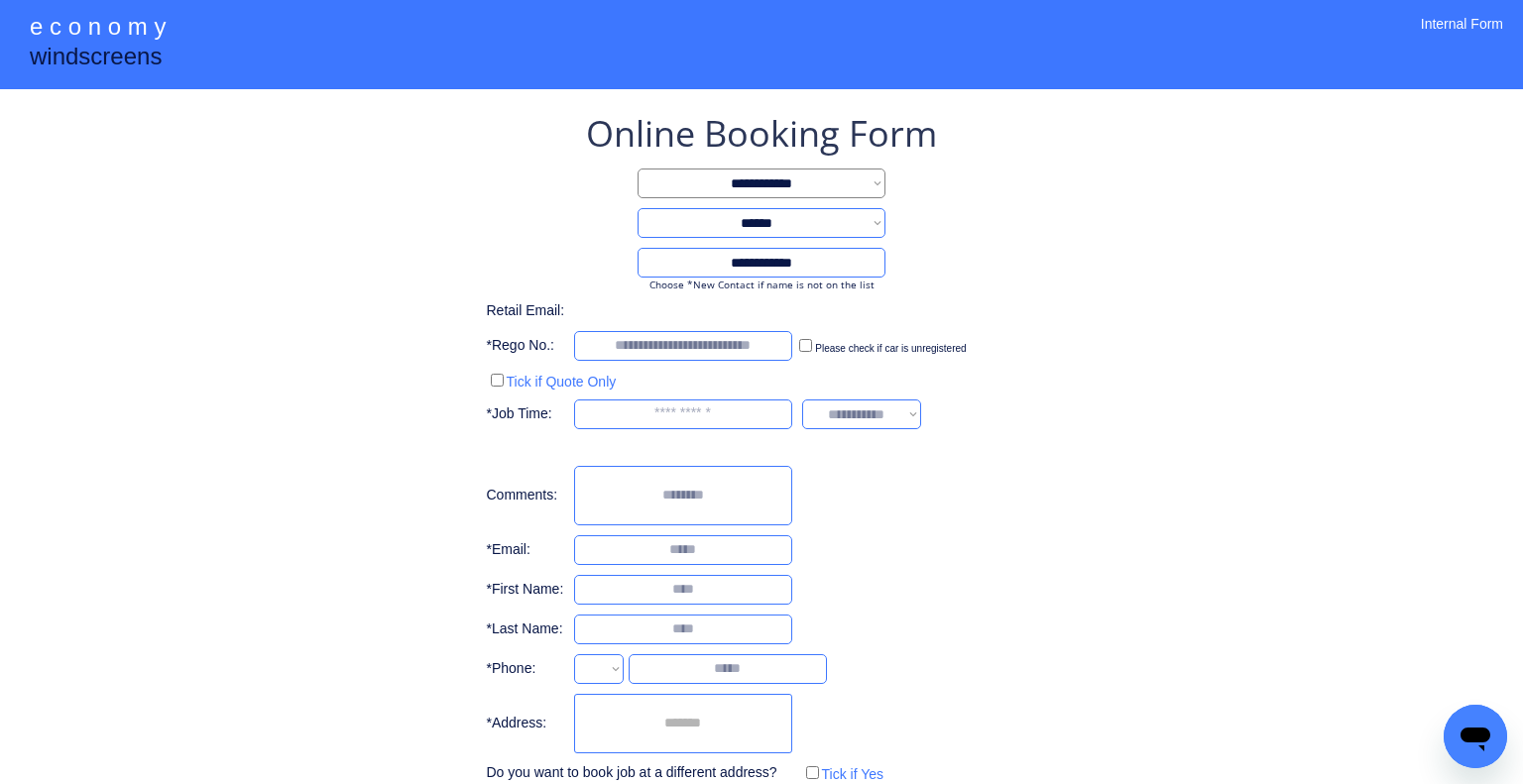 type on "**********" 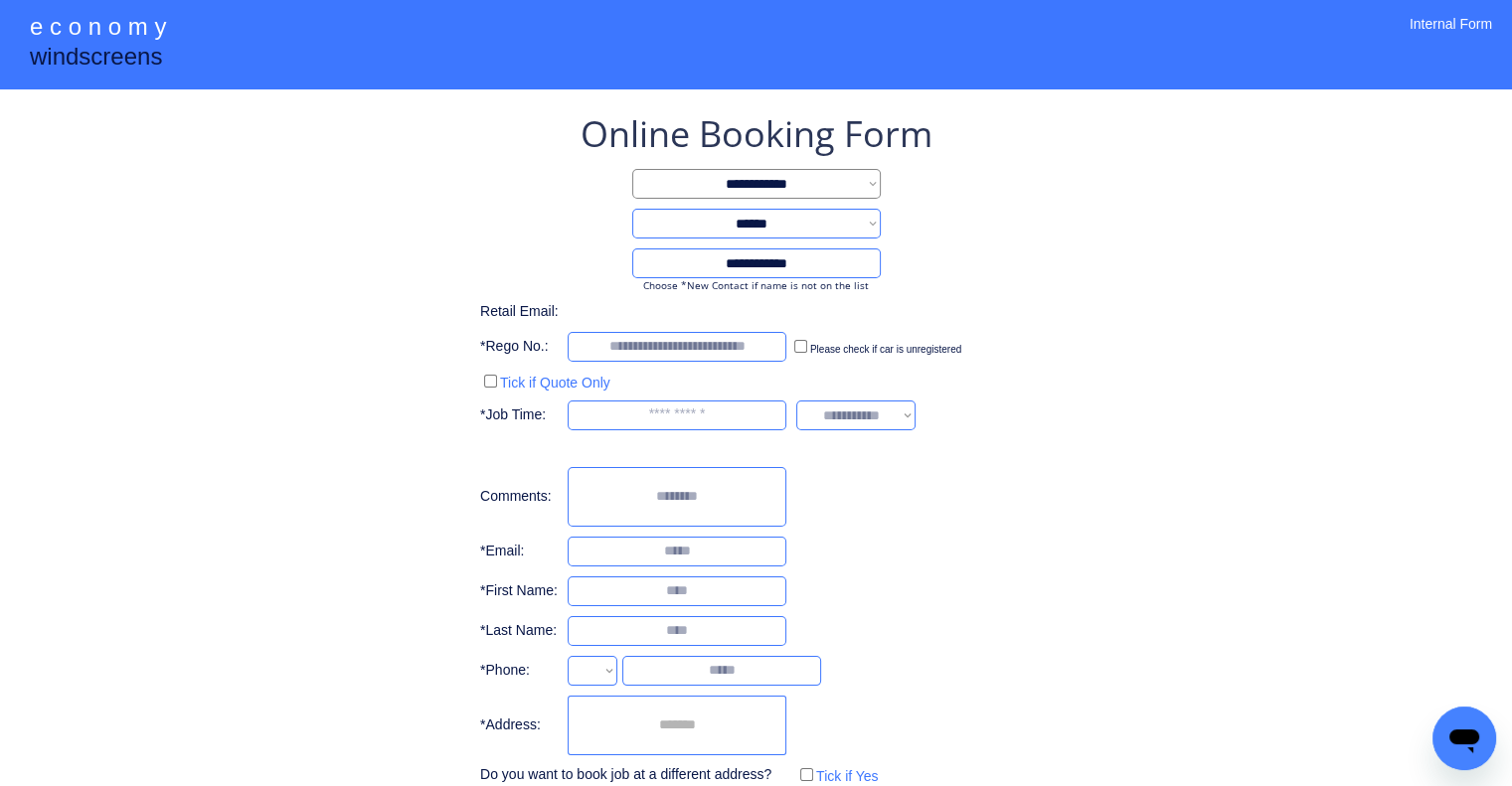 click on "**********" at bounding box center [756, 449] 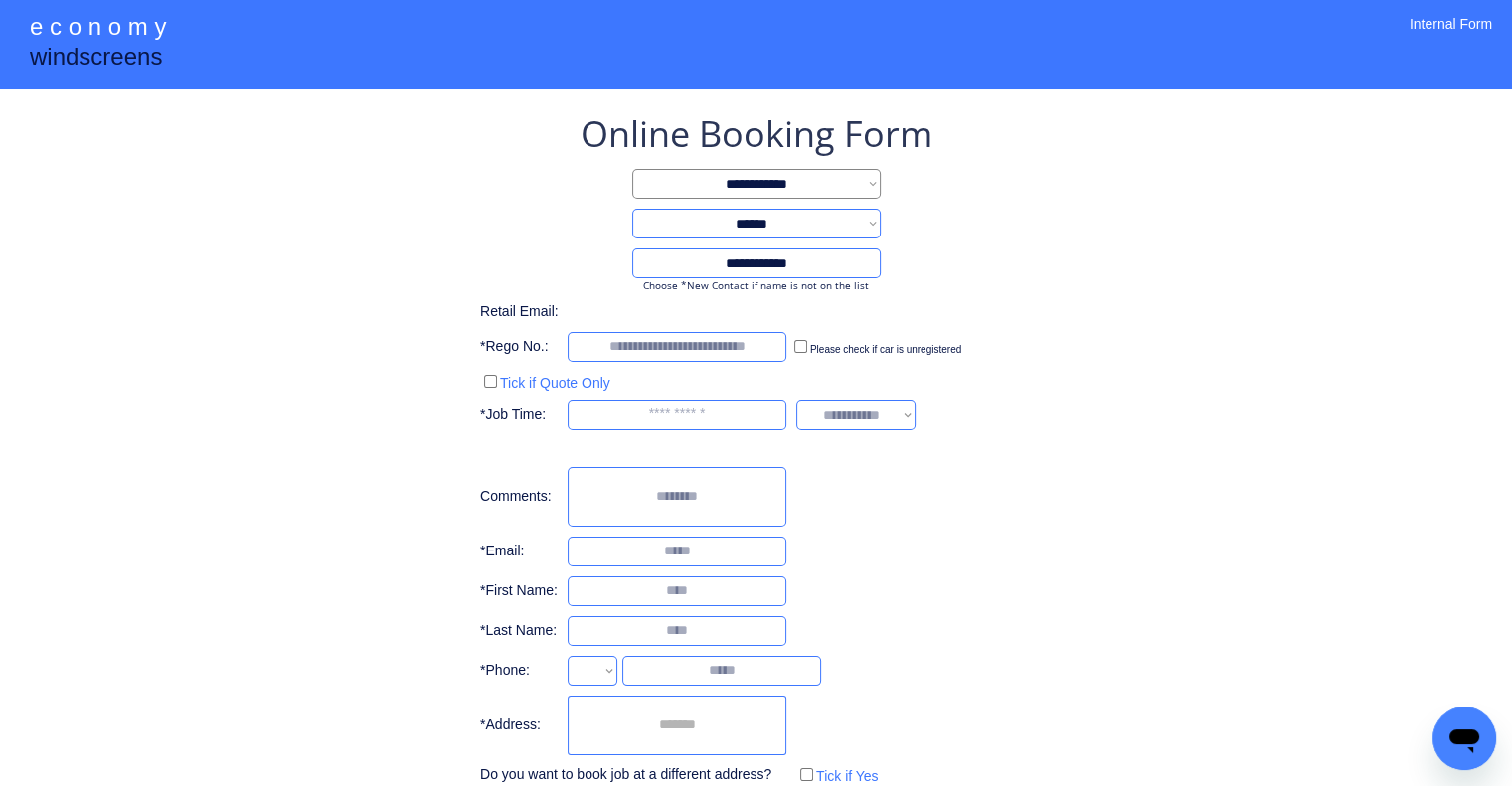 select on "**********" 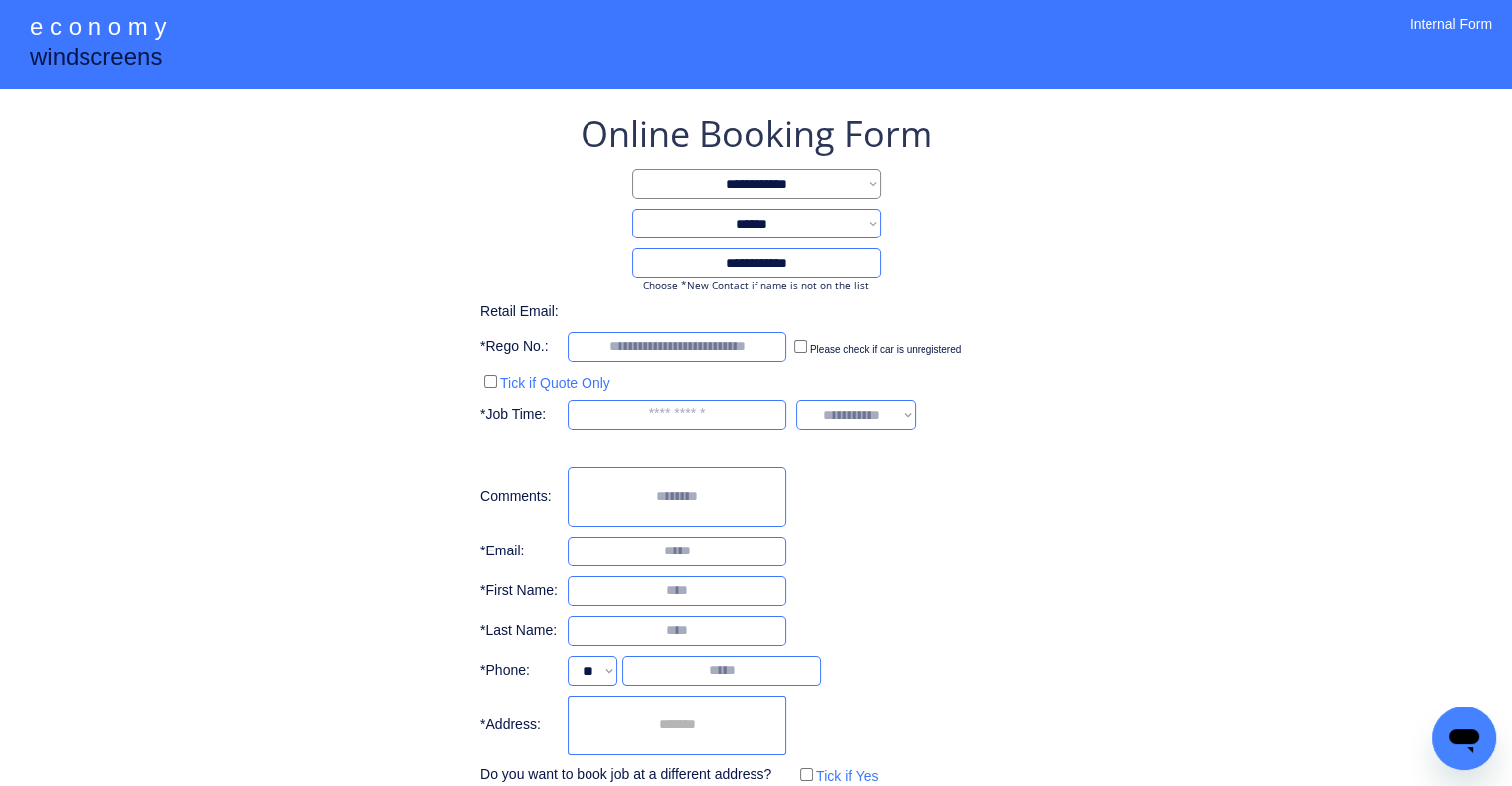click at bounding box center [677, 725] 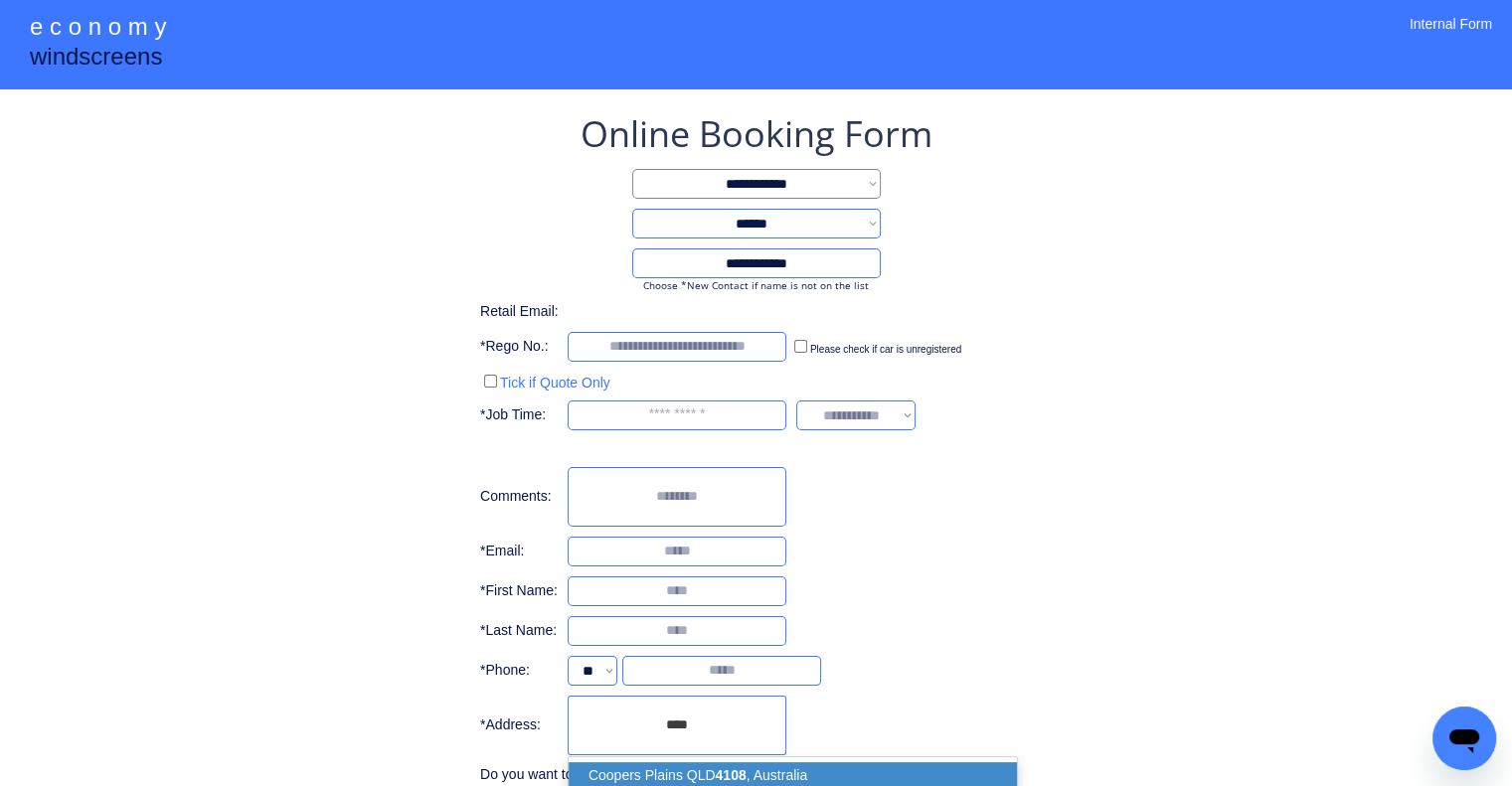 drag, startPoint x: 726, startPoint y: 766, endPoint x: 825, endPoint y: 684, distance: 128.5496 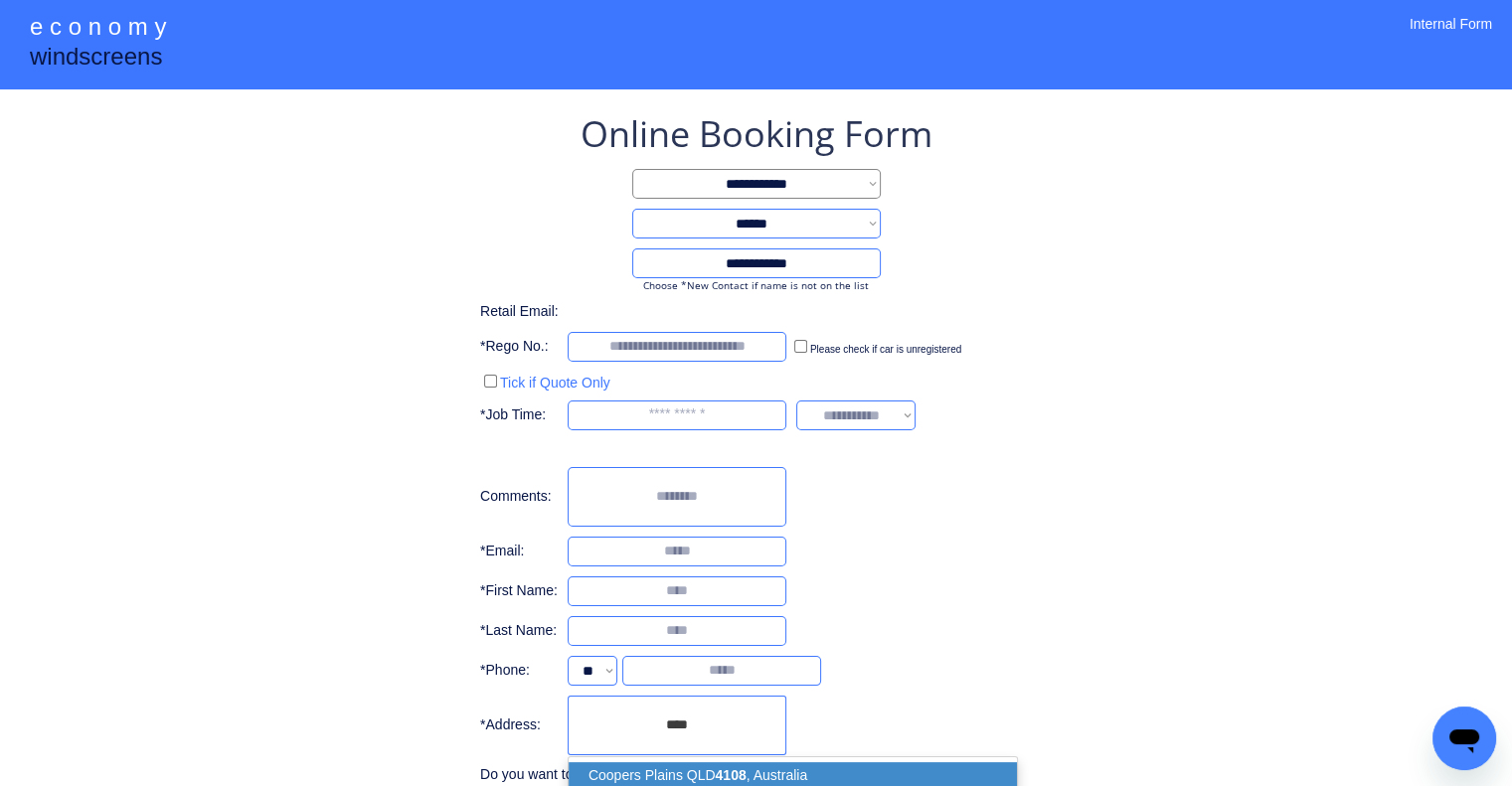 click on "Coopers Plains QLD  4108 , Australia" at bounding box center [792, 775] 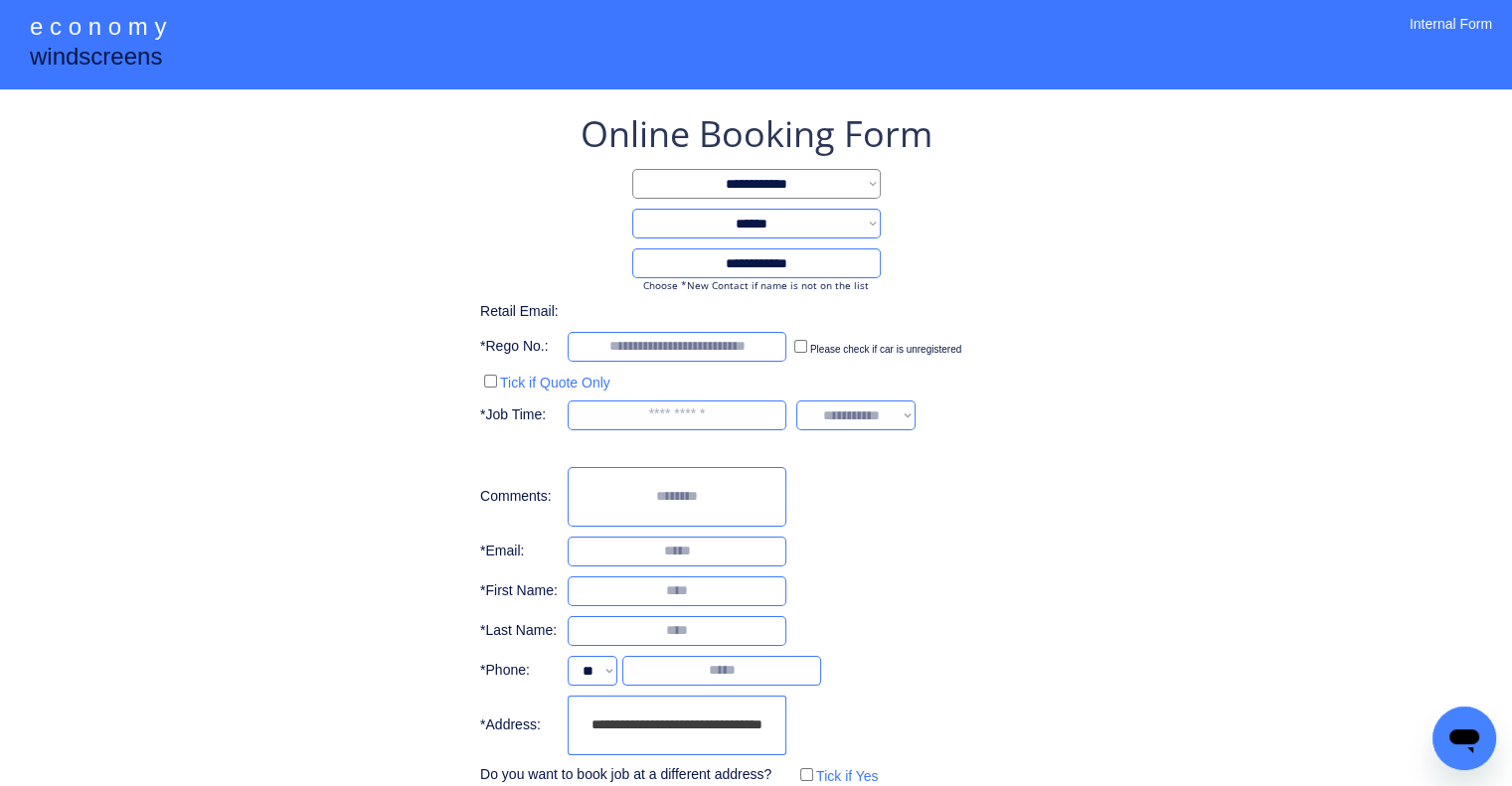 type on "**********" 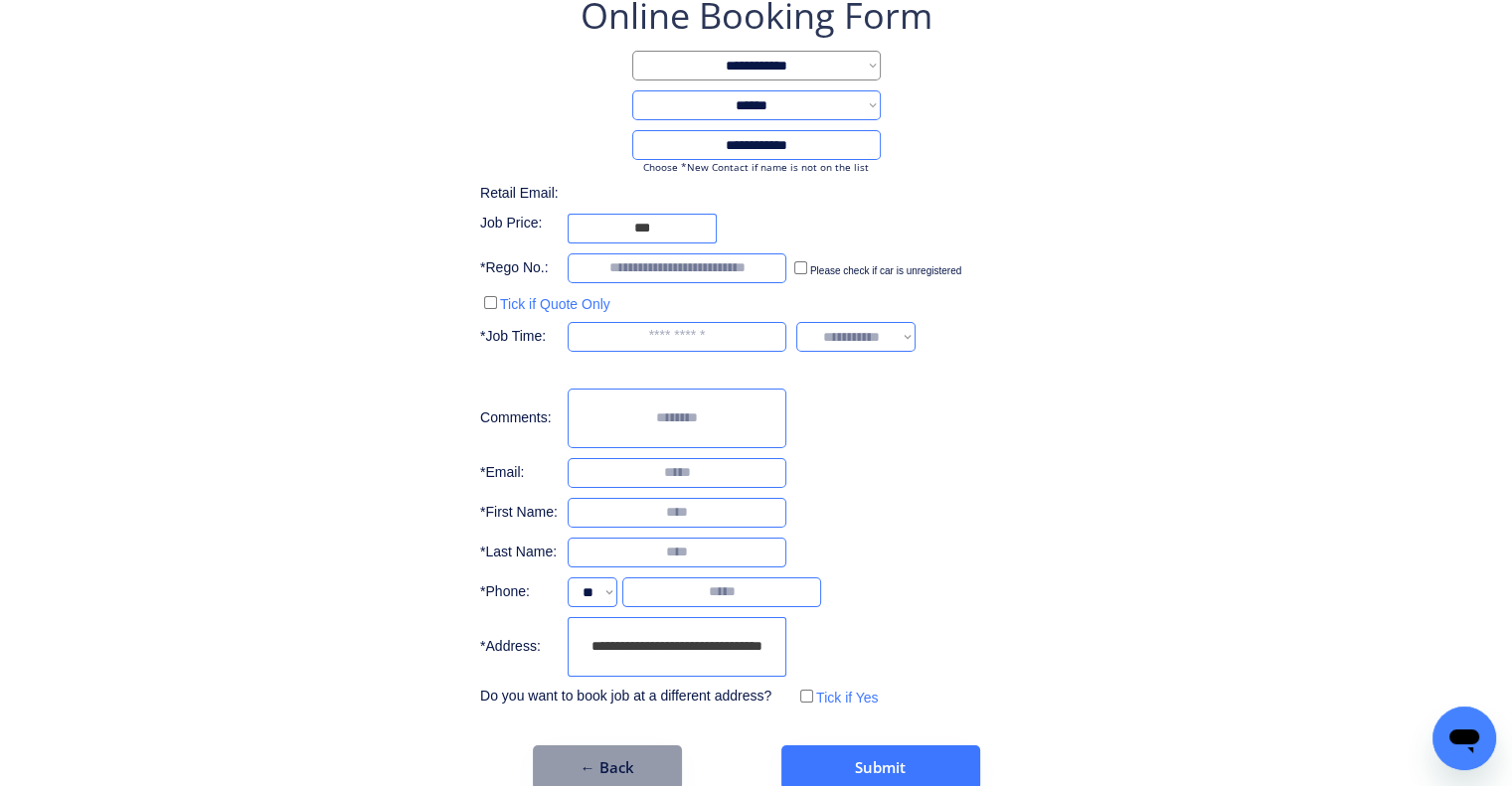 scroll, scrollTop: 152, scrollLeft: 0, axis: vertical 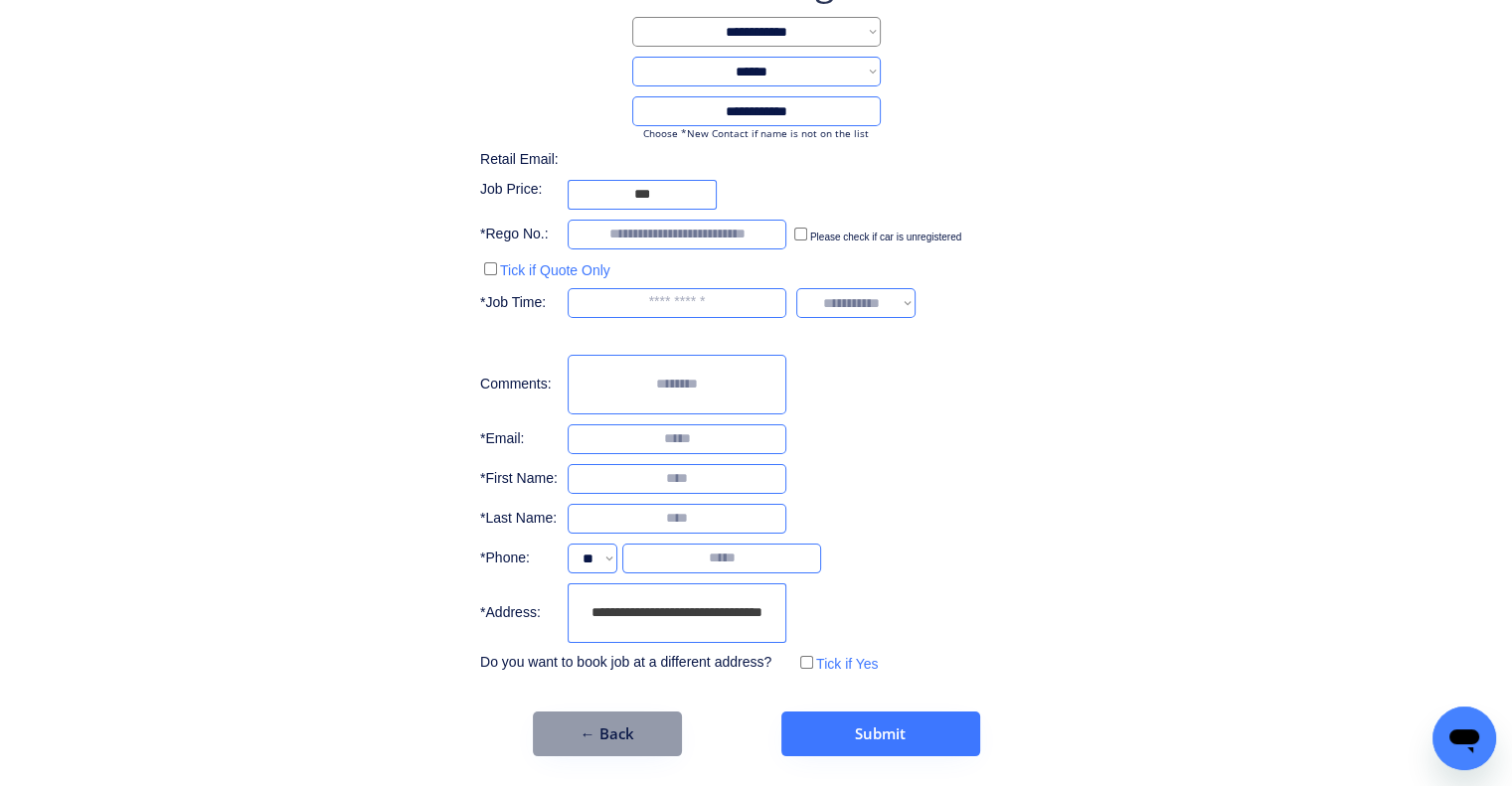 click on "**********" at bounding box center (756, 317) 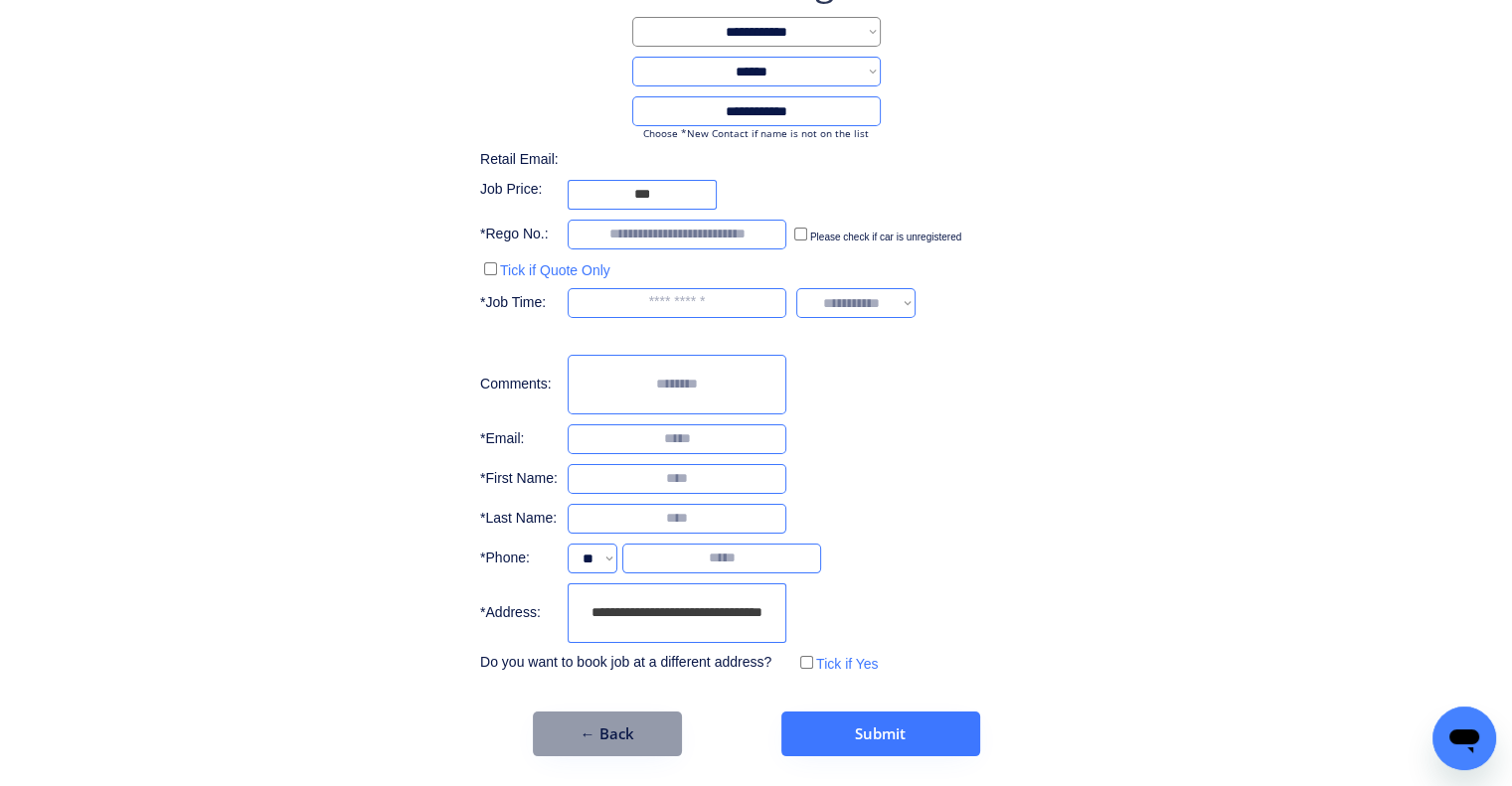 click on "**********" at bounding box center (756, 317) 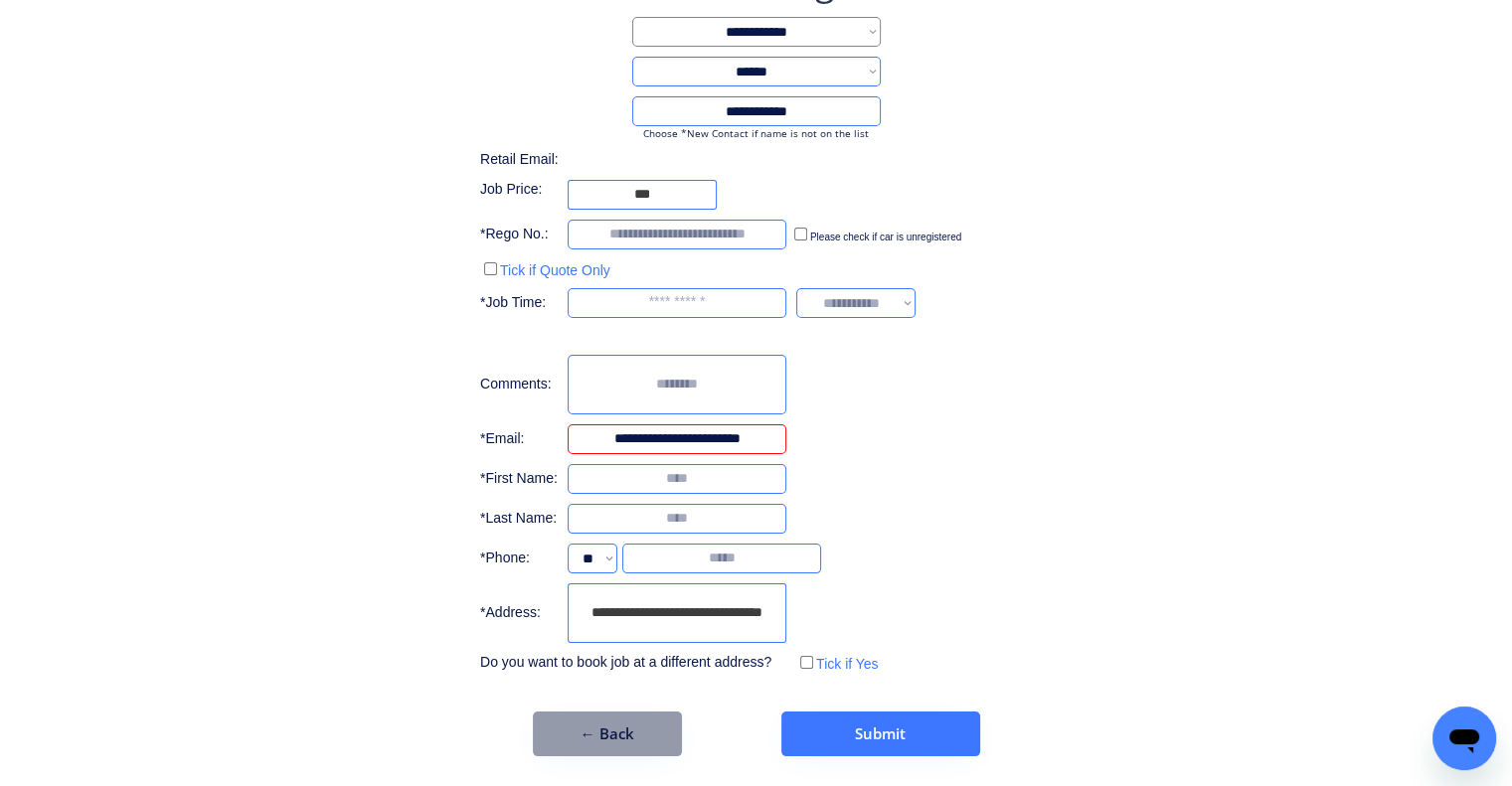 type on "**********" 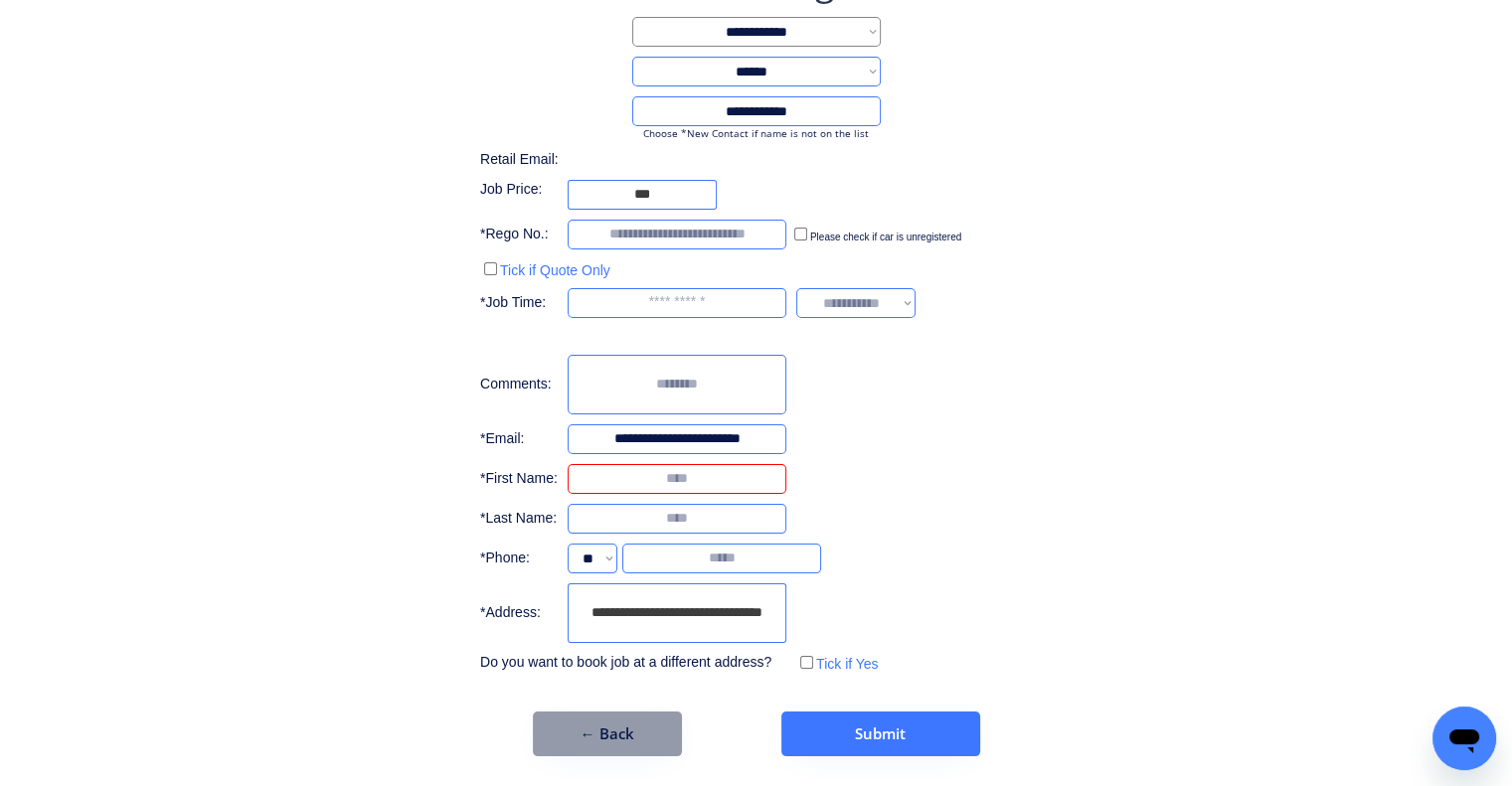 type on "*" 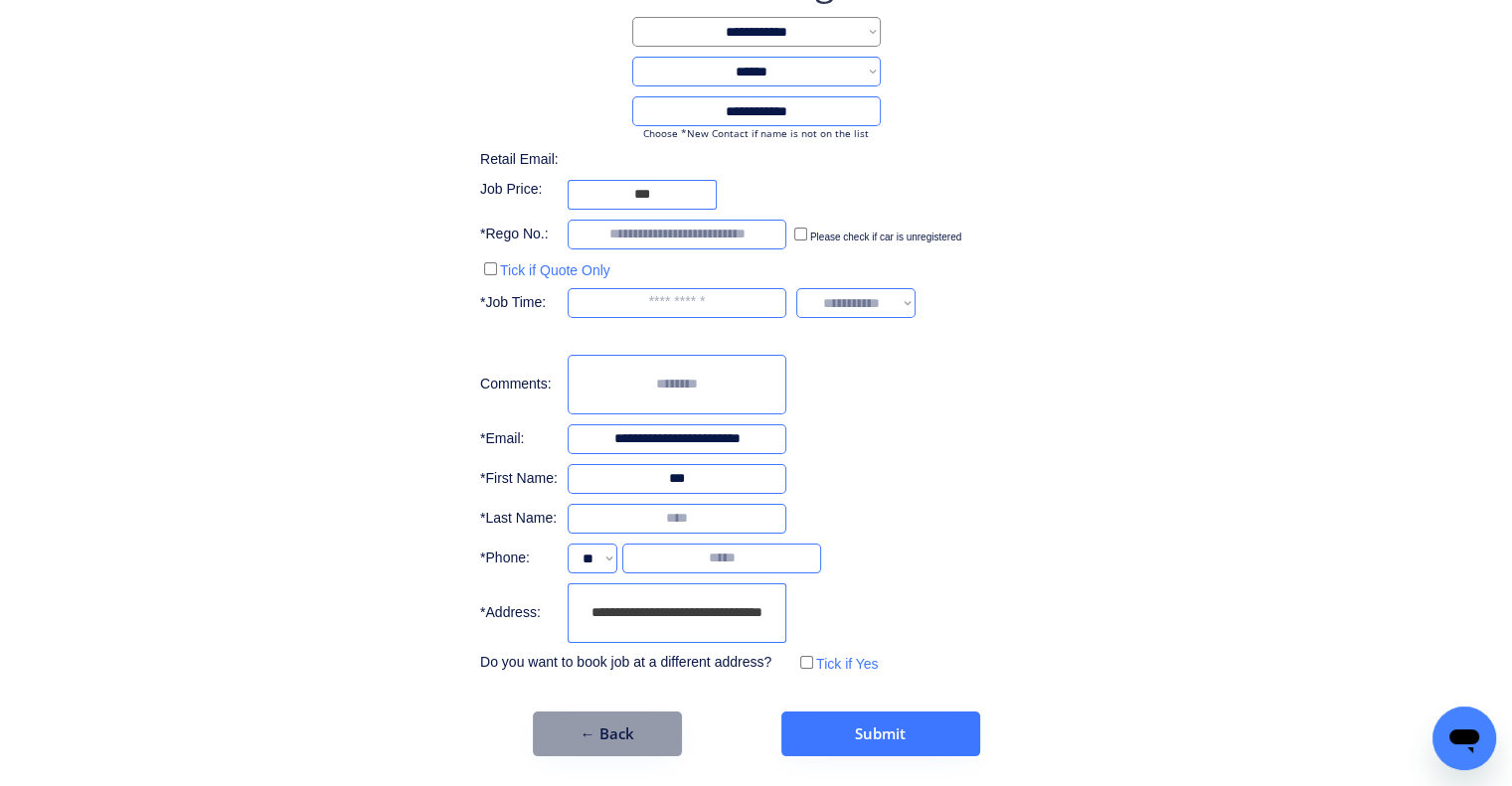 type on "***" 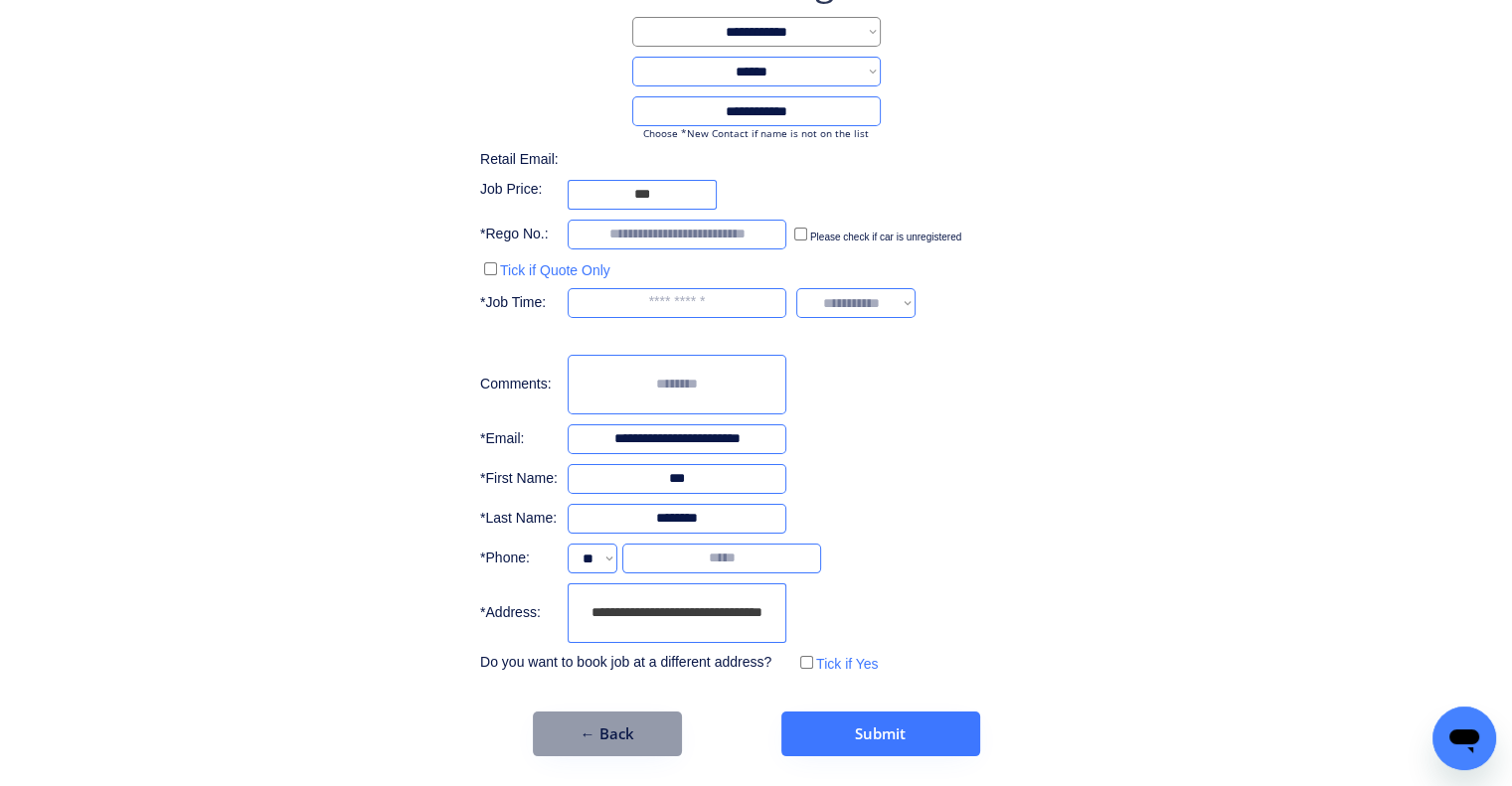 type on "********" 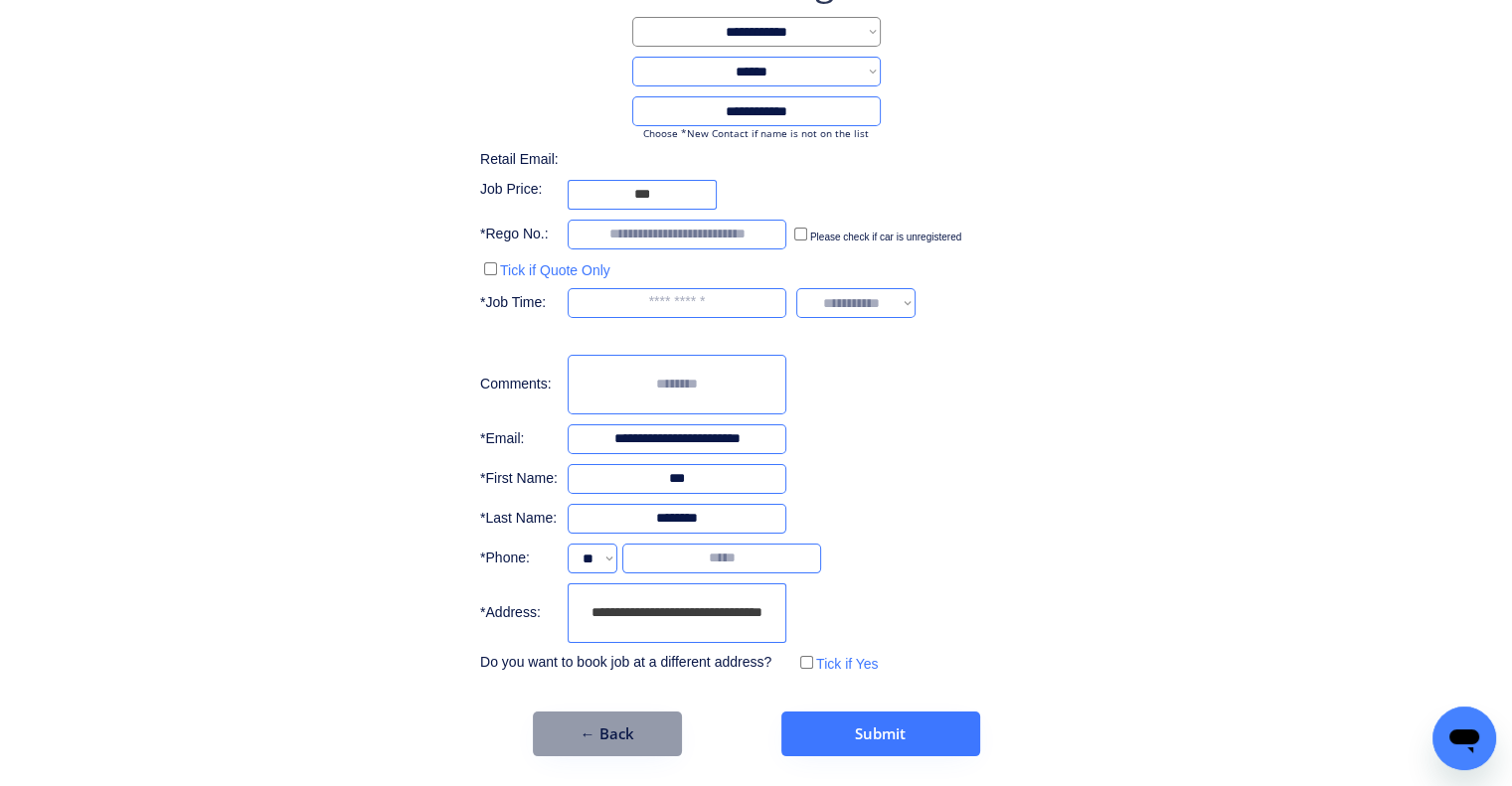 click at bounding box center [677, 235] 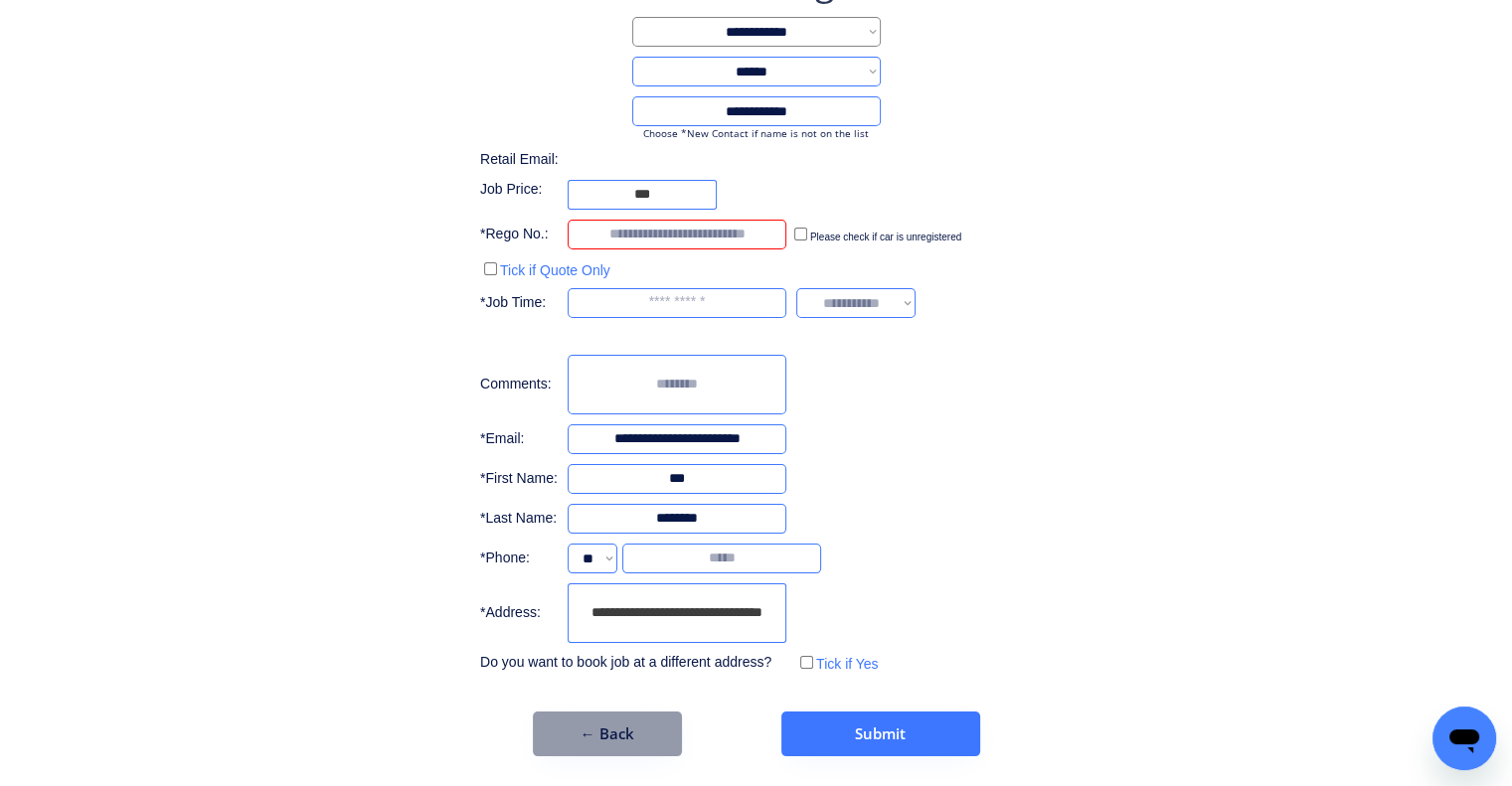 paste on "******" 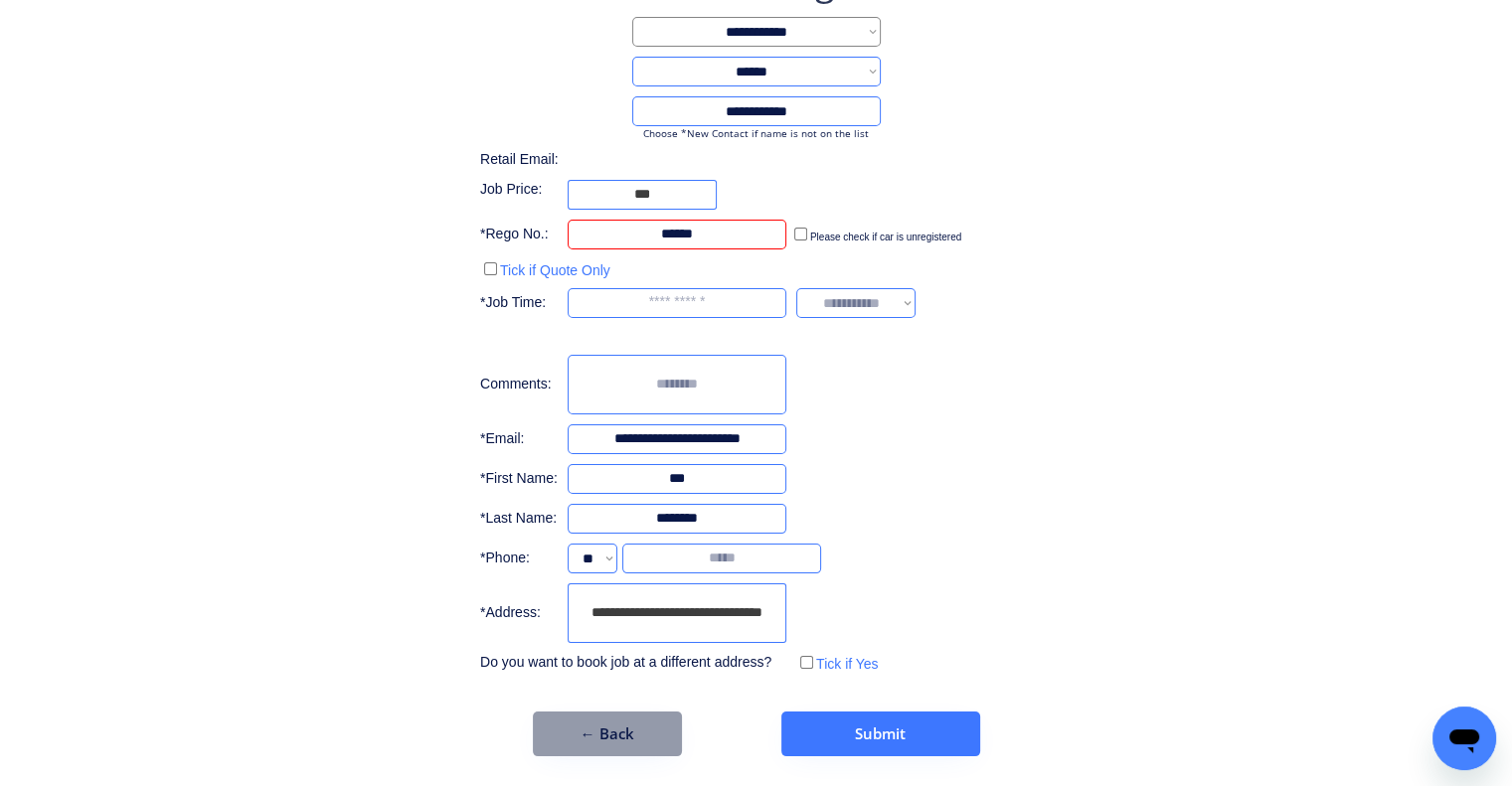 type on "******" 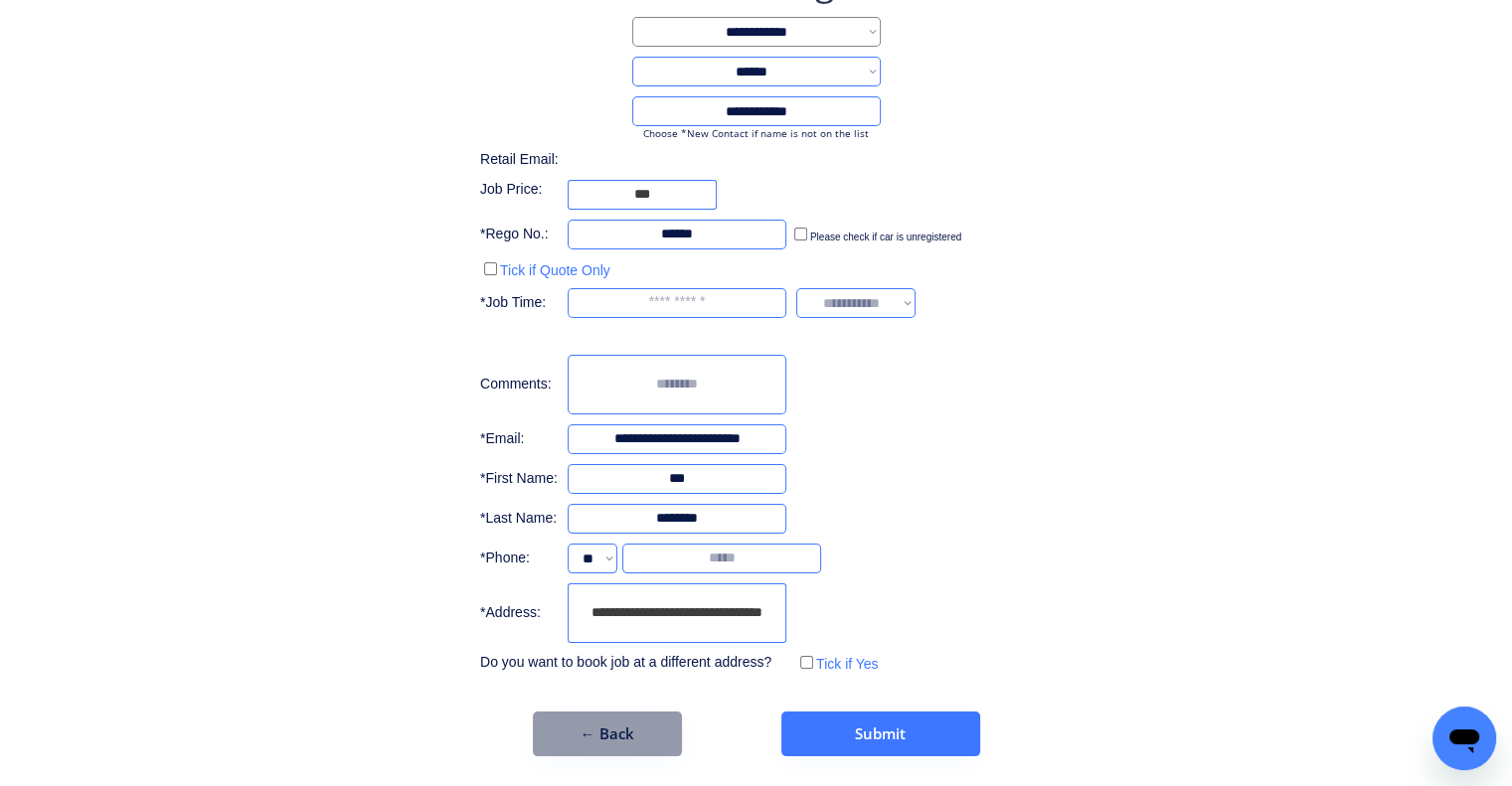 click on "**********" at bounding box center (756, 357) 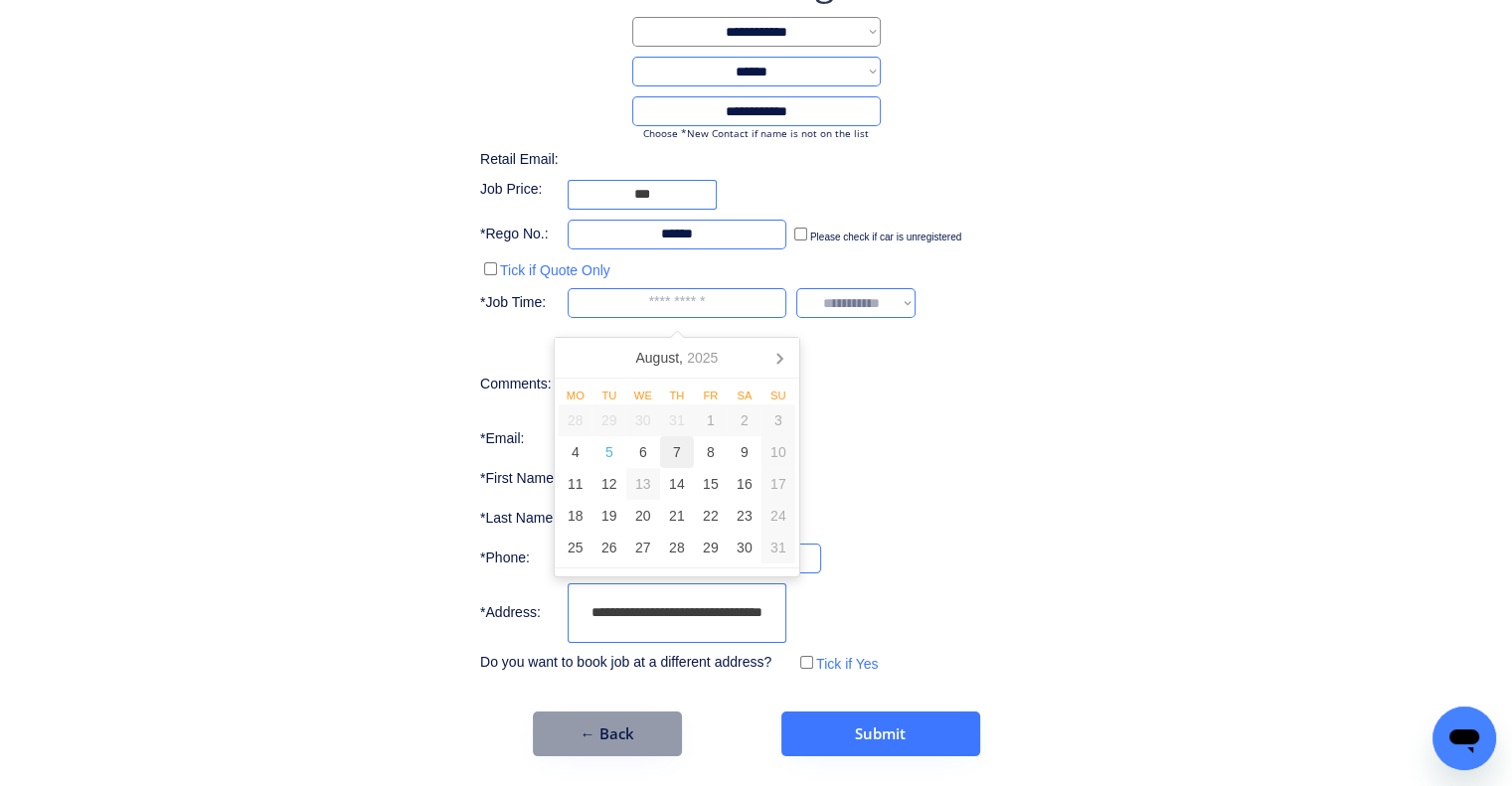 click on "7" at bounding box center [677, 452] 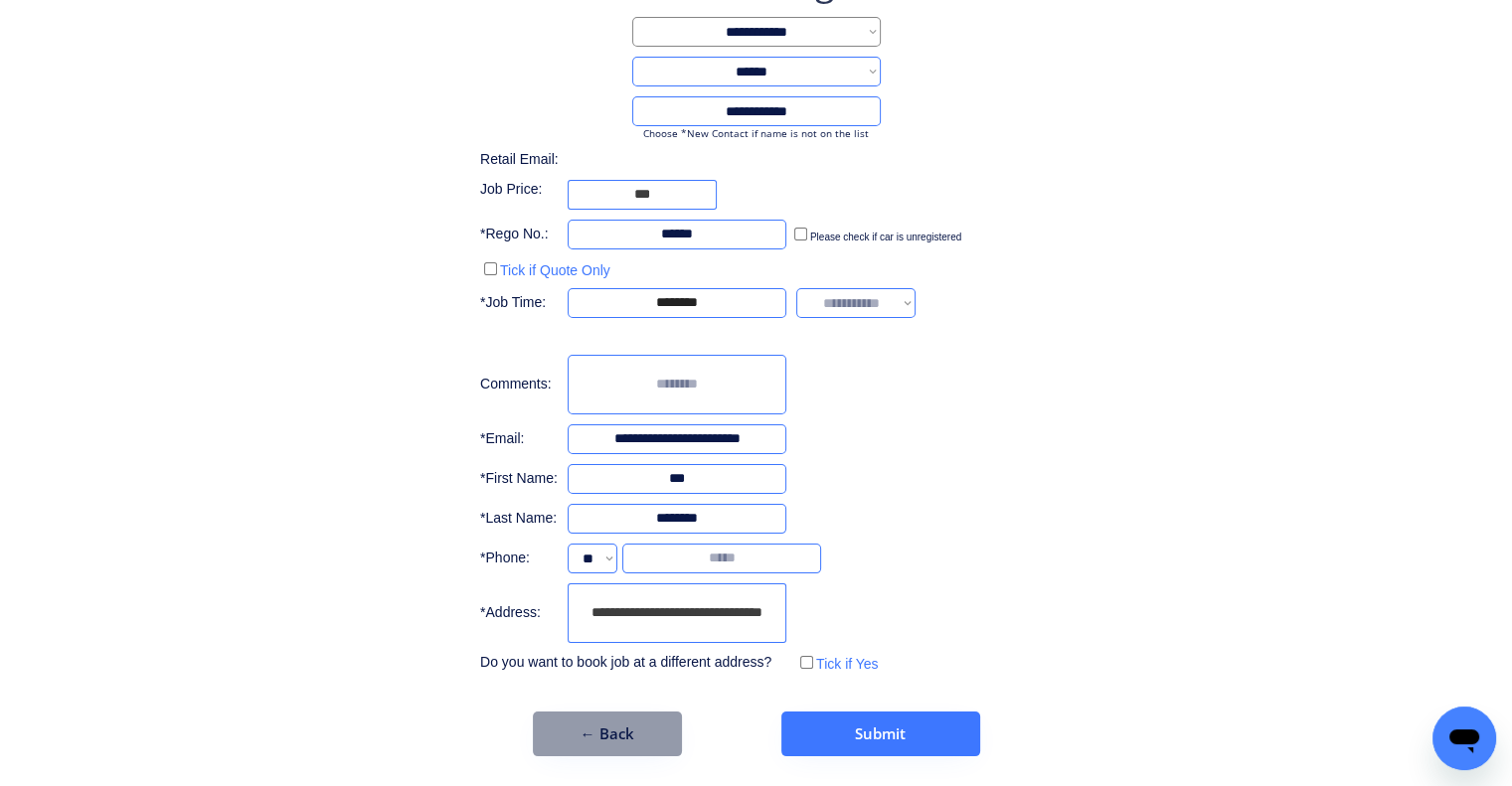 click on "**********" at bounding box center [756, 317] 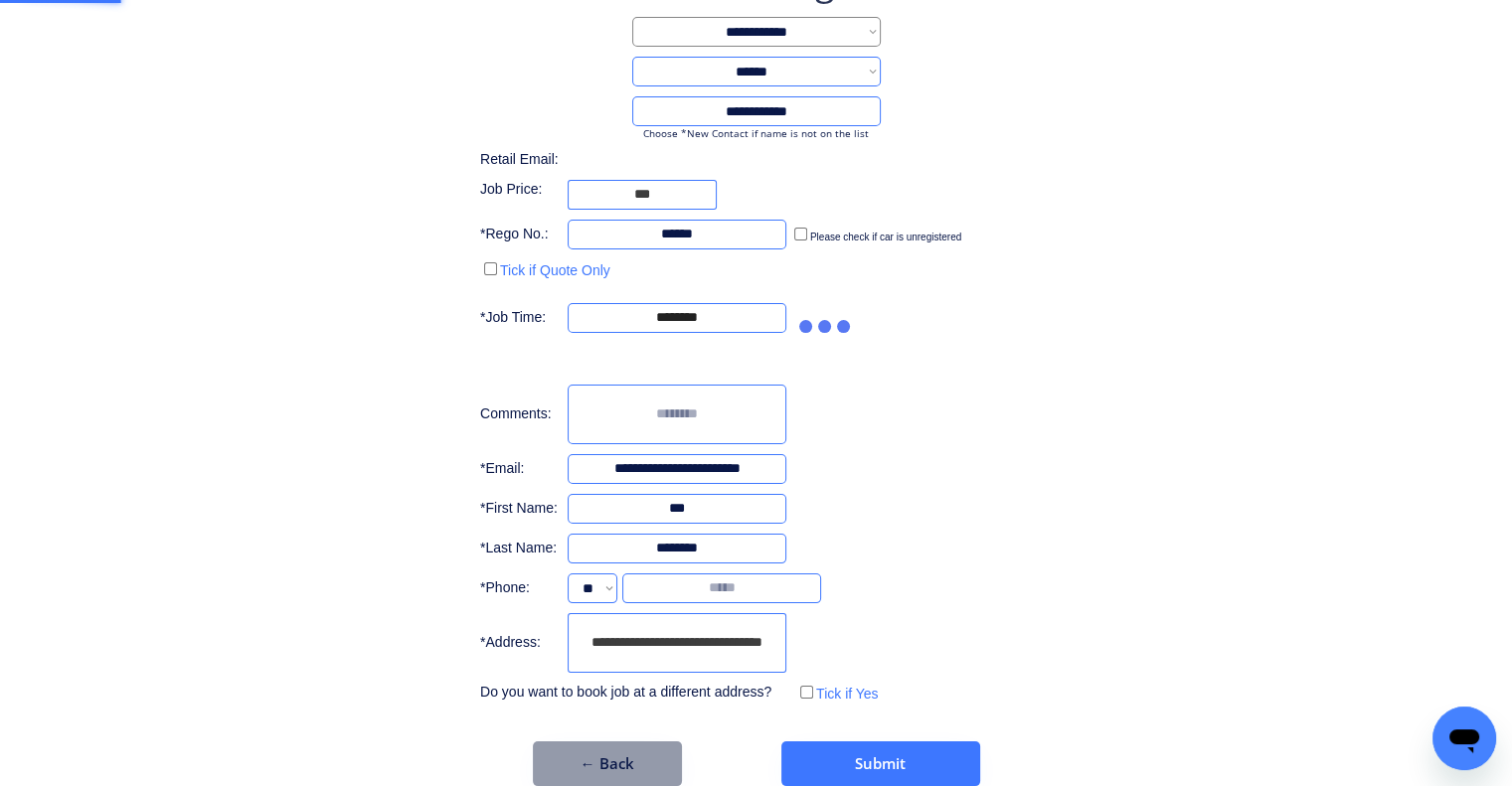 click on "**********" at bounding box center [756, 332] 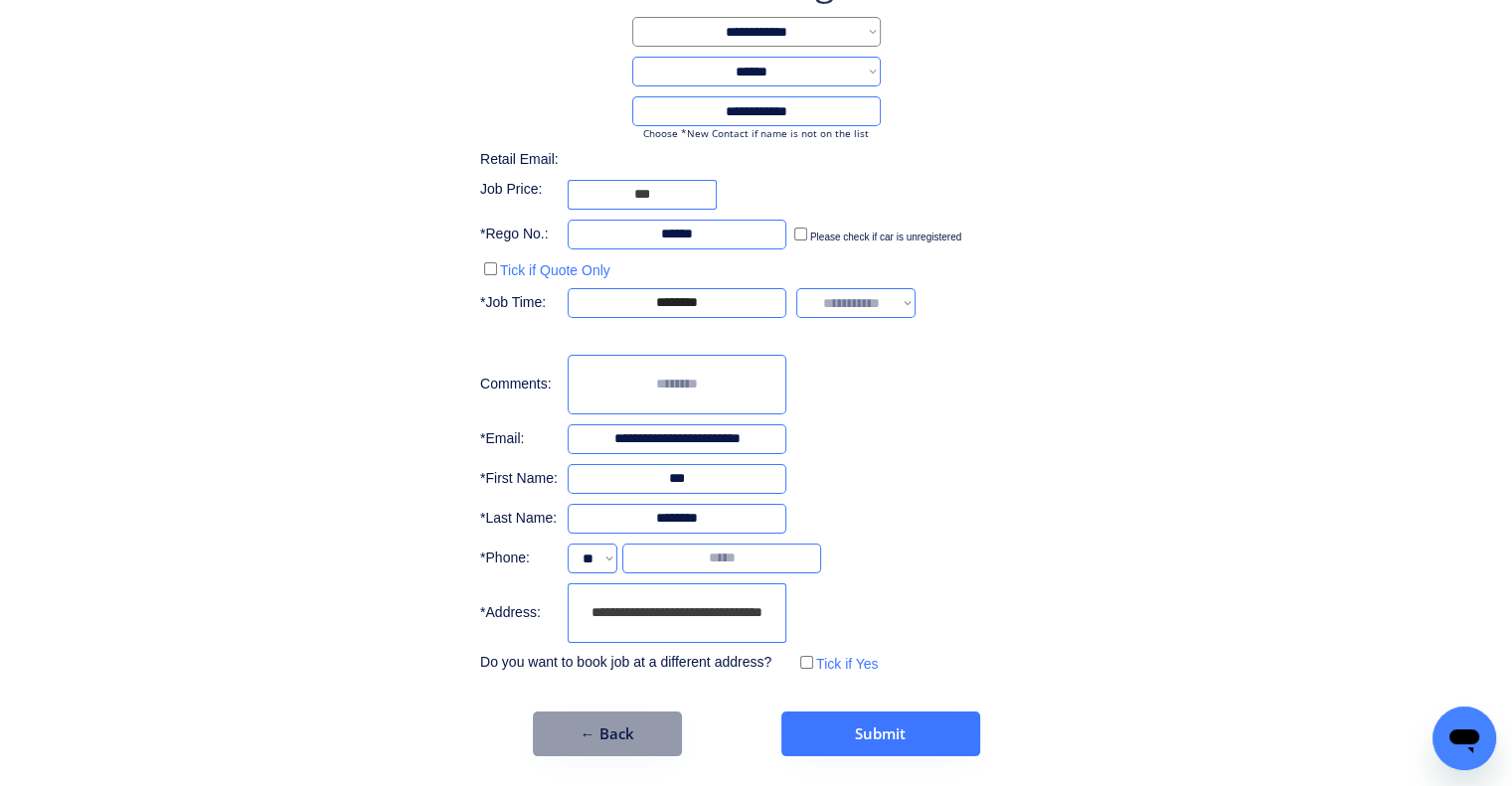 click on "**********" at bounding box center [756, 357] 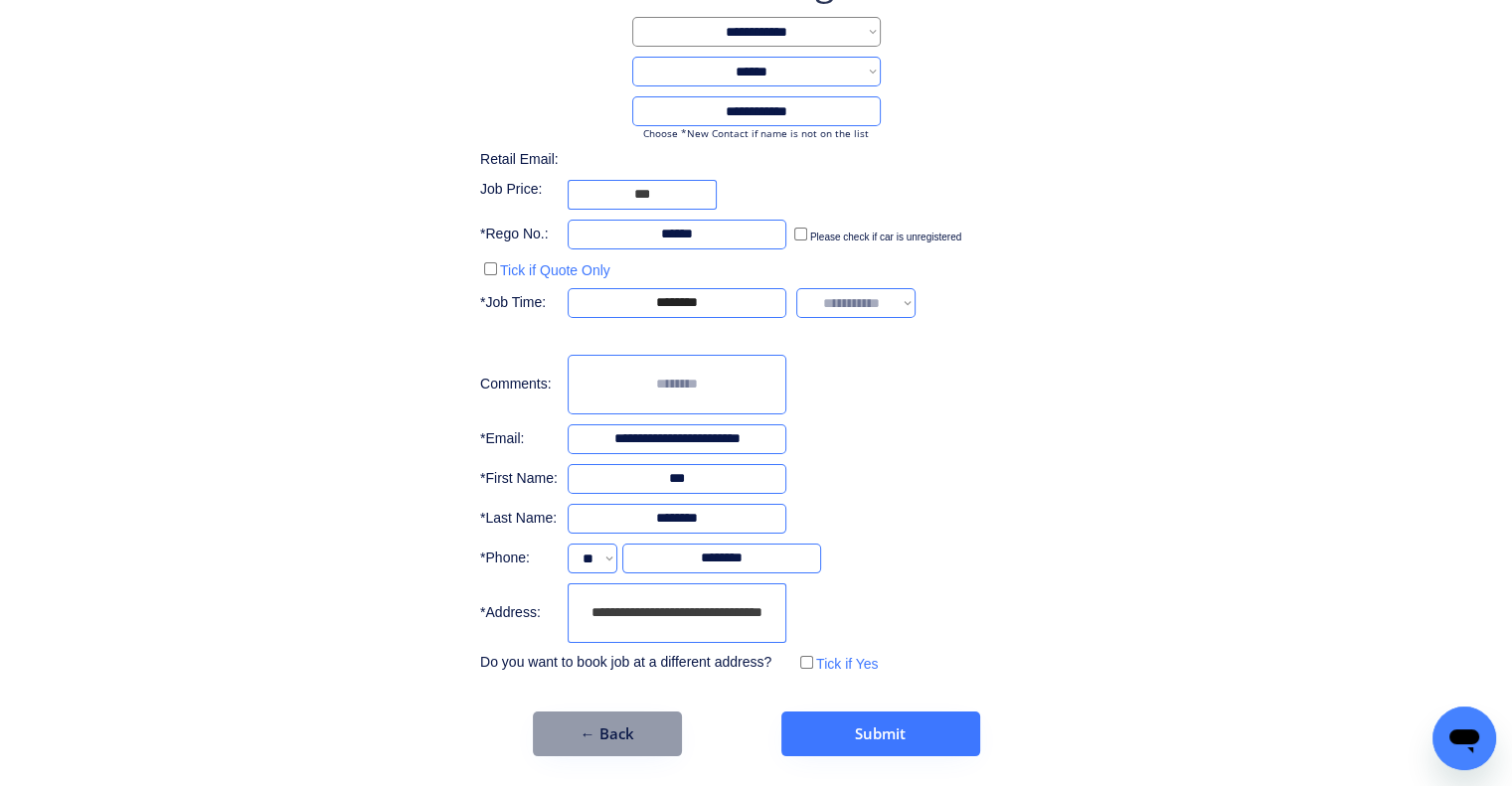 click on "**********" at bounding box center [756, 357] 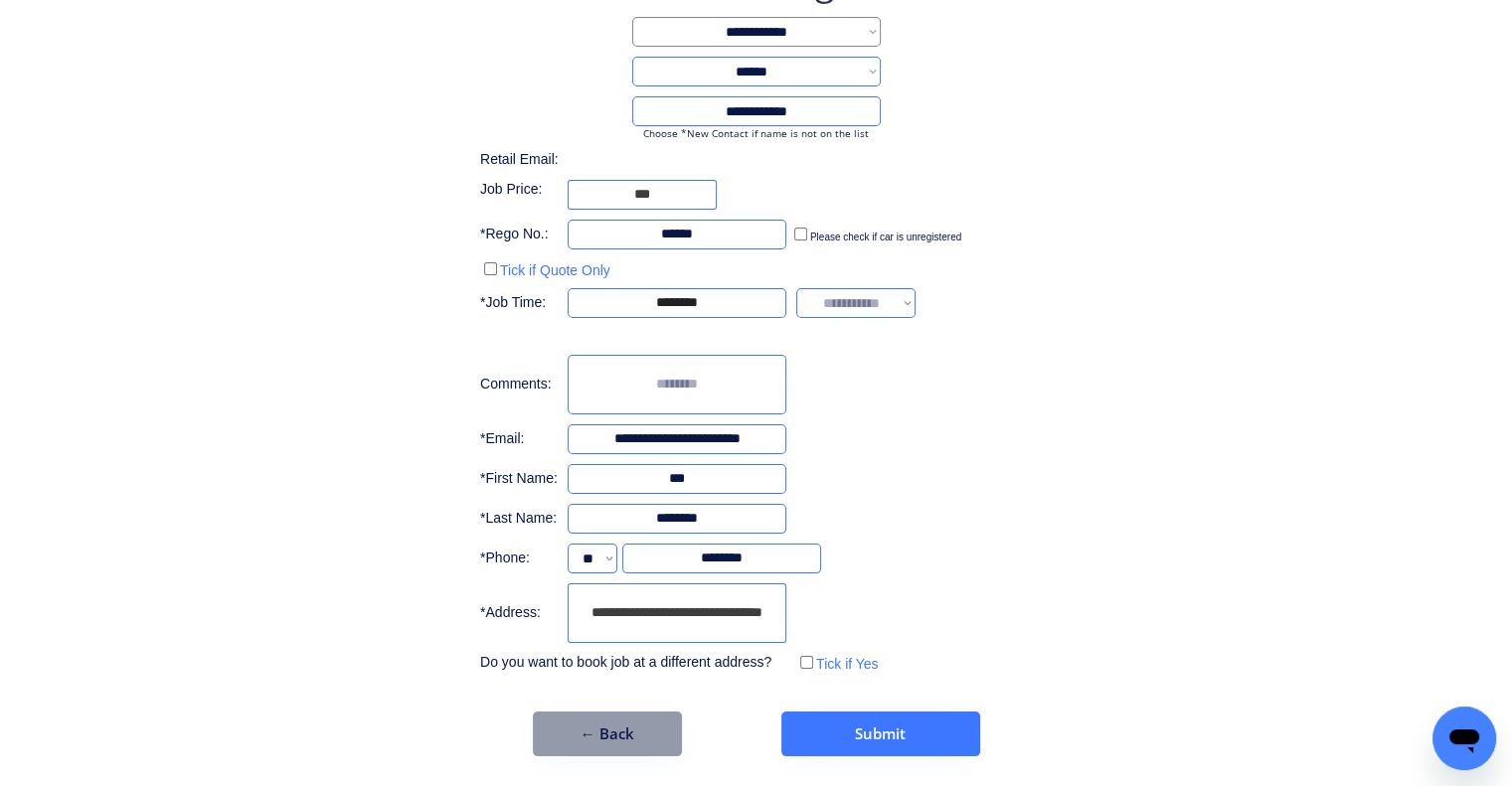 click on "**********" at bounding box center (756, 317) 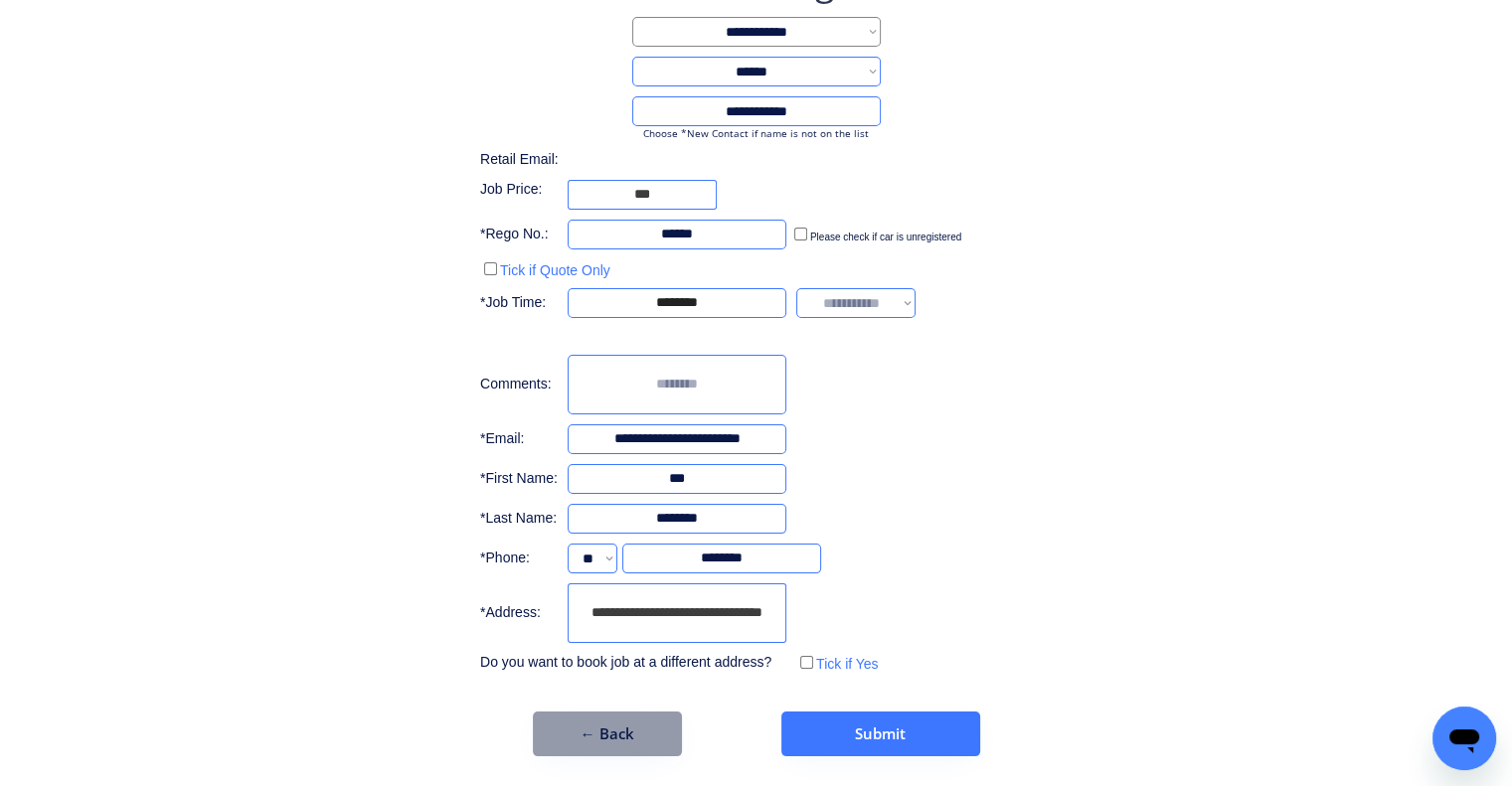 click on "**********" at bounding box center (856, 303) 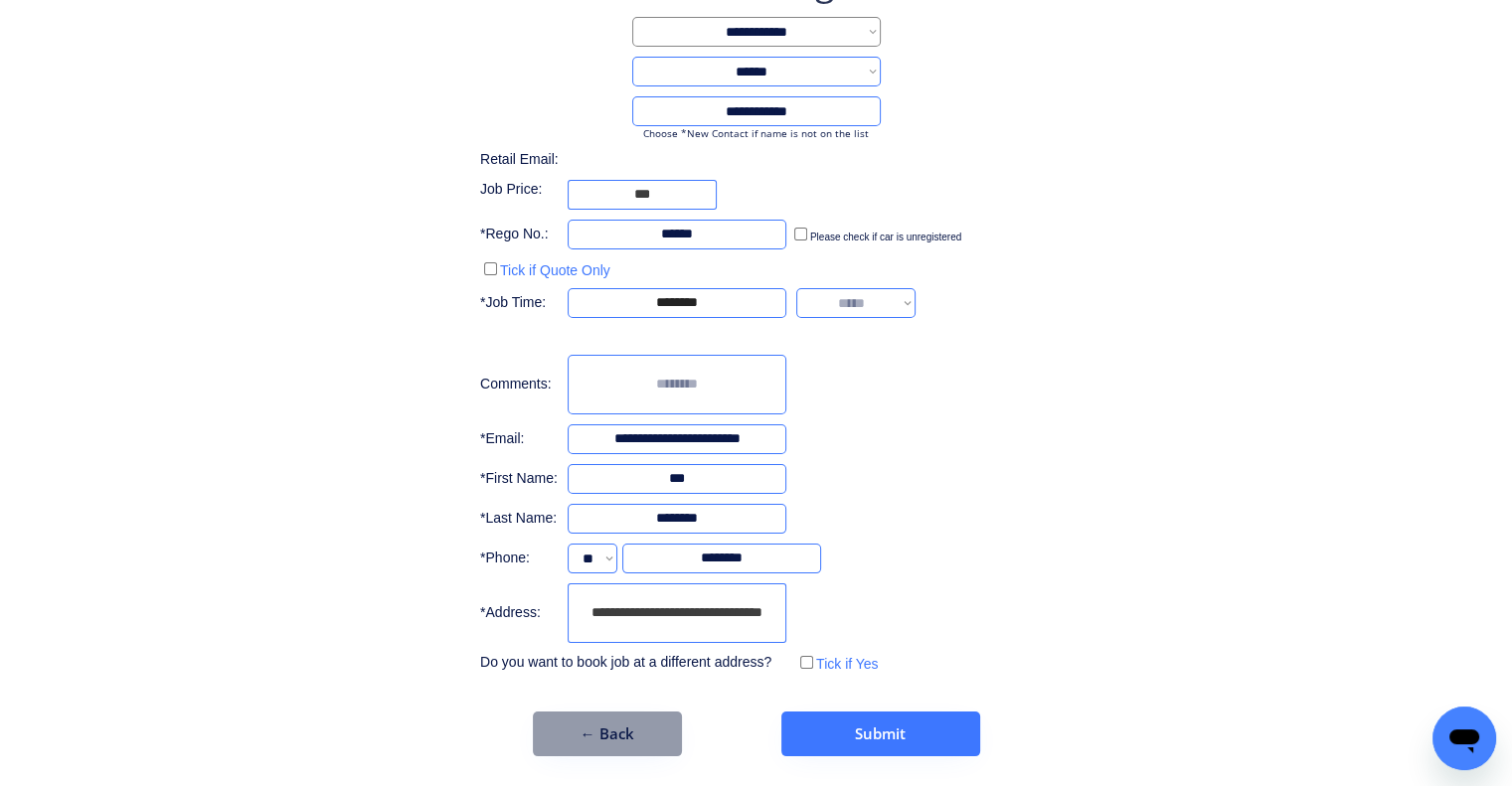click on "**********" at bounding box center (856, 303) 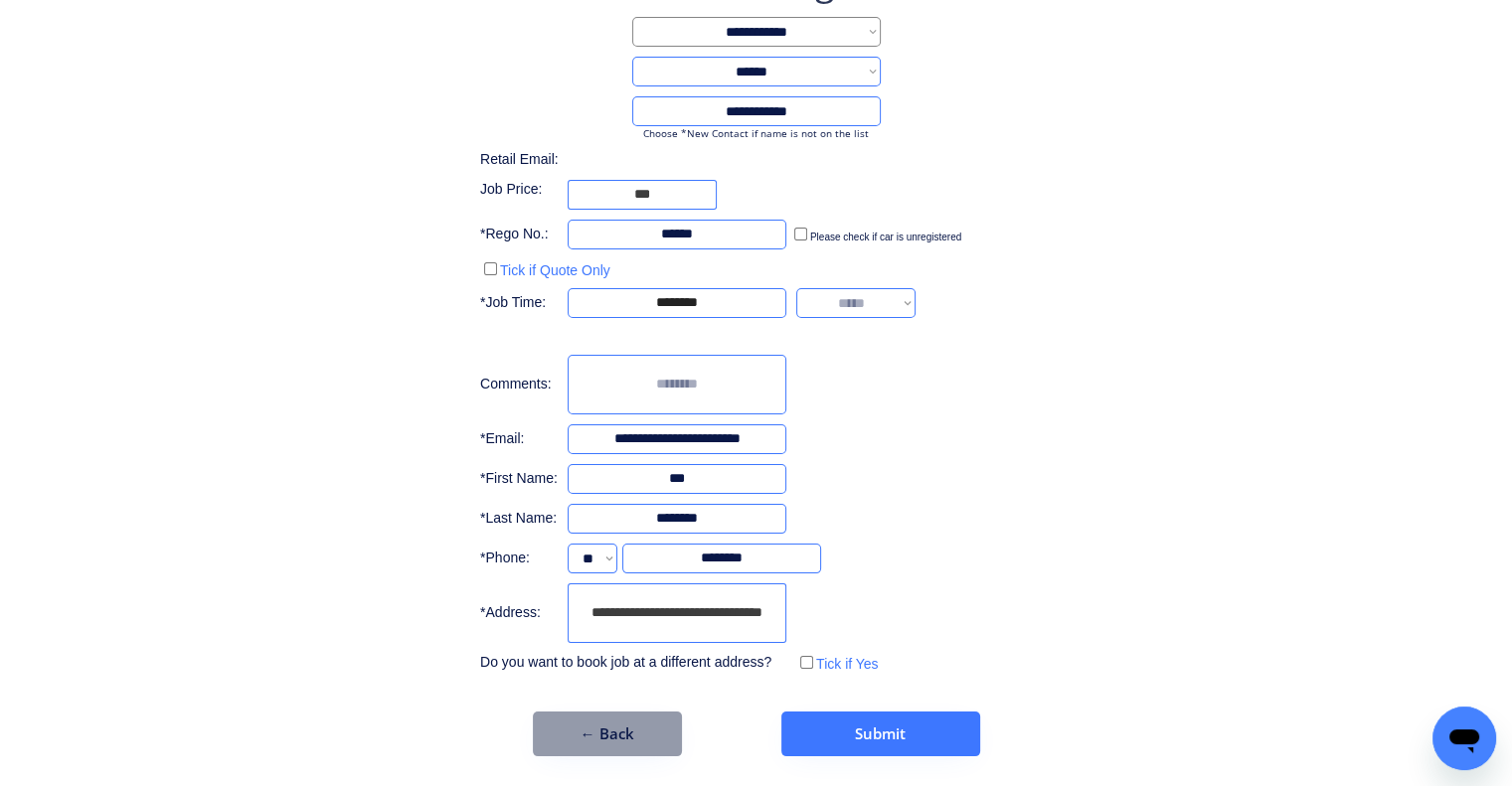 click on "**********" at bounding box center [756, 357] 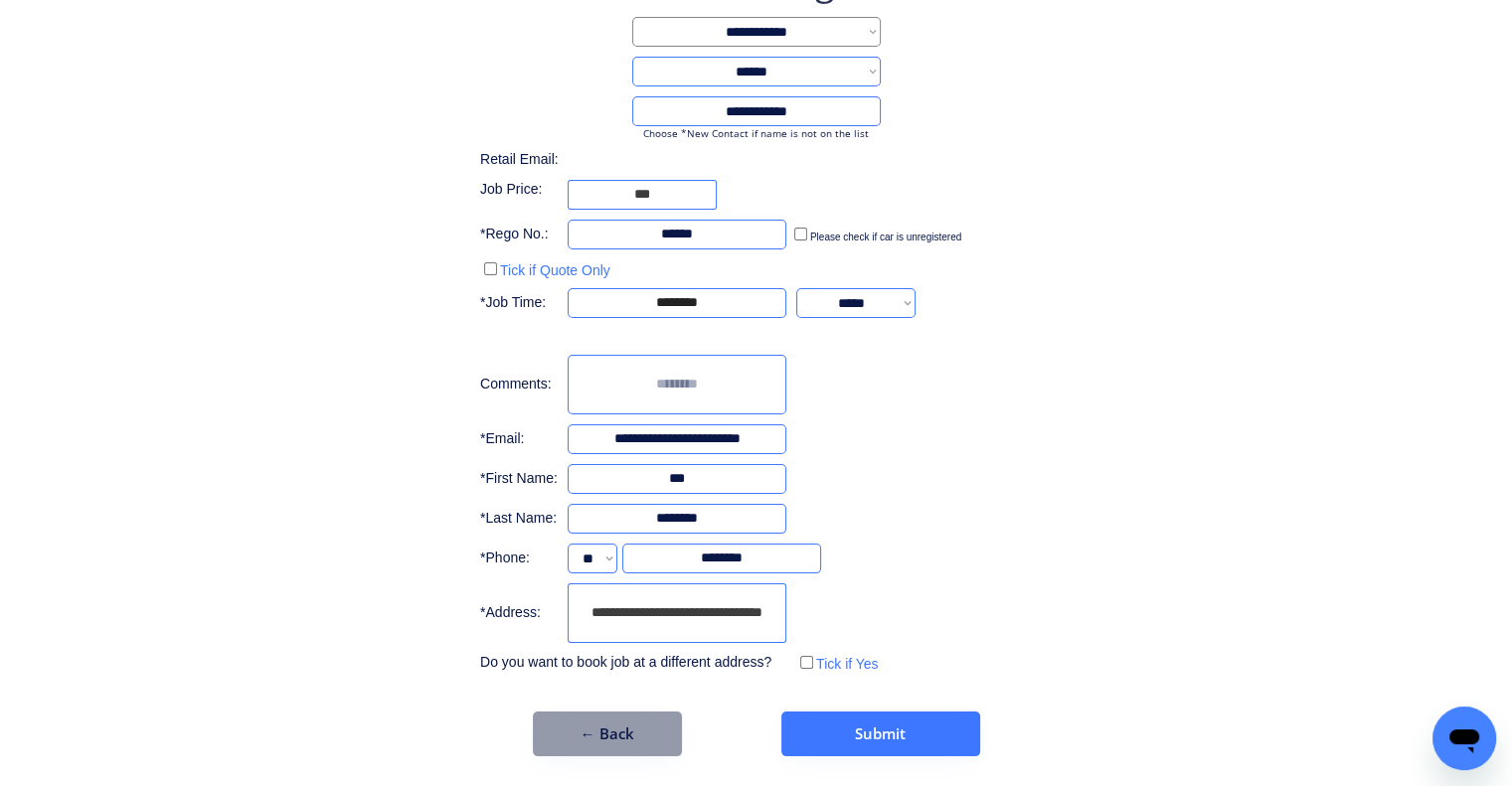 click on "**********" at bounding box center (677, 613) 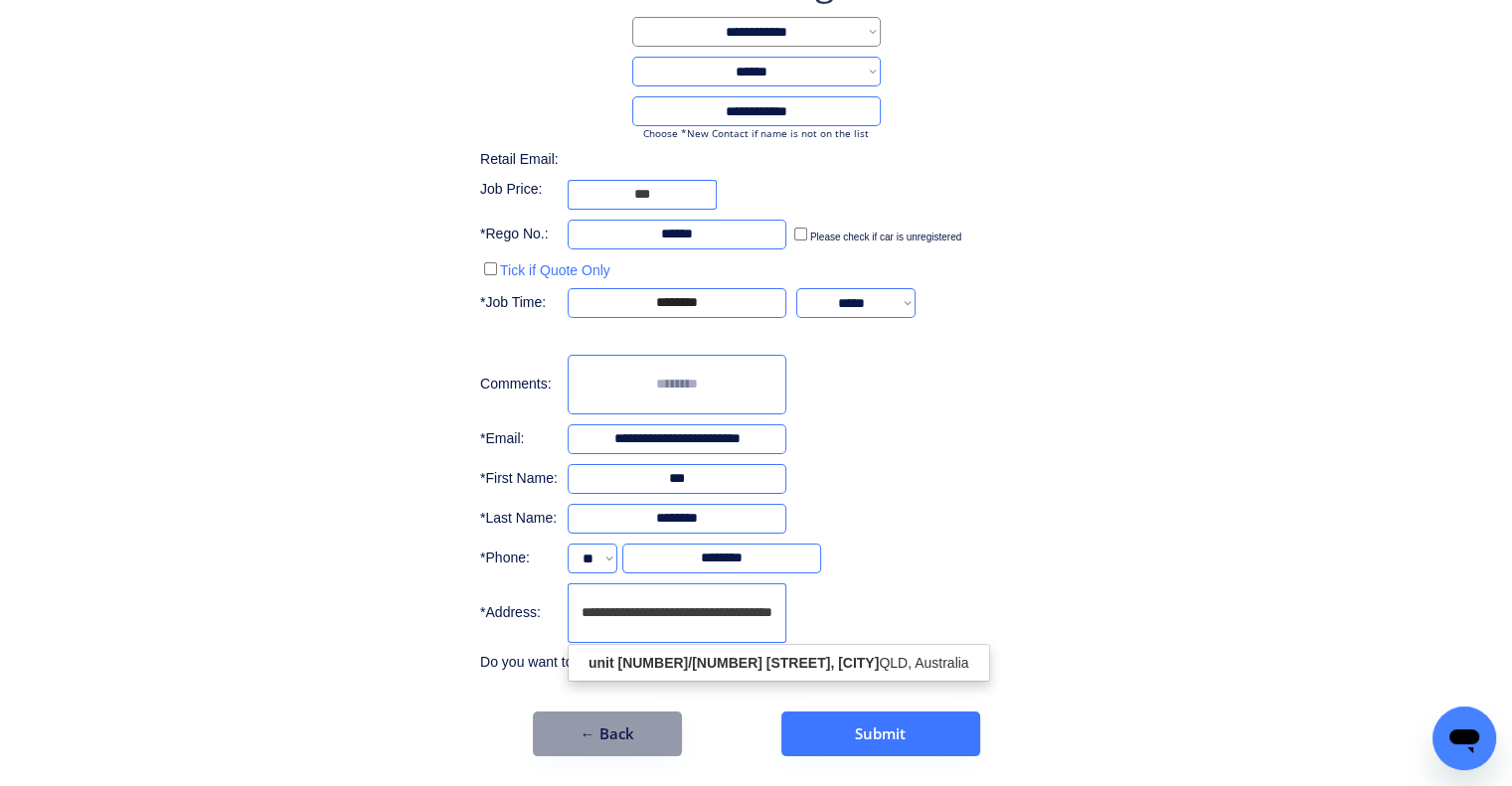 scroll, scrollTop: 0, scrollLeft: 15, axis: horizontal 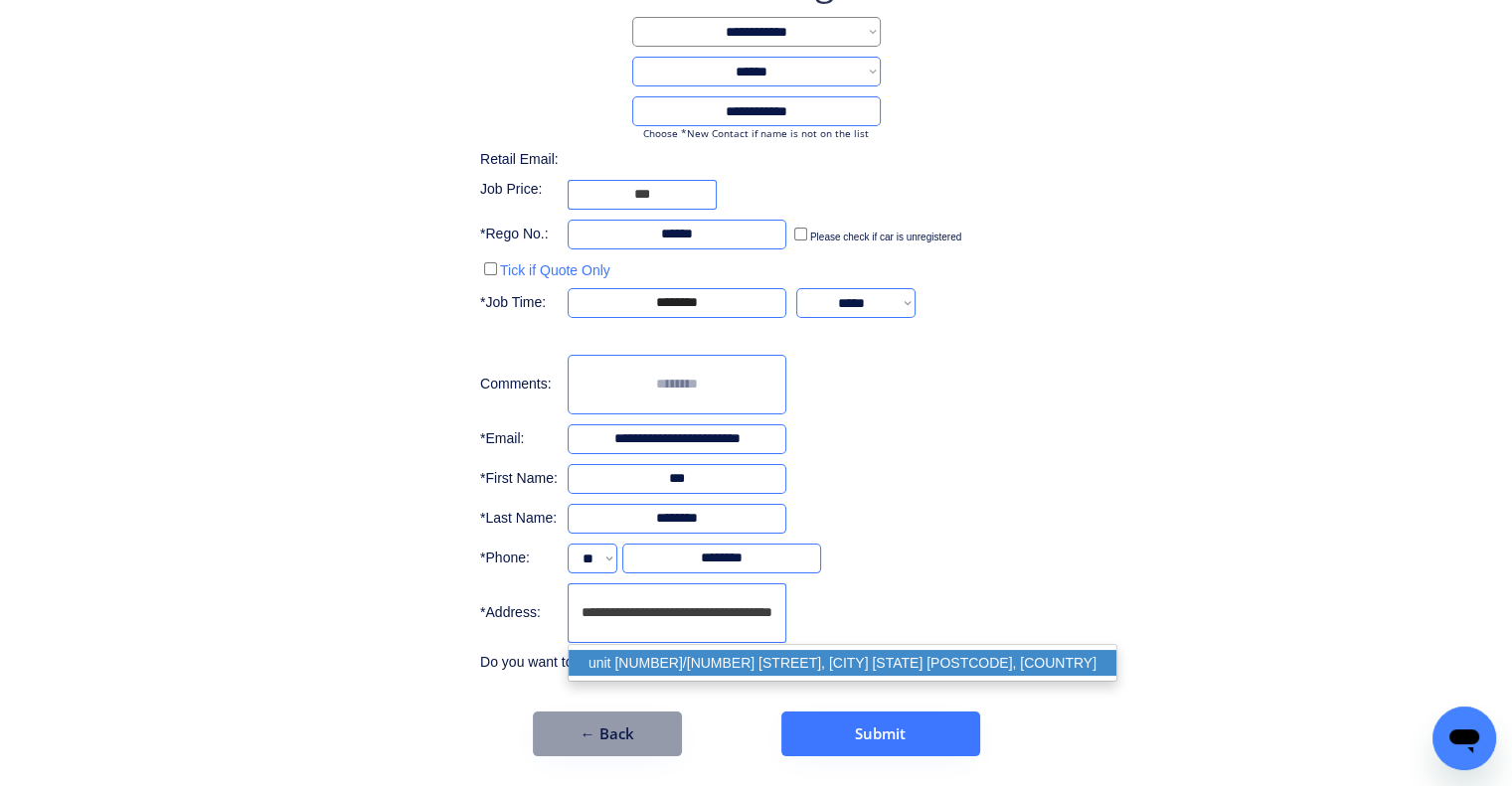 click on "unit 2/37 Ada Street, Coopers Plains QLD 4108, Australia" at bounding box center [842, 663] 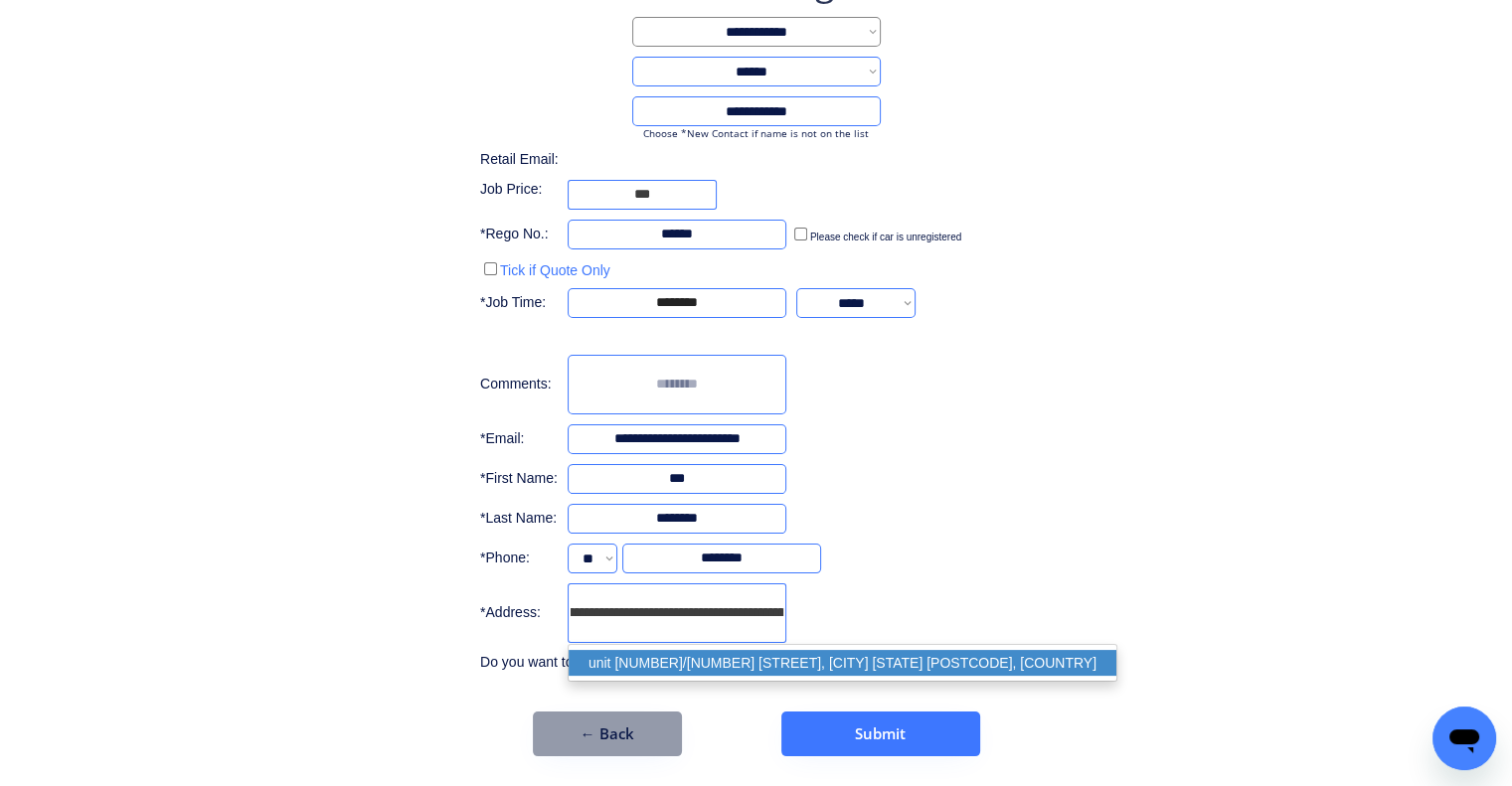 type on "**********" 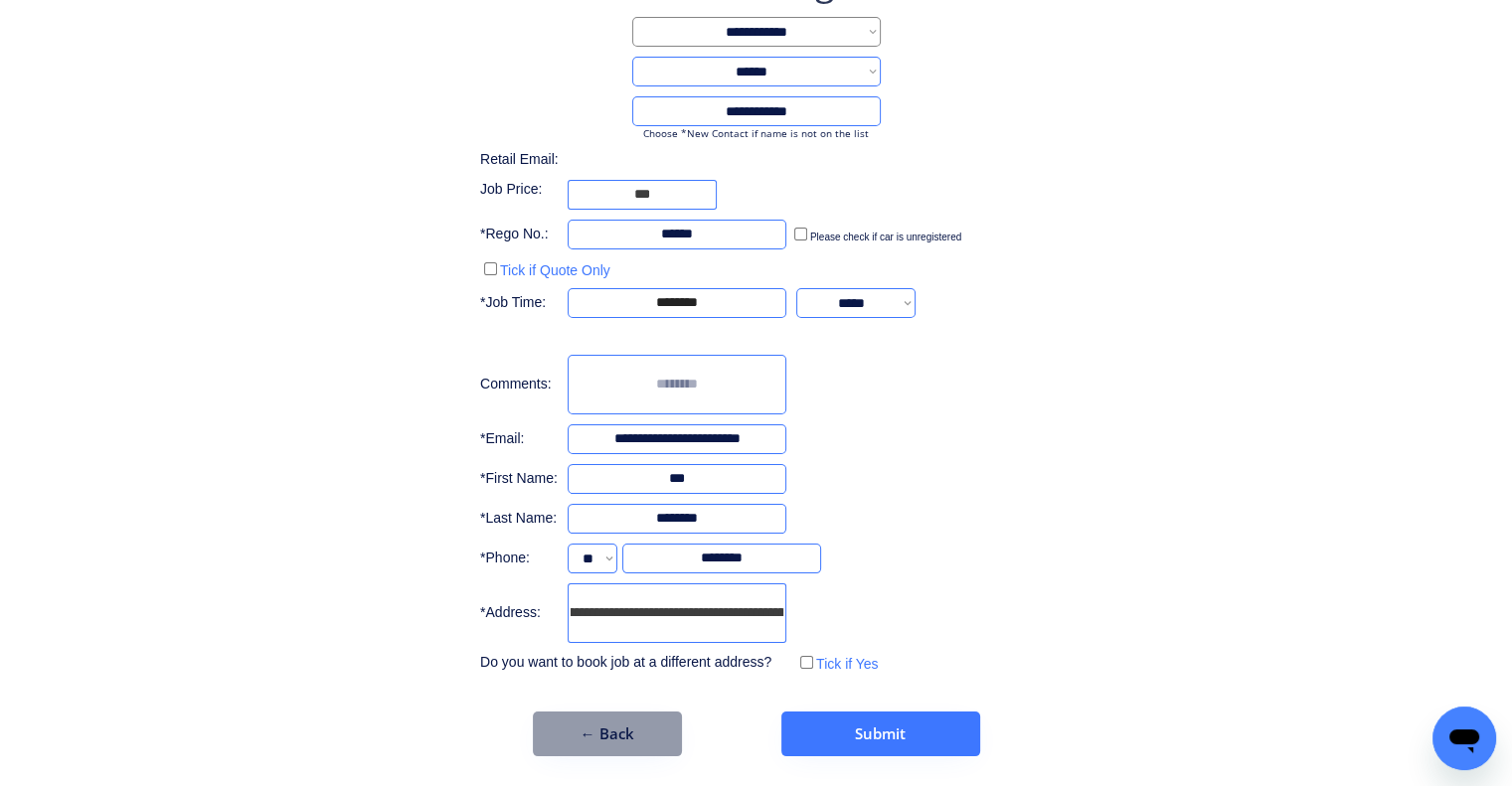 scroll, scrollTop: 0, scrollLeft: 0, axis: both 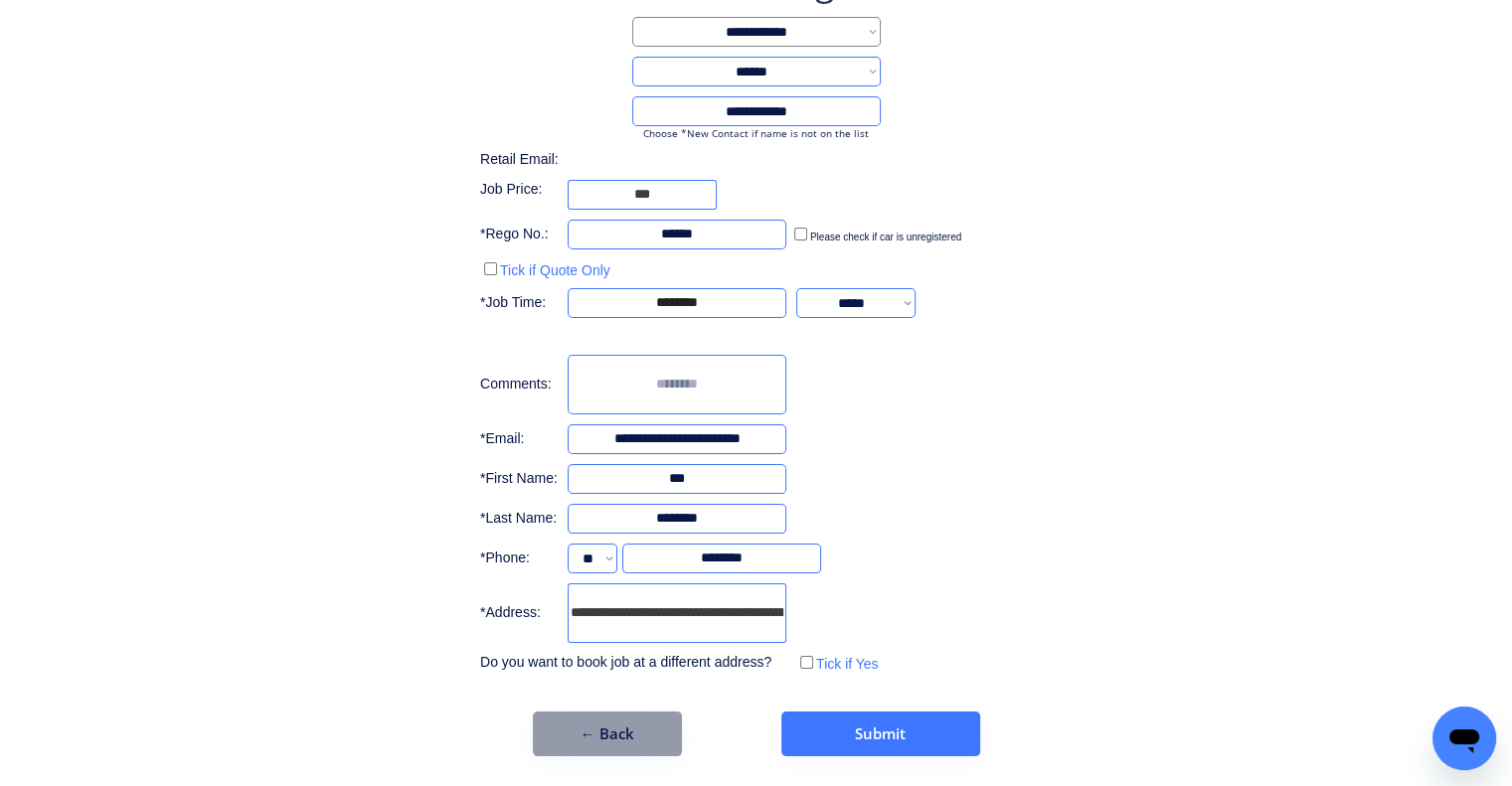 click on "**********" at bounding box center (756, 317) 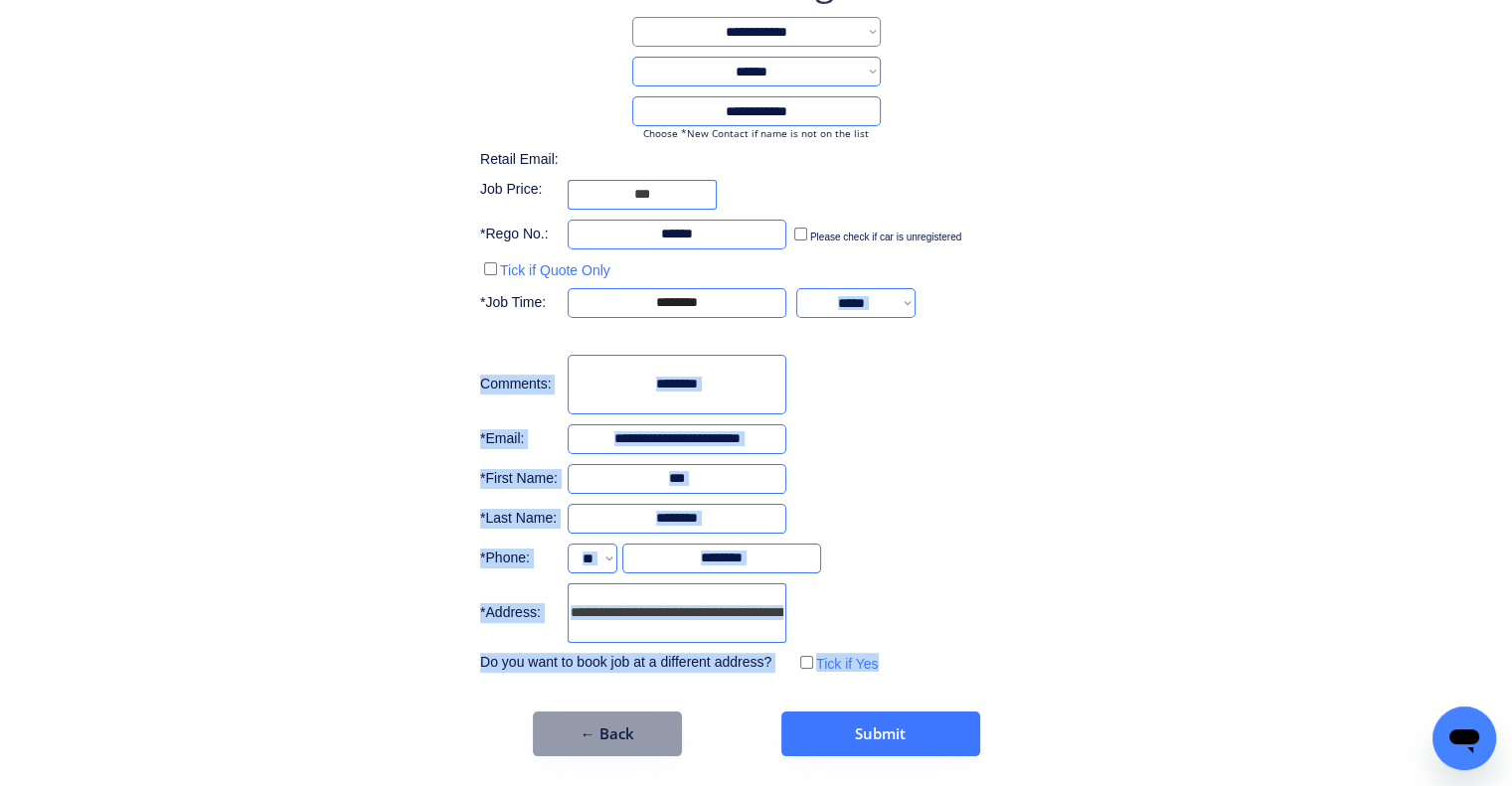 click at bounding box center (677, 385) 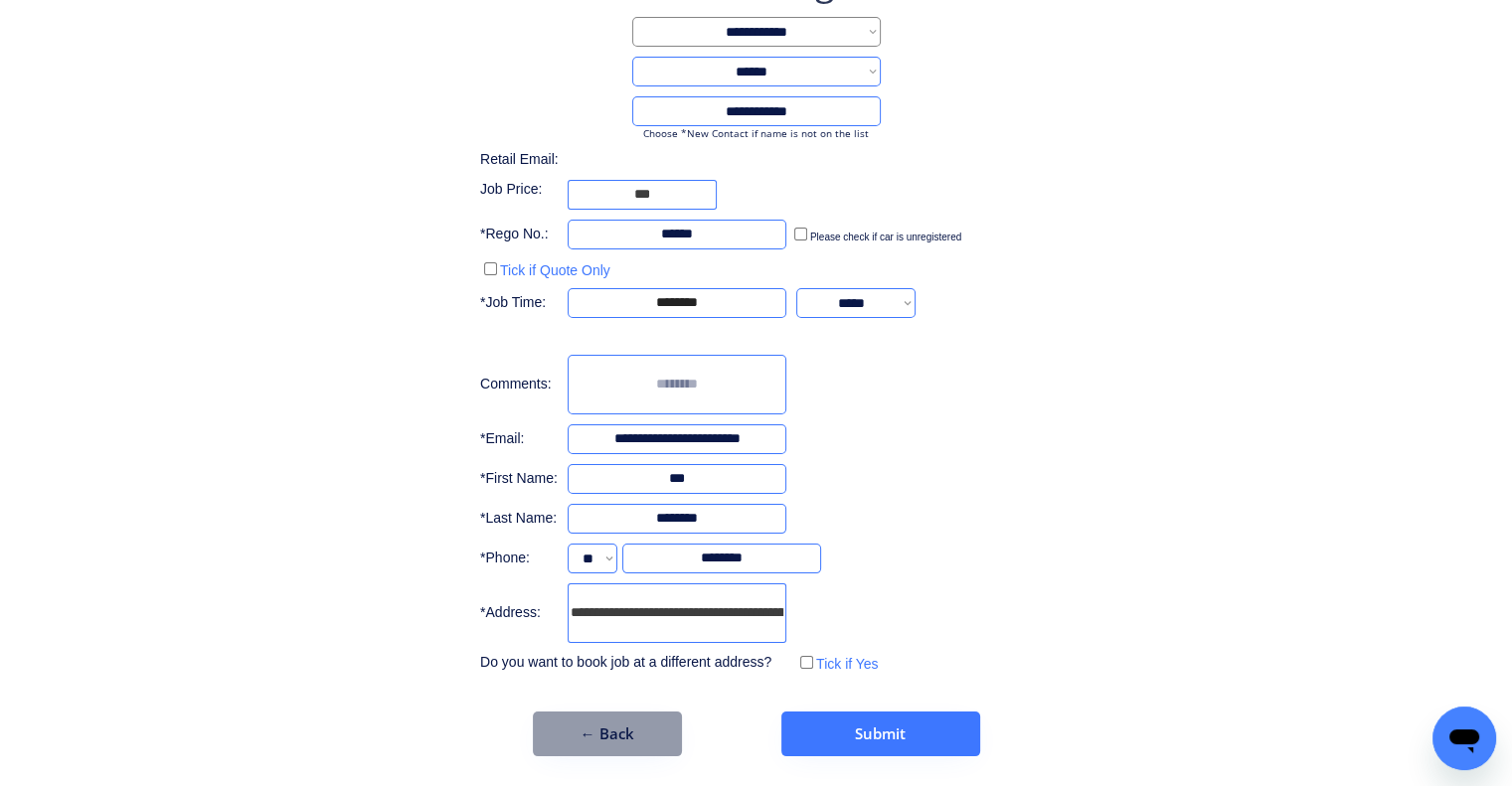 click at bounding box center (677, 385) 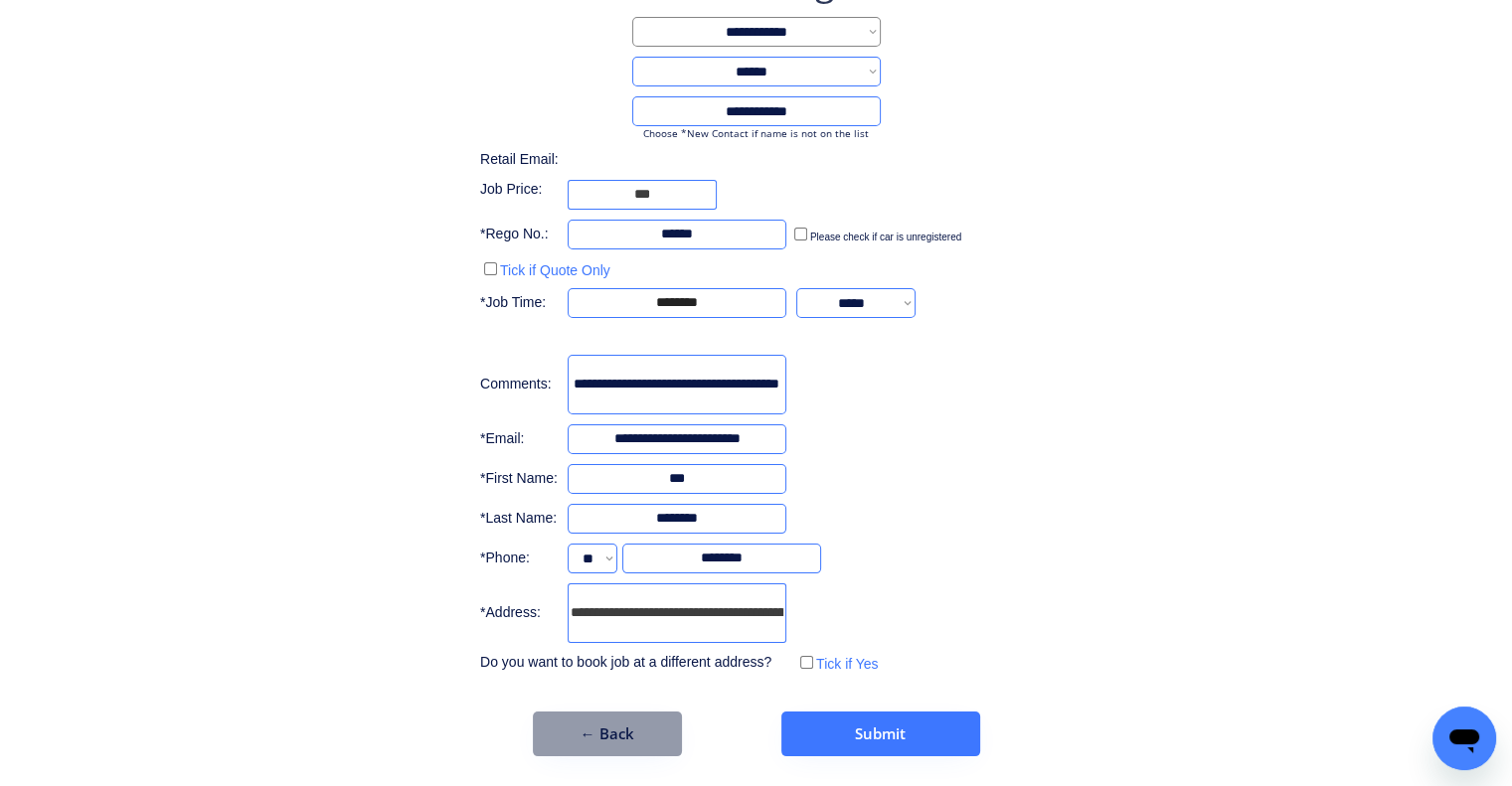 scroll, scrollTop: 0, scrollLeft: 51, axis: horizontal 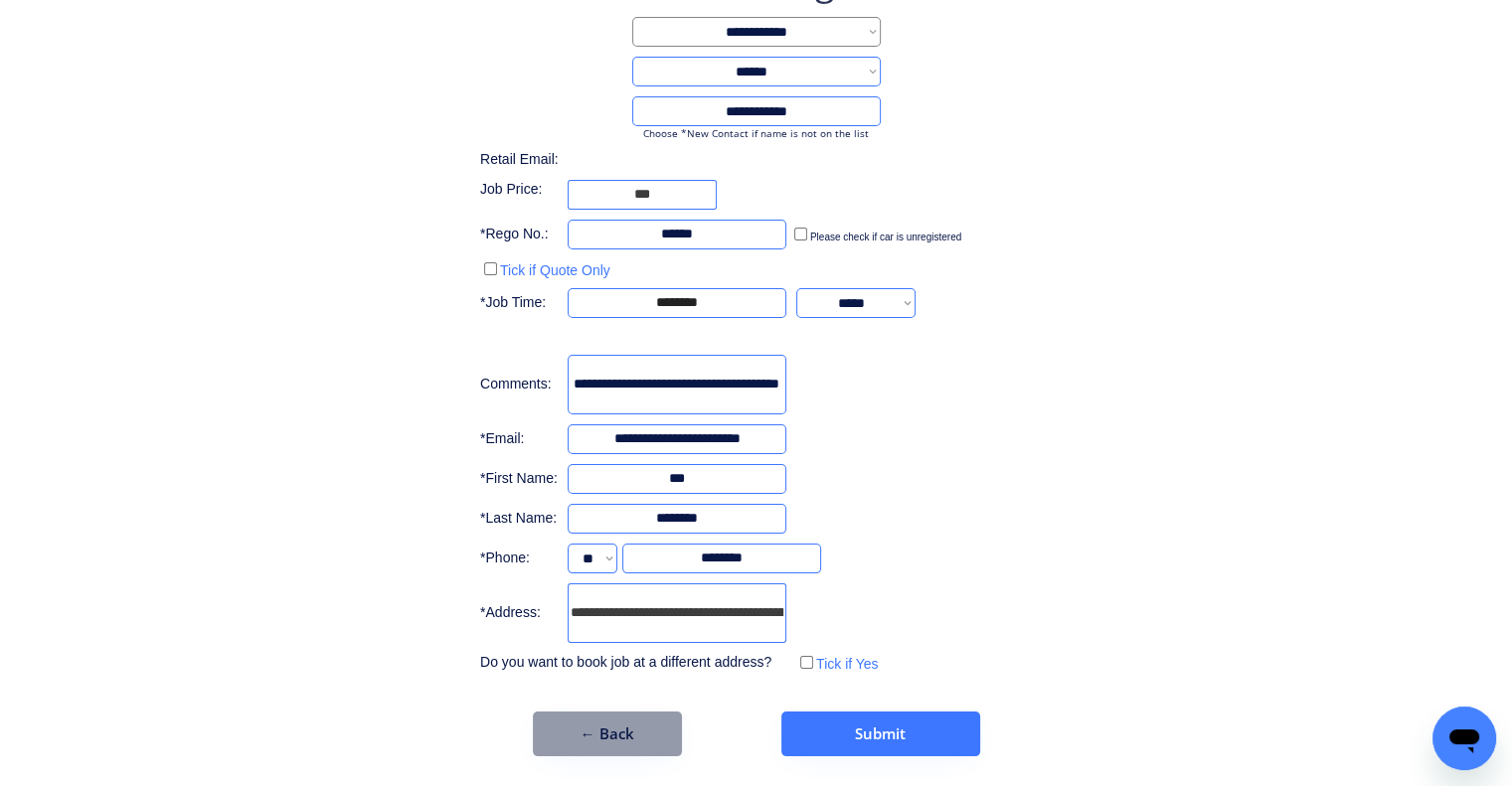 type on "**********" 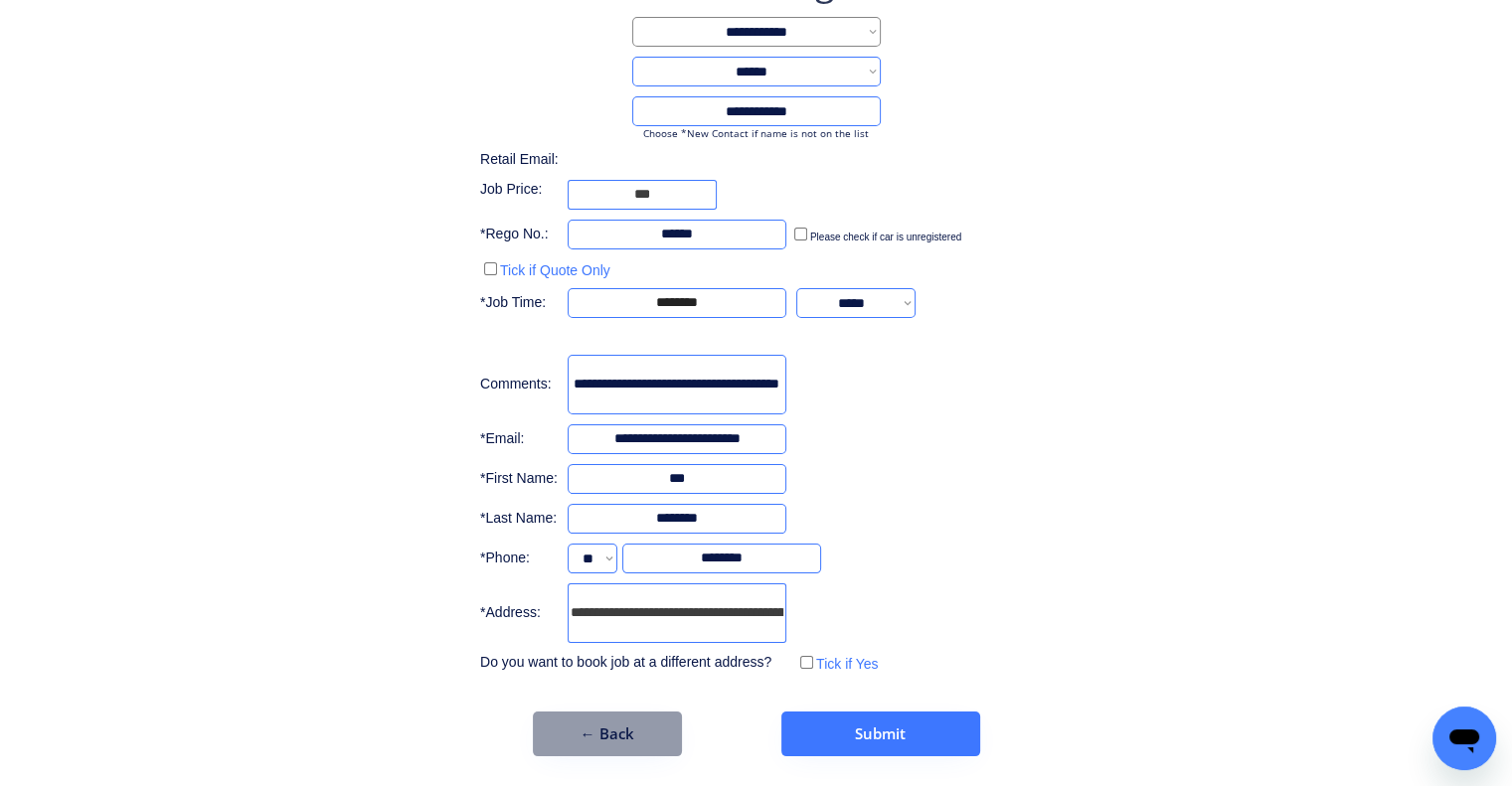 click on "**********" at bounding box center (756, 357) 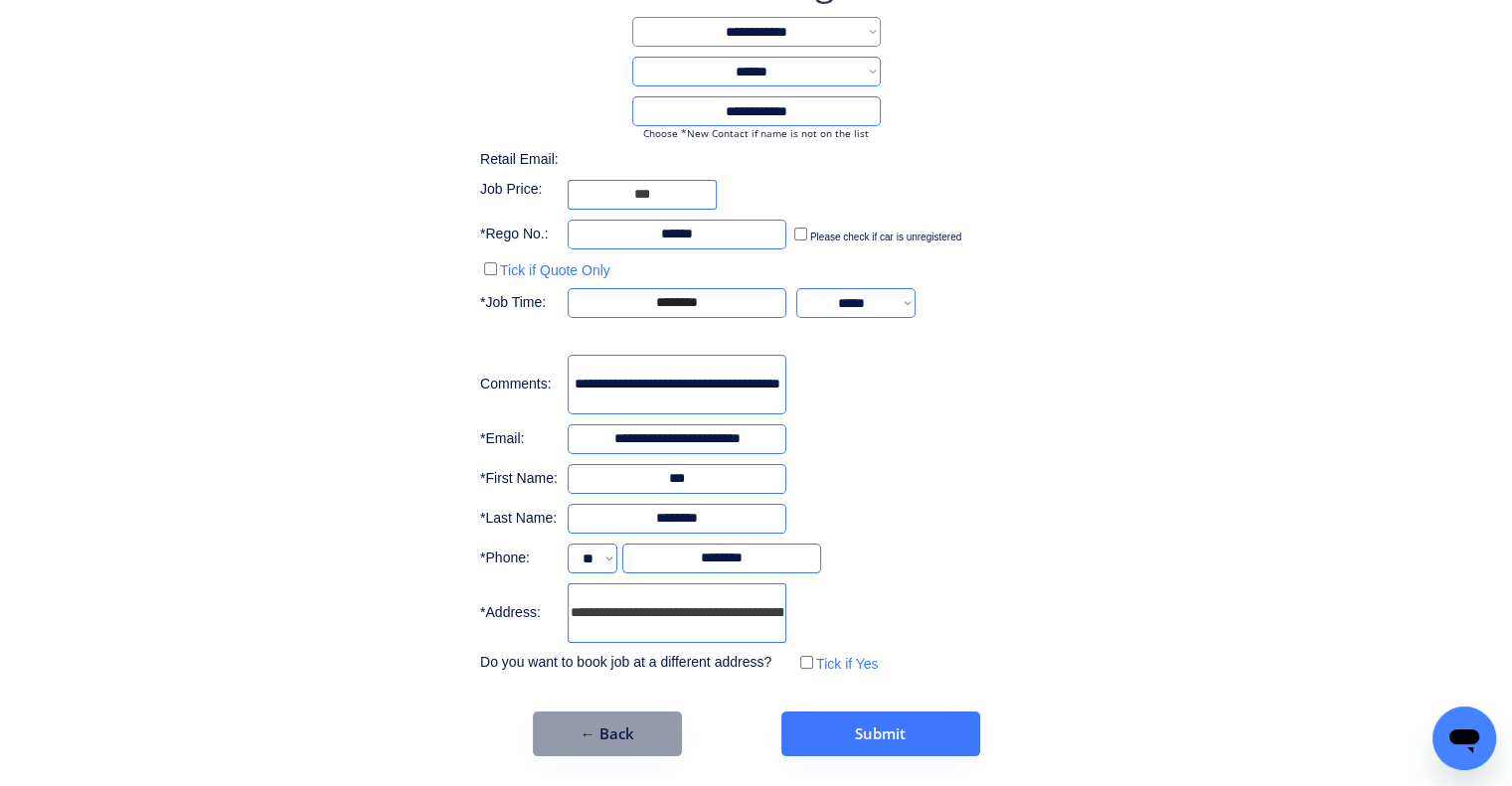 drag, startPoint x: 709, startPoint y: 384, endPoint x: 1049, endPoint y: 404, distance: 340.58773 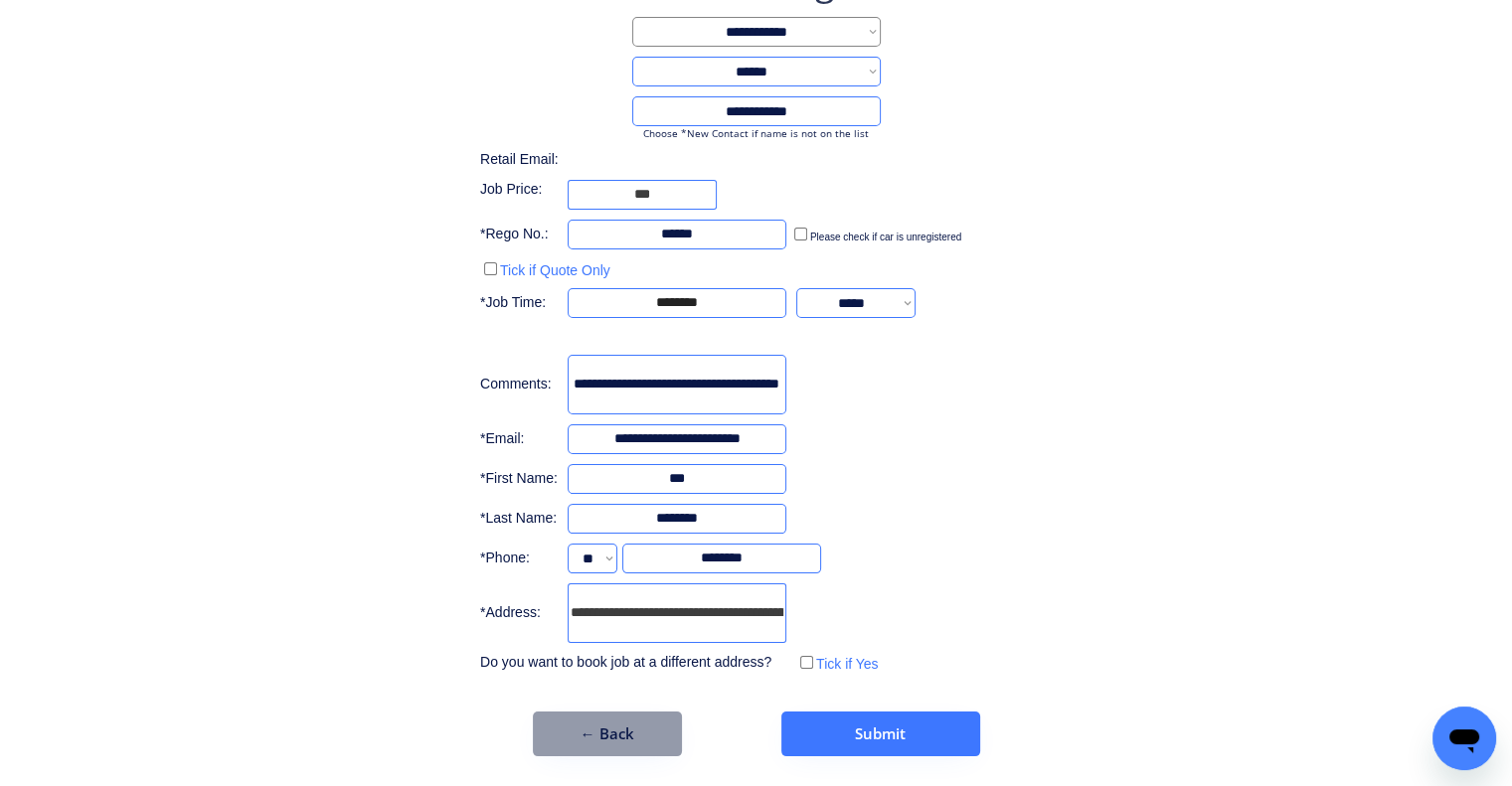 click on "**********" at bounding box center (756, 317) 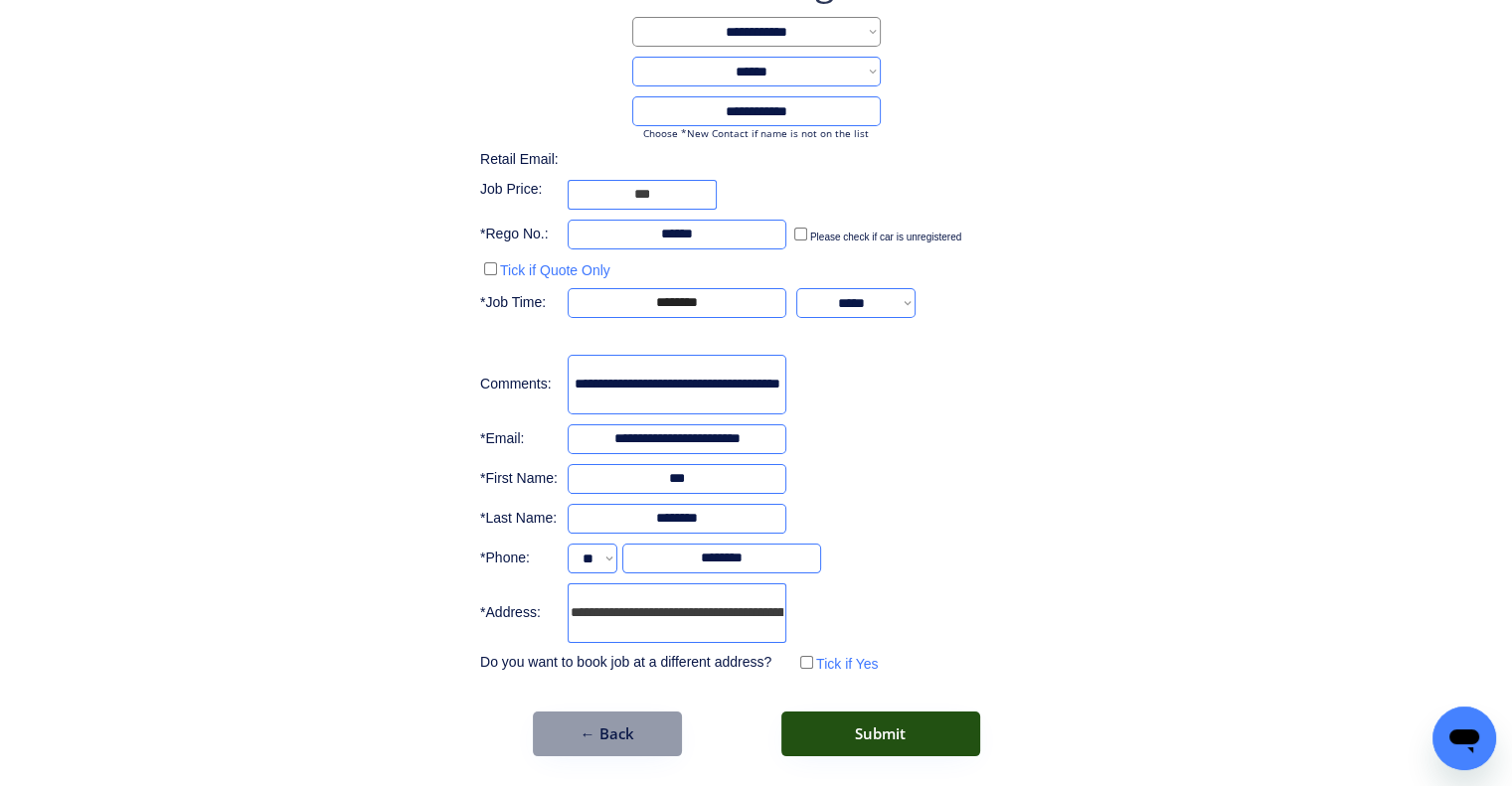 drag, startPoint x: 926, startPoint y: 734, endPoint x: 939, endPoint y: 709, distance: 28.178006 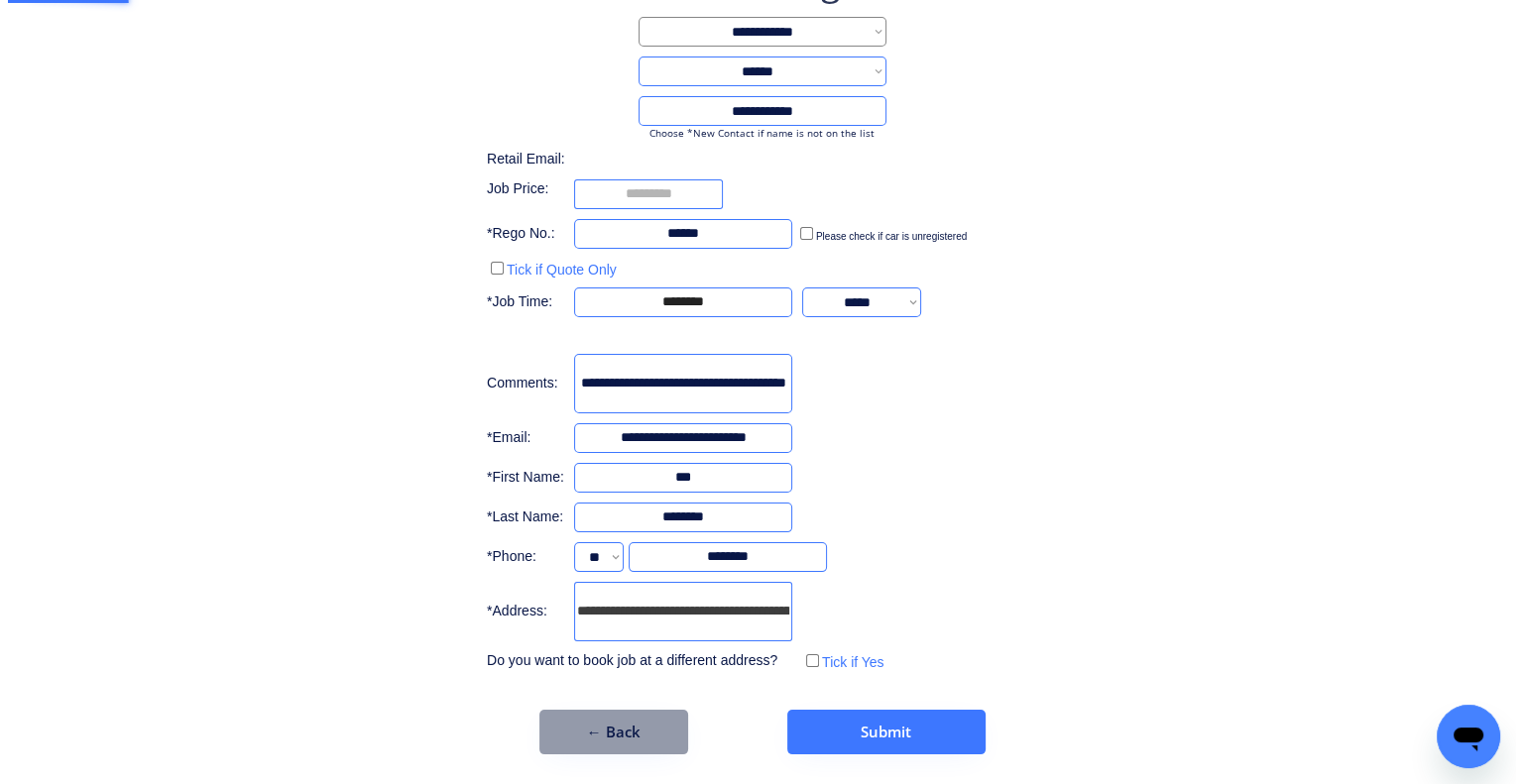 scroll, scrollTop: 0, scrollLeft: 0, axis: both 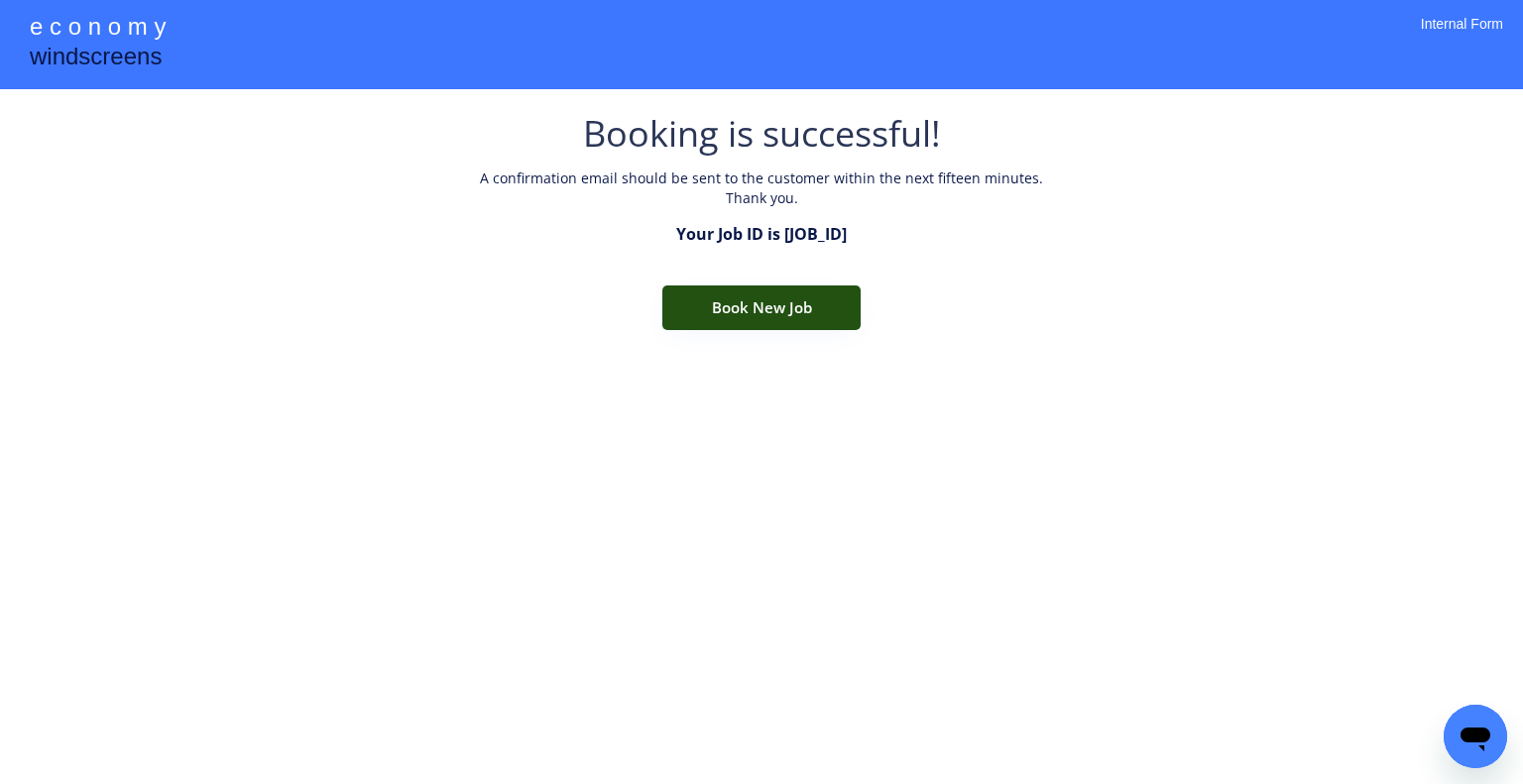 click on "Book New Job" at bounding box center [762, 307] 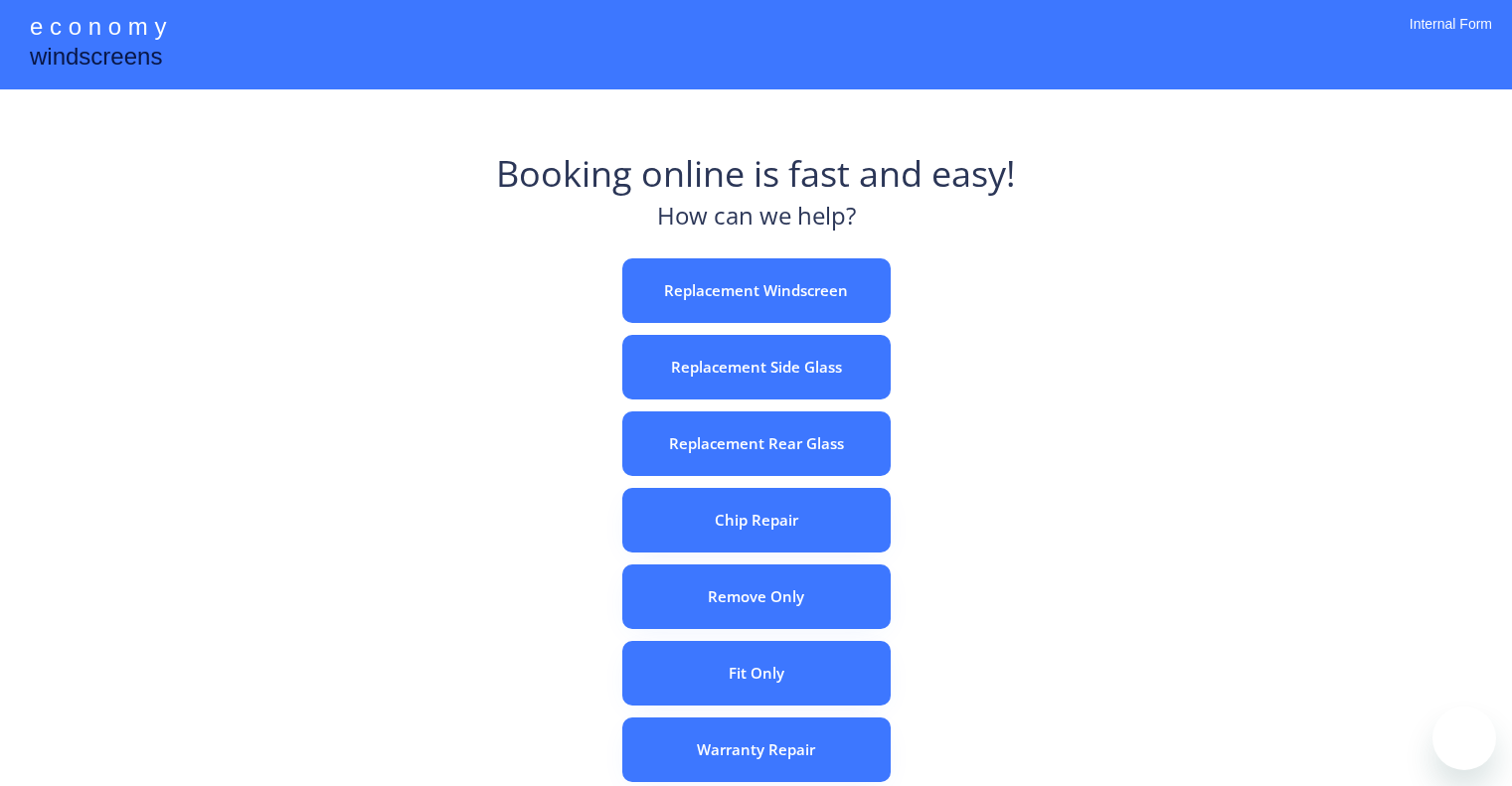 scroll, scrollTop: 0, scrollLeft: 0, axis: both 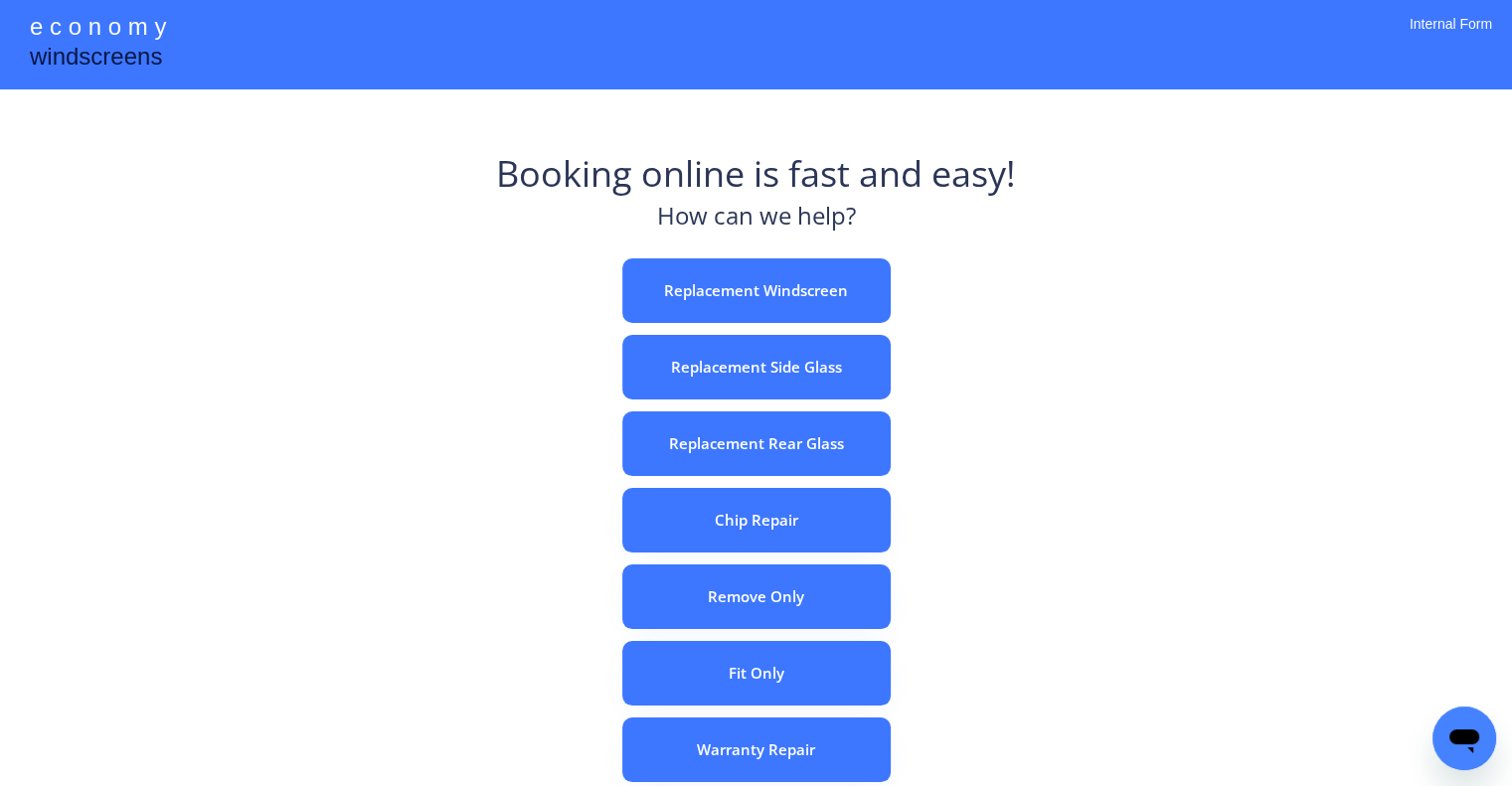 click on "e c o n o m y windscreens Booking online is fast and easy! How can we help? Replacement Windscreen Replacement Side Glass Replacement Rear Glass Chip Repair Remove Only Fit Only Warranty Repair ADAS Recalibration Only Rebook a Job Confirm Quotes Manual Booking Internal Form" at bounding box center (756, 553) 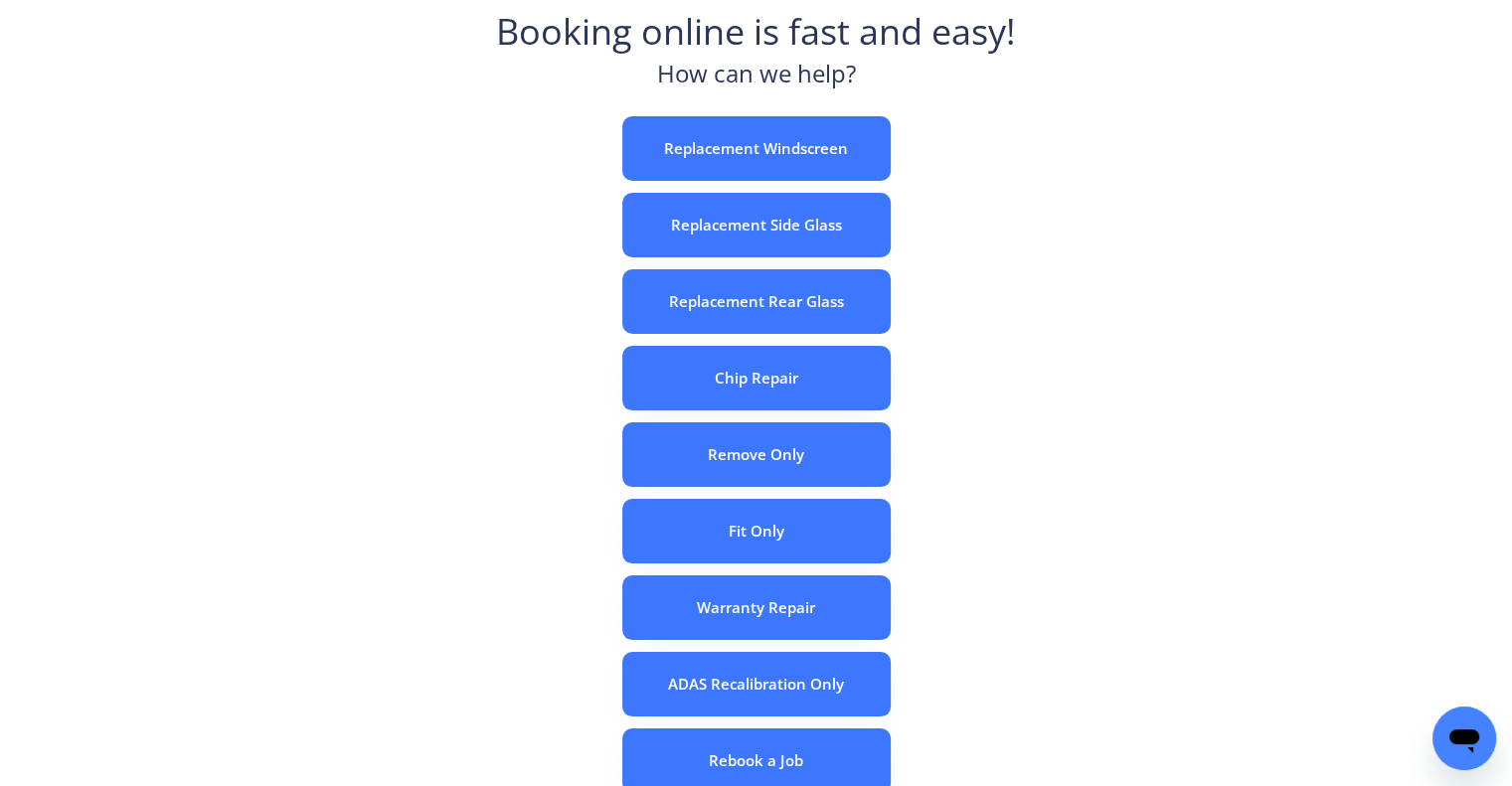 scroll, scrollTop: 298, scrollLeft: 0, axis: vertical 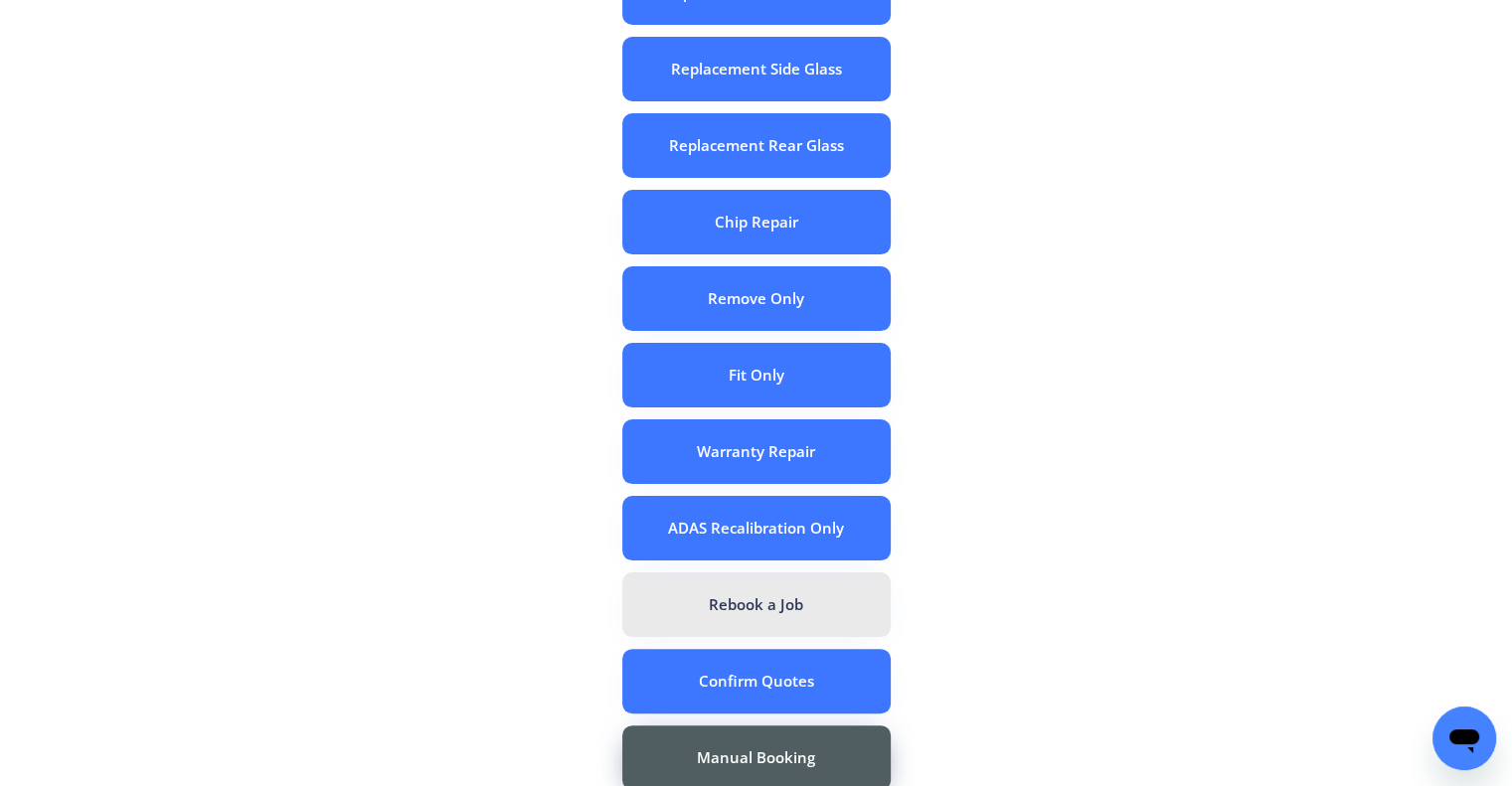 click on "Rebook a Job" at bounding box center (756, 604) 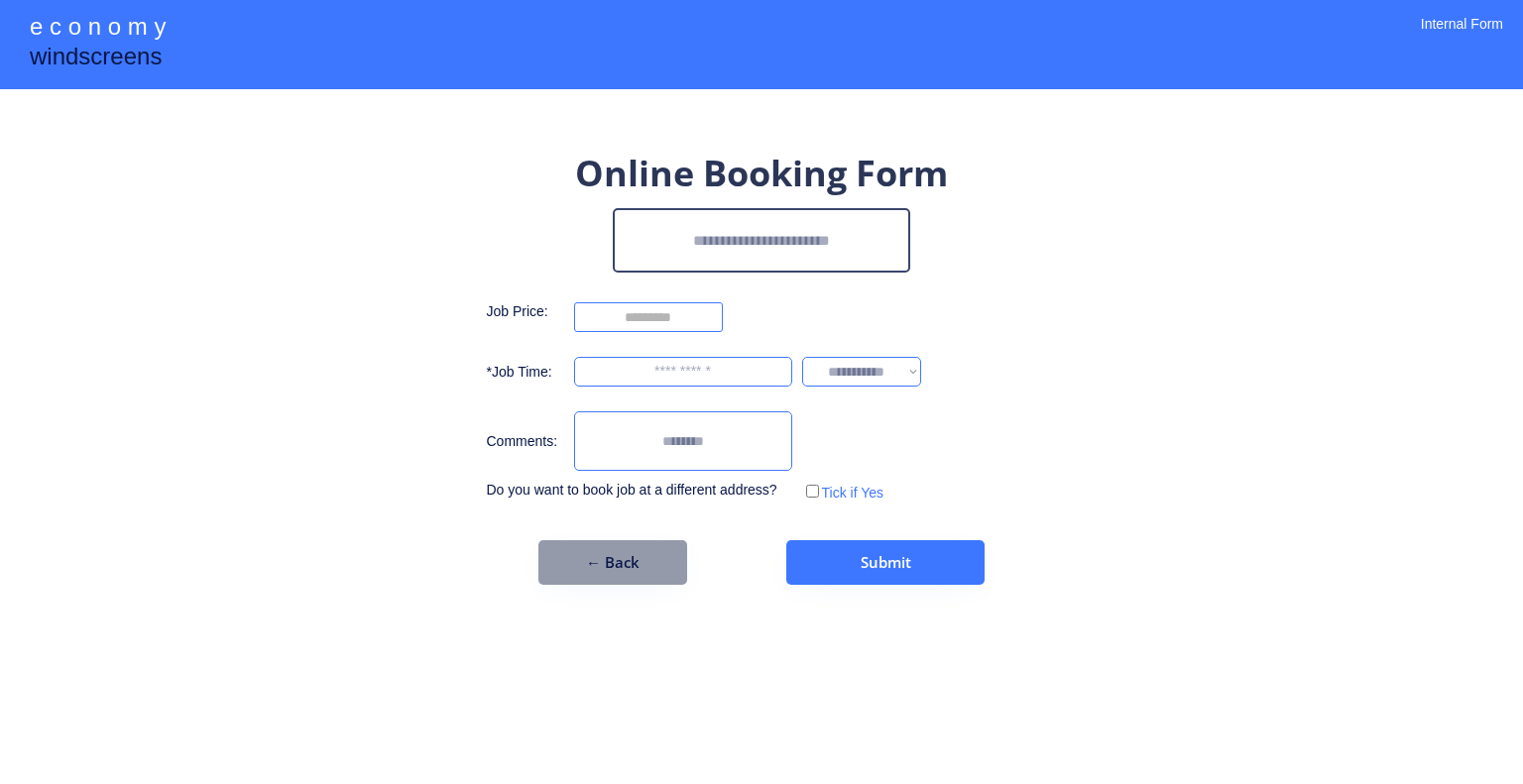 scroll, scrollTop: 0, scrollLeft: 0, axis: both 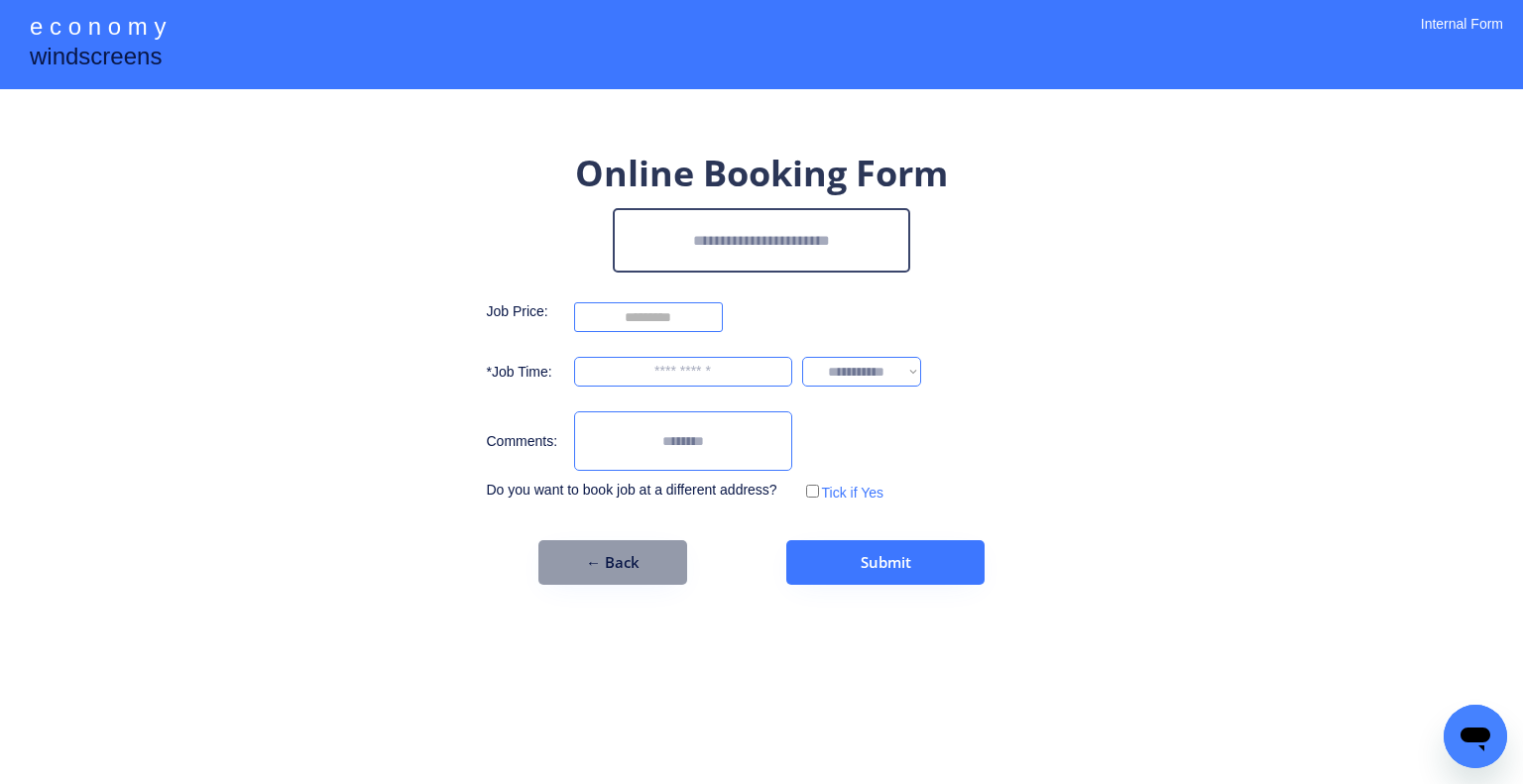 click at bounding box center [762, 240] 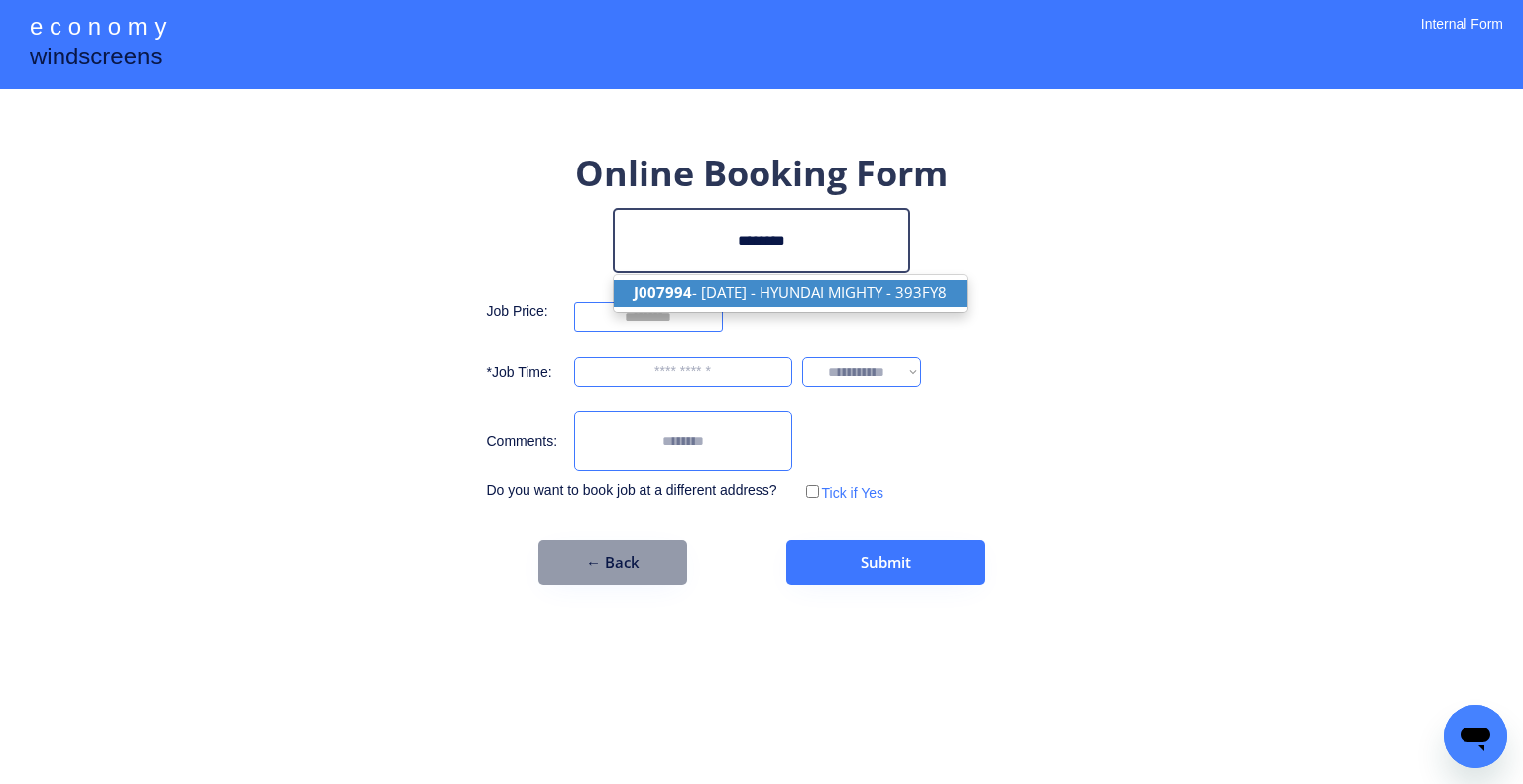 click on "J007994  - 07/08/2025 - HYUNDAI MIGHTY - 393FY8" at bounding box center (790, 292) 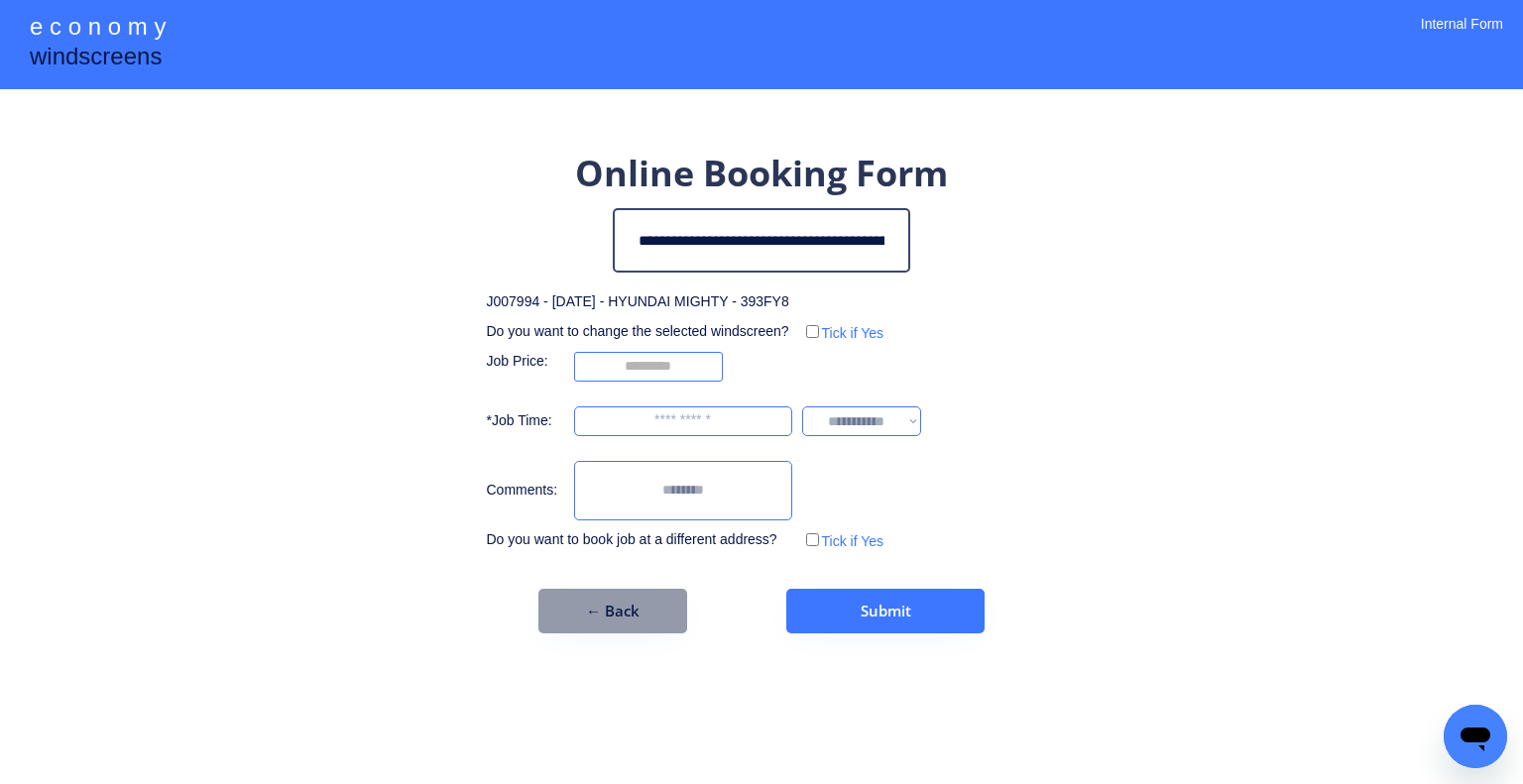 type on "**********" 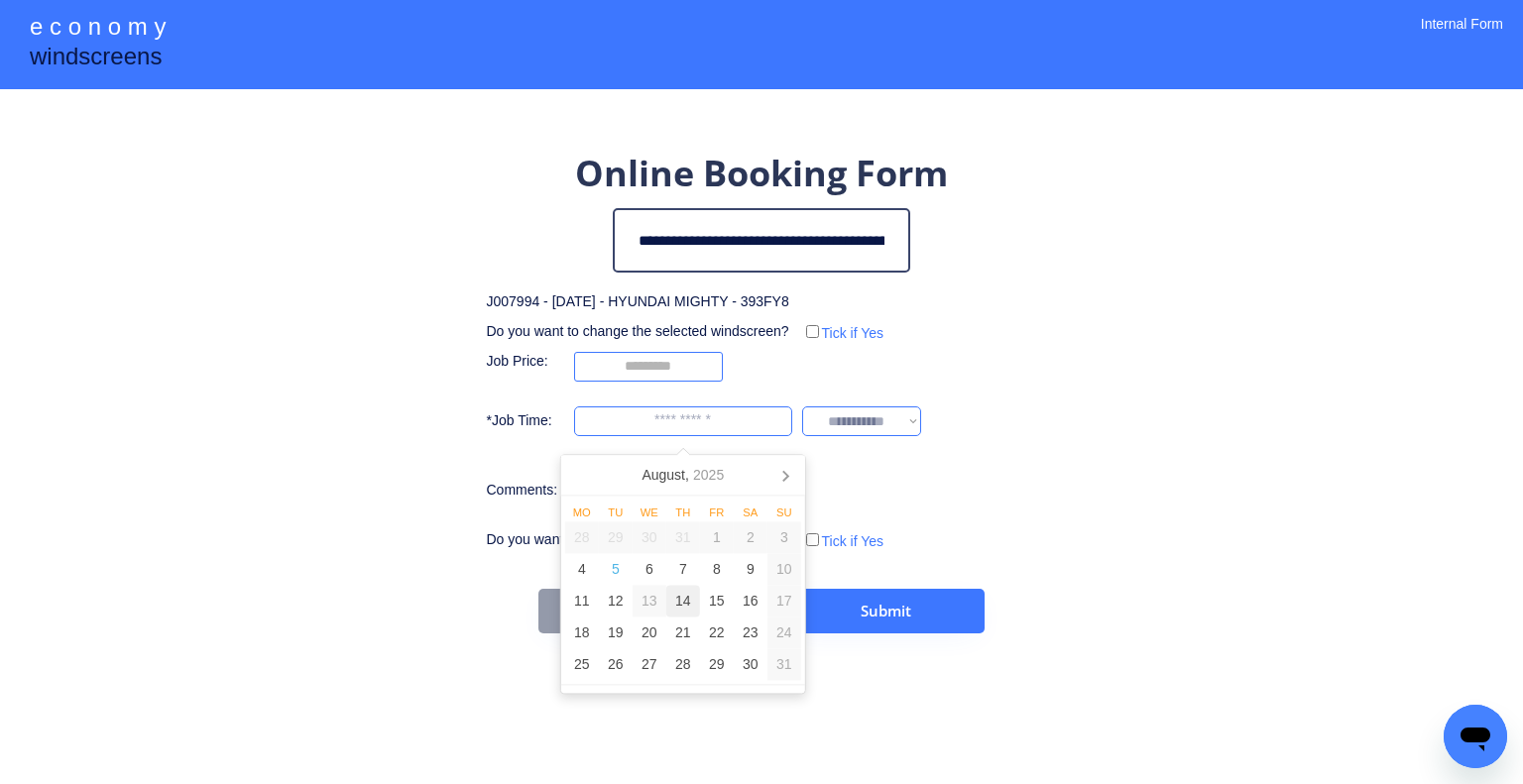 click on "14" at bounding box center (683, 602) 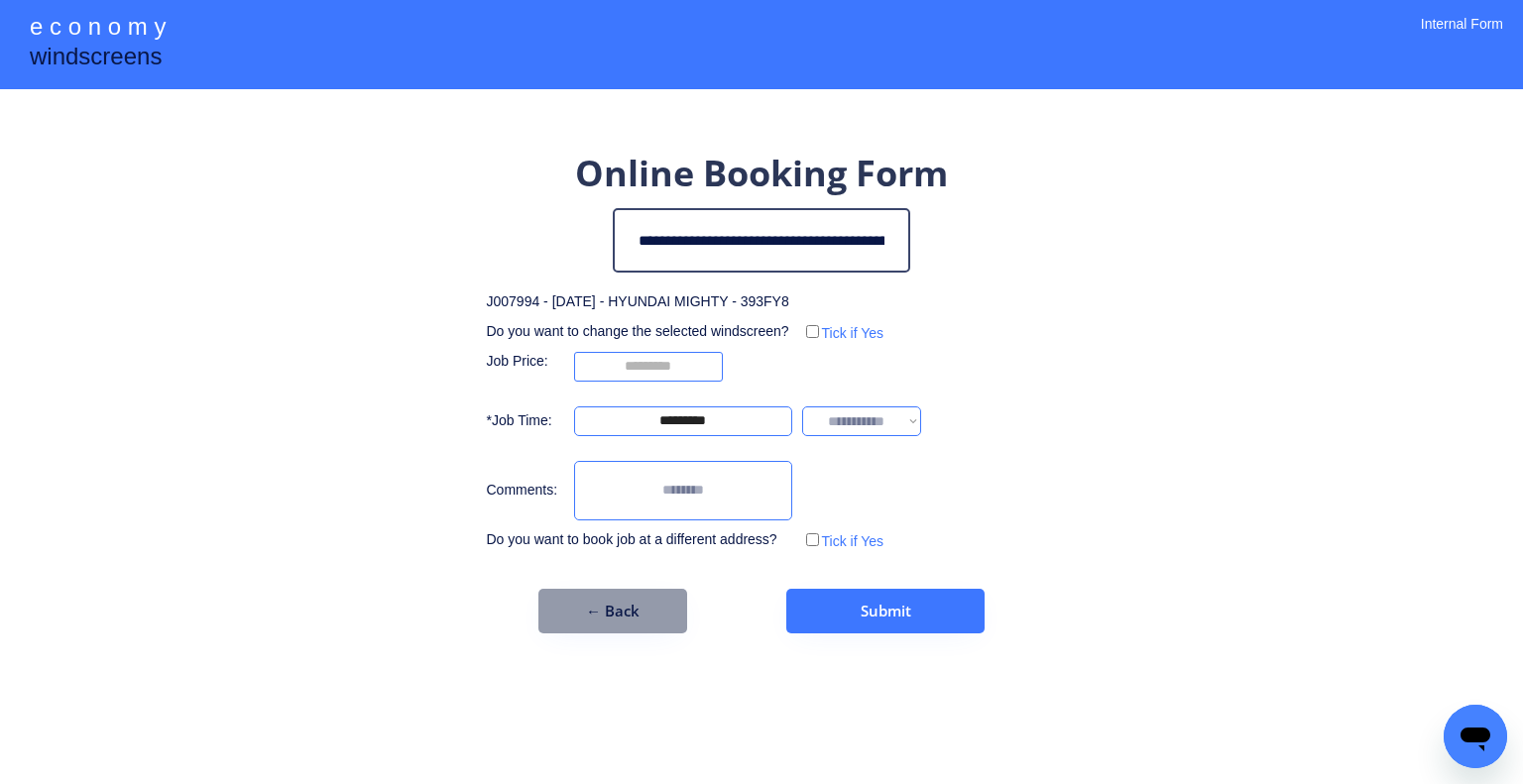 drag, startPoint x: 1154, startPoint y: 415, endPoint x: 1153, endPoint y: 402, distance: 13.038405 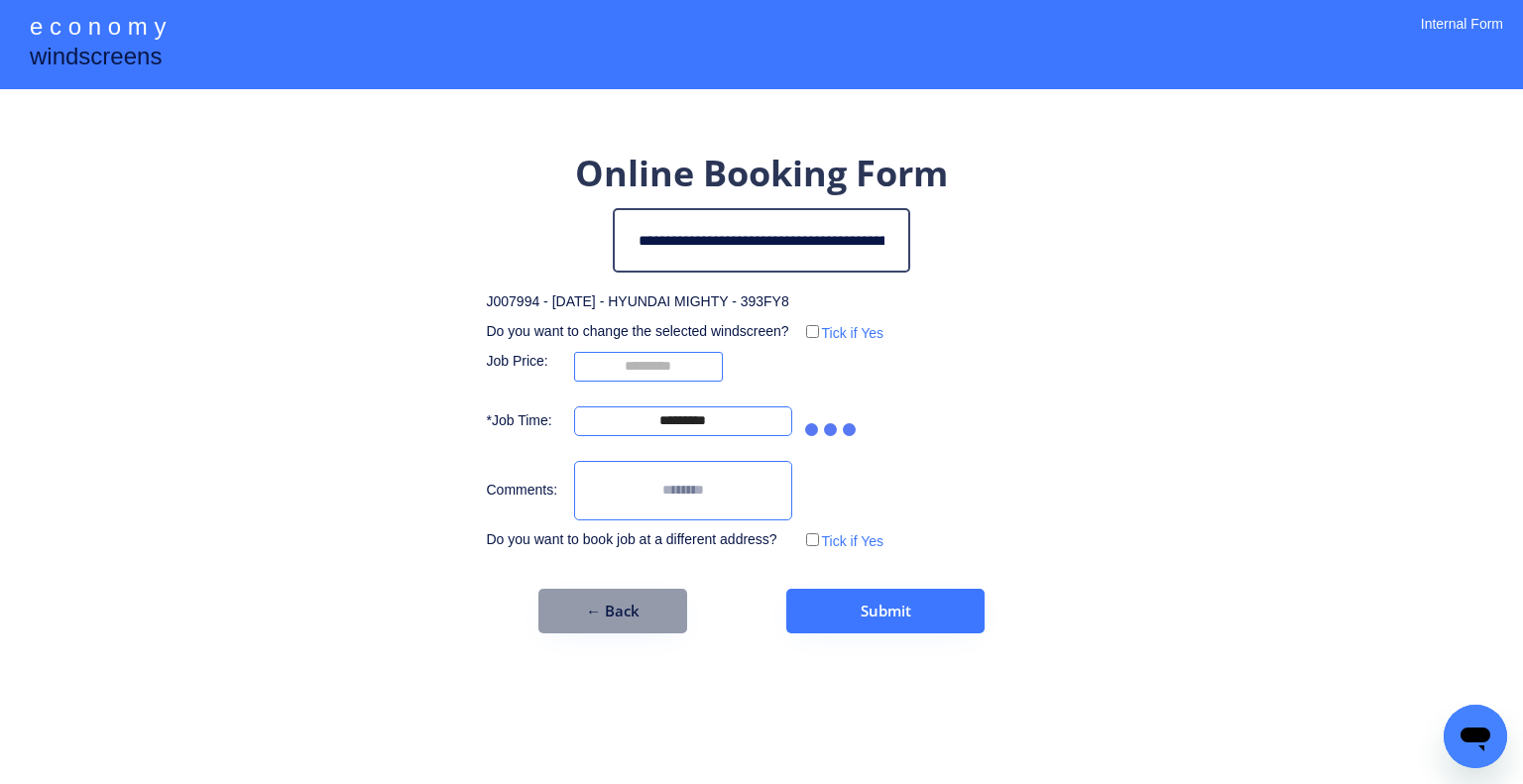 click on "**********" at bounding box center [762, 392] 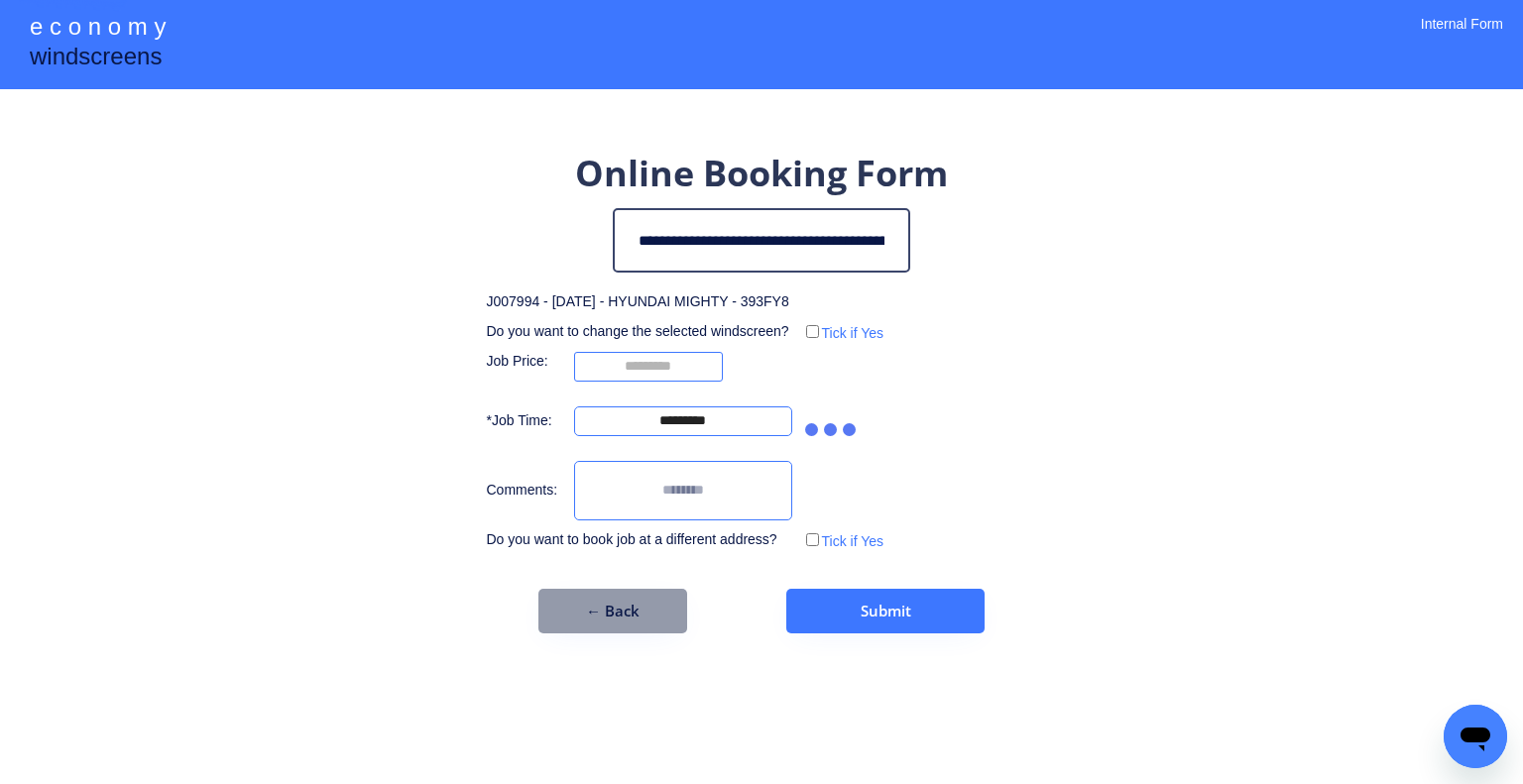 click on "**********" at bounding box center (762, 392) 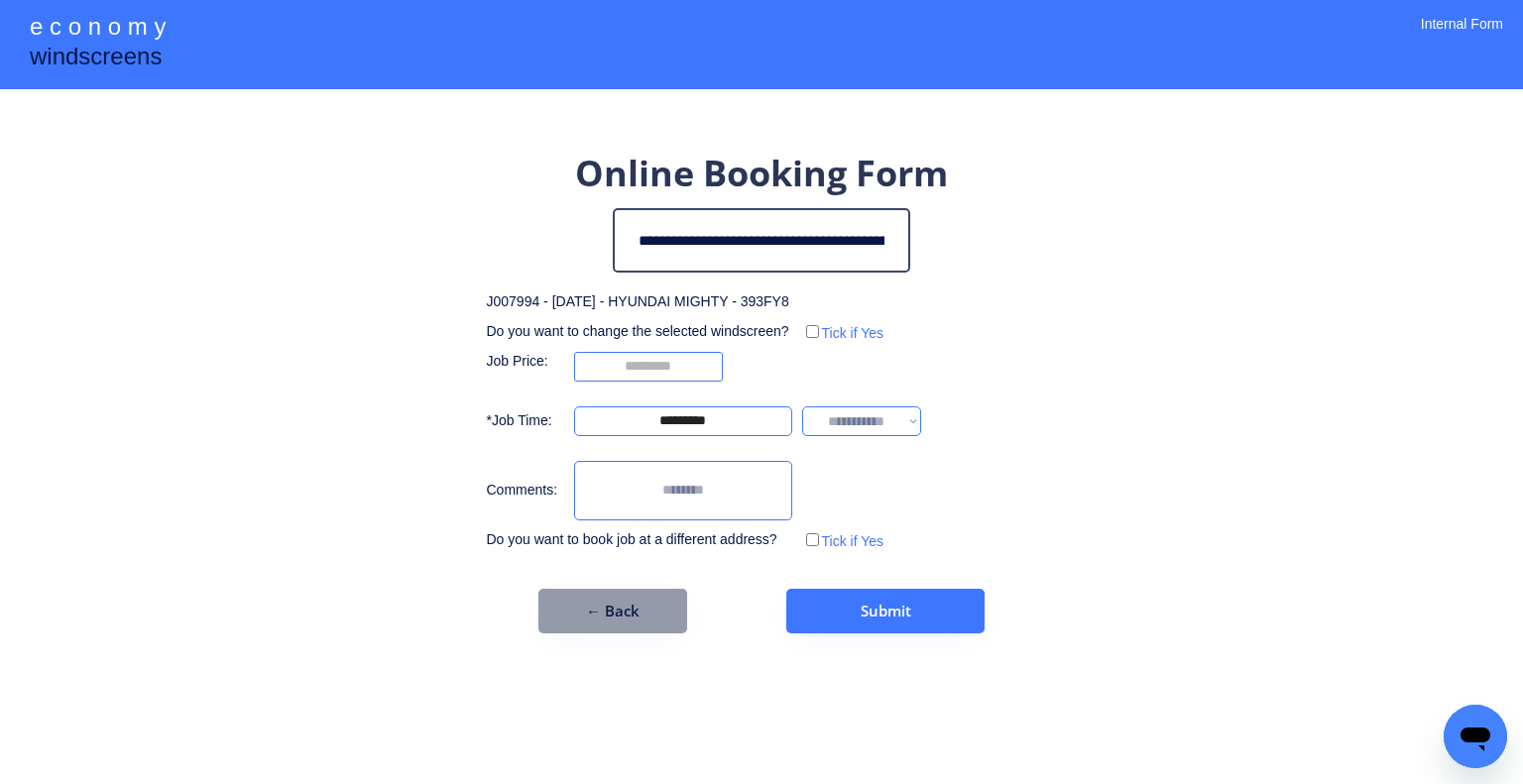 click on "**********" at bounding box center [704, 421] 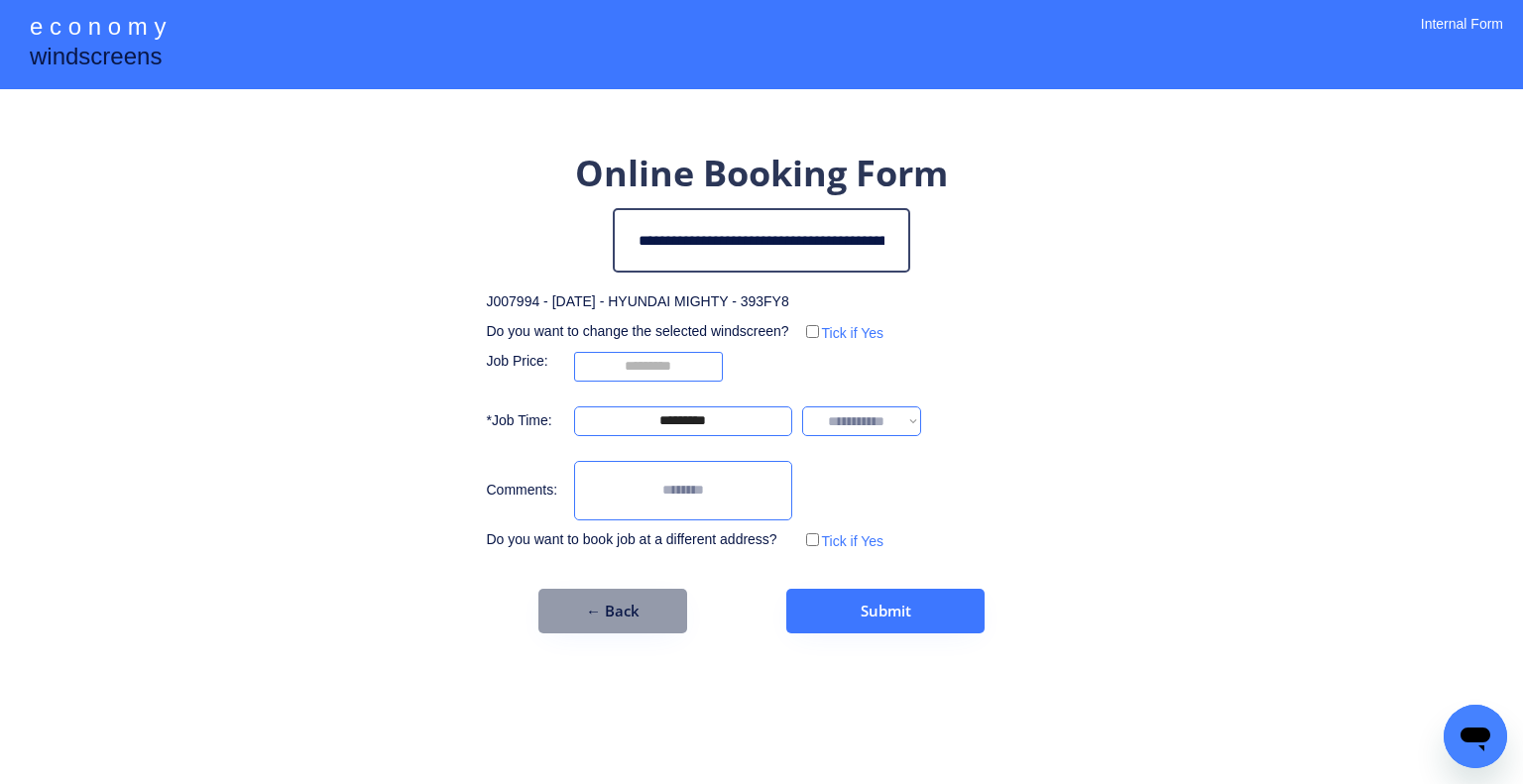 drag, startPoint x: 900, startPoint y: 419, endPoint x: 939, endPoint y: 451, distance: 50.447993 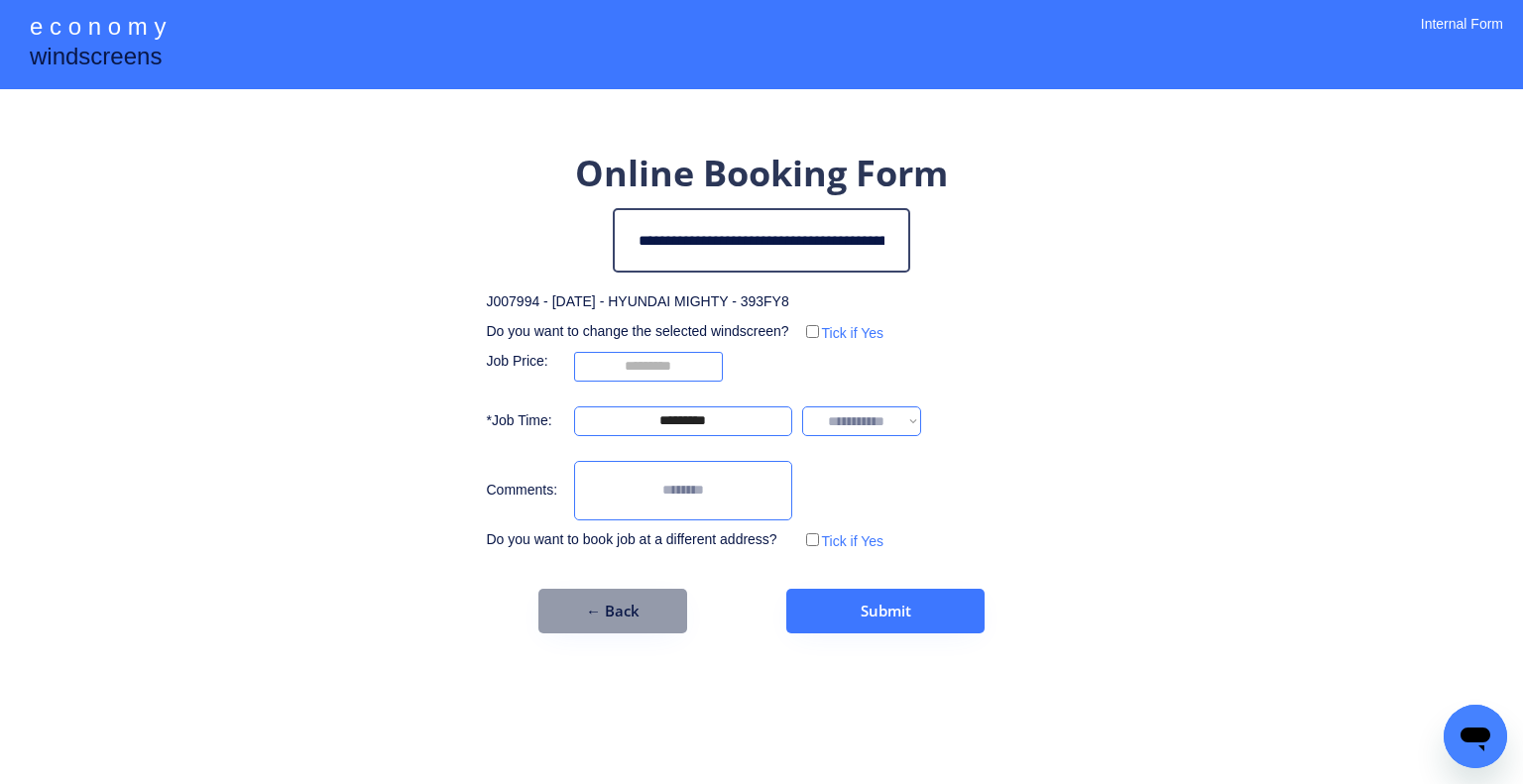 select on "*******" 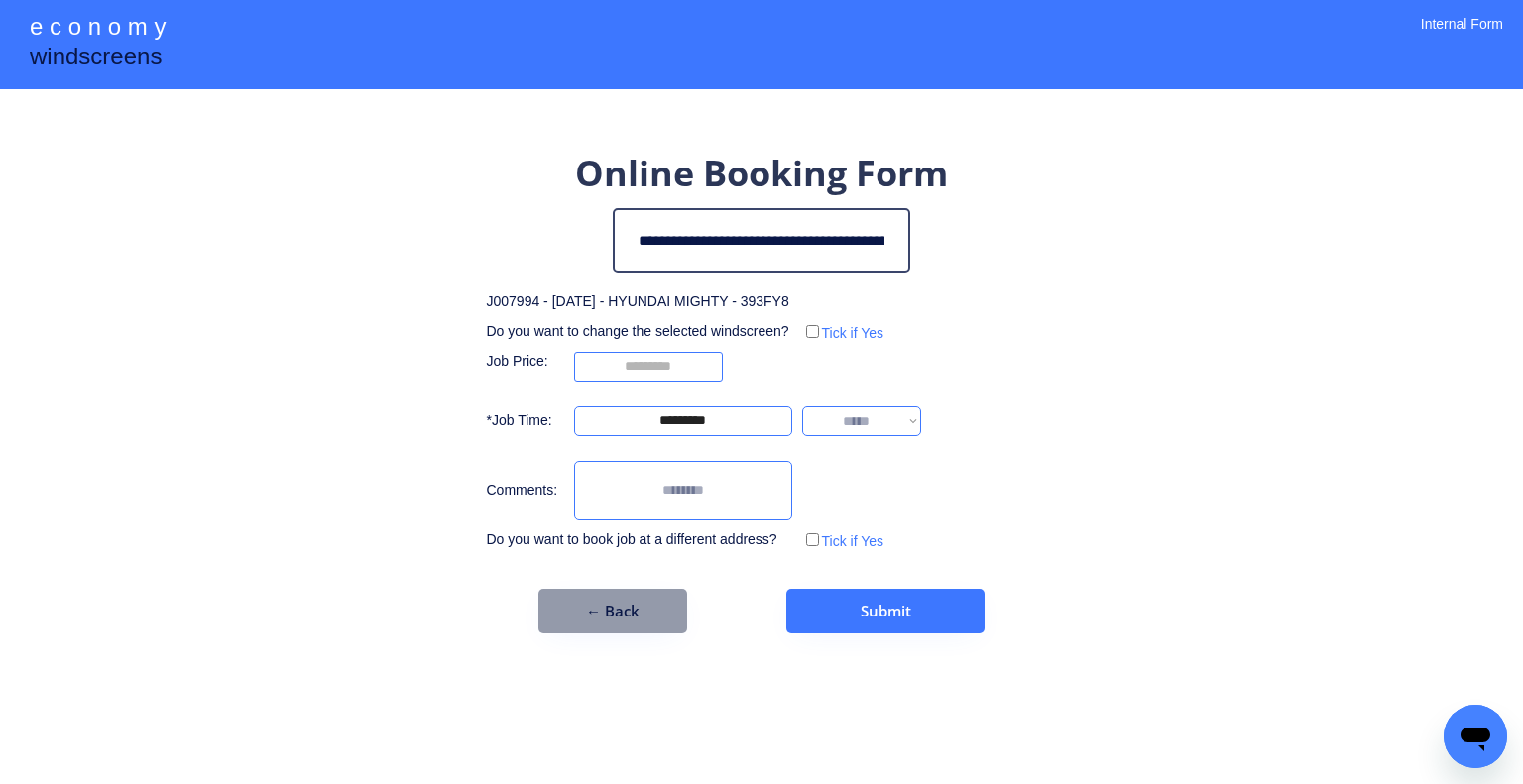 click on "**********" at bounding box center [862, 421] 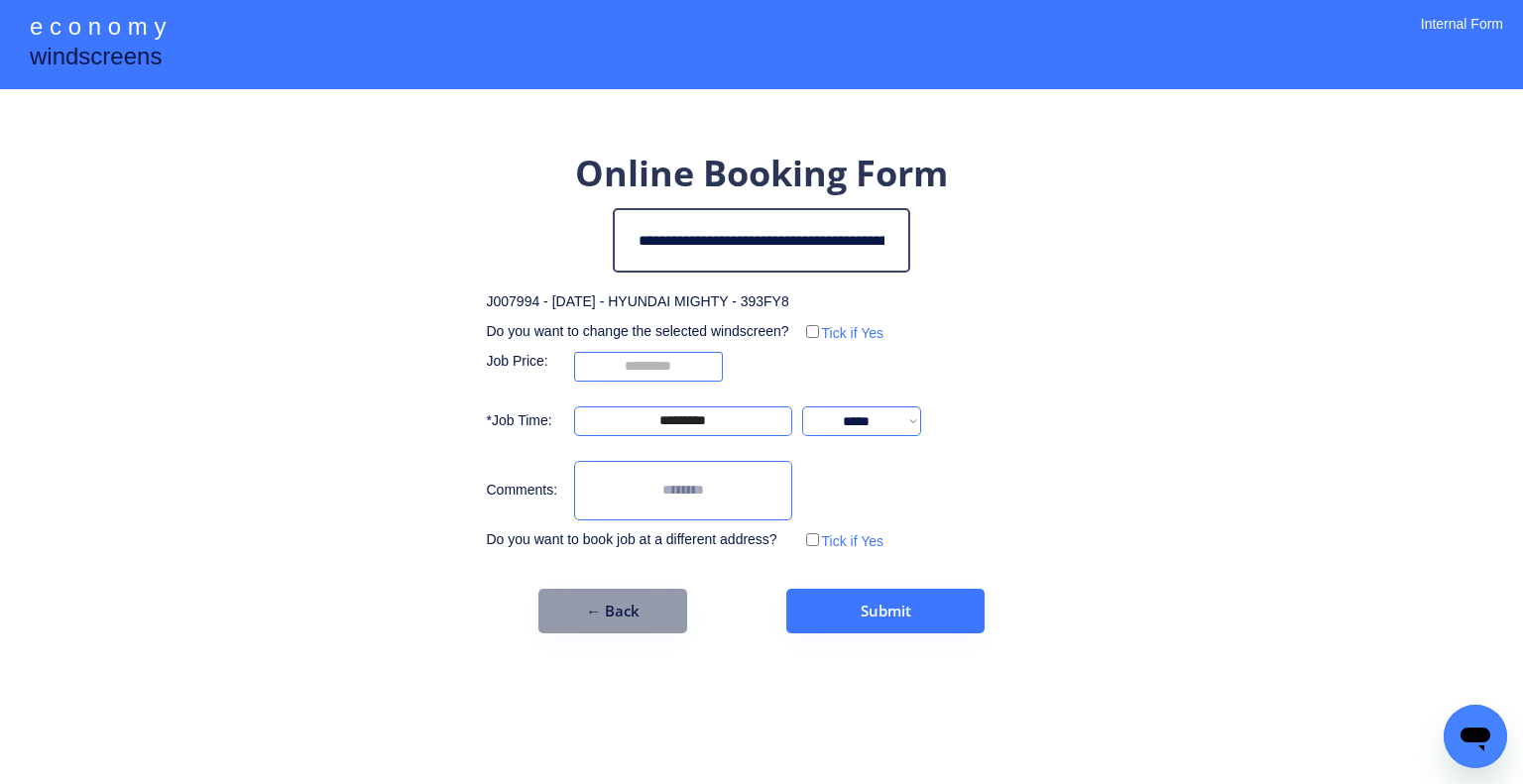click on "**********" at bounding box center (762, 392) 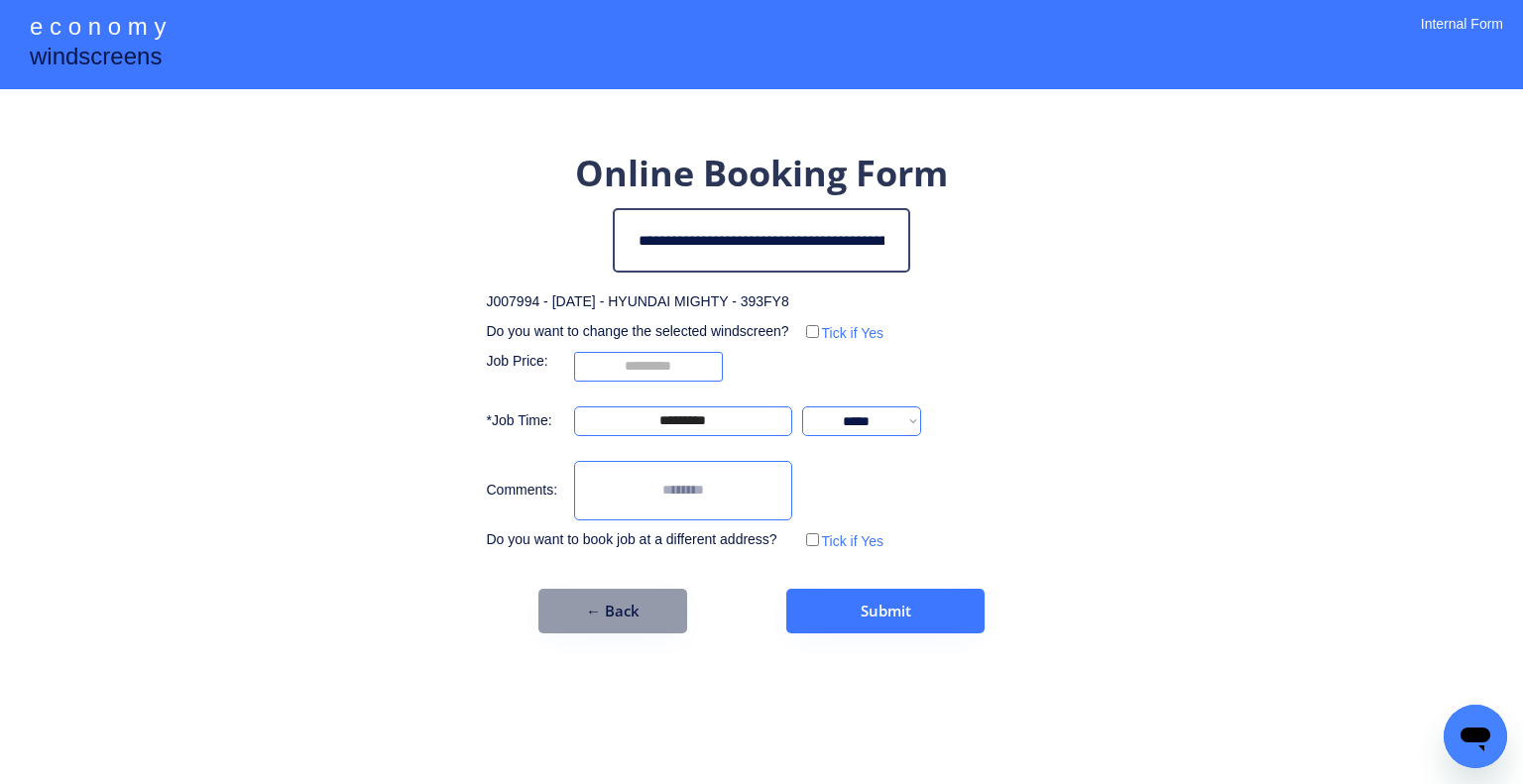 click on "**********" at bounding box center [762, 392] 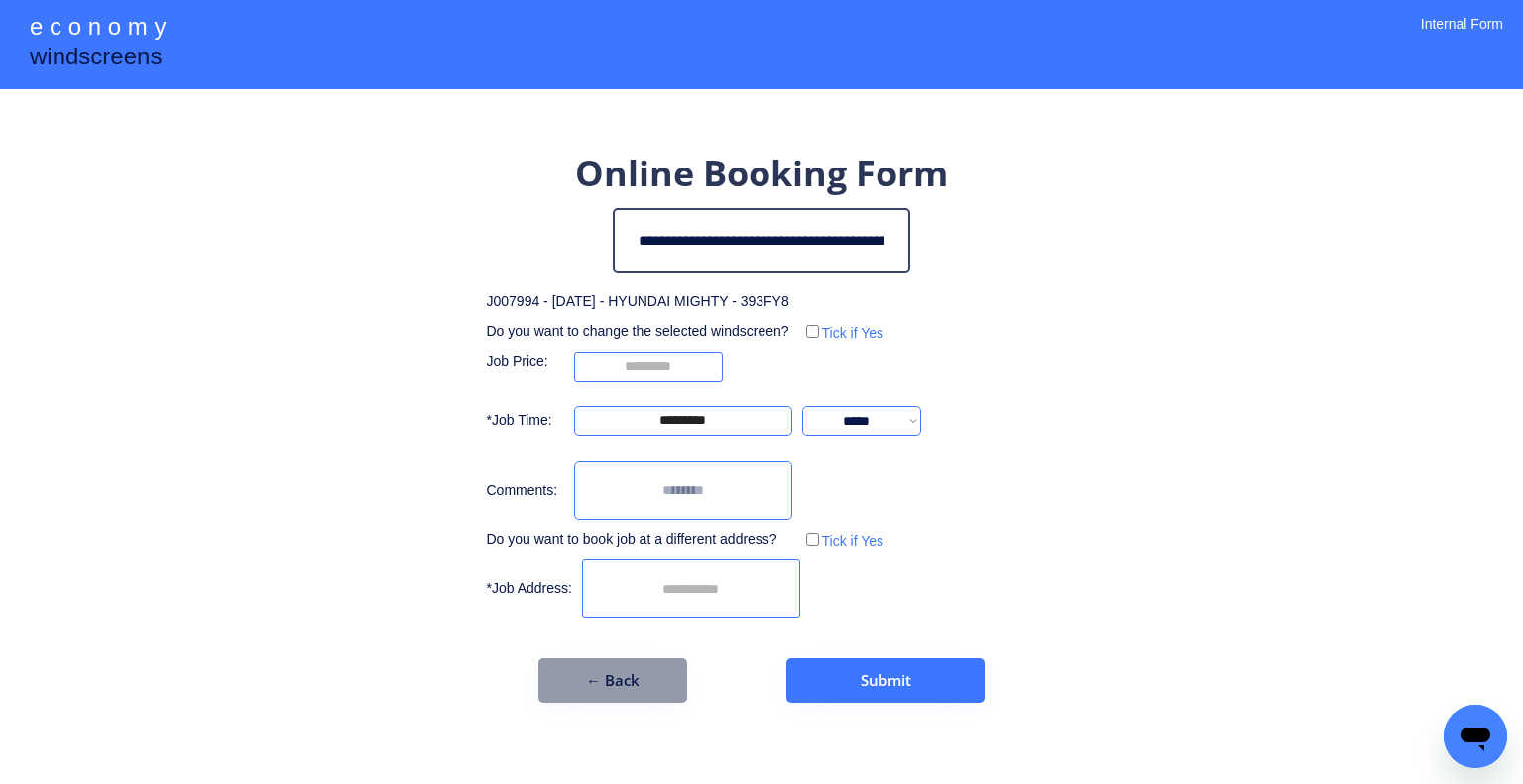 click at bounding box center [691, 589] 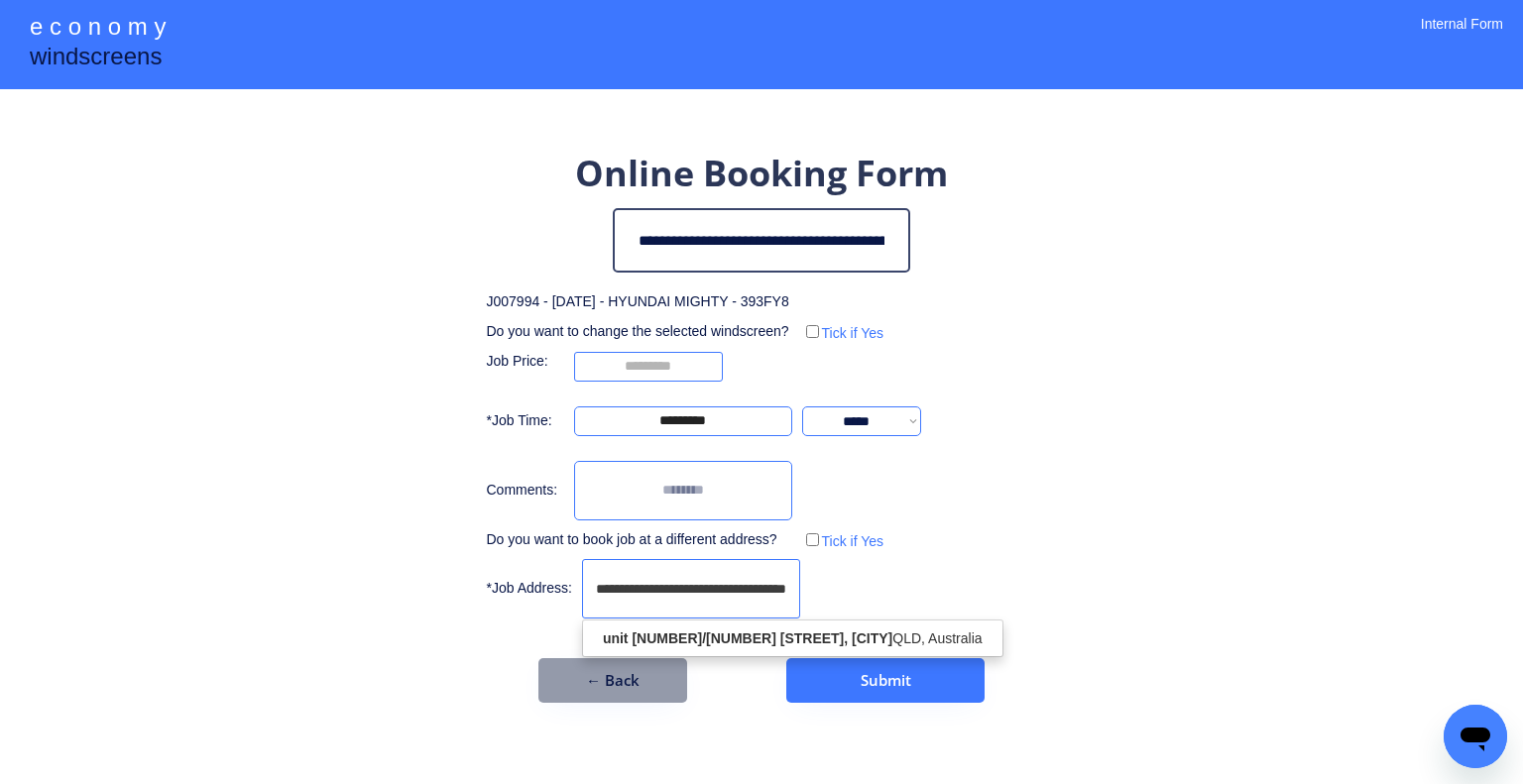 scroll, scrollTop: 0, scrollLeft: 17, axis: horizontal 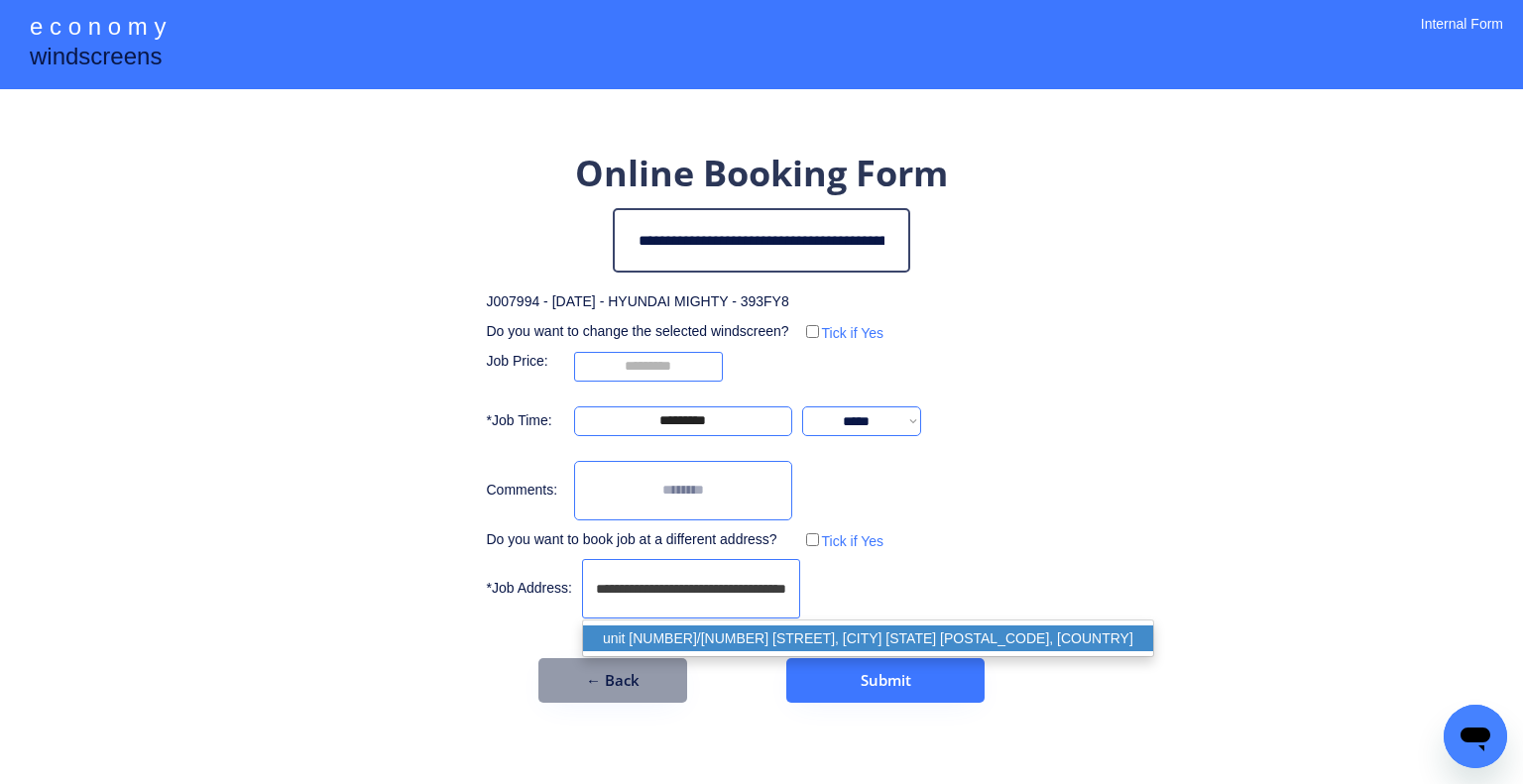 click on "unit 2/37 Ada Street, Coopers Plains QLD 4108, Australia" at bounding box center (868, 638) 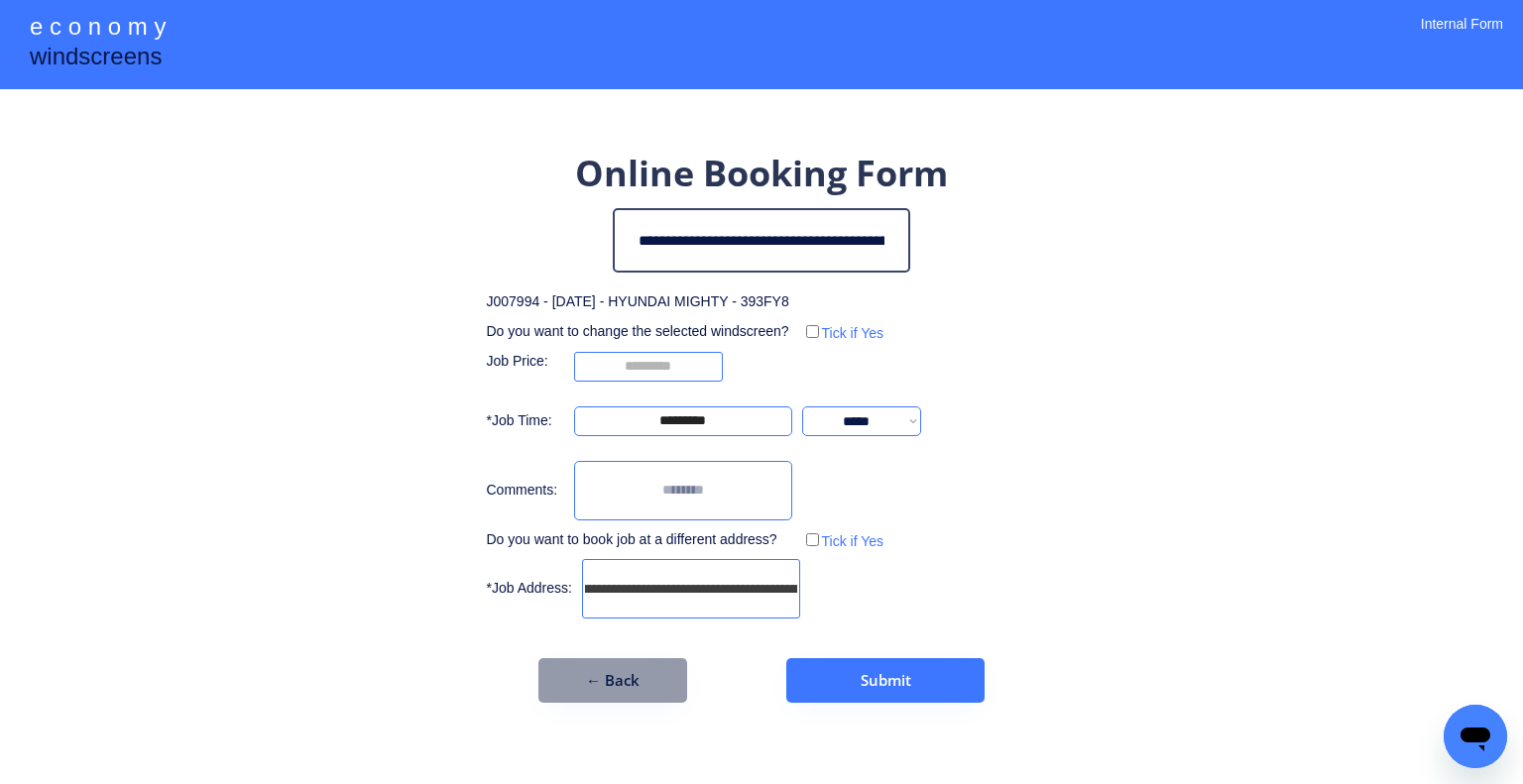 type on "**********" 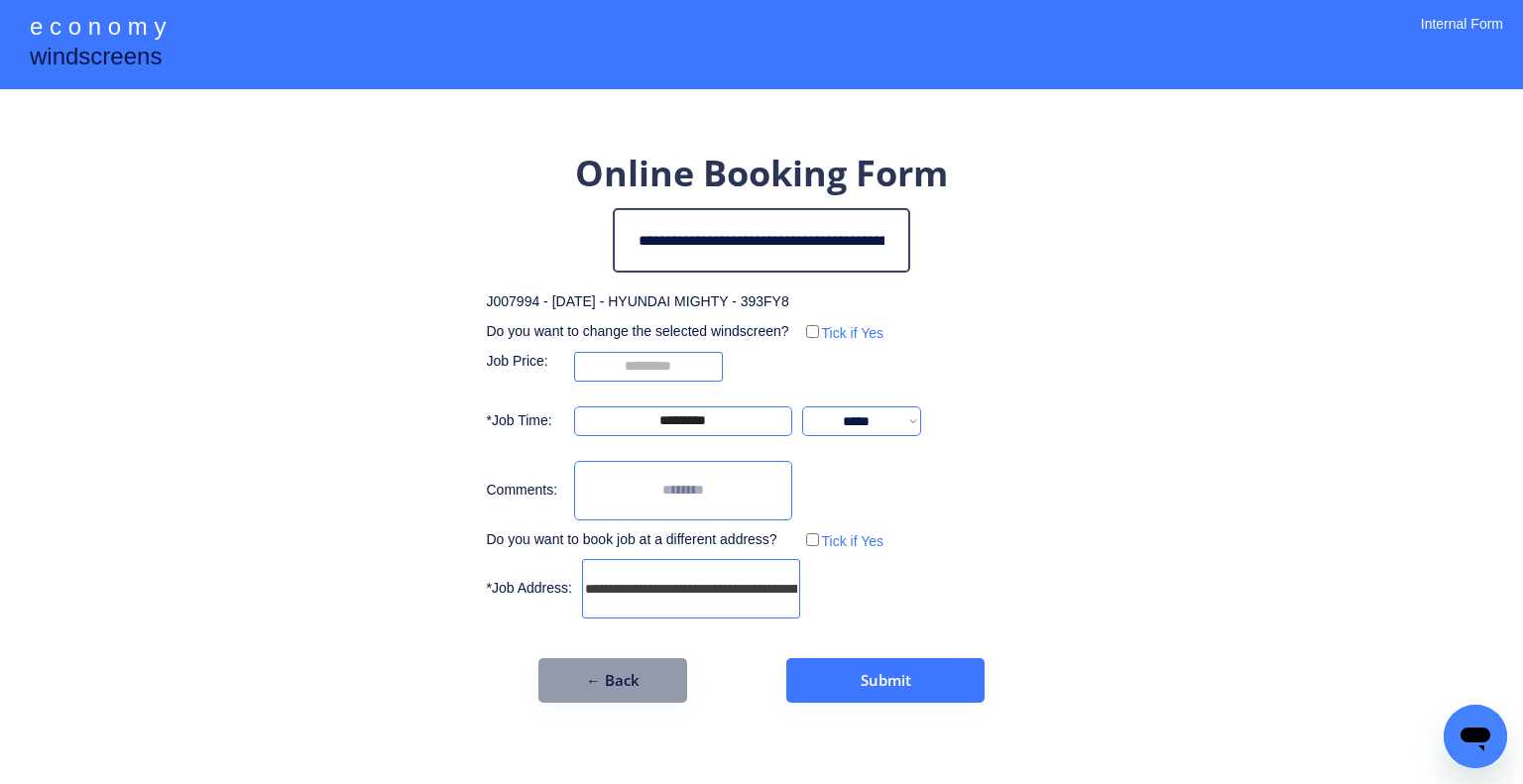 click on "**********" at bounding box center [762, 425] 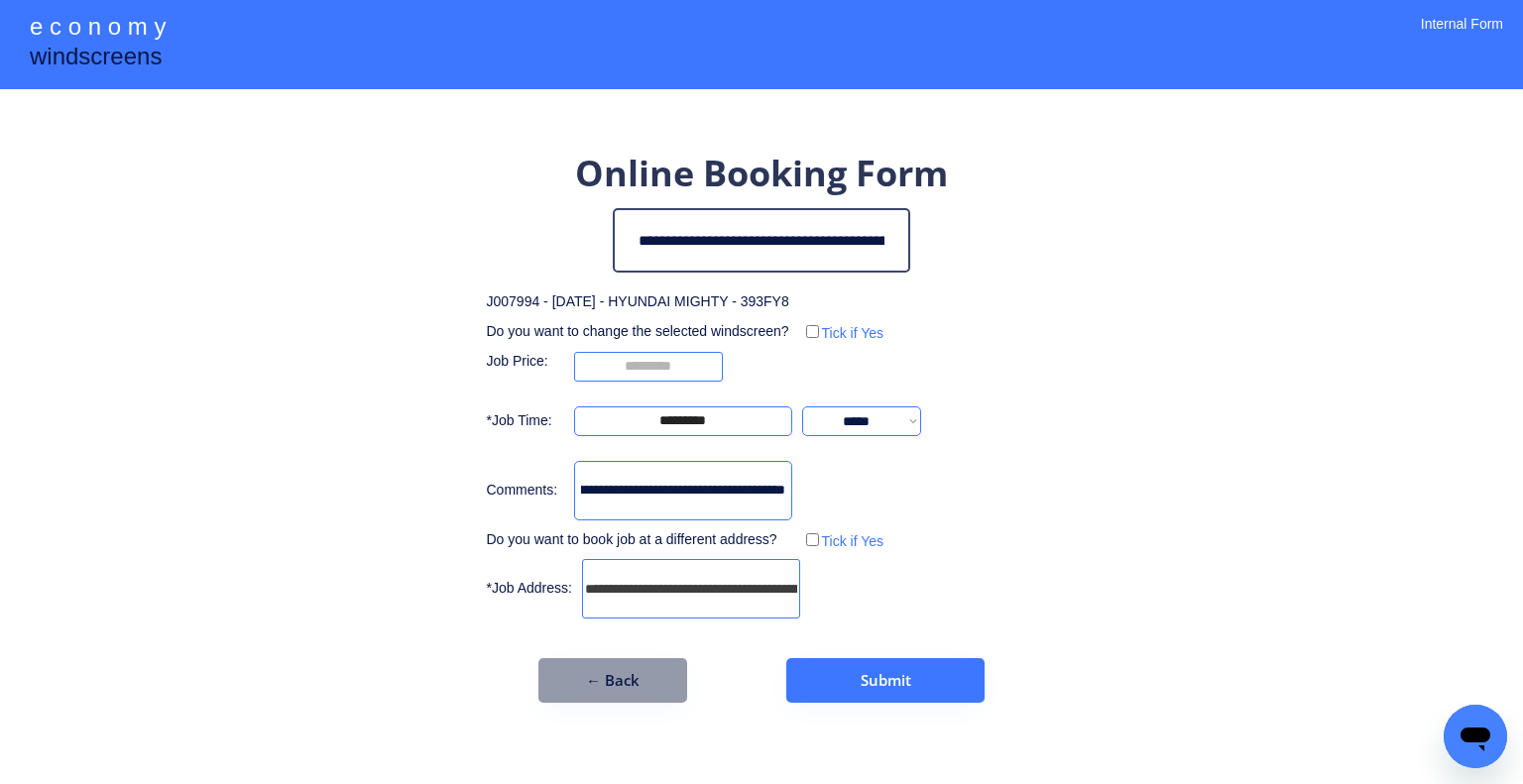 scroll, scrollTop: 0, scrollLeft: 0, axis: both 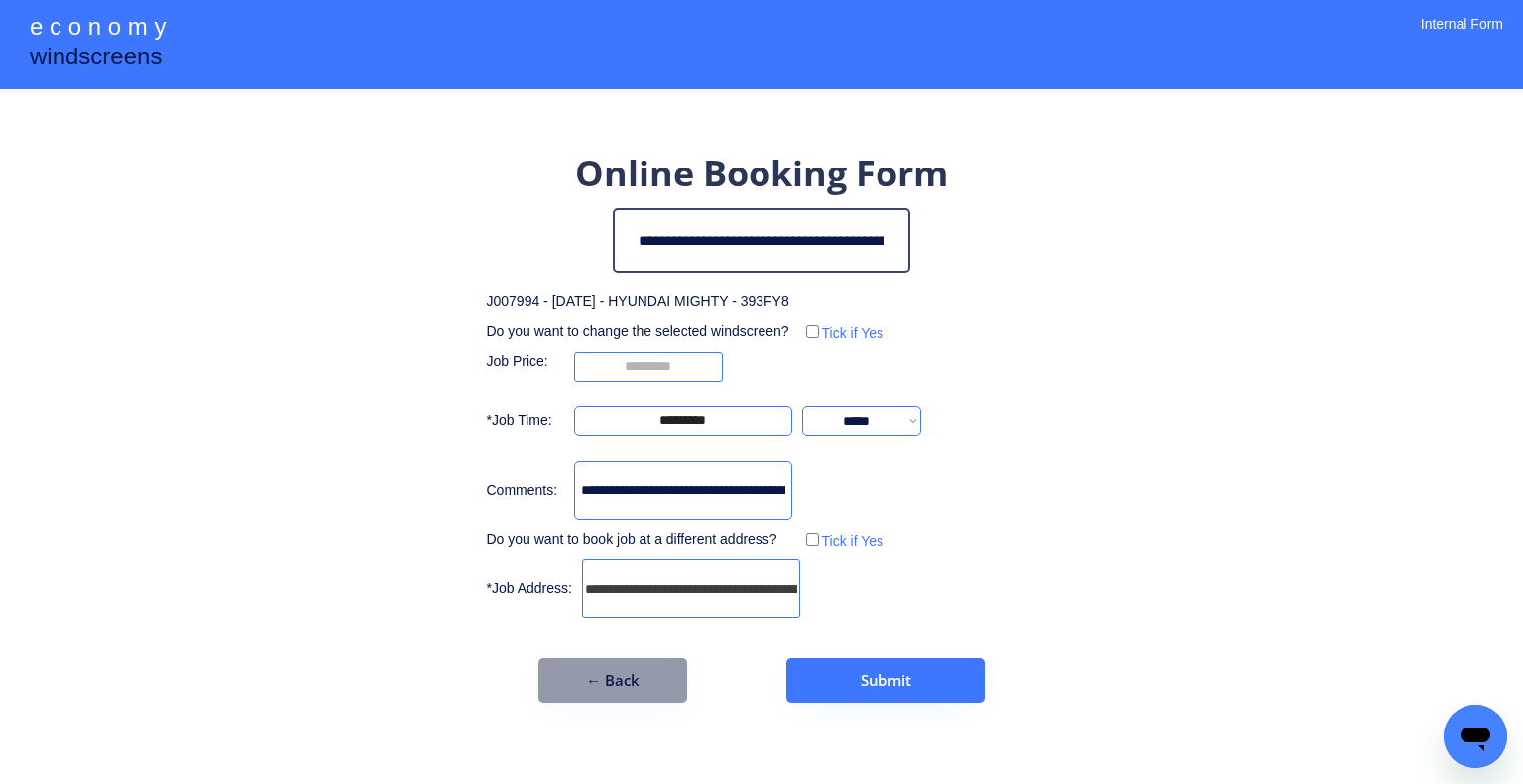 click on "**********" at bounding box center [862, 421] 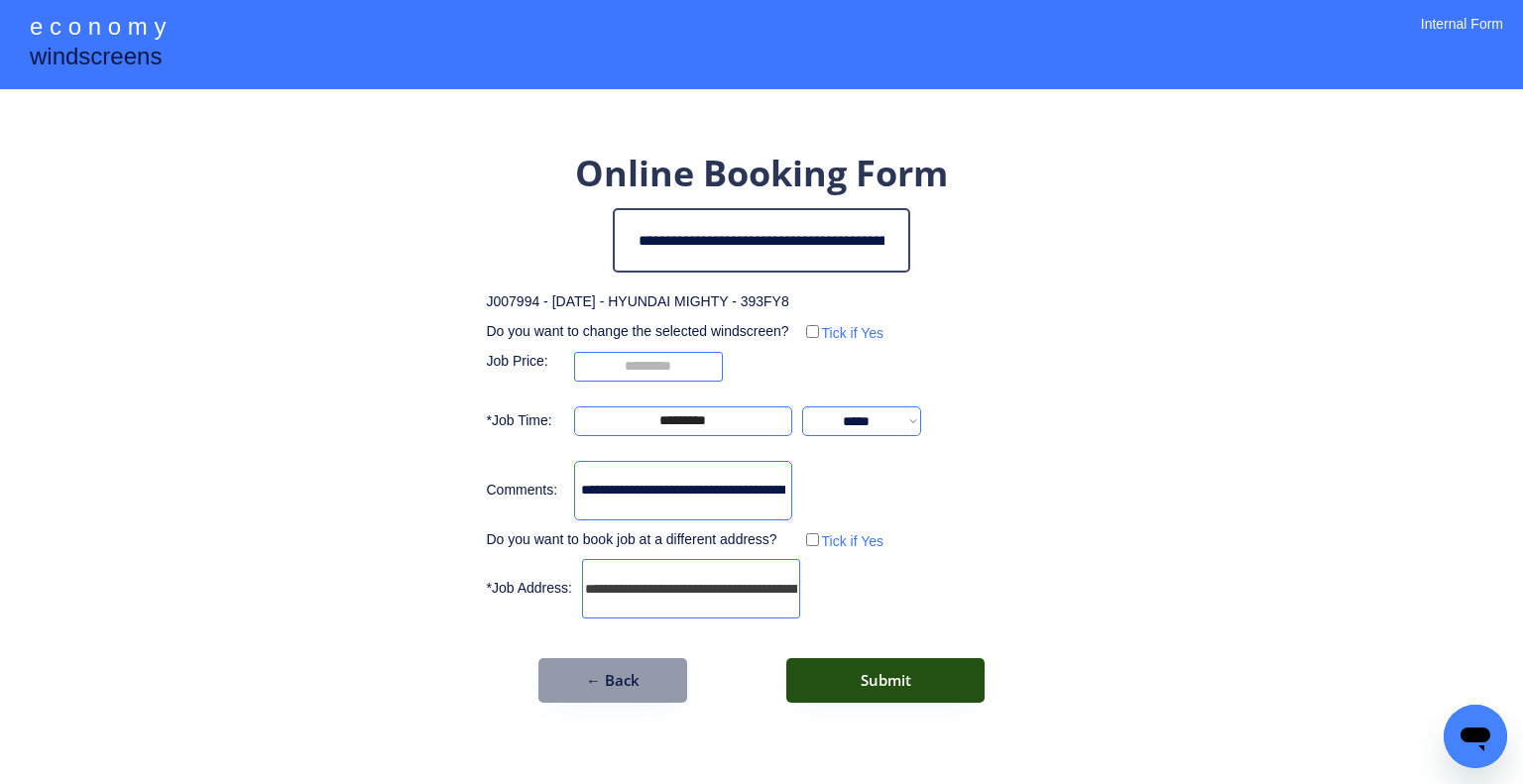 click on "Submit" at bounding box center (885, 680) 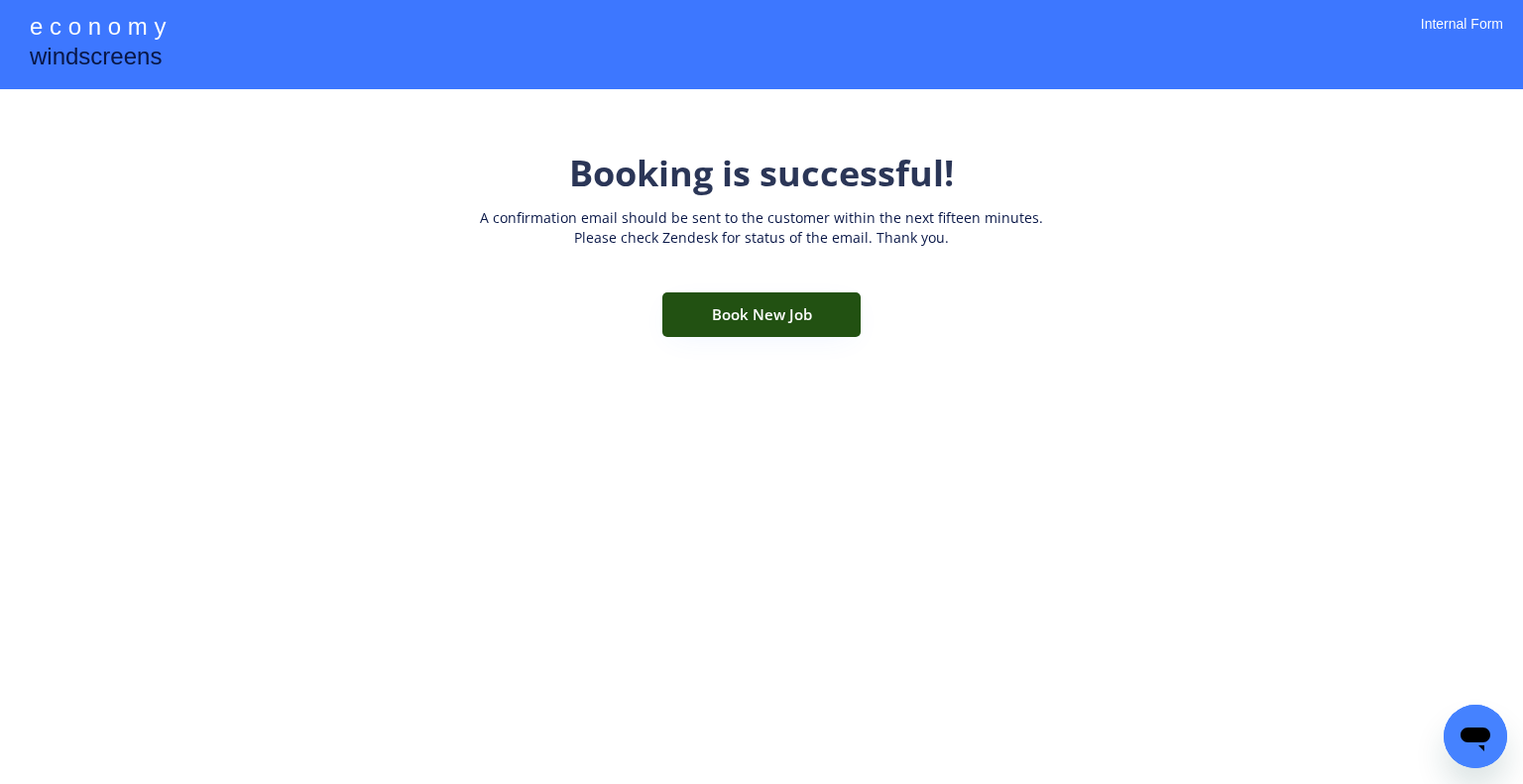 click on "Book New Job" at bounding box center [762, 314] 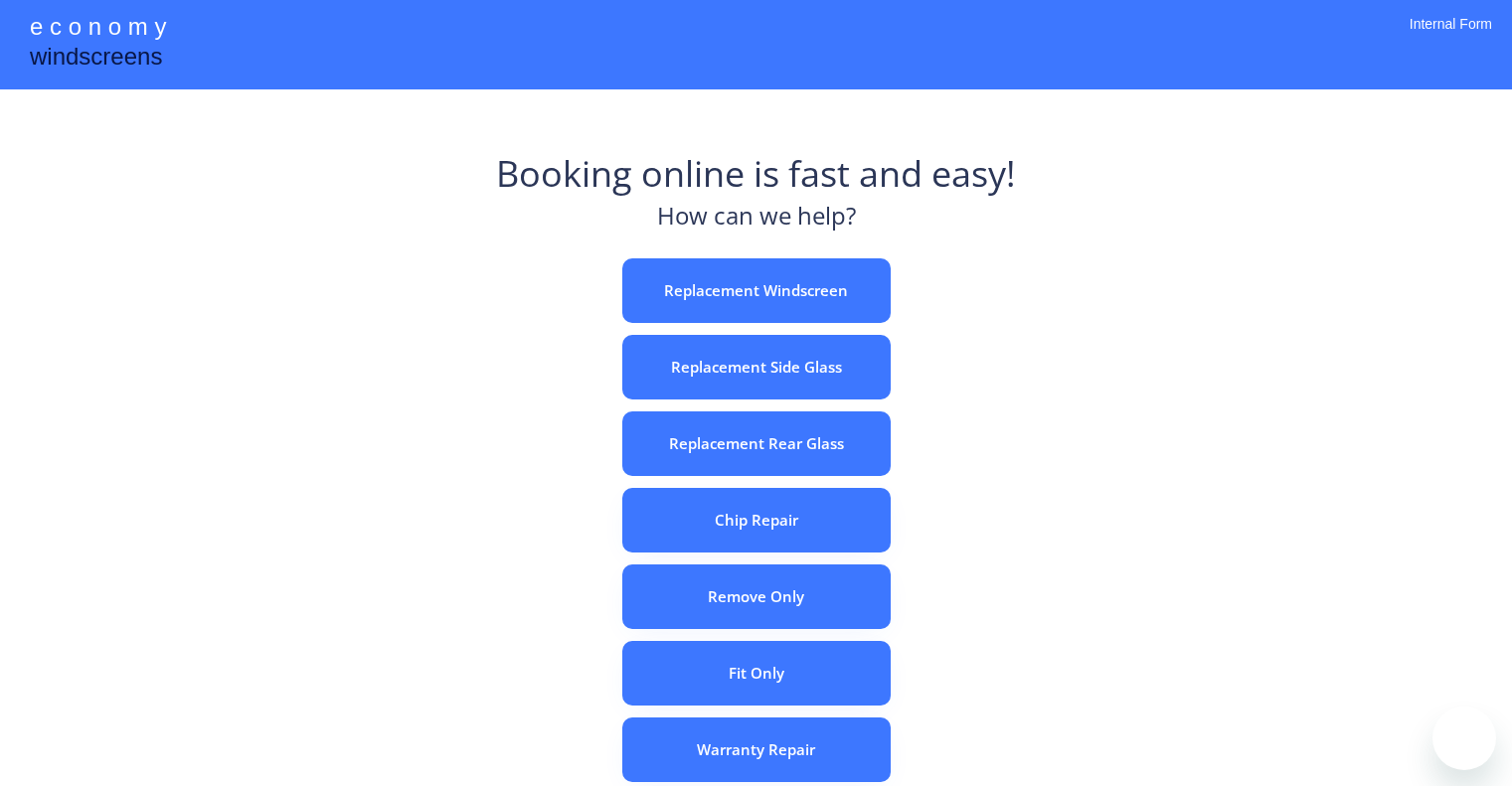scroll, scrollTop: 0, scrollLeft: 0, axis: both 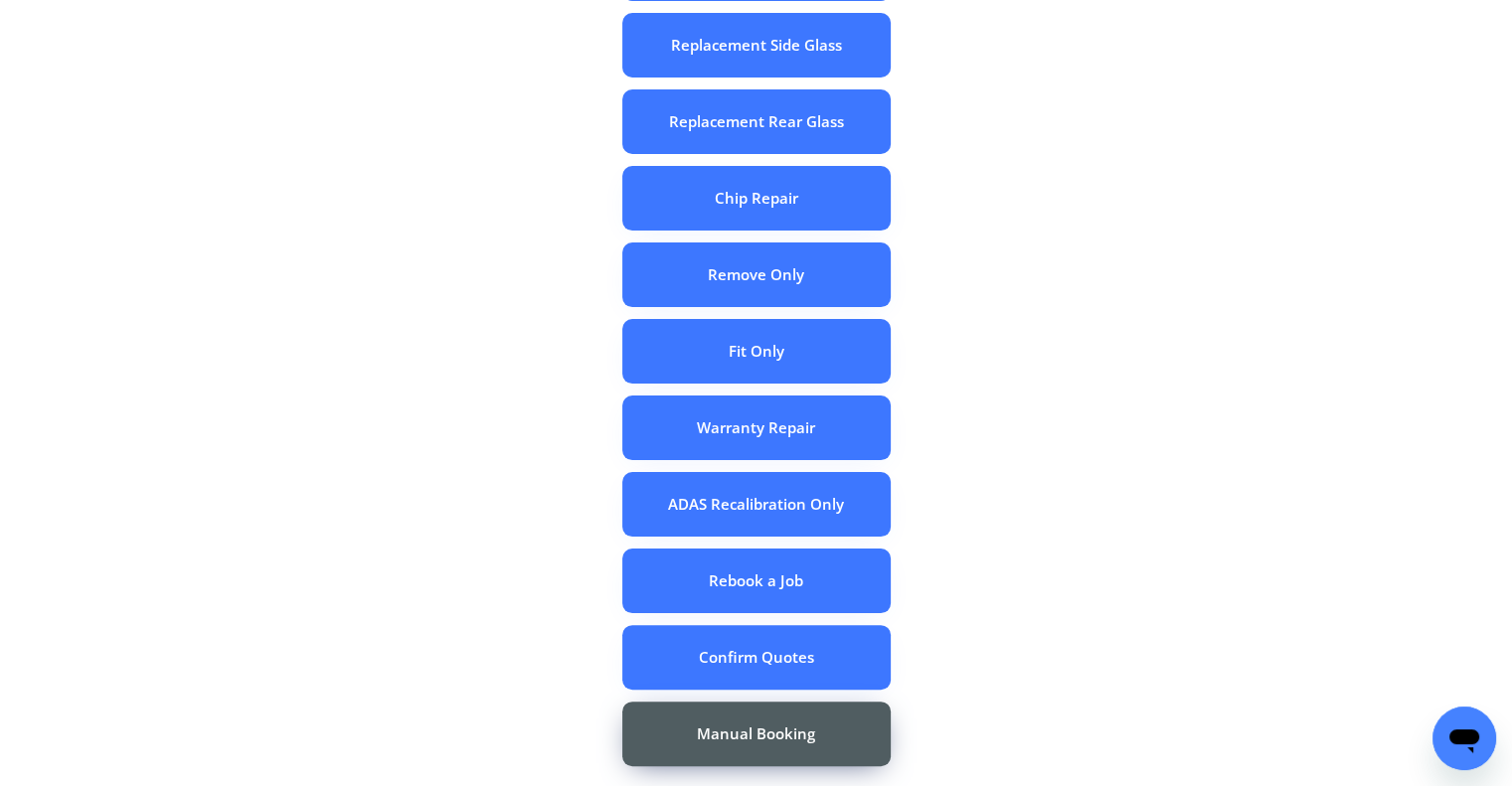 drag, startPoint x: 1074, startPoint y: 317, endPoint x: 1014, endPoint y: 23, distance: 300.05999 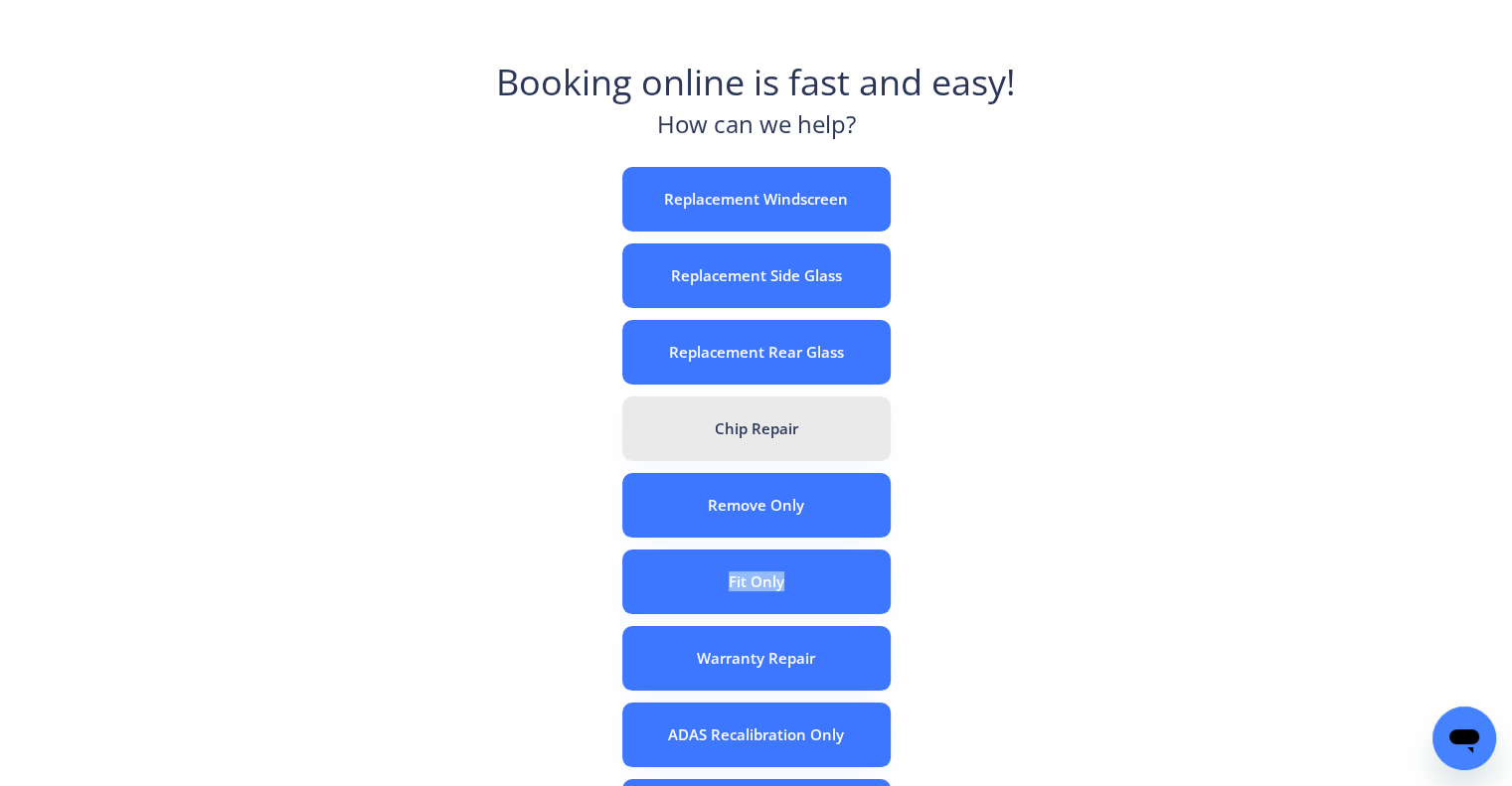 scroll, scrollTop: 0, scrollLeft: 0, axis: both 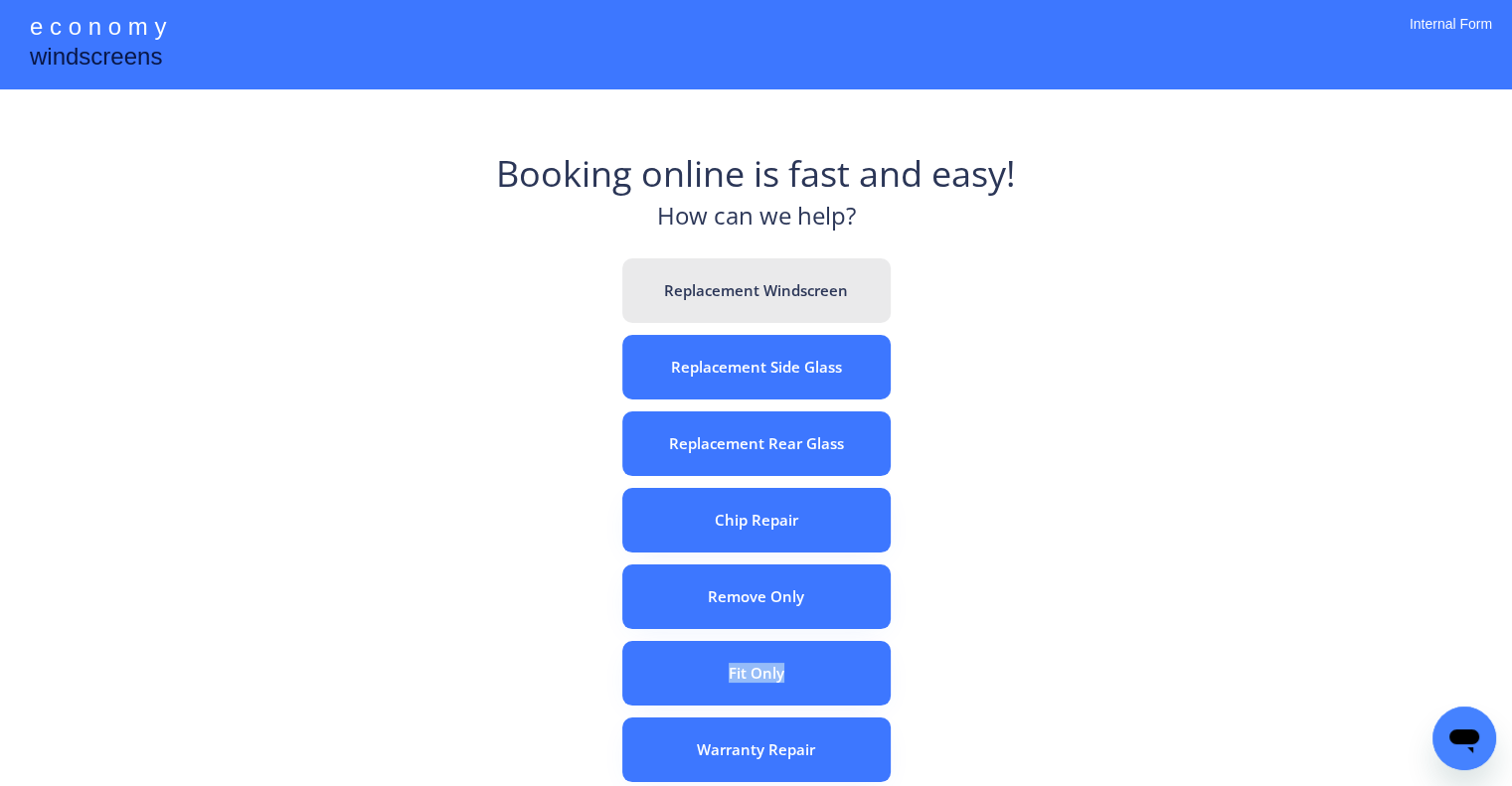 click on "Replacement Windscreen" at bounding box center (756, 290) 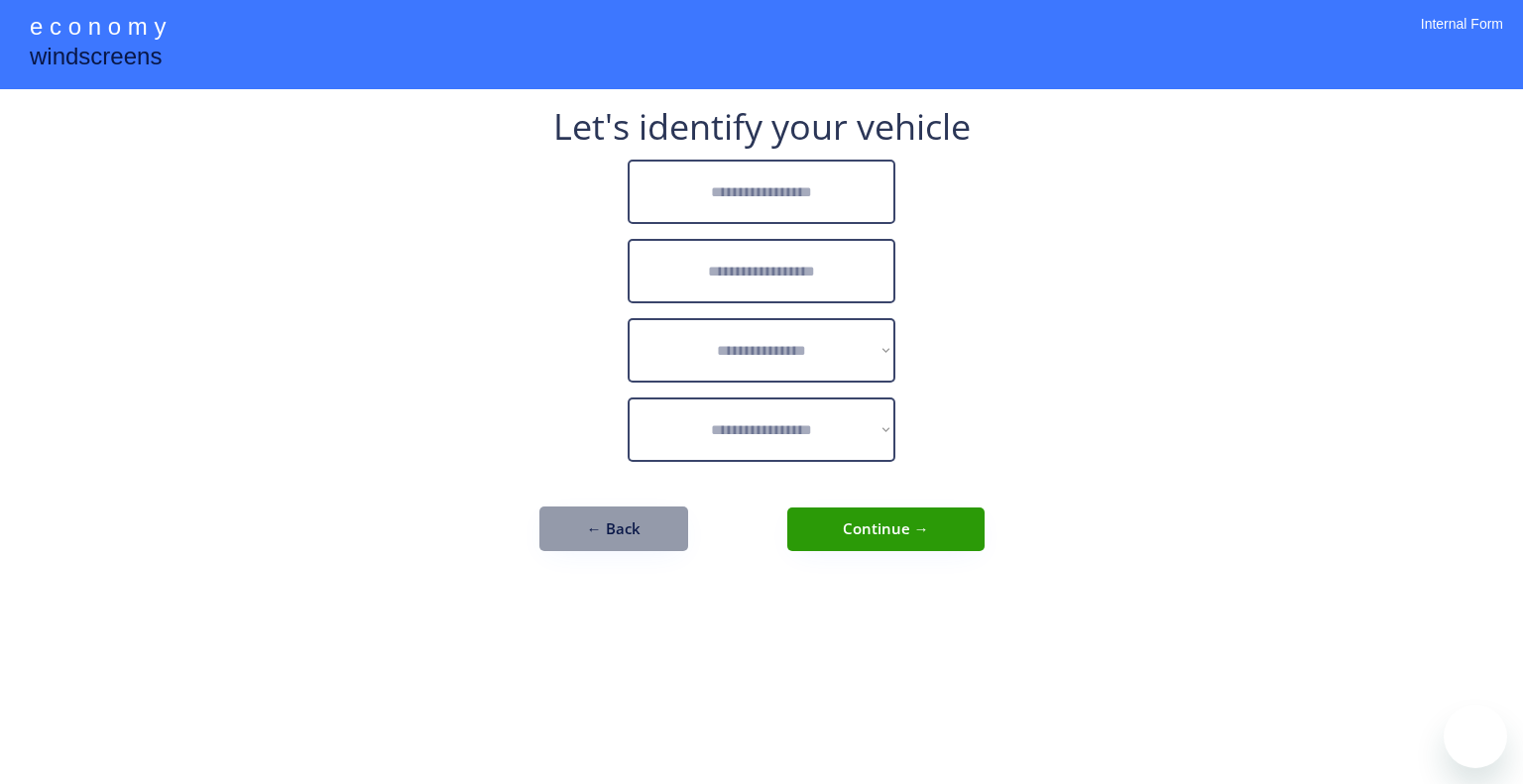 scroll, scrollTop: 0, scrollLeft: 0, axis: both 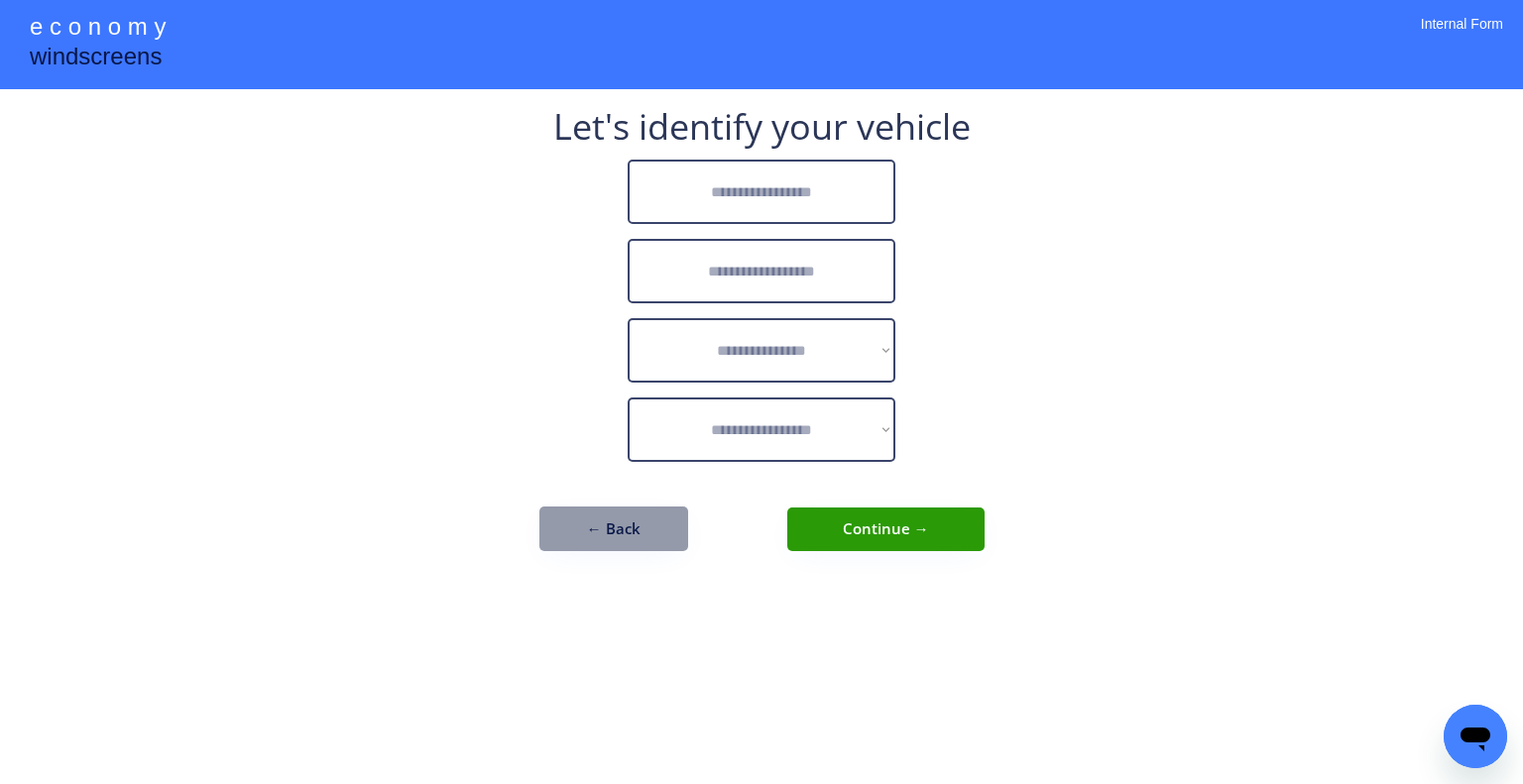 click at bounding box center (762, 191) 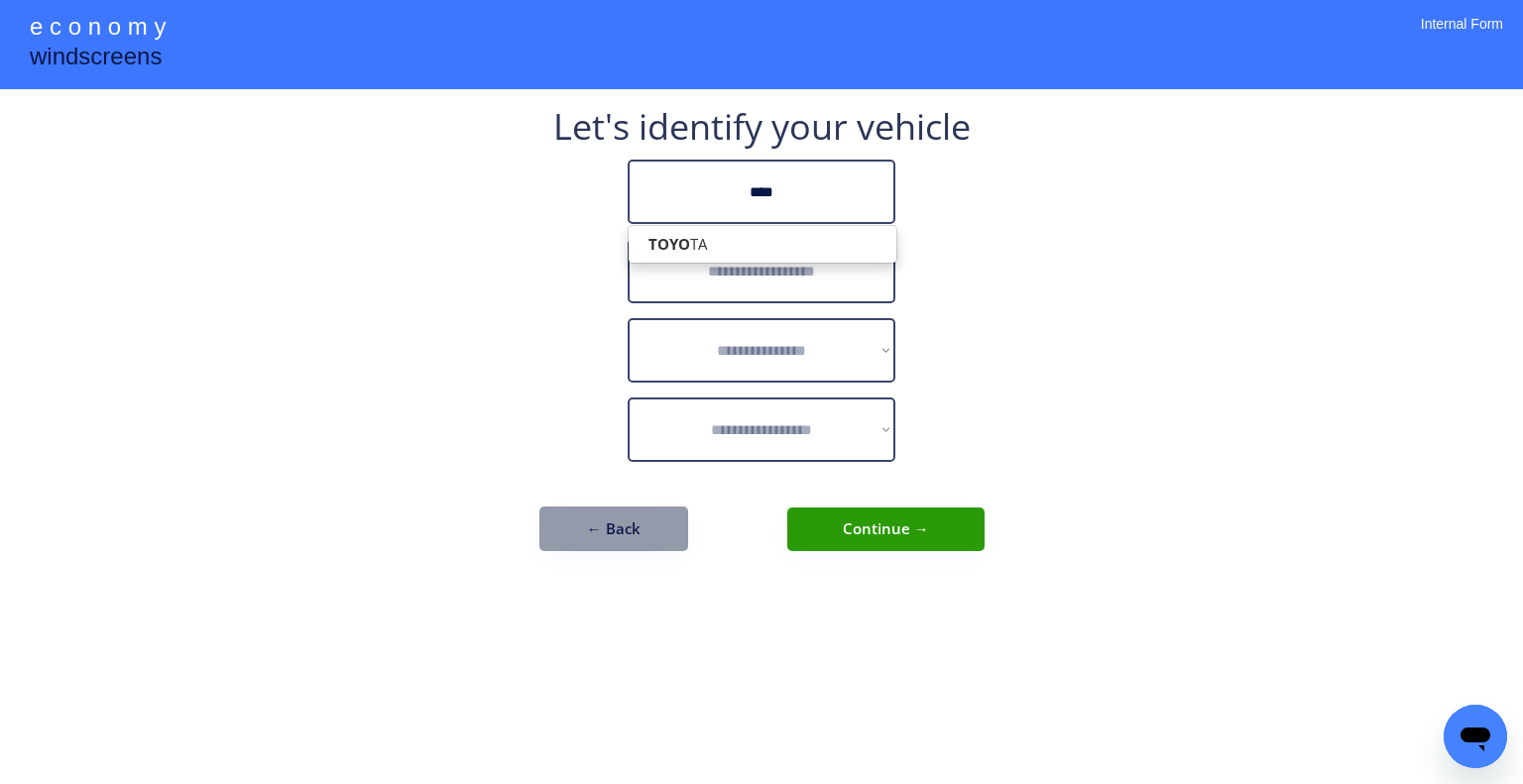 click on "TOYO TA" at bounding box center (762, 244) 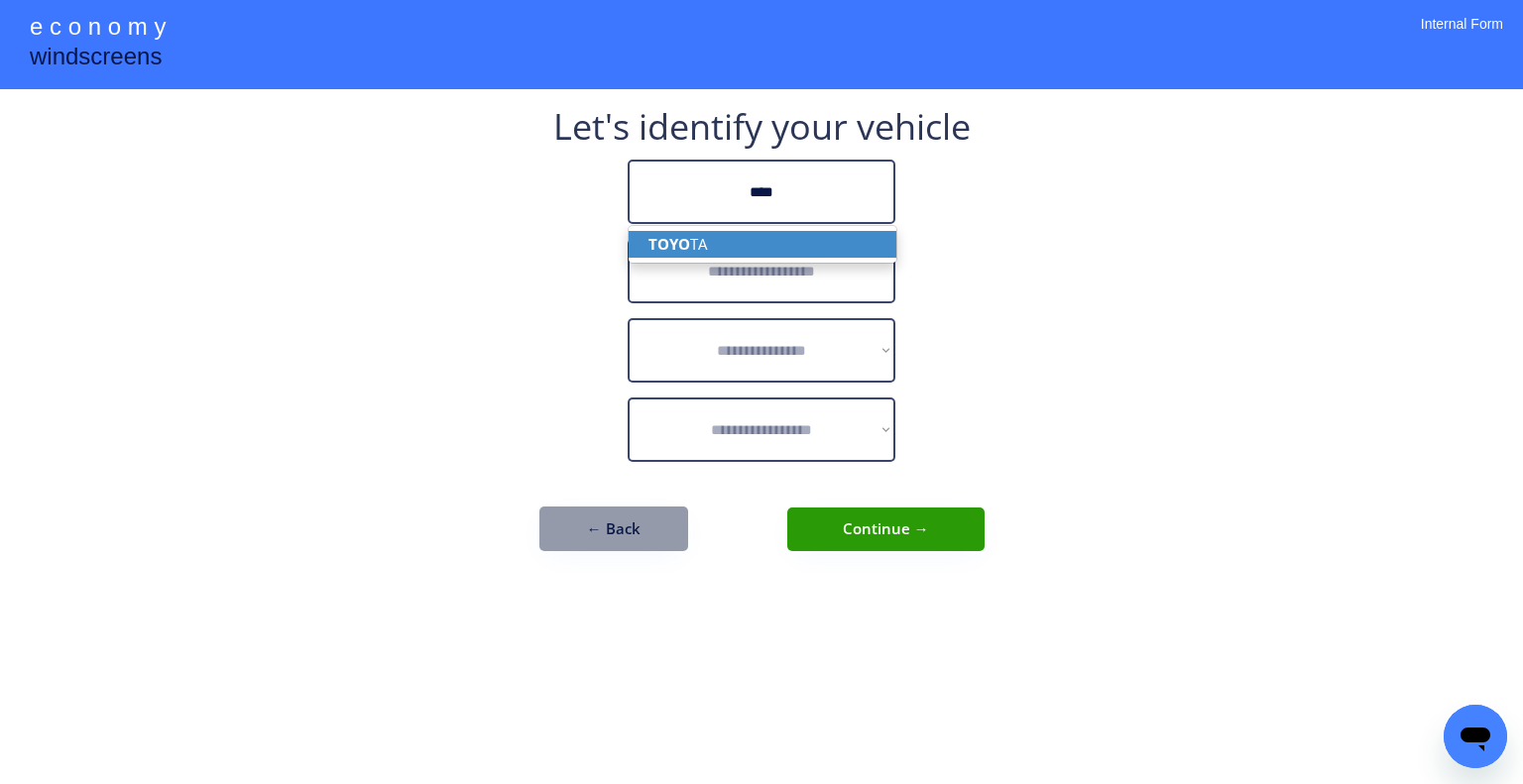 click on "TOYO TA" at bounding box center (762, 244) 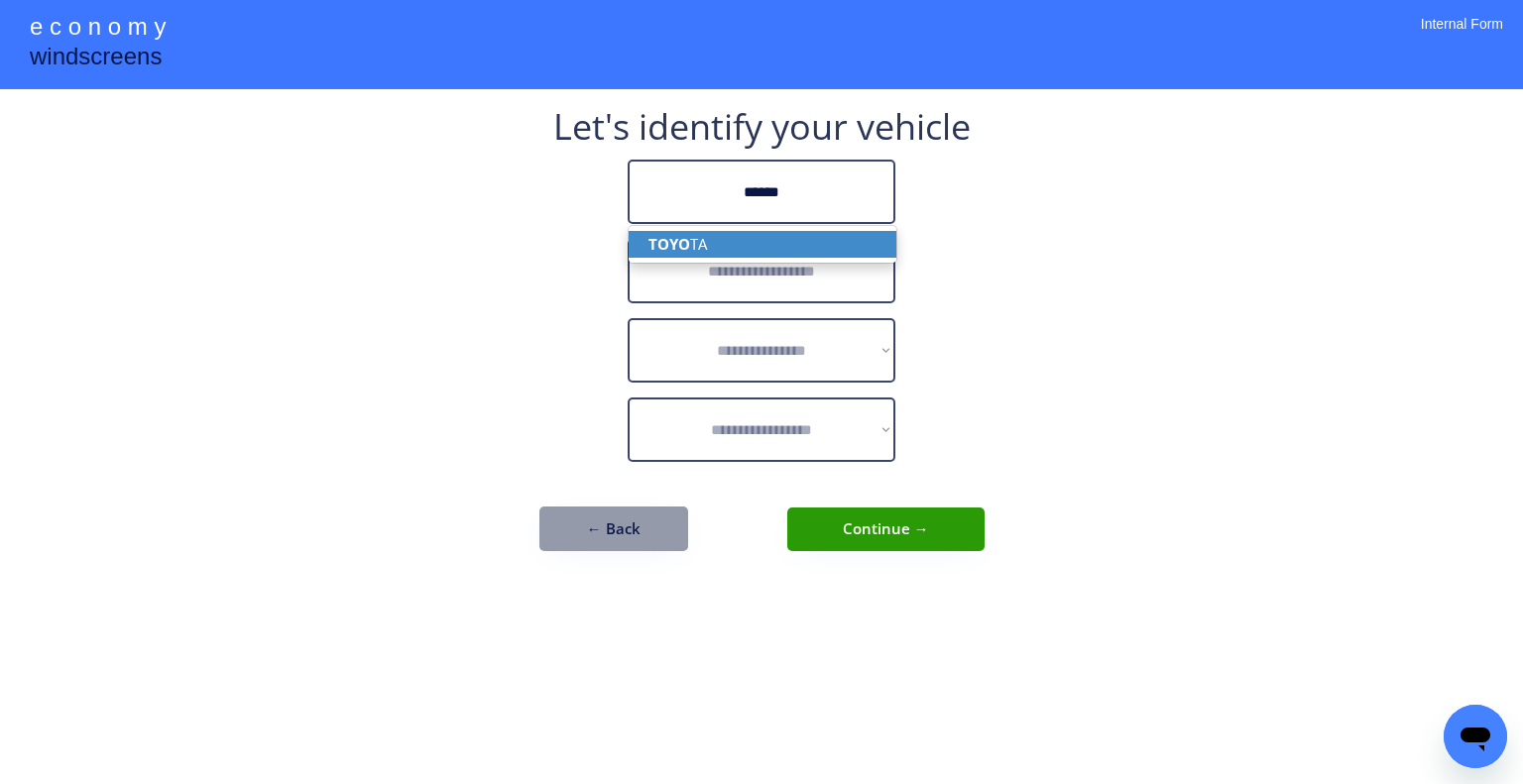 type on "******" 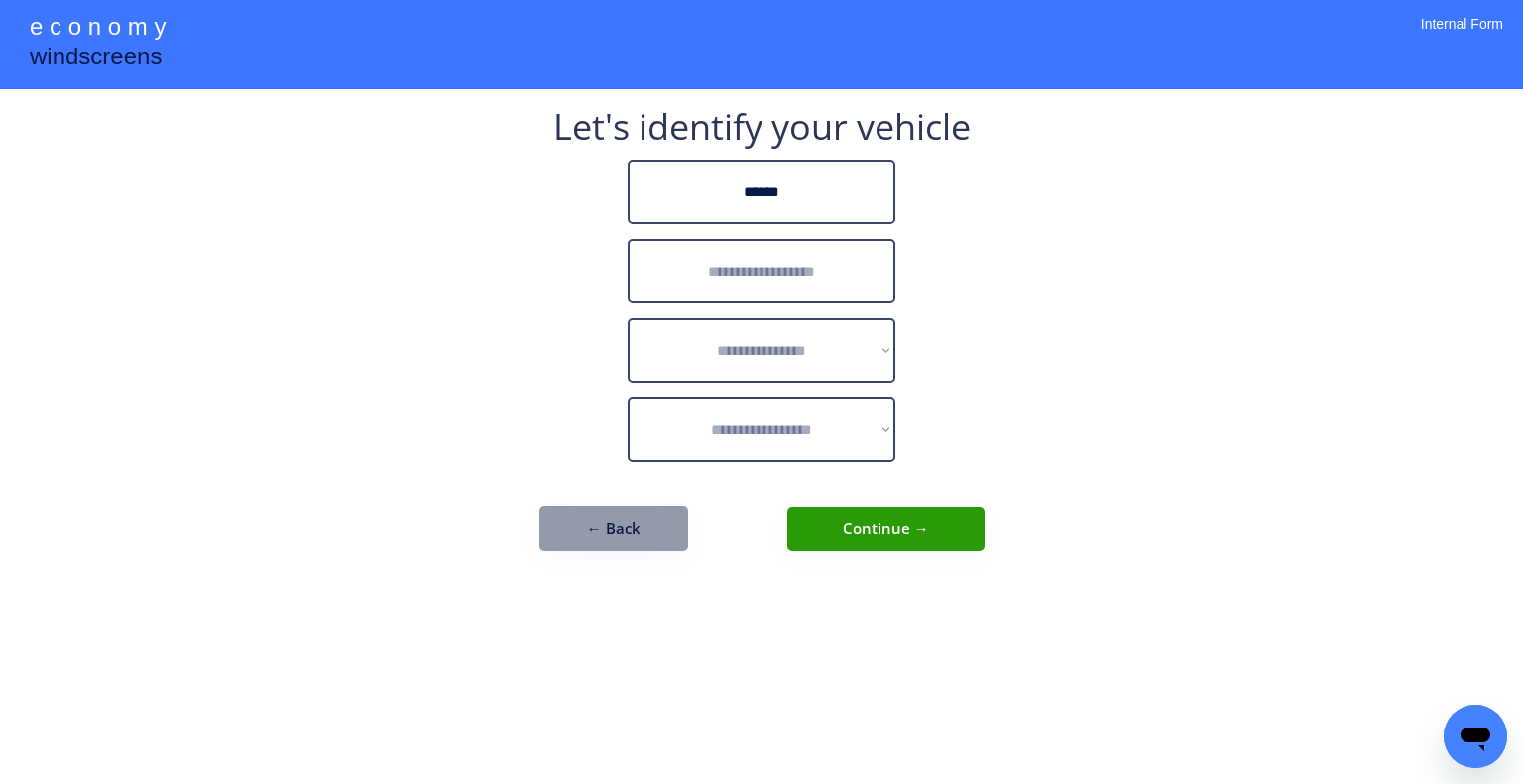 click at bounding box center [762, 271] 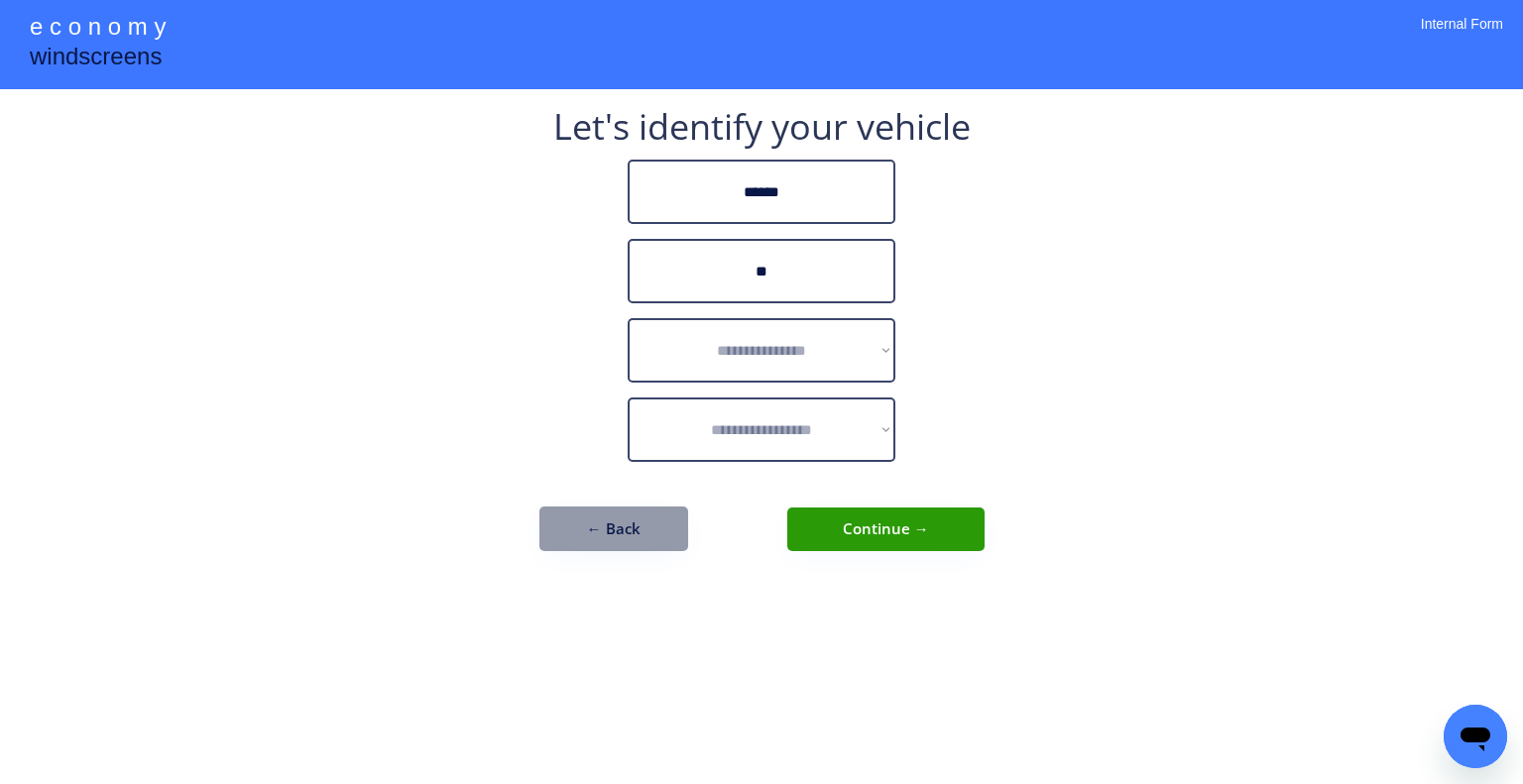 type on "*" 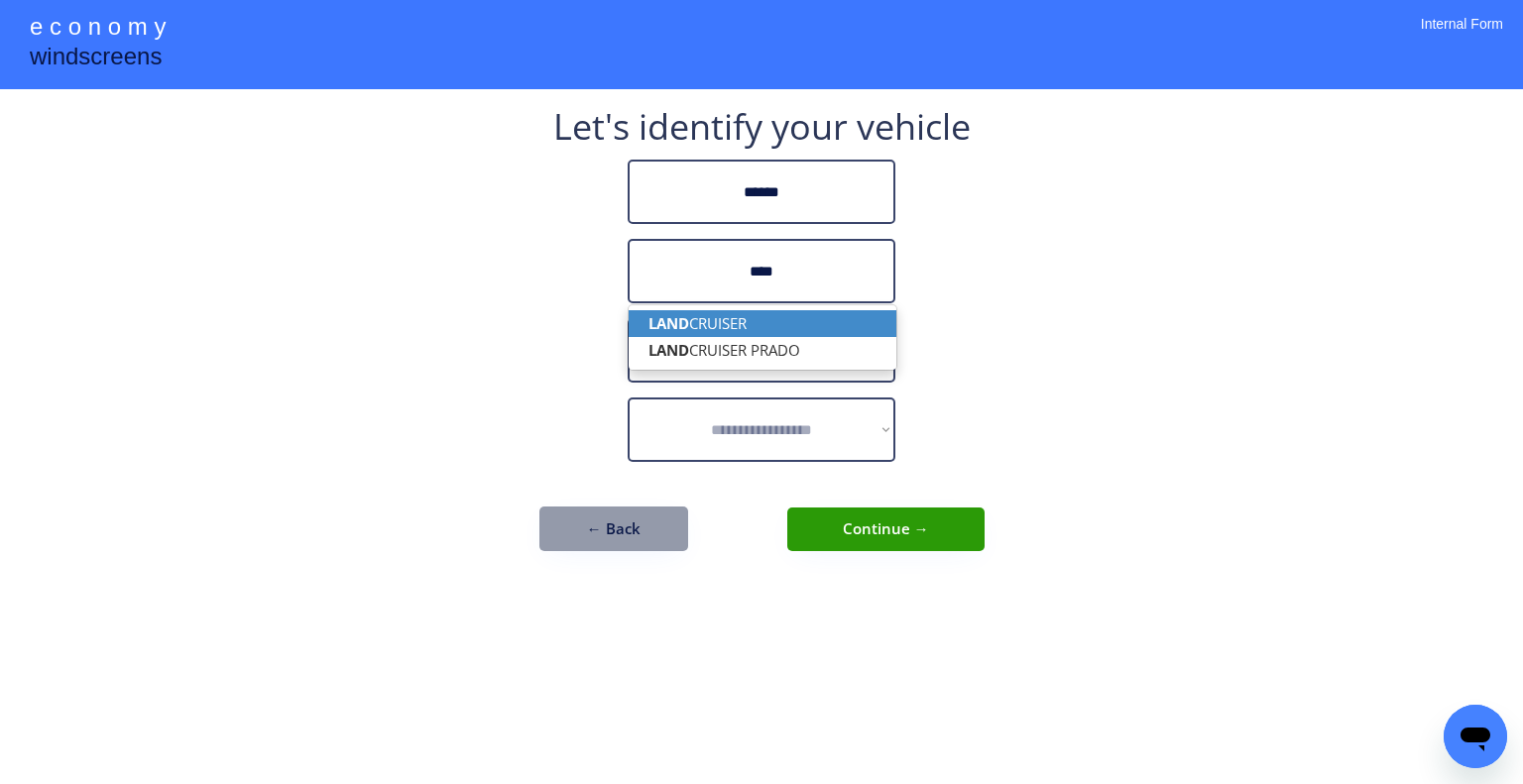 click on "LAND CRUISER" at bounding box center [762, 323] 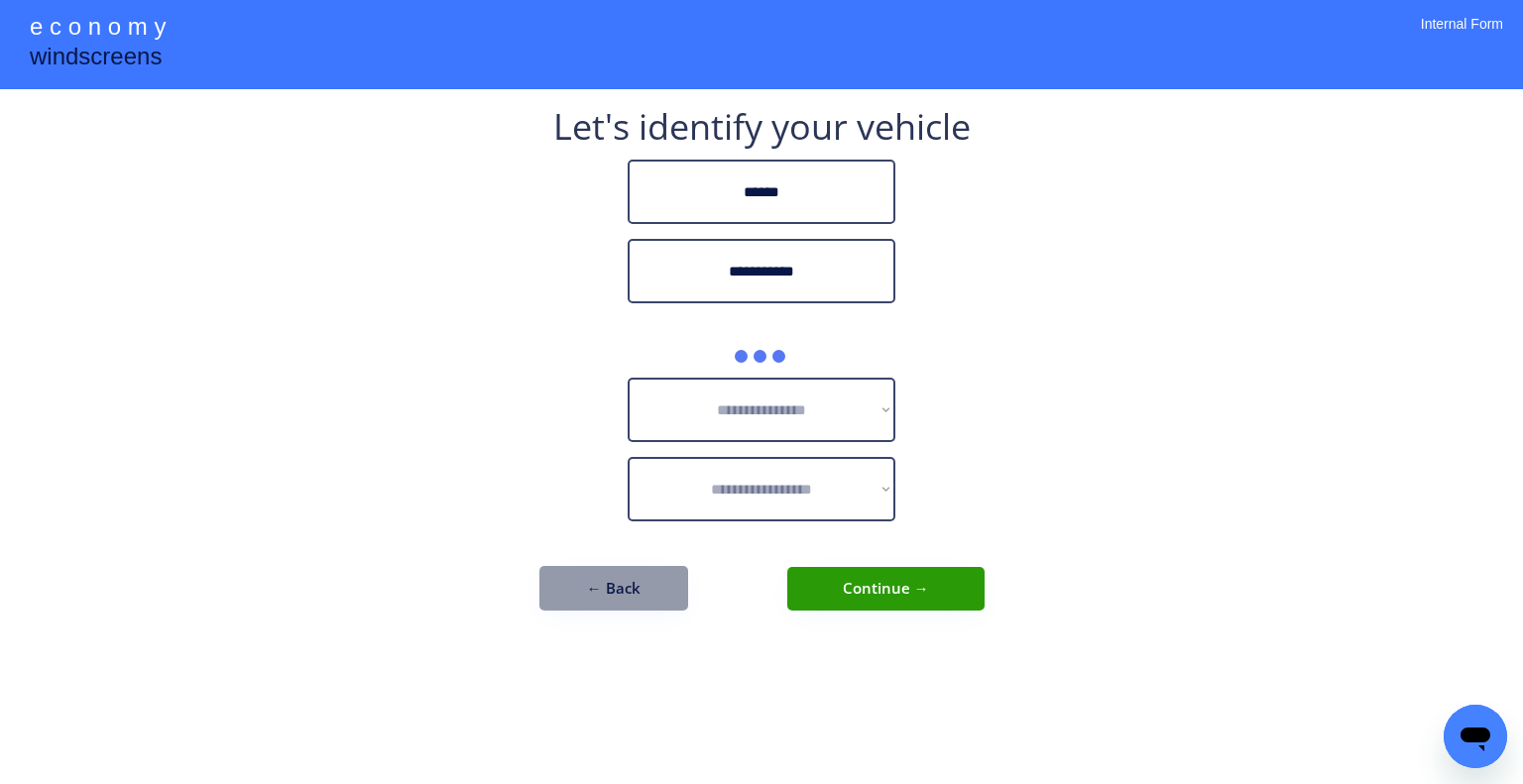 type on "**********" 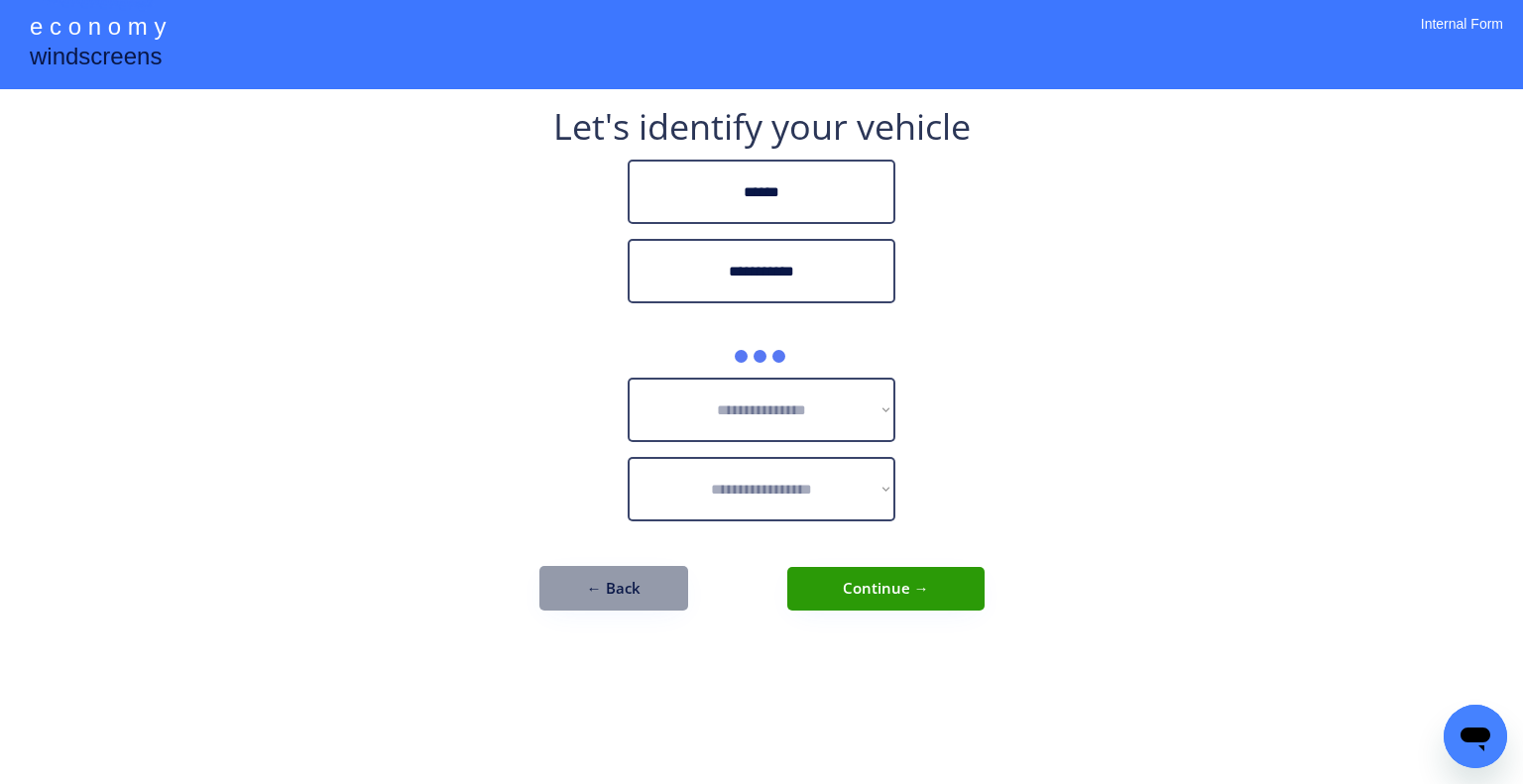 click on "**********" at bounding box center [762, 370] 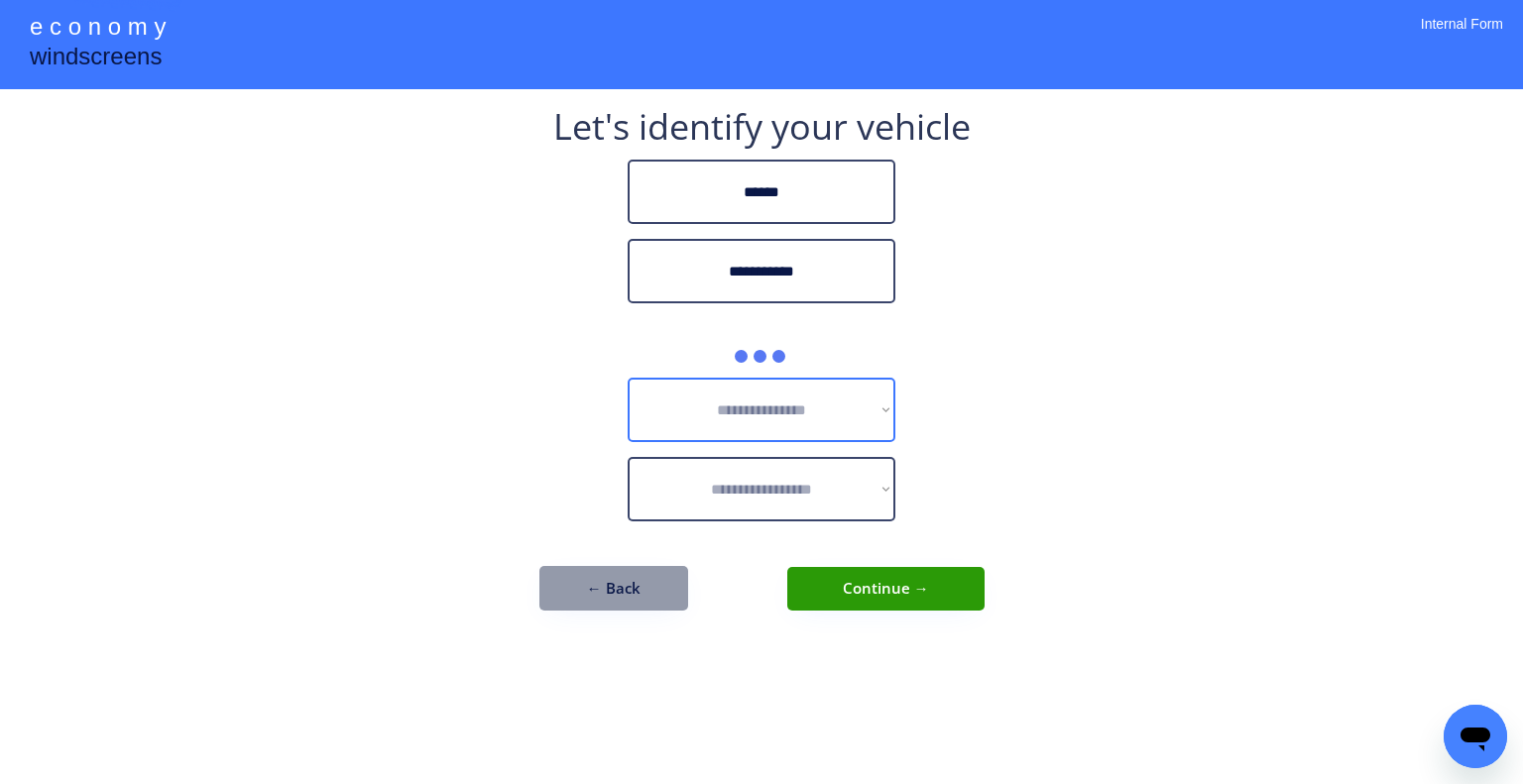 click on "**********" at bounding box center [762, 392] 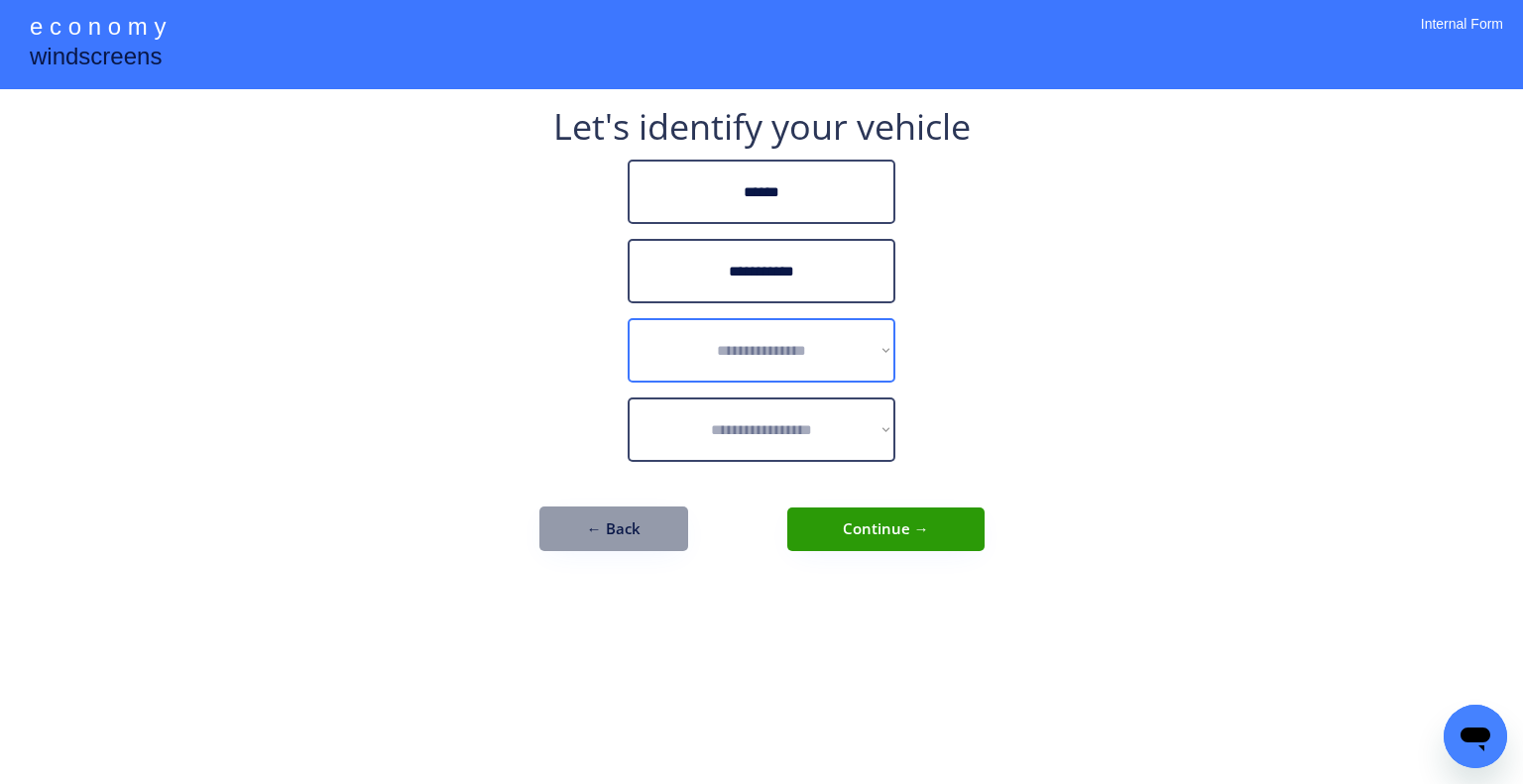 click on "**********" at bounding box center [762, 350] 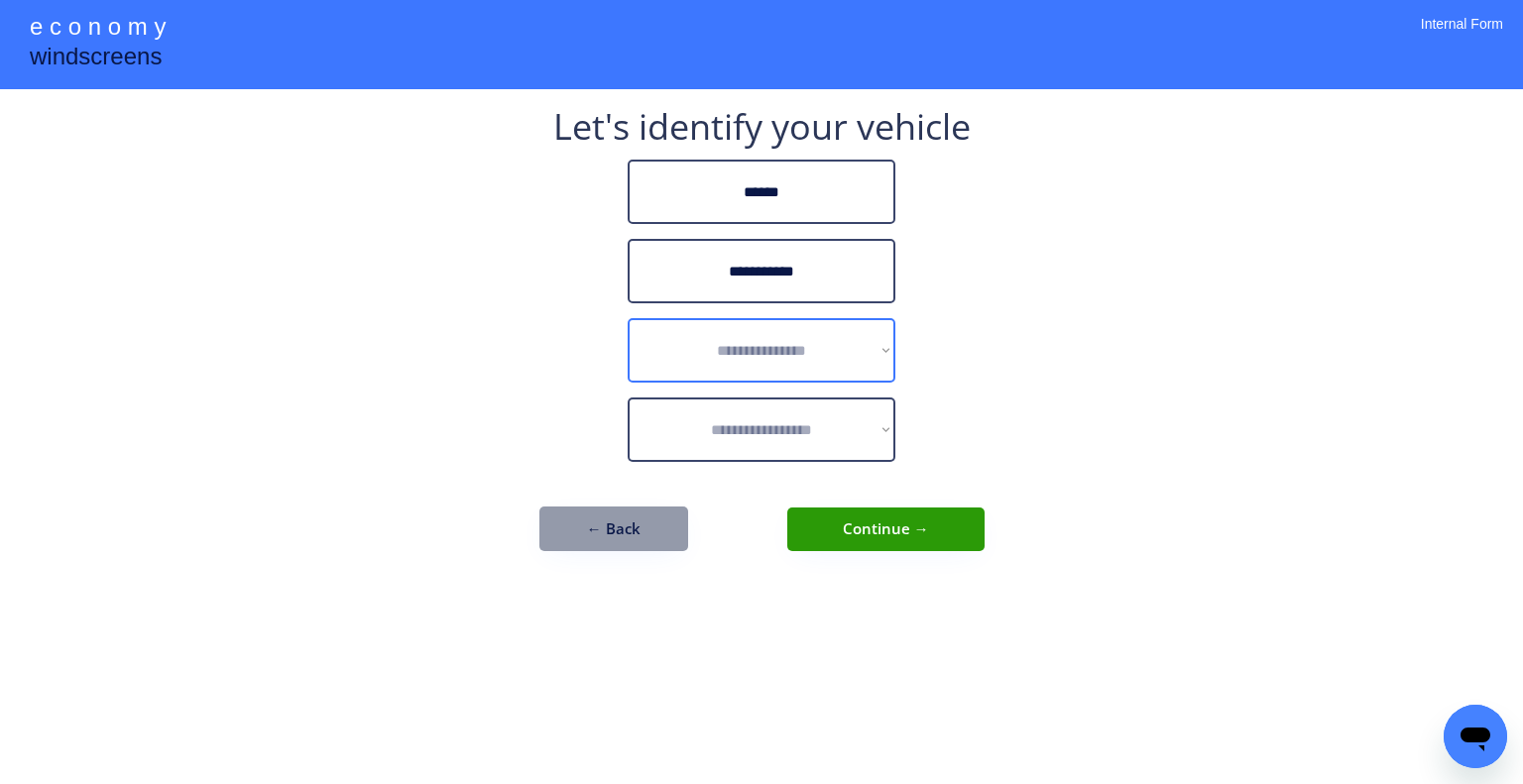 click on "**********" at bounding box center (762, 392) 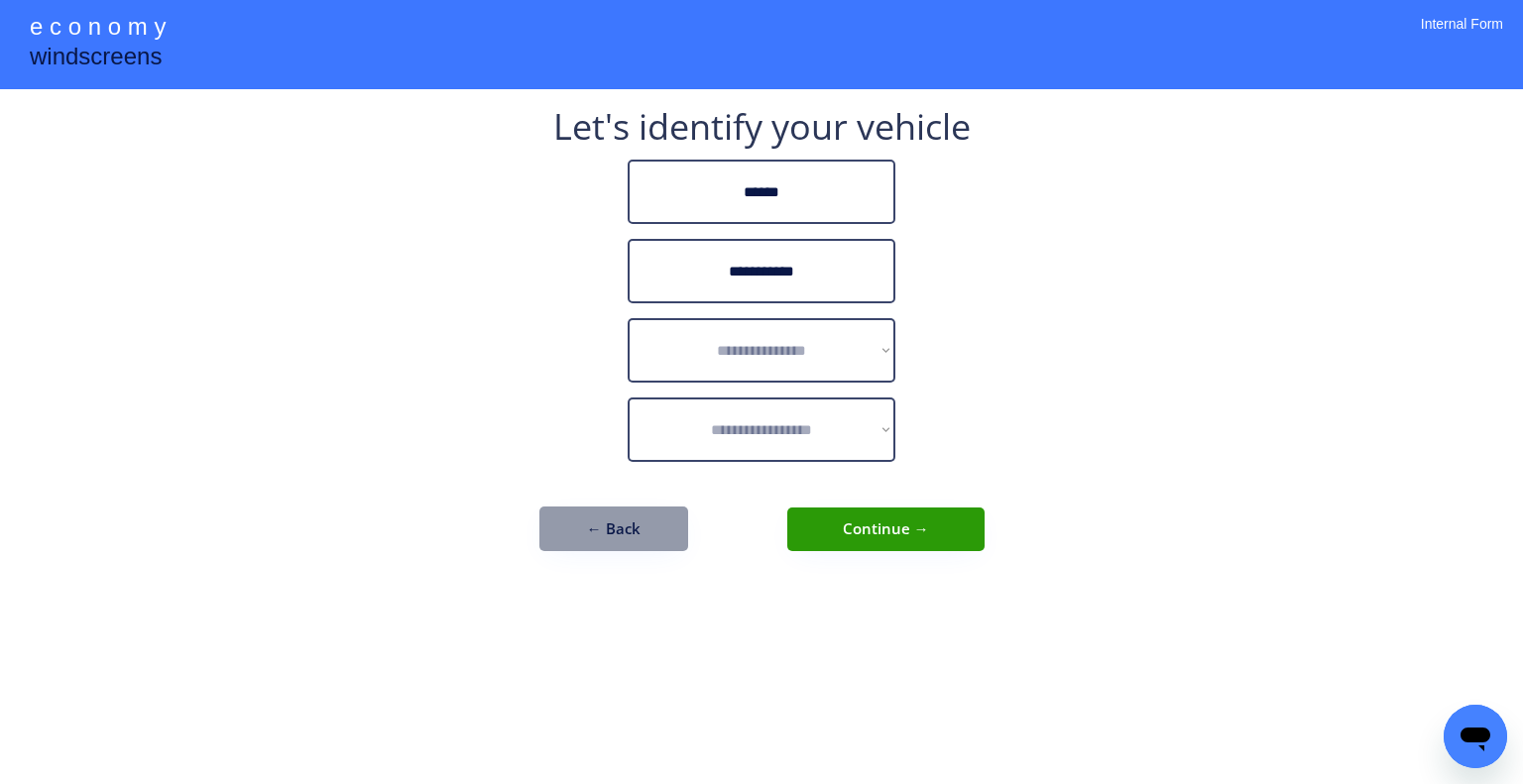 drag, startPoint x: 991, startPoint y: 348, endPoint x: 1078, endPoint y: 444, distance: 129.55694 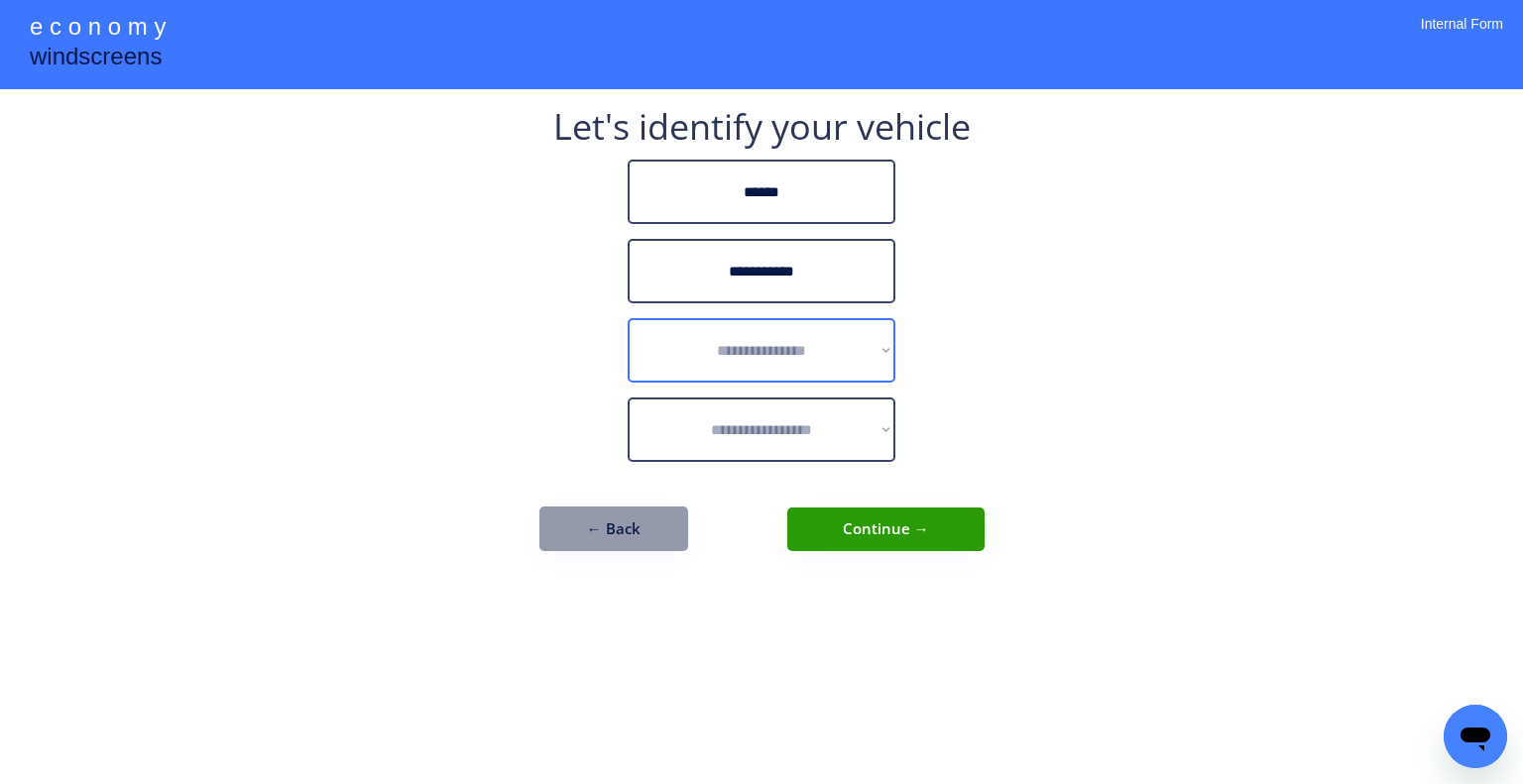 click on "**********" at bounding box center [762, 350] 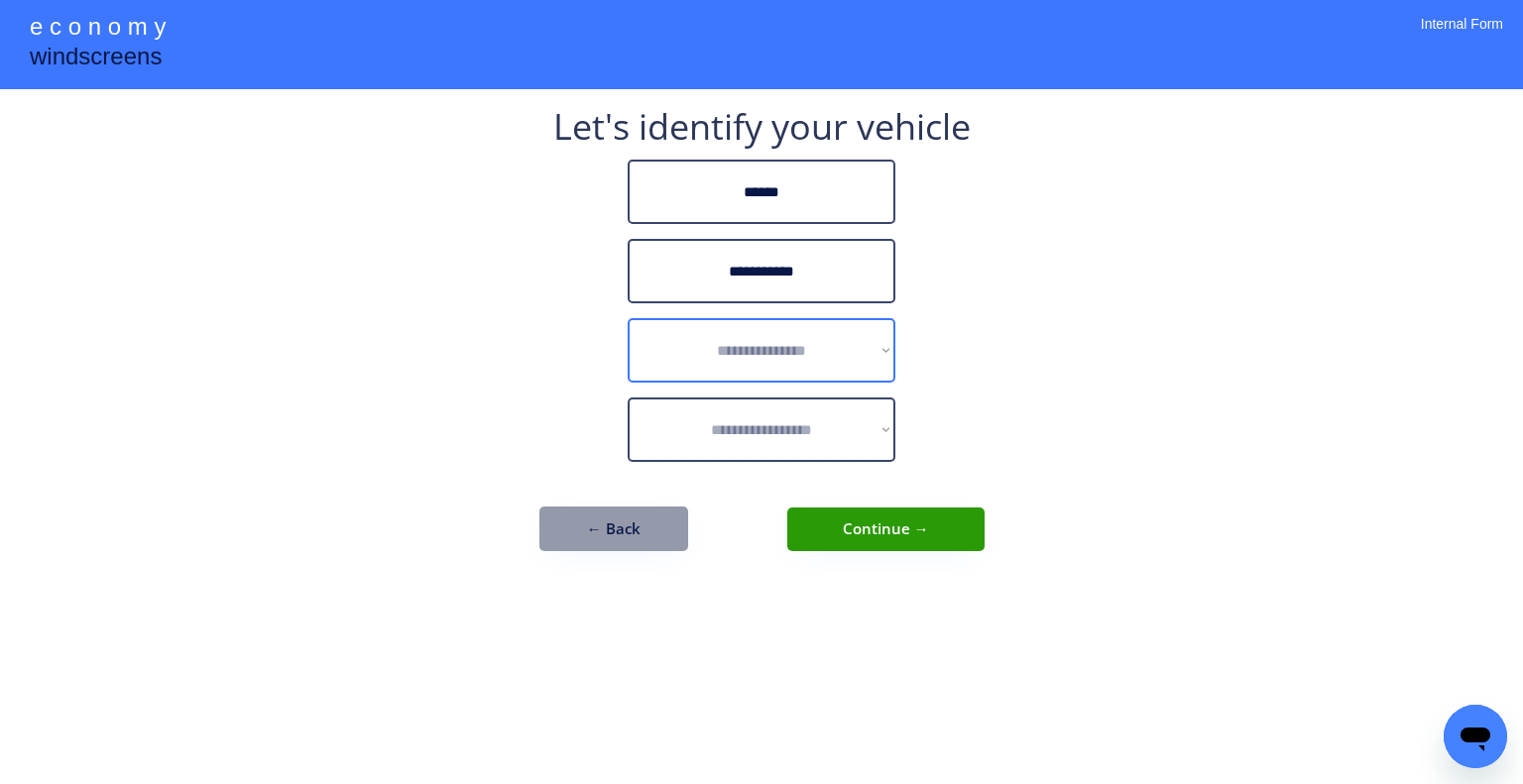 select on "******" 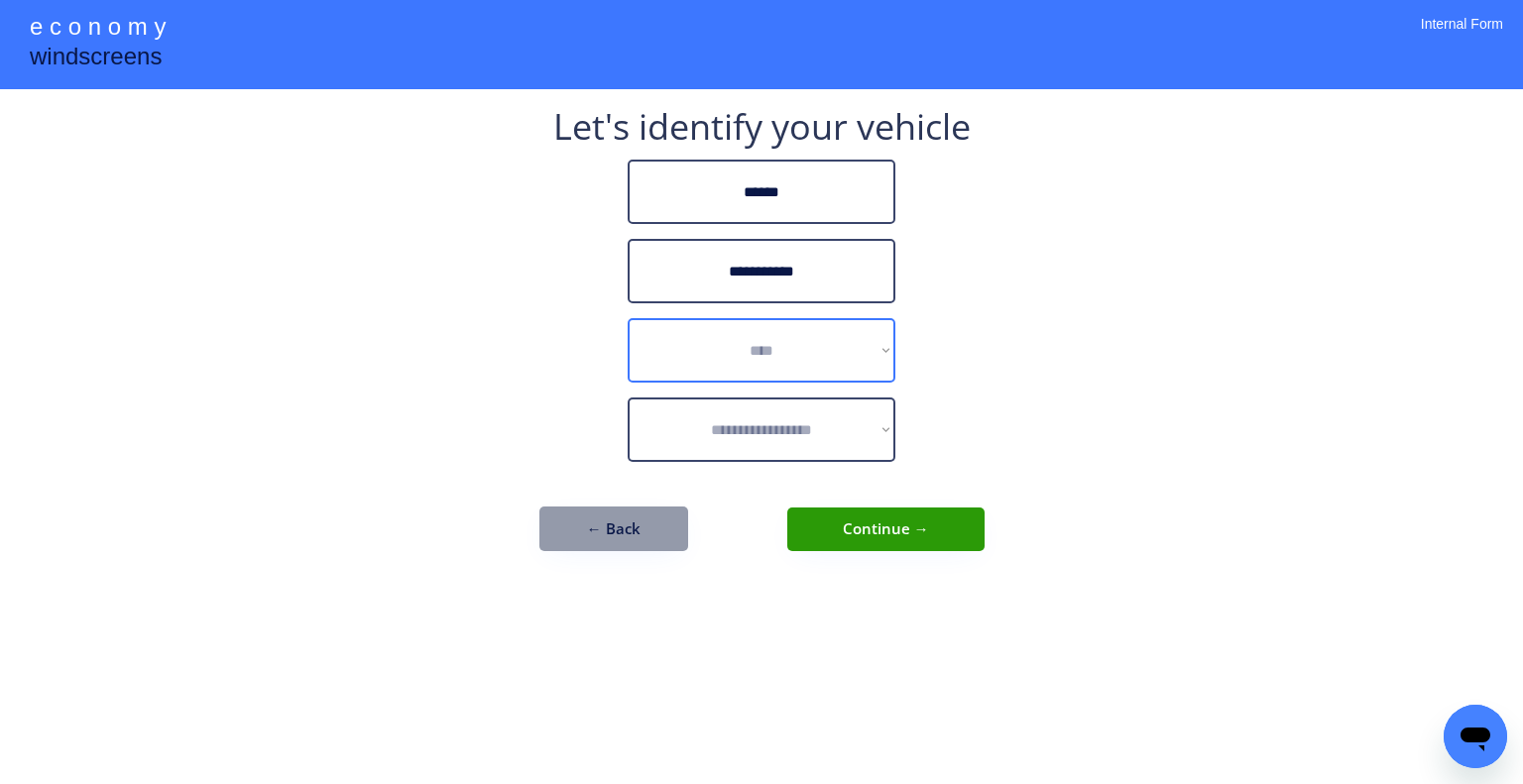click on "**********" at bounding box center [762, 350] 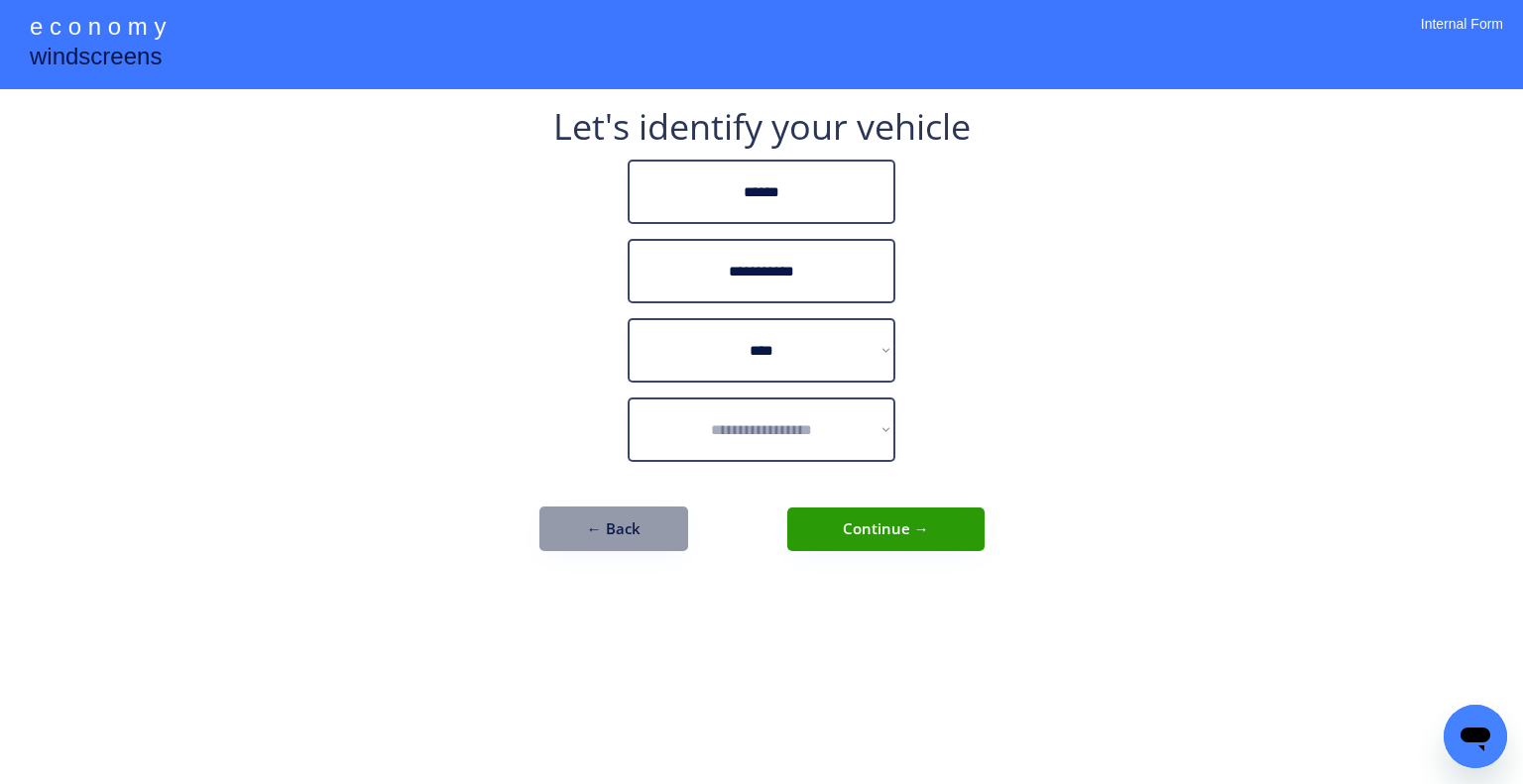 click on "**********" at bounding box center [762, 392] 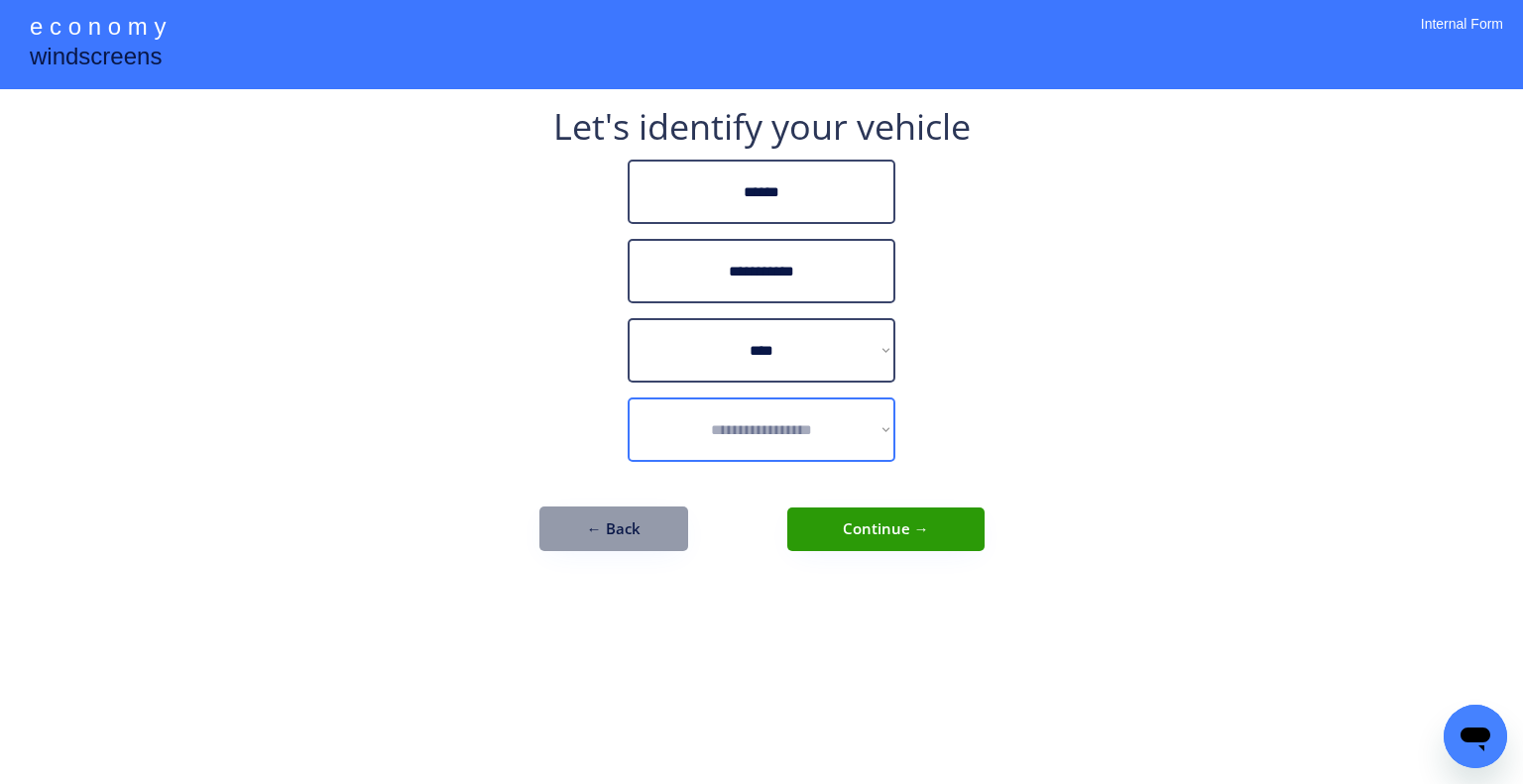 click on "**********" at bounding box center (762, 429) 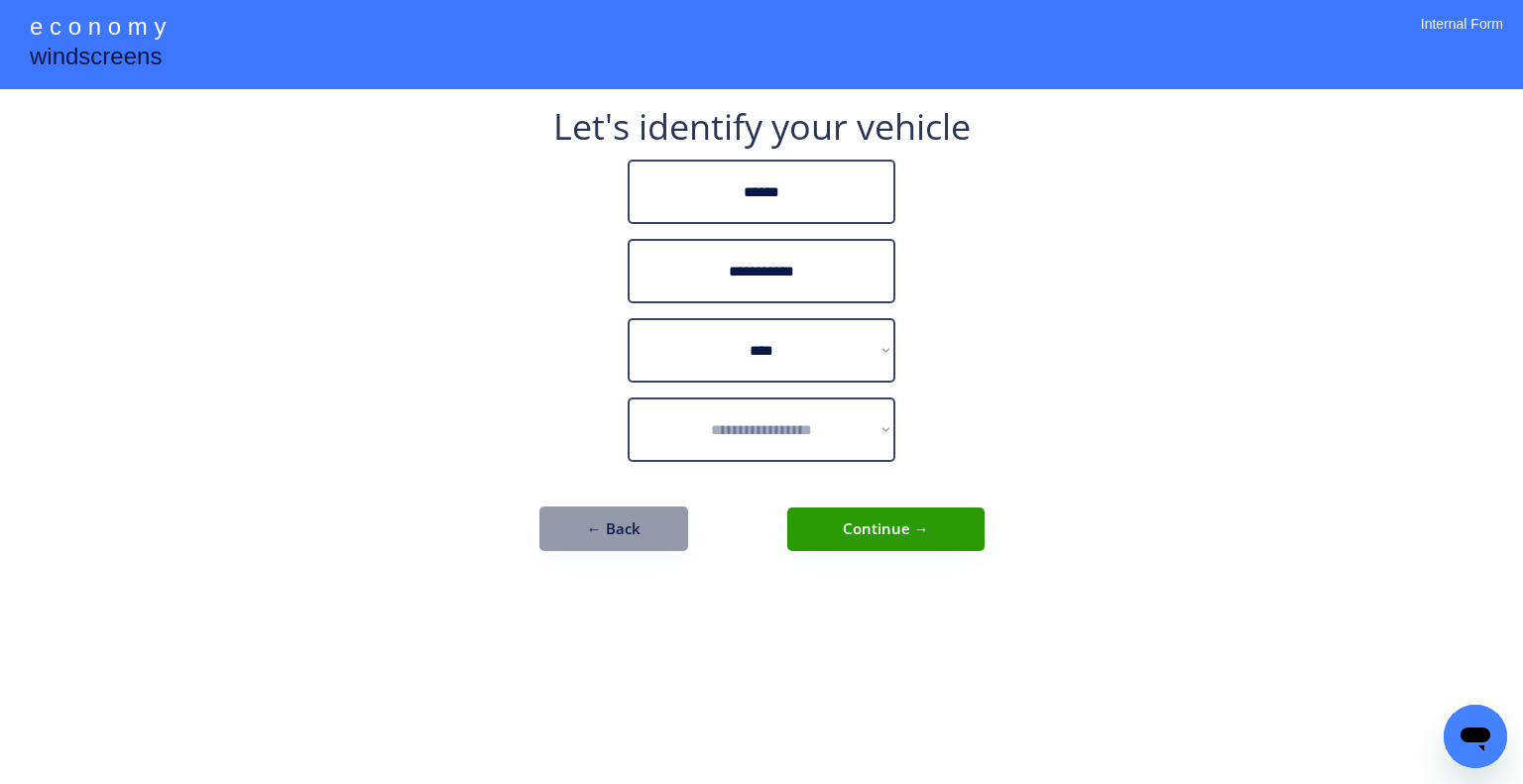 click on "**********" at bounding box center (762, 429) 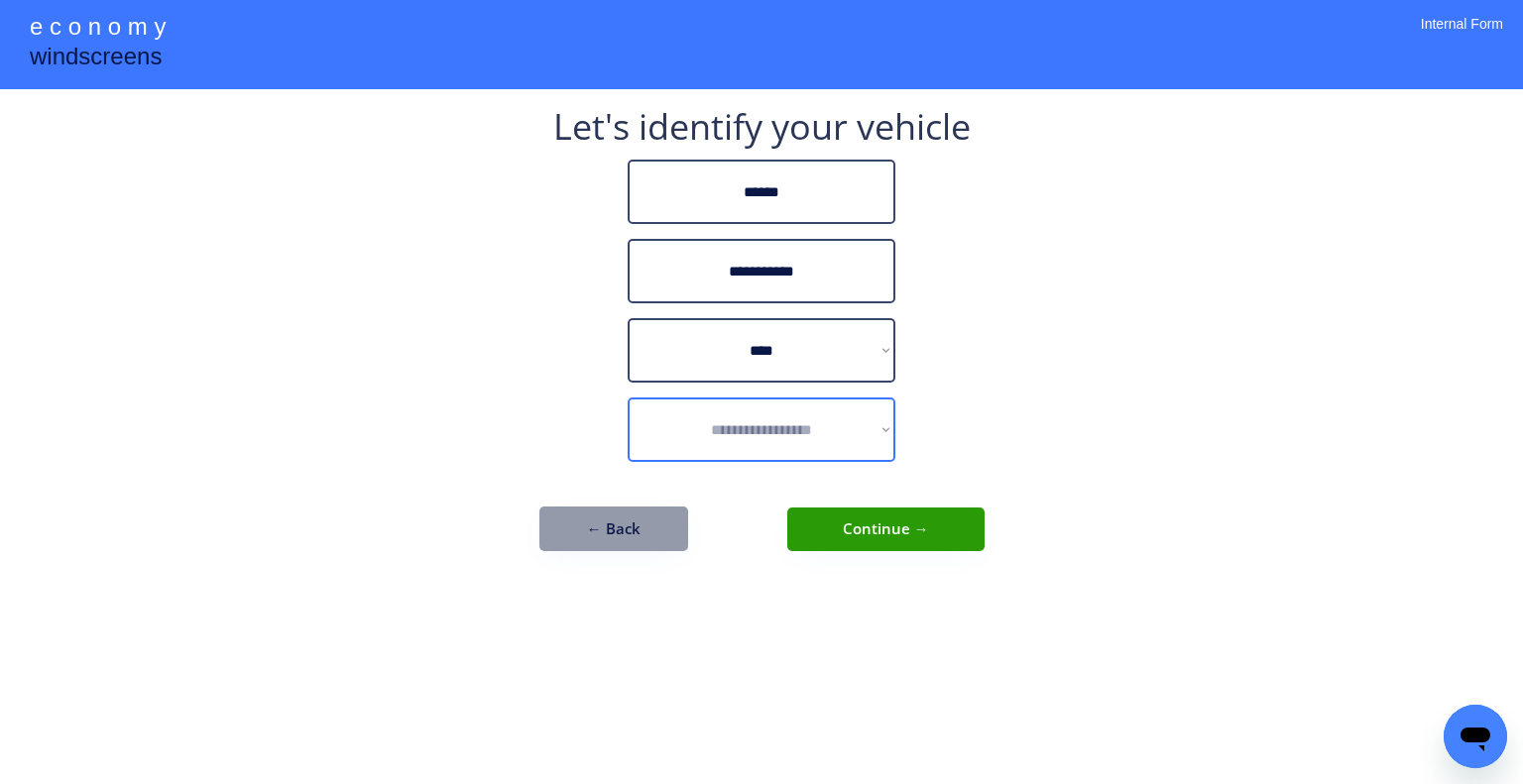 click on "**********" at bounding box center (762, 392) 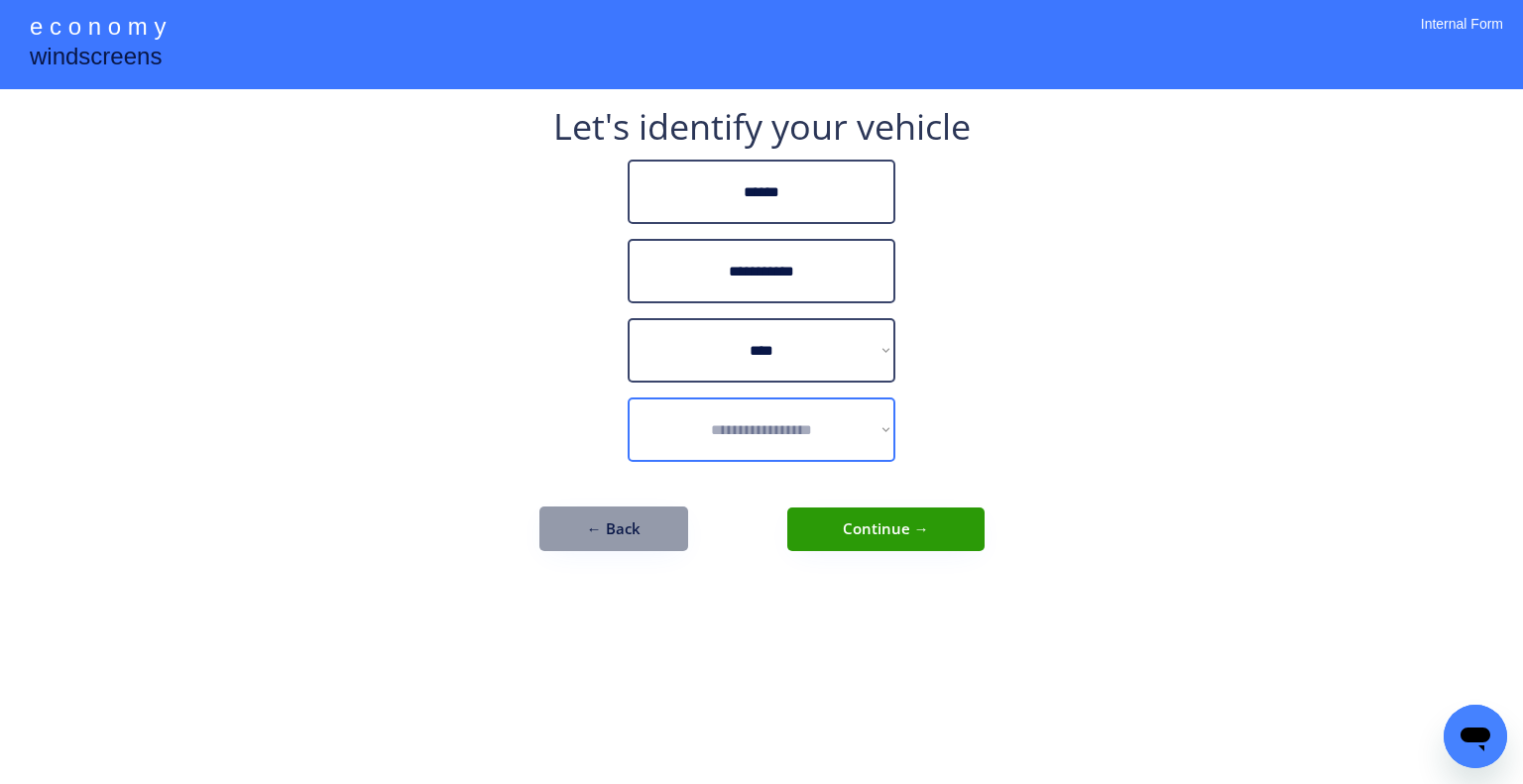 click on "**********" at bounding box center [762, 429] 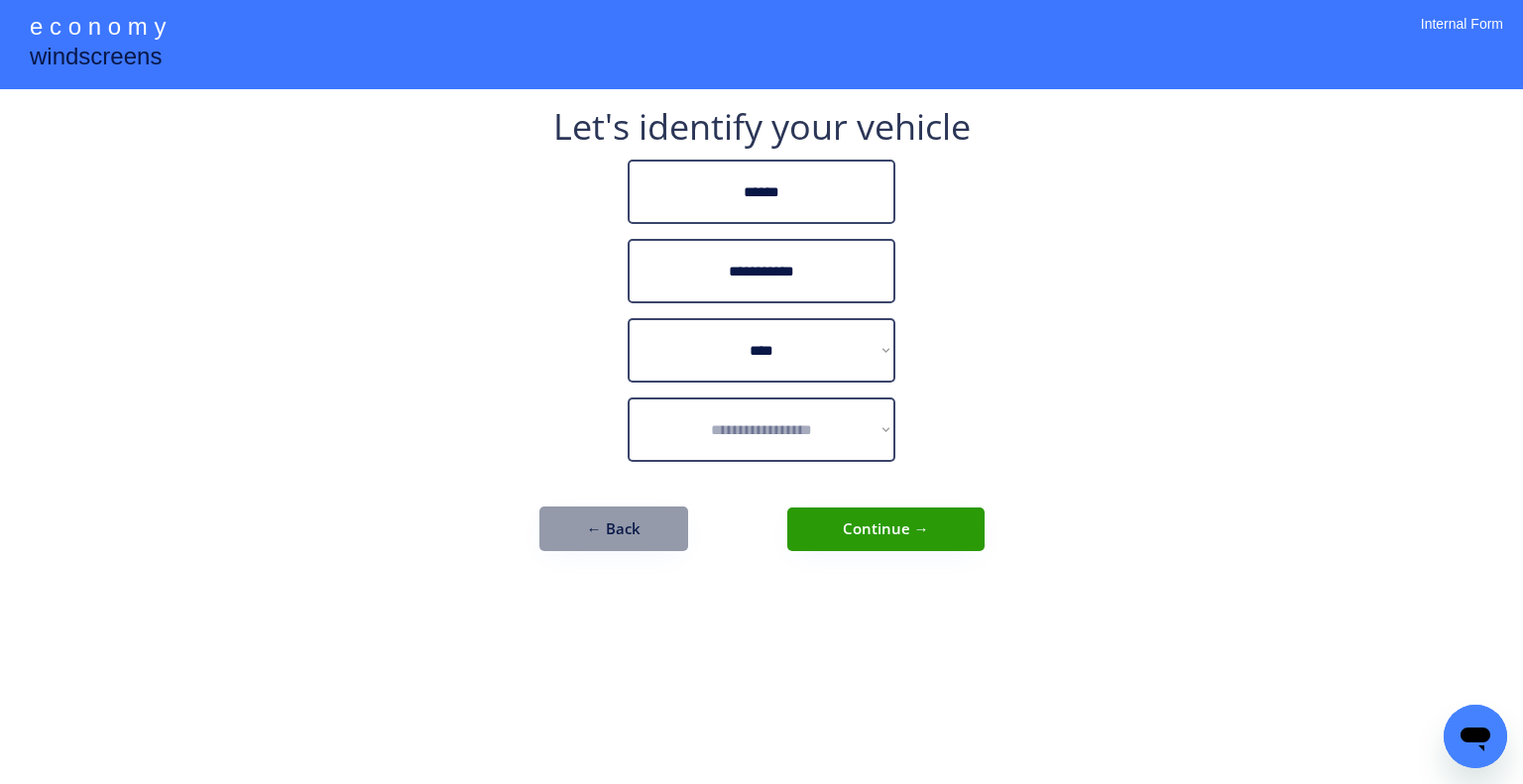 click on "**********" at bounding box center [762, 340] 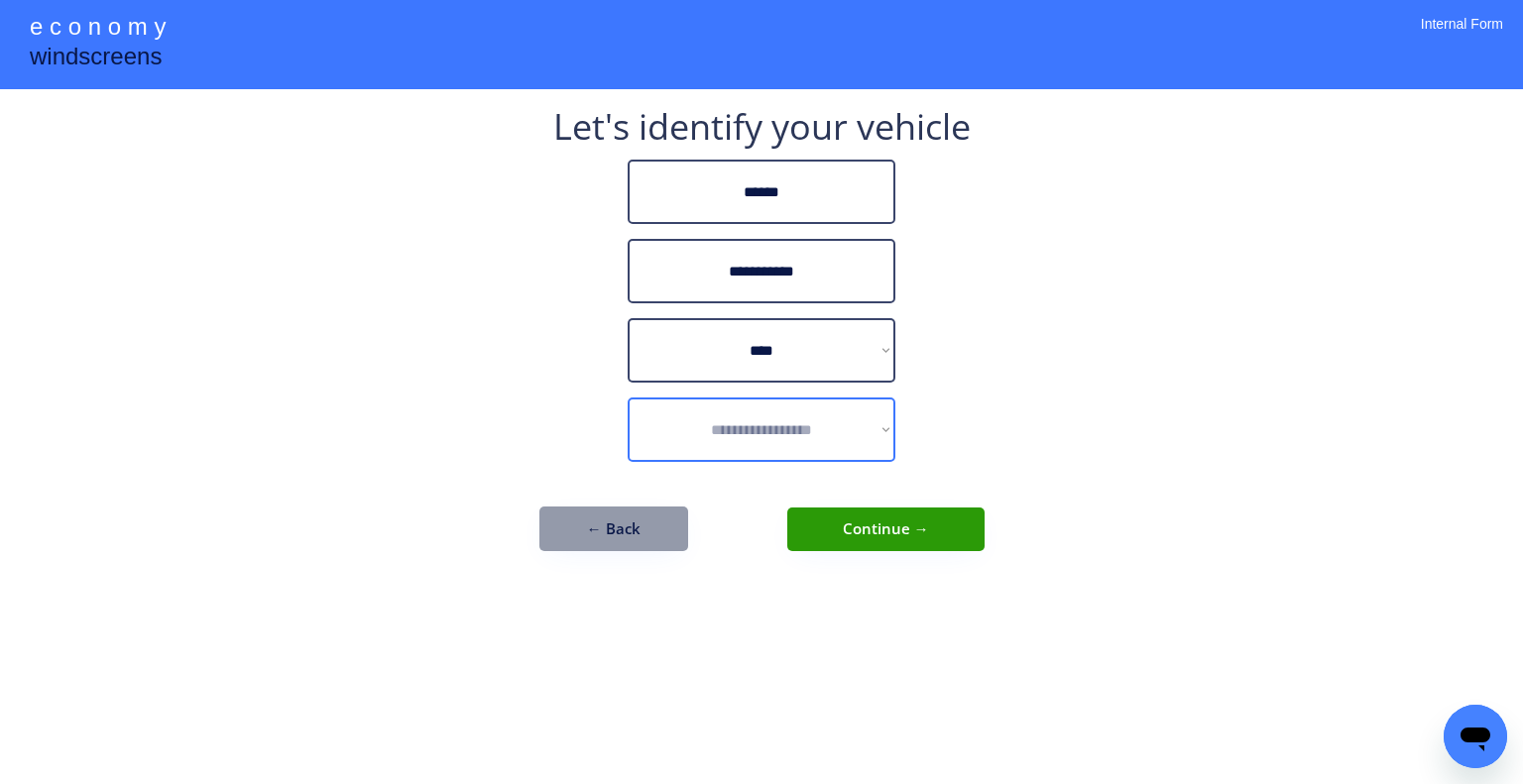 click on "**********" at bounding box center (762, 429) 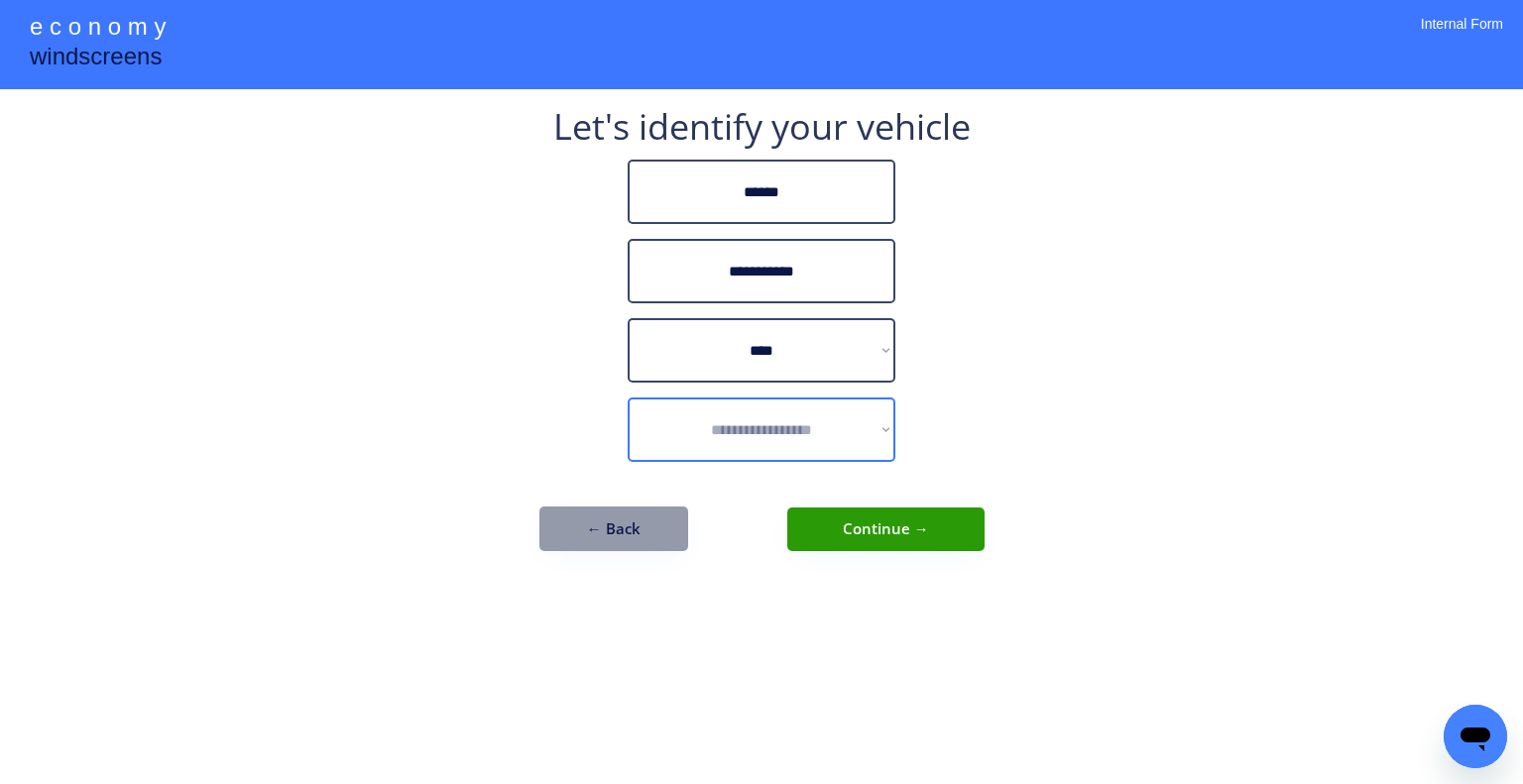 select on "**********" 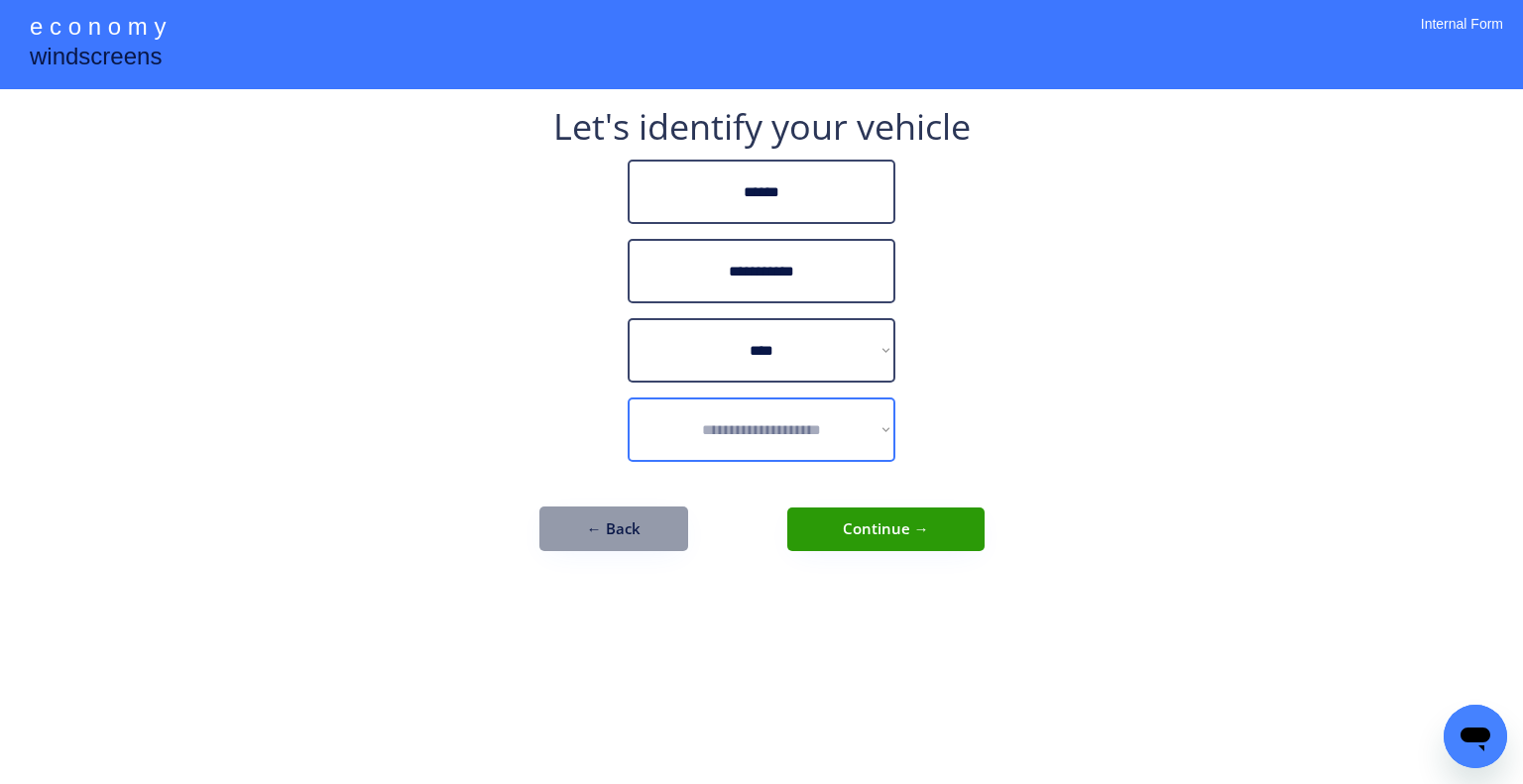 click on "**********" at bounding box center (762, 429) 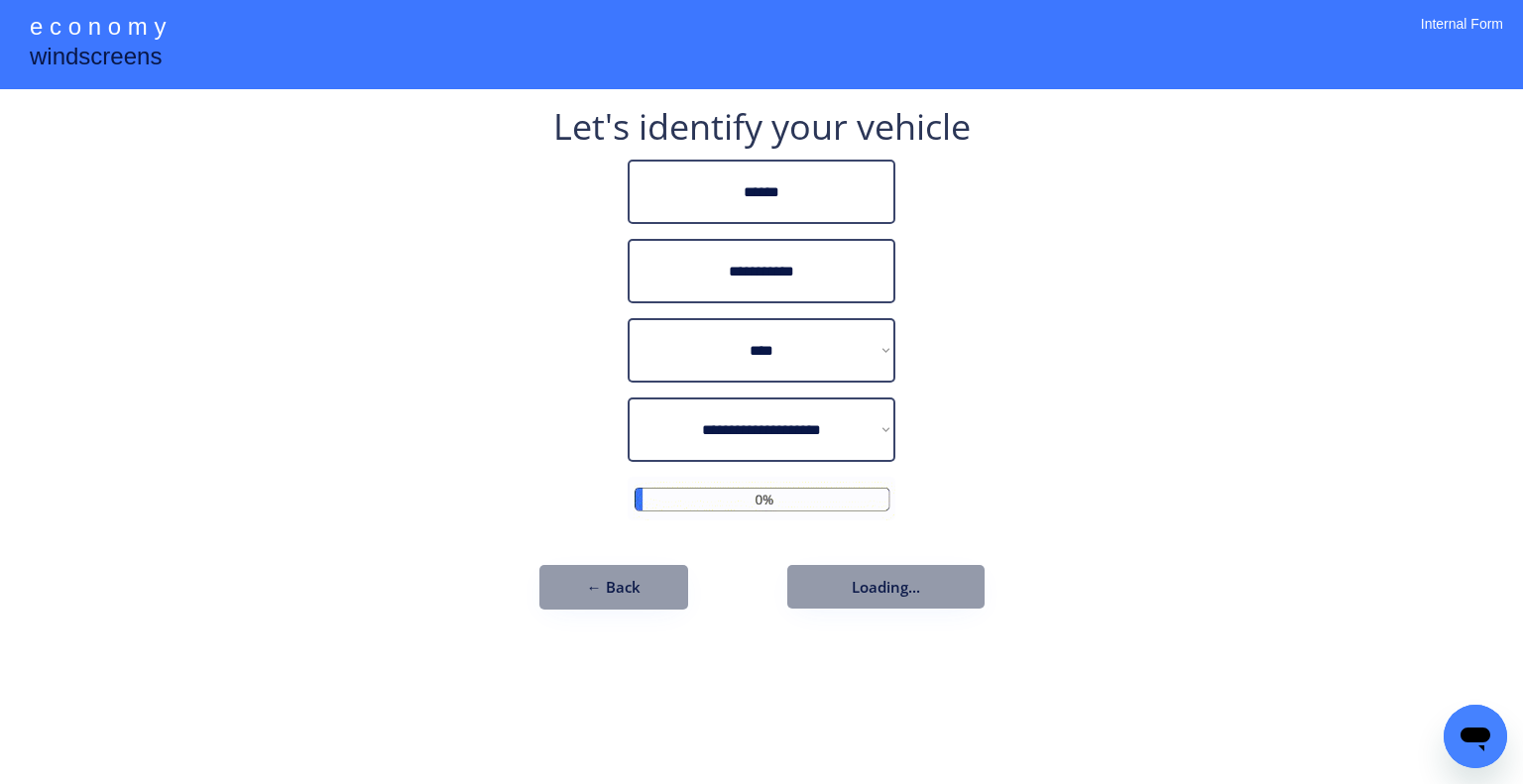 click on "**********" at bounding box center [762, 392] 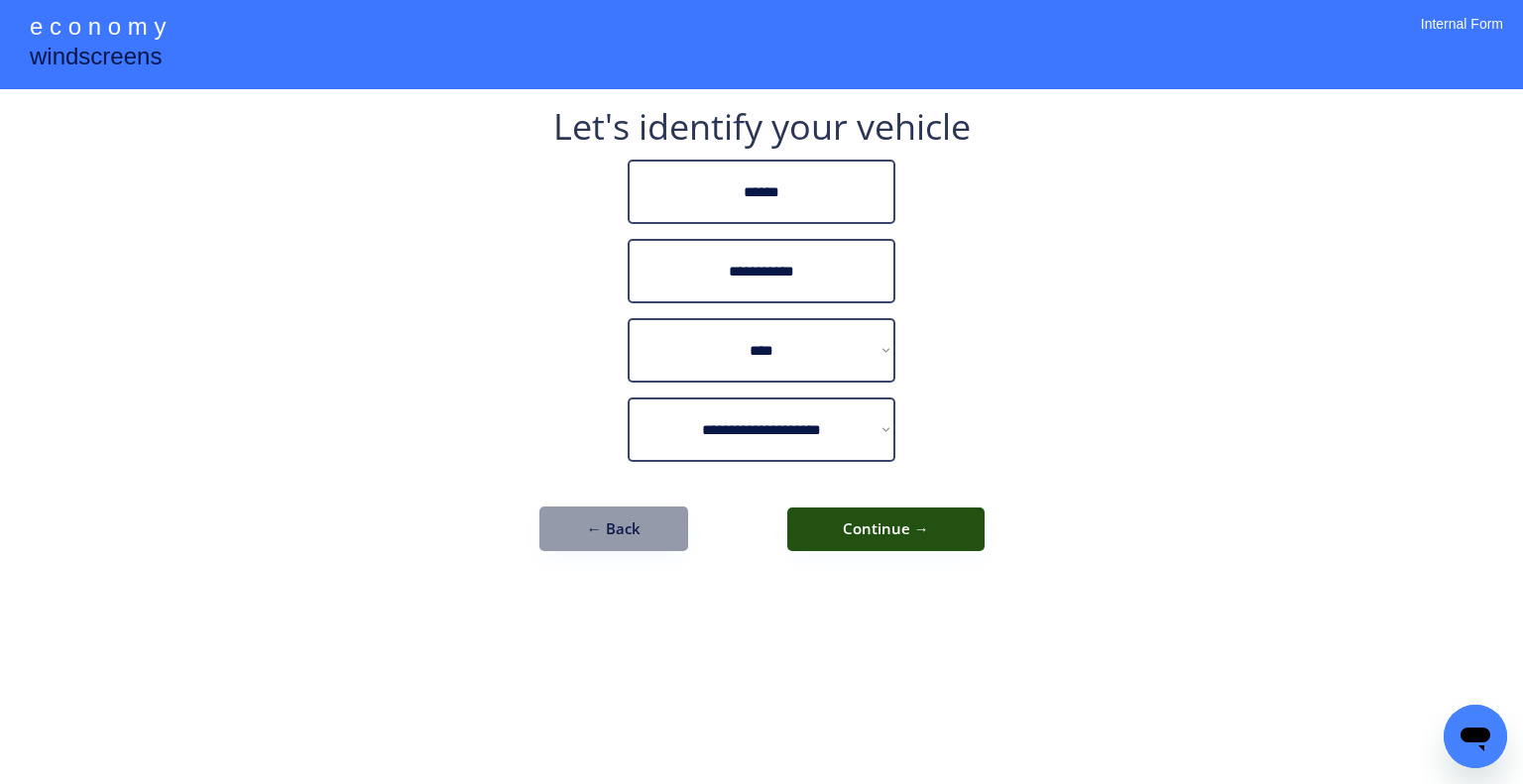 click on "Continue    →" at bounding box center (885, 529) 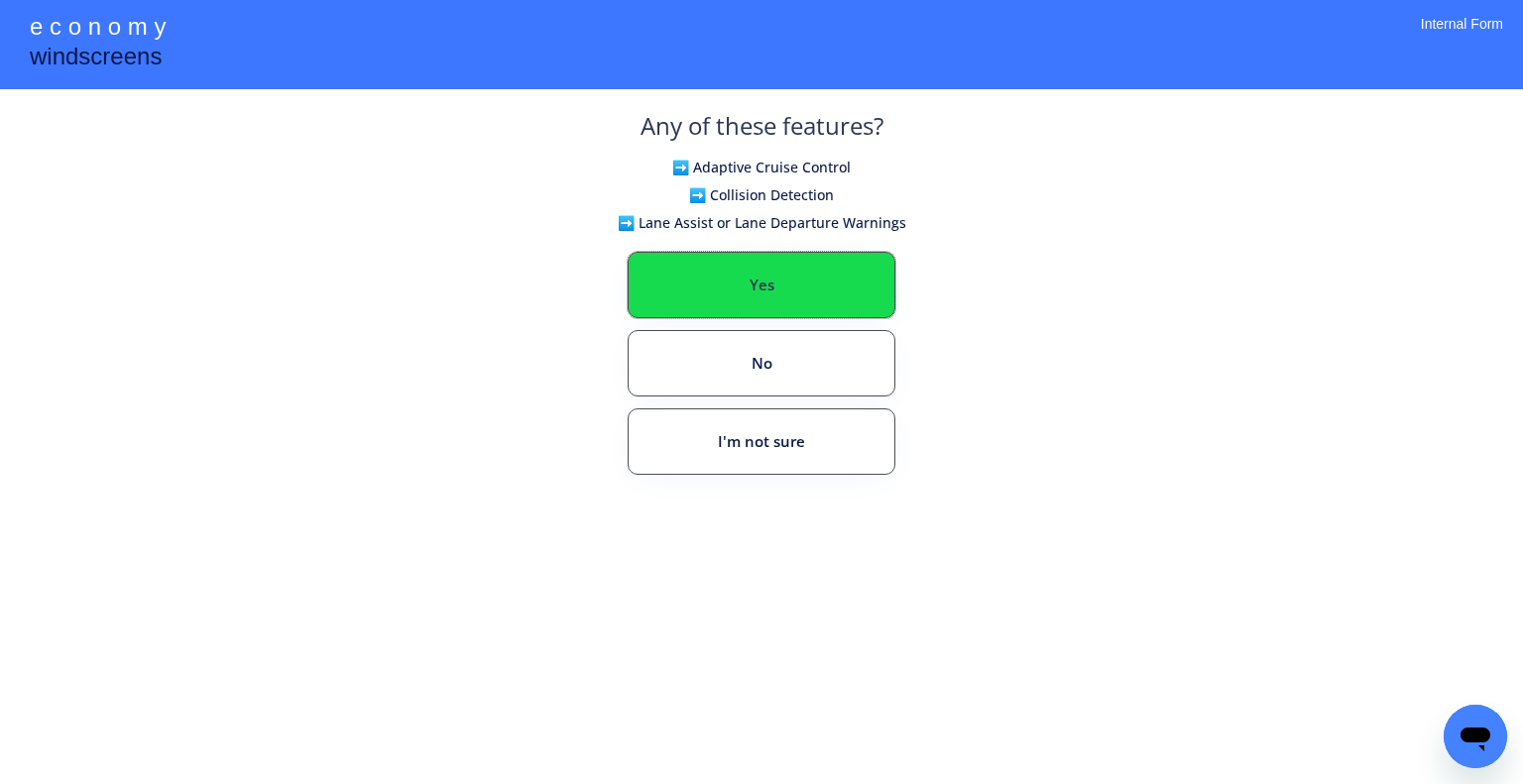 click on "Yes" at bounding box center [762, 284] 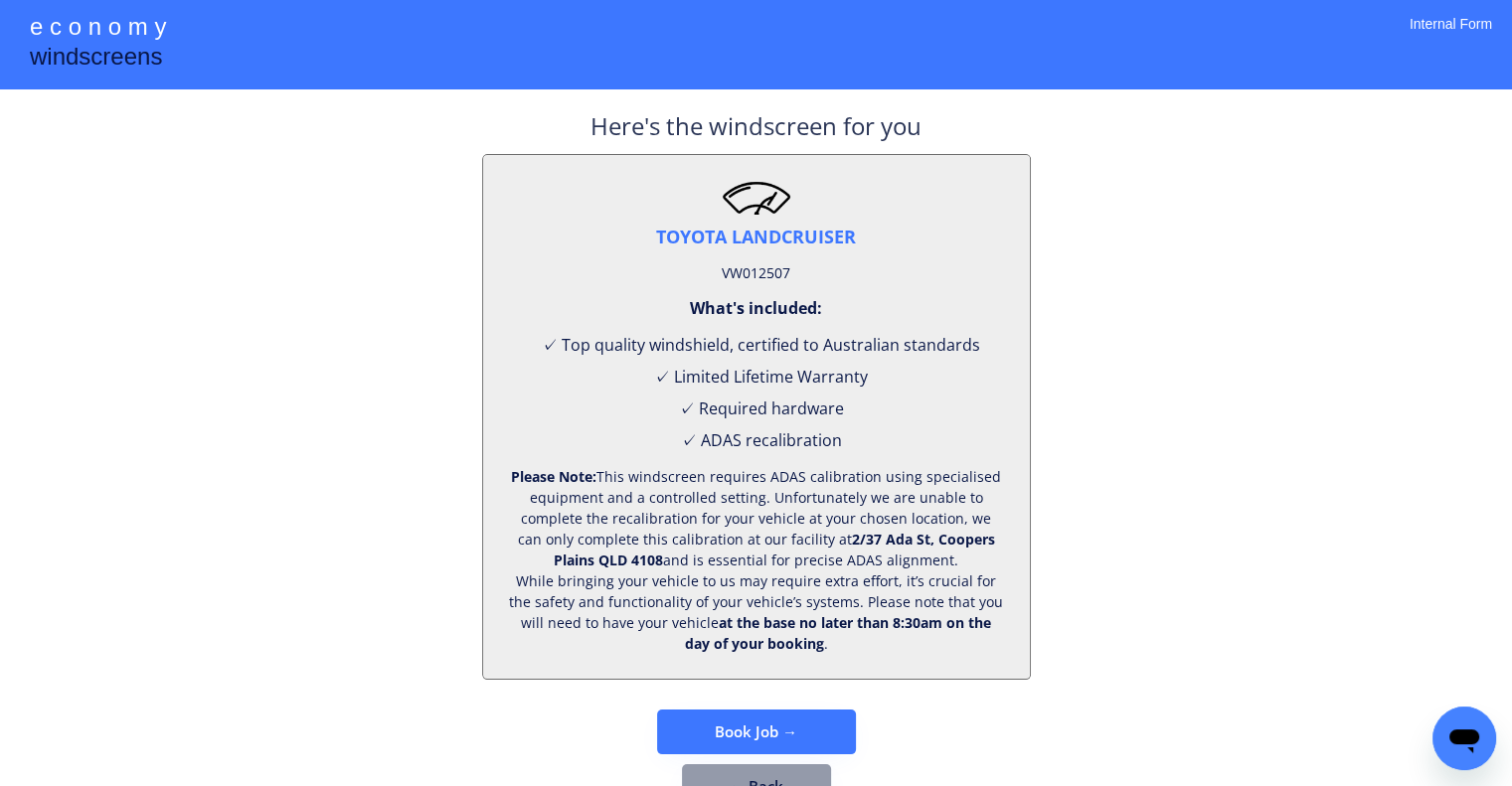 click on "**********" at bounding box center (756, 424) 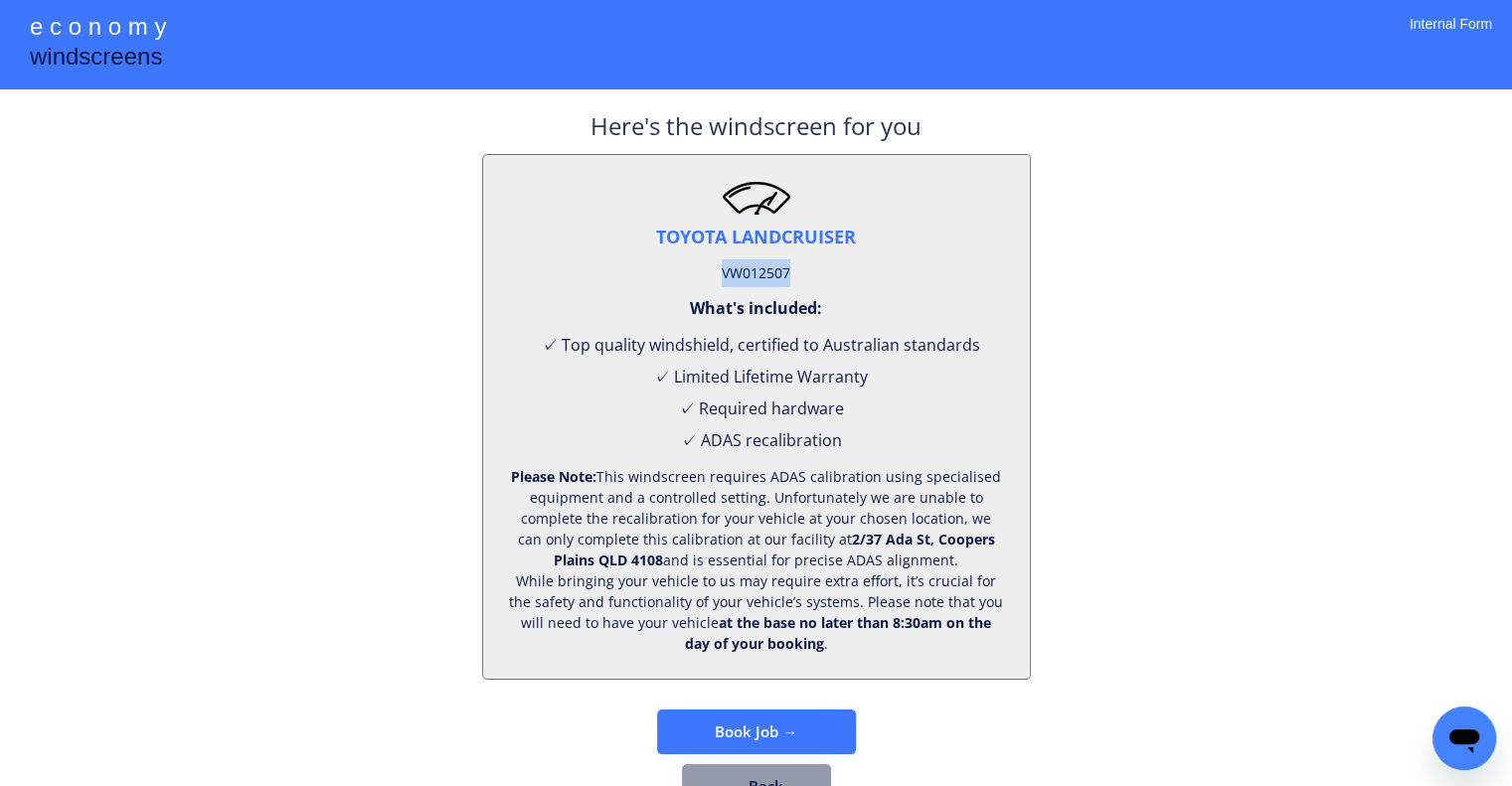 click on "VW012507" at bounding box center (756, 273) 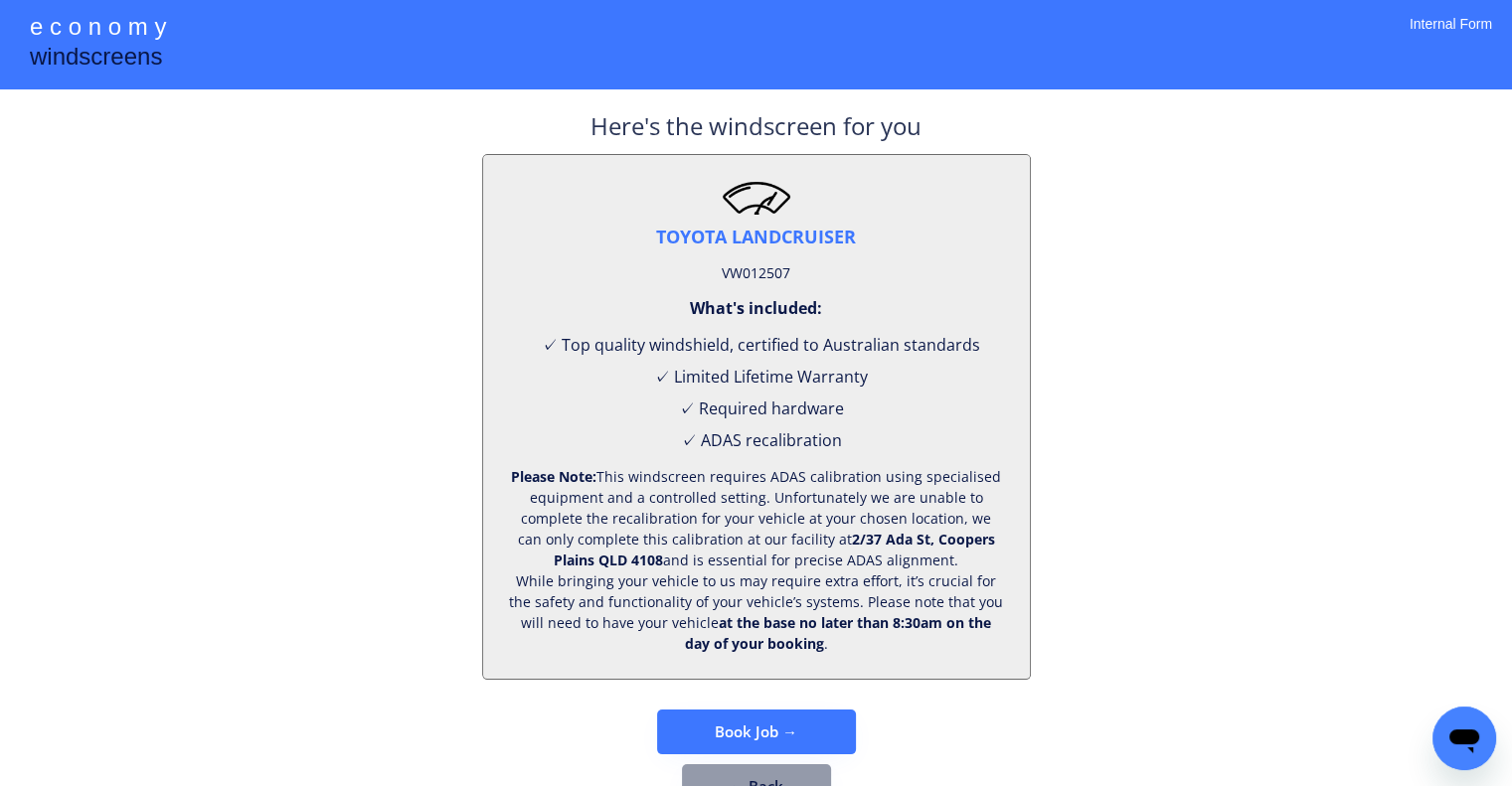 drag, startPoint x: 1182, startPoint y: 318, endPoint x: 1122, endPoint y: 78, distance: 247.38634 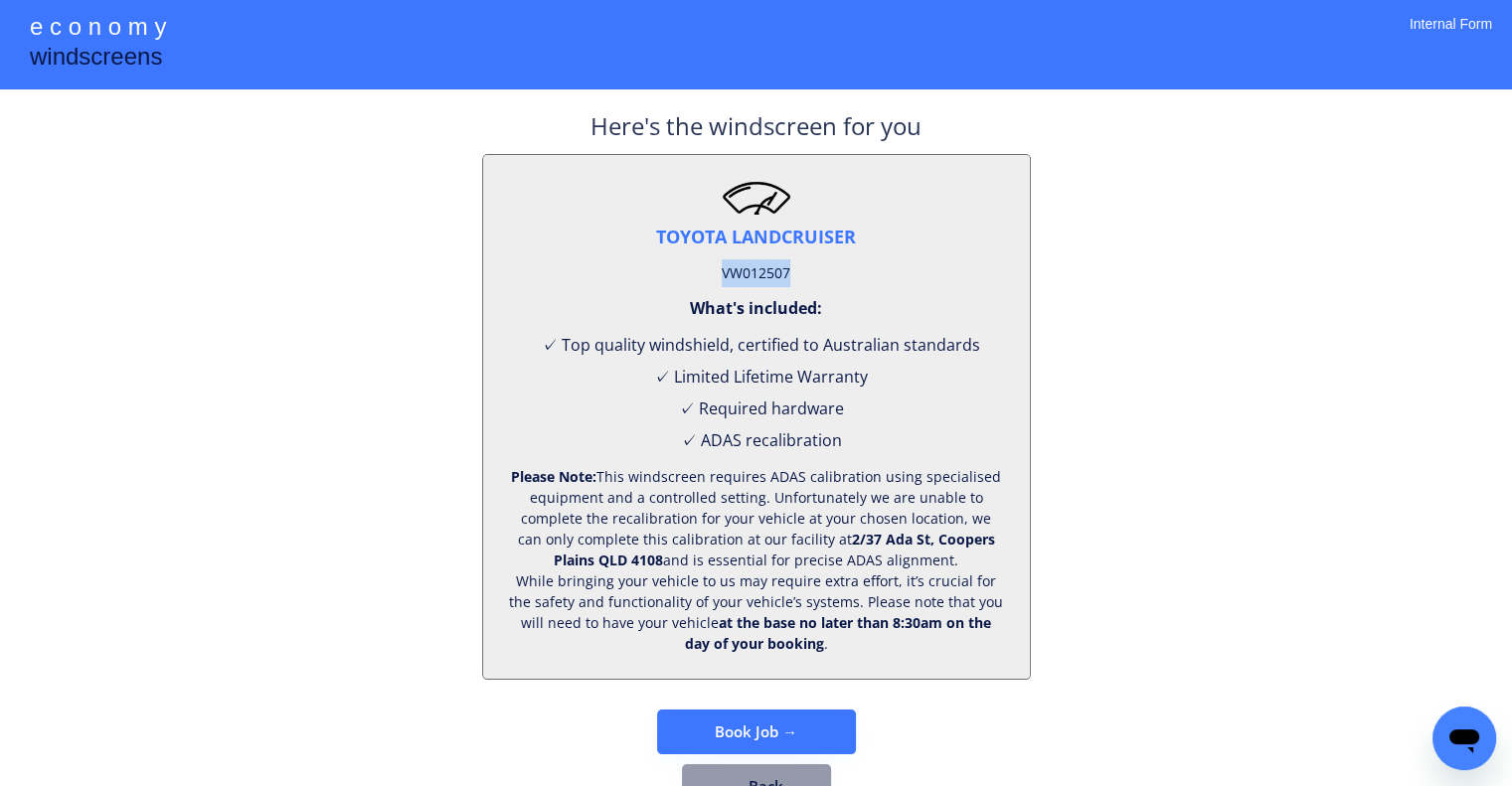click on "VW012507" at bounding box center [756, 273] 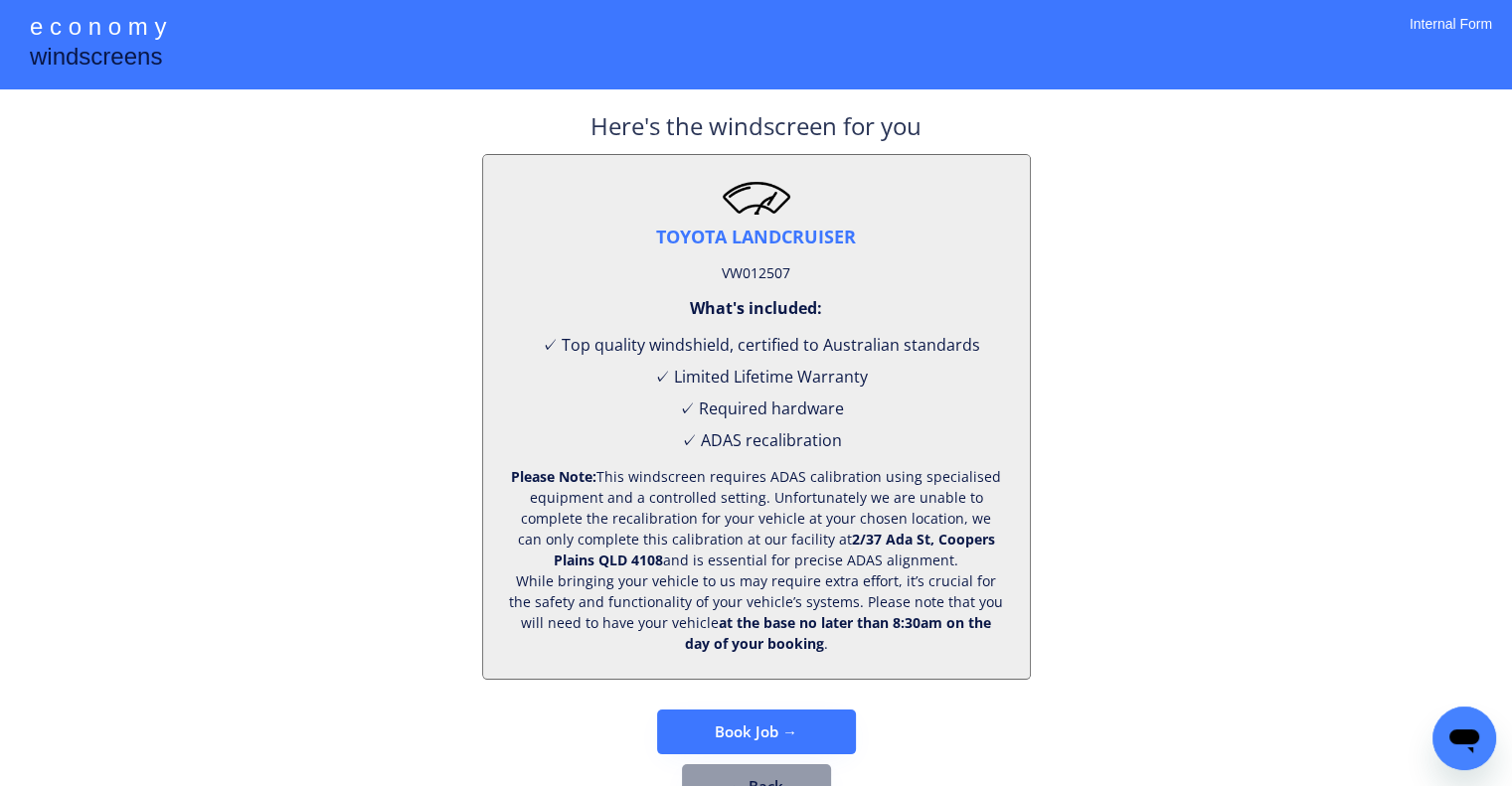 click on "**********" at bounding box center [756, 424] 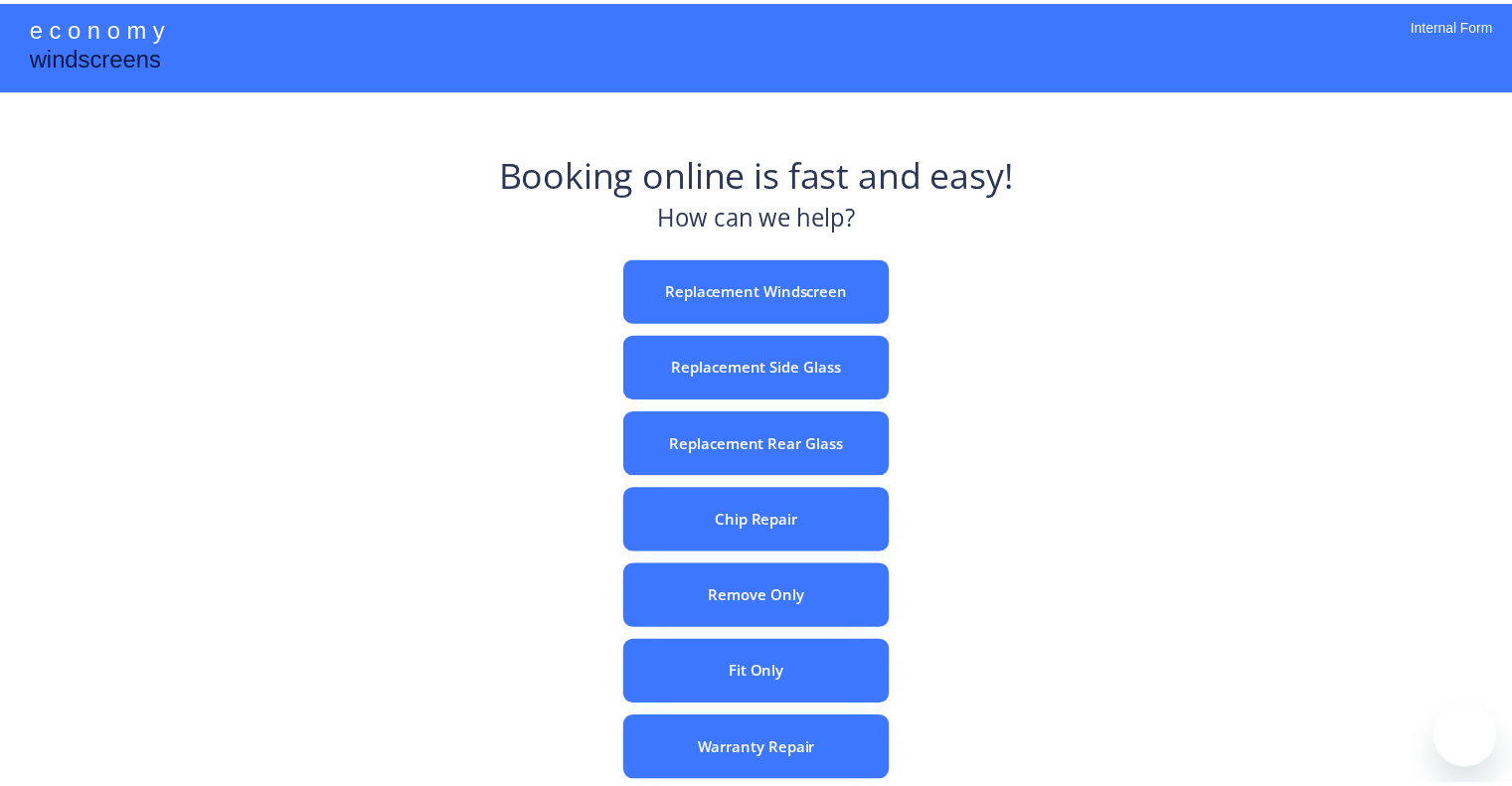 scroll, scrollTop: 0, scrollLeft: 0, axis: both 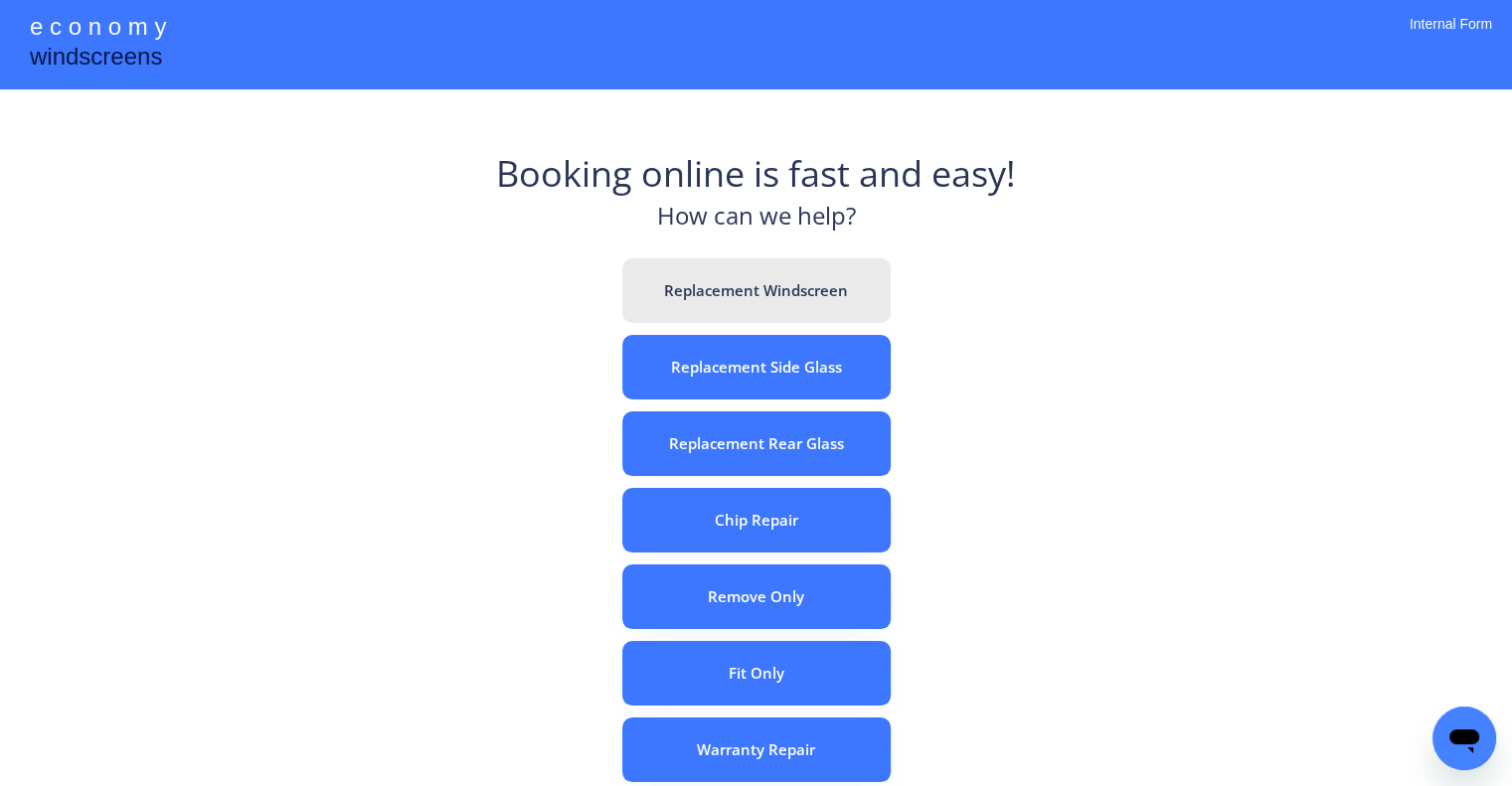 drag, startPoint x: 790, startPoint y: 285, endPoint x: 717, endPoint y: 3, distance: 291.29538 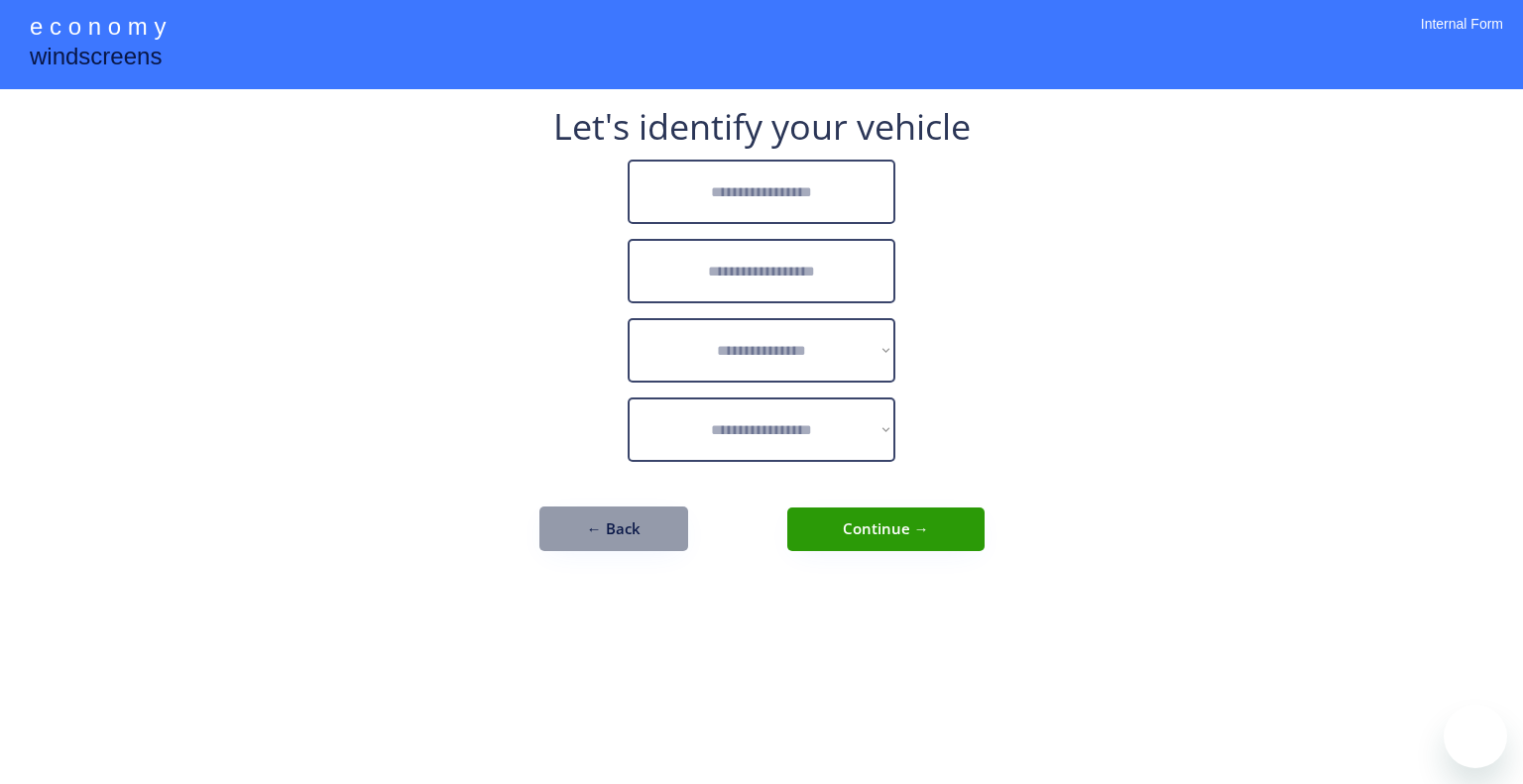scroll, scrollTop: 0, scrollLeft: 0, axis: both 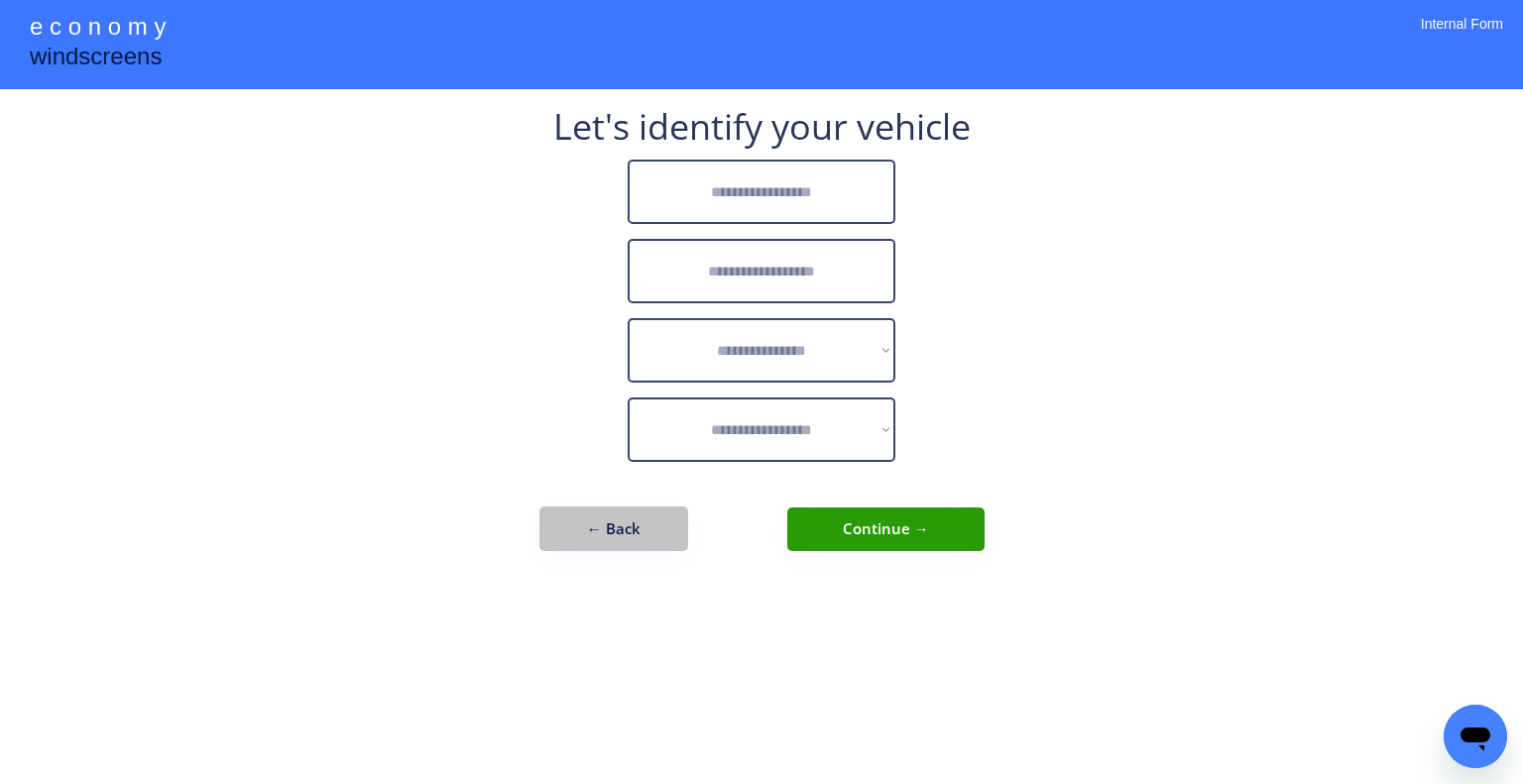 click on "←   Back" at bounding box center [614, 528] 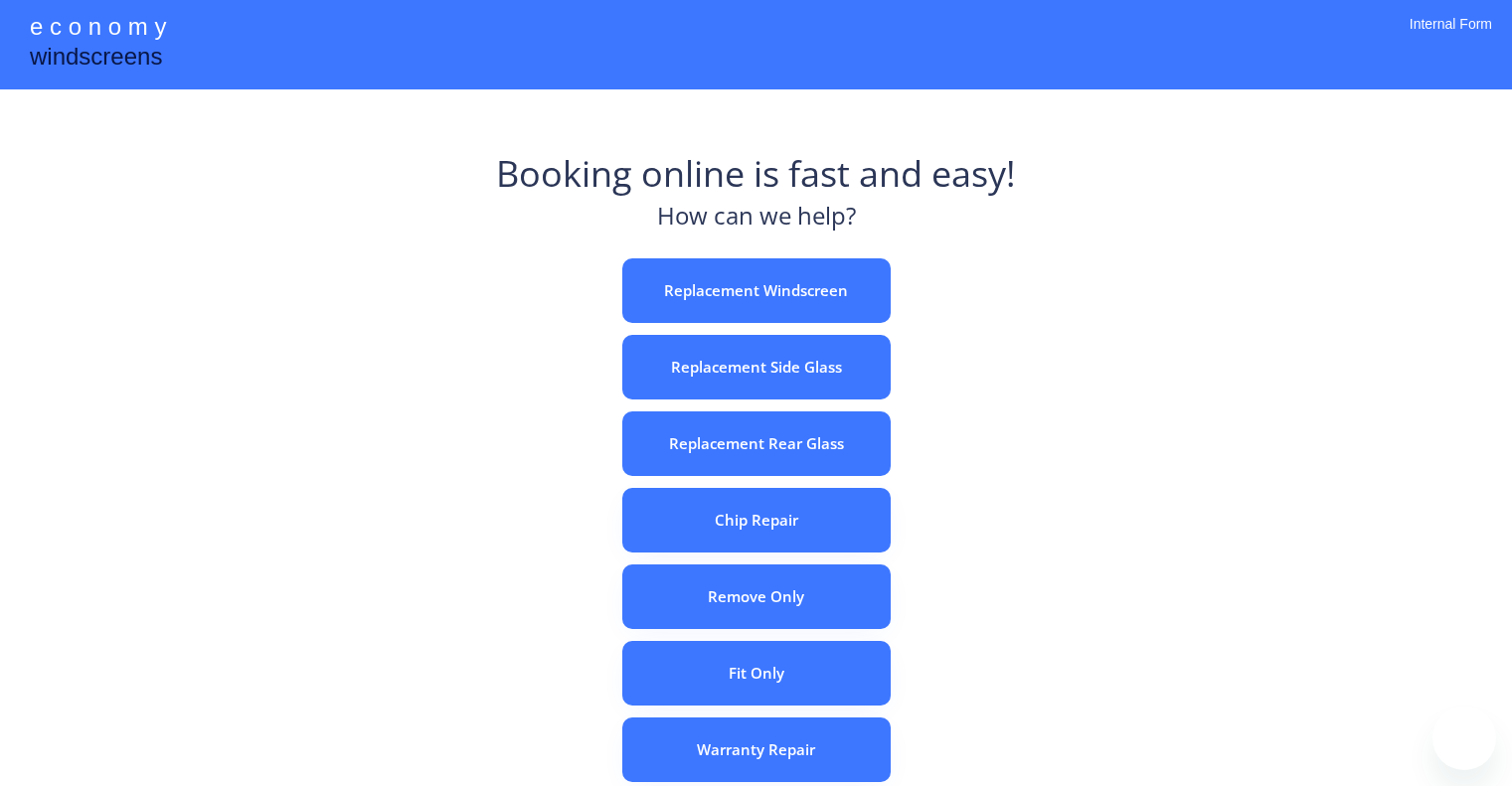 scroll, scrollTop: 0, scrollLeft: 0, axis: both 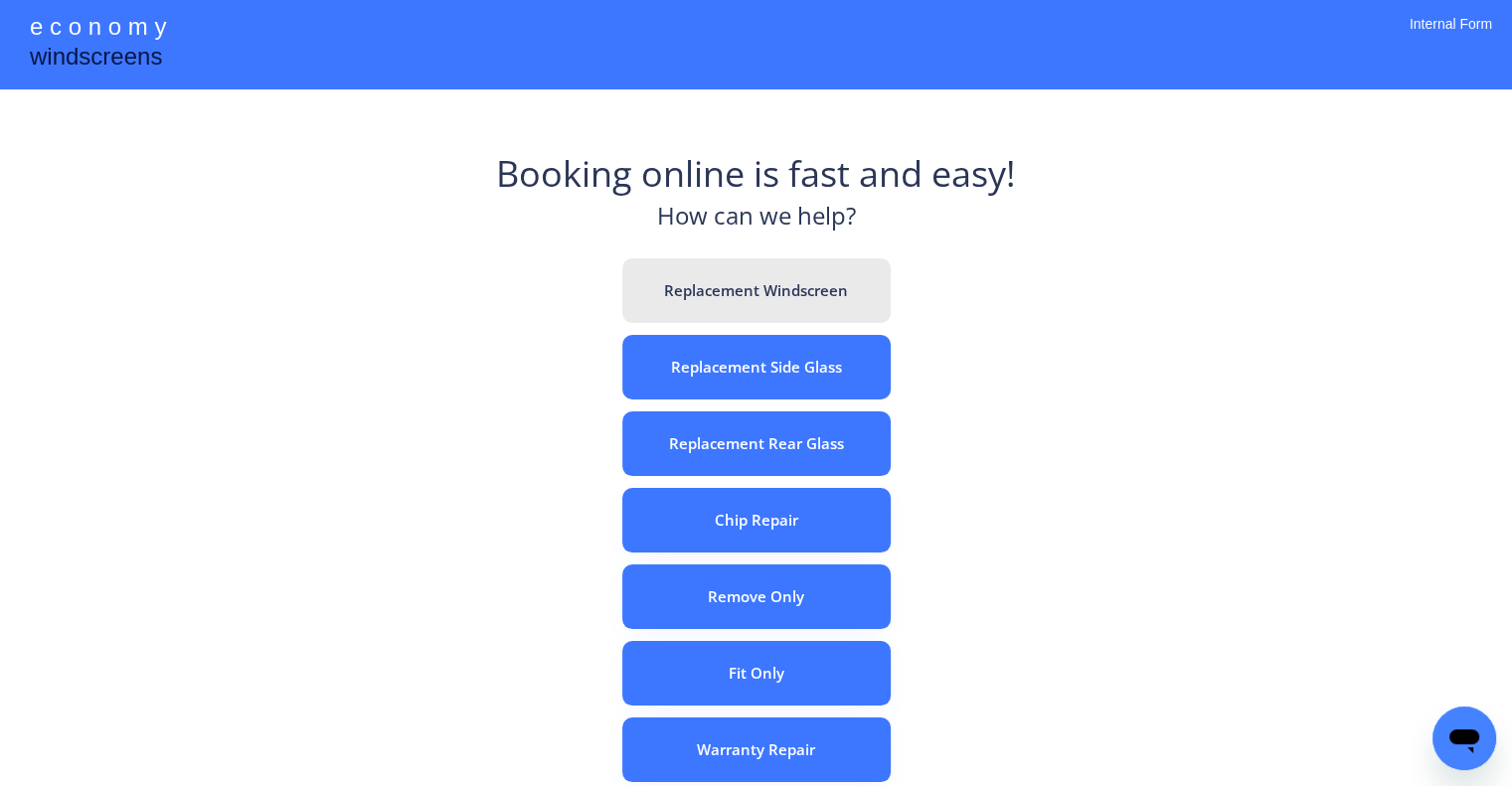 click on "Replacement Windscreen" at bounding box center (756, 290) 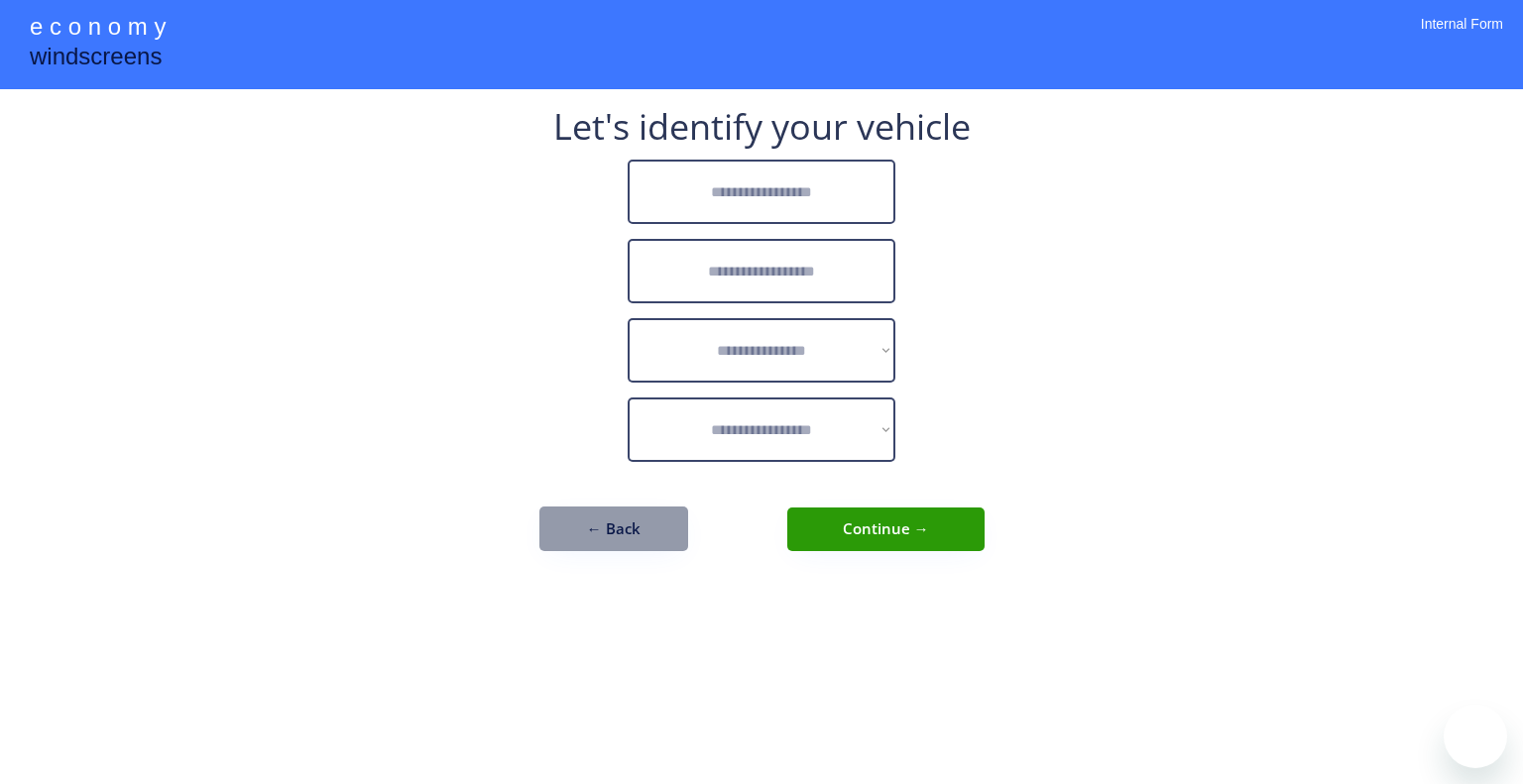 scroll, scrollTop: 0, scrollLeft: 0, axis: both 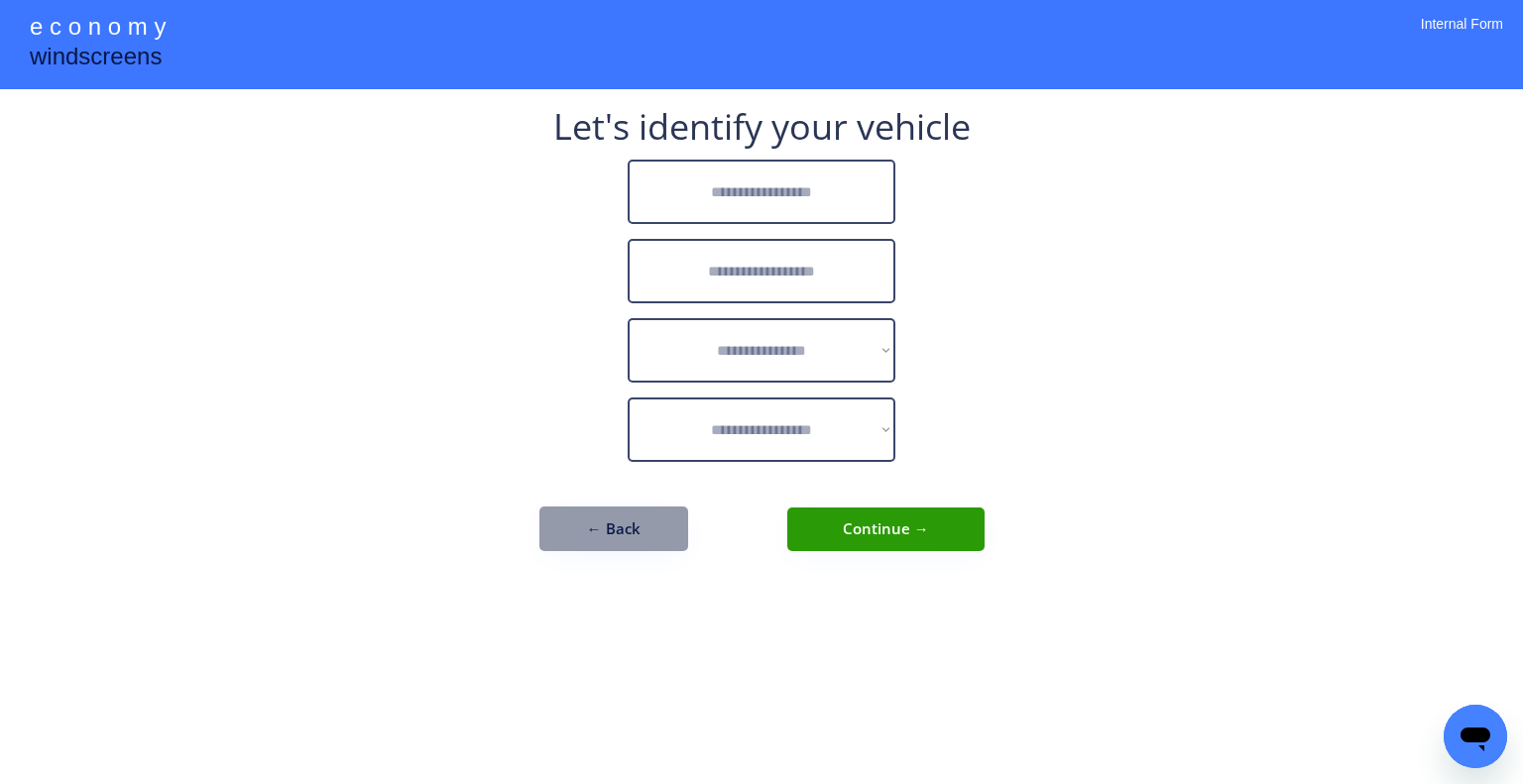 drag, startPoint x: 1017, startPoint y: 330, endPoint x: 508, endPoint y: 557, distance: 557.324 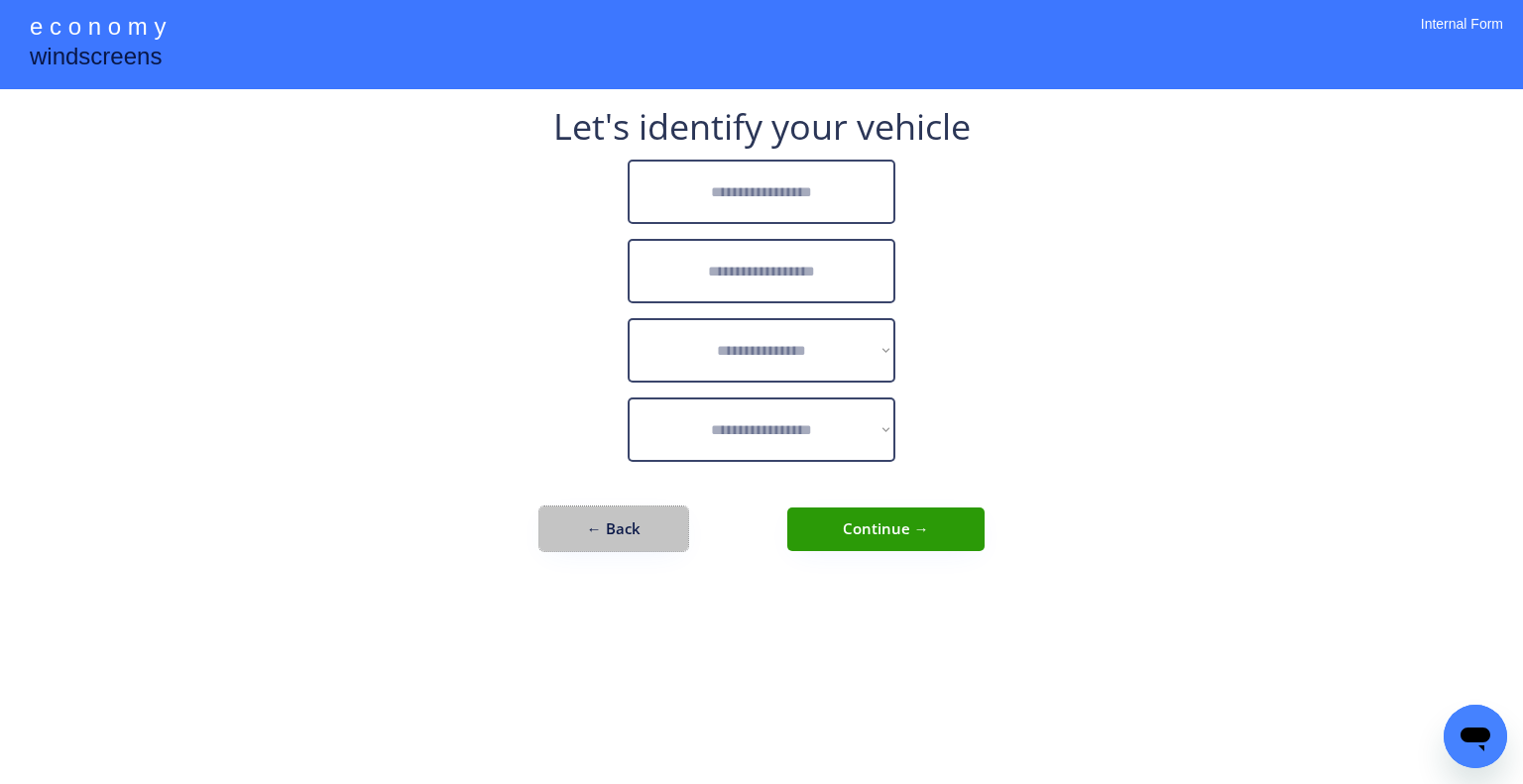 click on "←   Back" at bounding box center (614, 528) 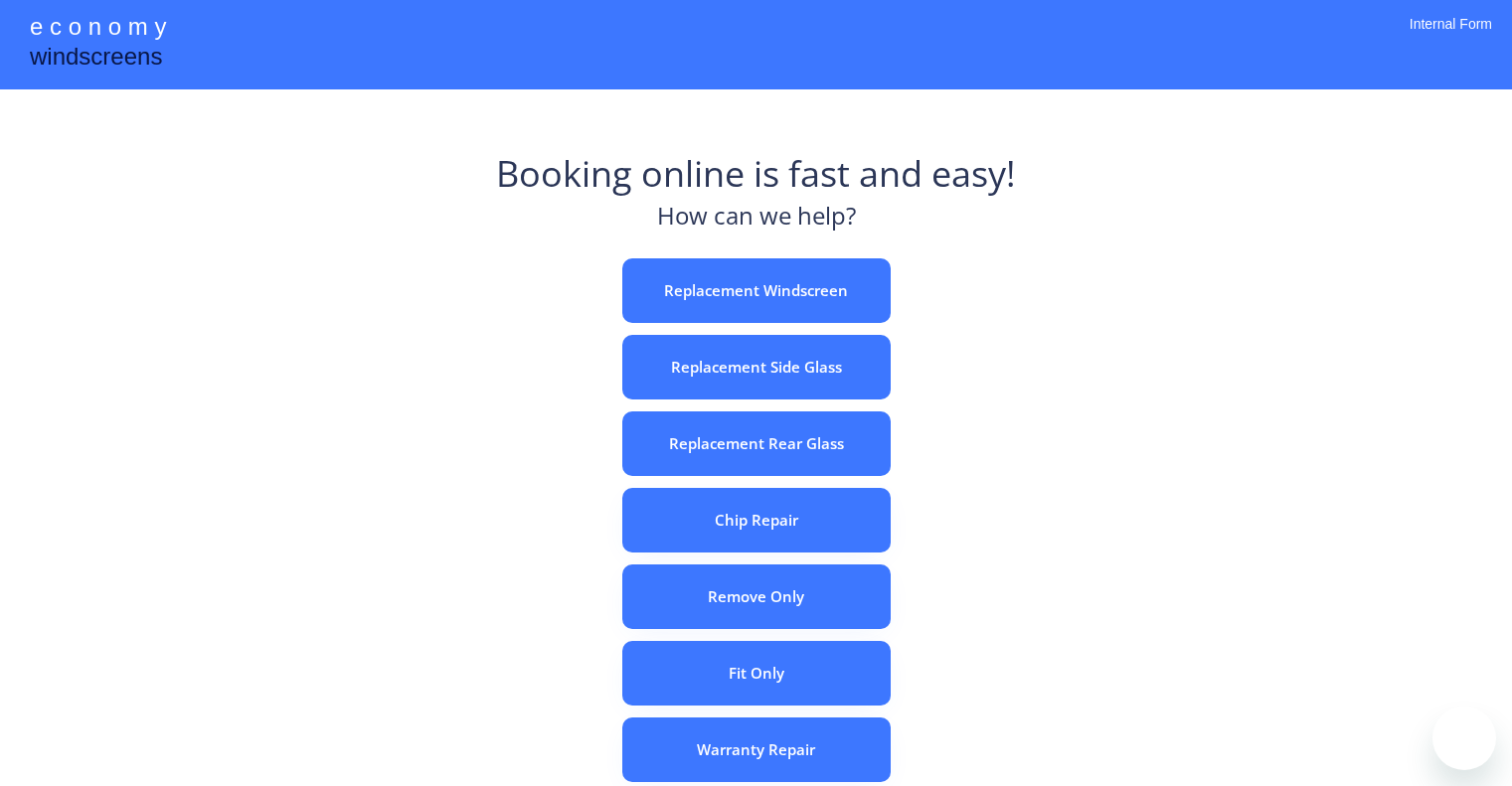 scroll, scrollTop: 0, scrollLeft: 0, axis: both 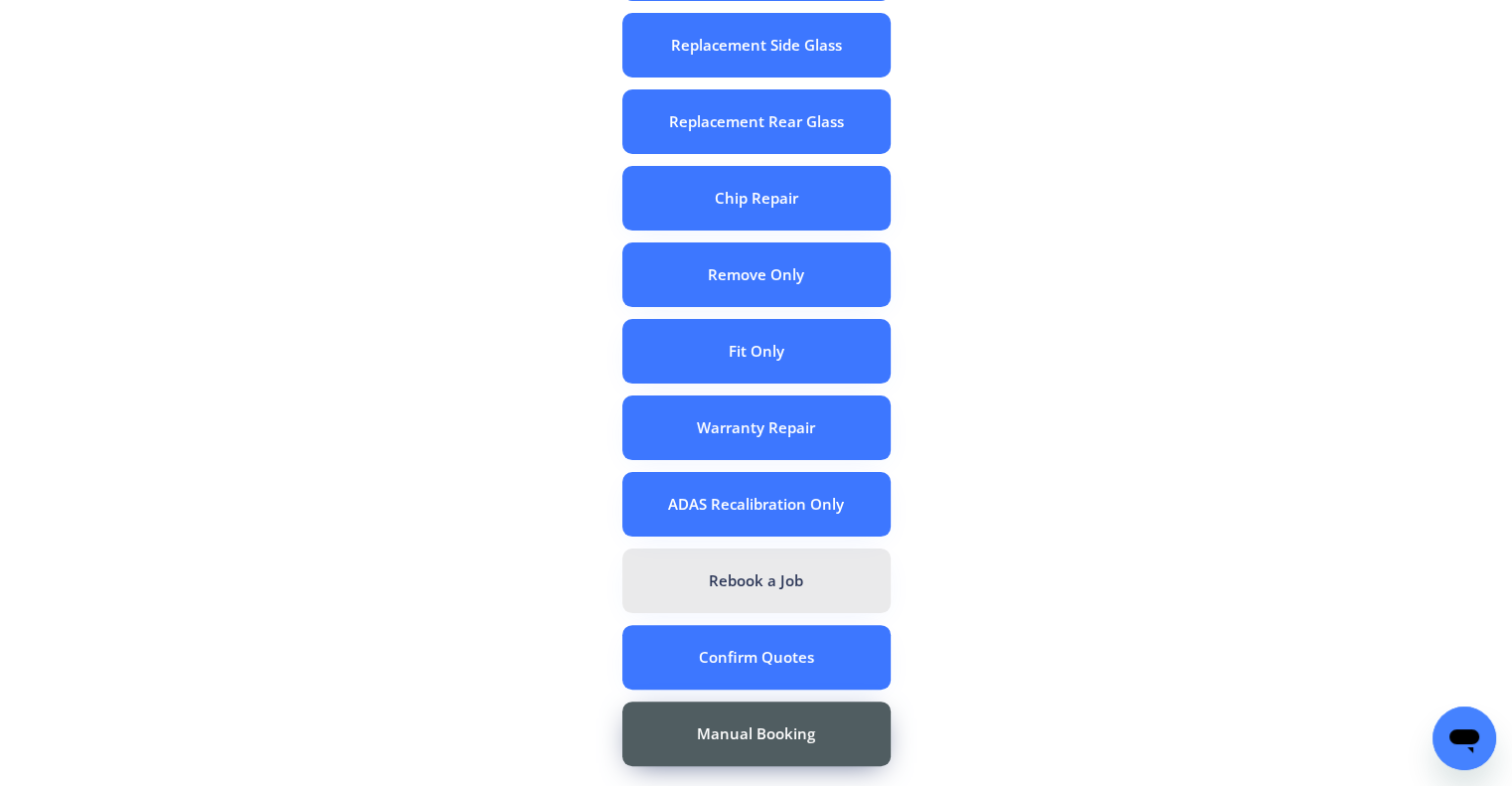 drag, startPoint x: 811, startPoint y: 572, endPoint x: 1009, endPoint y: 595, distance: 199.33138 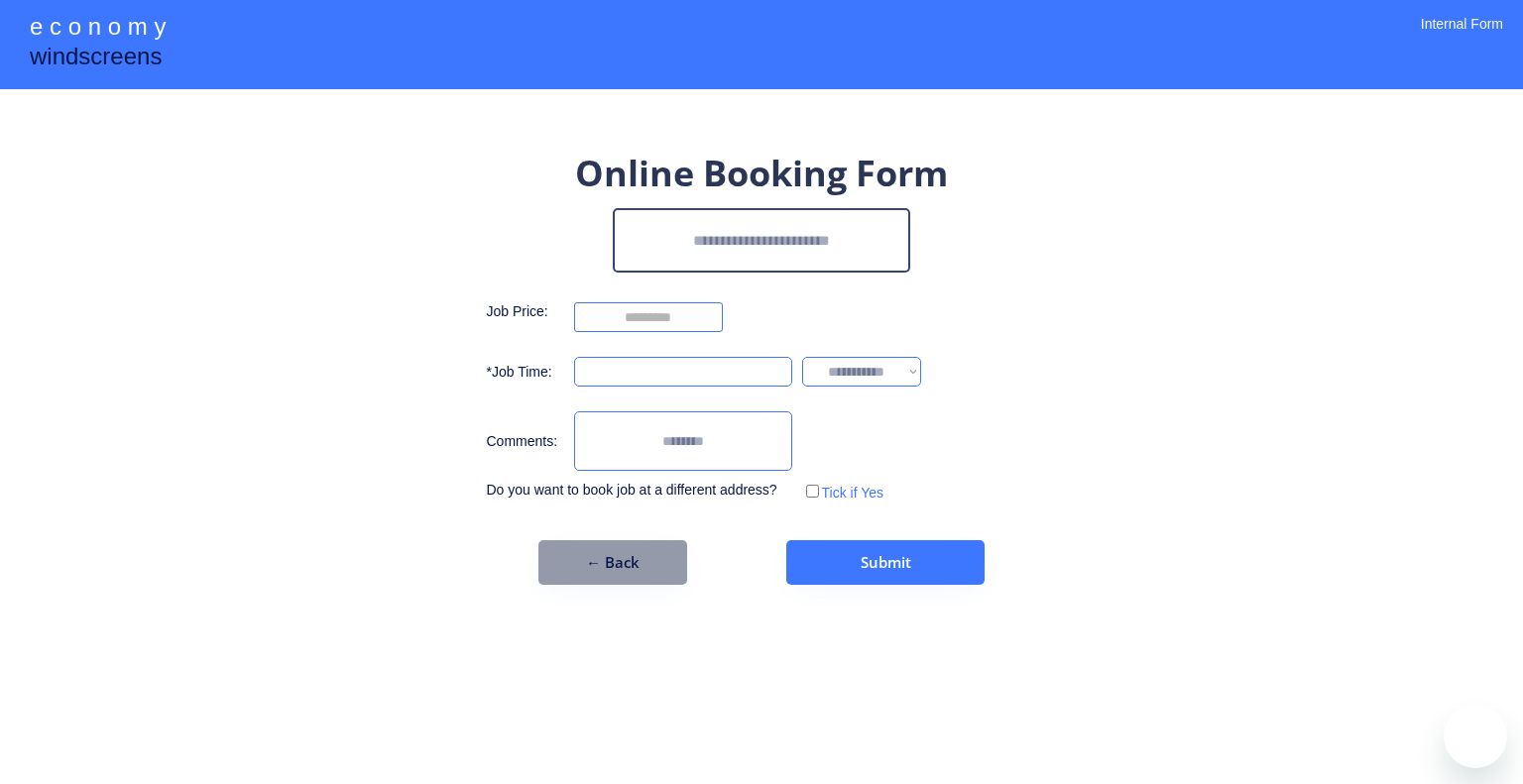 scroll, scrollTop: 0, scrollLeft: 0, axis: both 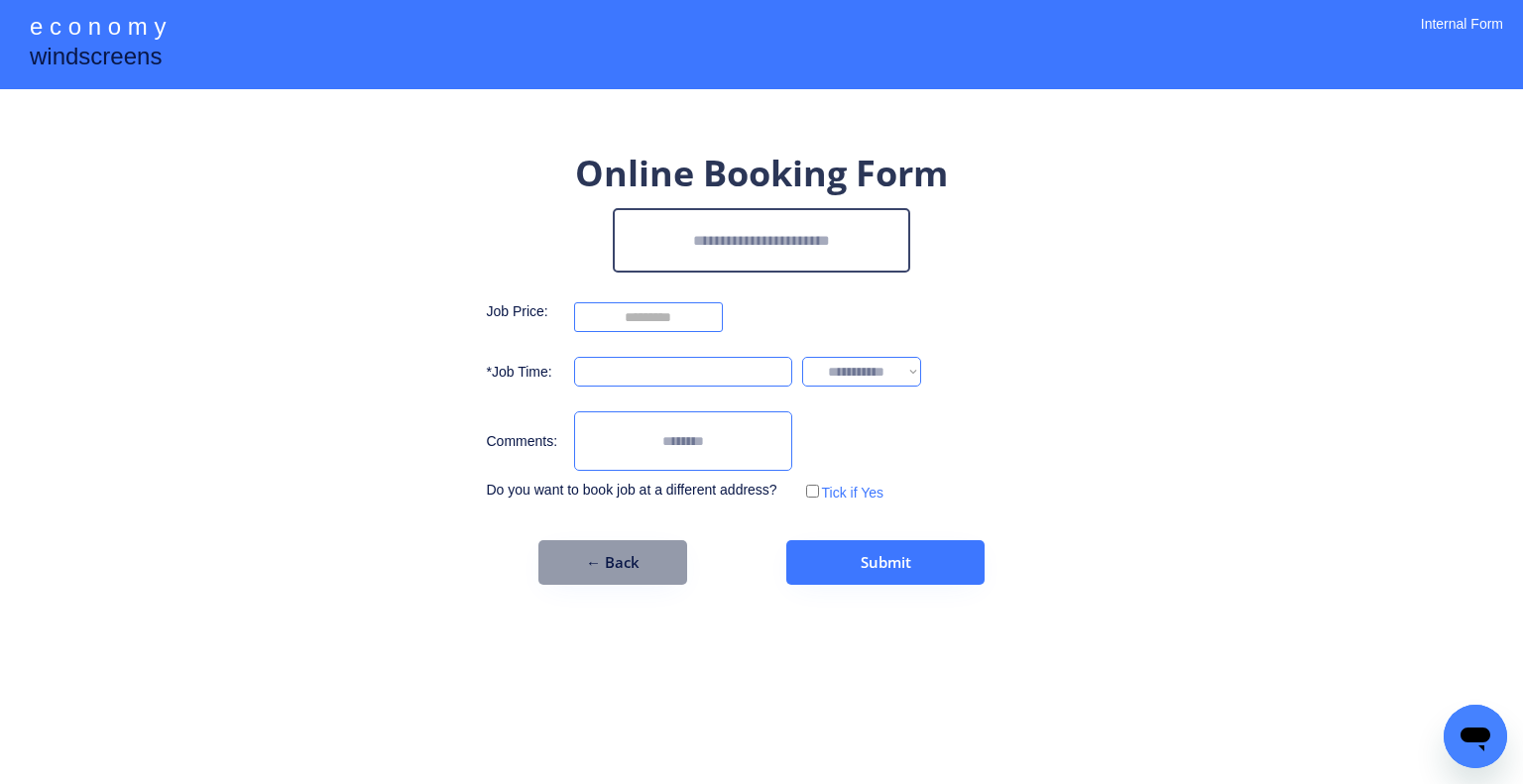 click at bounding box center (762, 240) 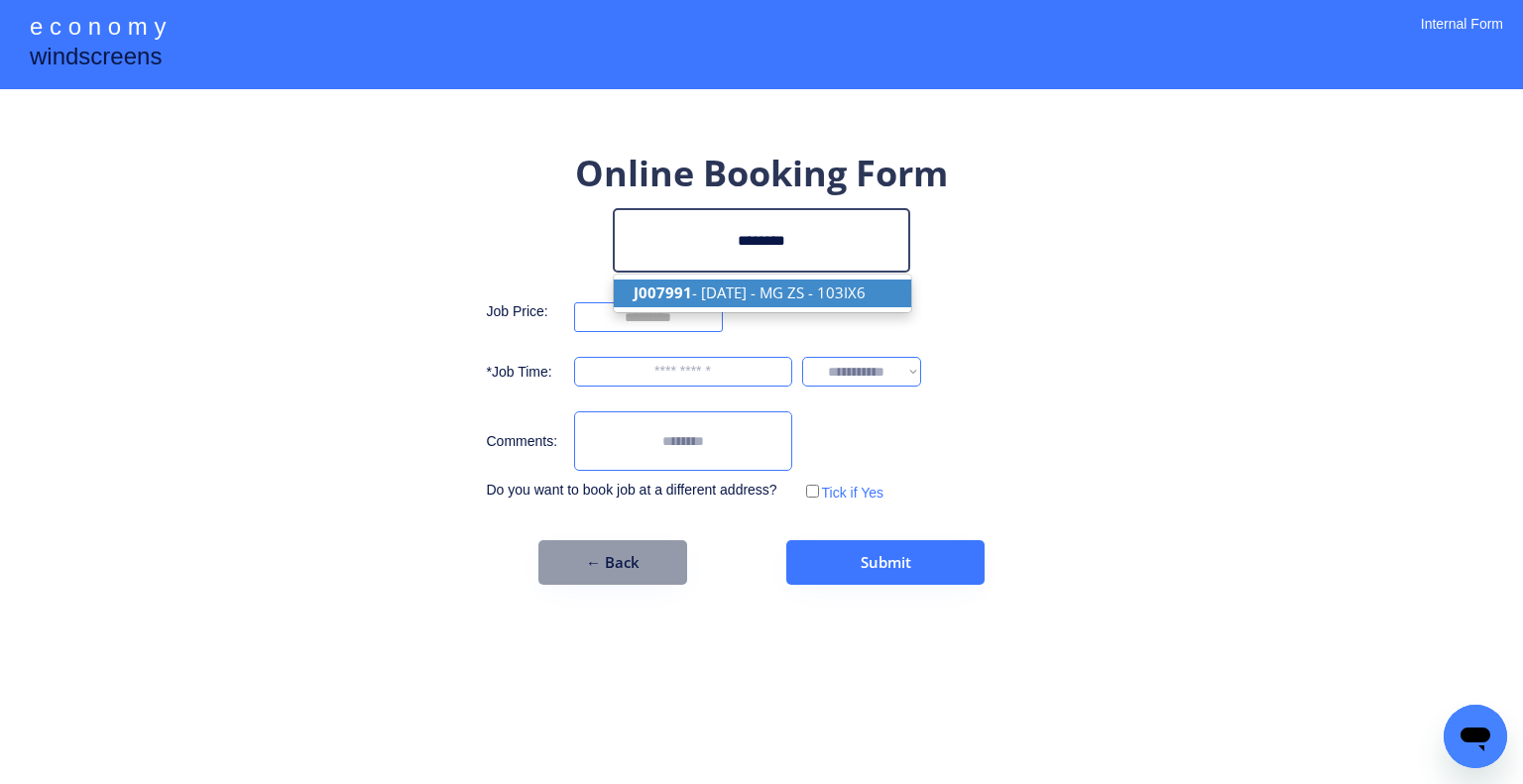 drag, startPoint x: 832, startPoint y: 297, endPoint x: 873, endPoint y: 286, distance: 42.44997 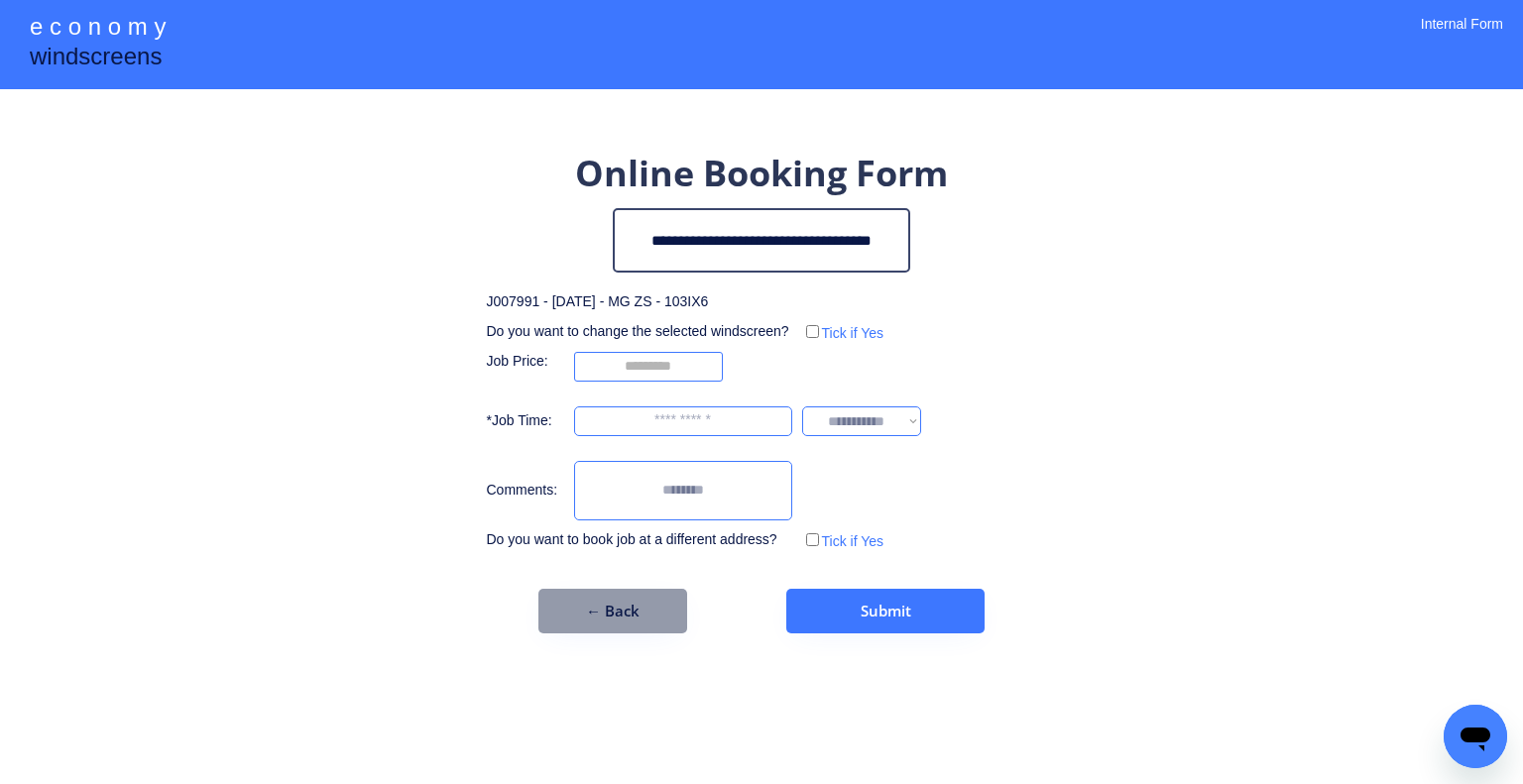 type on "**********" 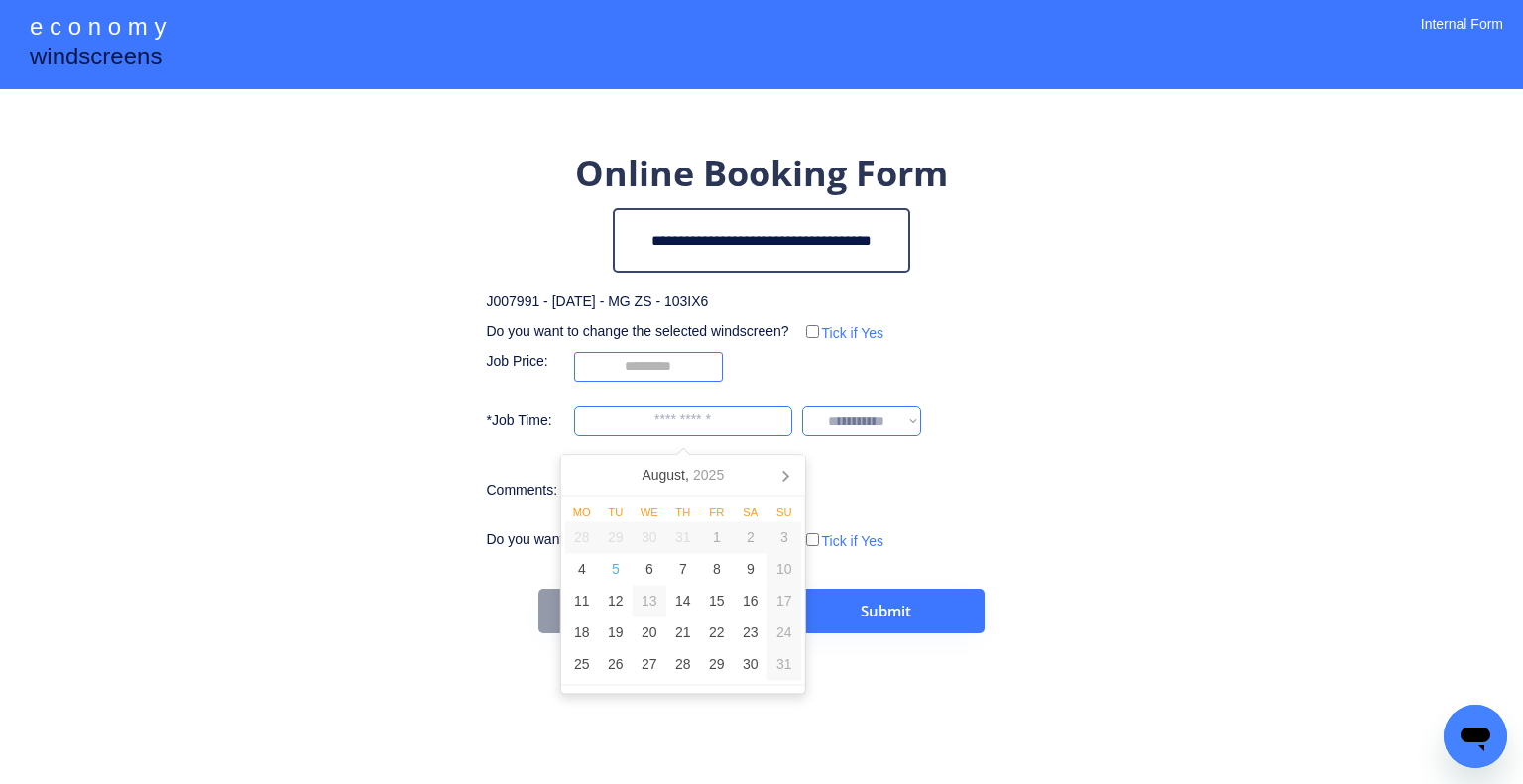 click at bounding box center (683, 421) 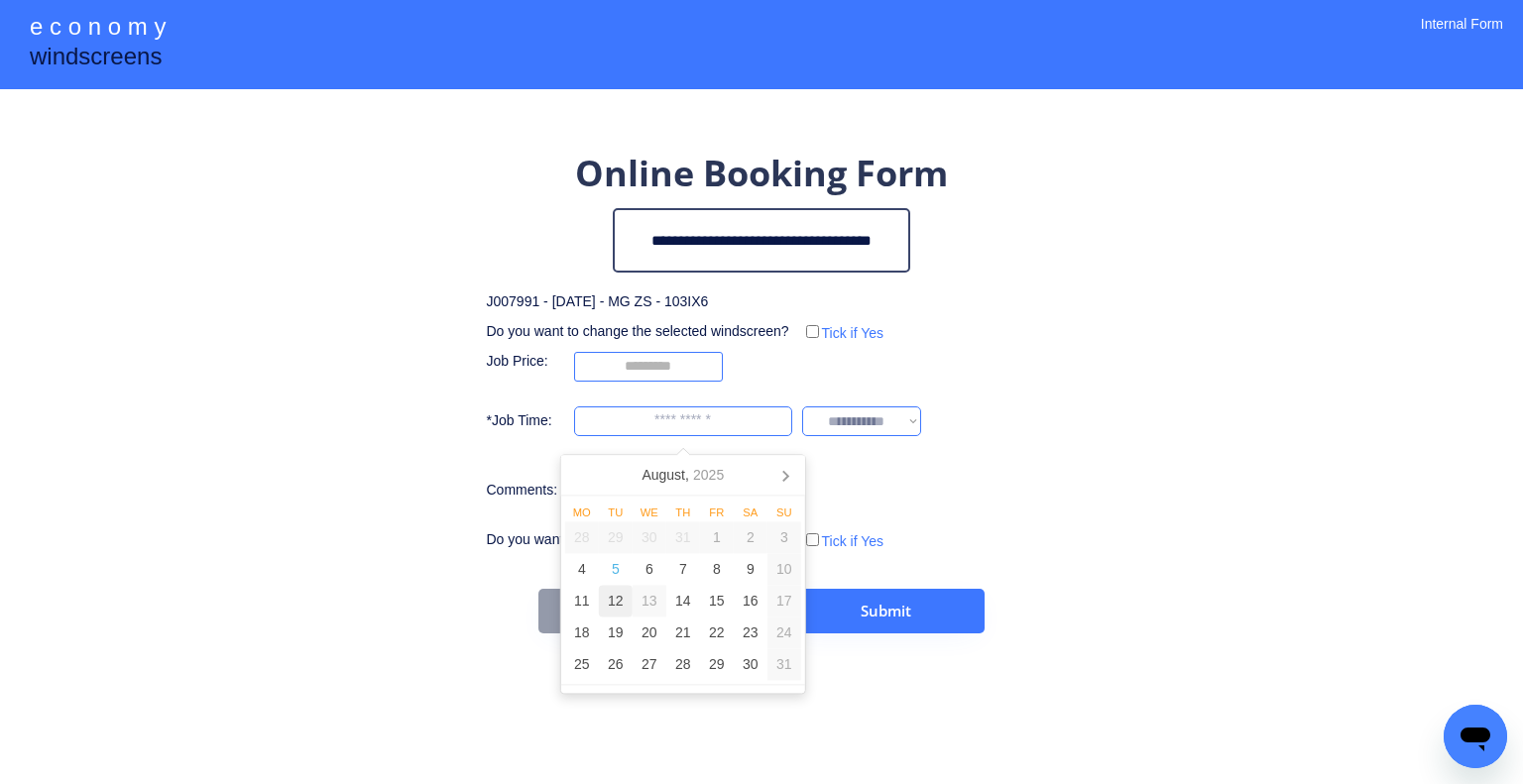 click on "12" at bounding box center [616, 602] 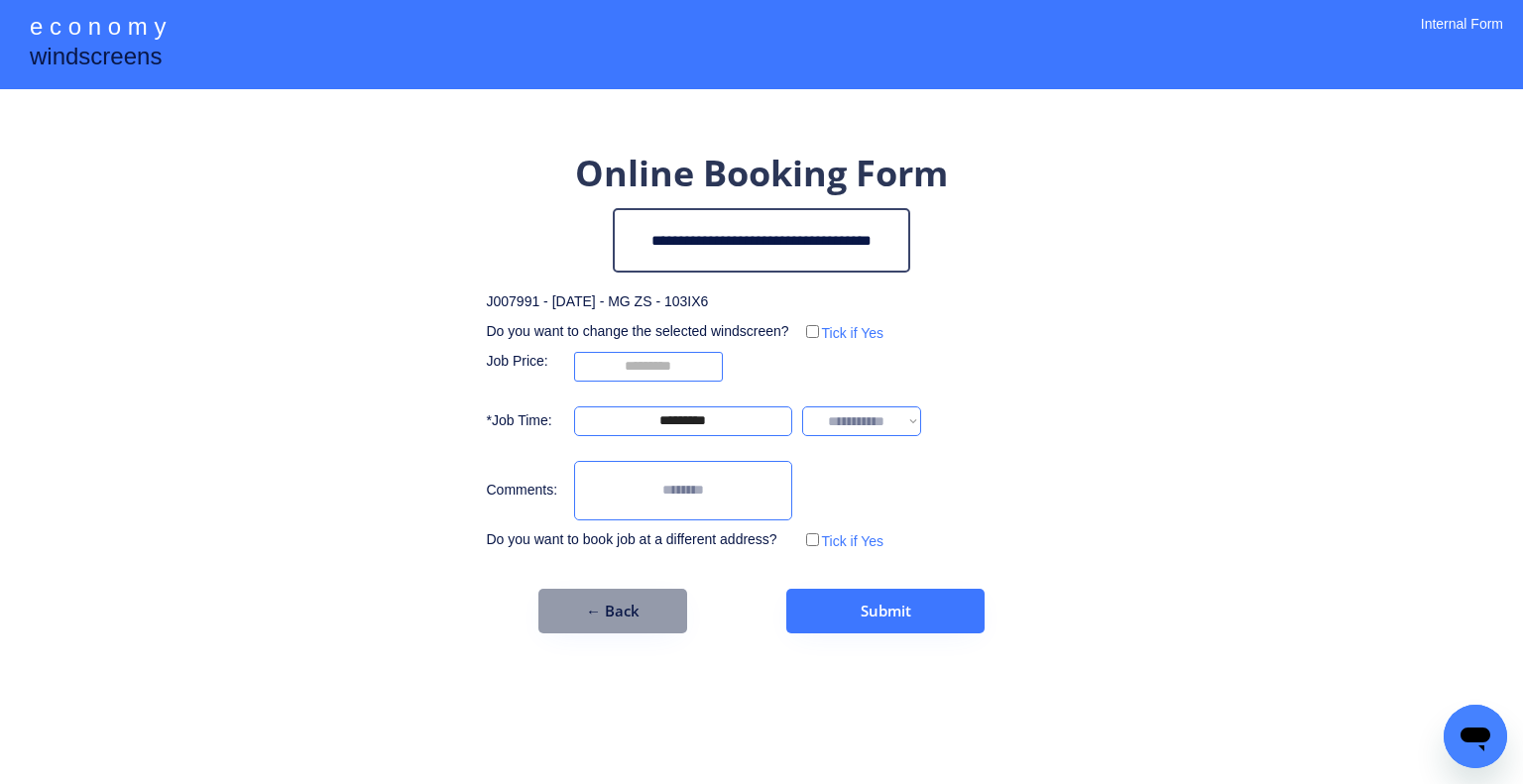click on "**********" at bounding box center (762, 391) 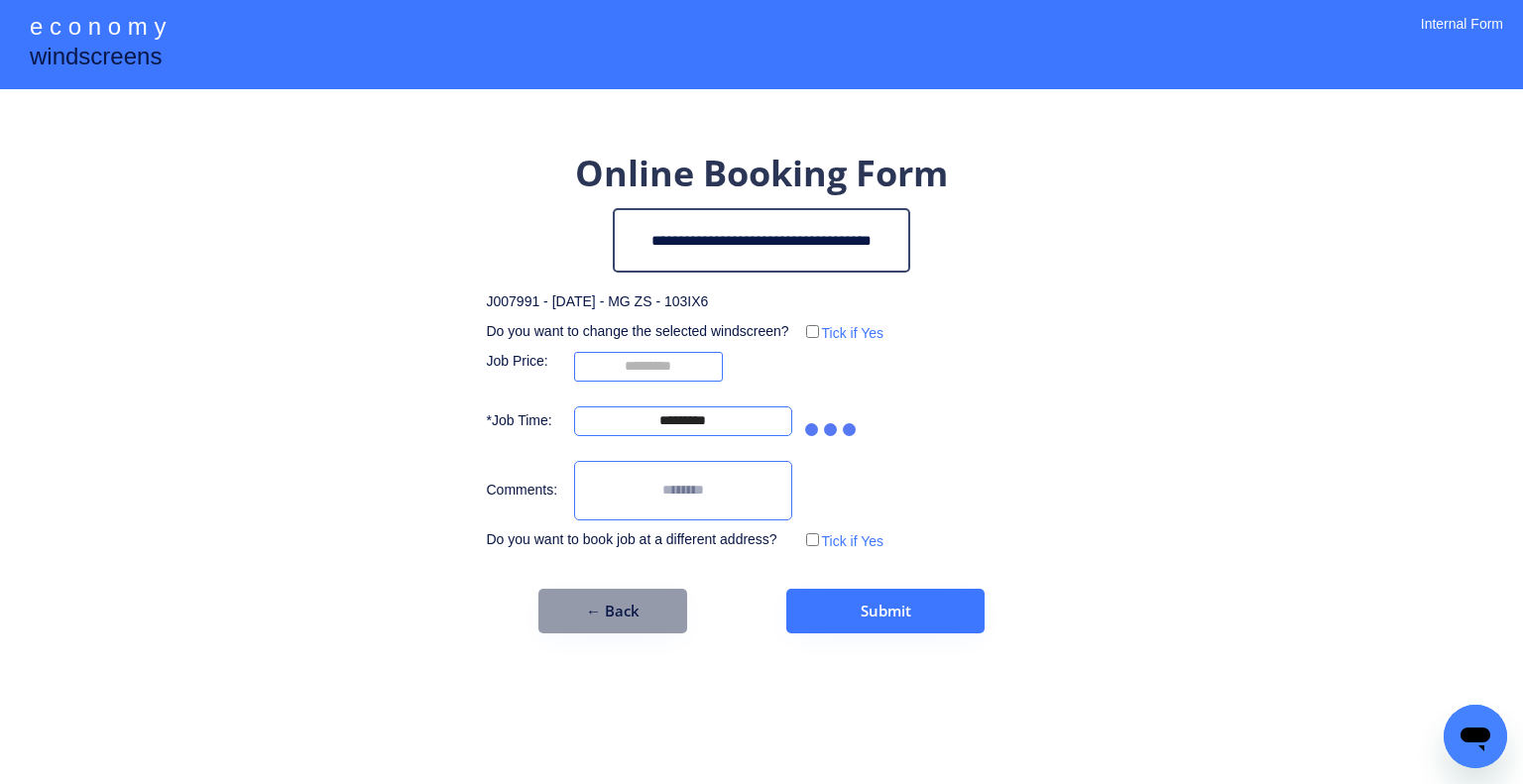 click on "**********" at bounding box center [762, 392] 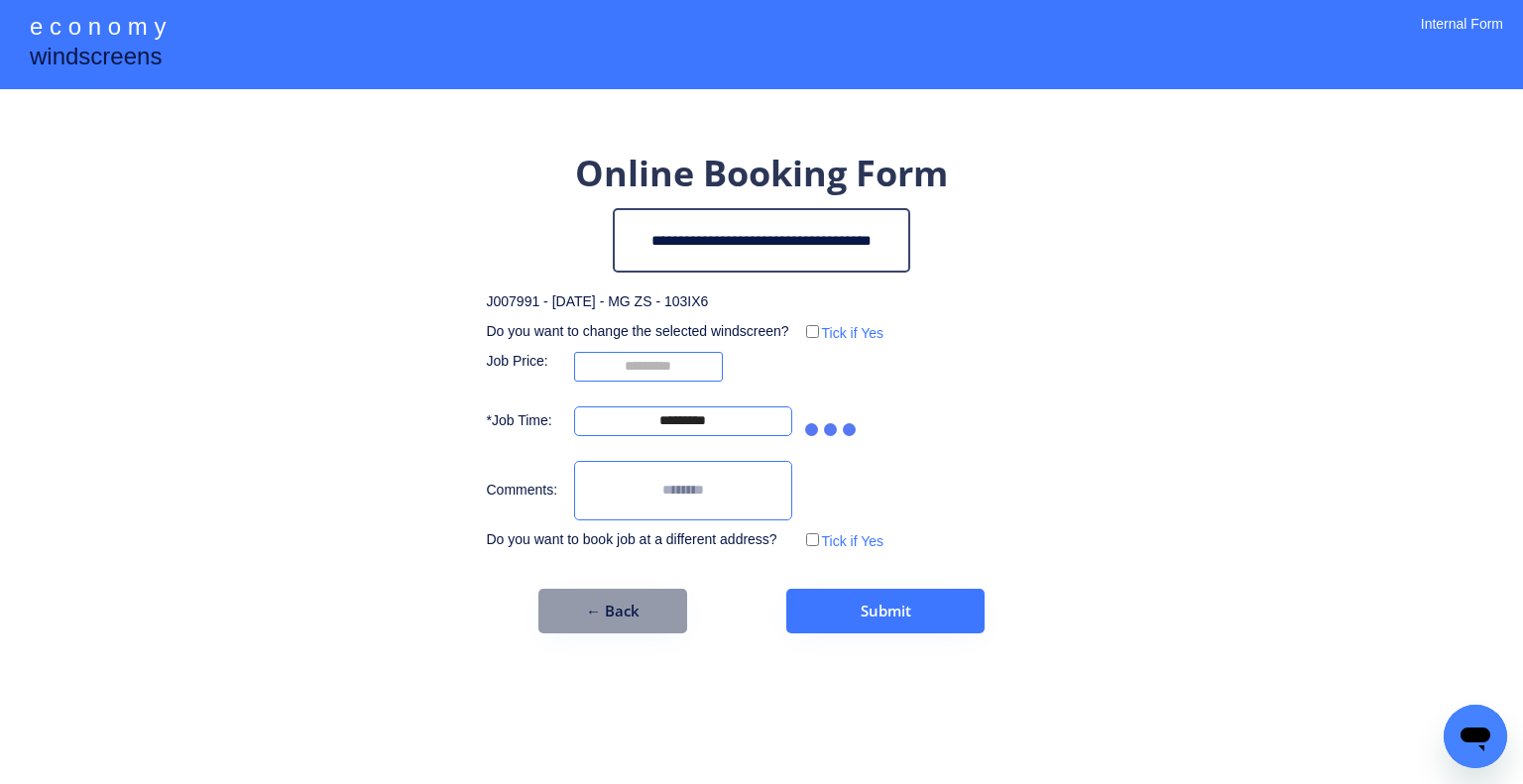 click on "**********" at bounding box center [739, 421] 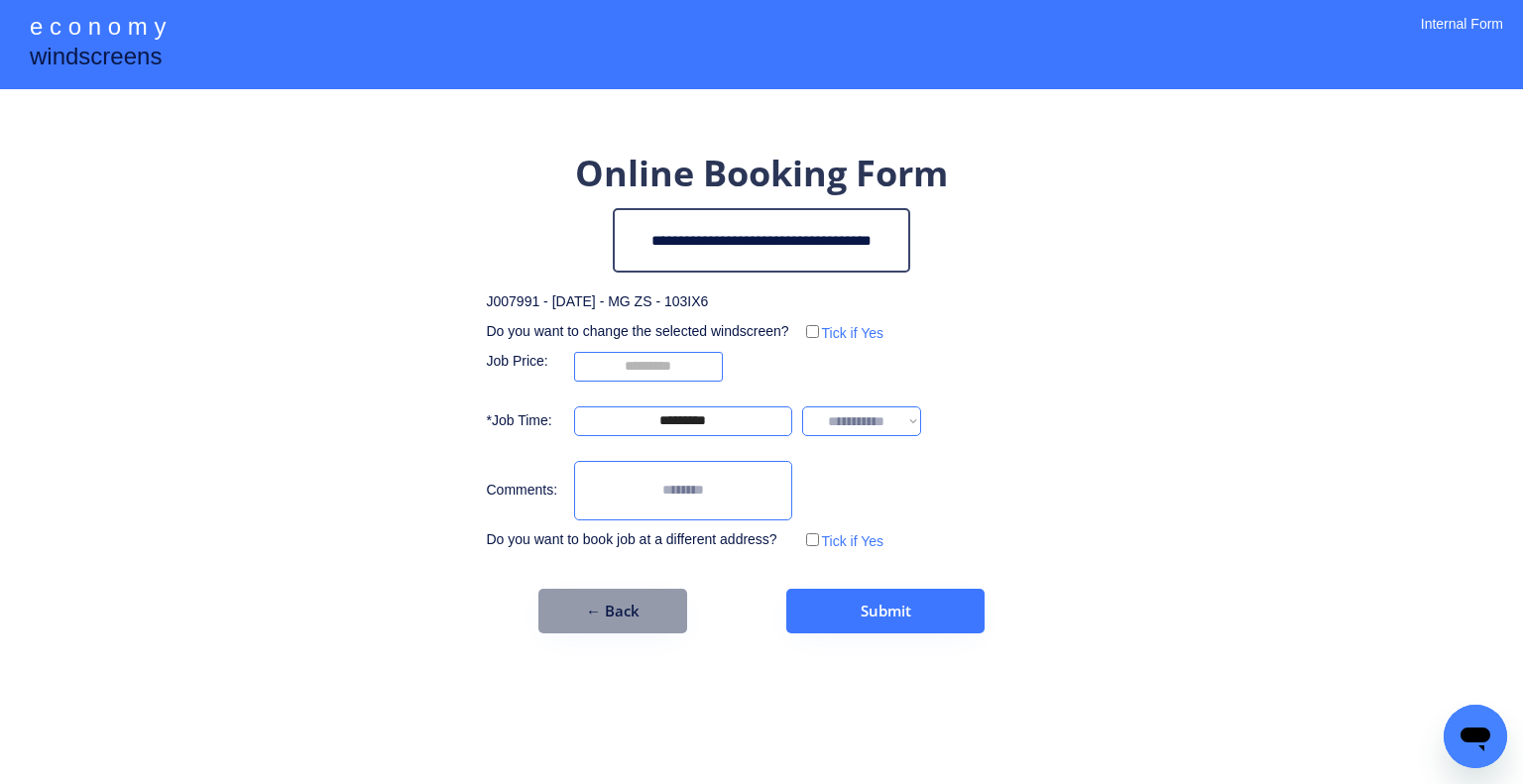 drag, startPoint x: 862, startPoint y: 415, endPoint x: 874, endPoint y: 435, distance: 23.323808 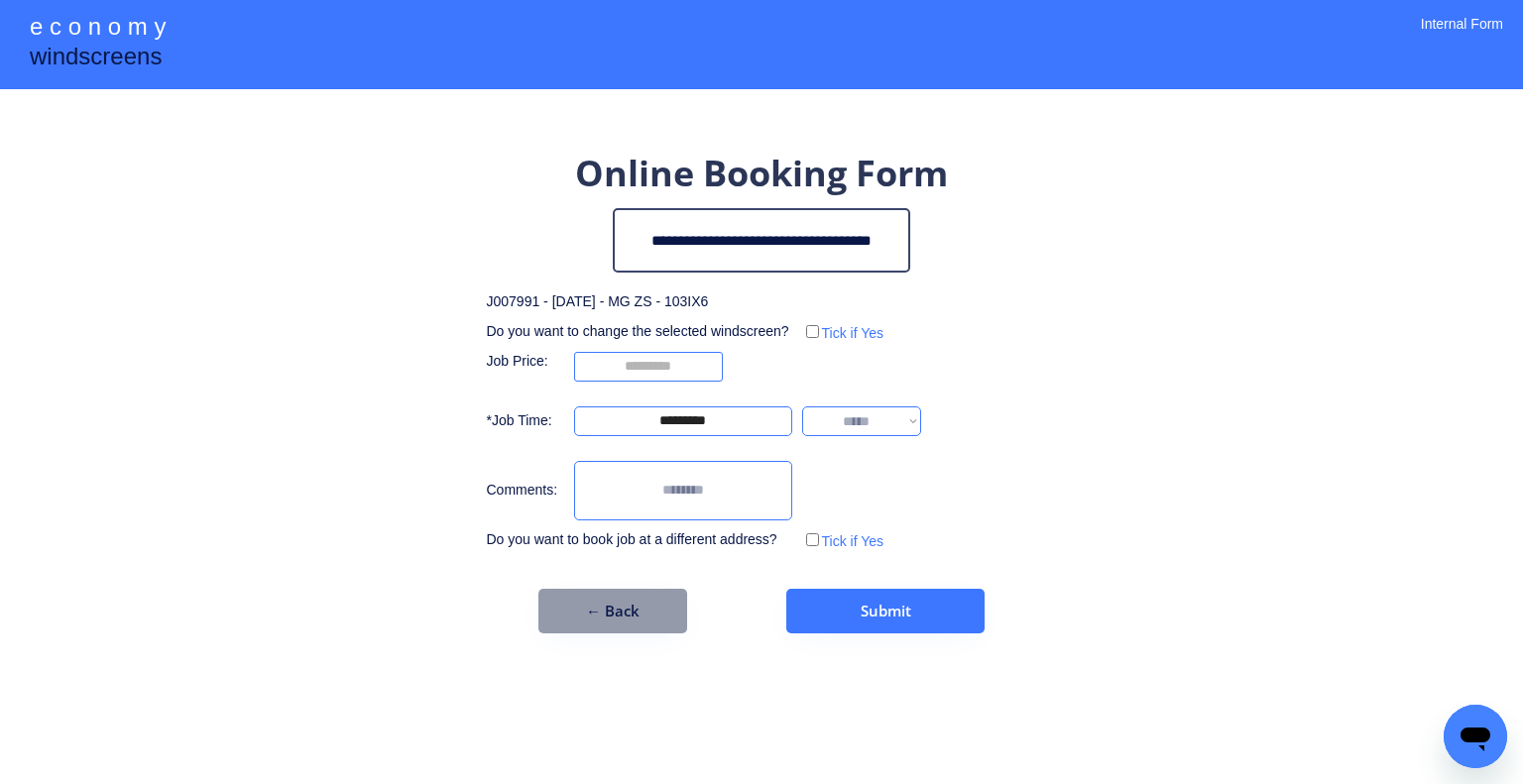 click on "**********" at bounding box center (862, 421) 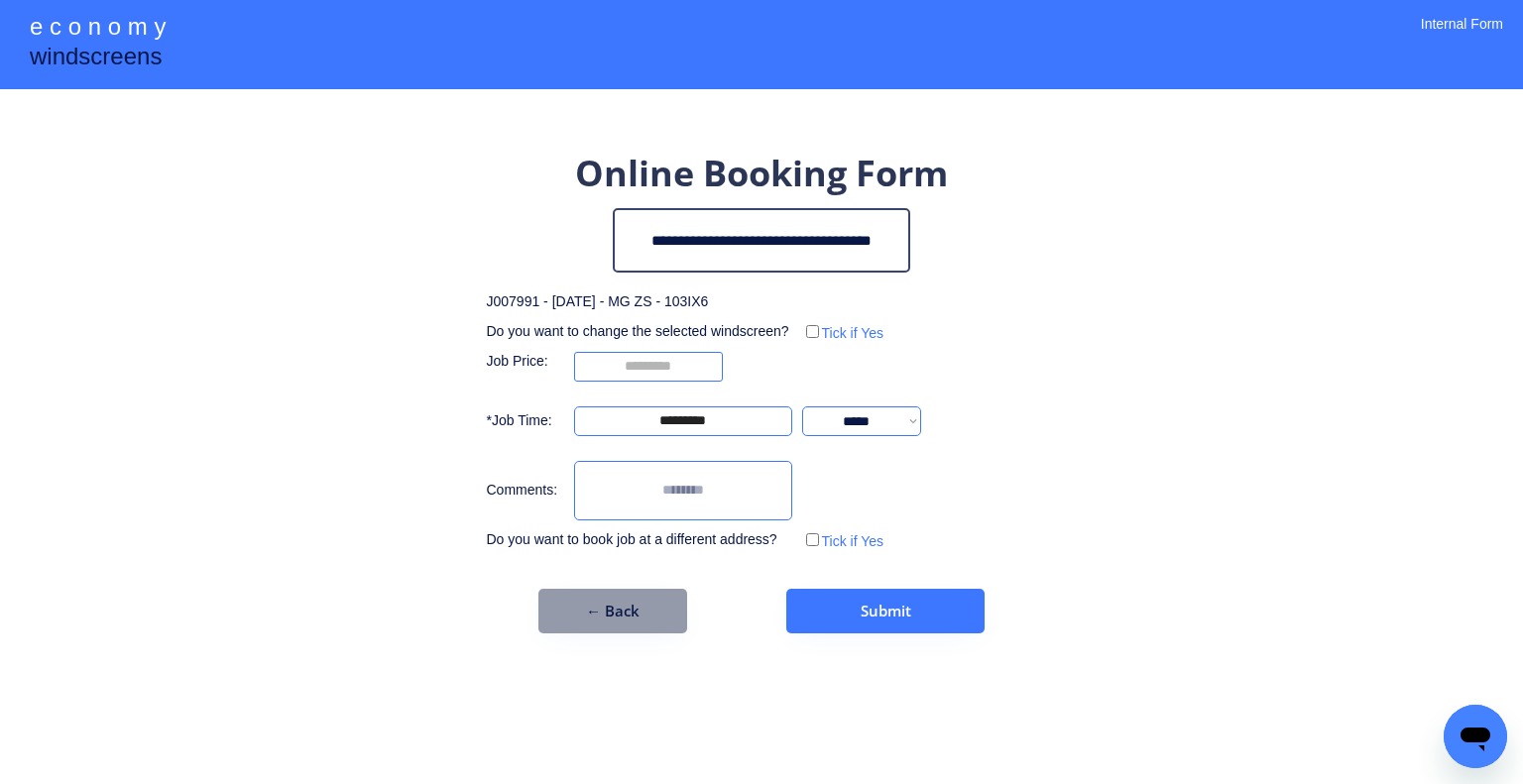 click on "**********" at bounding box center (762, 392) 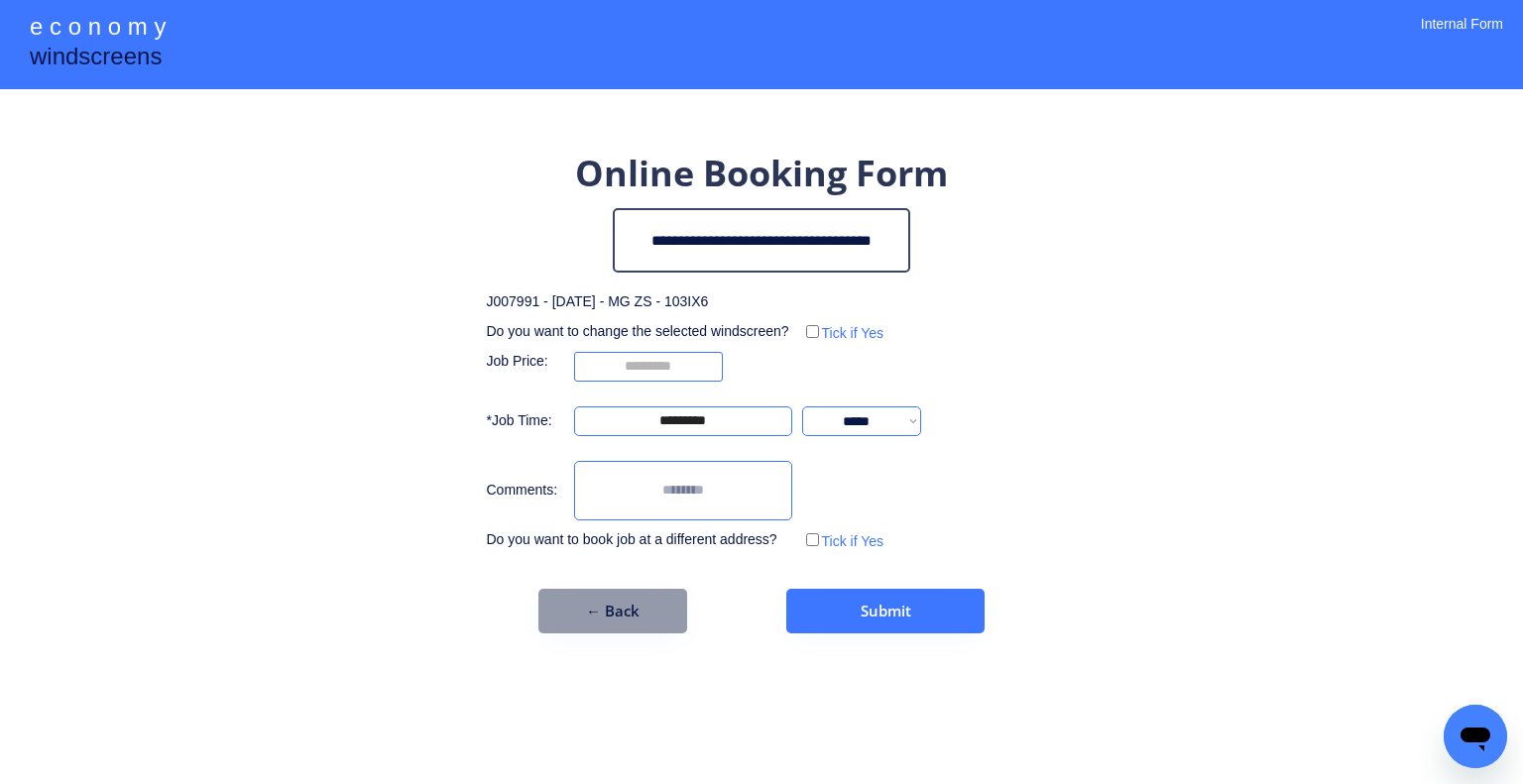 click at bounding box center [683, 491] 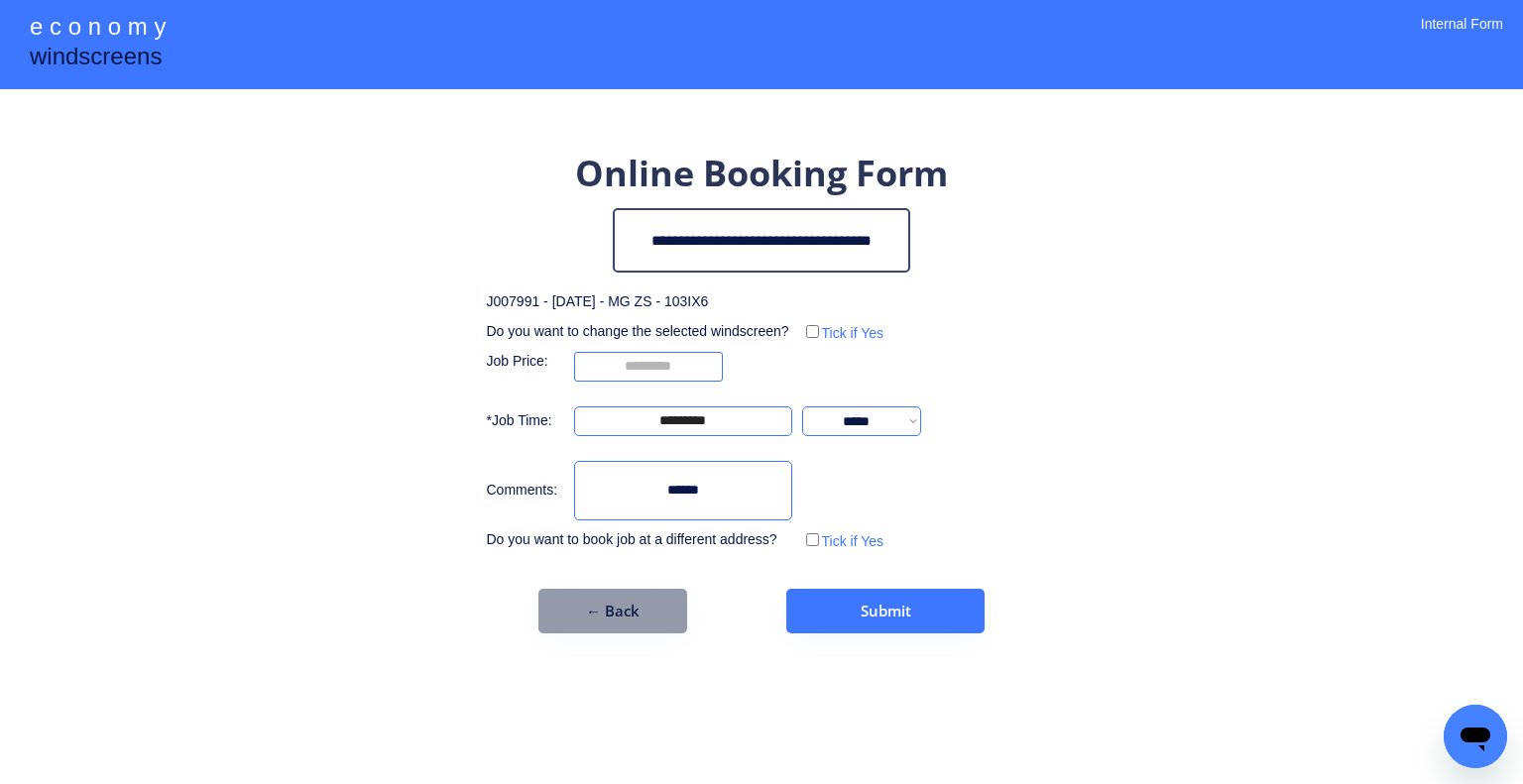 click at bounding box center [683, 491] 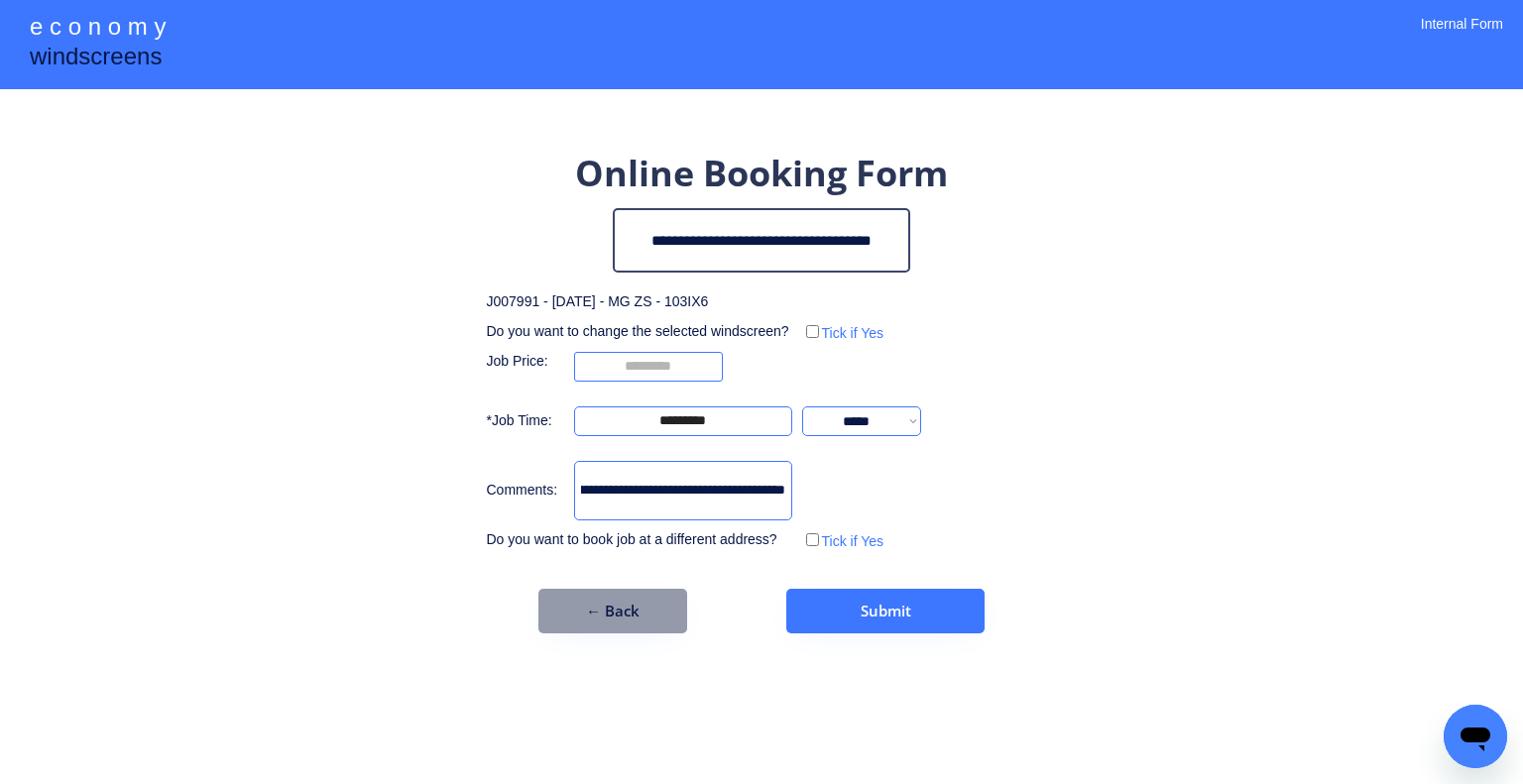scroll, scrollTop: 0, scrollLeft: 190, axis: horizontal 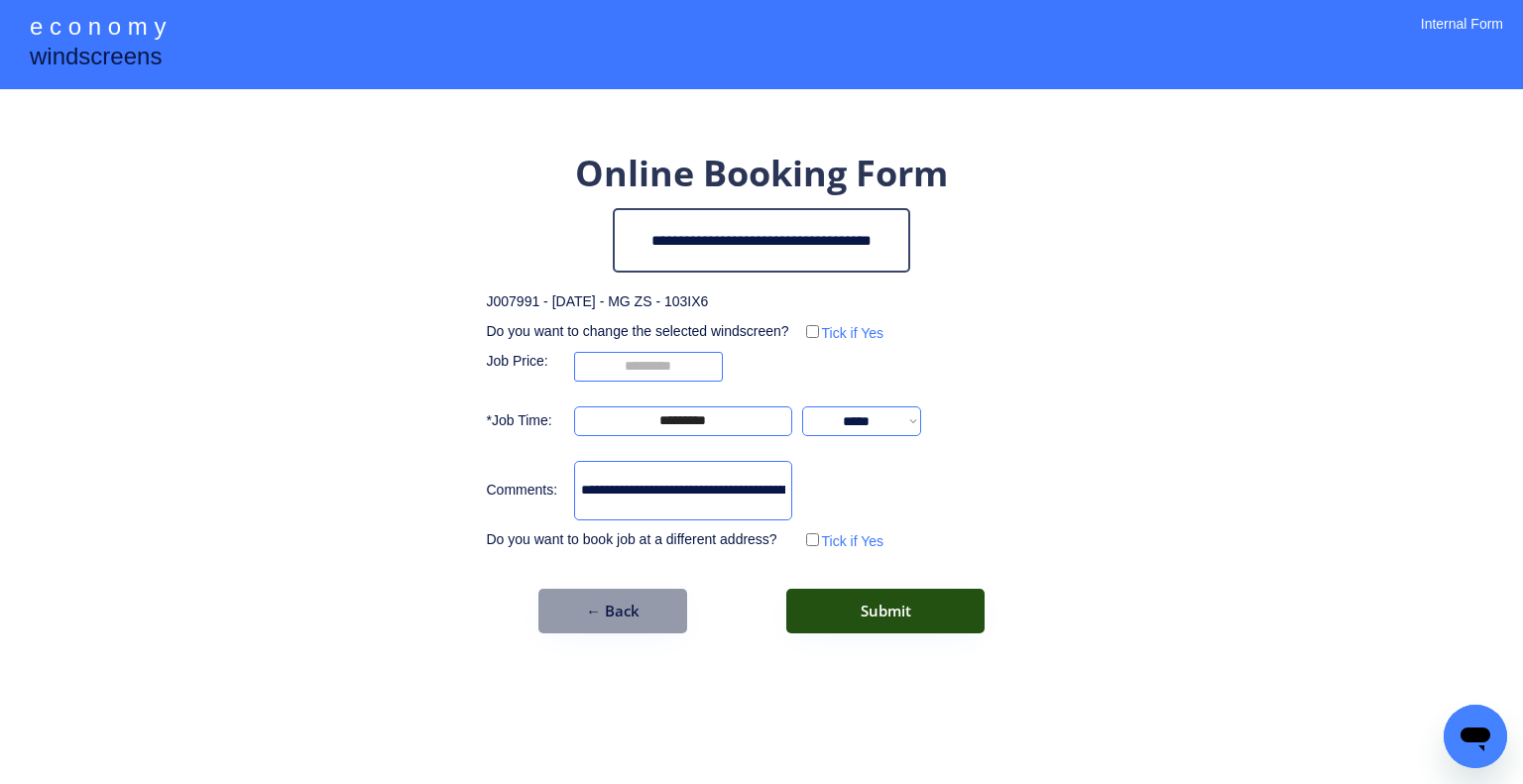 click on "Submit" at bounding box center (885, 611) 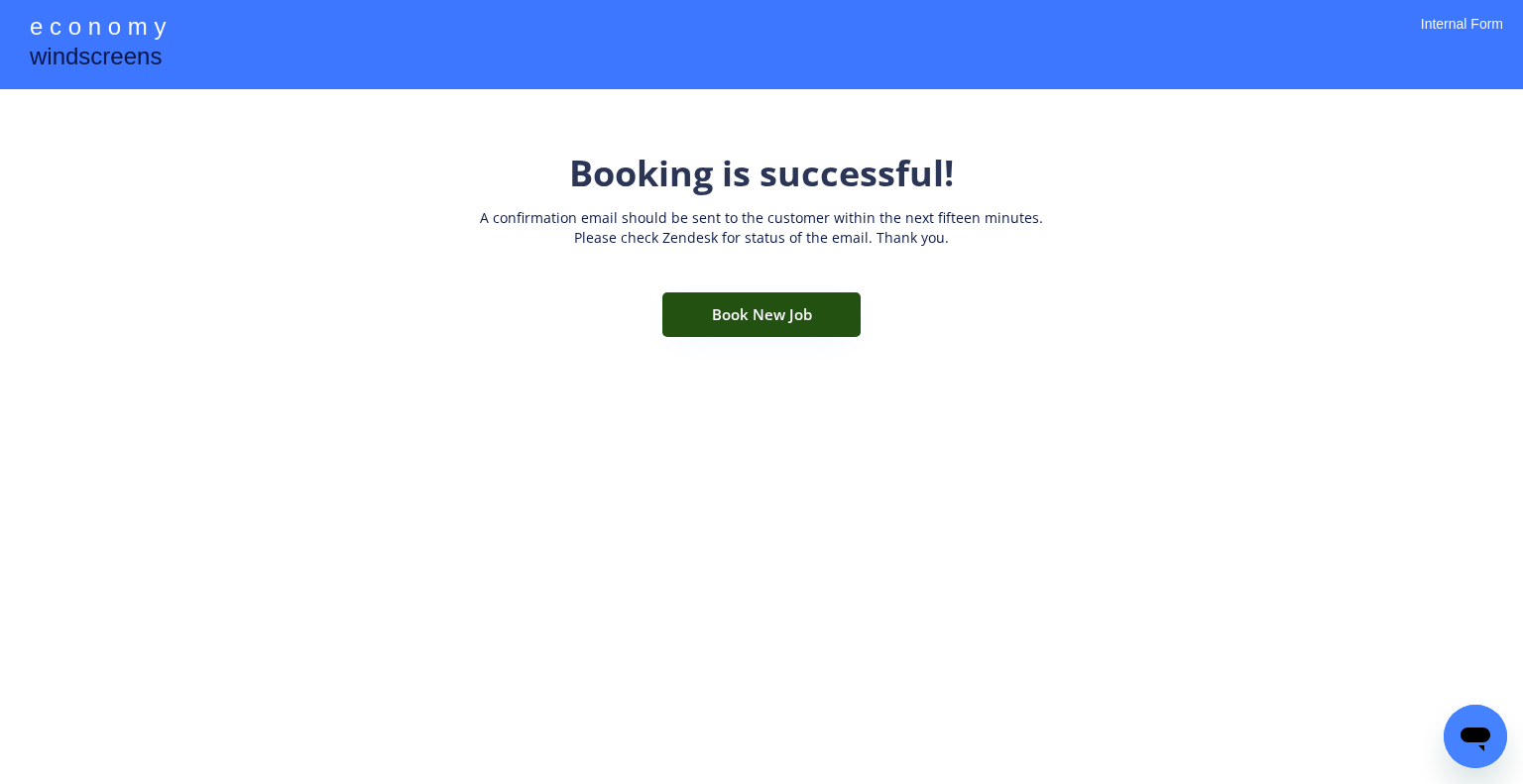 click on "Book New Job" at bounding box center [762, 314] 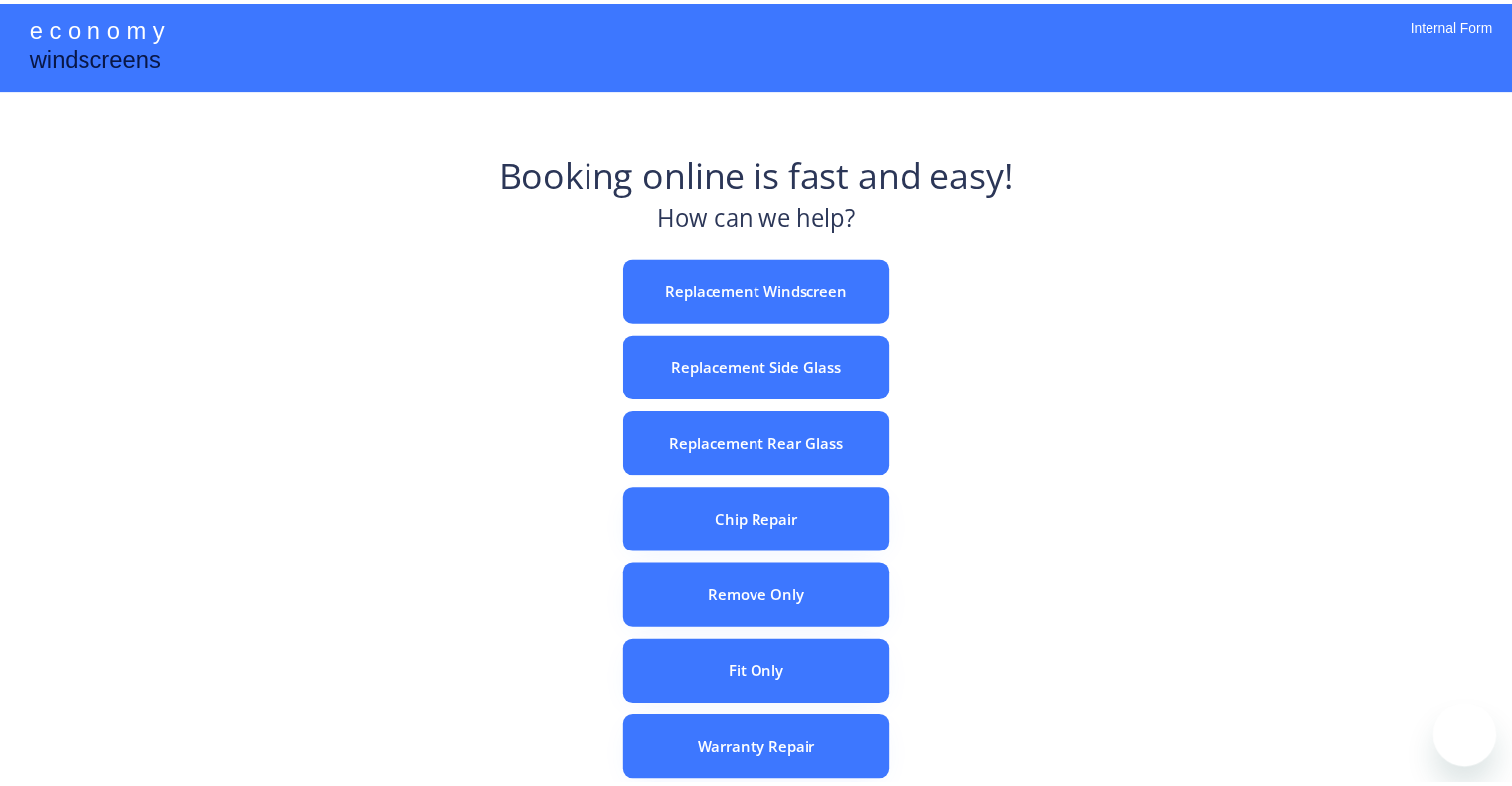 scroll, scrollTop: 0, scrollLeft: 0, axis: both 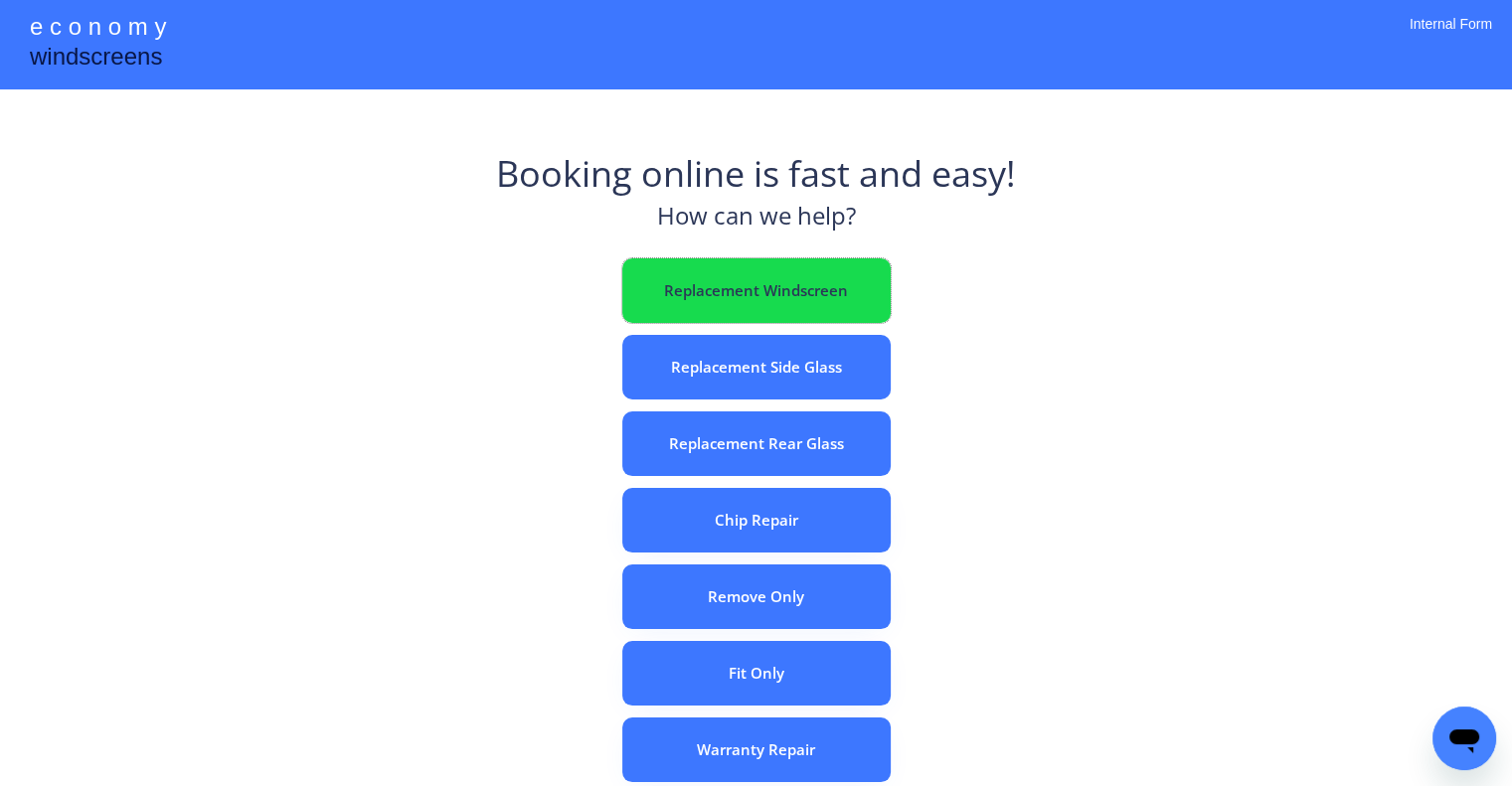 click on "Replacement Windscreen" at bounding box center [756, 290] 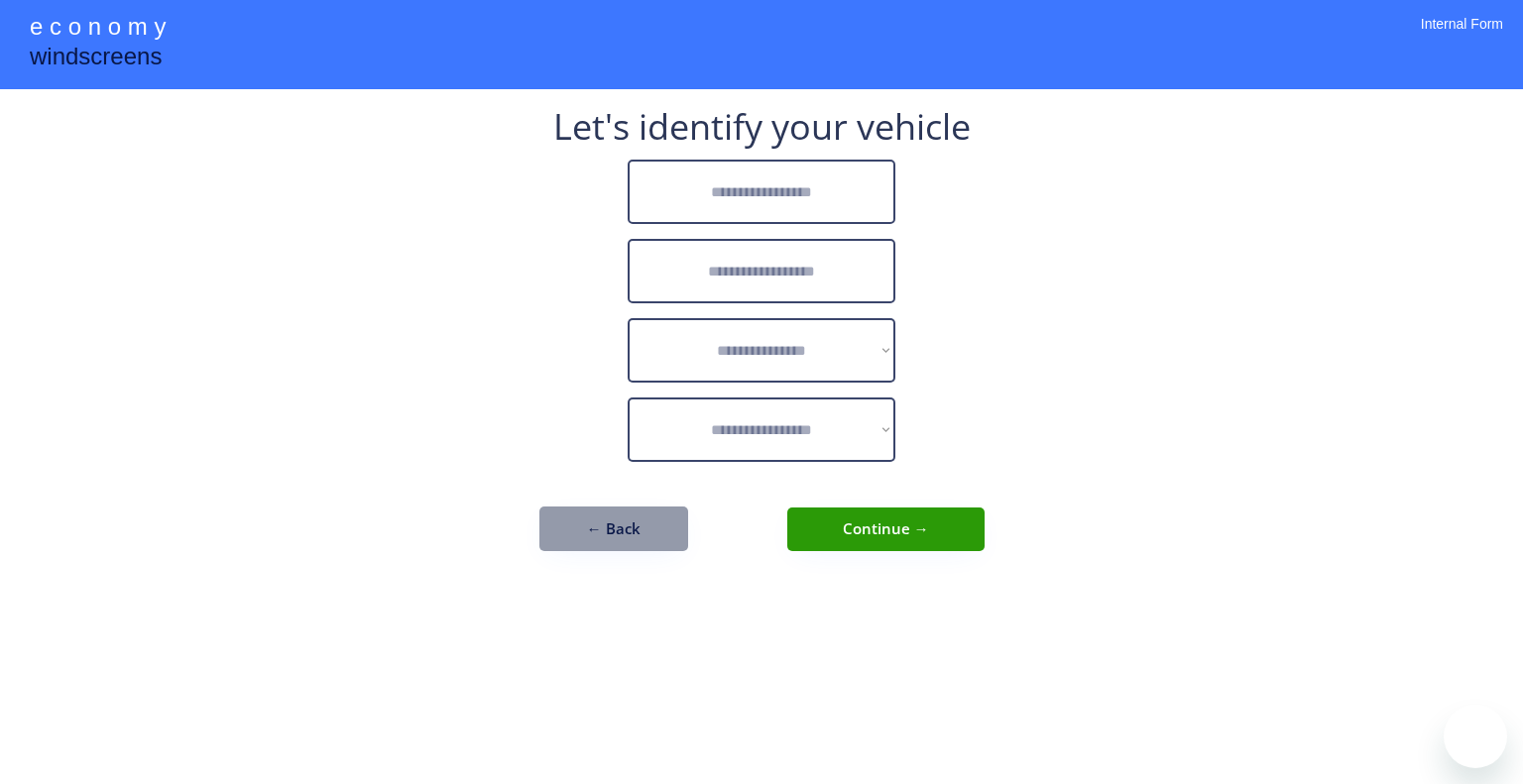 scroll, scrollTop: 0, scrollLeft: 0, axis: both 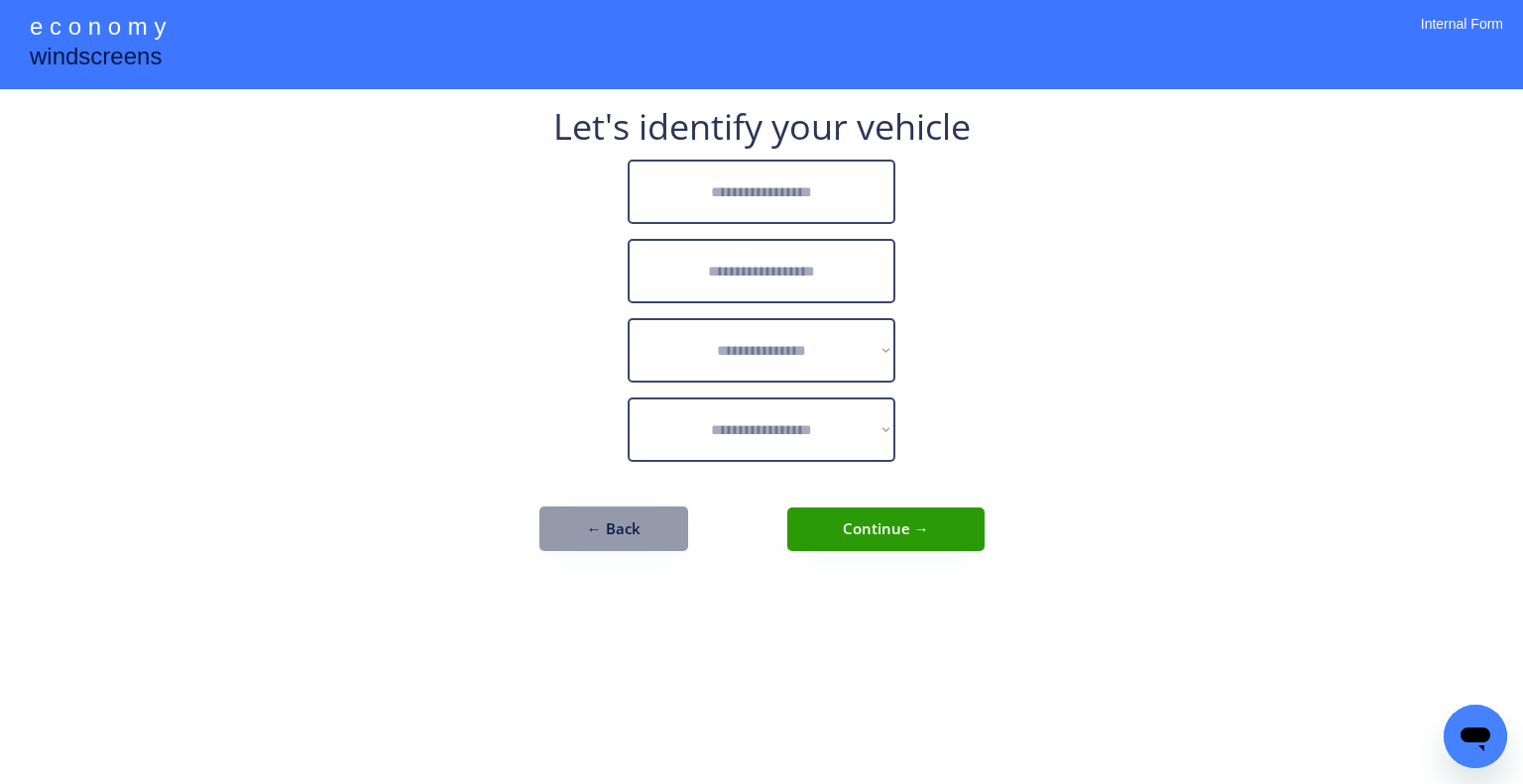 click at bounding box center [762, 191] 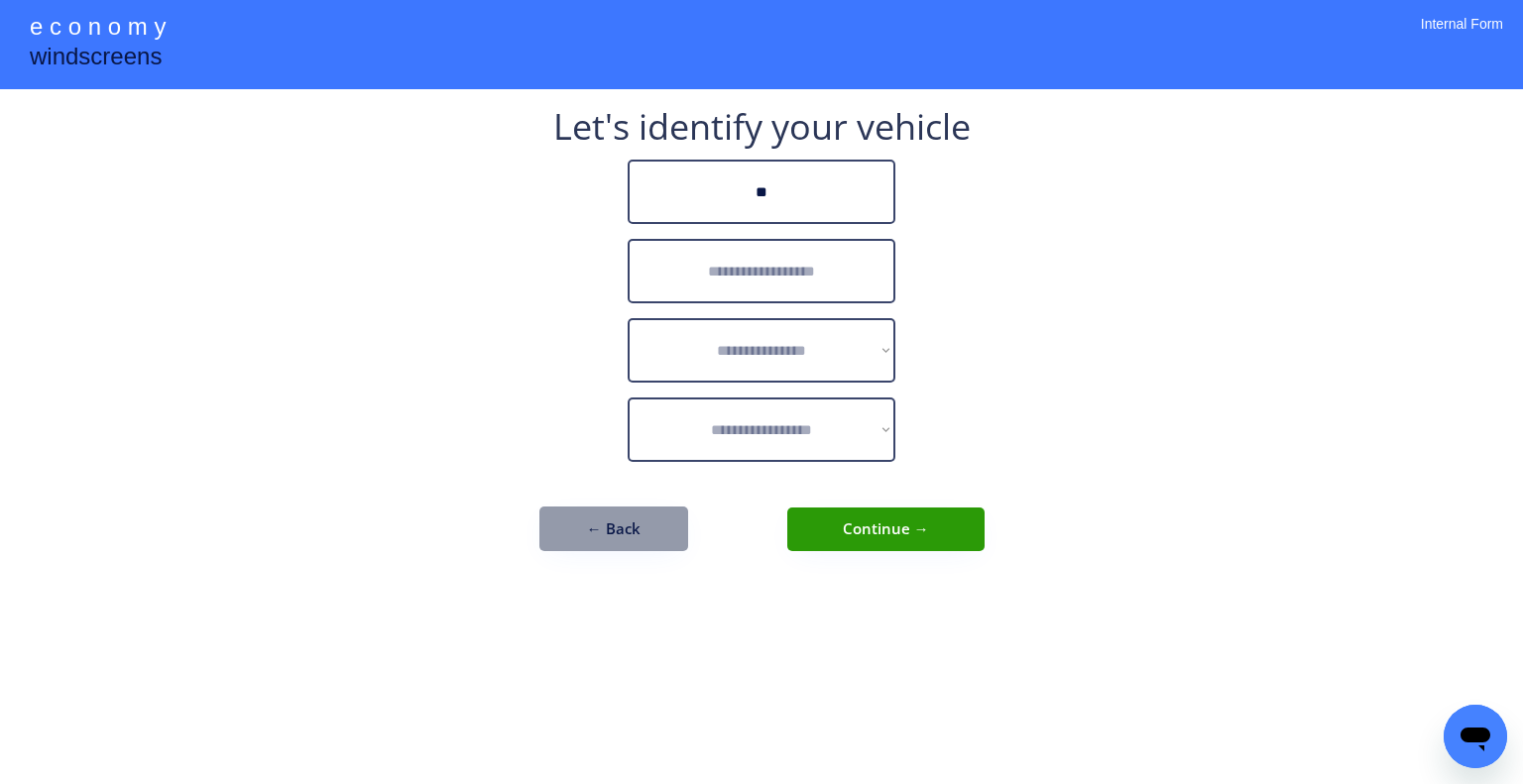 type on "*" 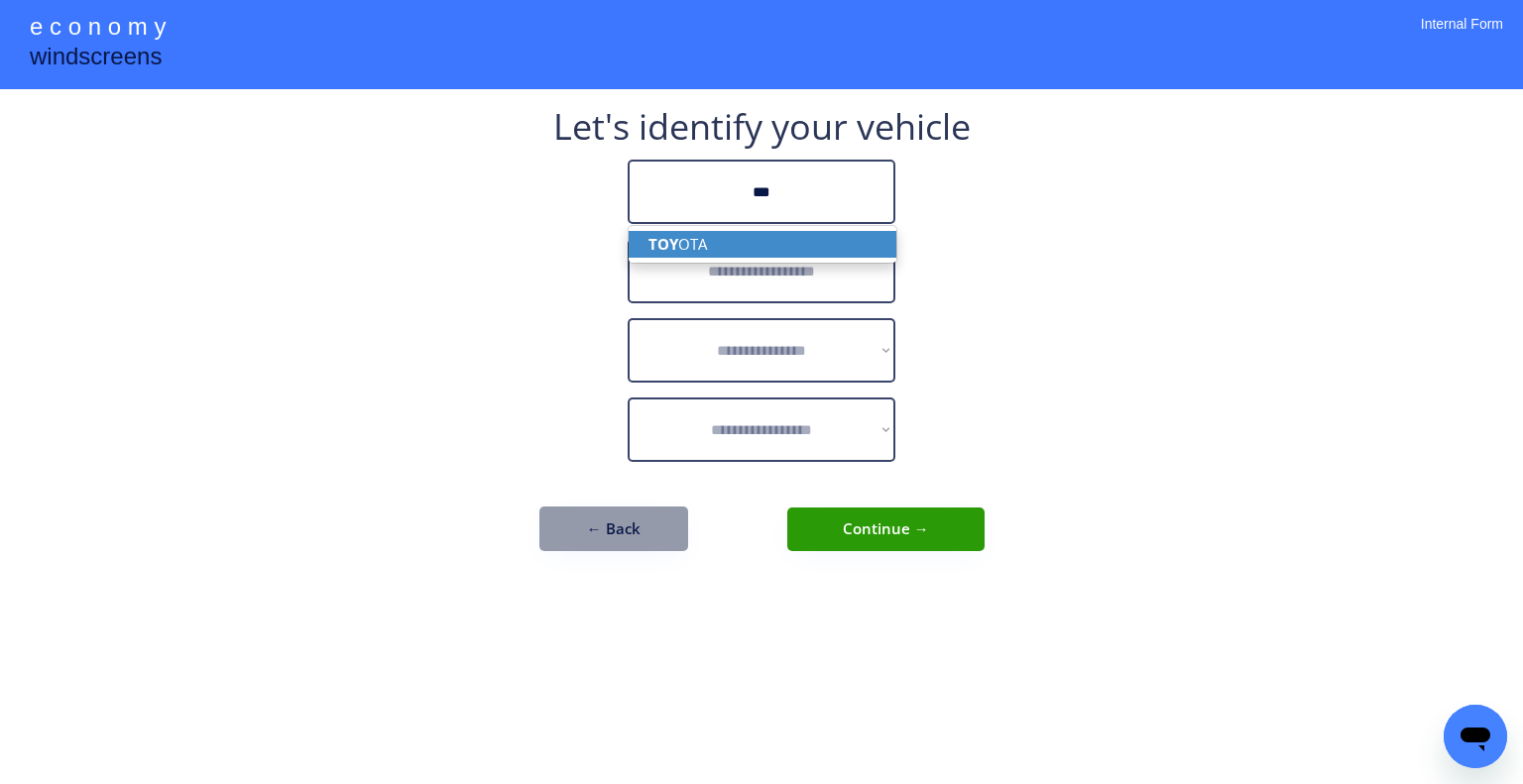 drag, startPoint x: 770, startPoint y: 232, endPoint x: 904, endPoint y: 201, distance: 137.53909 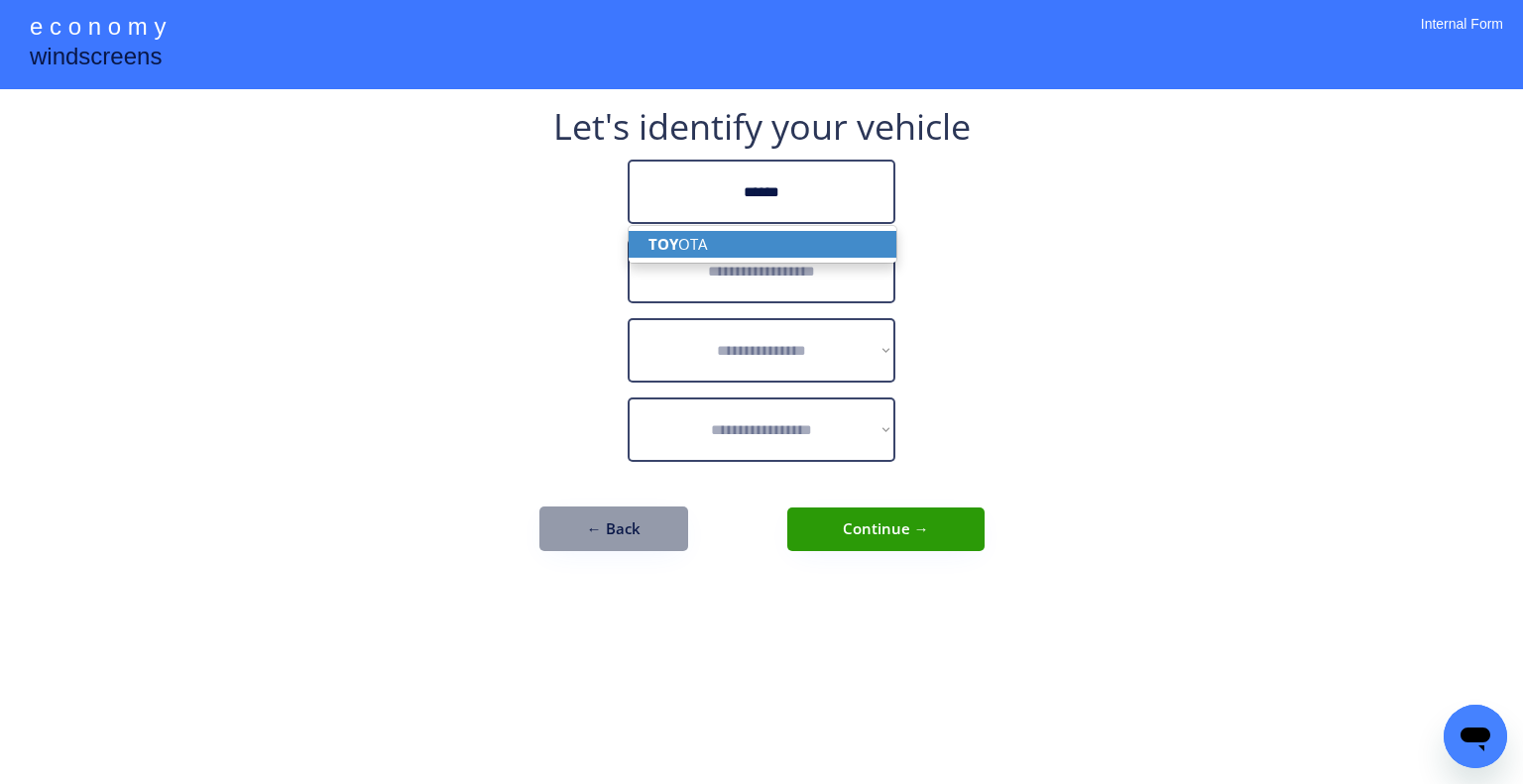 type on "******" 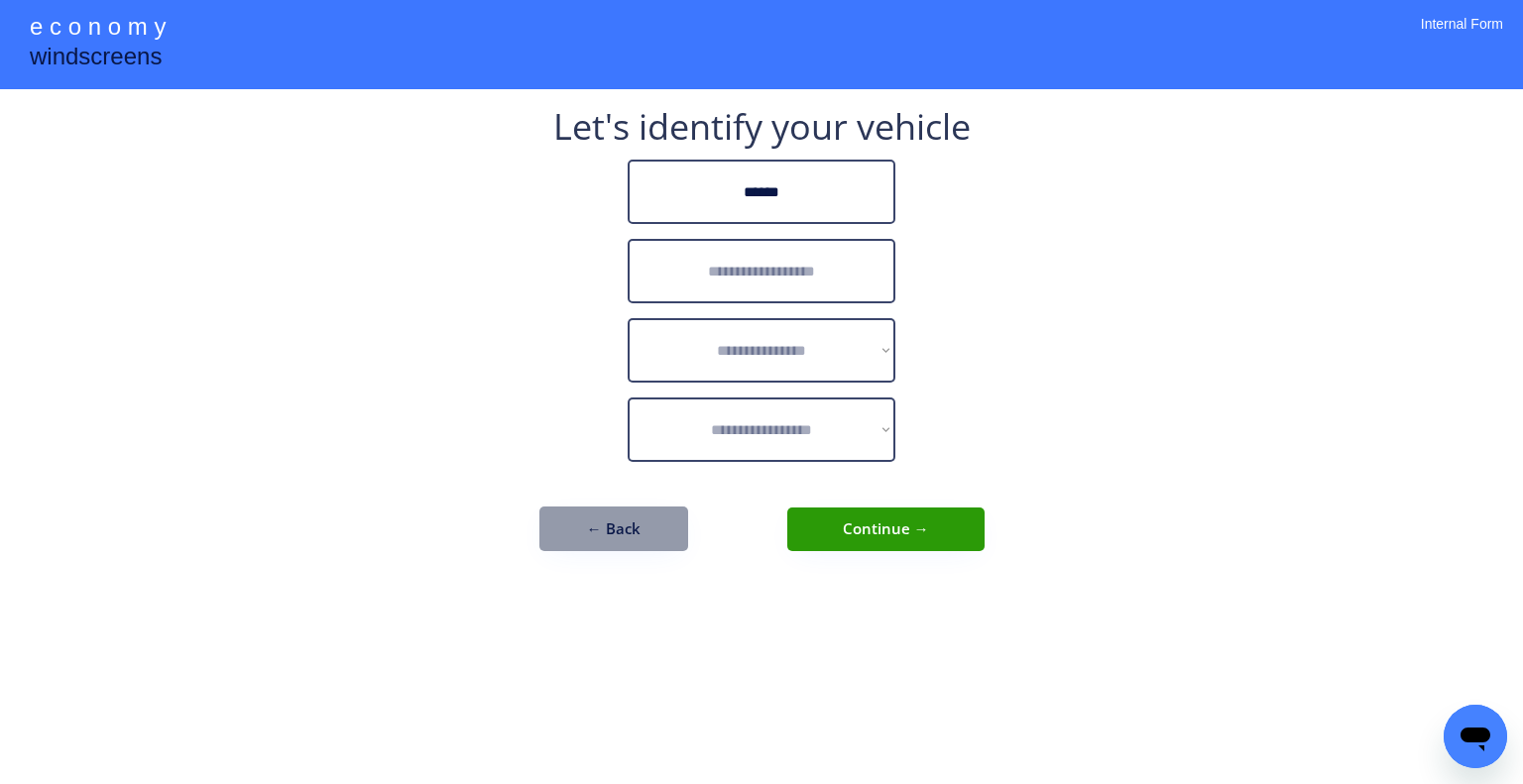 drag, startPoint x: 1154, startPoint y: 211, endPoint x: 1151, endPoint y: 197, distance: 14.3178211 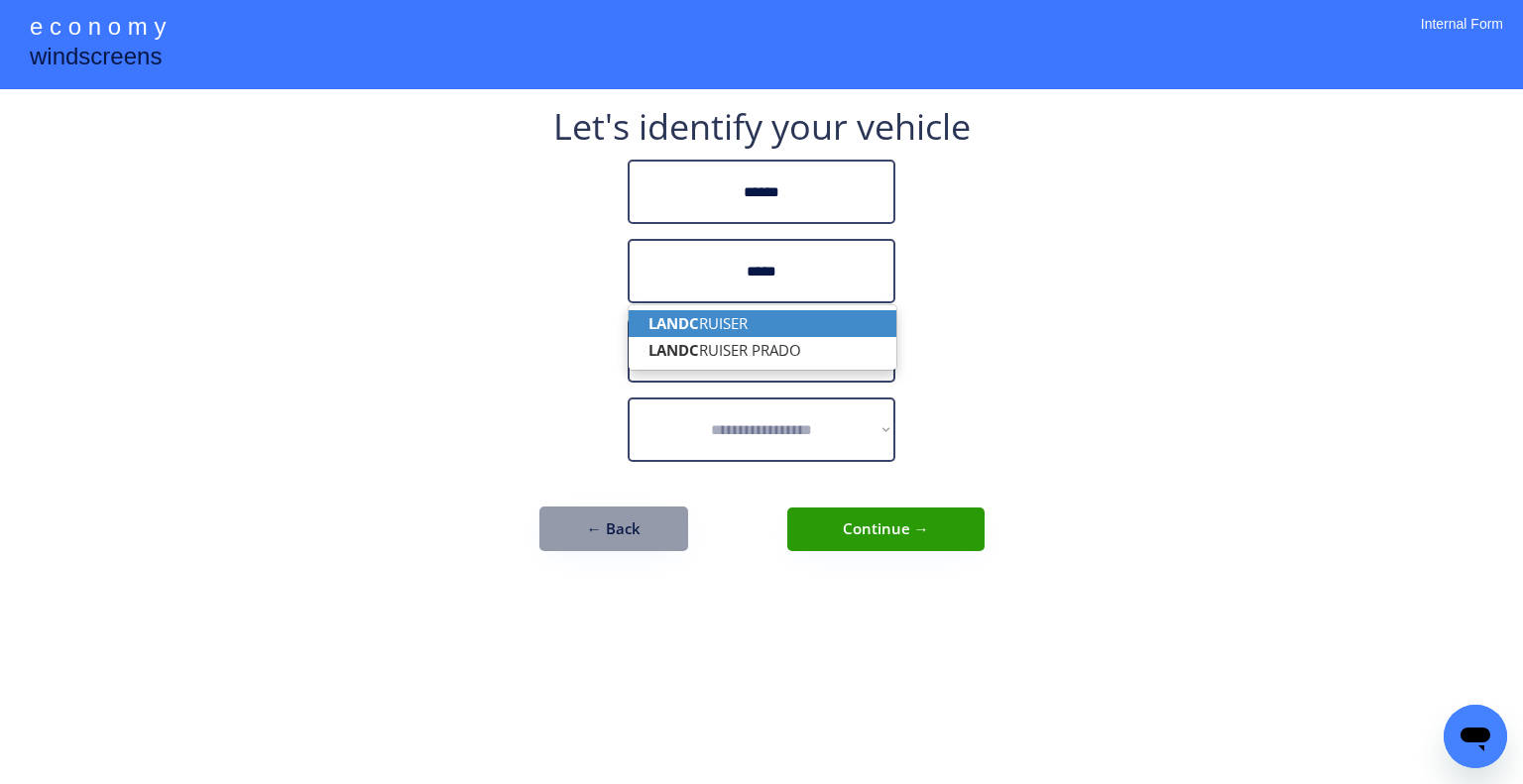 click on "LANDC RUISER" at bounding box center [762, 323] 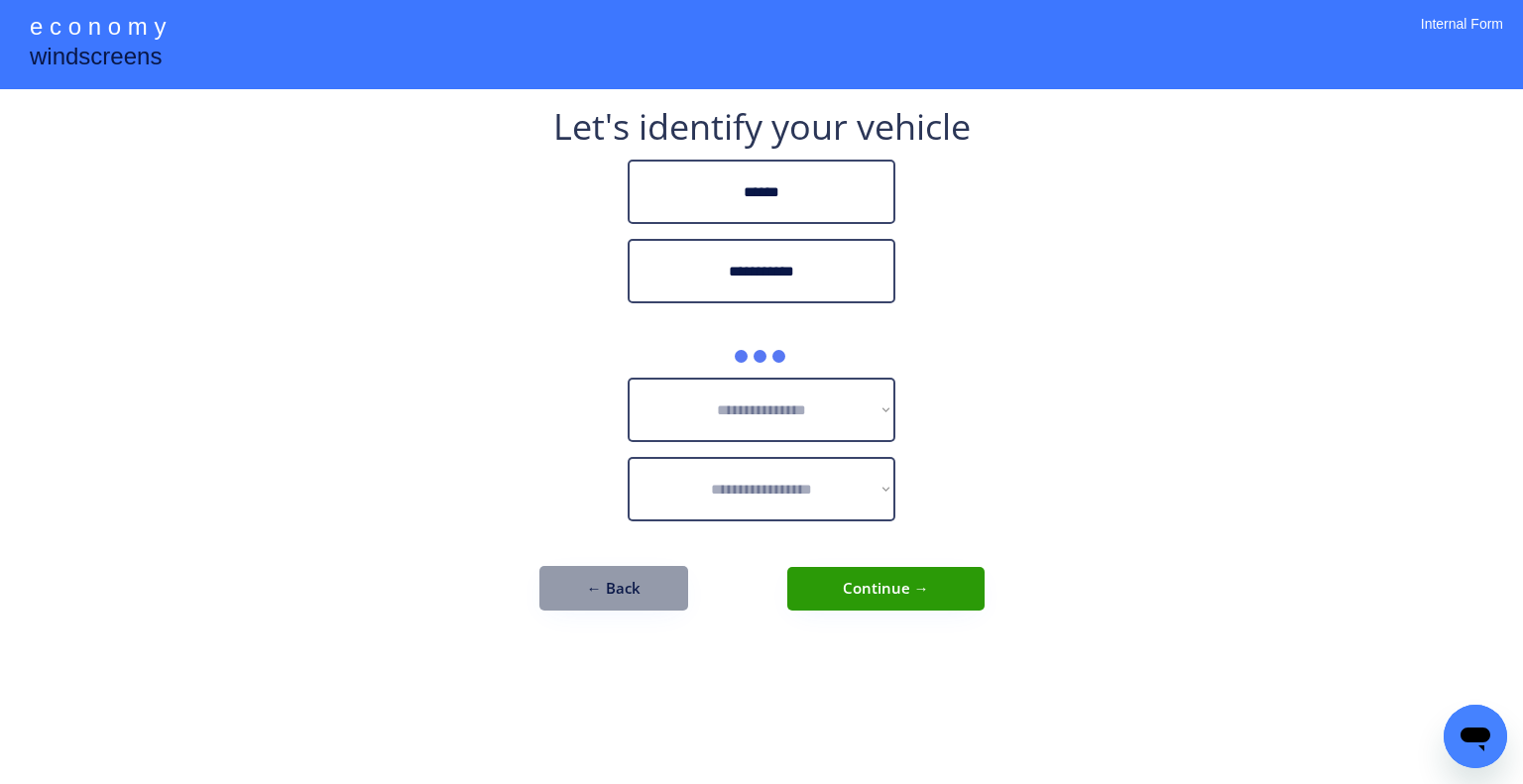 type on "**********" 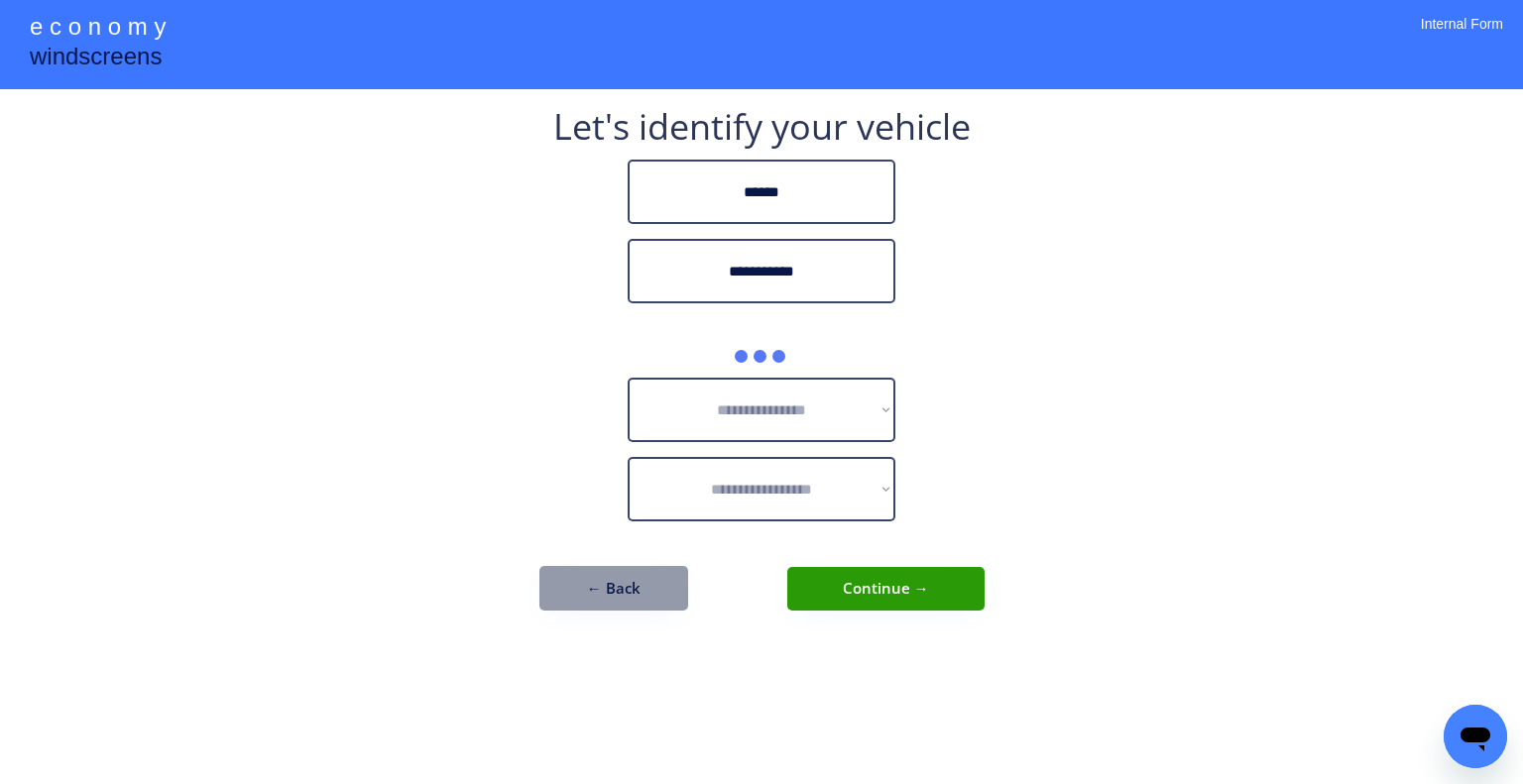 drag, startPoint x: 1158, startPoint y: 314, endPoint x: 907, endPoint y: 23, distance: 384.2942 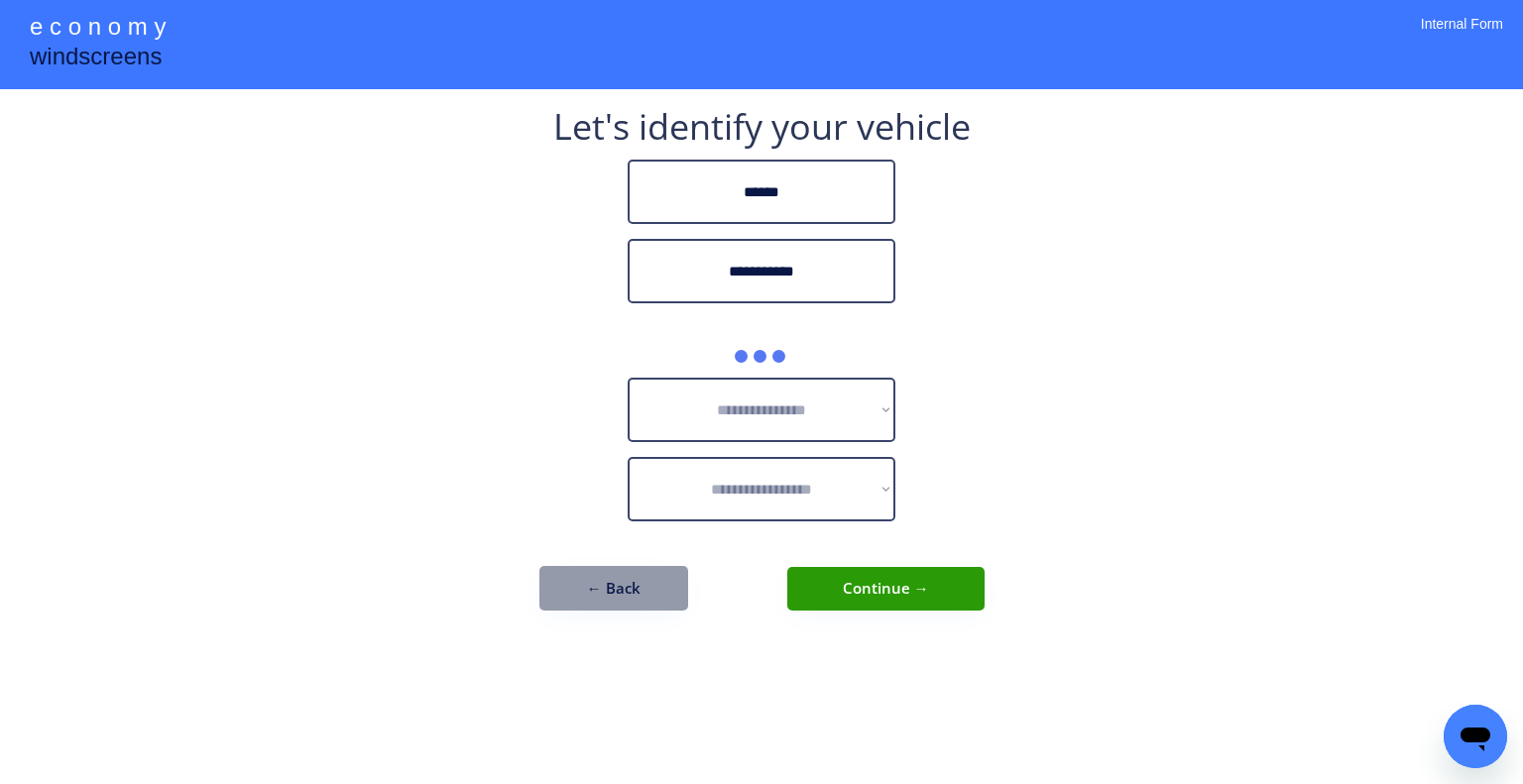click on "**********" at bounding box center [762, 392] 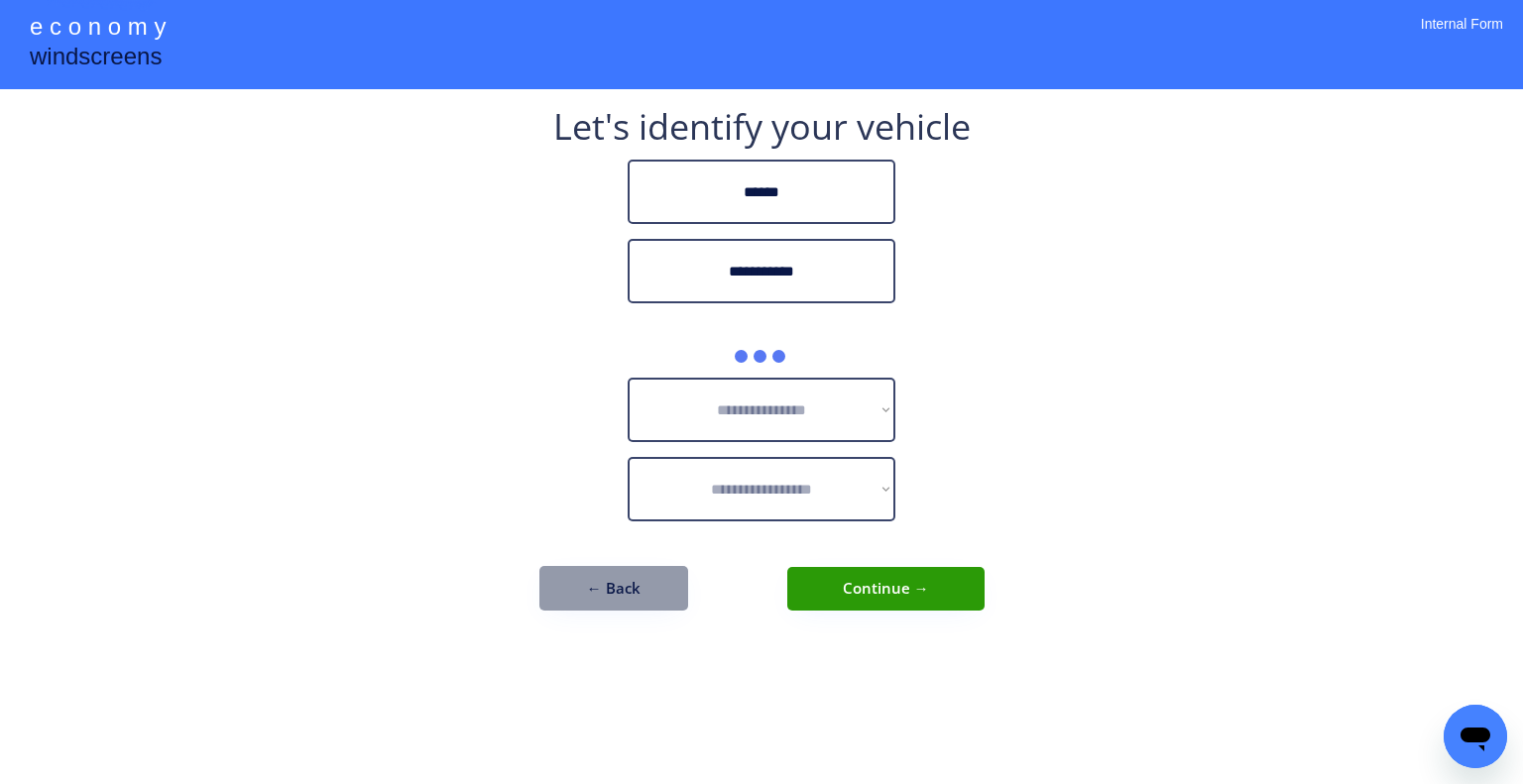 click on "**********" at bounding box center [762, 392] 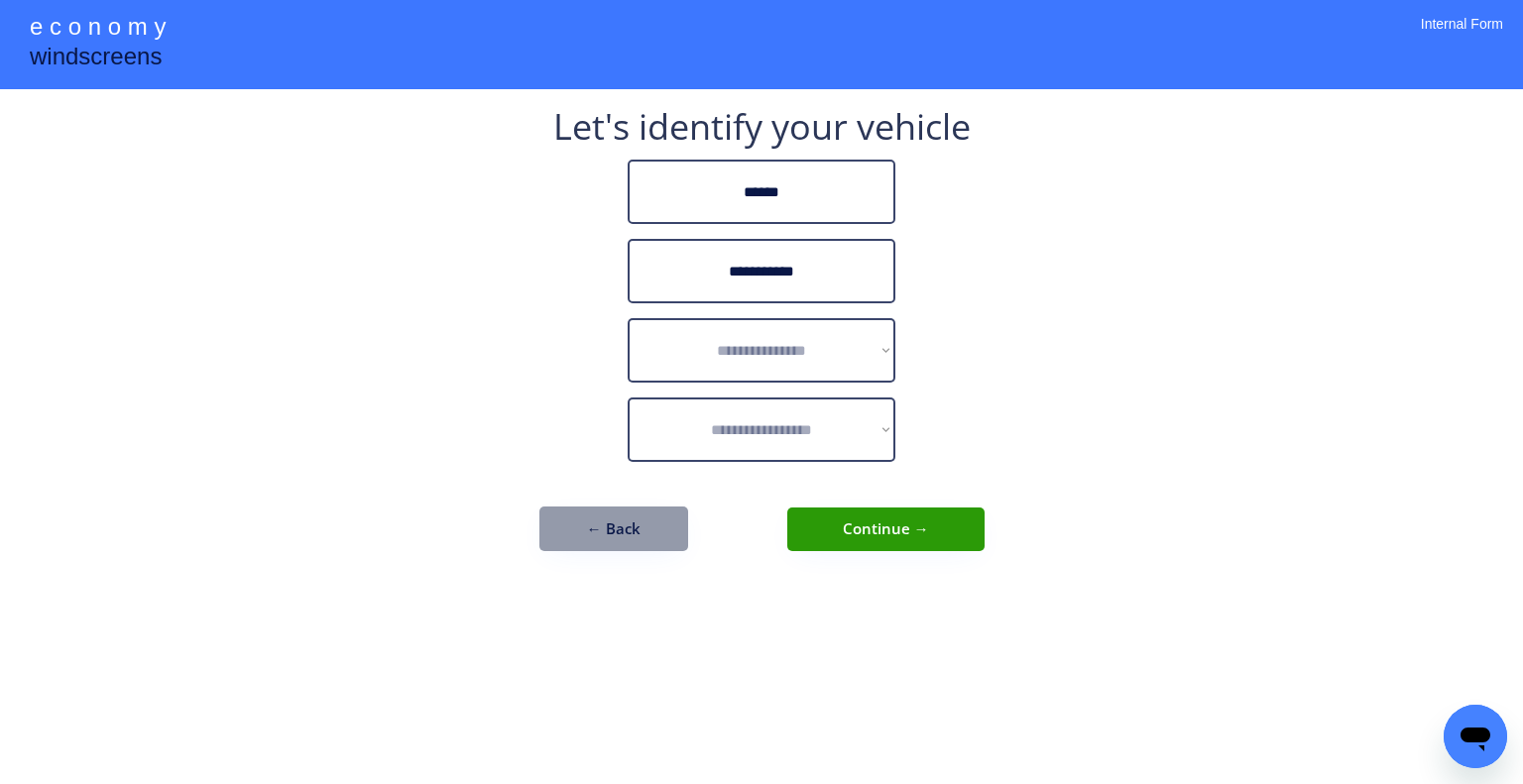 click on "**********" at bounding box center (762, 392) 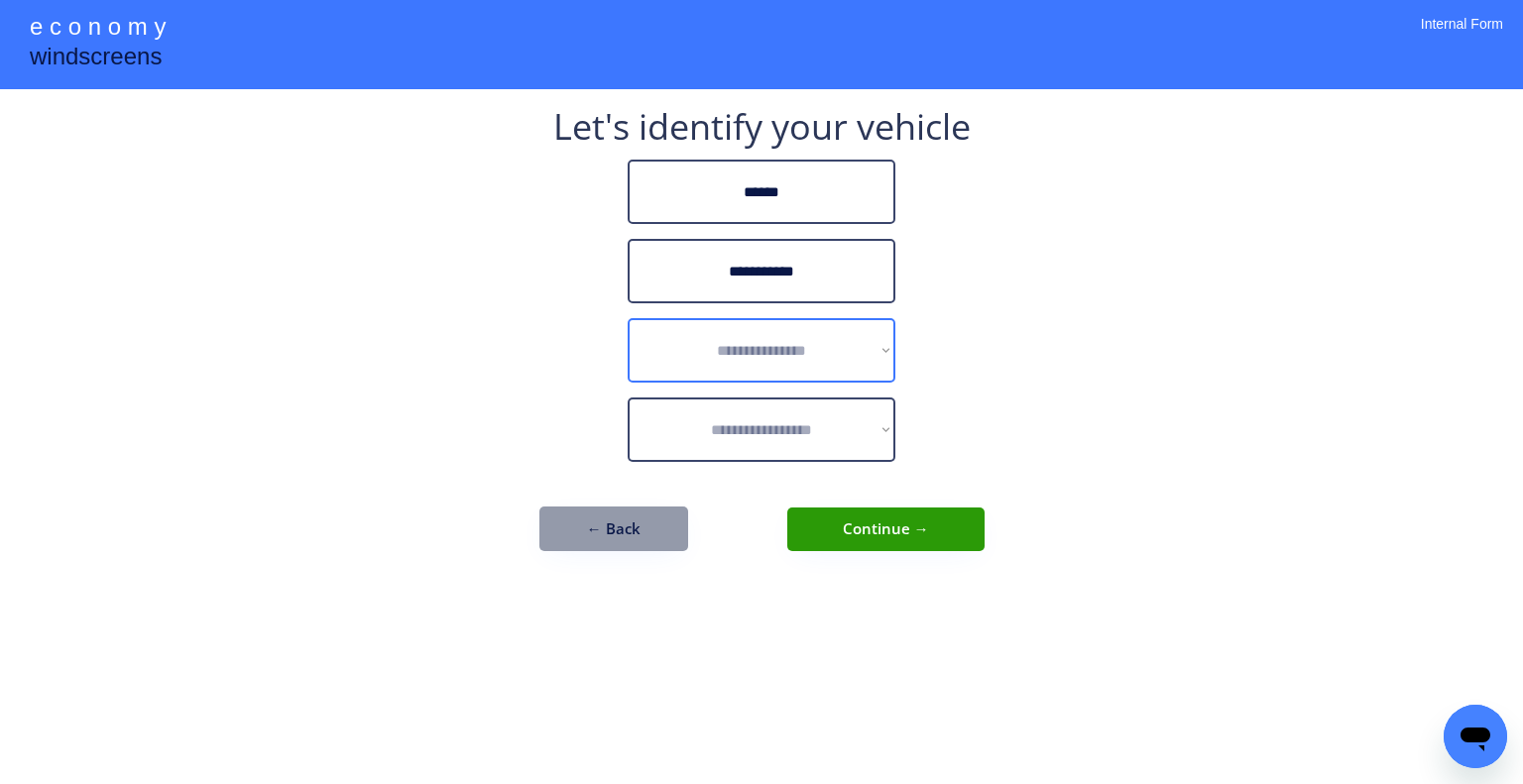 click on "**********" at bounding box center [762, 350] 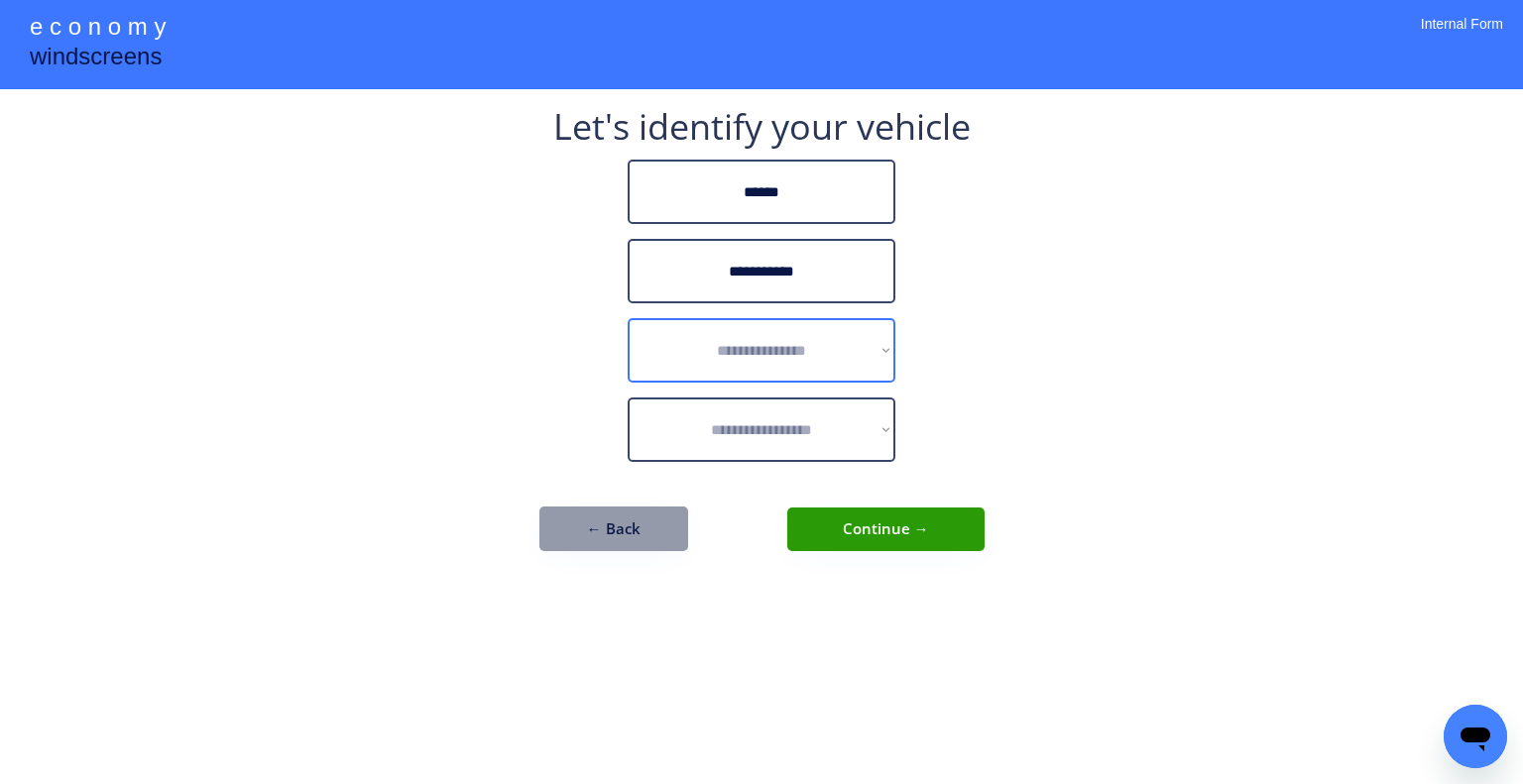 select on "******" 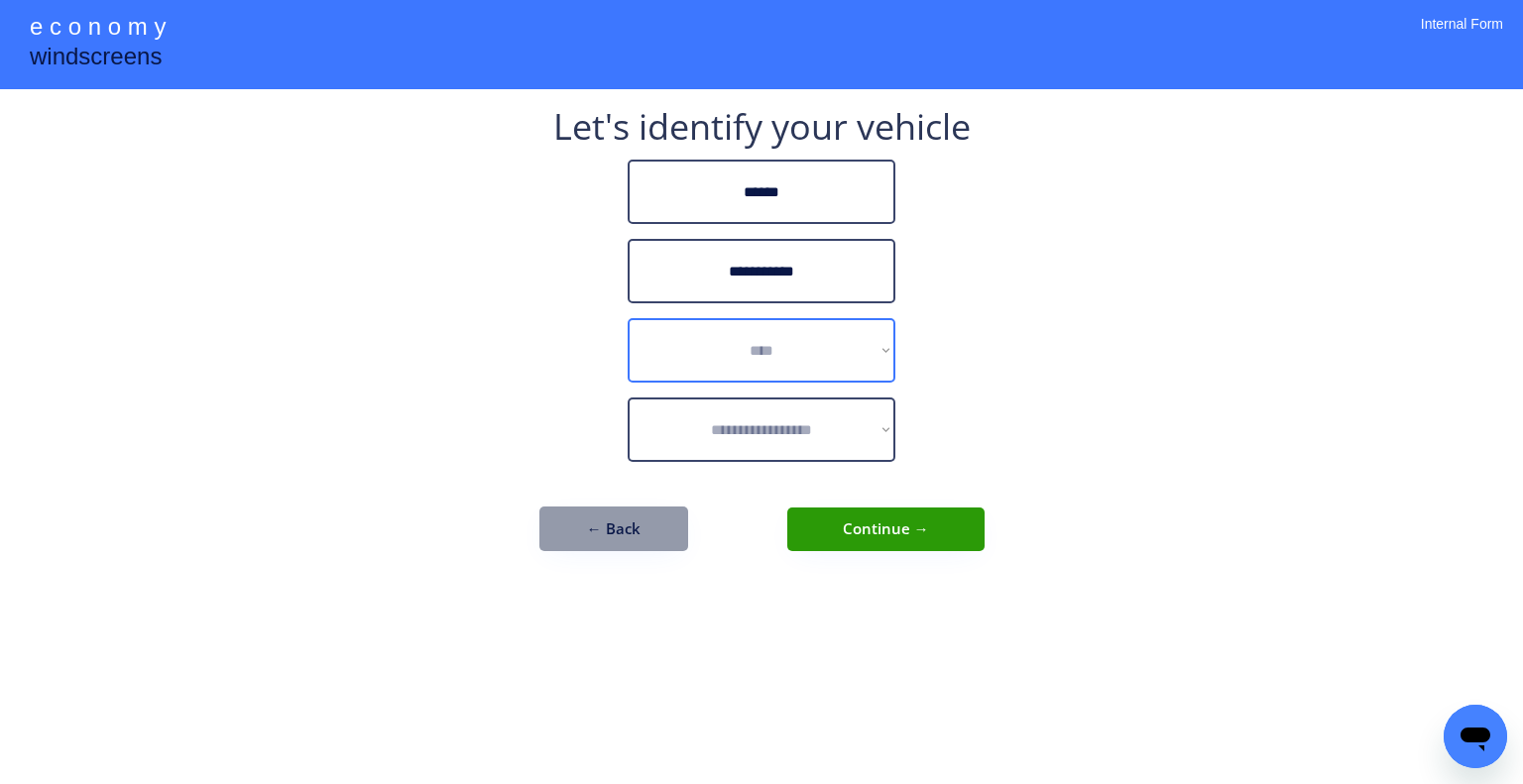 click on "**********" at bounding box center (762, 350) 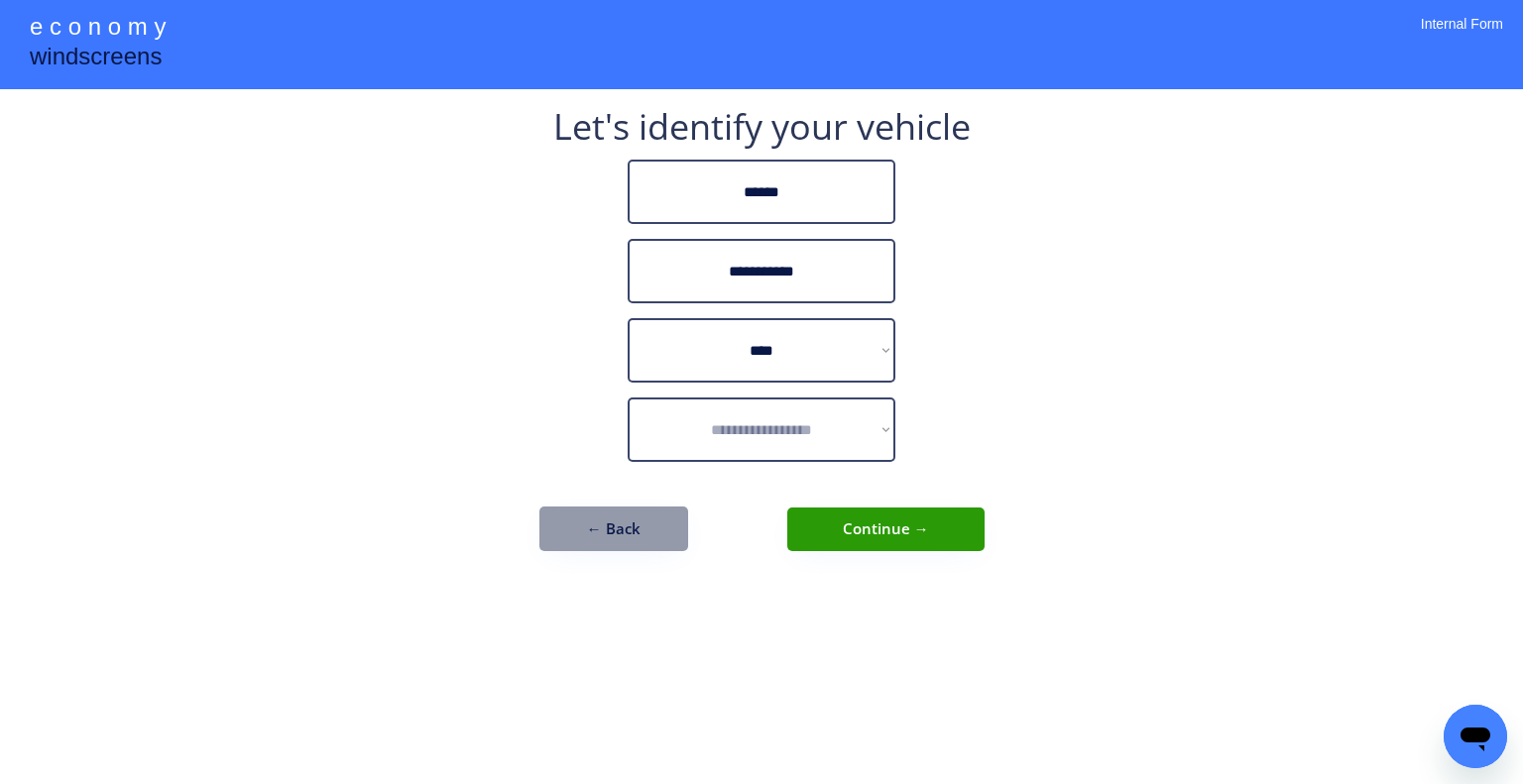 click on "**********" at bounding box center (762, 392) 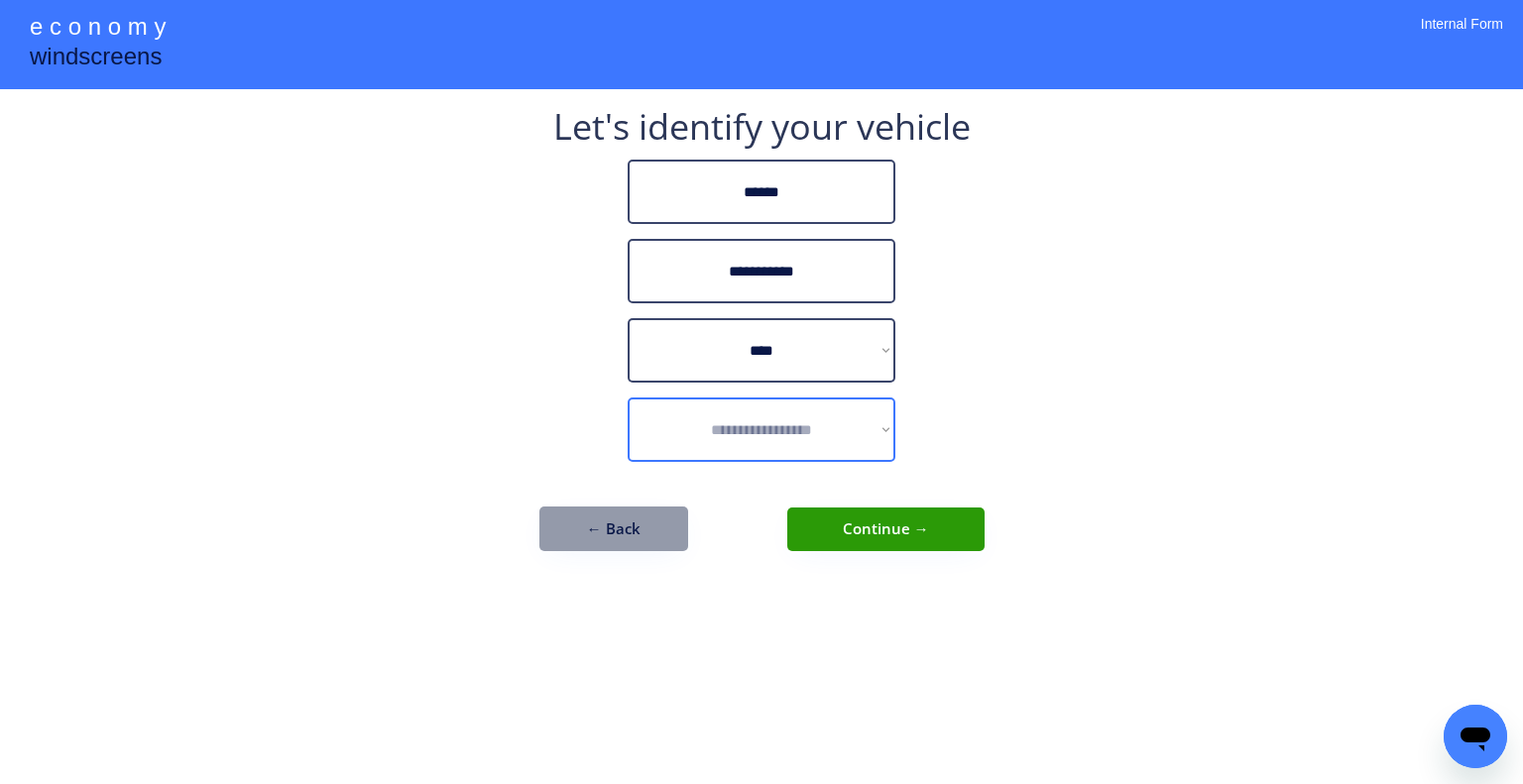 click on "**********" at bounding box center [762, 429] 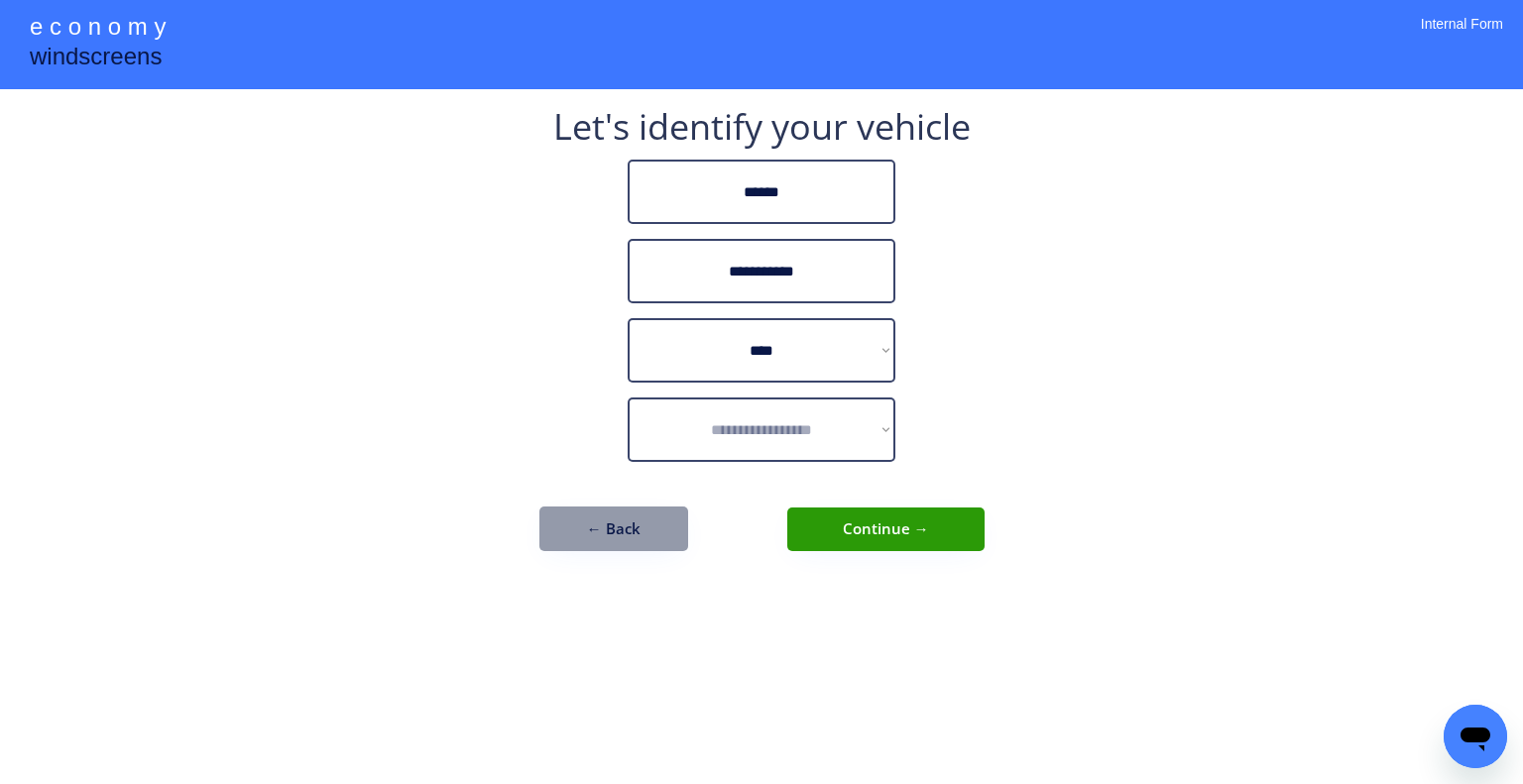 drag, startPoint x: 735, startPoint y: 466, endPoint x: 747, endPoint y: 451, distance: 19.209373 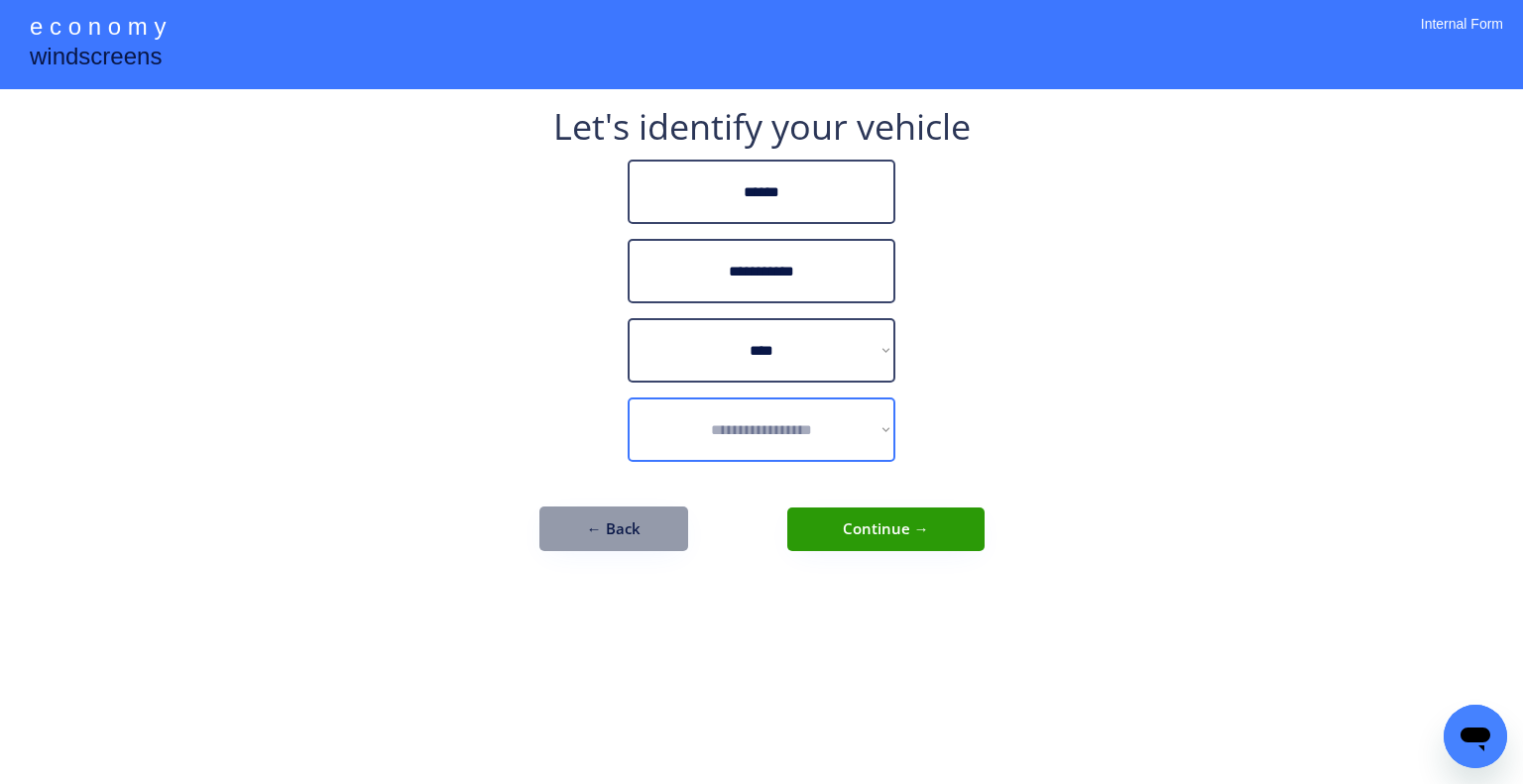 click on "**********" at bounding box center [762, 429] 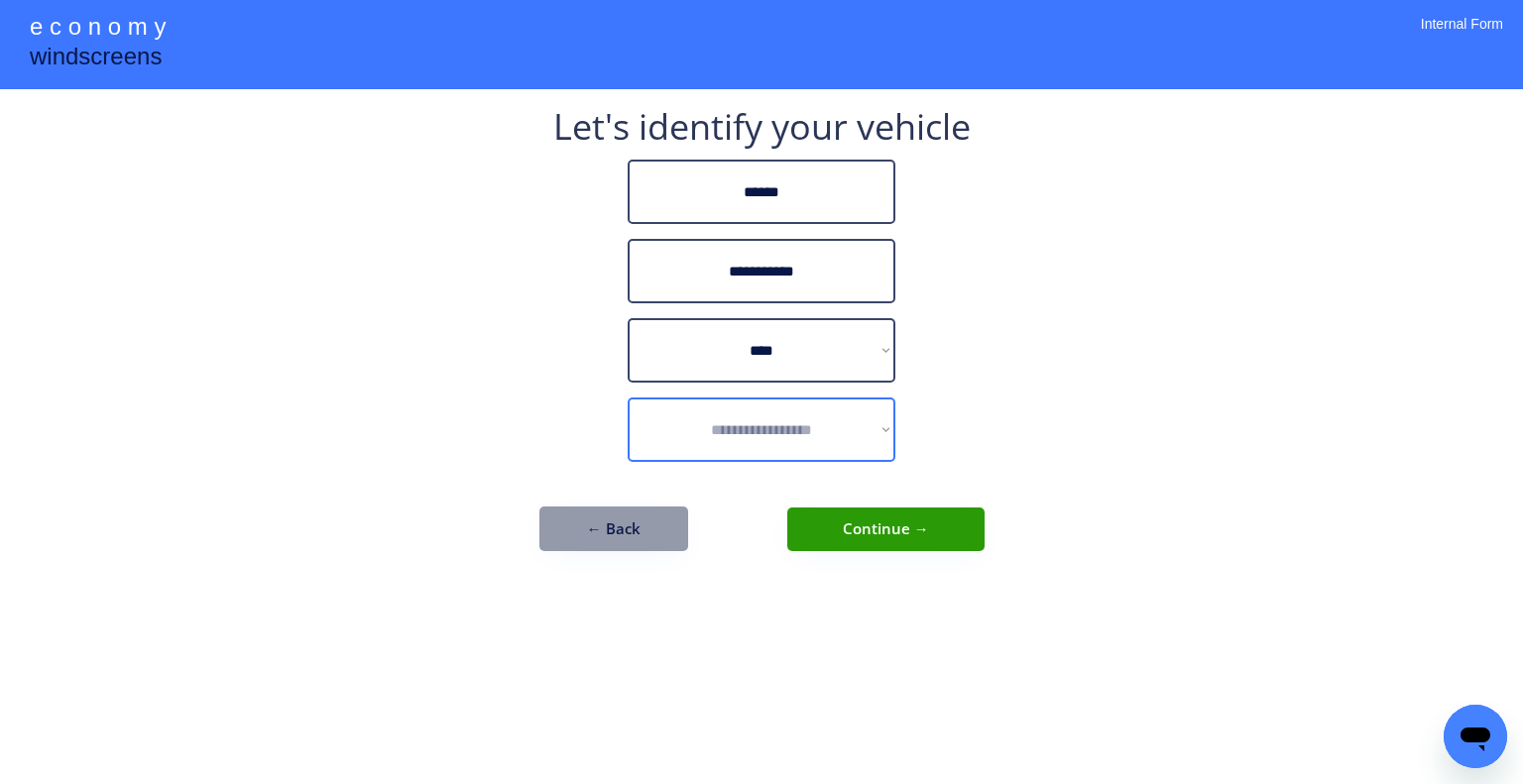 select on "**********" 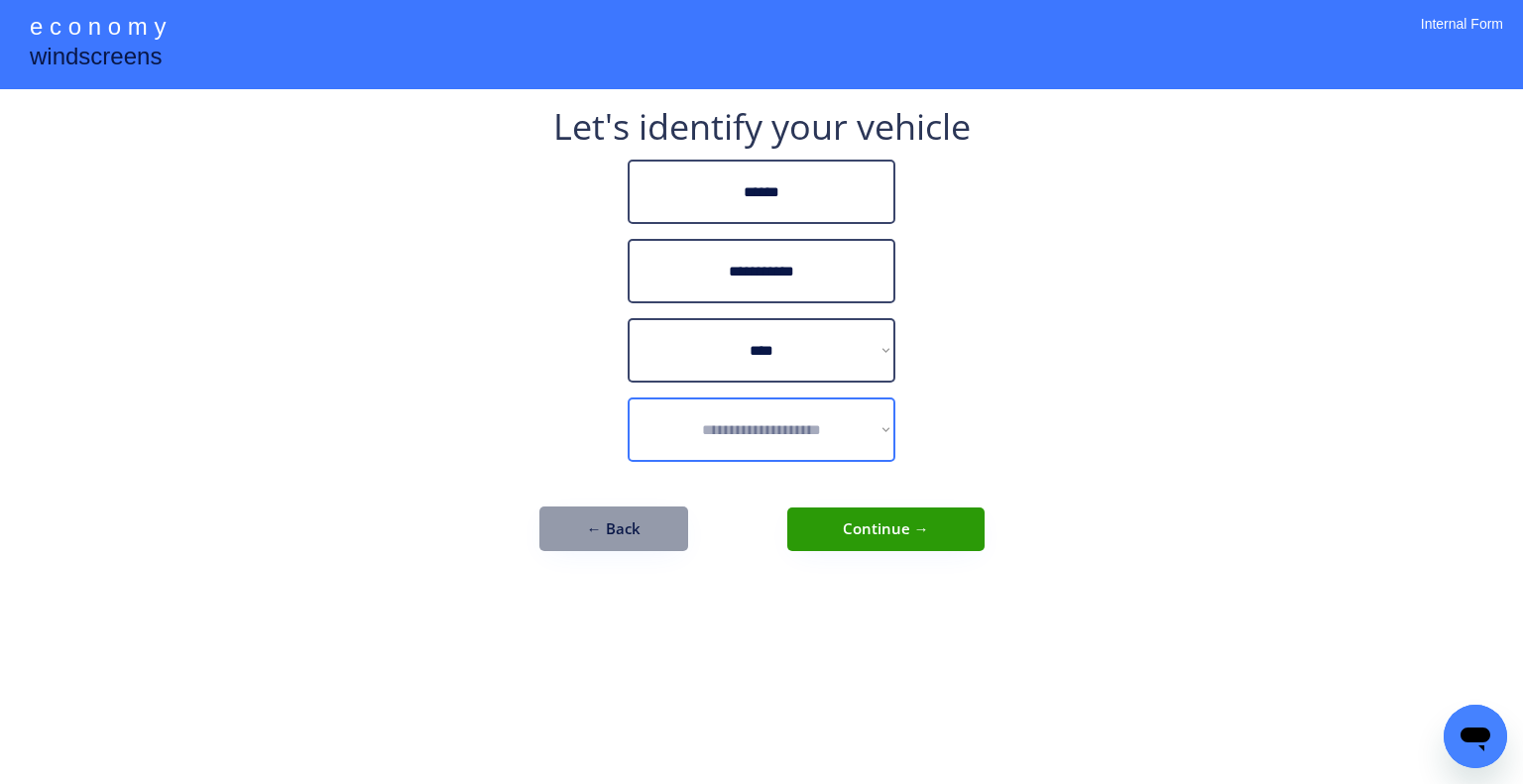 click on "**********" at bounding box center (762, 429) 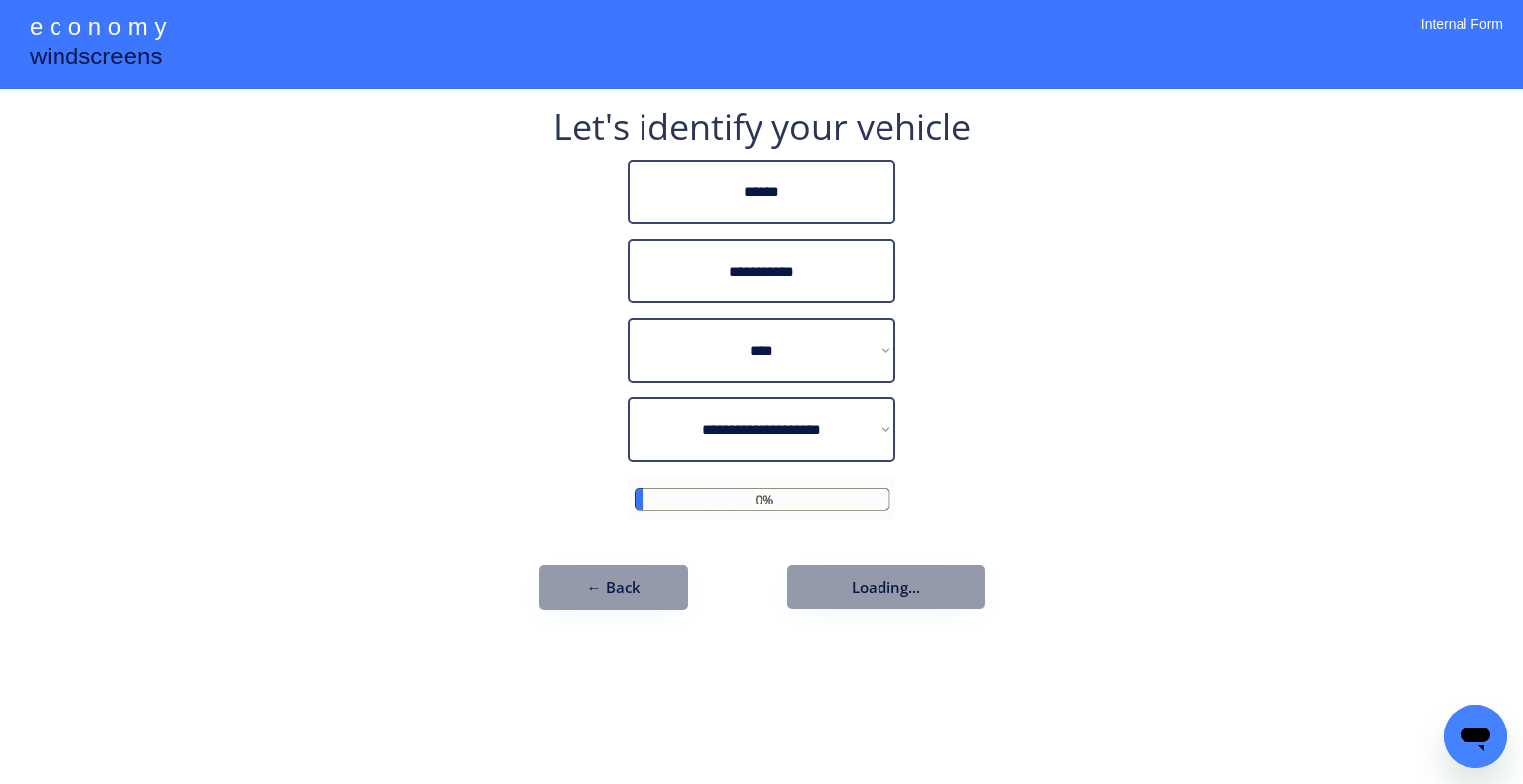 drag, startPoint x: 1189, startPoint y: 275, endPoint x: 928, endPoint y: 198, distance: 272.1213 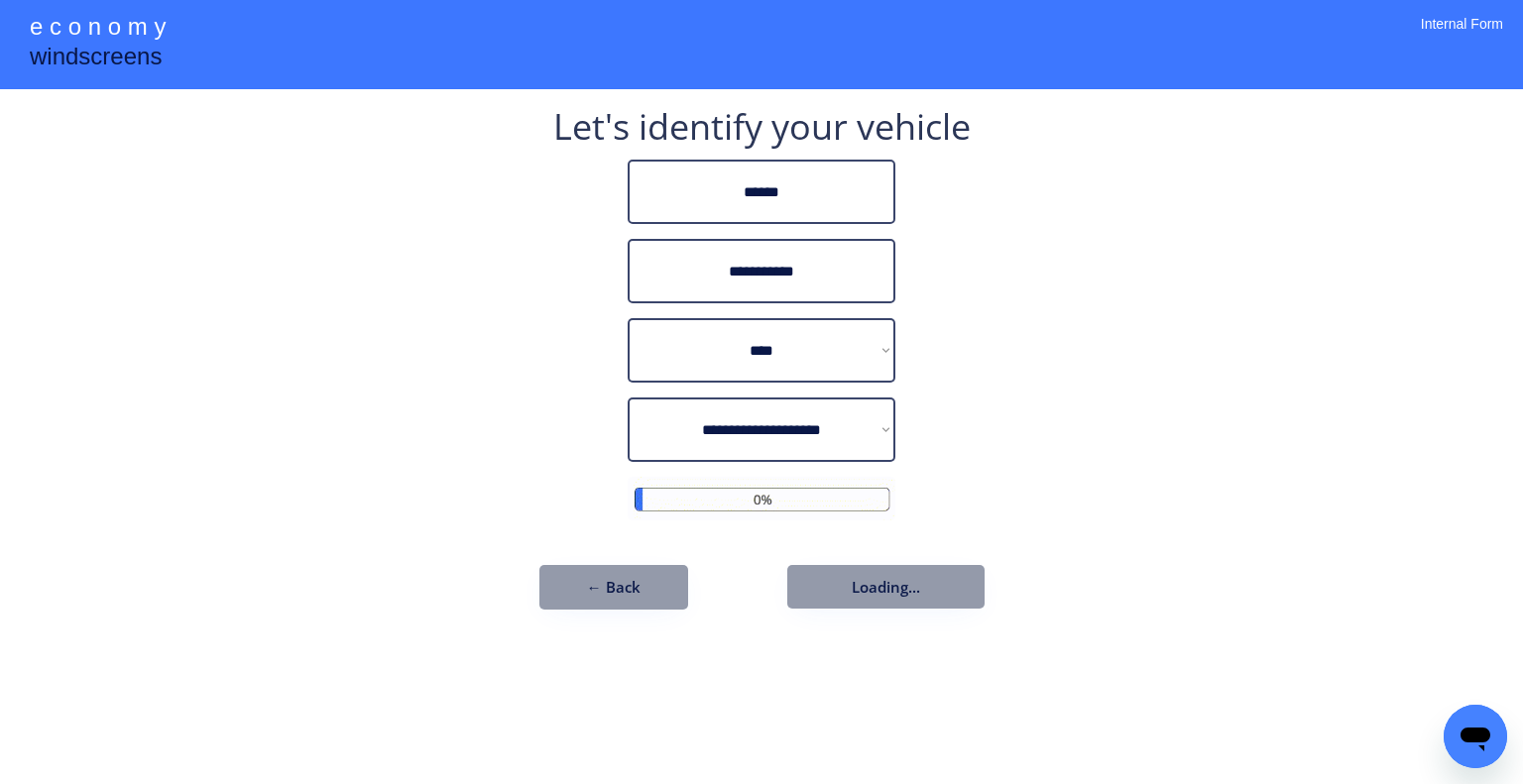 click on "**********" at bounding box center [762, 392] 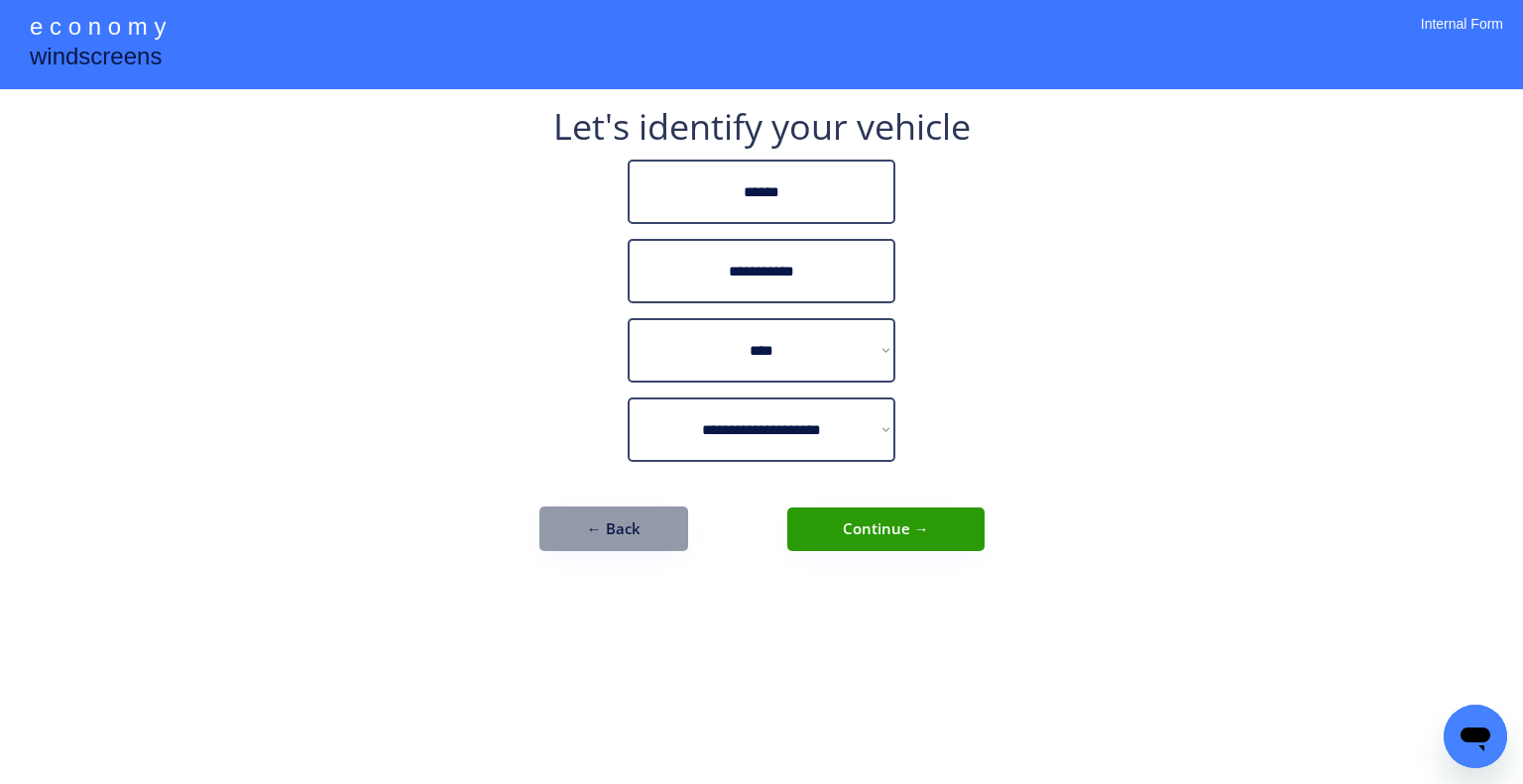 click on "**********" at bounding box center (762, 392) 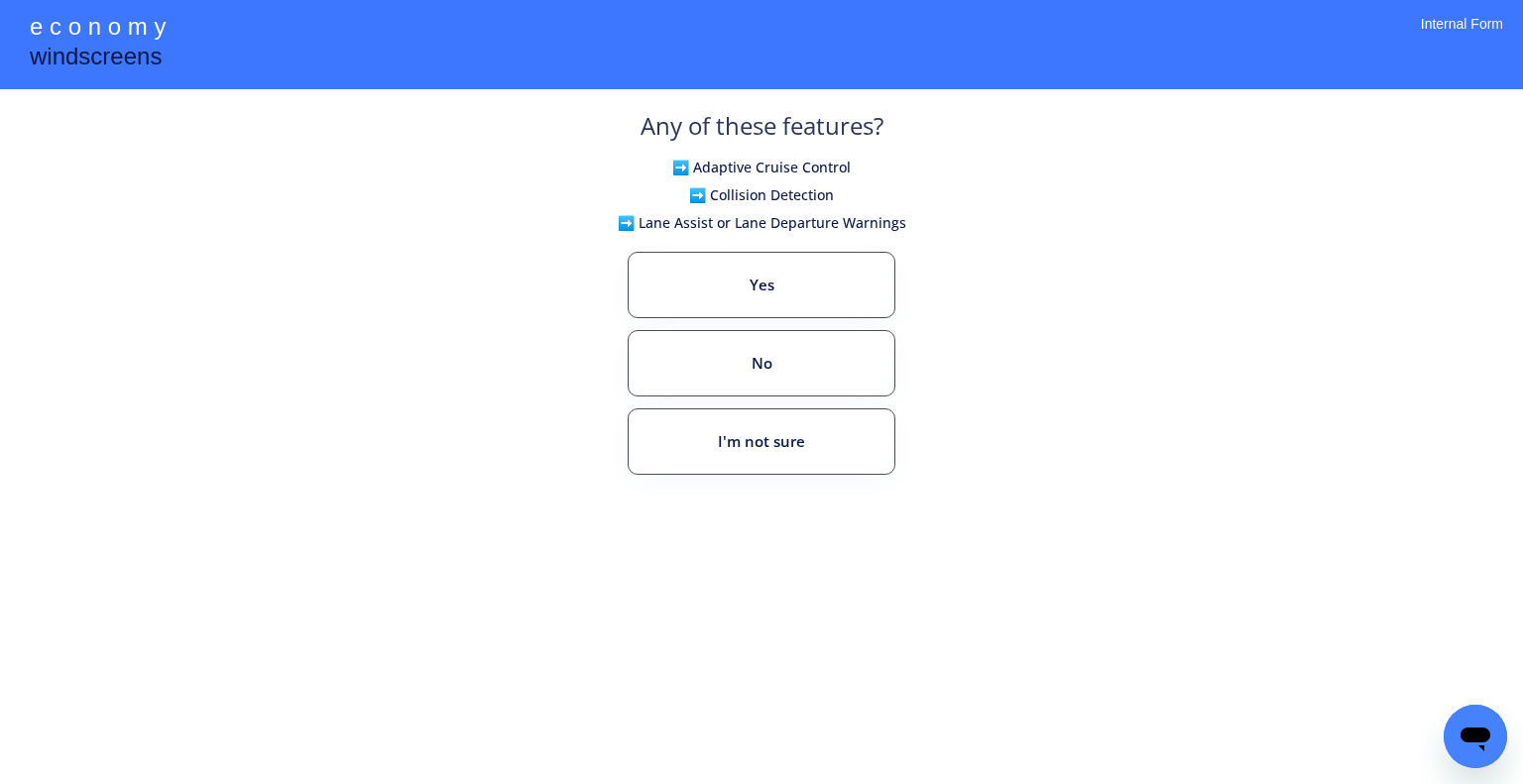 click on "**********" at bounding box center [762, 392] 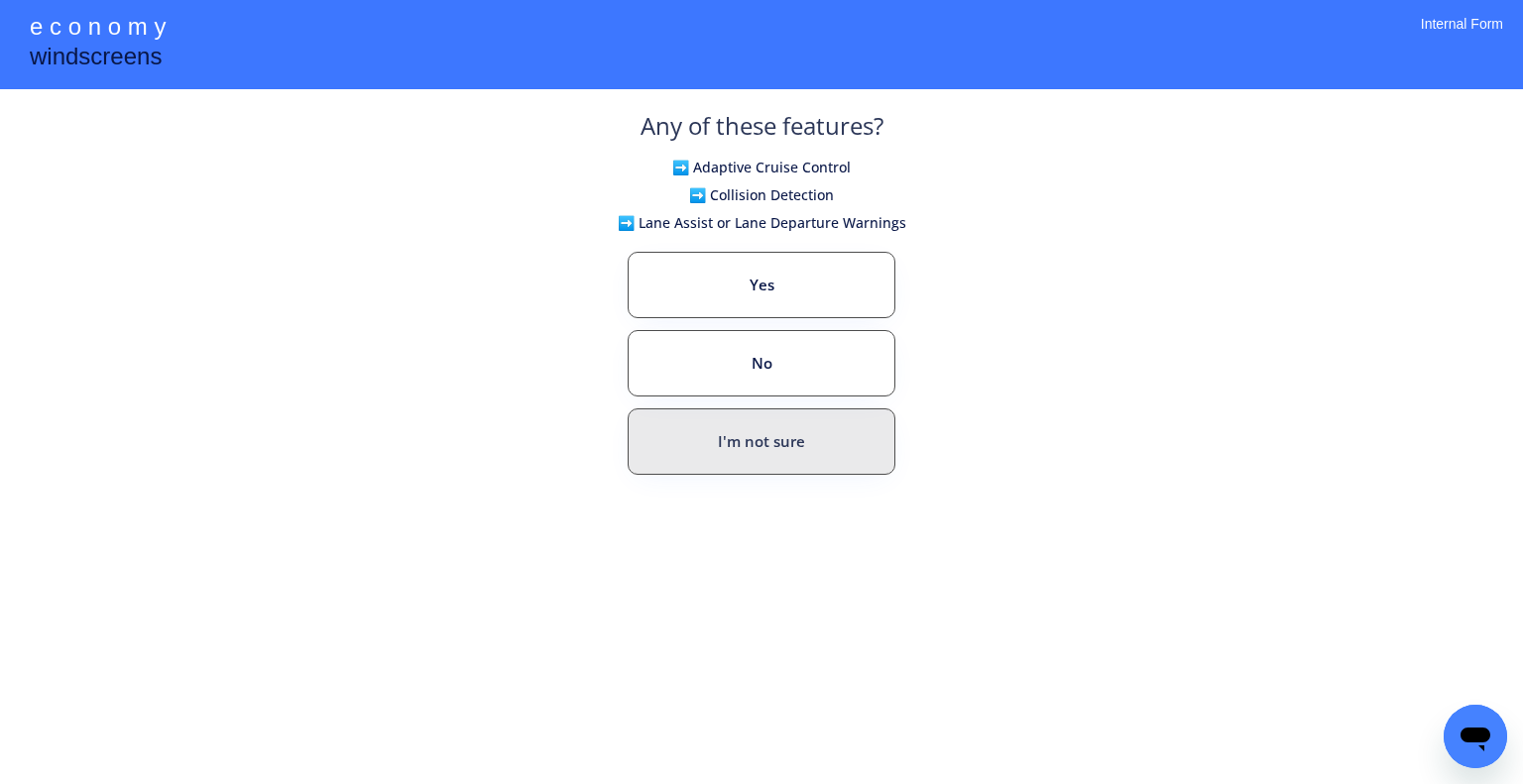 click on "Yes" at bounding box center (762, 284) 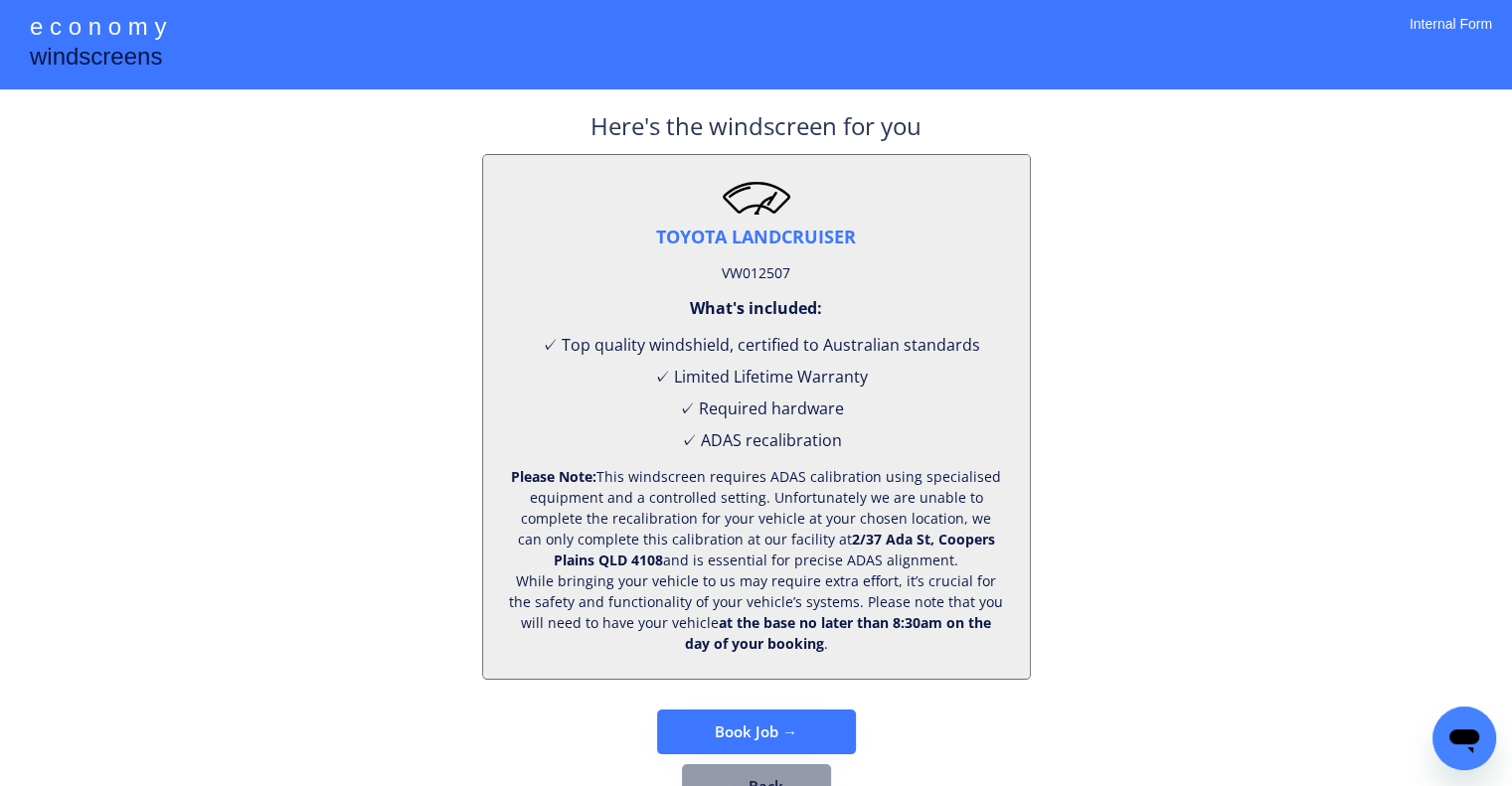 click on "VW012507" at bounding box center [756, 273] 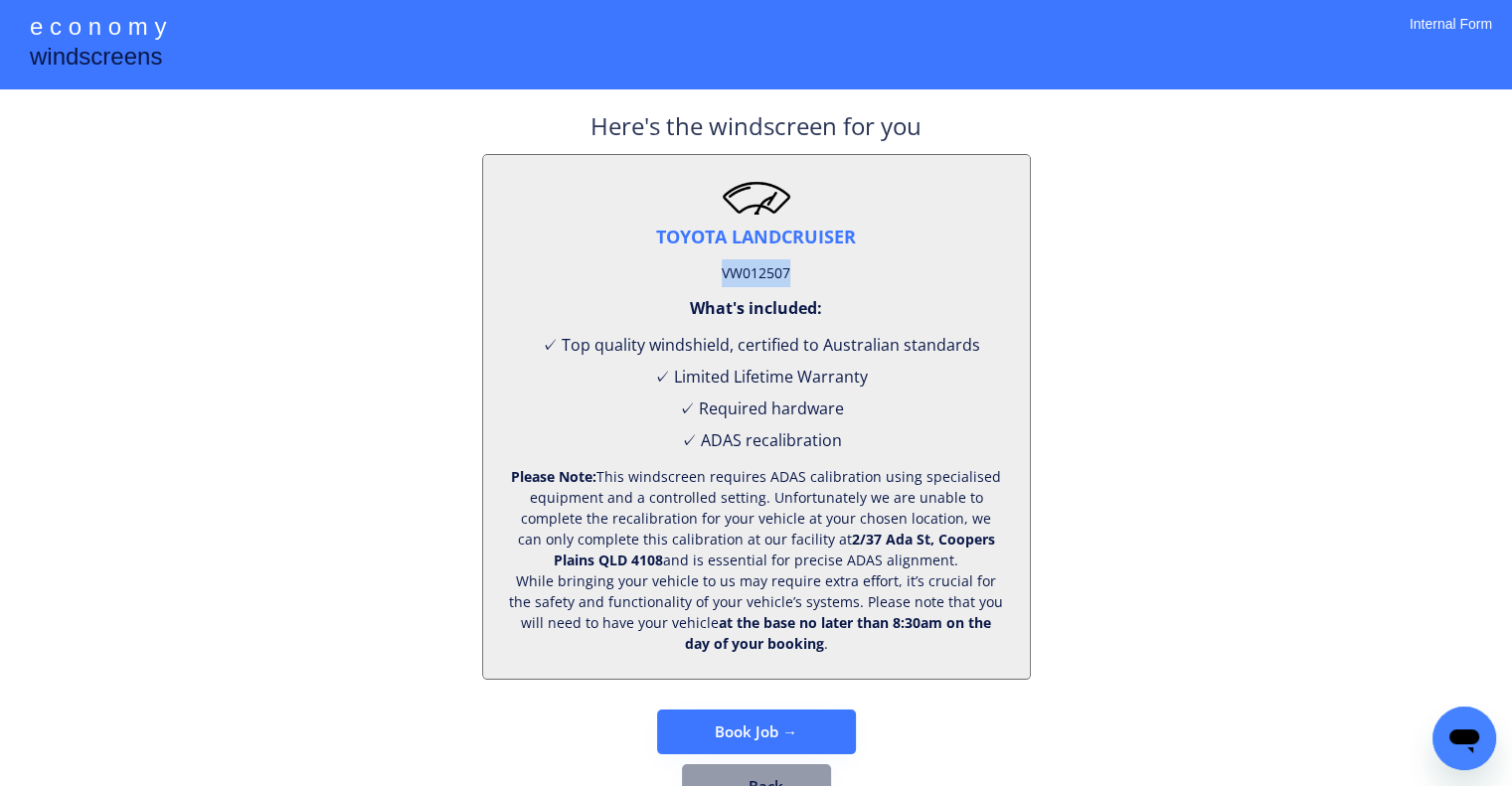 click on "VW012507" at bounding box center [756, 273] 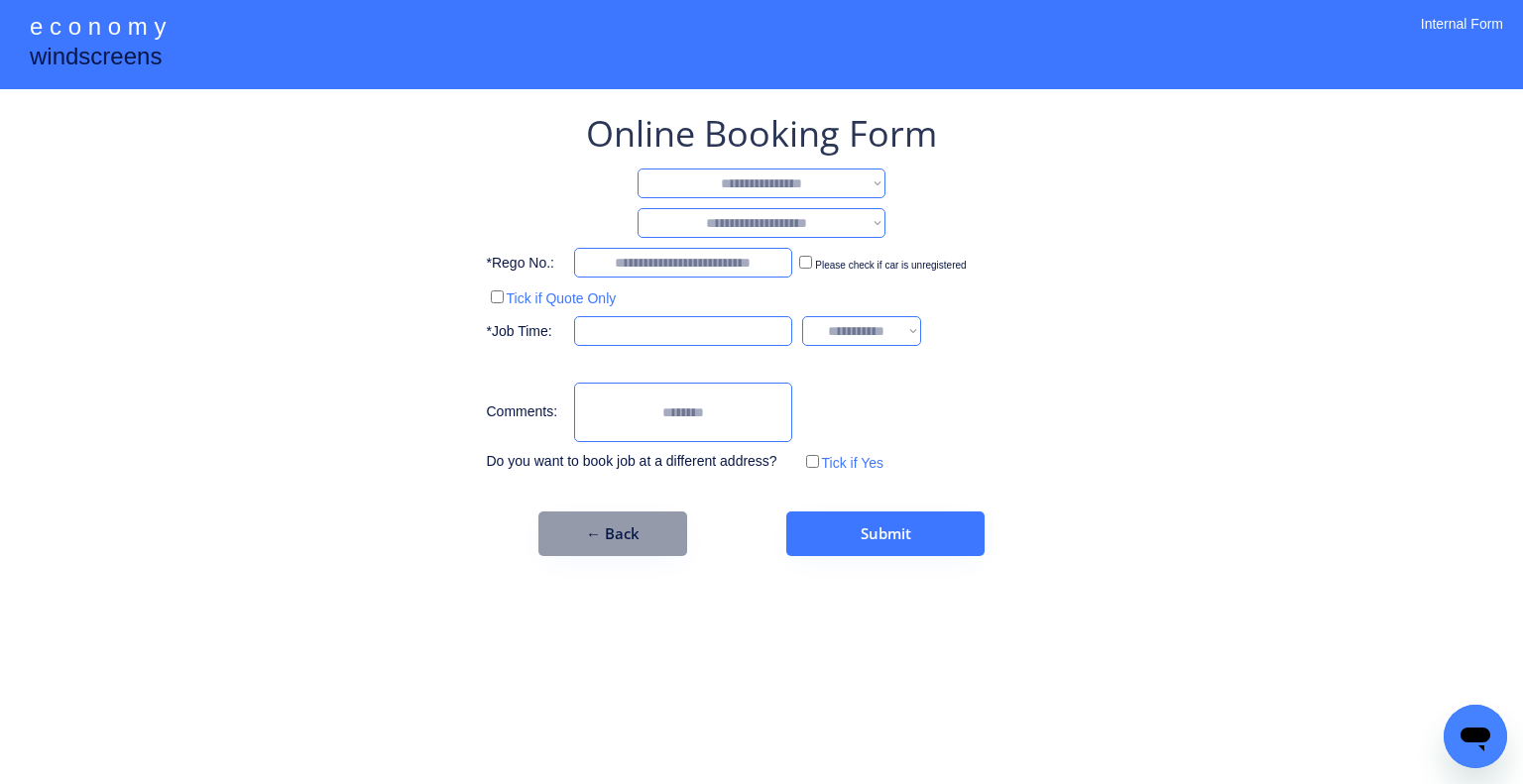 click on "**********" at bounding box center [762, 392] 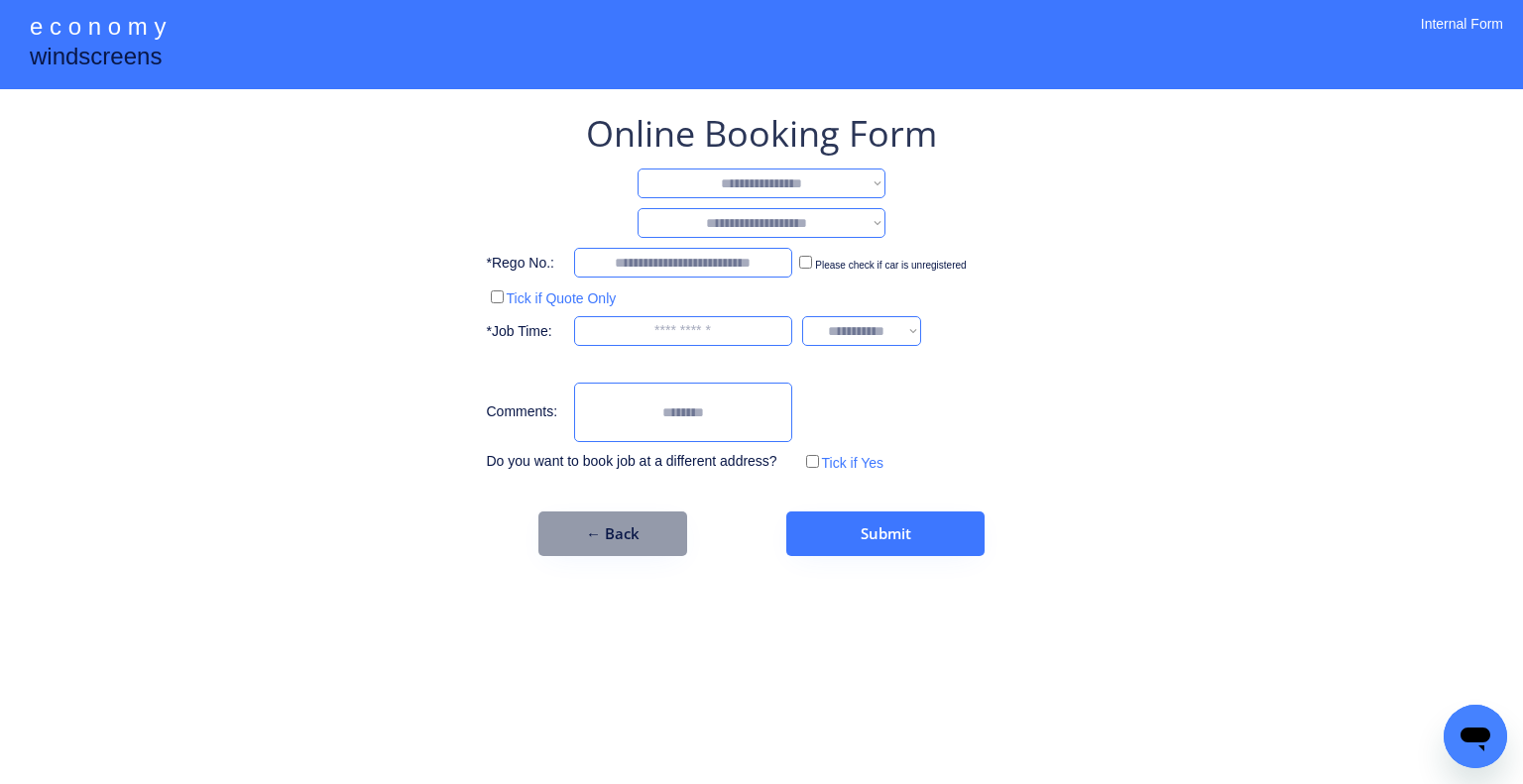 click on "**********" at bounding box center (762, 183) 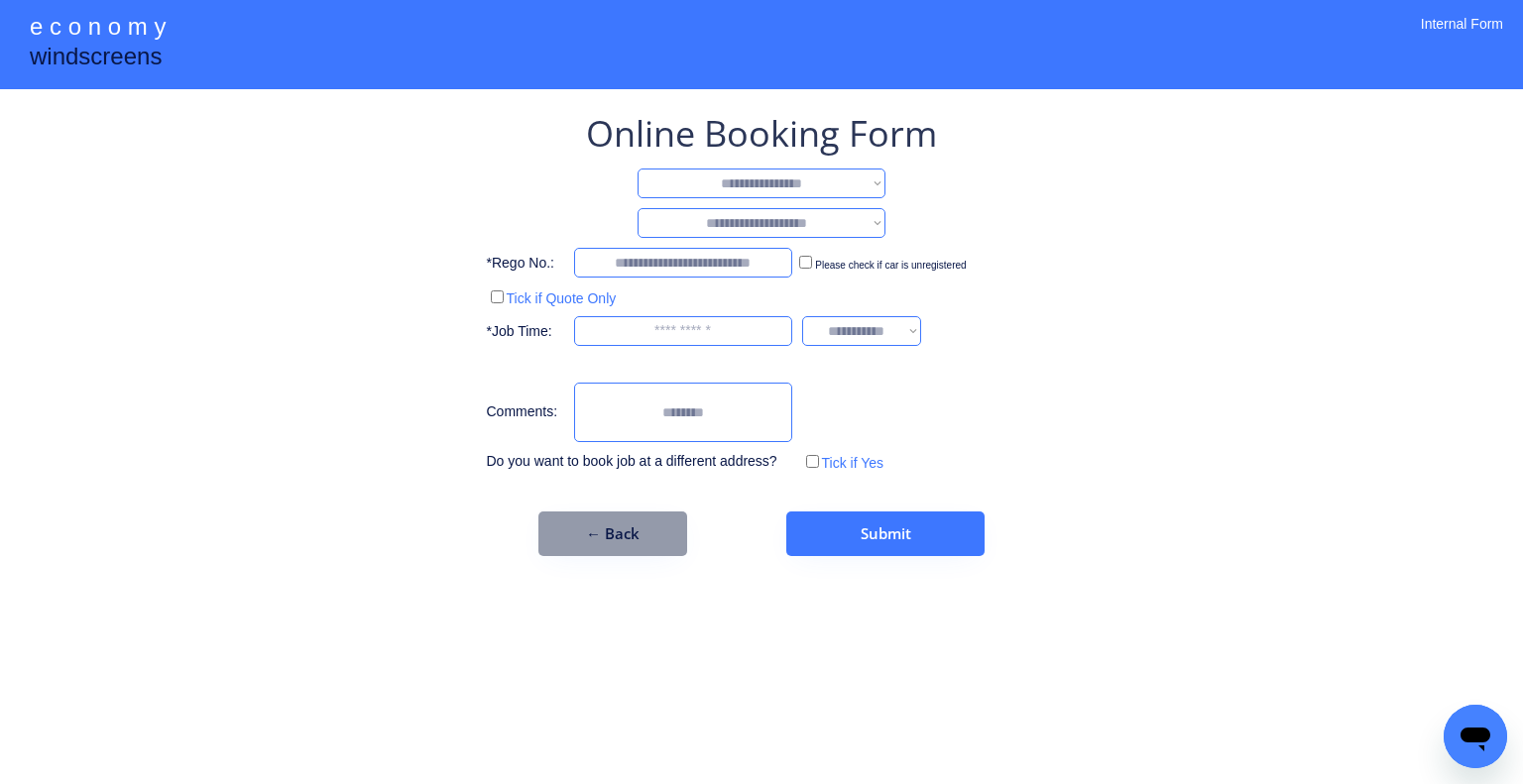 select on "**********" 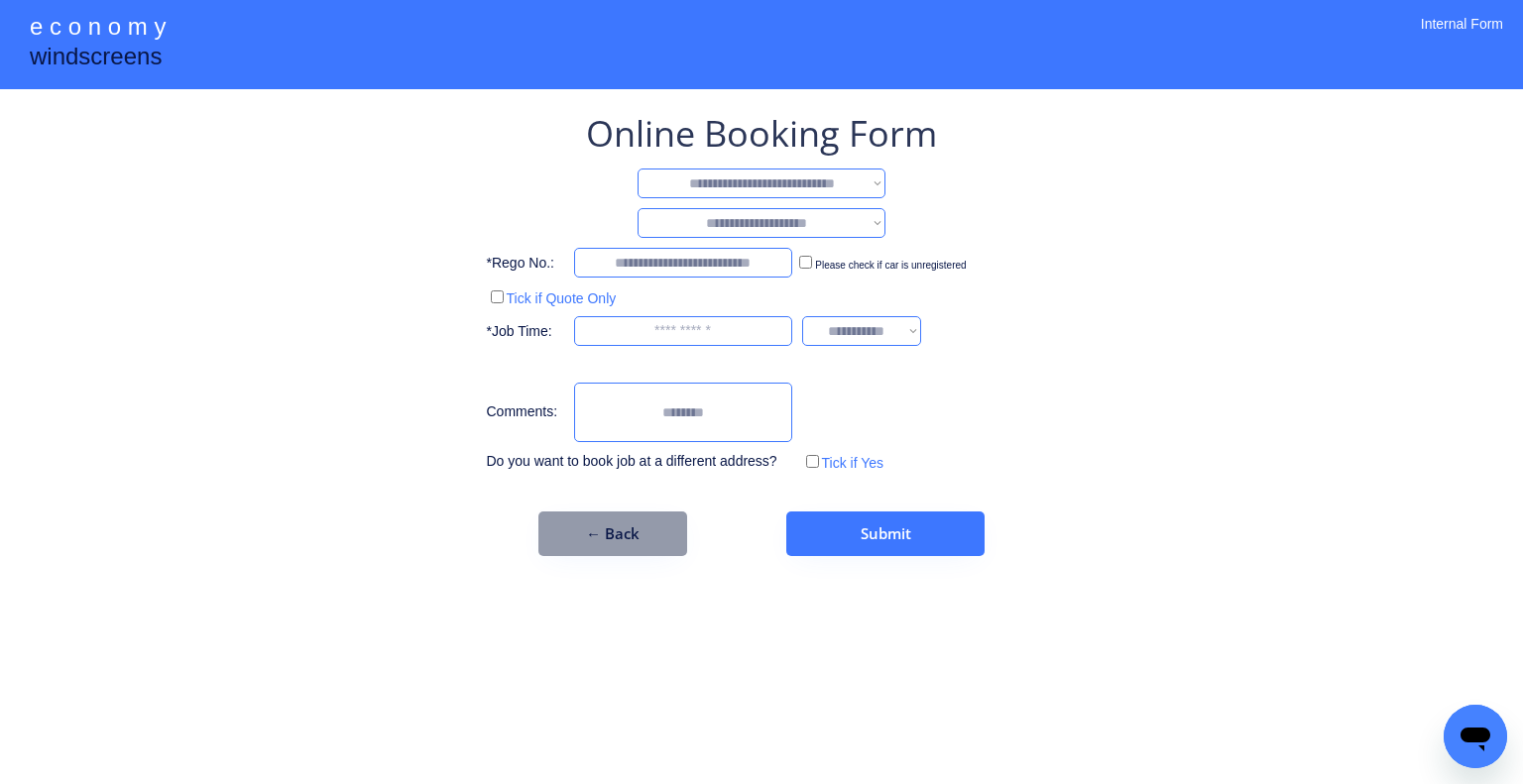 click on "**********" at bounding box center (762, 183) 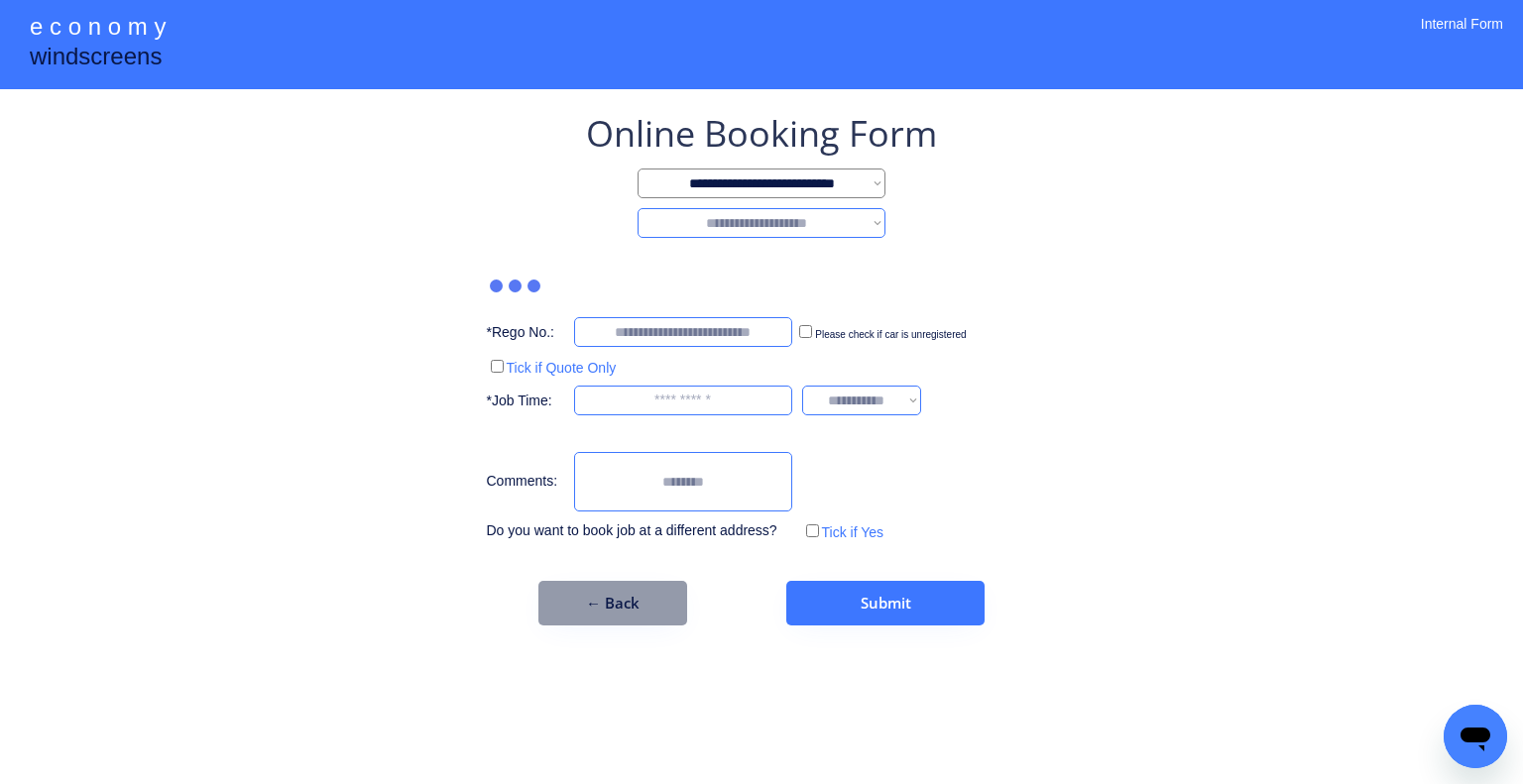 click on "**********" at bounding box center [762, 223] 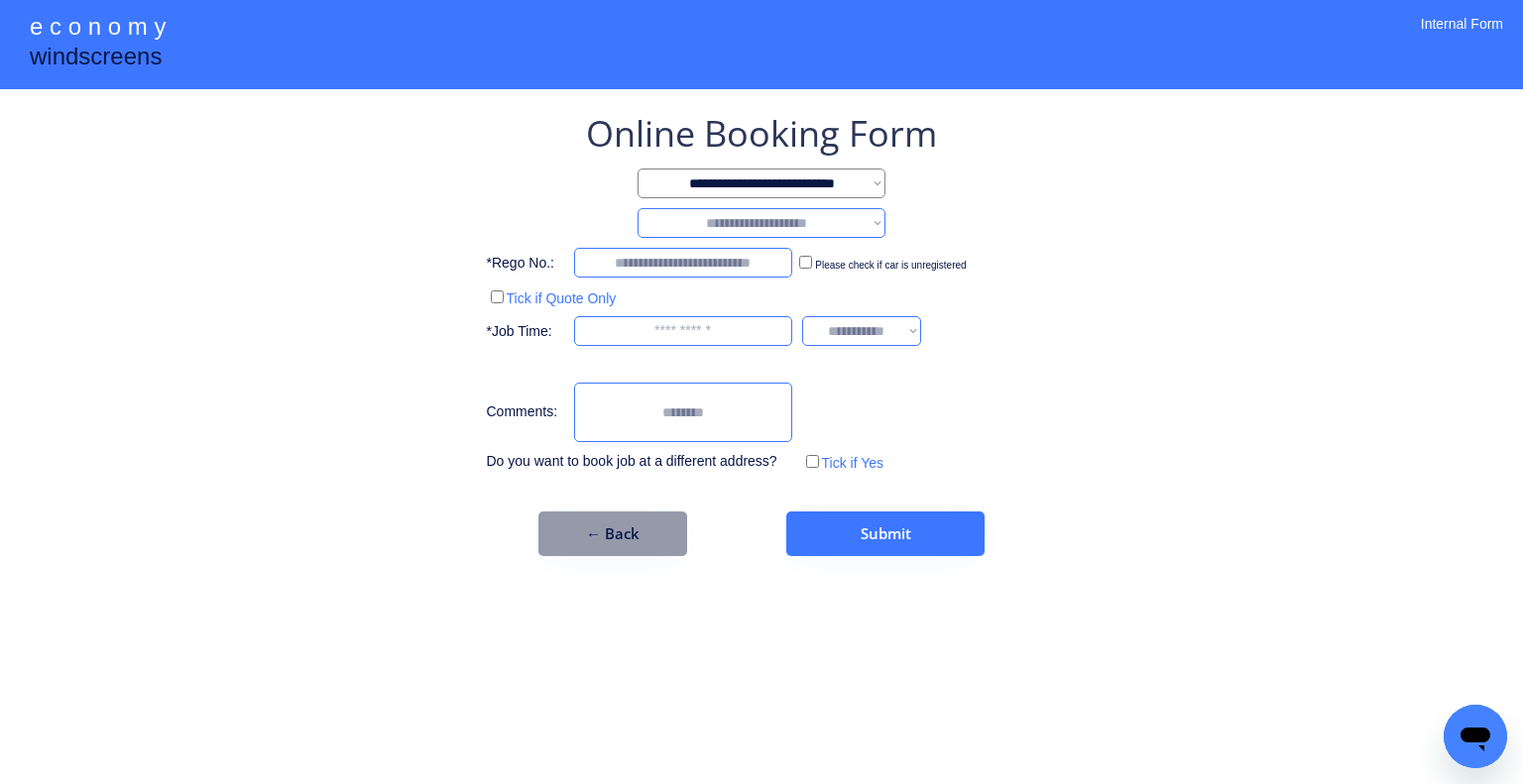 select on "*******" 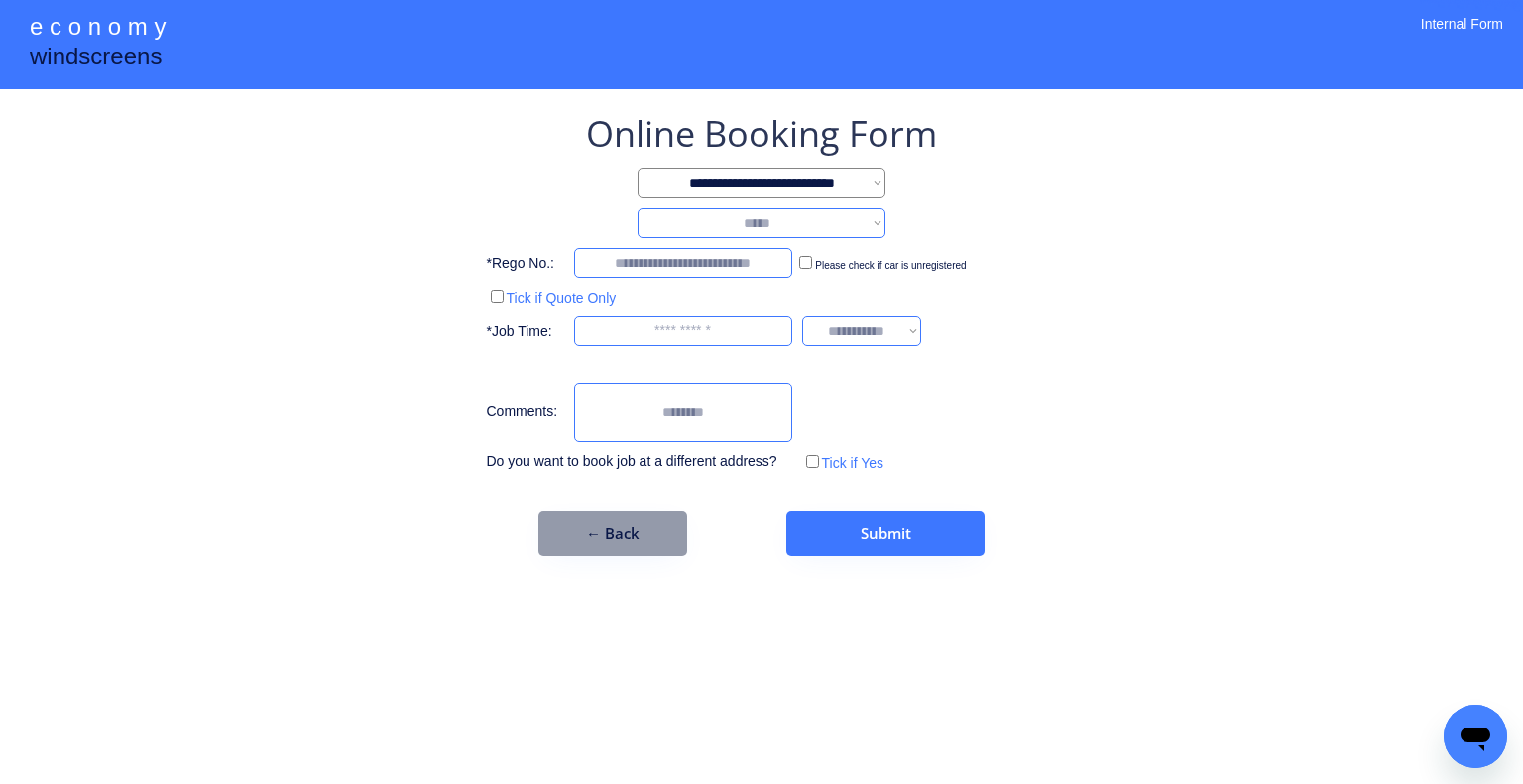 click on "**********" at bounding box center [762, 223] 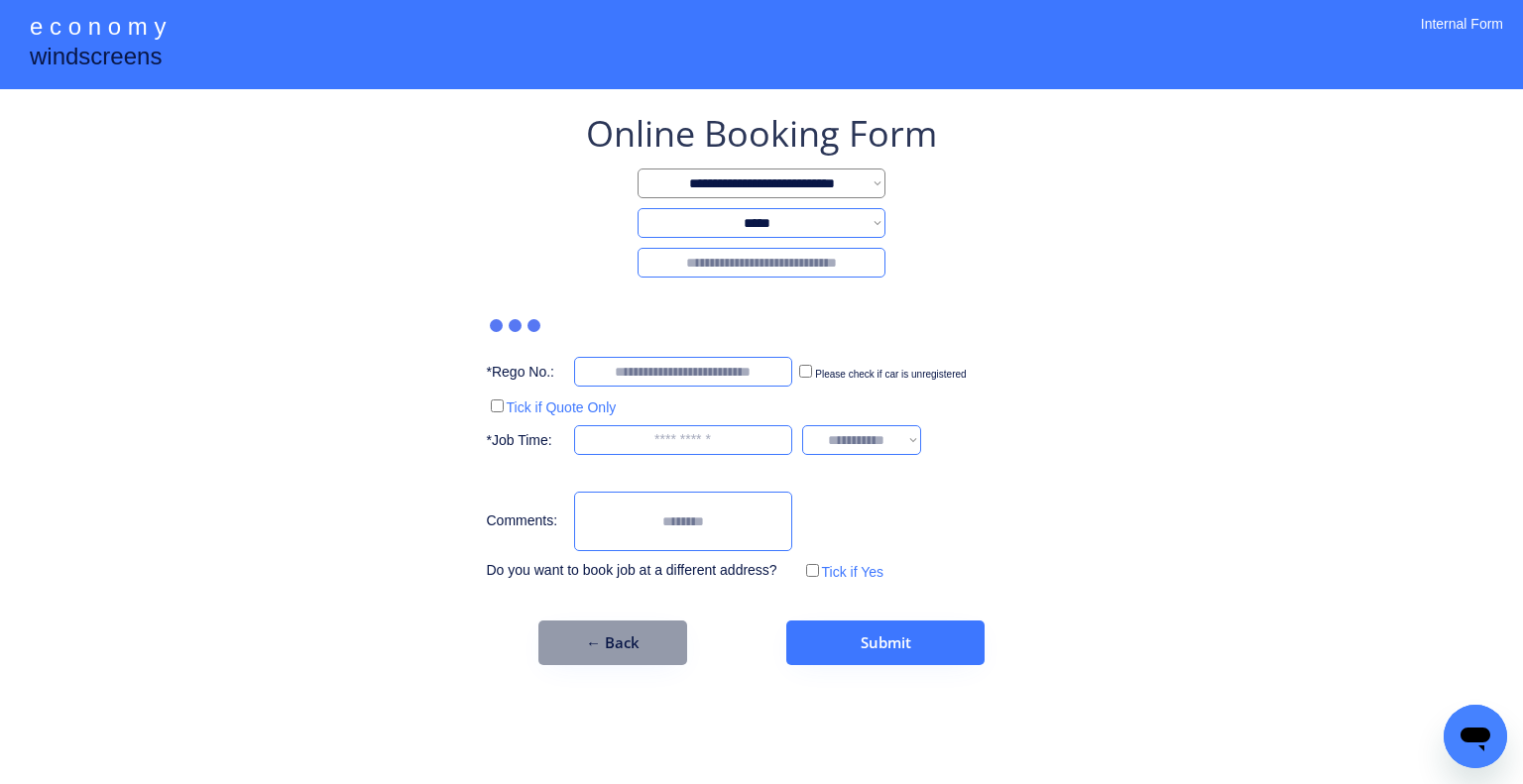click on "**********" at bounding box center [762, 387] 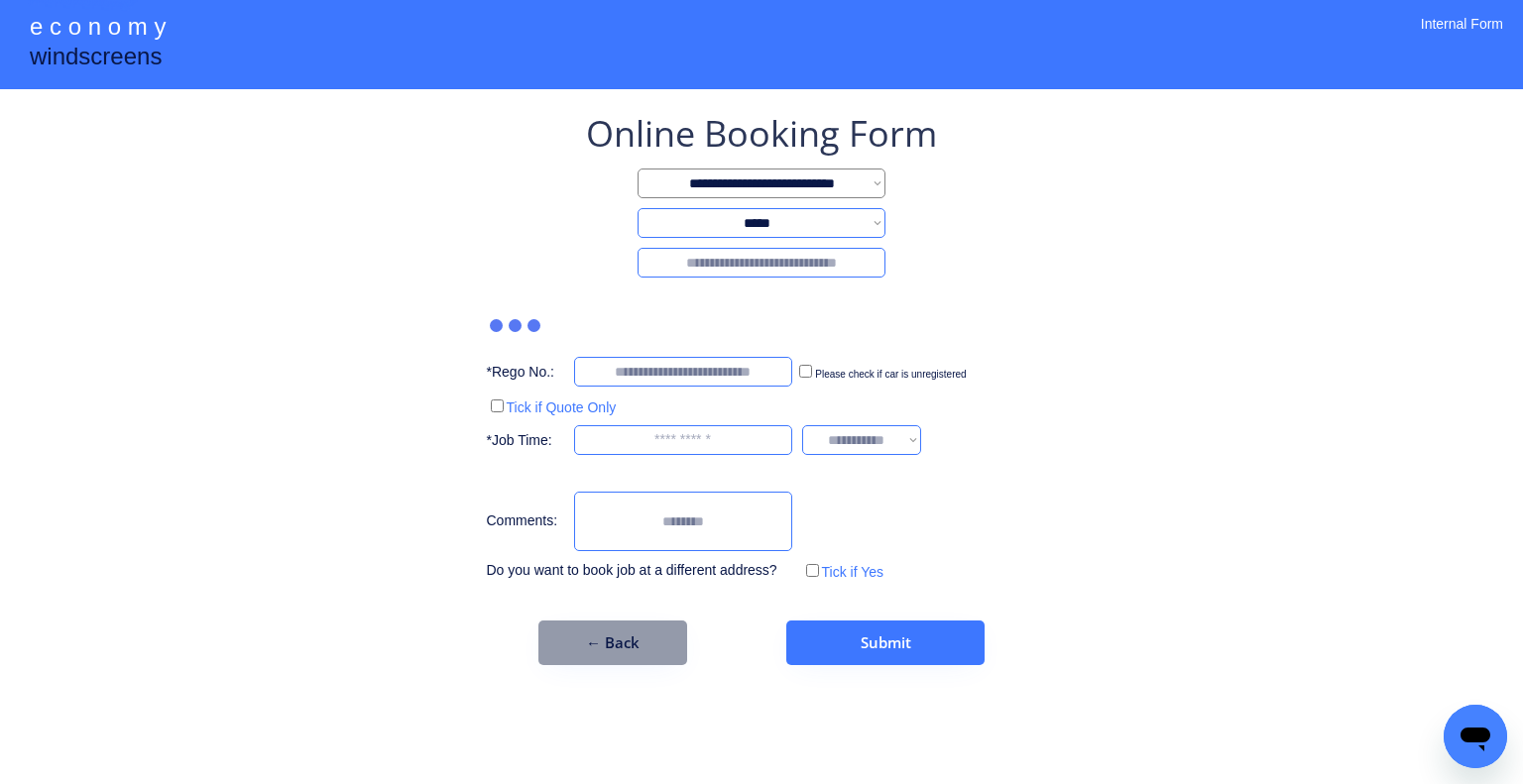 click at bounding box center (762, 263) 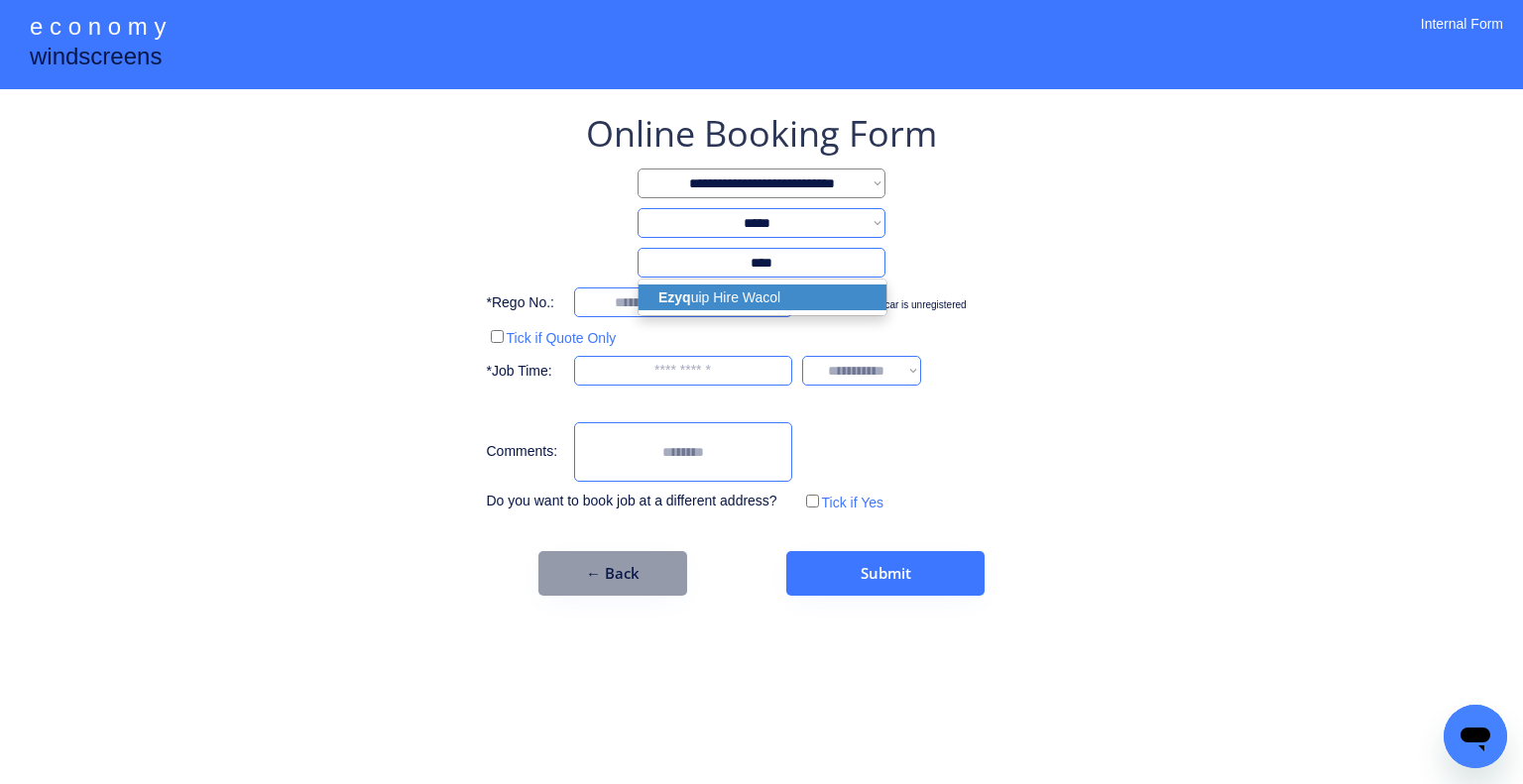 drag, startPoint x: 756, startPoint y: 292, endPoint x: 1095, endPoint y: 245, distance: 342.243 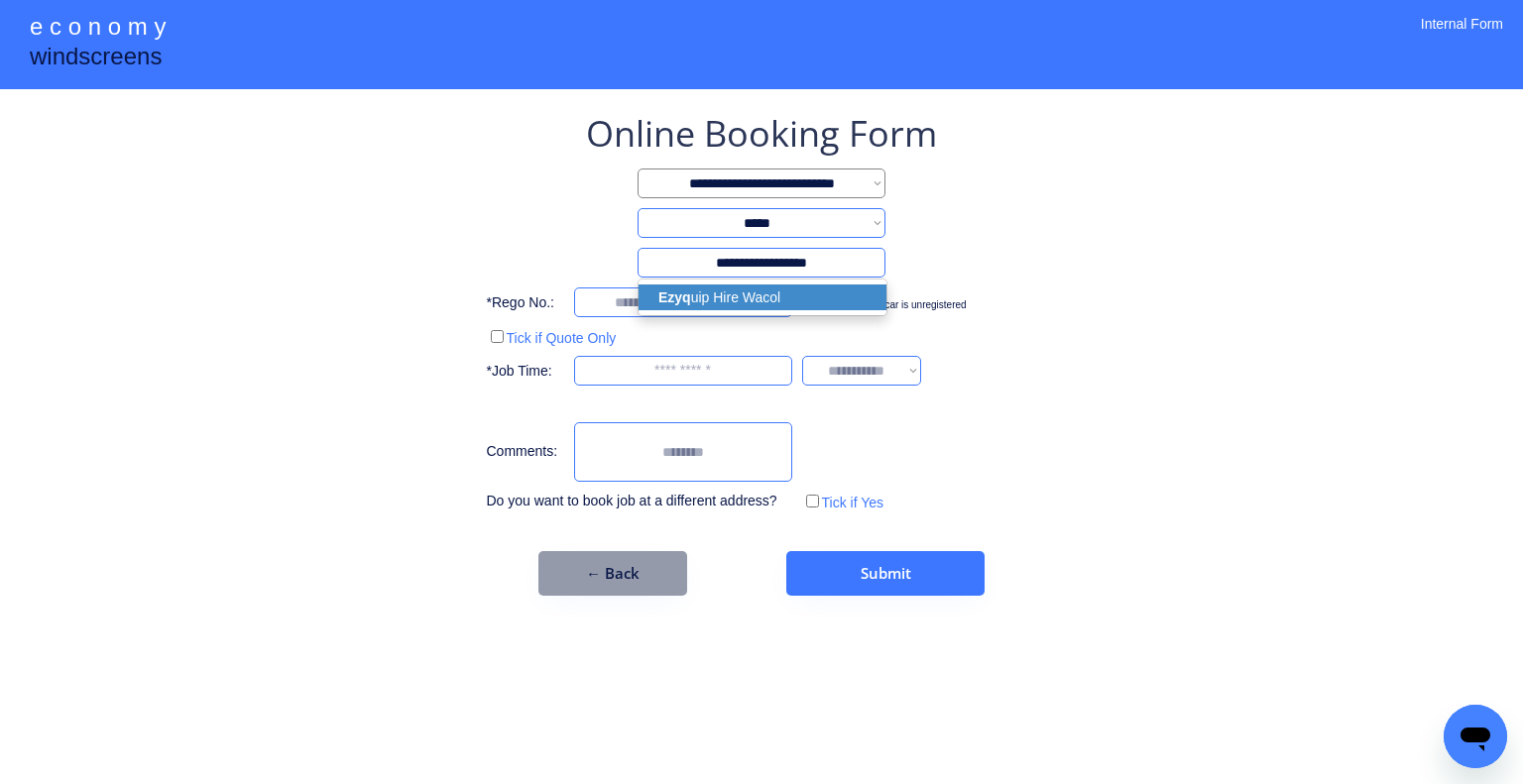 type on "**********" 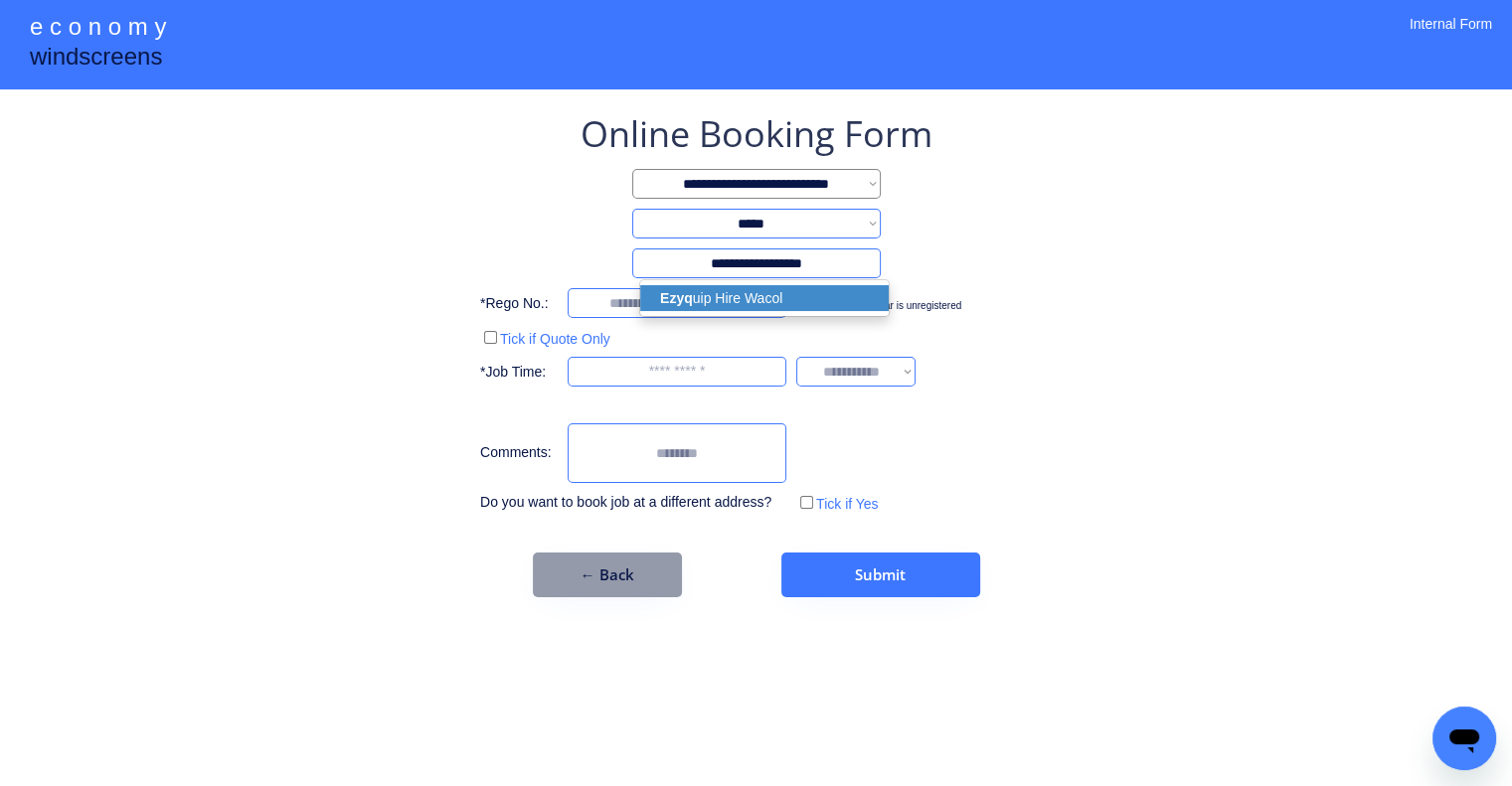 click on "**********" at bounding box center (756, 393) 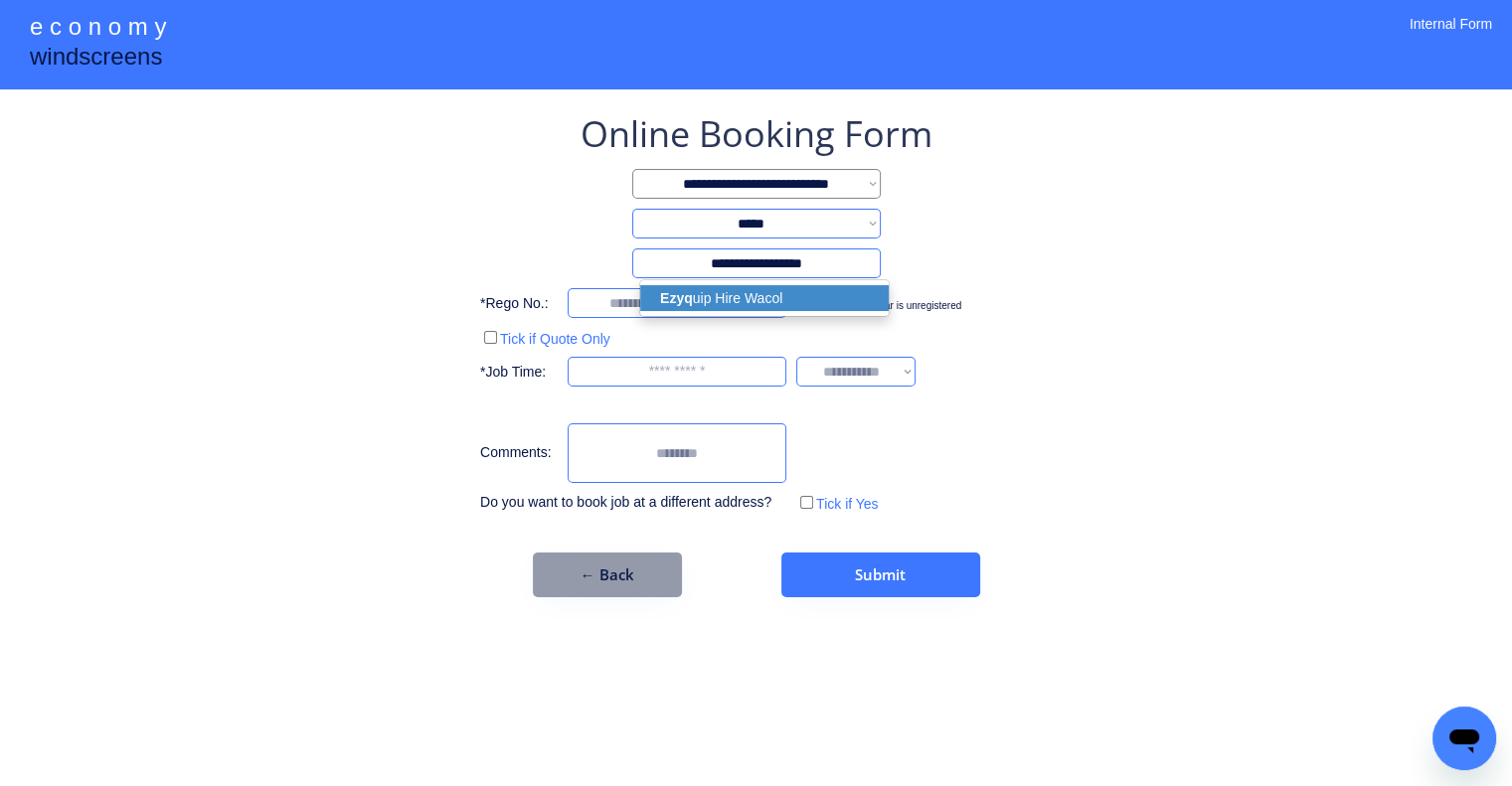 select on "*********" 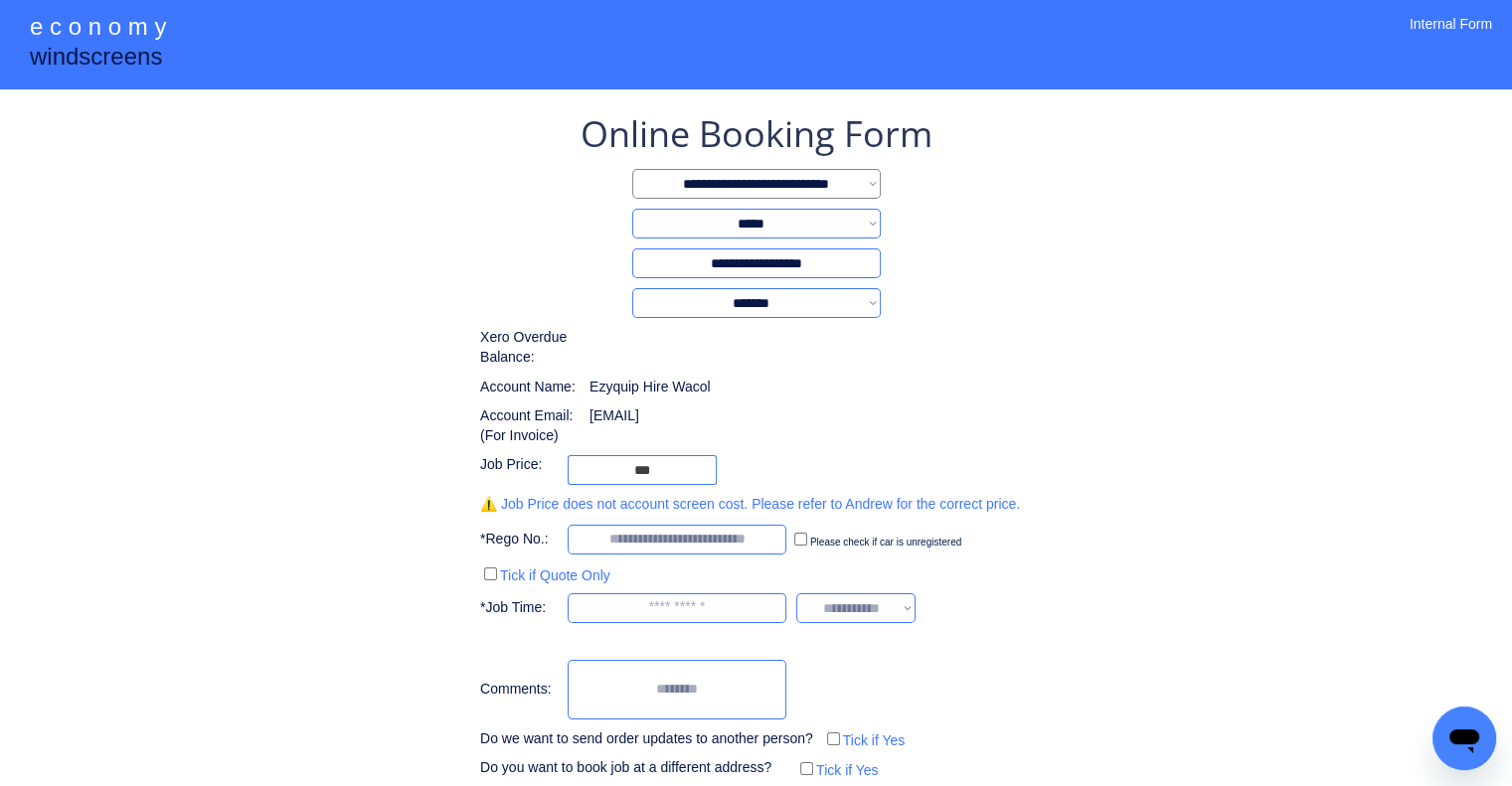 click on "**********" at bounding box center (756, 446) 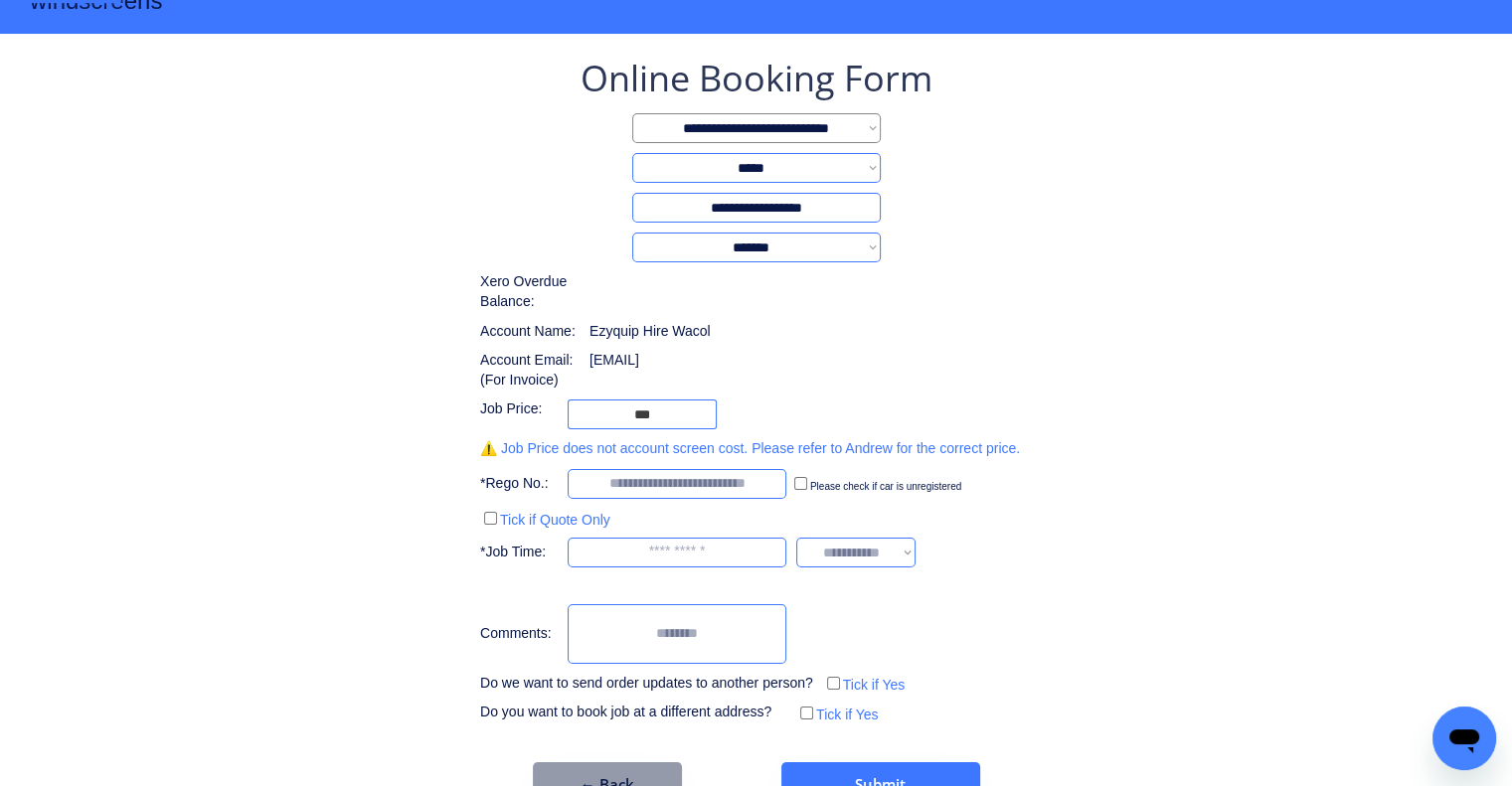 scroll, scrollTop: 106, scrollLeft: 0, axis: vertical 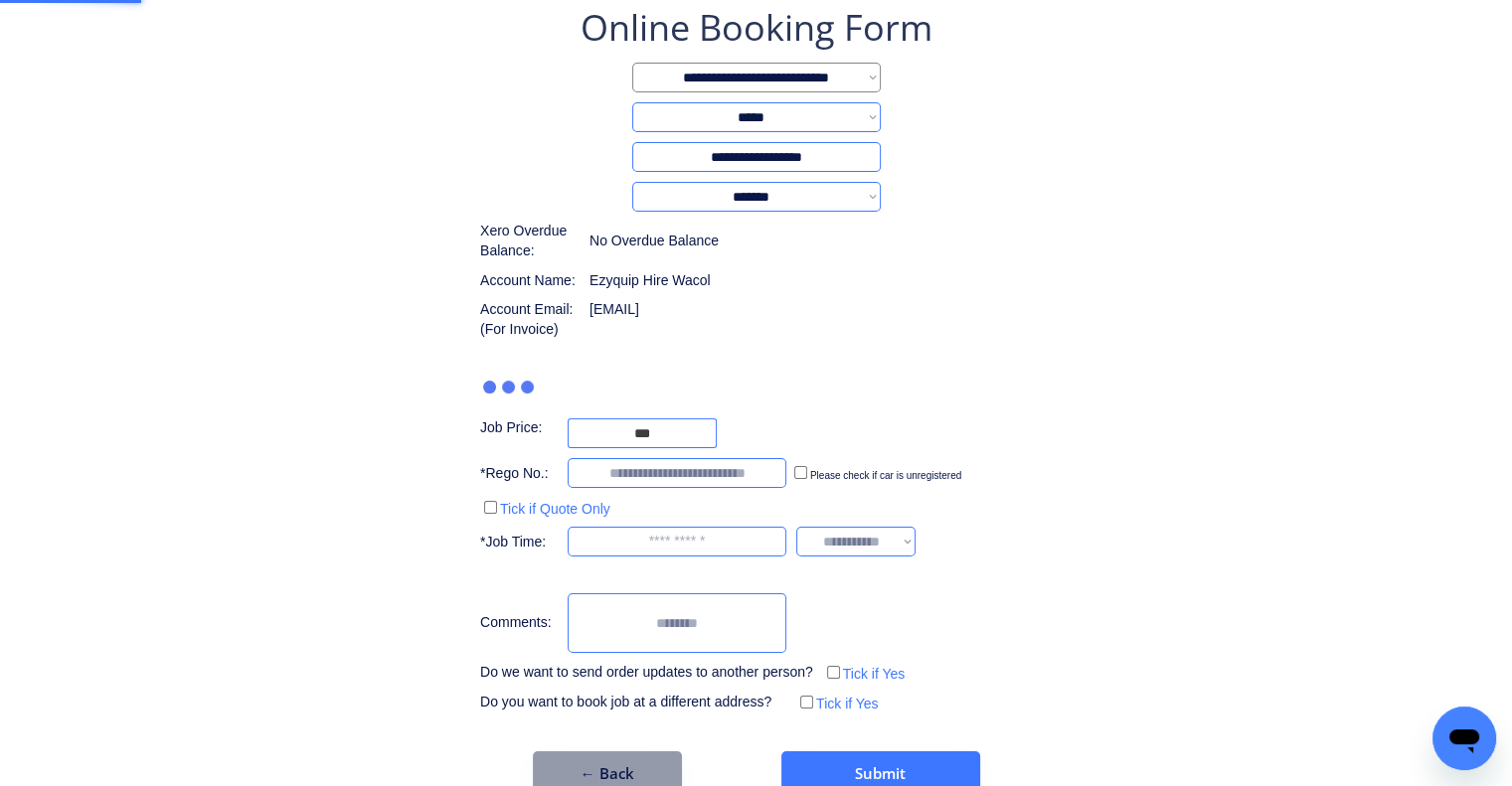 type on "***" 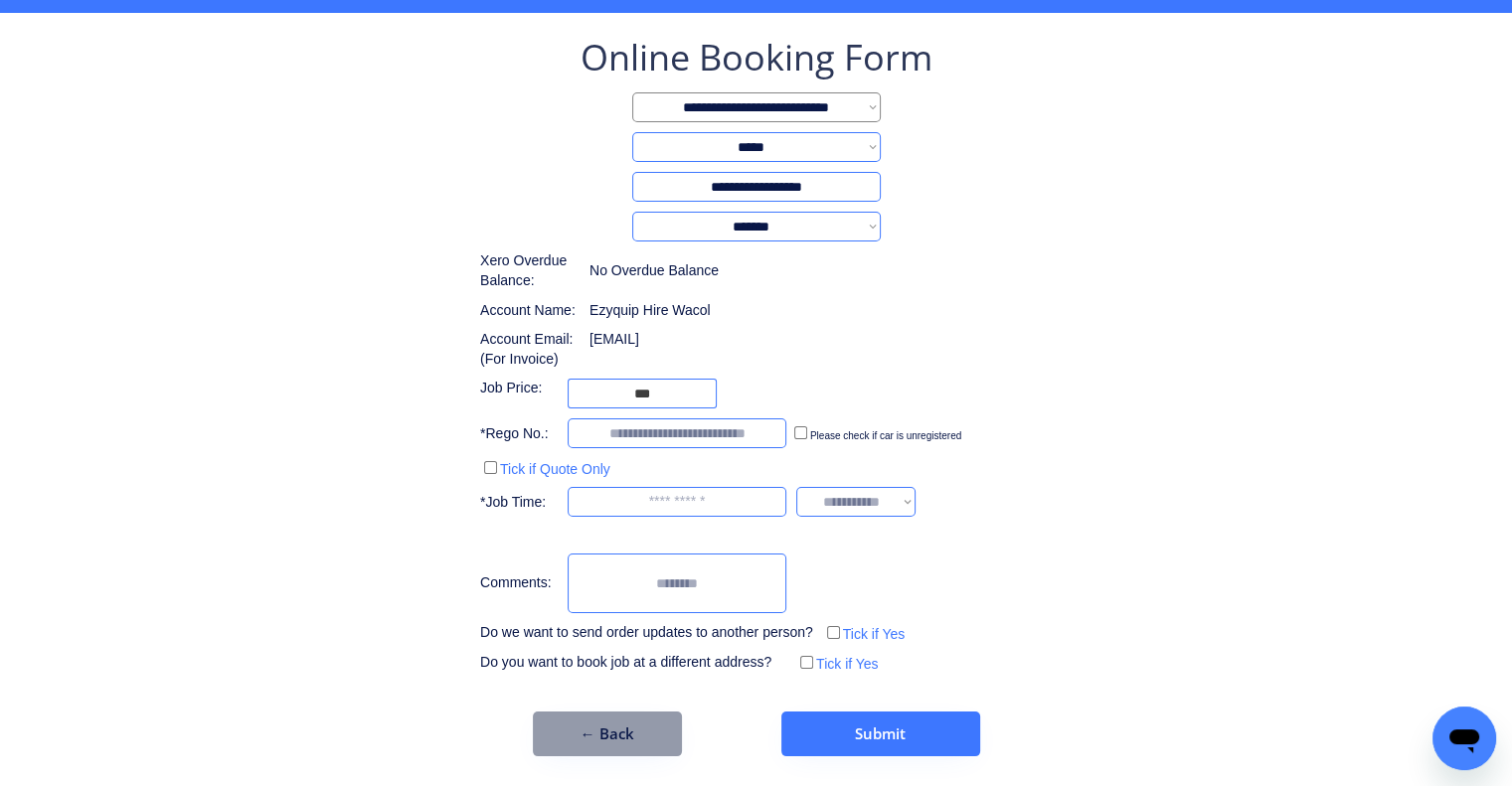 scroll, scrollTop: 77, scrollLeft: 0, axis: vertical 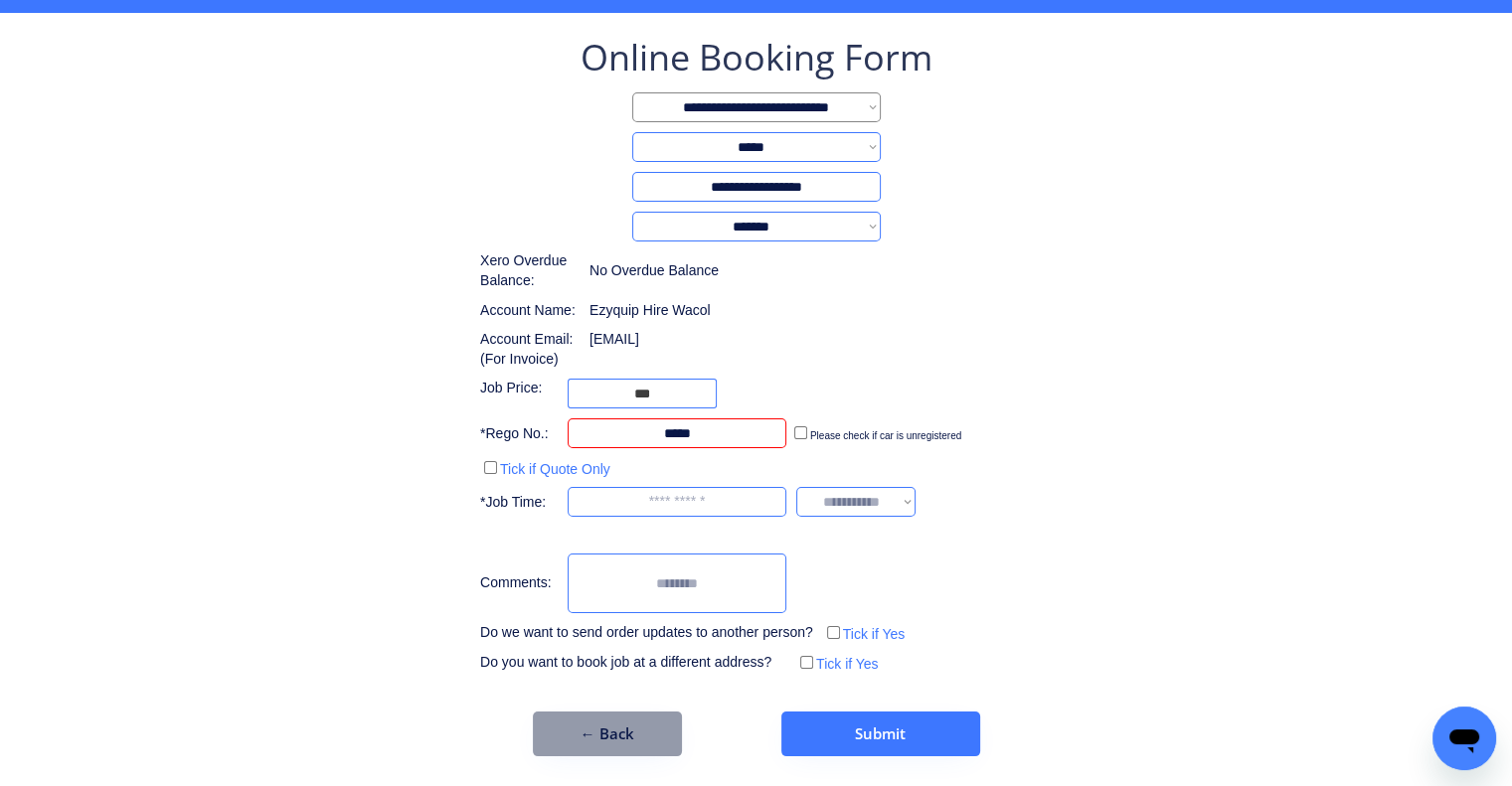 type on "*****" 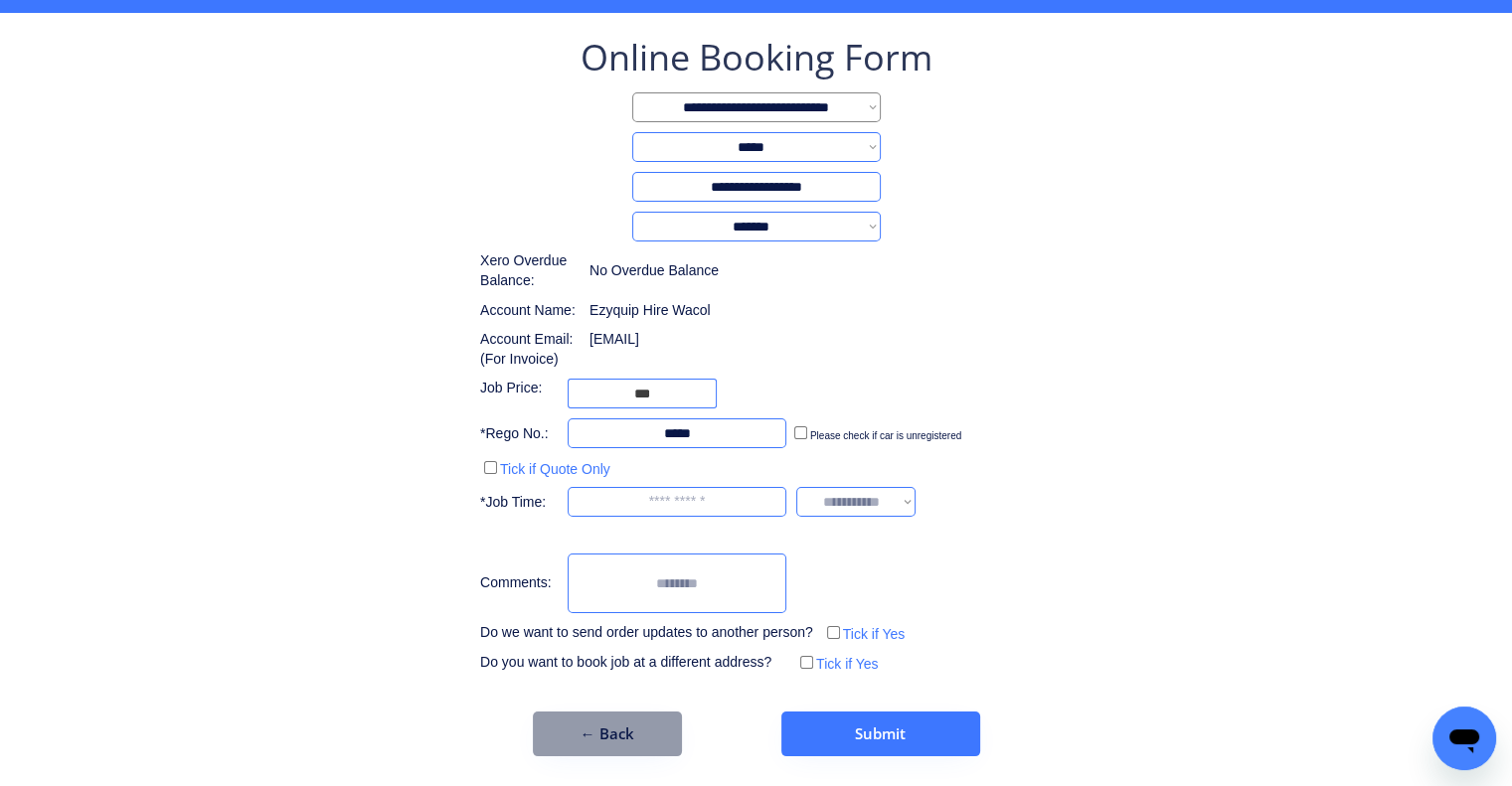 click on "**********" at bounding box center (756, 355) 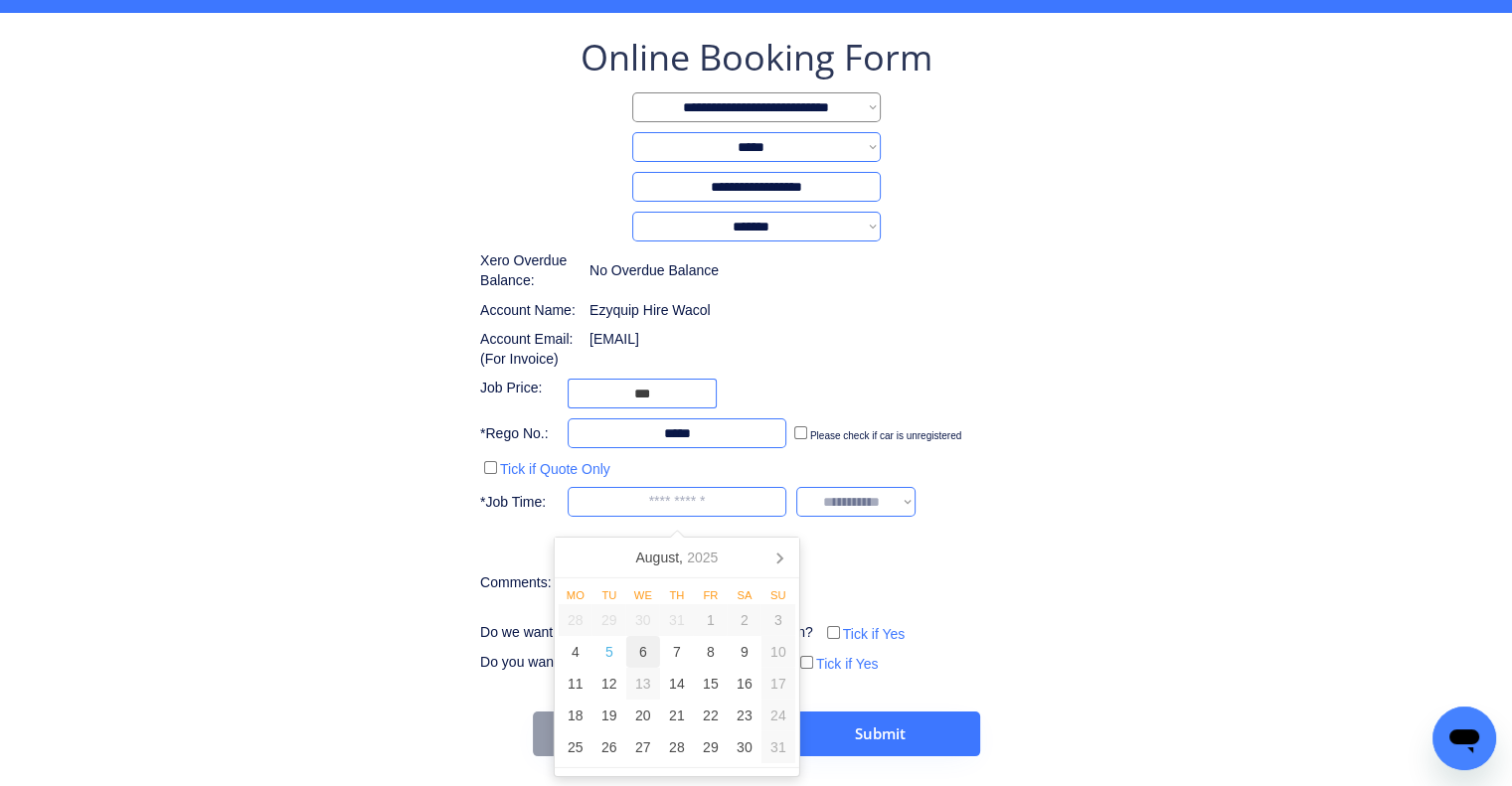 click on "6" at bounding box center (643, 652) 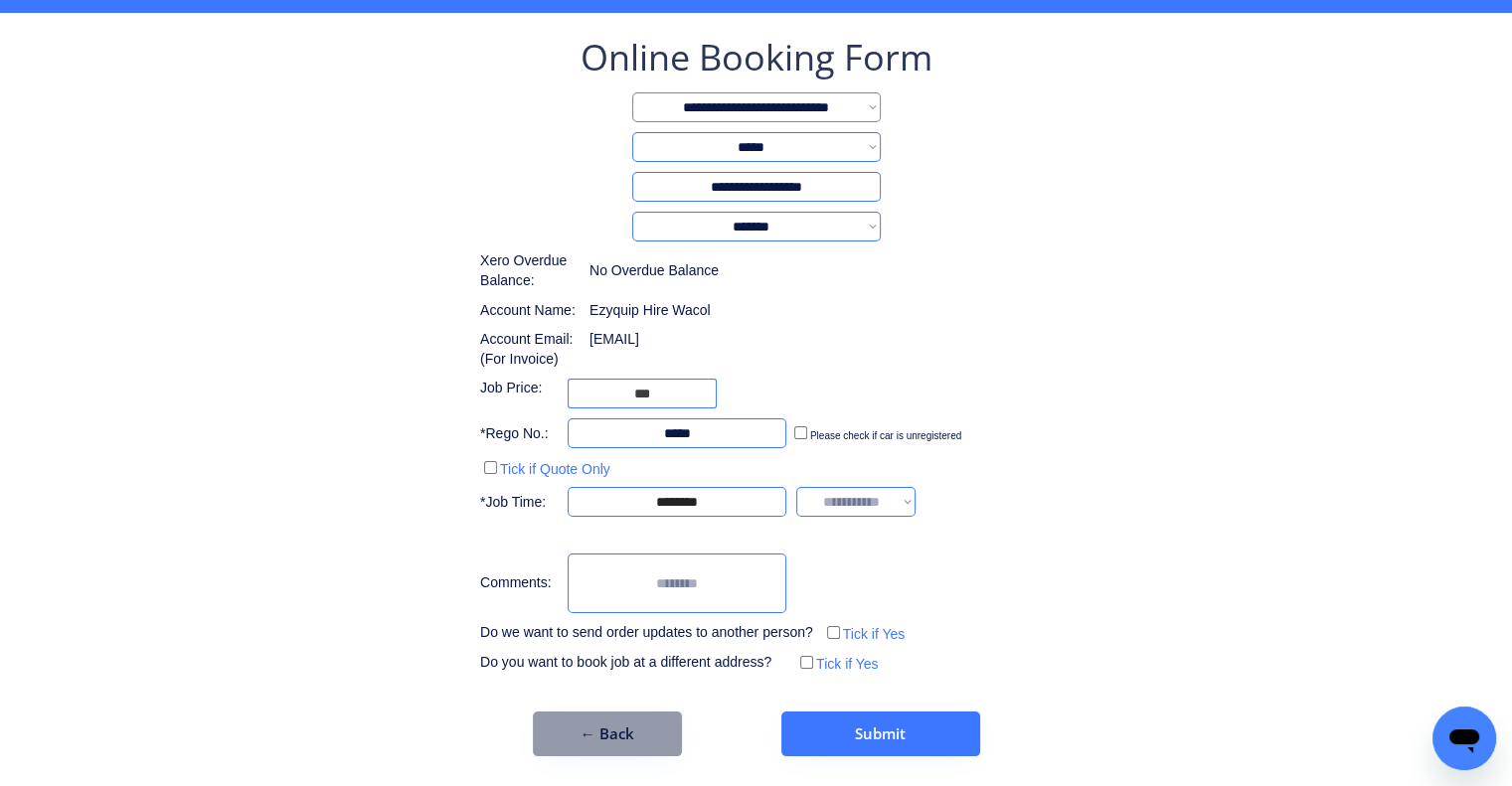 click on "**********" at bounding box center (756, 355) 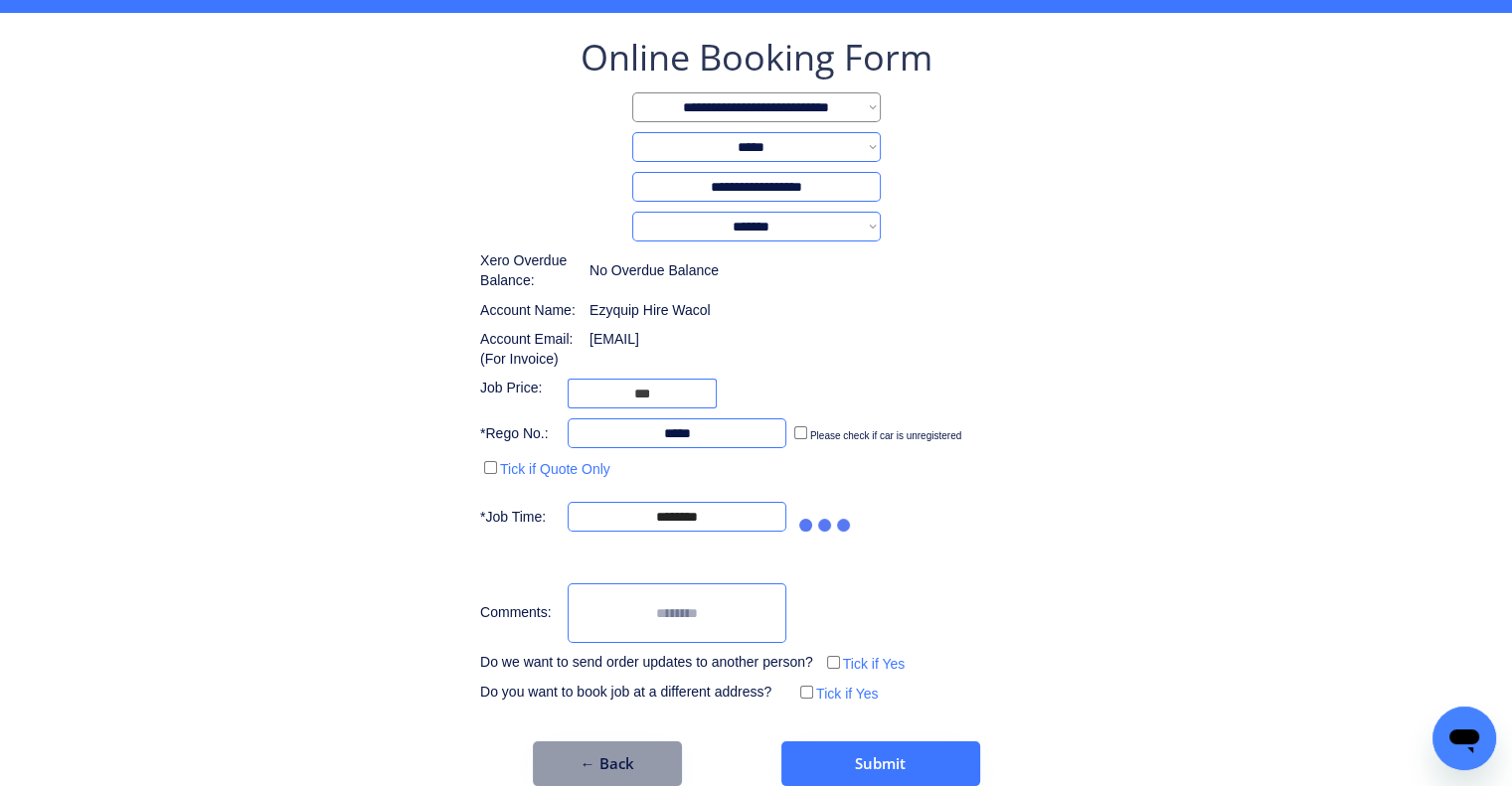 click on "**********" at bounding box center [756, 370] 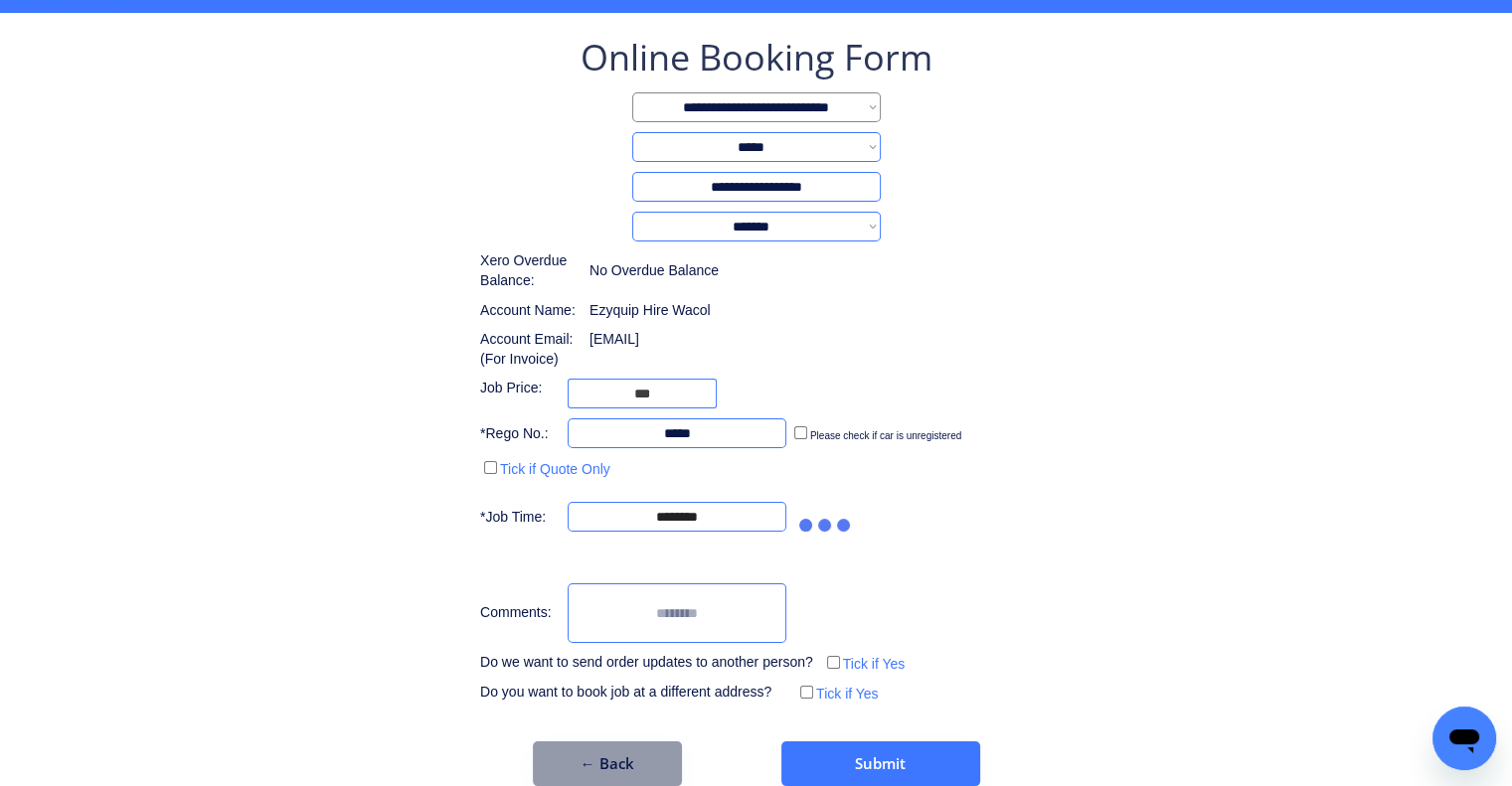 click on "**********" at bounding box center [756, 370] 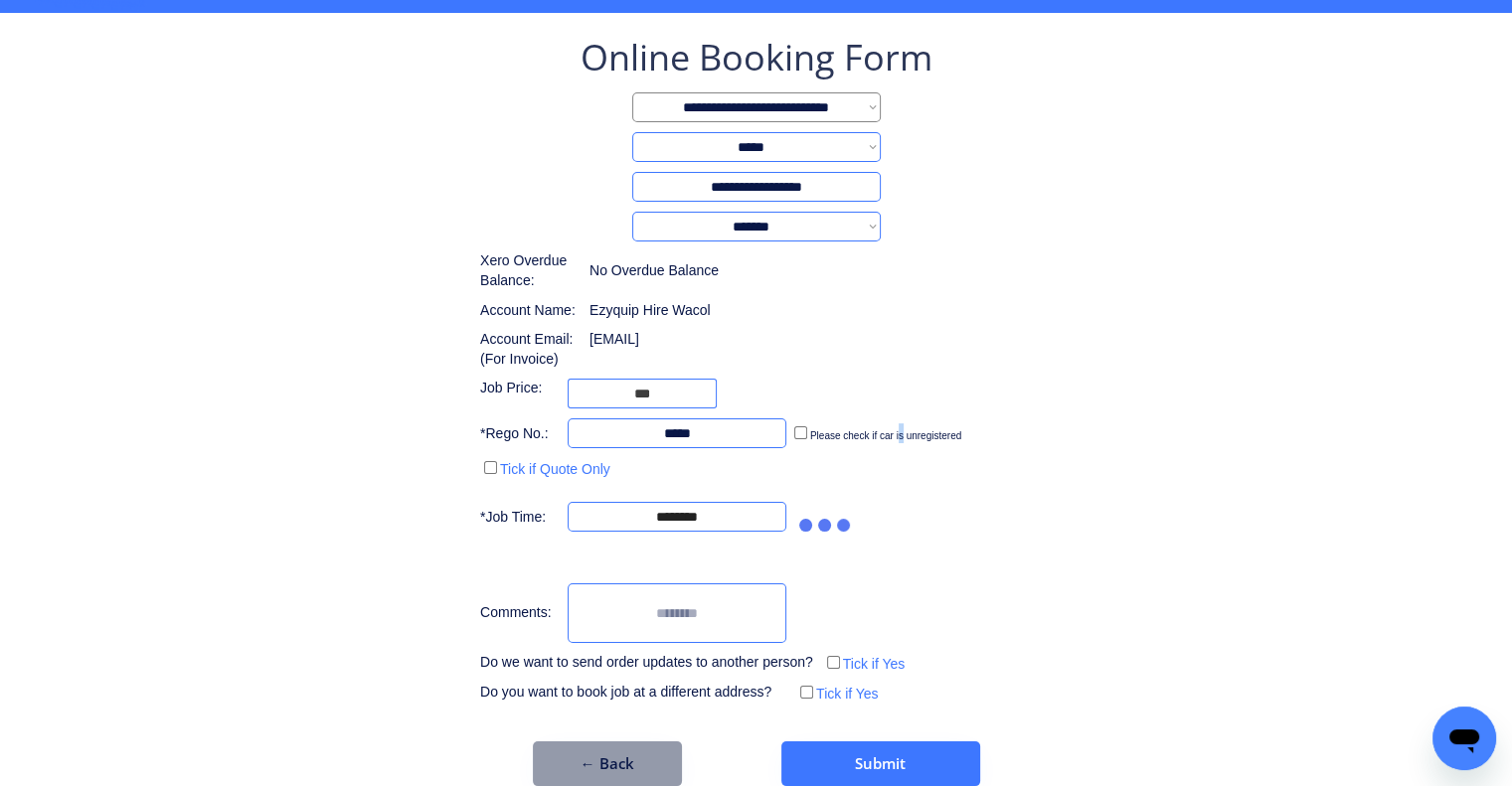 click on "**********" at bounding box center (756, 409) 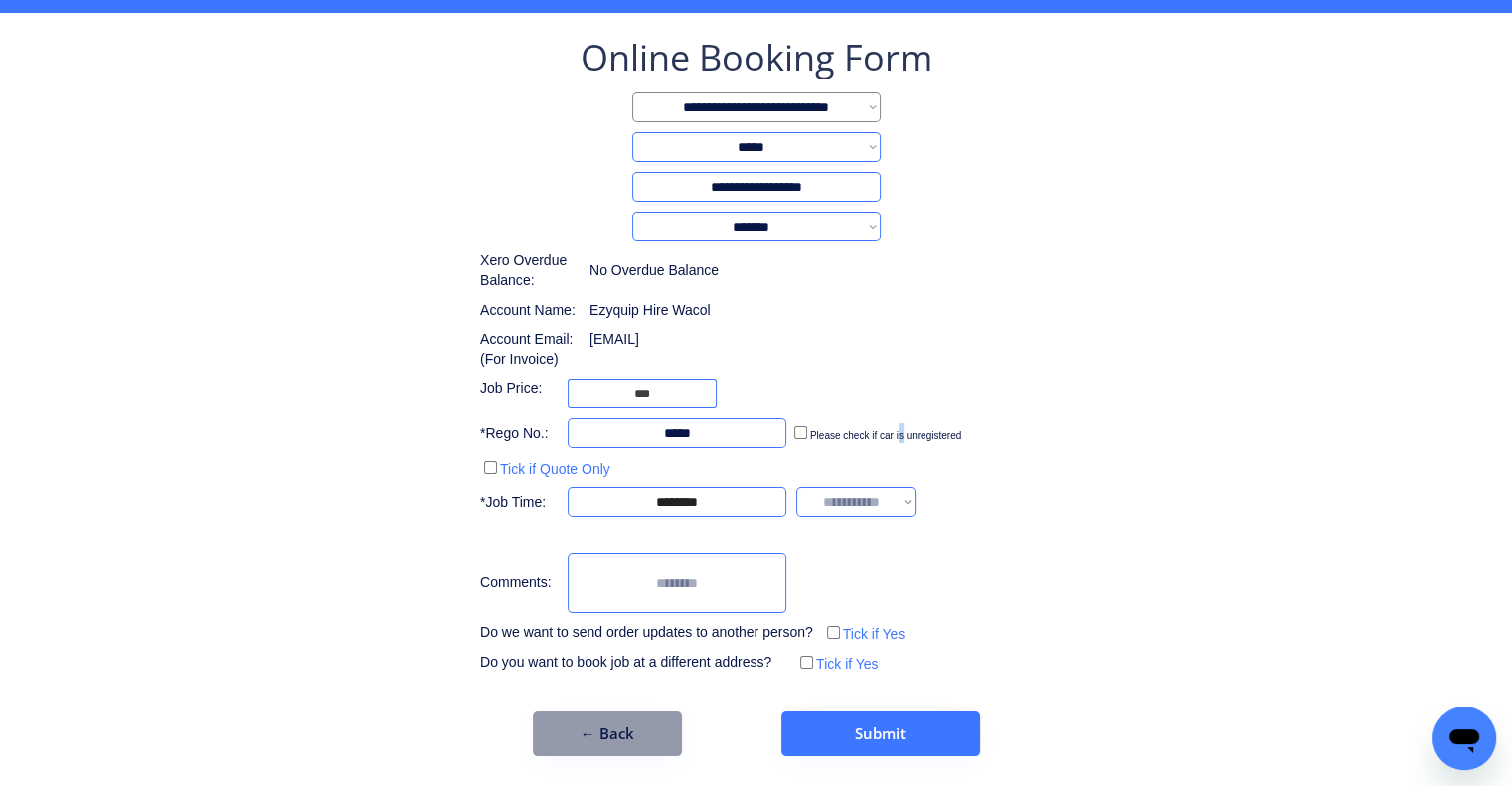 click on "**********" at bounding box center [856, 502] 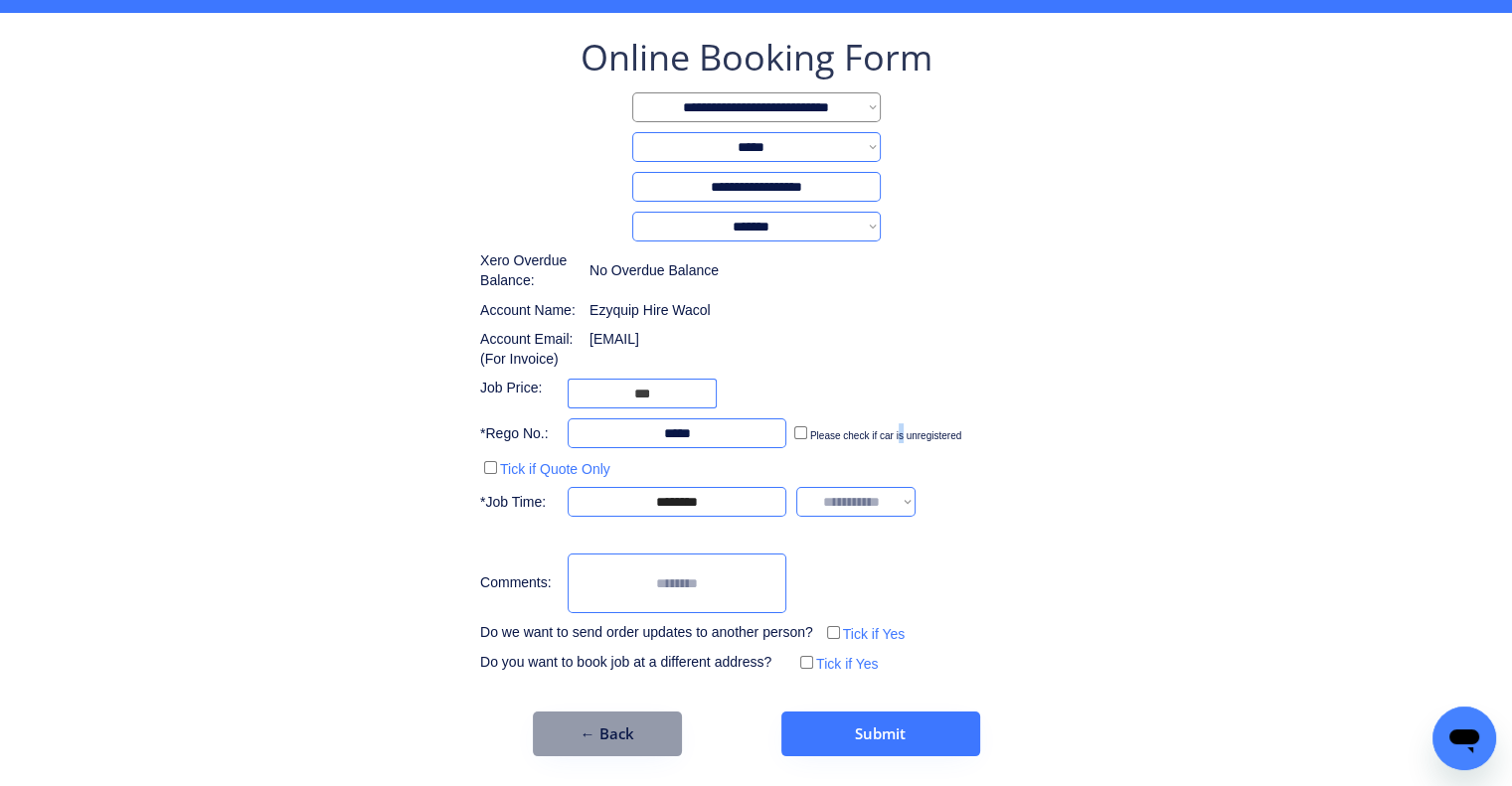 select on "*******" 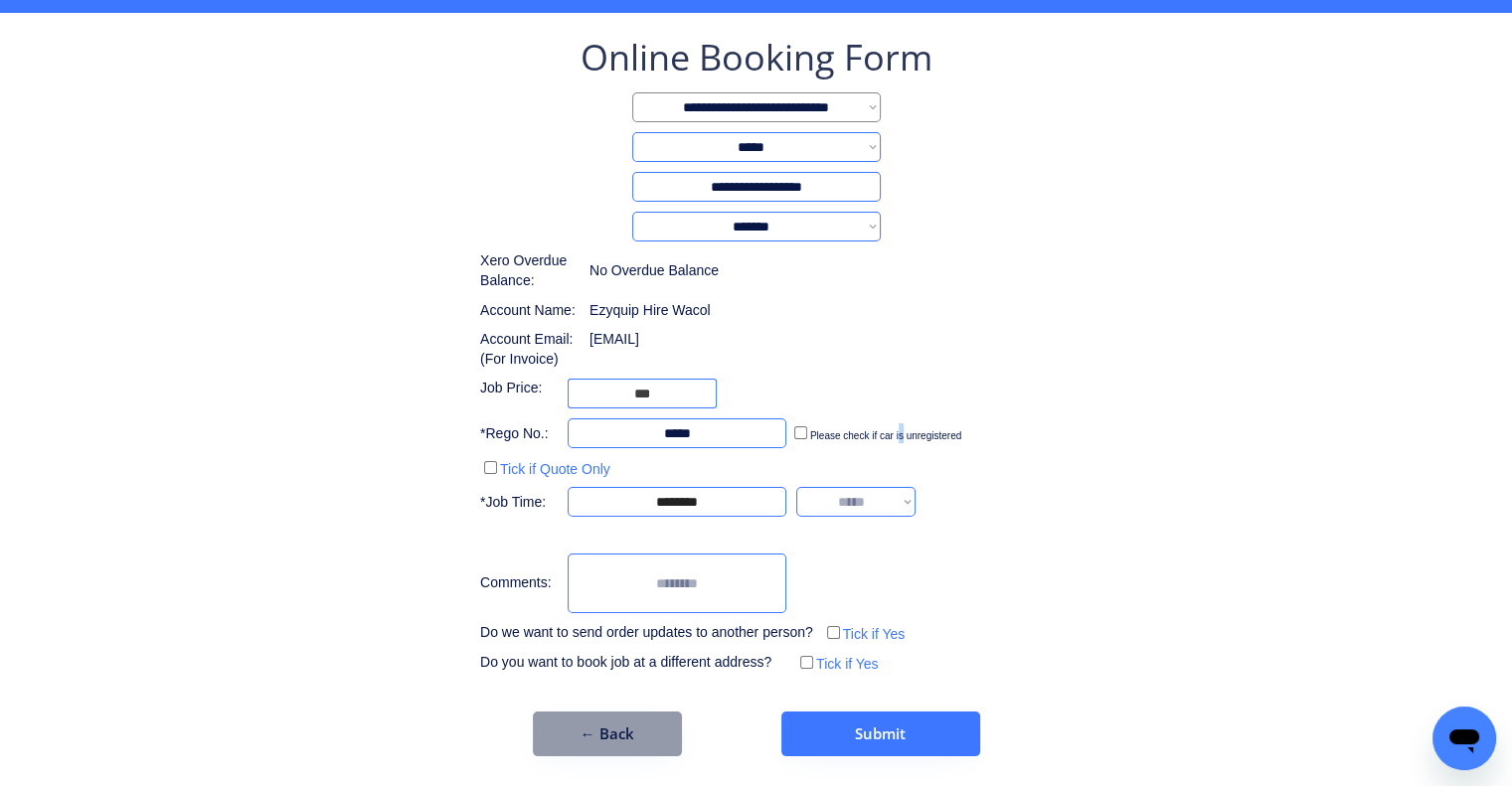 click on "**********" at bounding box center [856, 502] 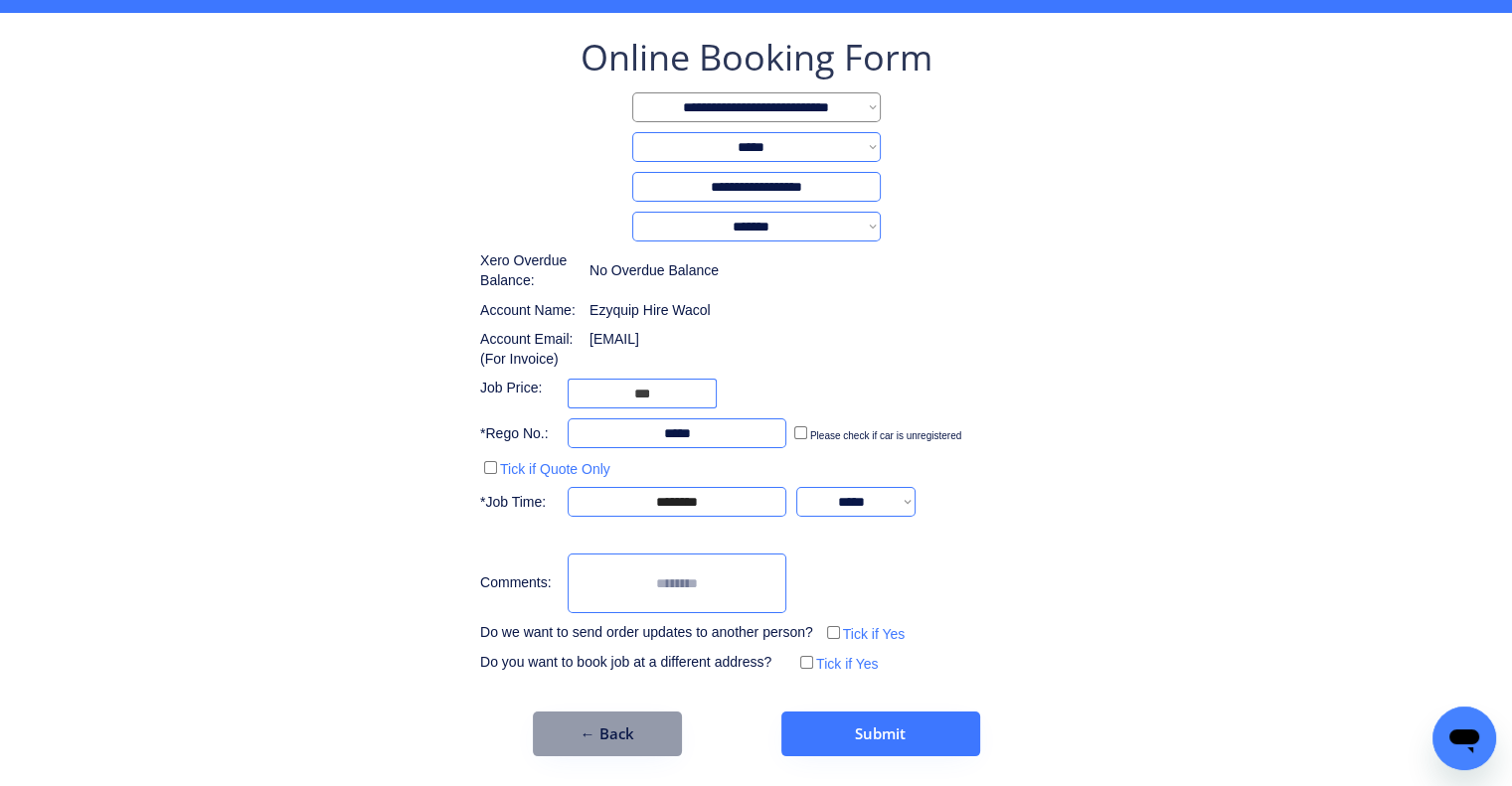 click at bounding box center [677, 583] 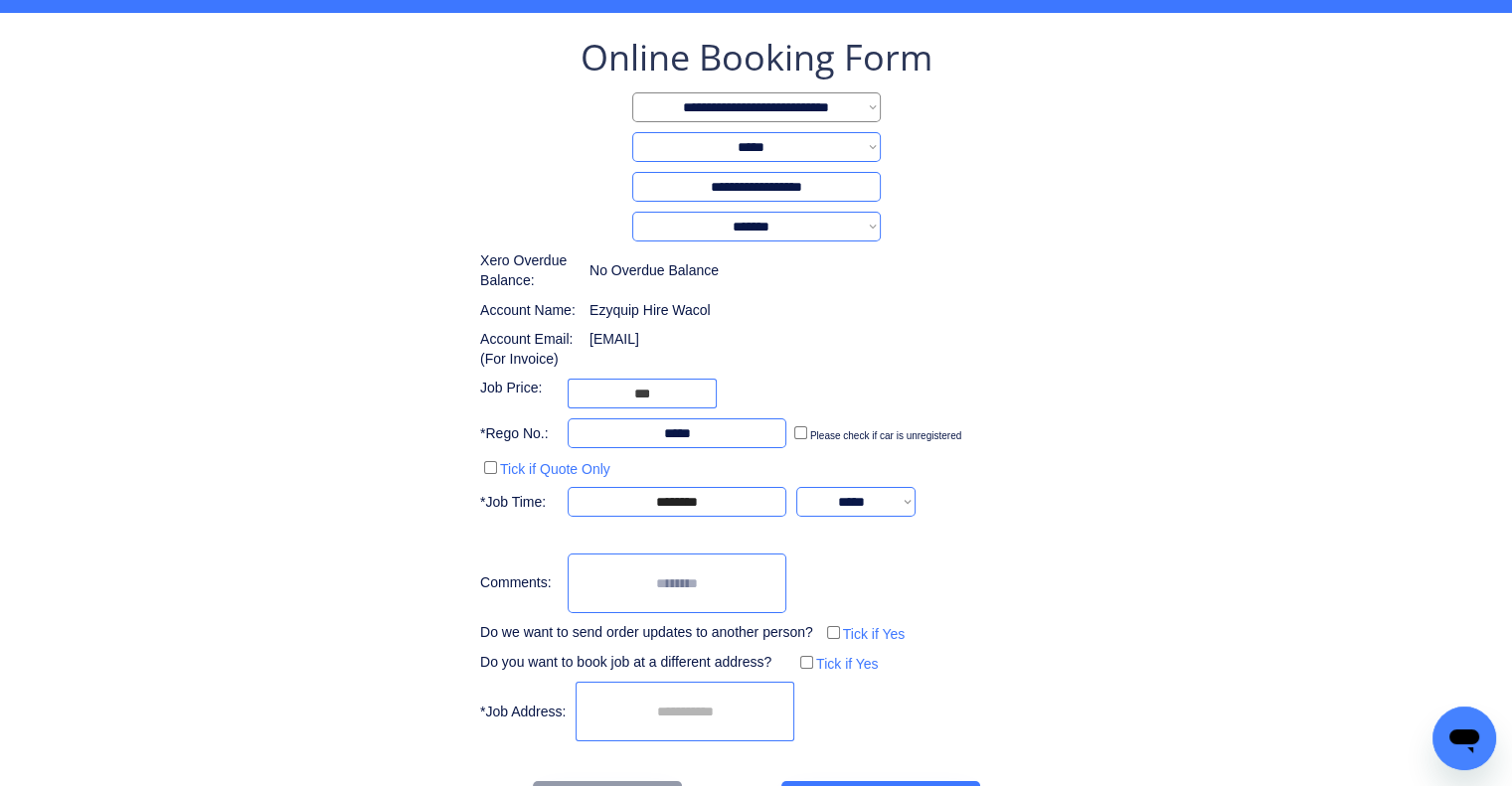 drag, startPoint x: 732, startPoint y: 707, endPoint x: 736, endPoint y: 697, distance: 10.77033 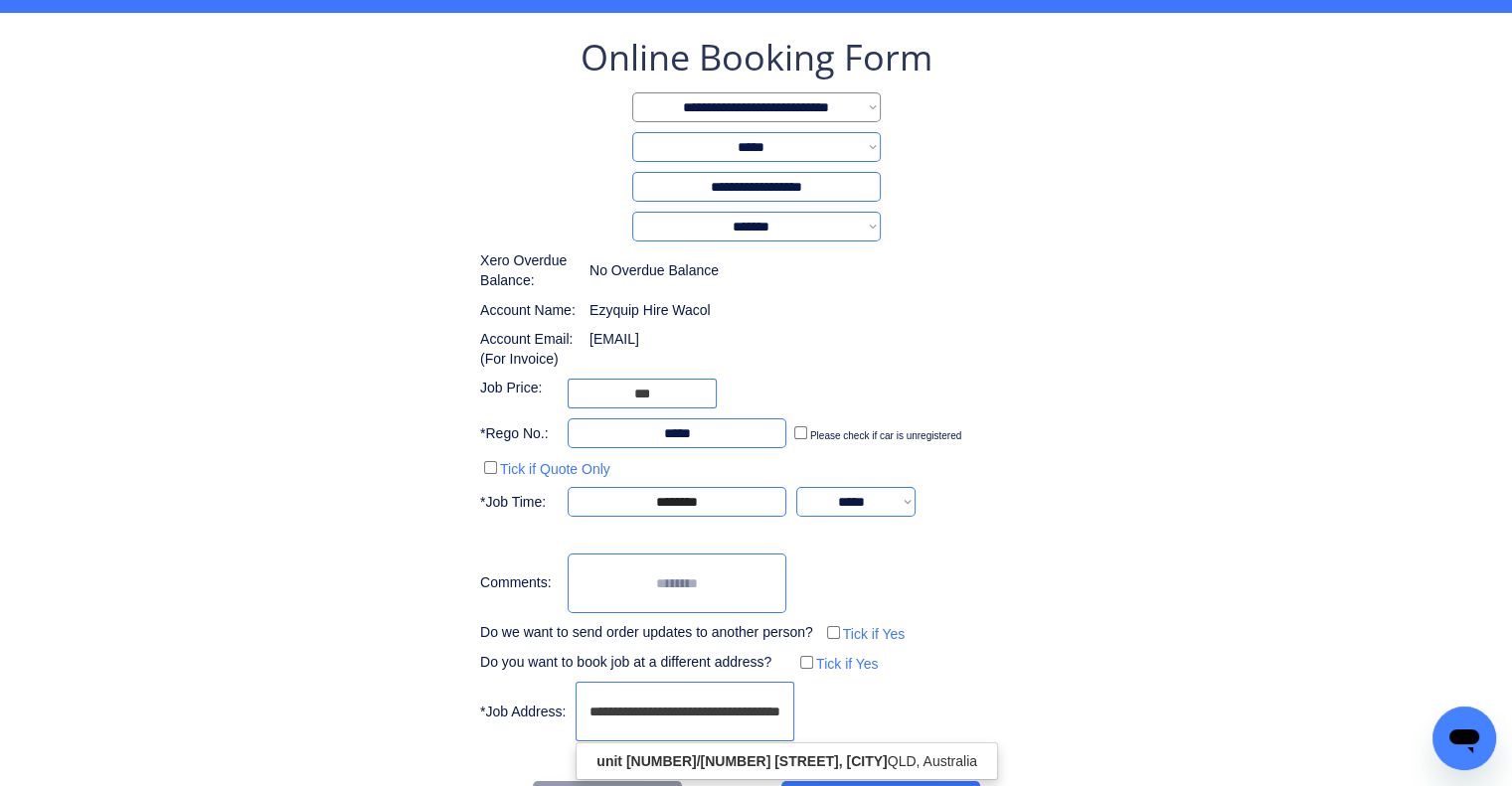 scroll, scrollTop: 0, scrollLeft: 16, axis: horizontal 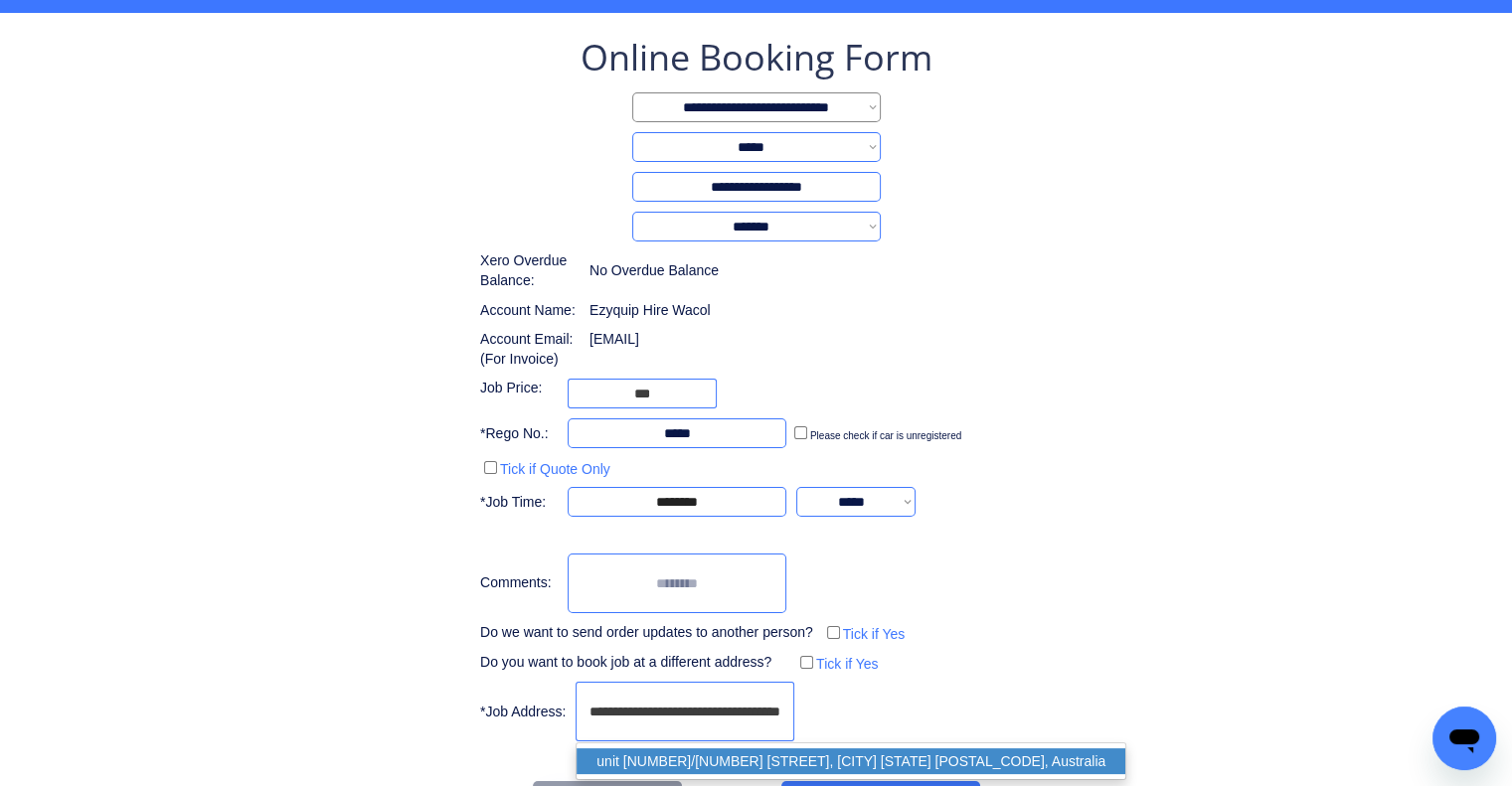 drag, startPoint x: 752, startPoint y: 756, endPoint x: 1174, endPoint y: 464, distance: 513.1744 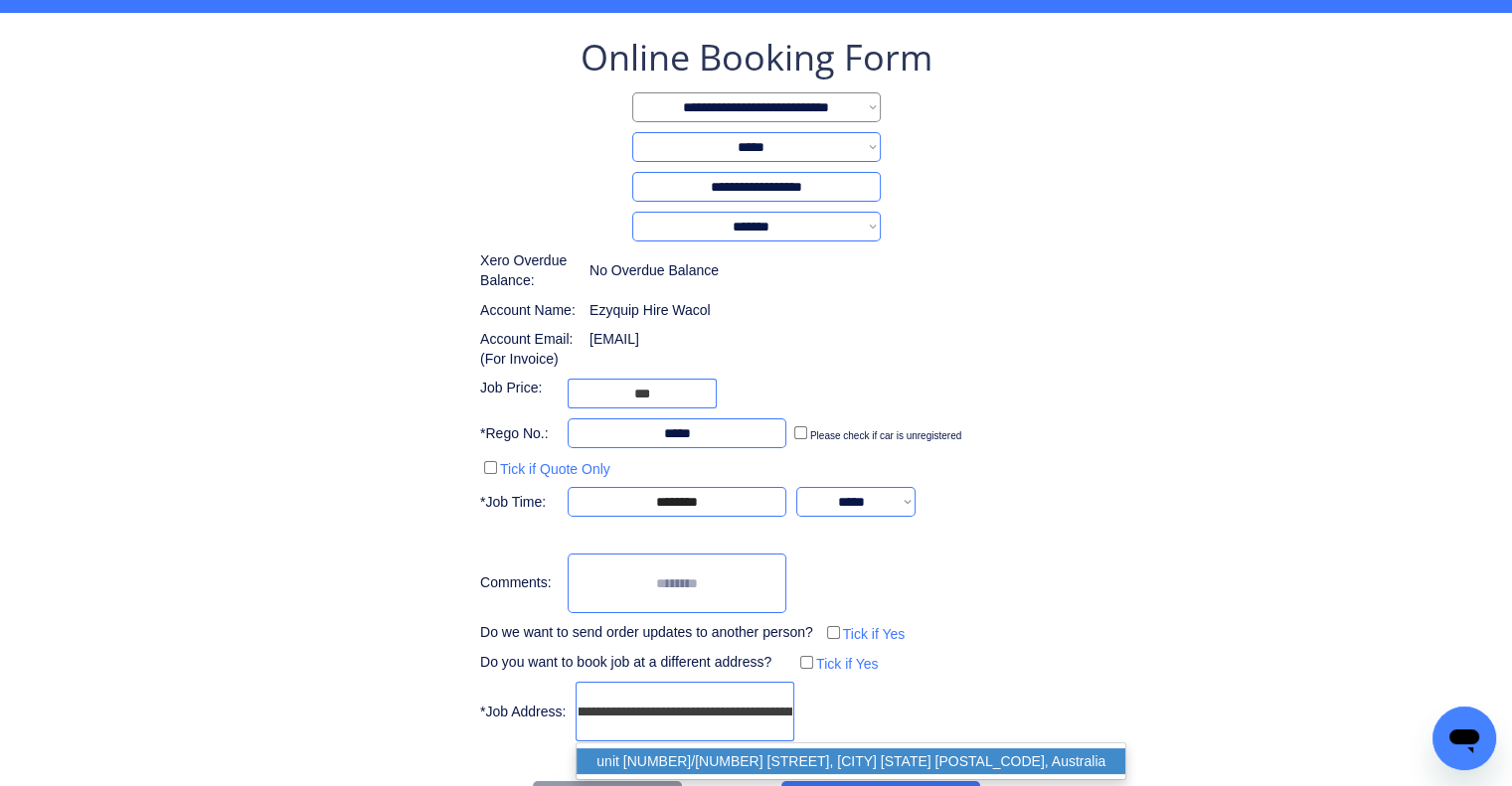 type on "**********" 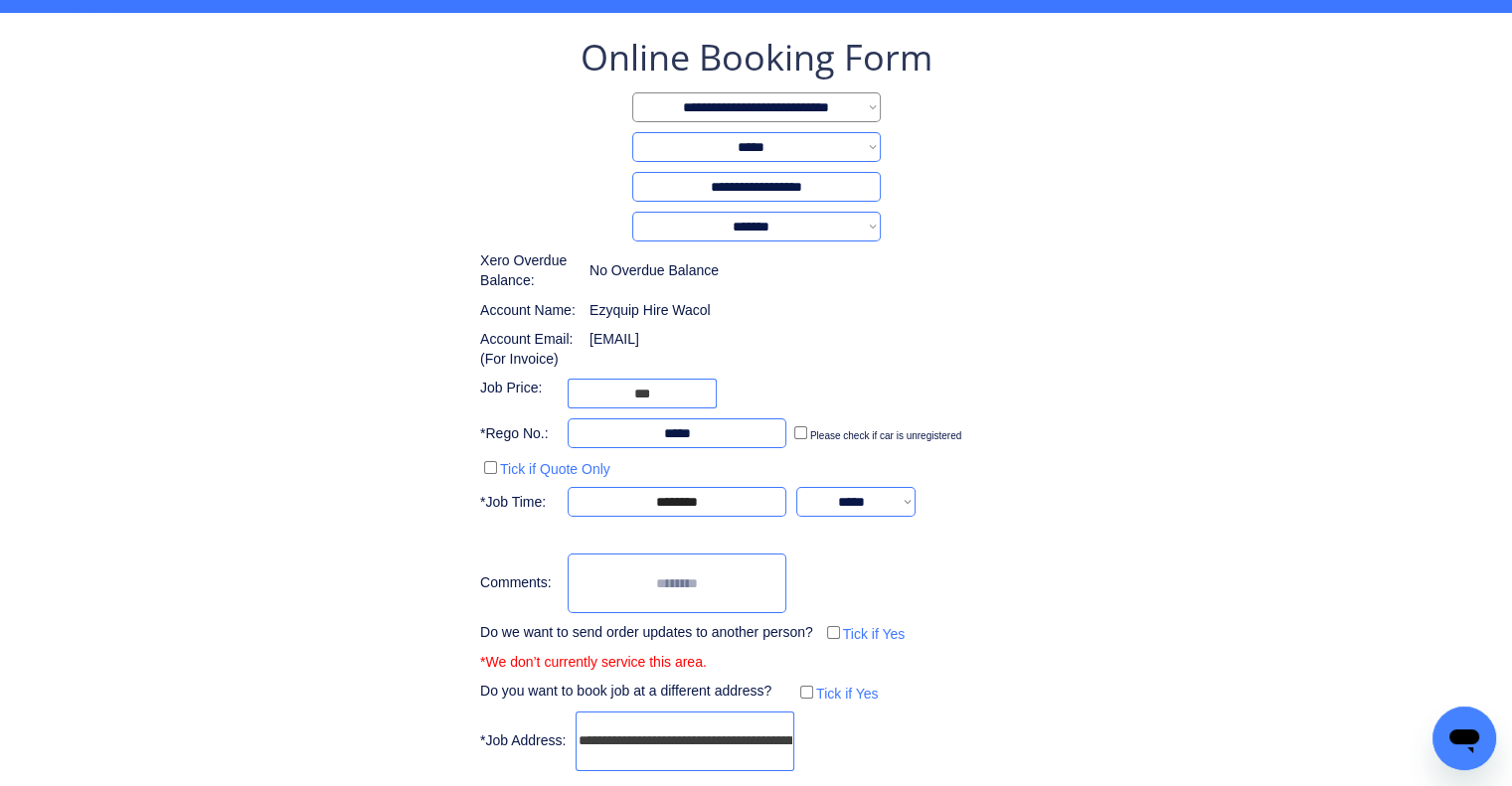 click on "**********" at bounding box center (756, 404) 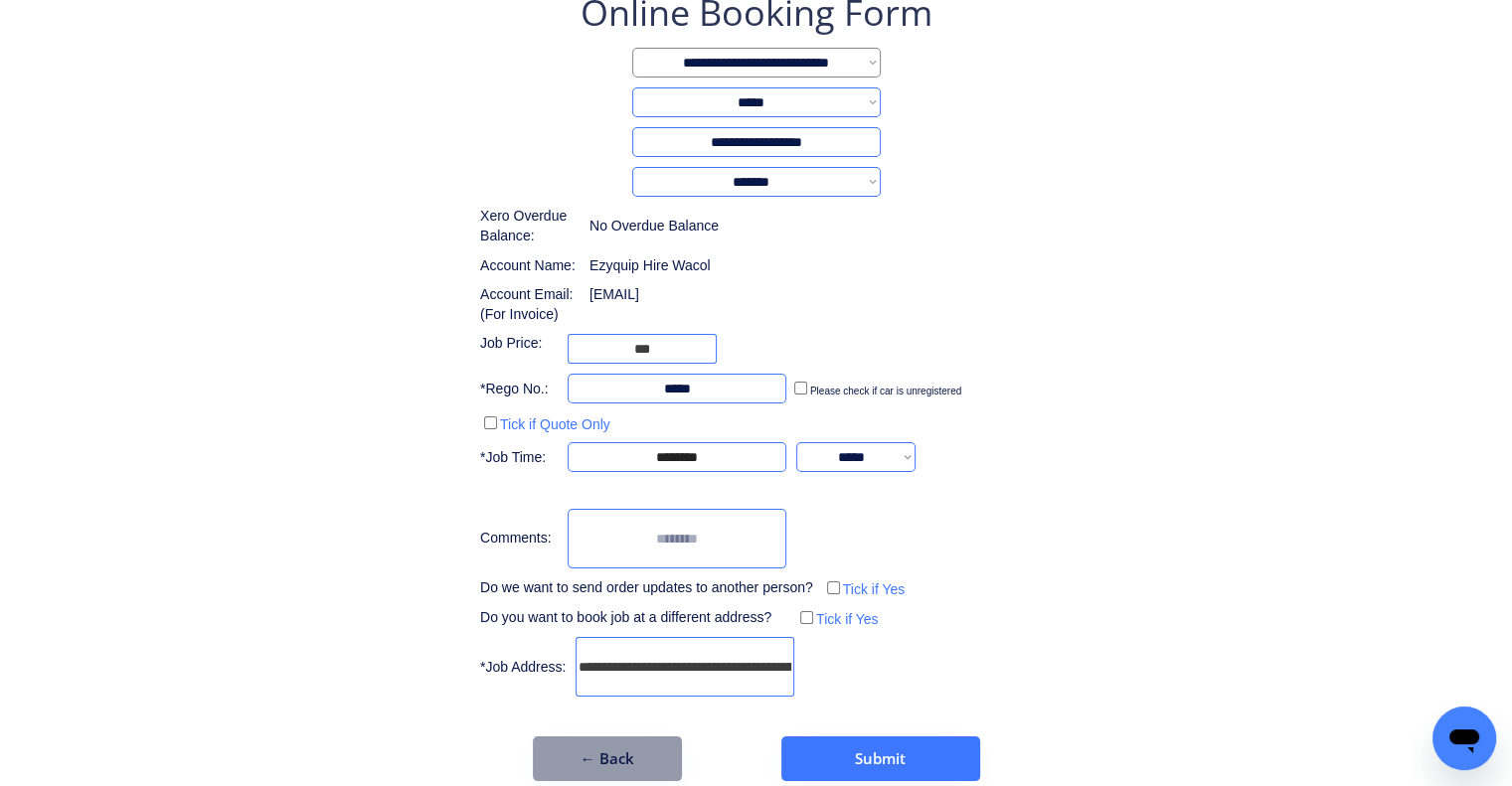 scroll, scrollTop: 146, scrollLeft: 0, axis: vertical 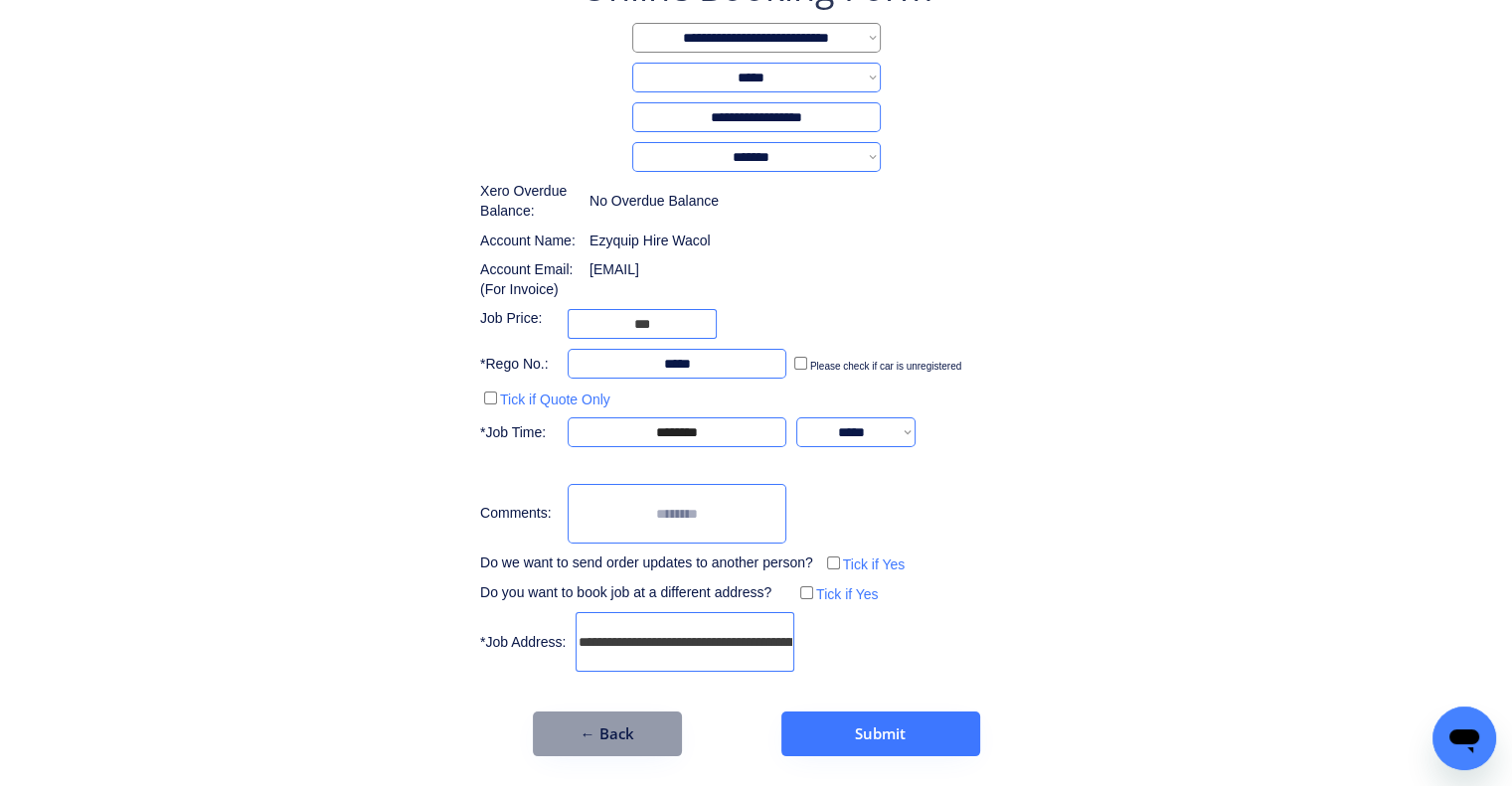 click at bounding box center [677, 514] 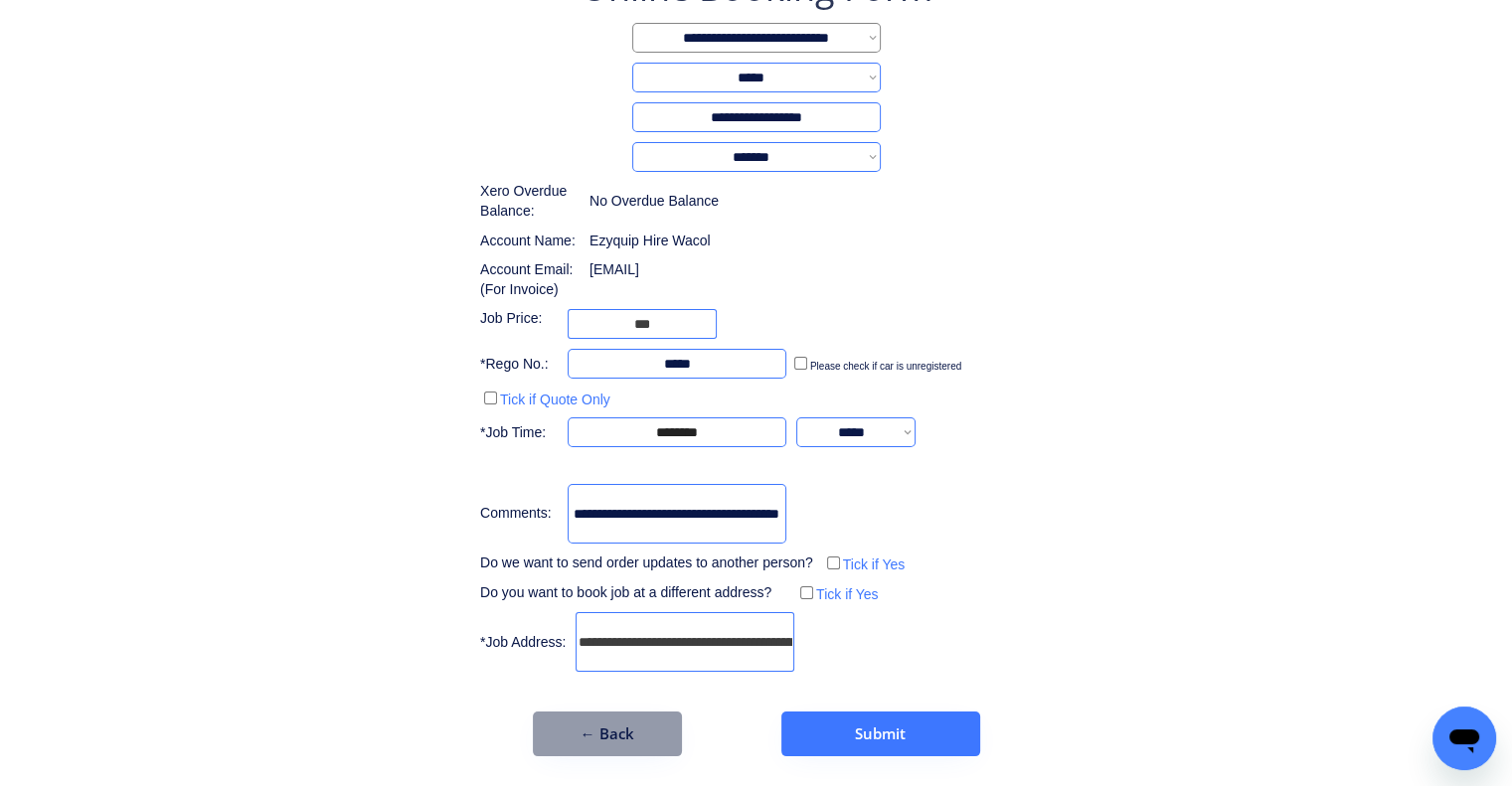 scroll, scrollTop: 0, scrollLeft: 51, axis: horizontal 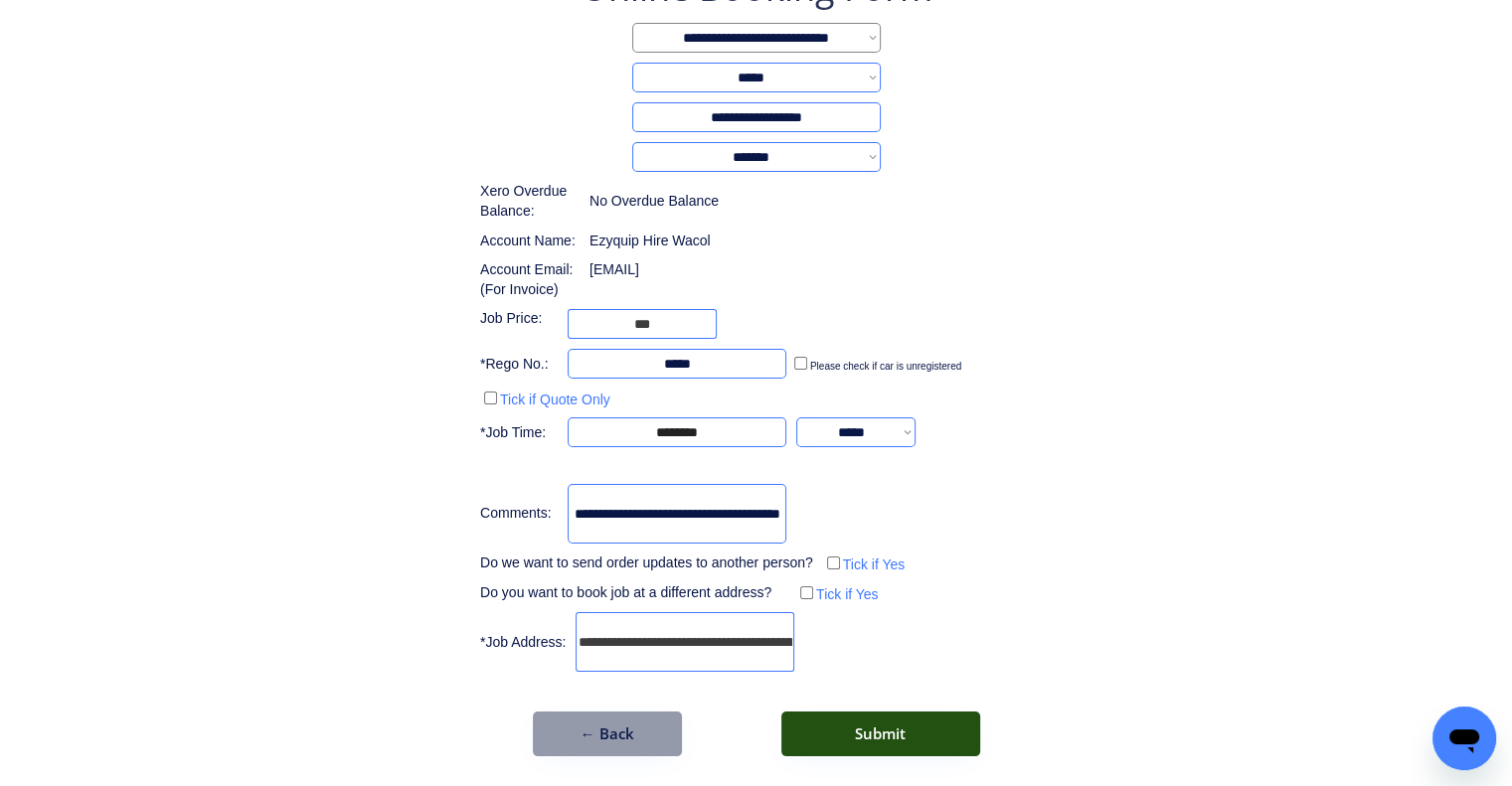 click on "Submit" at bounding box center [881, 733] 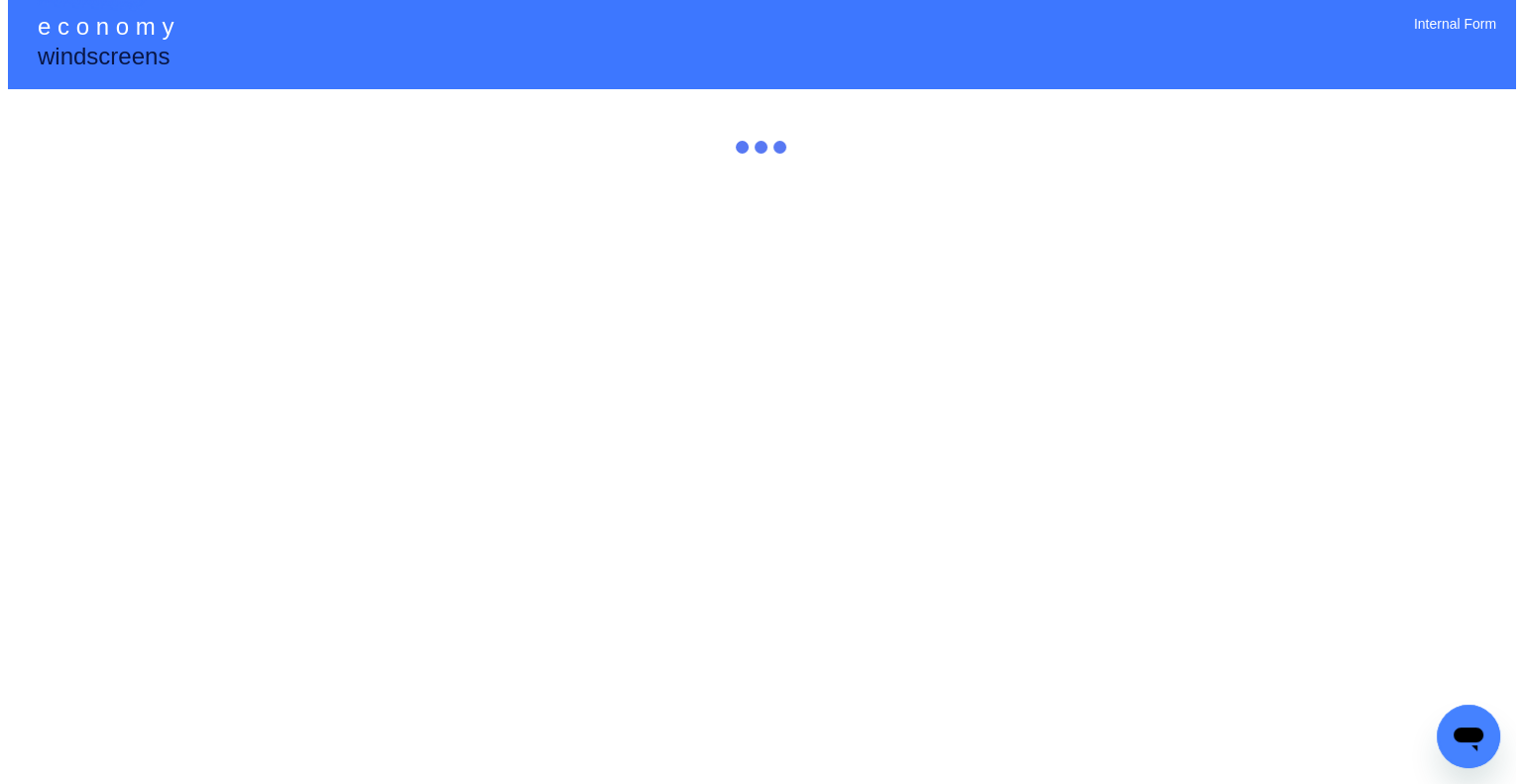 scroll, scrollTop: 0, scrollLeft: 0, axis: both 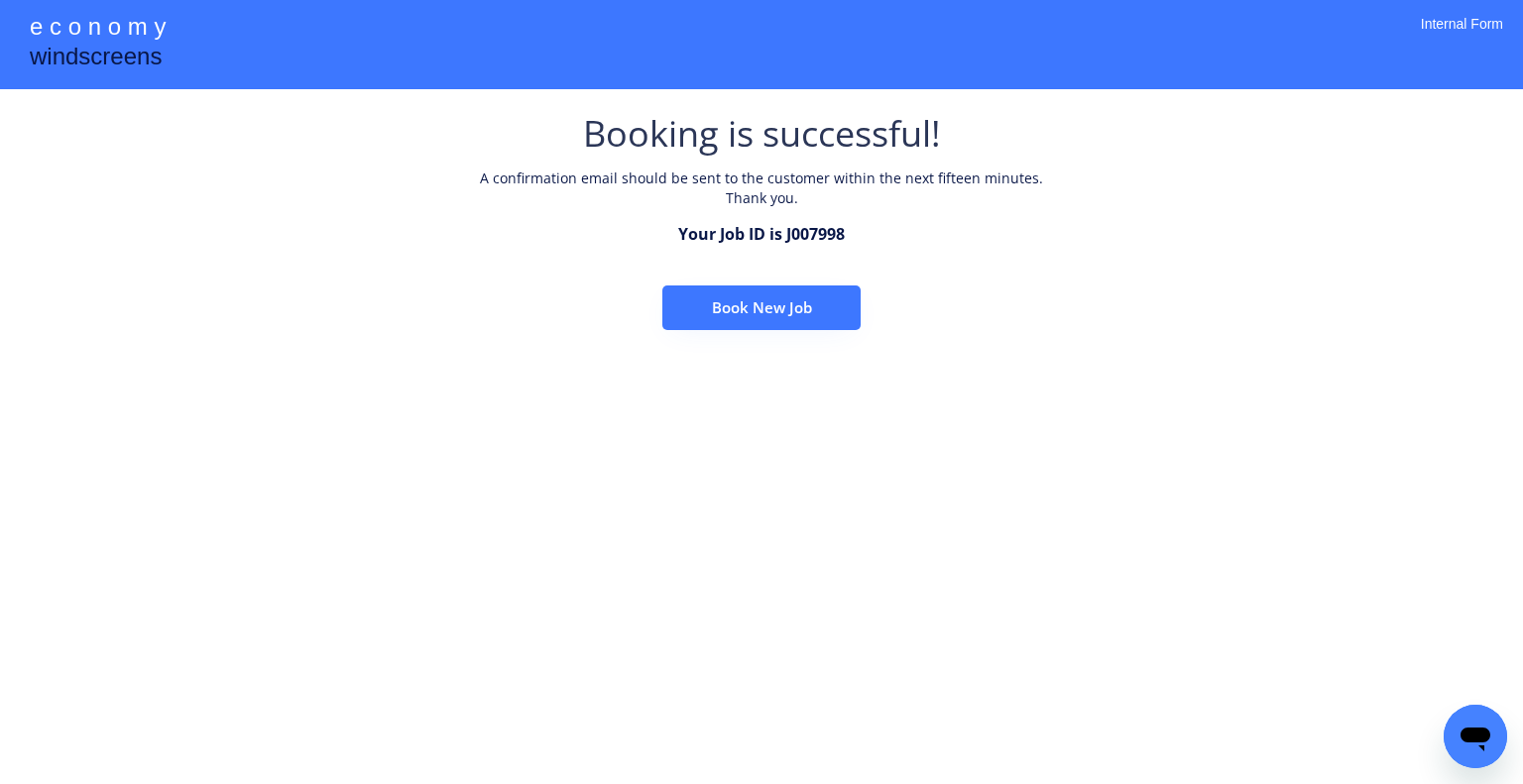 click on "Book New Job" at bounding box center (762, 307) 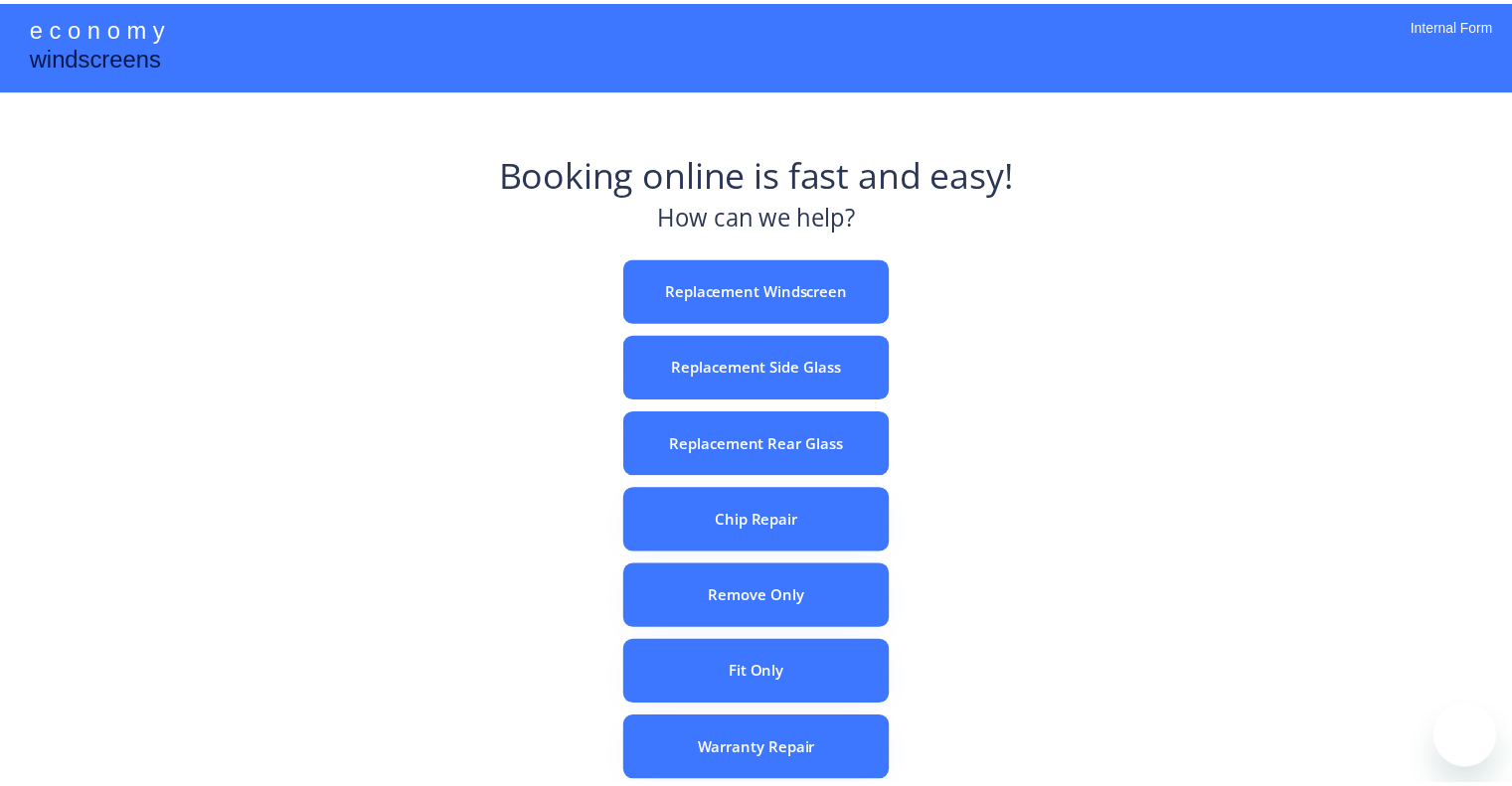scroll, scrollTop: 0, scrollLeft: 0, axis: both 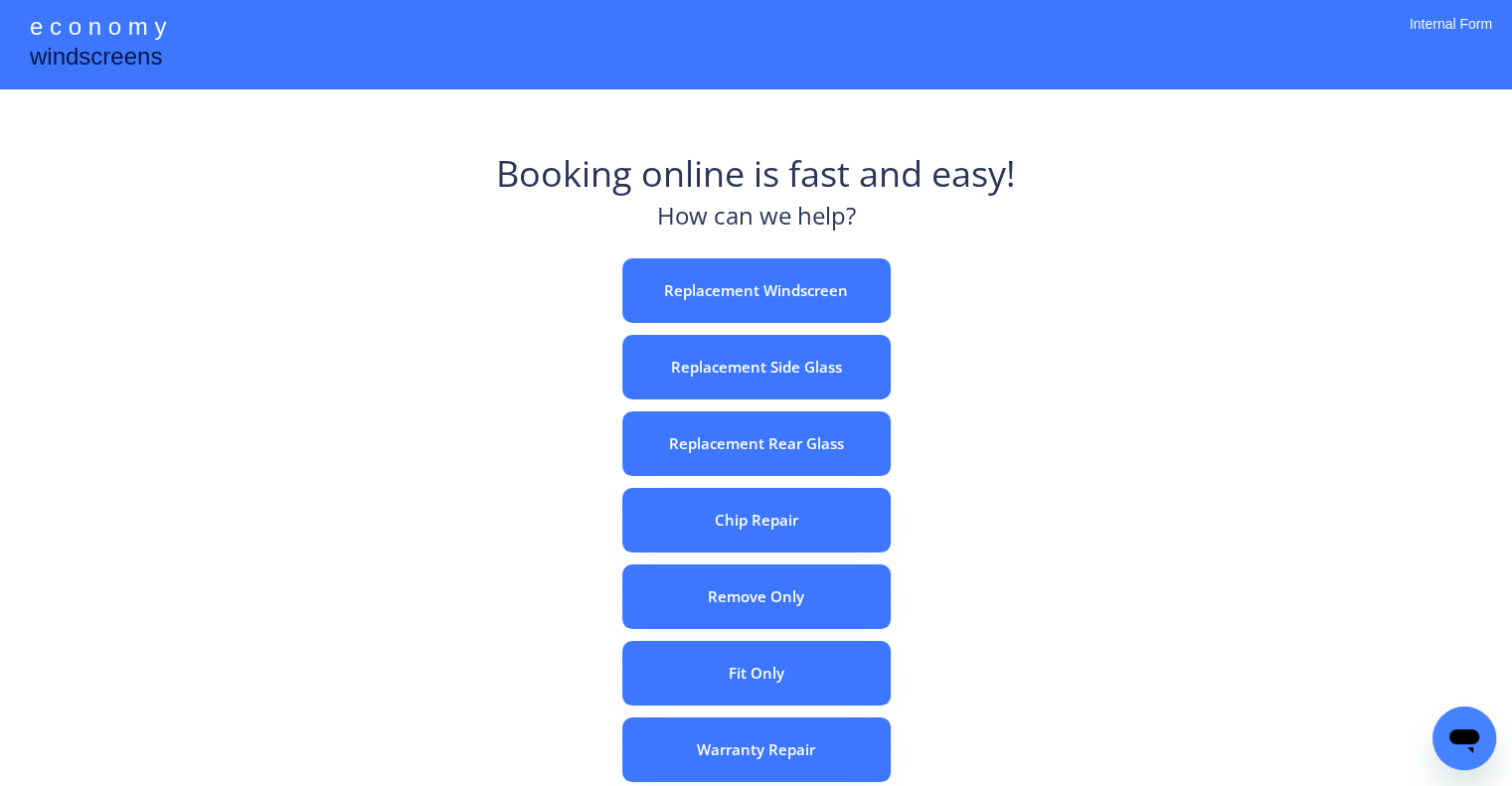 drag, startPoint x: 958, startPoint y: 300, endPoint x: 893, endPoint y: 102, distance: 208.39626 